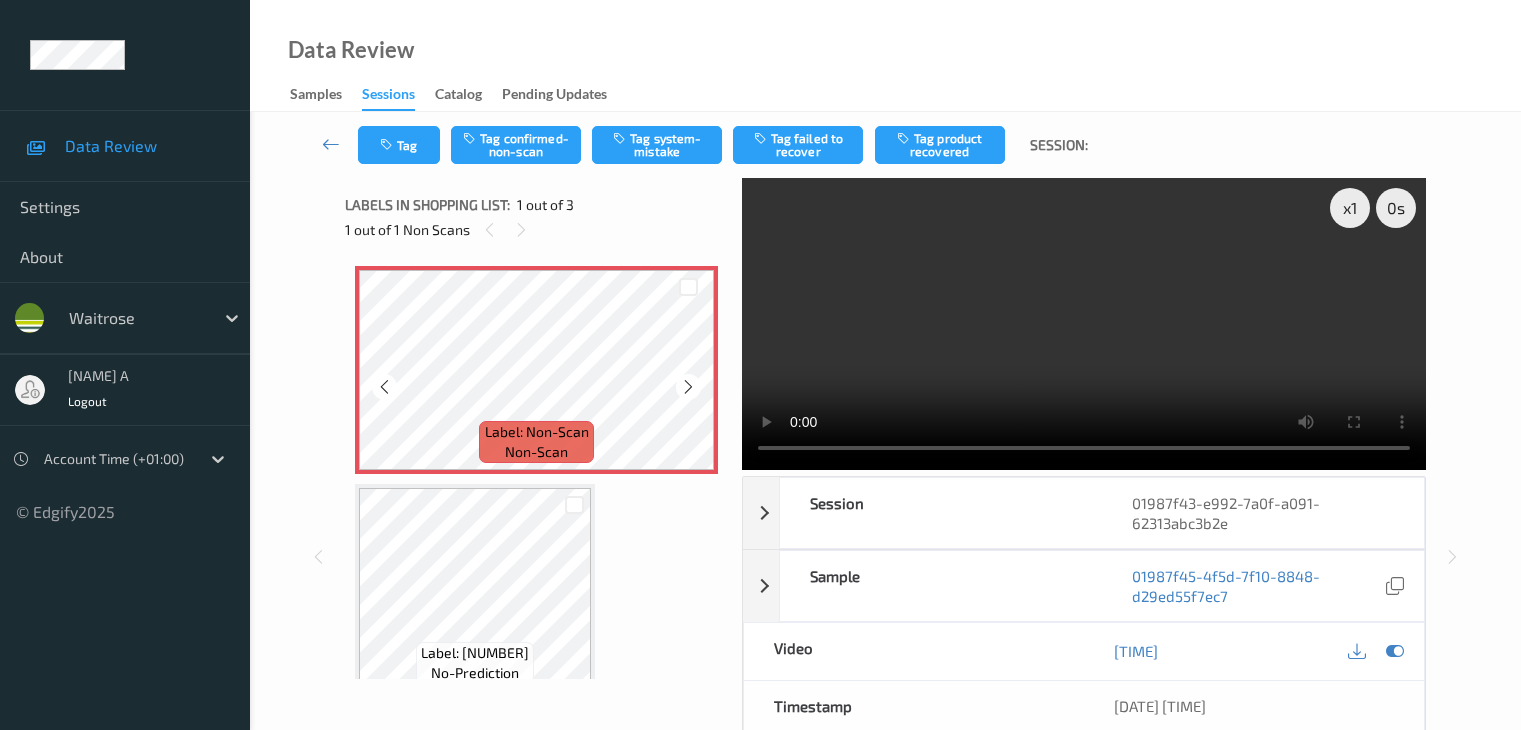 scroll, scrollTop: 0, scrollLeft: 0, axis: both 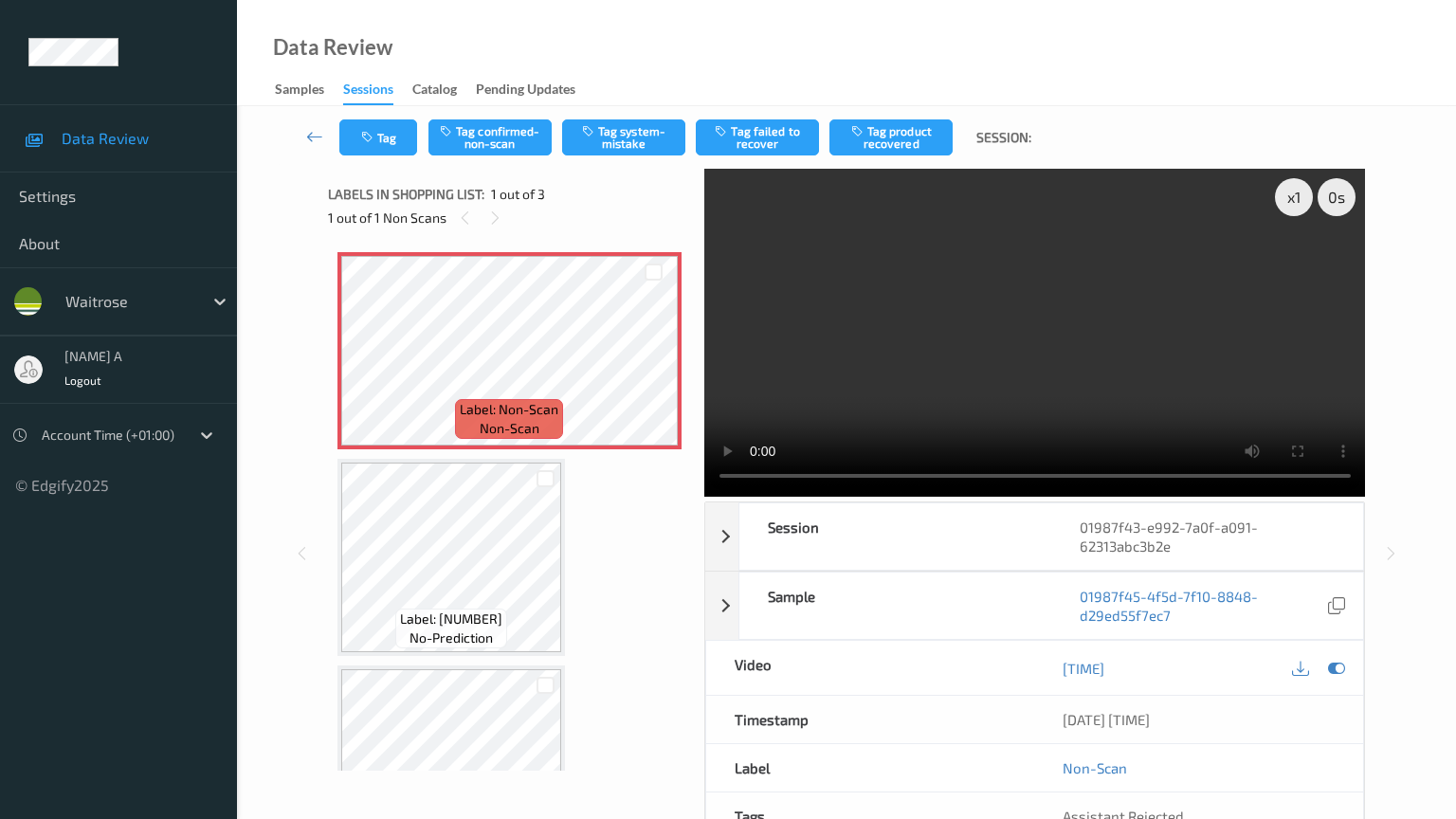 type 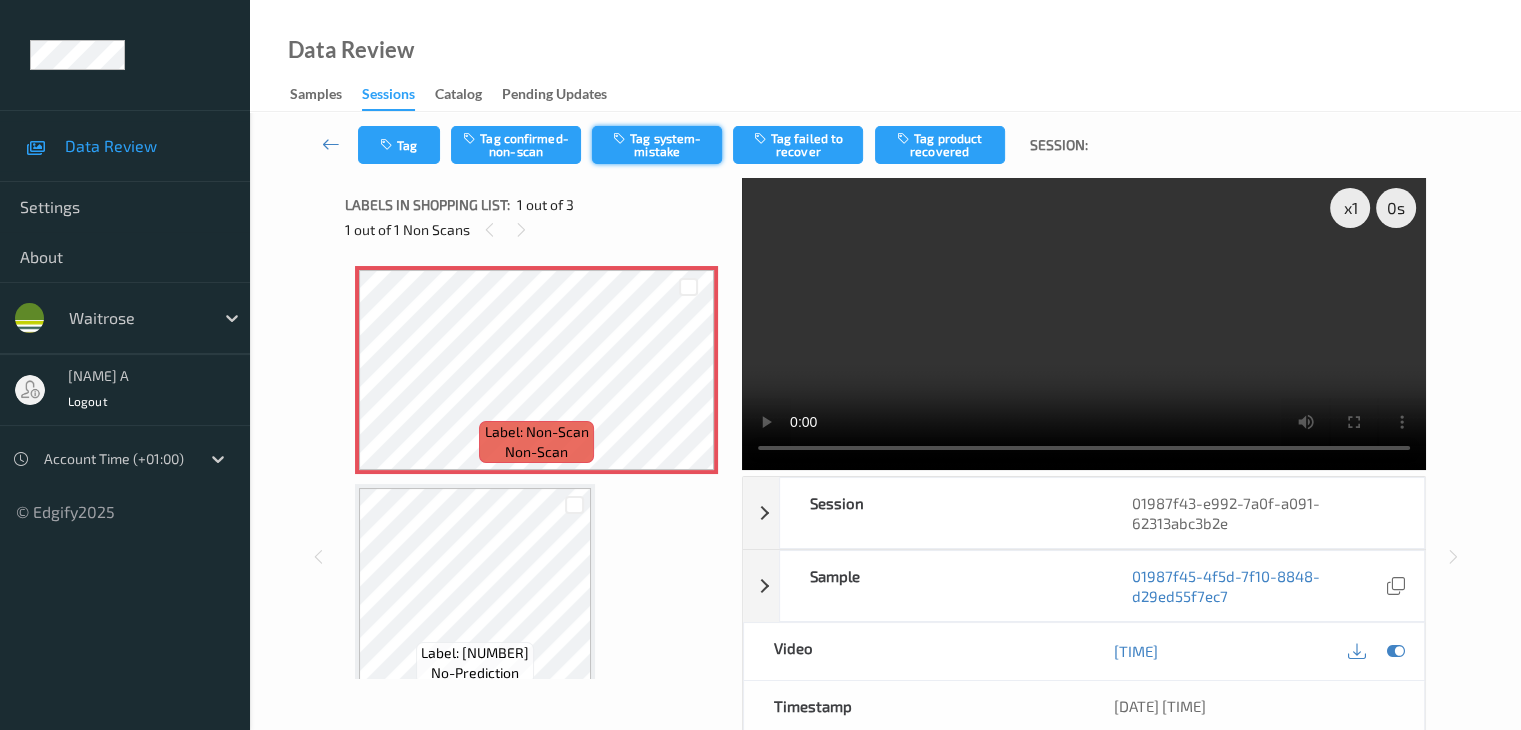 click on "Tag   system-mistake" at bounding box center [657, 145] 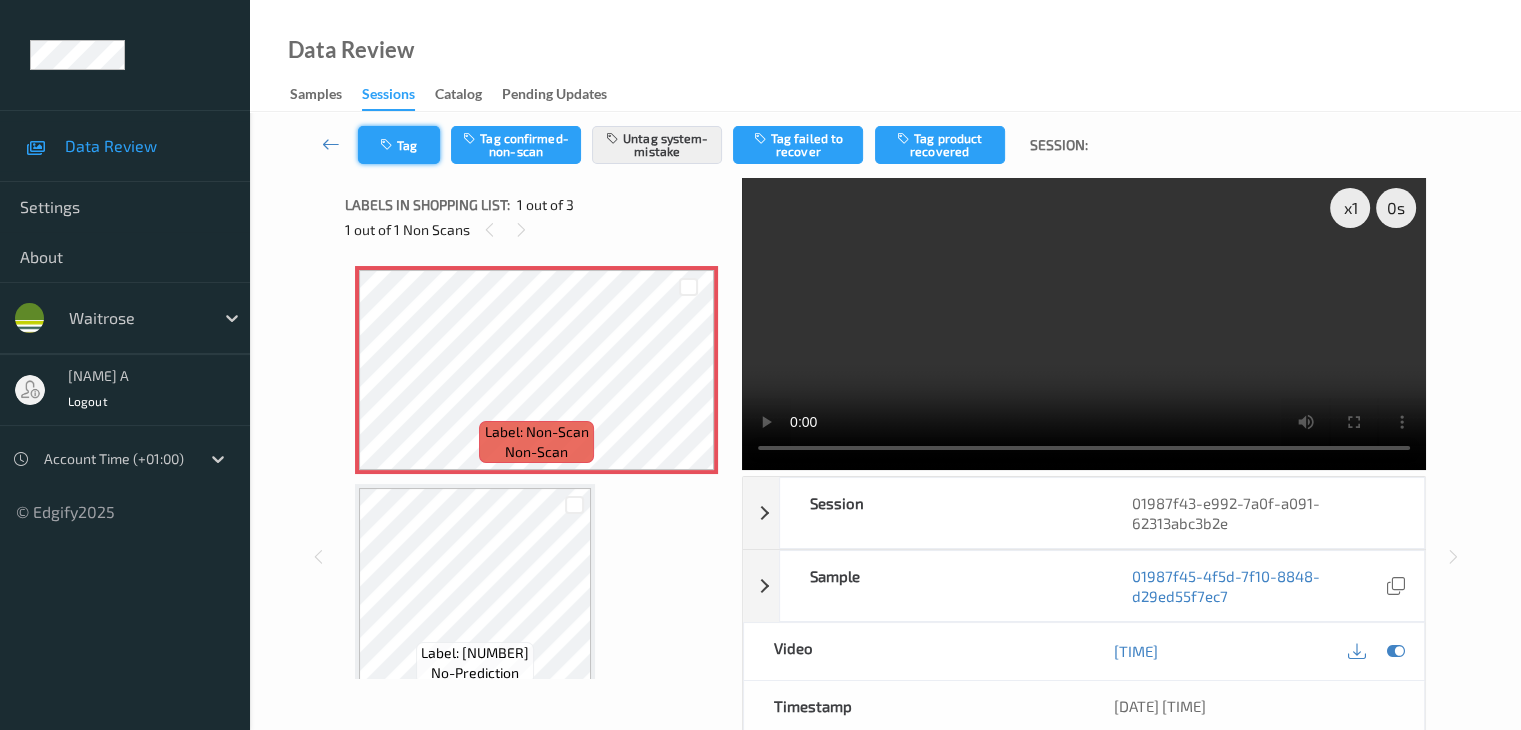 click on "Tag" at bounding box center [399, 145] 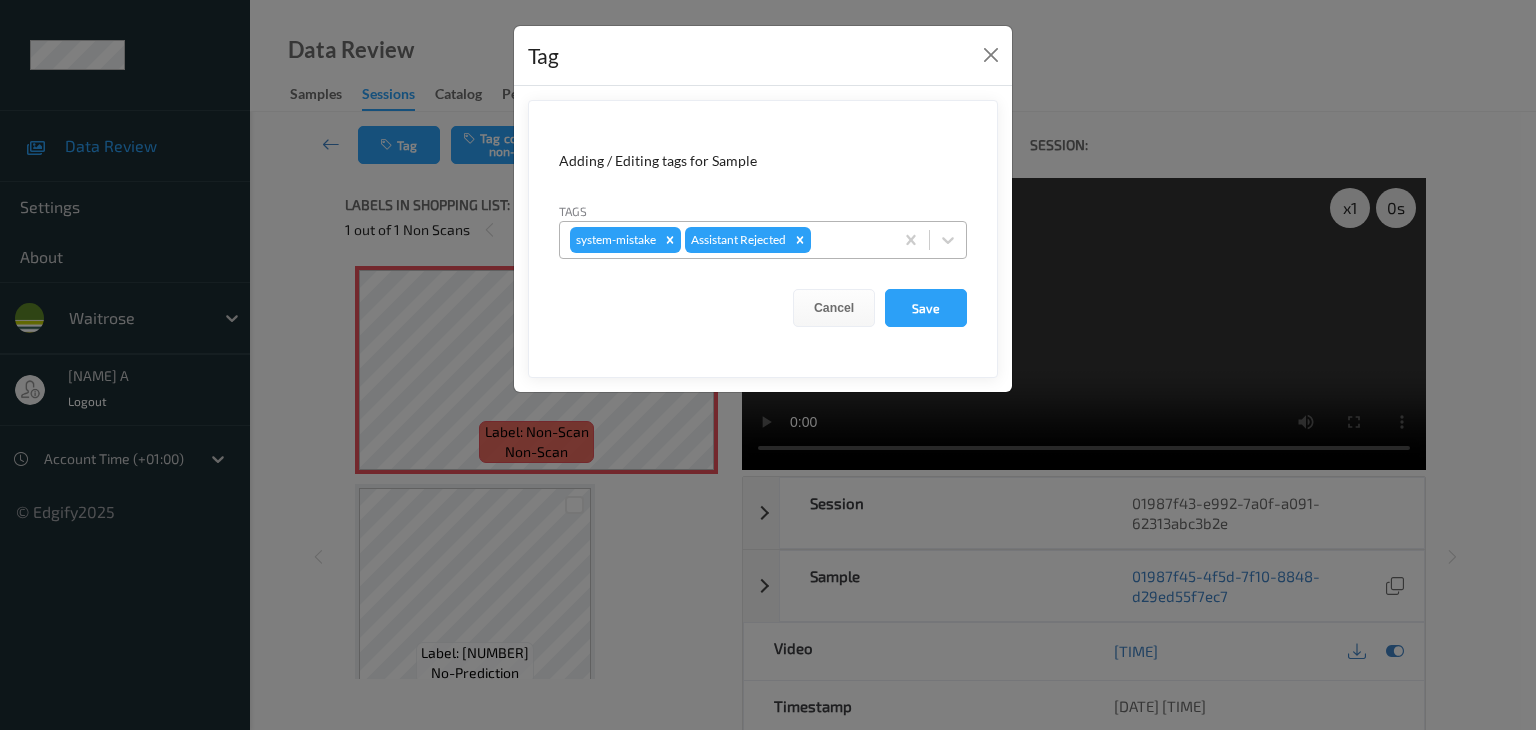 click at bounding box center [849, 240] 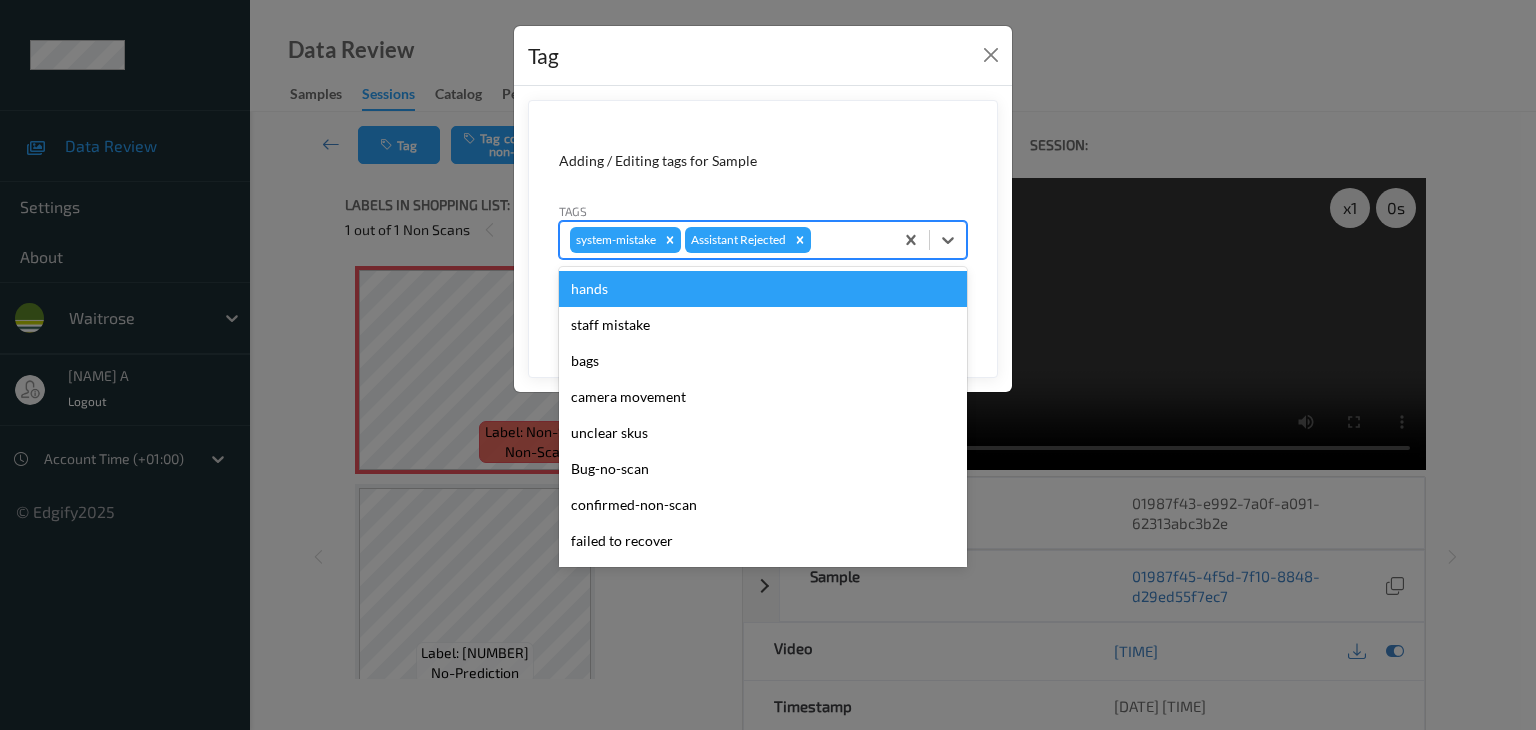 type on "u" 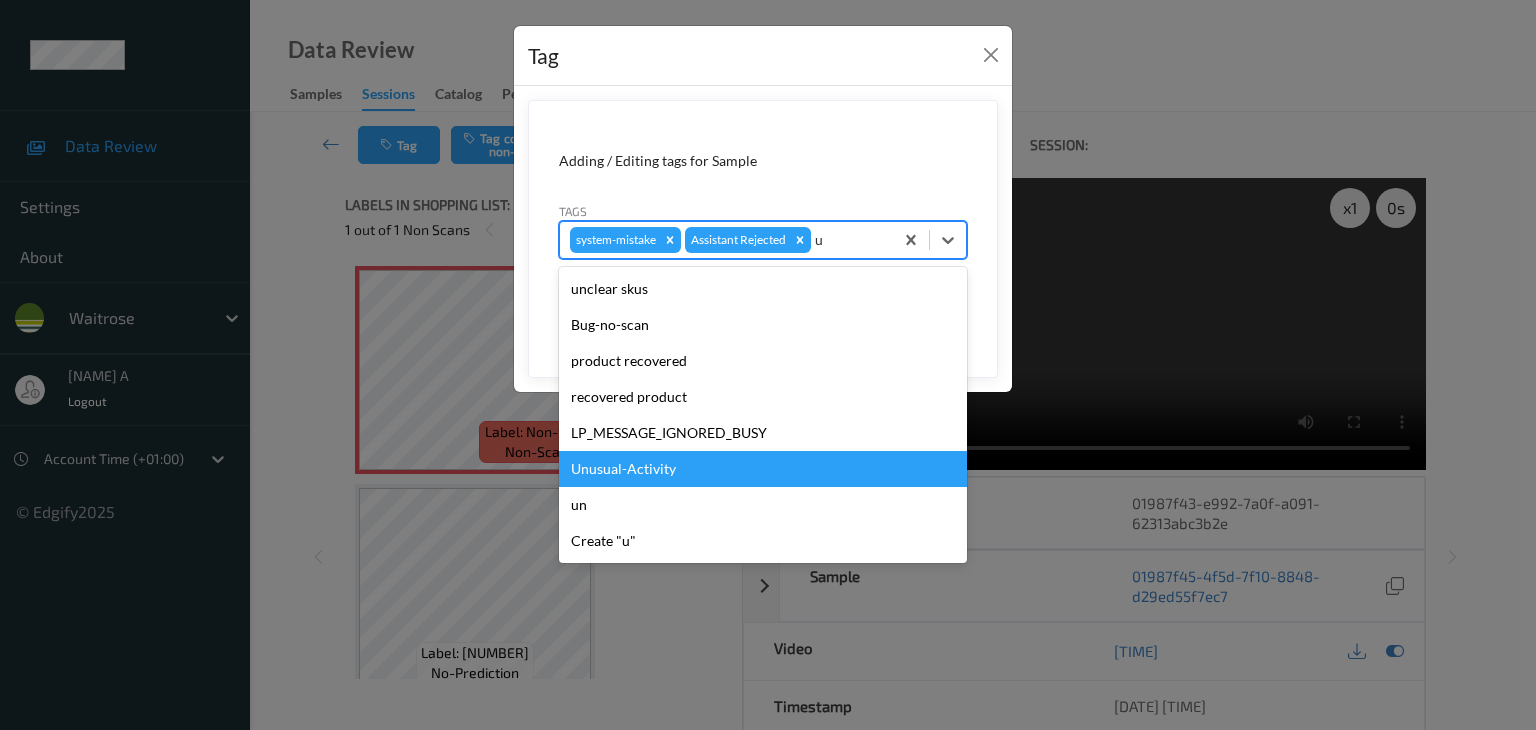 click on "Unusual-Activity" at bounding box center [763, 469] 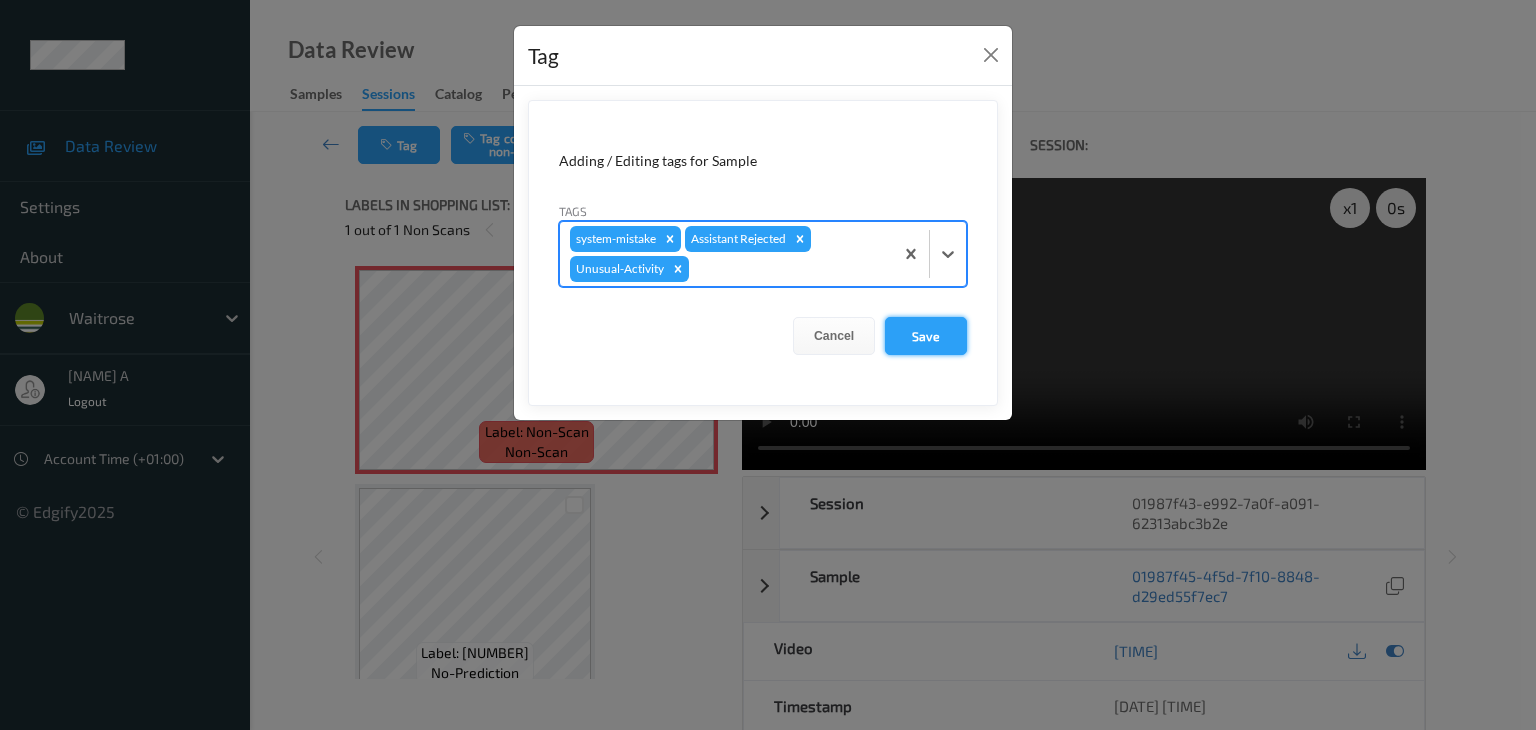 click on "Save" at bounding box center (926, 336) 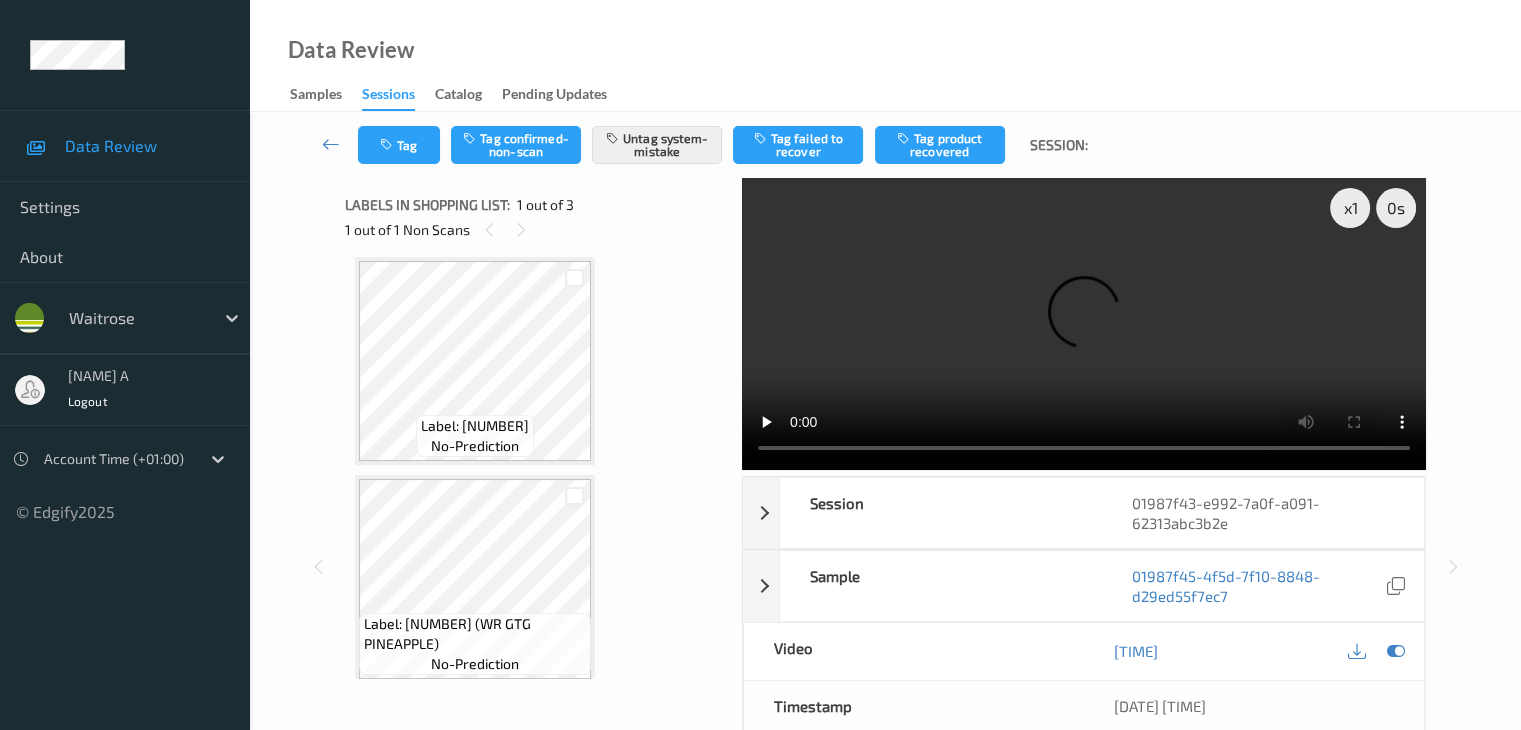 scroll, scrollTop: 241, scrollLeft: 0, axis: vertical 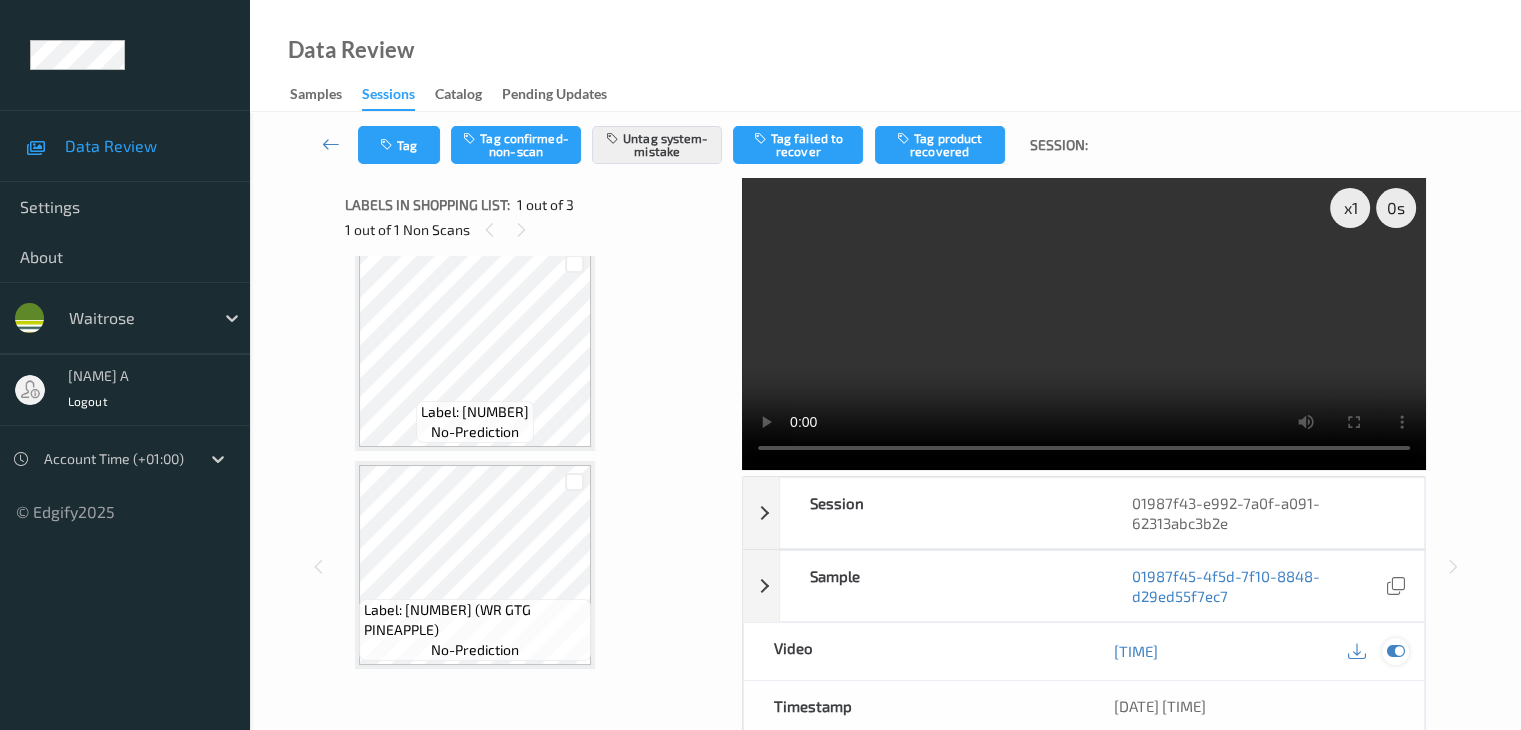 click at bounding box center (1395, 651) 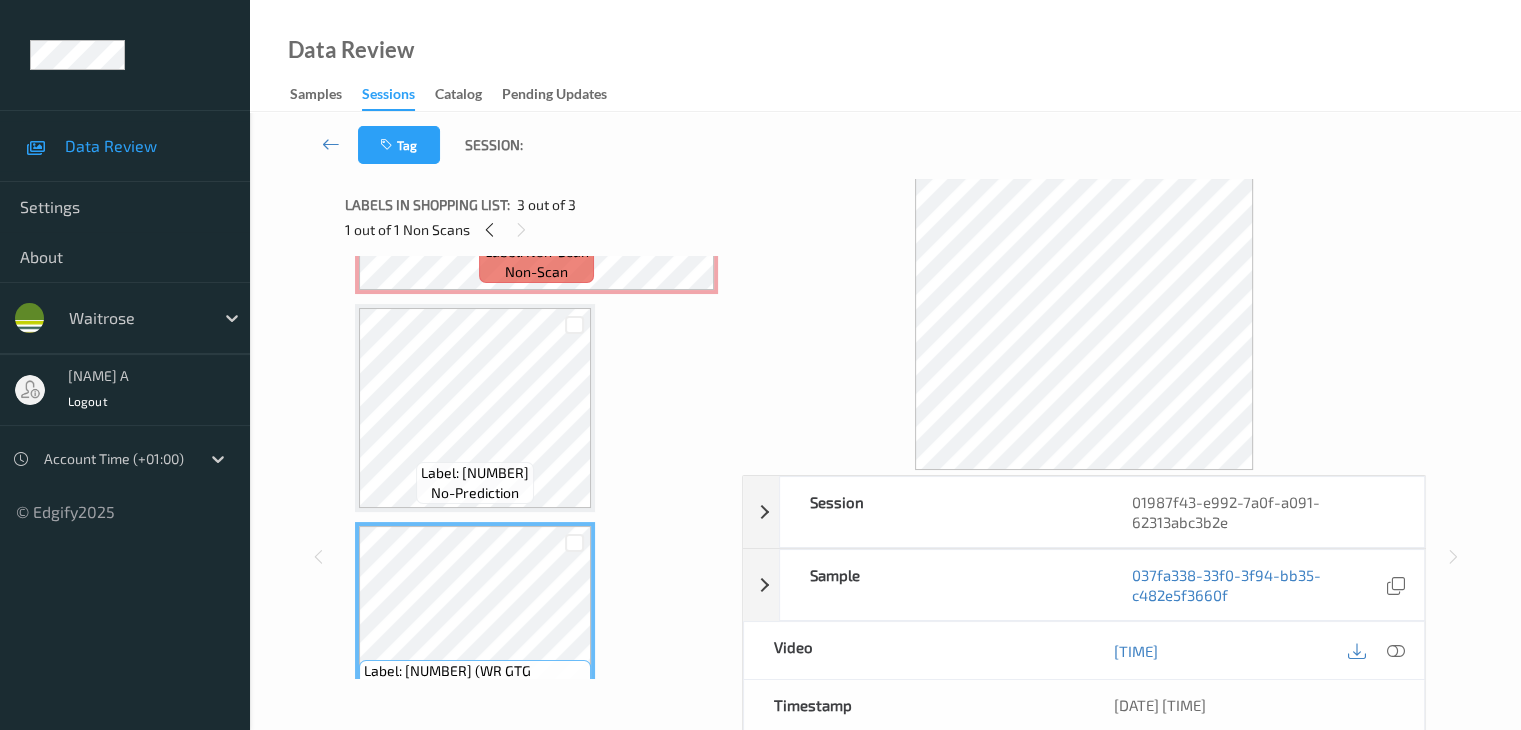 scroll, scrollTop: 241, scrollLeft: 0, axis: vertical 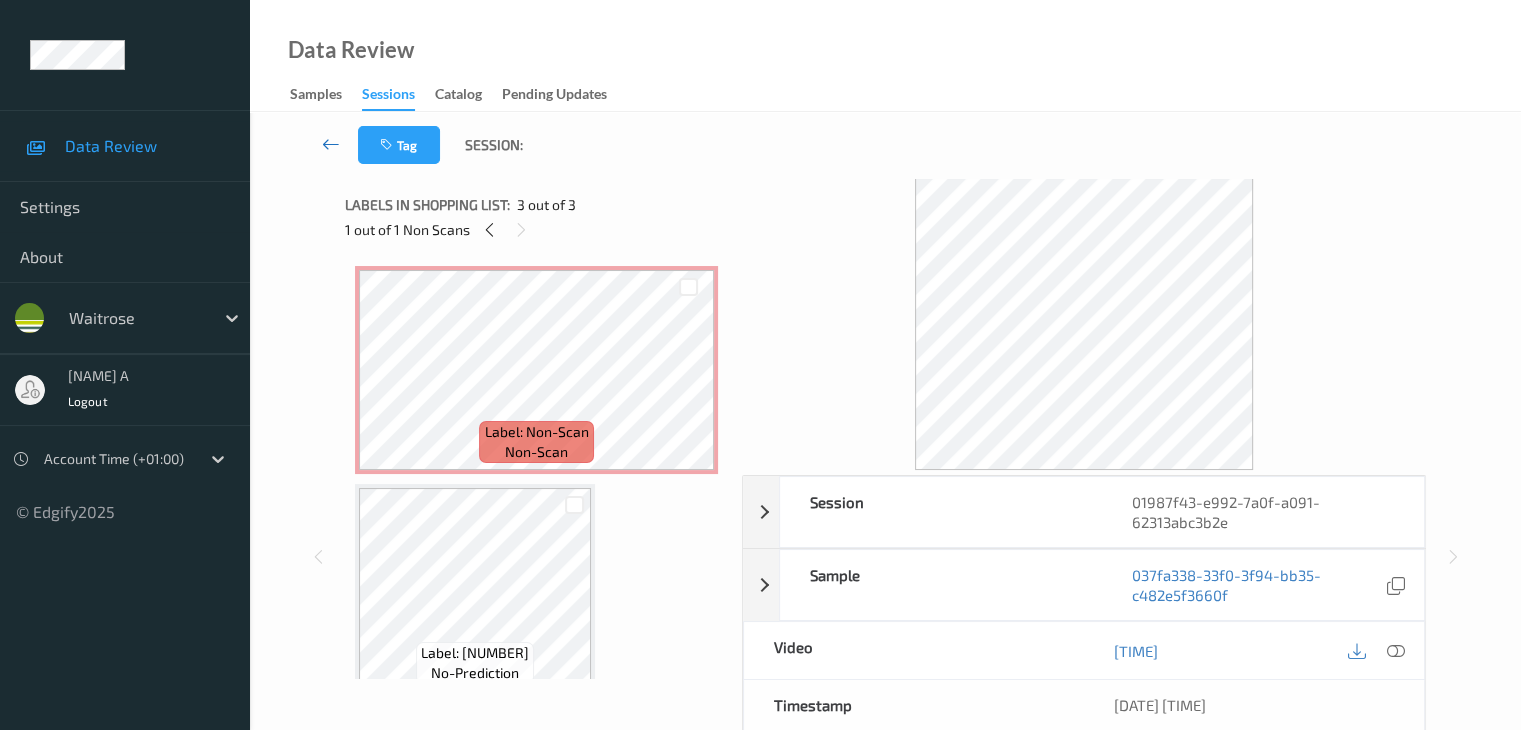 click at bounding box center [331, 144] 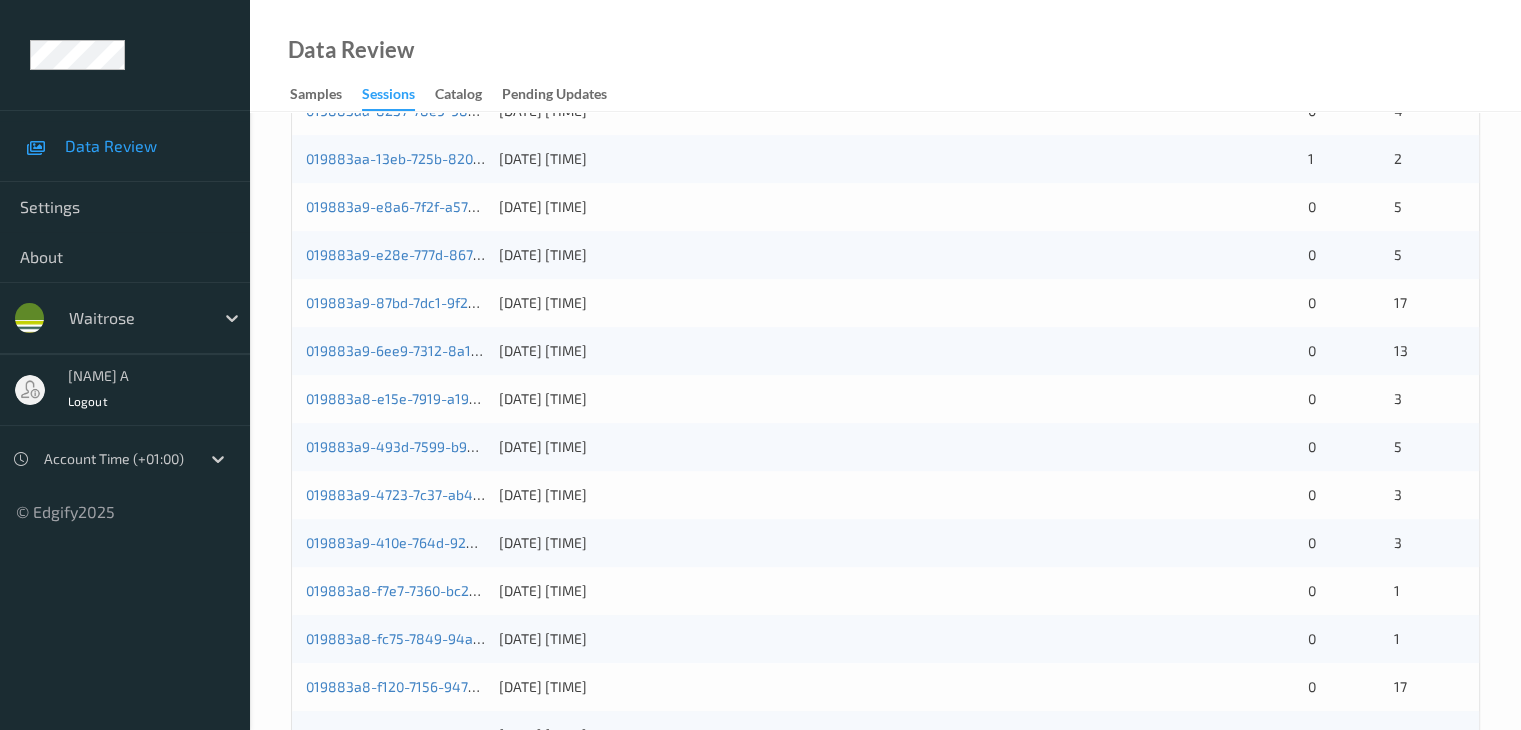 scroll, scrollTop: 700, scrollLeft: 0, axis: vertical 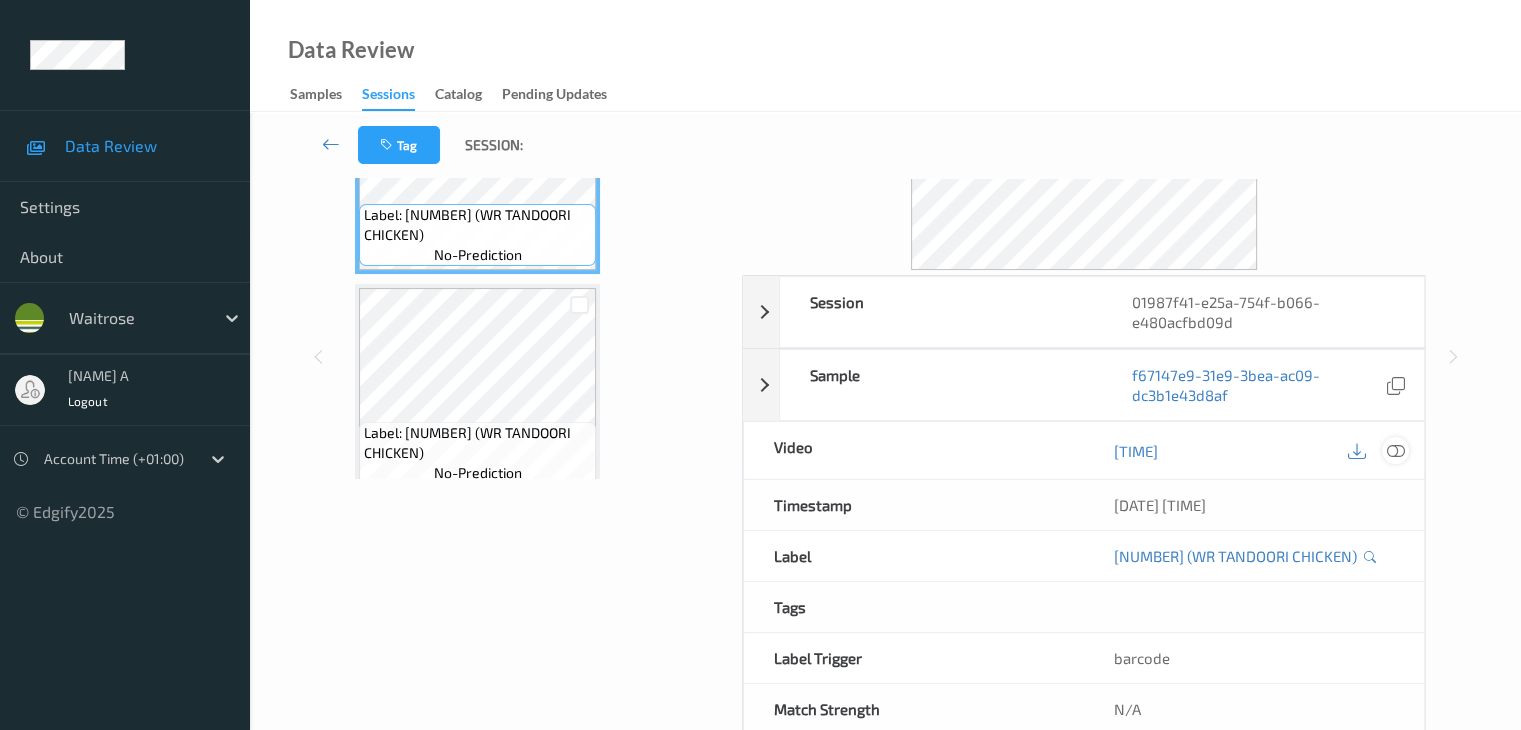 click at bounding box center [1395, 451] 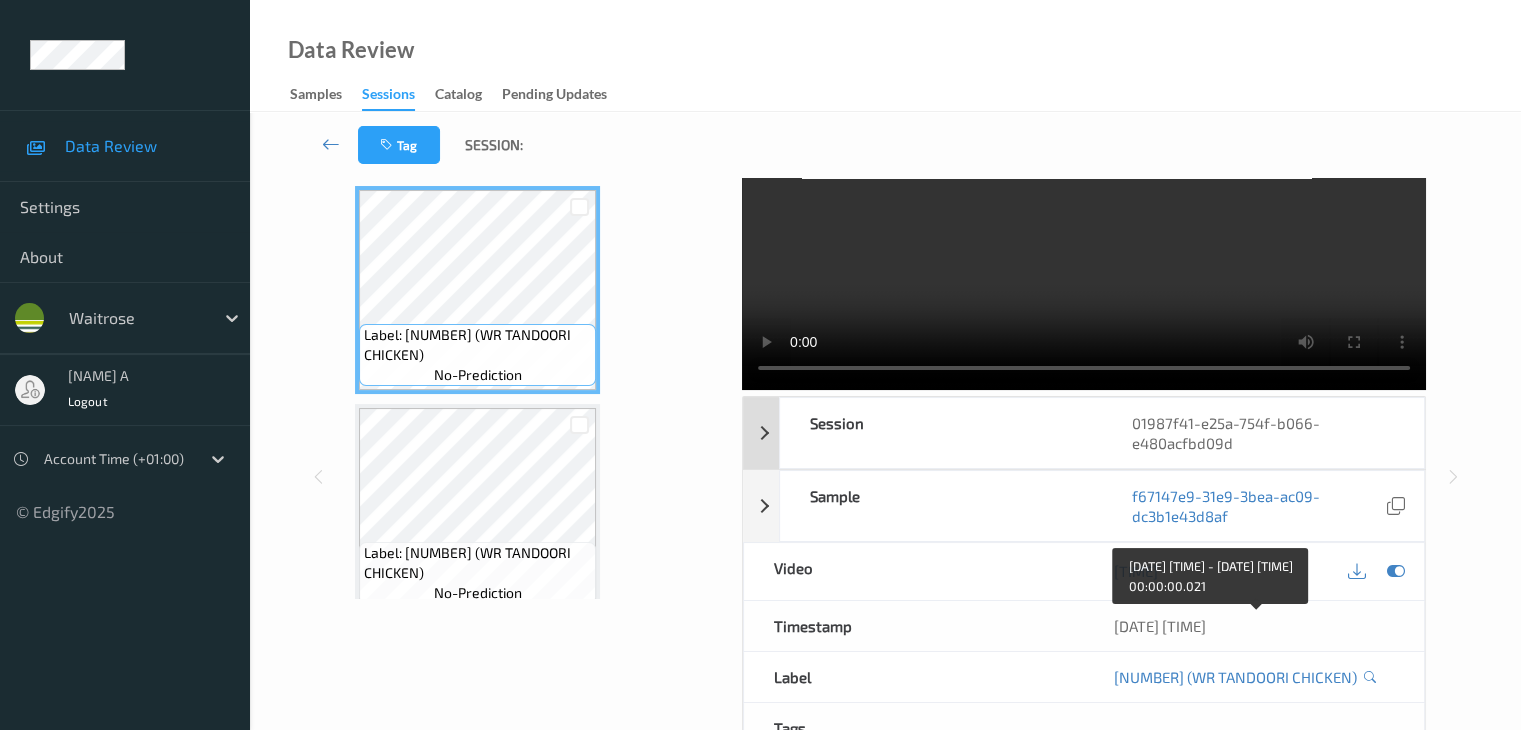 scroll, scrollTop: 0, scrollLeft: 0, axis: both 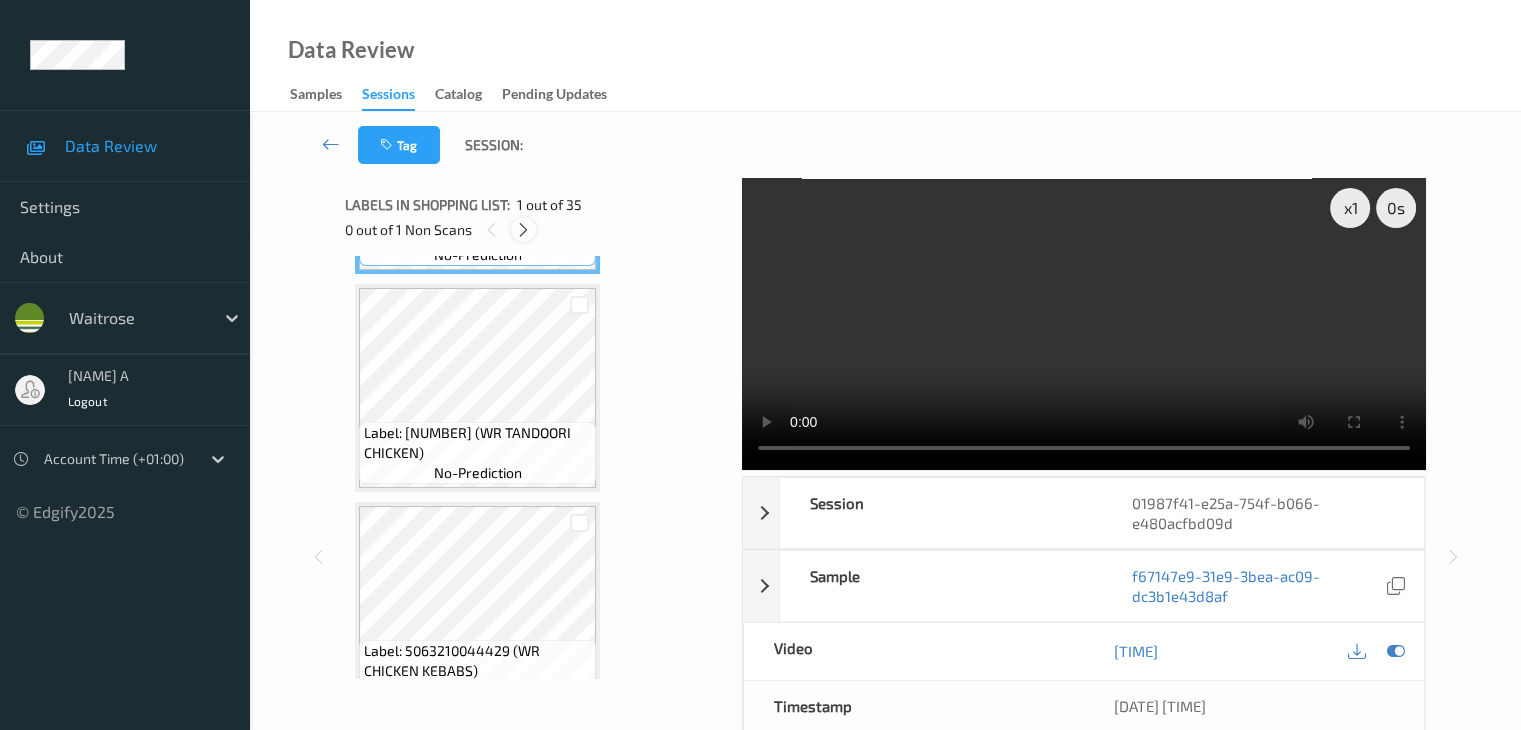 click at bounding box center (523, 230) 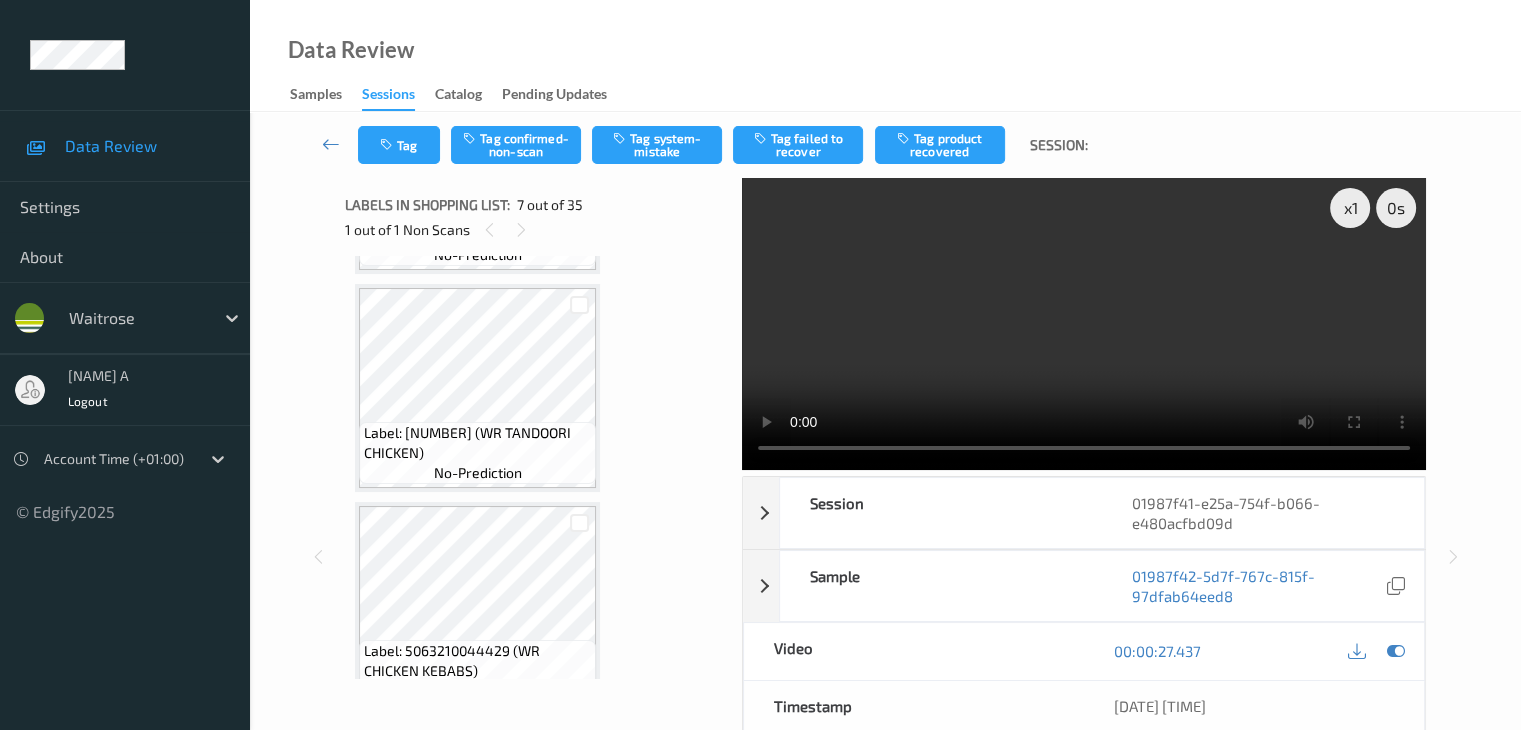 scroll, scrollTop: 1100, scrollLeft: 0, axis: vertical 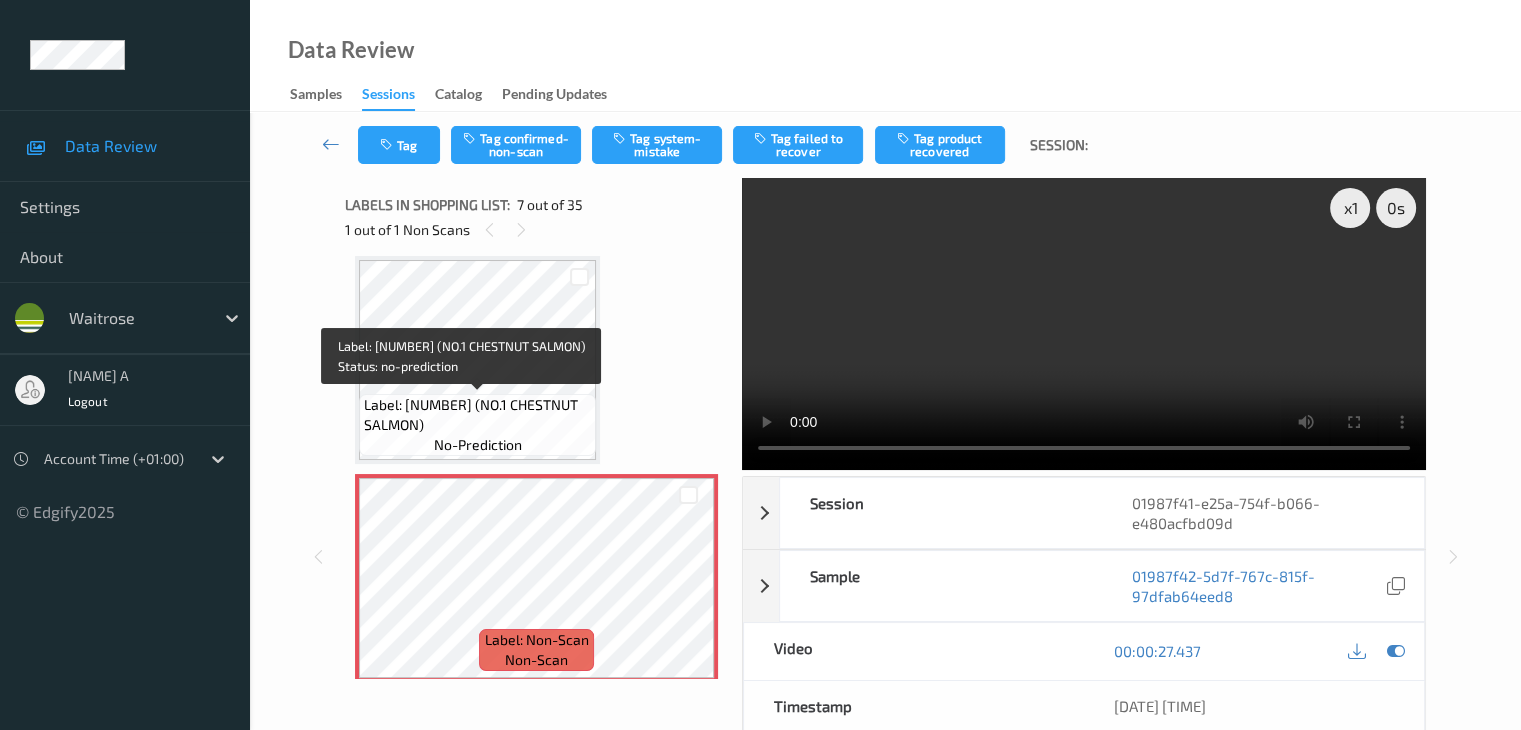 click on "Label: 5000169473795 (NO.1 CHESTNUT SALMON)" at bounding box center (477, 415) 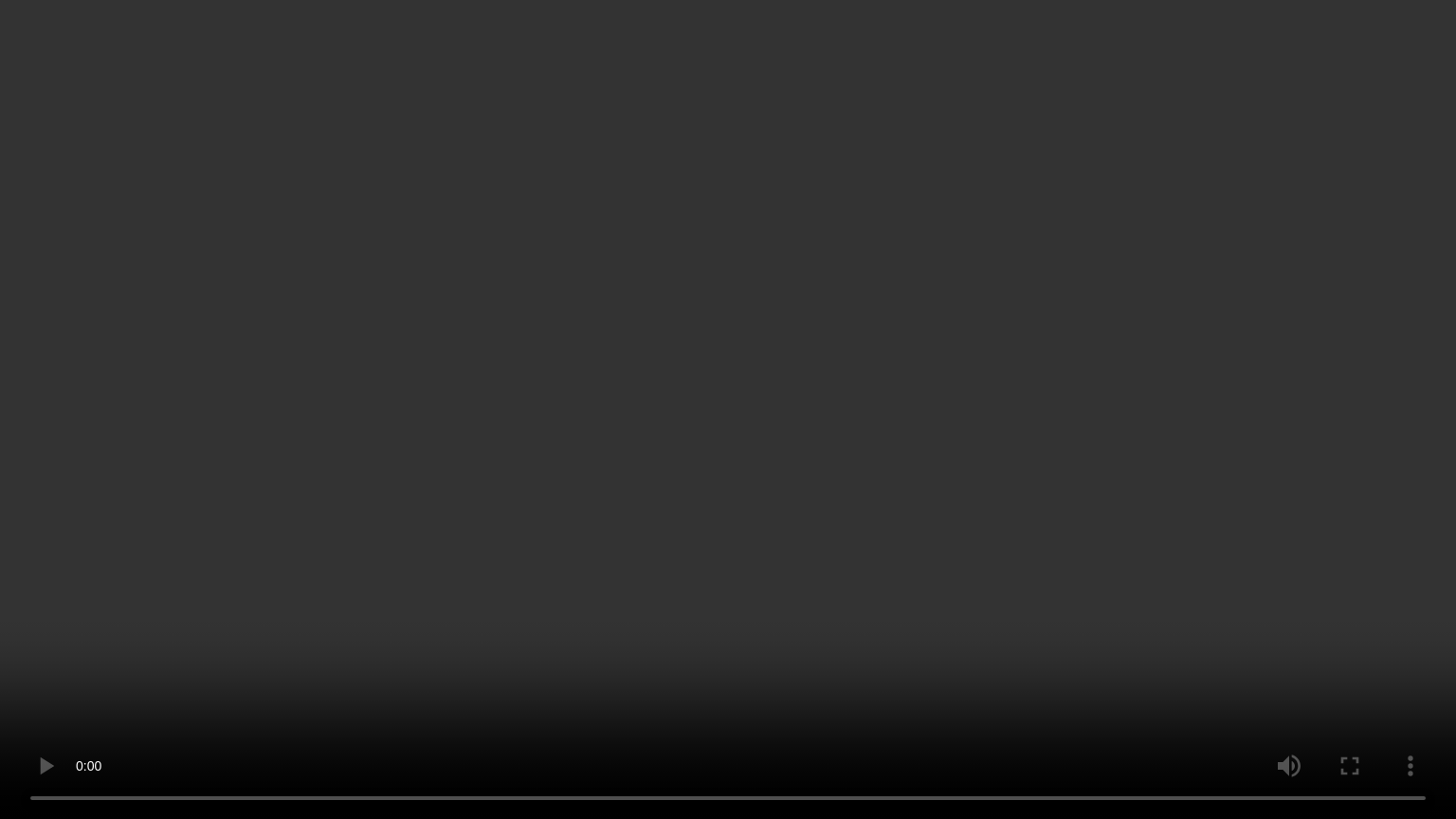 type 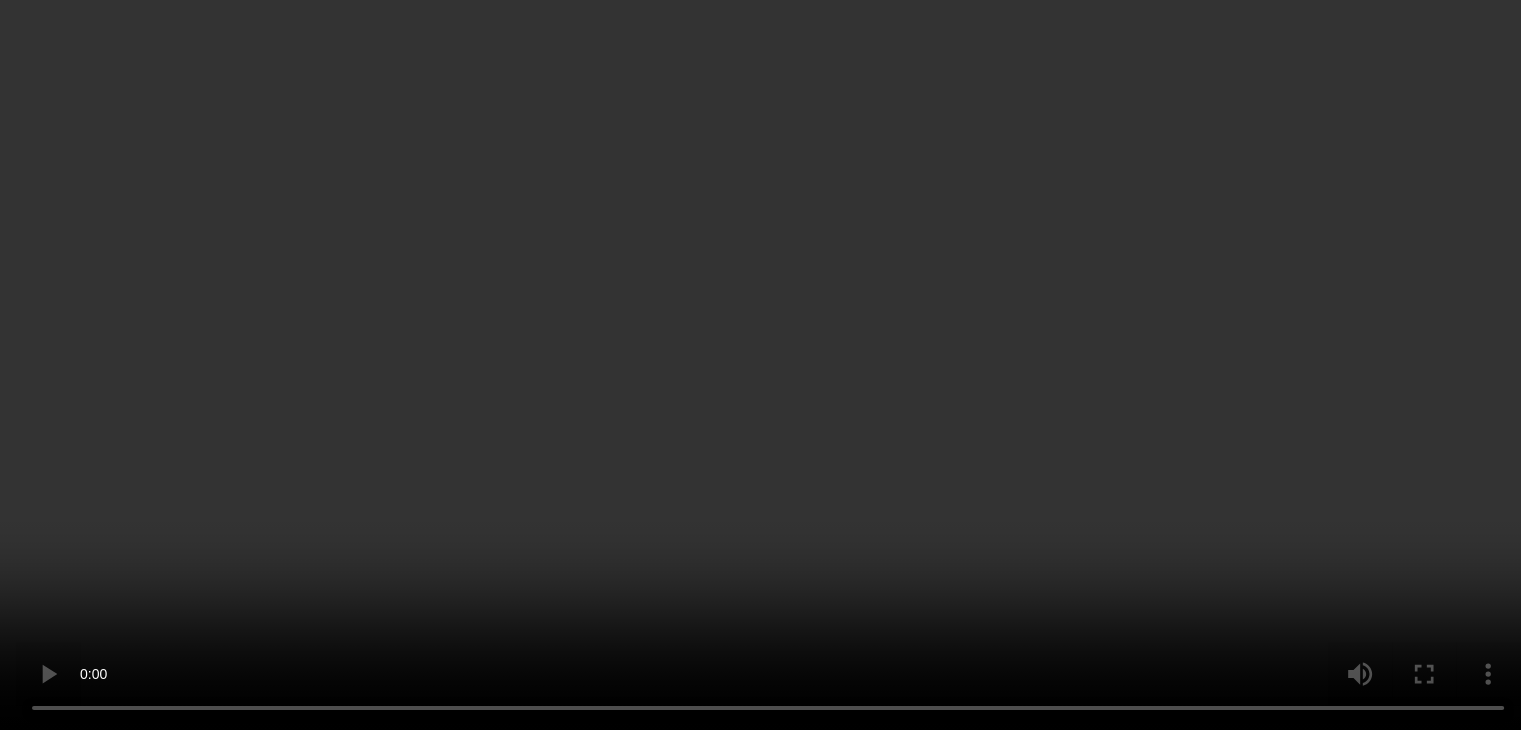 scroll, scrollTop: 1300, scrollLeft: 0, axis: vertical 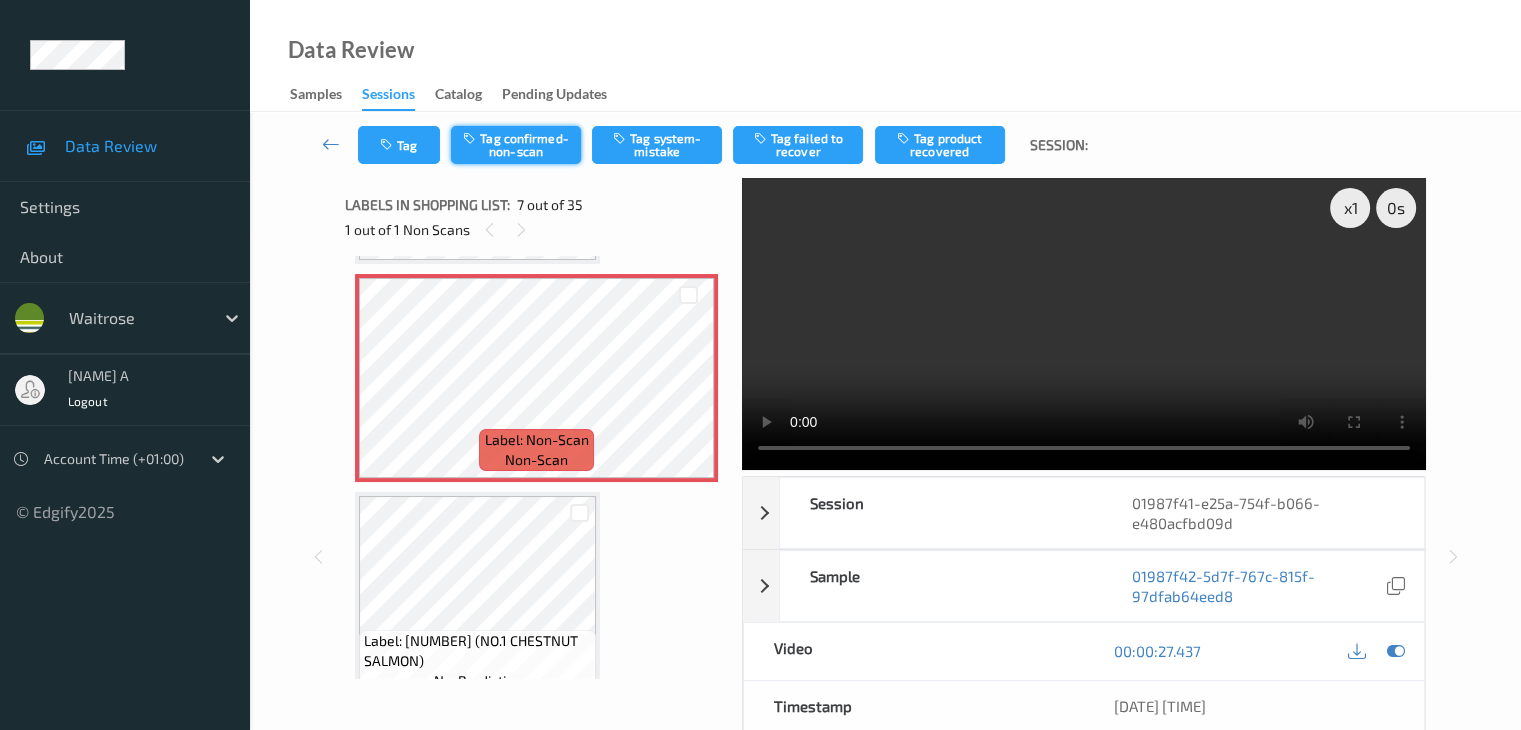 click on "Tag   confirmed-non-scan" at bounding box center (516, 145) 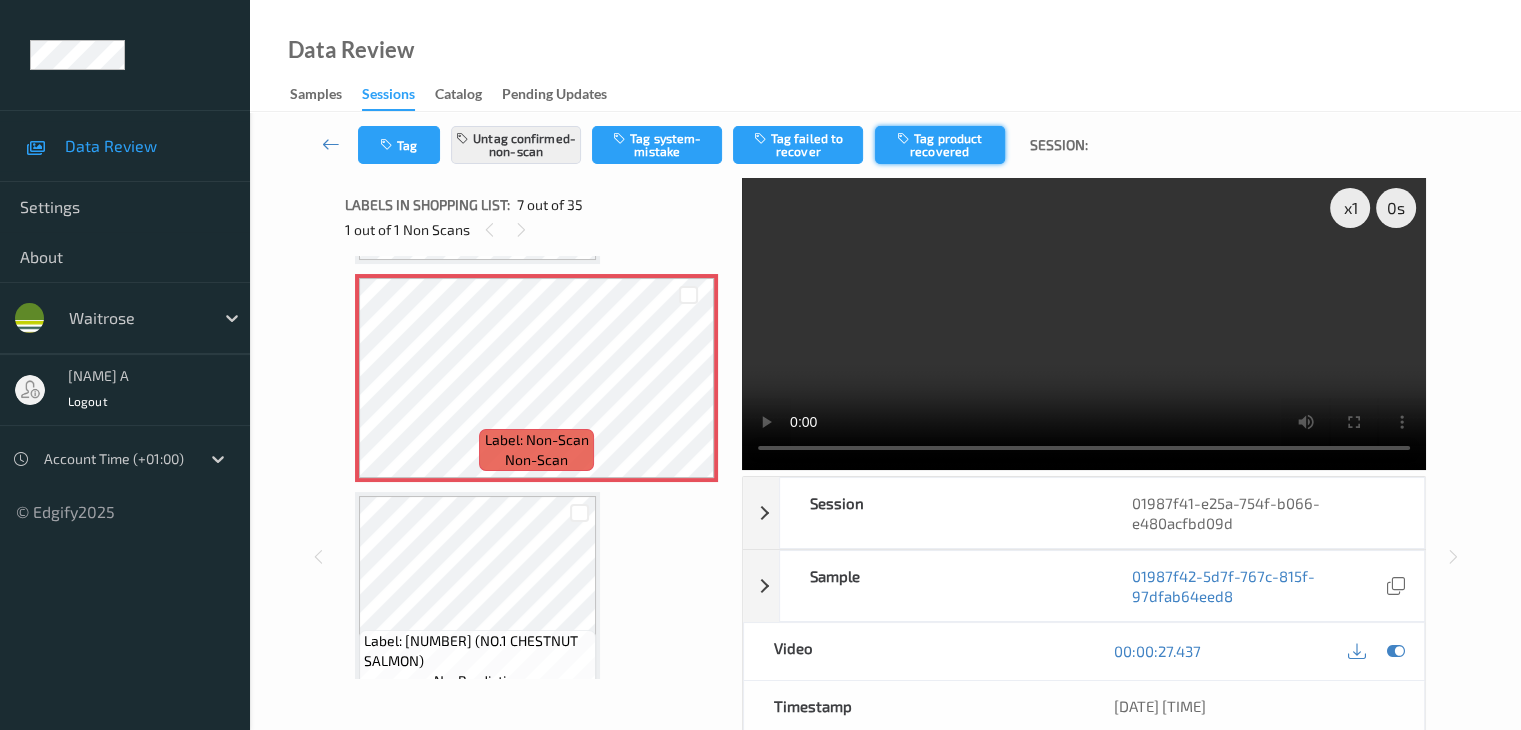 click on "Tag   product recovered" at bounding box center [940, 145] 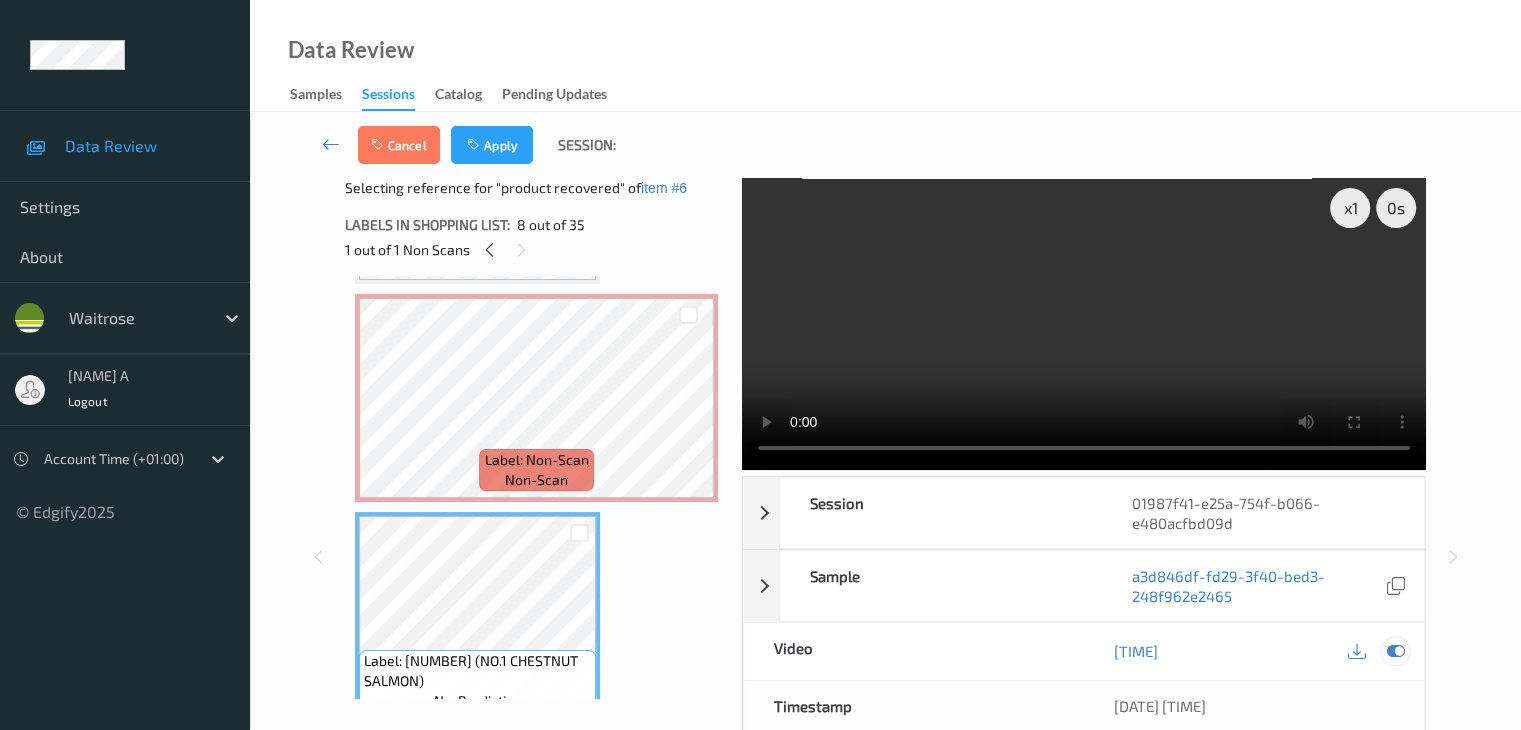 click at bounding box center (1395, 651) 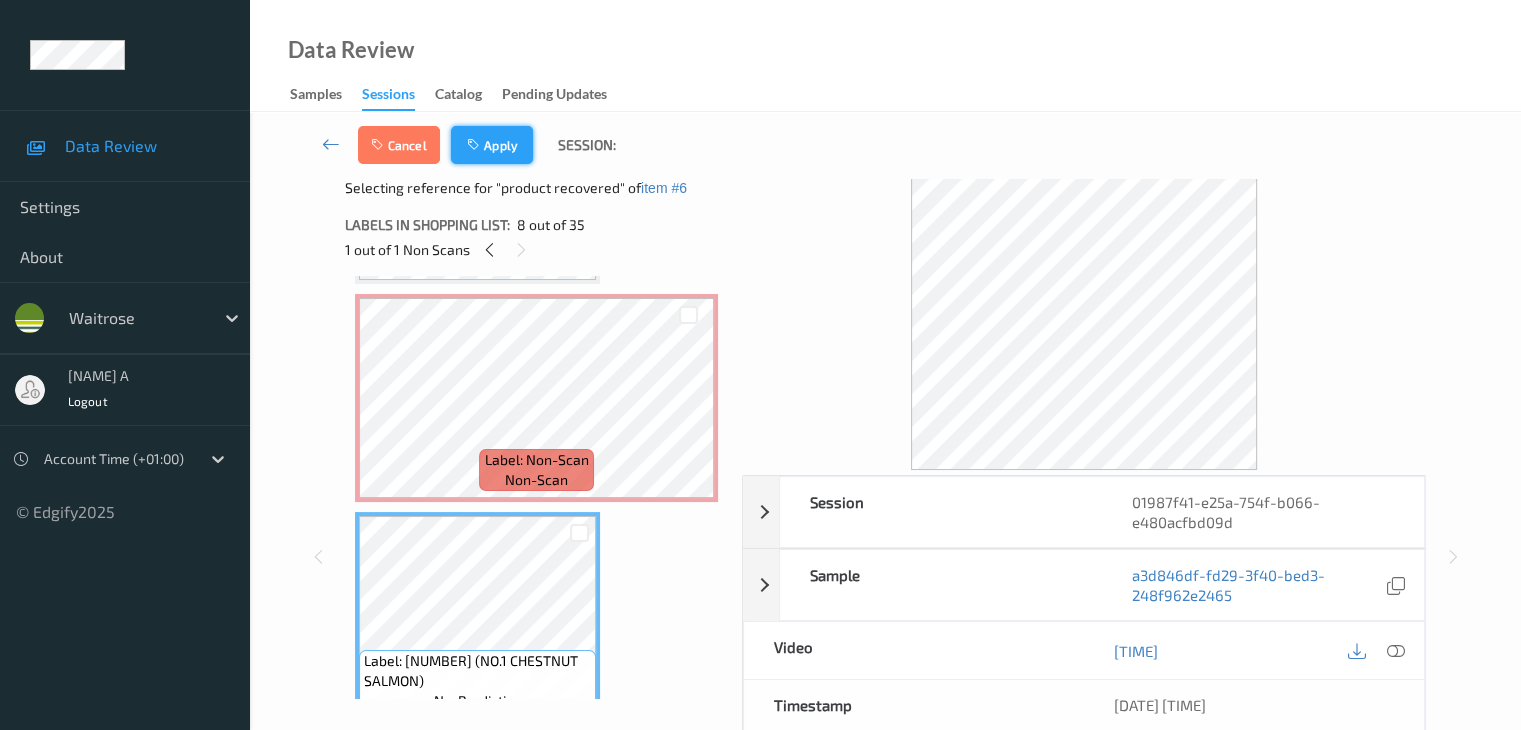click on "Apply" at bounding box center (492, 145) 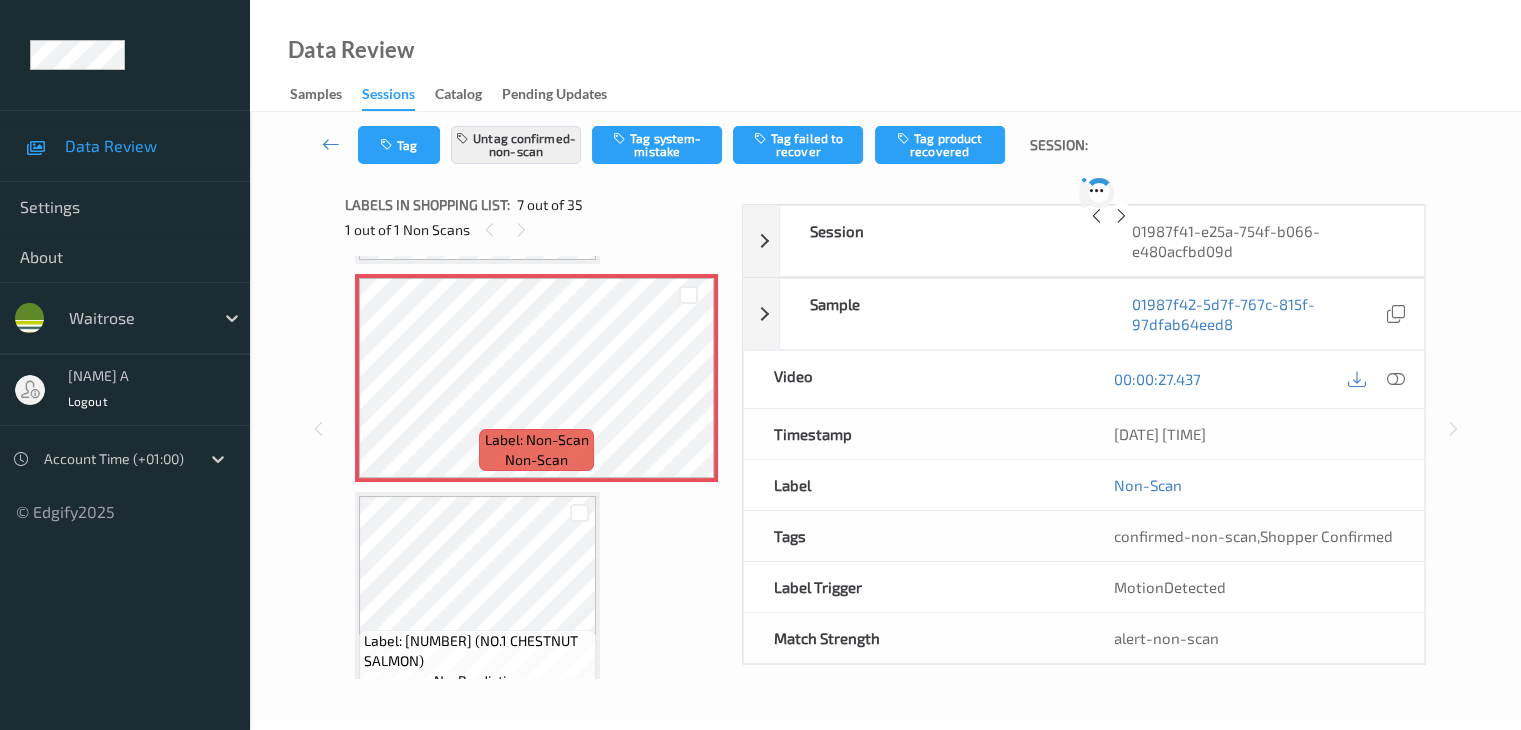scroll, scrollTop: 1100, scrollLeft: 0, axis: vertical 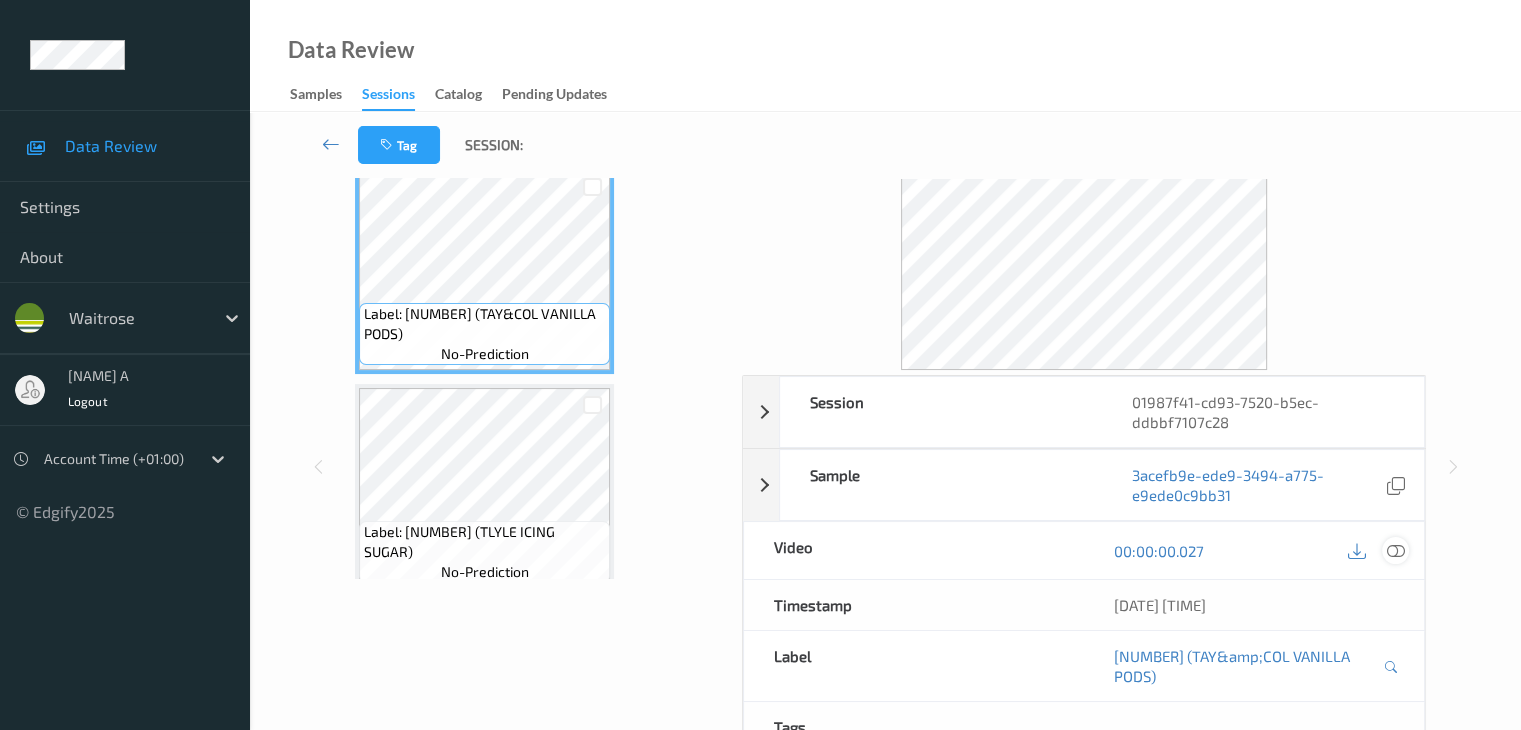 click at bounding box center (1395, 551) 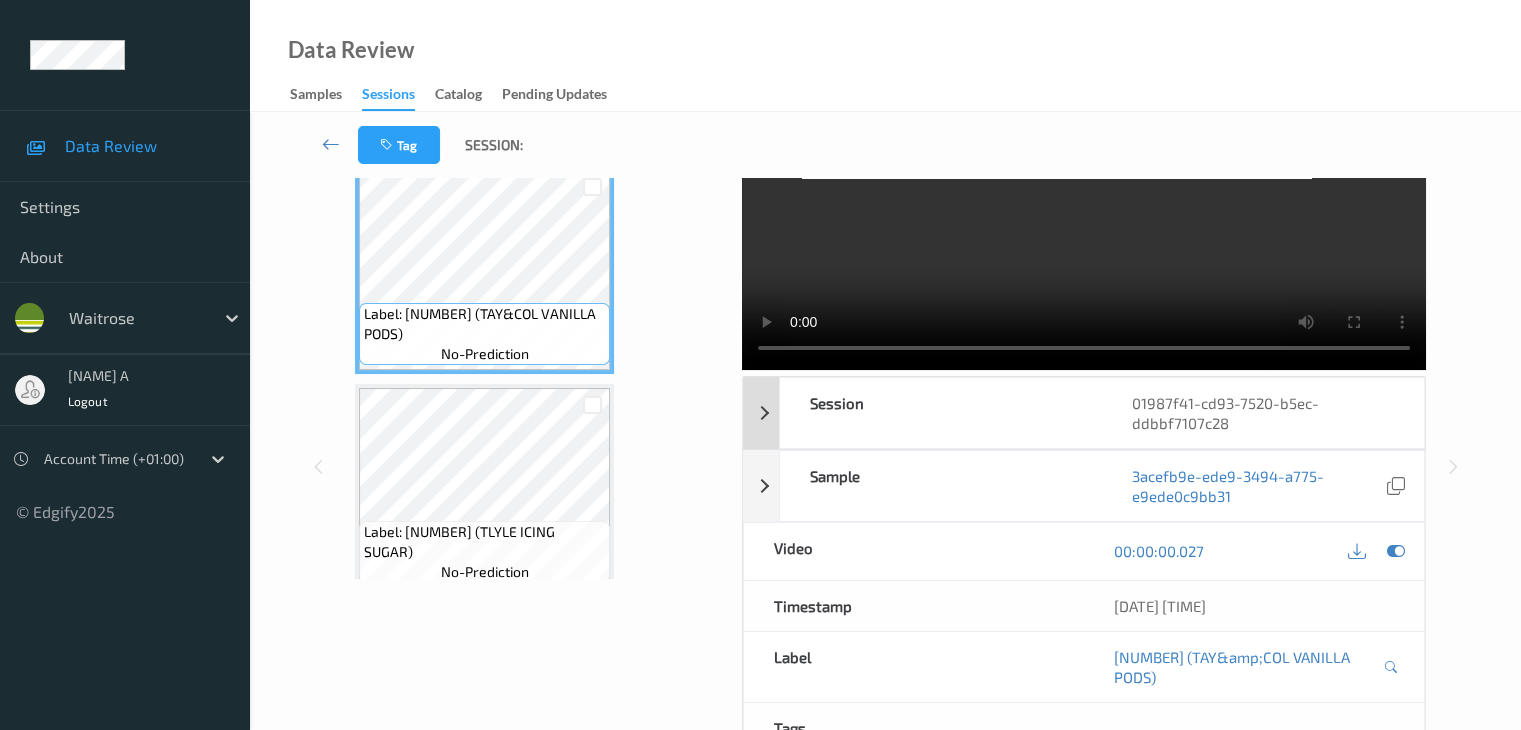 scroll, scrollTop: 0, scrollLeft: 0, axis: both 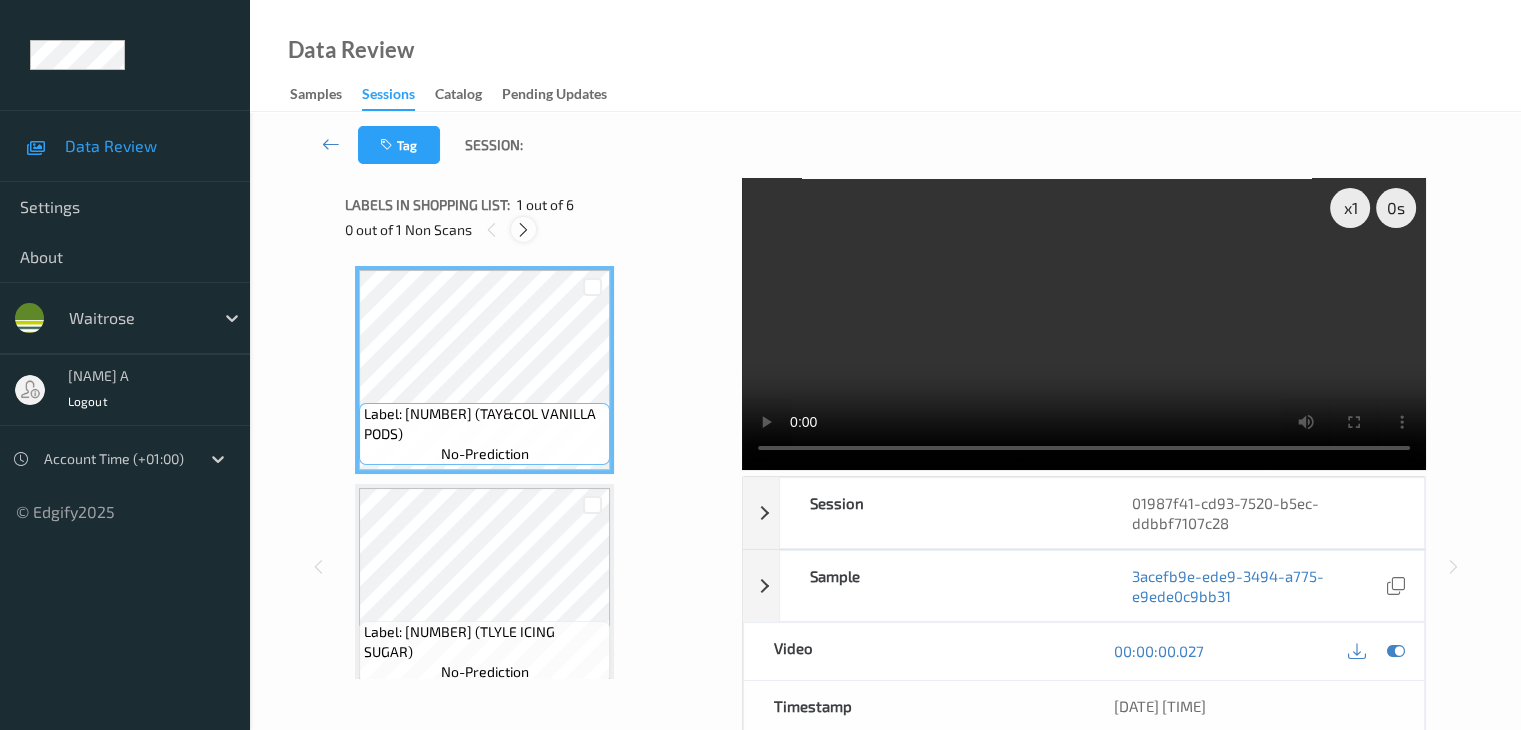 click at bounding box center (523, 230) 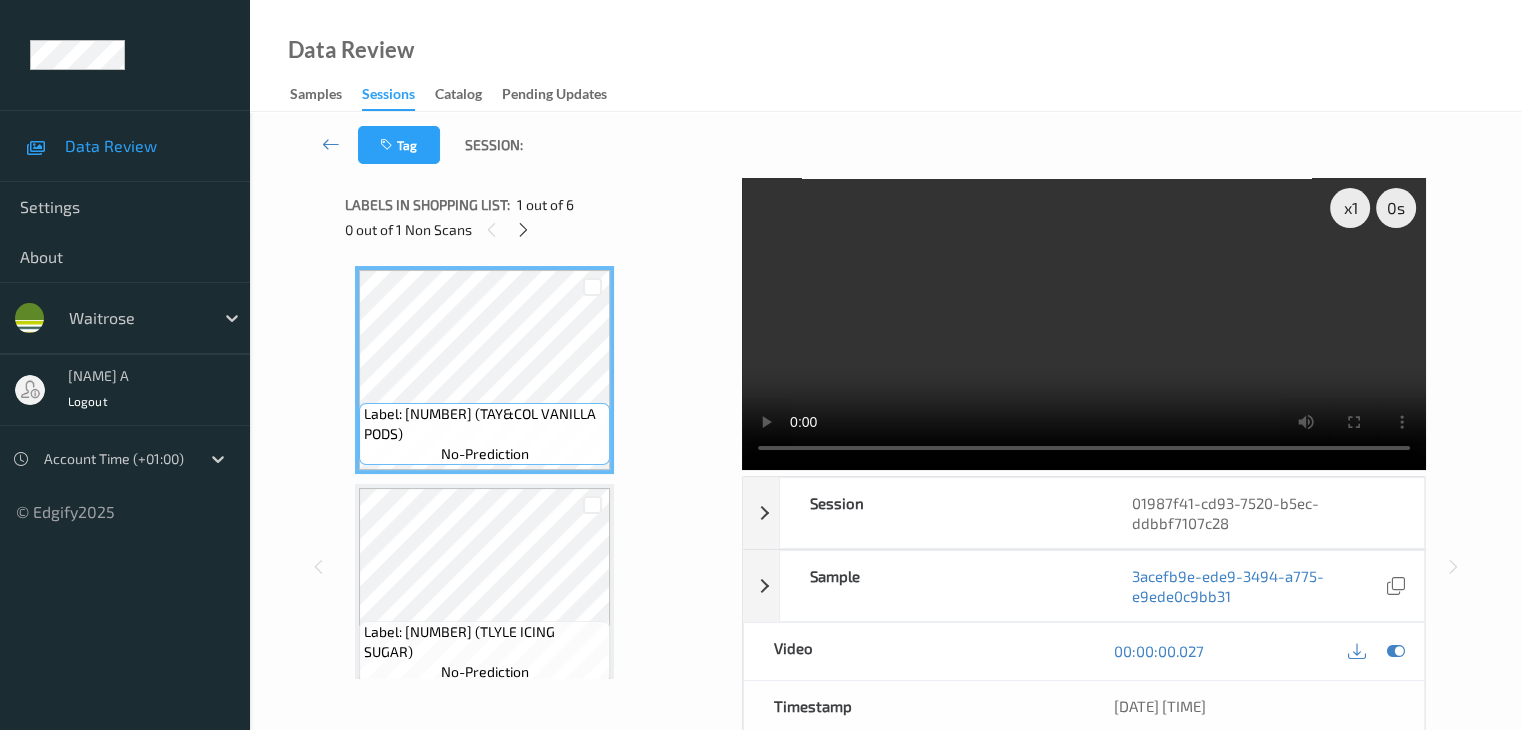 scroll, scrollTop: 446, scrollLeft: 0, axis: vertical 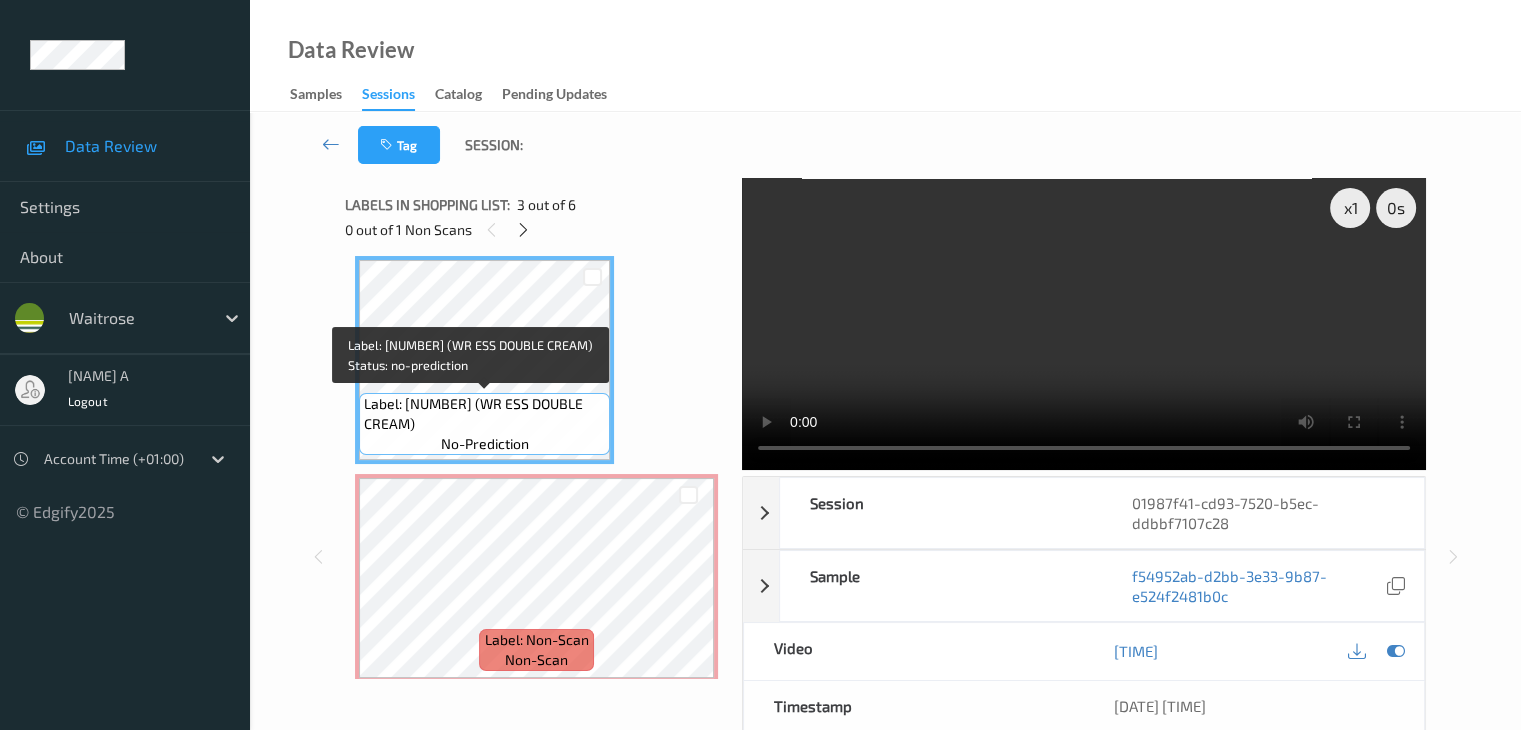 click on "Label: 5000169116333 (WR ESS DOUBLE CREAM)" at bounding box center [484, 414] 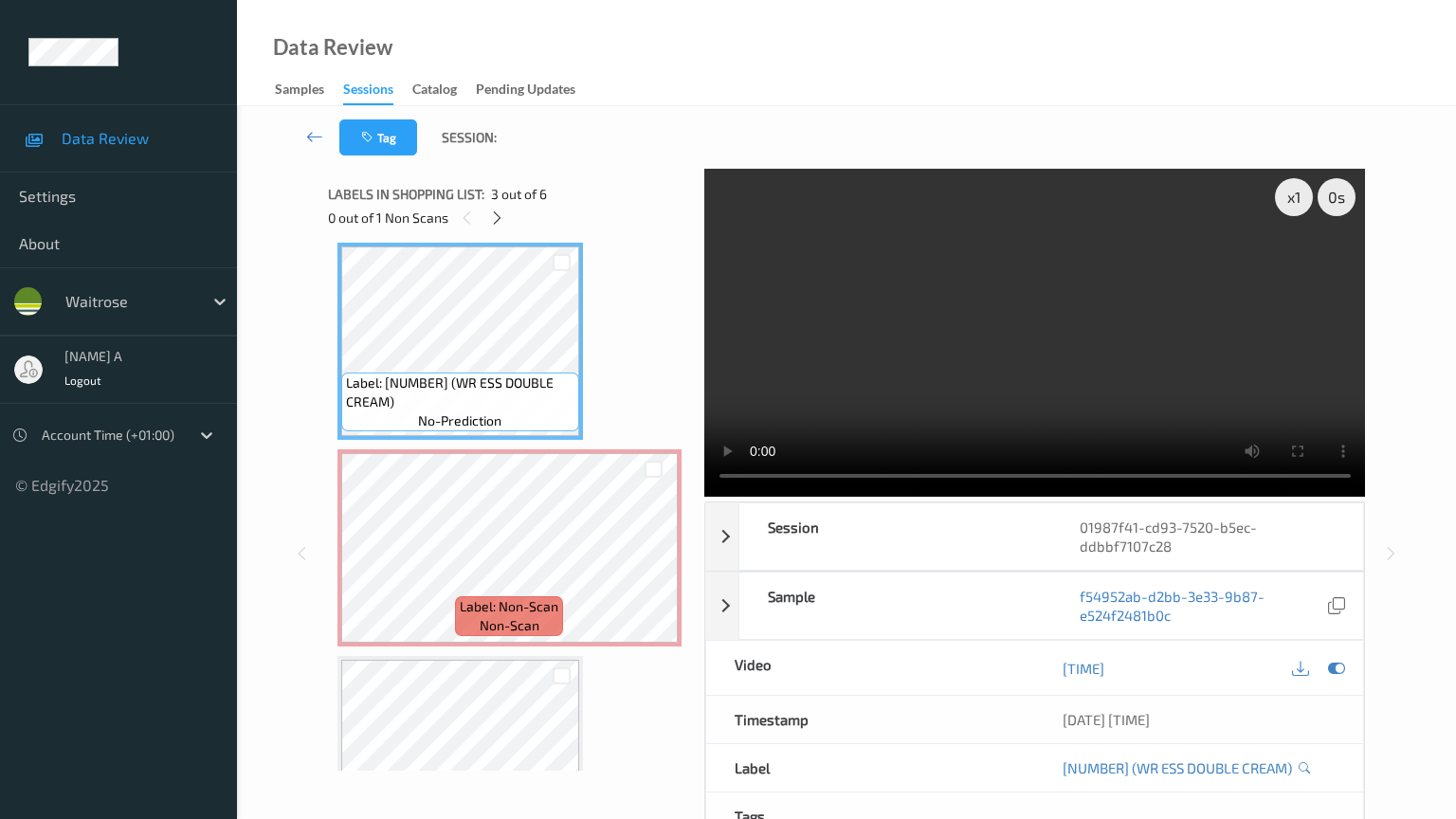 type 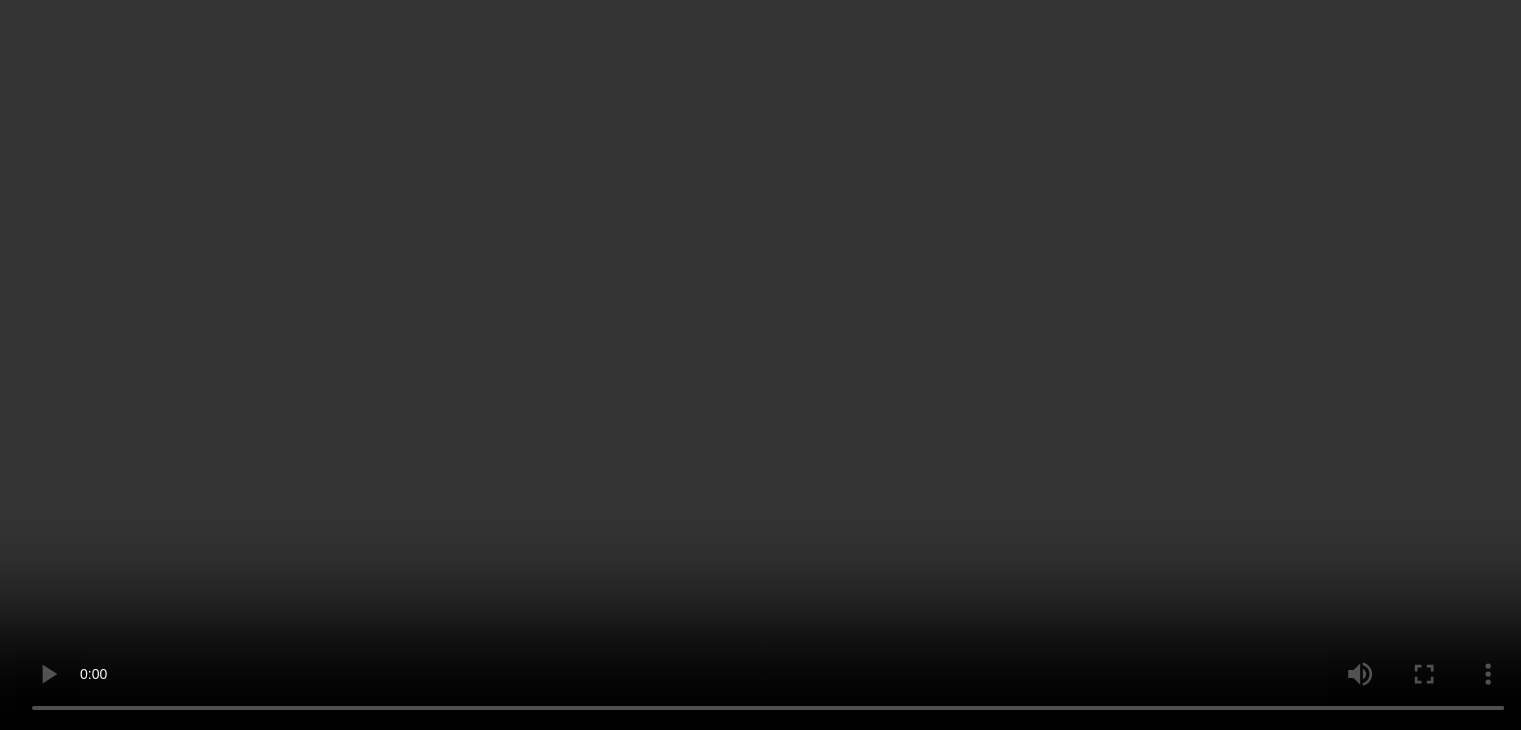 scroll, scrollTop: 546, scrollLeft: 0, axis: vertical 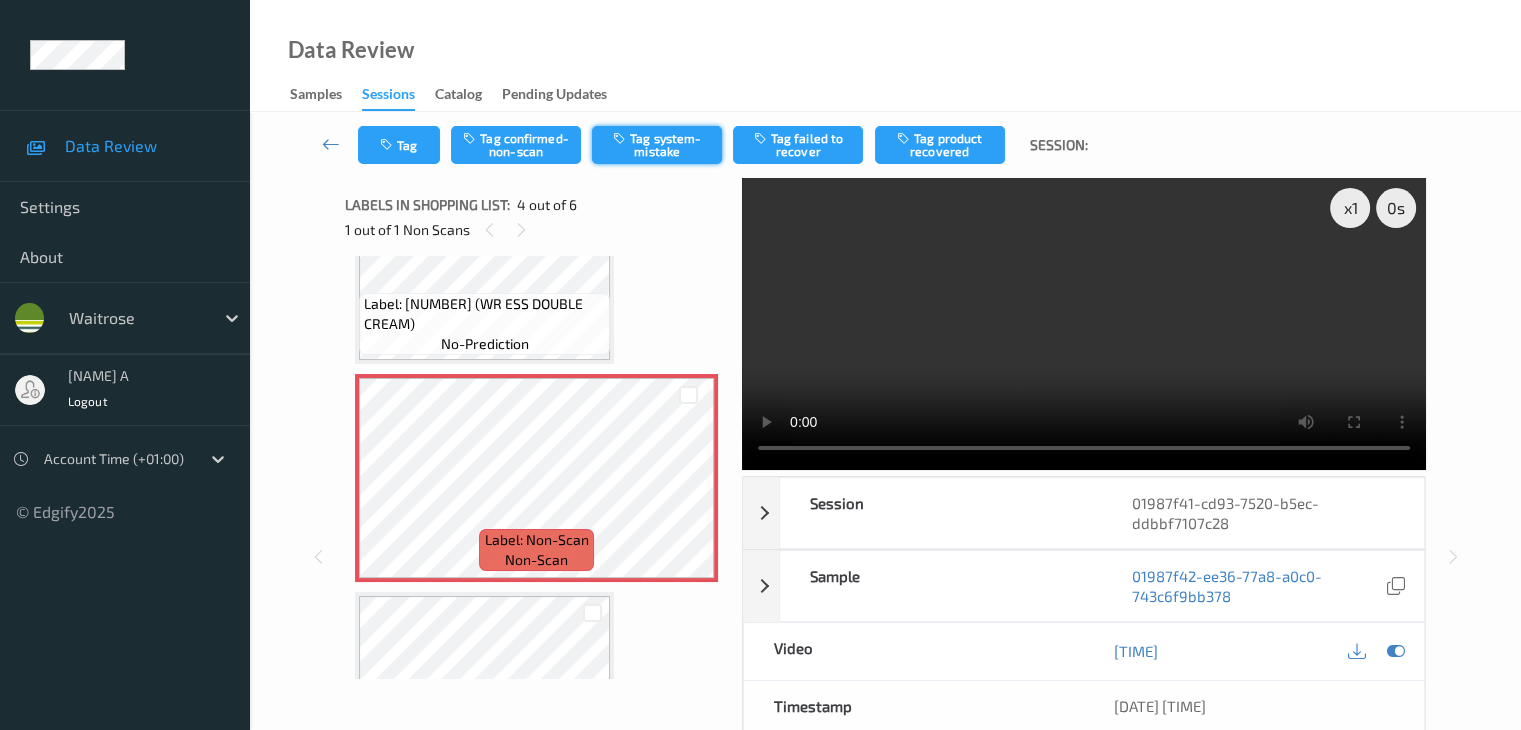 click on "Tag   system-mistake" at bounding box center (657, 145) 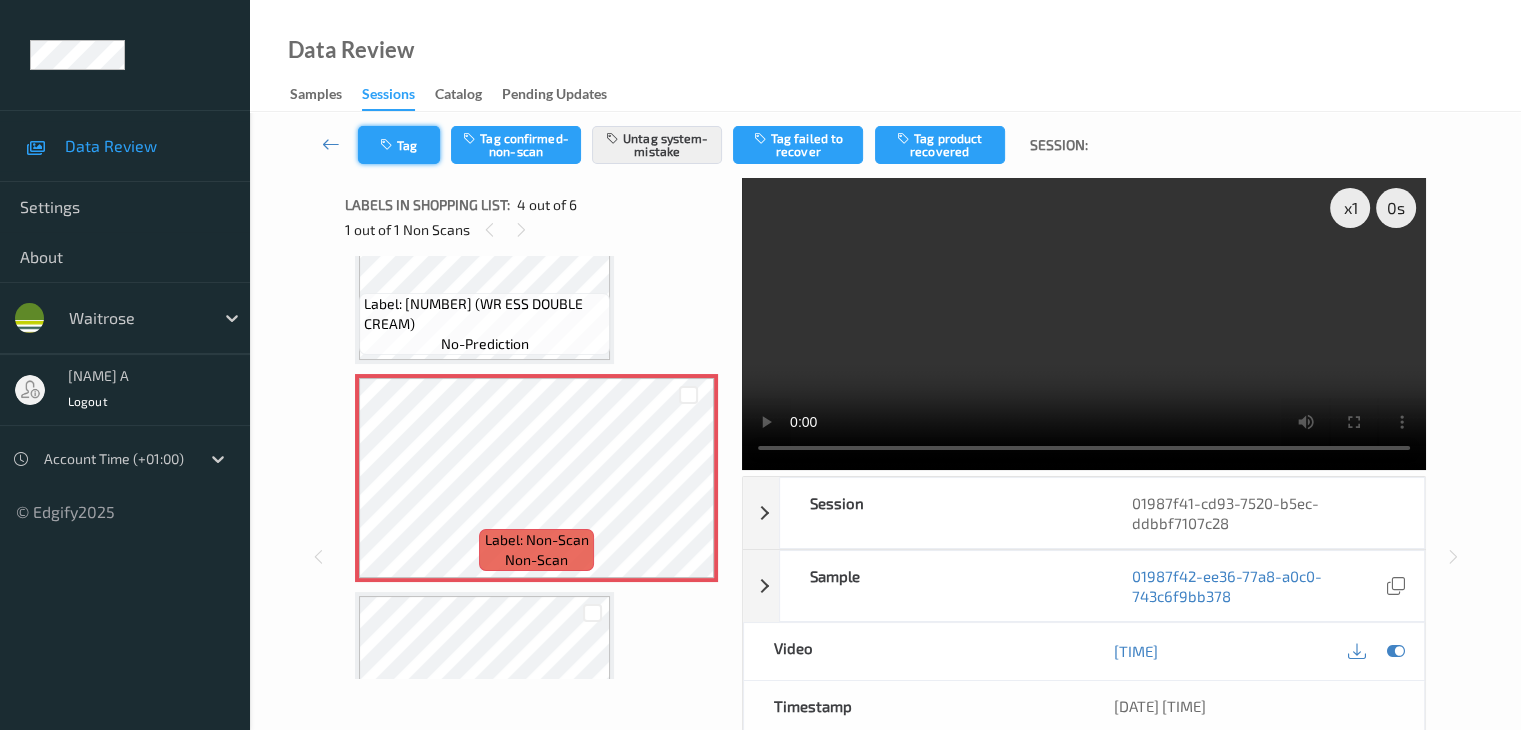 click on "Tag" at bounding box center (399, 145) 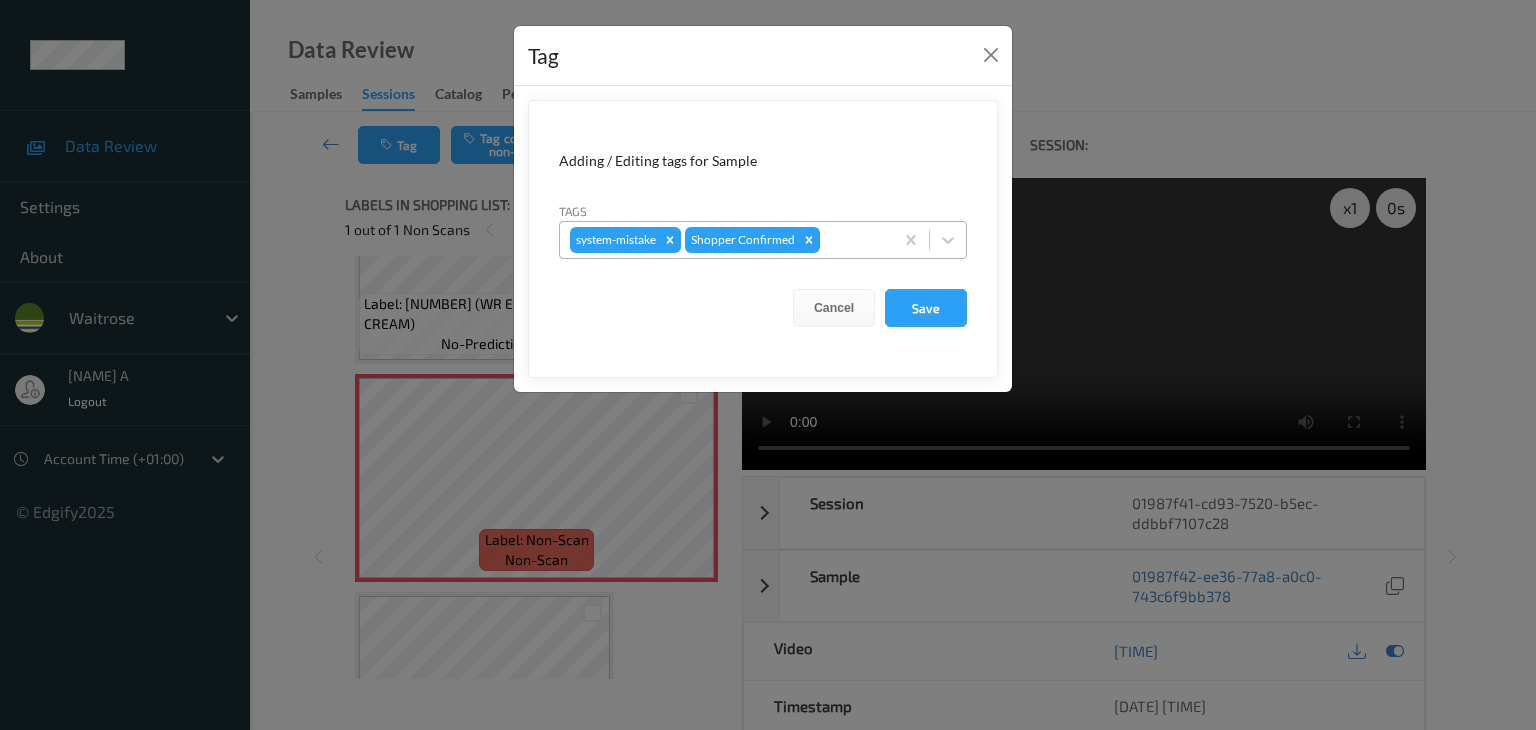click at bounding box center (853, 240) 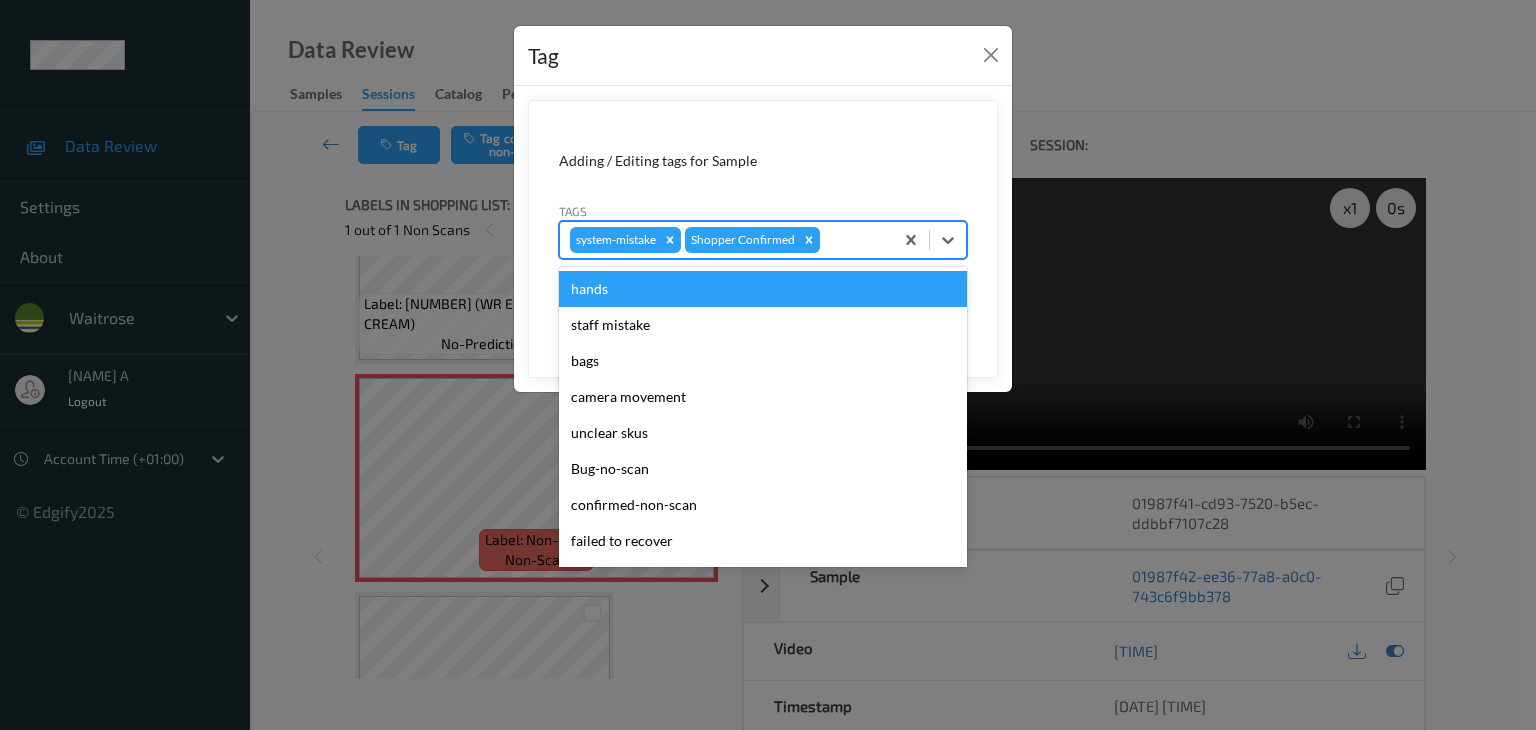 type on "u" 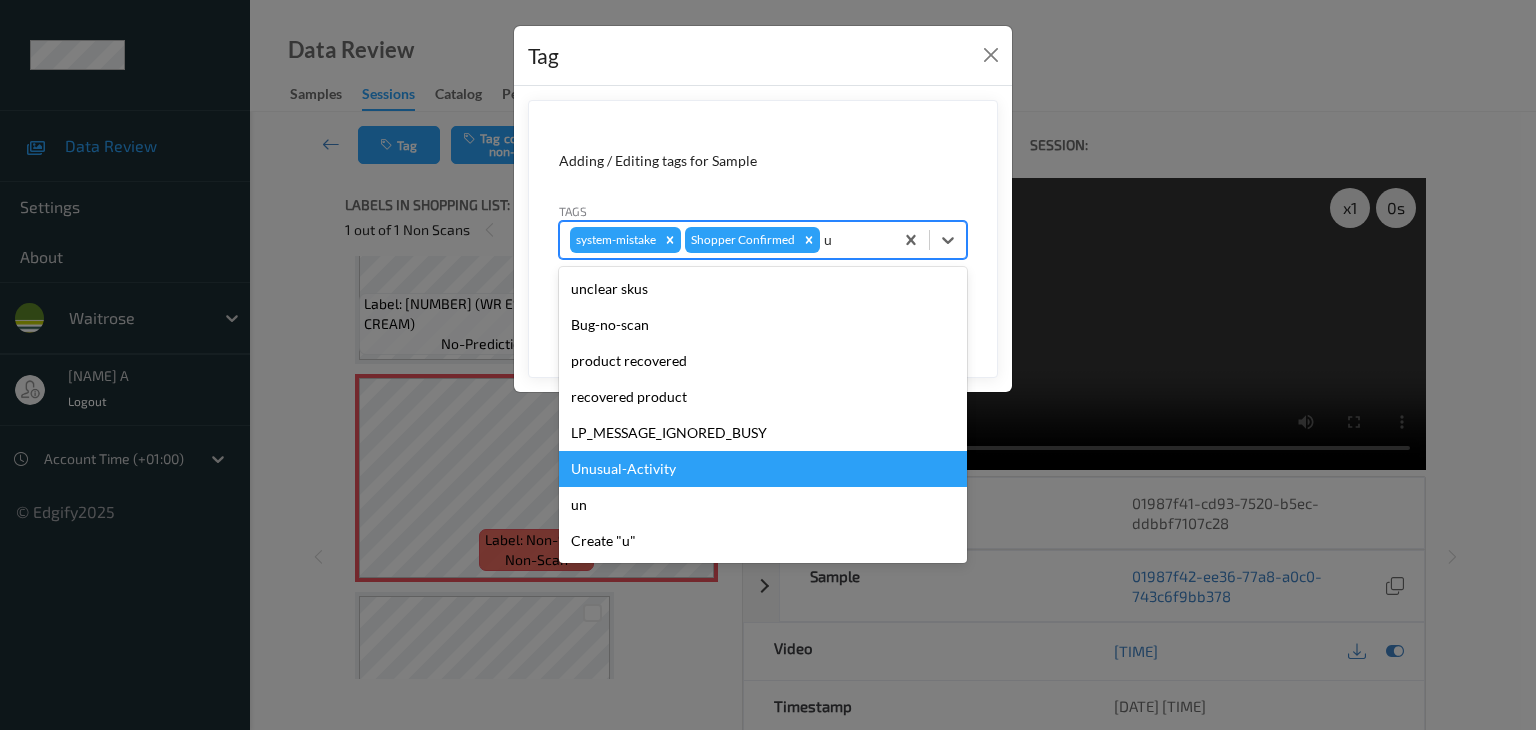 click on "Unusual-Activity" at bounding box center (763, 469) 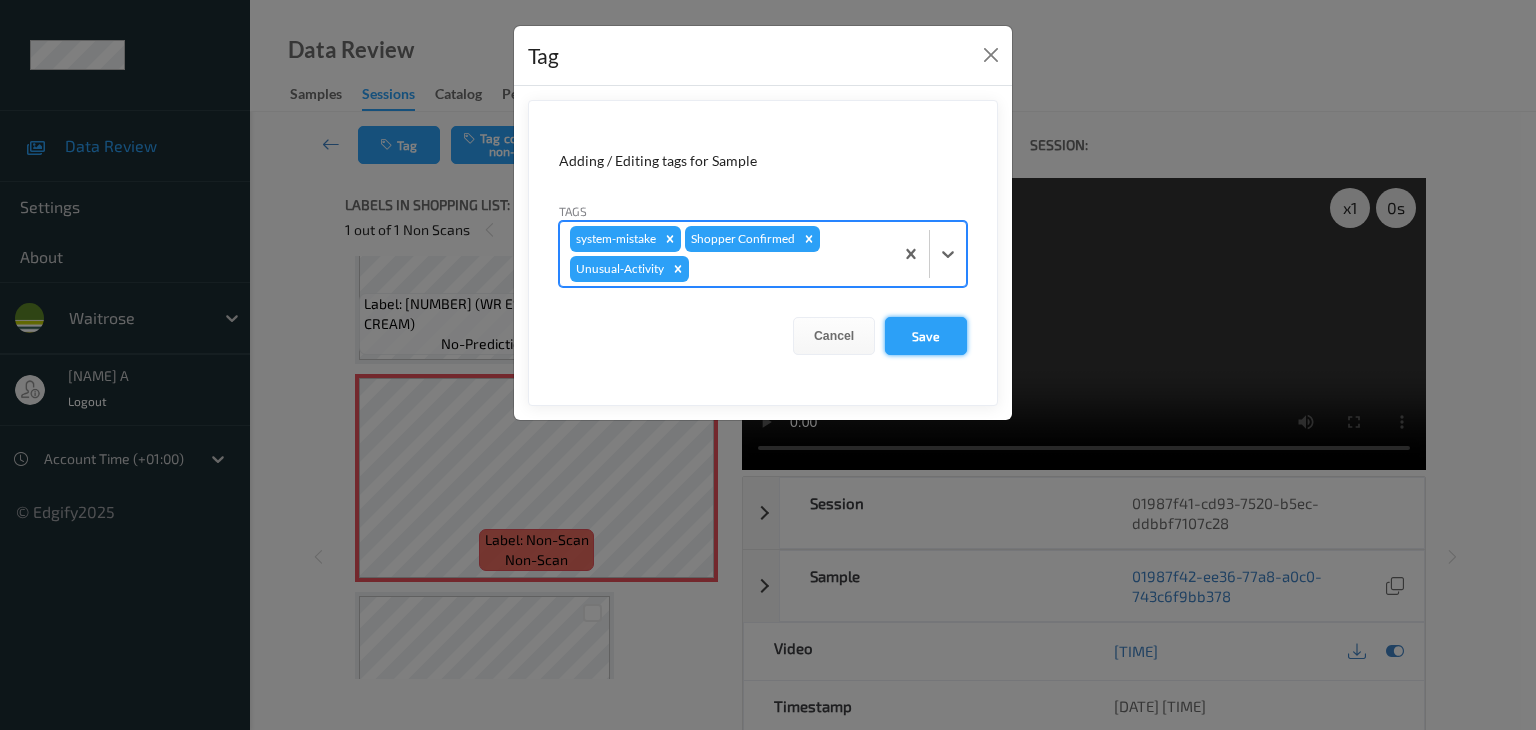 click on "Save" at bounding box center [926, 336] 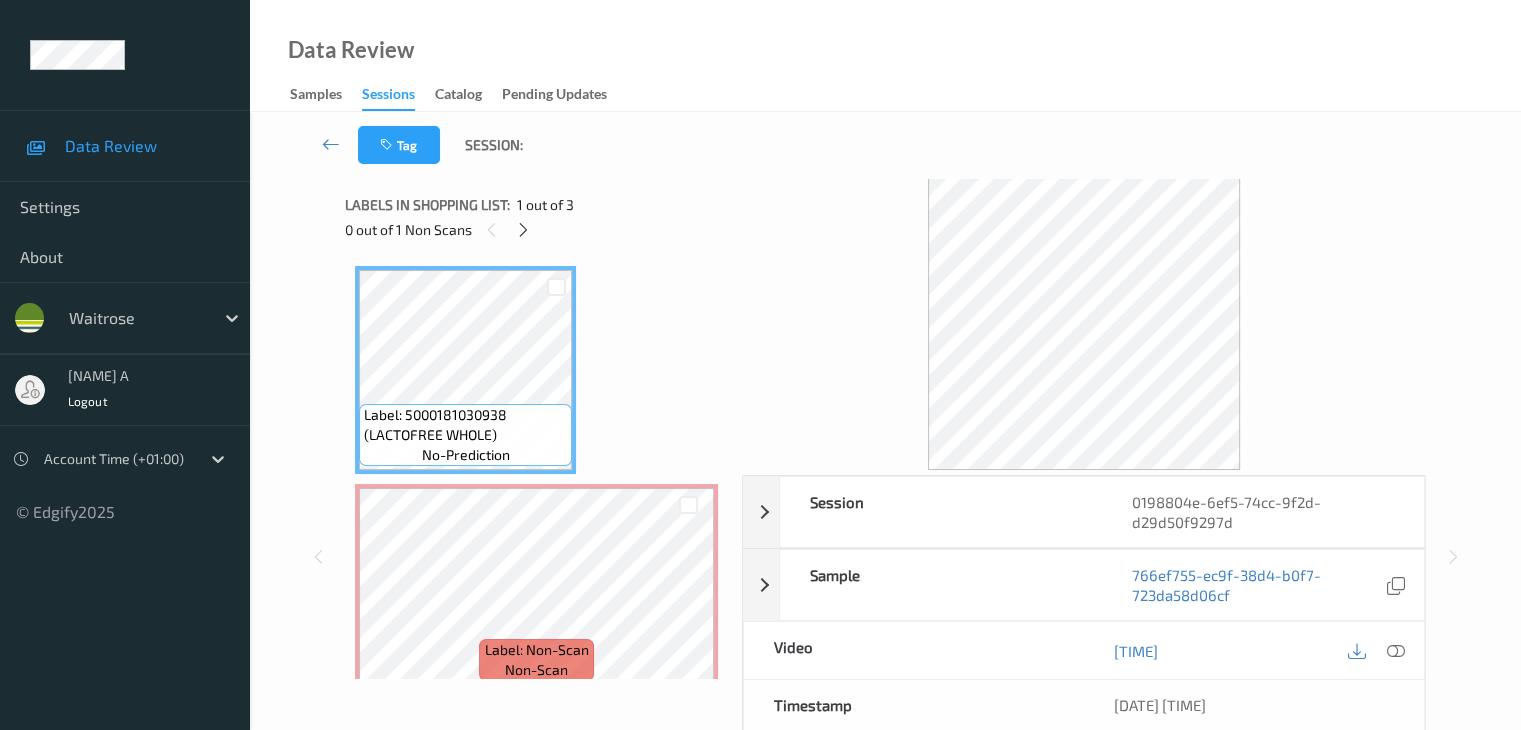 type 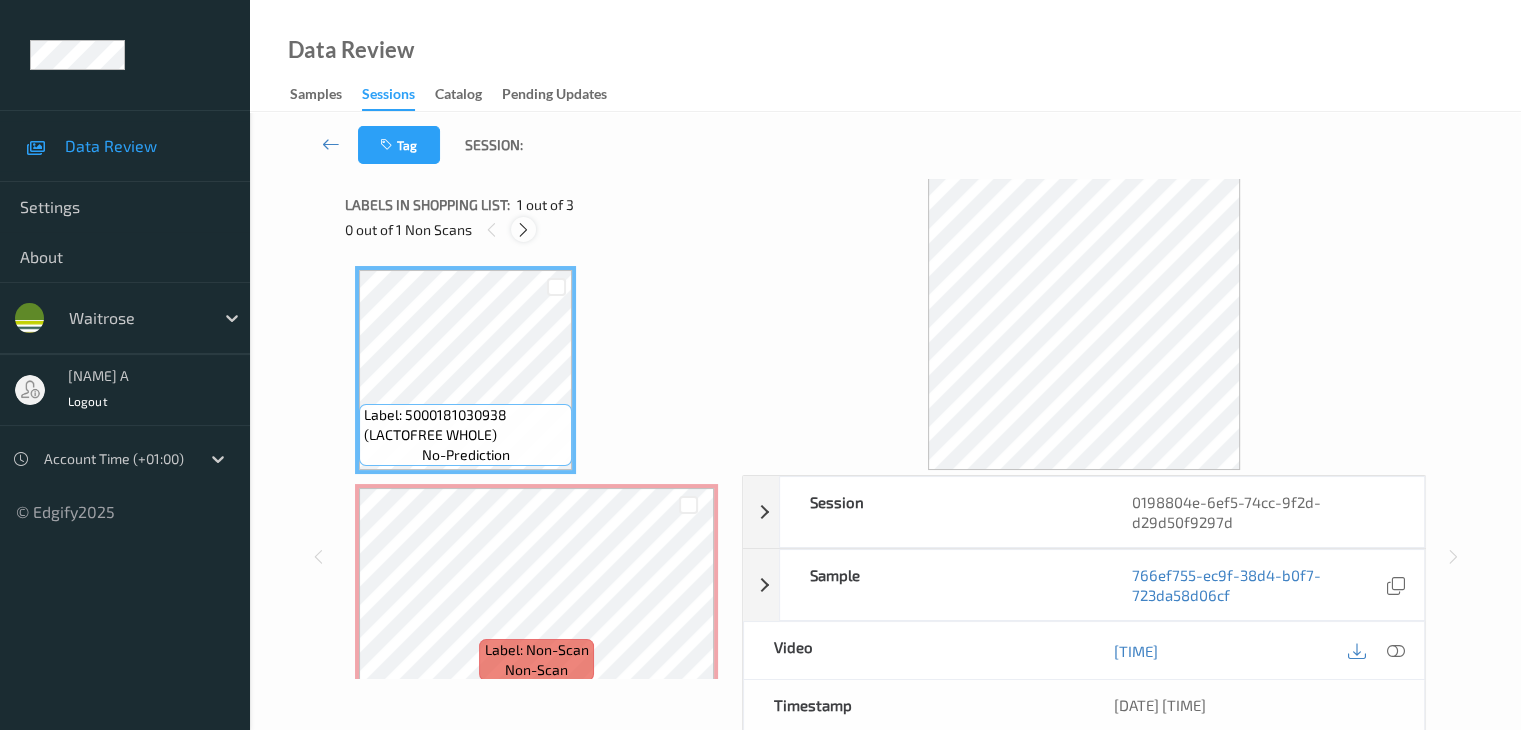 click at bounding box center (523, 230) 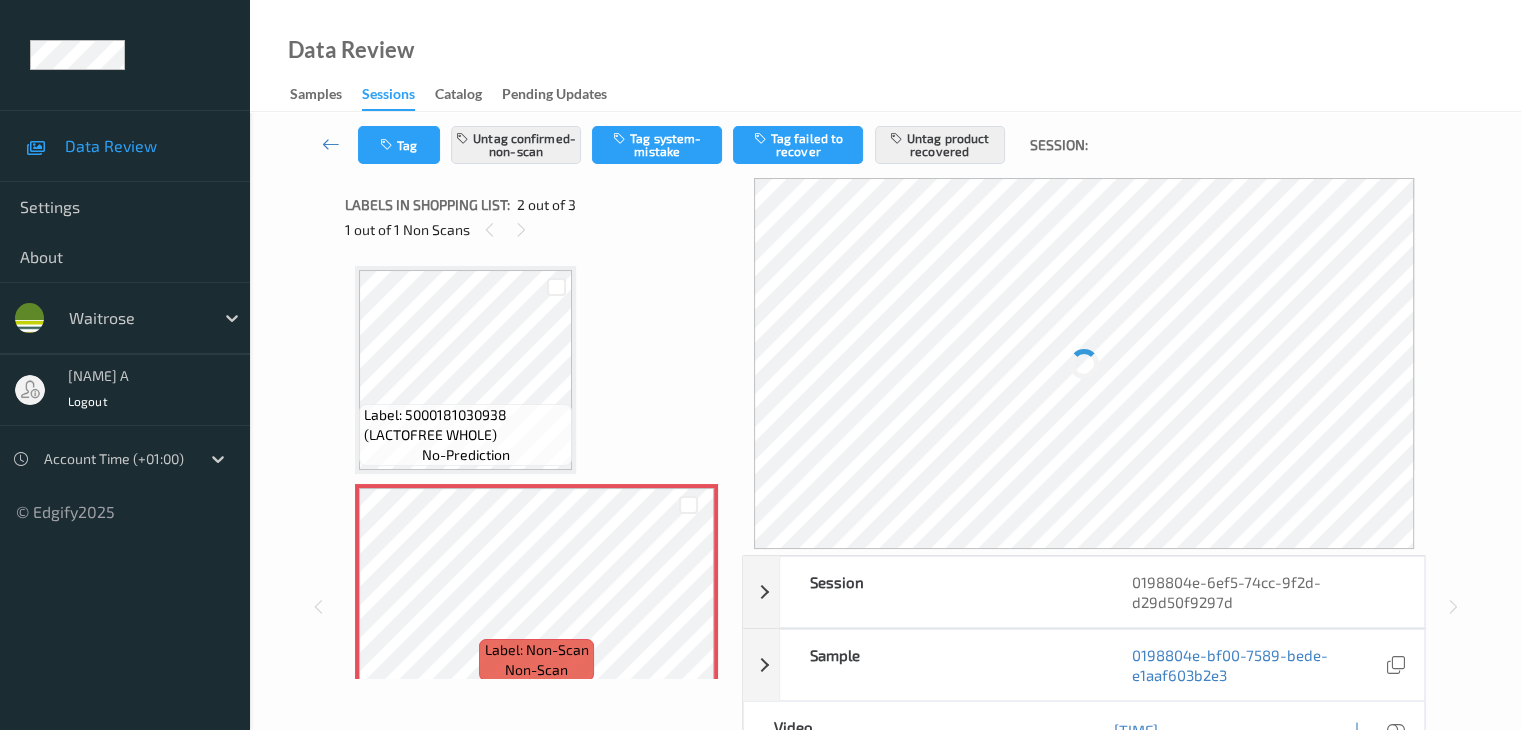 scroll, scrollTop: 10, scrollLeft: 0, axis: vertical 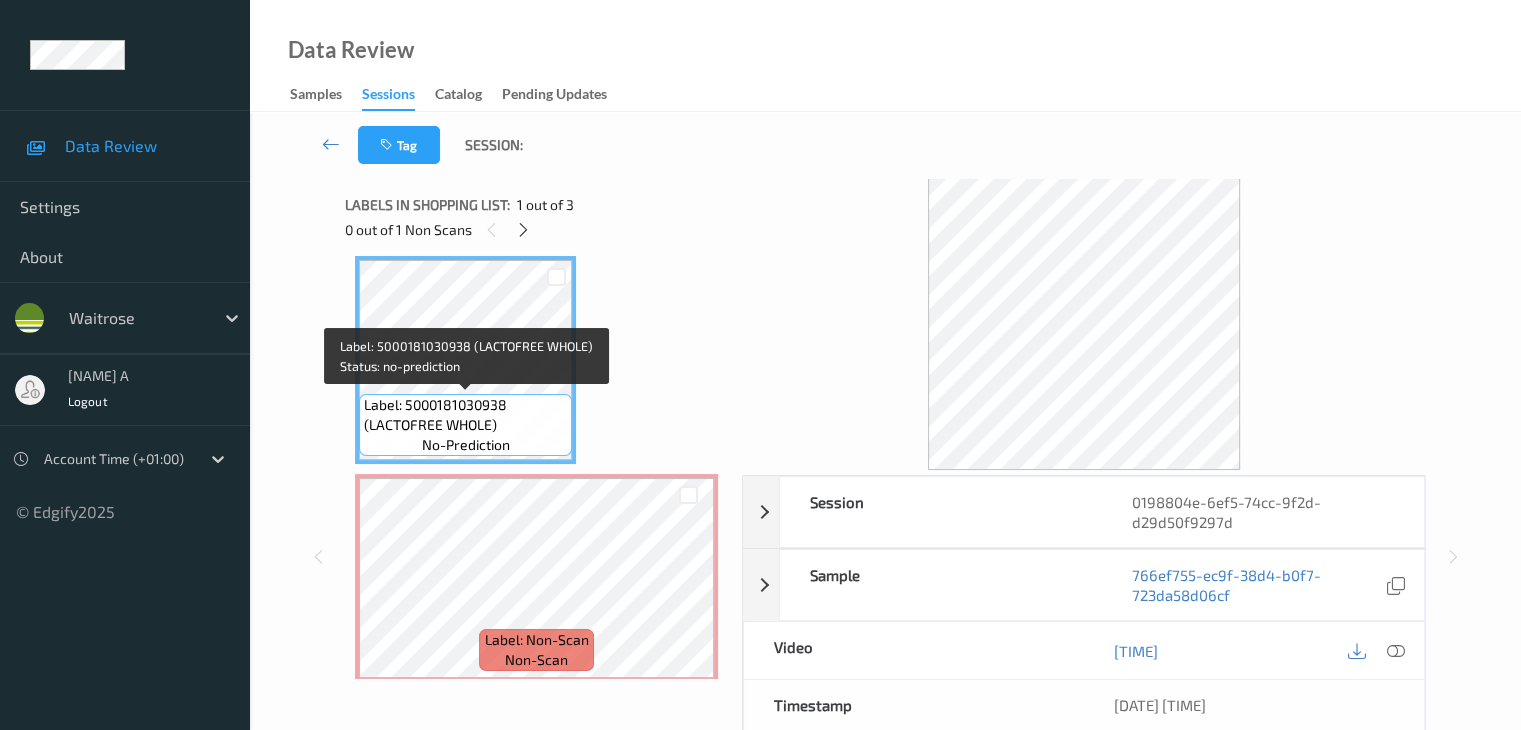 click on "Label: 5000181030938 (LACTOFREE WHOLE)" at bounding box center (465, 415) 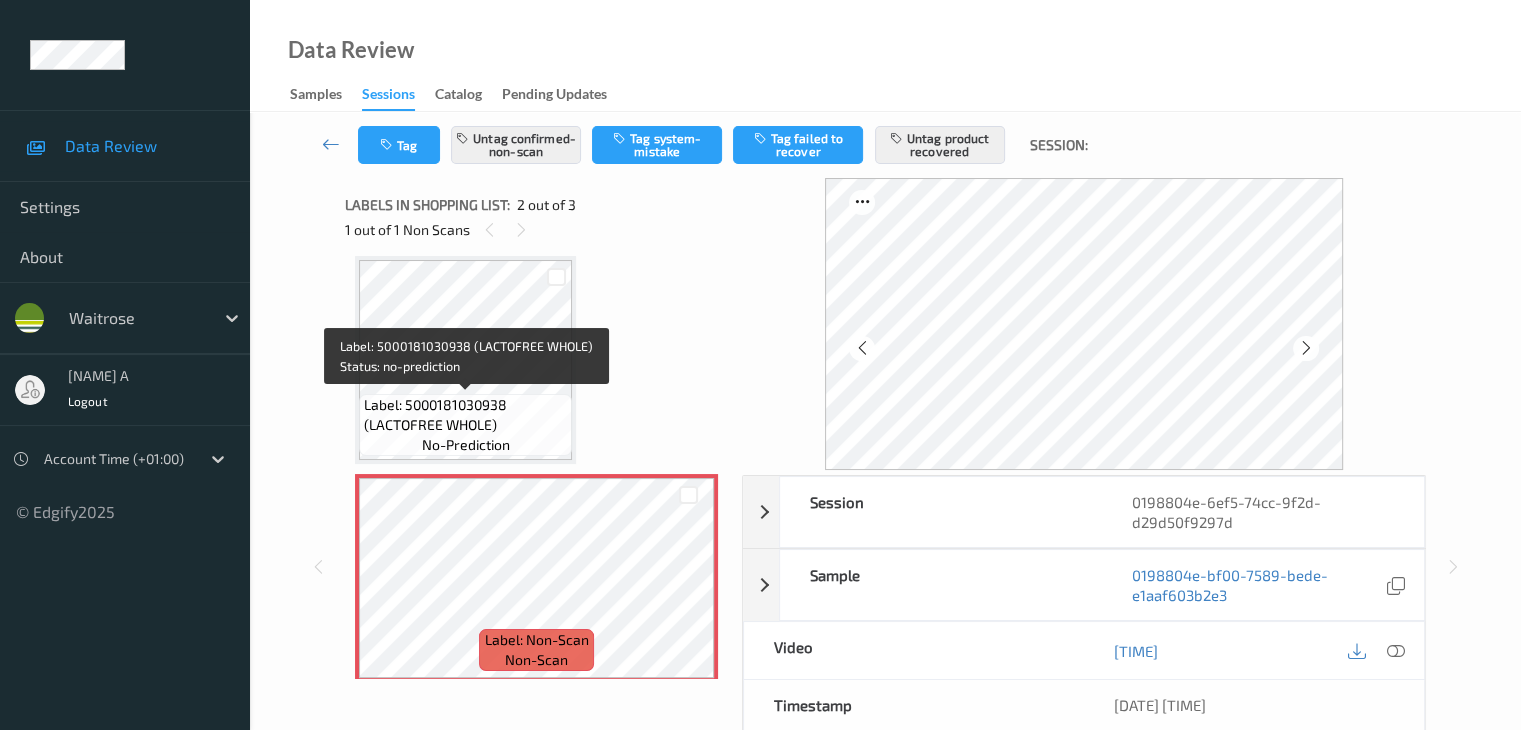 click on "Label: 5000181030938 (LACTOFREE WHOLE)" at bounding box center (465, 415) 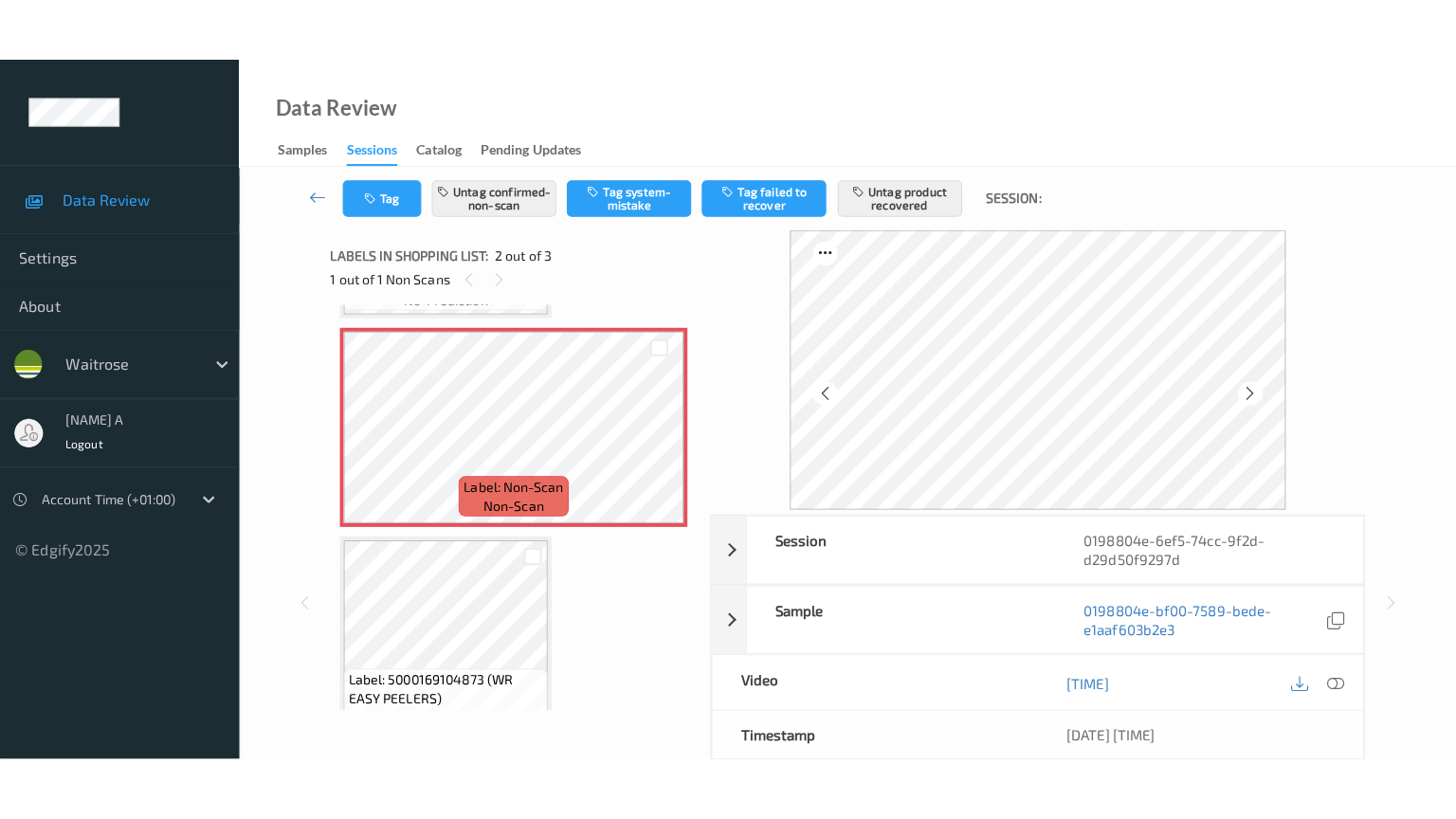 scroll, scrollTop: 199, scrollLeft: 0, axis: vertical 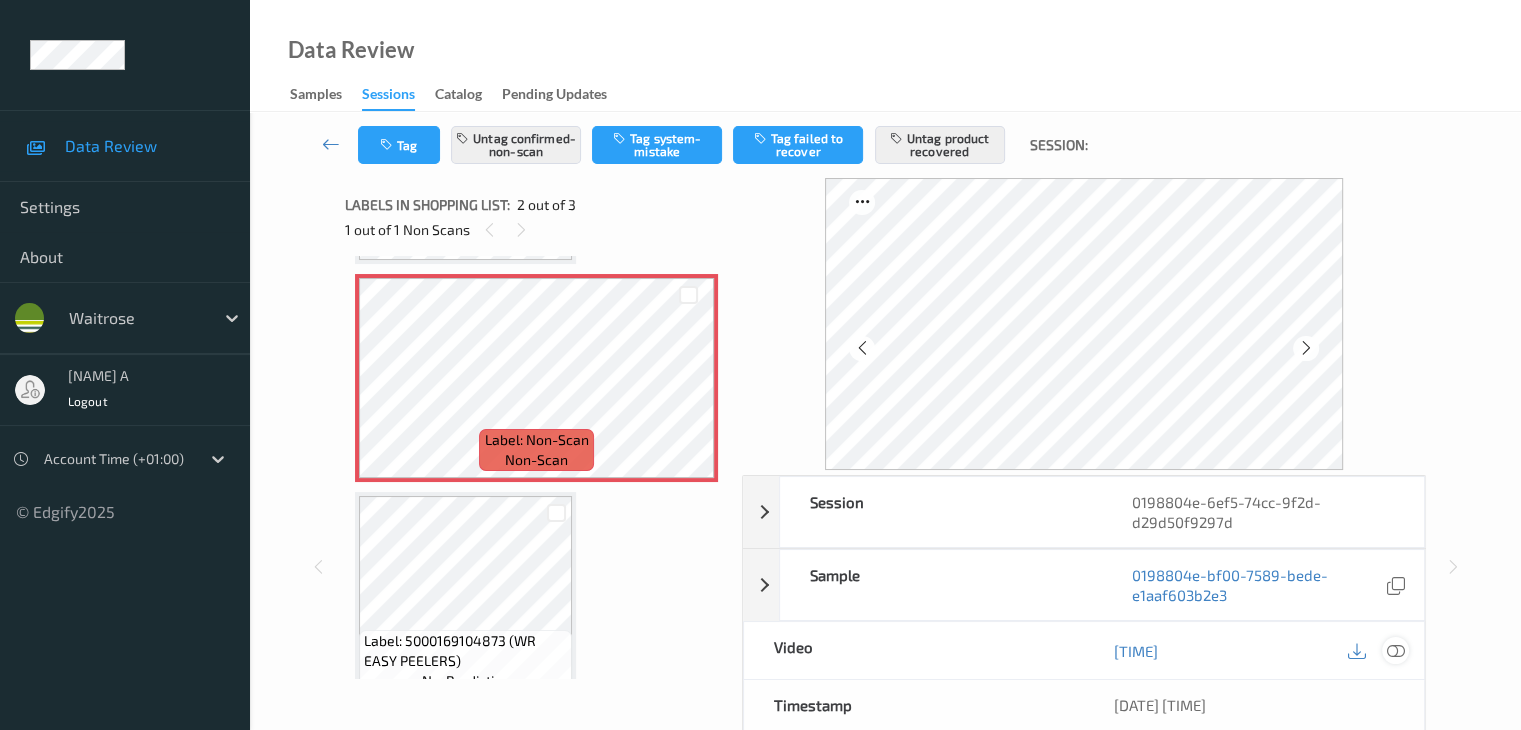 click at bounding box center (1395, 651) 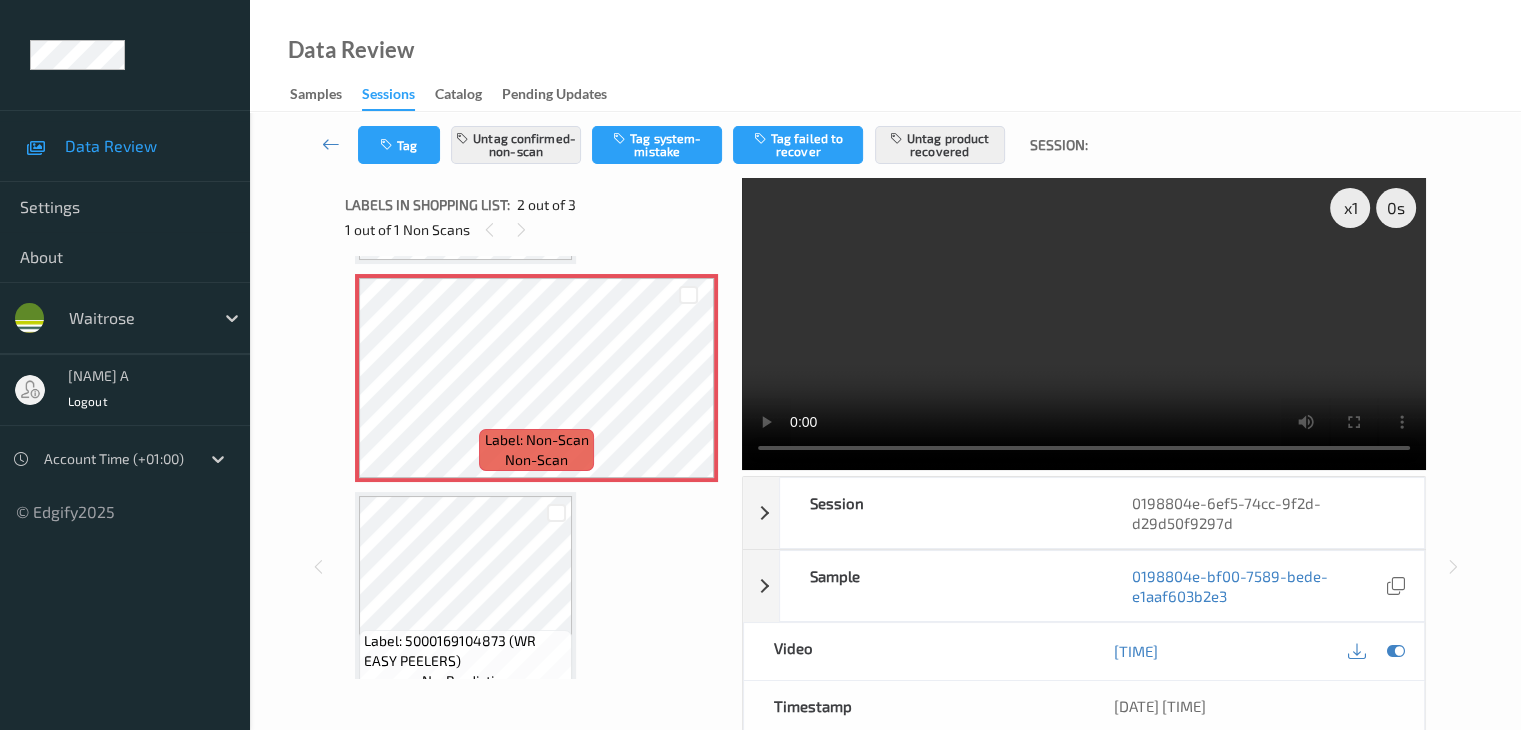 scroll, scrollTop: 107, scrollLeft: 0, axis: vertical 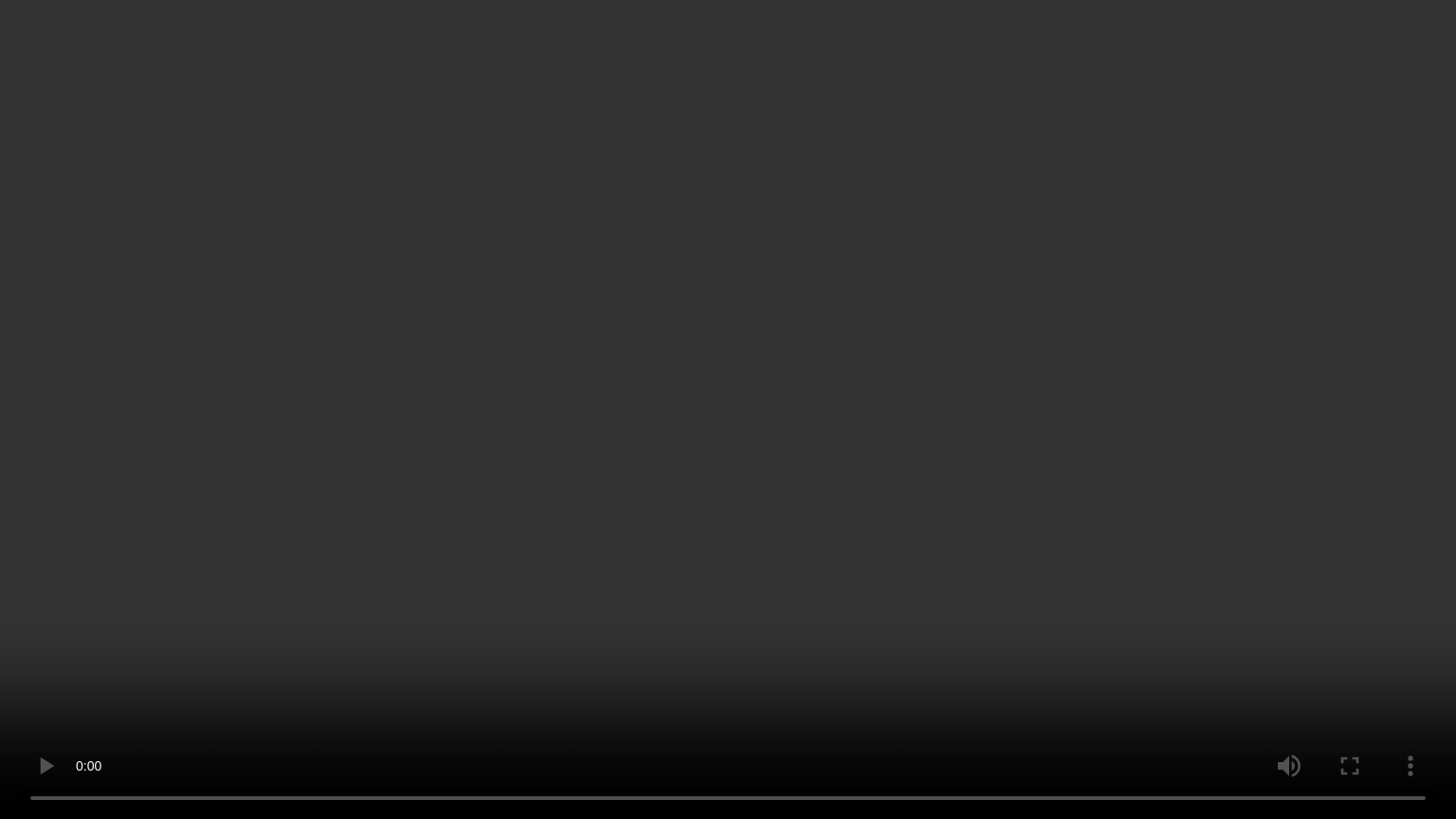 type 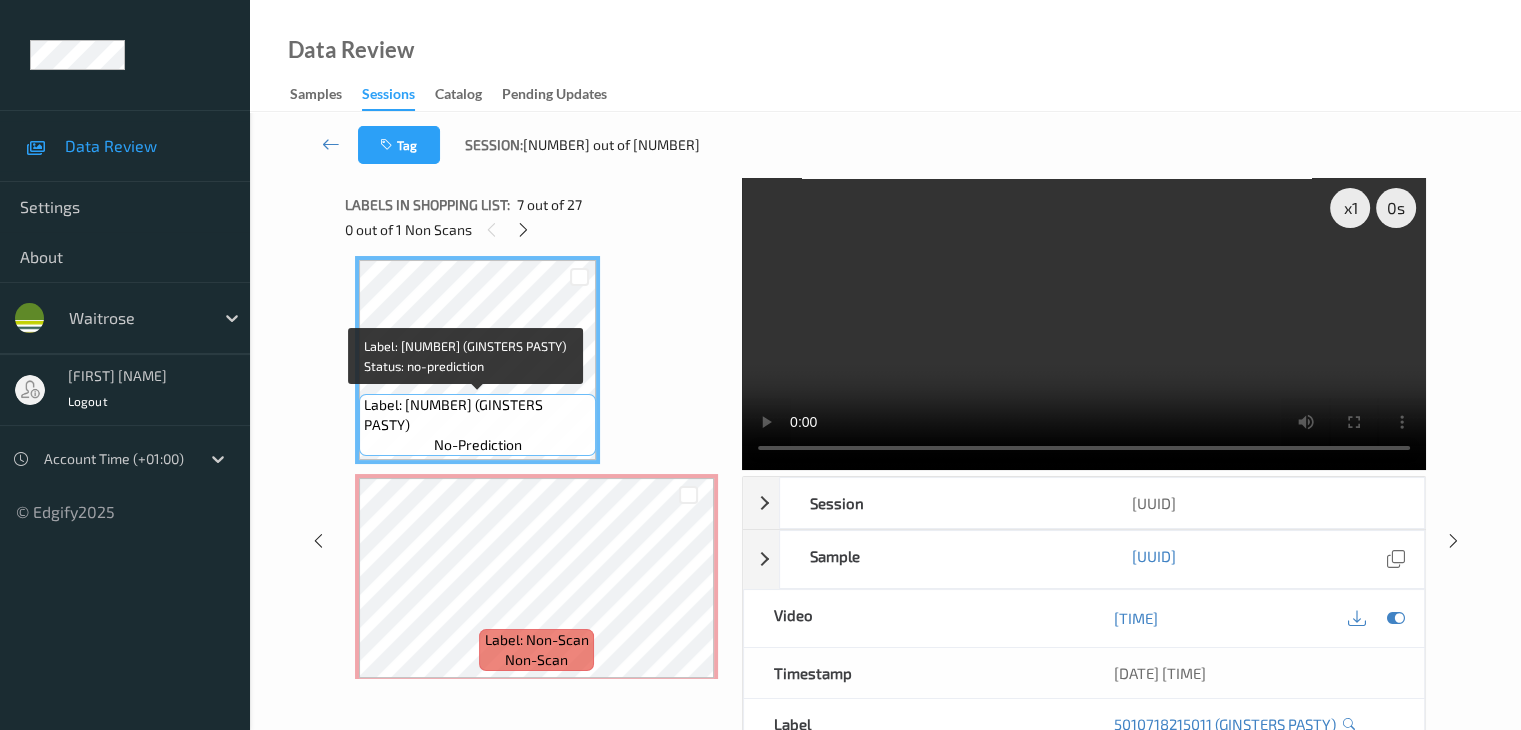 click on "Label: [NUMBER] (GINSTERS PASTY)" at bounding box center [477, 415] 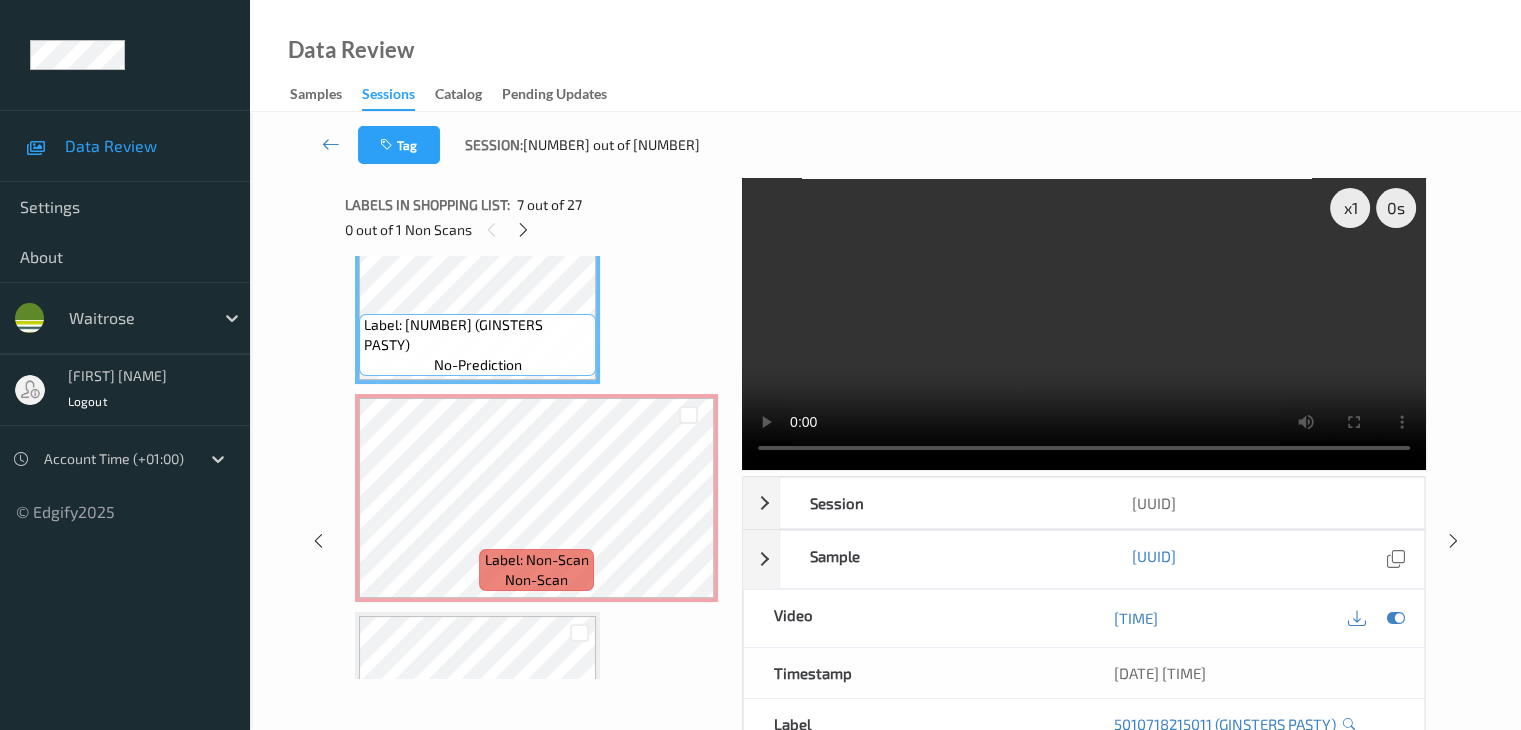 scroll, scrollTop: 1518, scrollLeft: 0, axis: vertical 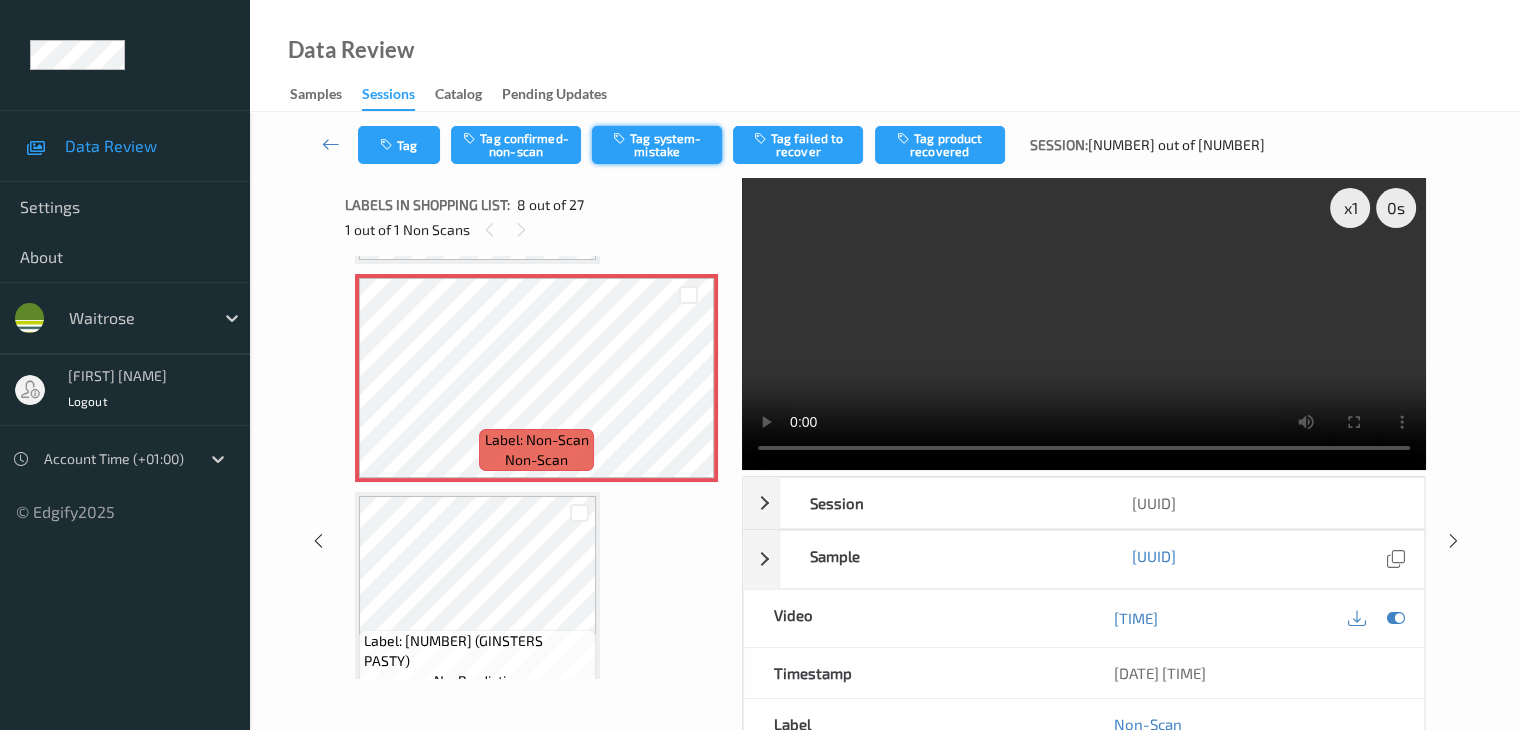 click on "Tag   system-mistake" at bounding box center [657, 145] 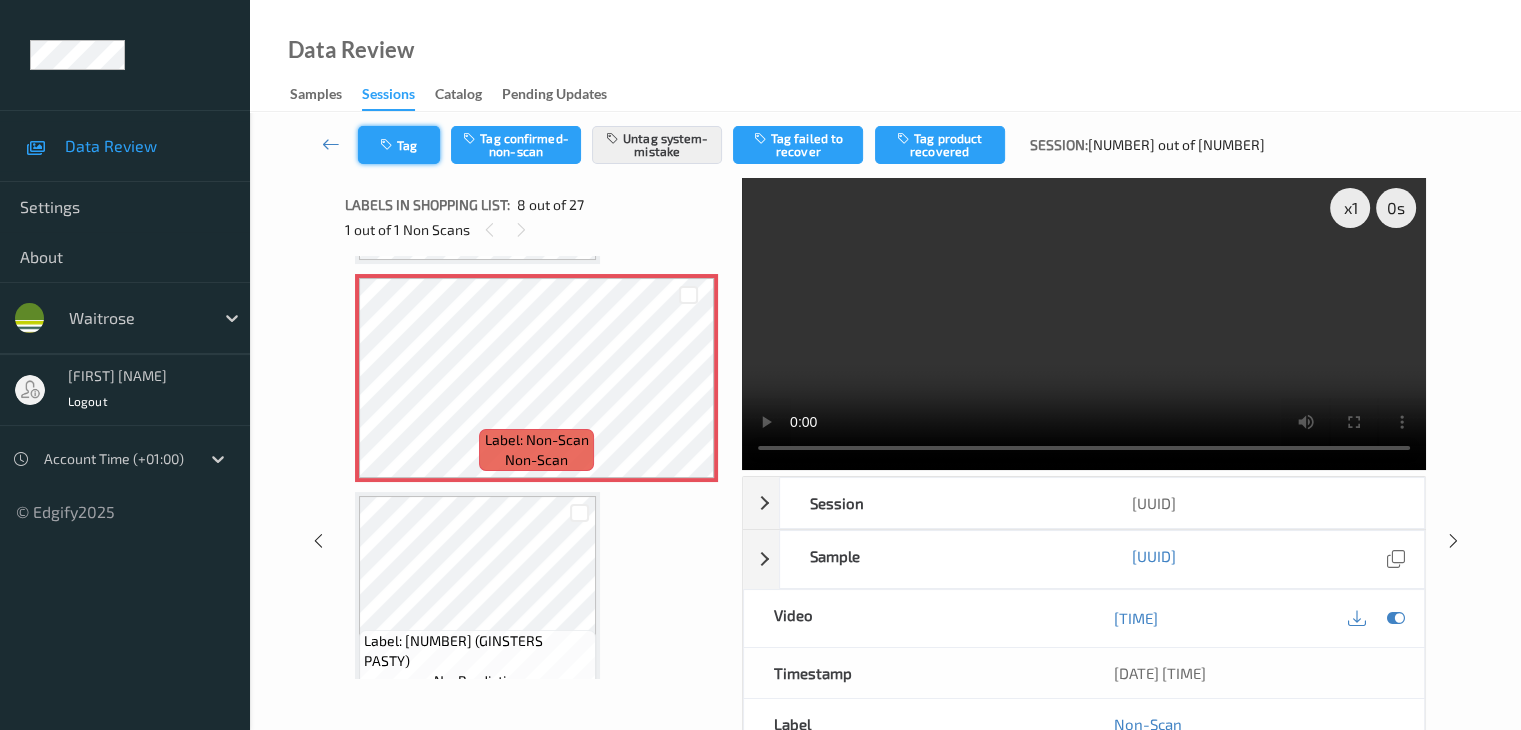 click at bounding box center [388, 145] 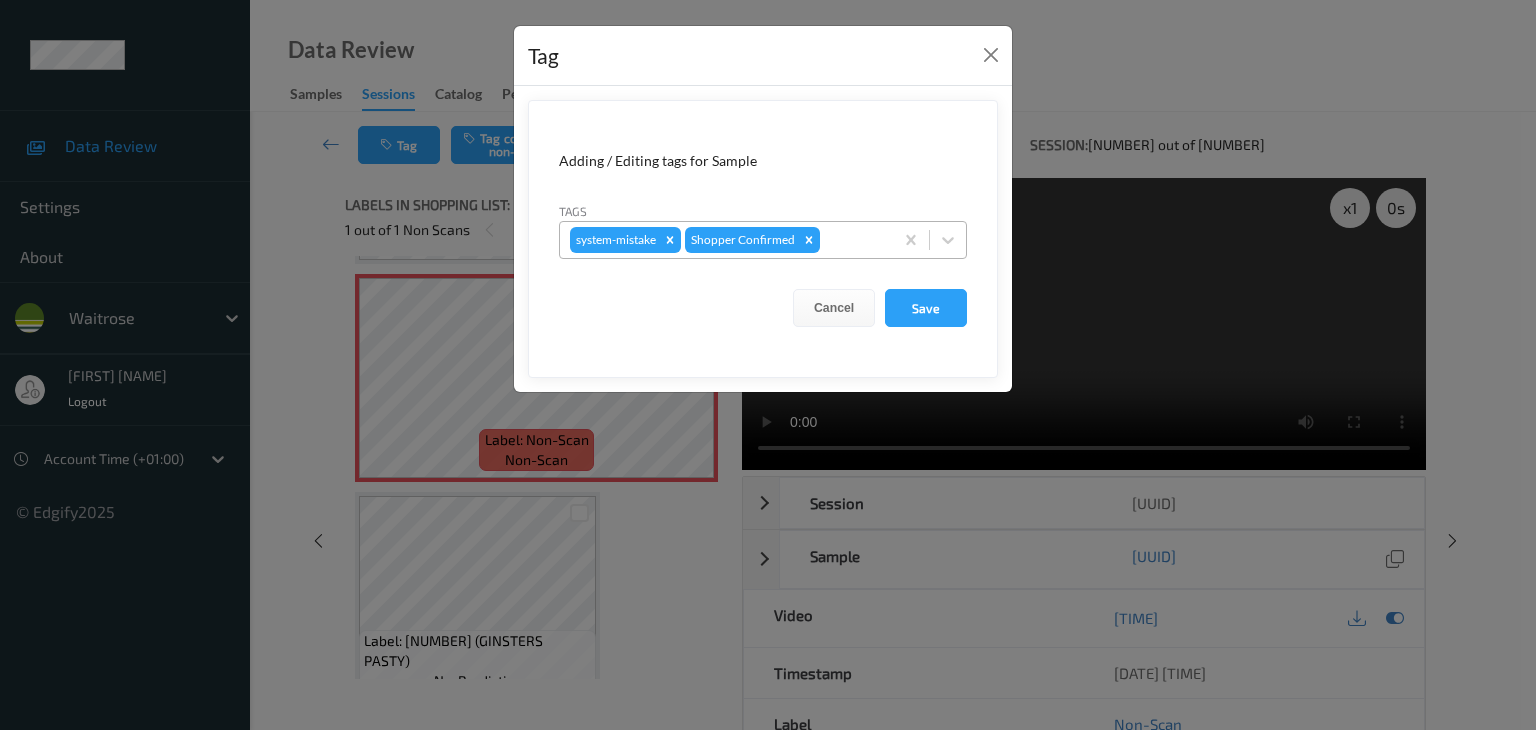 click at bounding box center [853, 240] 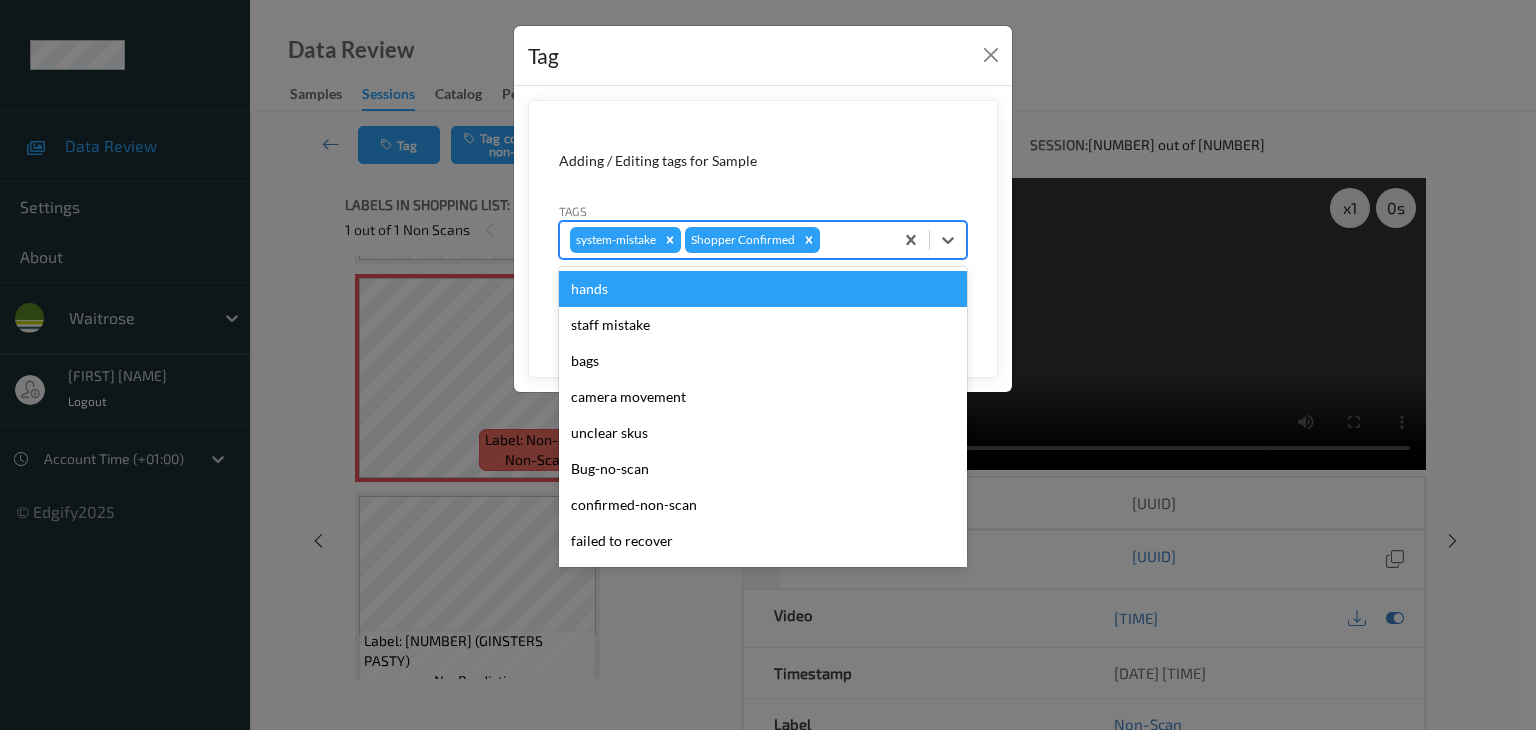 type on "u" 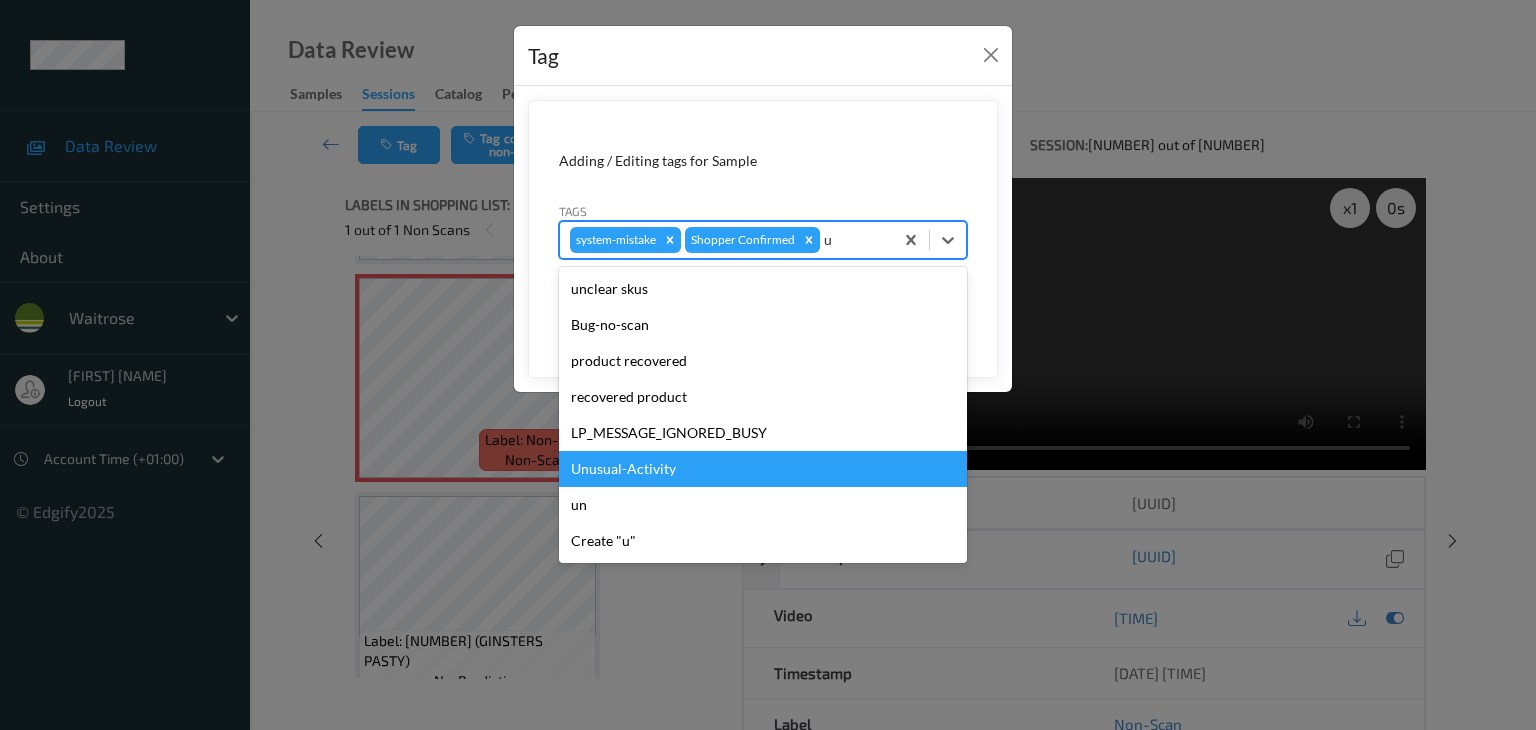 click on "Unusual-Activity" at bounding box center [763, 469] 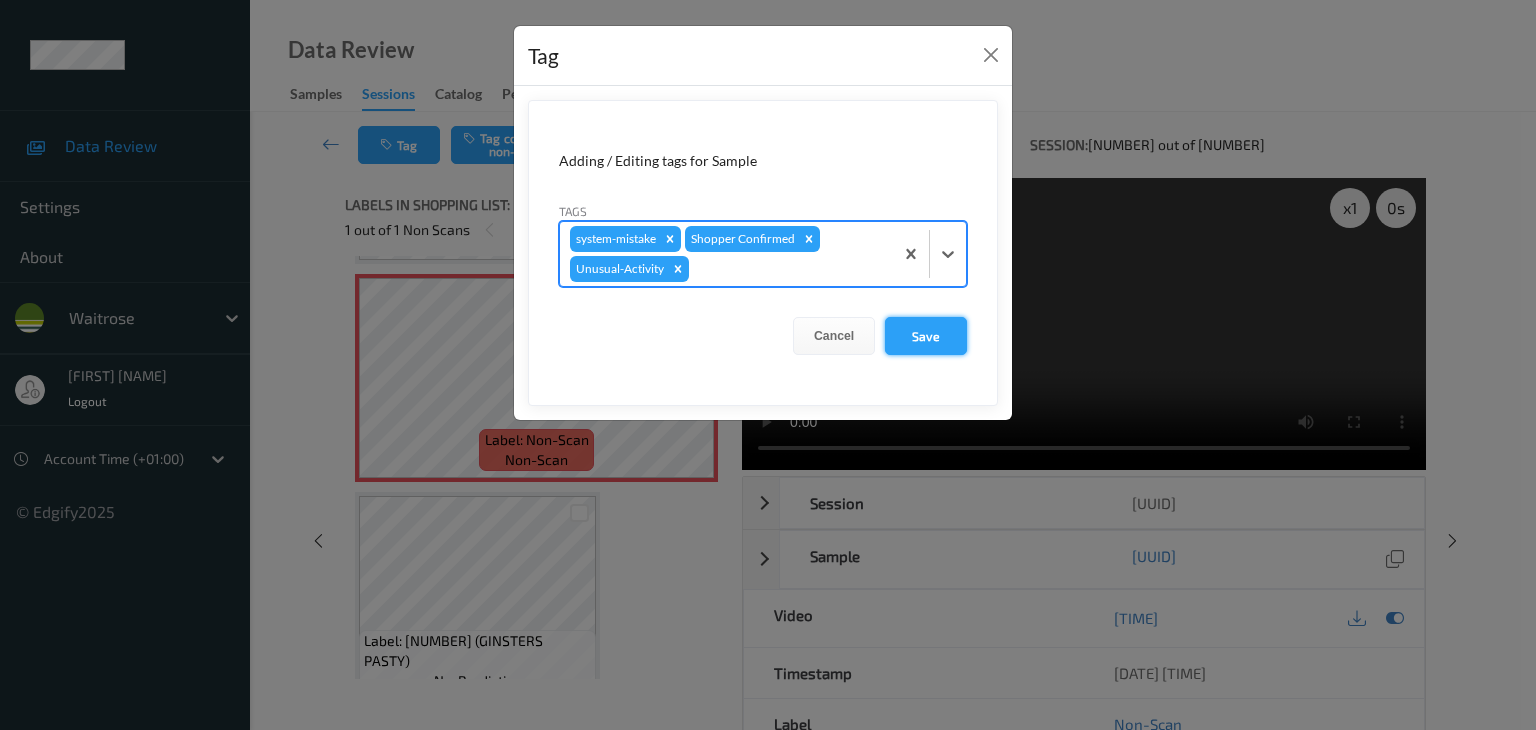 click on "Save" at bounding box center (926, 336) 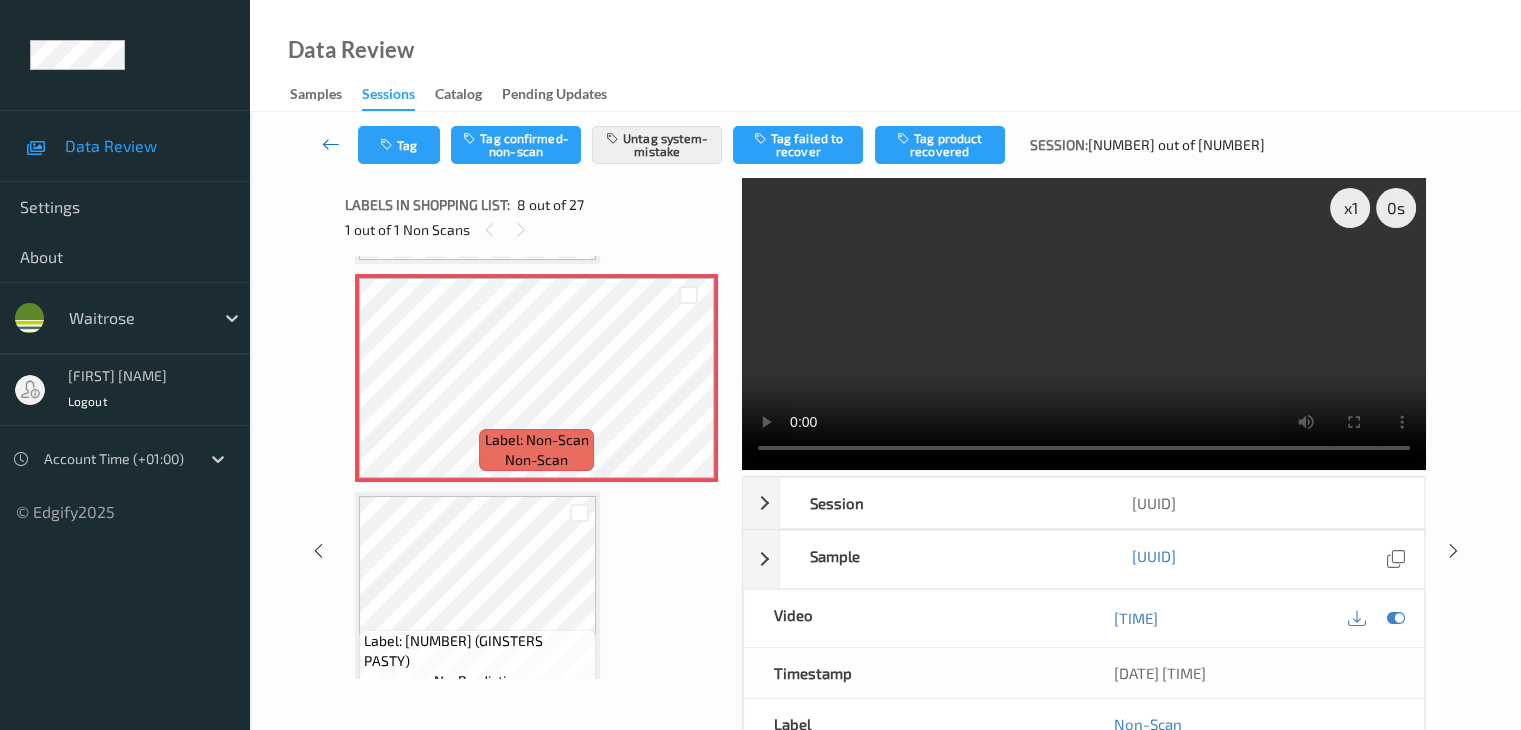 click at bounding box center (331, 144) 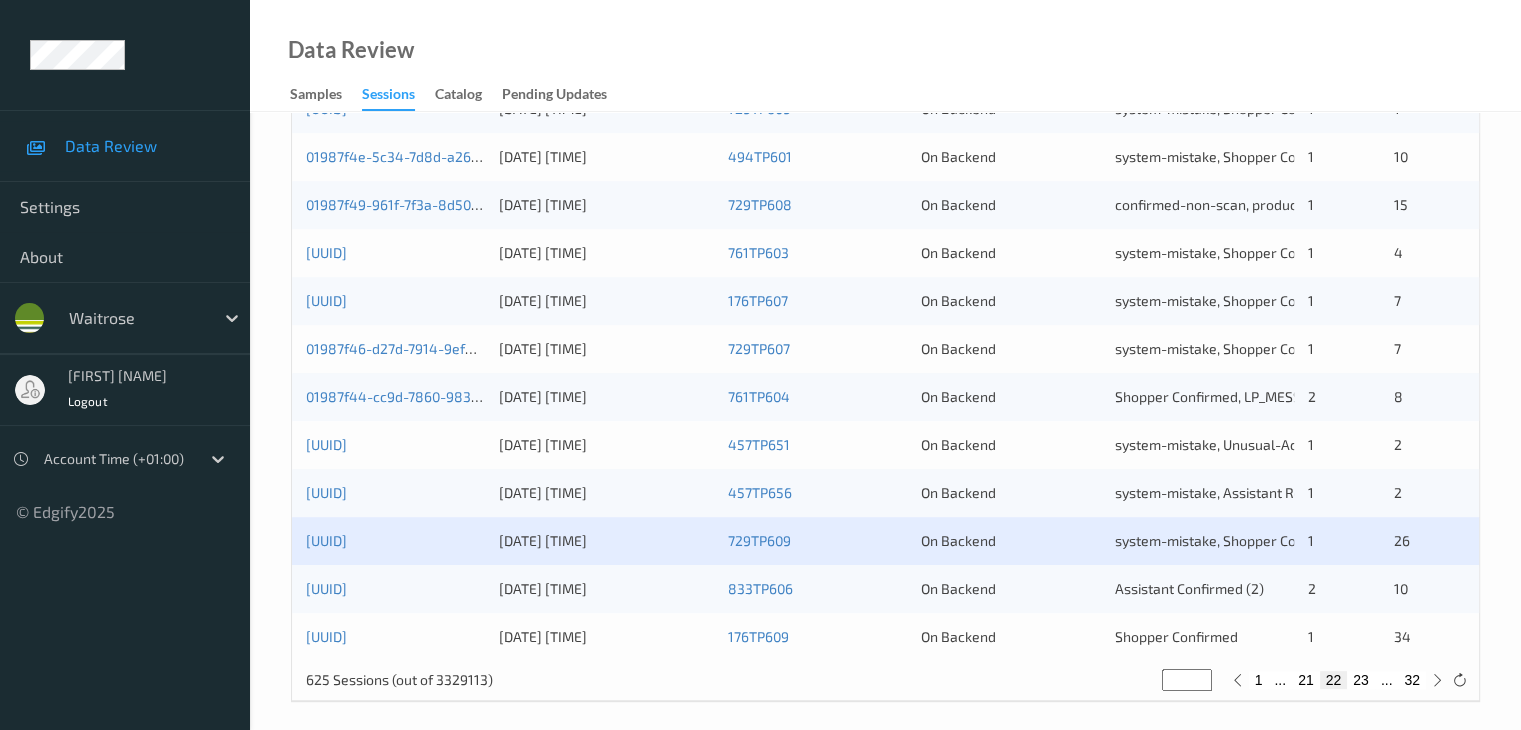 scroll, scrollTop: 932, scrollLeft: 0, axis: vertical 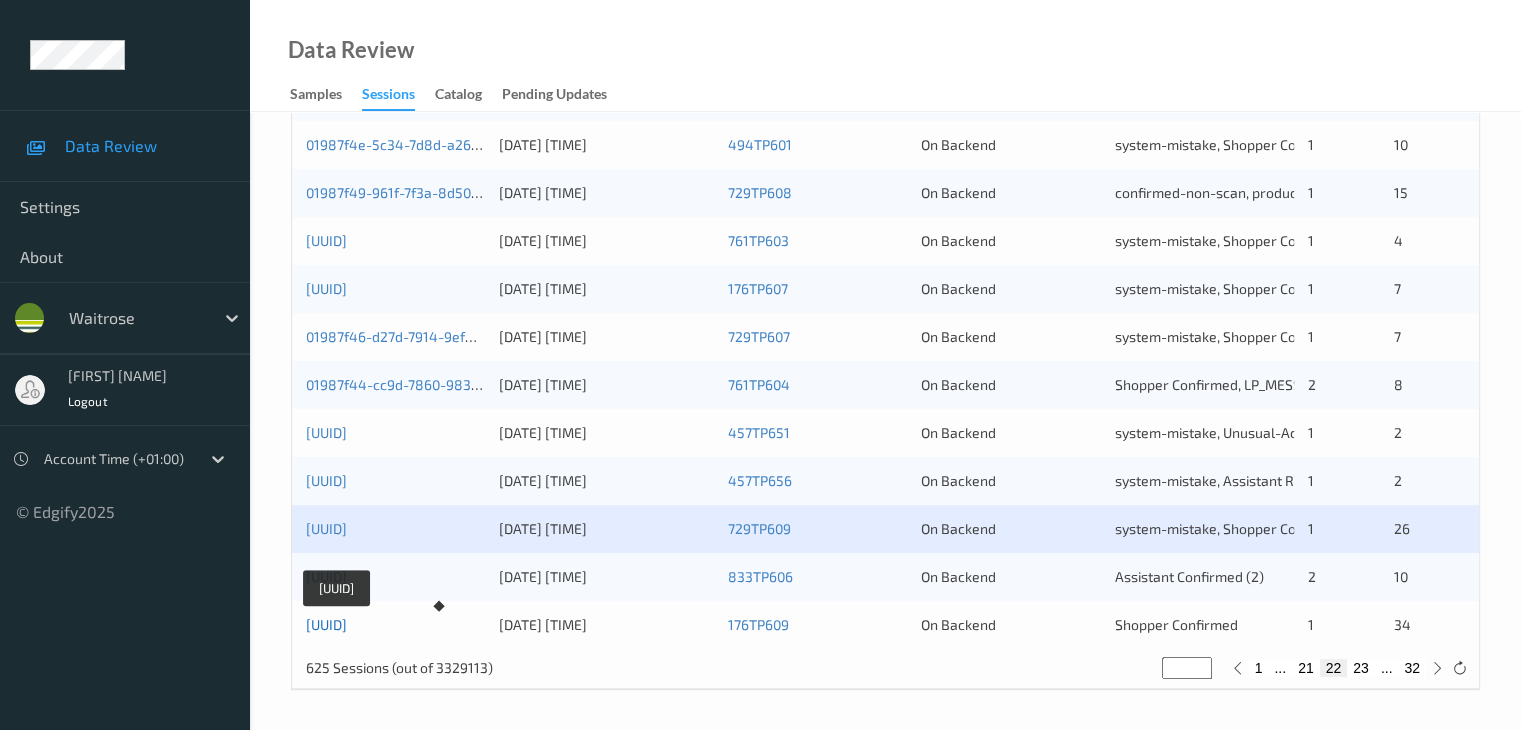 click on "[UUID]" at bounding box center (326, 624) 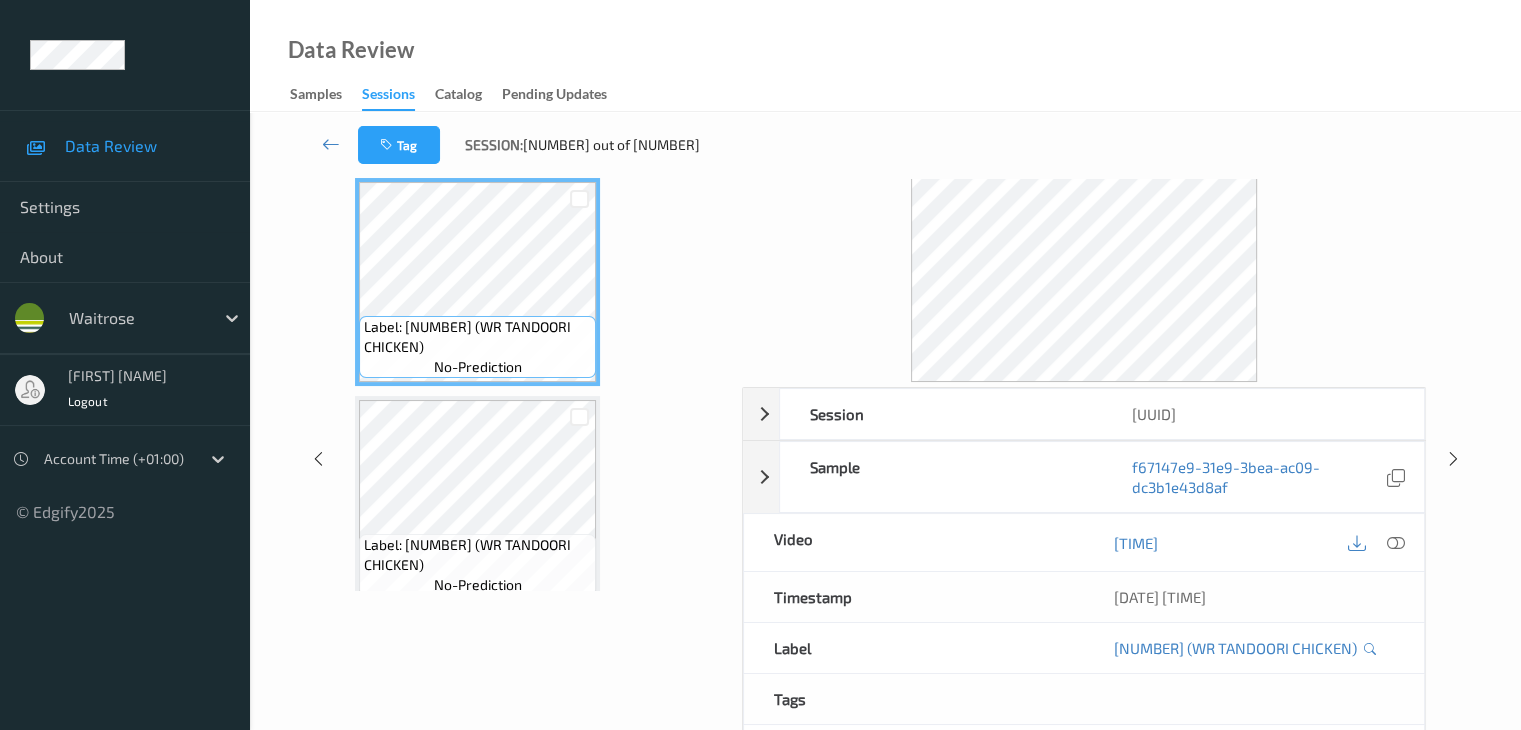 scroll, scrollTop: 0, scrollLeft: 0, axis: both 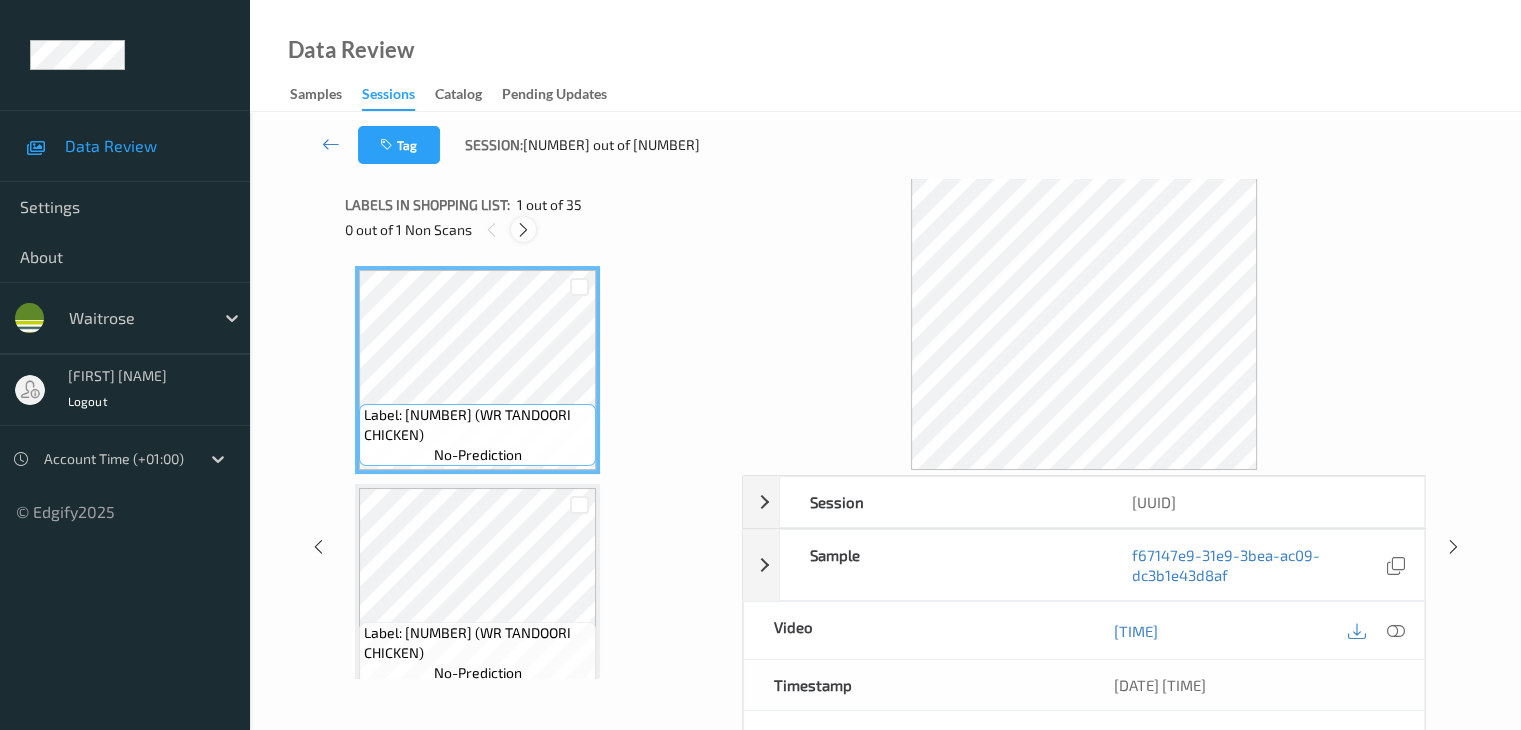 click at bounding box center [523, 230] 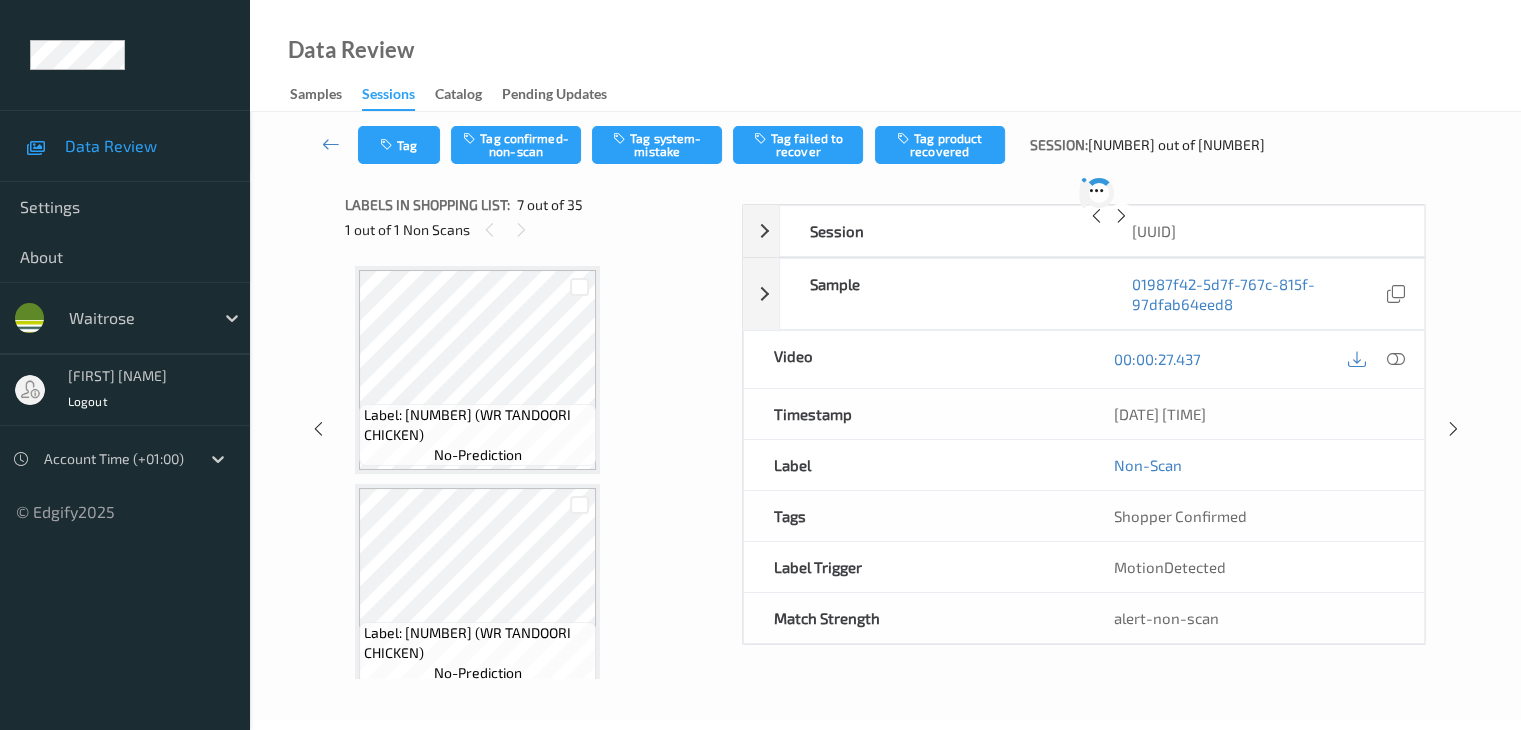 scroll, scrollTop: 1100, scrollLeft: 0, axis: vertical 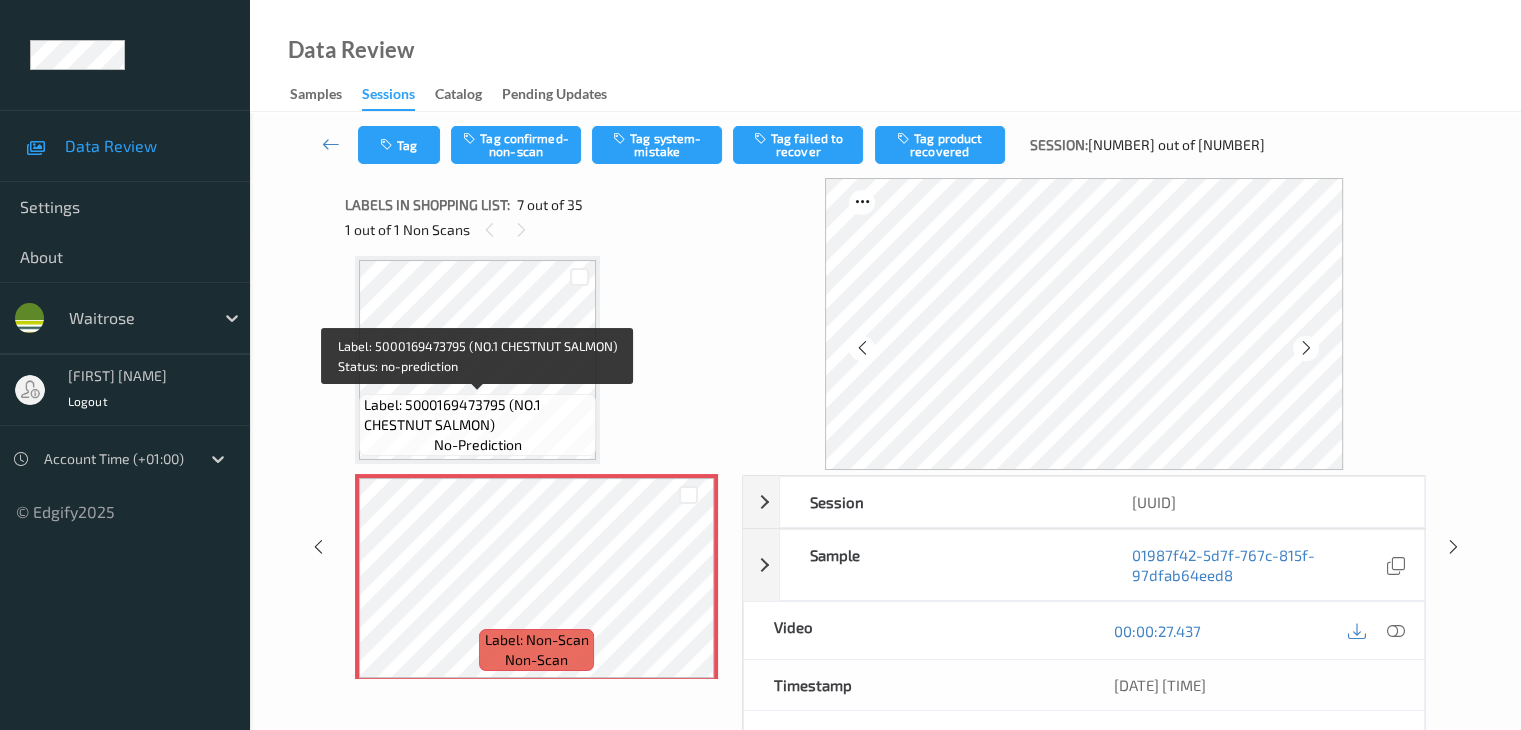 click on "Label: 5000169473795 (NO.1 CHESTNUT SALMON)" at bounding box center [477, 415] 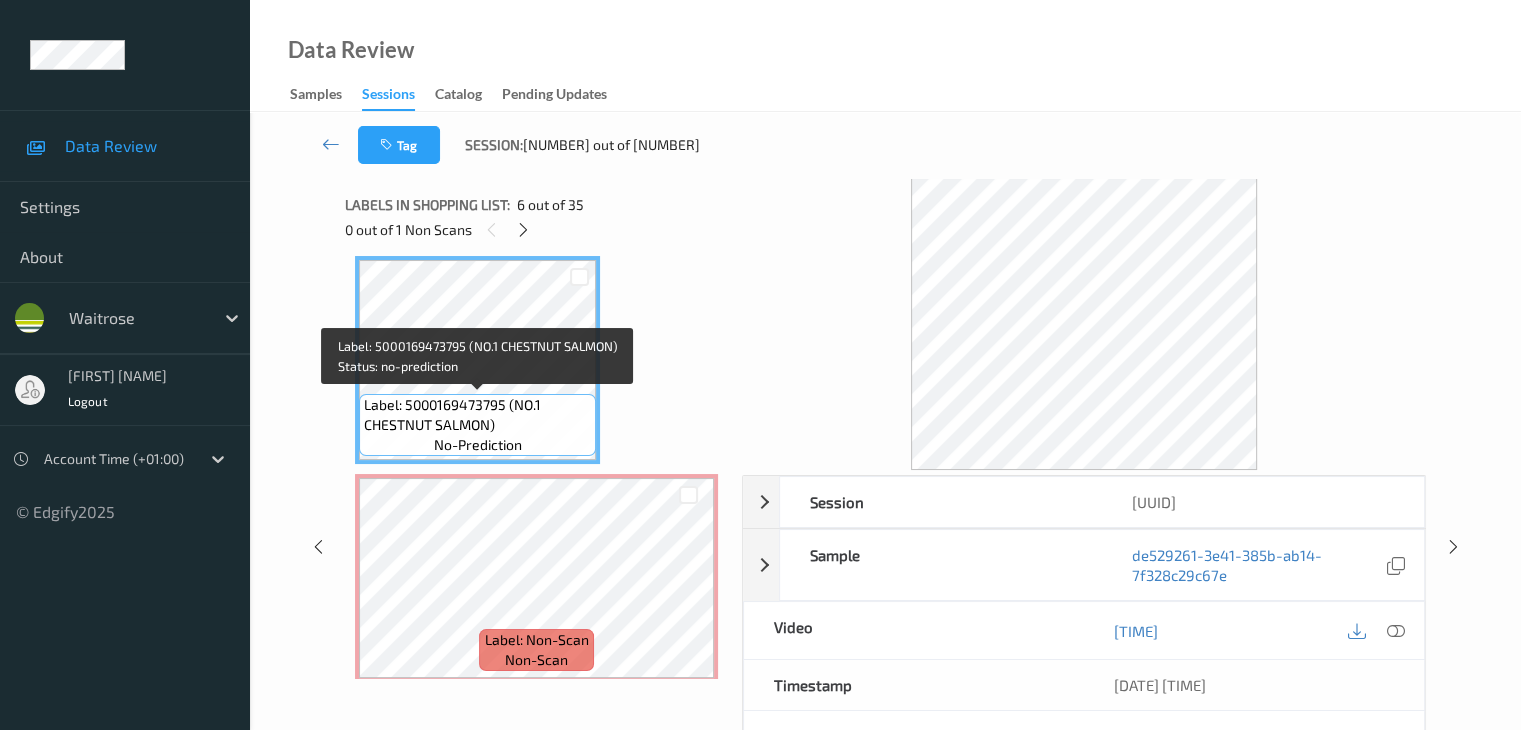 click on "Label: 5000169473795 (NO.1 CHESTNUT SALMON)" at bounding box center [477, 415] 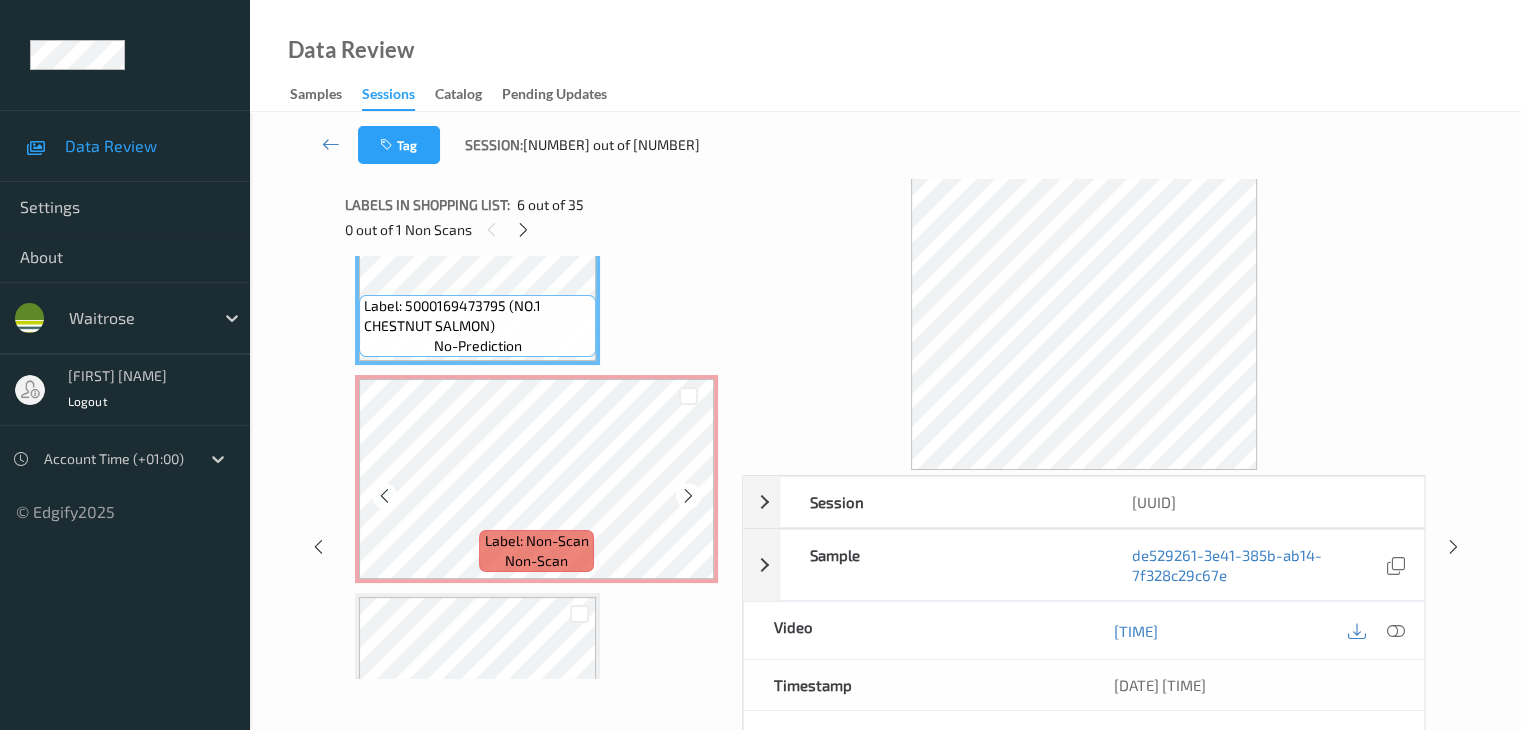 scroll, scrollTop: 1200, scrollLeft: 0, axis: vertical 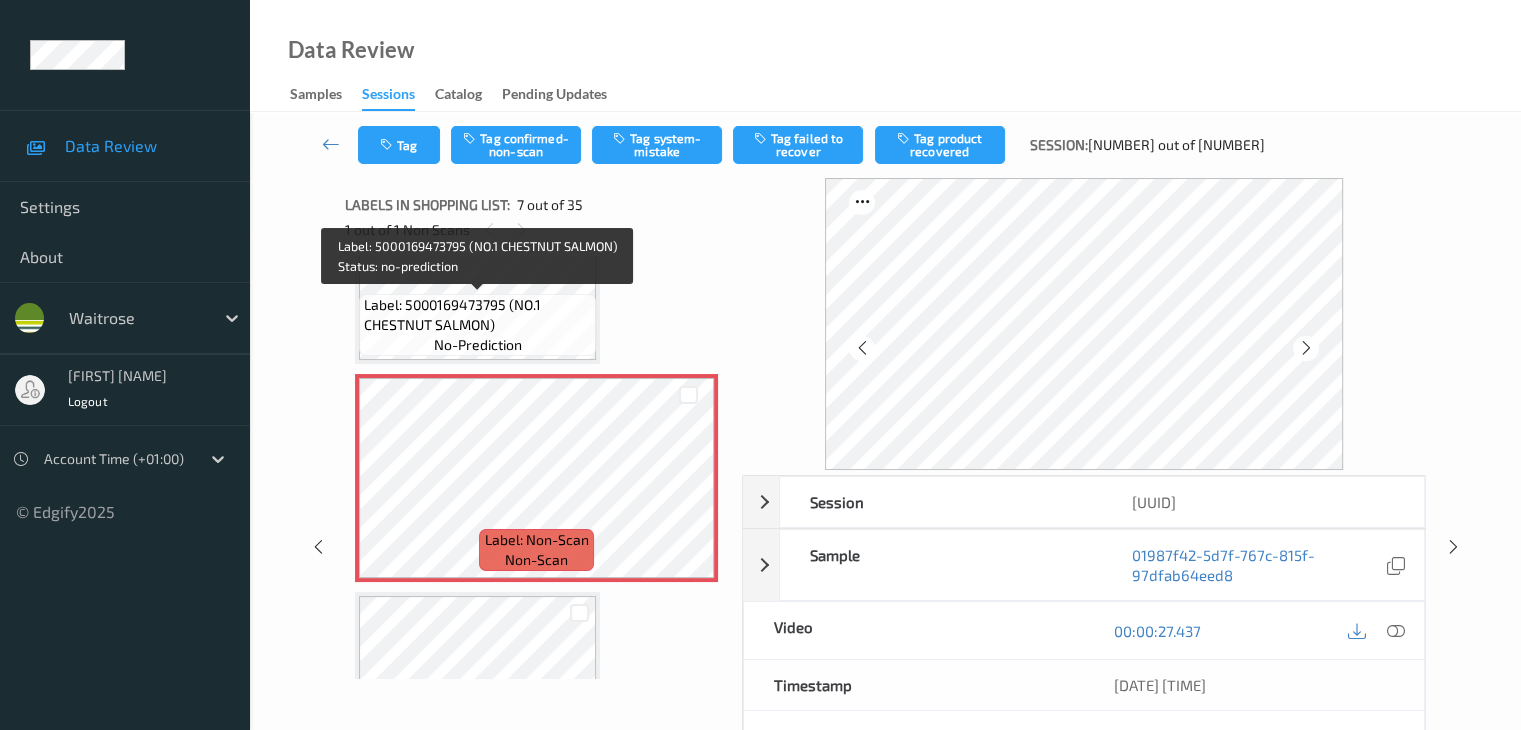 click on "Label: [NUMBER] (NO.1 CHESTNUT SALMON) no-prediction" at bounding box center (477, 325) 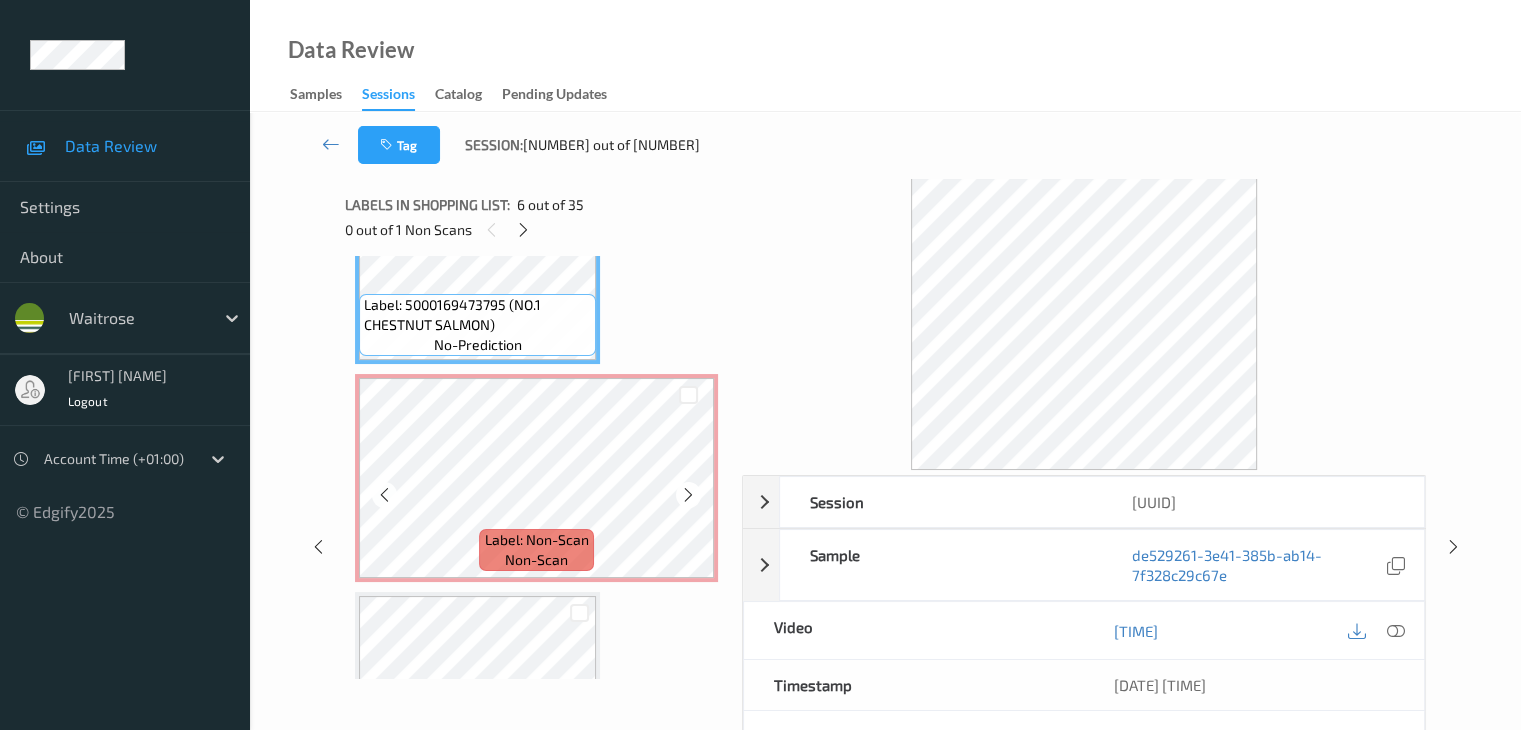 scroll, scrollTop: 1000, scrollLeft: 0, axis: vertical 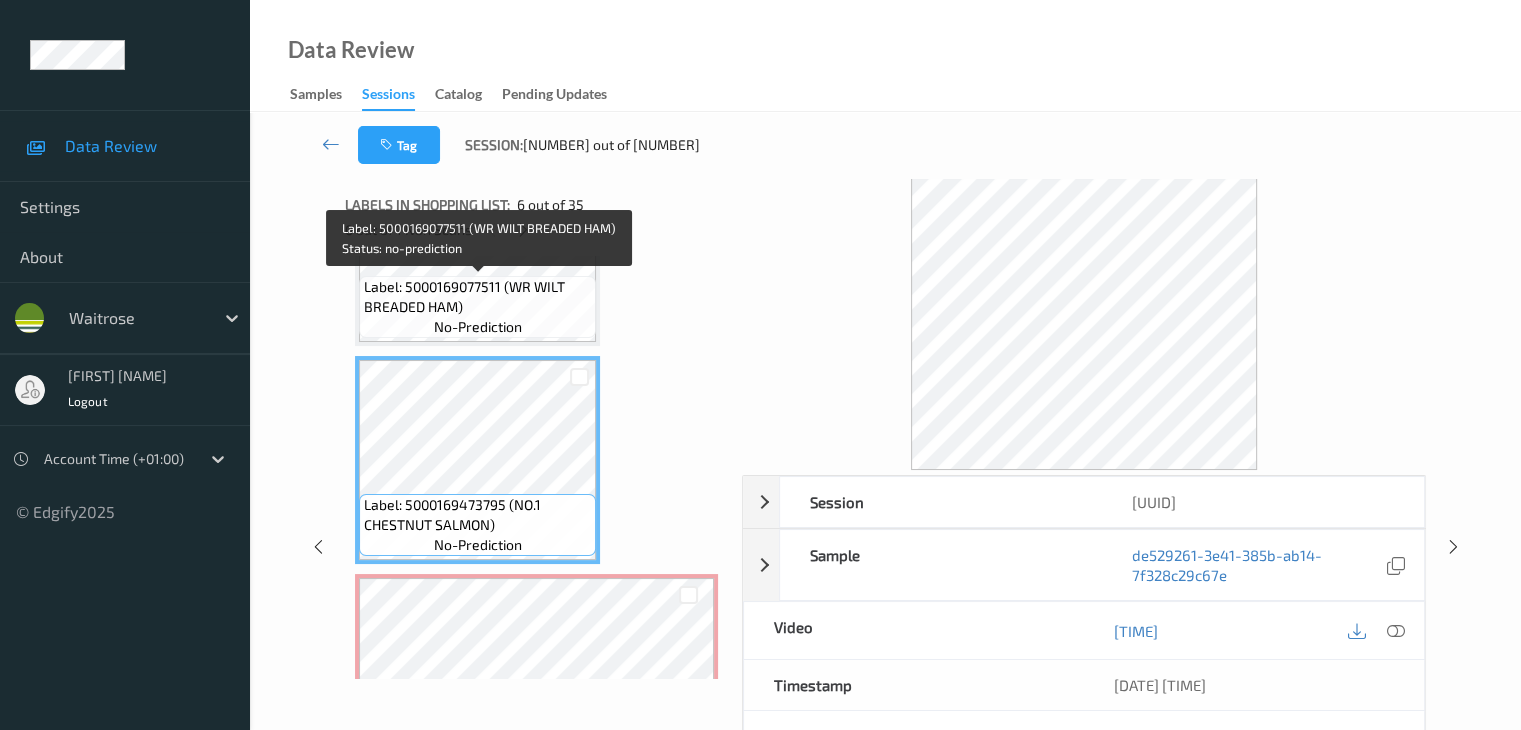 click on "Label: [NUMBER] (WR WILT BREADED HAM) no-prediction" at bounding box center (477, 307) 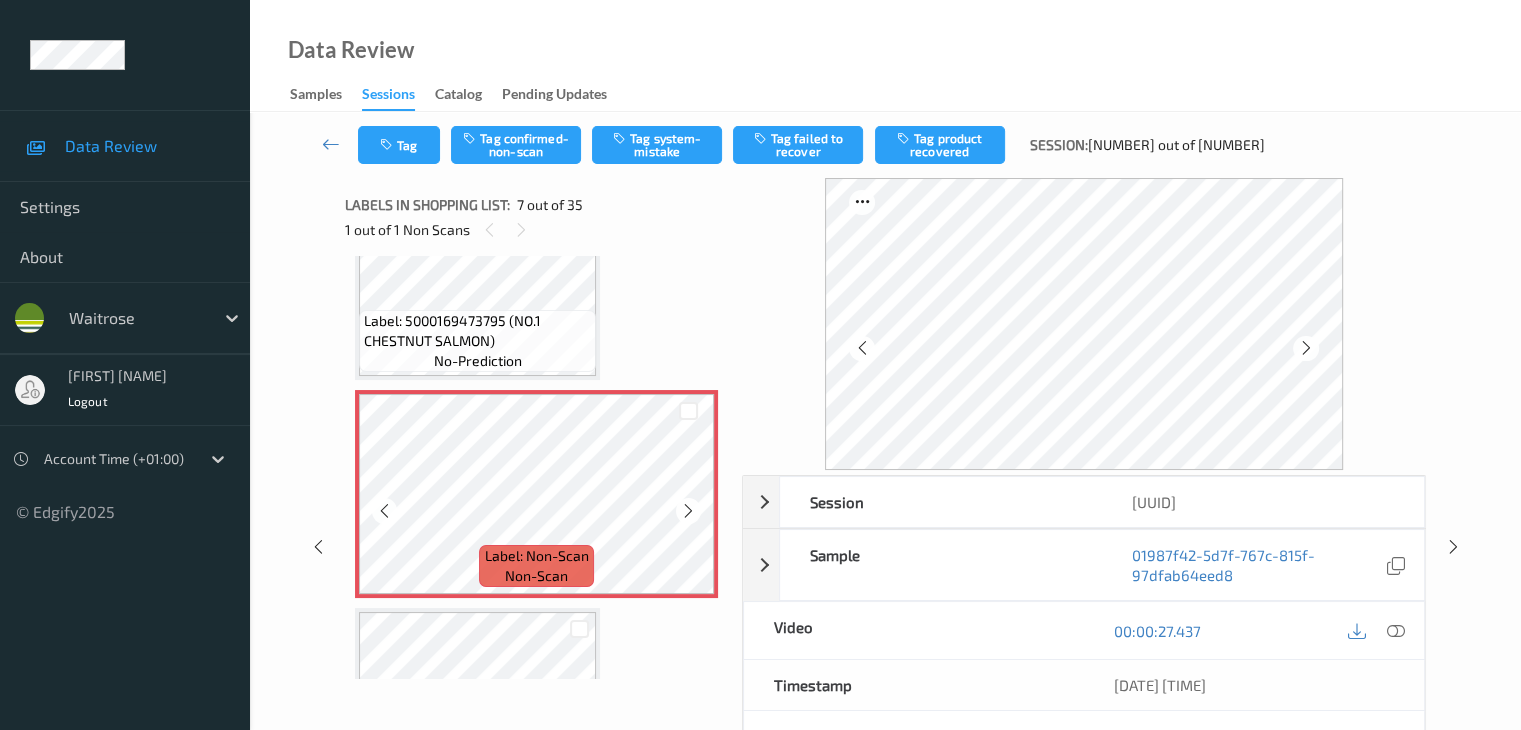 scroll, scrollTop: 1300, scrollLeft: 0, axis: vertical 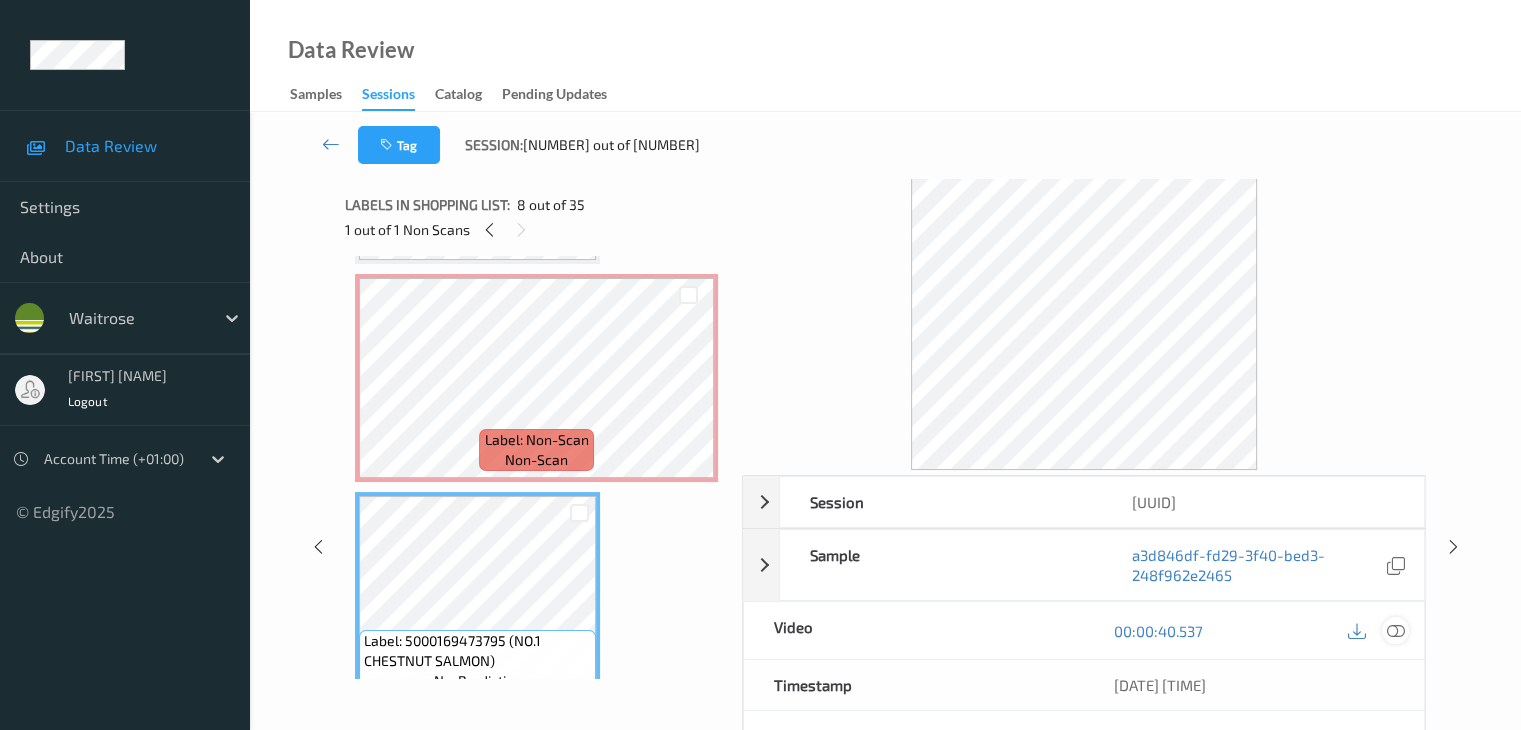 click at bounding box center [1395, 631] 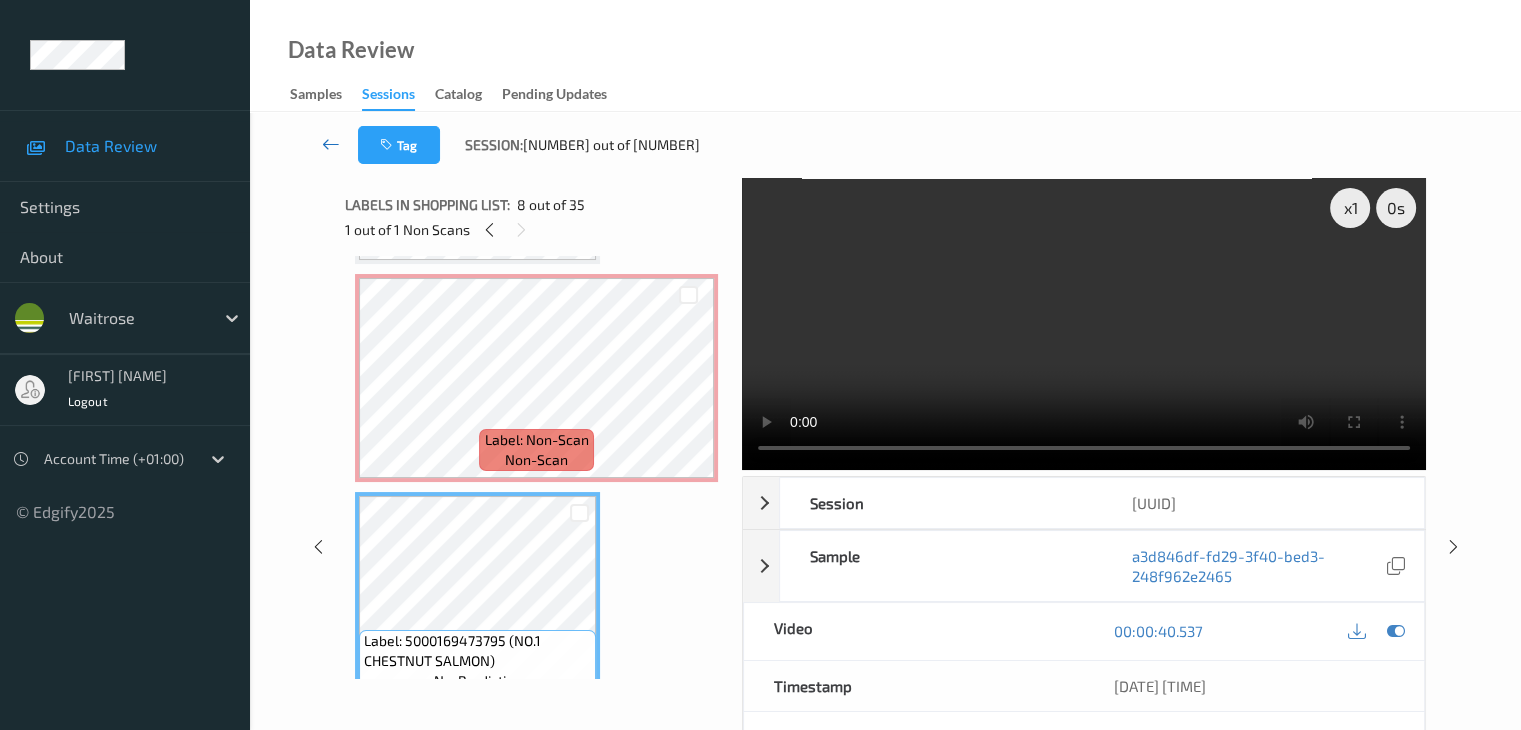 click at bounding box center [331, 145] 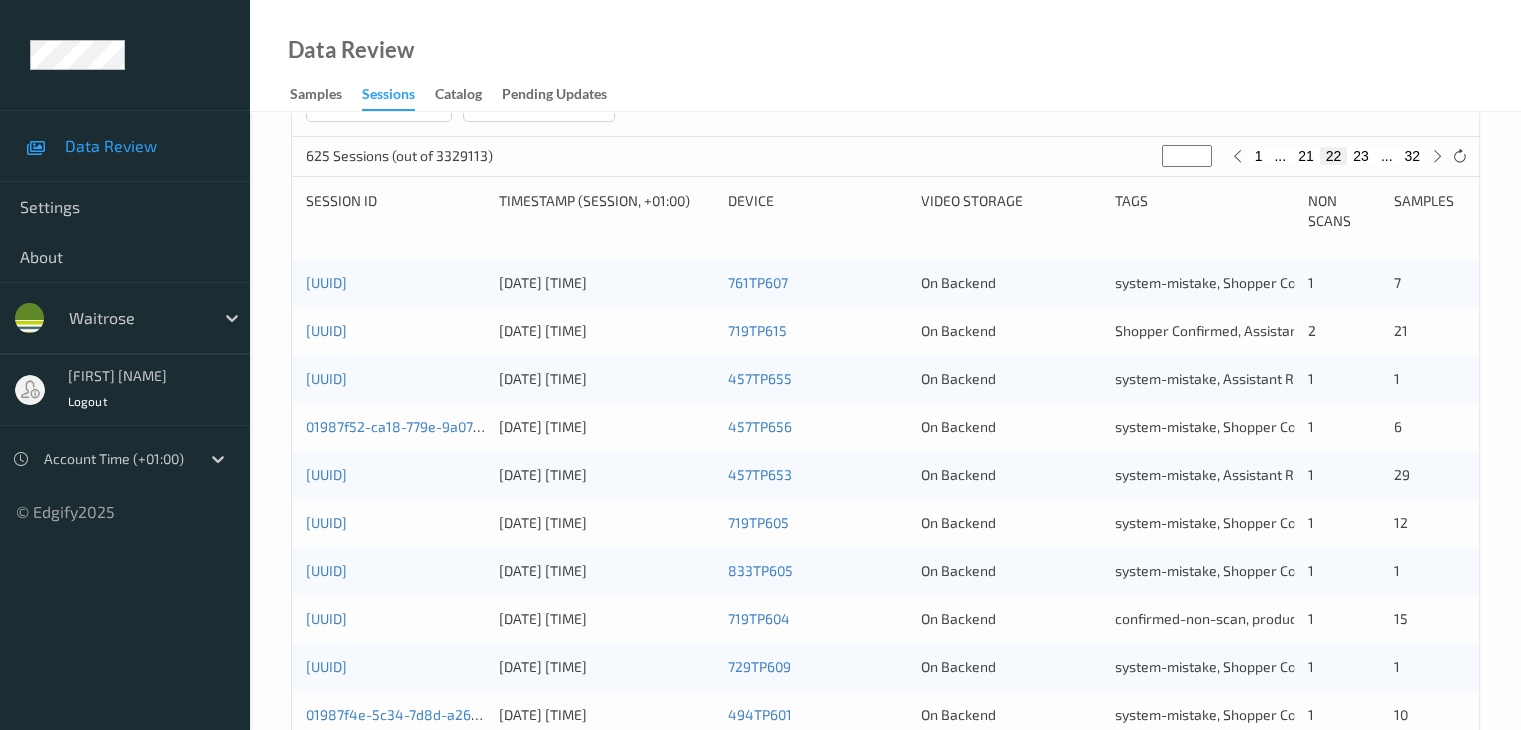 scroll, scrollTop: 232, scrollLeft: 0, axis: vertical 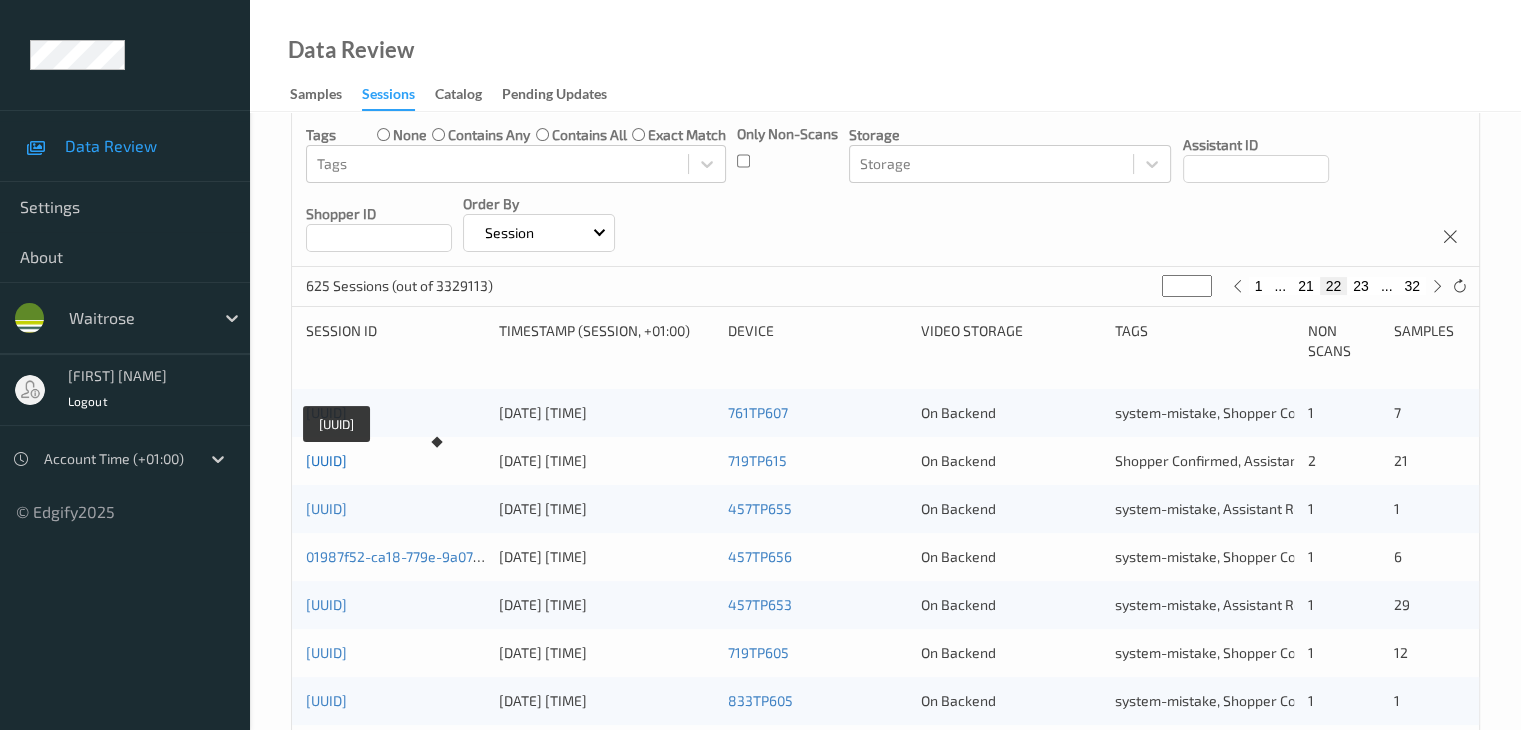 click on "[UUID]" at bounding box center [326, 460] 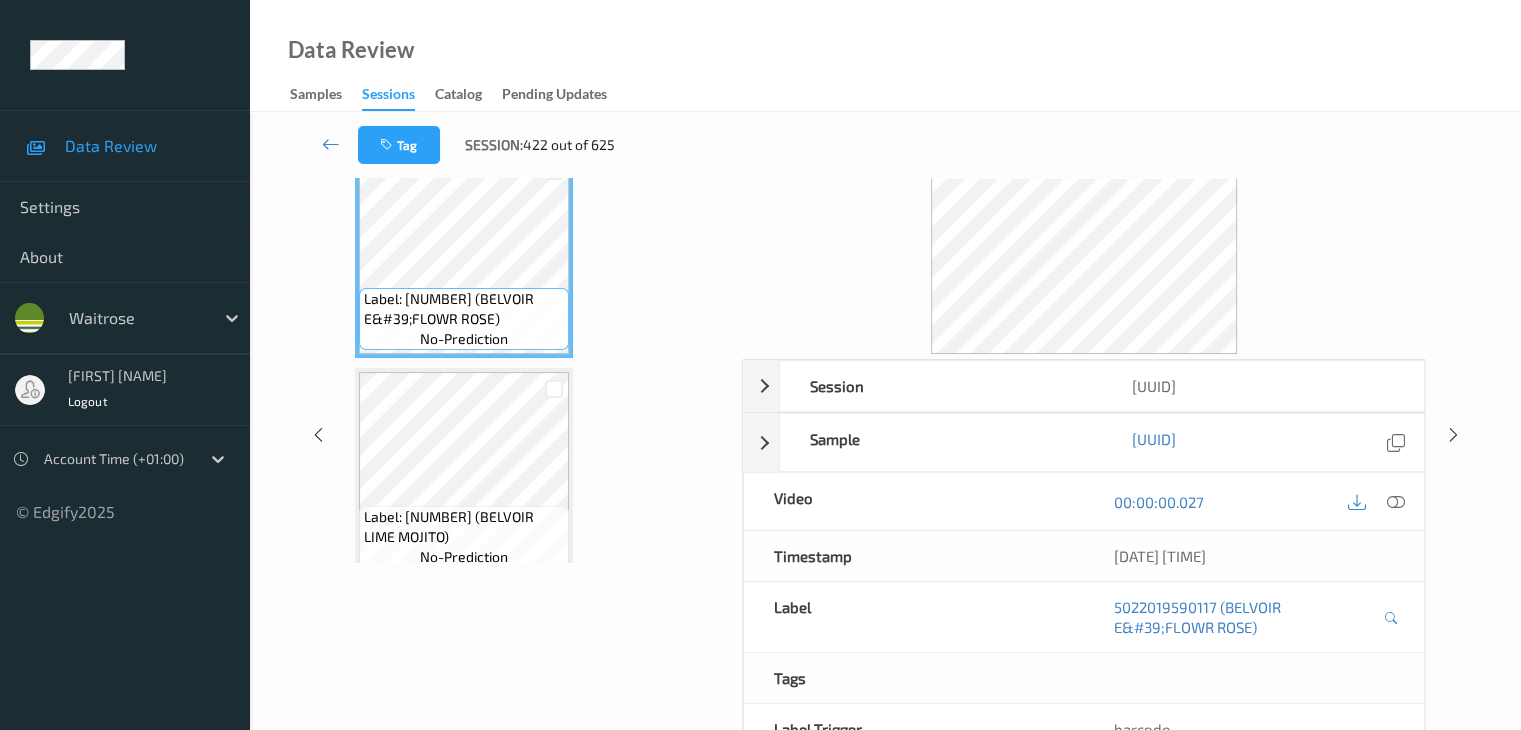 scroll, scrollTop: 0, scrollLeft: 0, axis: both 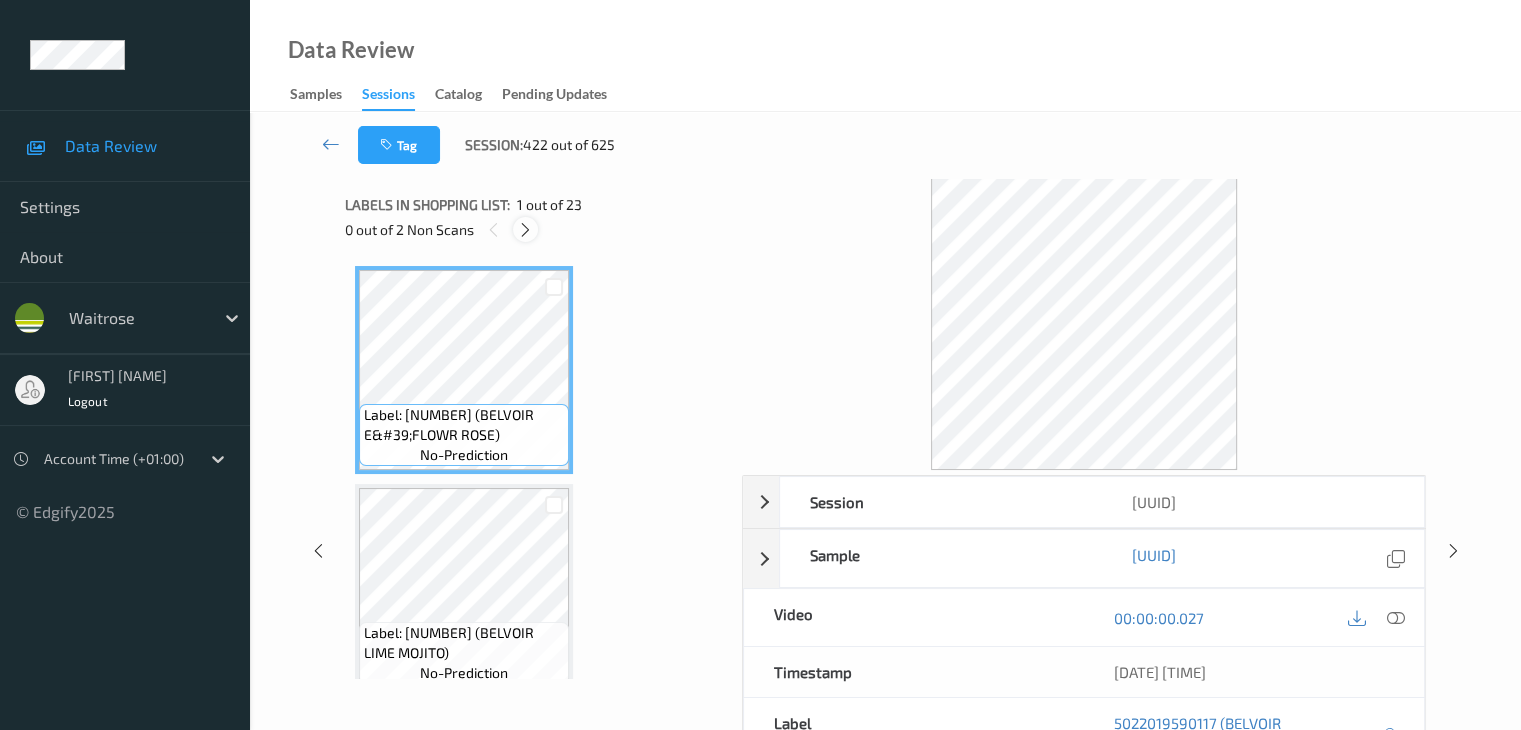 click at bounding box center (525, 230) 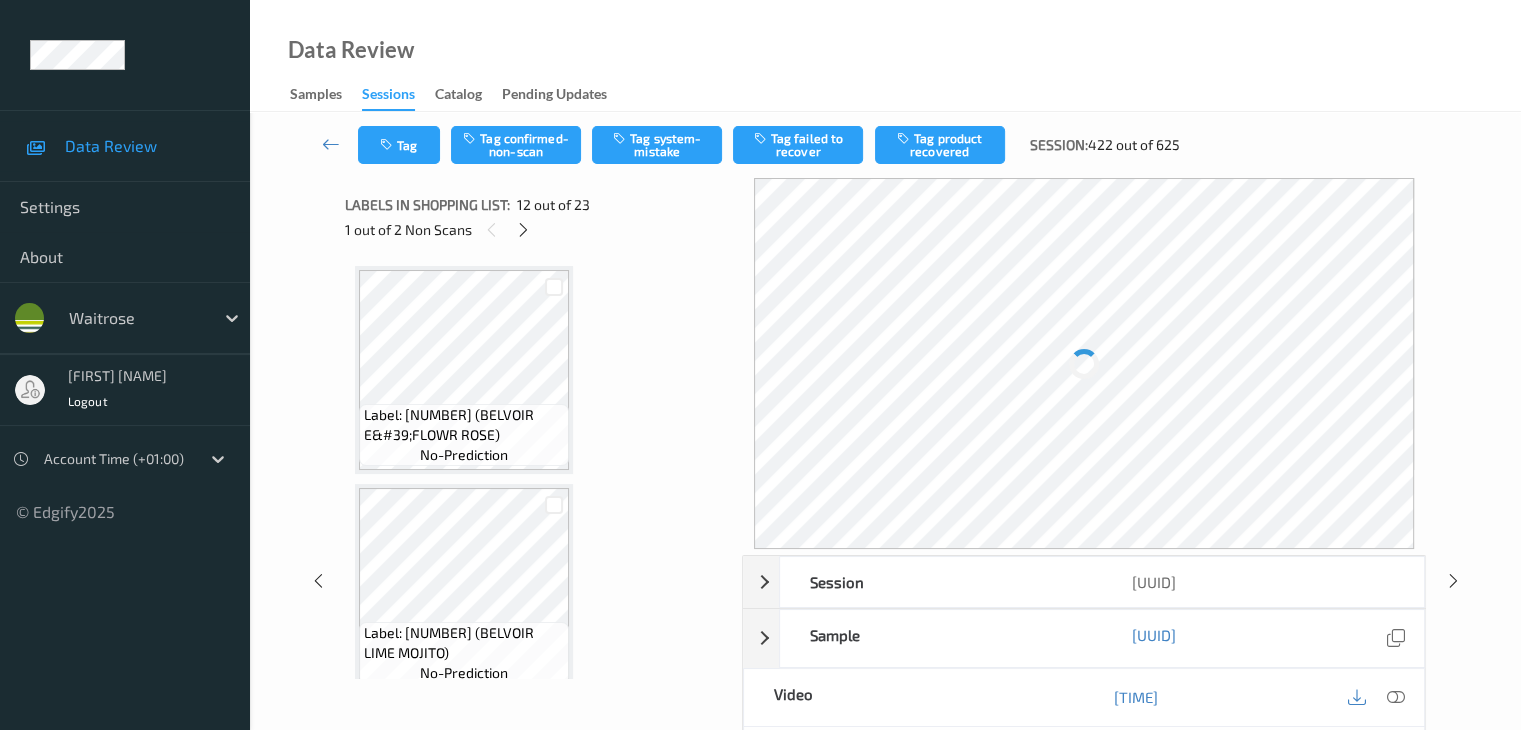 scroll, scrollTop: 2190, scrollLeft: 0, axis: vertical 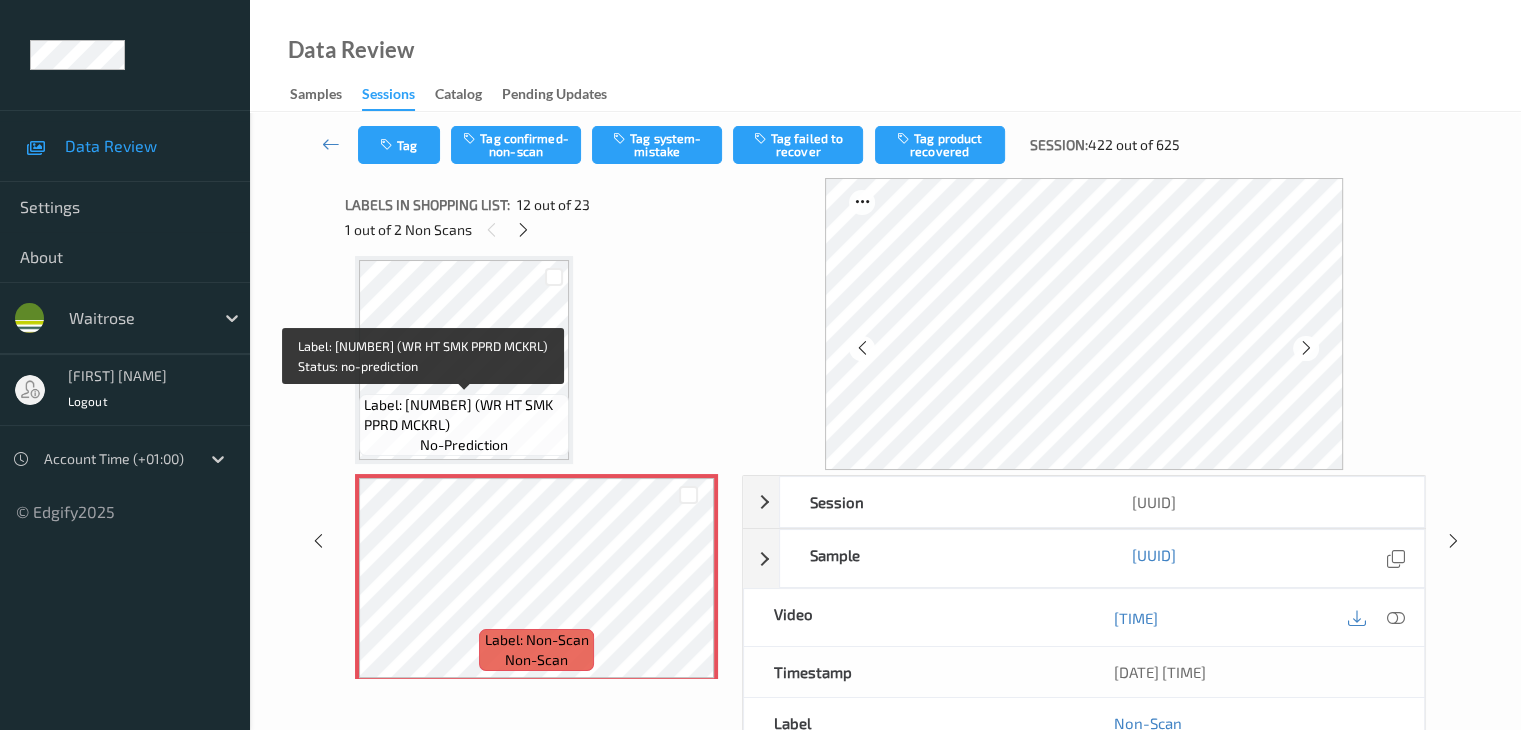 click on "Label: [NUMBER] (WR HT SMK PPRD MCKRL)" at bounding box center [464, 415] 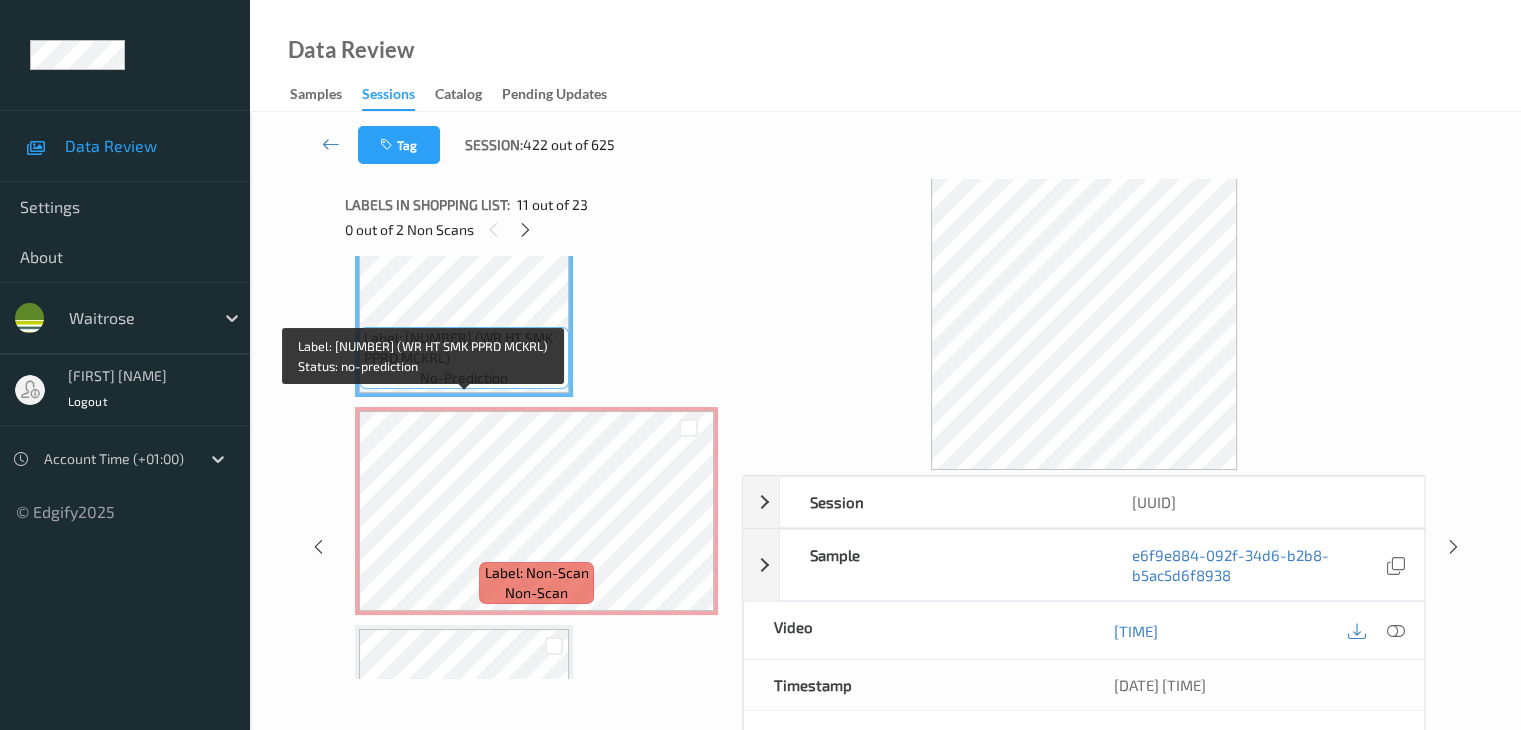 scroll, scrollTop: 2290, scrollLeft: 0, axis: vertical 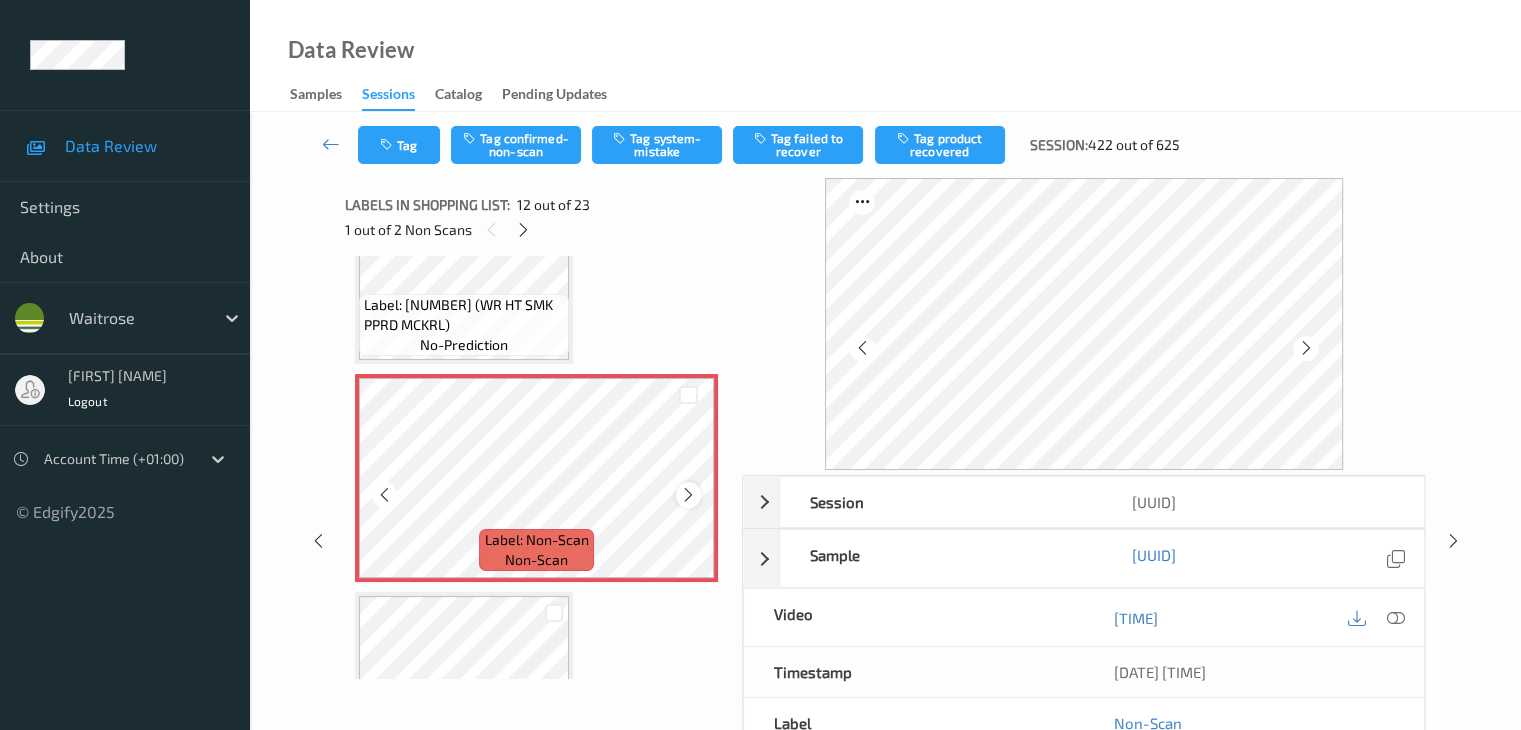click at bounding box center (688, 495) 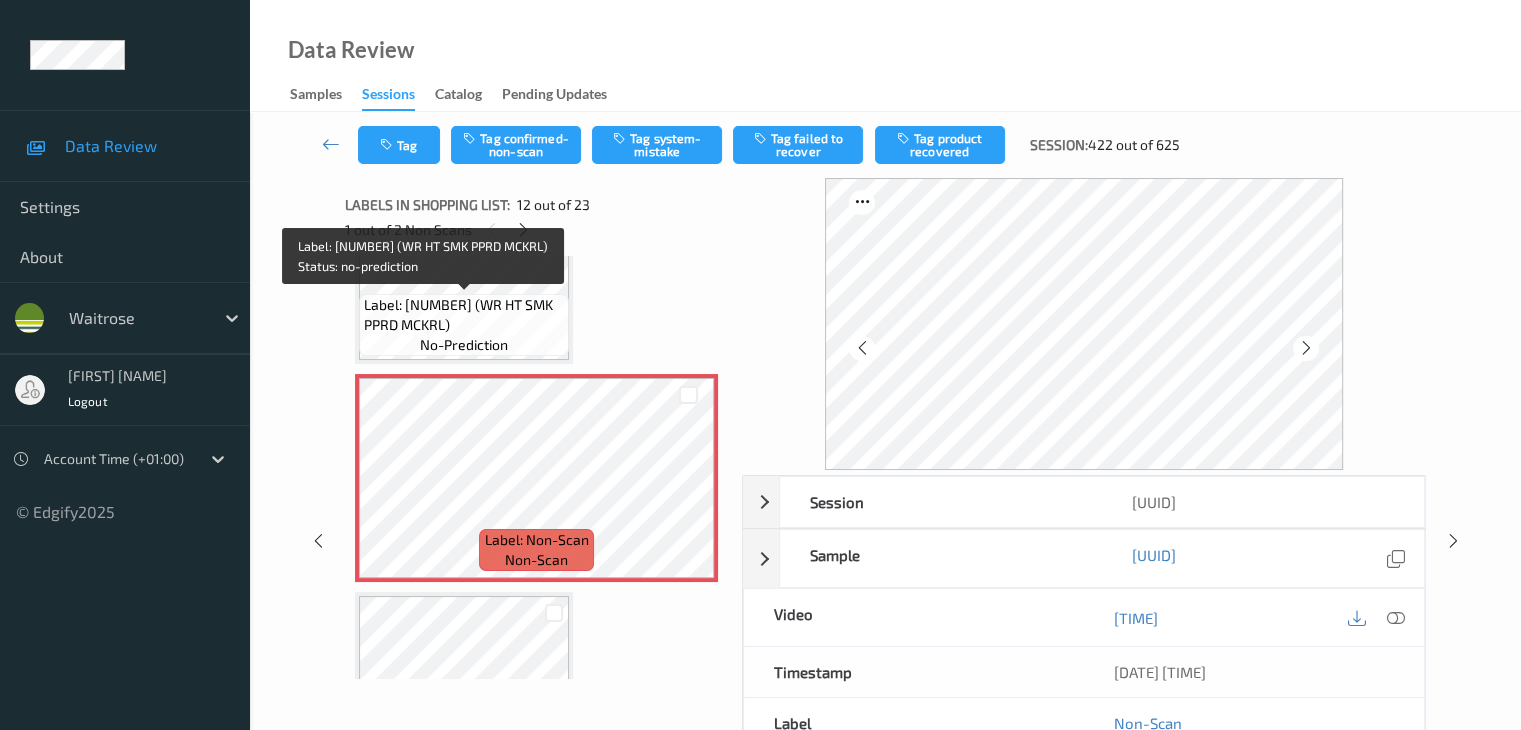 click on "no-prediction" at bounding box center [464, 345] 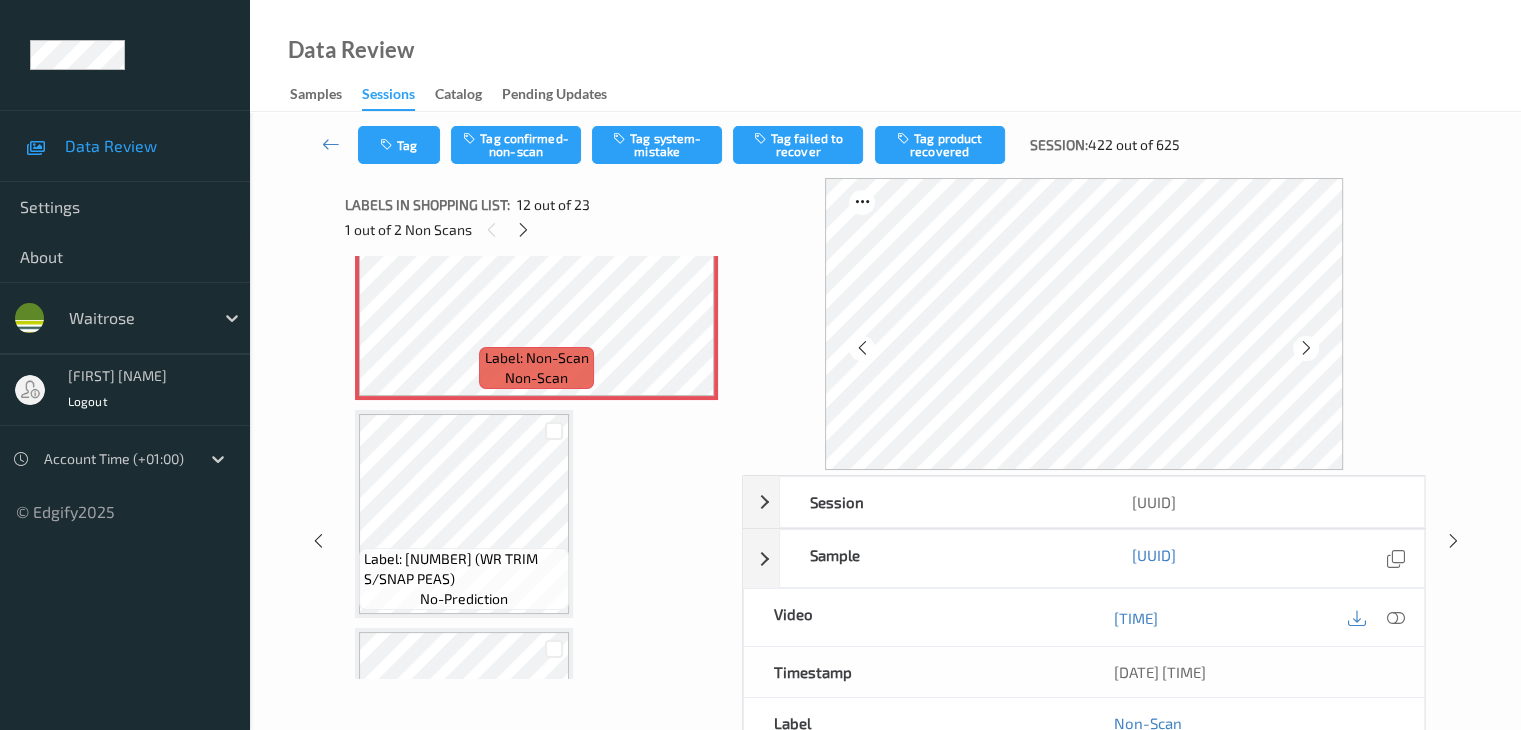 scroll, scrollTop: 2490, scrollLeft: 0, axis: vertical 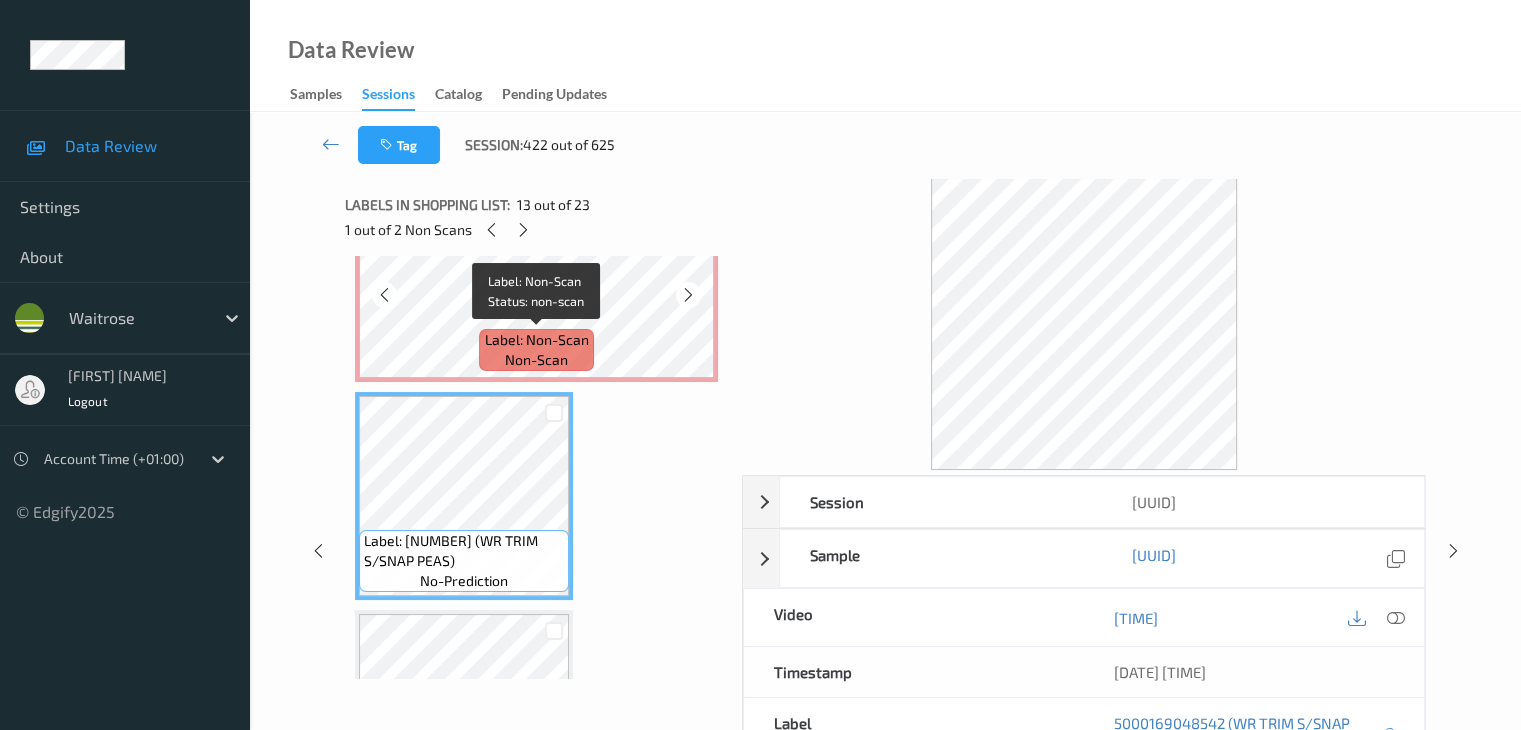 click on "Label: Non-Scan" at bounding box center [537, 340] 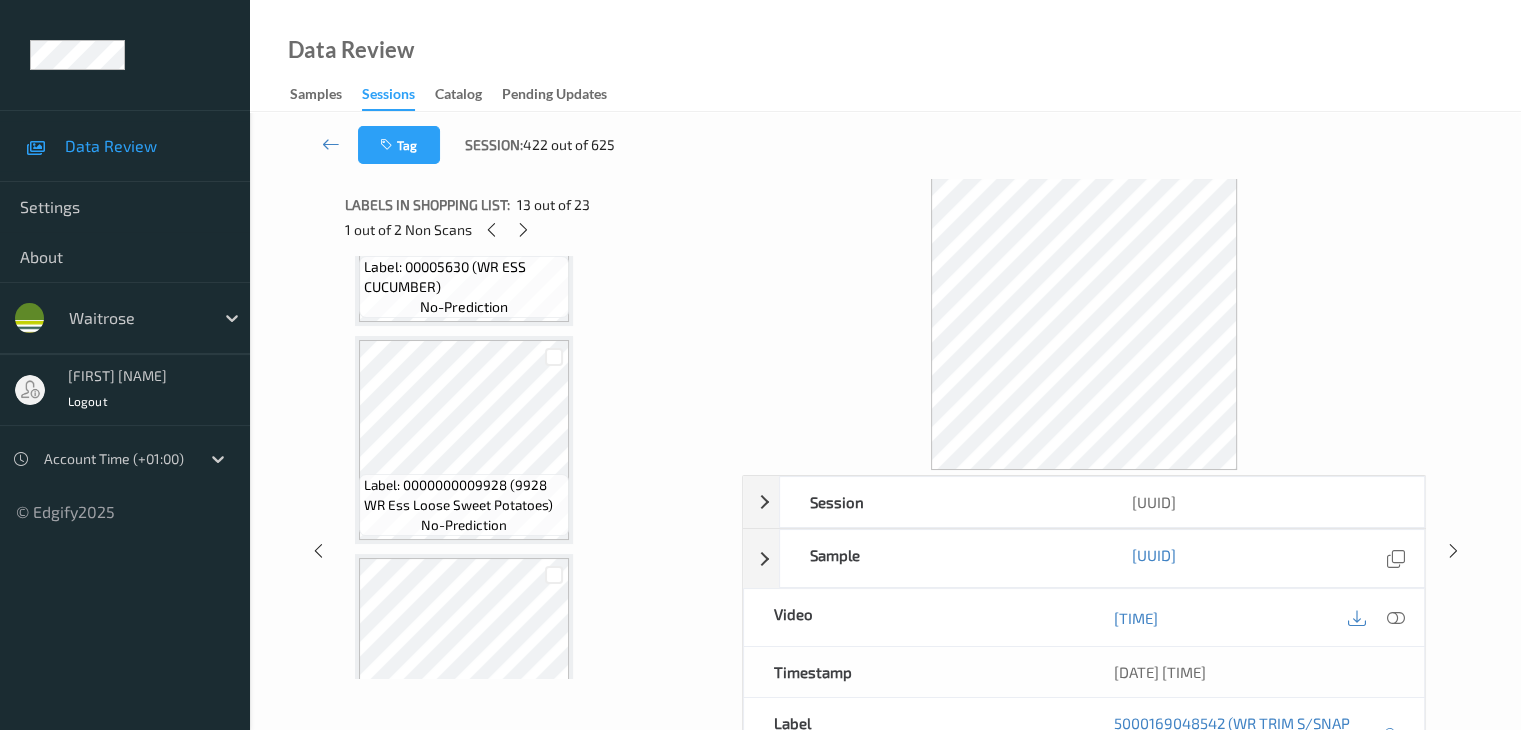 scroll, scrollTop: 4601, scrollLeft: 0, axis: vertical 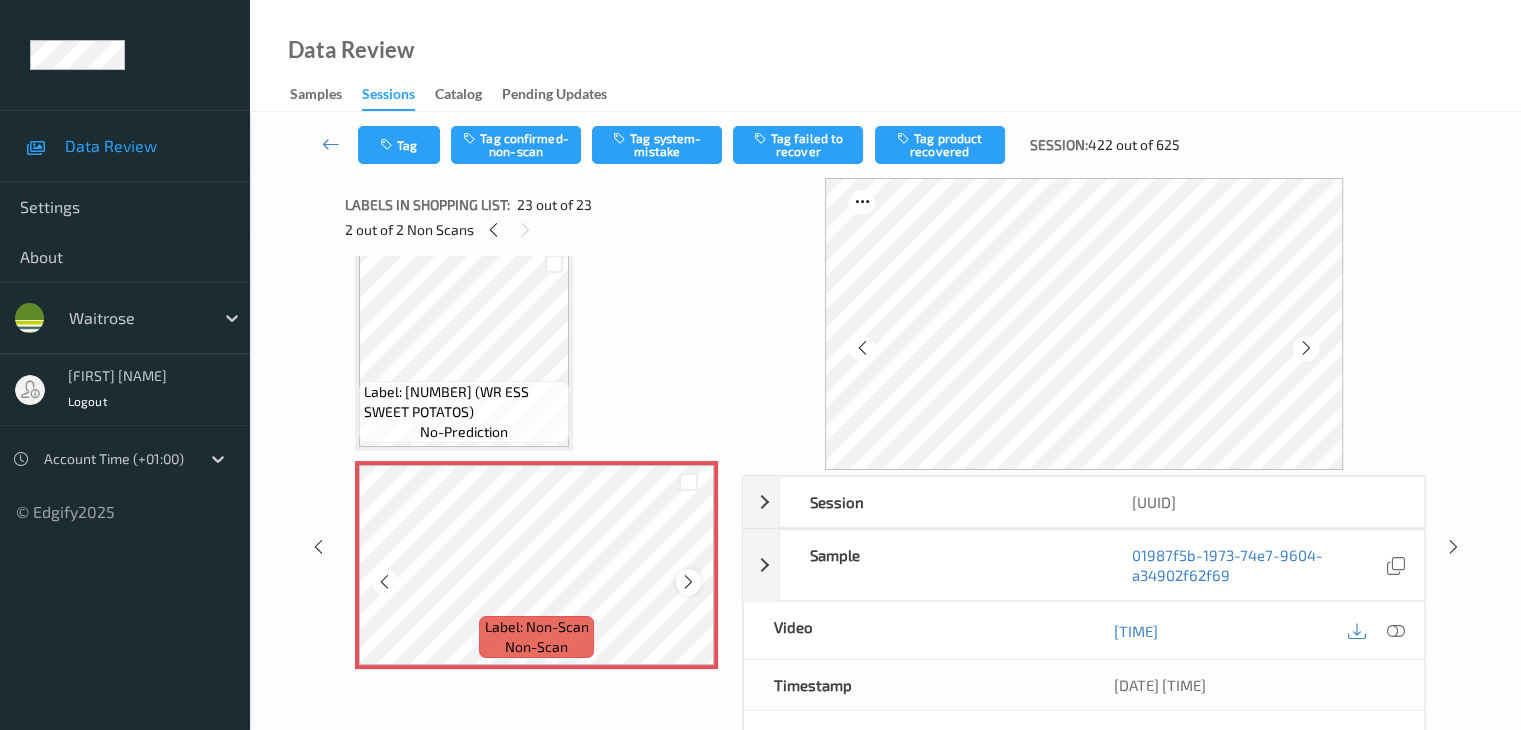 click at bounding box center [688, 582] 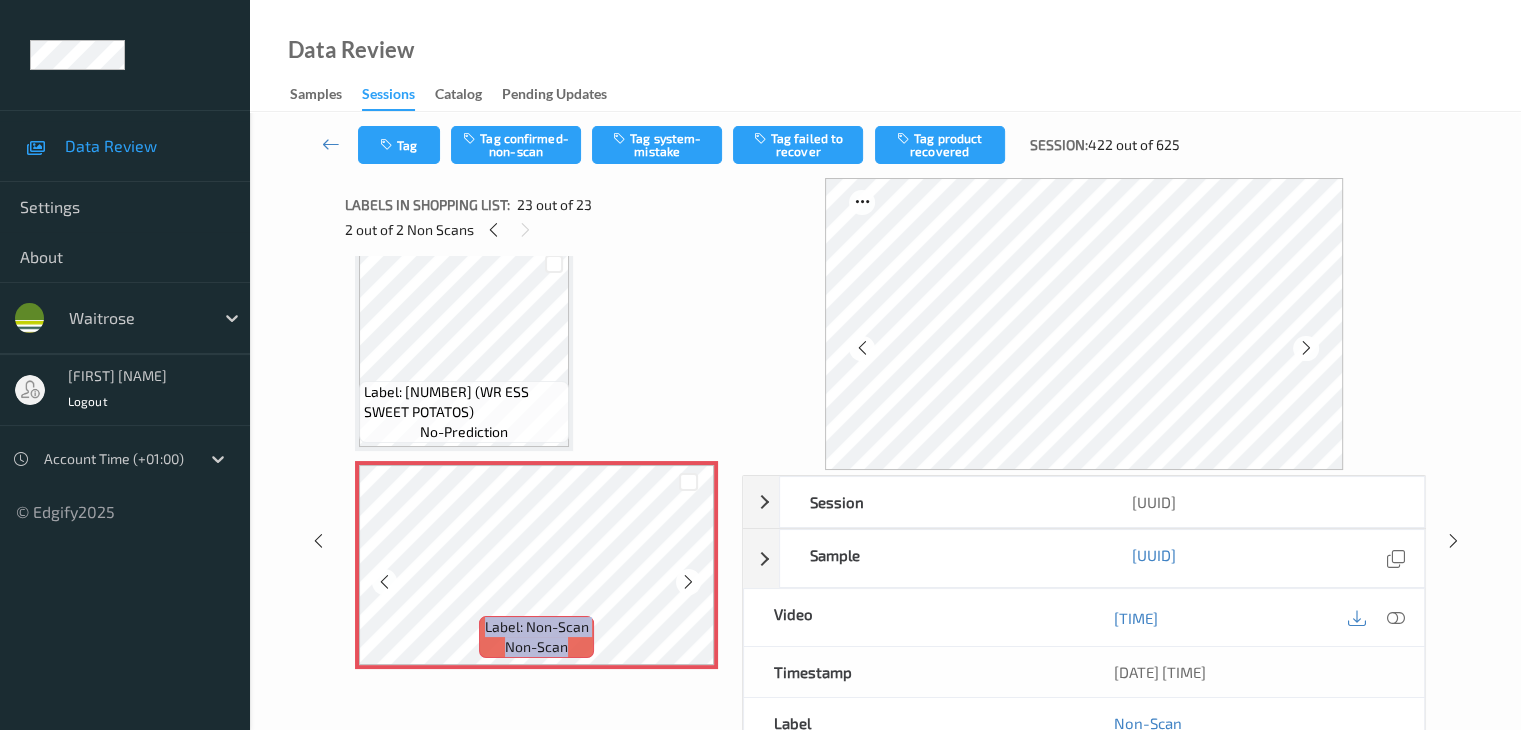 click at bounding box center (688, 582) 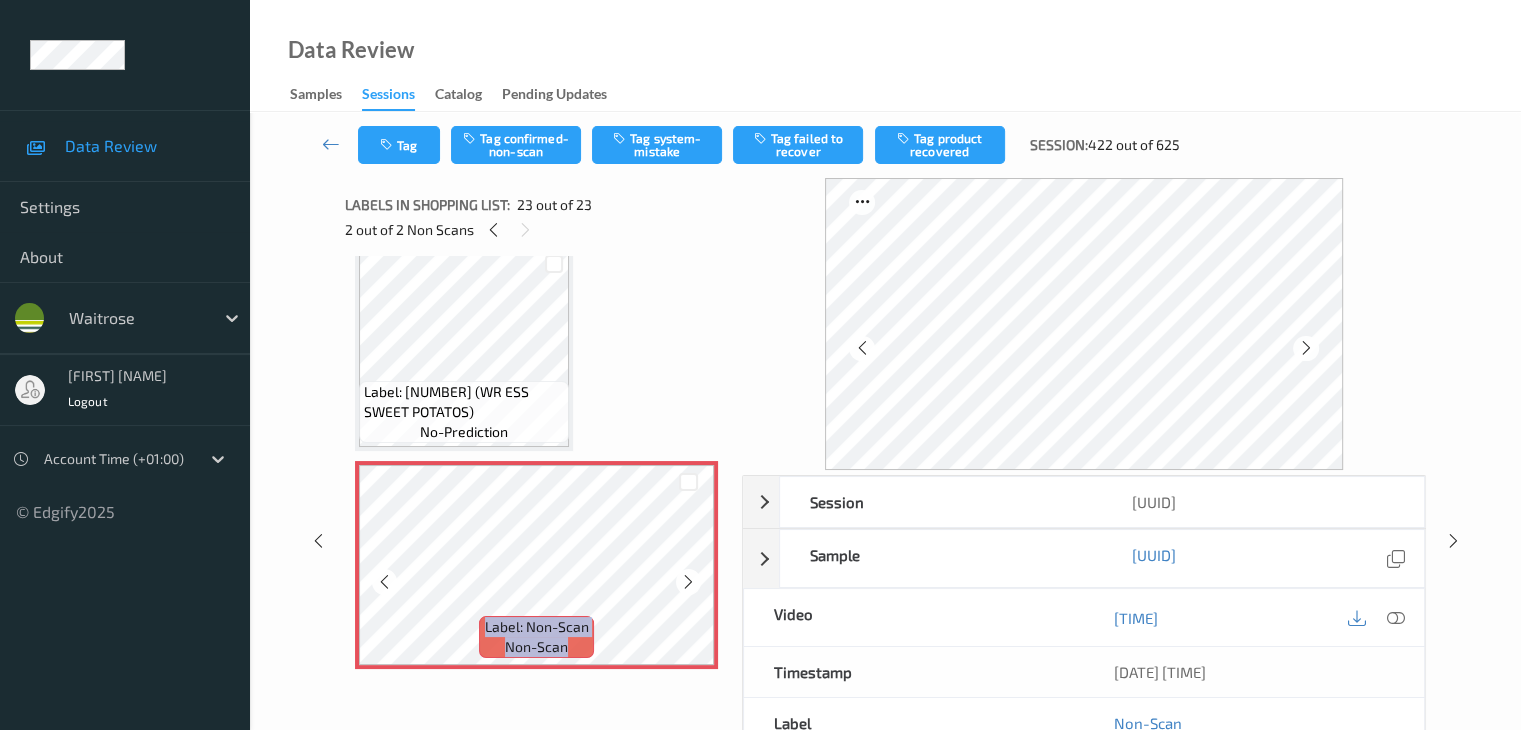 click at bounding box center (688, 582) 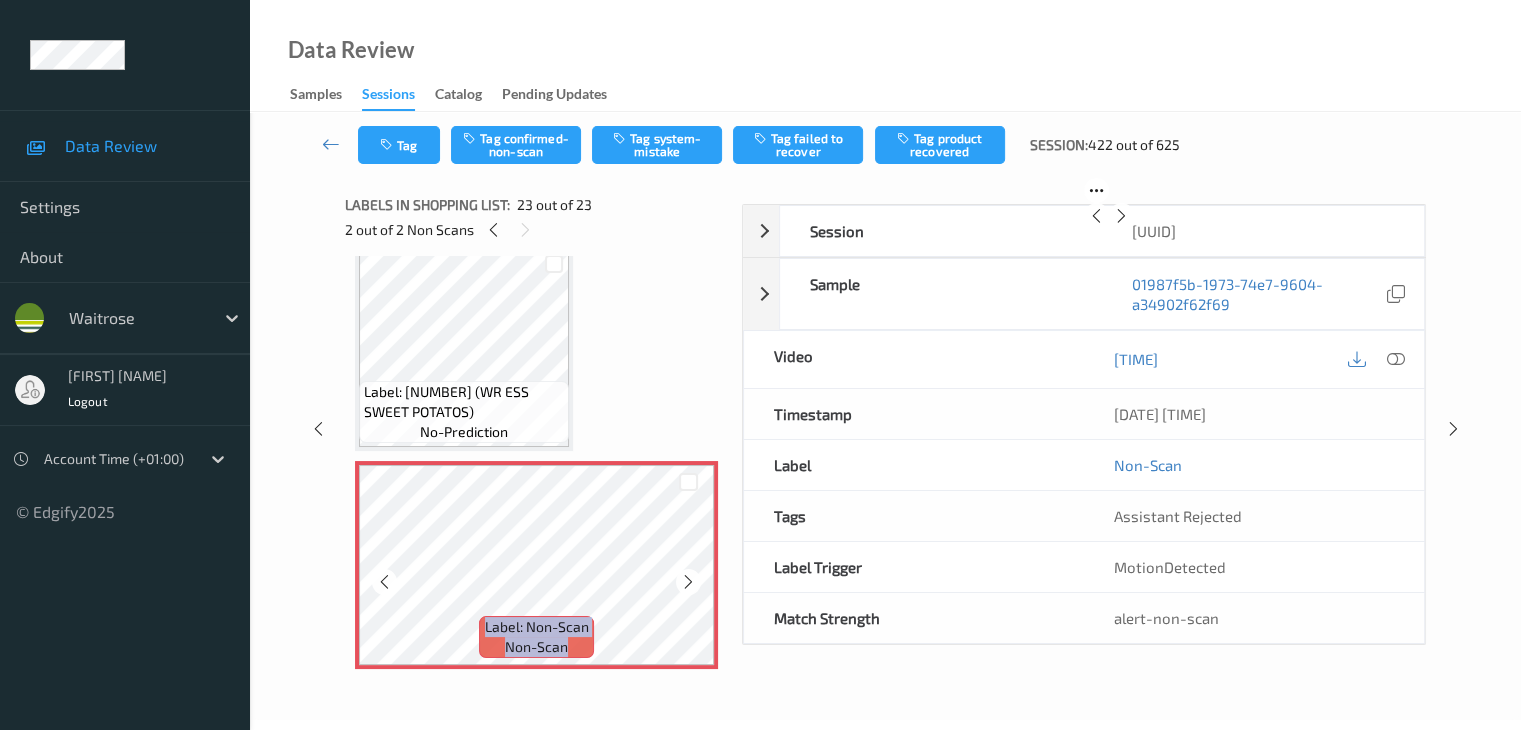 click at bounding box center (688, 582) 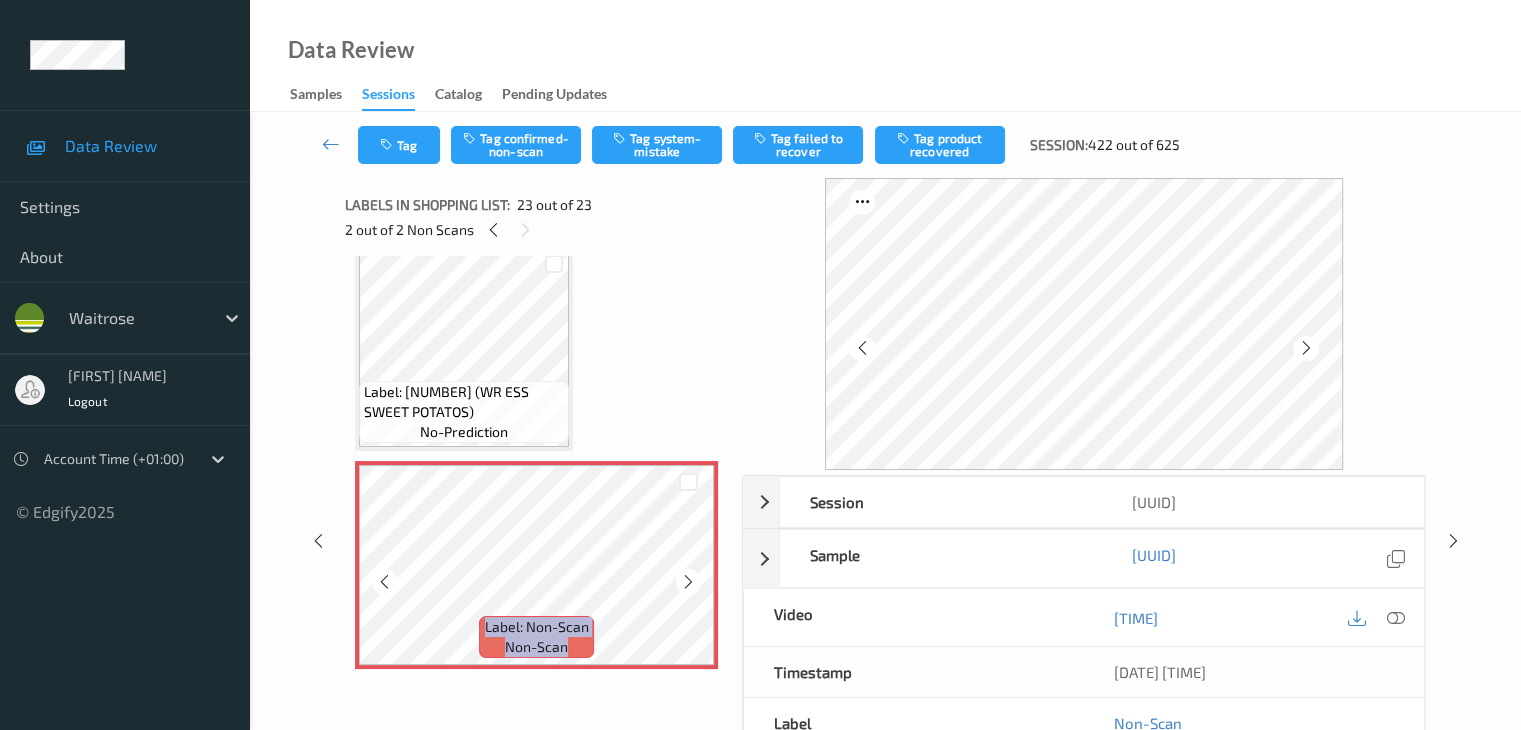 click at bounding box center [688, 582] 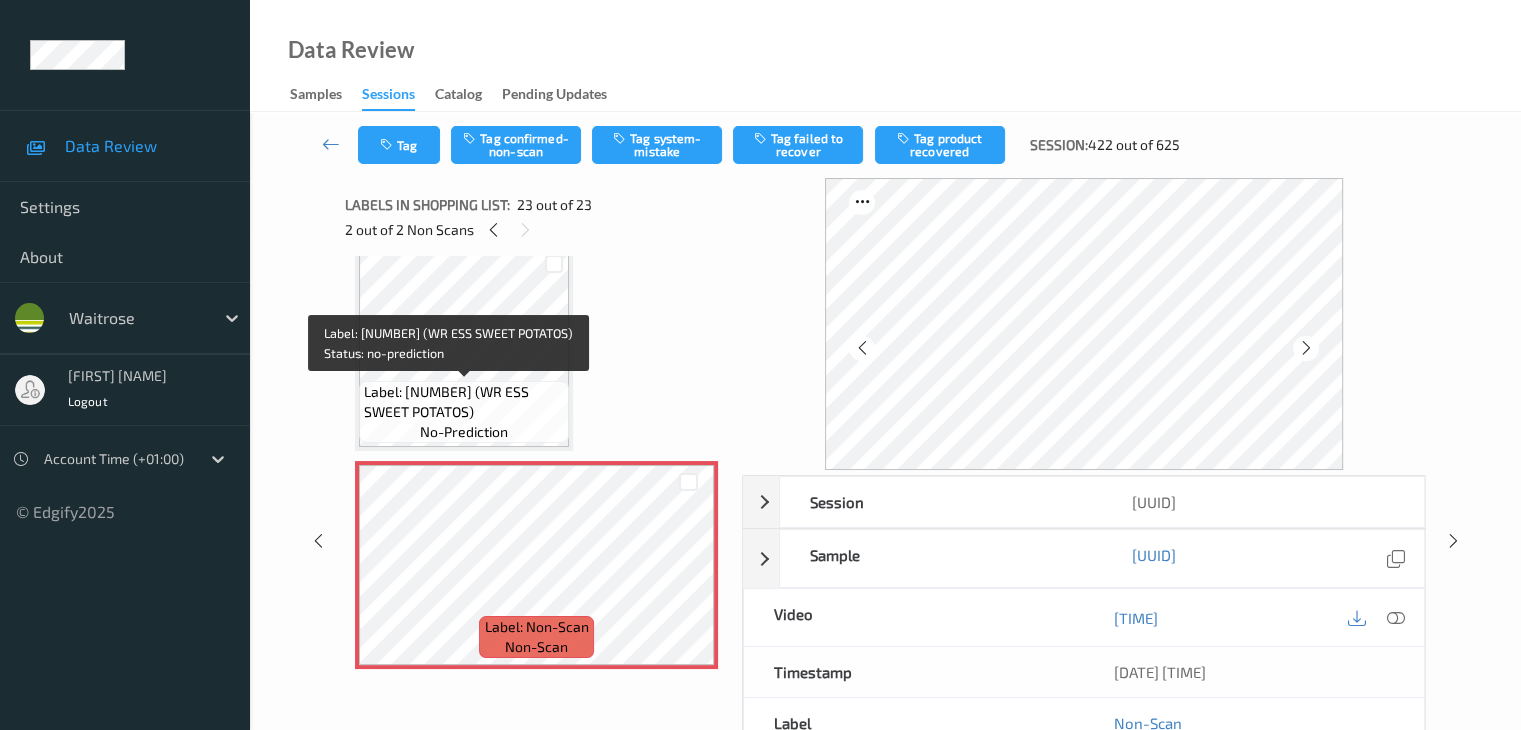 click on "Label: [NUMBER] (WR ESS SWEET POTATOS)" at bounding box center (464, 402) 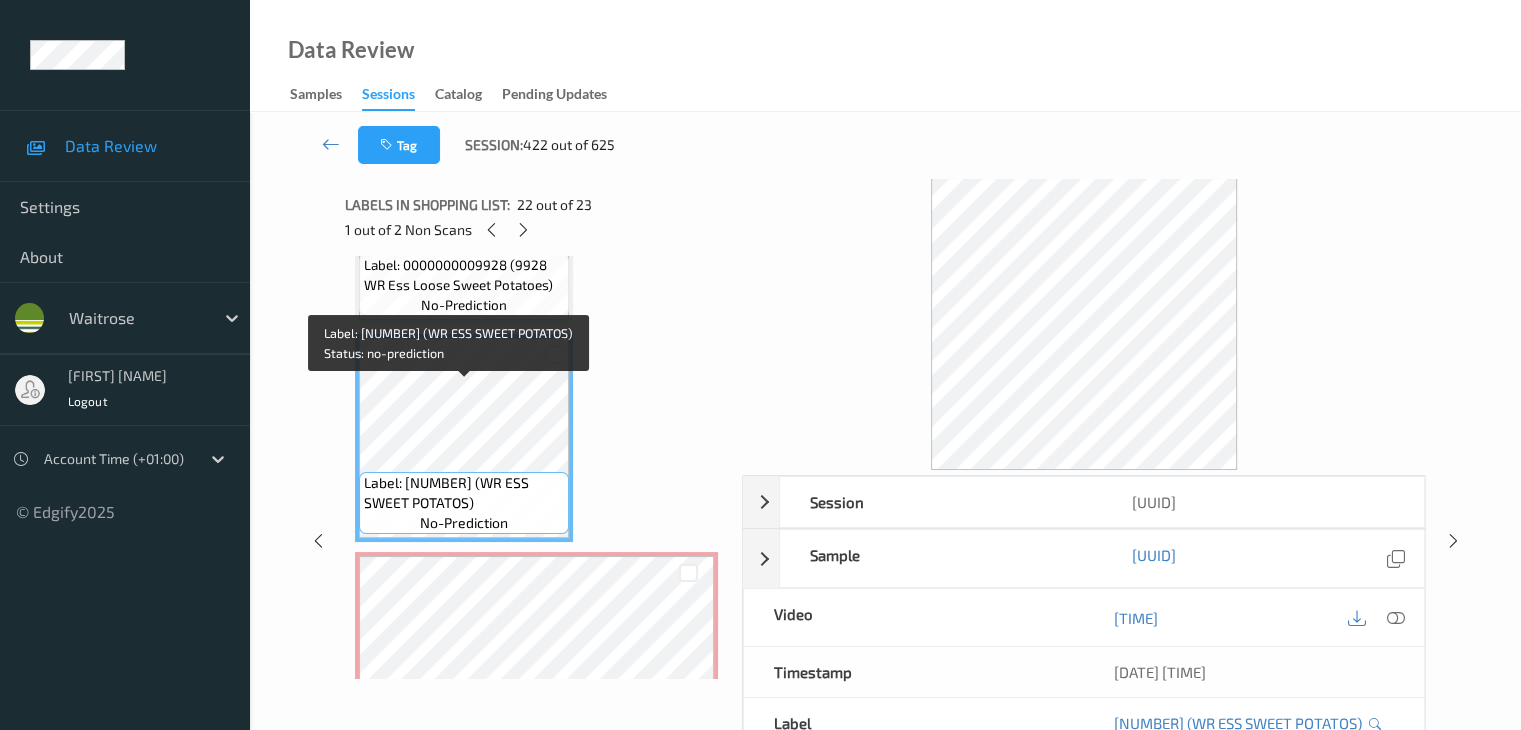 scroll, scrollTop: 4401, scrollLeft: 0, axis: vertical 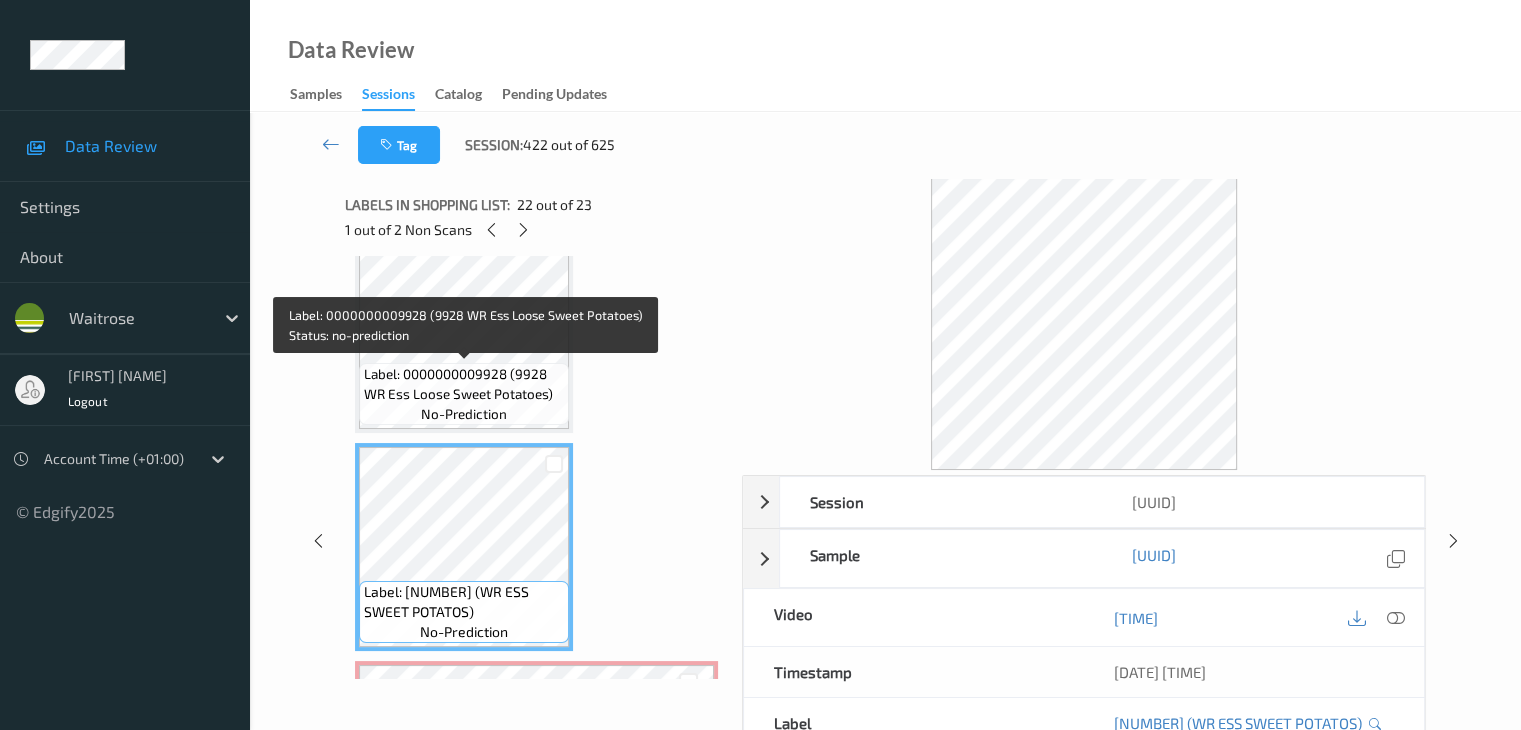 click on "Label: 0000000009928 (9928 WR Ess Loose Sweet Potatoes)" at bounding box center (464, 384) 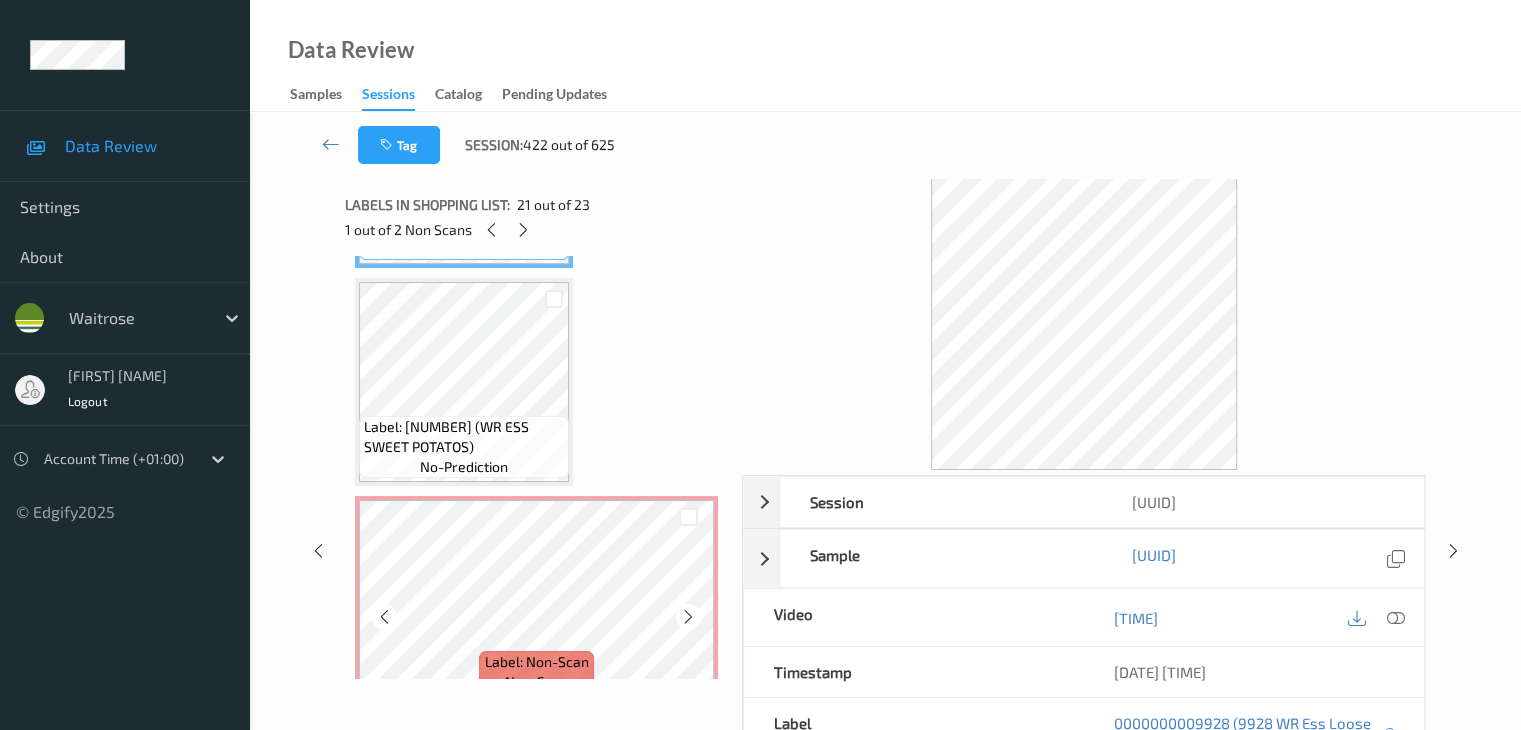 scroll, scrollTop: 4601, scrollLeft: 0, axis: vertical 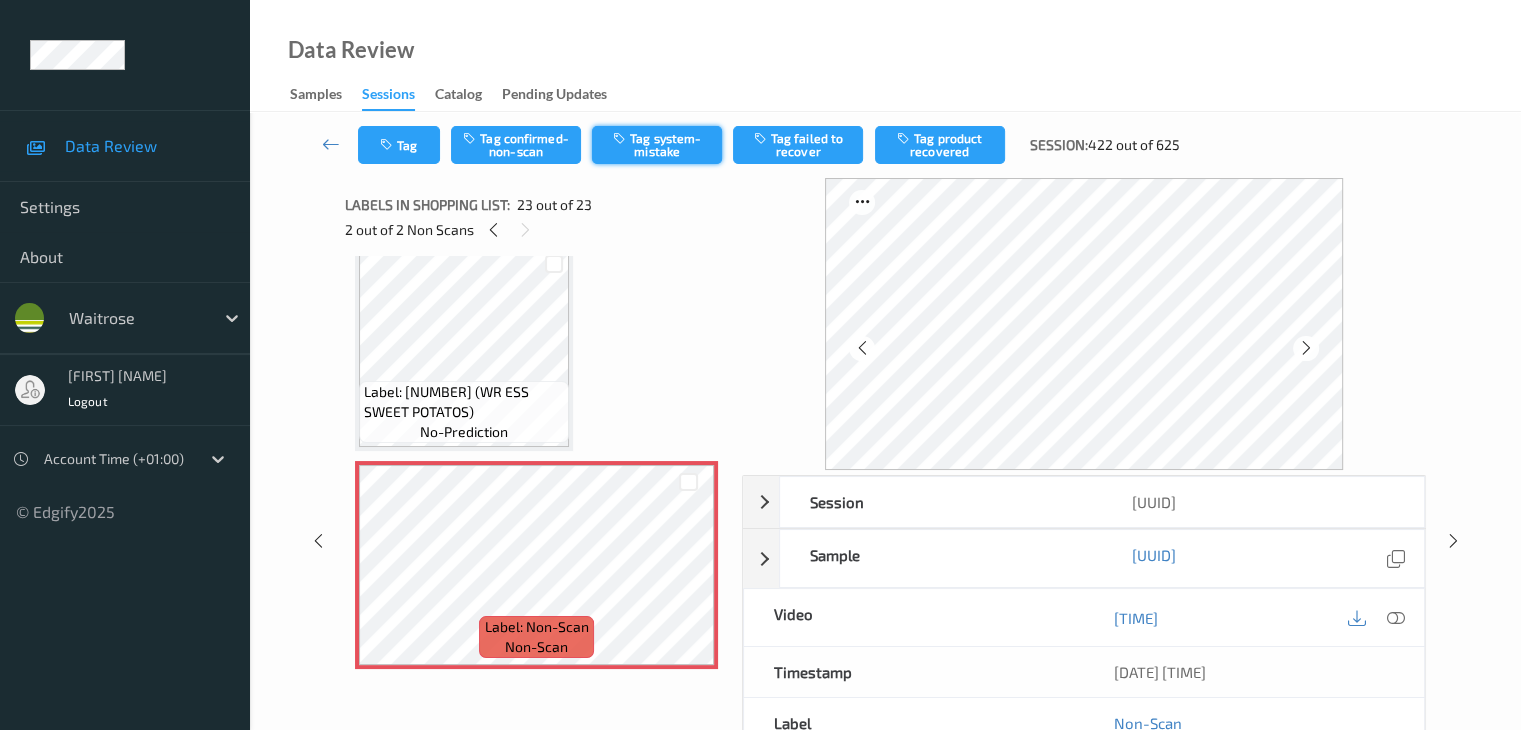click on "Tag   system-mistake" at bounding box center (657, 145) 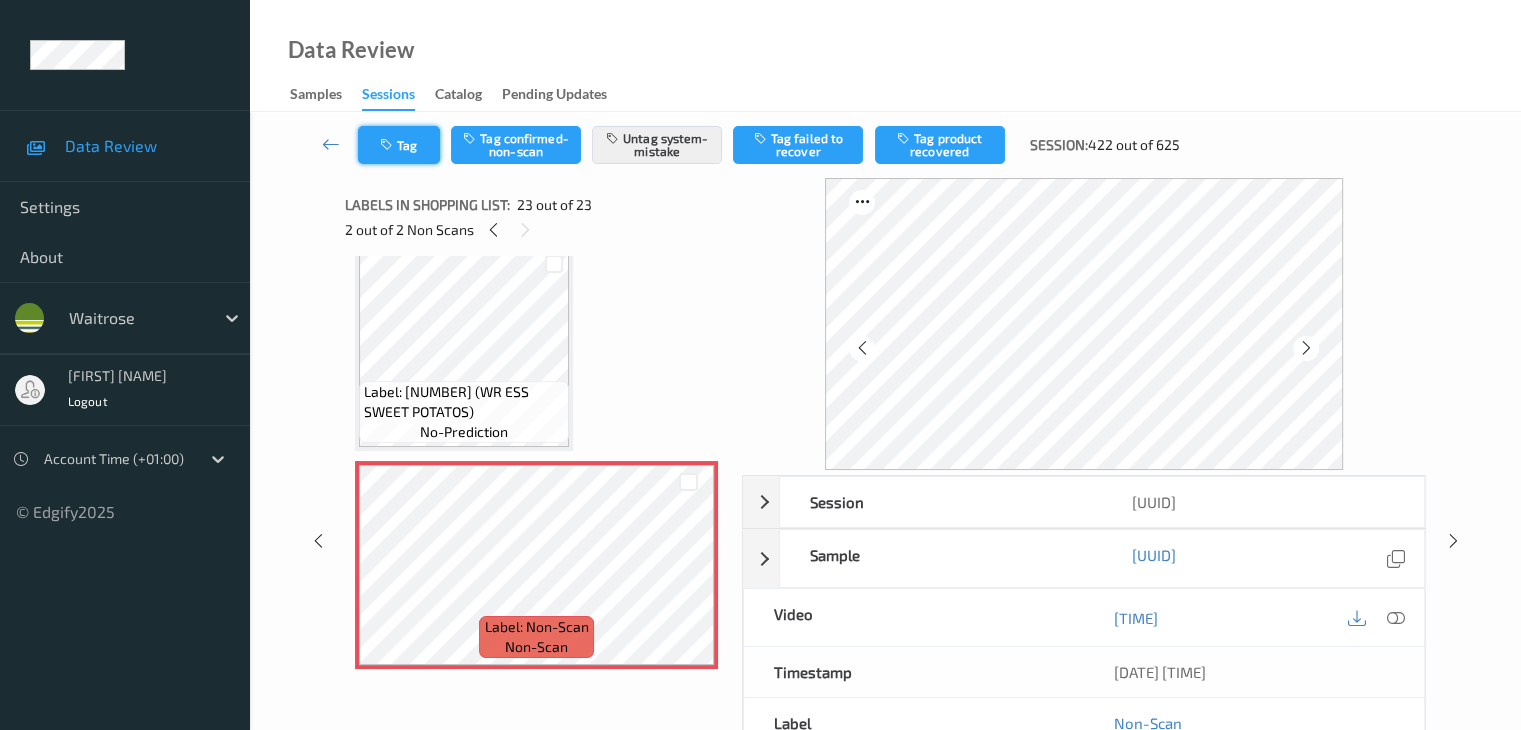 click on "Tag" at bounding box center (399, 145) 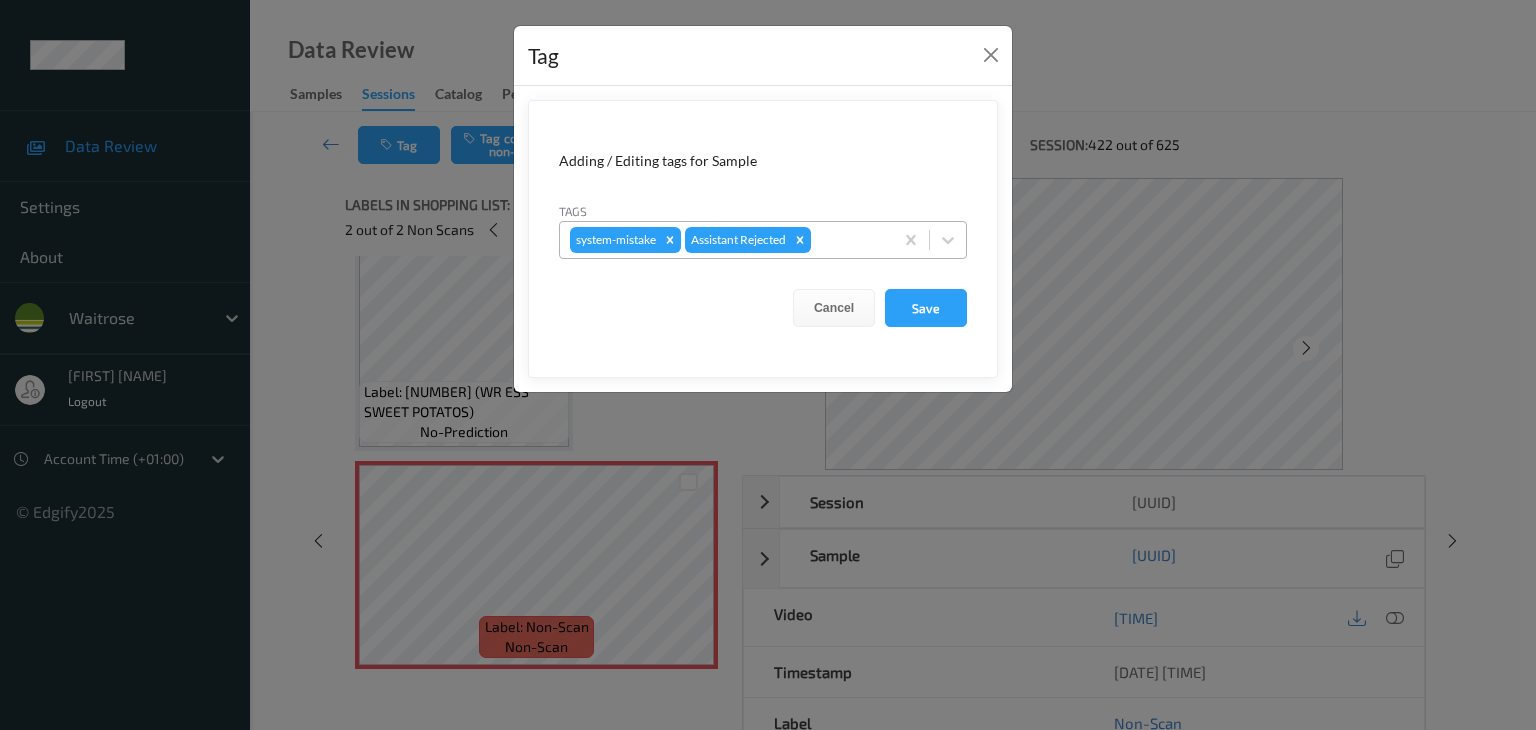 click at bounding box center (849, 240) 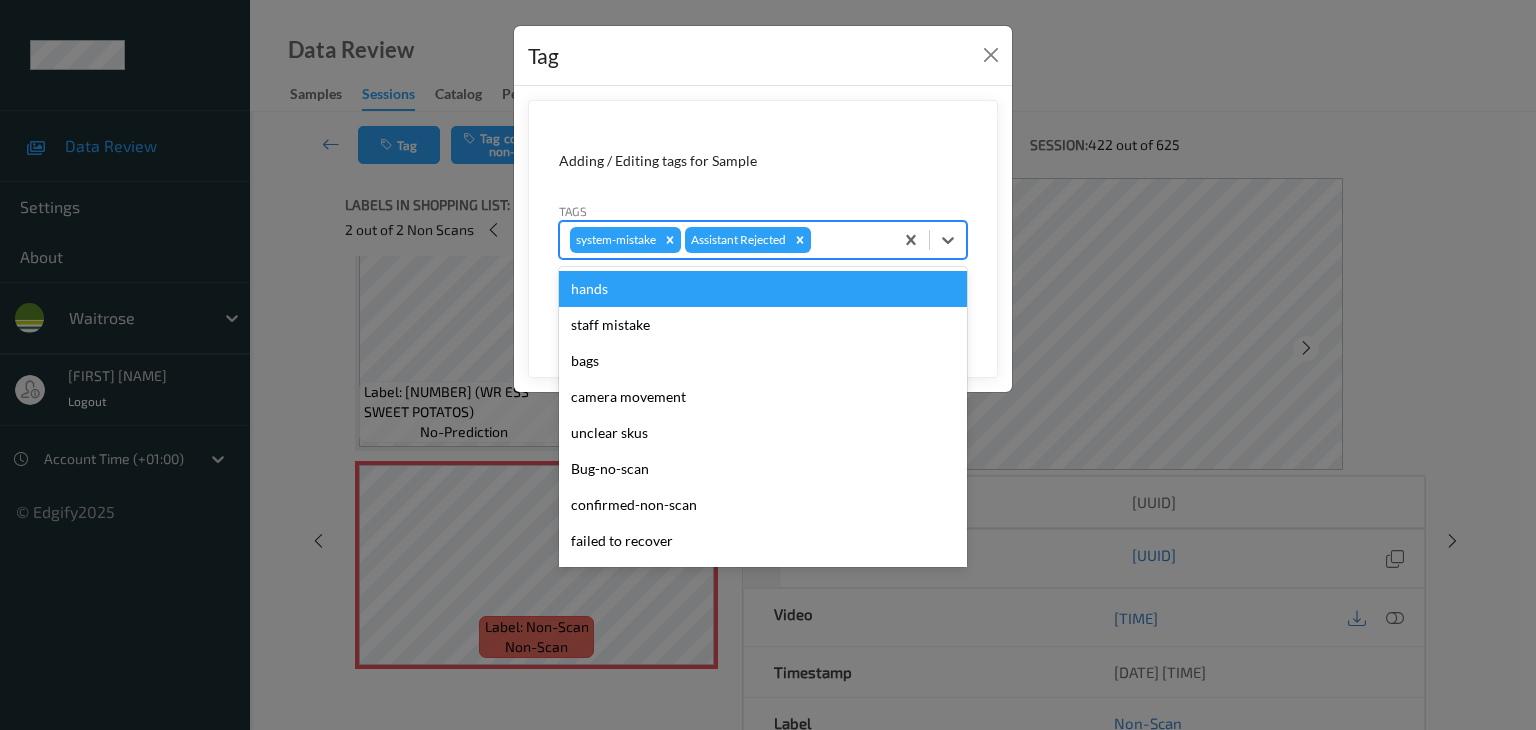 type on "u" 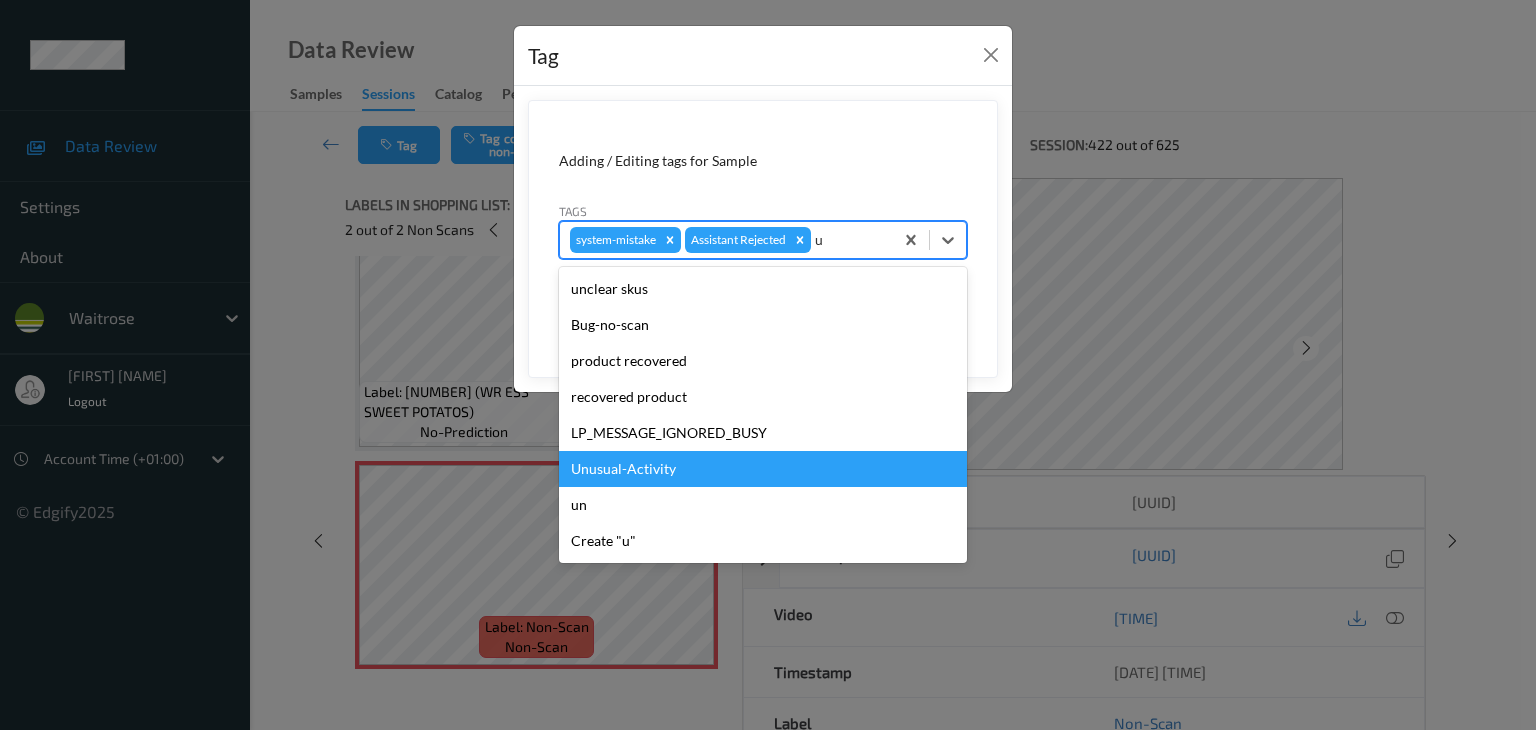 click on "Unusual-Activity" at bounding box center [763, 469] 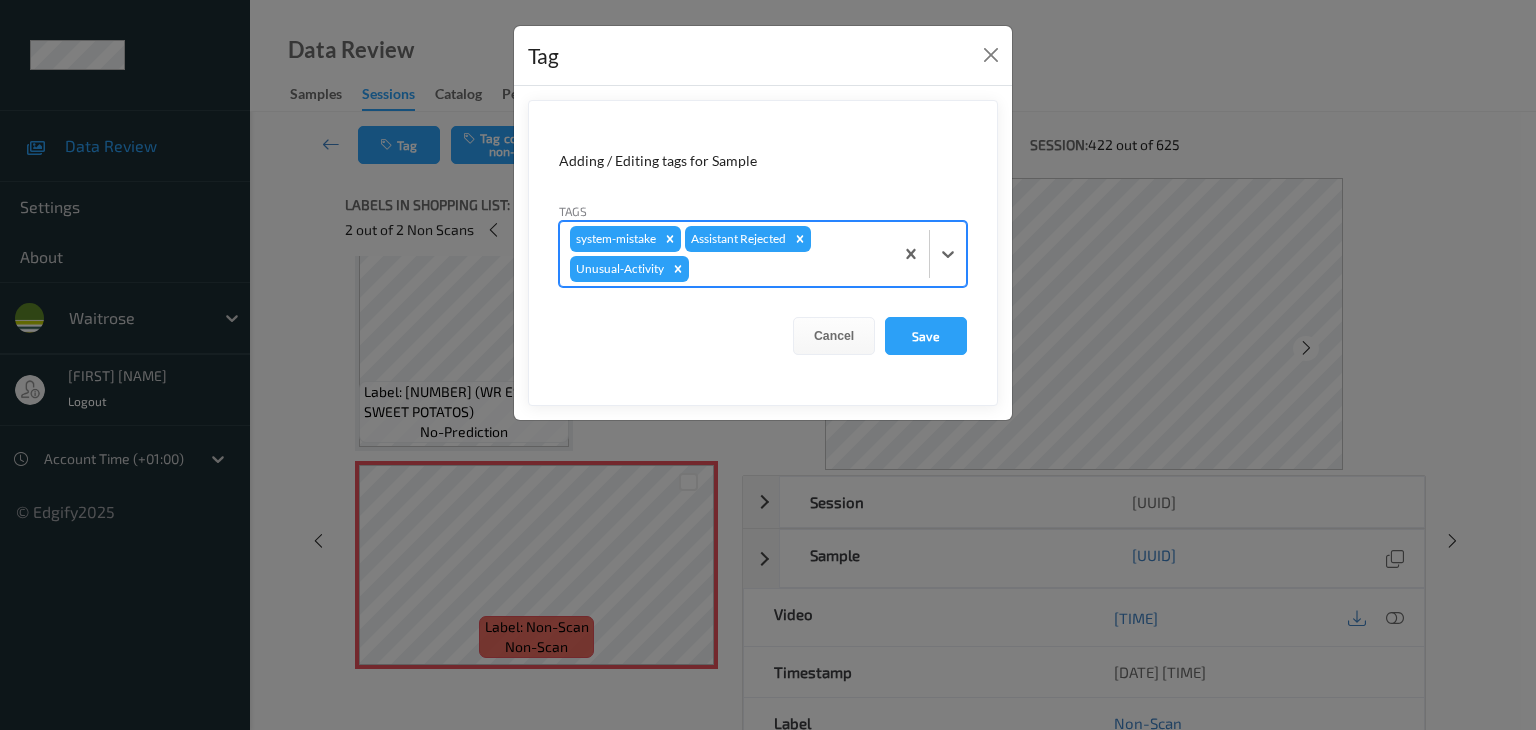 type on "p" 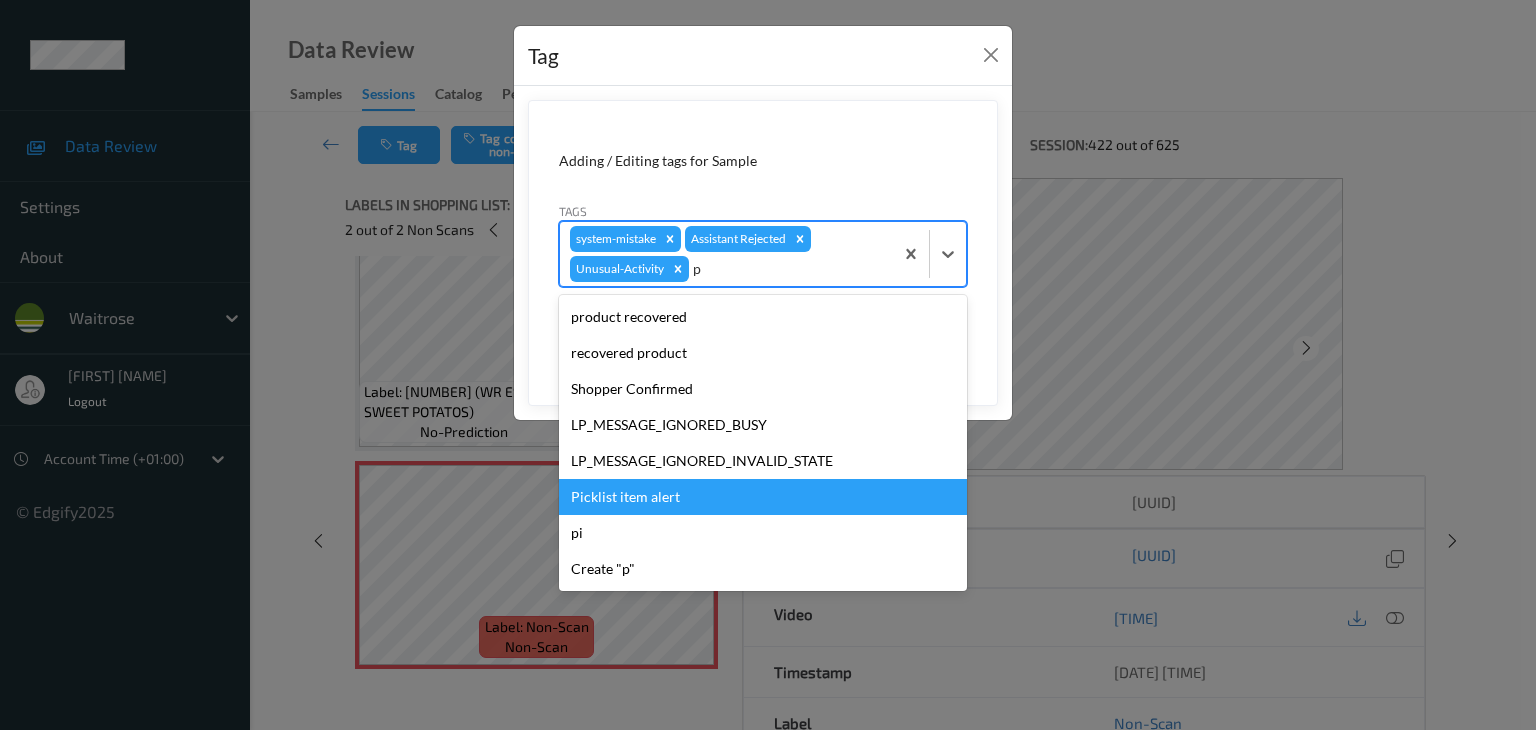 click on "Picklist item alert" at bounding box center (763, 497) 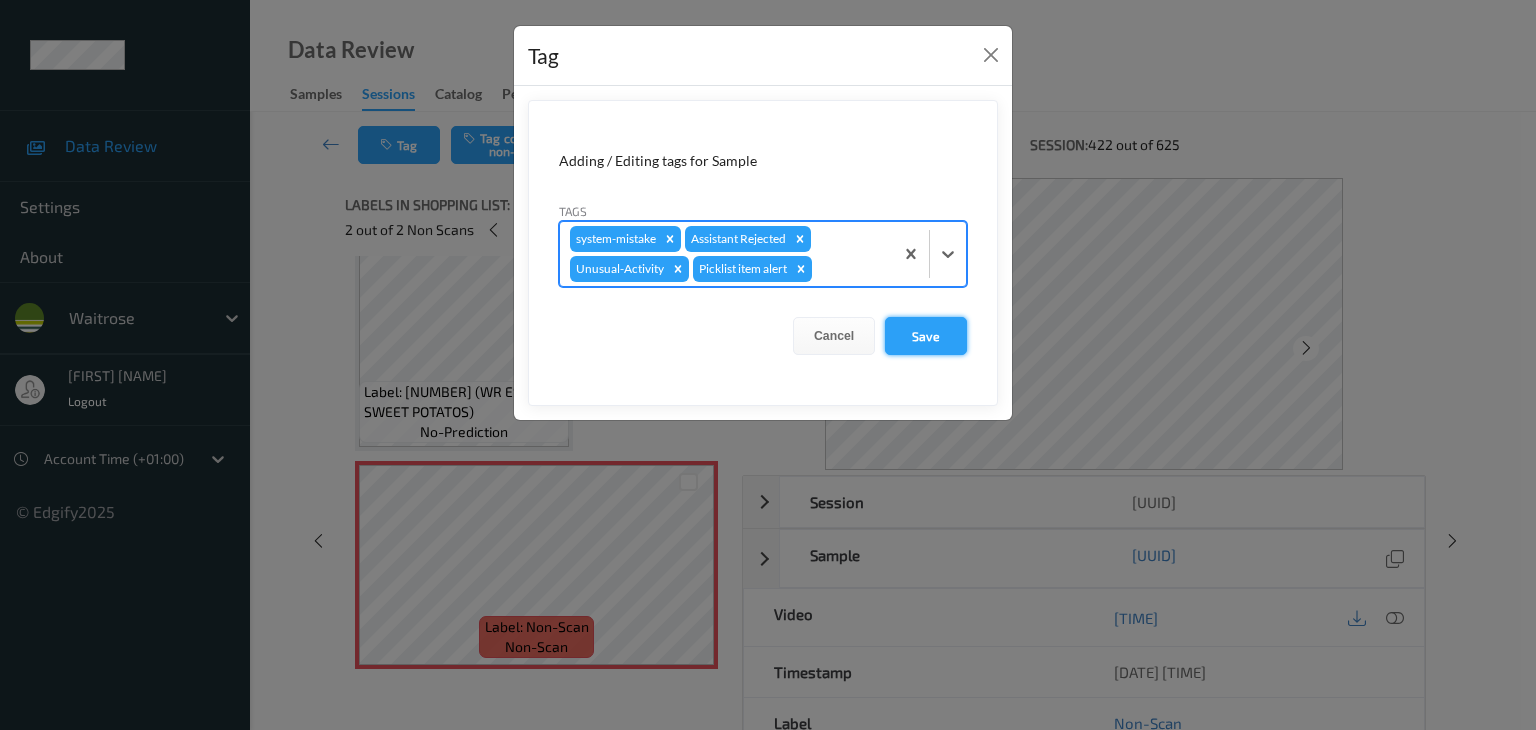 click on "Save" at bounding box center (926, 336) 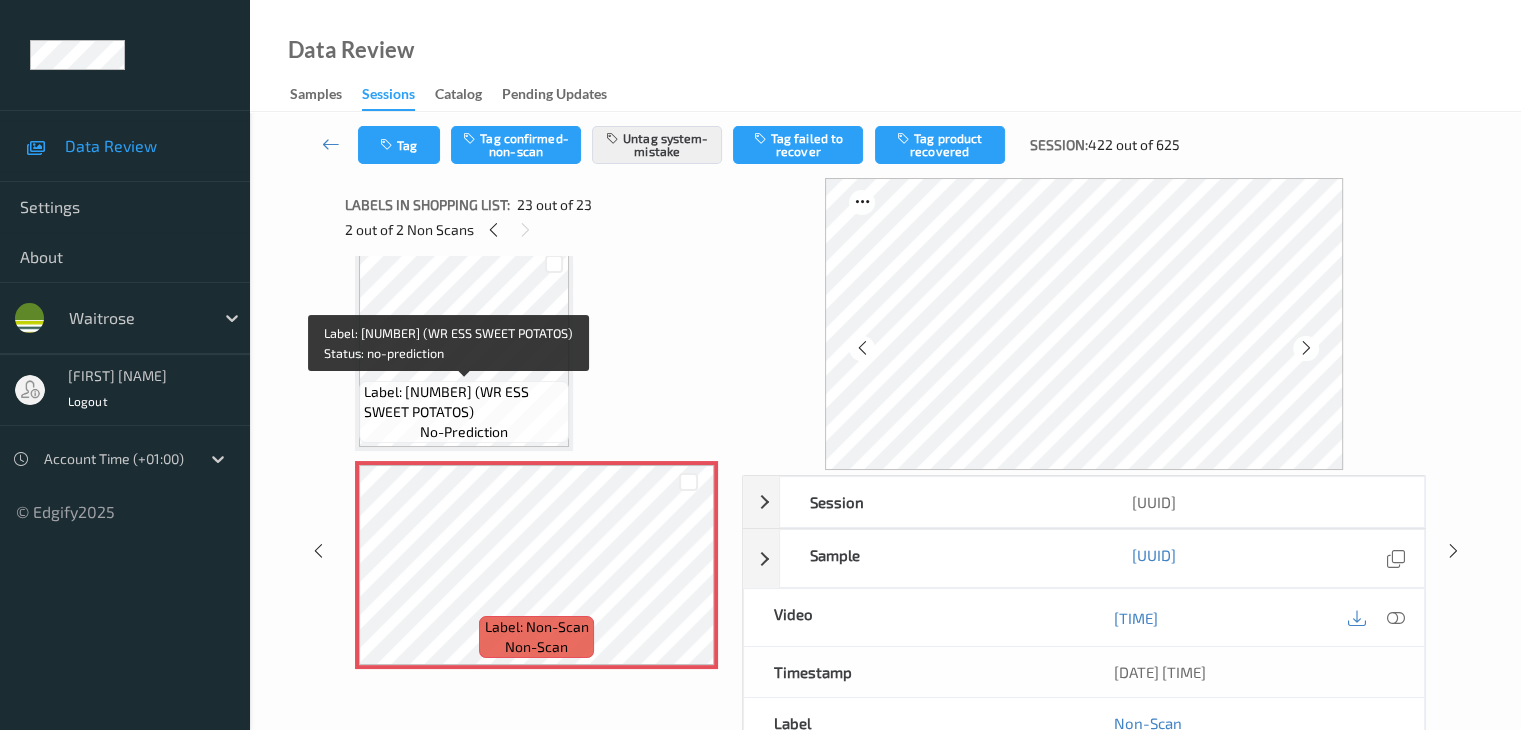 click on "Label: [NUMBER] (WR ESS SWEET POTATOS)" at bounding box center (464, 402) 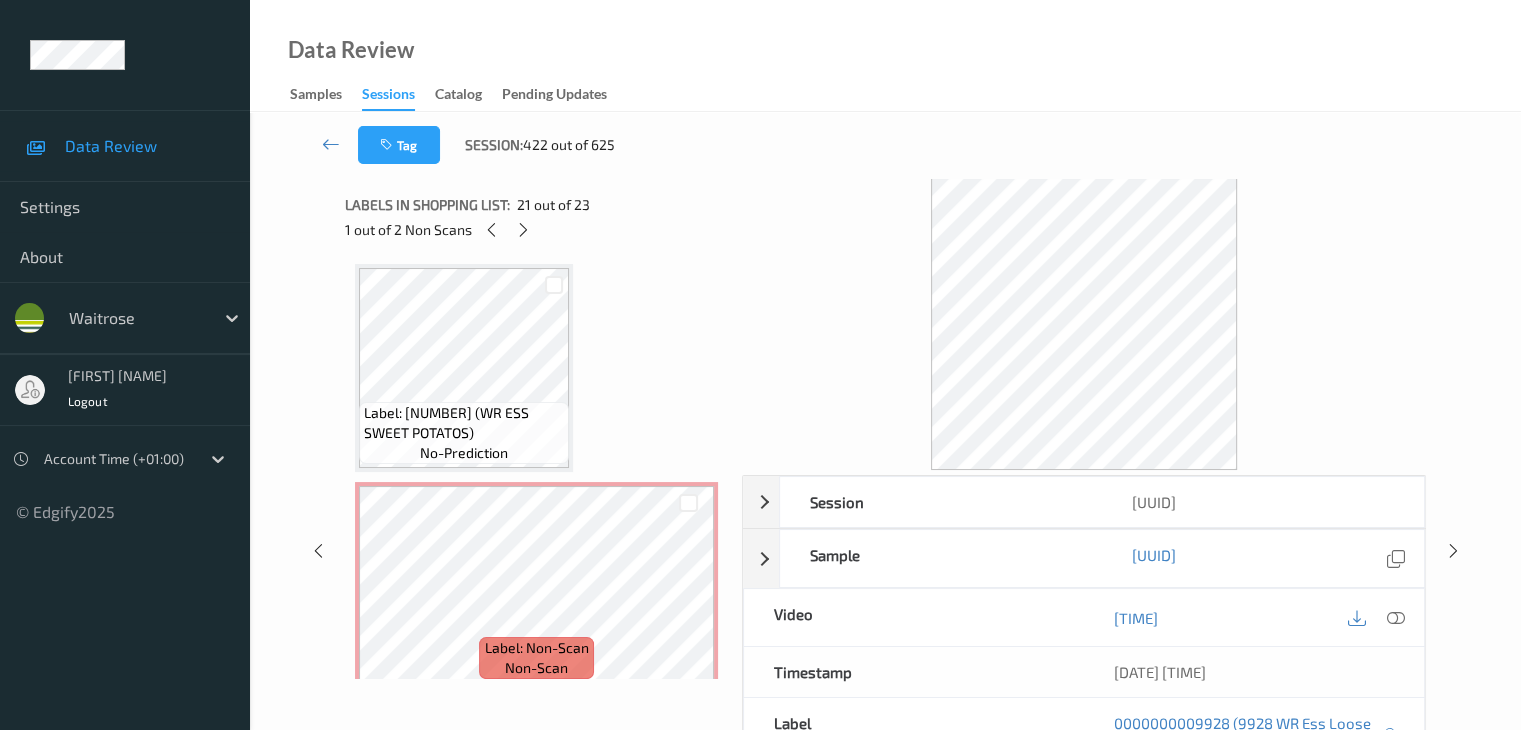 scroll, scrollTop: 4601, scrollLeft: 0, axis: vertical 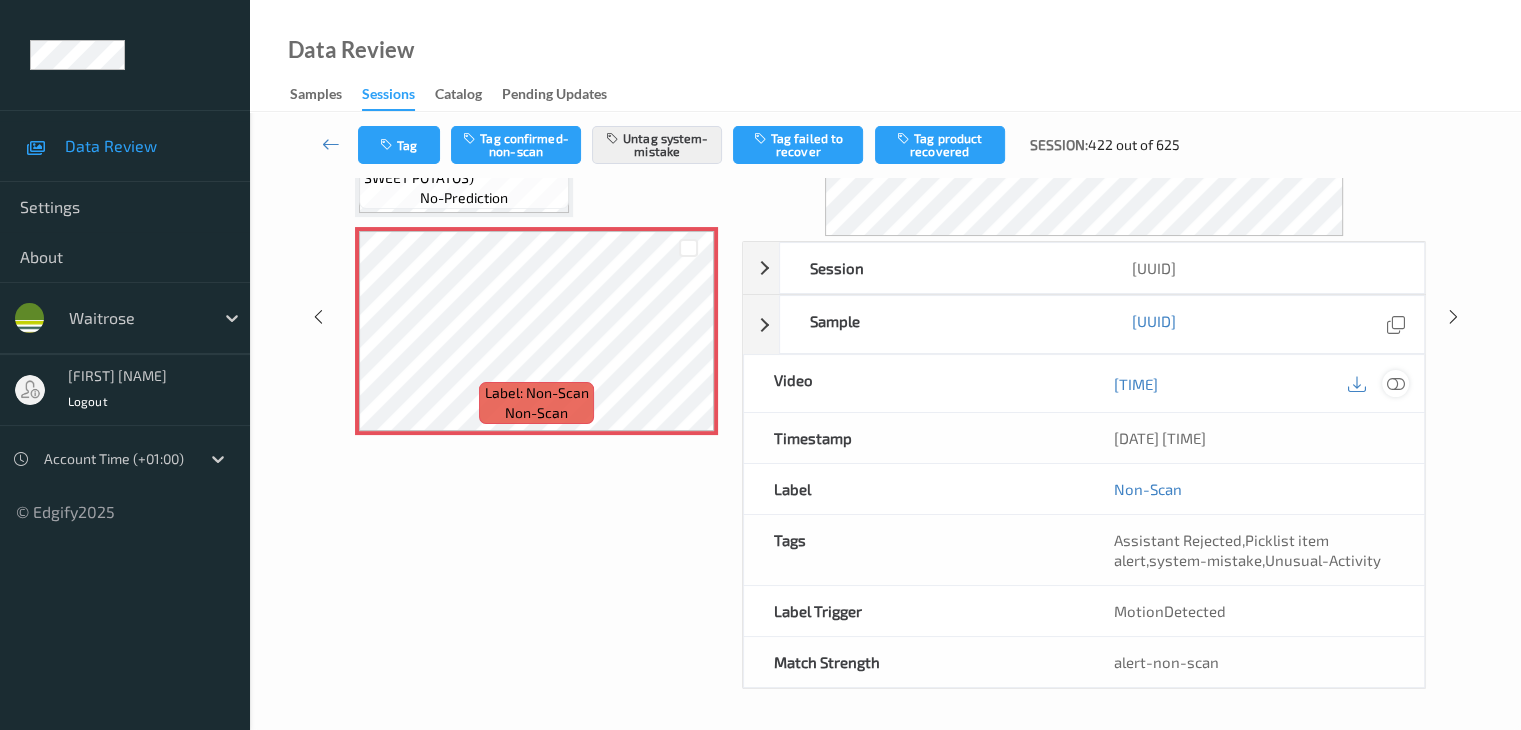 click at bounding box center [1395, 384] 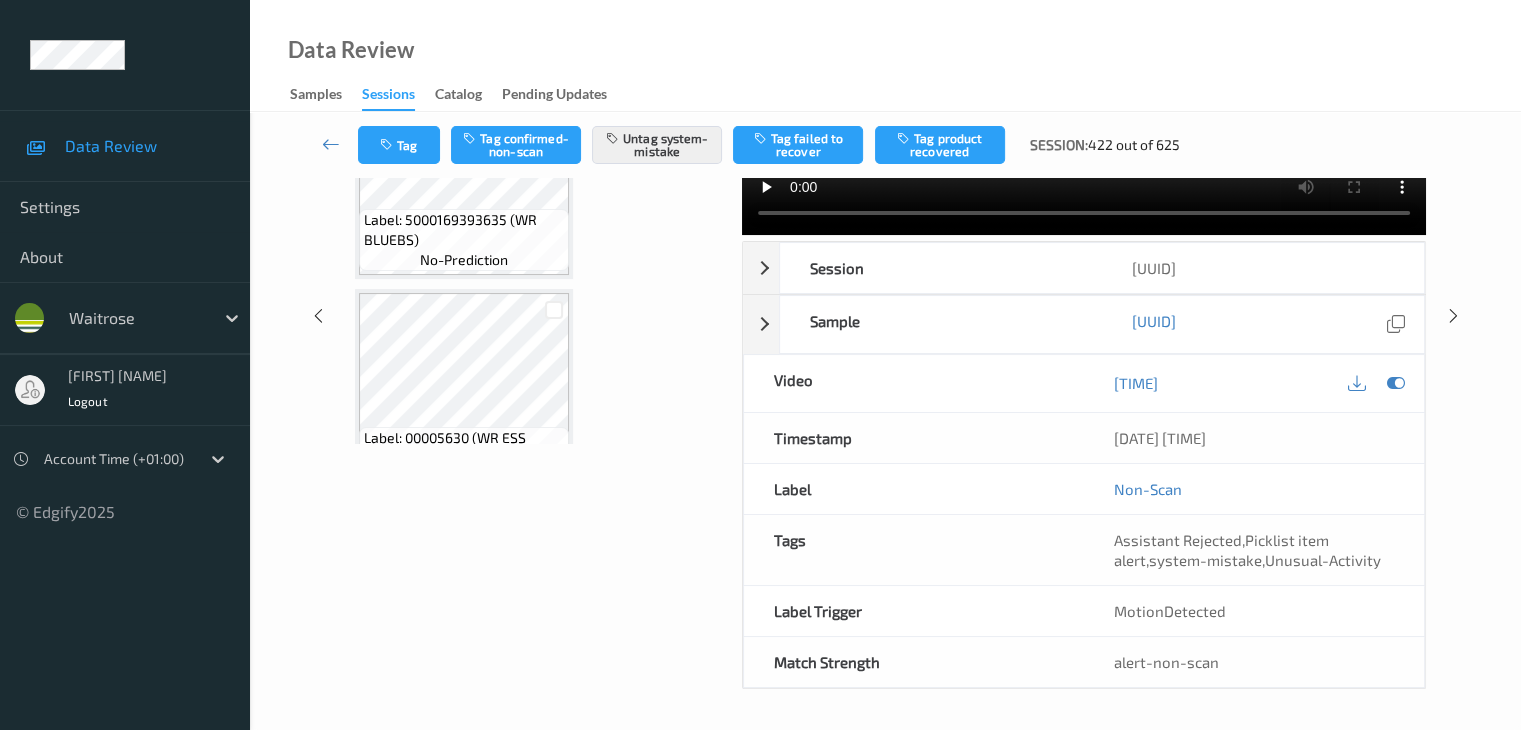 scroll, scrollTop: 3801, scrollLeft: 0, axis: vertical 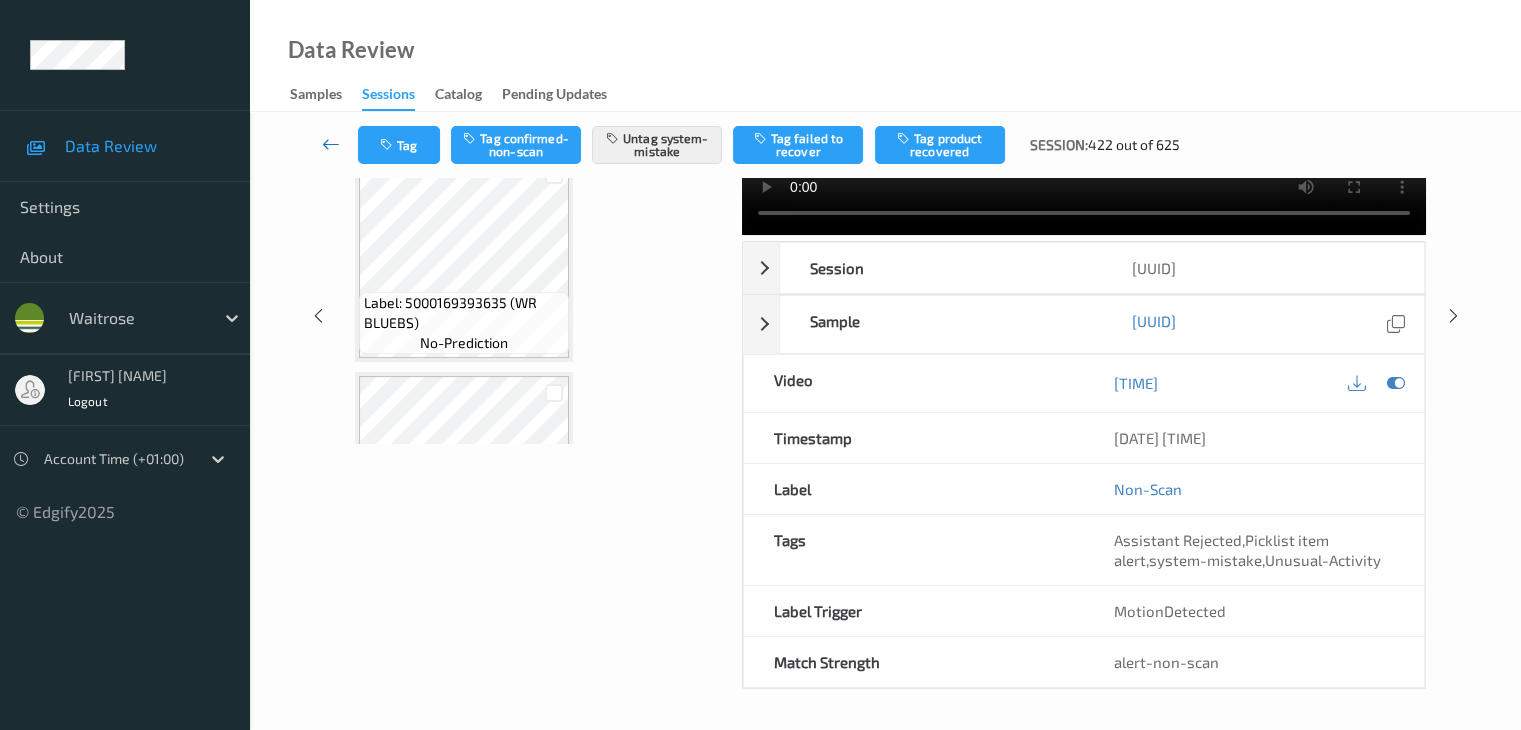 click at bounding box center [331, 144] 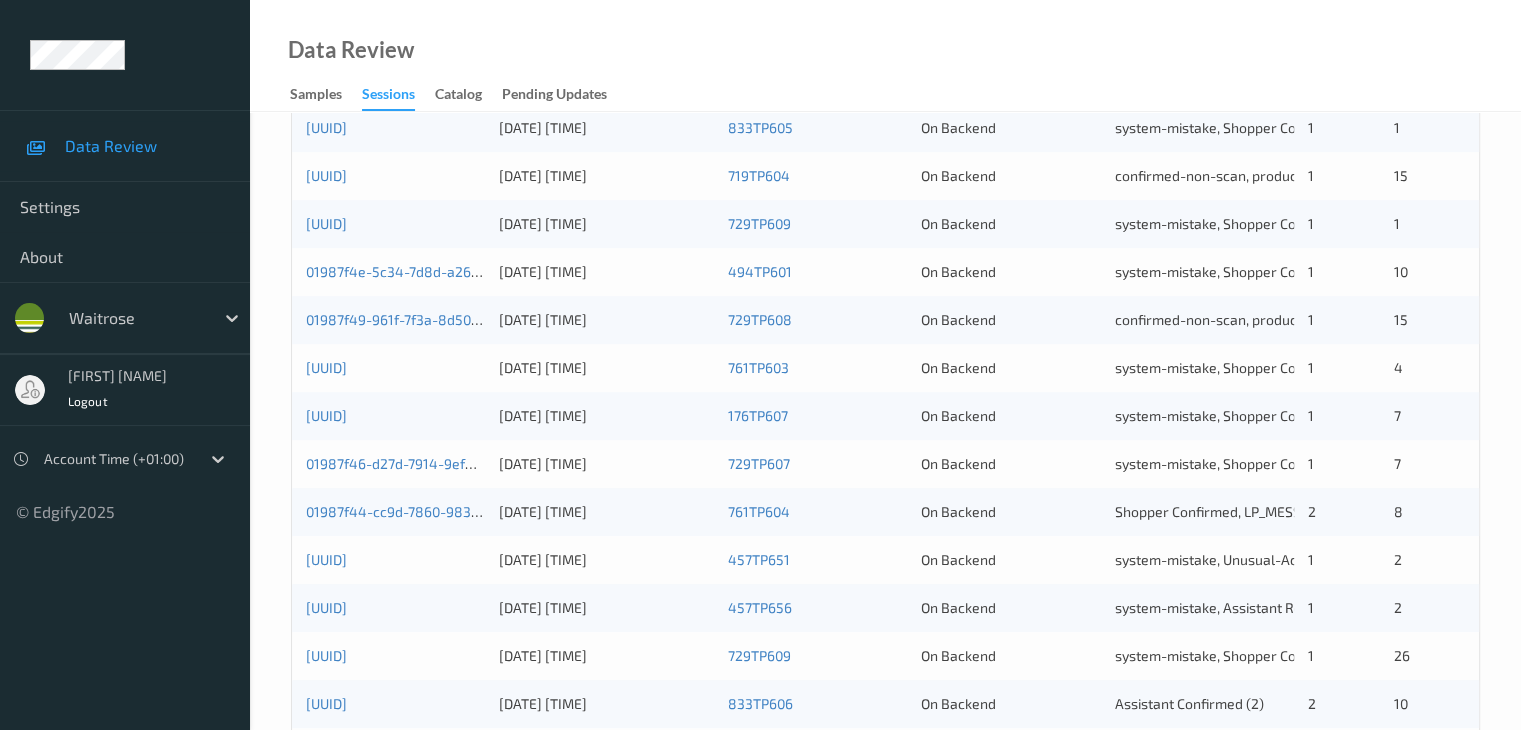 scroll, scrollTop: 908, scrollLeft: 0, axis: vertical 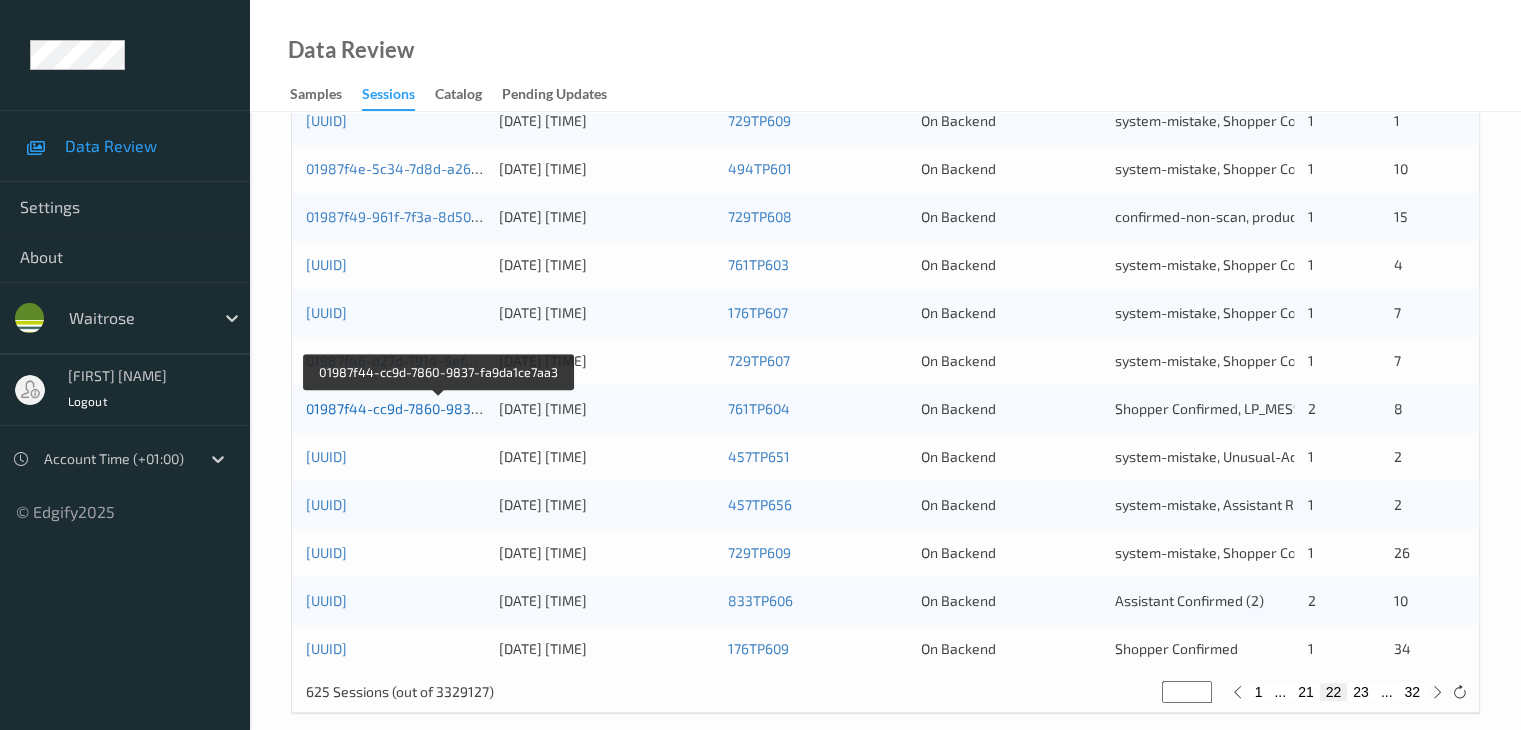 click on "01987f44-cc9d-7860-9837-fa9da1ce7aa3" at bounding box center (439, 408) 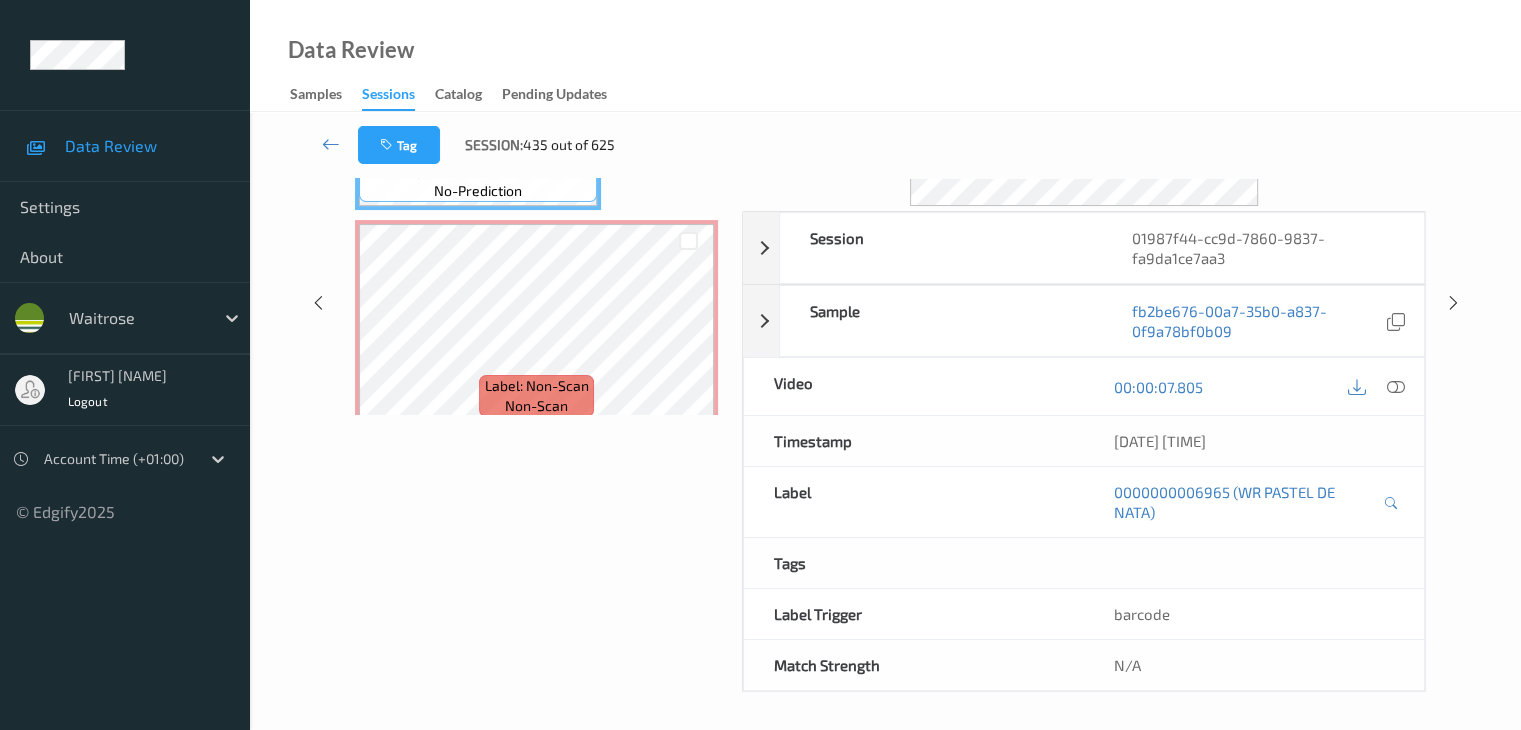 scroll, scrollTop: 0, scrollLeft: 0, axis: both 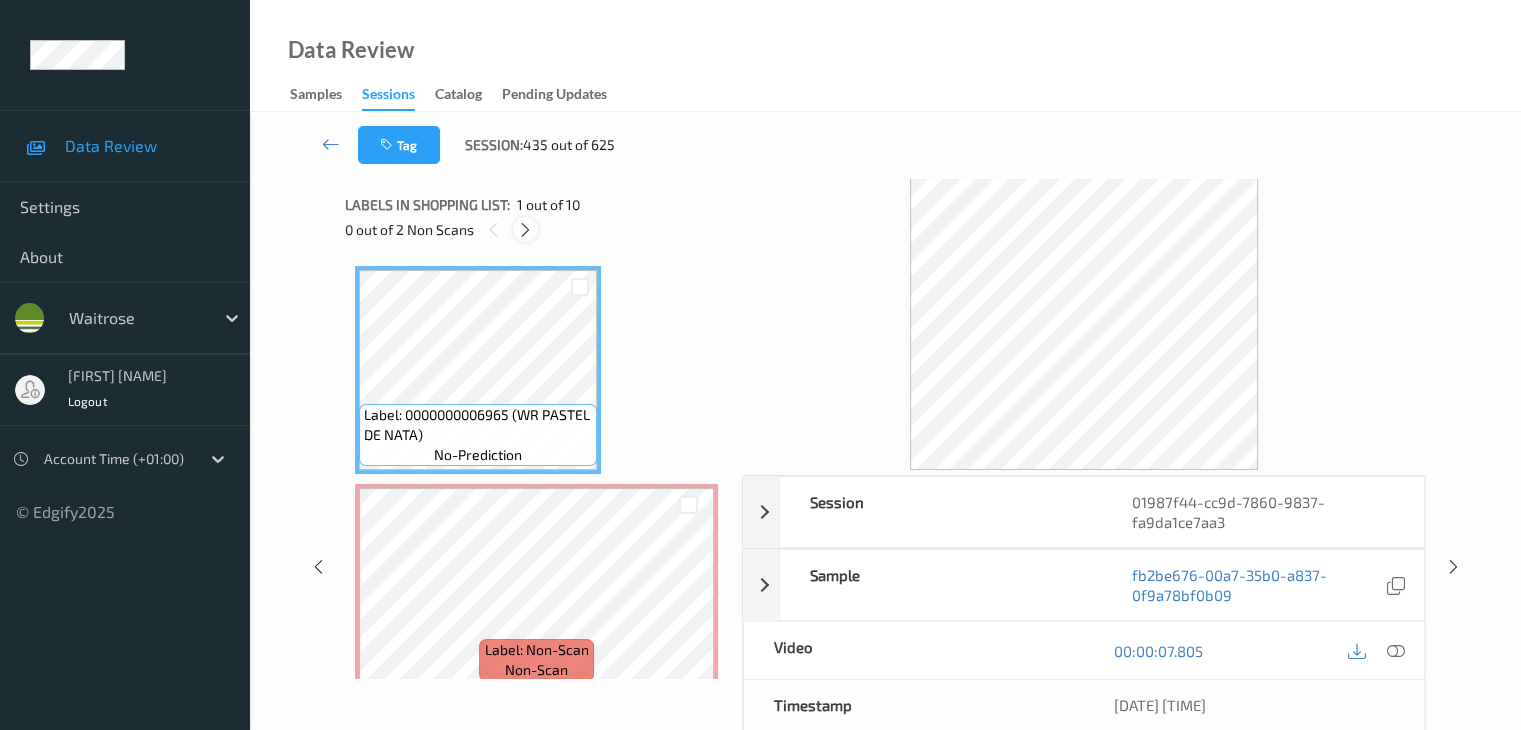 click at bounding box center (525, 230) 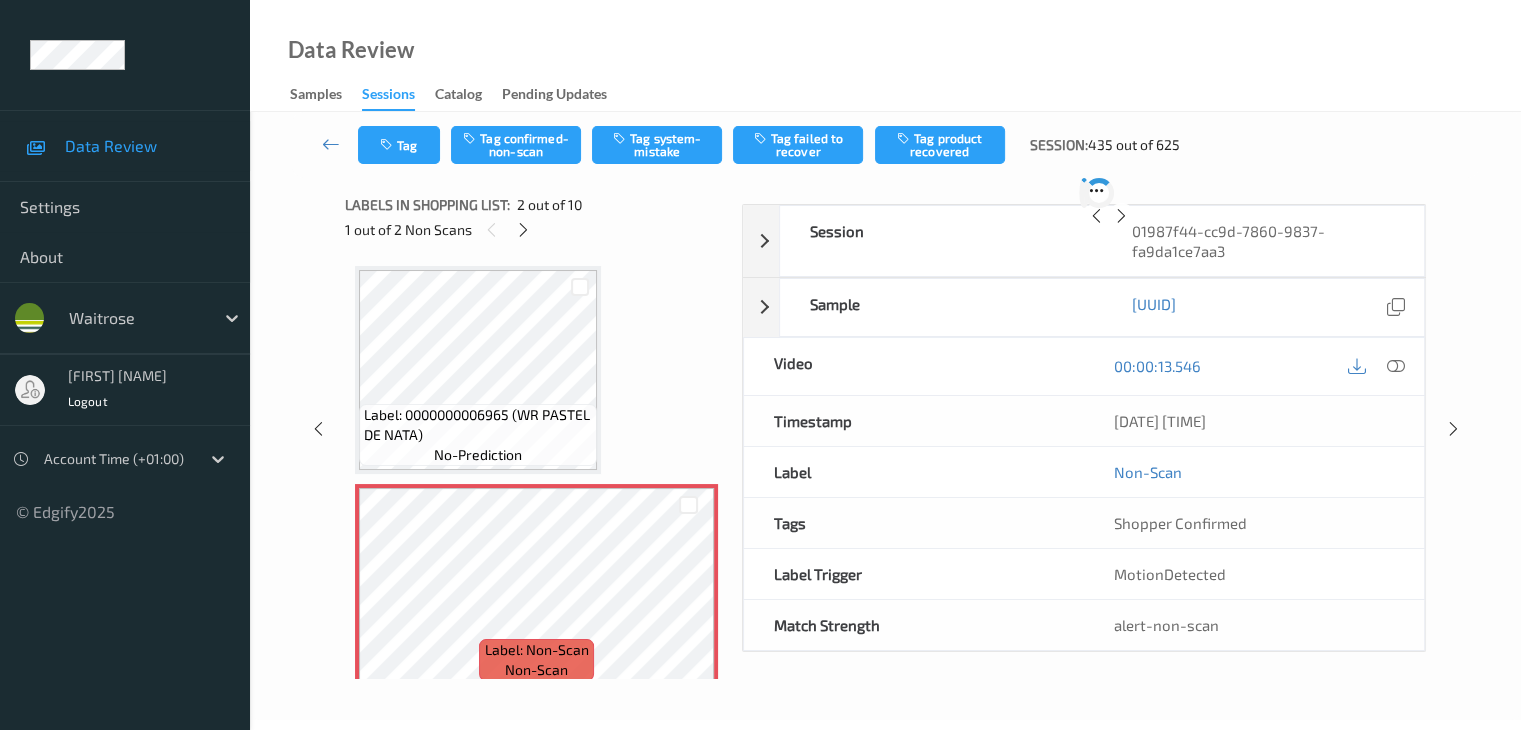 scroll, scrollTop: 10, scrollLeft: 0, axis: vertical 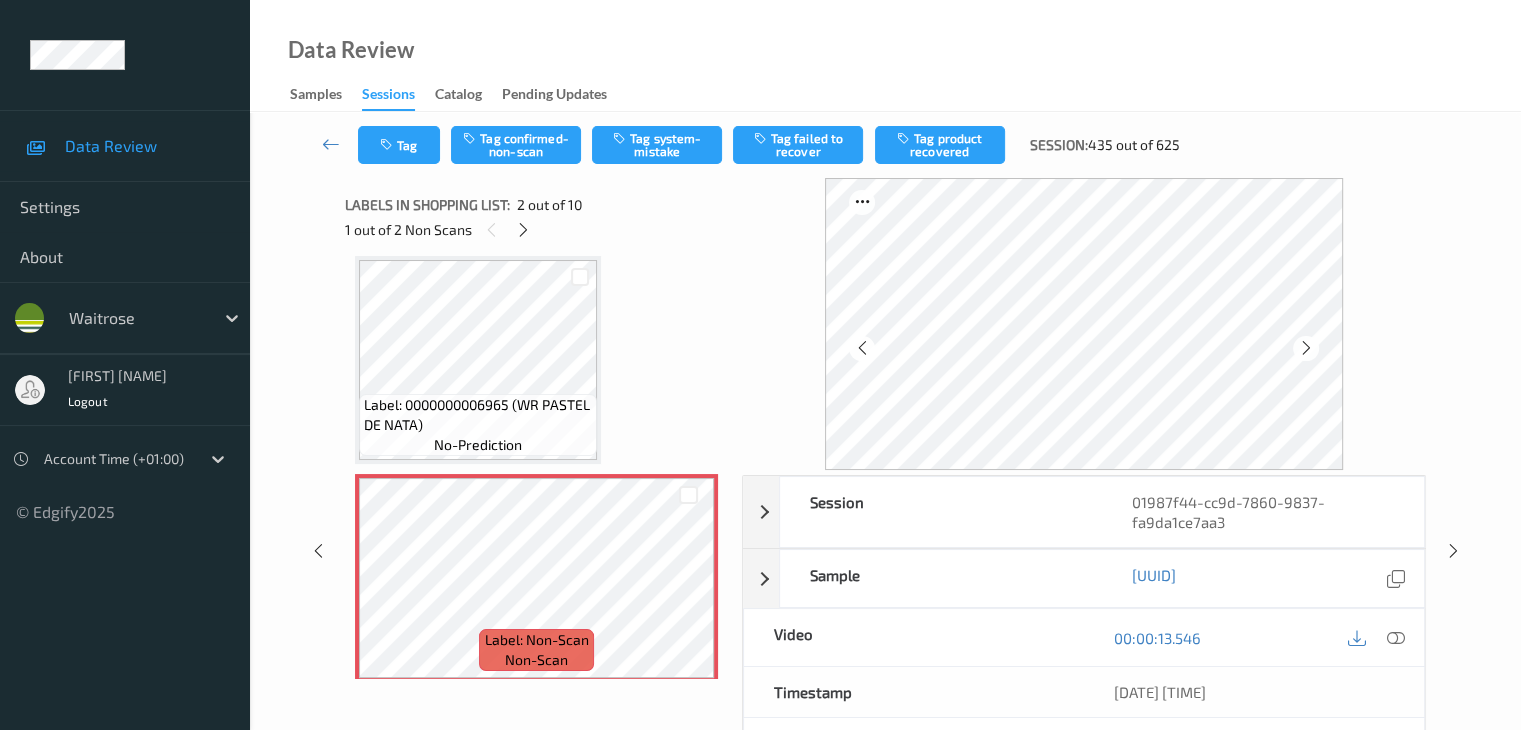 click on "Label: 0000000006965 (WR PASTEL DE NATA)" at bounding box center (478, 415) 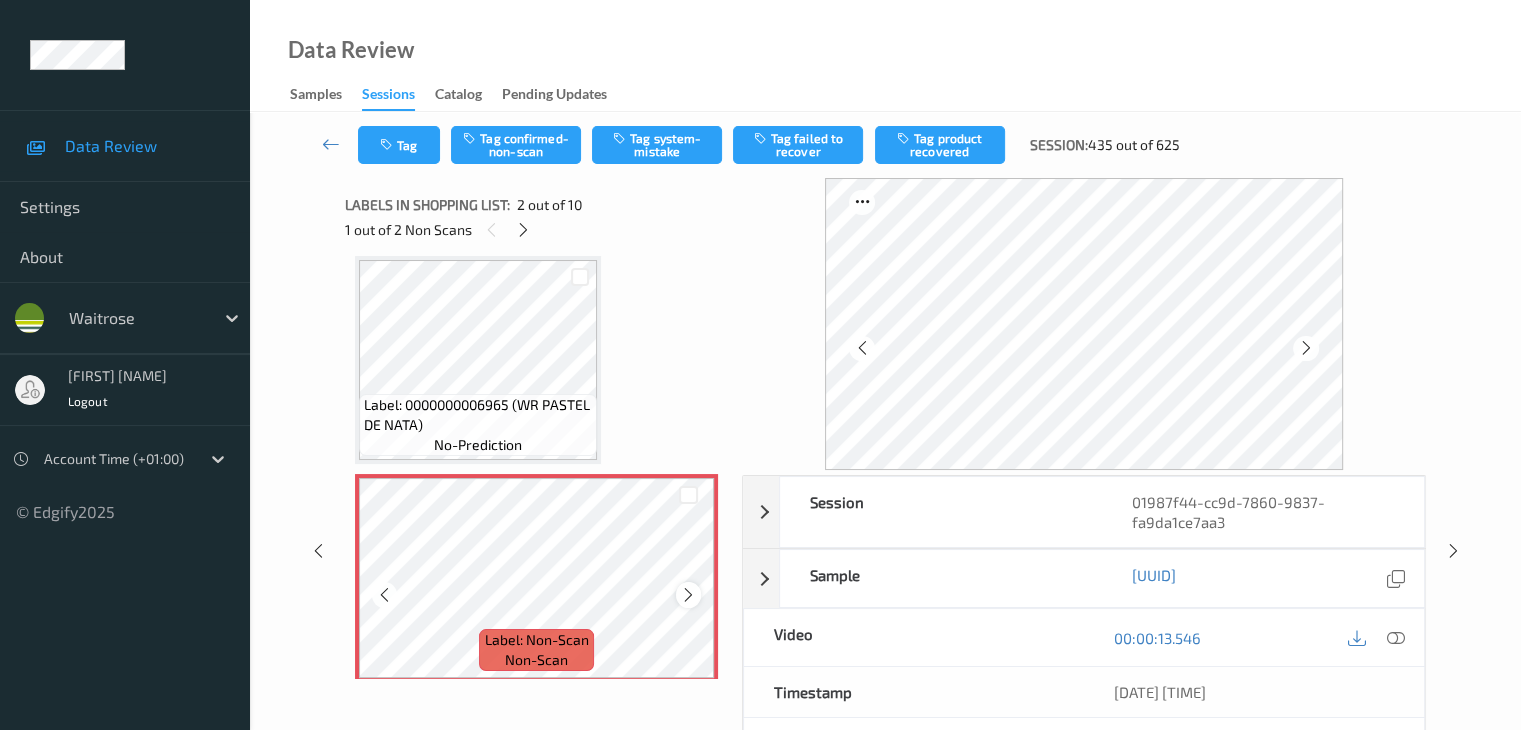 click at bounding box center (688, 595) 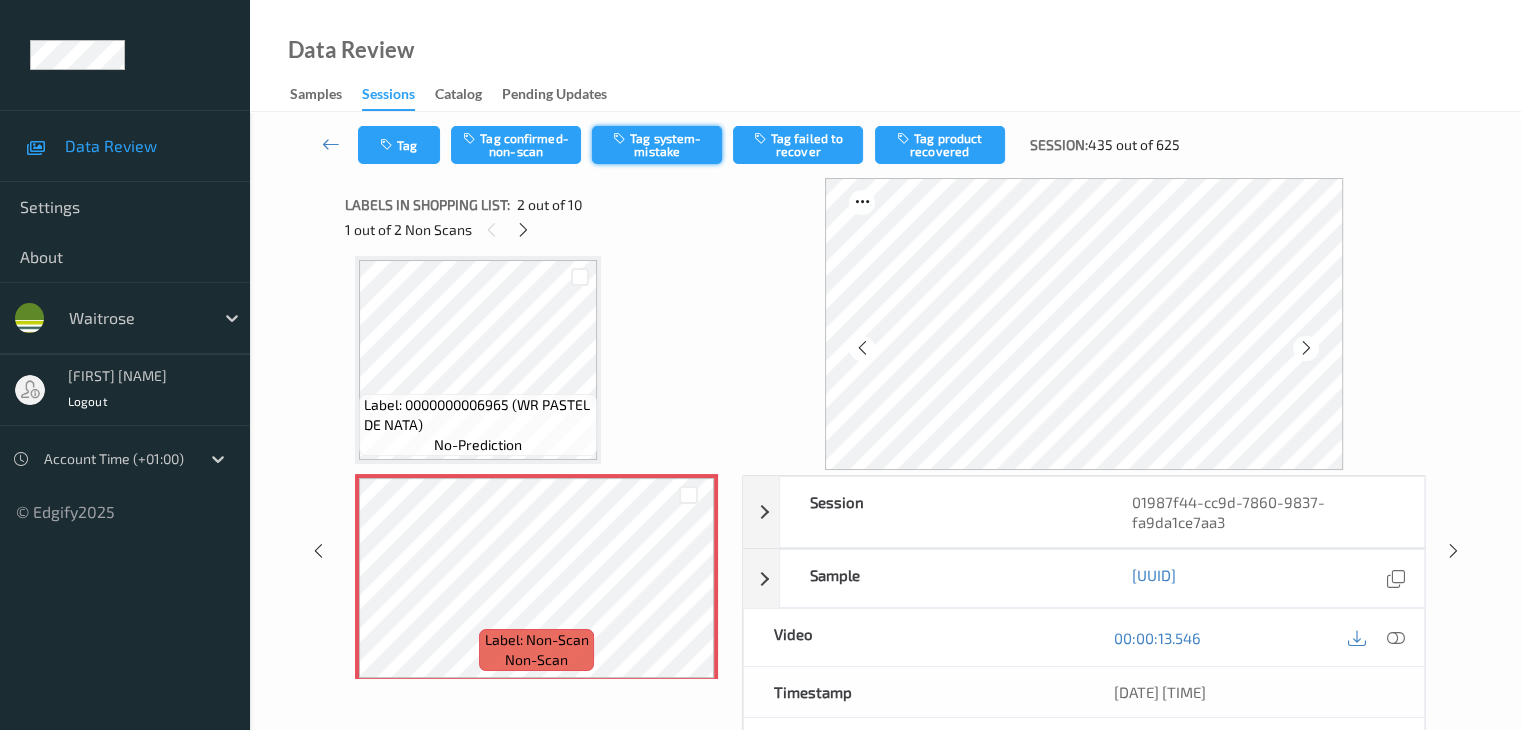 click on "Tag   system-mistake" at bounding box center (657, 145) 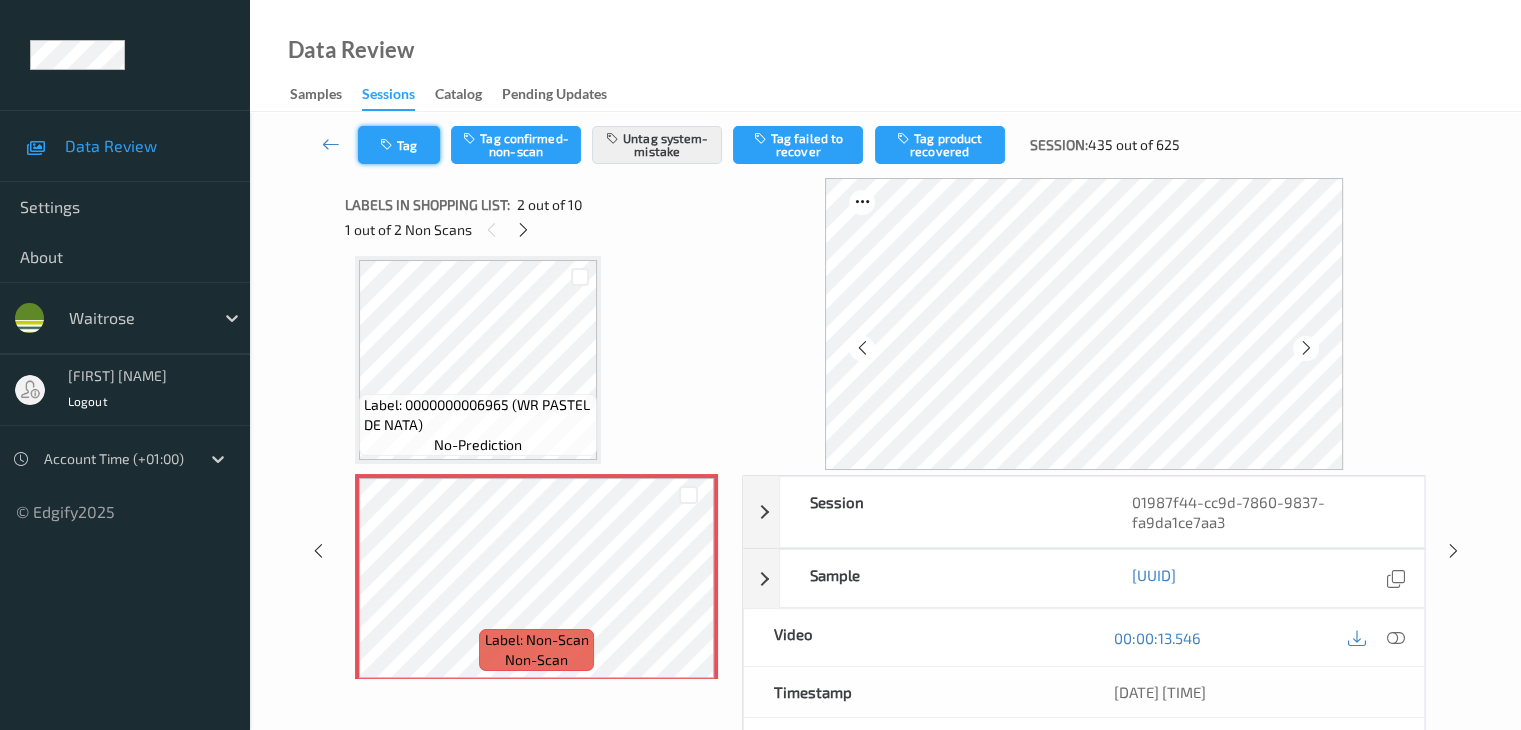 click on "Tag" at bounding box center (399, 145) 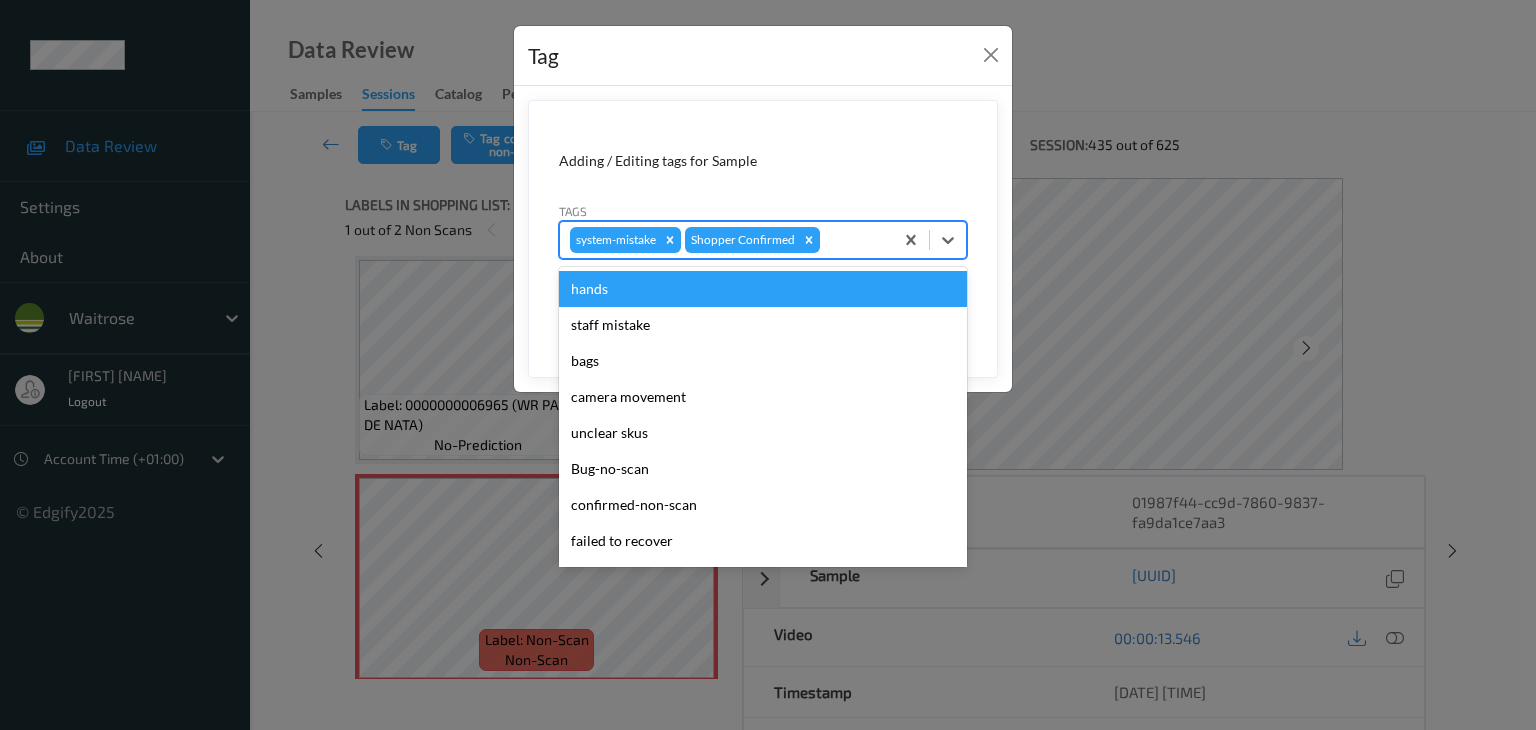 click at bounding box center [853, 240] 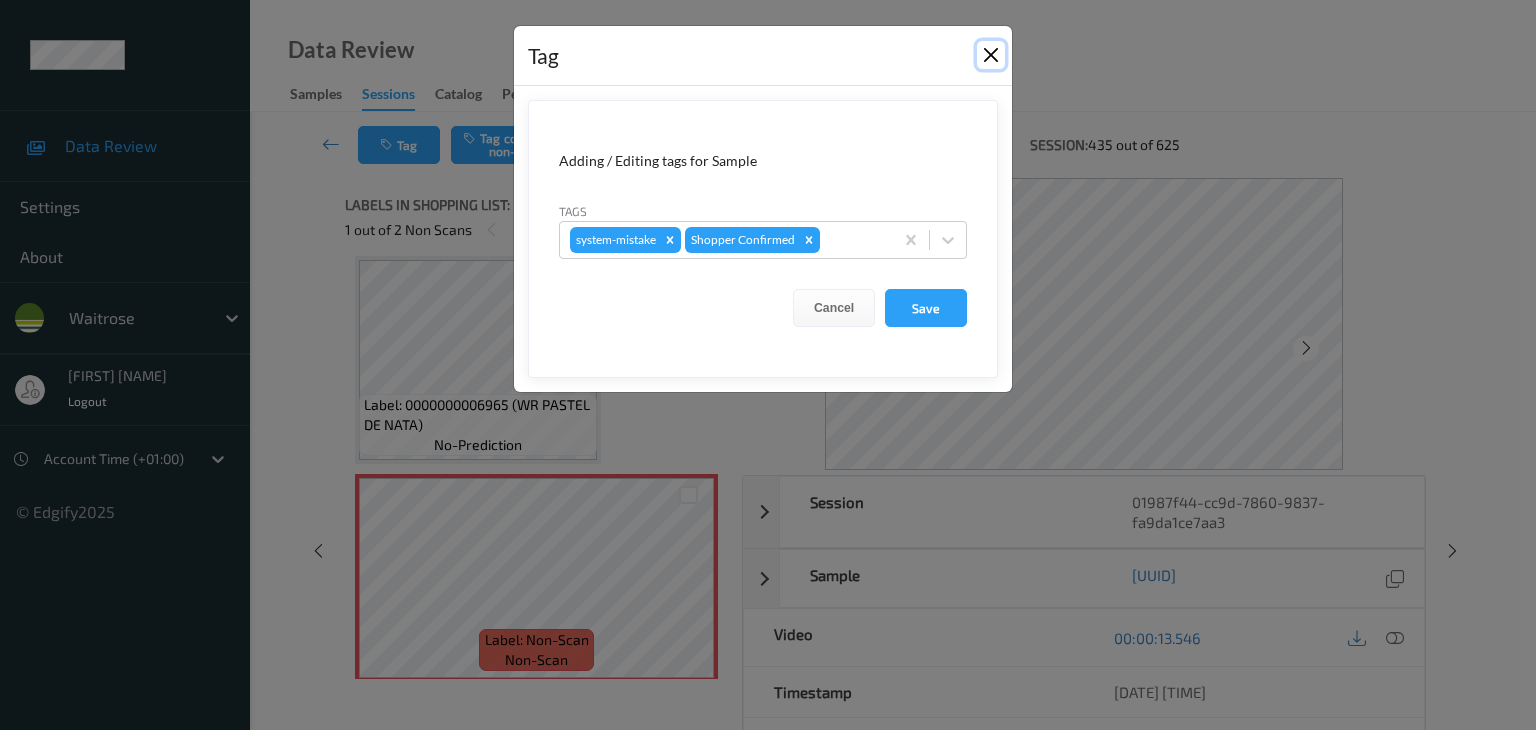 click at bounding box center [991, 55] 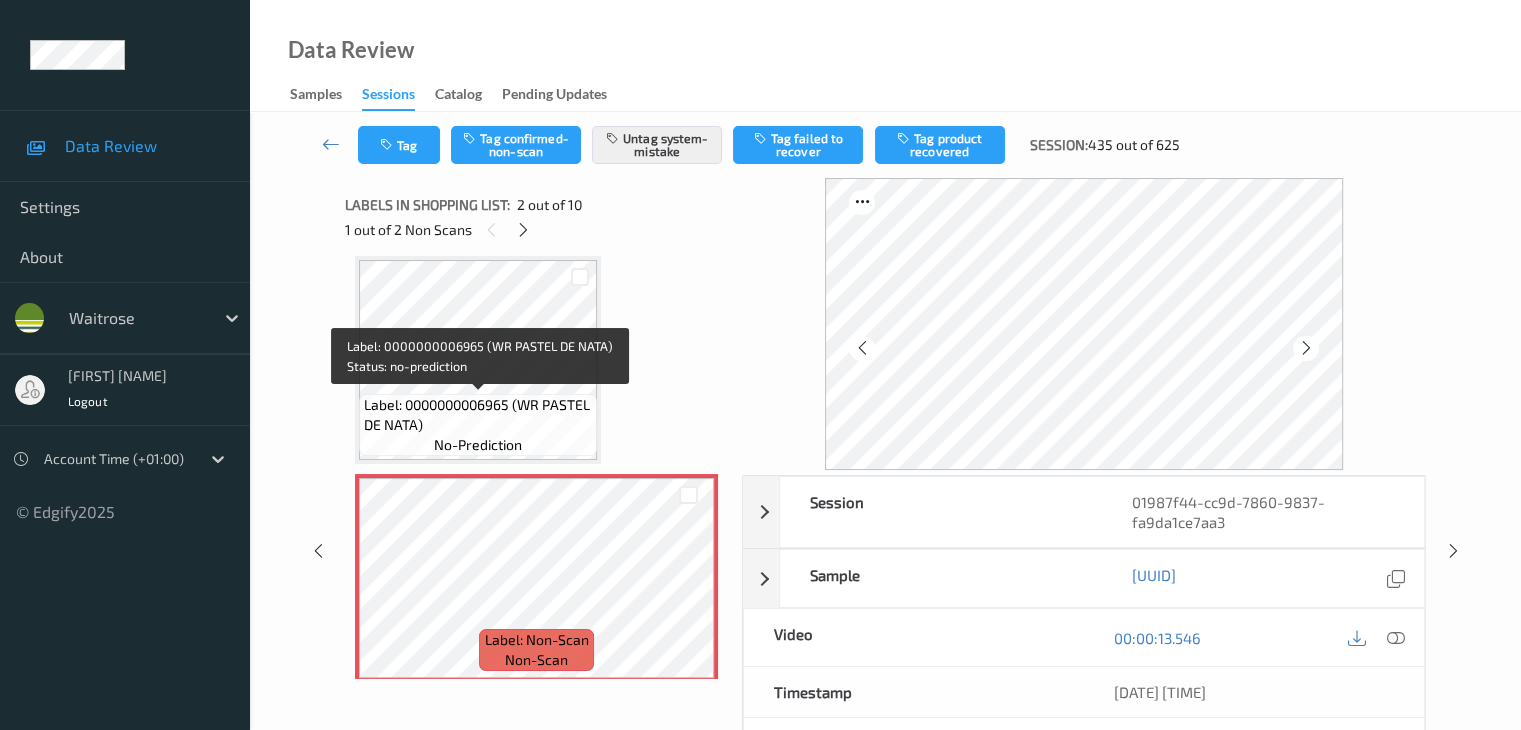 click on "Label: 0000000006965 (WR PASTEL DE NATA)" at bounding box center [478, 415] 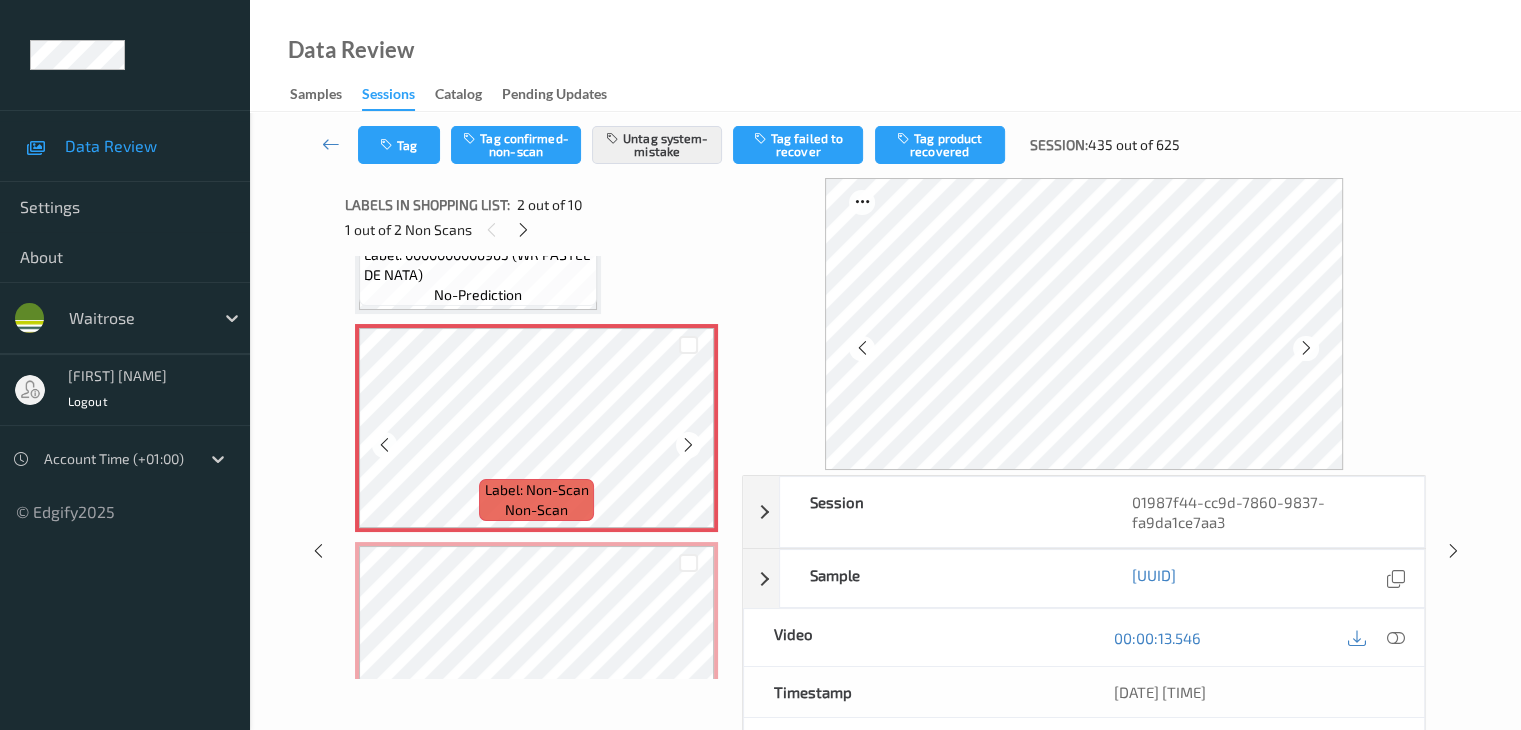 scroll, scrollTop: 210, scrollLeft: 0, axis: vertical 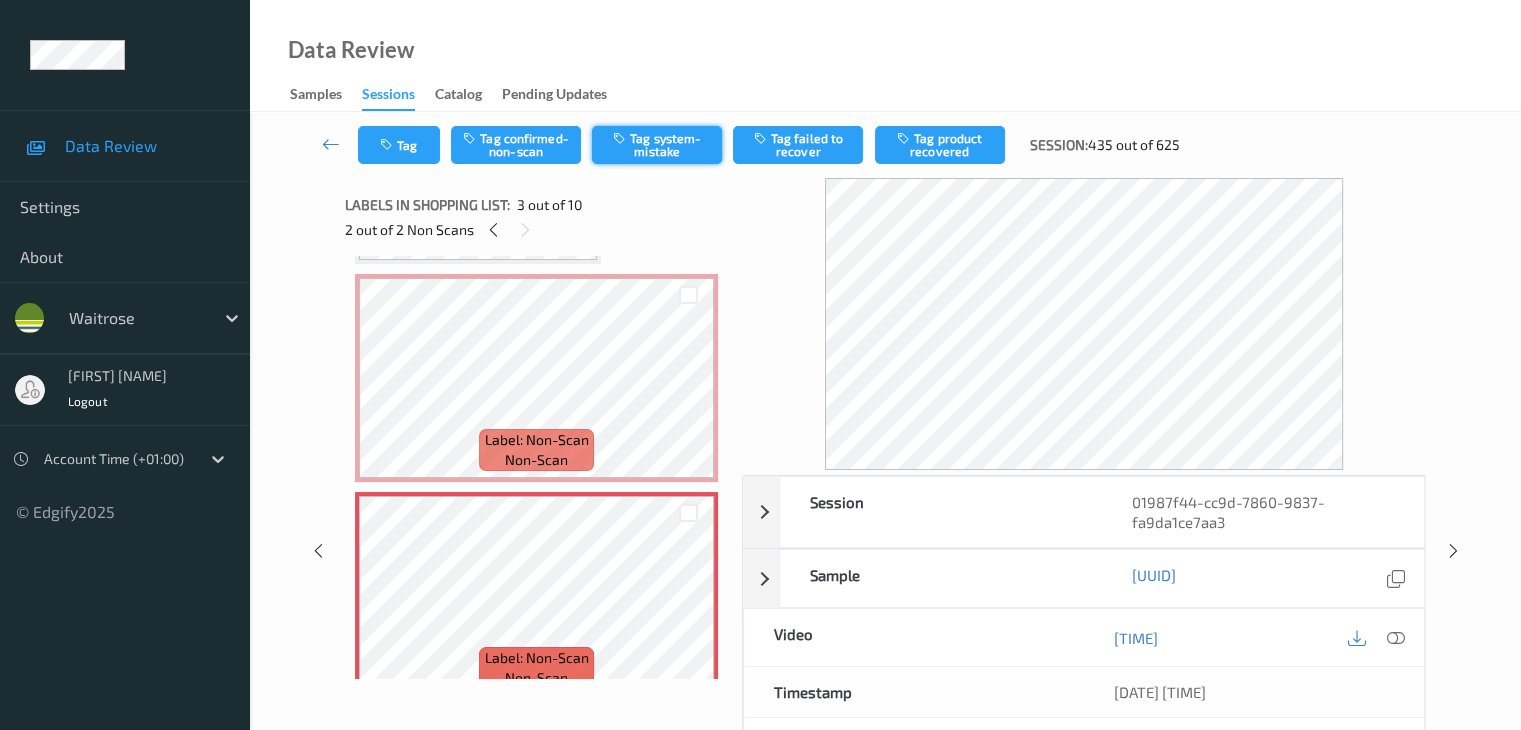 click on "Tag   system-mistake" at bounding box center (657, 145) 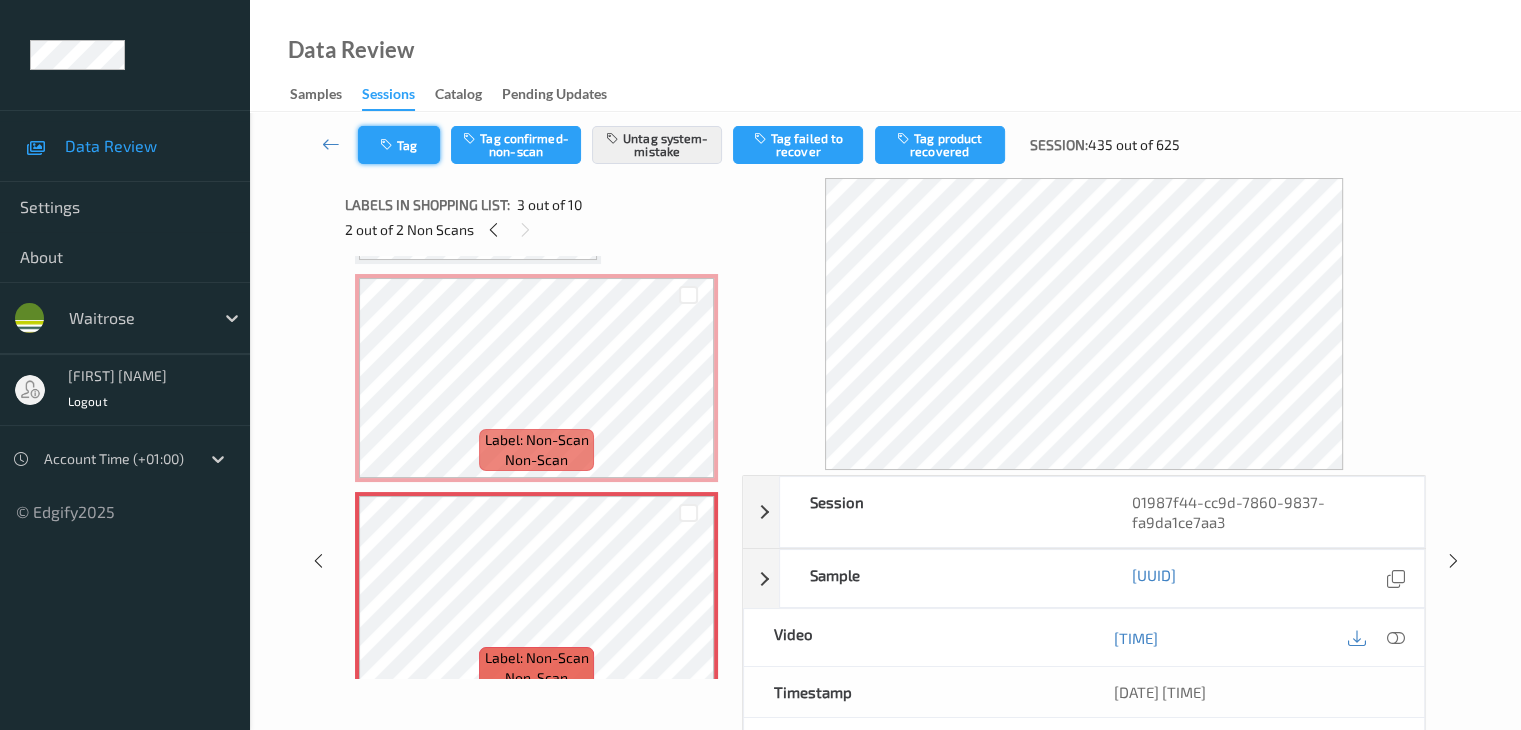 click on "Tag" at bounding box center (399, 145) 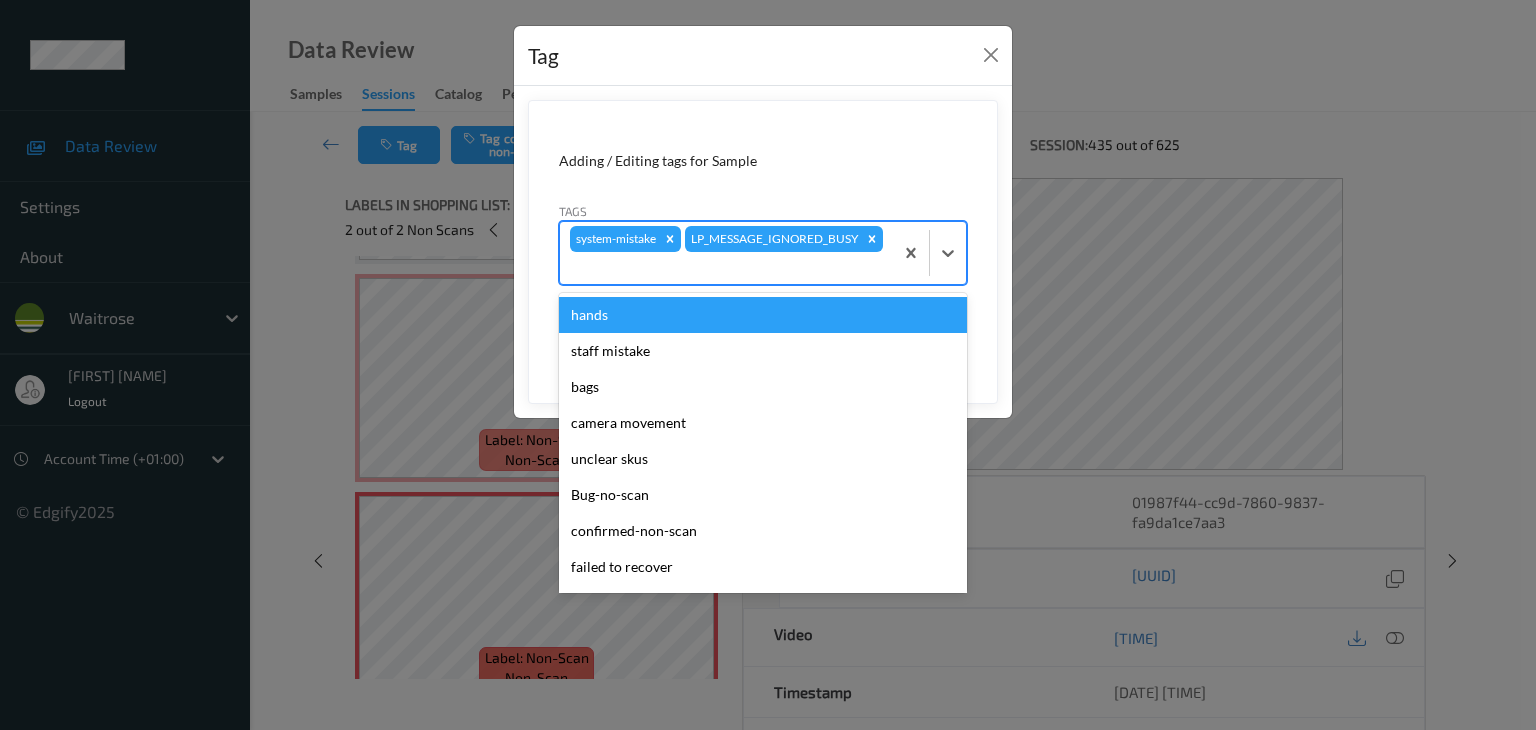 click at bounding box center (726, 268) 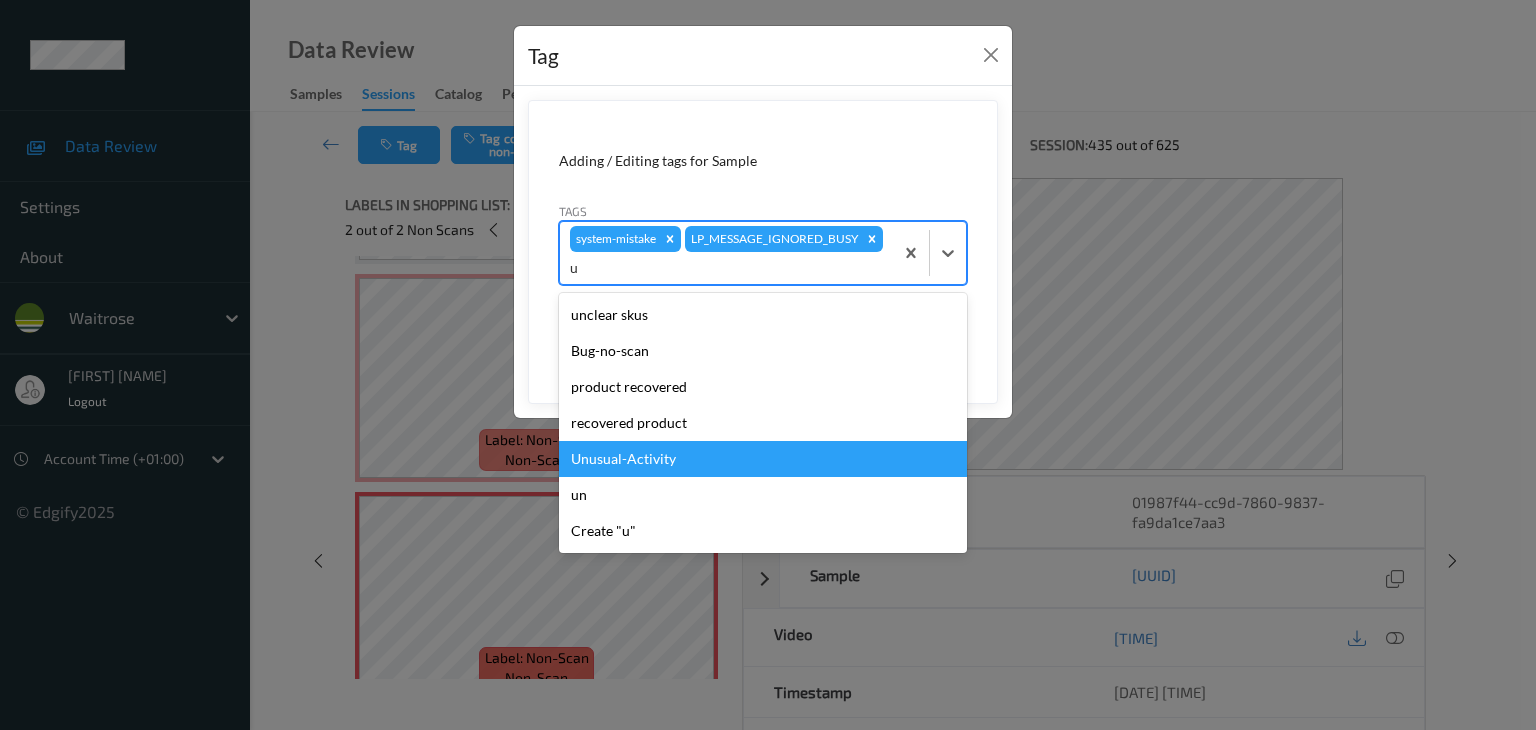click on "Unusual-Activity" at bounding box center (763, 459) 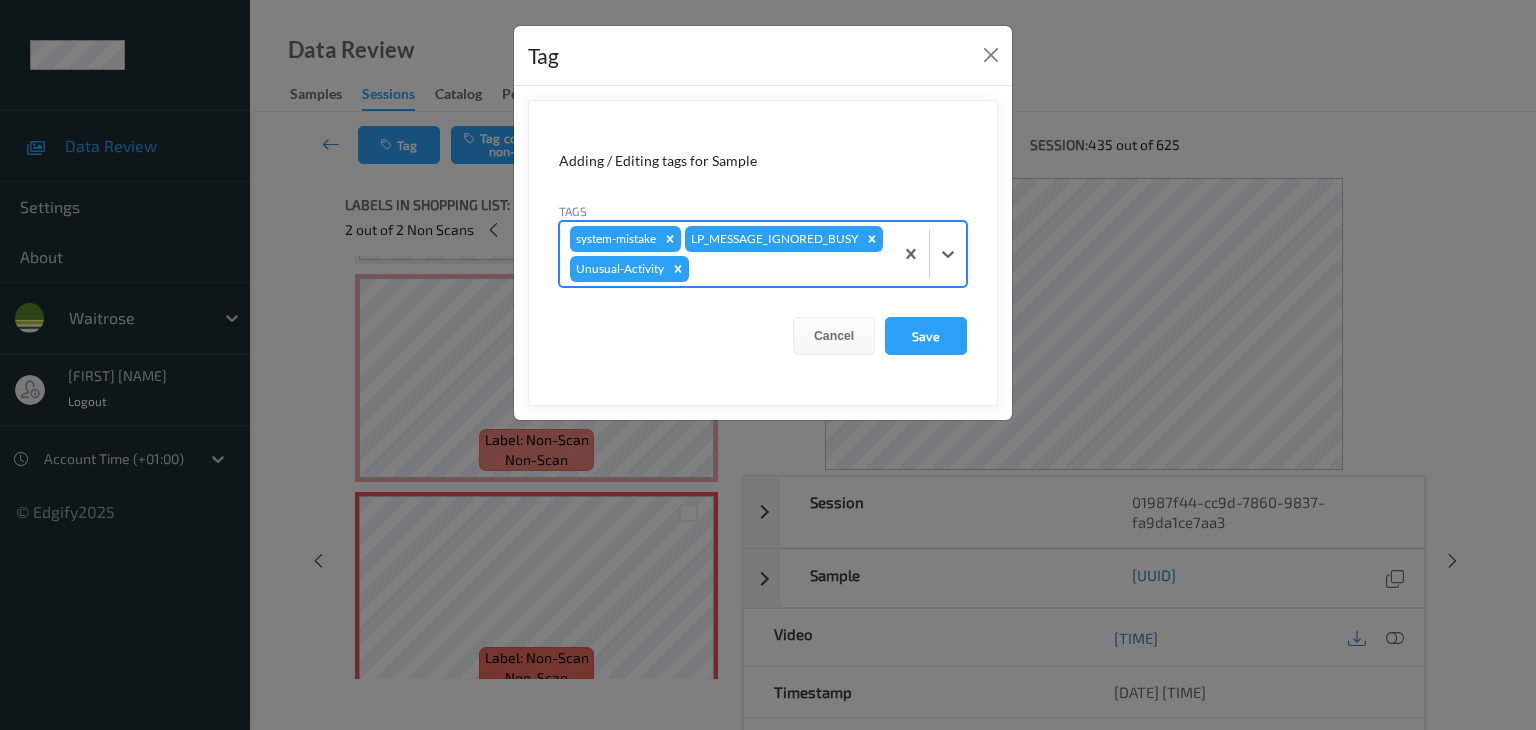 type on "p" 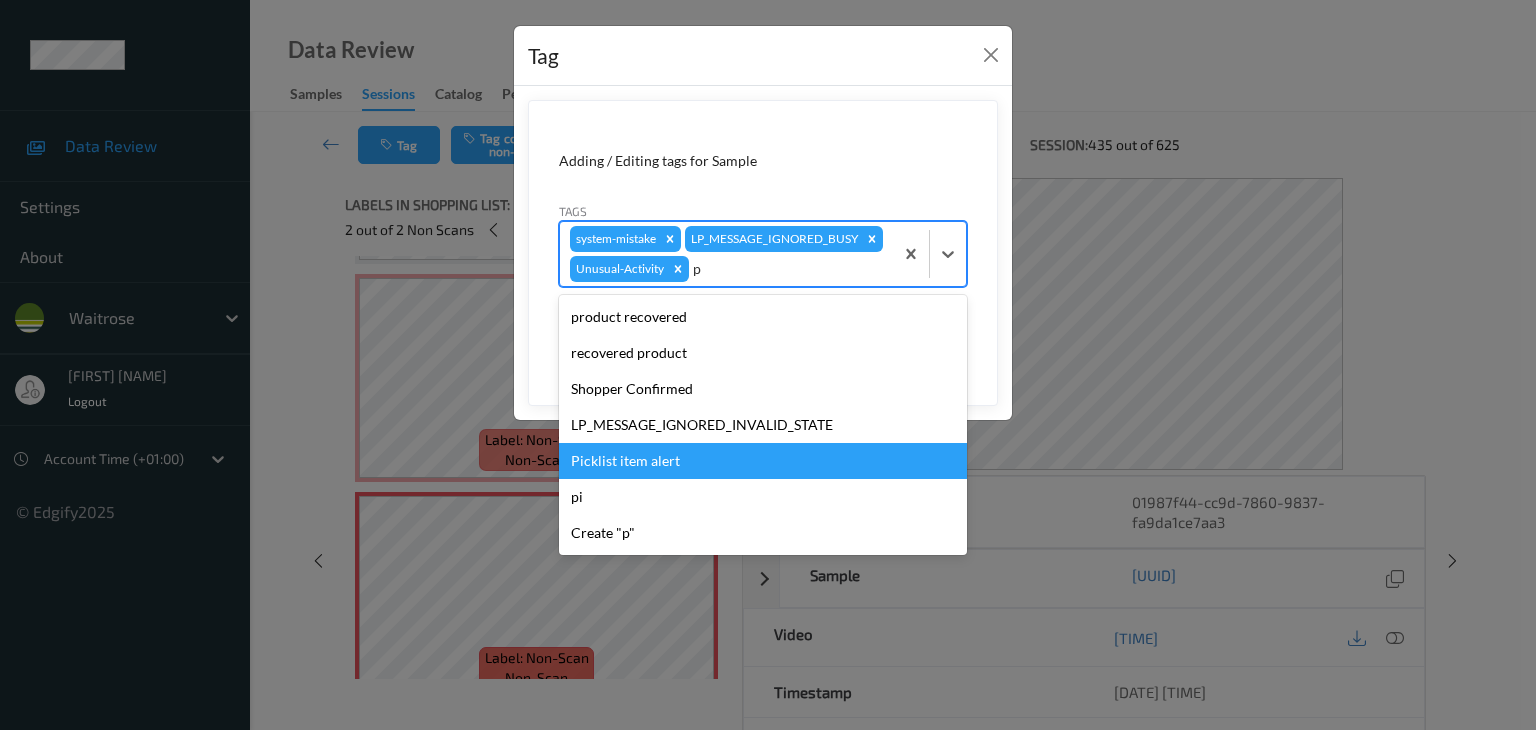 click on "Picklist item alert" at bounding box center (763, 461) 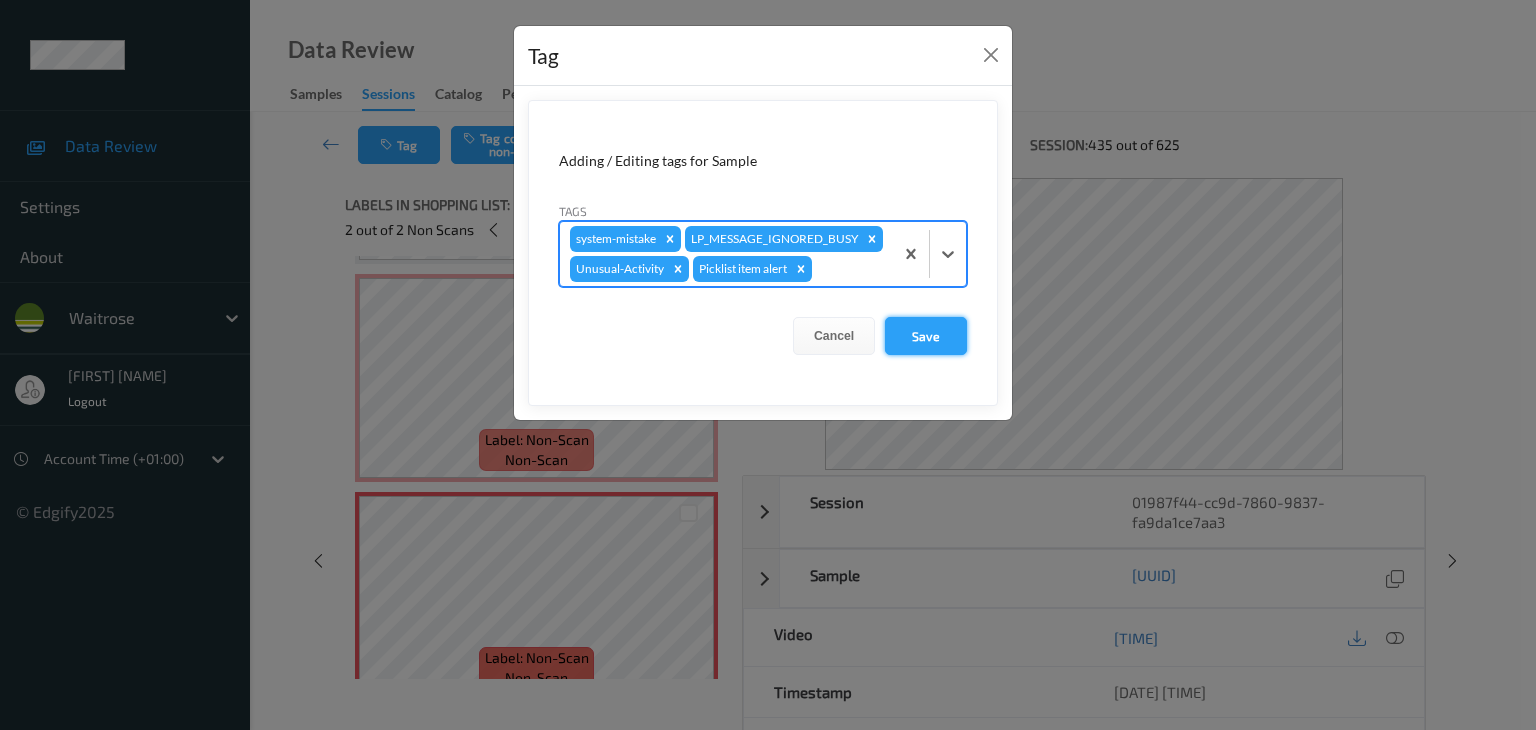 click on "Save" at bounding box center (926, 336) 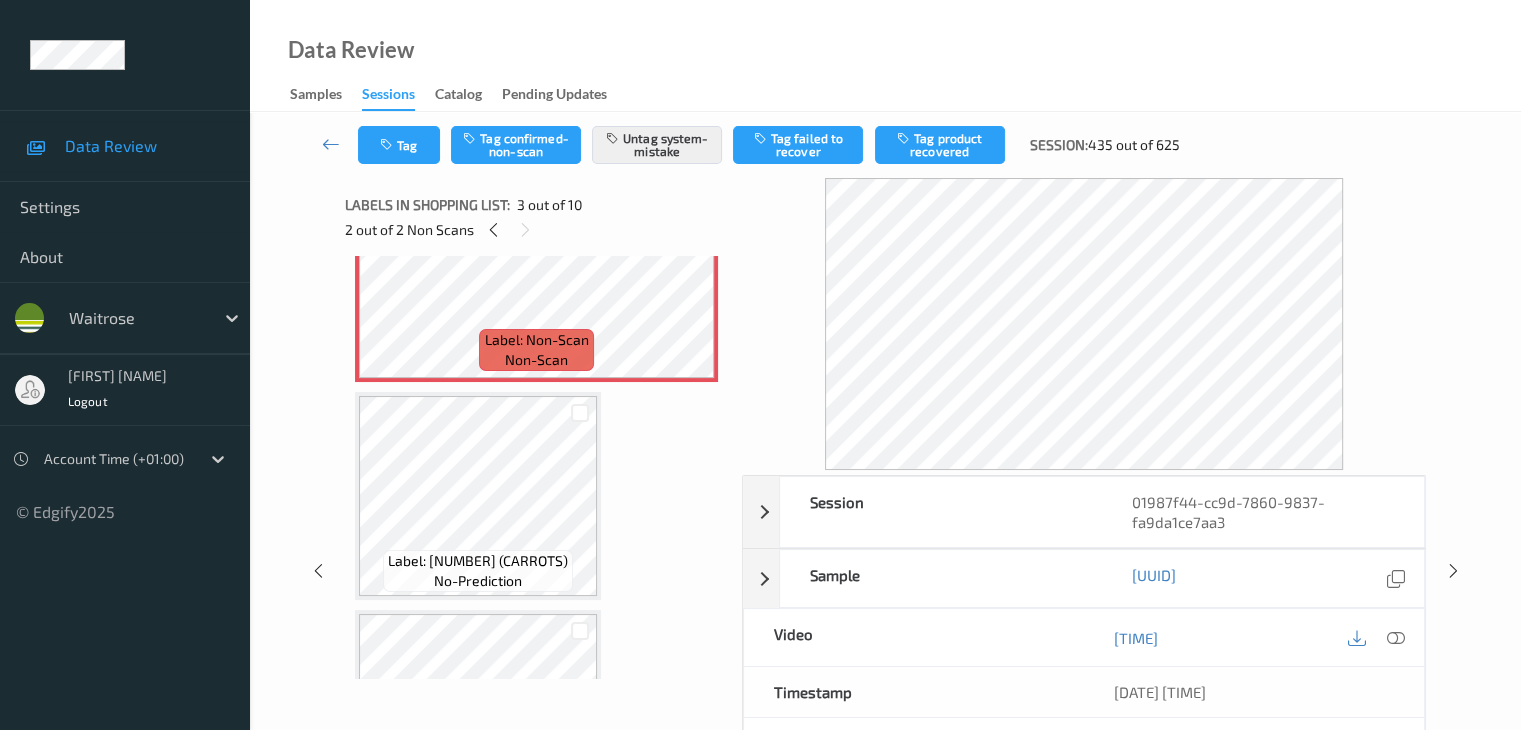 scroll, scrollTop: 610, scrollLeft: 0, axis: vertical 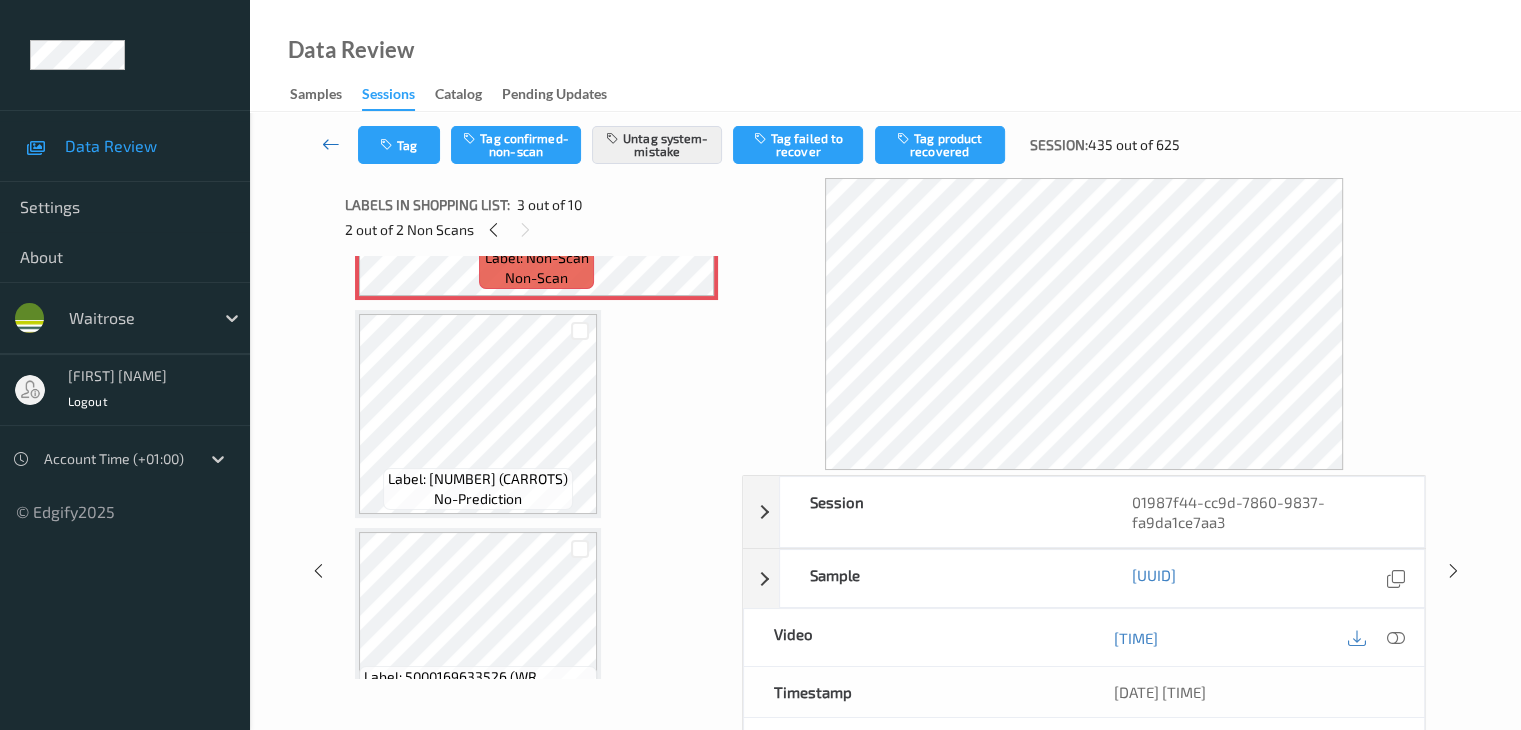 click at bounding box center [331, 144] 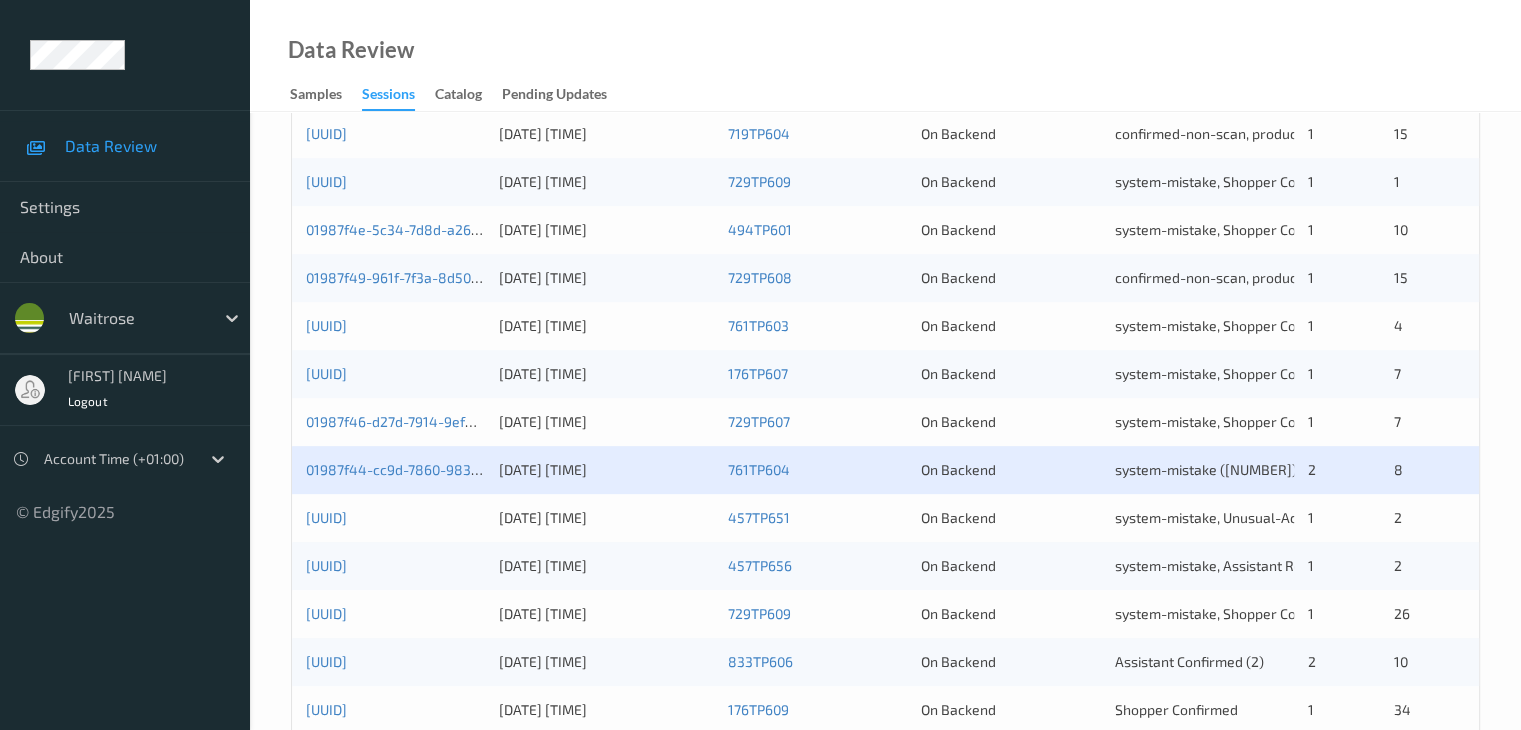 scroll, scrollTop: 900, scrollLeft: 0, axis: vertical 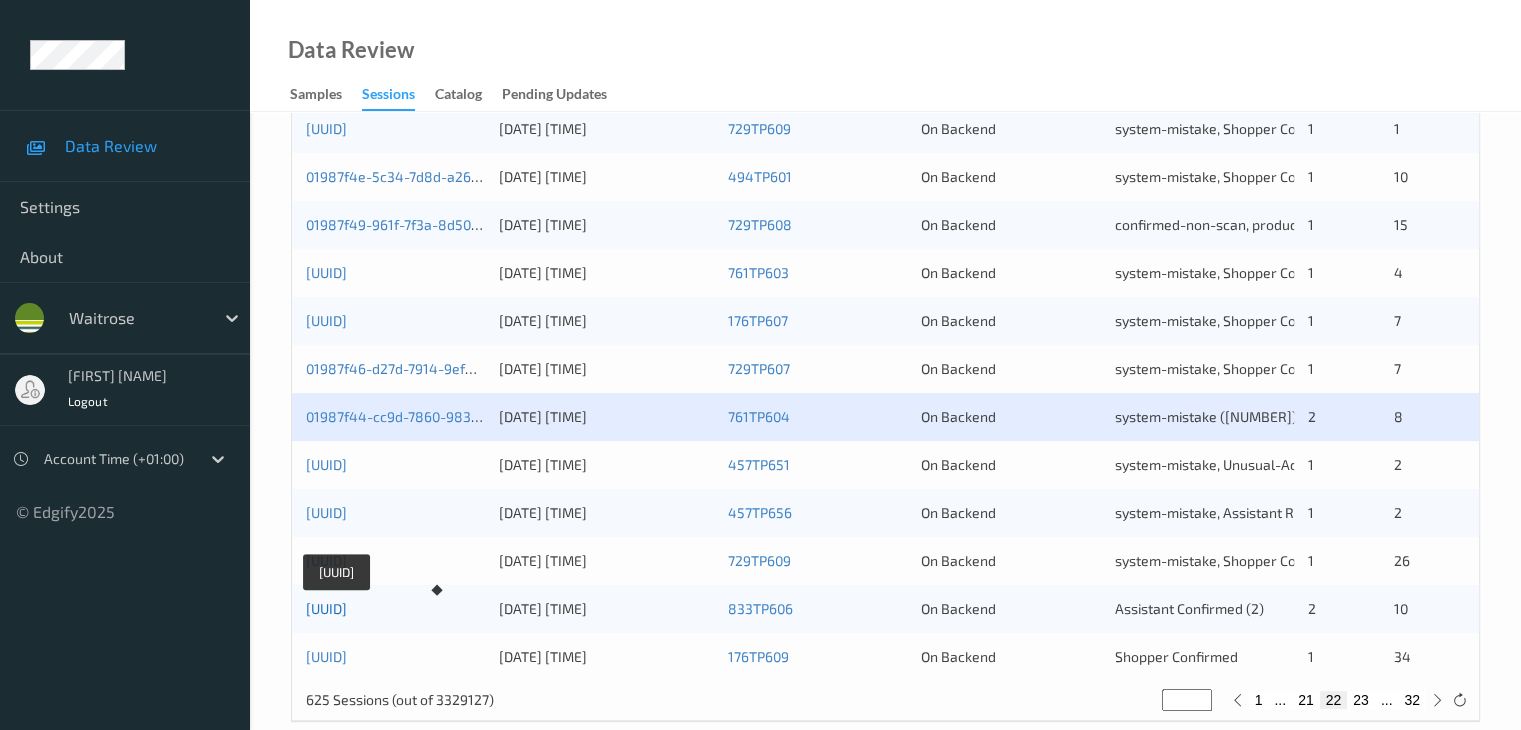 click on "[UUID]" at bounding box center [326, 608] 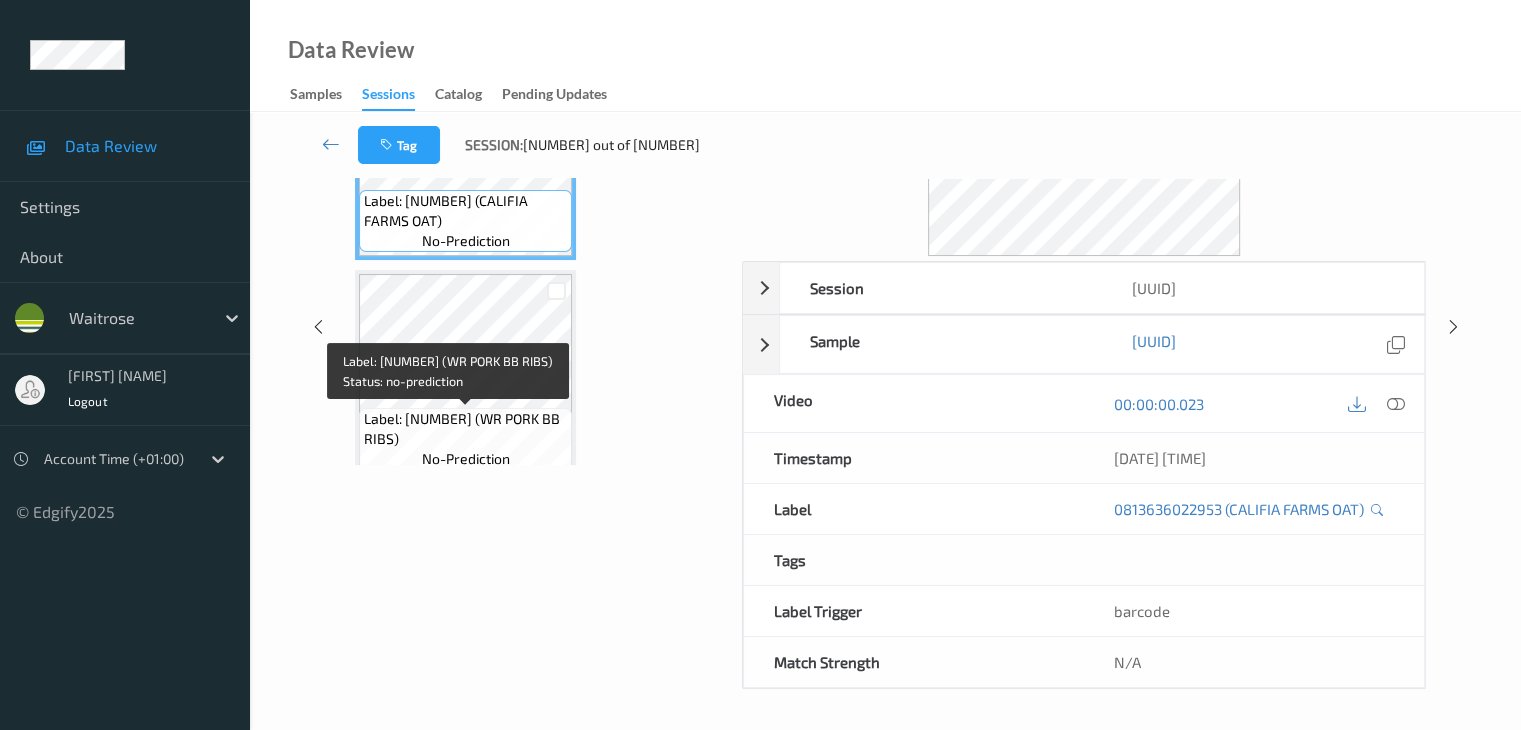 scroll, scrollTop: 0, scrollLeft: 0, axis: both 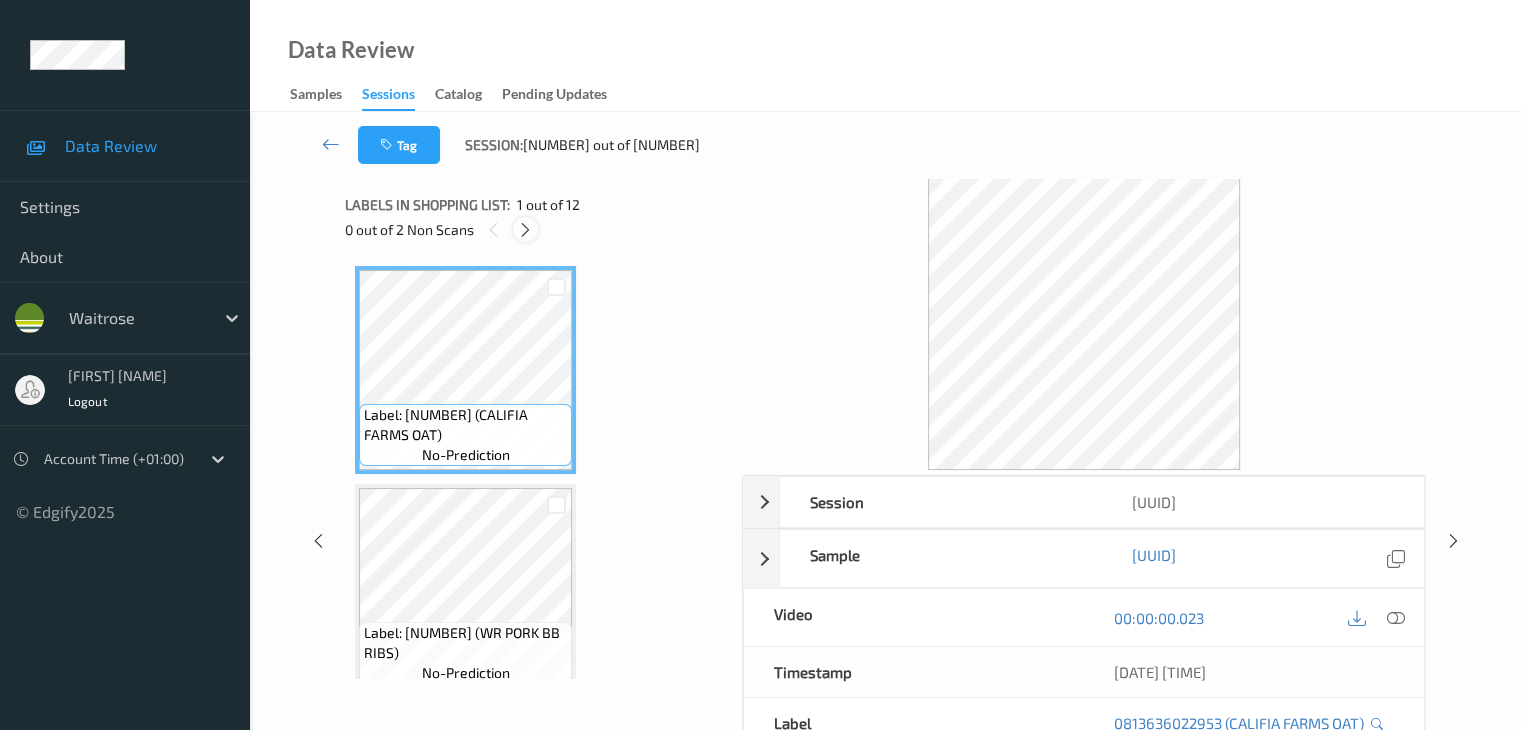 click at bounding box center (525, 230) 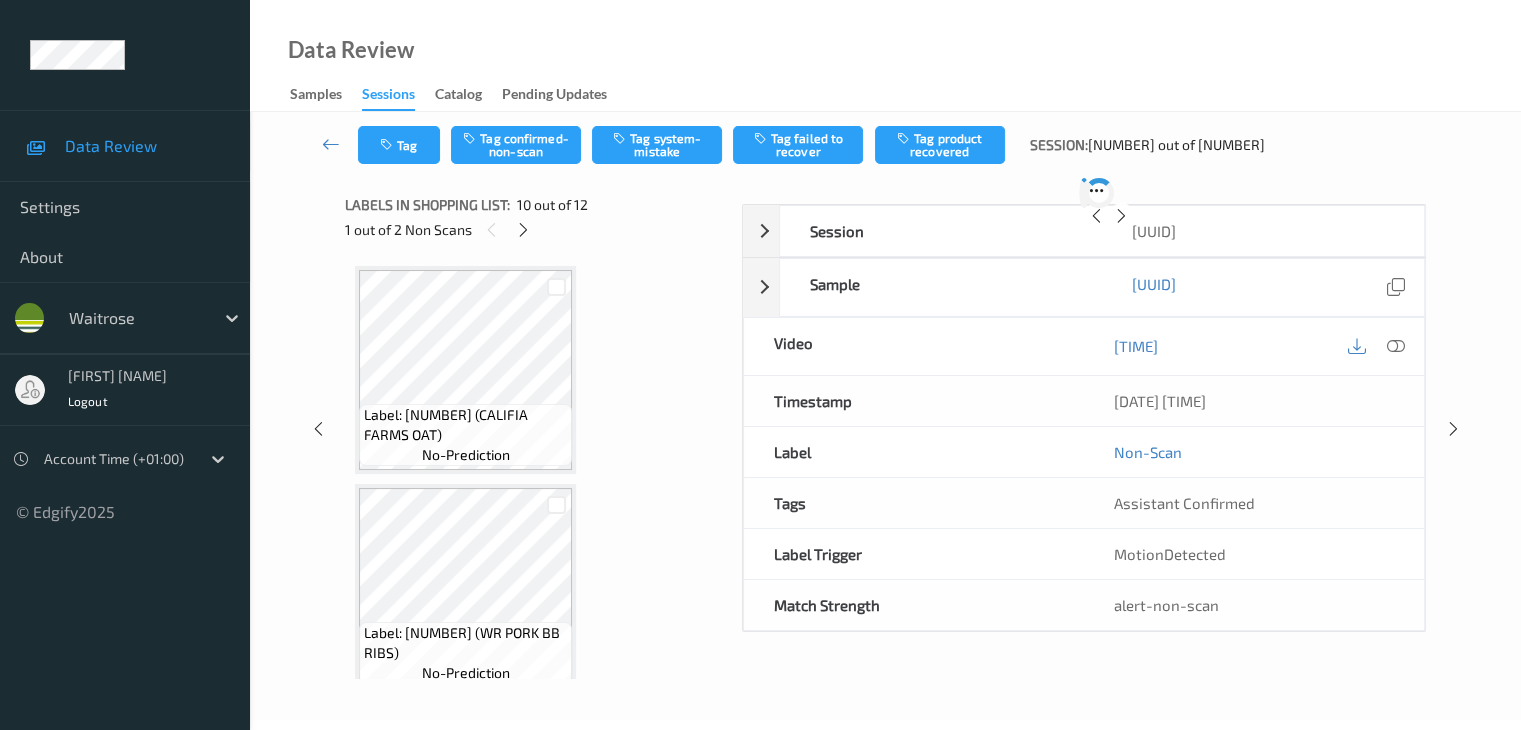 scroll, scrollTop: 1754, scrollLeft: 0, axis: vertical 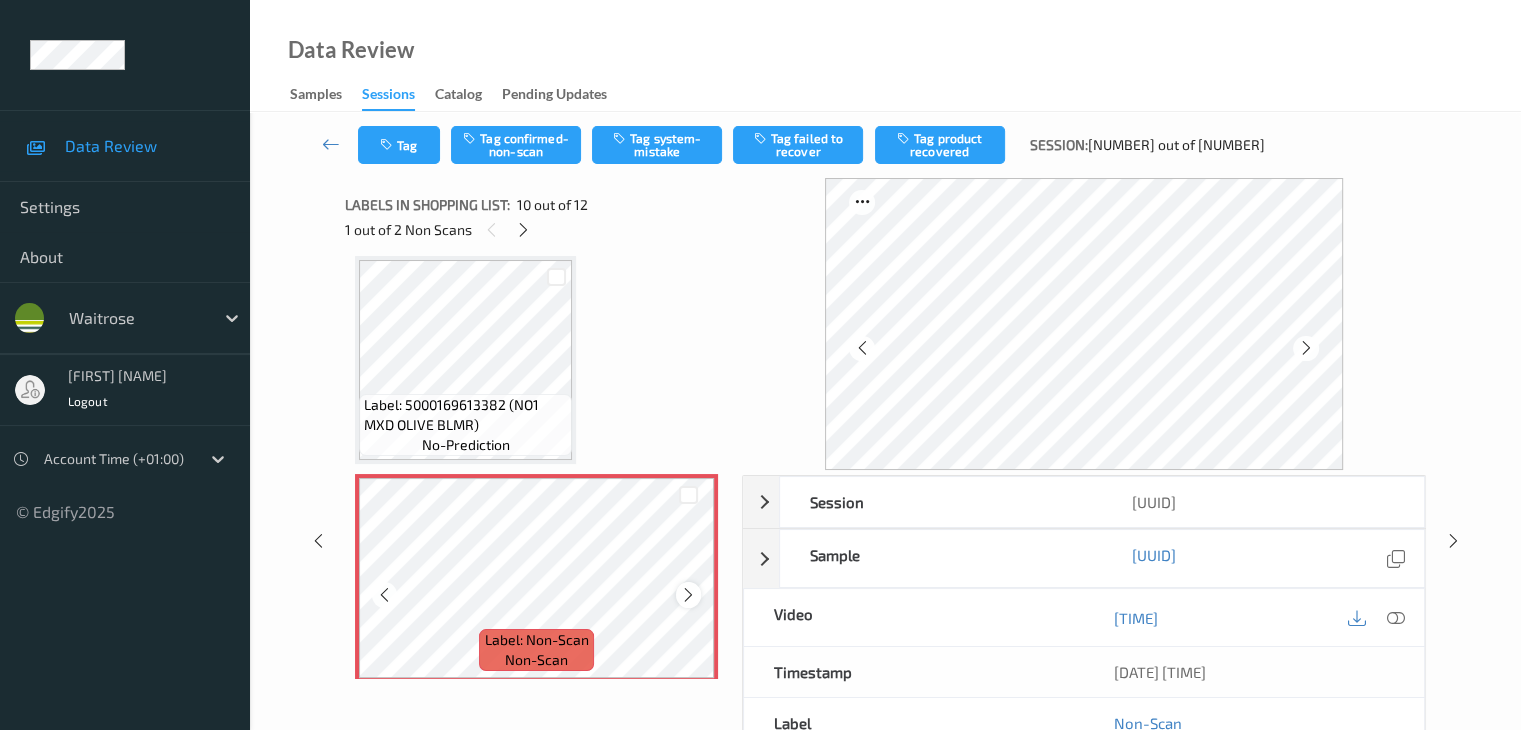 click at bounding box center [688, 595] 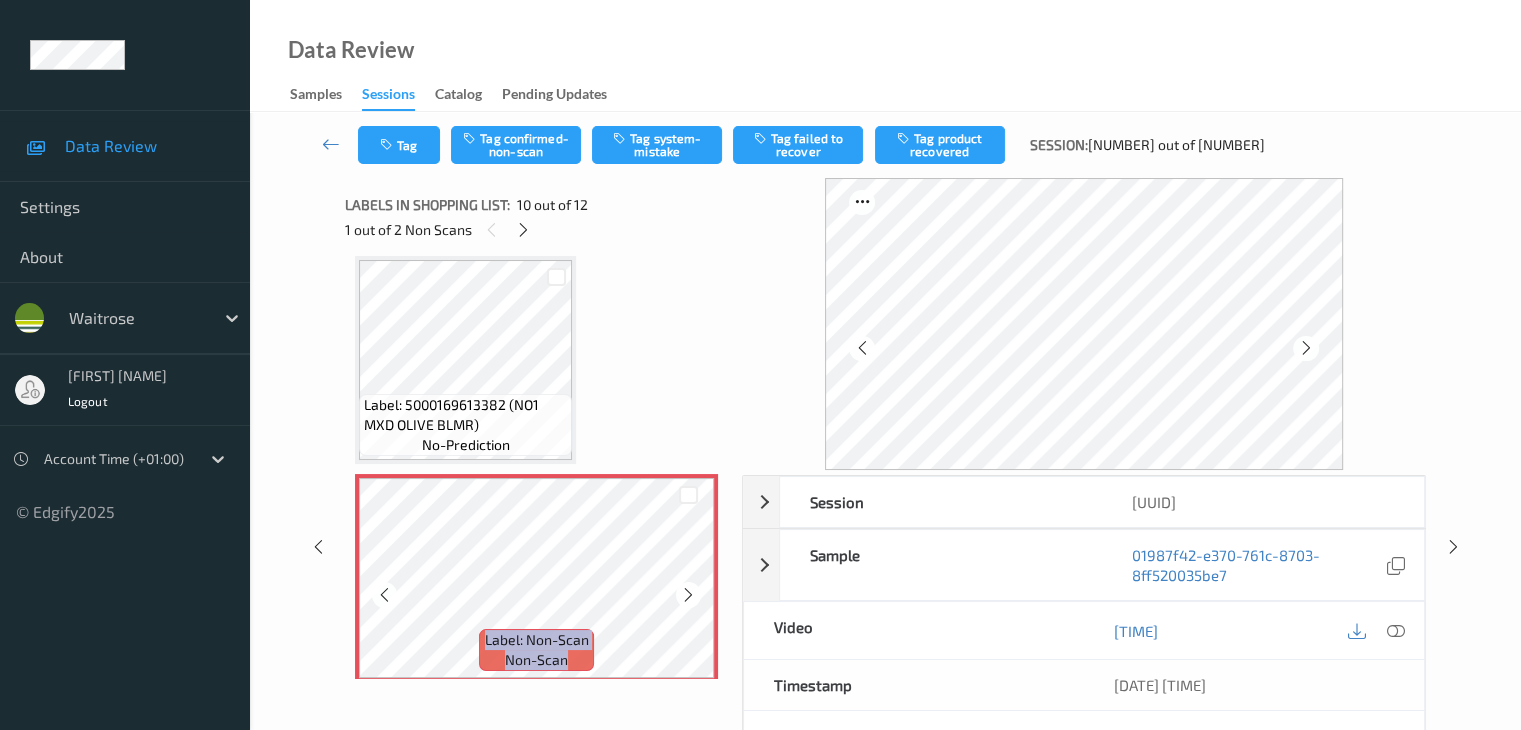 click at bounding box center (688, 595) 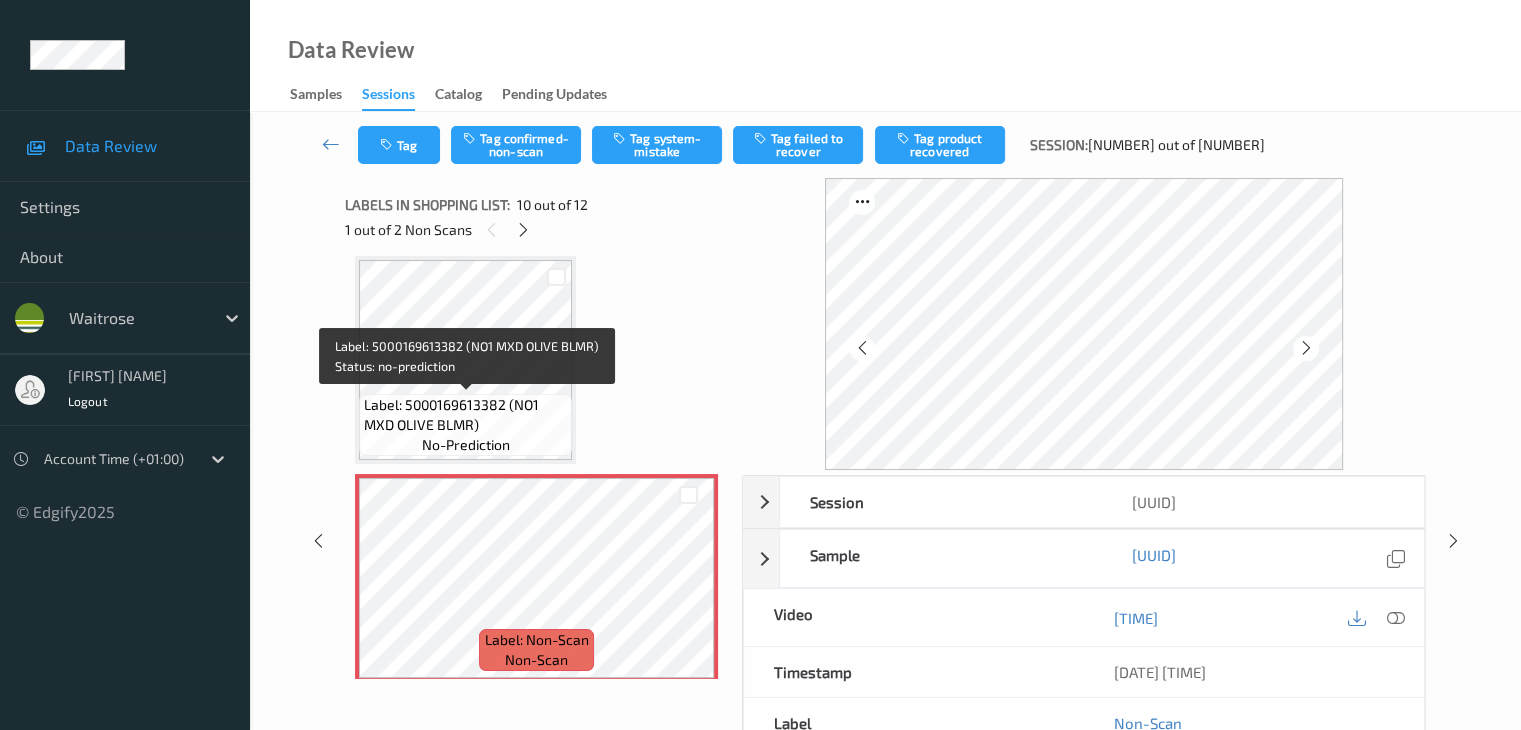 click on "Label: 5000169613382 (NO1 MXD OLIVE BLMR)" at bounding box center (465, 415) 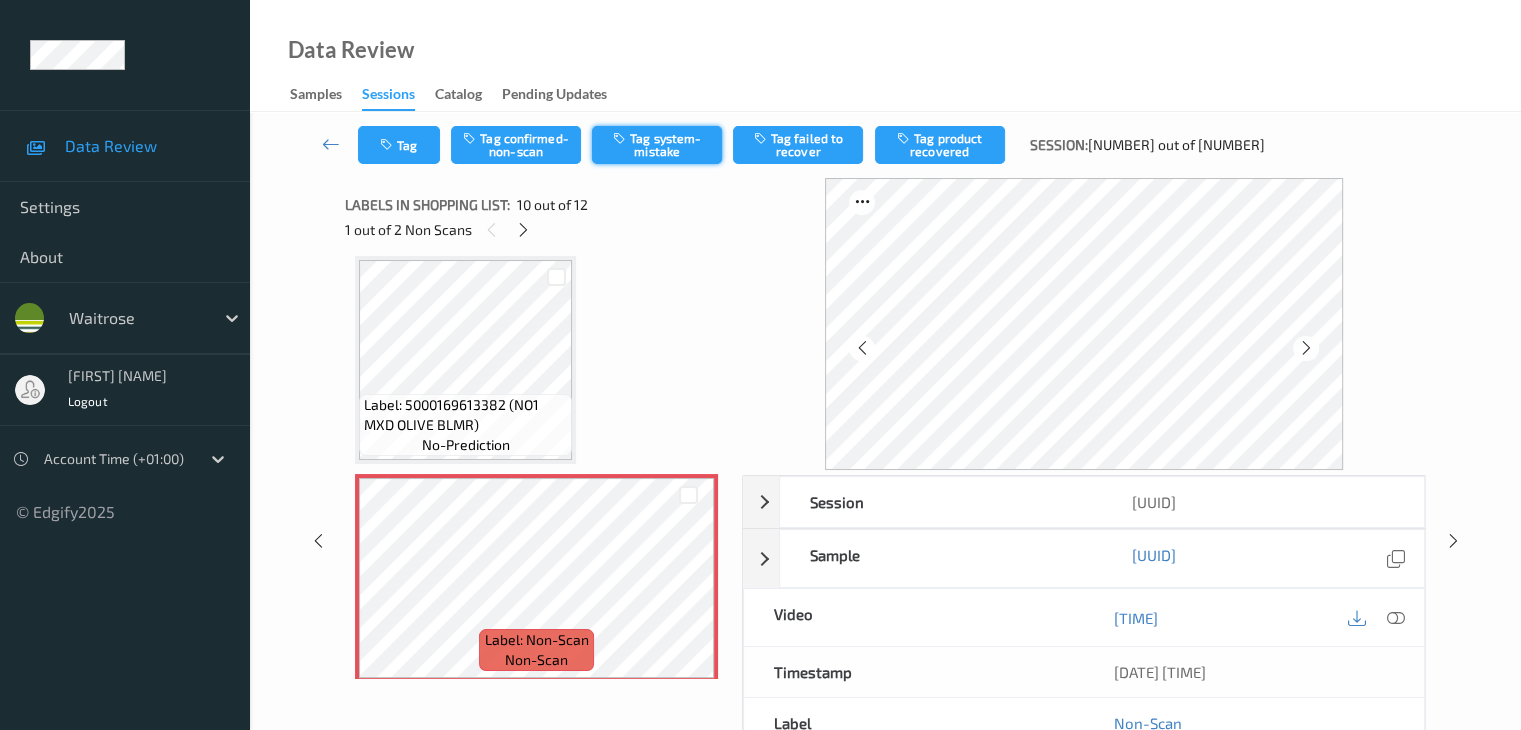 click on "Tag   system-mistake" at bounding box center (657, 145) 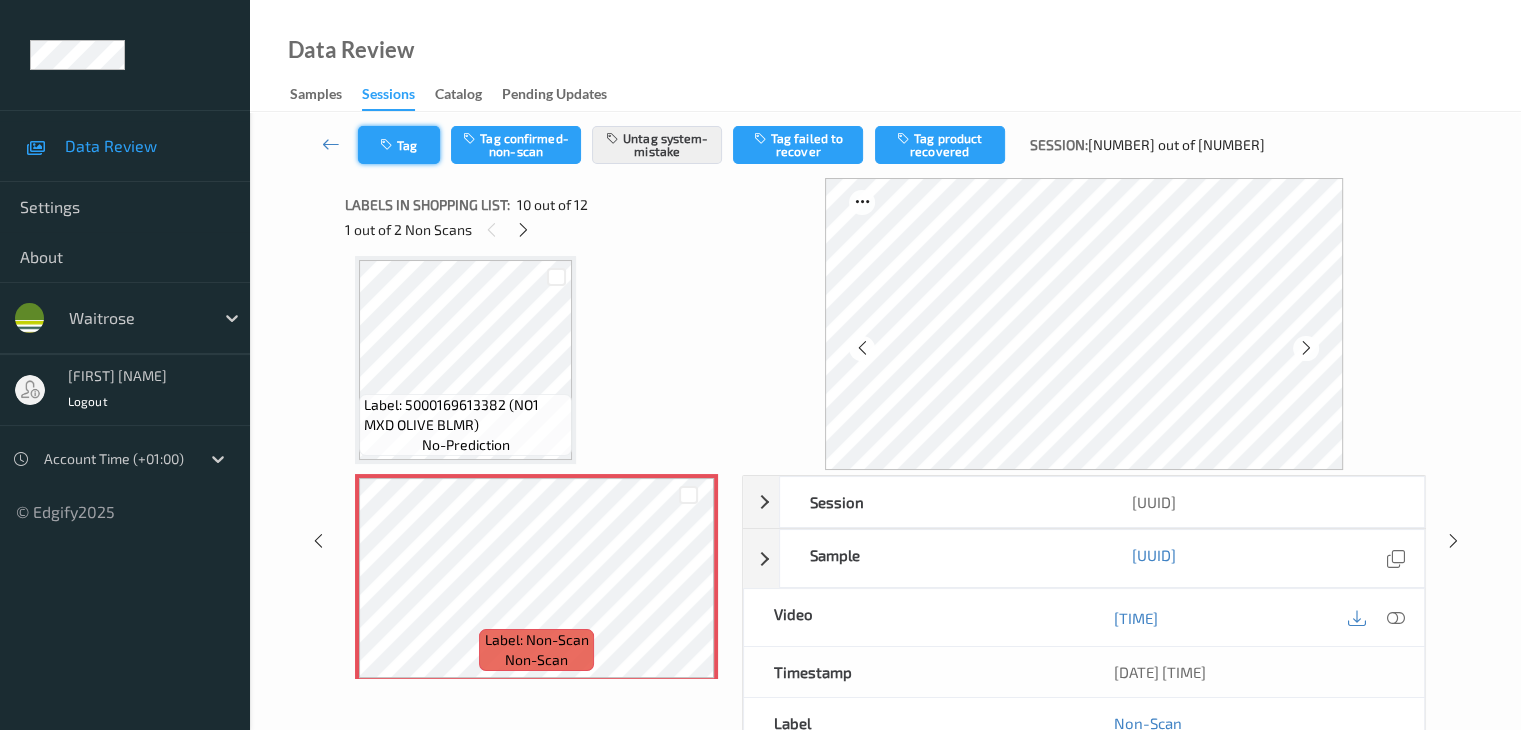 click on "Tag" at bounding box center [399, 145] 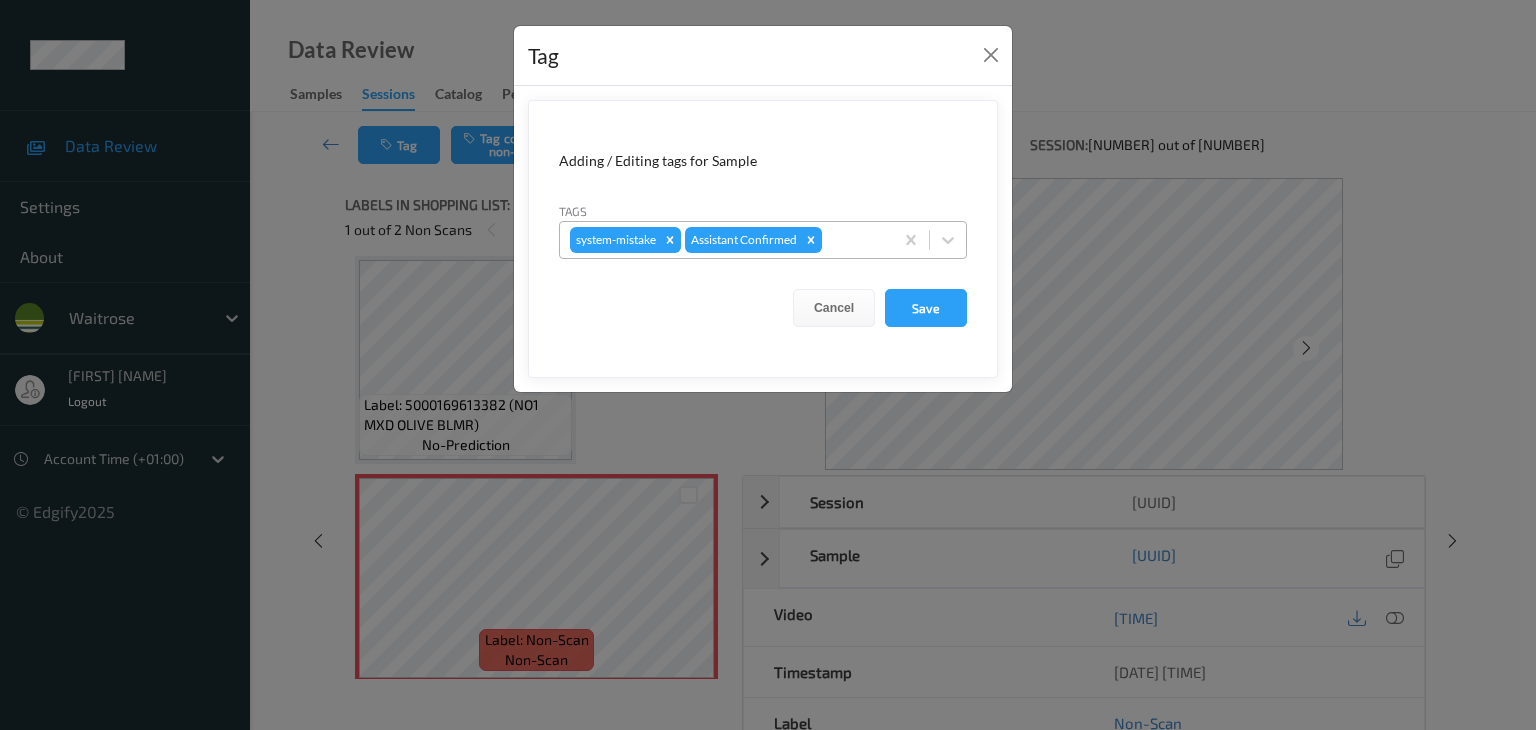 click on "system-mistake Assistant Confirmed" at bounding box center (726, 240) 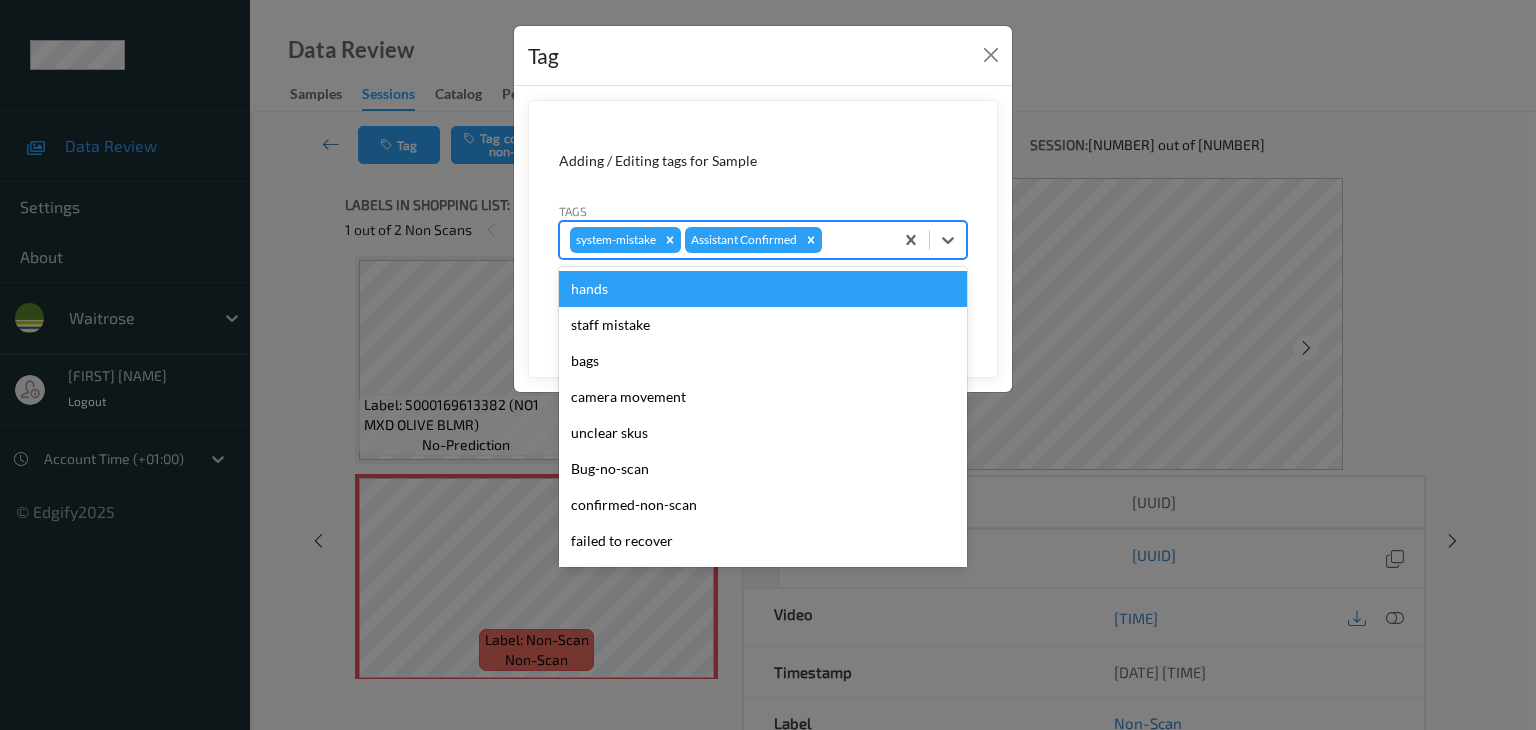 type on "u" 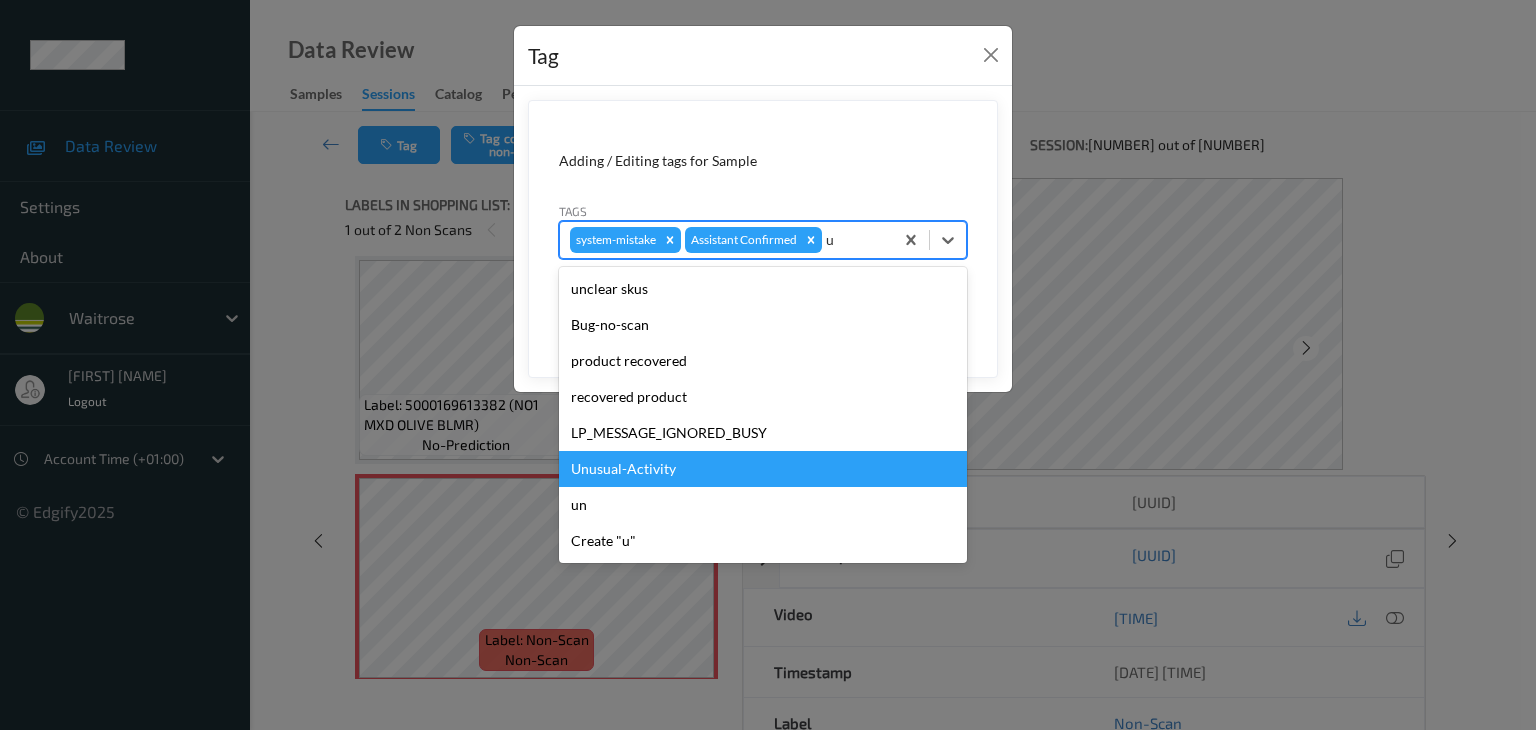 click on "Unusual-Activity" at bounding box center [763, 469] 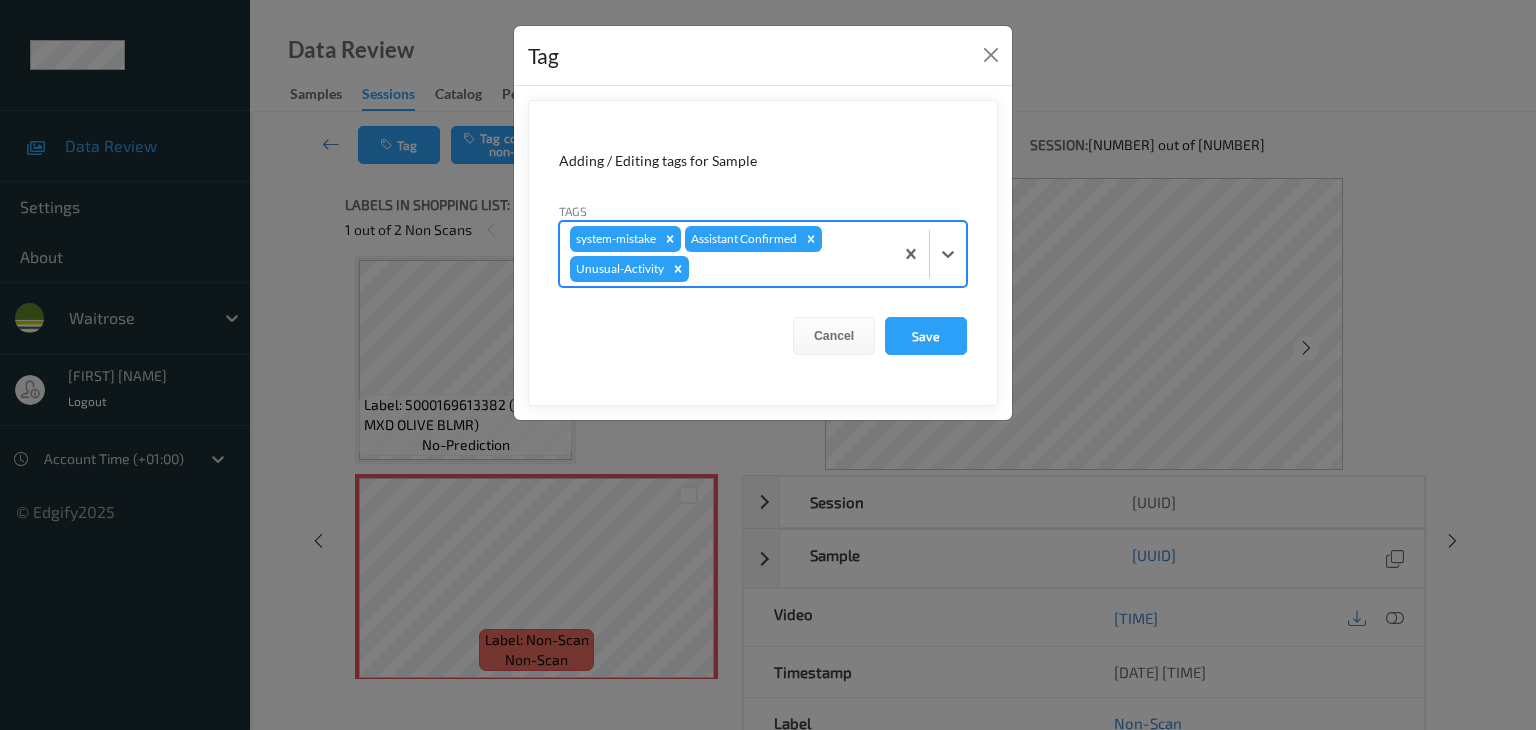 type on "p" 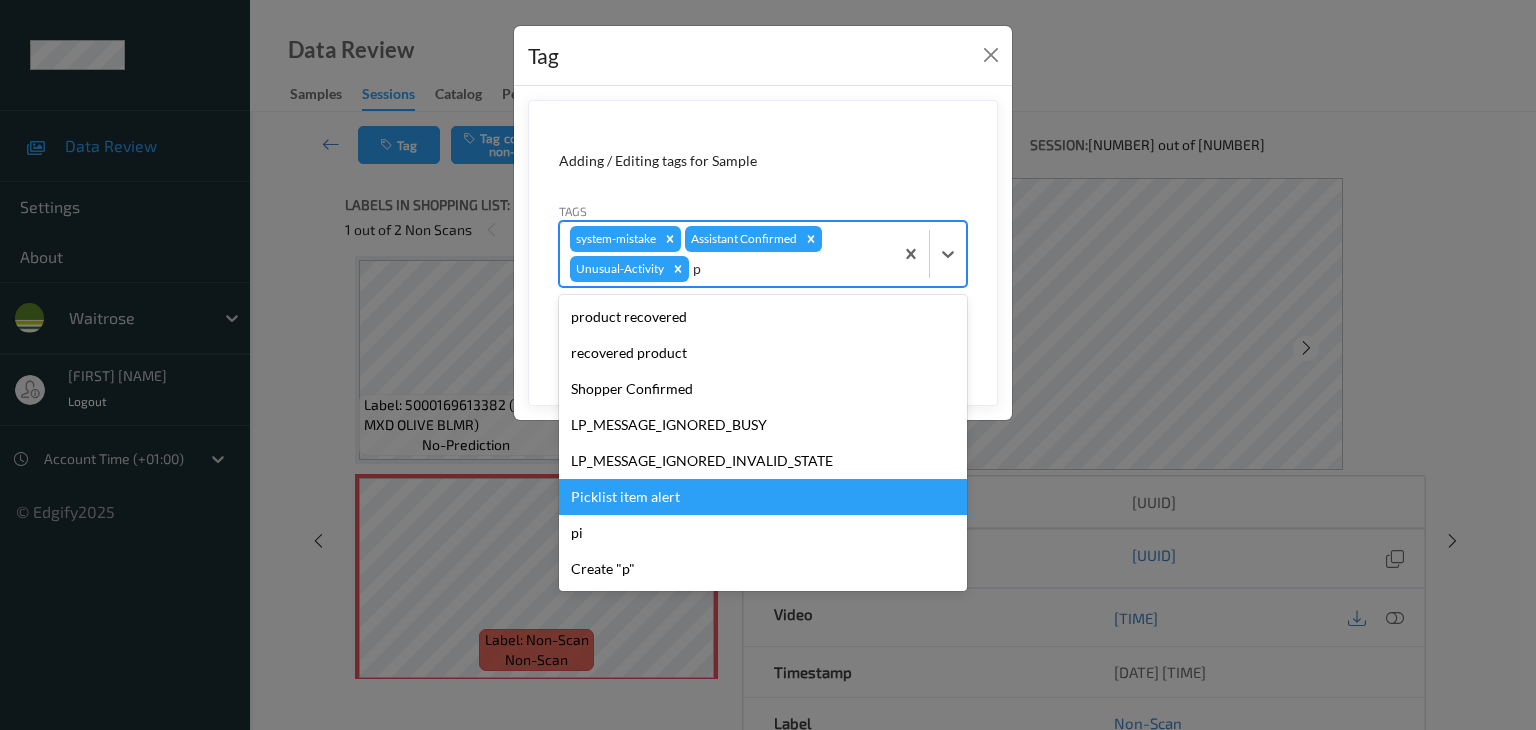 click on "Picklist item alert" at bounding box center [763, 497] 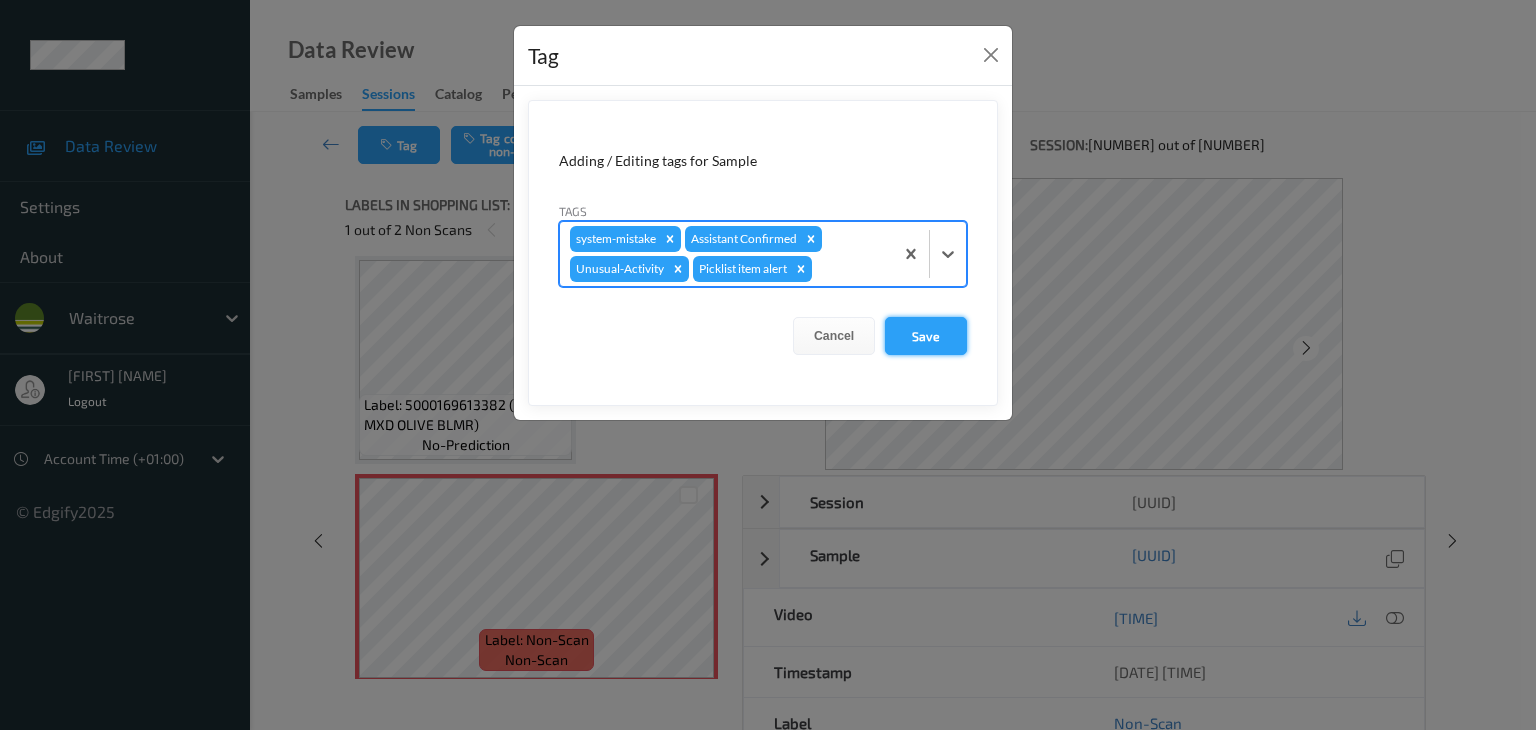click on "Save" at bounding box center (926, 336) 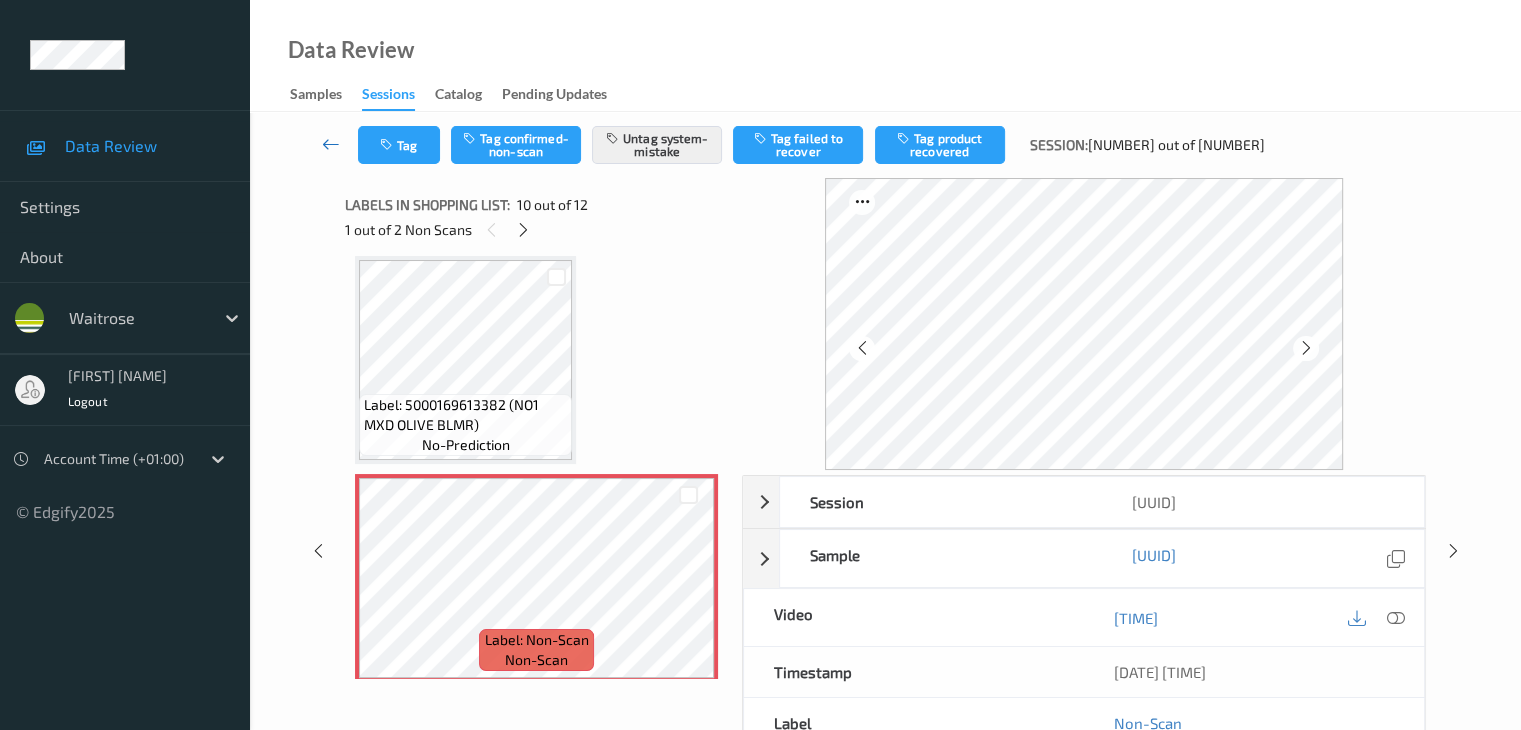click at bounding box center (331, 144) 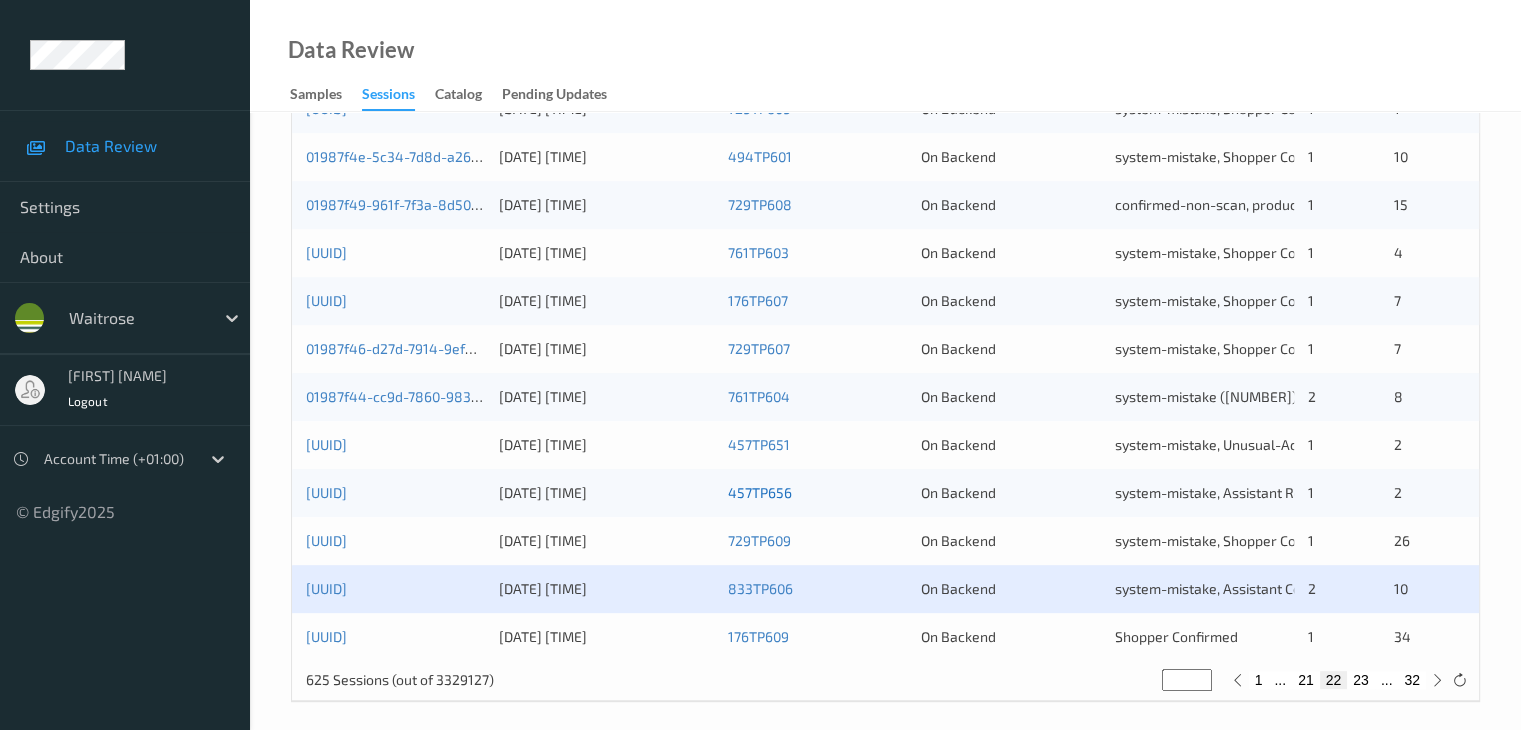 scroll, scrollTop: 932, scrollLeft: 0, axis: vertical 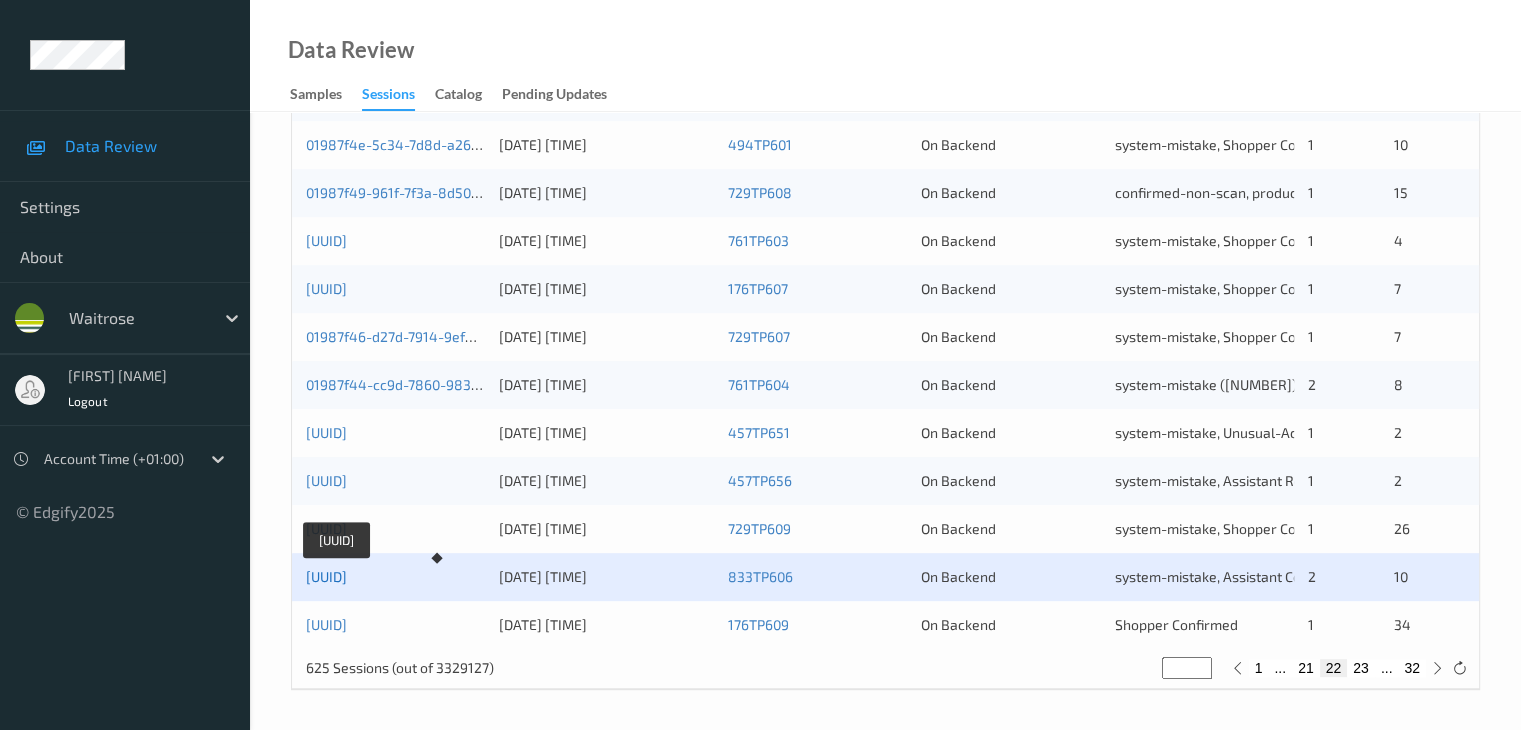 click on "[UUID]" at bounding box center [326, 576] 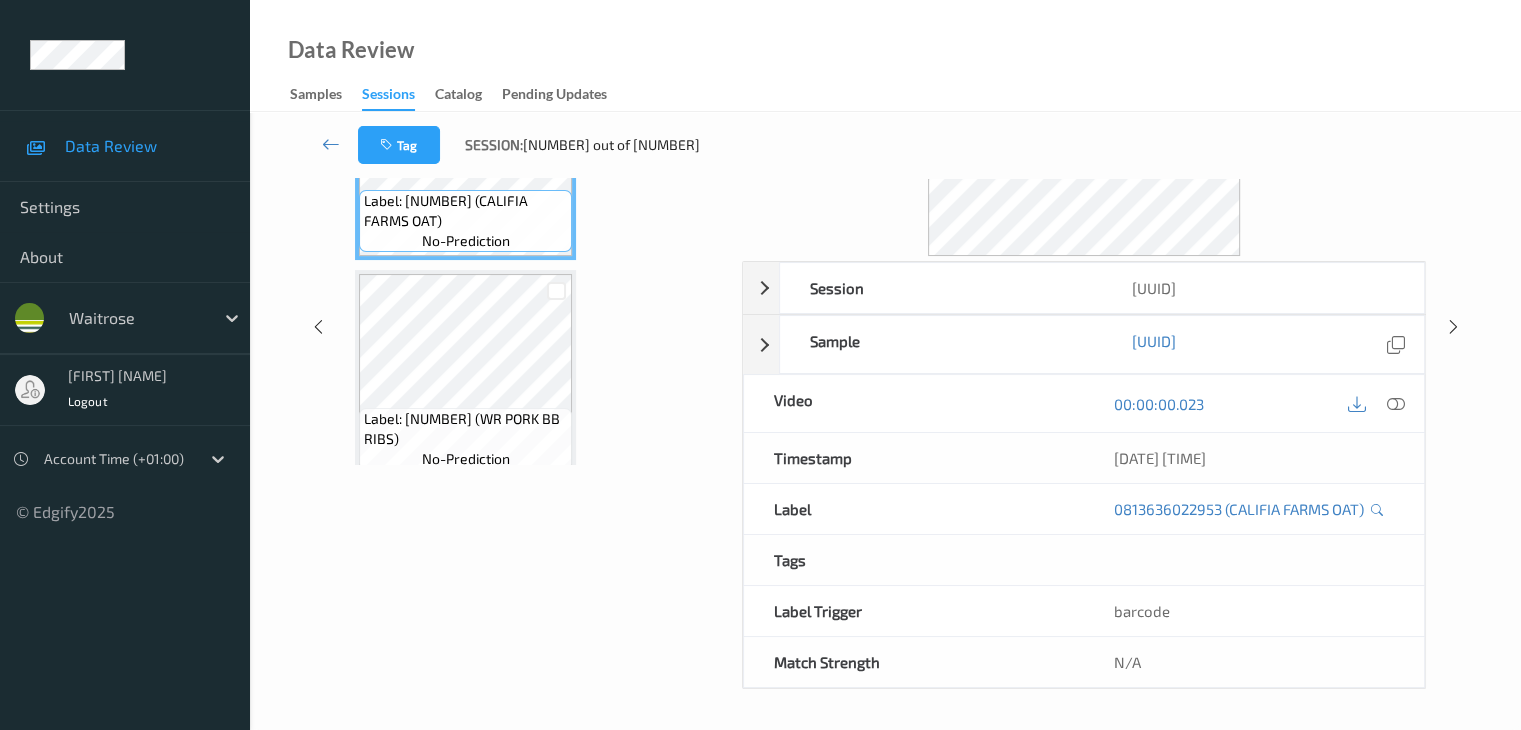 scroll, scrollTop: 0, scrollLeft: 0, axis: both 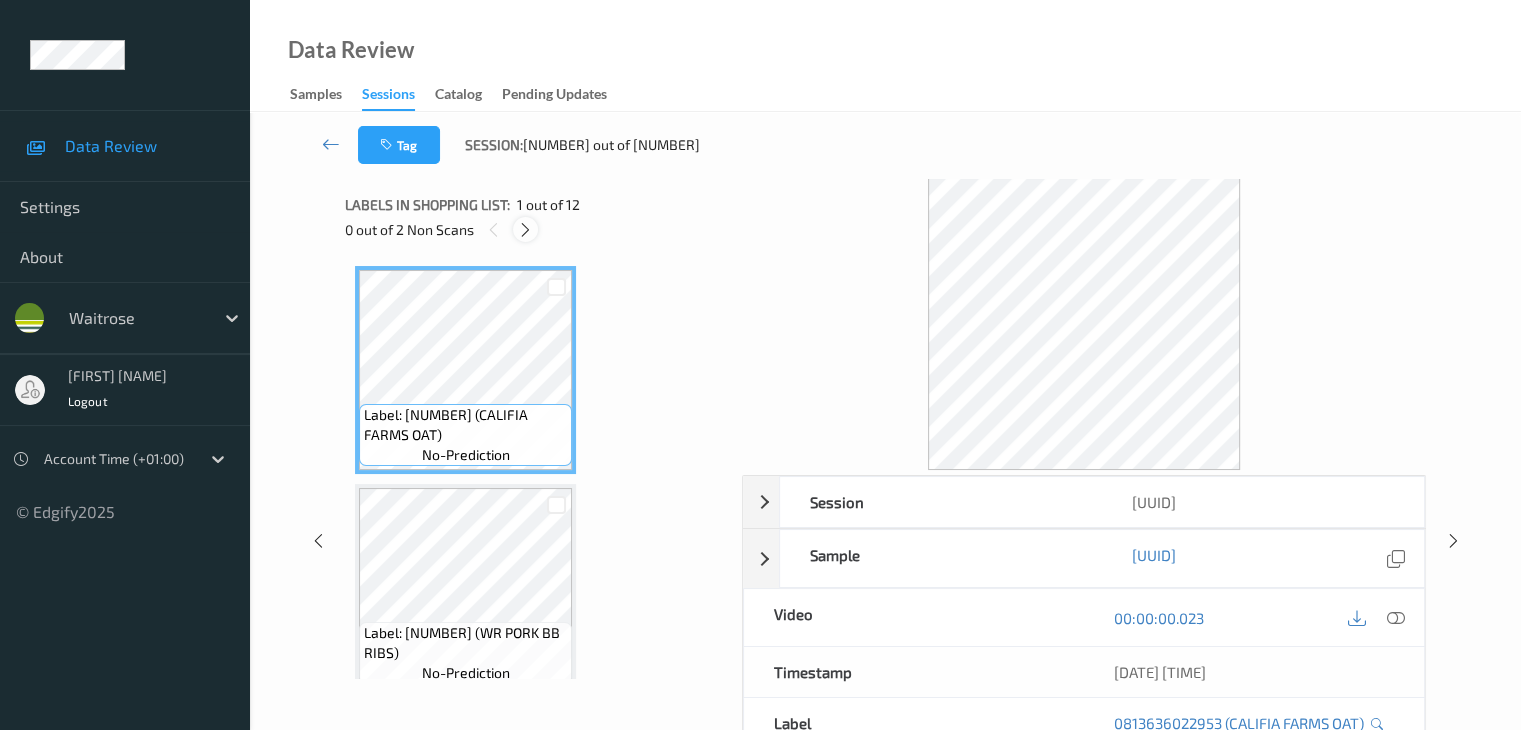 click at bounding box center [525, 230] 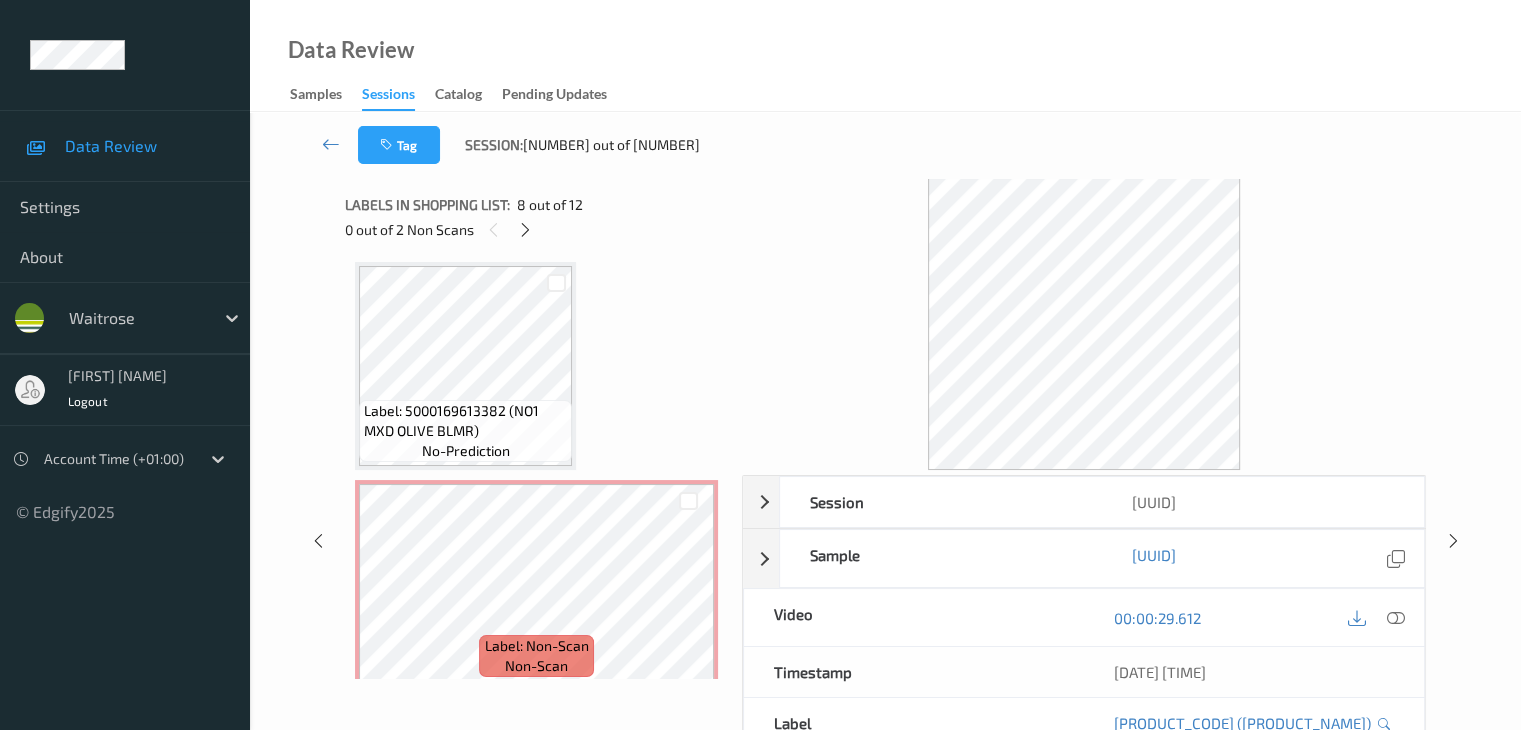 scroll, scrollTop: 1754, scrollLeft: 0, axis: vertical 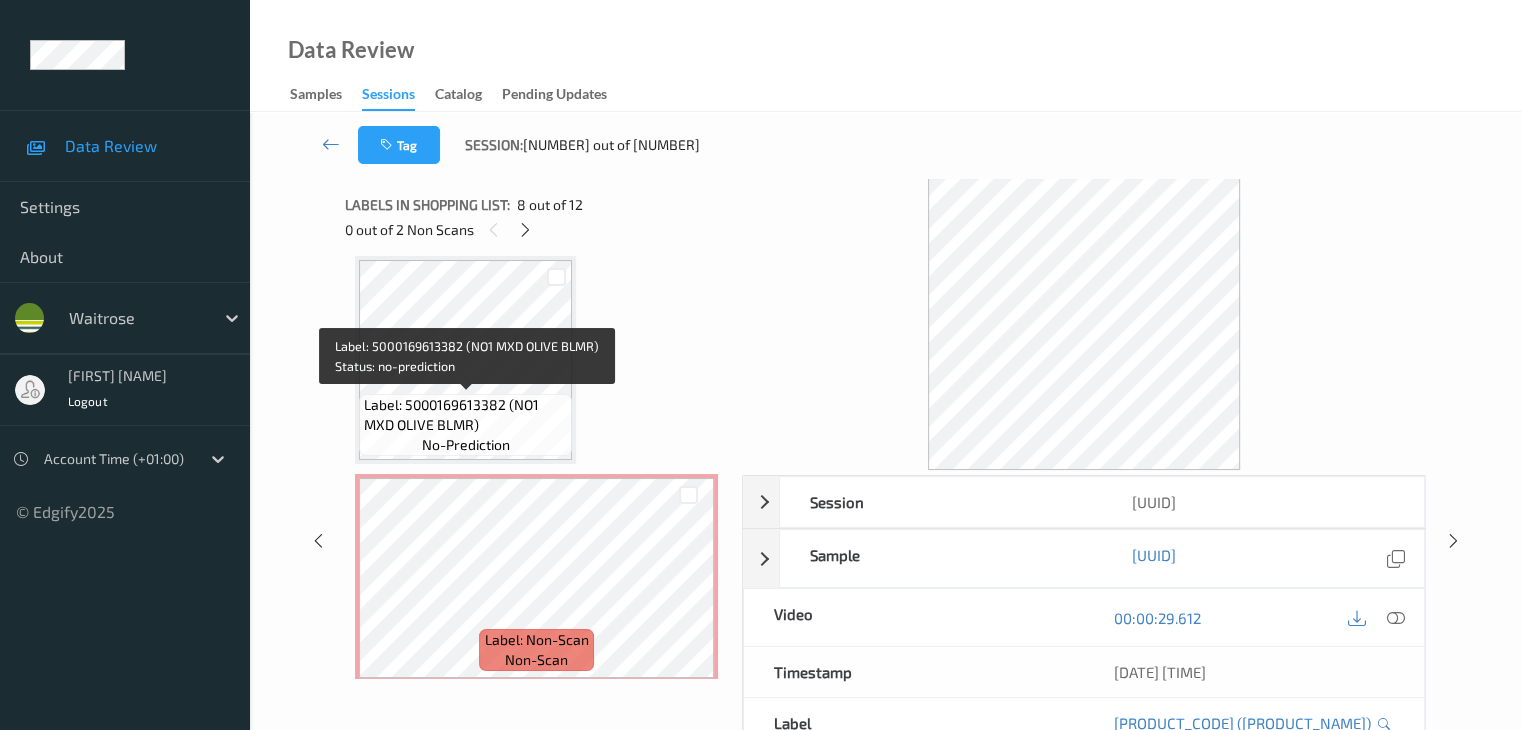 click on "Label: 5000169613382 (NO1 MXD OLIVE BLMR)" at bounding box center [465, 415] 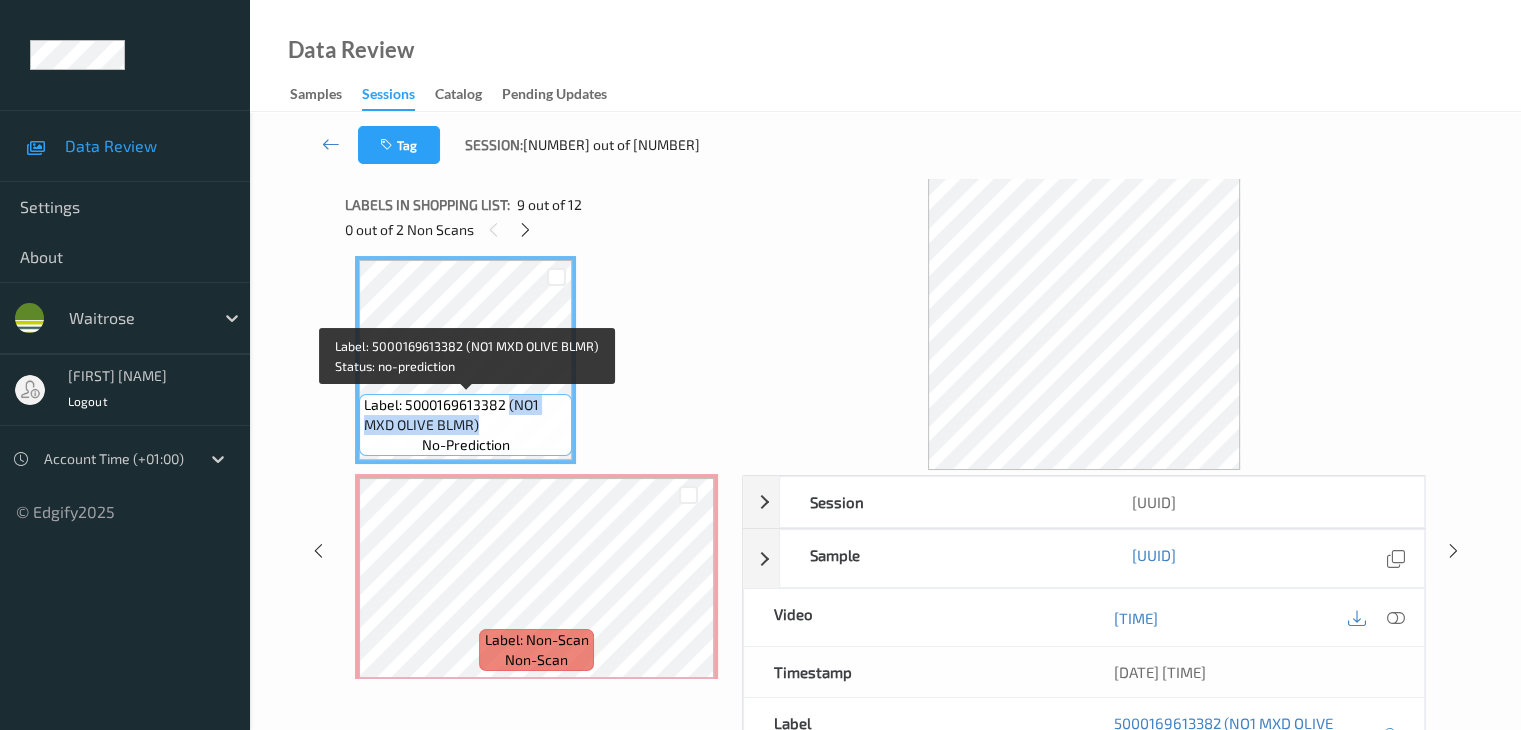 drag, startPoint x: 508, startPoint y: 408, endPoint x: 510, endPoint y: 430, distance: 22.090721 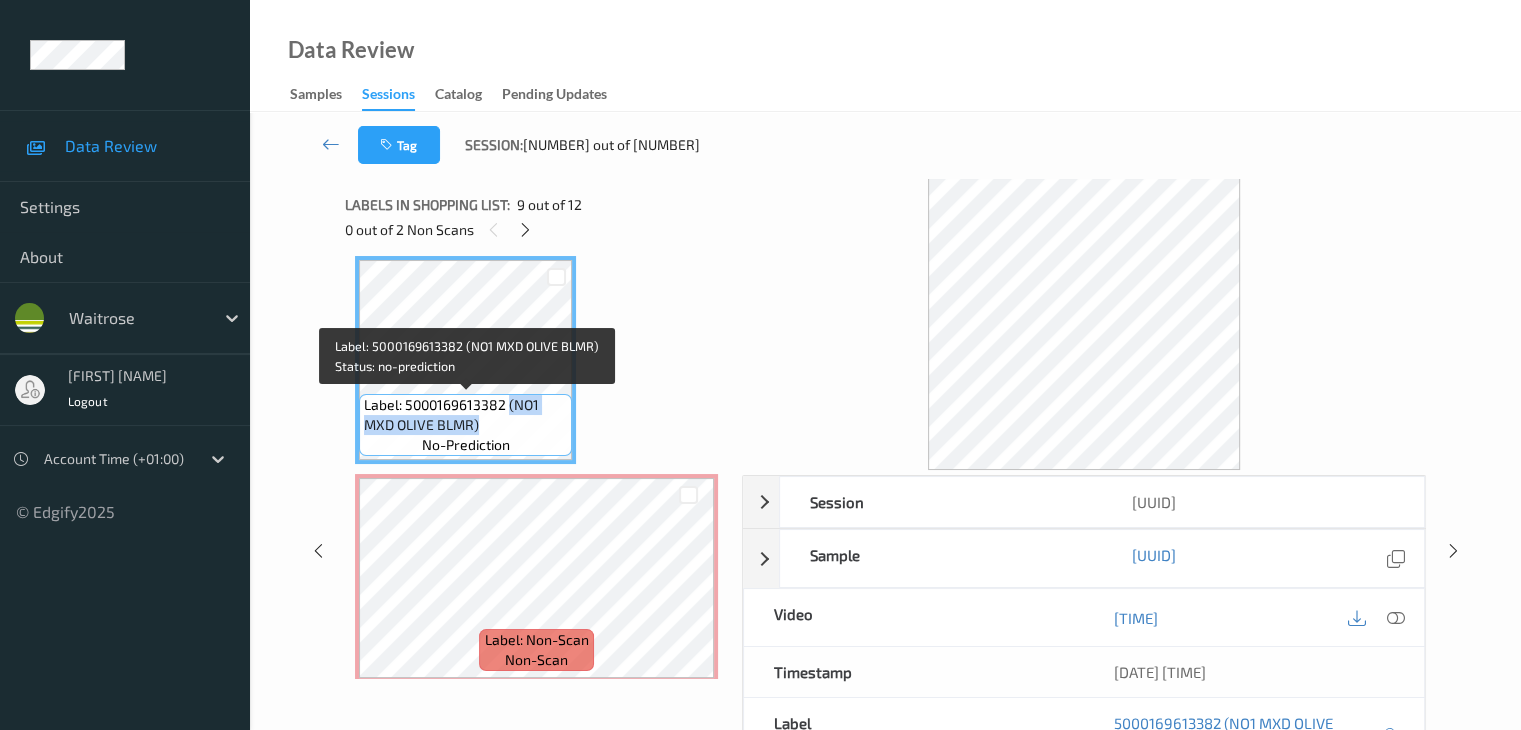 copy on "(NO1 MXD OLIVE BLMR)" 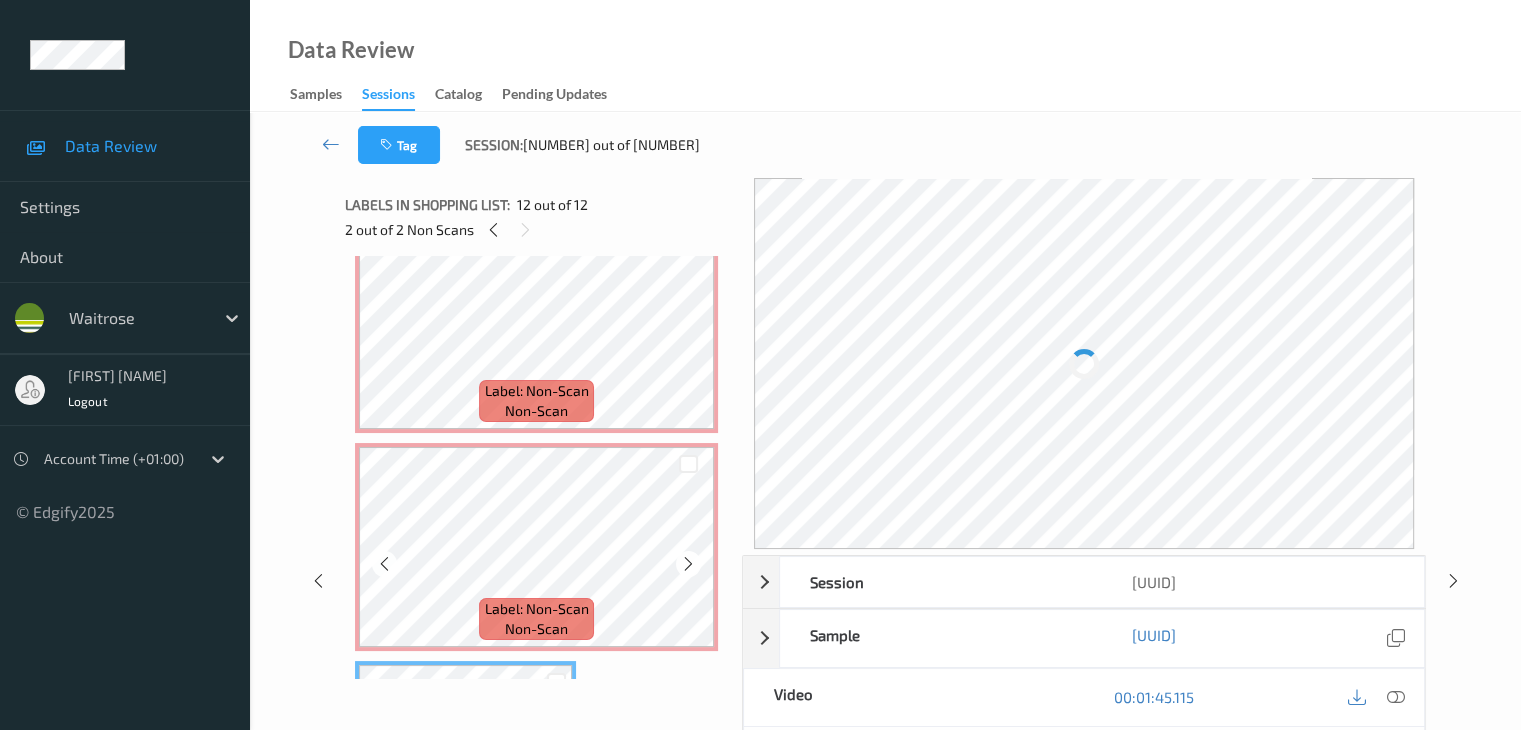 scroll, scrollTop: 1803, scrollLeft: 0, axis: vertical 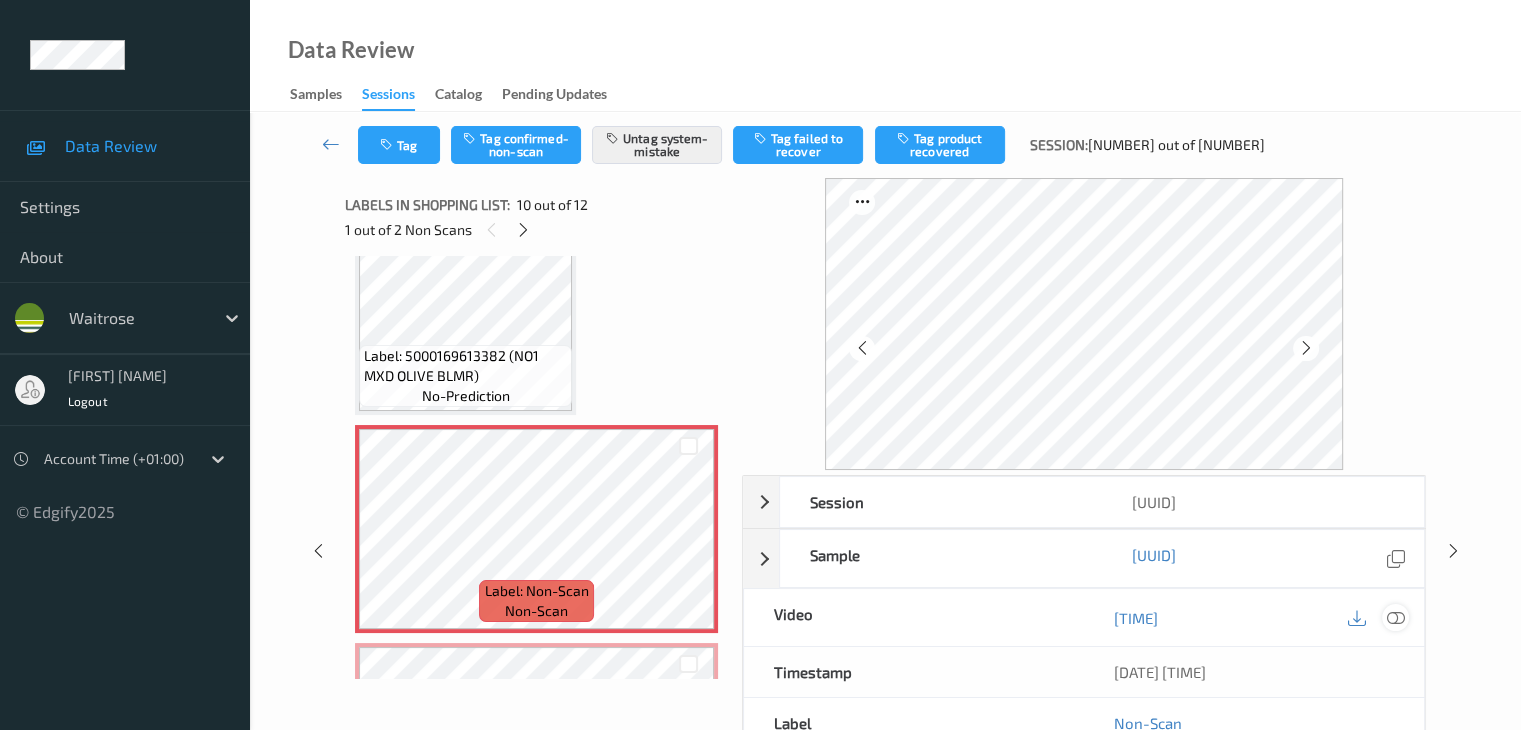click at bounding box center [1395, 618] 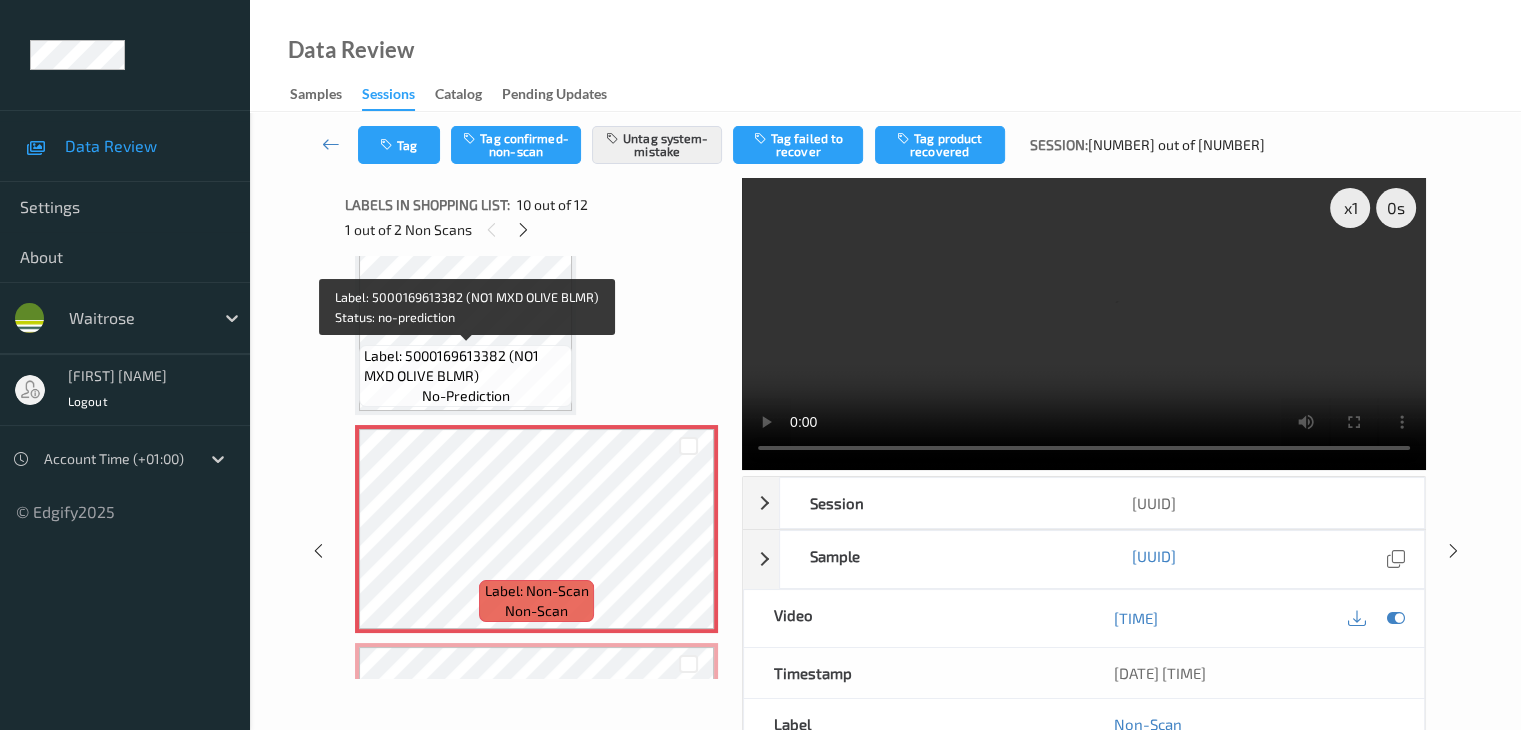 click on "Label: [NUMBER] (NO1 MXD OLIVE BLMR) no-prediction" at bounding box center [465, 376] 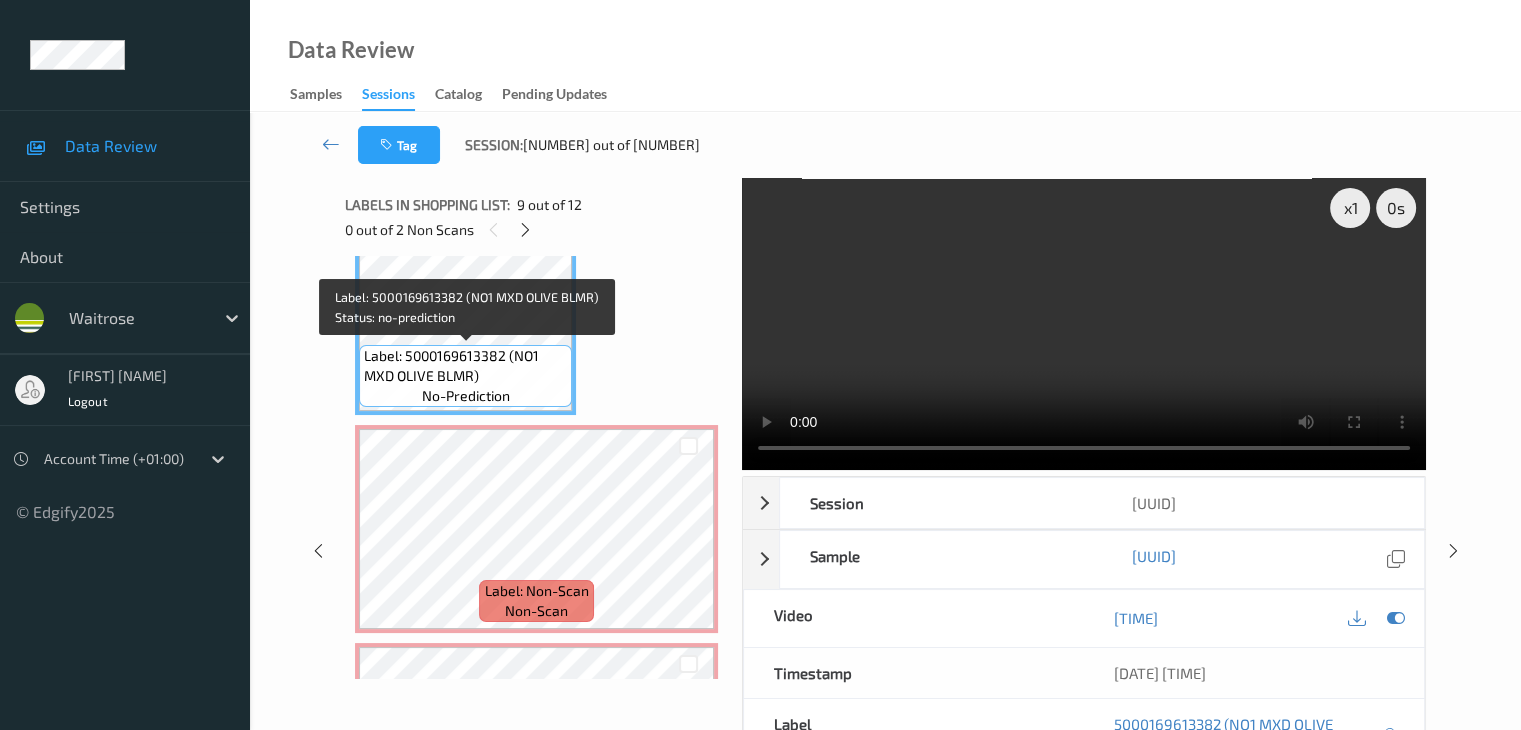 click on "Label: 5000169613382 (NO1 MXD OLIVE BLMR)" at bounding box center [465, 366] 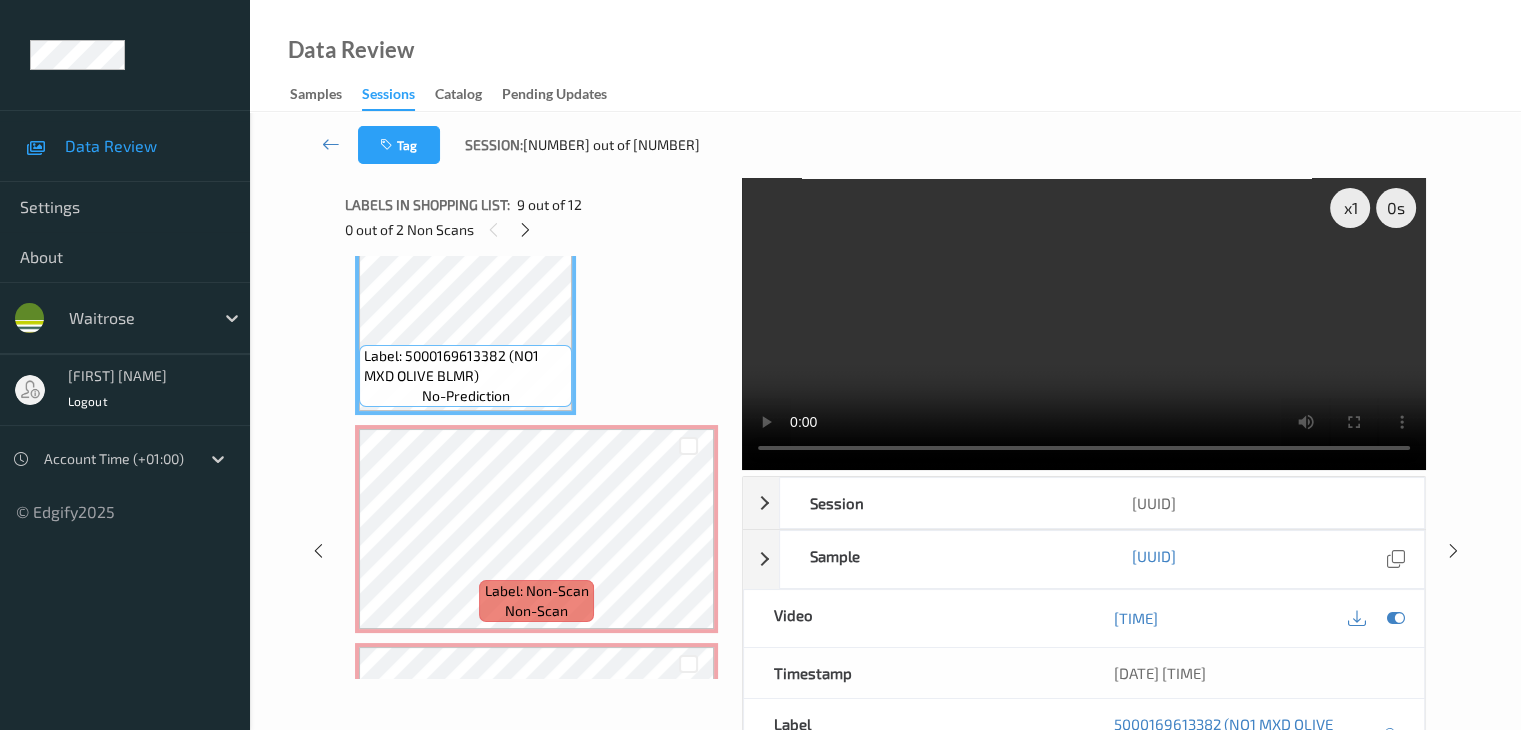 click on "Label: [NUMBER] (NO1 MXD OLIVE BLMR) no-prediction" at bounding box center [465, 376] 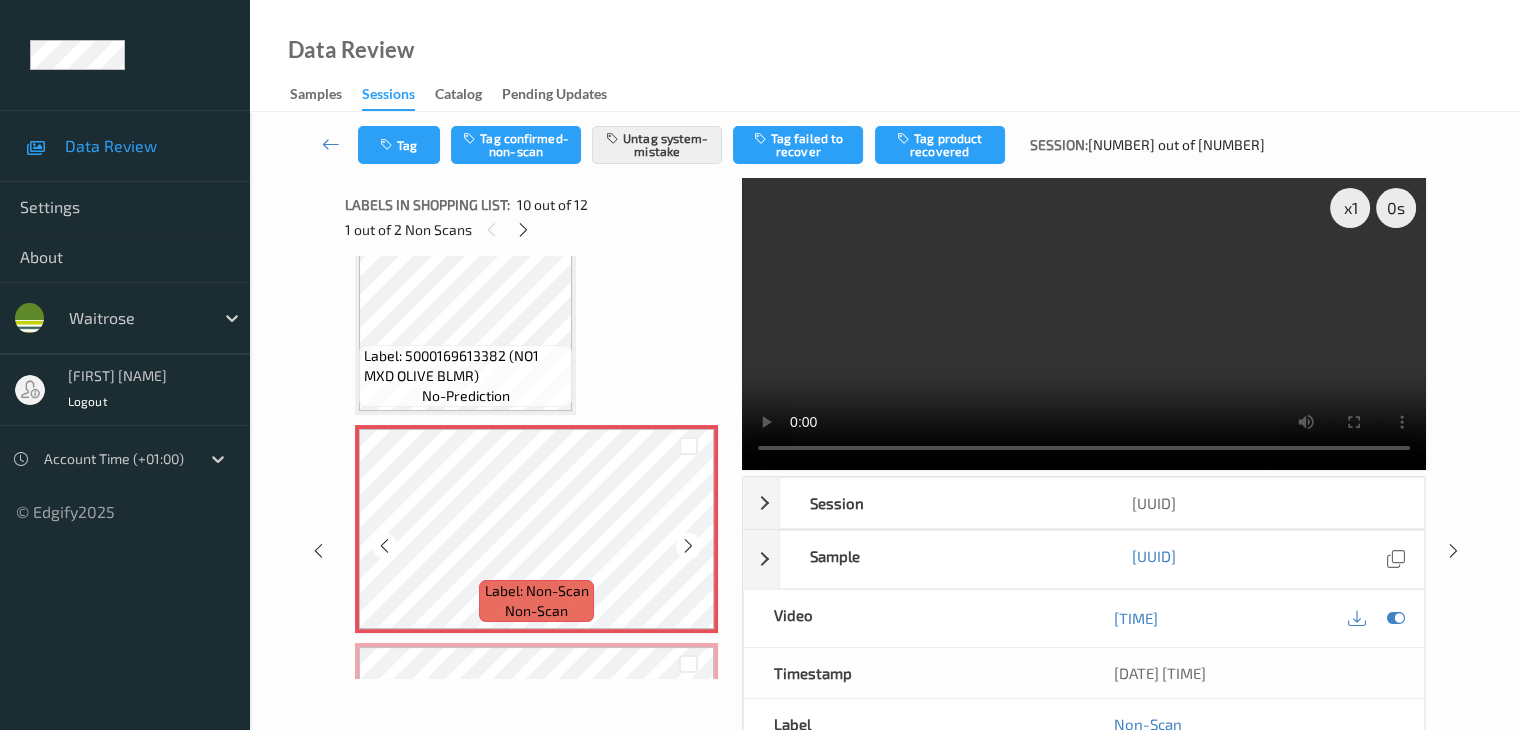 scroll, scrollTop: 2003, scrollLeft: 0, axis: vertical 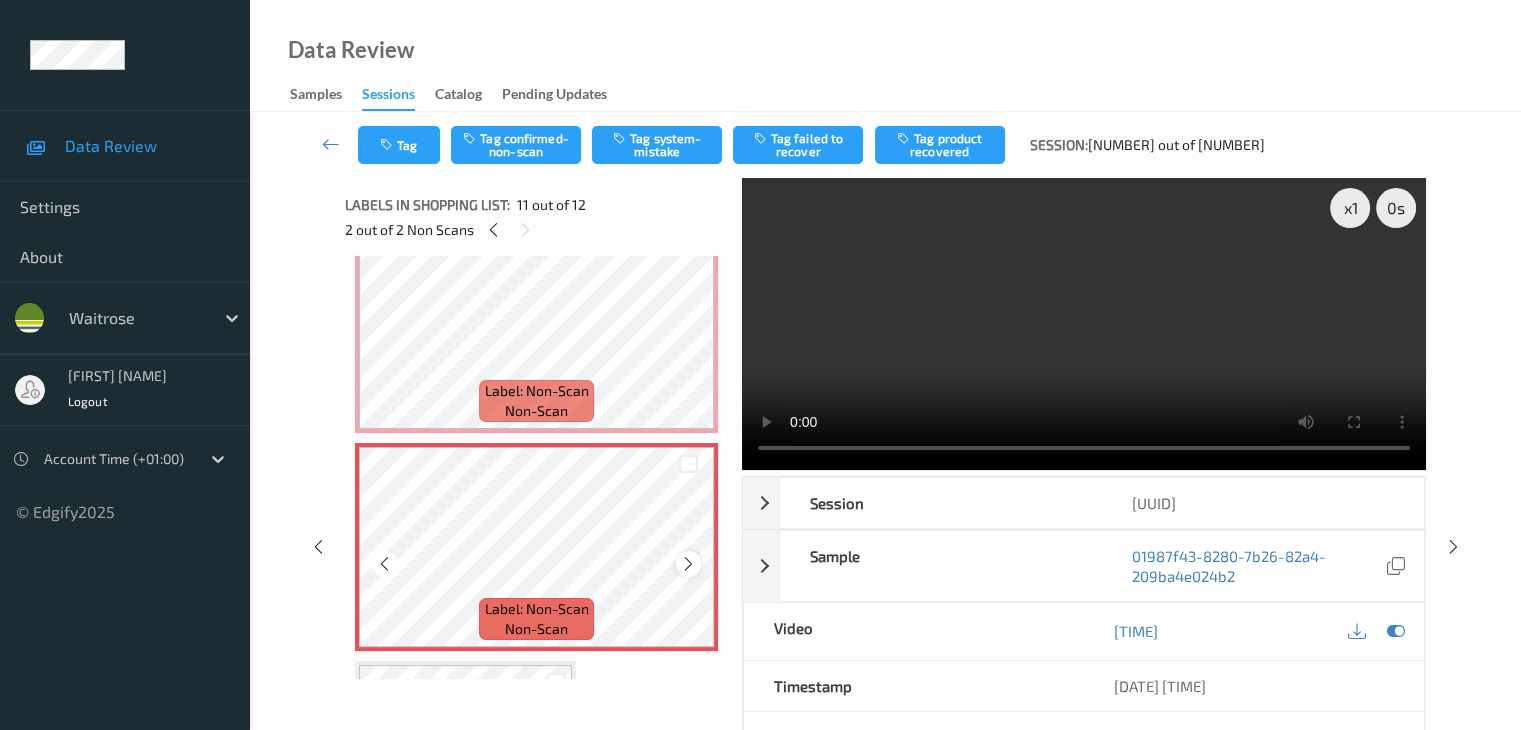 click at bounding box center [688, 564] 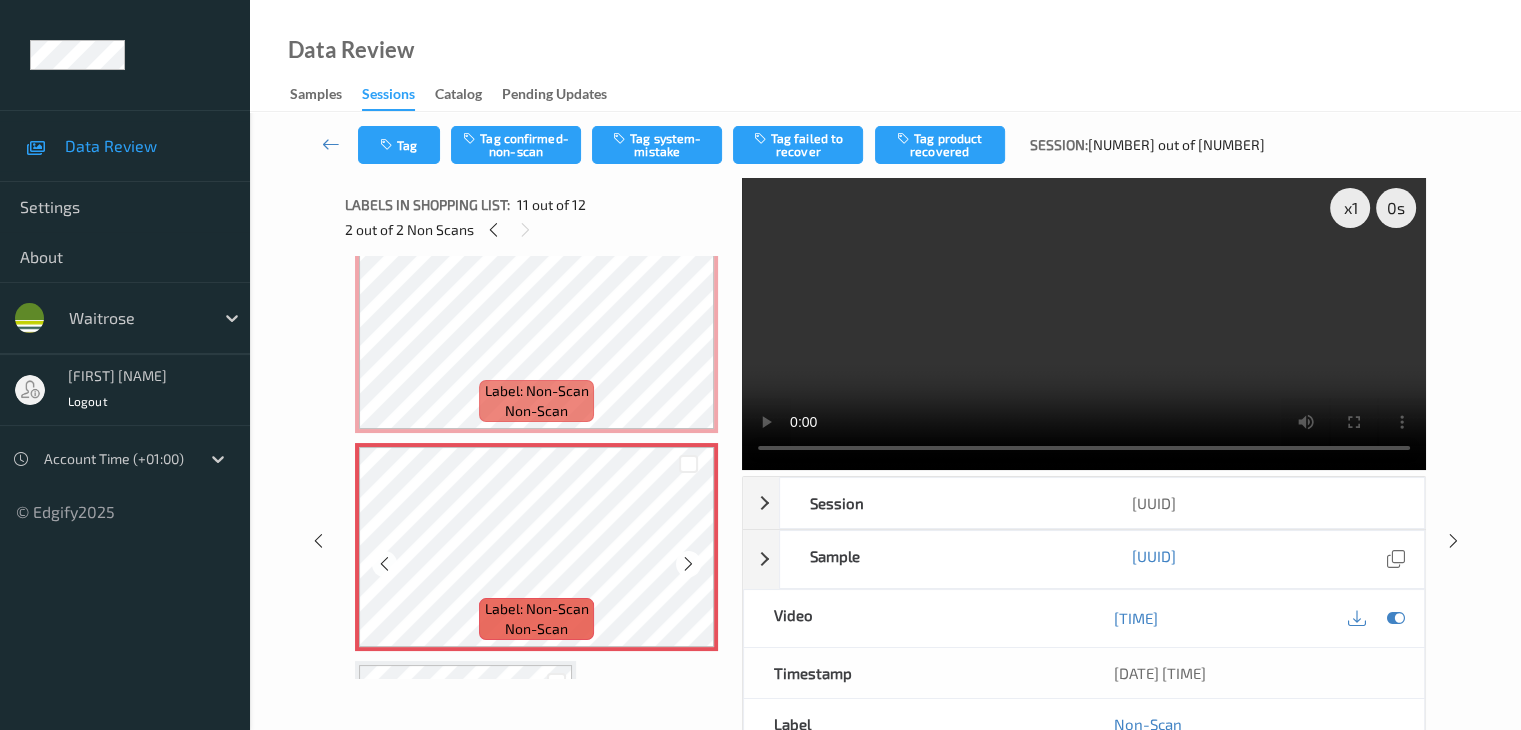 click at bounding box center [688, 564] 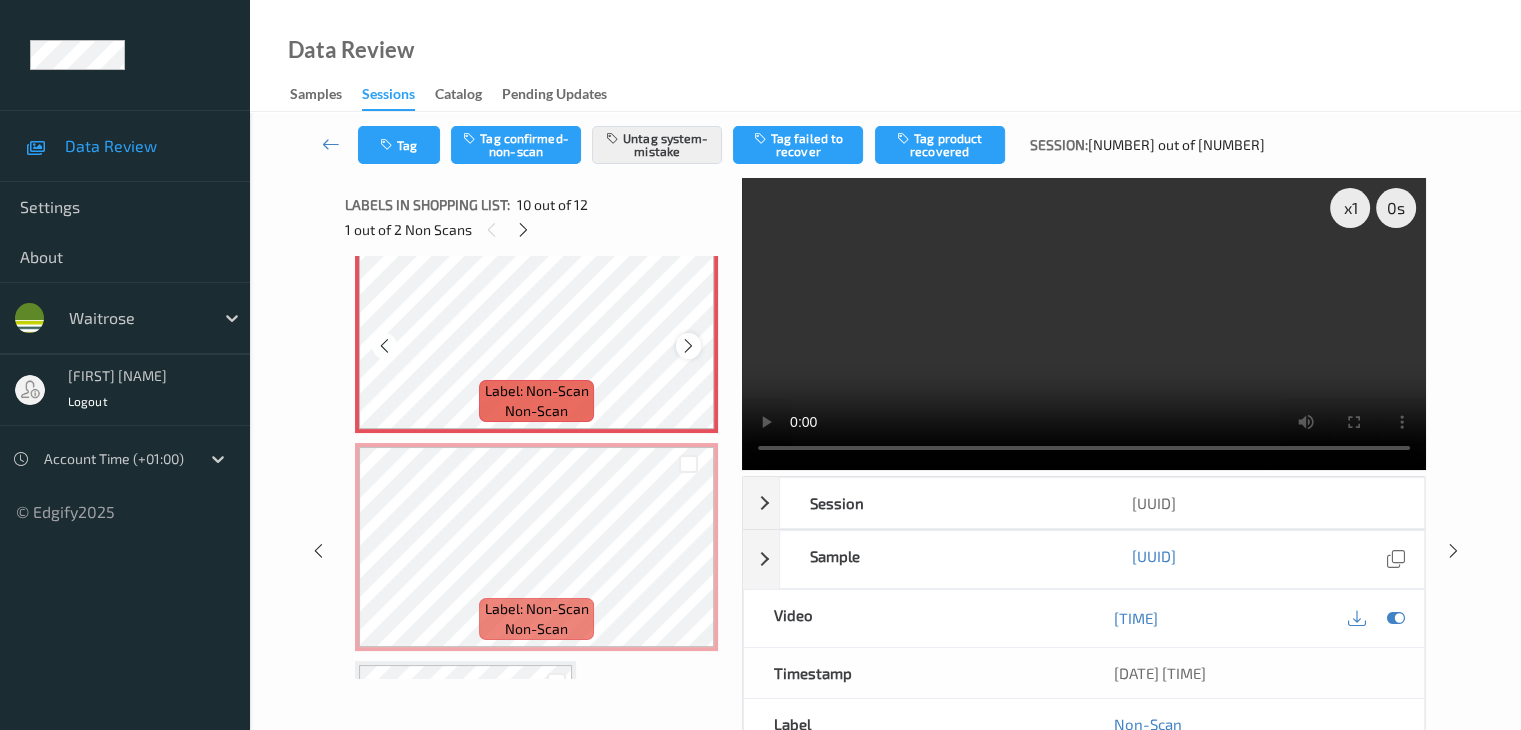click at bounding box center [688, 345] 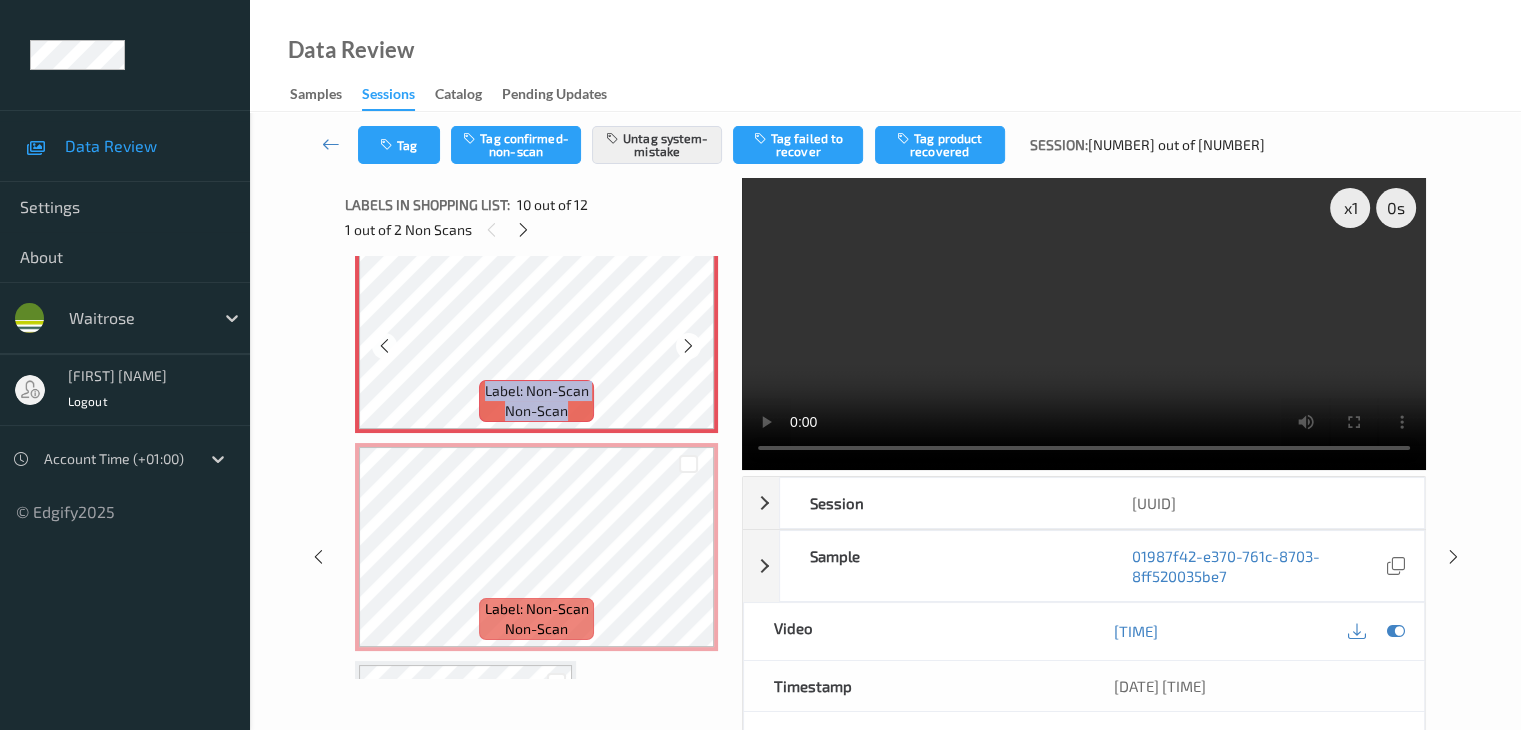 click at bounding box center (688, 345) 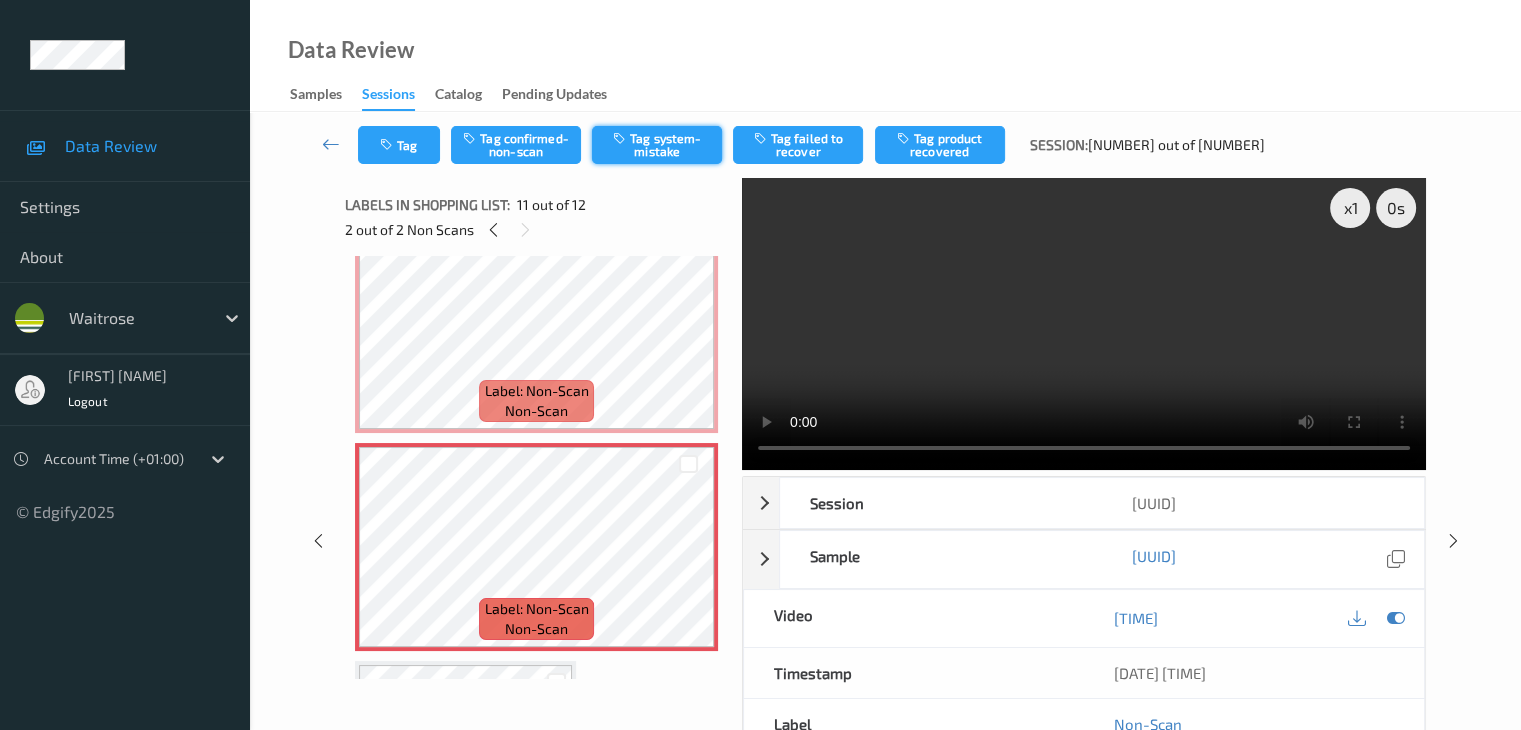 click at bounding box center (621, 138) 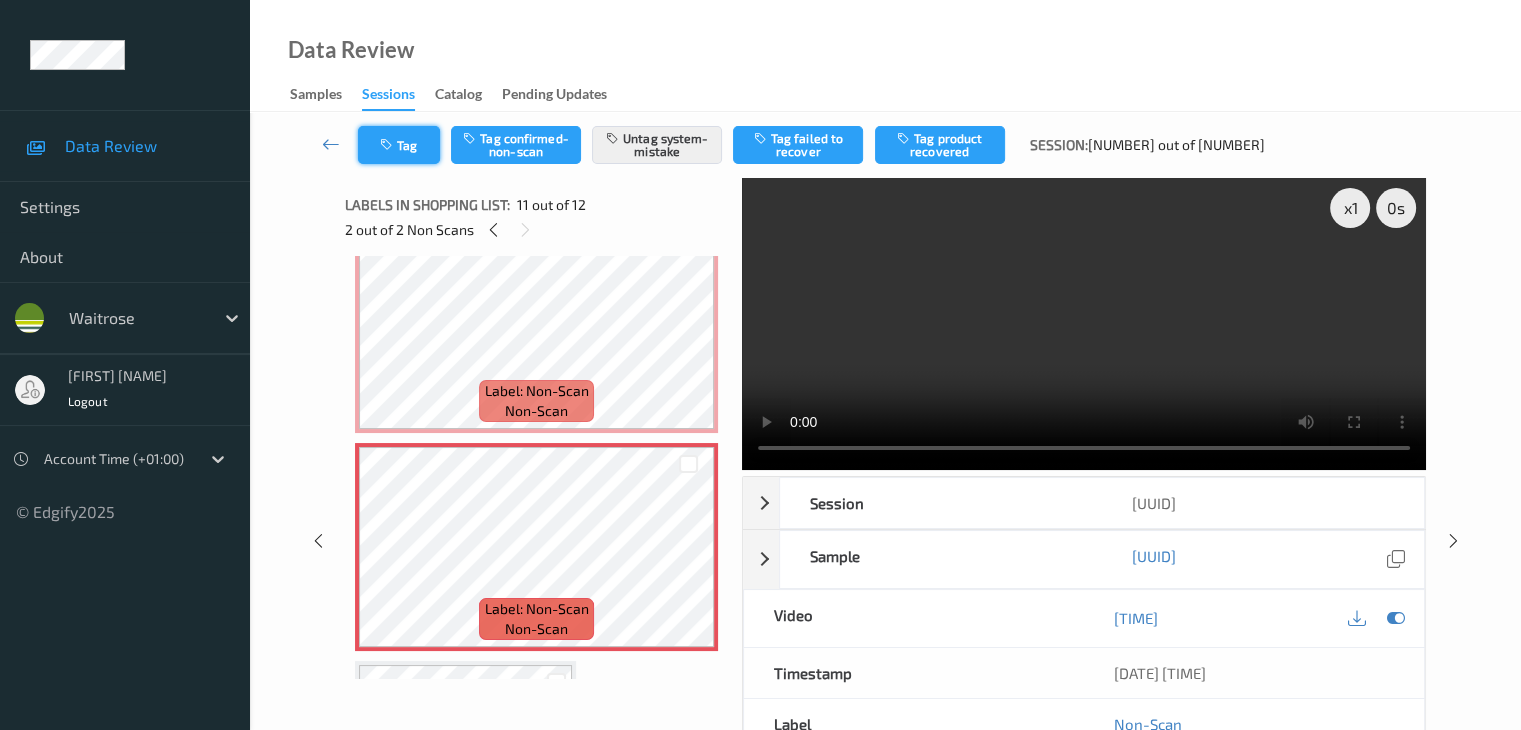 click on "Tag" at bounding box center [399, 145] 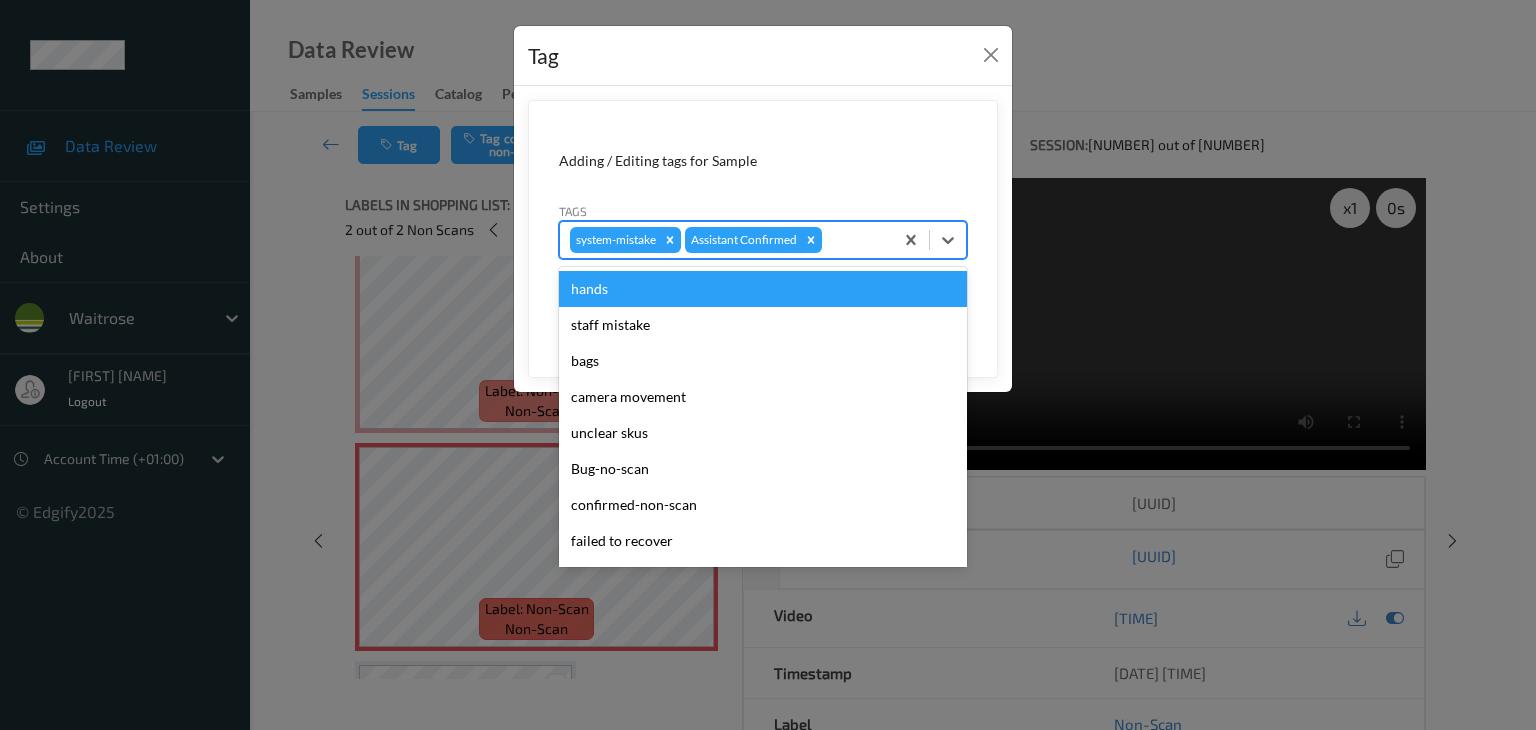 click on "system-mistake Assistant Confirmed" at bounding box center [726, 240] 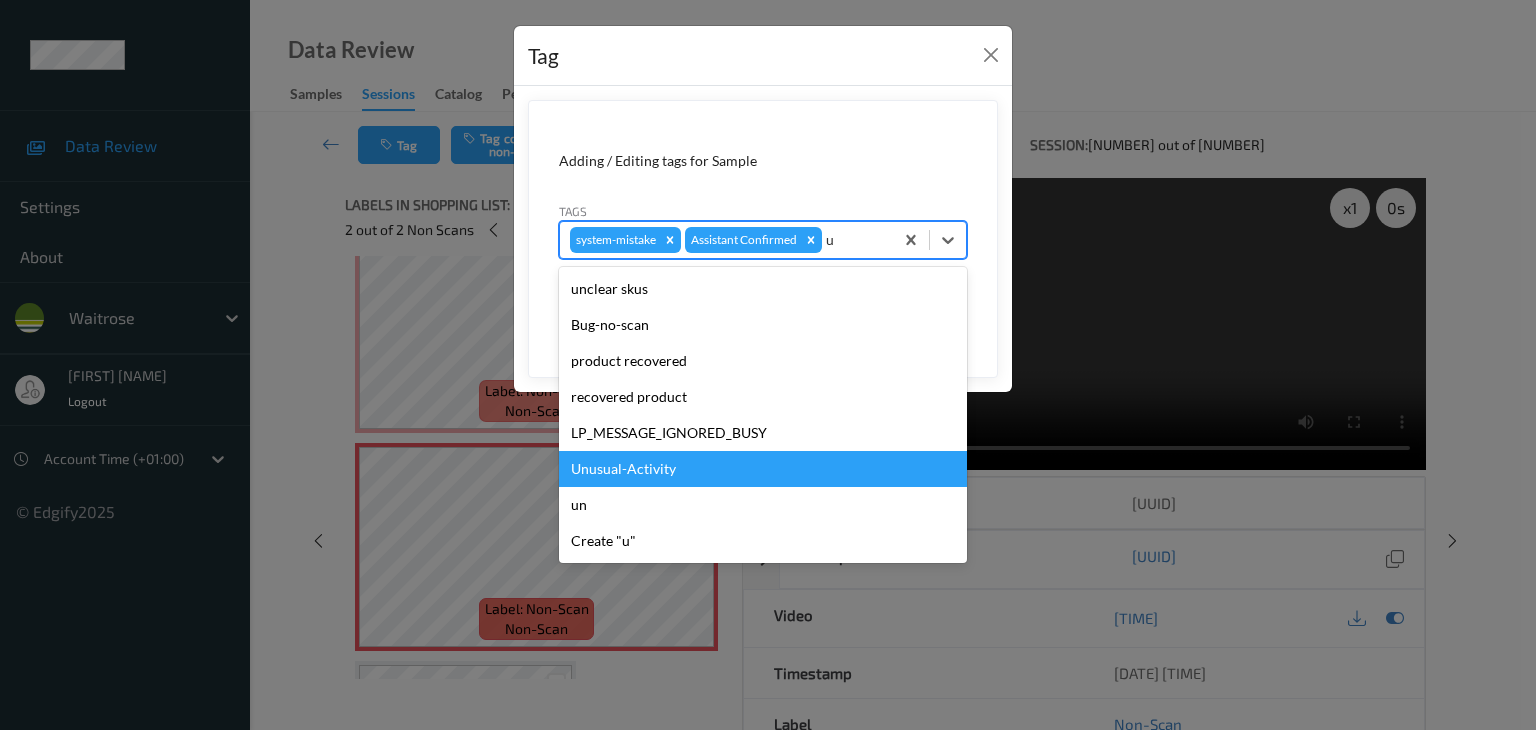click on "Unusual-Activity" at bounding box center (763, 469) 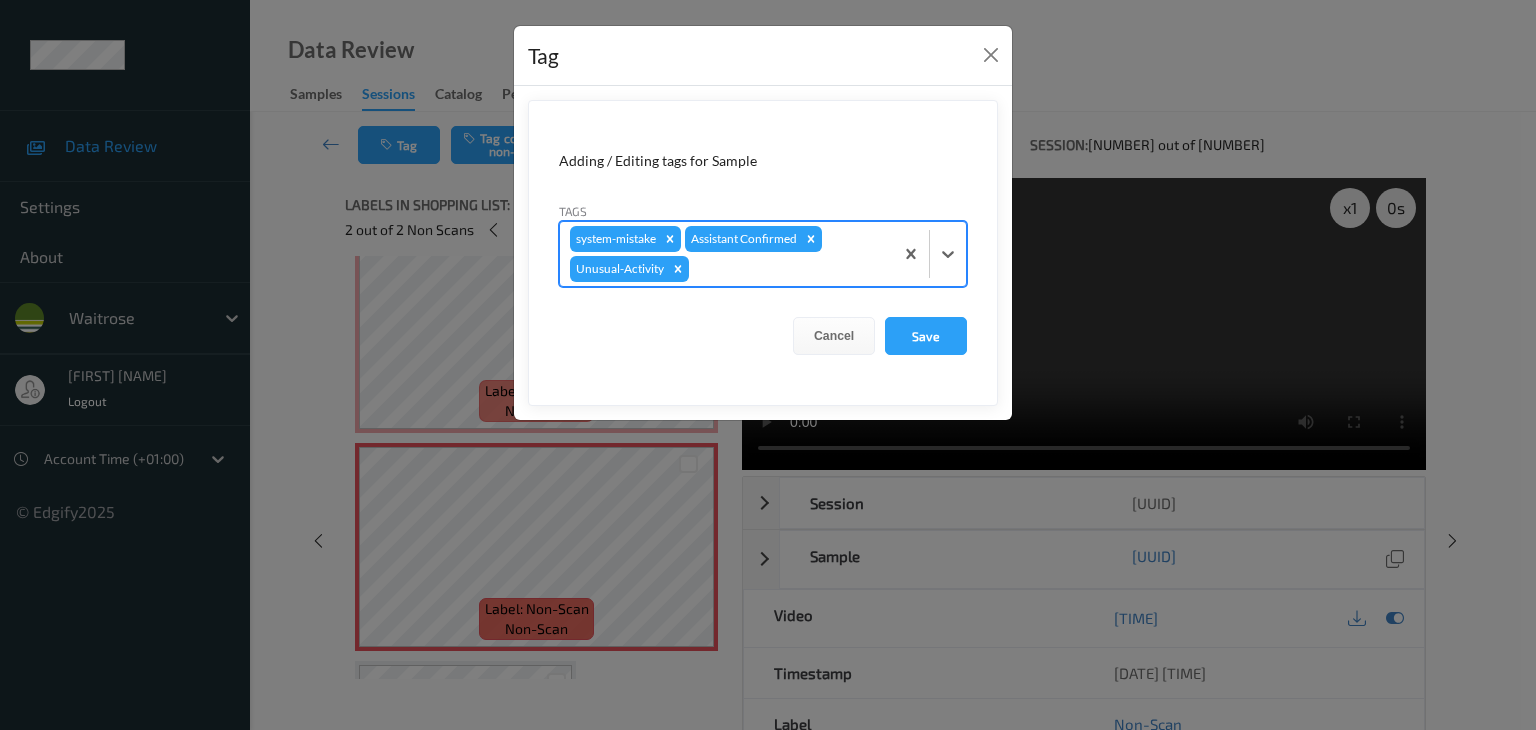 type on "p" 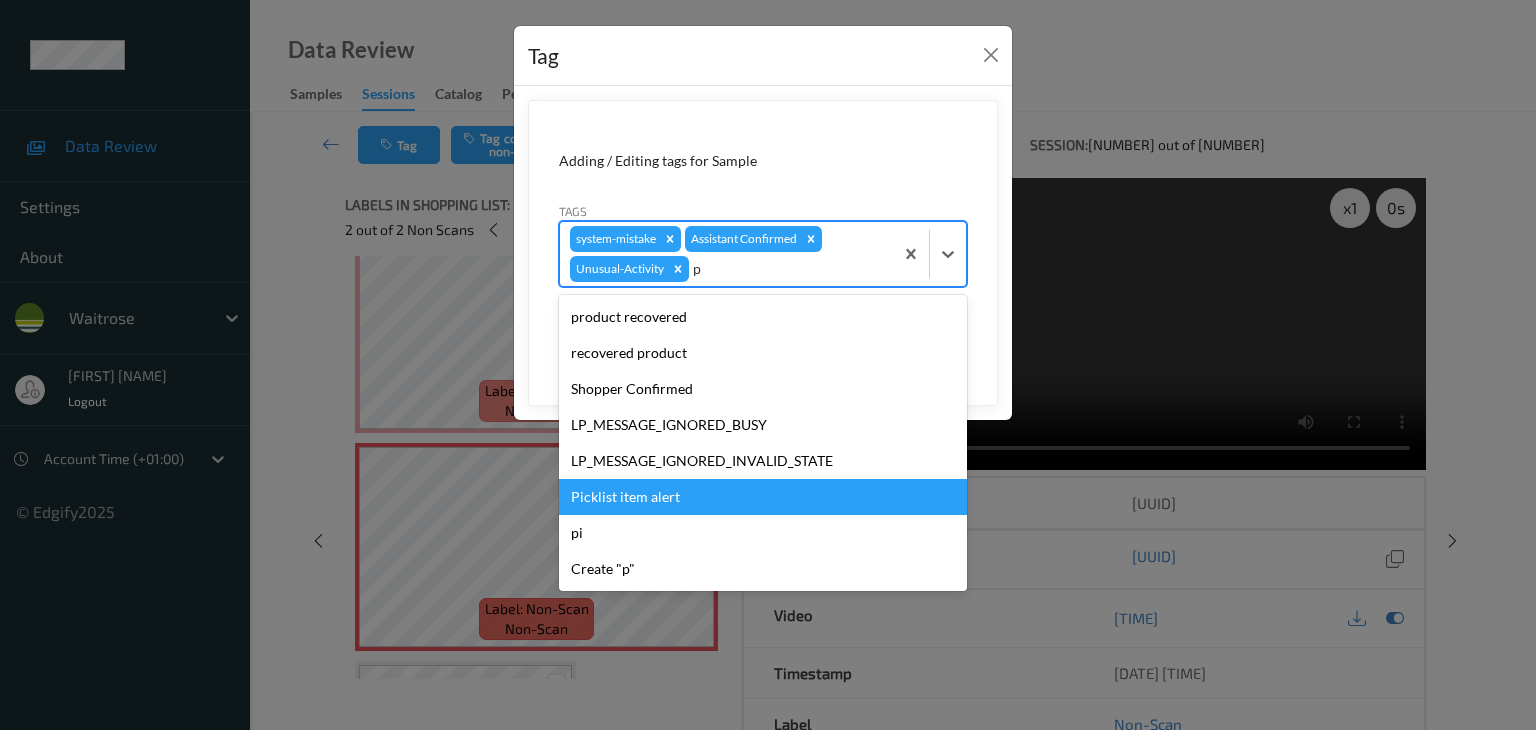 click on "Picklist item alert" at bounding box center [763, 497] 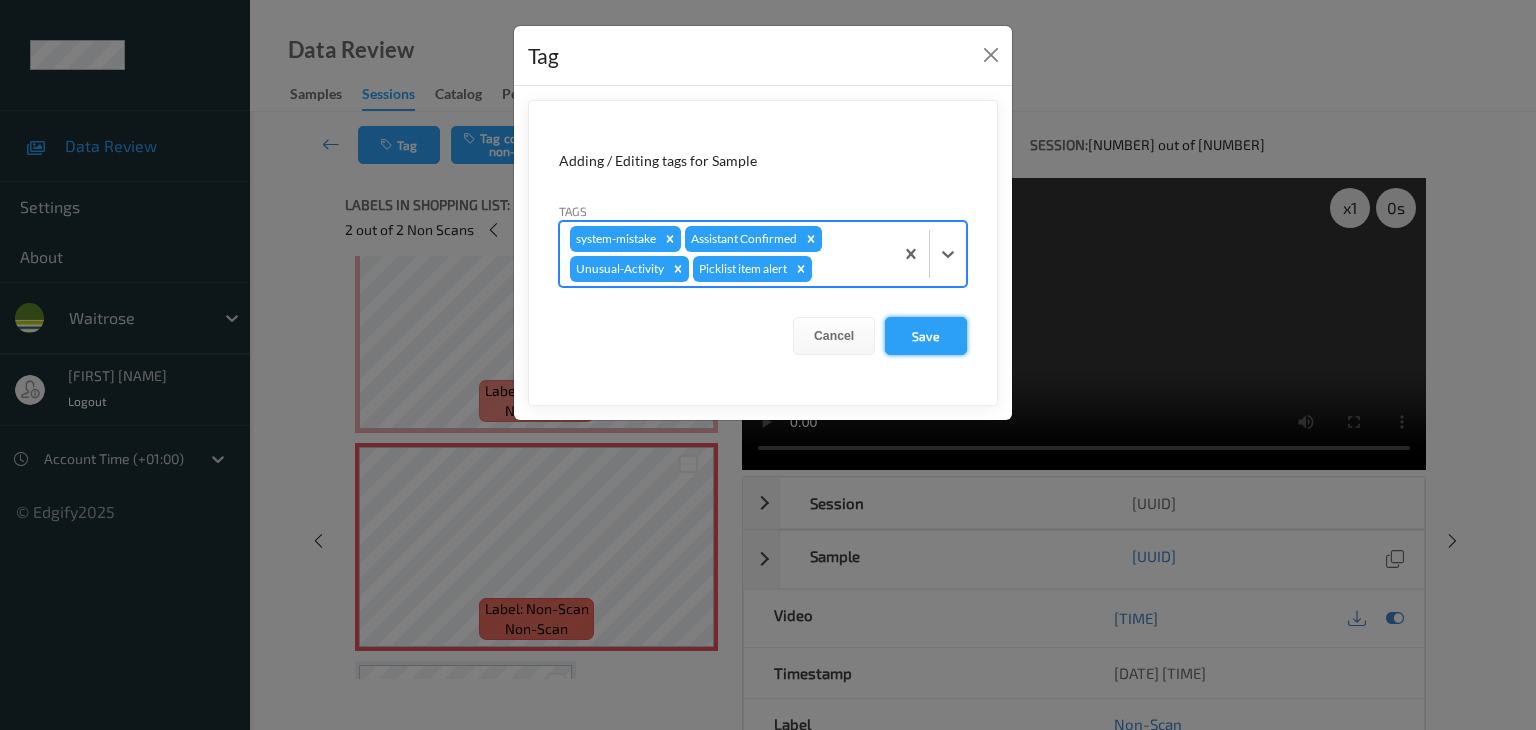 click on "Save" at bounding box center [926, 336] 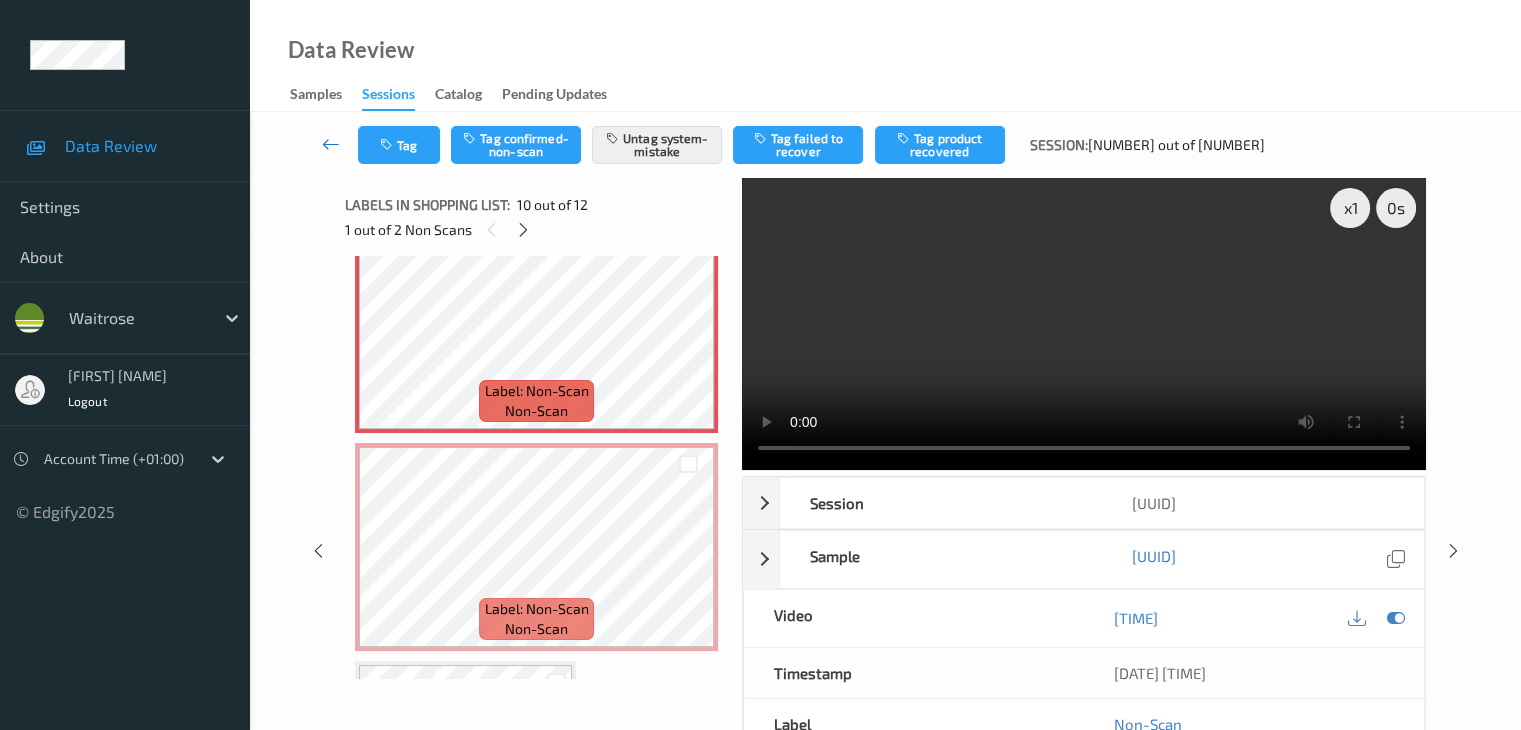 click at bounding box center [331, 144] 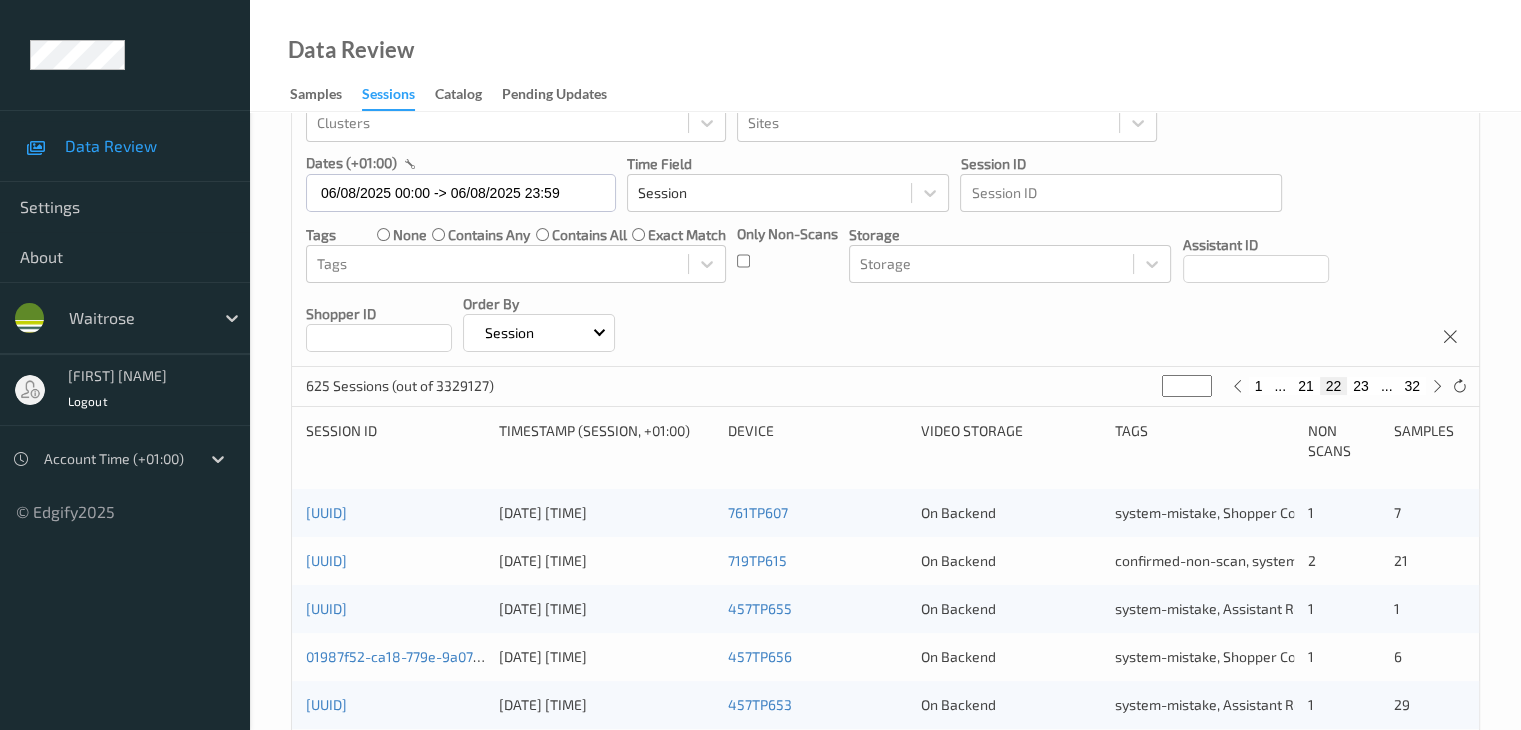 scroll, scrollTop: 0, scrollLeft: 0, axis: both 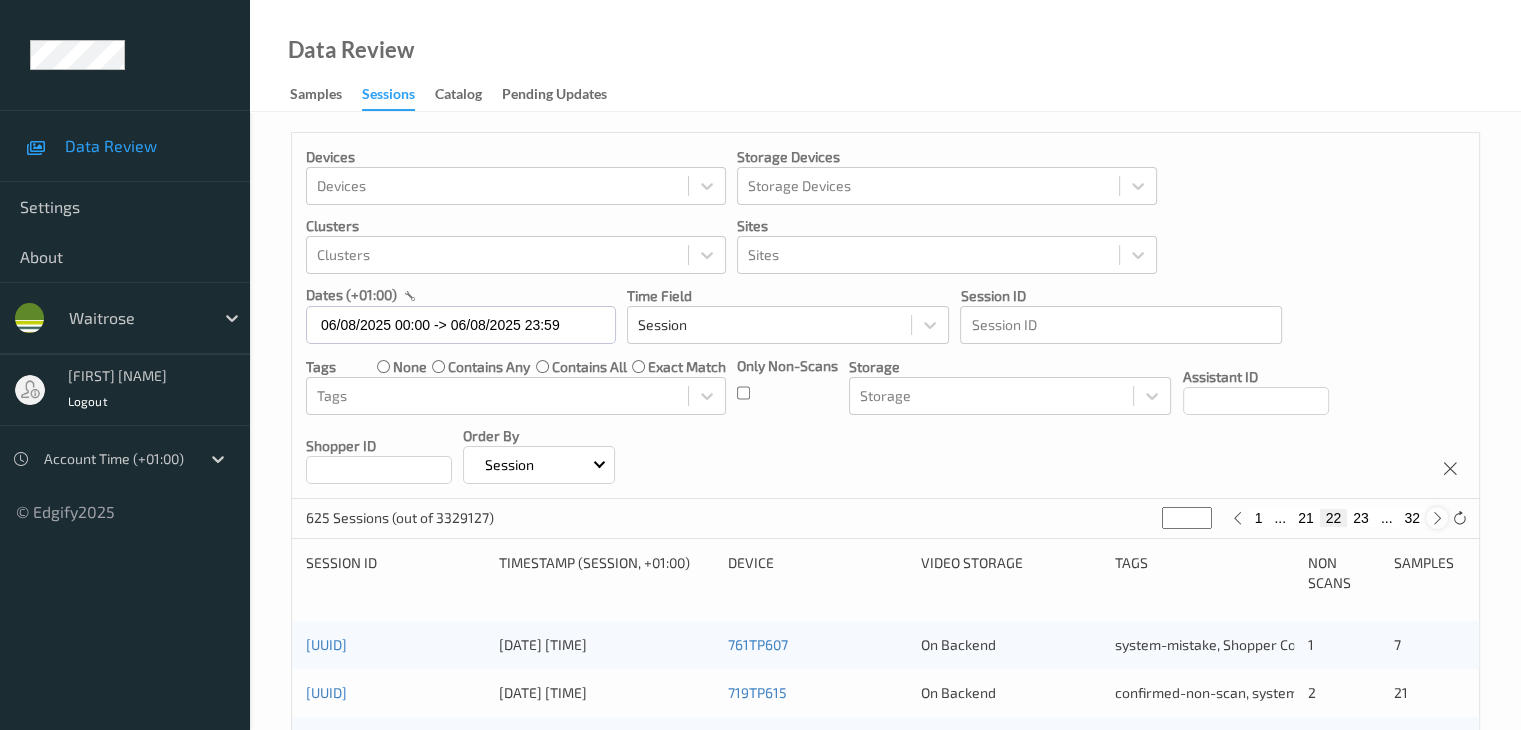 click at bounding box center [1437, 518] 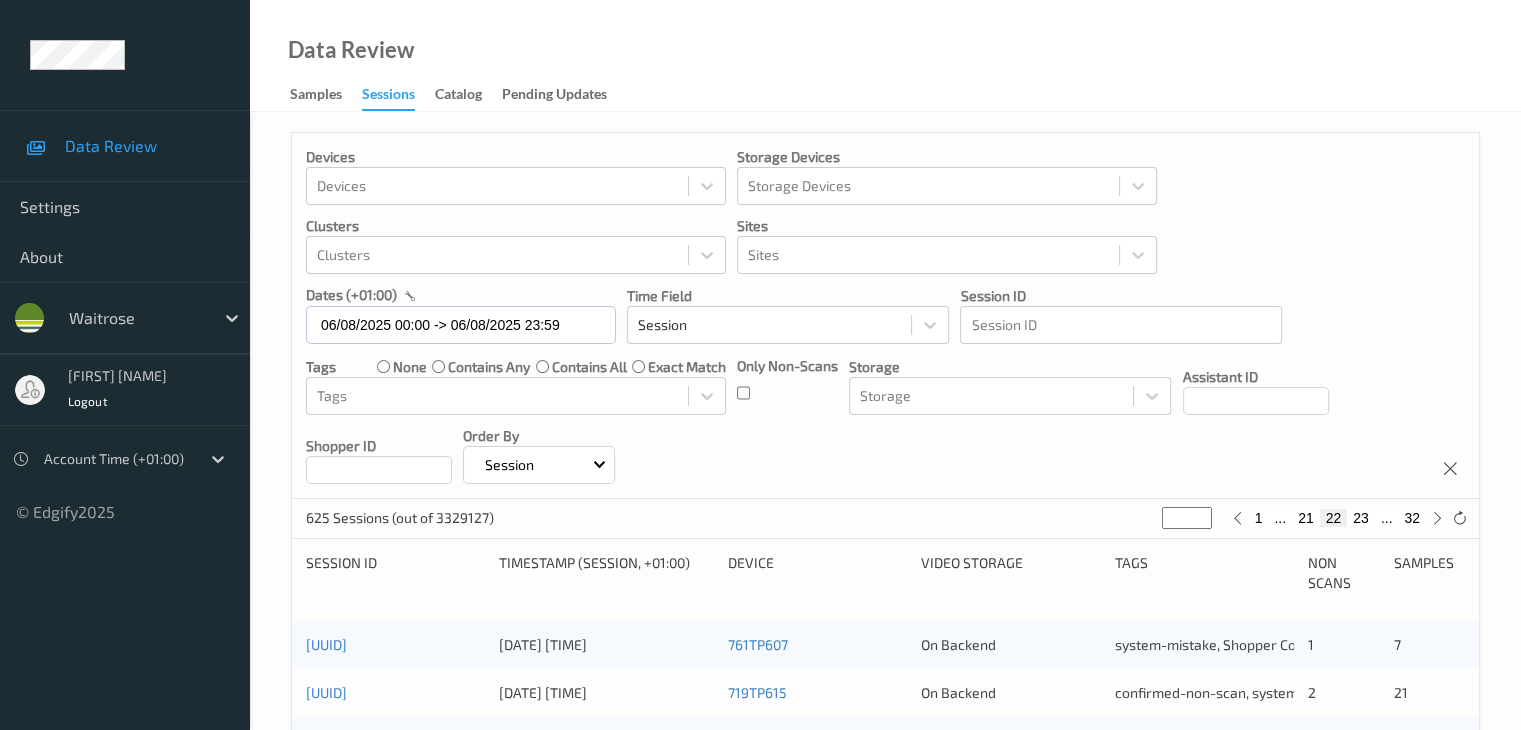 type on "**" 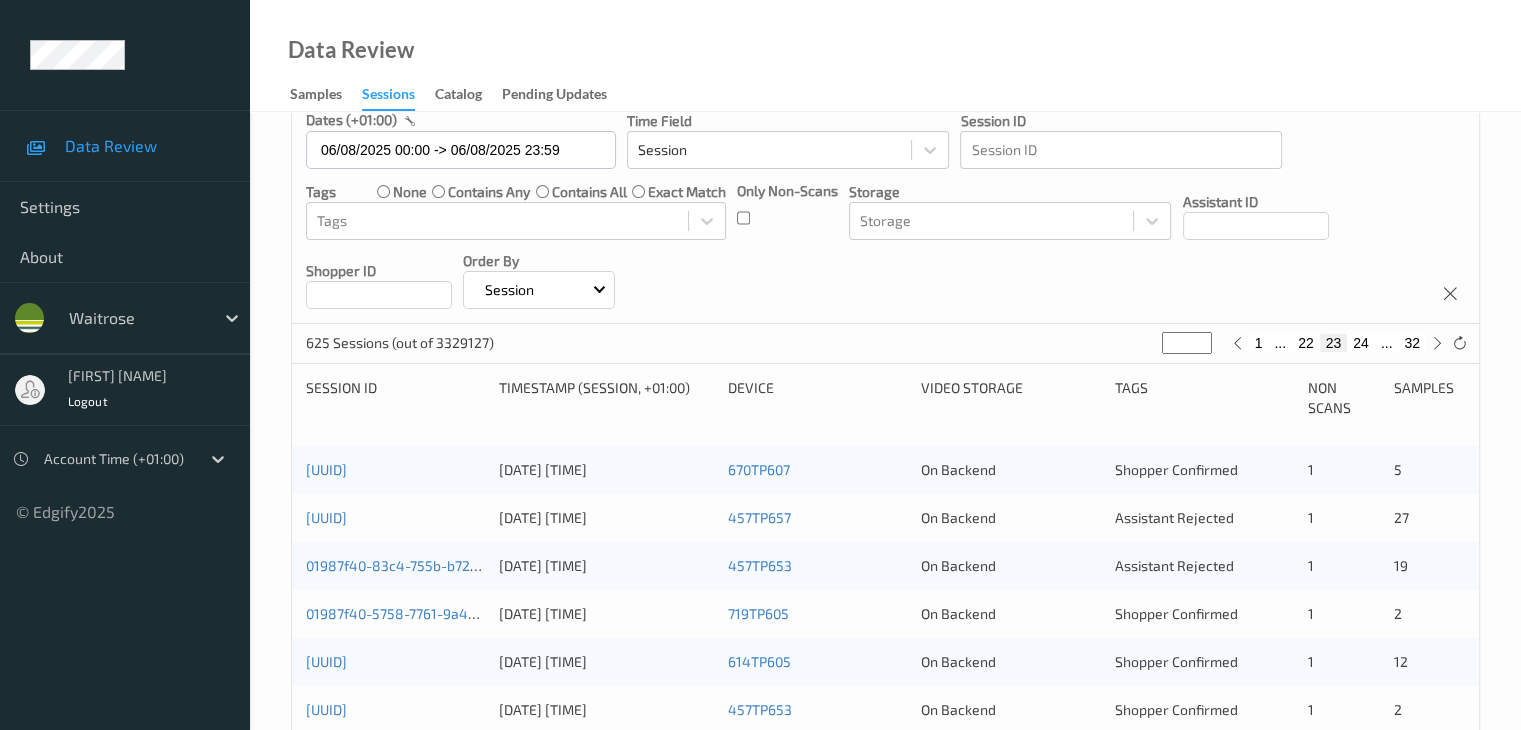 scroll, scrollTop: 200, scrollLeft: 0, axis: vertical 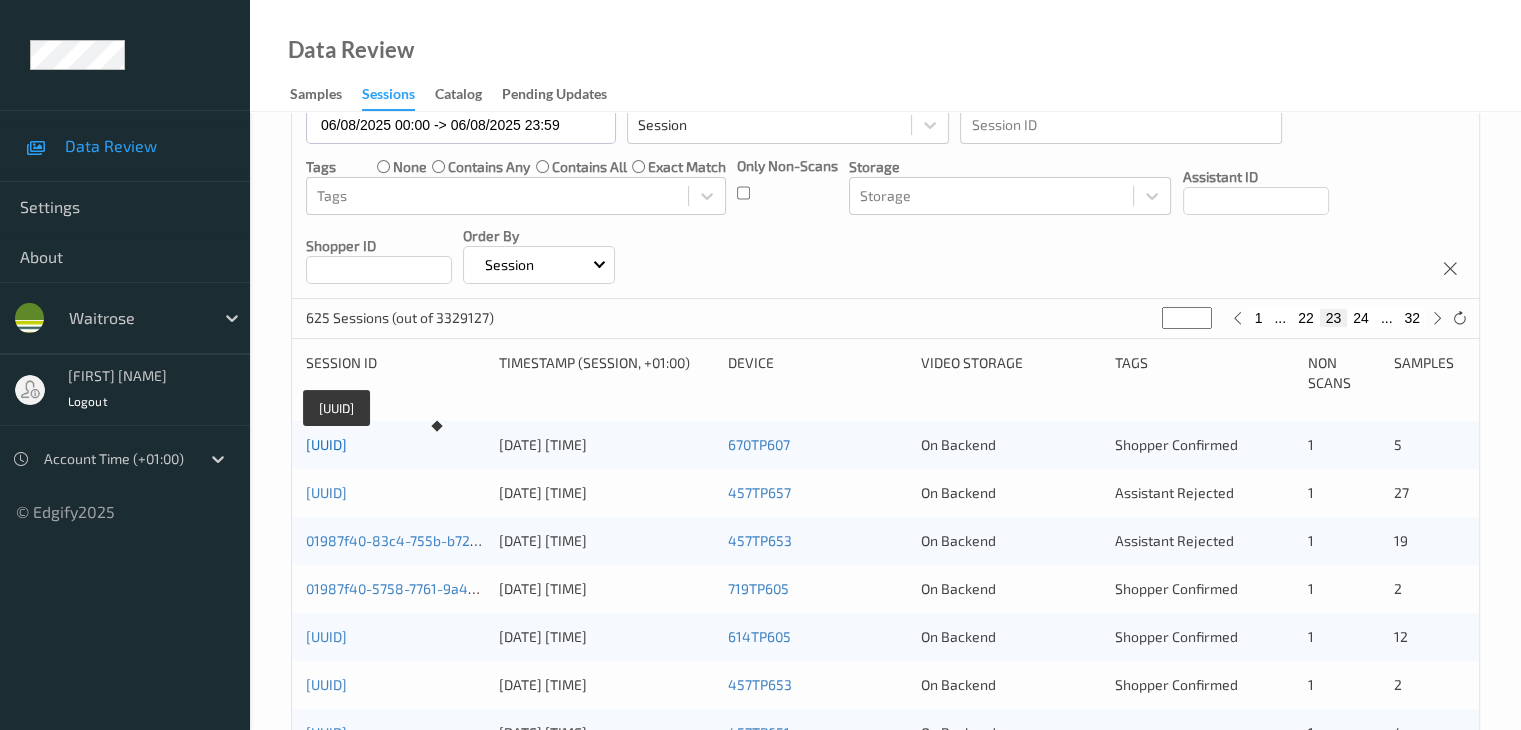 click on "[UUID]" at bounding box center [326, 444] 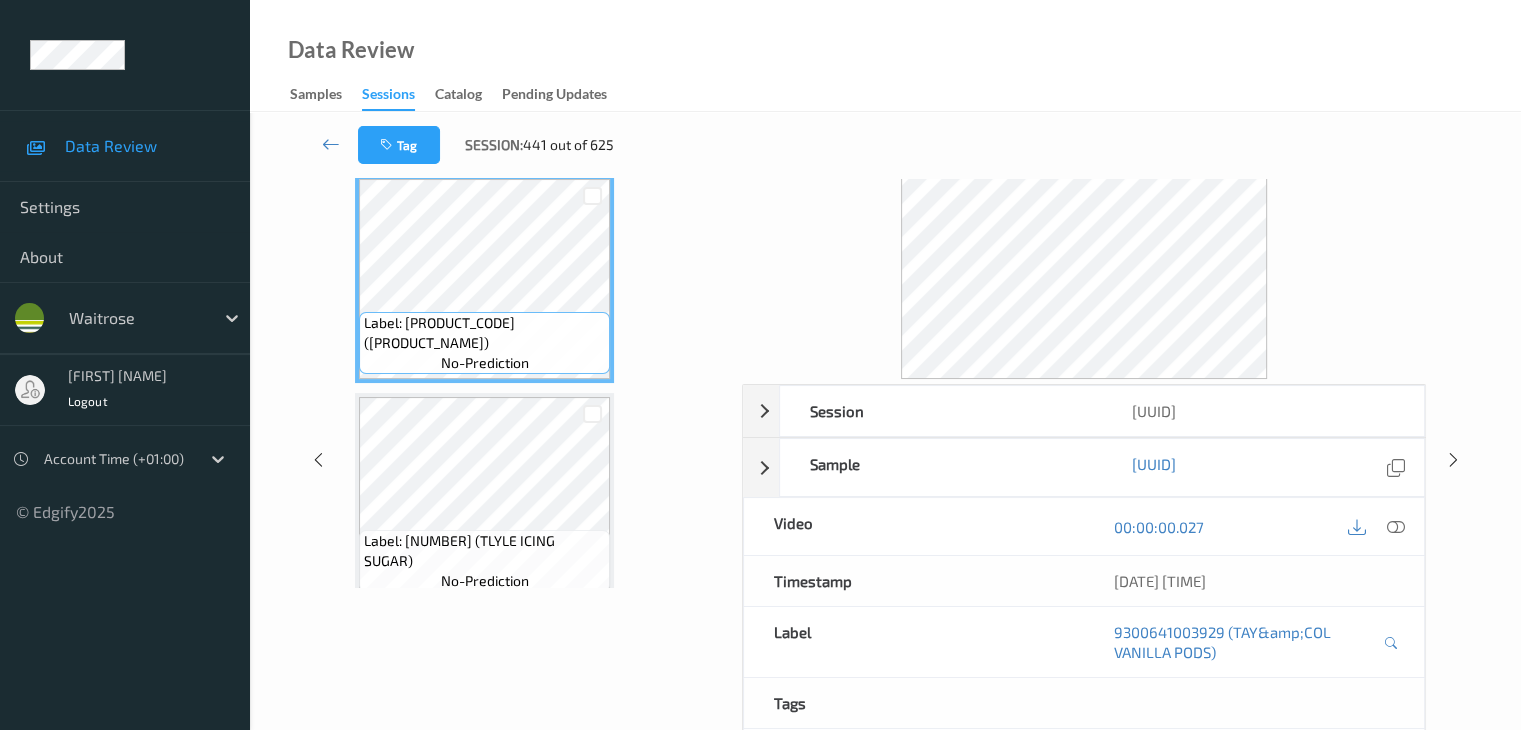 scroll, scrollTop: 0, scrollLeft: 0, axis: both 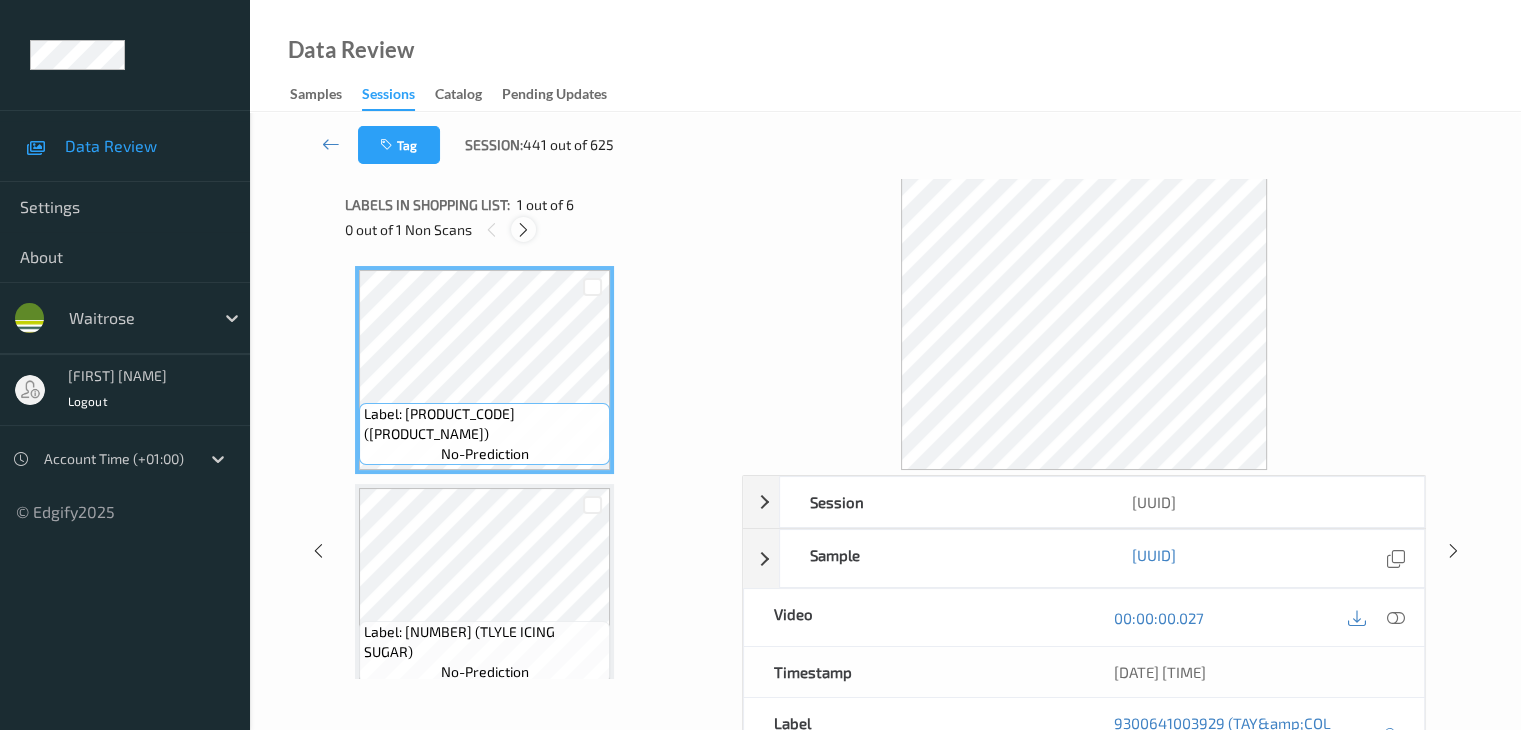 click at bounding box center [523, 230] 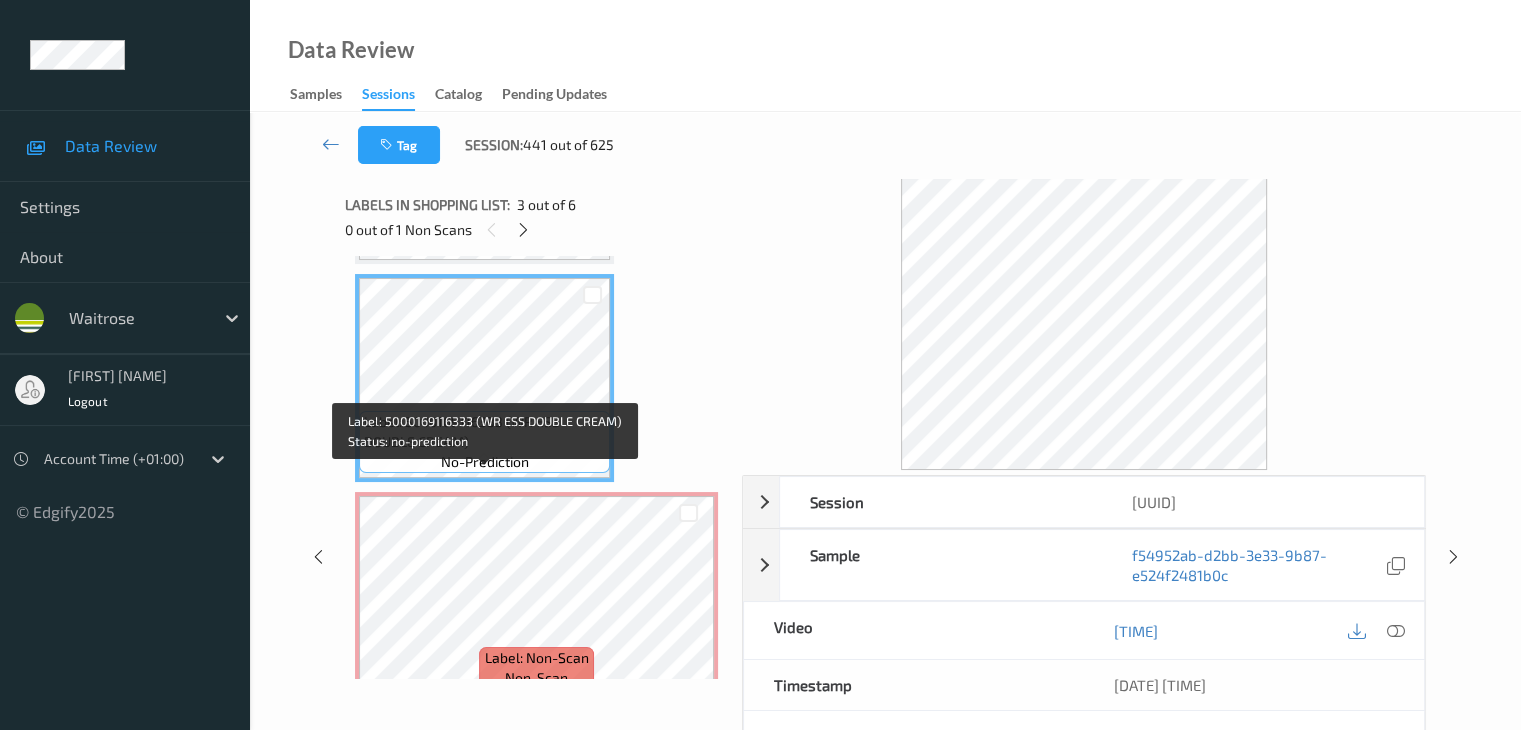 scroll, scrollTop: 546, scrollLeft: 0, axis: vertical 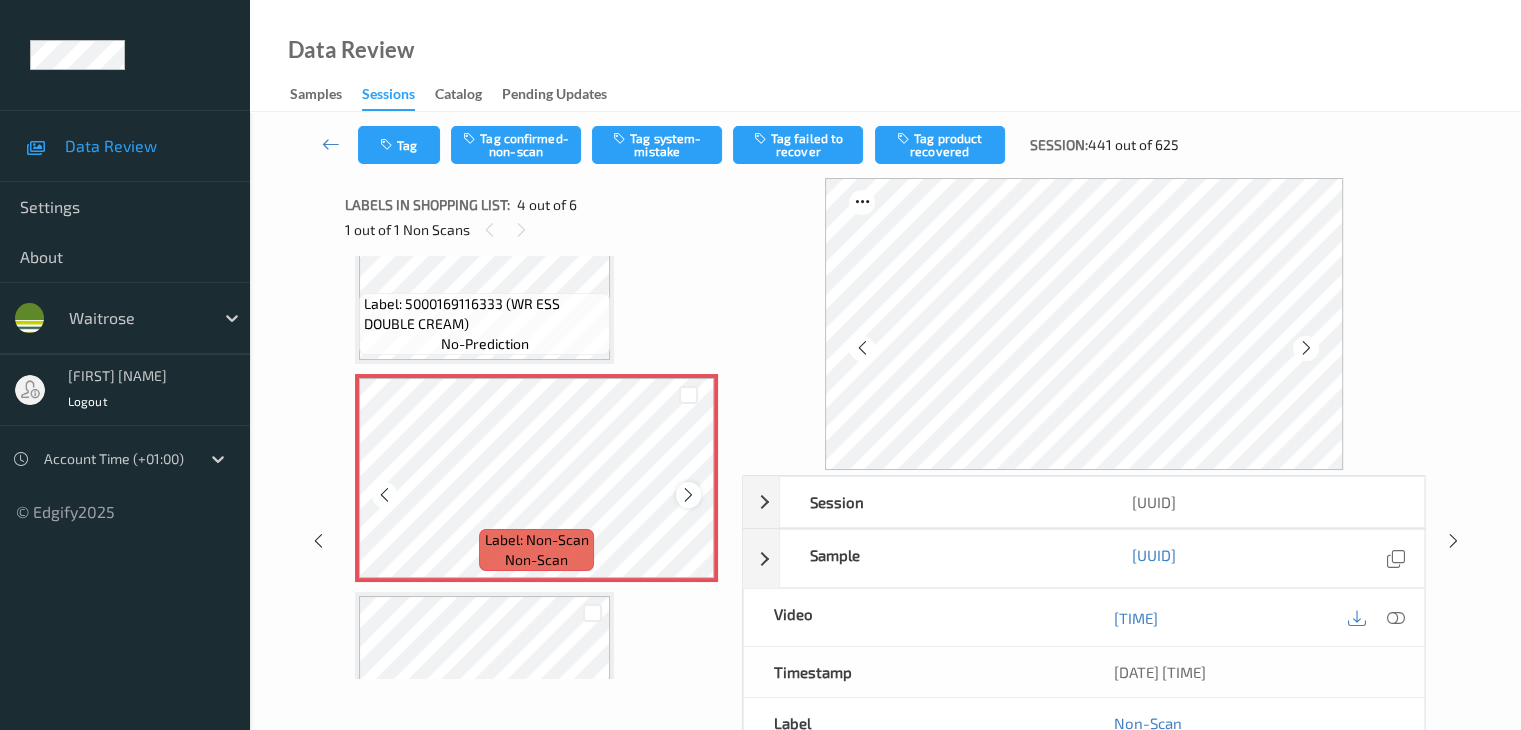 click at bounding box center [688, 495] 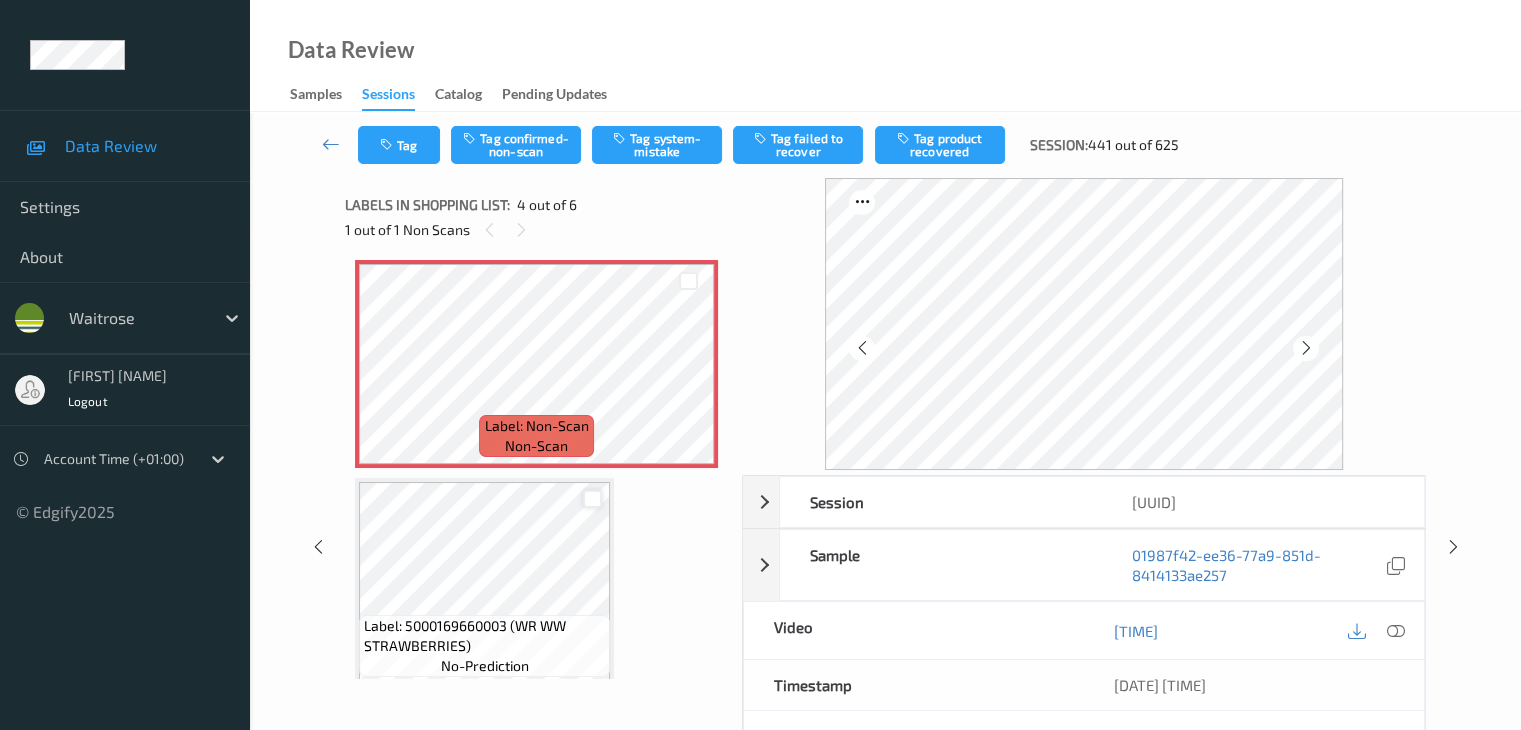 scroll, scrollTop: 746, scrollLeft: 0, axis: vertical 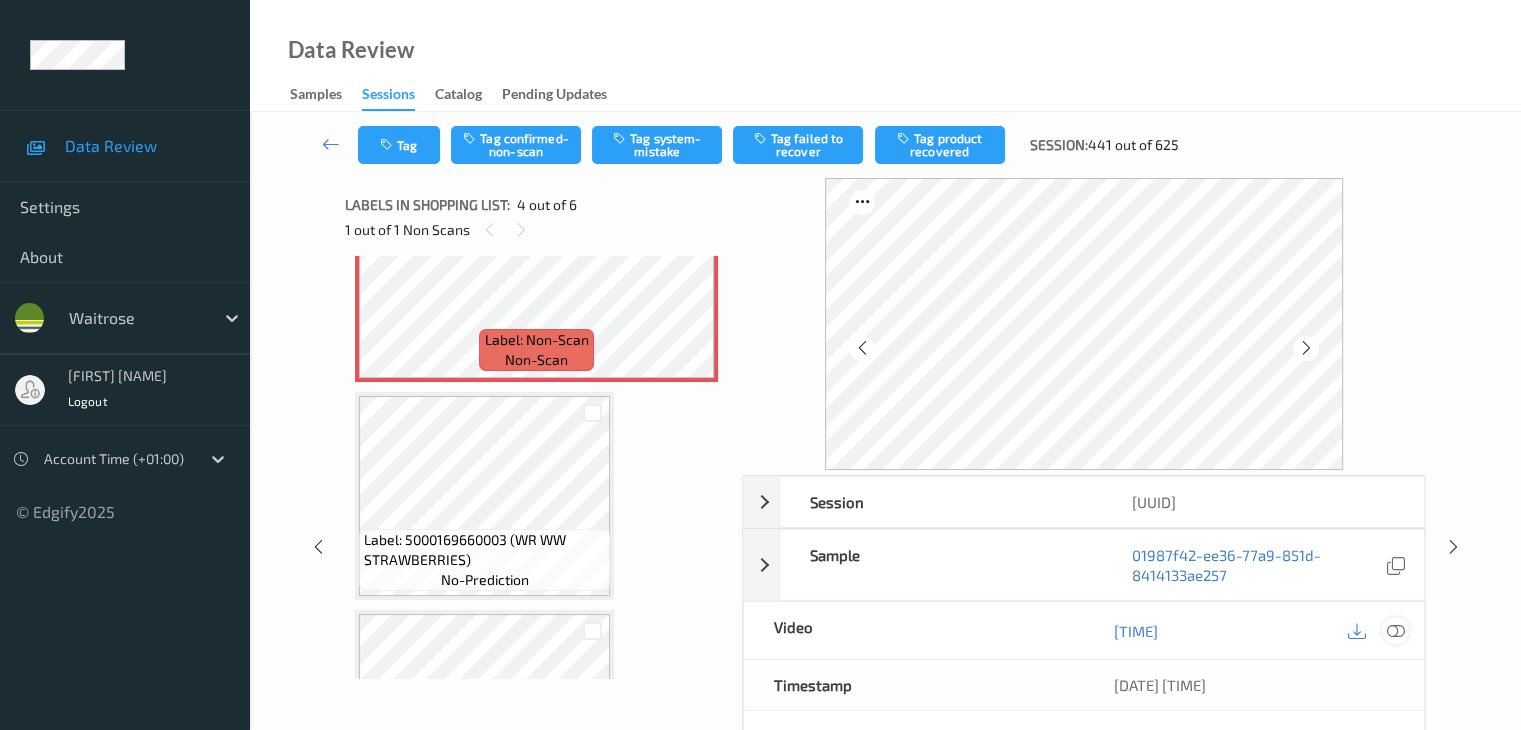 click at bounding box center (1395, 631) 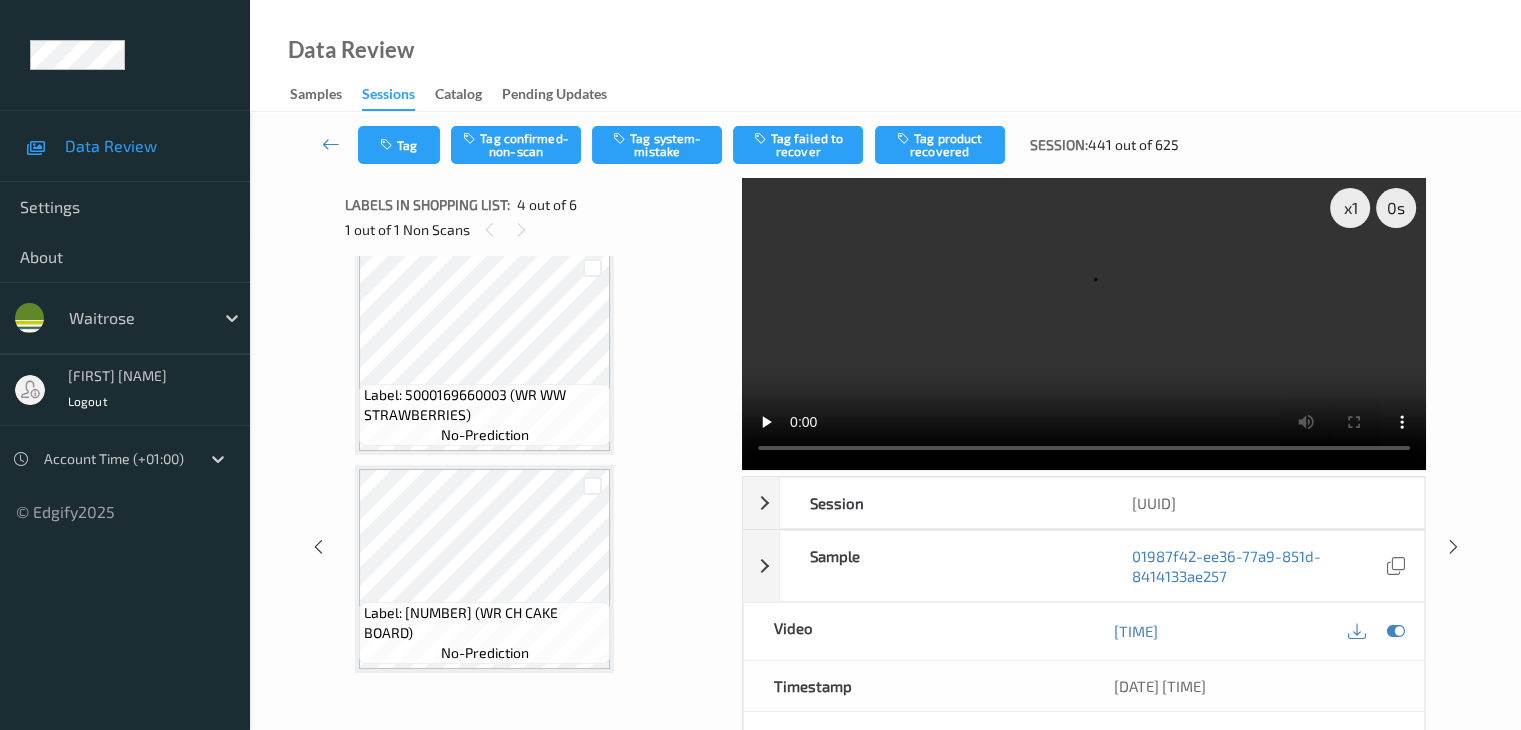 scroll, scrollTop: 895, scrollLeft: 0, axis: vertical 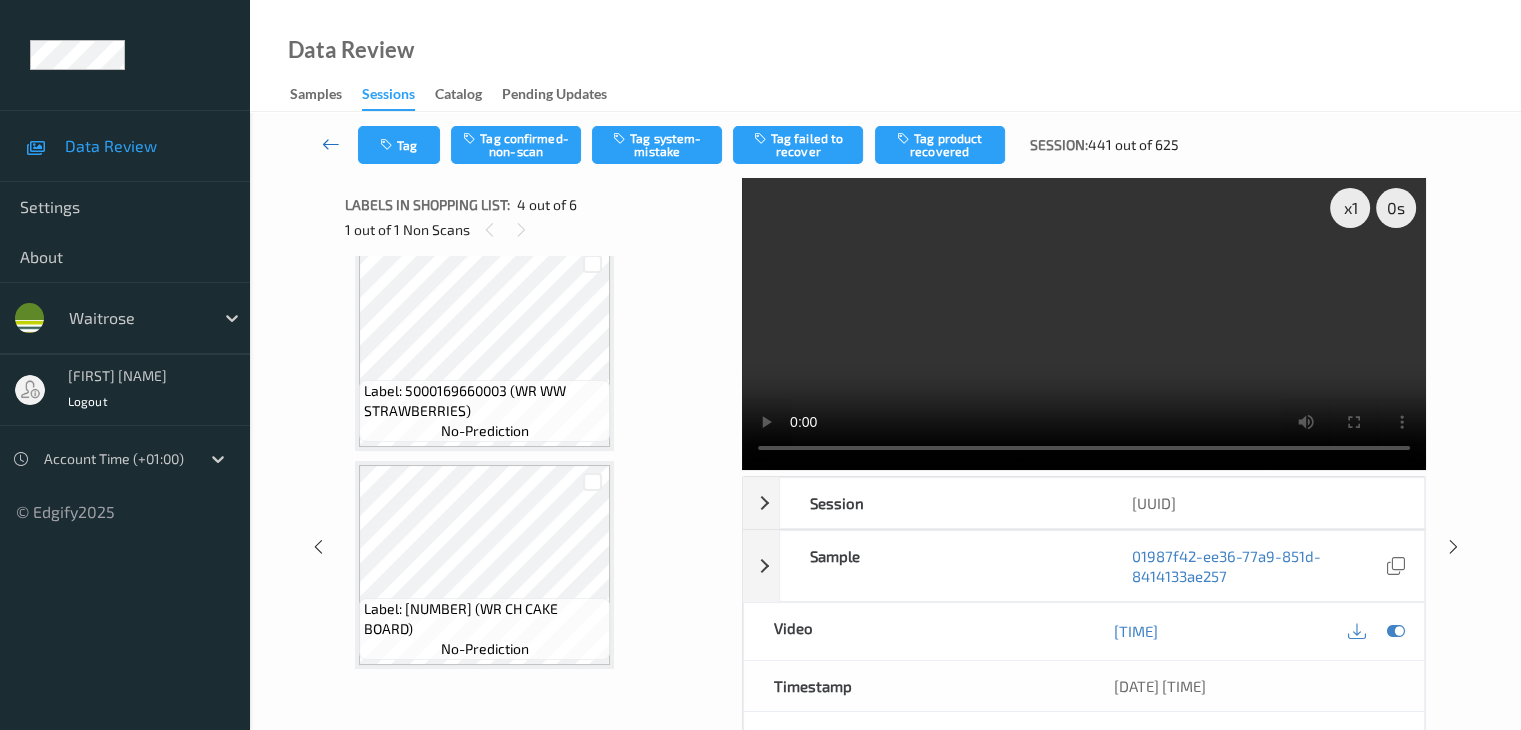 click at bounding box center (331, 144) 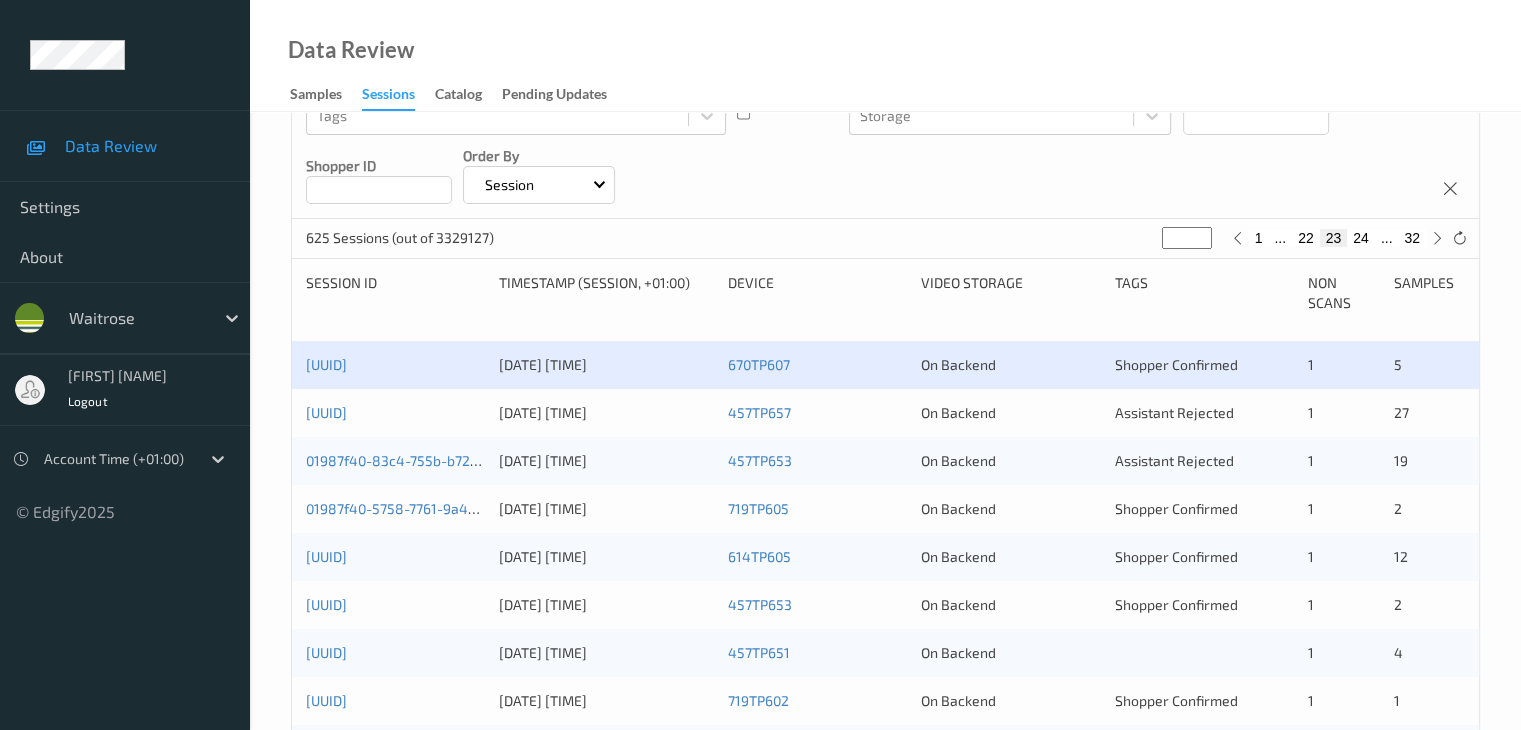 scroll, scrollTop: 300, scrollLeft: 0, axis: vertical 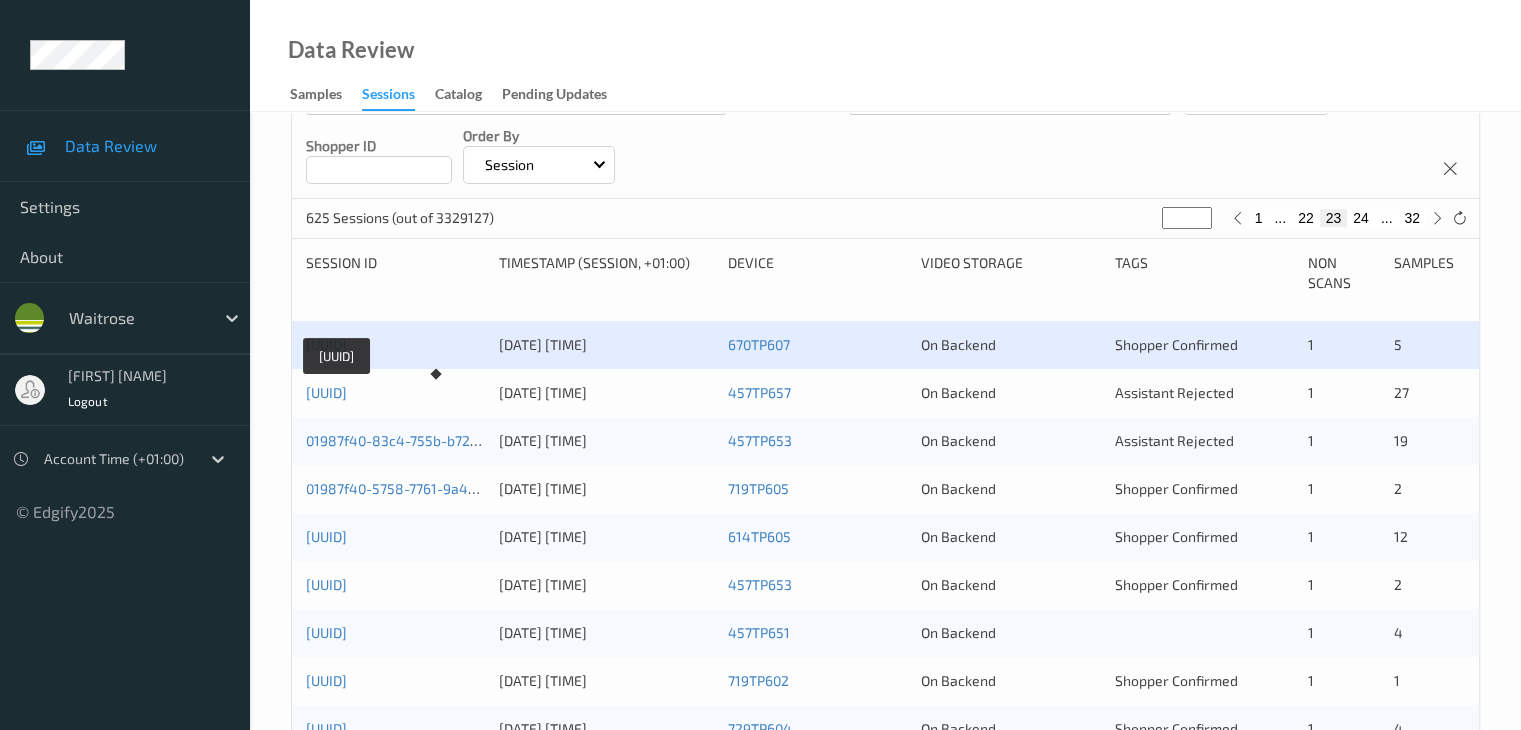 drag, startPoint x: 368, startPoint y: 401, endPoint x: 614, endPoint y: 430, distance: 247.70345 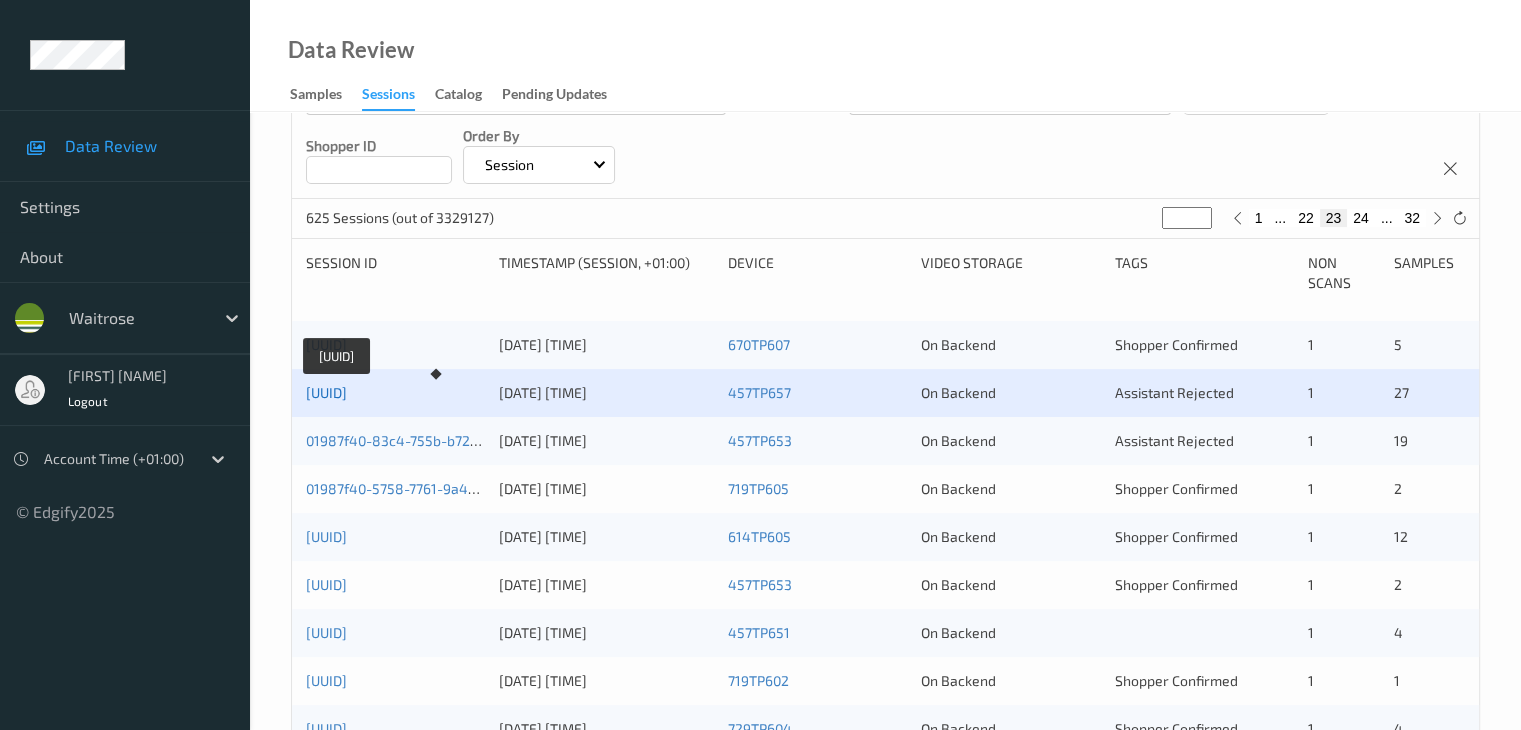 click on "[UUID]" at bounding box center [326, 392] 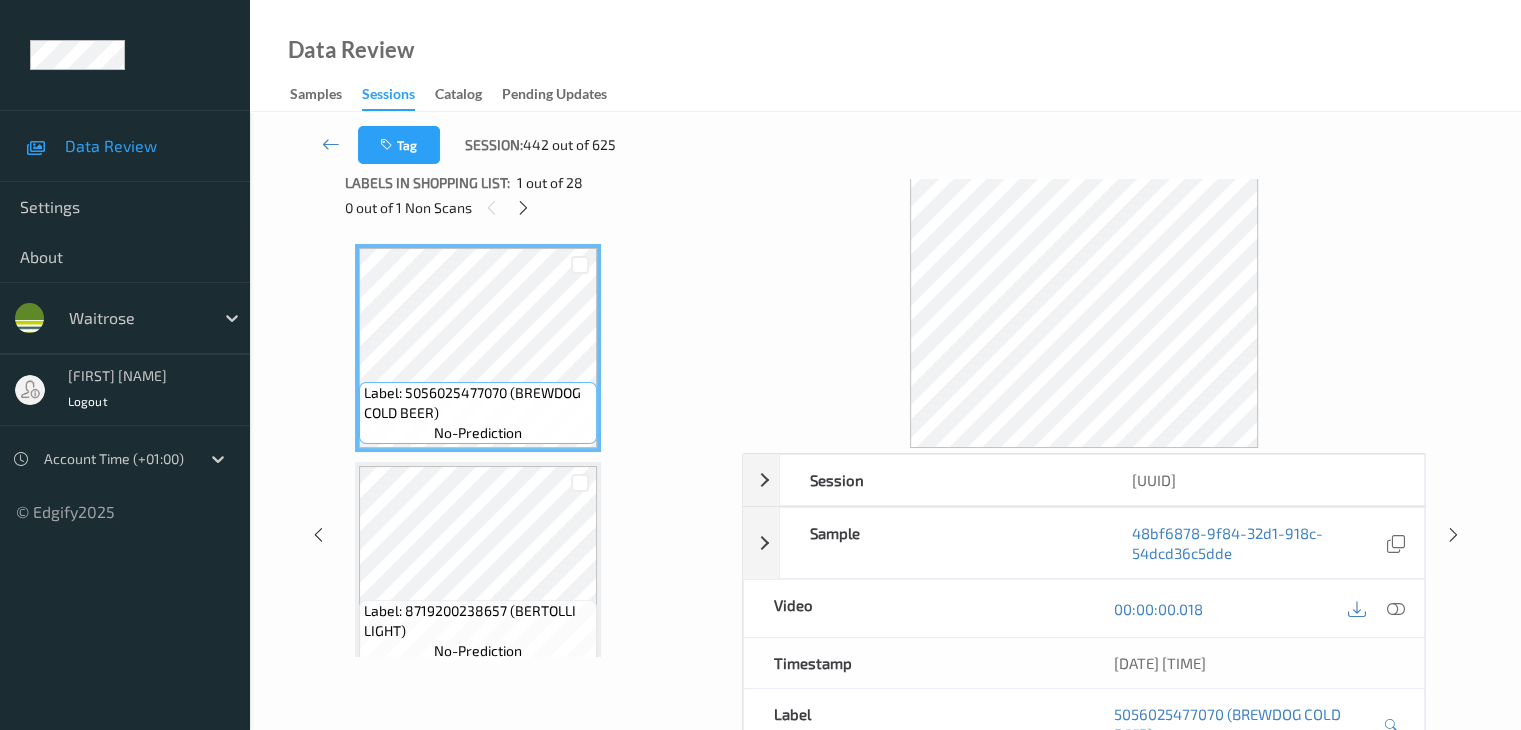 scroll, scrollTop: 0, scrollLeft: 0, axis: both 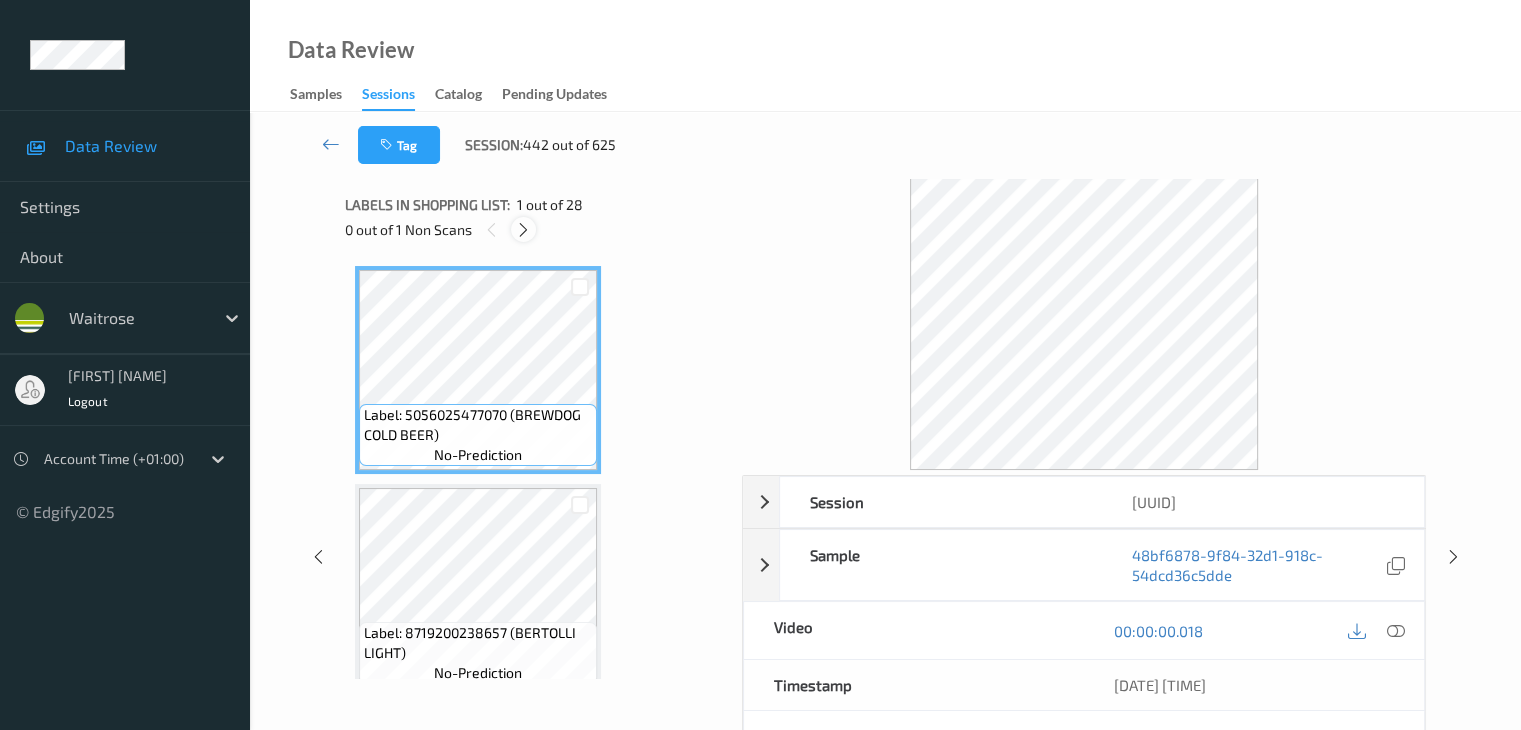 click at bounding box center (523, 230) 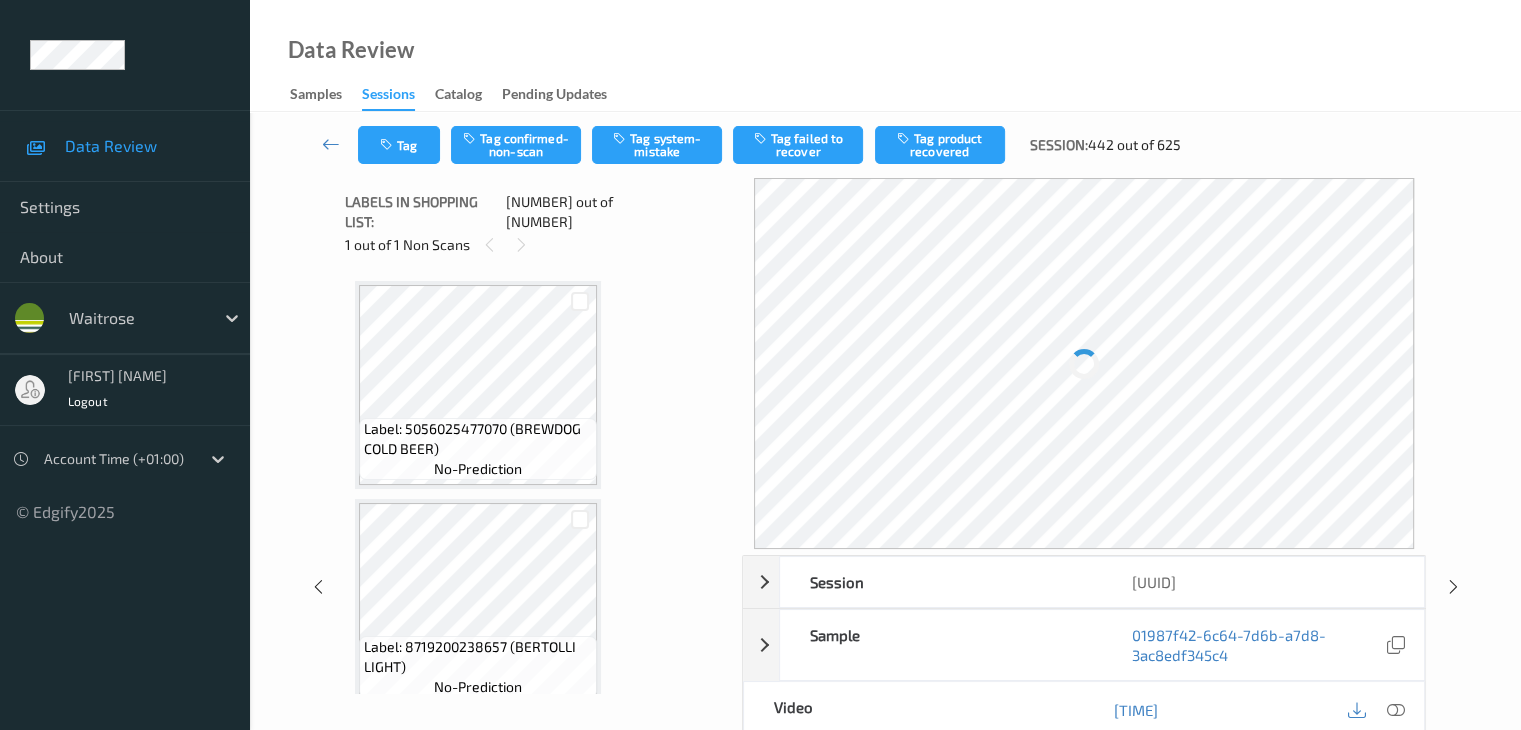 scroll, scrollTop: 4152, scrollLeft: 0, axis: vertical 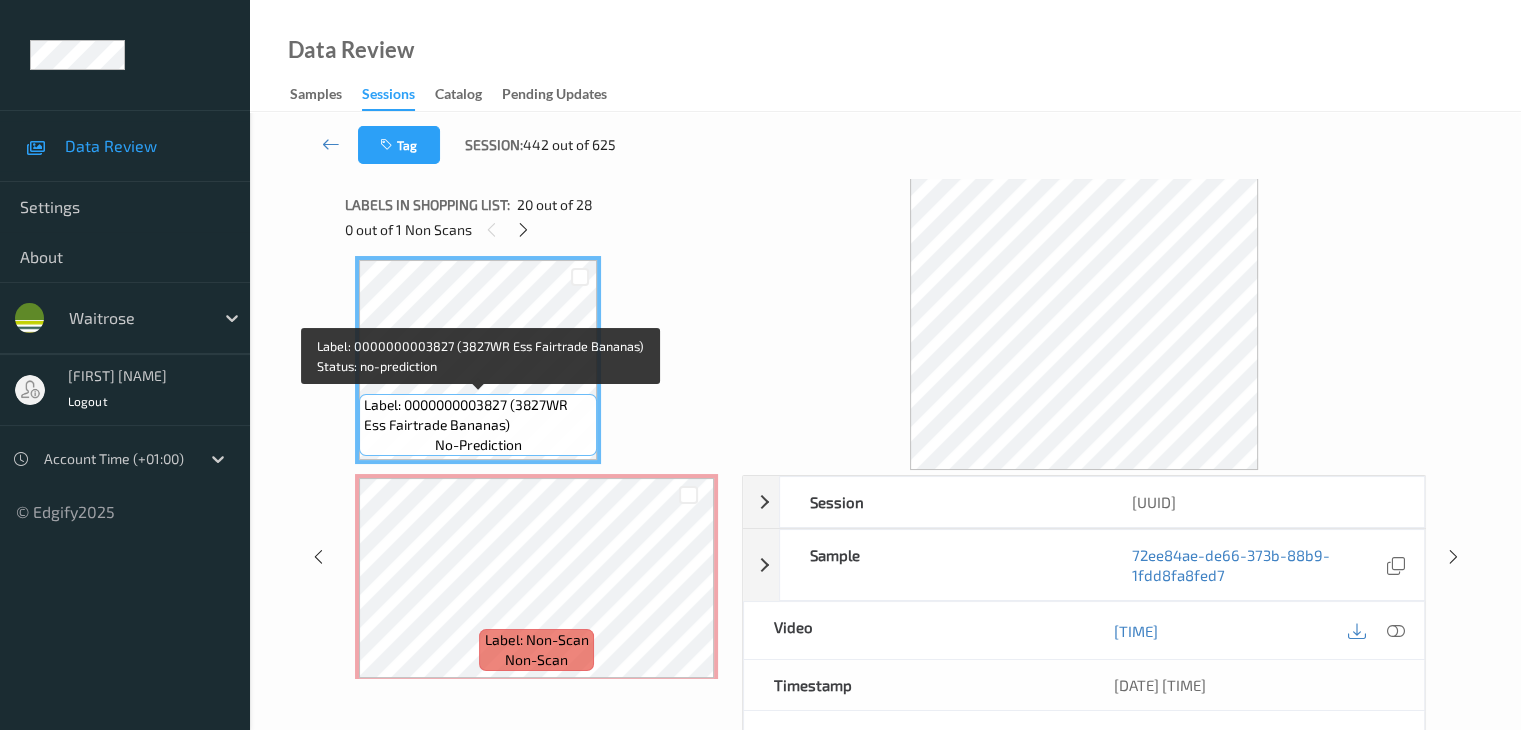 click on "Label: 0000000003827 (3827WR Ess Fairtrade Bananas)" at bounding box center [478, 415] 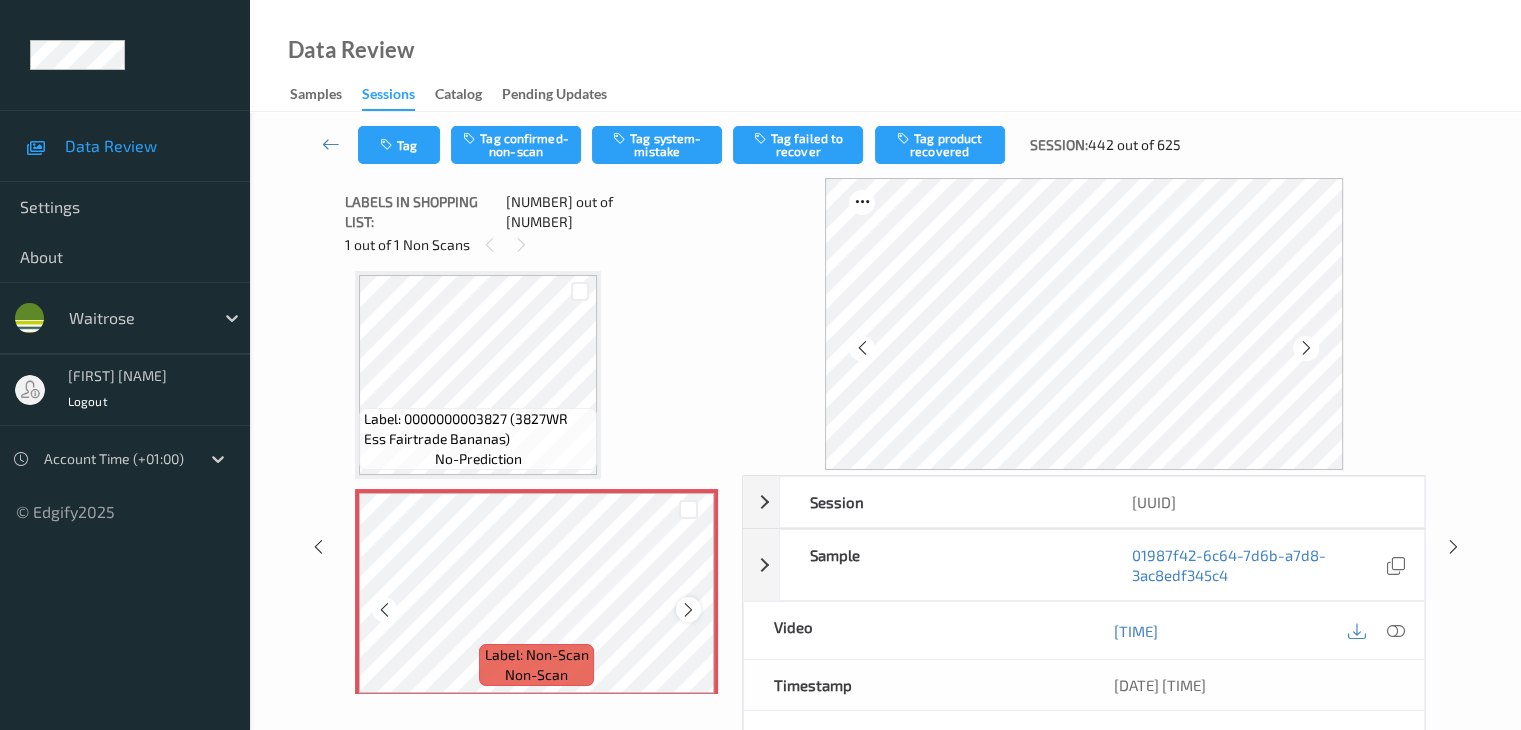 click at bounding box center (688, 610) 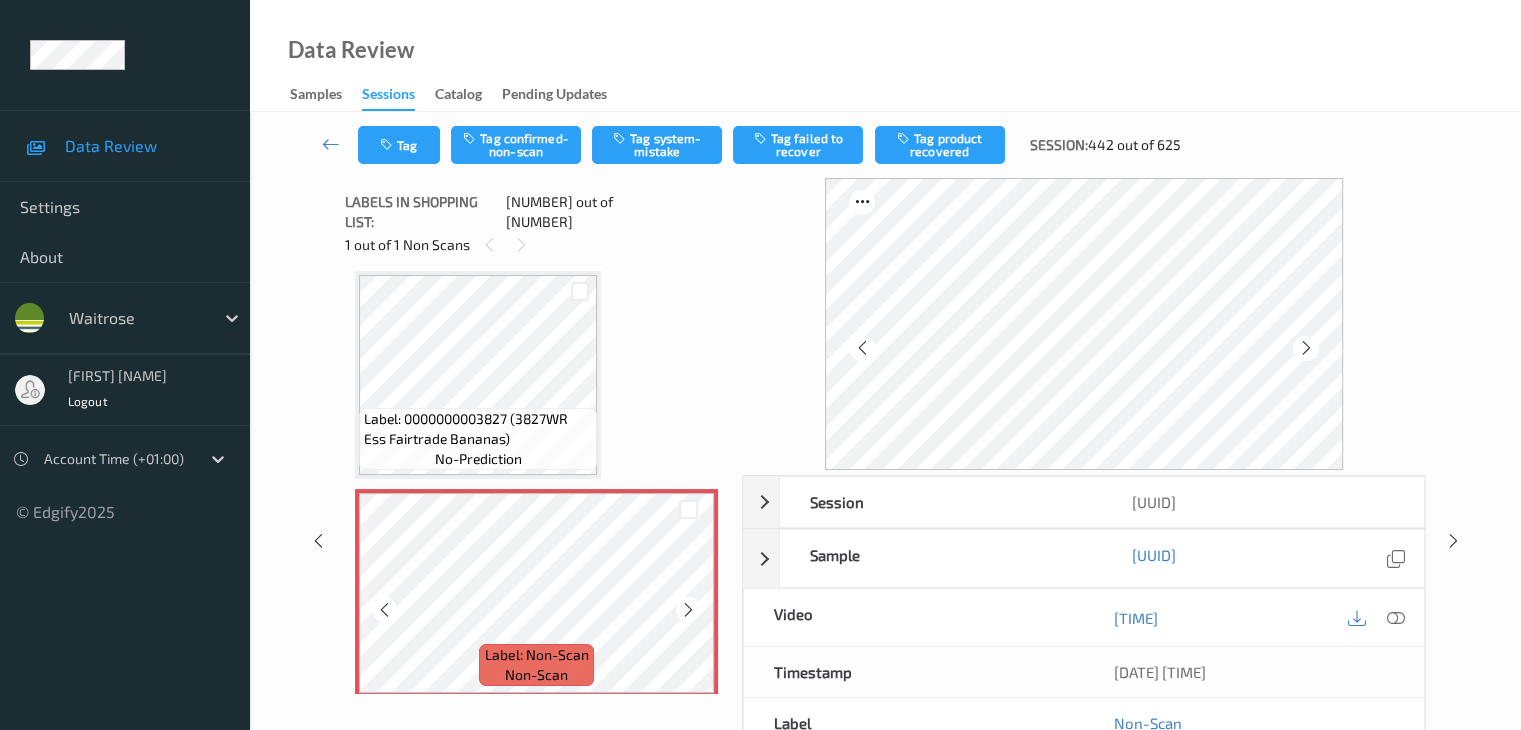 click at bounding box center (688, 610) 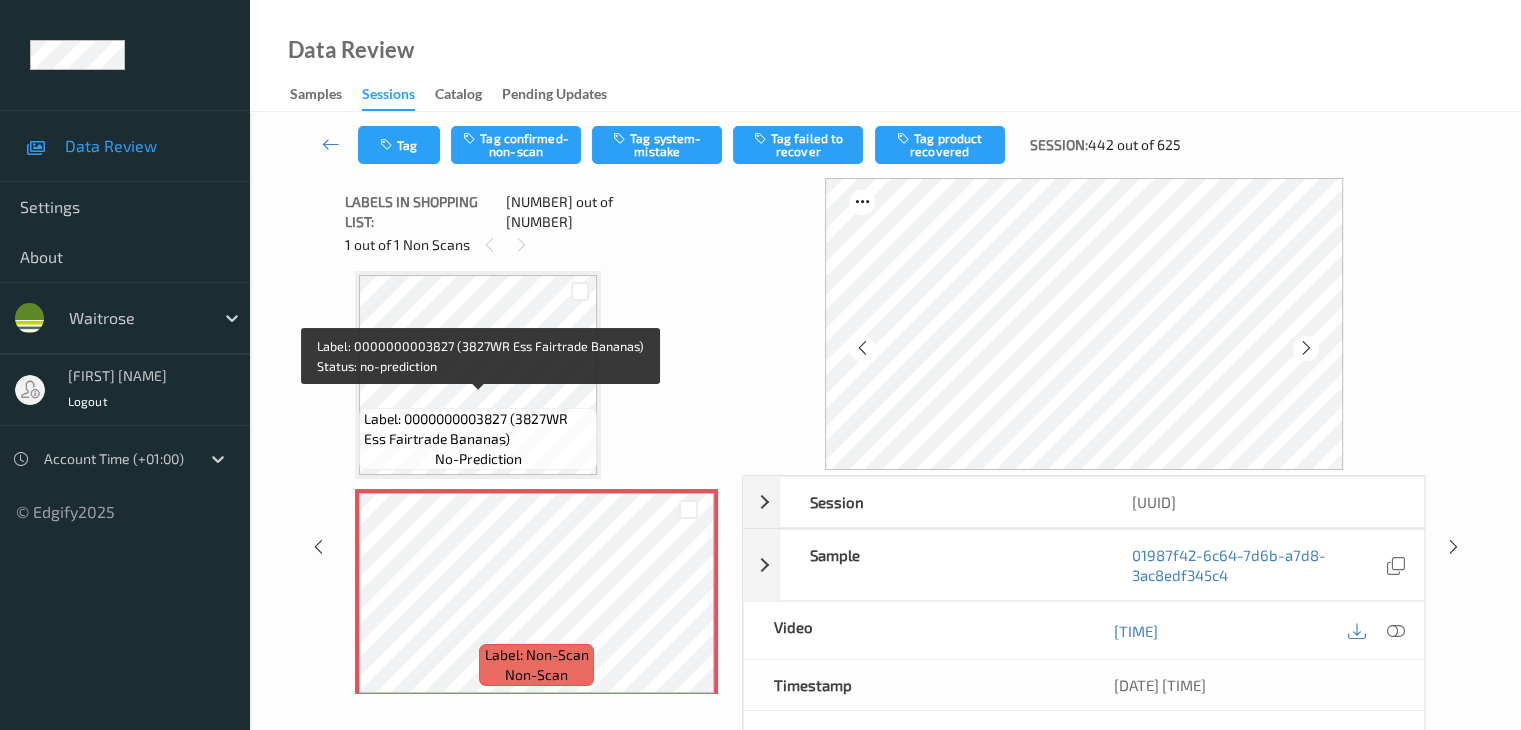 click on "Label: 0000000003827 (3827WR Ess Fairtrade Bananas)" at bounding box center (478, 429) 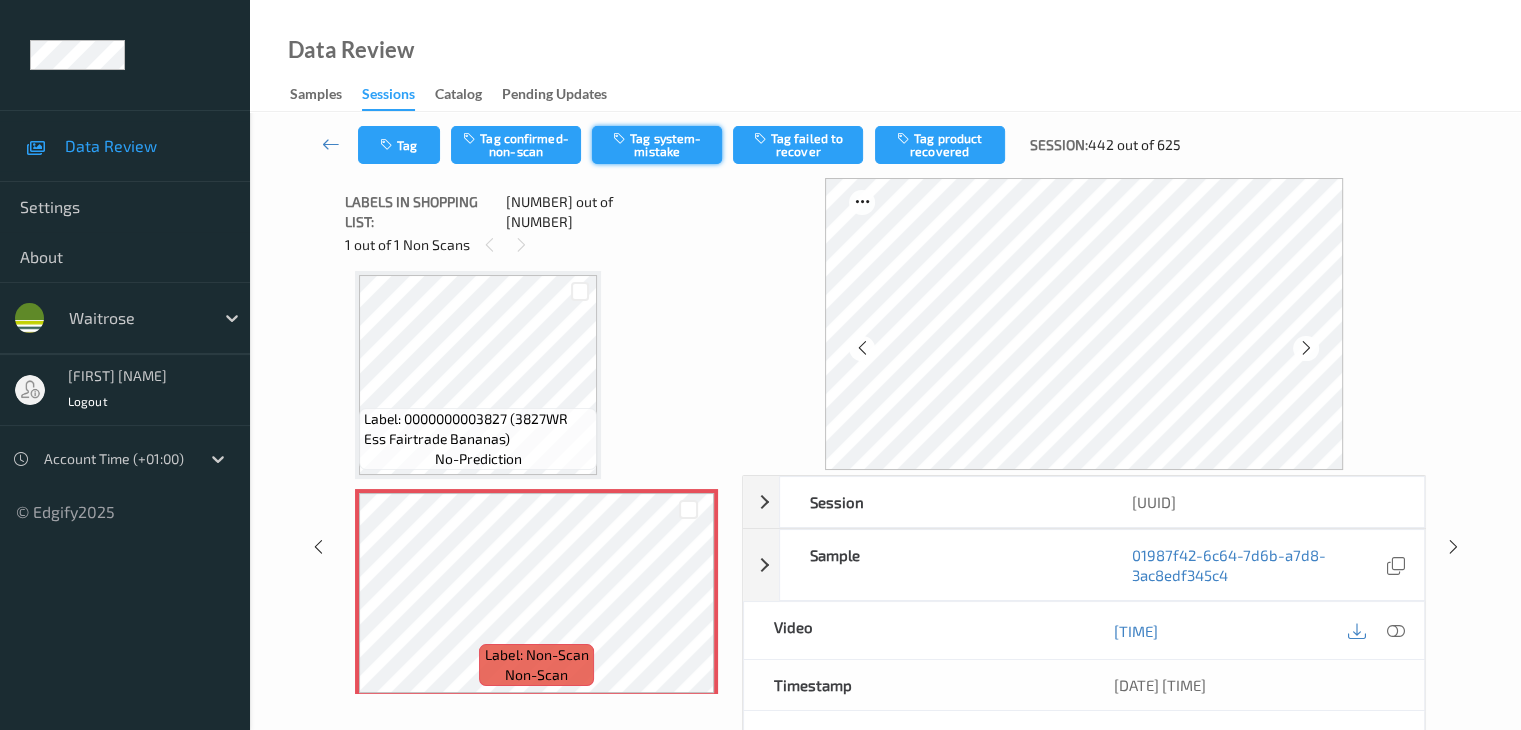 click on "Tag   system-mistake" at bounding box center [657, 145] 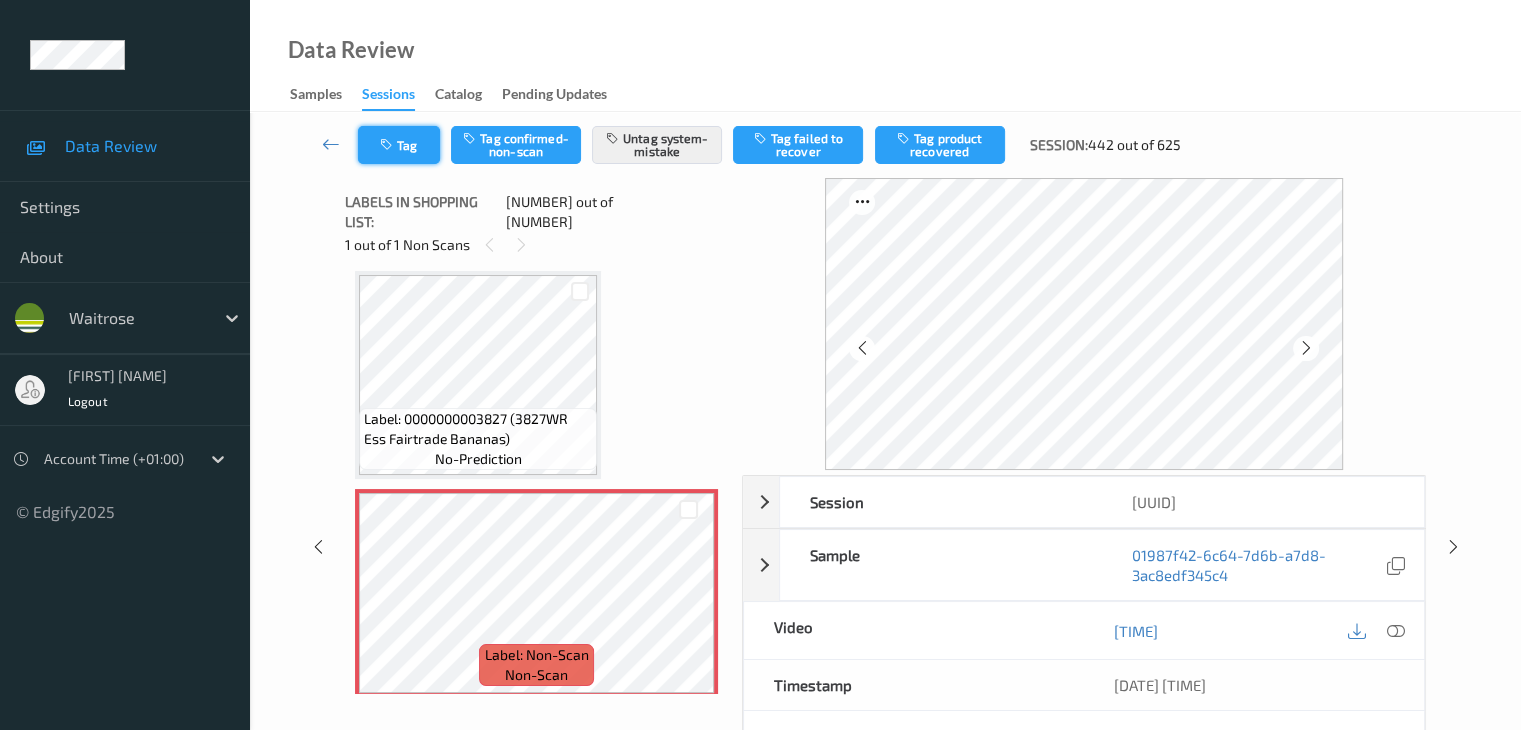click on "Tag" at bounding box center [399, 145] 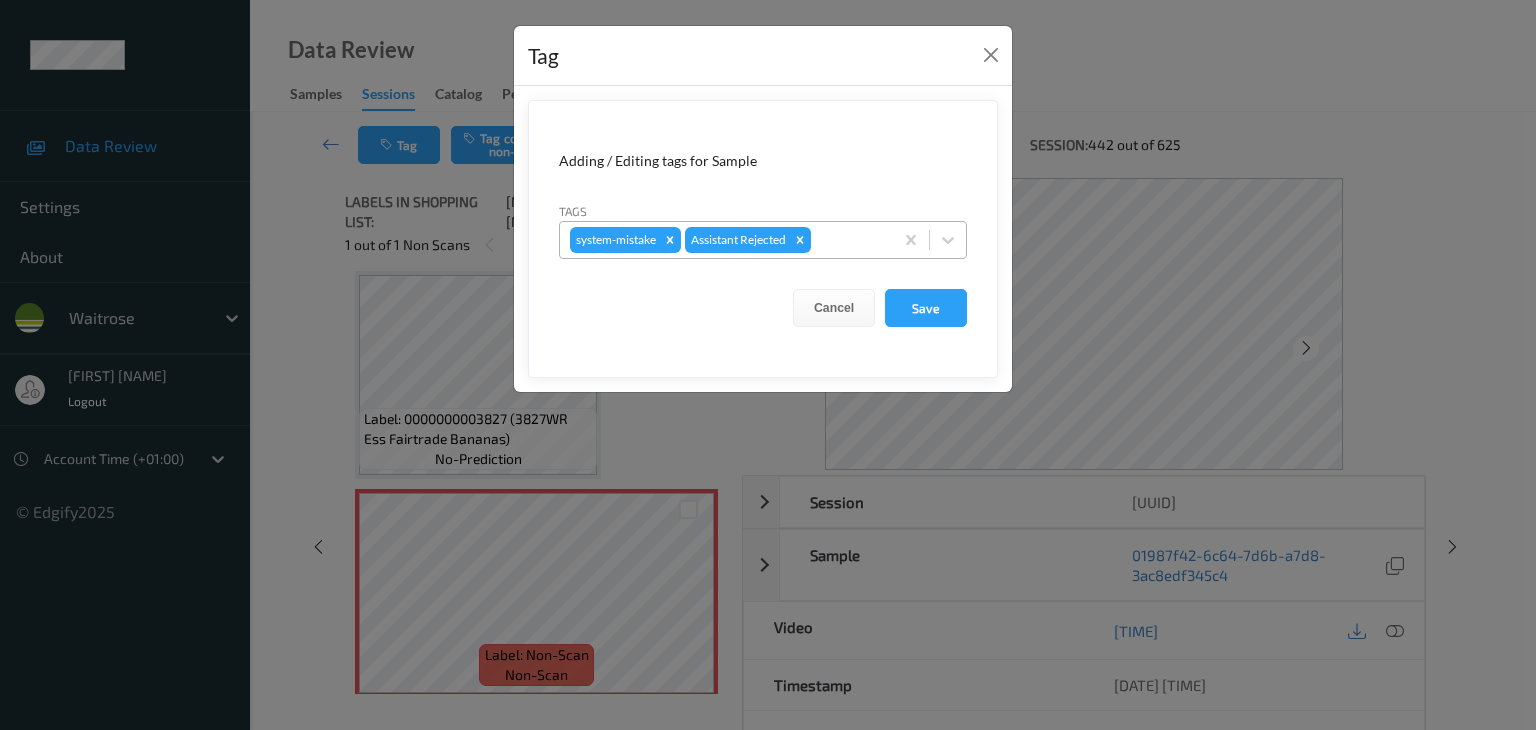 click at bounding box center [849, 240] 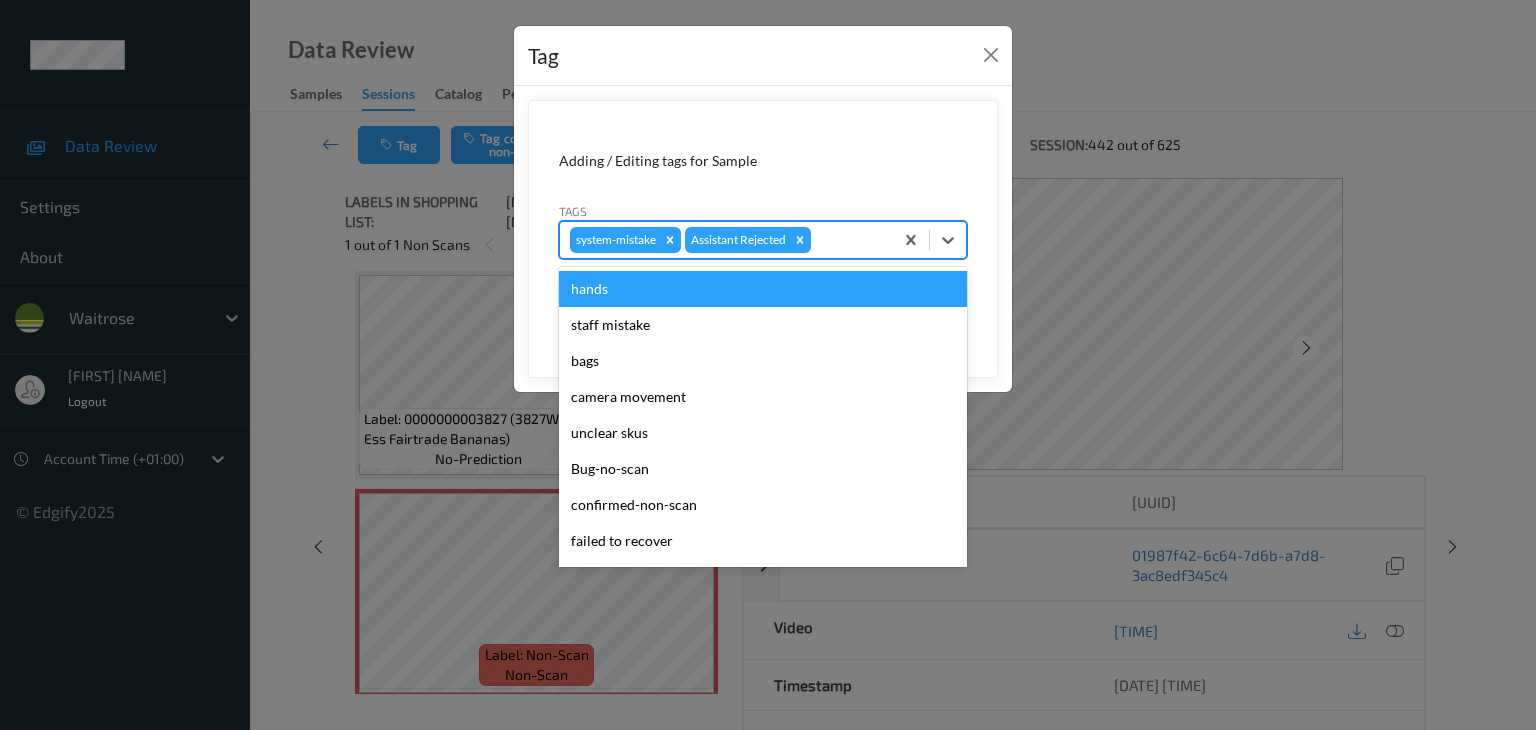 type on "u" 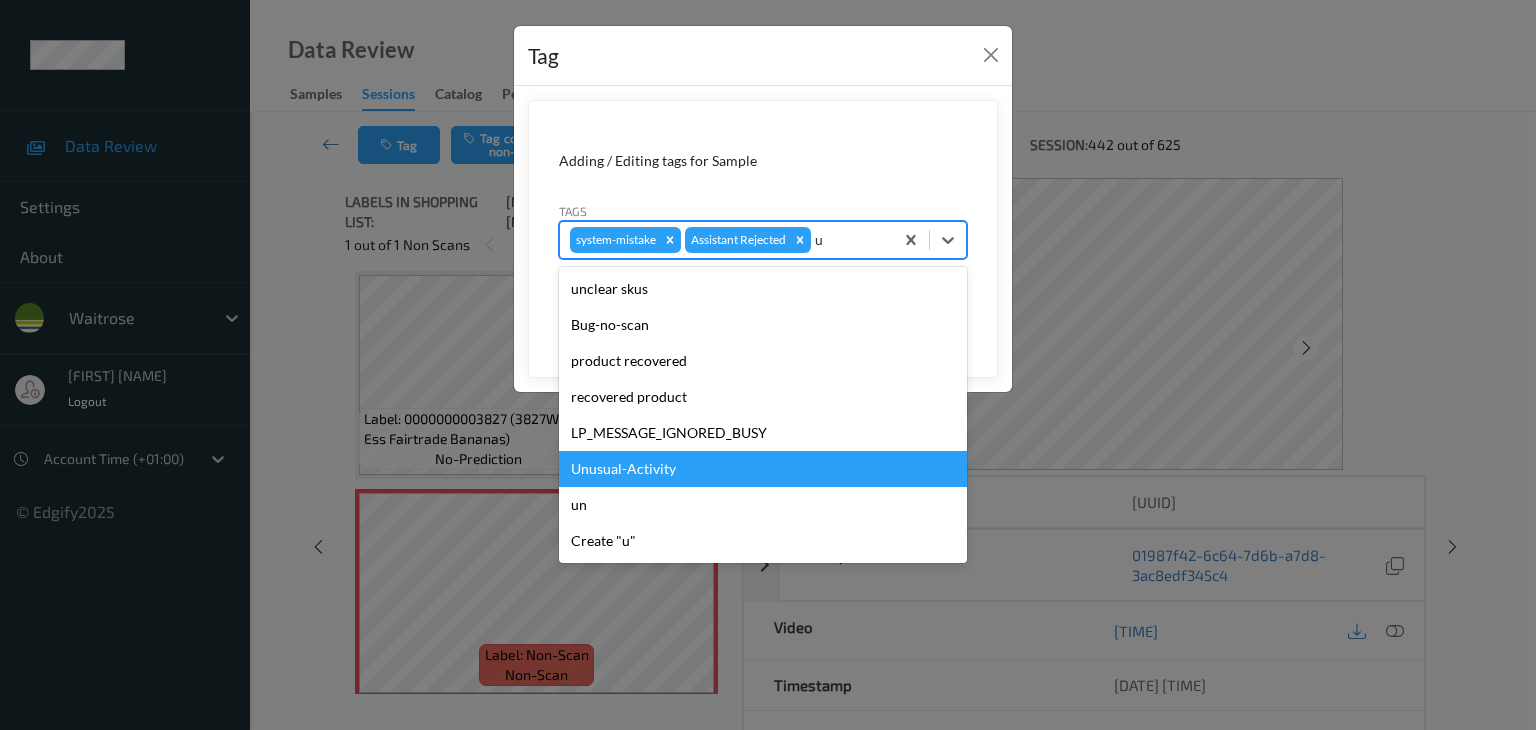 click on "Unusual-Activity" at bounding box center [763, 469] 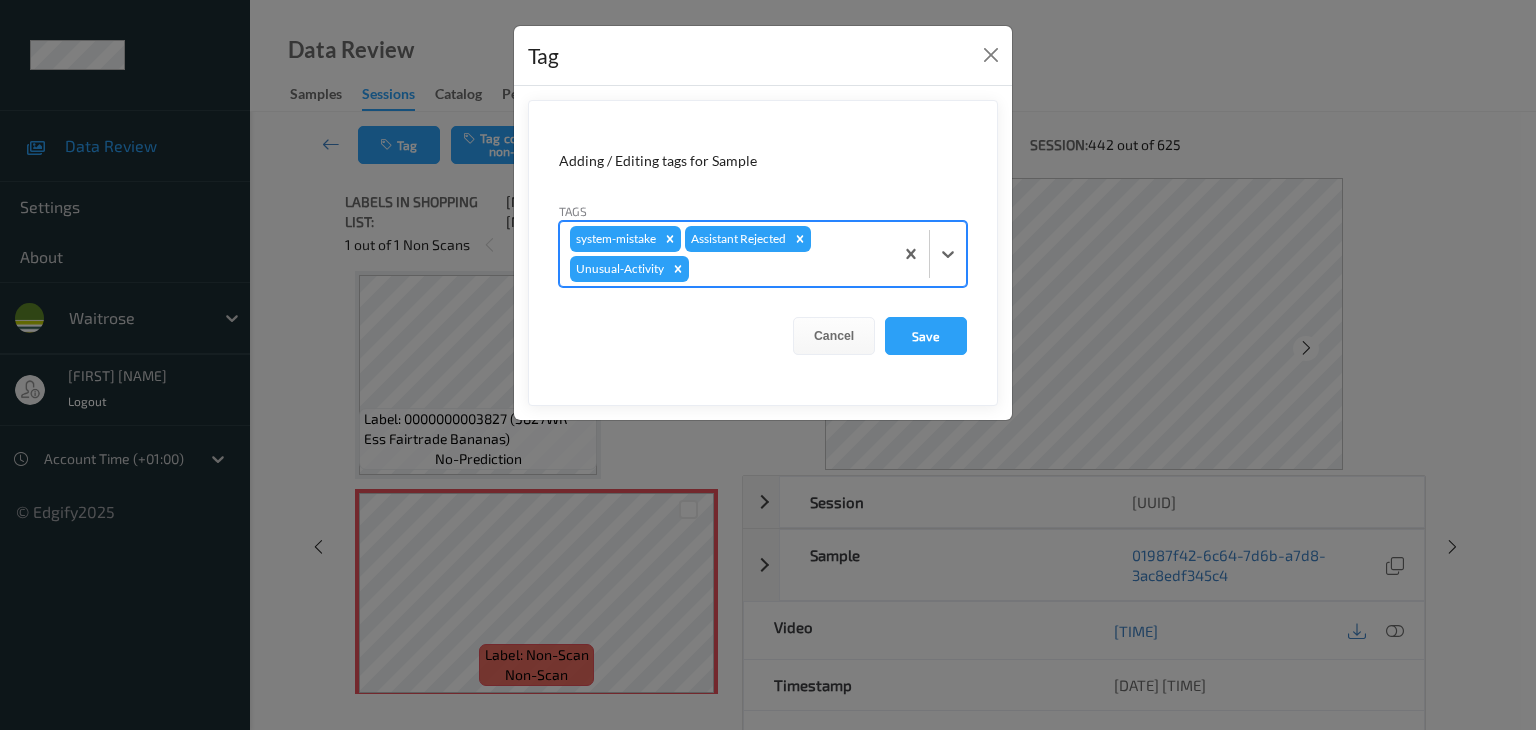 type on "p" 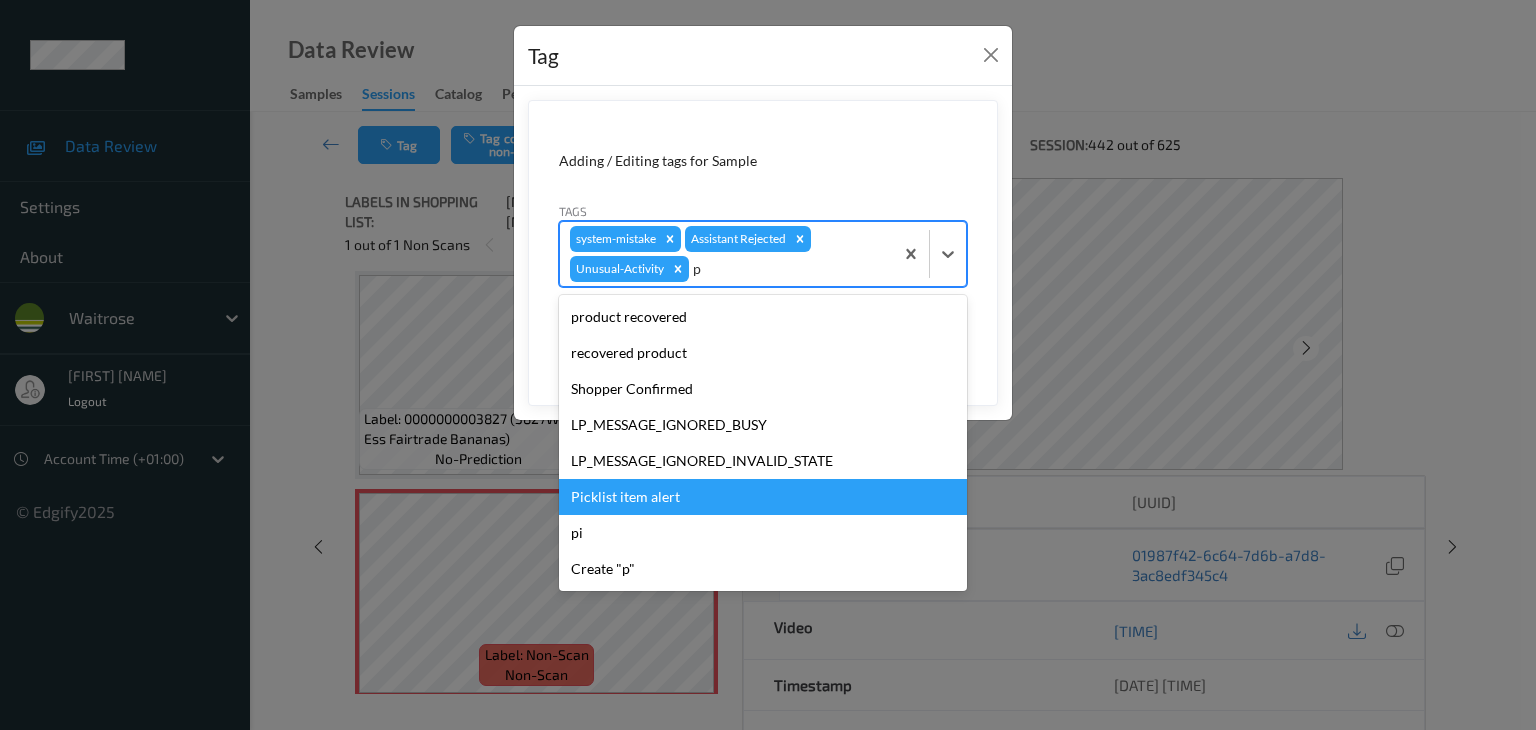 click on "Picklist item alert" at bounding box center [763, 497] 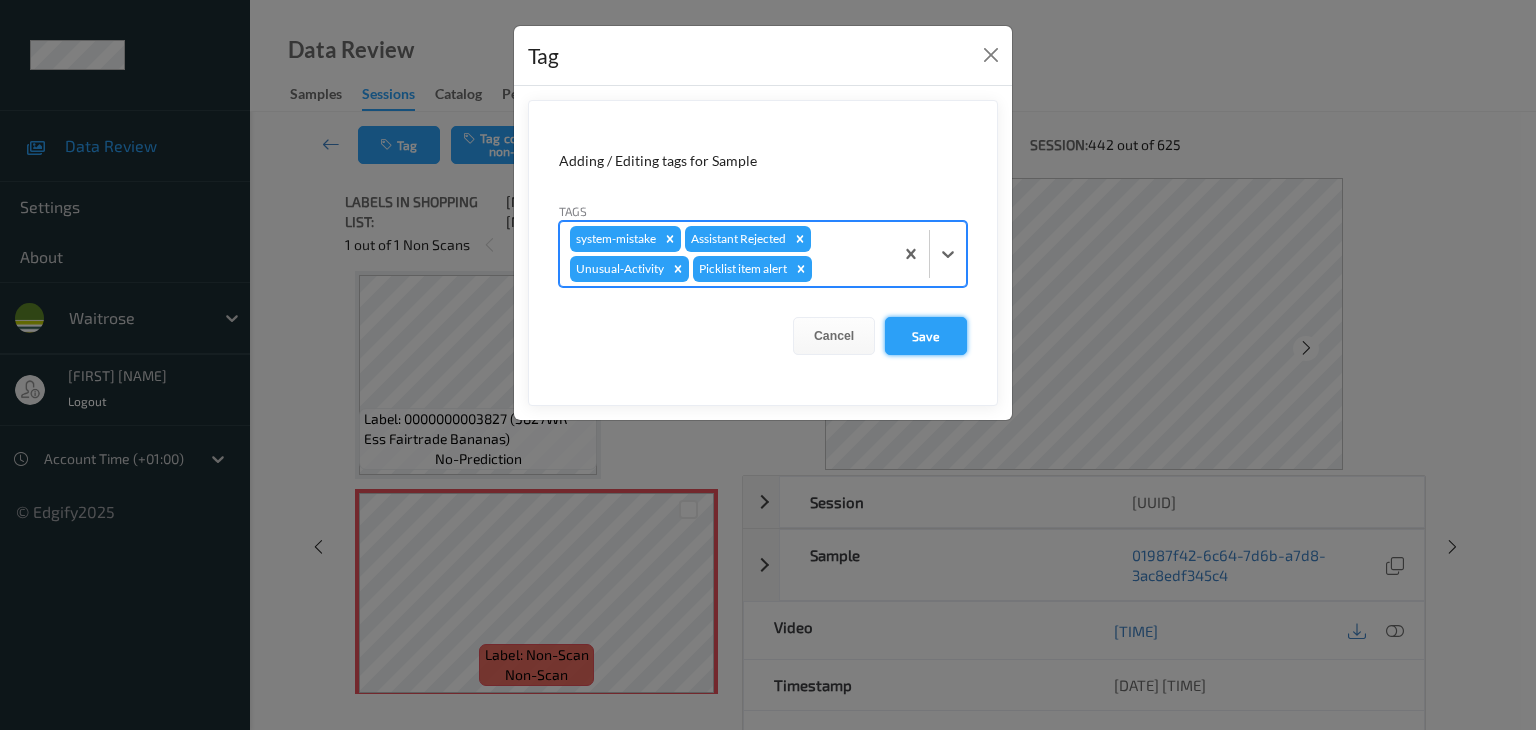 click on "Save" at bounding box center (926, 336) 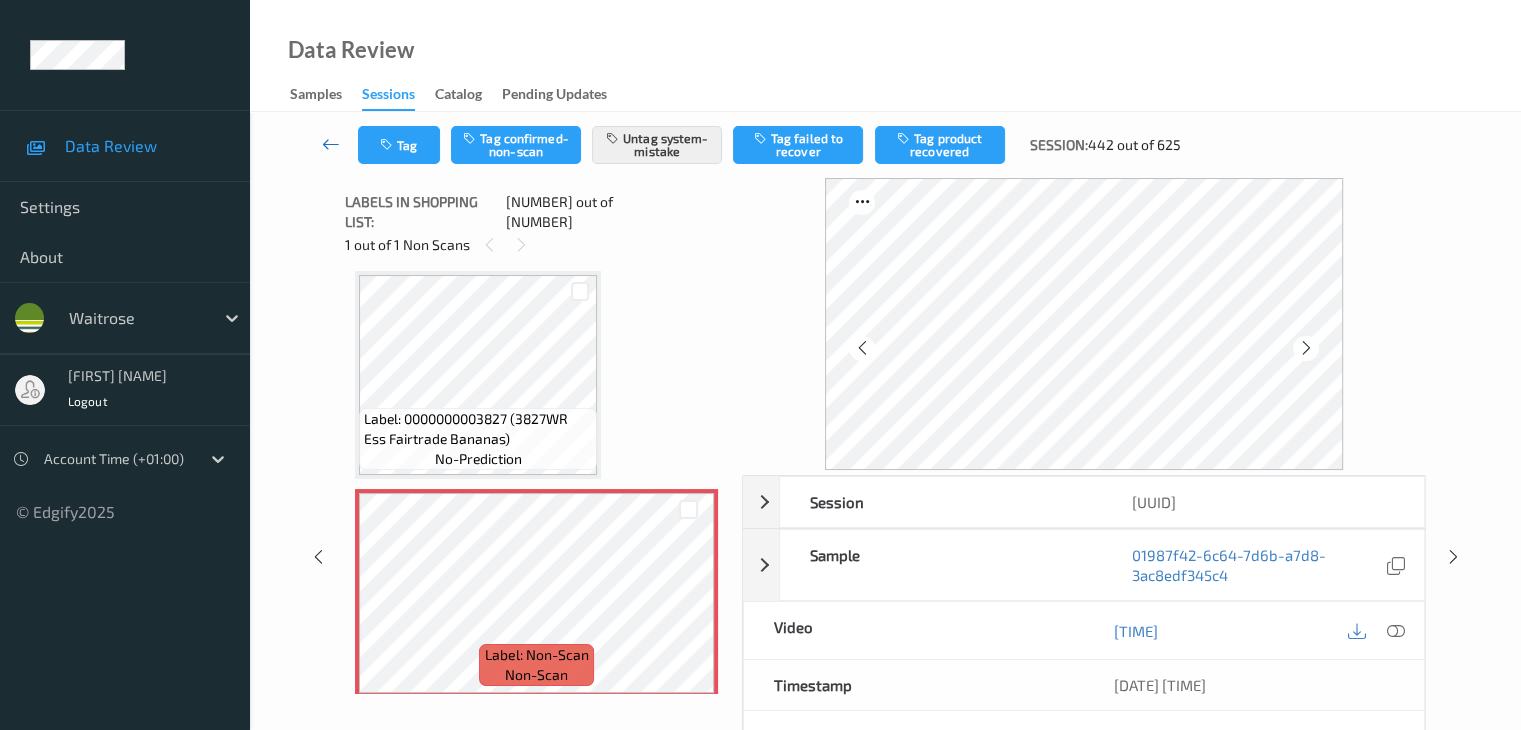 click at bounding box center [331, 144] 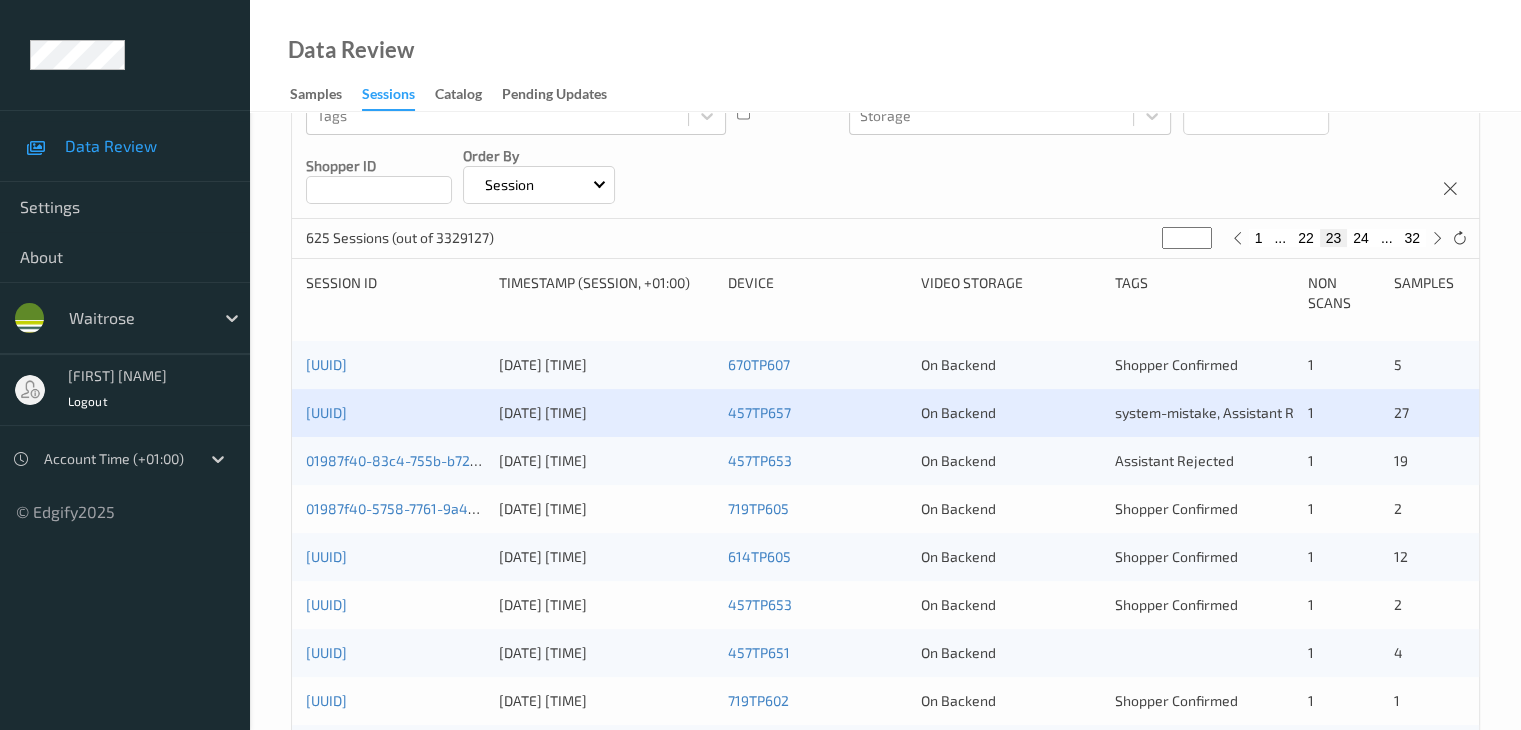 scroll, scrollTop: 300, scrollLeft: 0, axis: vertical 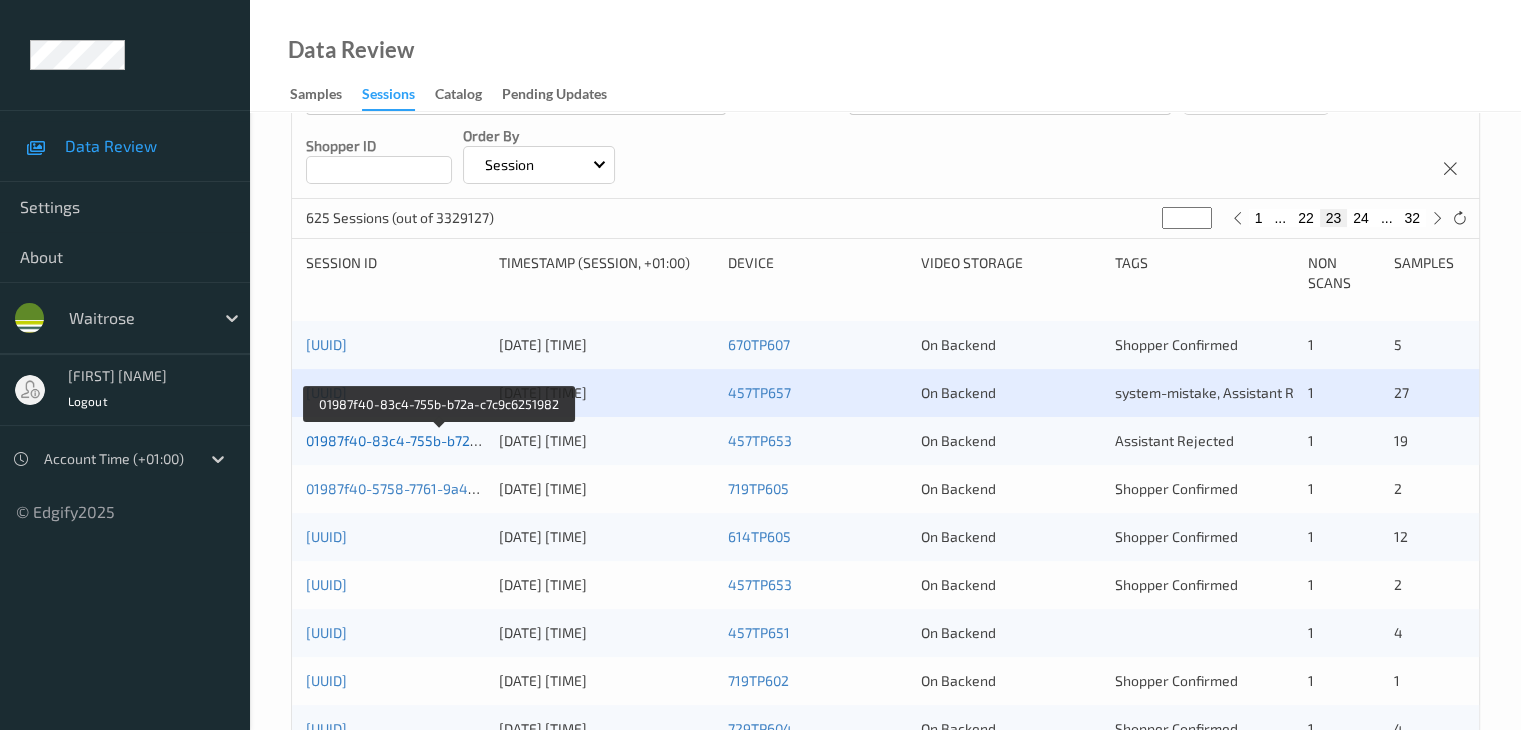 click on "01987f40-83c4-755b-b72a-c7c9c6251982" at bounding box center (440, 440) 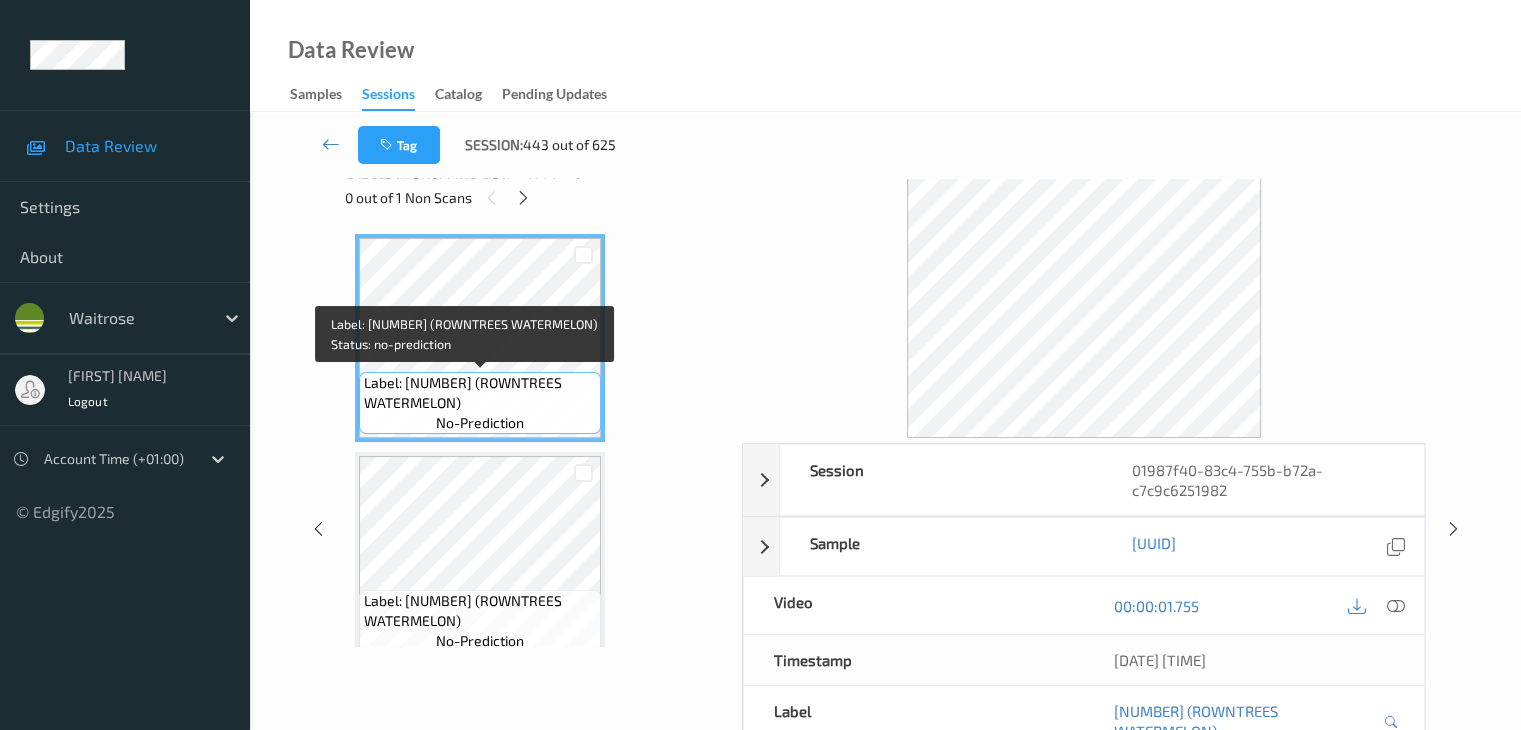 scroll, scrollTop: 0, scrollLeft: 0, axis: both 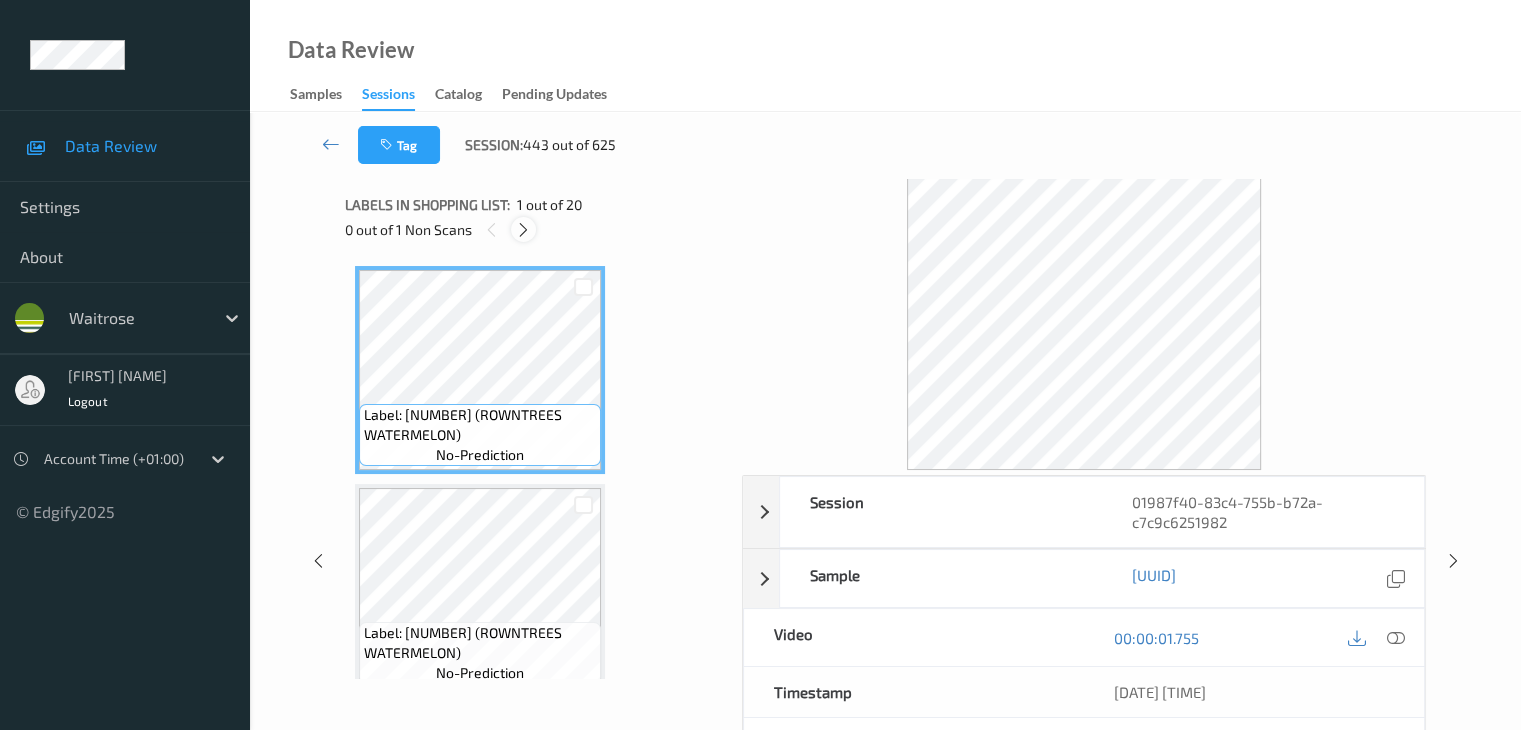 click at bounding box center (523, 230) 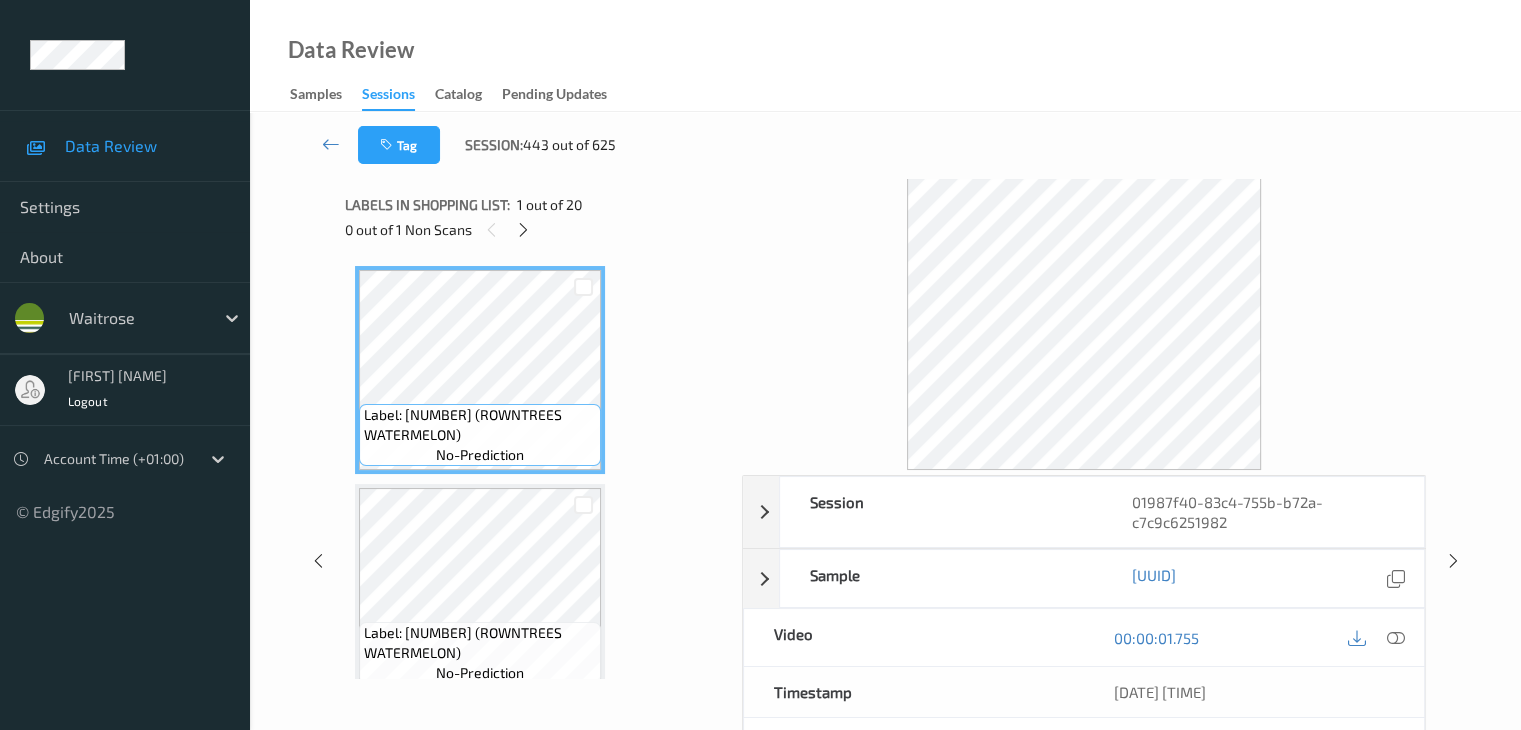 scroll, scrollTop: 2190, scrollLeft: 0, axis: vertical 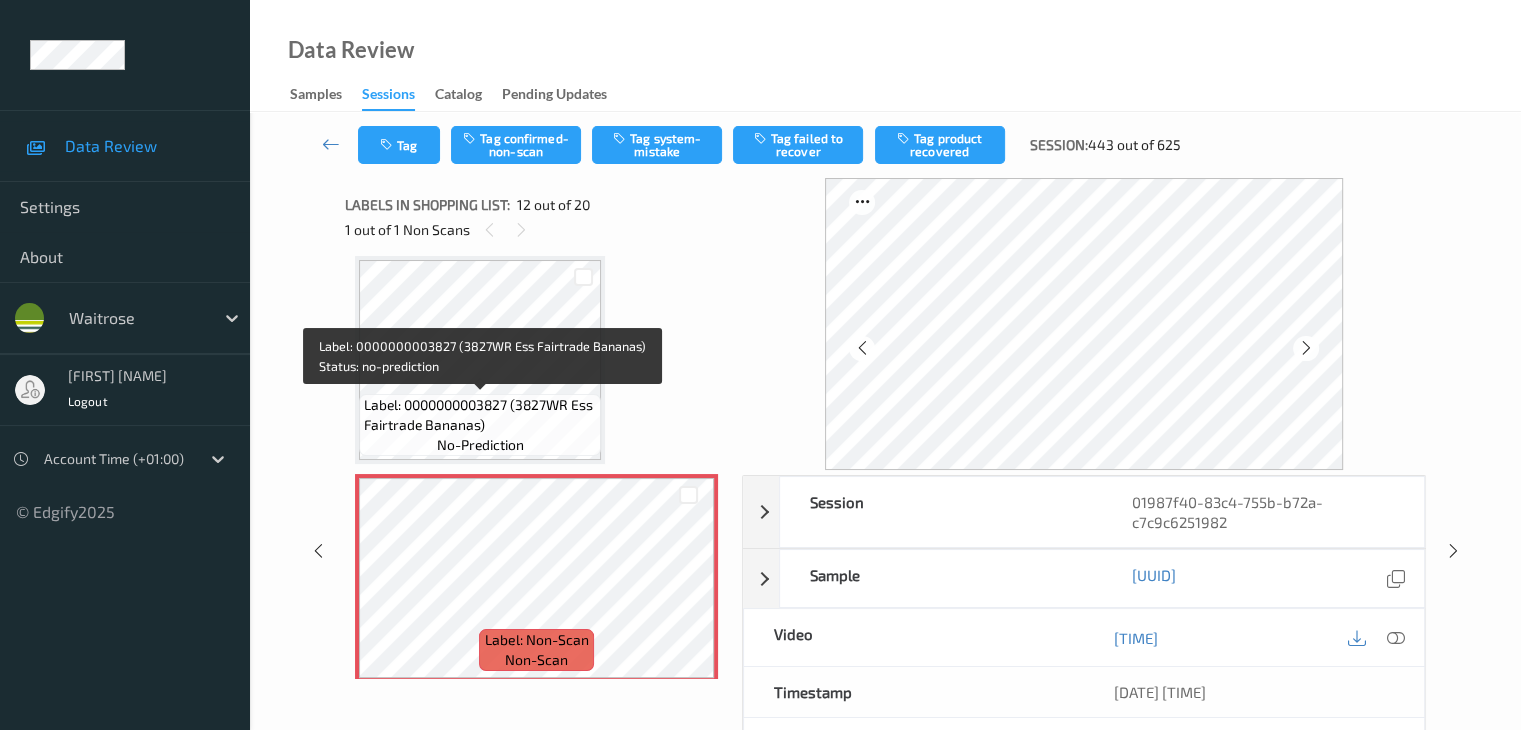 click on "Label: 0000000003827 (3827WR Ess Fairtrade Bananas)" at bounding box center (480, 415) 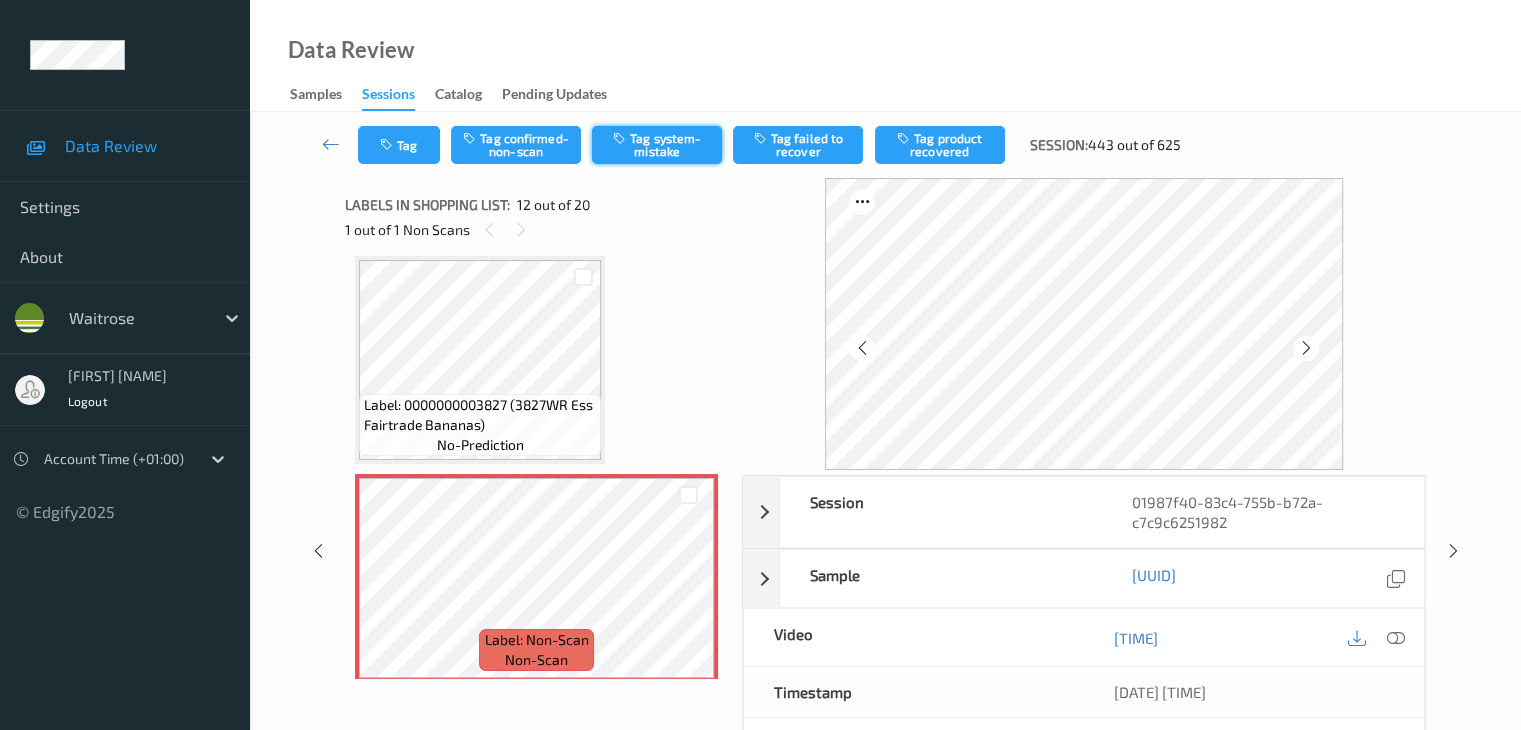click on "Tag   system-mistake" at bounding box center (657, 145) 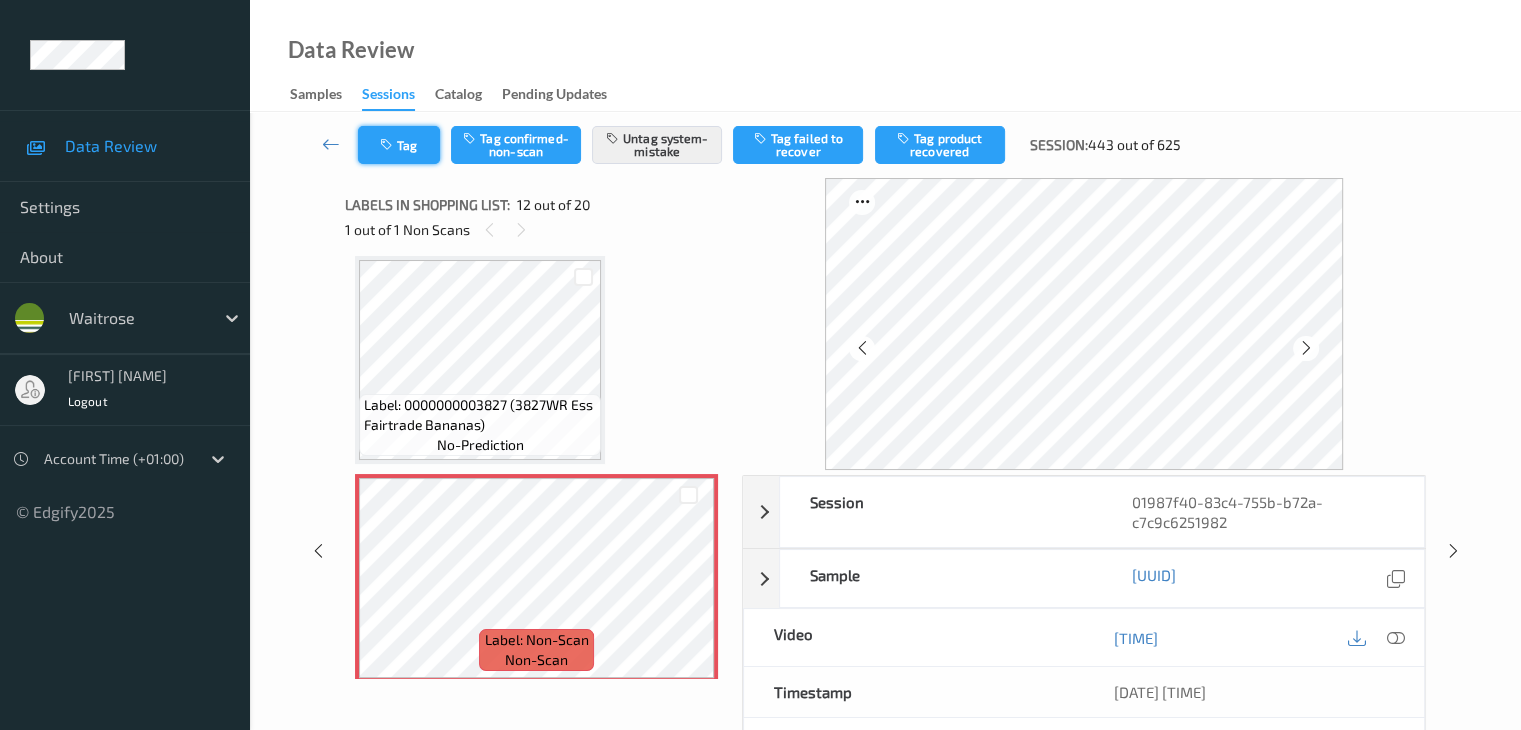 click on "Tag" at bounding box center (399, 145) 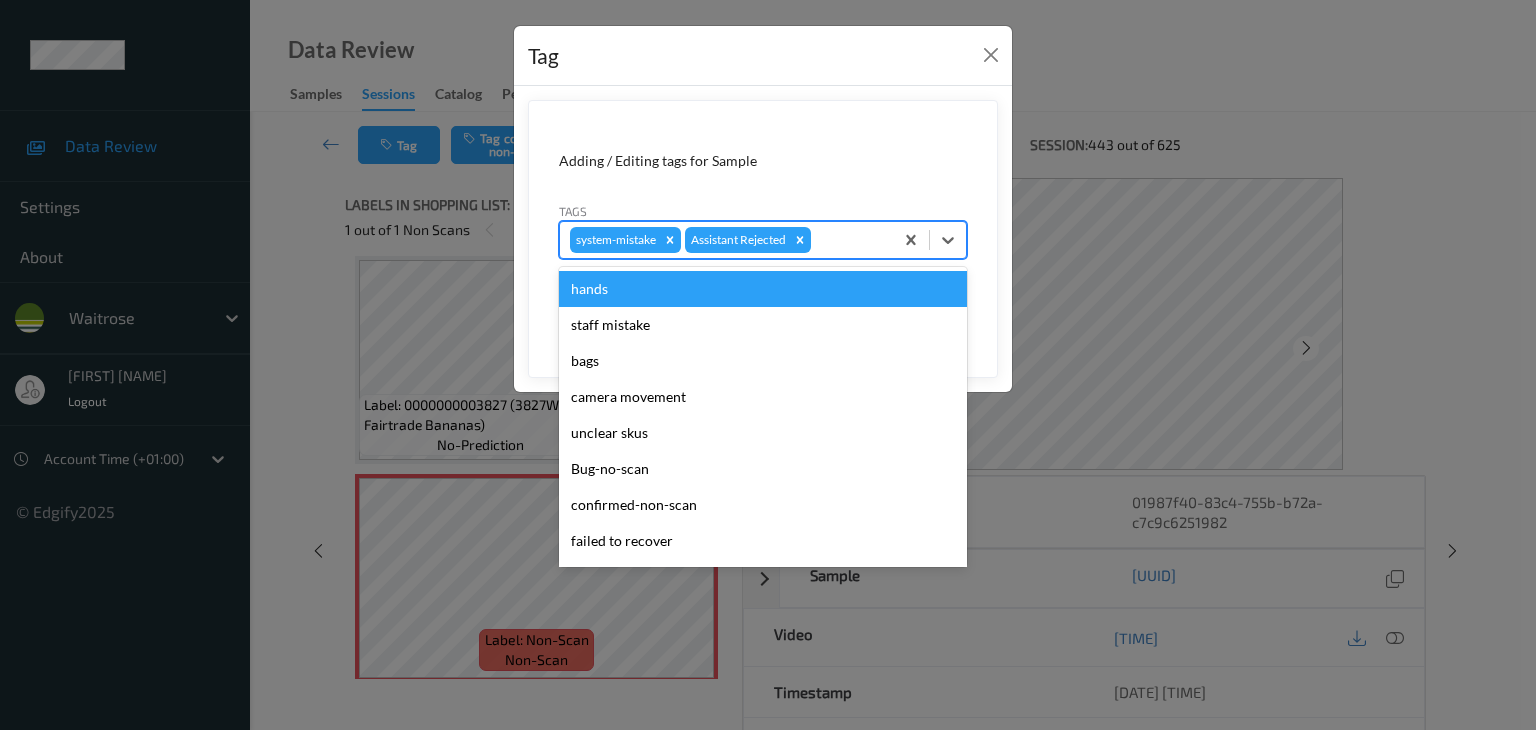 click at bounding box center (816, 240) 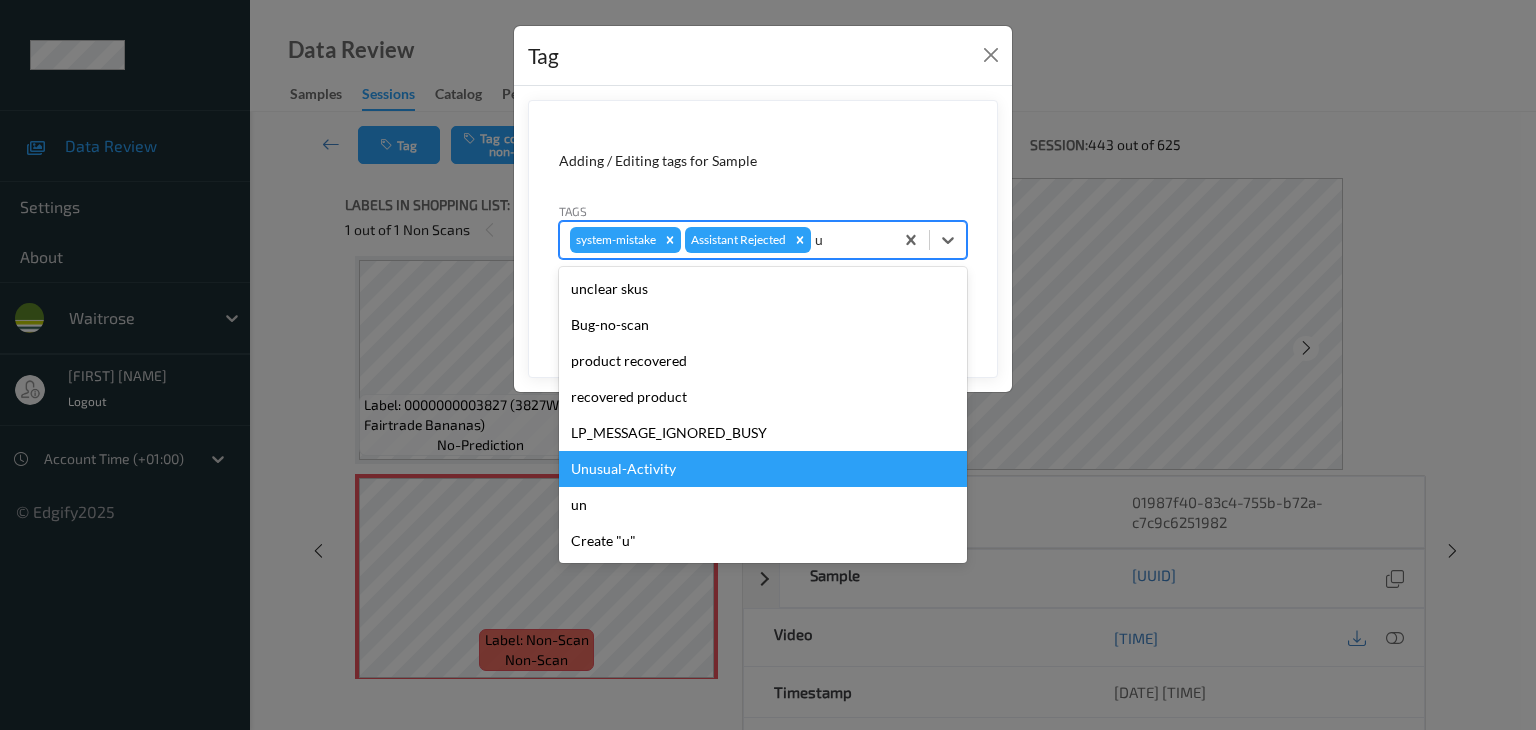 click on "Unusual-Activity" at bounding box center (763, 469) 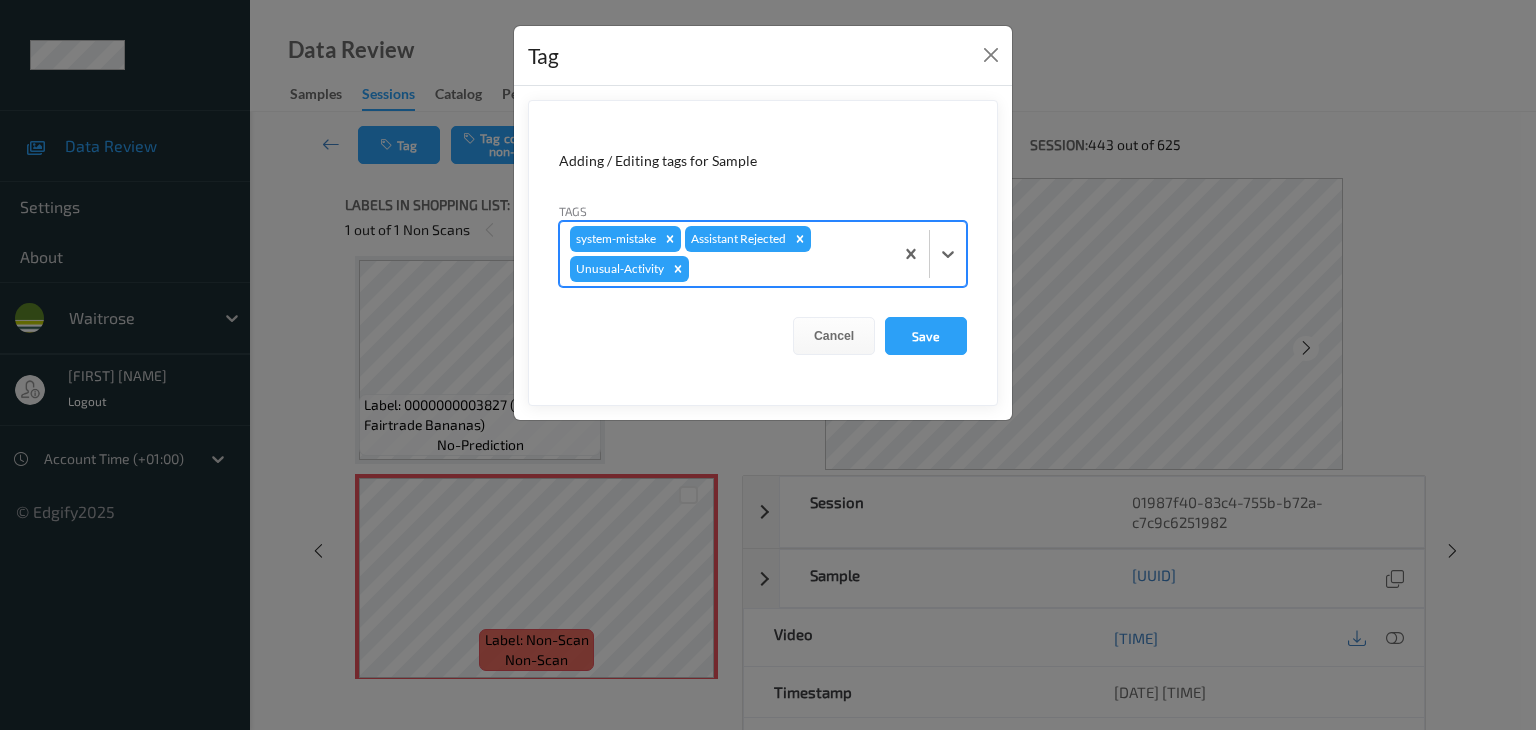 type on "p" 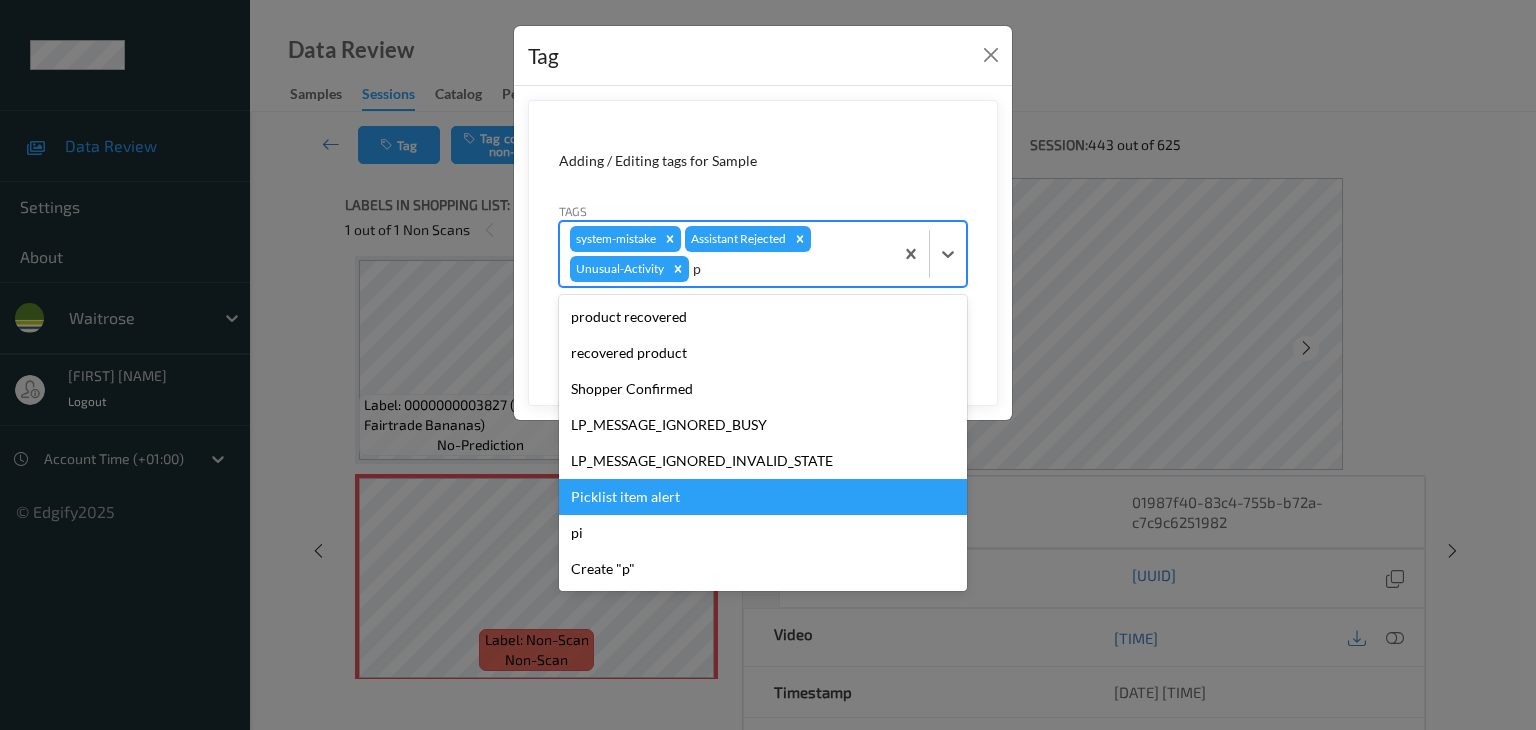 click on "Picklist item alert" at bounding box center (763, 497) 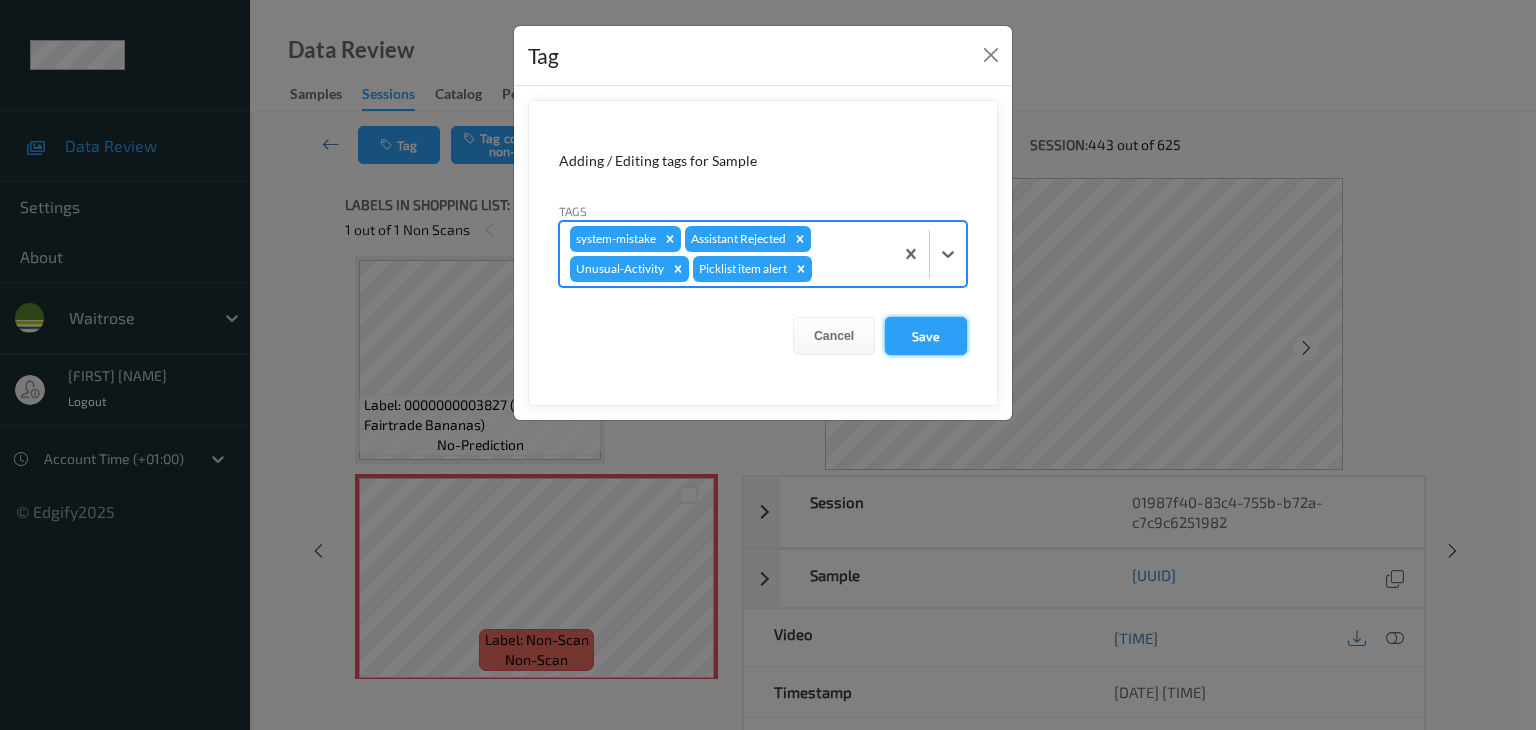 click on "Save" at bounding box center (926, 336) 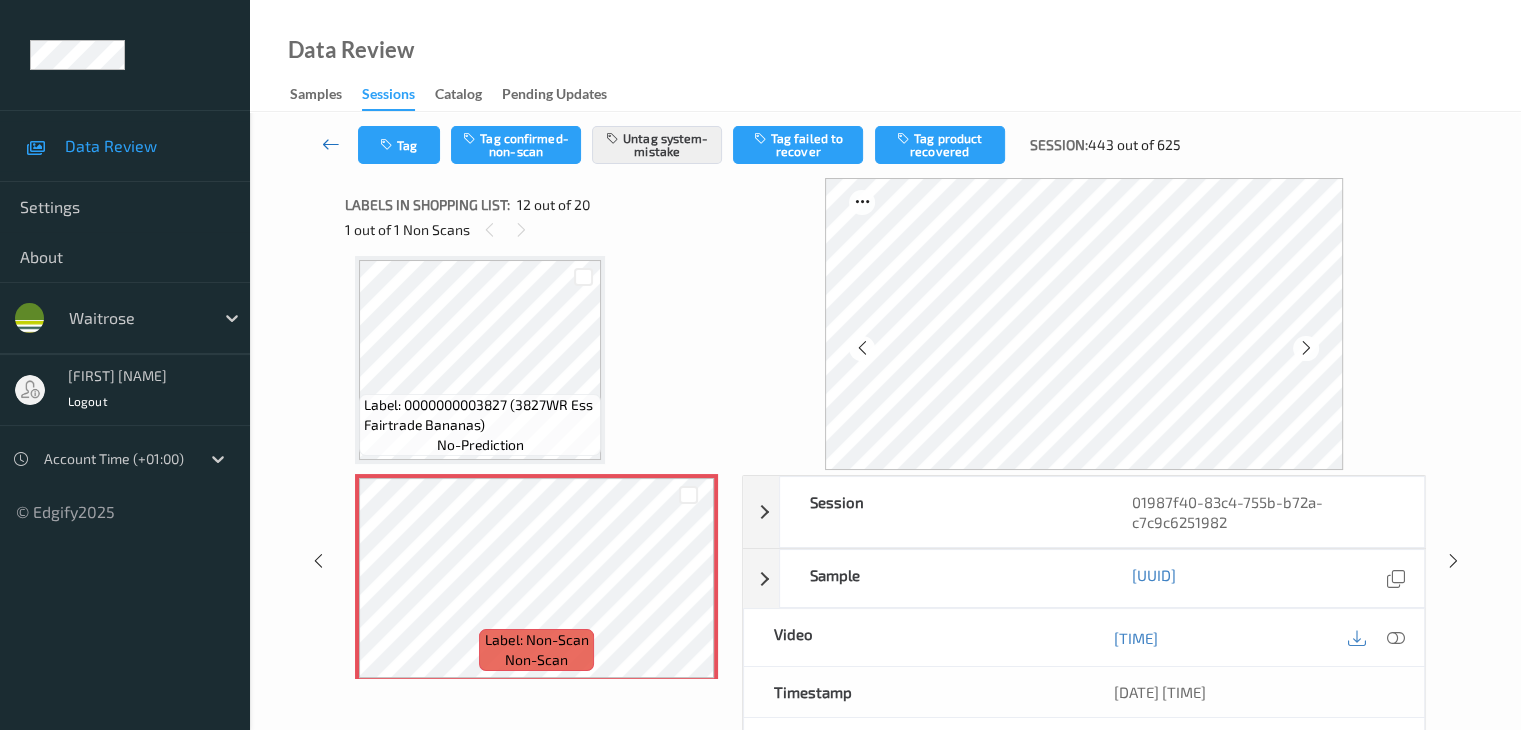click at bounding box center [331, 144] 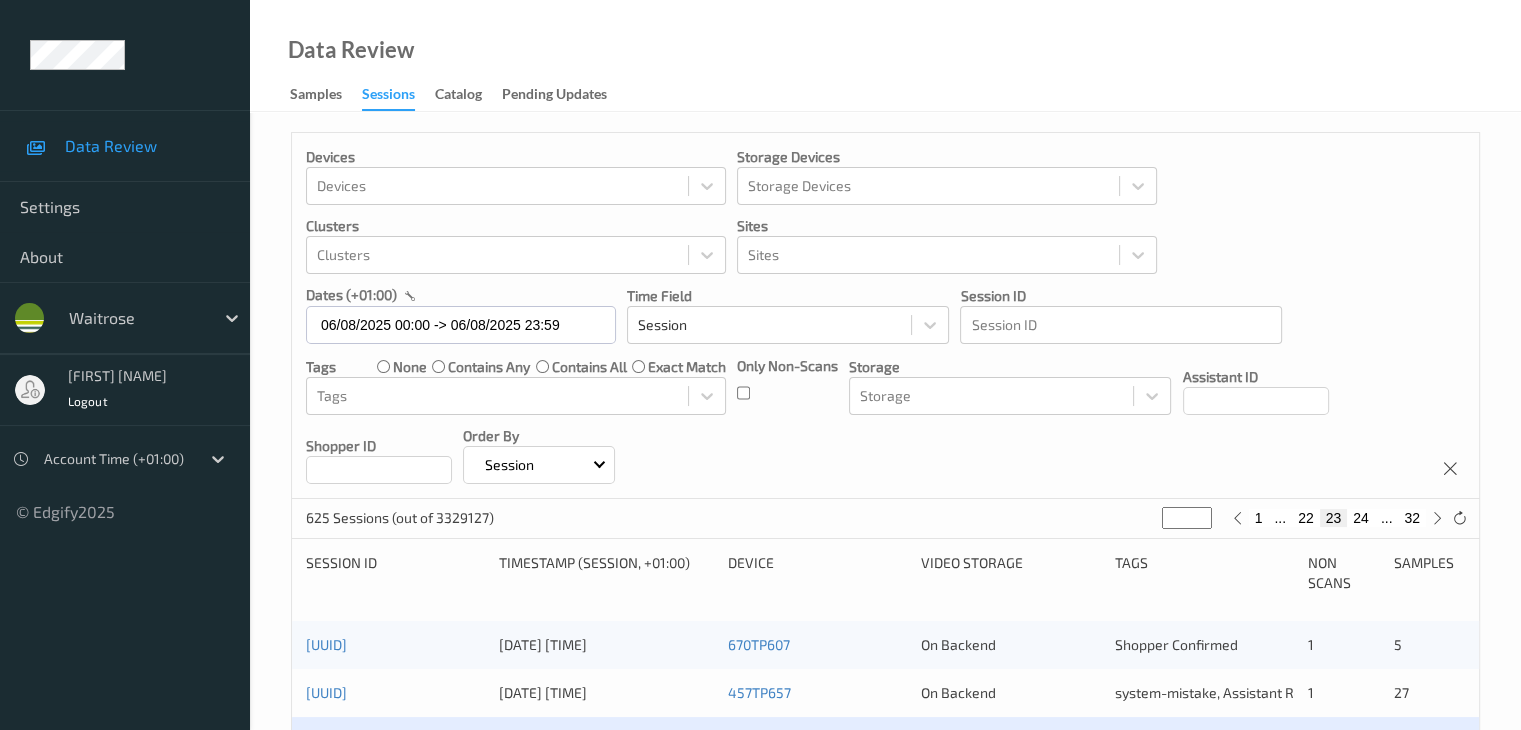 scroll, scrollTop: 300, scrollLeft: 0, axis: vertical 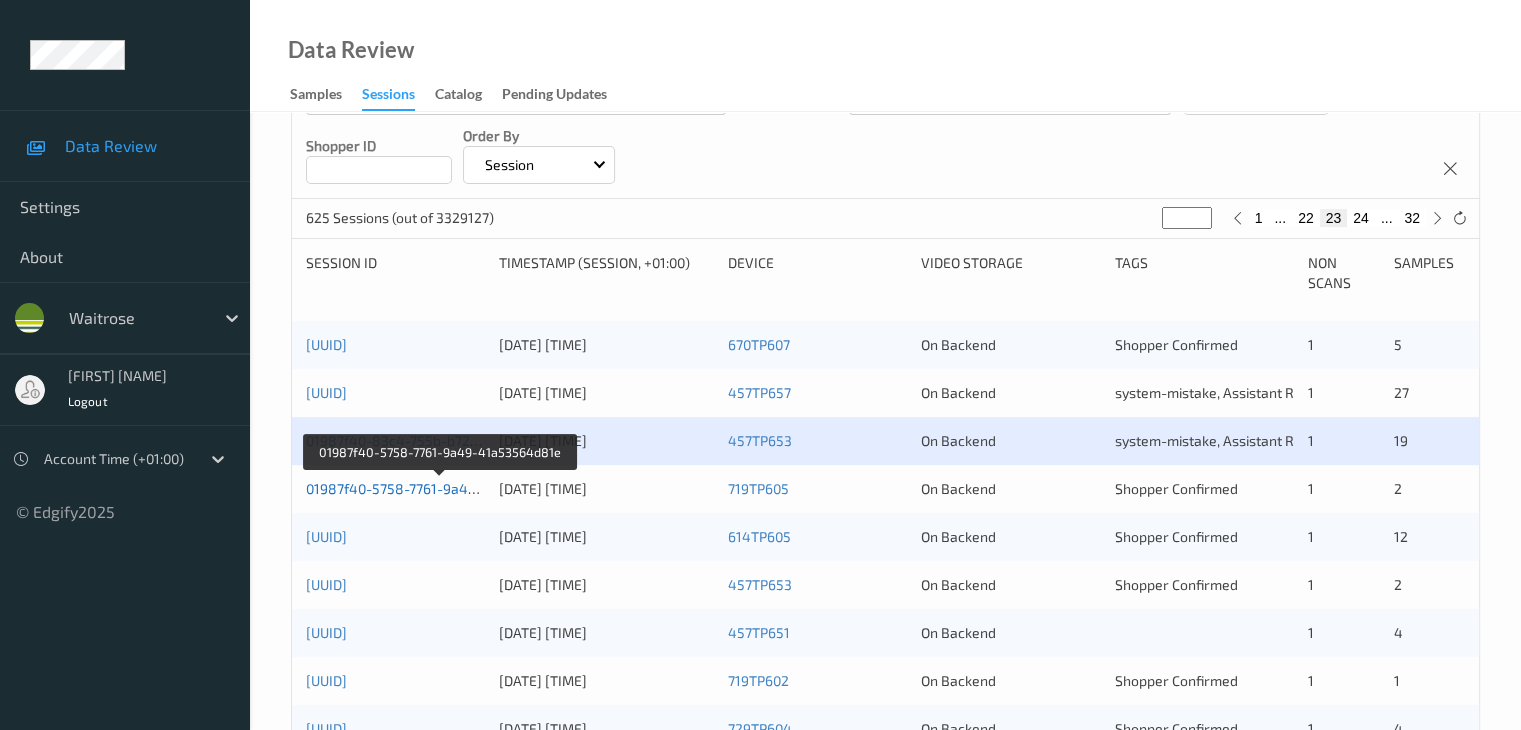 click on "01987f40-5758-7761-9a49-41a53564d81e" at bounding box center (441, 488) 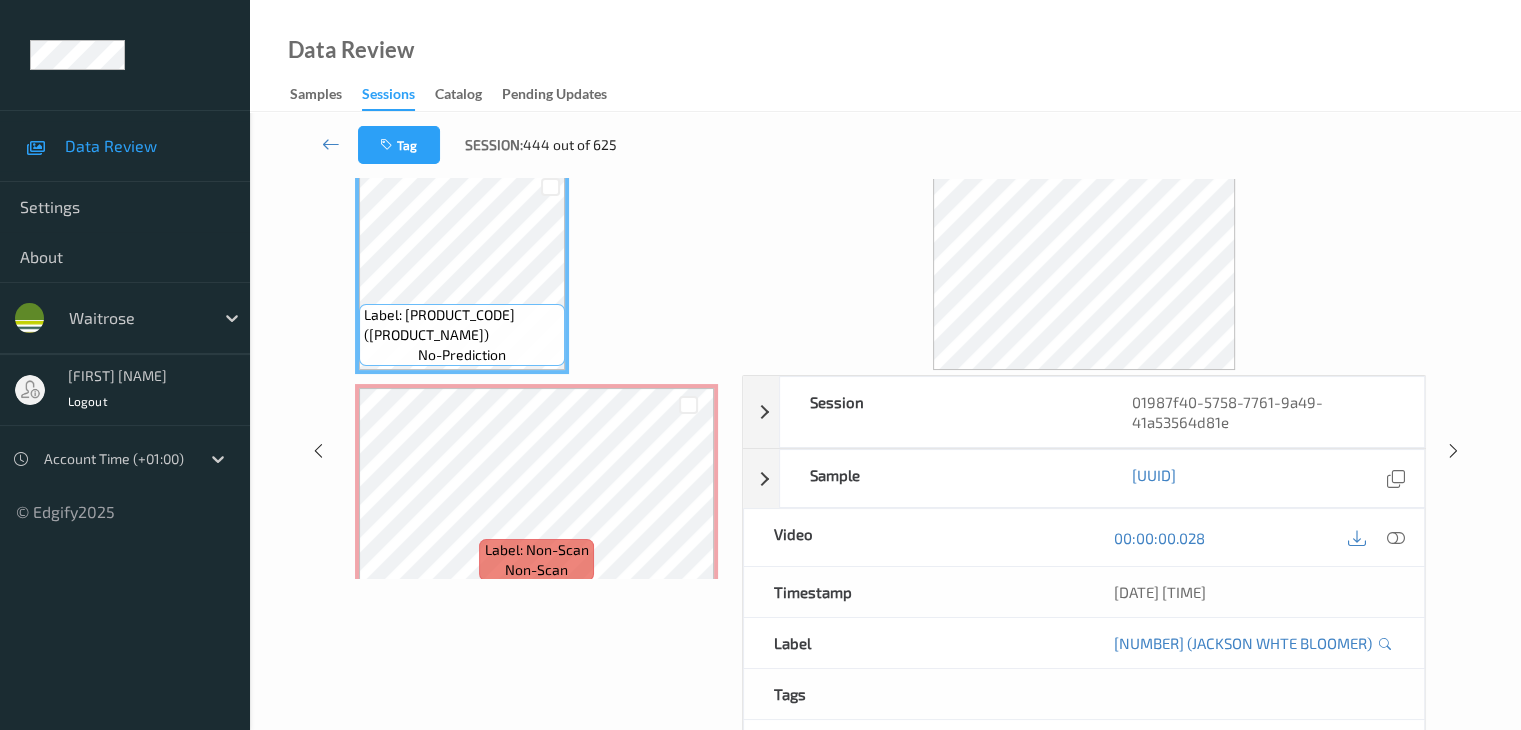 scroll, scrollTop: 64, scrollLeft: 0, axis: vertical 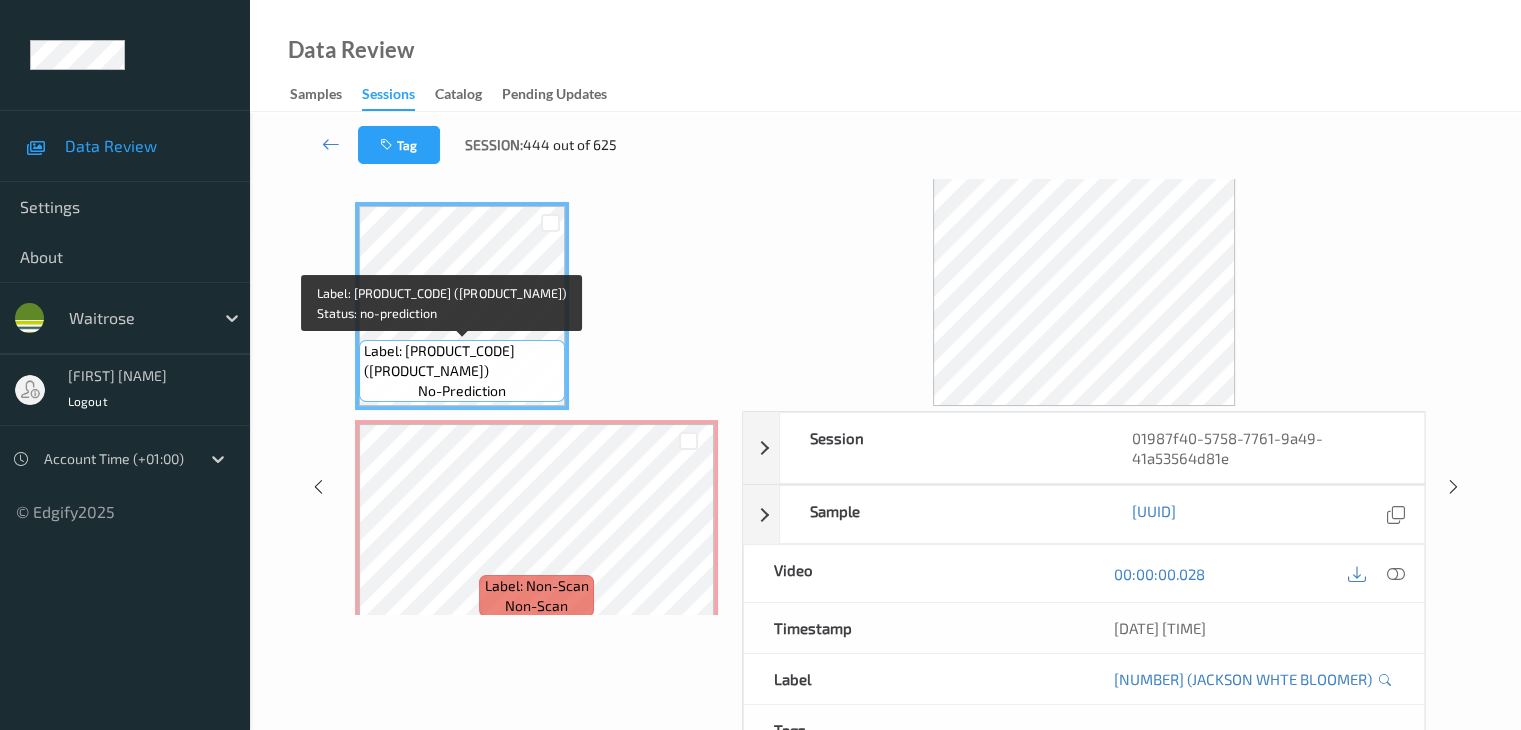 click on "no-prediction" at bounding box center (462, 391) 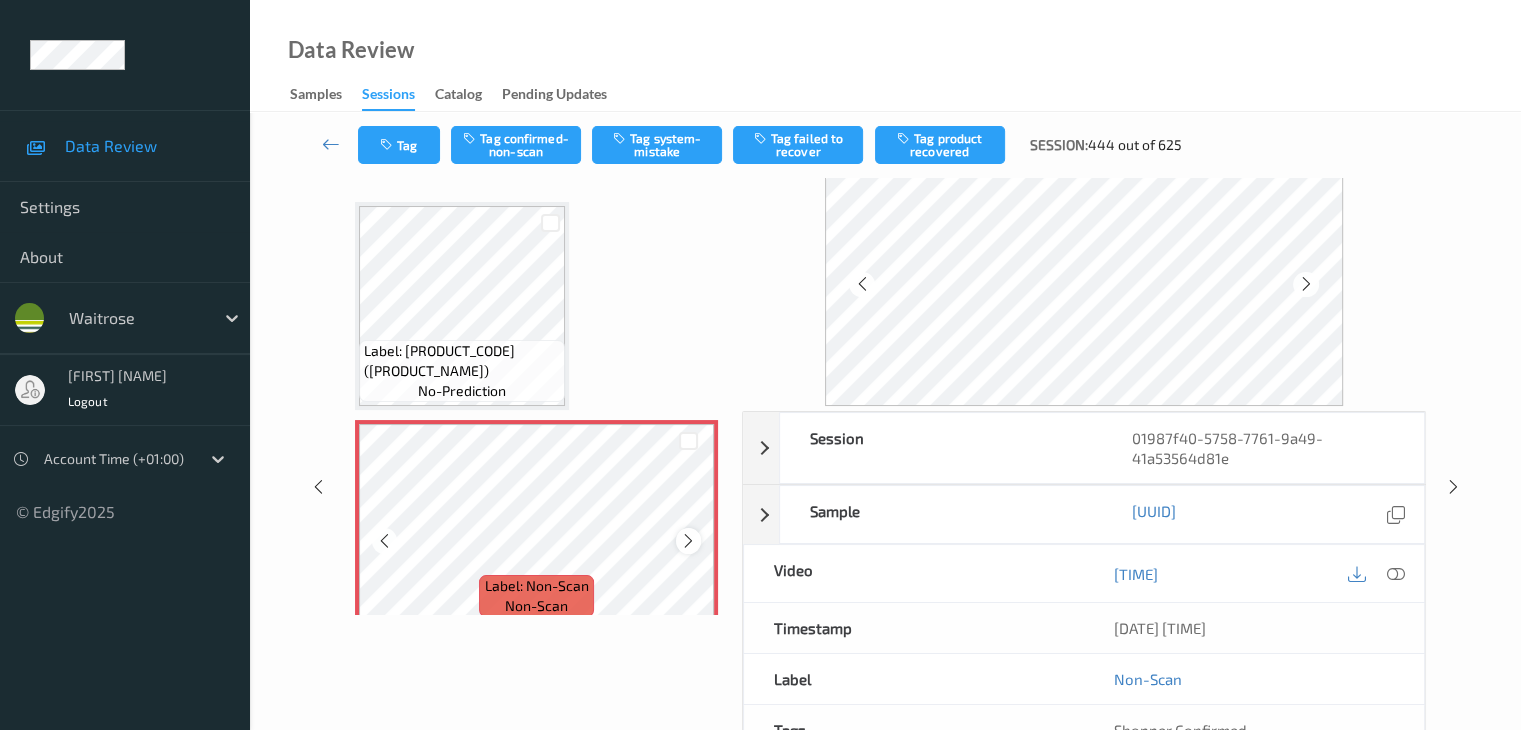click at bounding box center (688, 540) 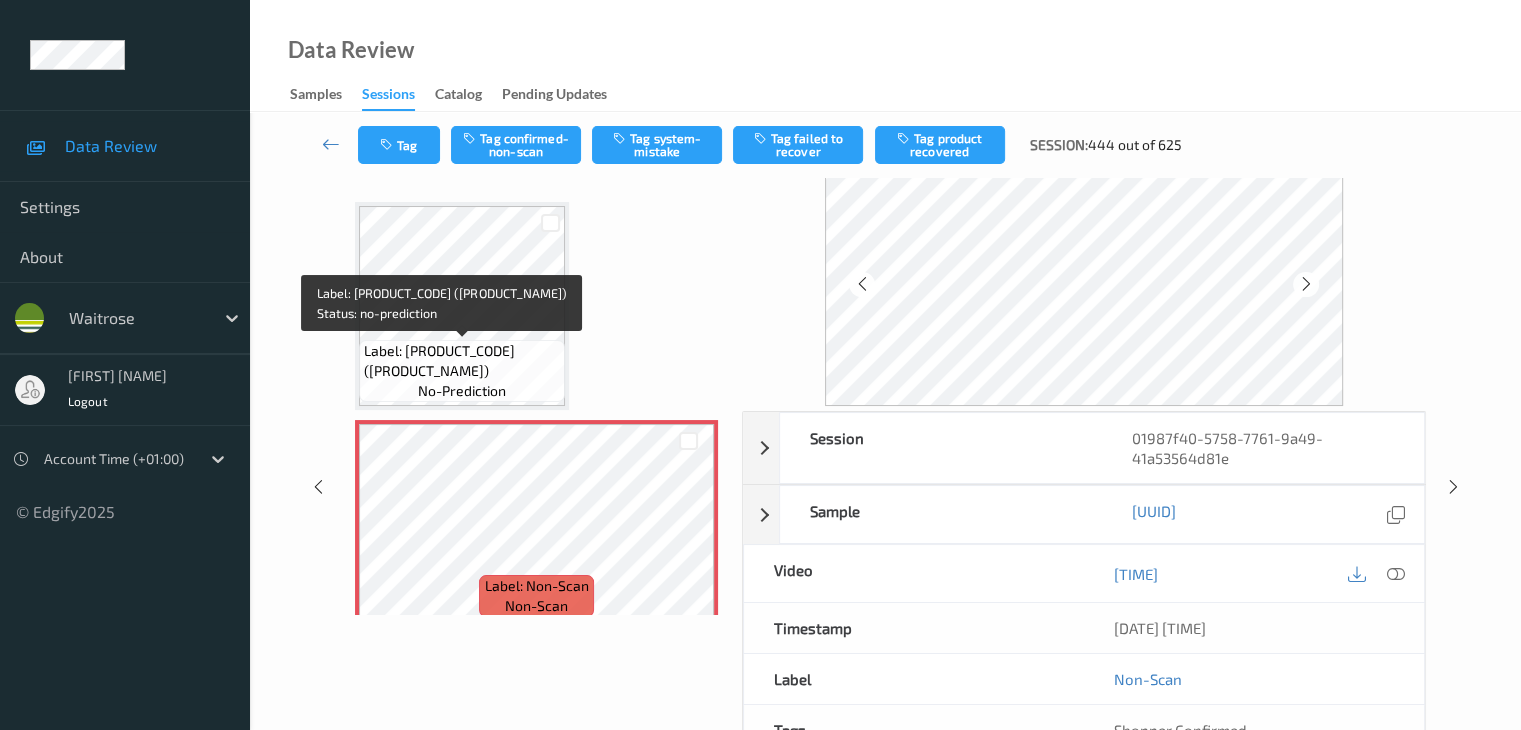 click on "Label: [PRODUCT_CODE] ([PRODUCT_NAME])" at bounding box center [462, 361] 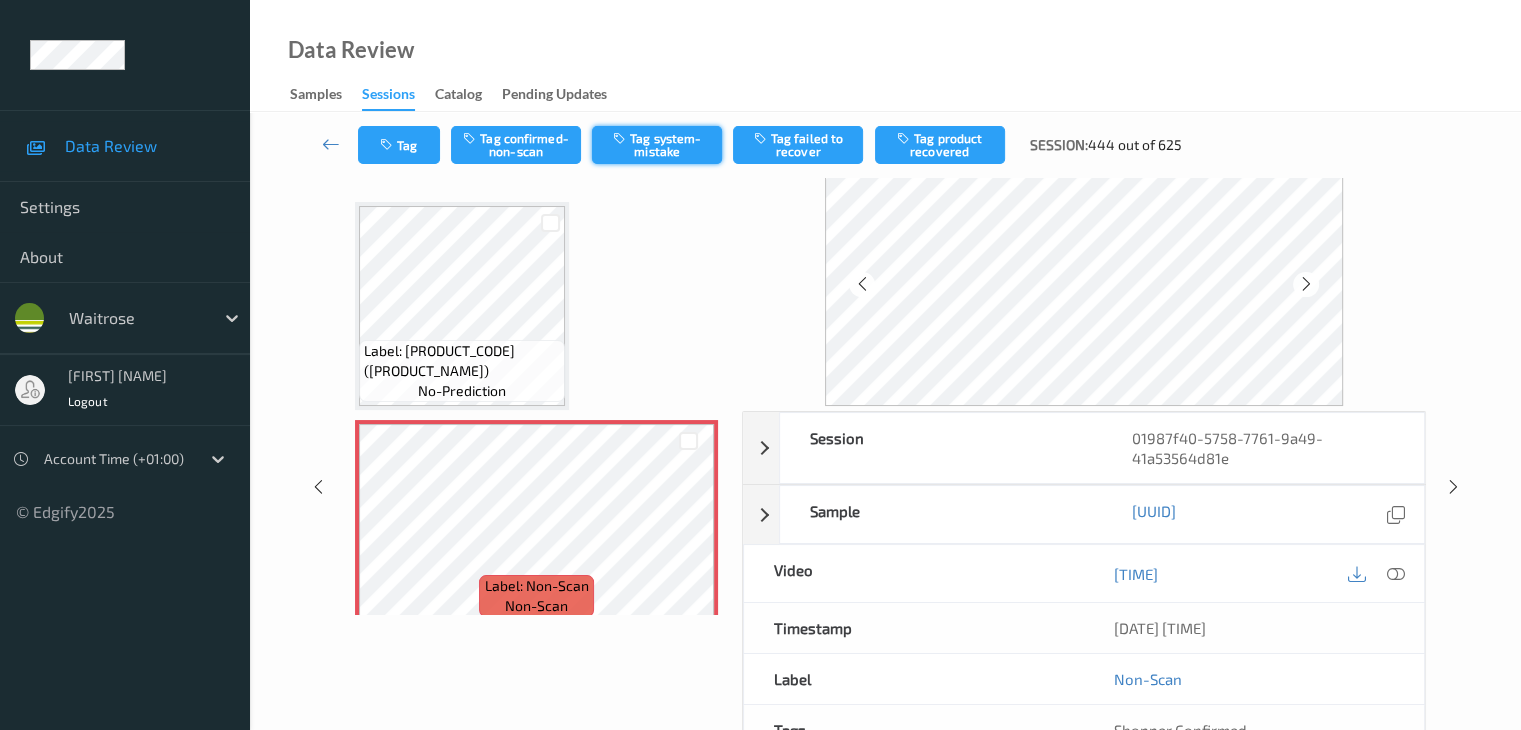 click on "Tag   system-mistake" at bounding box center (657, 145) 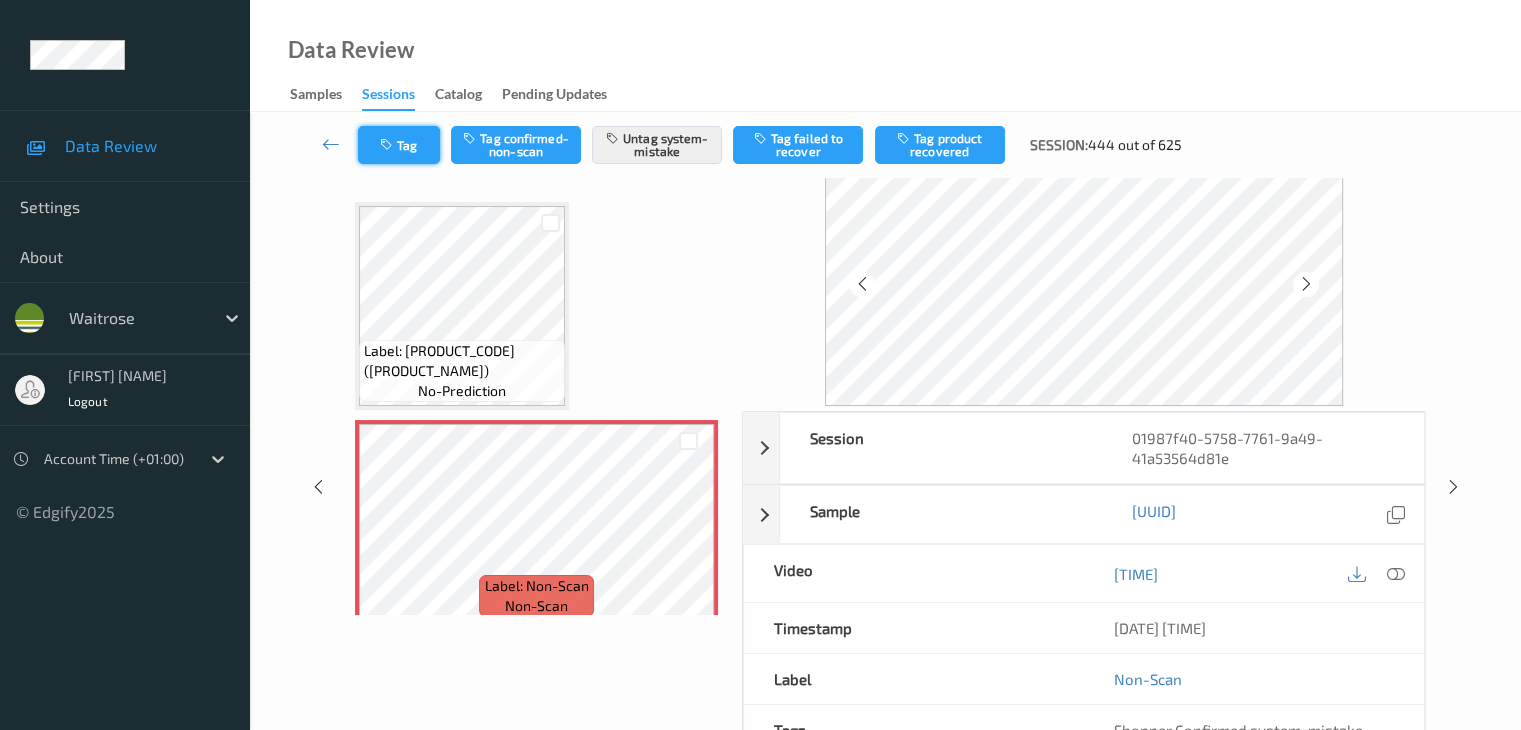 click on "Tag" at bounding box center (399, 145) 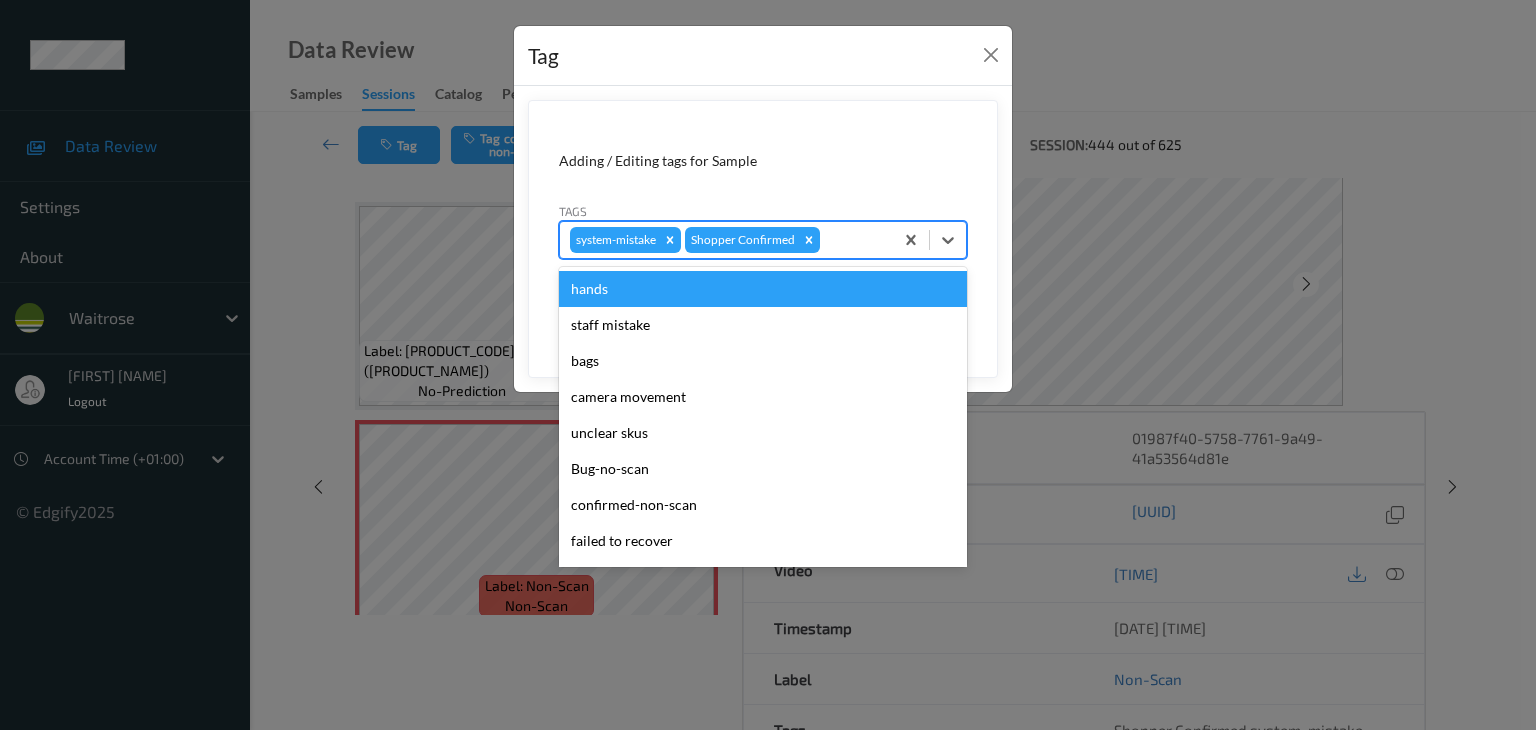 click at bounding box center (853, 240) 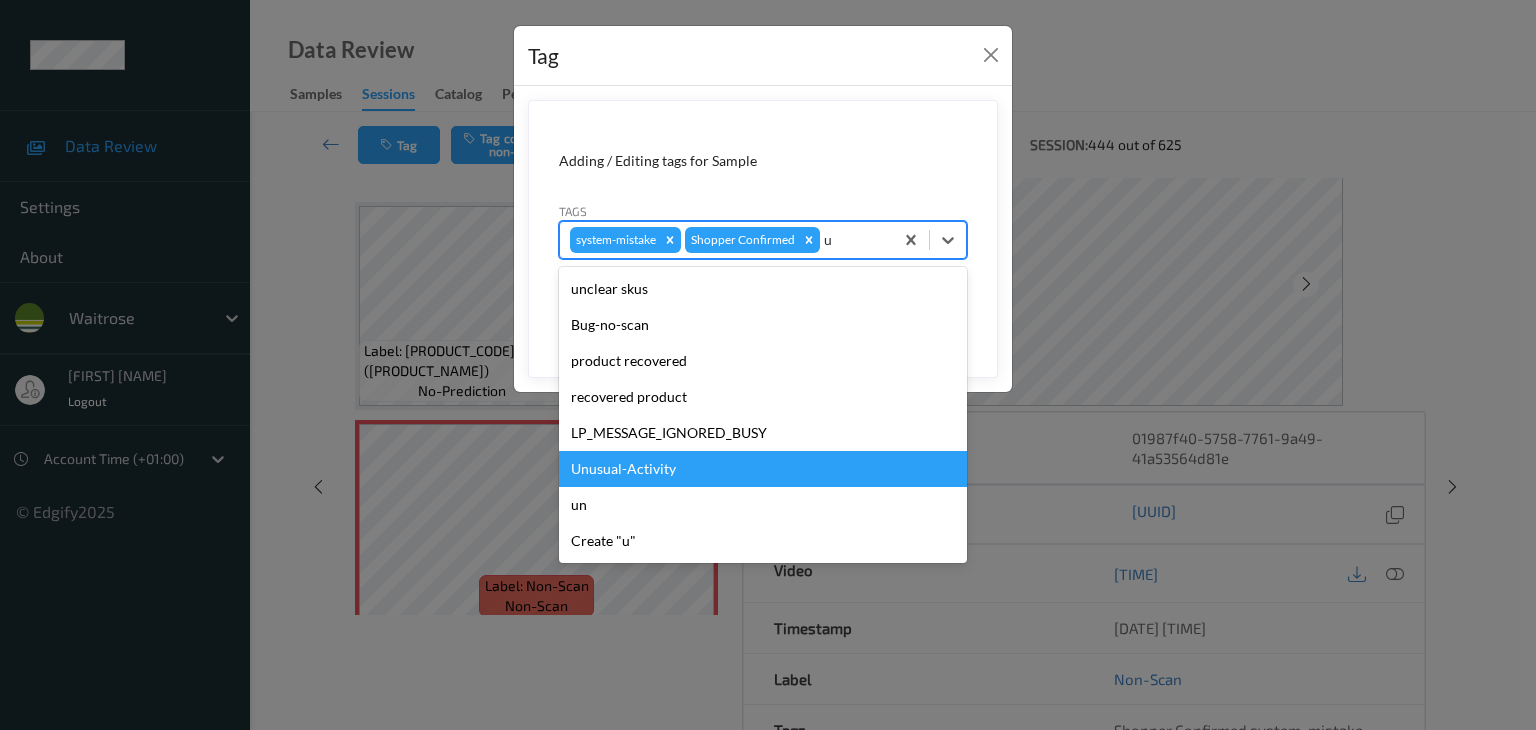 click on "Unusual-Activity" at bounding box center [763, 469] 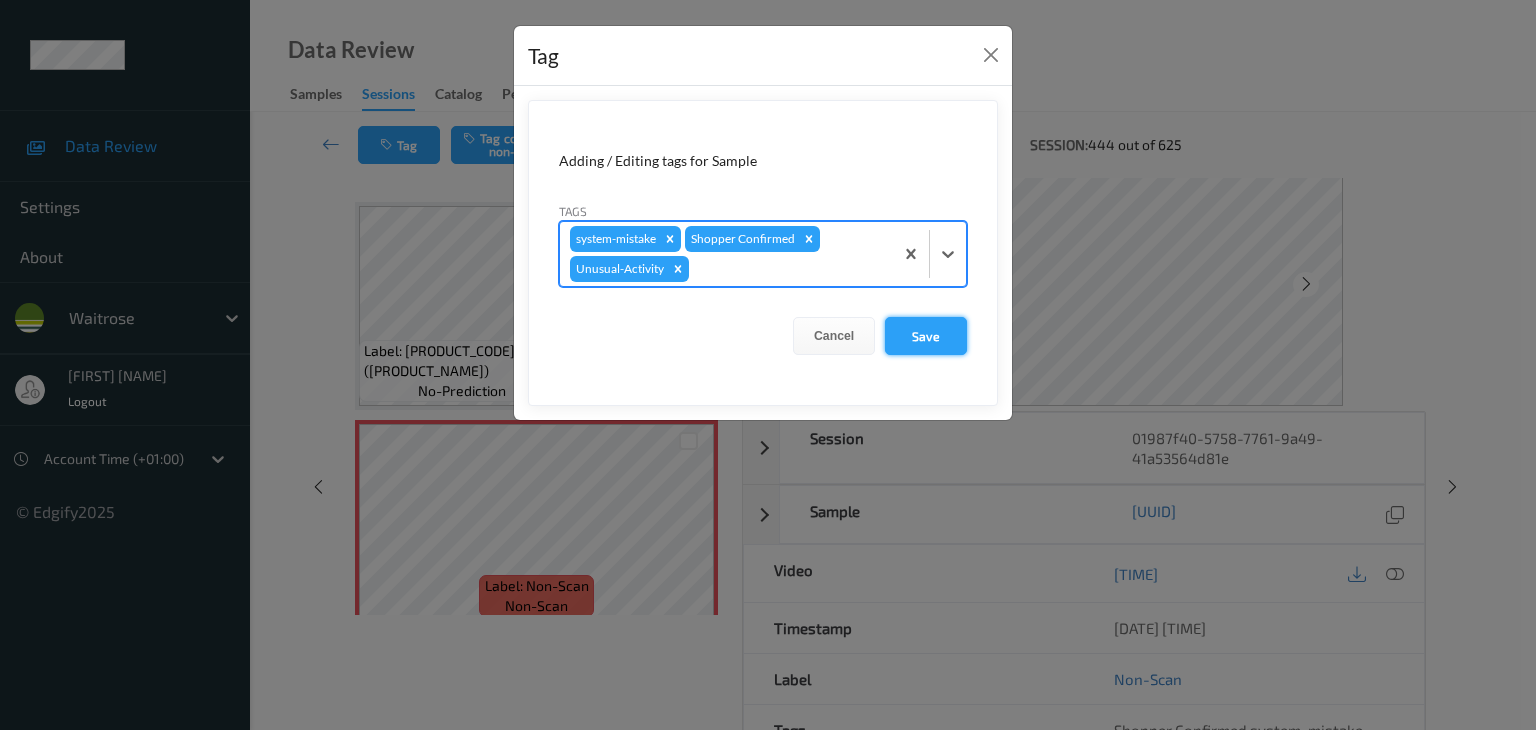click on "Save" at bounding box center (926, 336) 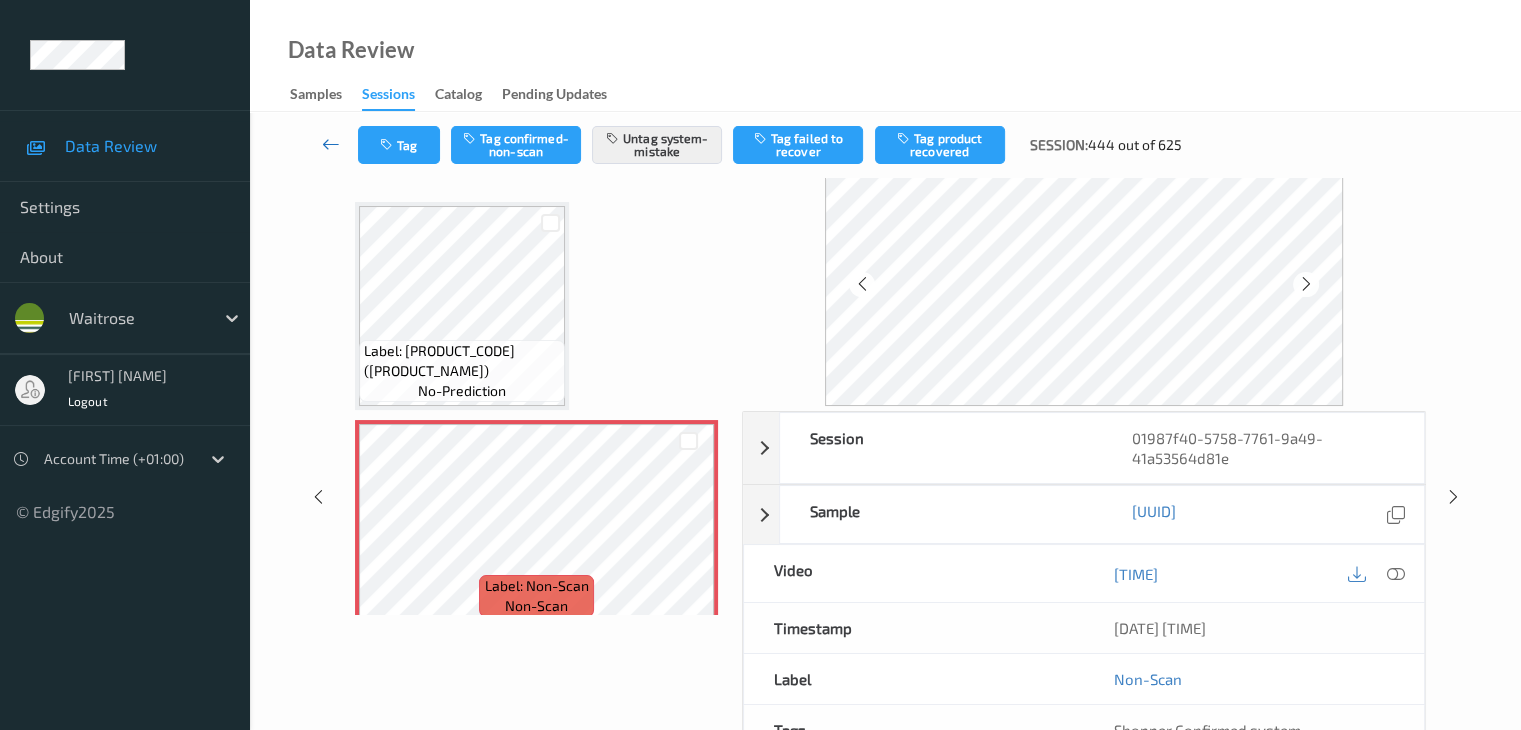click at bounding box center (331, 144) 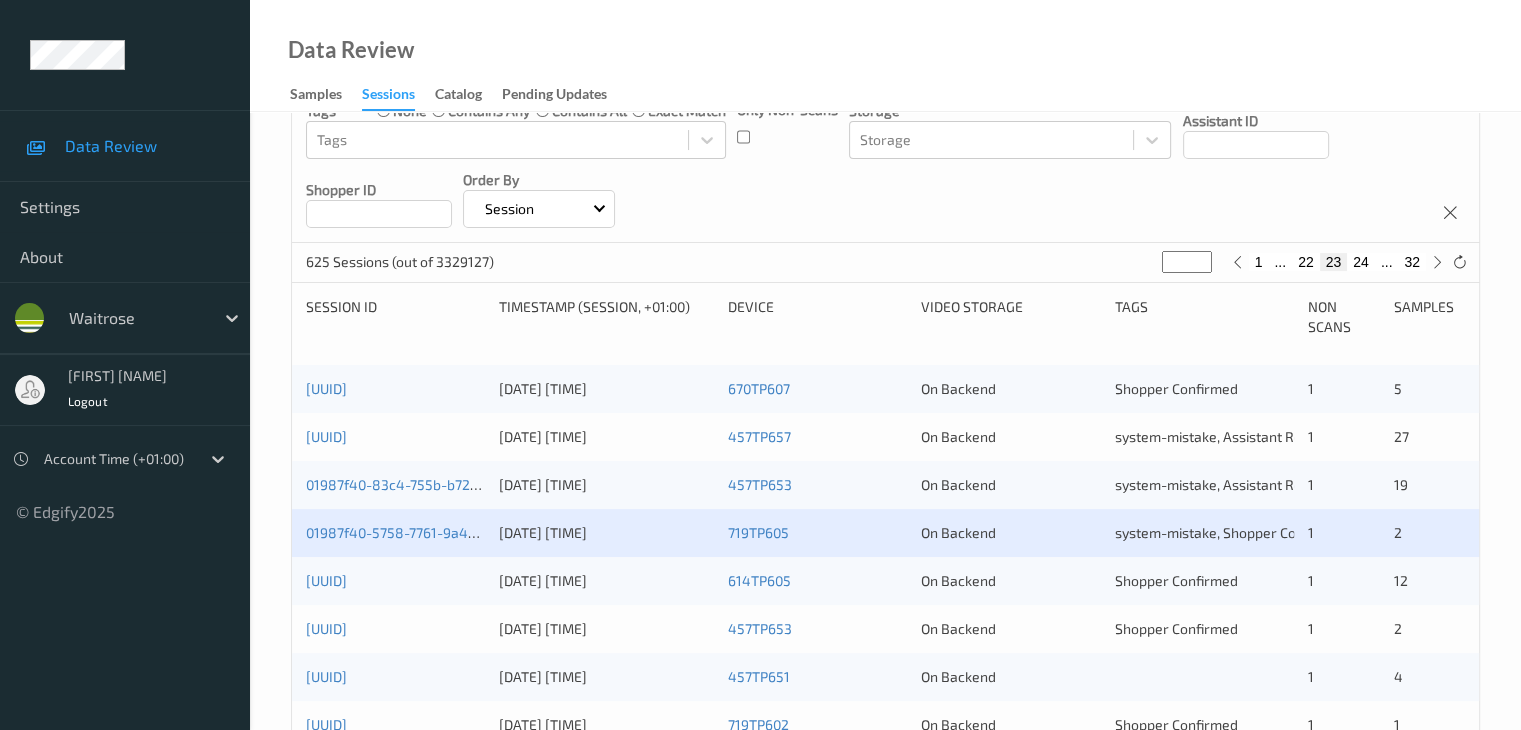 scroll, scrollTop: 500, scrollLeft: 0, axis: vertical 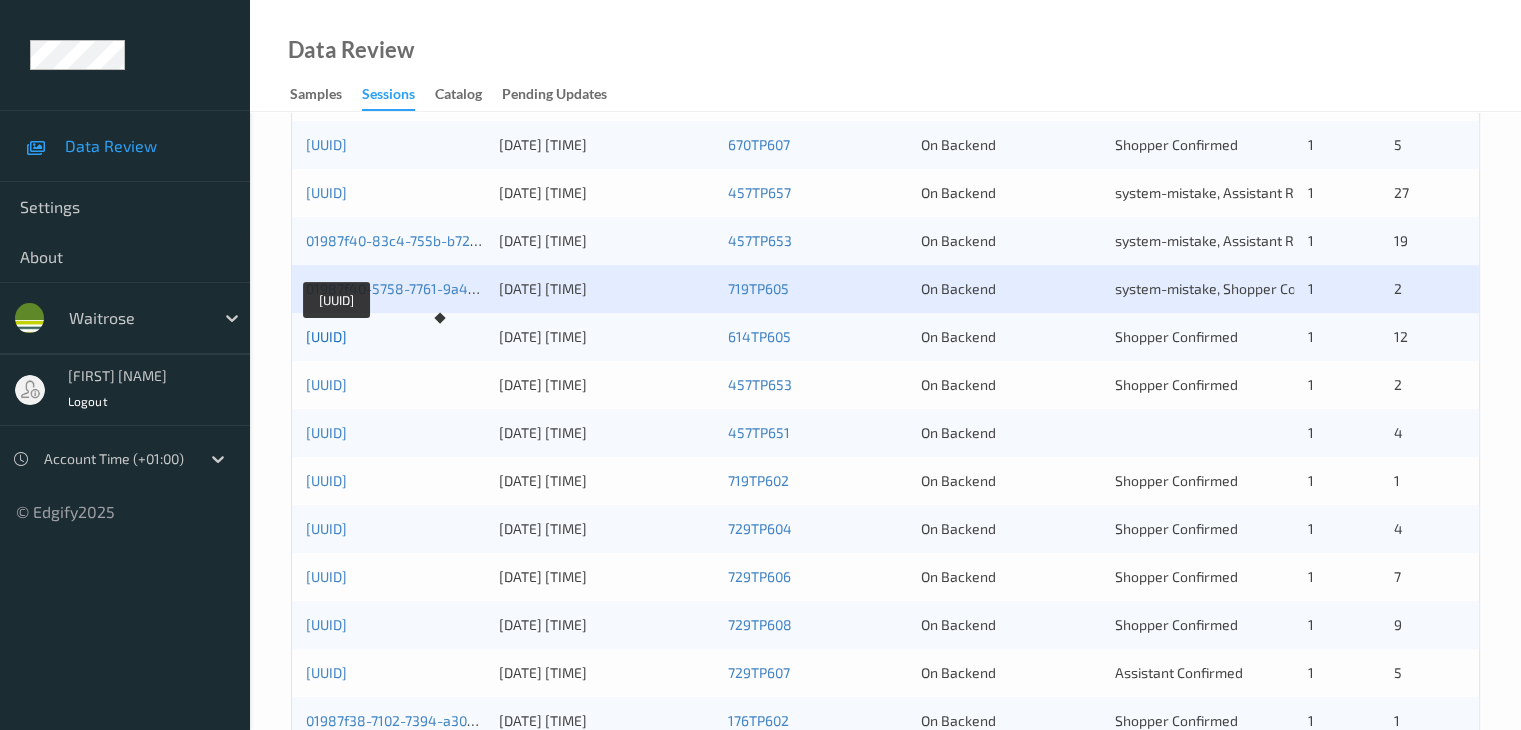 click on "[UUID]" at bounding box center [326, 336] 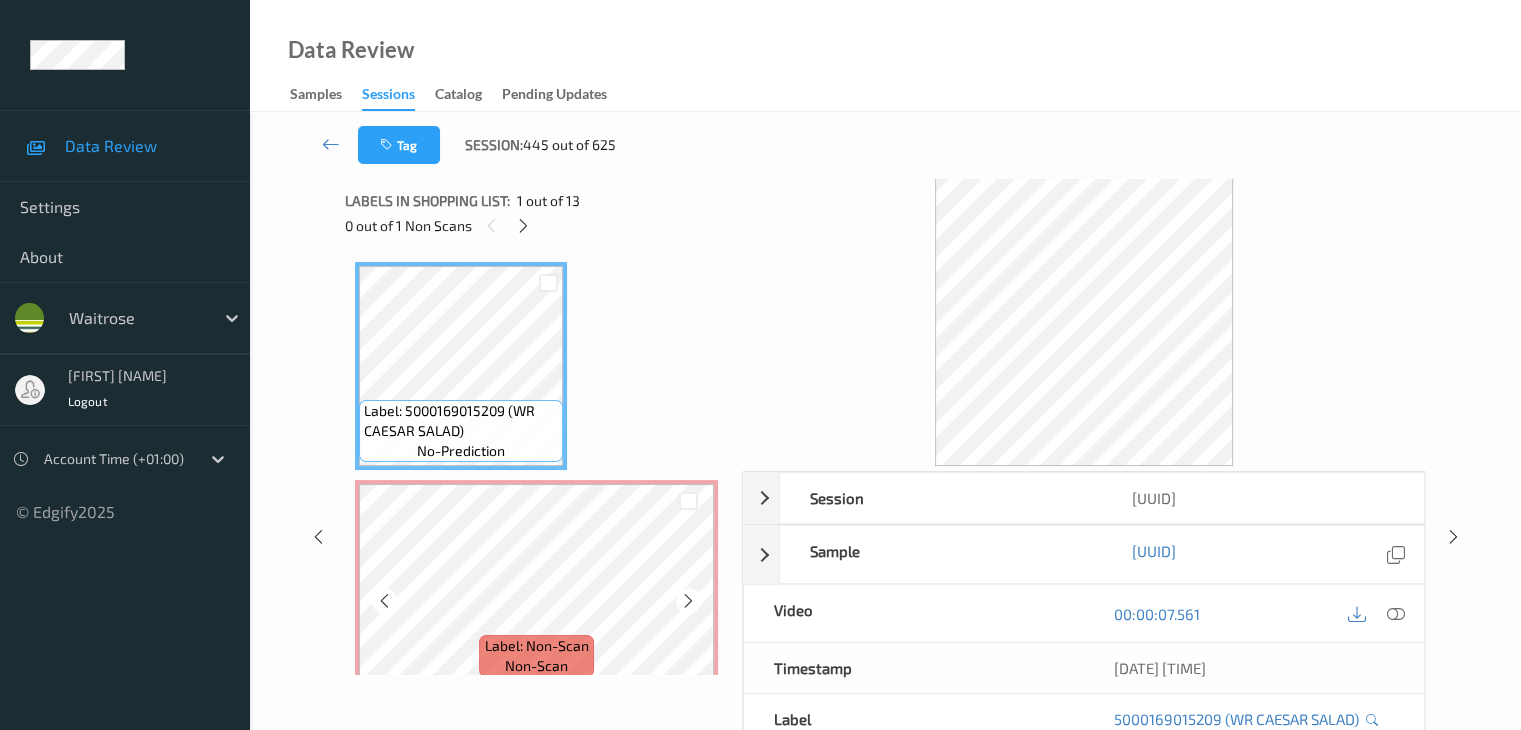 scroll, scrollTop: 0, scrollLeft: 0, axis: both 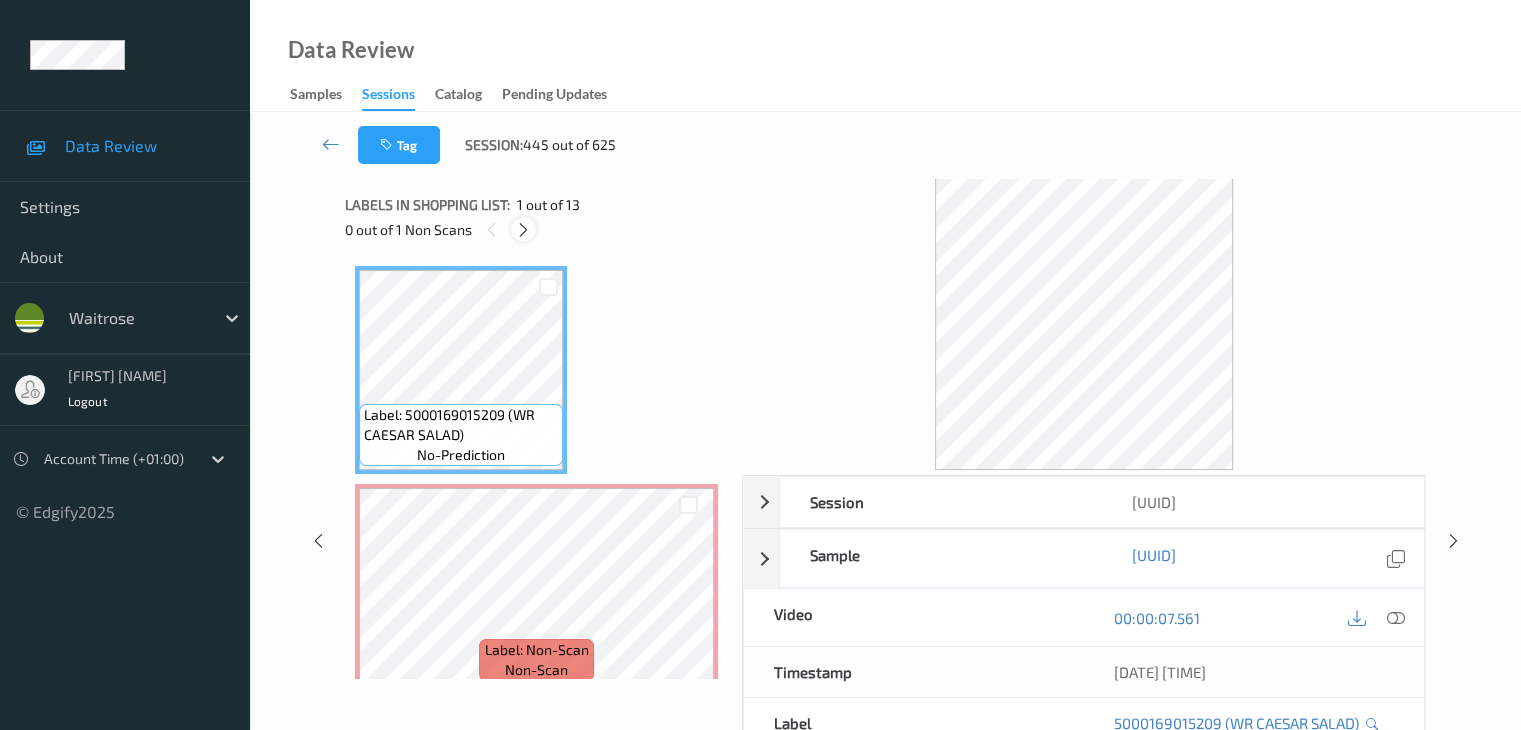 click at bounding box center [523, 230] 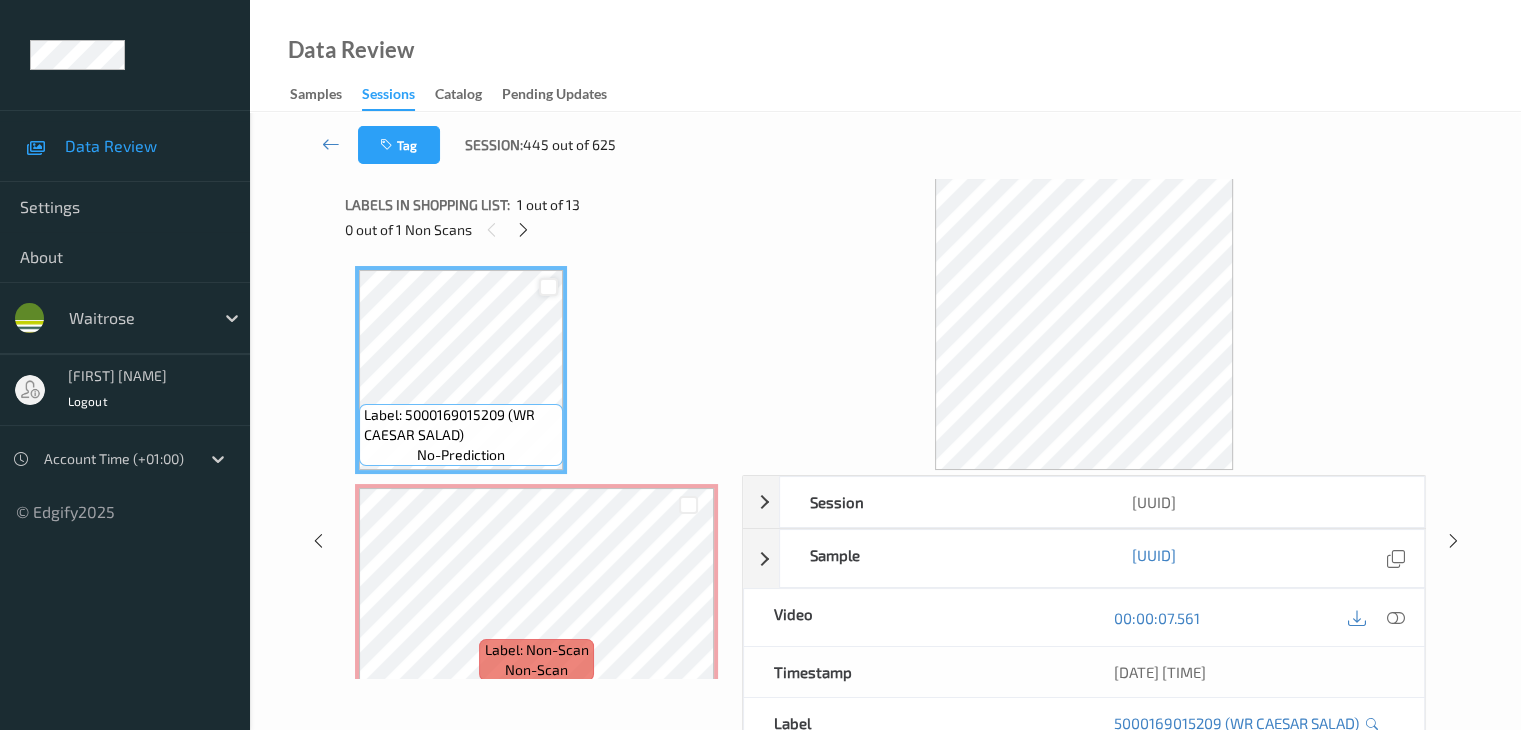 scroll, scrollTop: 10, scrollLeft: 0, axis: vertical 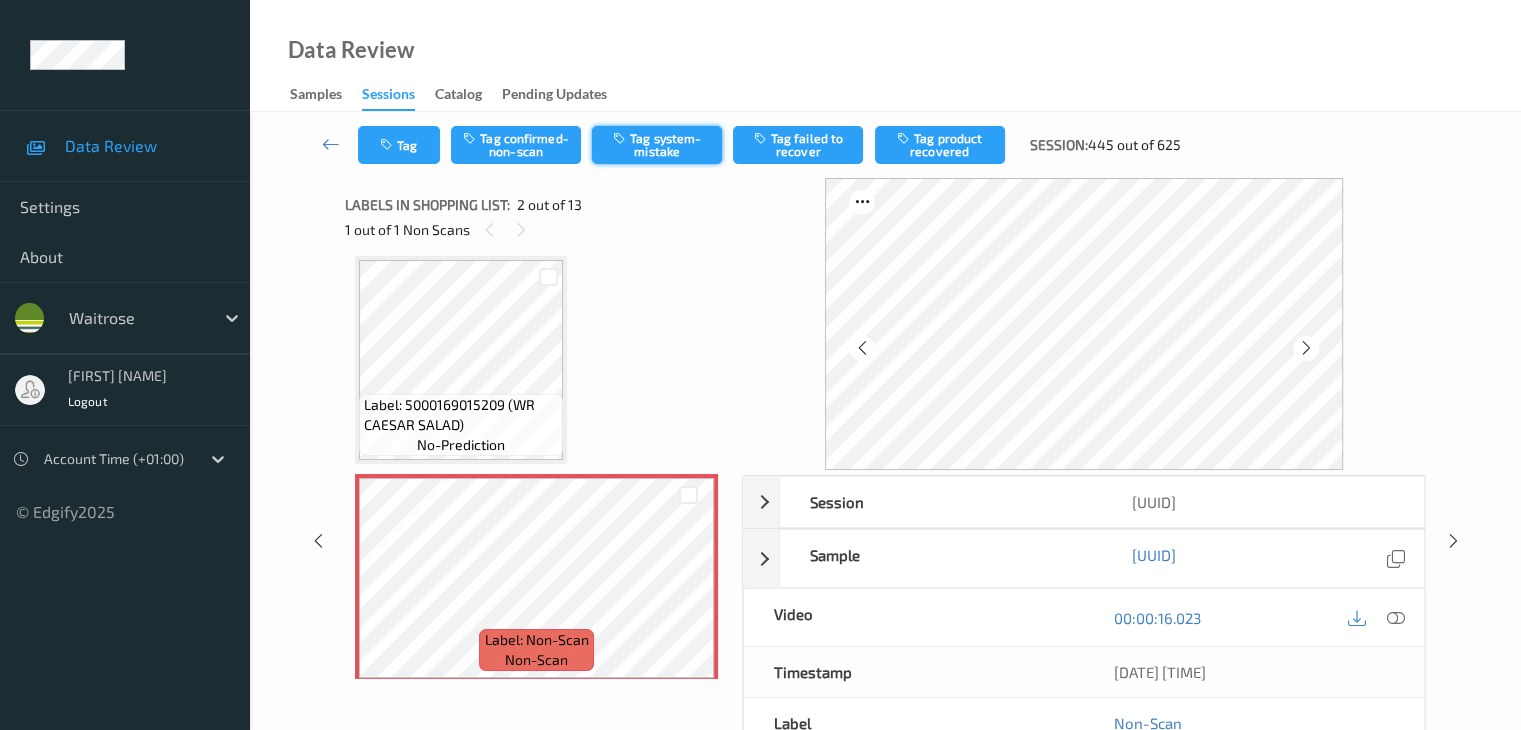 click on "Tag   system-mistake" at bounding box center (657, 145) 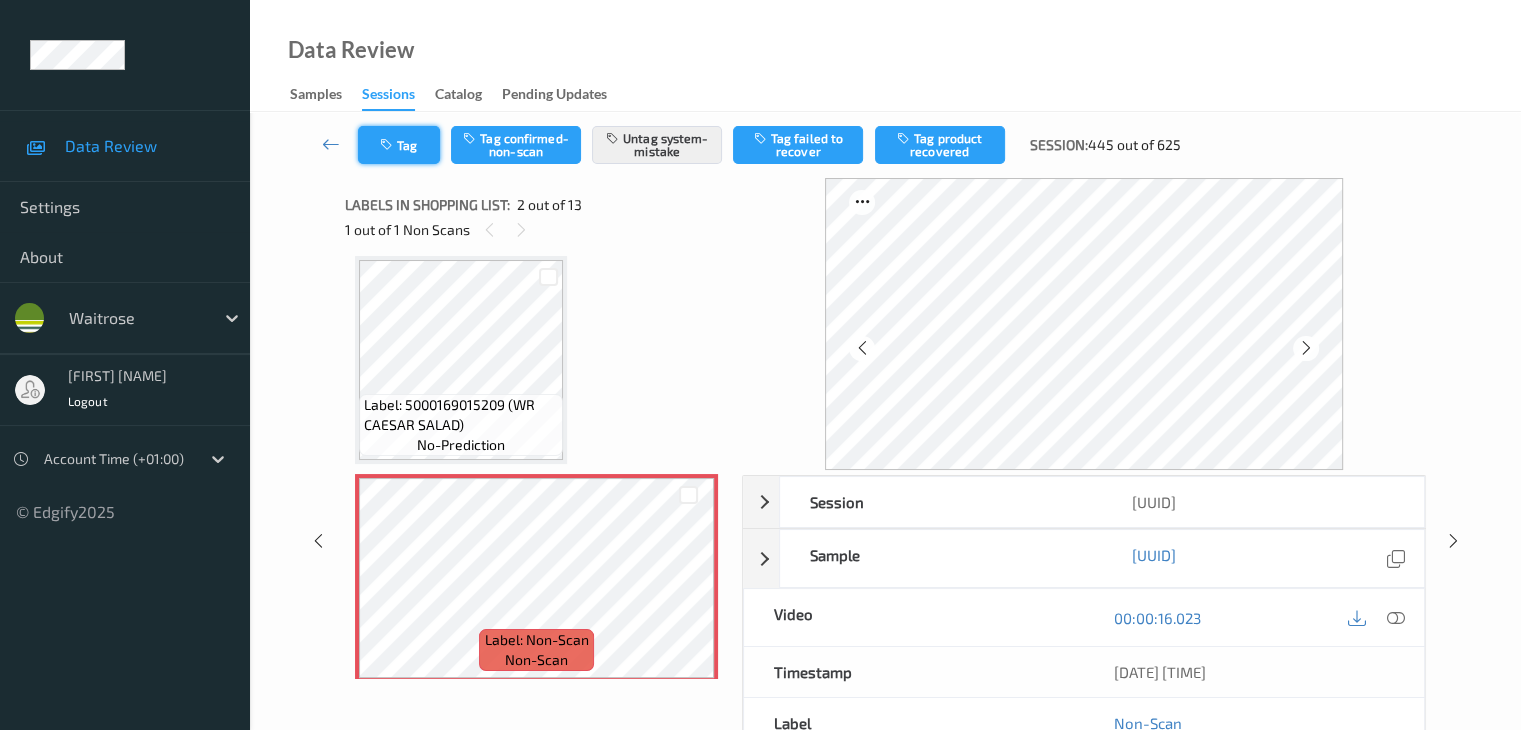 click on "Tag" at bounding box center [399, 145] 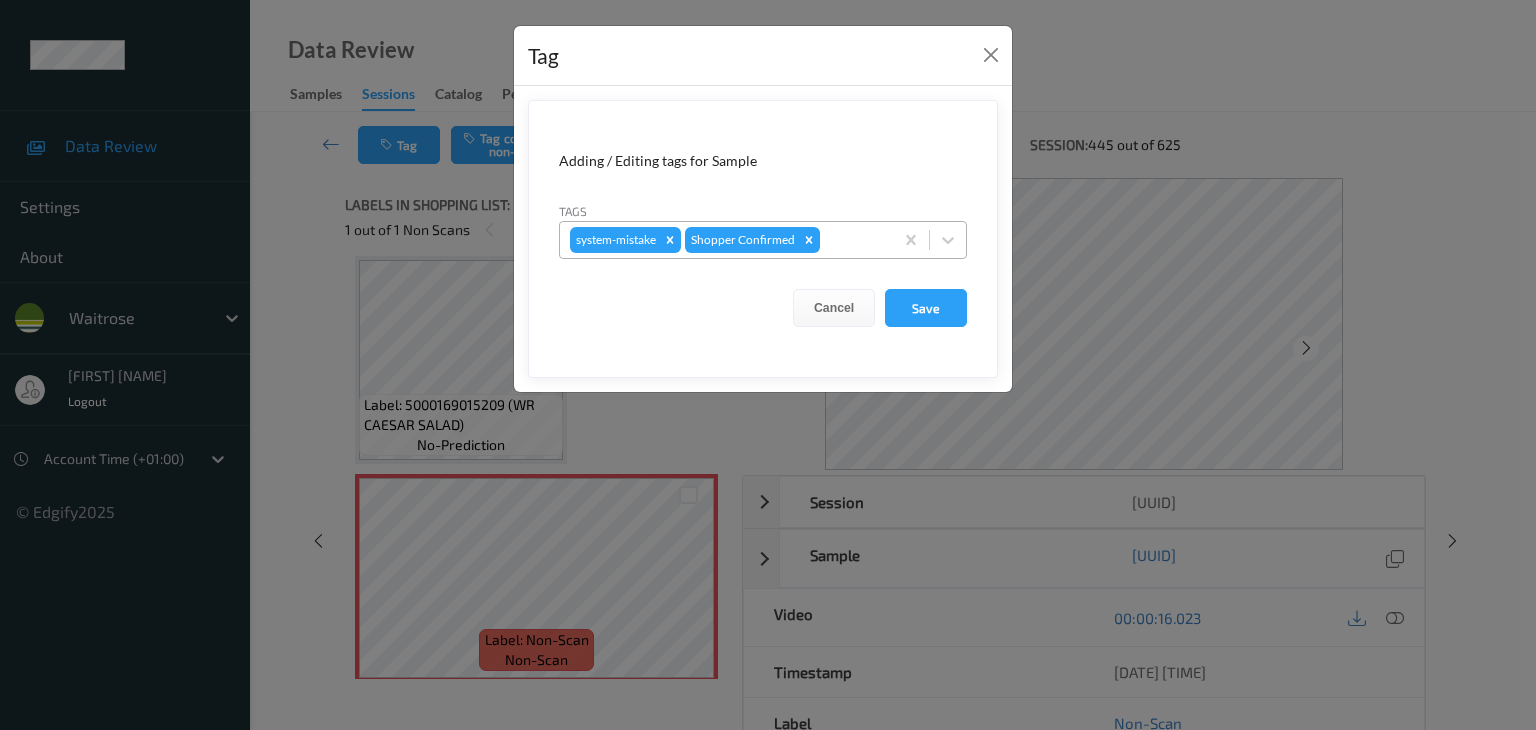 click at bounding box center (853, 240) 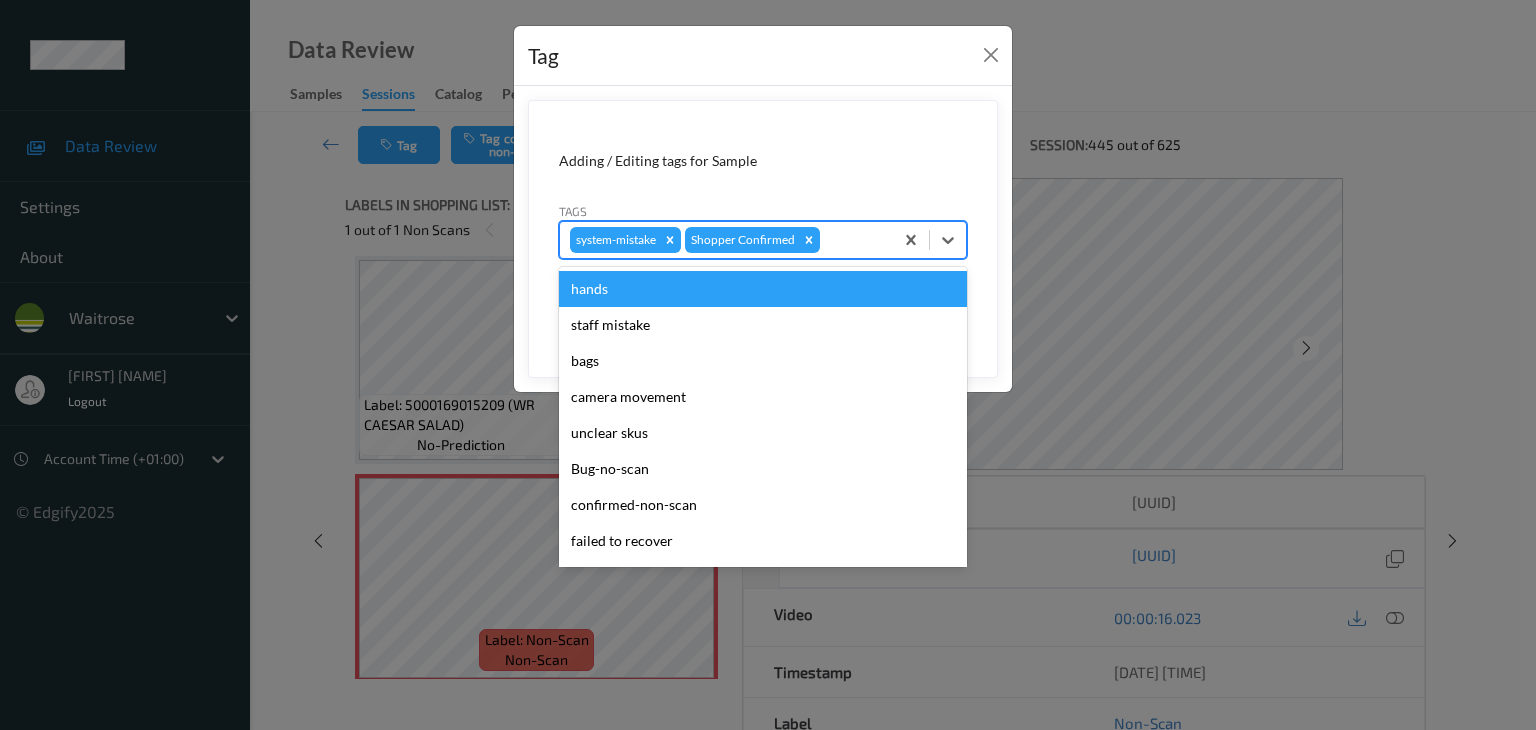 type on "u" 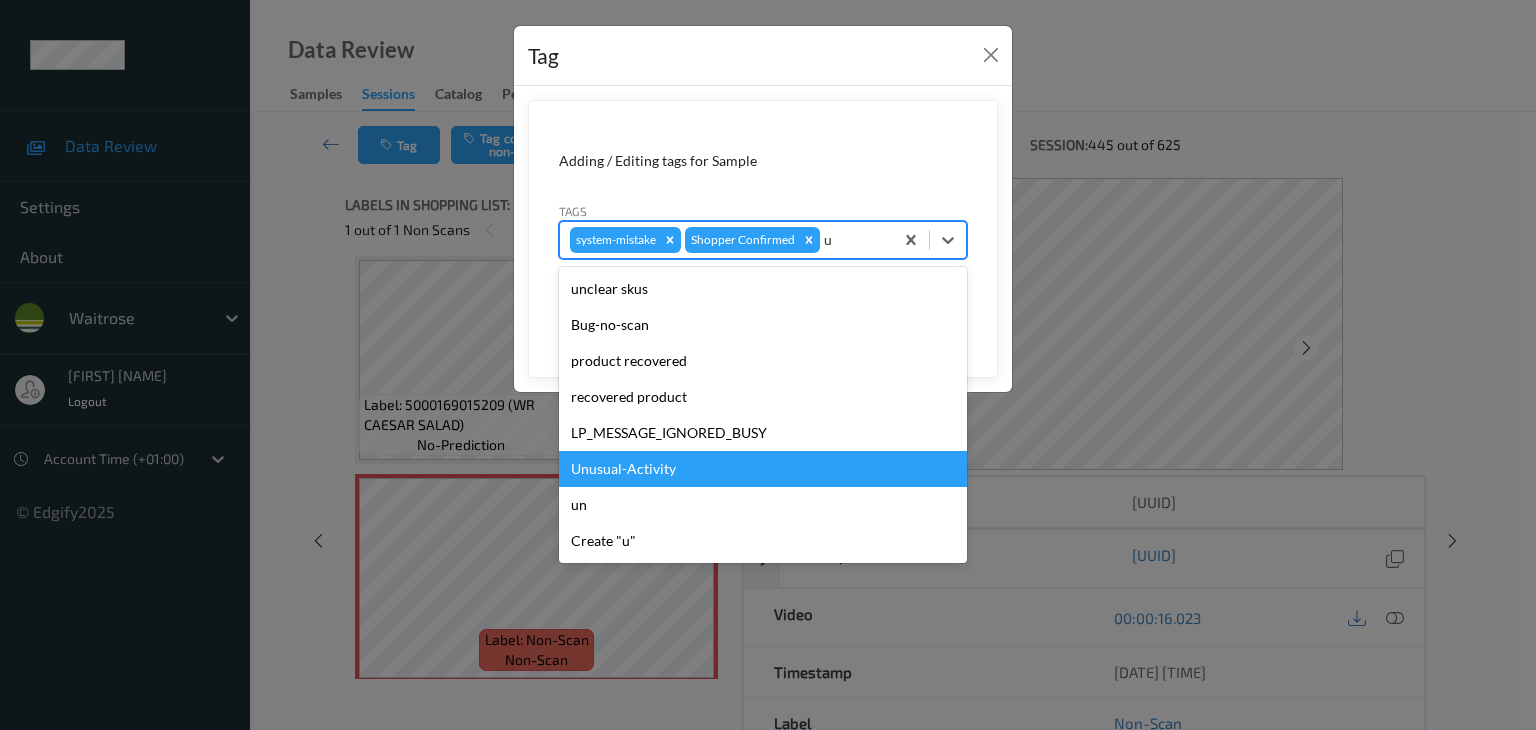 click on "Unusual-Activity" at bounding box center [763, 469] 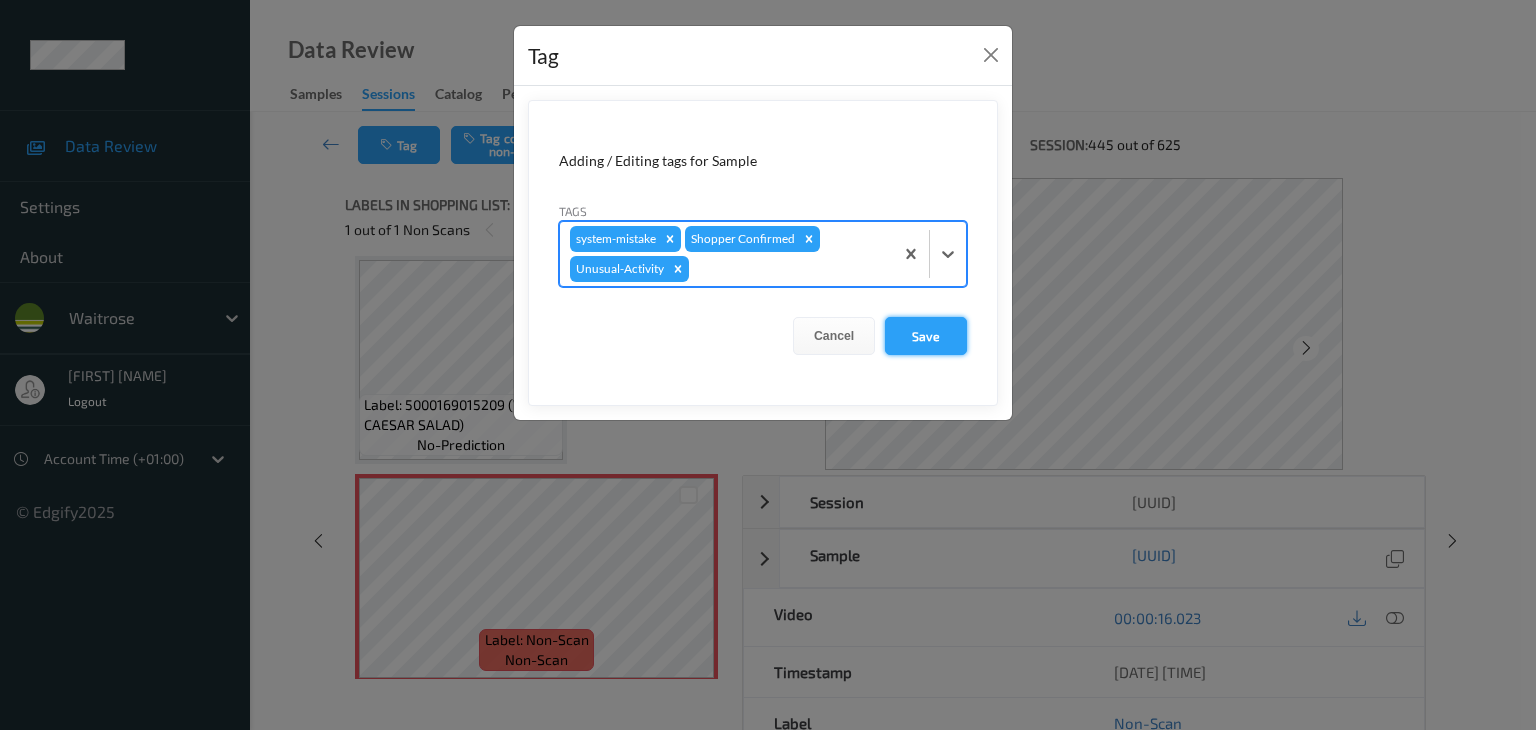 click on "Save" at bounding box center [926, 336] 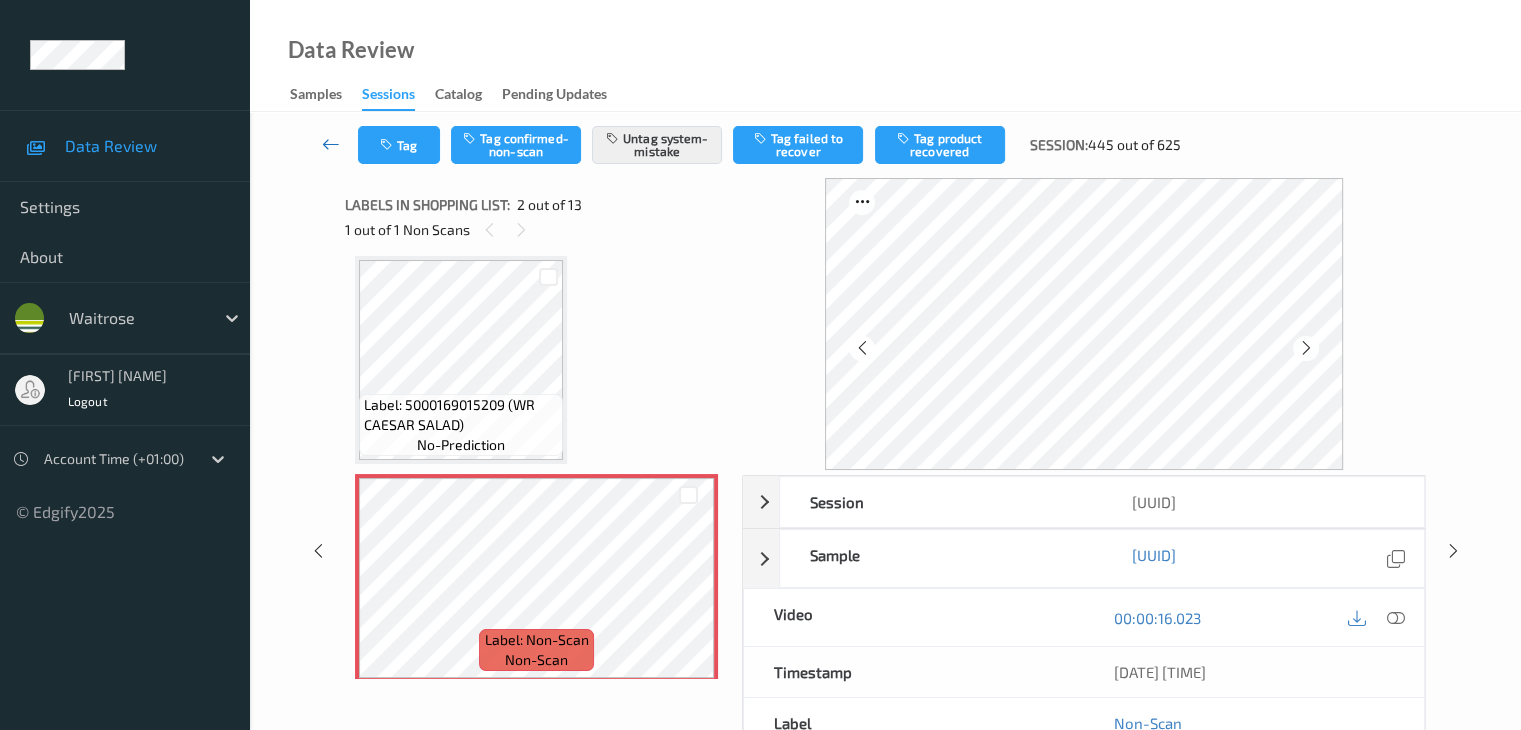 click at bounding box center (331, 144) 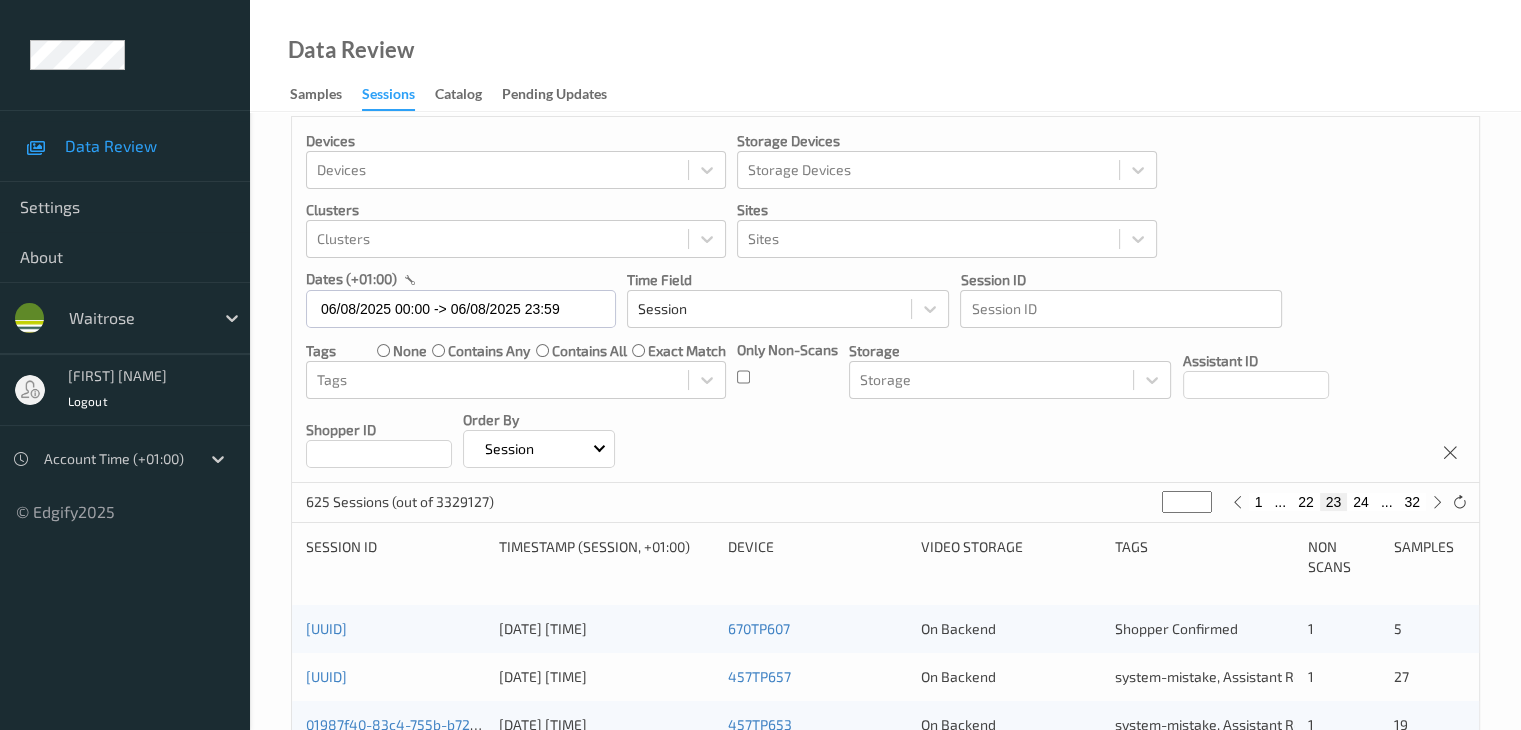 scroll, scrollTop: 600, scrollLeft: 0, axis: vertical 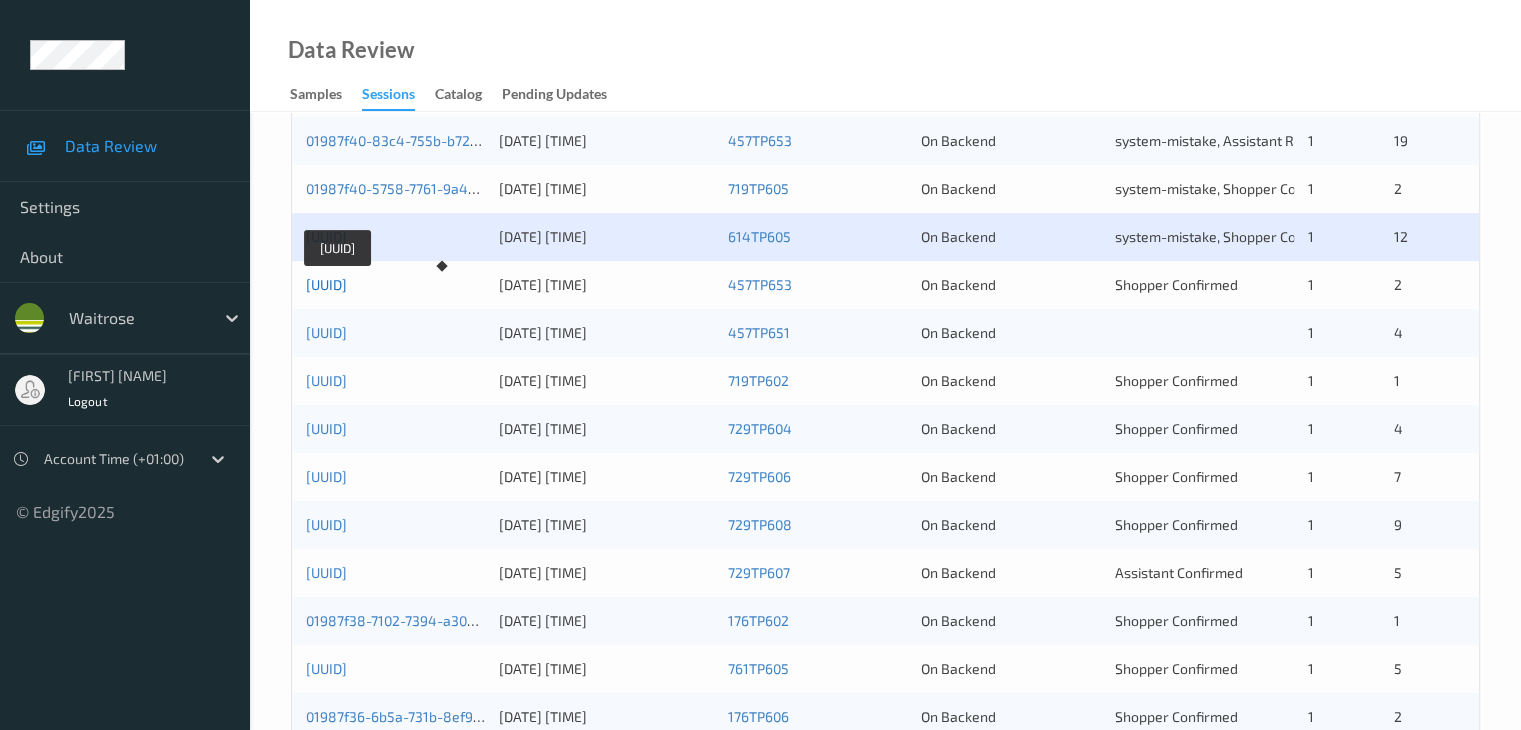 click on "[UUID]" at bounding box center (326, 284) 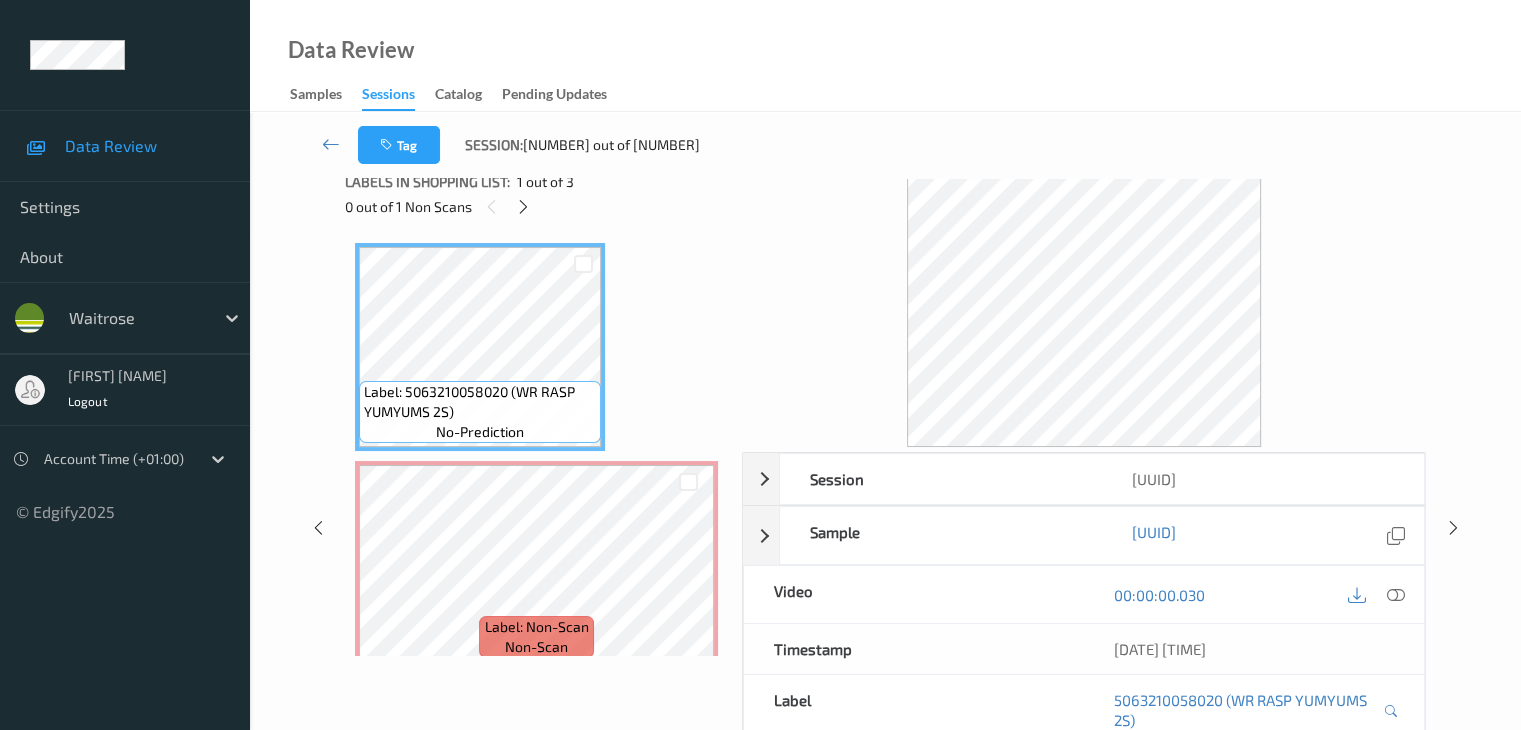 scroll, scrollTop: 0, scrollLeft: 0, axis: both 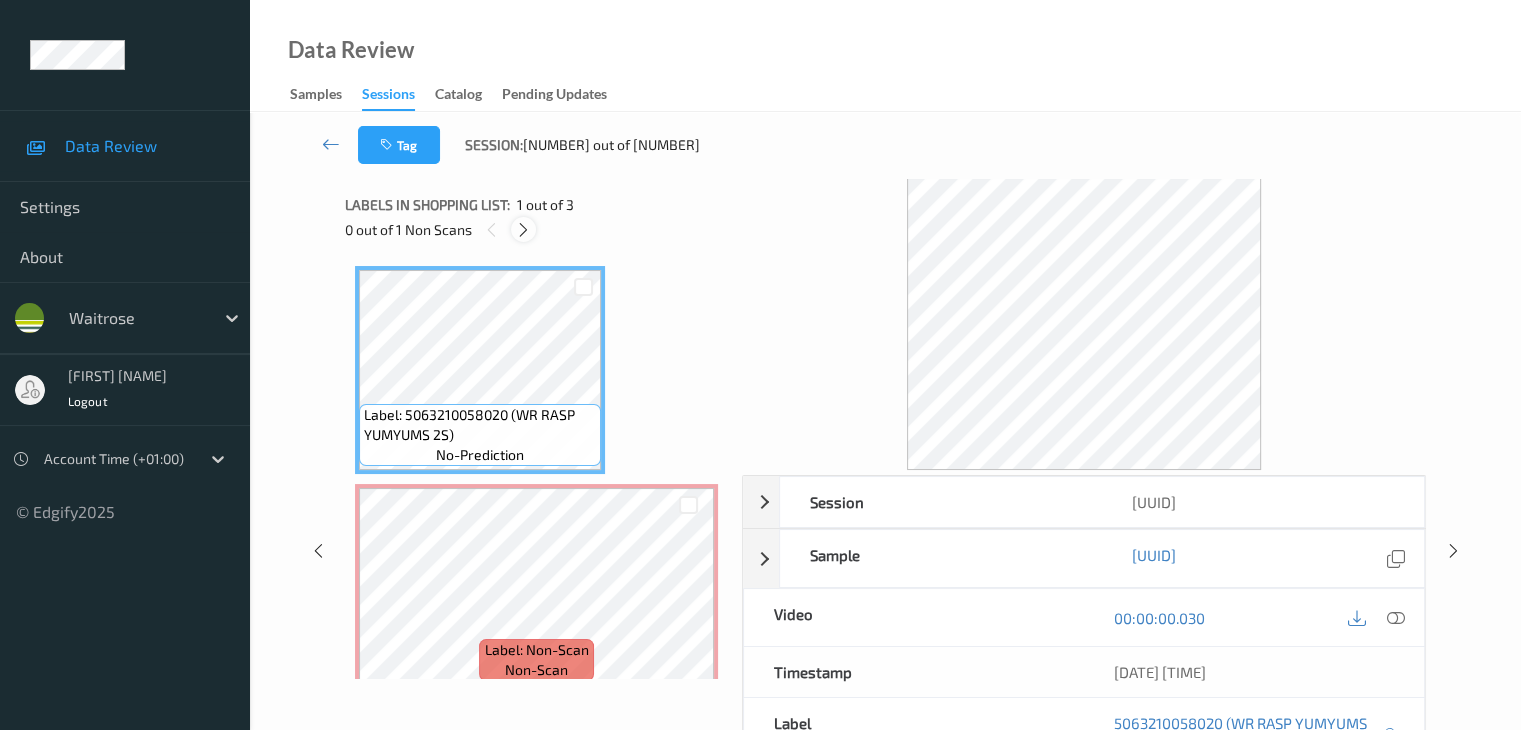 click at bounding box center [523, 230] 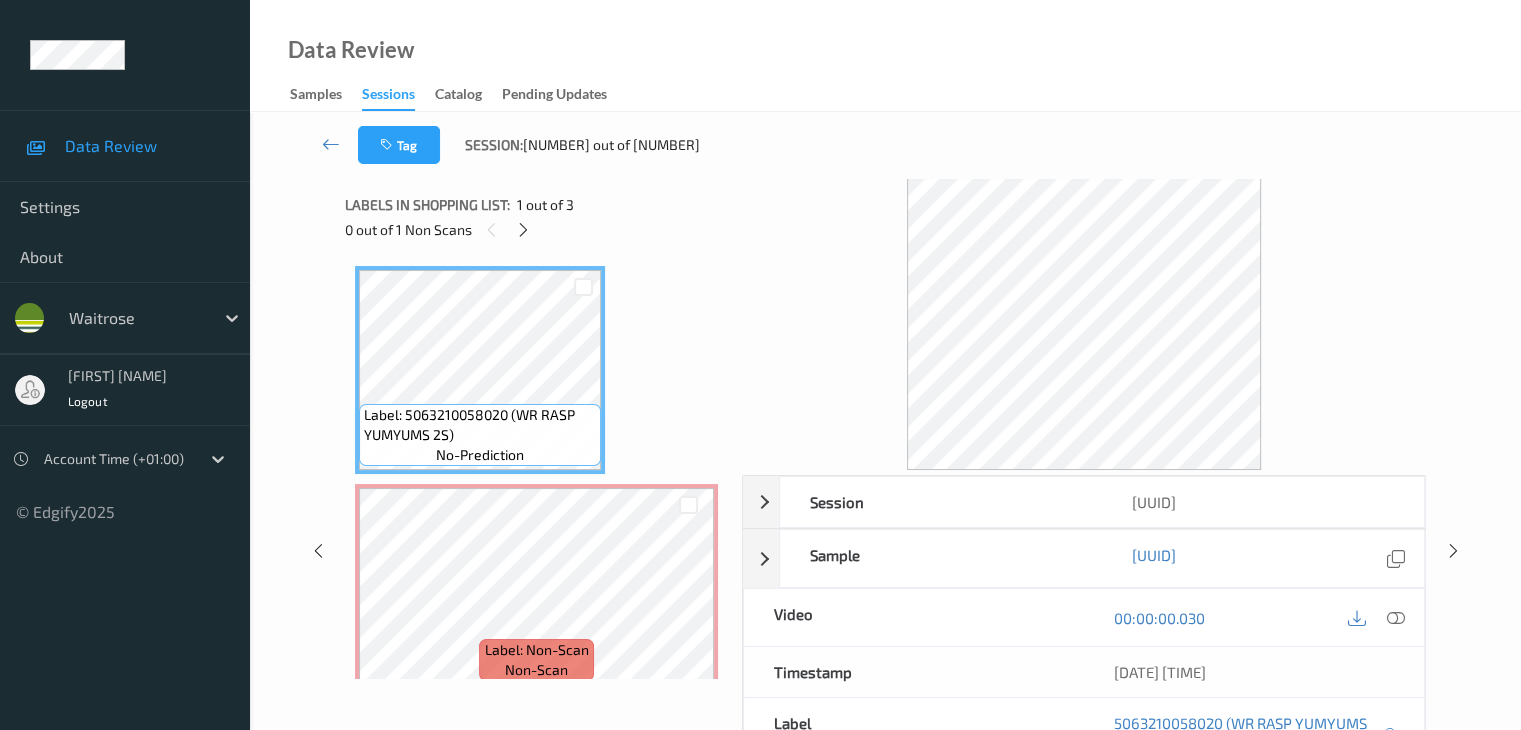 scroll, scrollTop: 10, scrollLeft: 0, axis: vertical 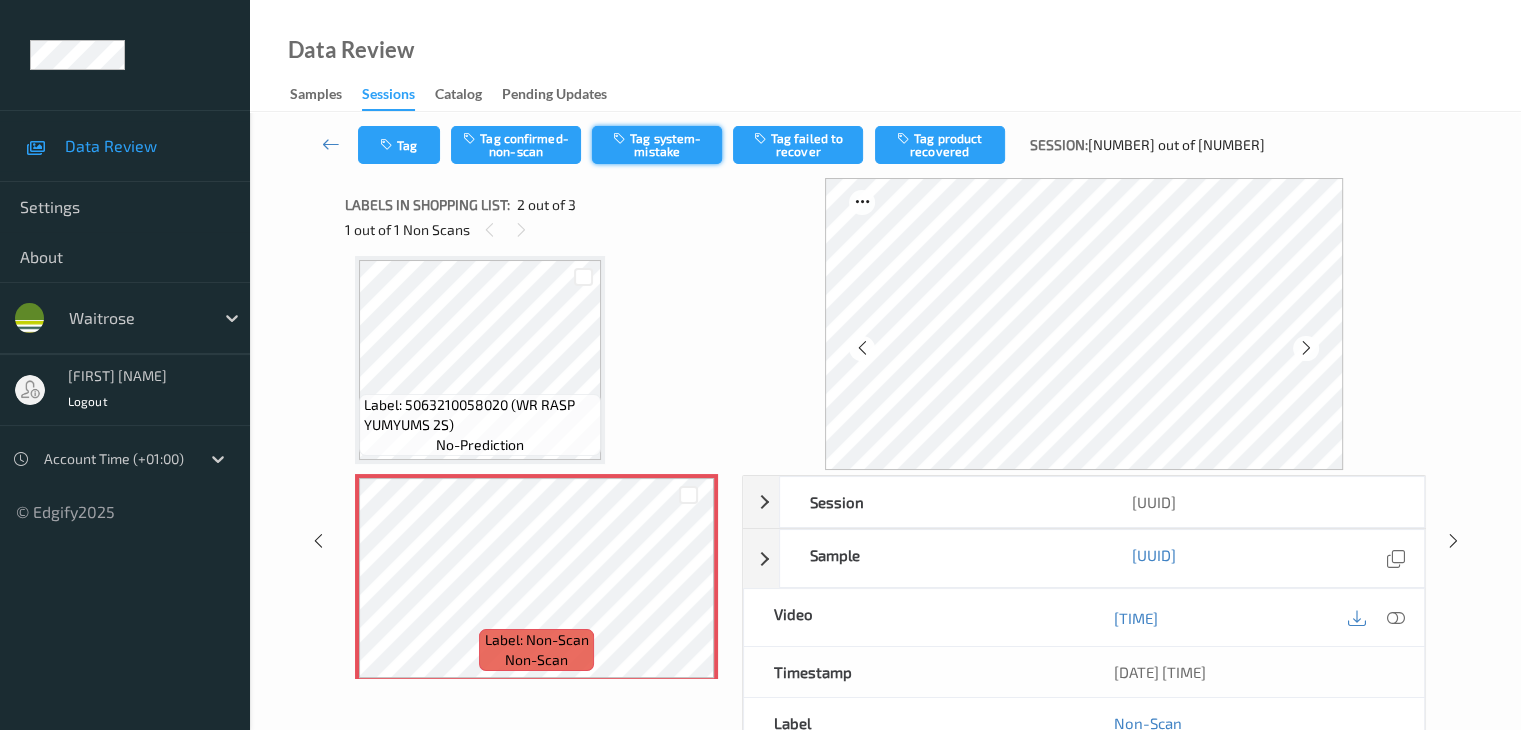 click on "Tag   system-mistake" at bounding box center (657, 145) 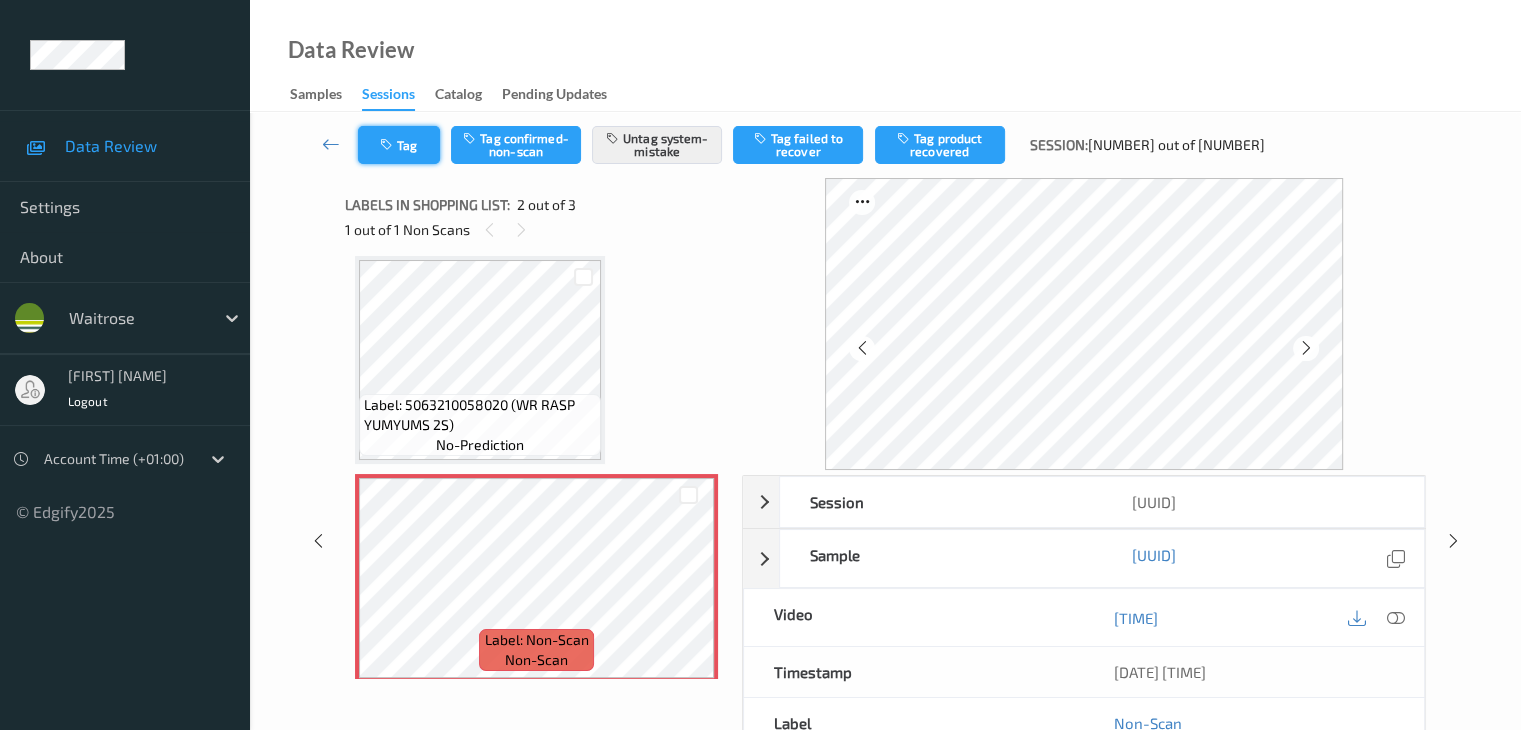 click on "Tag" at bounding box center (399, 145) 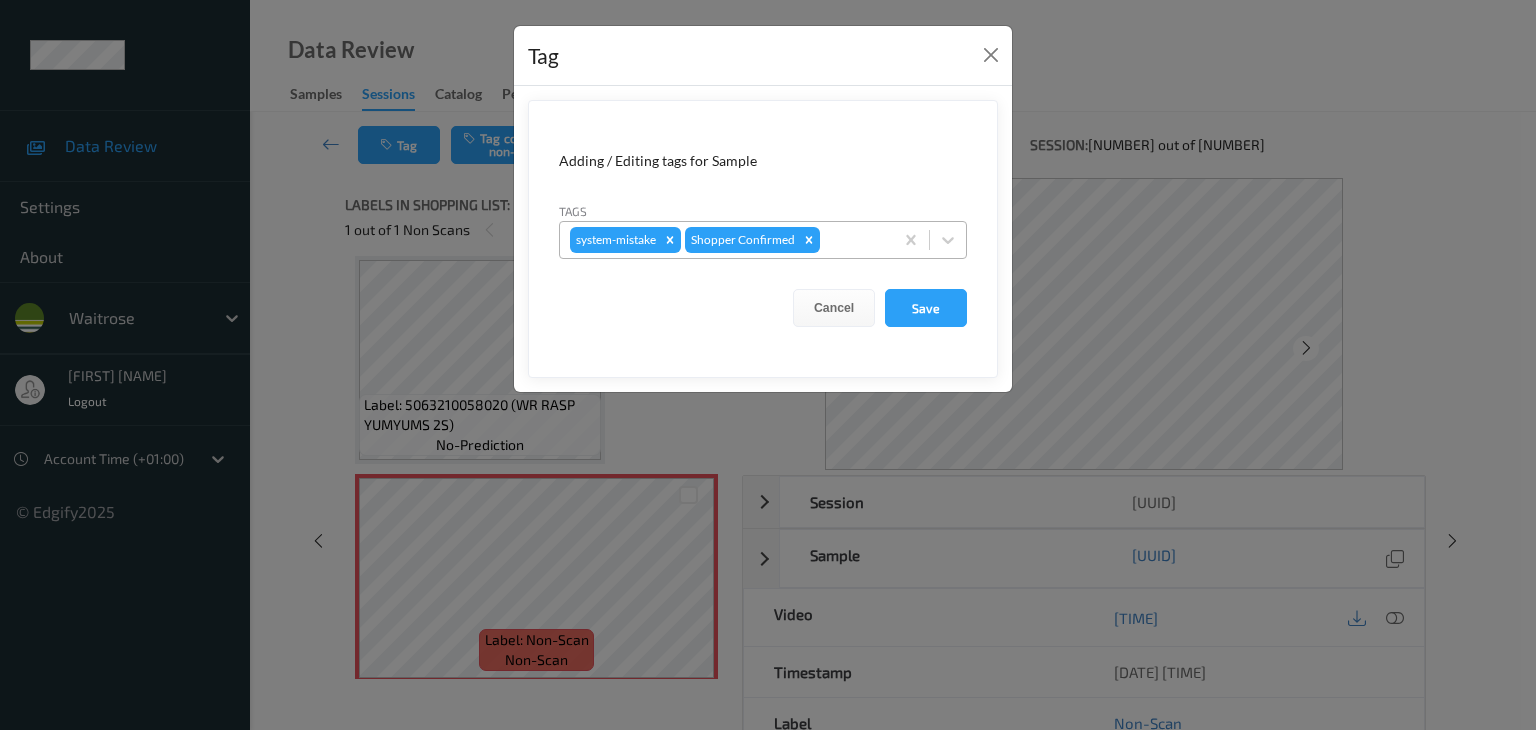 click at bounding box center (853, 240) 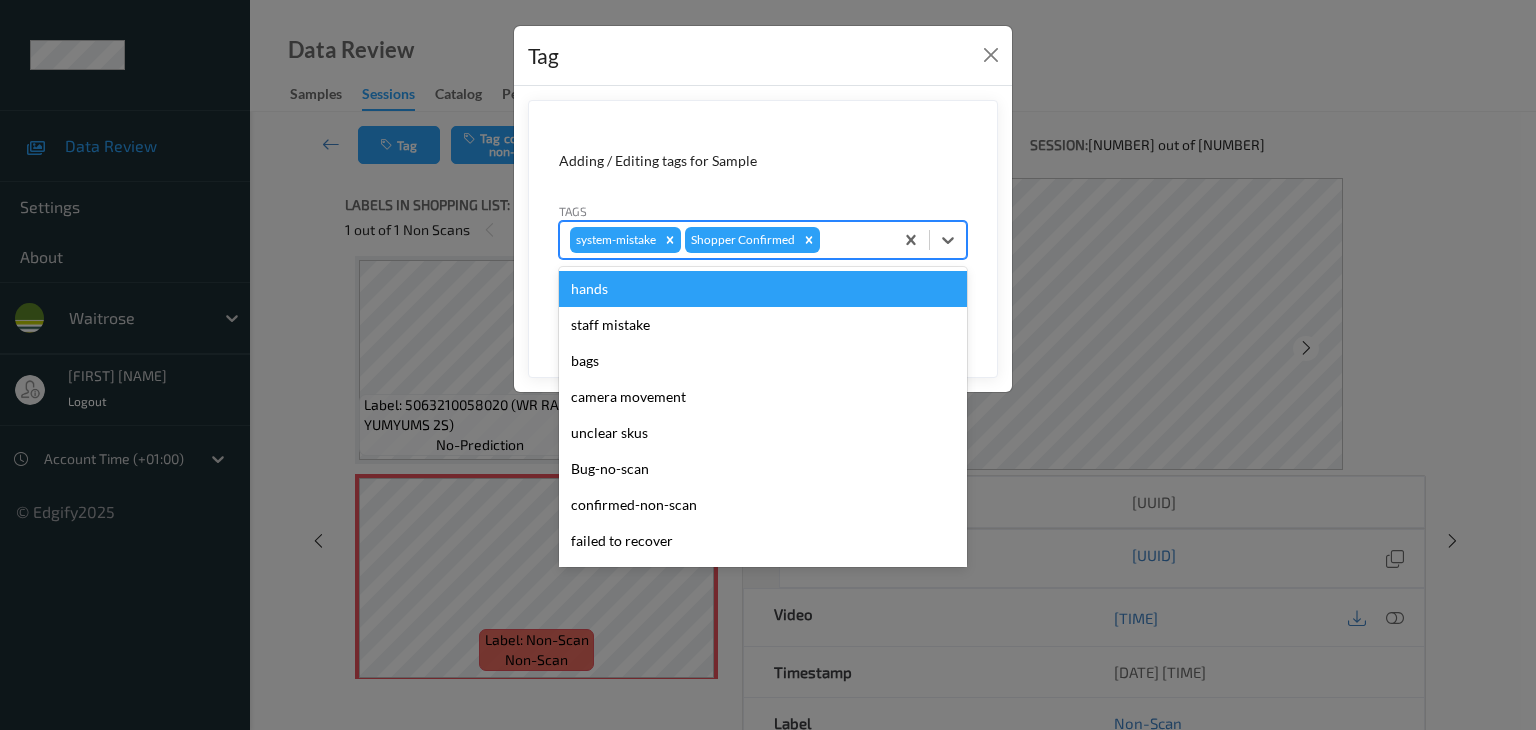 type on "u" 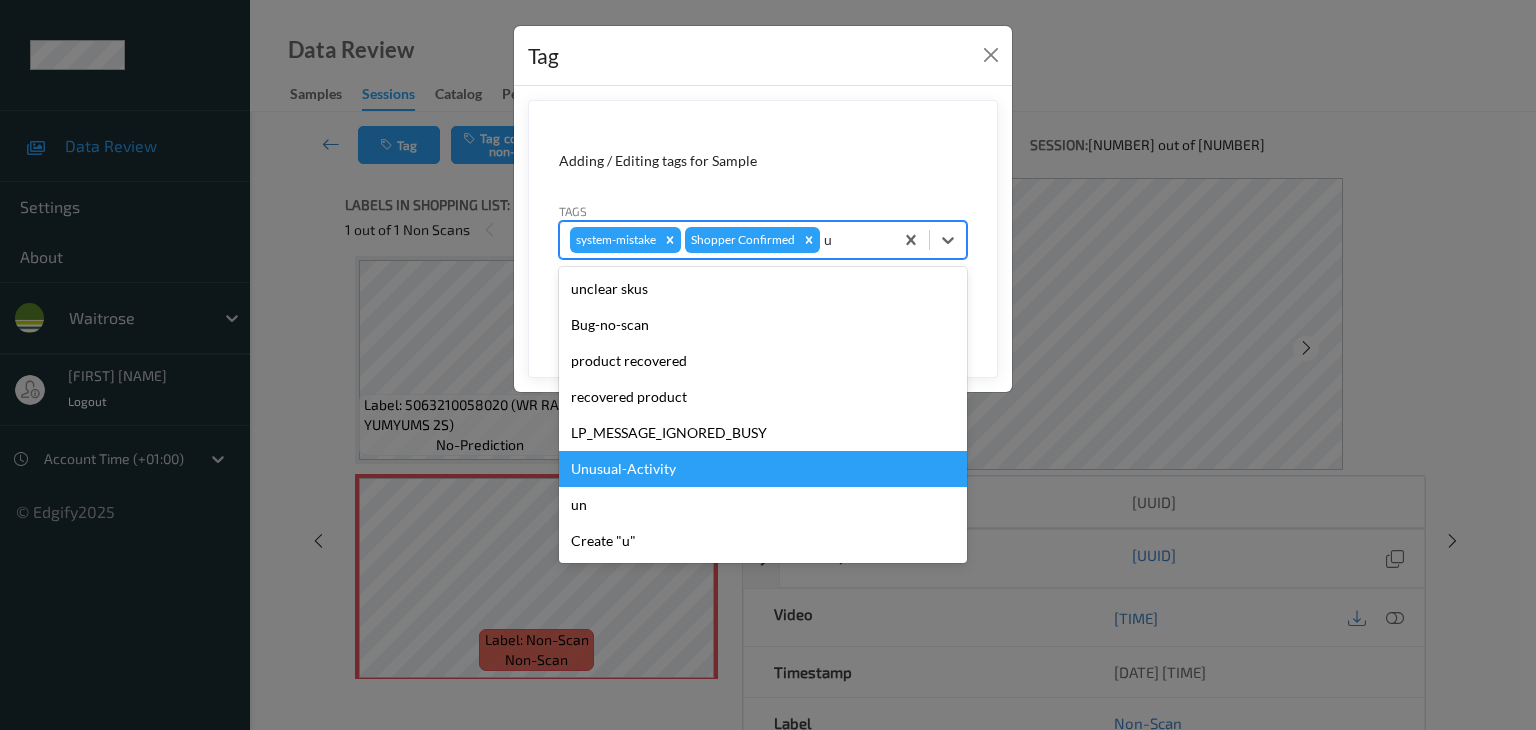 click on "Unusual-Activity" at bounding box center [763, 469] 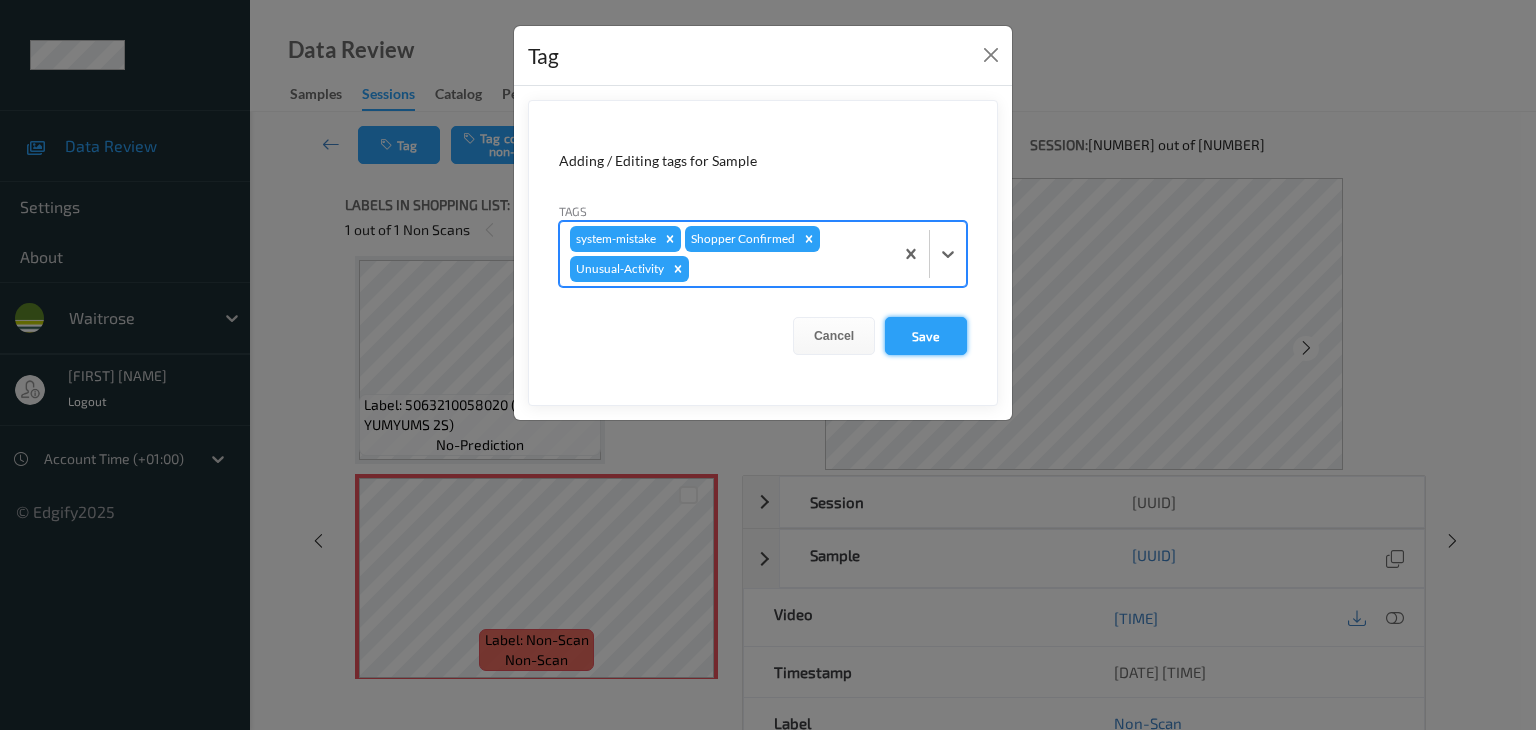 click on "Save" at bounding box center (926, 336) 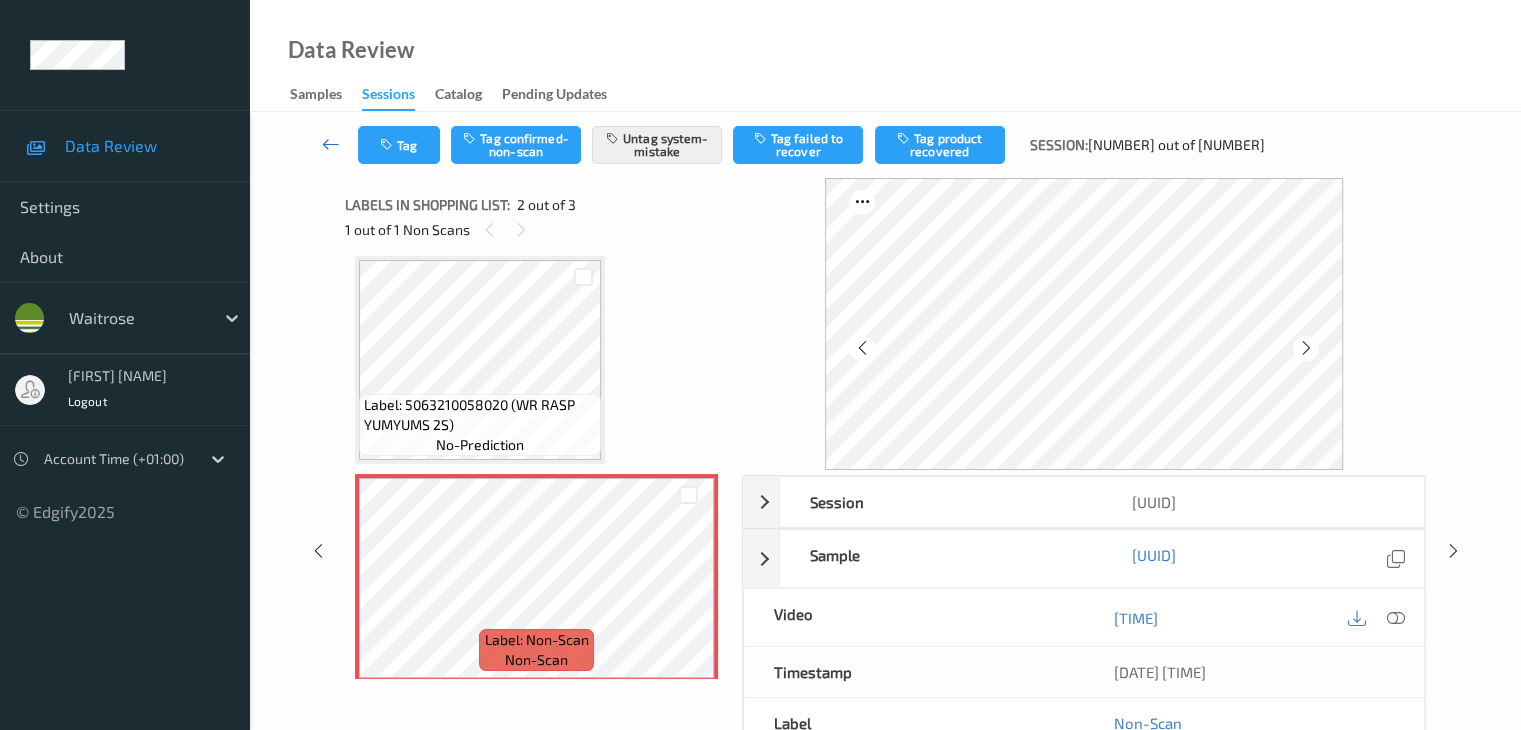 click at bounding box center (331, 144) 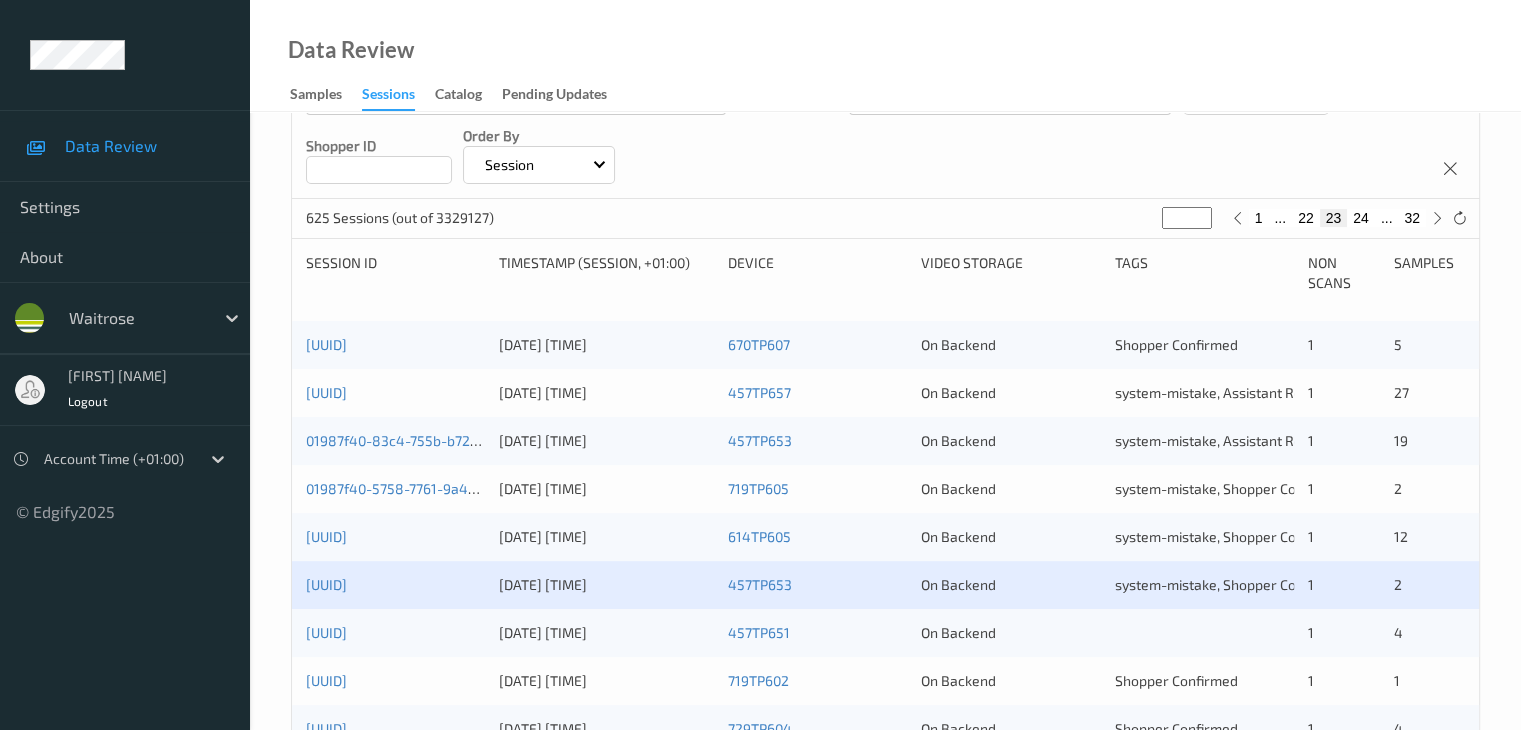 scroll, scrollTop: 600, scrollLeft: 0, axis: vertical 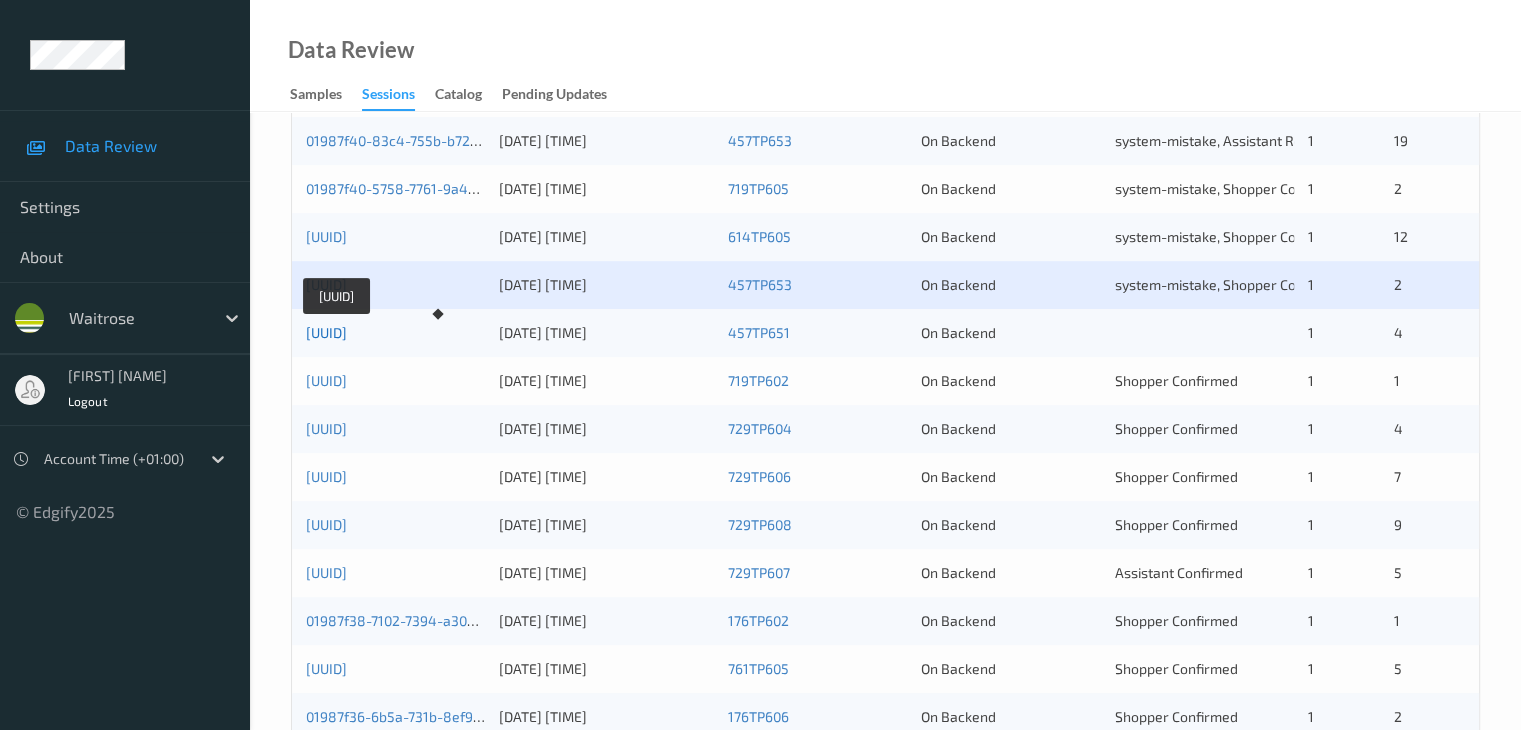 click on "[UUID]" at bounding box center [326, 332] 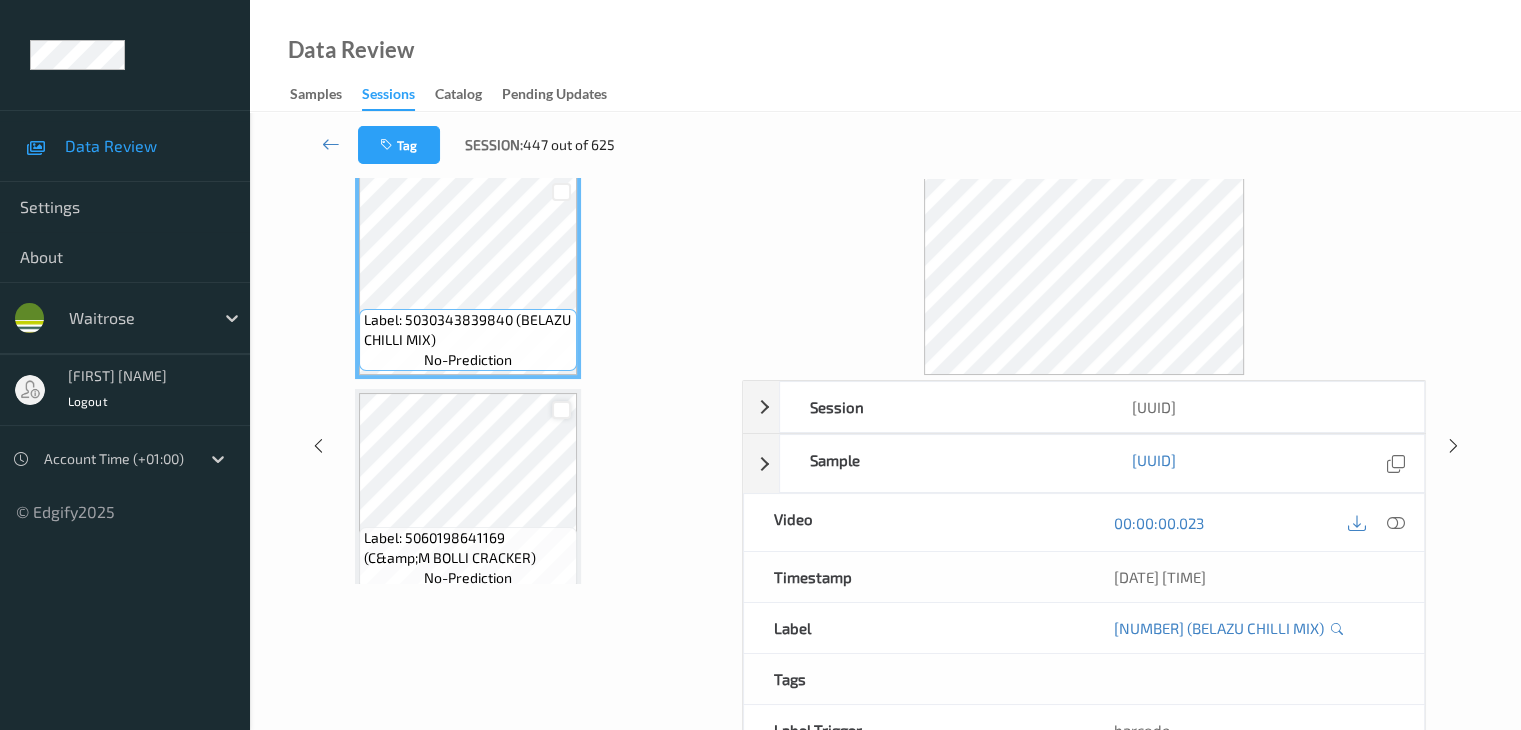 scroll, scrollTop: 0, scrollLeft: 0, axis: both 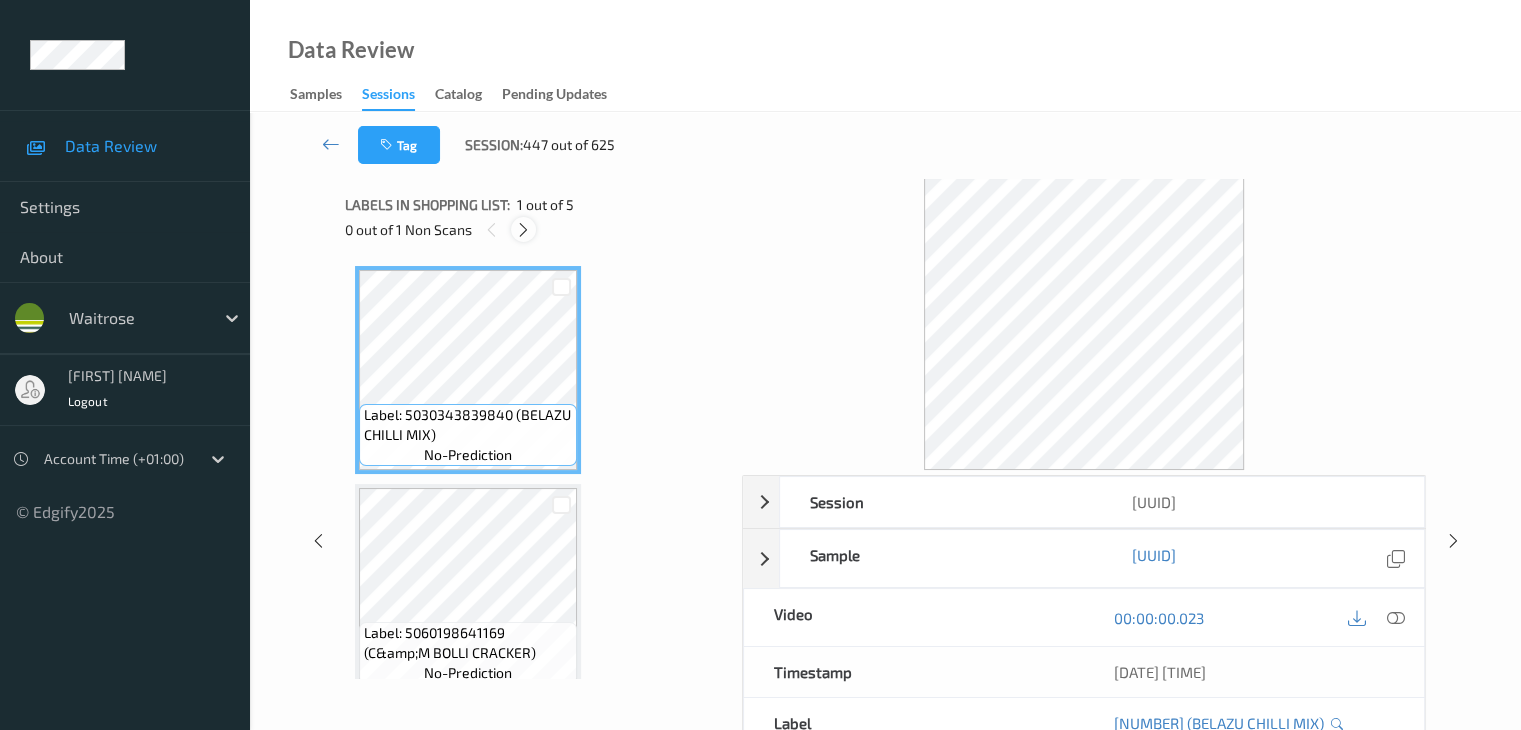 click at bounding box center [523, 230] 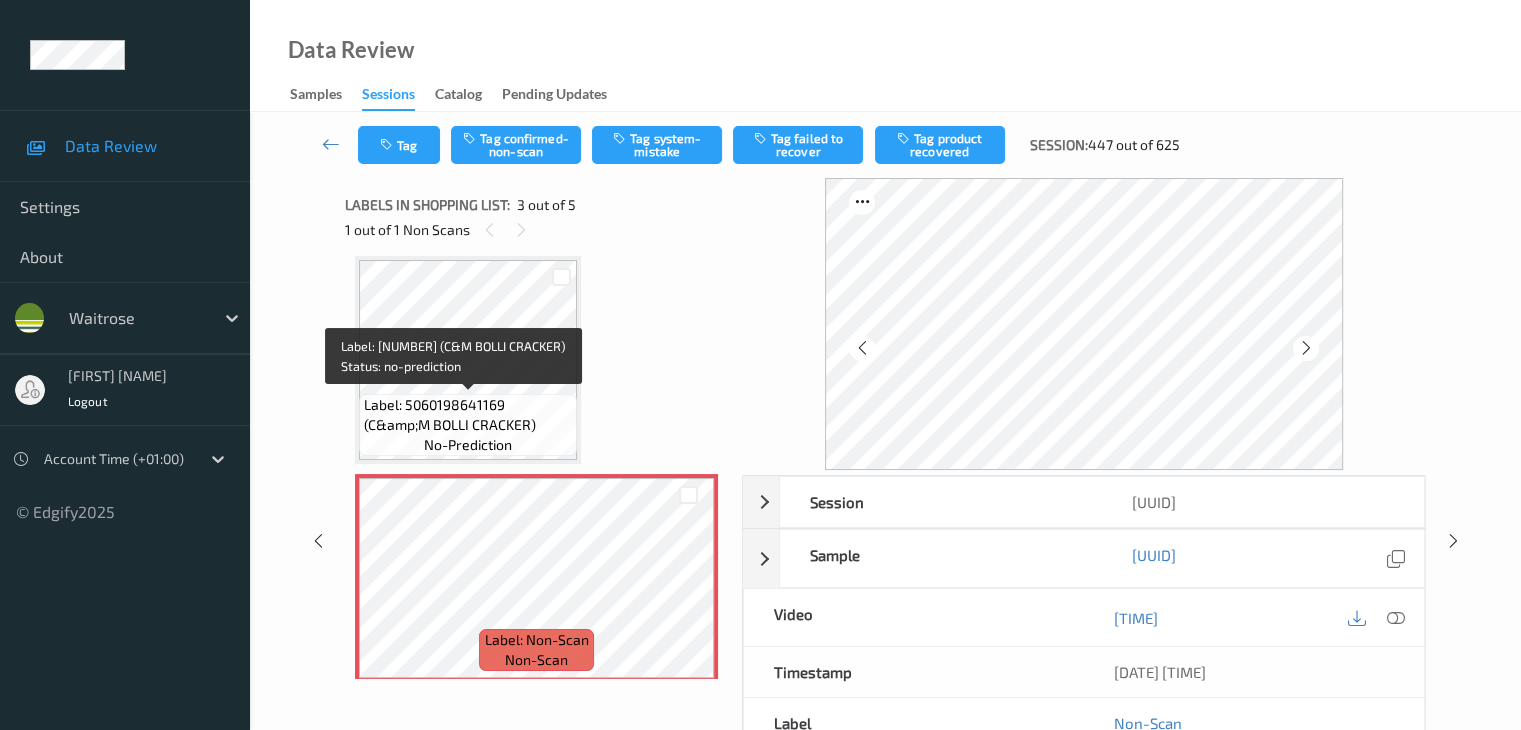 scroll, scrollTop: 28, scrollLeft: 0, axis: vertical 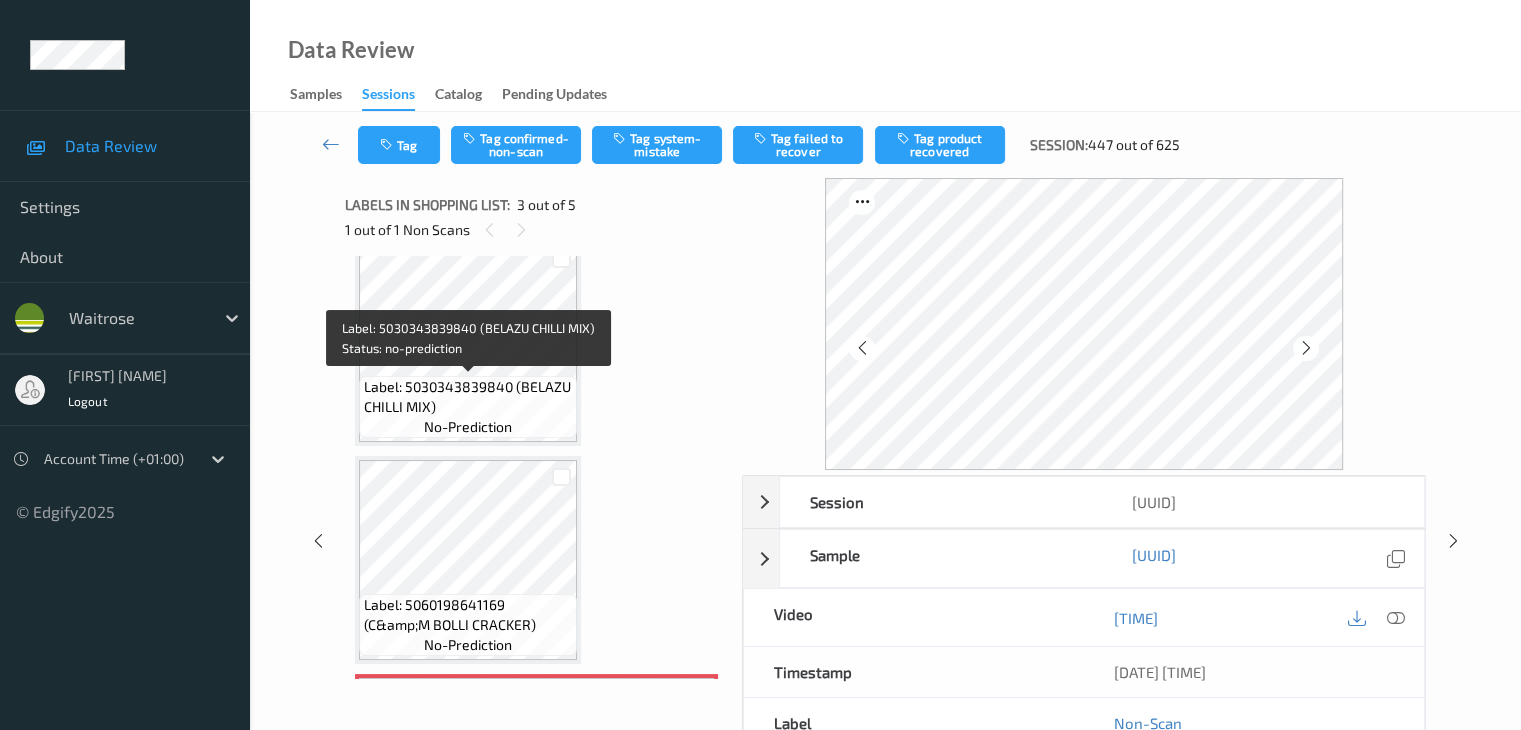click on "Label: 5030343839840 (BELAZU CHILLI MIX)" at bounding box center [468, 397] 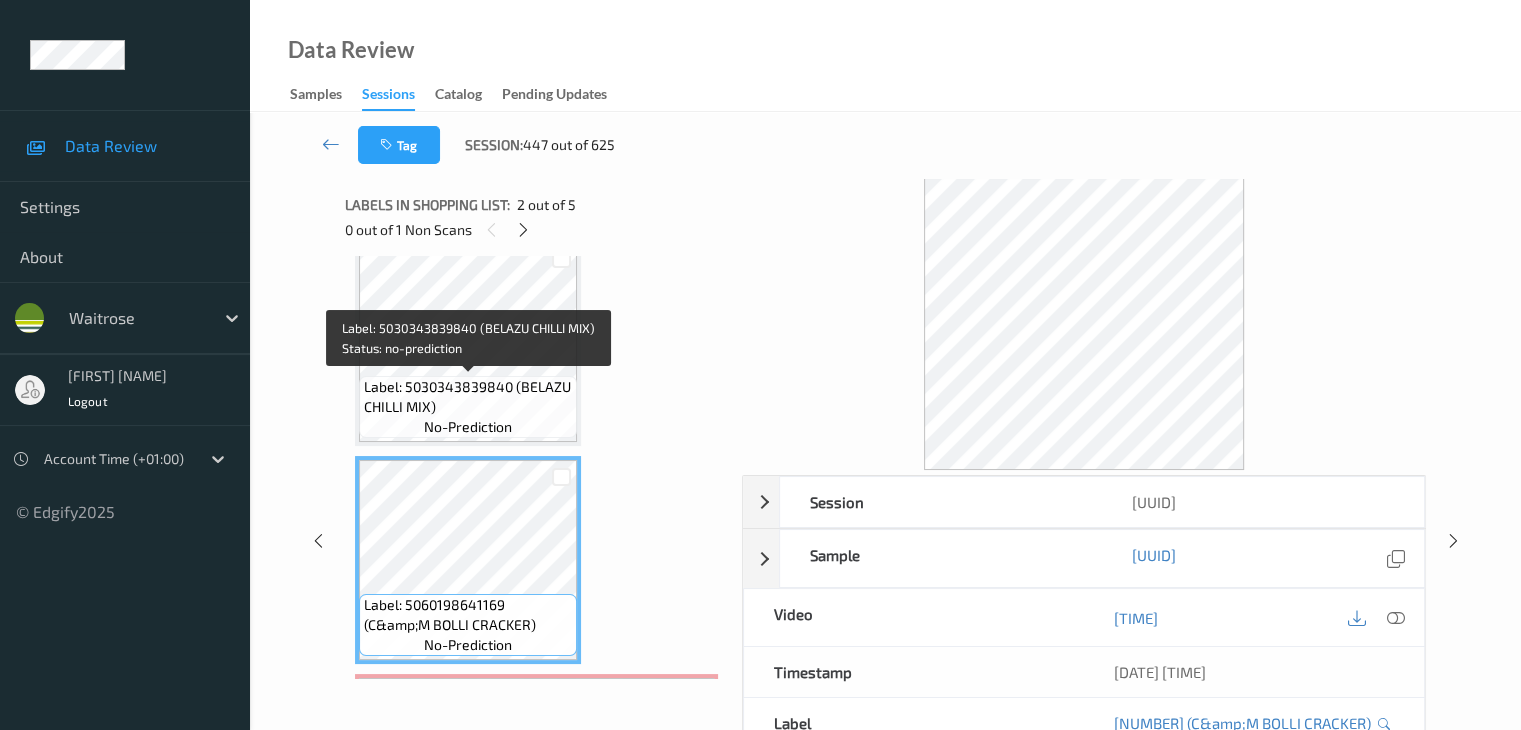 click on "Label: 5030343839840 (BELAZU CHILLI MIX)" at bounding box center [468, 397] 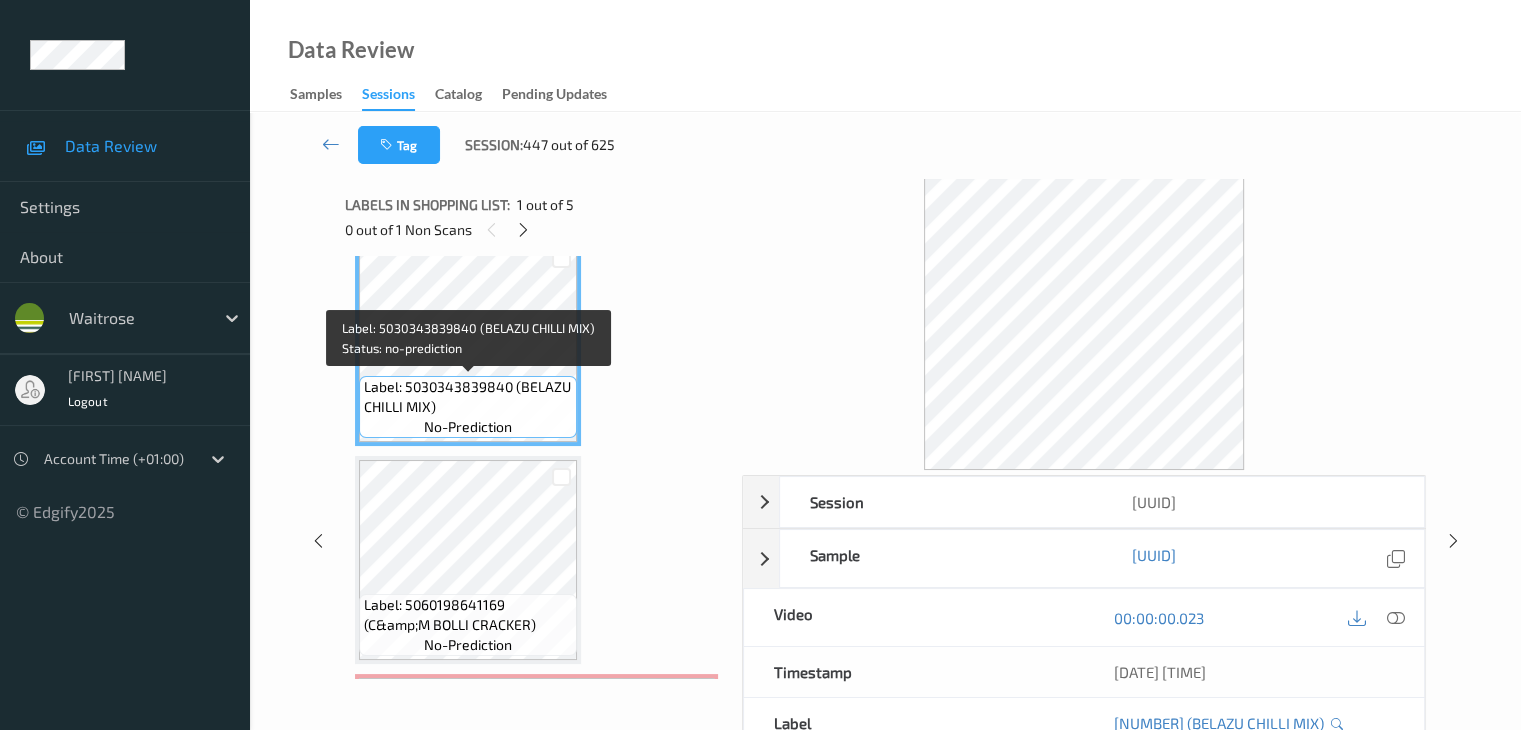 scroll, scrollTop: 0, scrollLeft: 0, axis: both 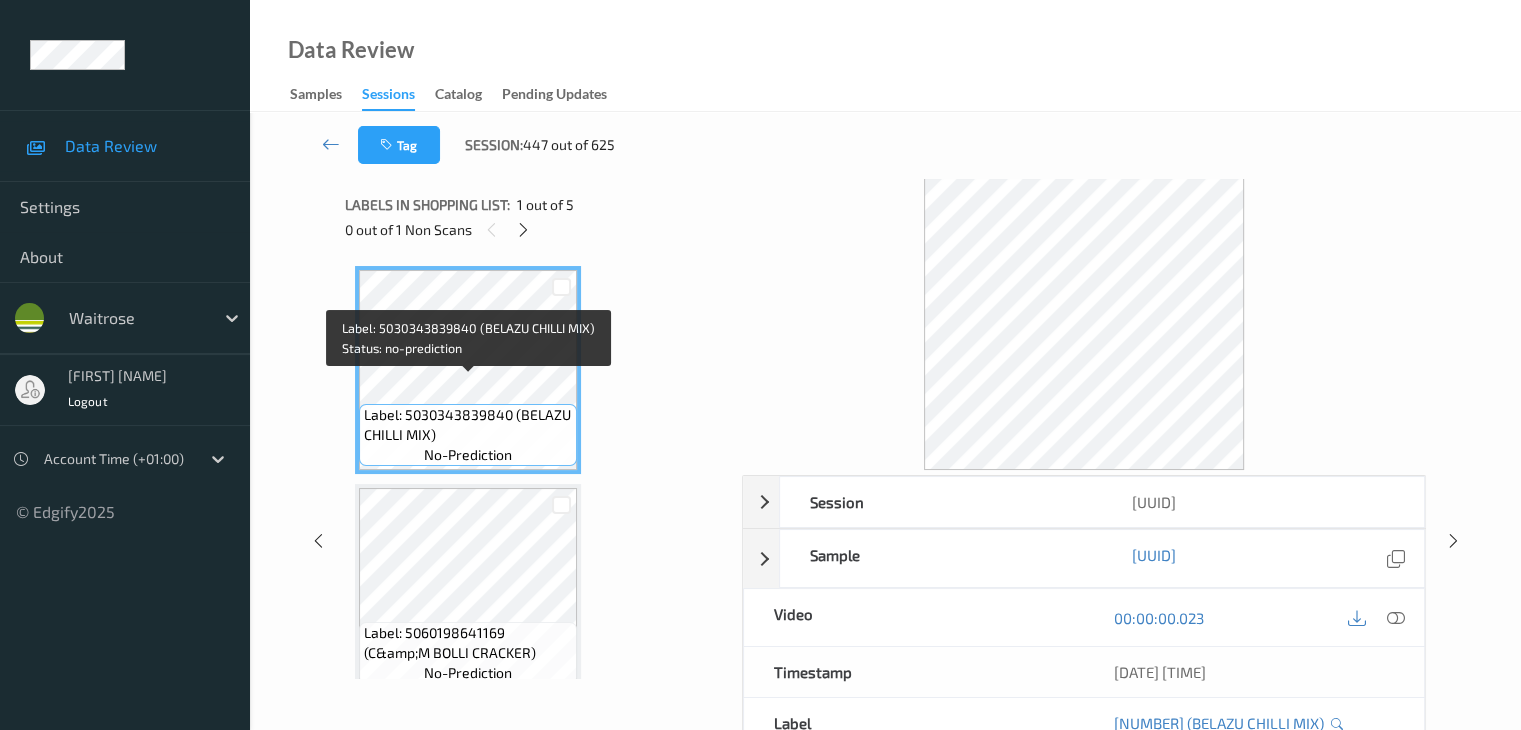 click on "Label: 5030343839840 (BELAZU CHILLI MIX)" at bounding box center [468, 425] 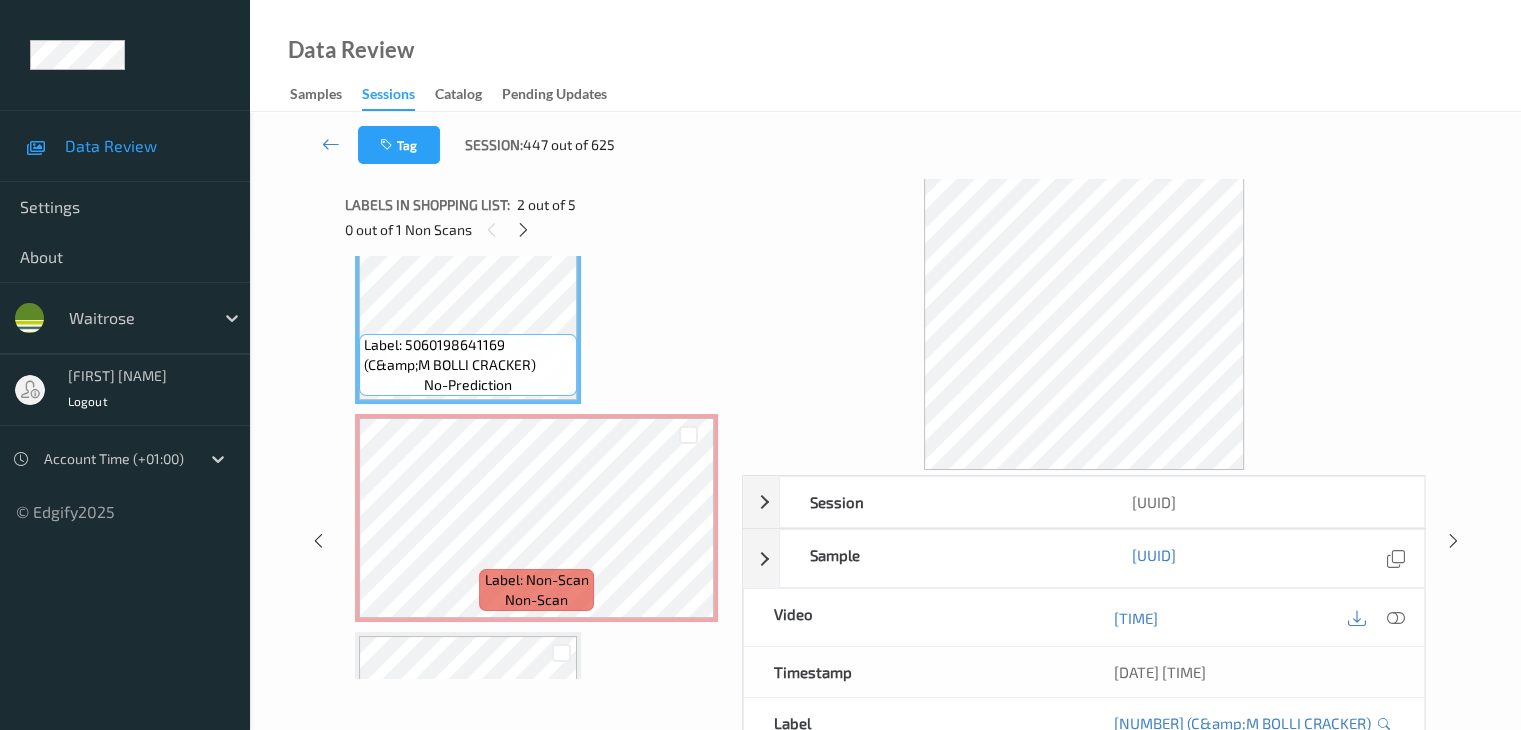 scroll, scrollTop: 300, scrollLeft: 0, axis: vertical 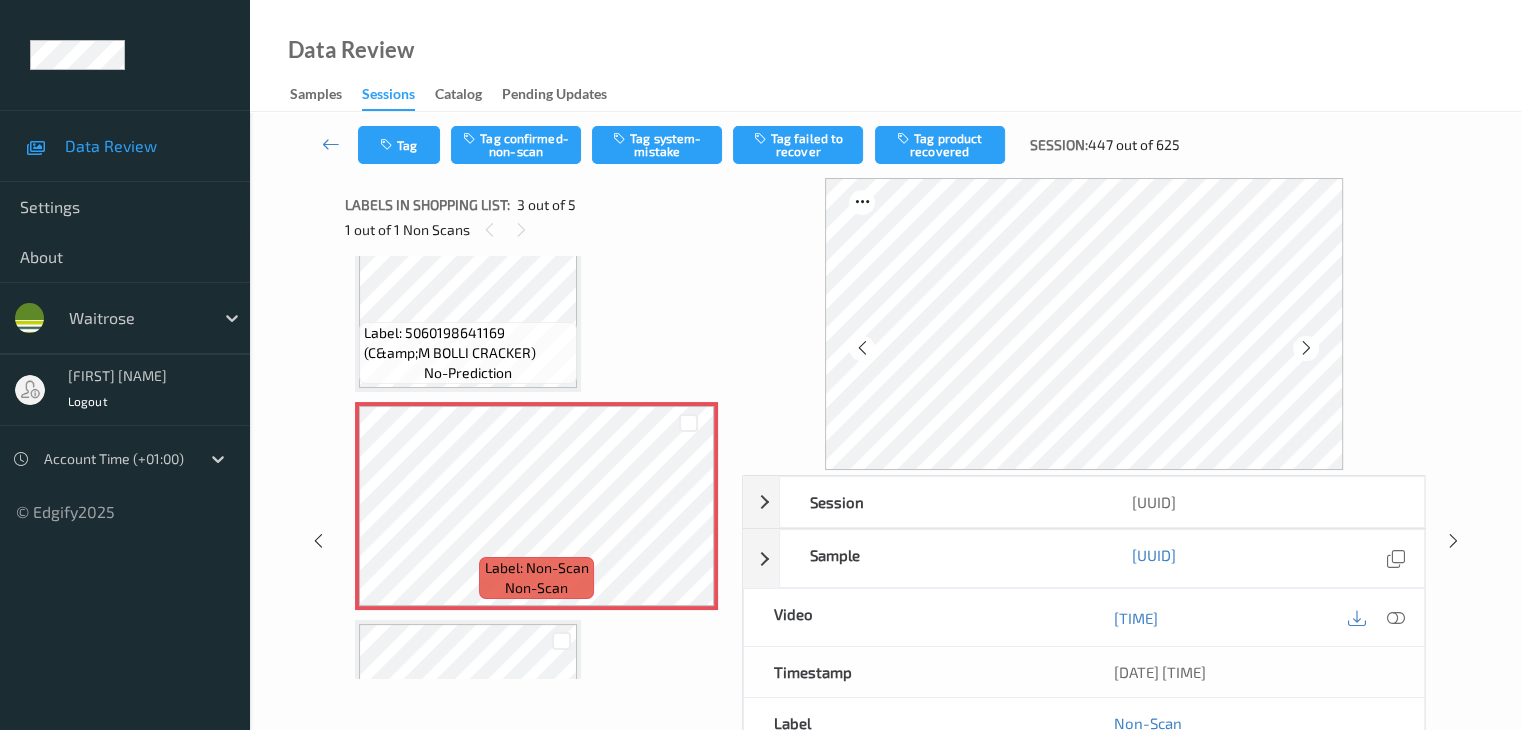 click on "Label: 5060198641169 (C&amp;M BOLLI CRACKER)" at bounding box center [468, 343] 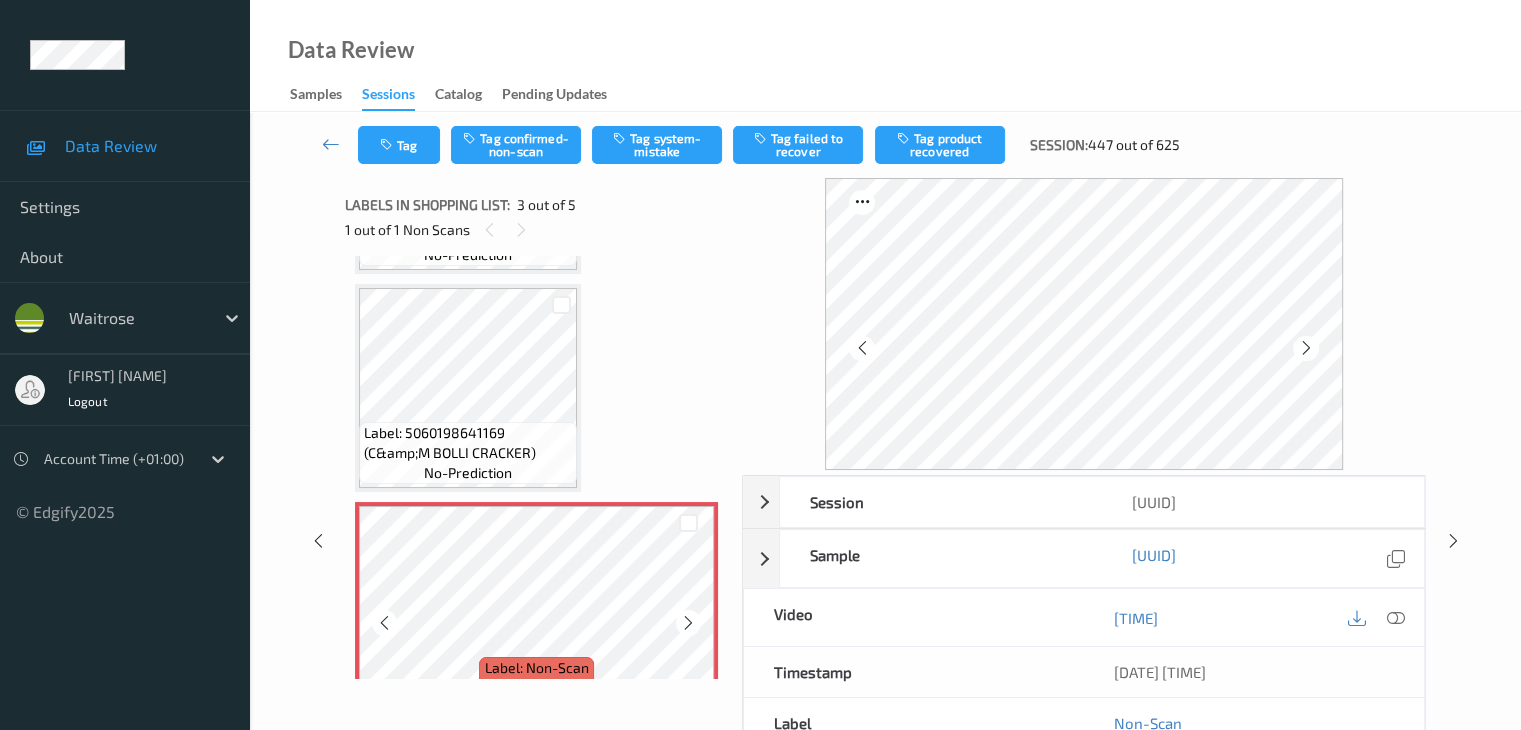 scroll, scrollTop: 300, scrollLeft: 0, axis: vertical 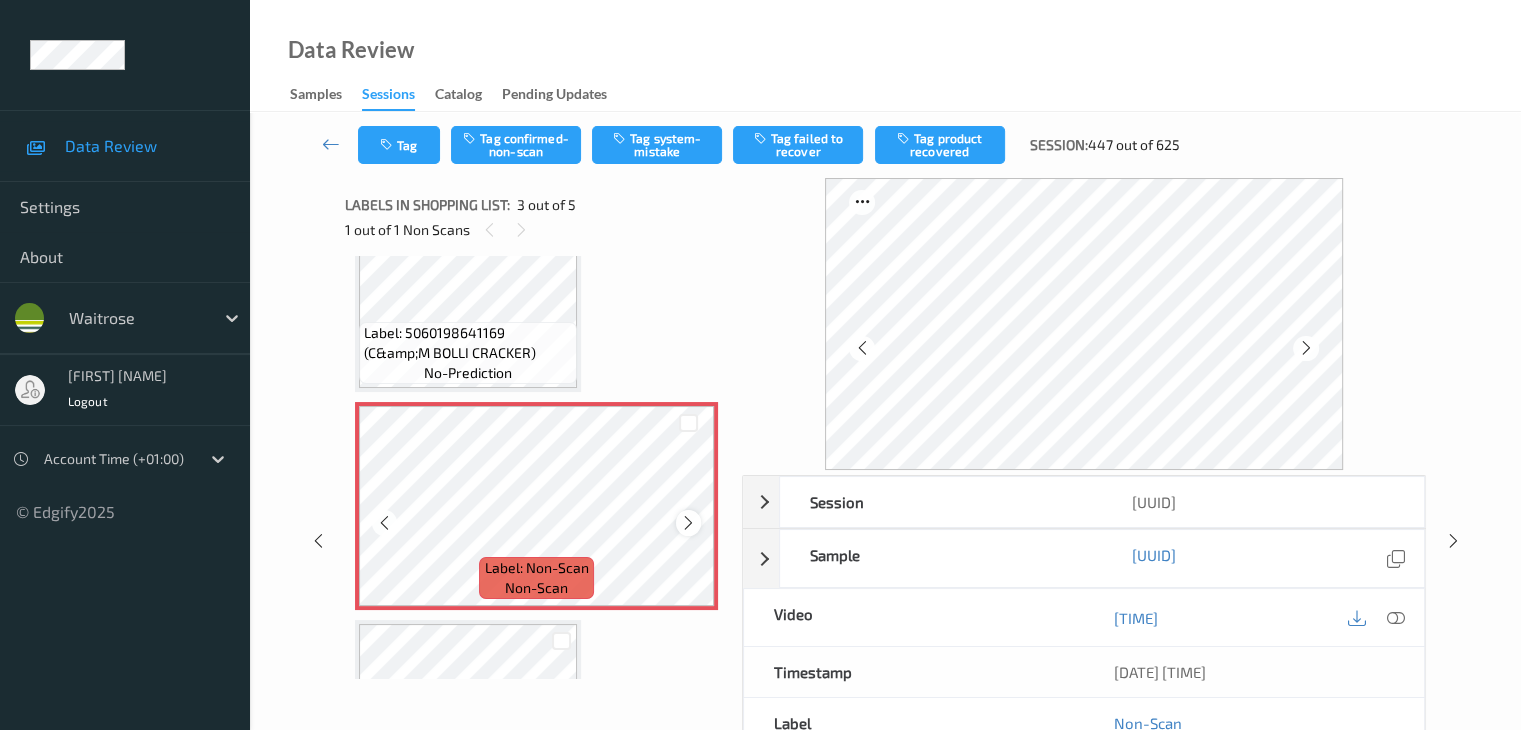 click at bounding box center [688, 523] 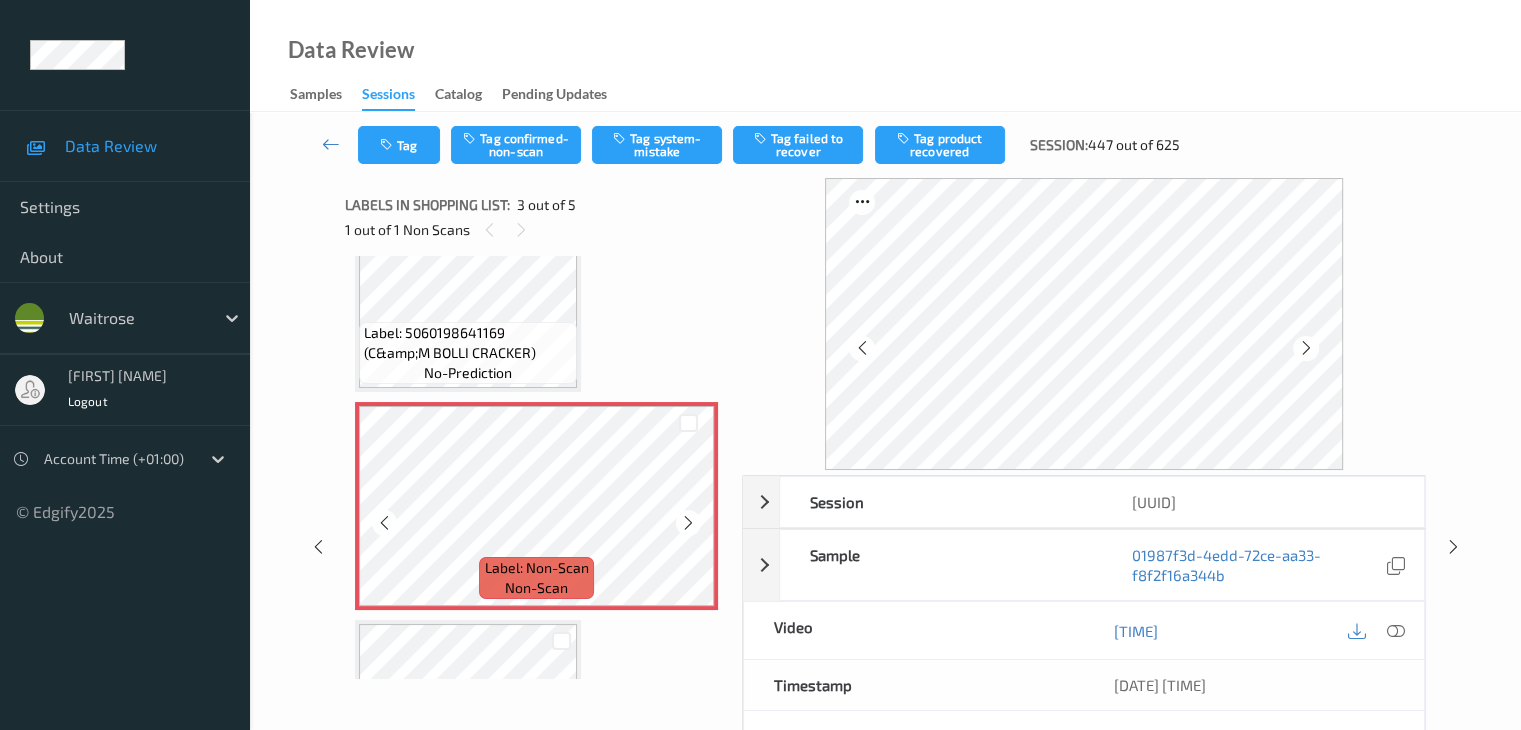 click at bounding box center [688, 523] 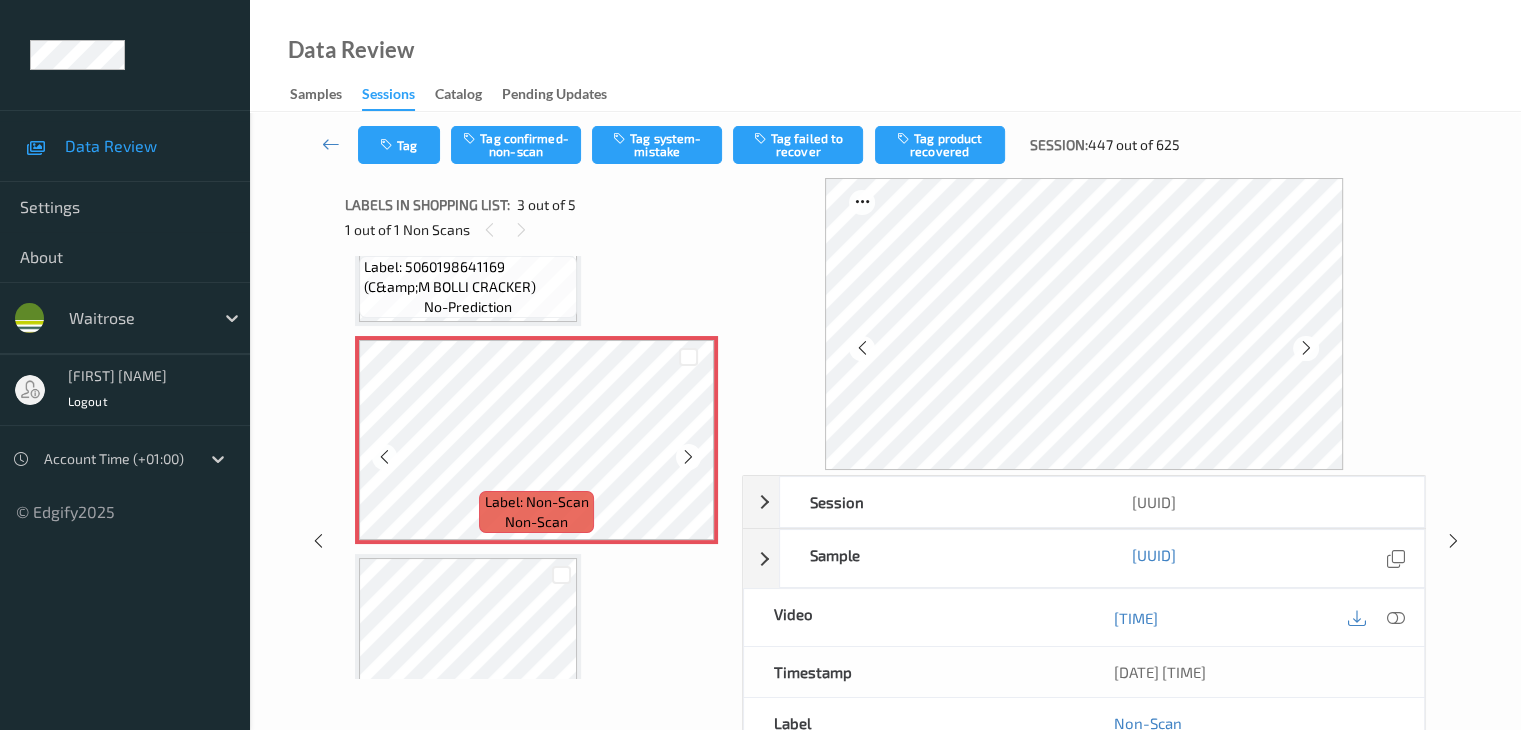 scroll, scrollTop: 400, scrollLeft: 0, axis: vertical 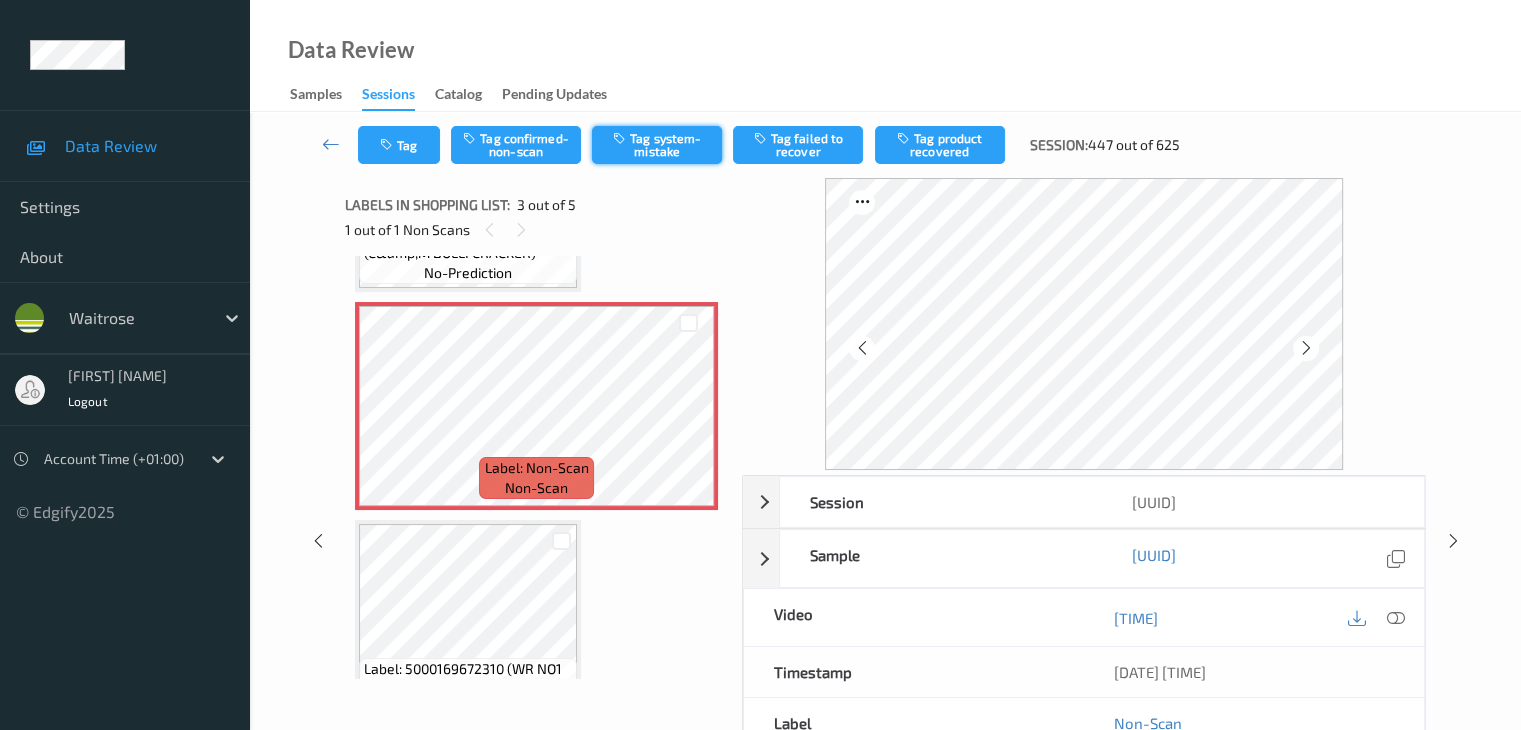 click on "Tag   system-mistake" at bounding box center [657, 145] 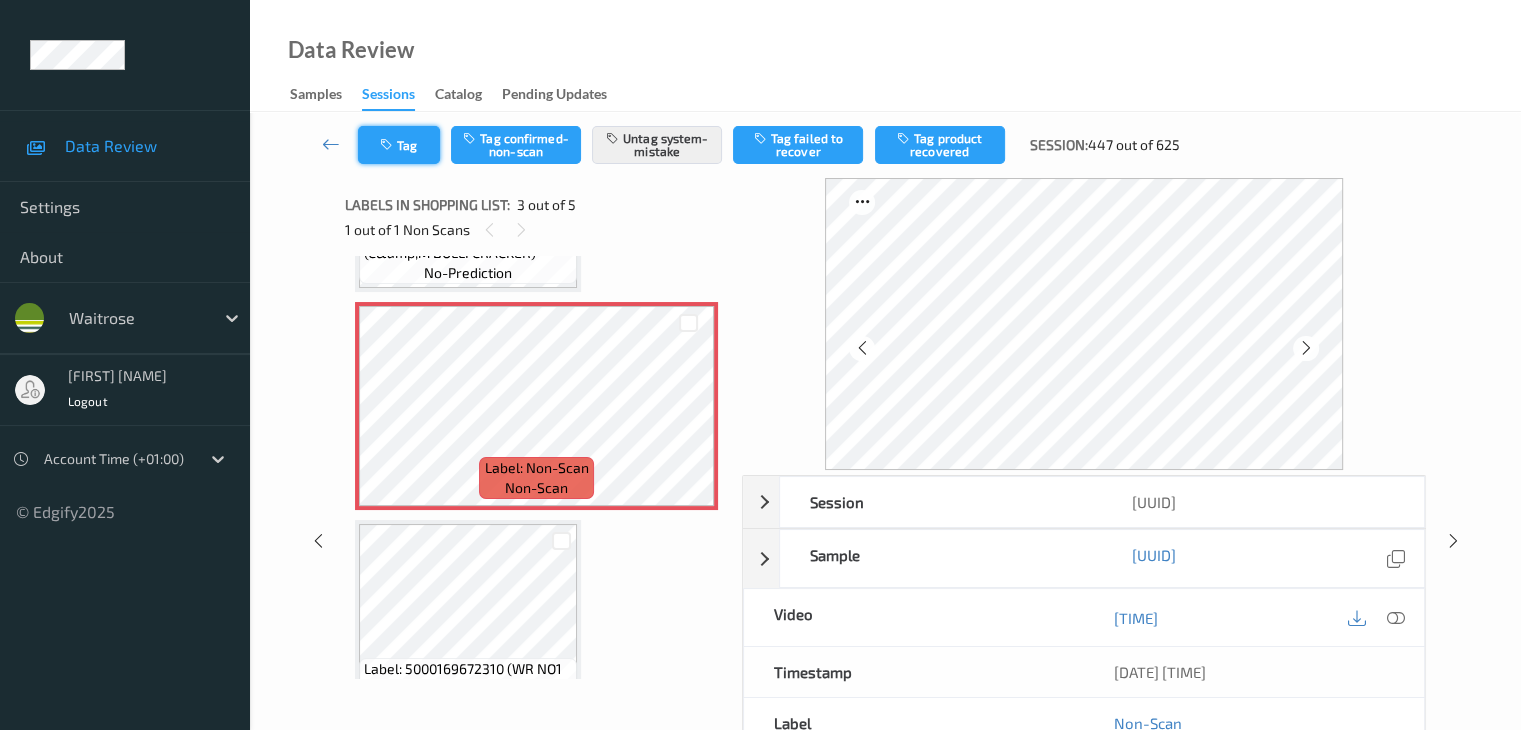 click on "Tag" at bounding box center (399, 145) 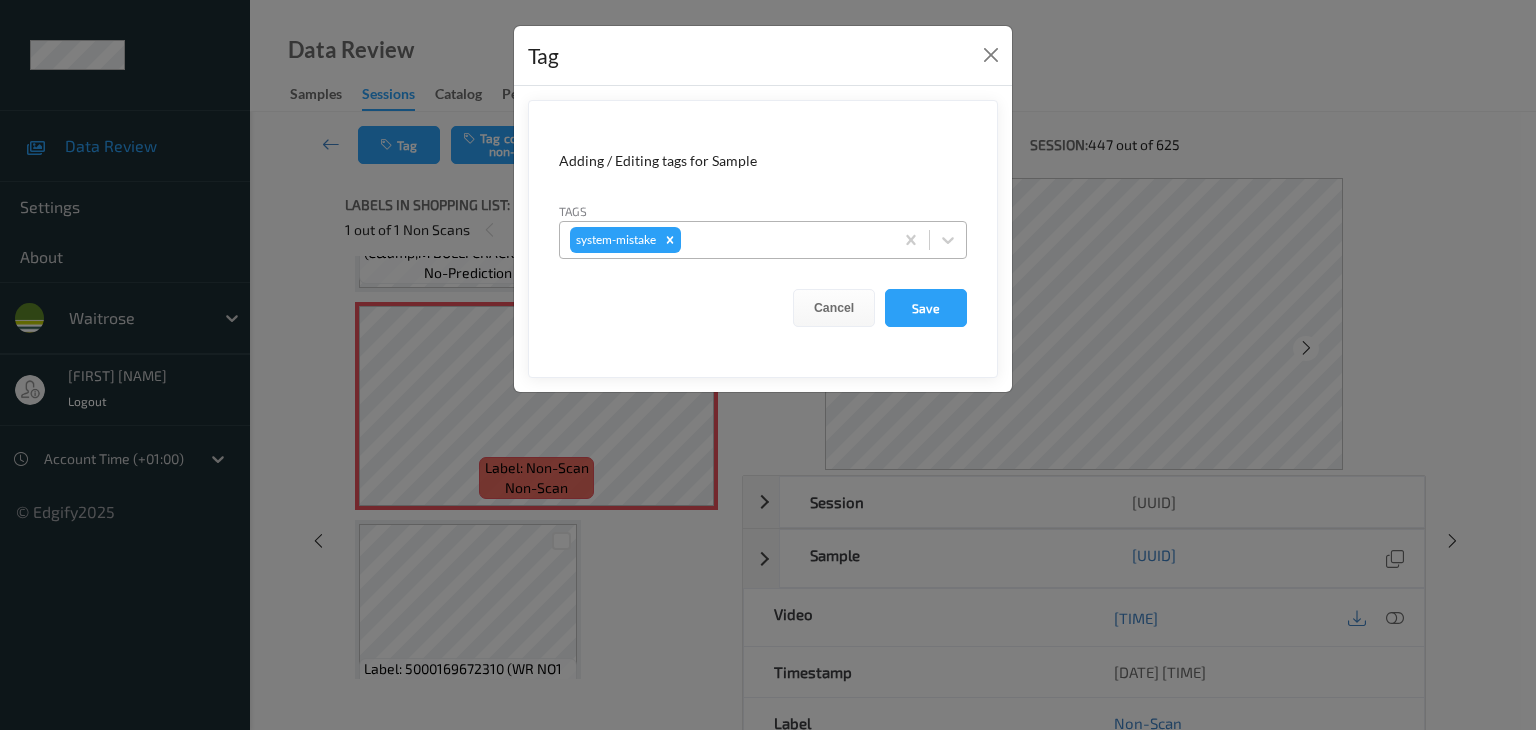 click at bounding box center (784, 240) 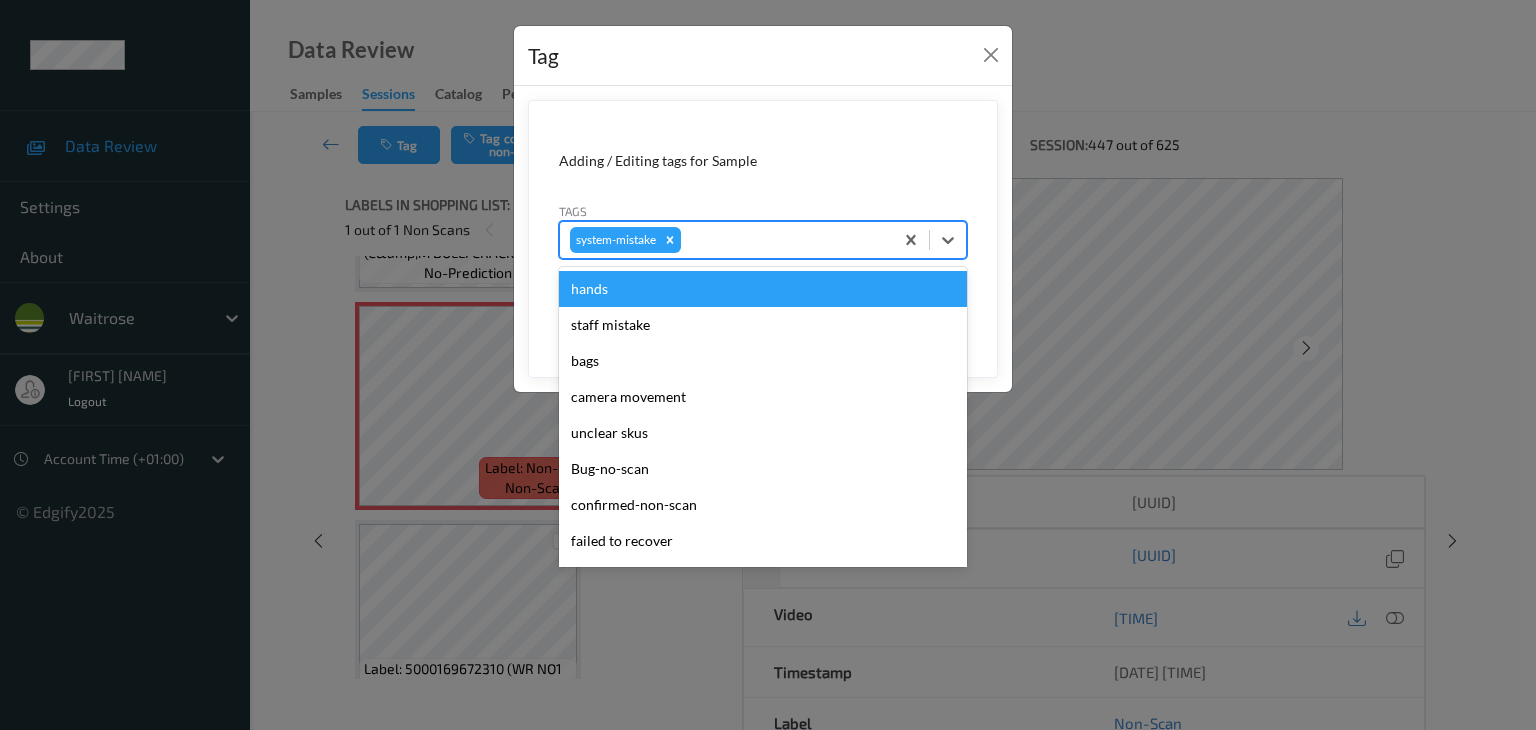type on "u" 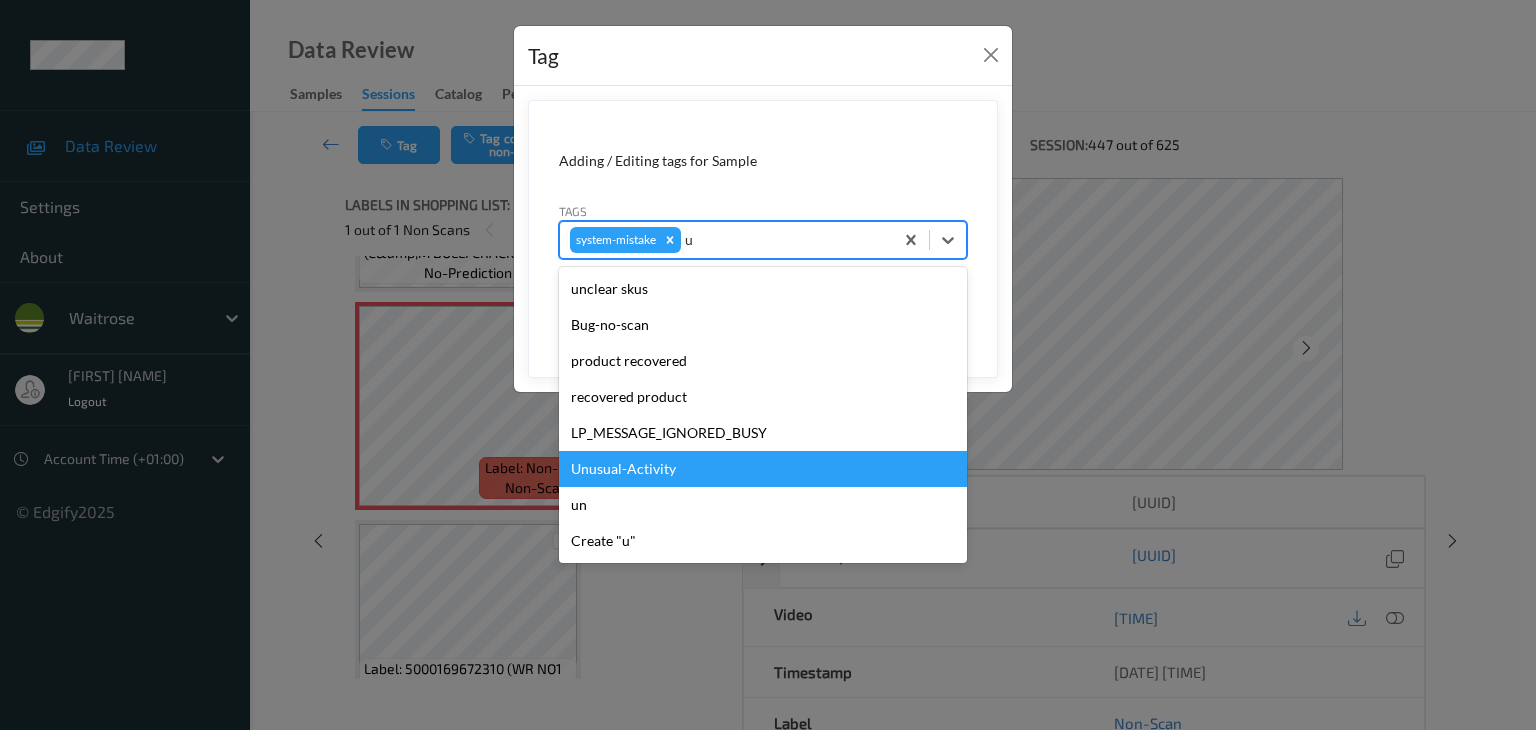 click on "Unusual-Activity" at bounding box center (763, 469) 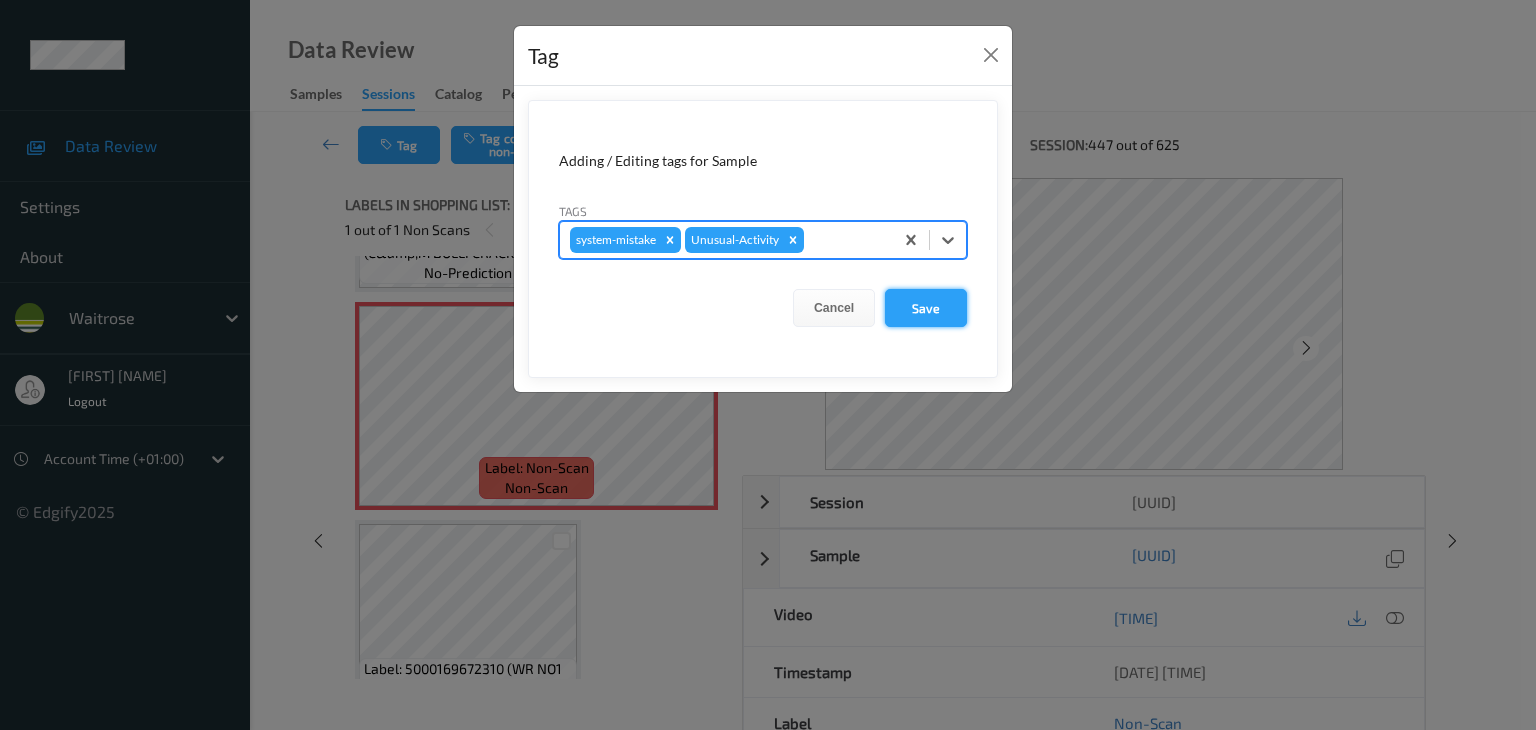 click on "Save" at bounding box center (926, 308) 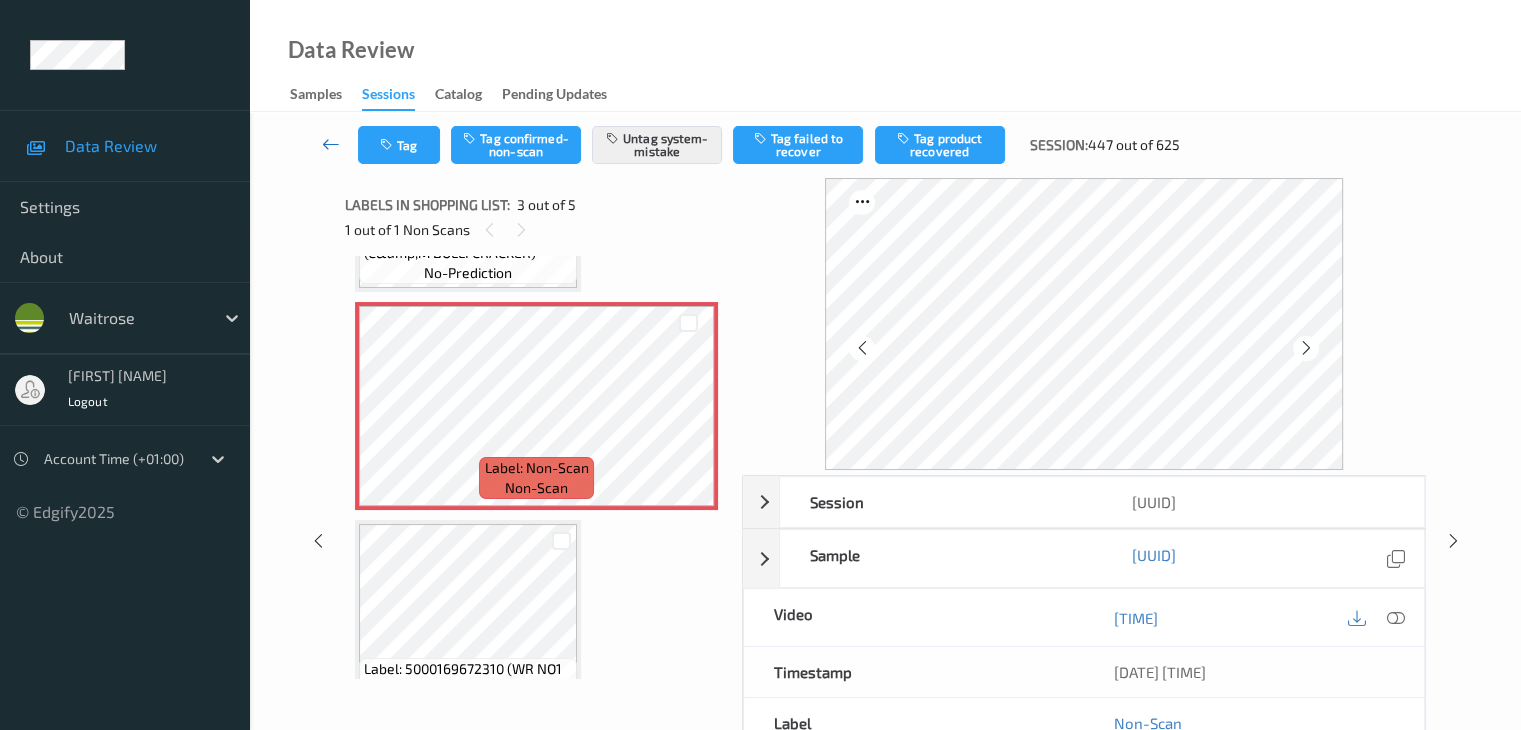 click at bounding box center [331, 144] 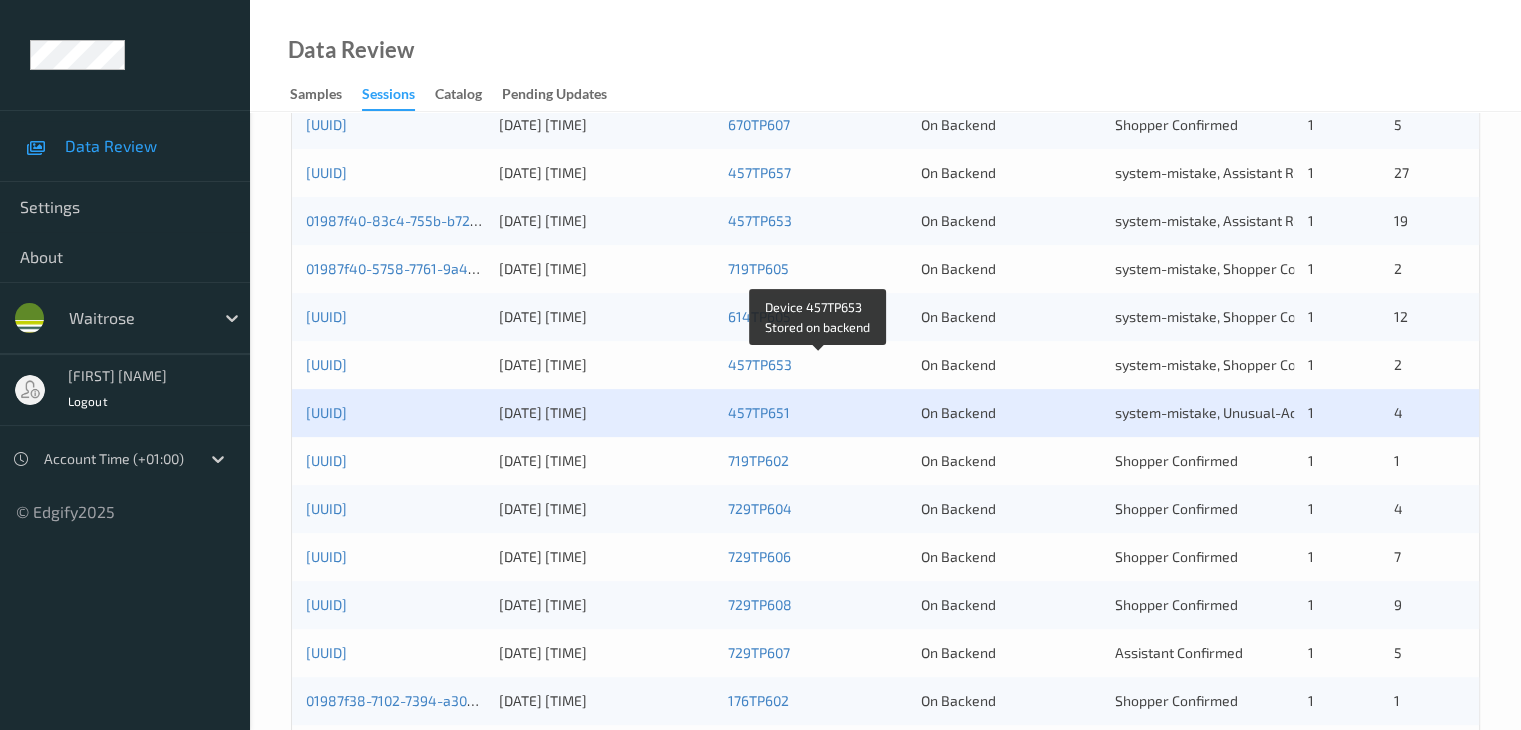 scroll, scrollTop: 600, scrollLeft: 0, axis: vertical 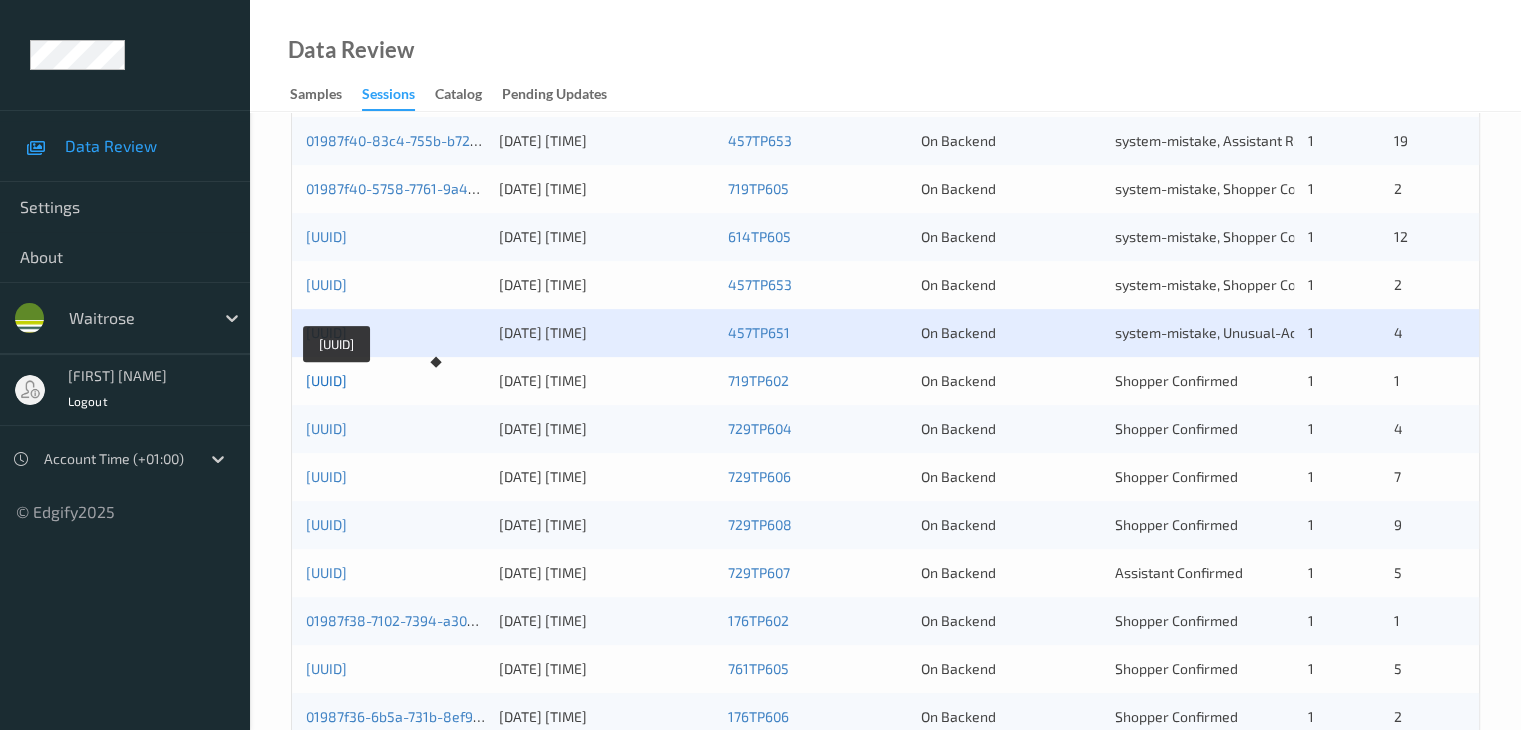 click on "[UUID]" at bounding box center [326, 380] 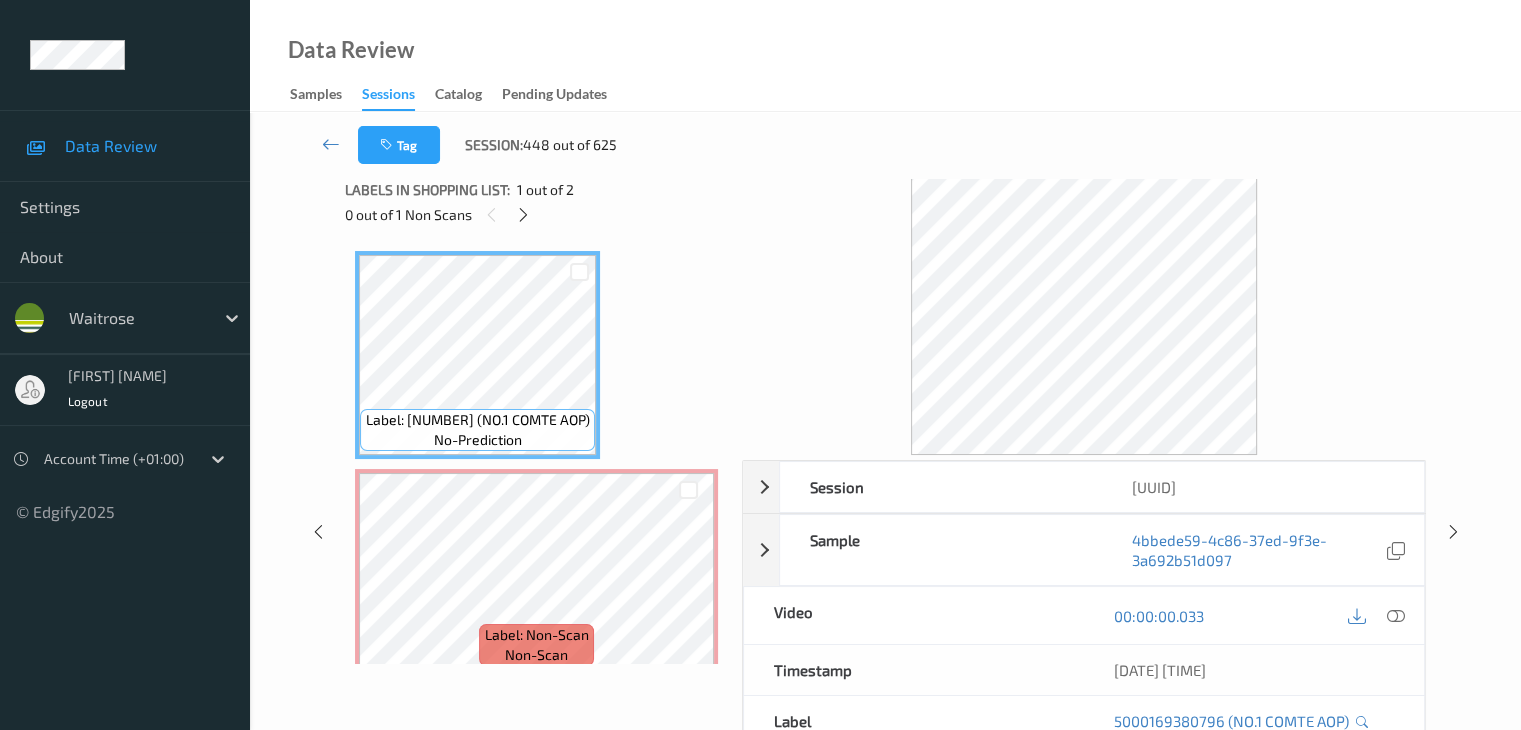 scroll, scrollTop: 0, scrollLeft: 0, axis: both 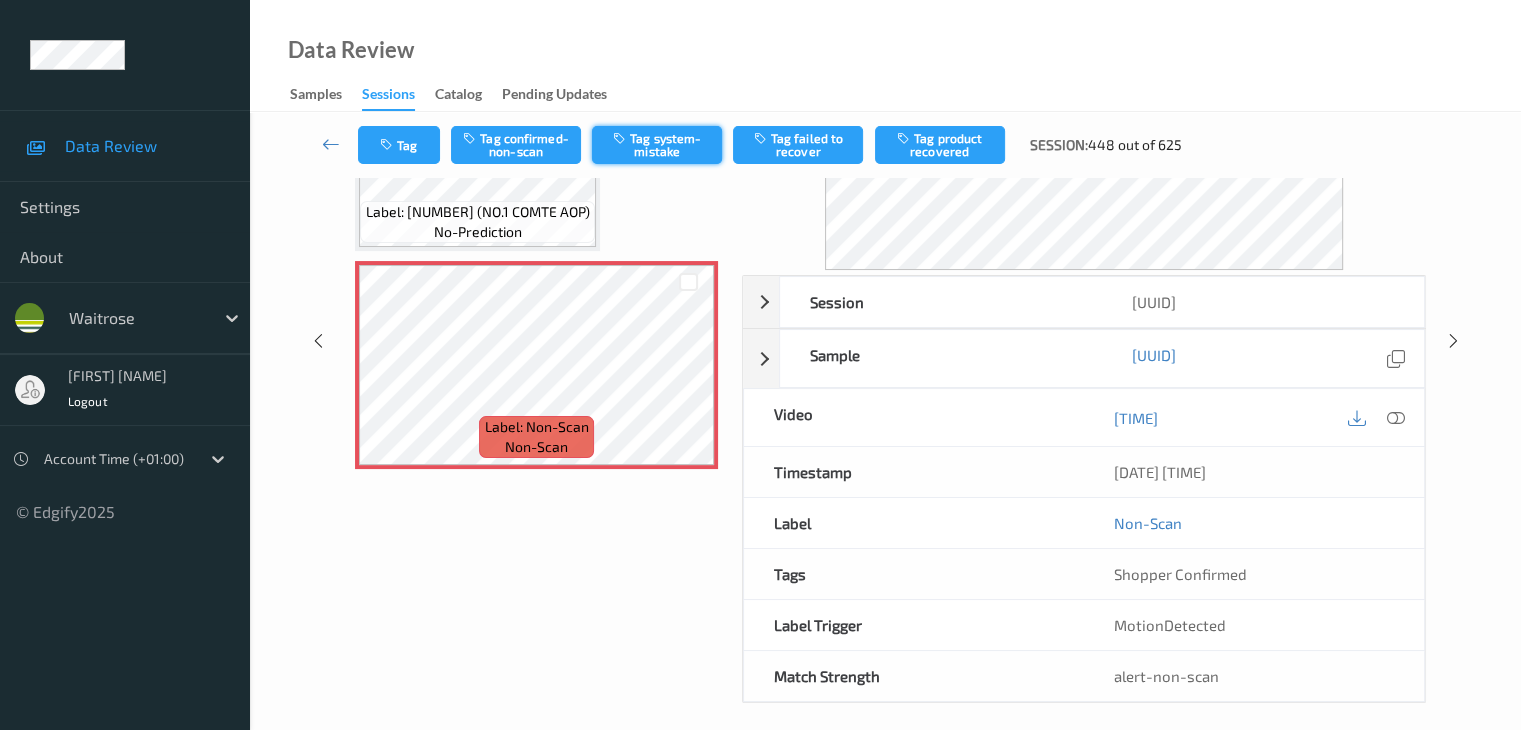 click on "Tag   system-mistake" at bounding box center (657, 145) 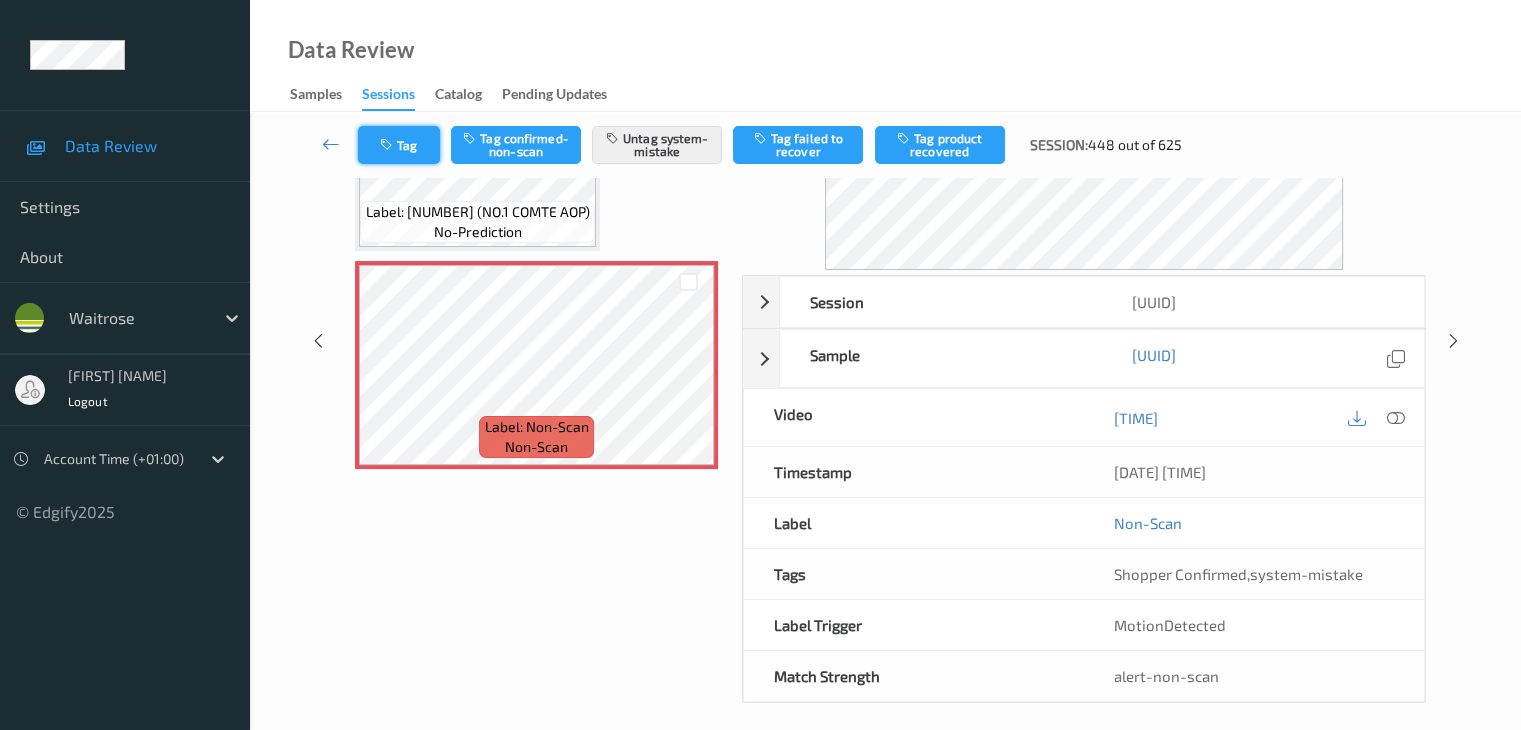 click on "Tag" at bounding box center [399, 145] 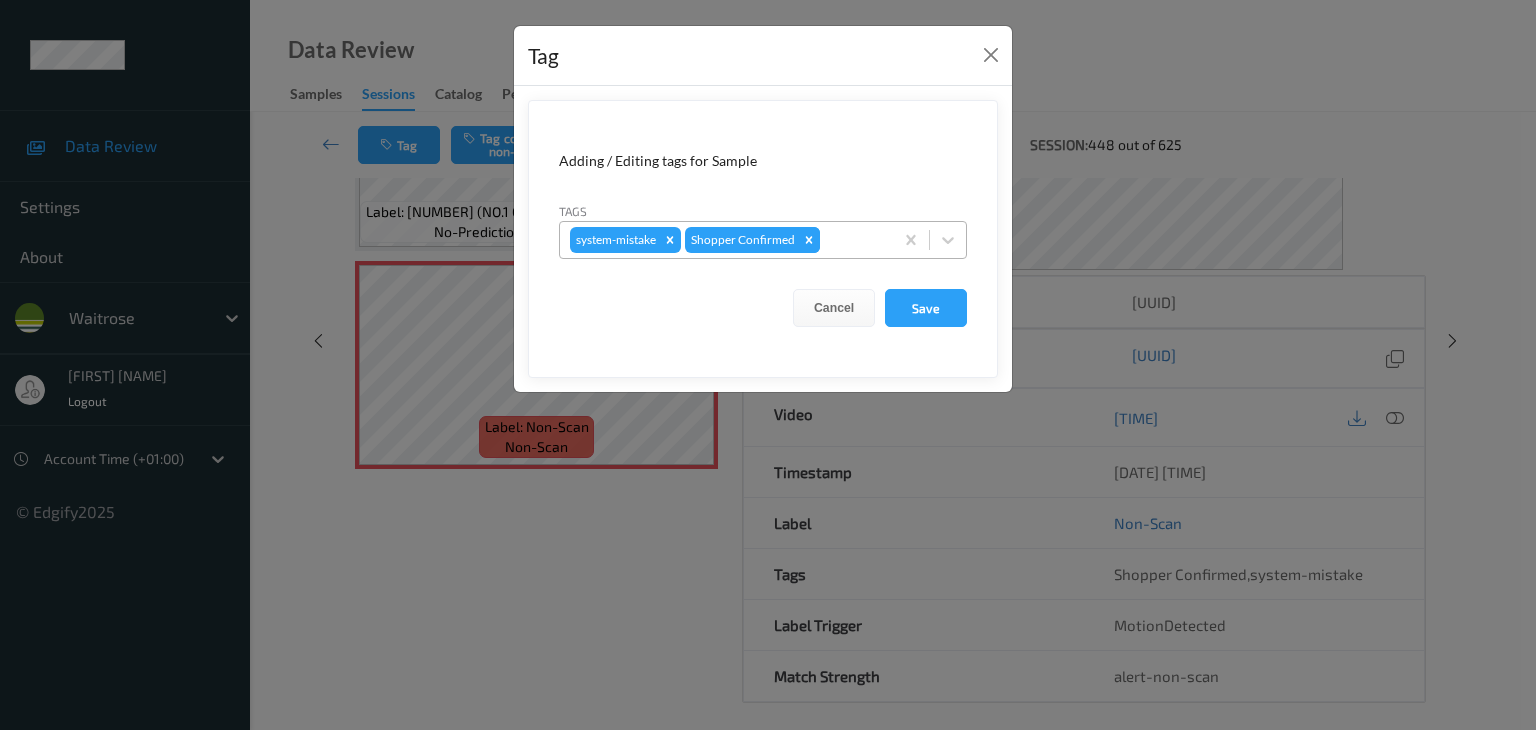 click at bounding box center [809, 240] 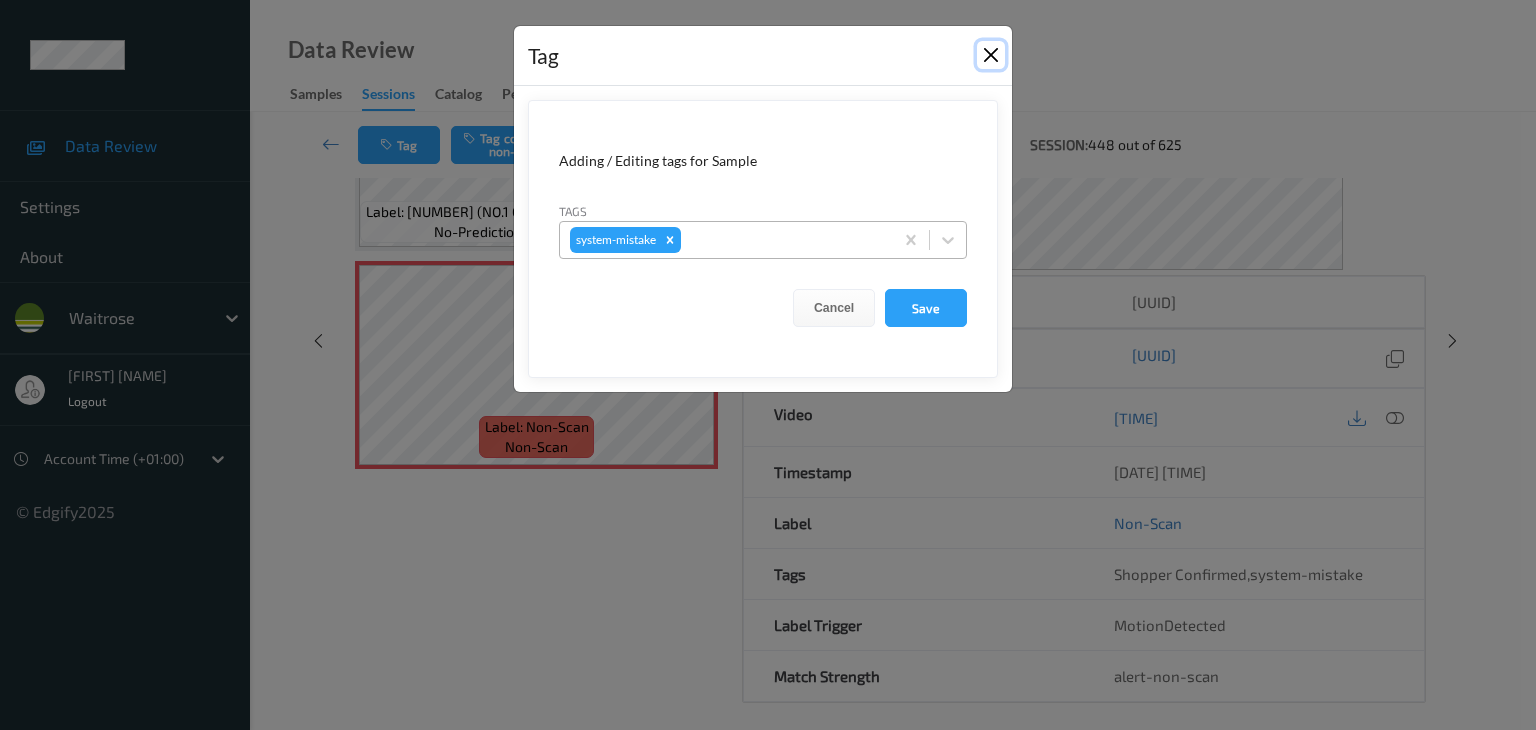 click at bounding box center (991, 55) 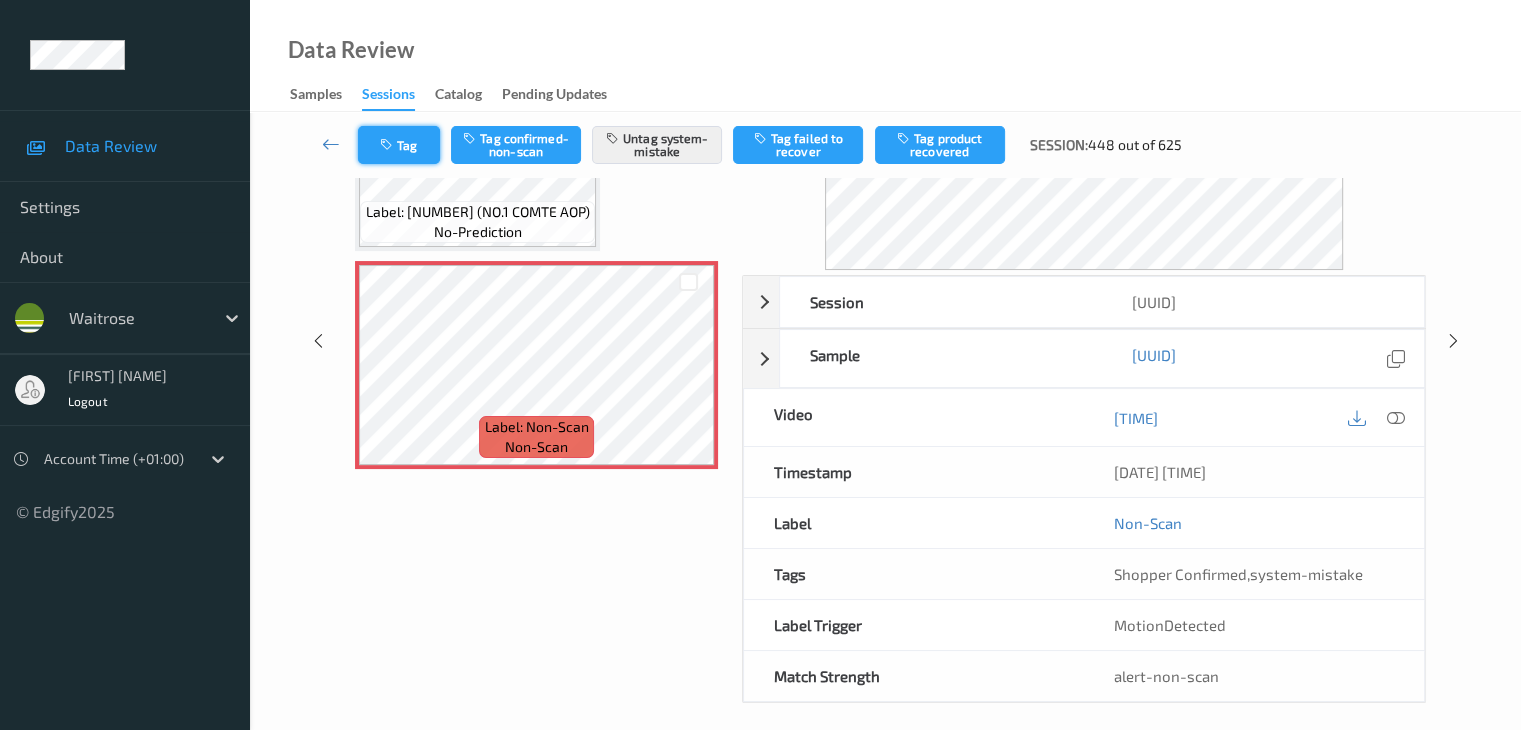 click on "Tag" at bounding box center (399, 145) 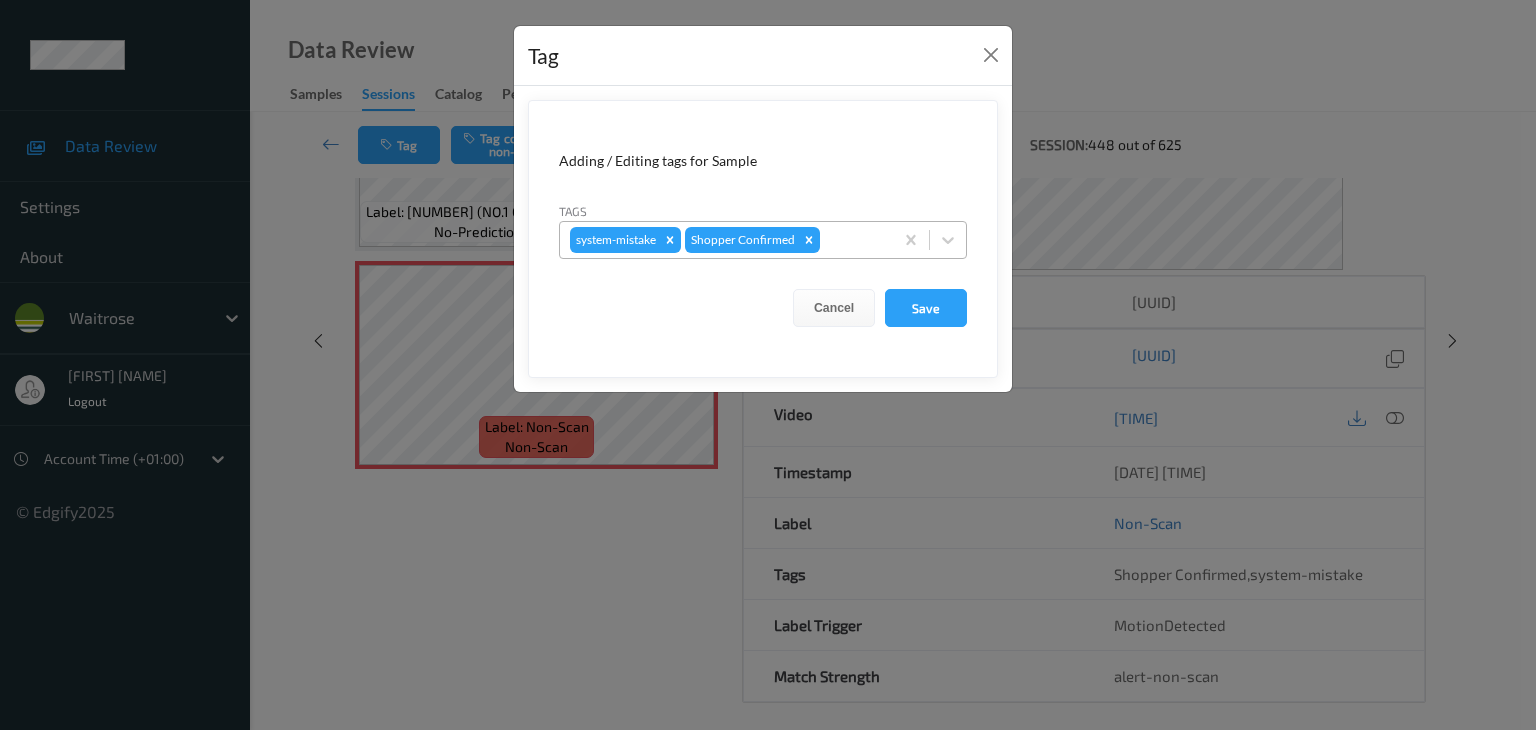 click at bounding box center (853, 240) 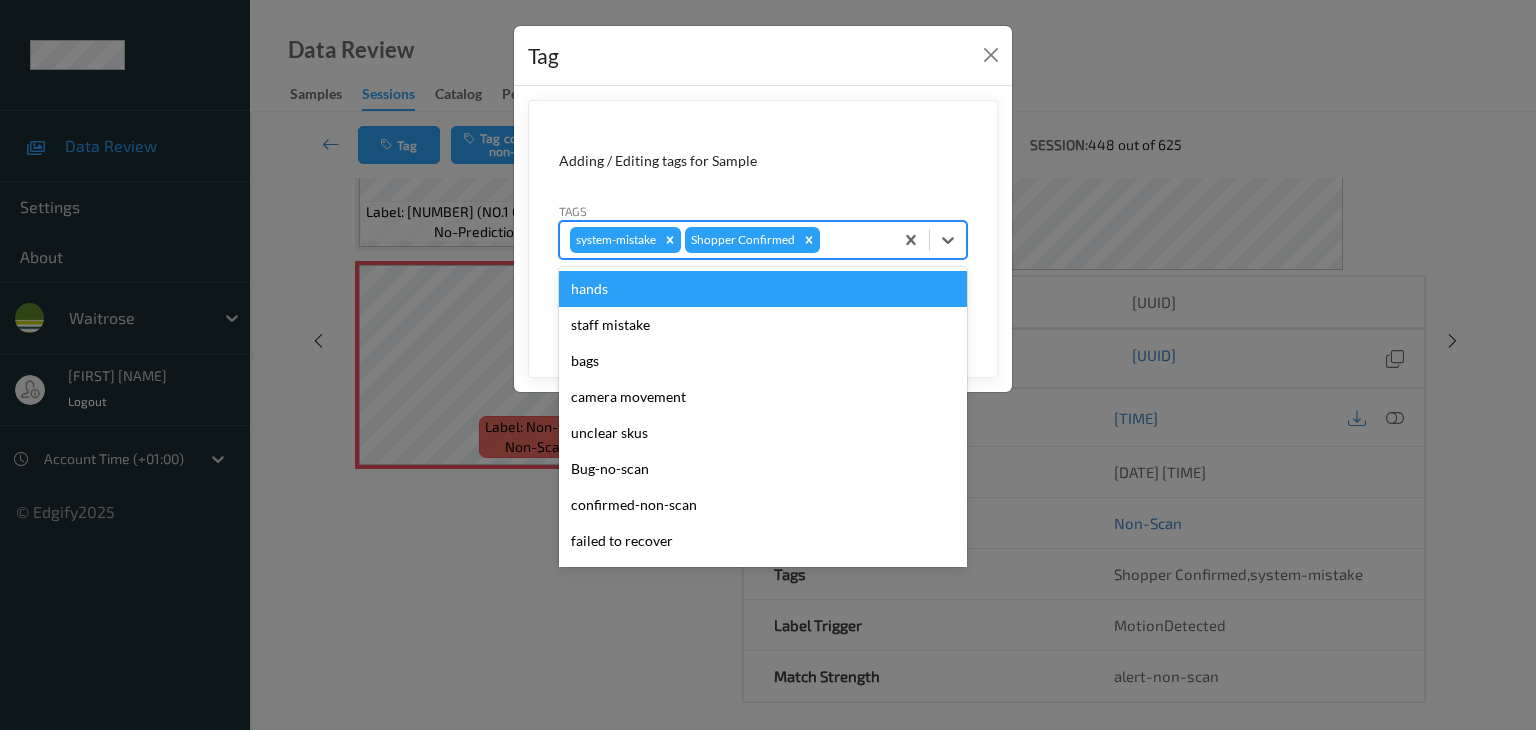 type on "u" 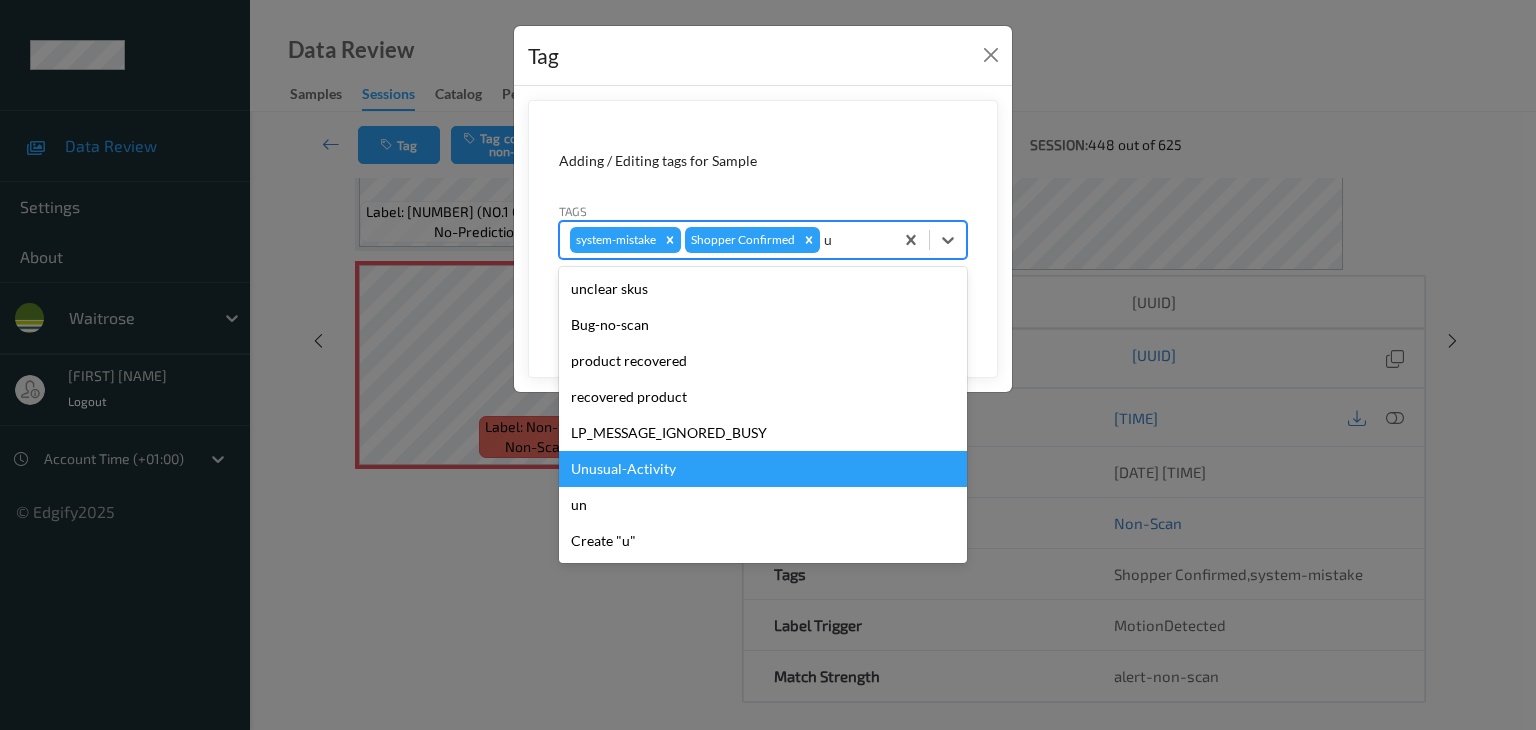 click on "Unusual-Activity" at bounding box center (763, 469) 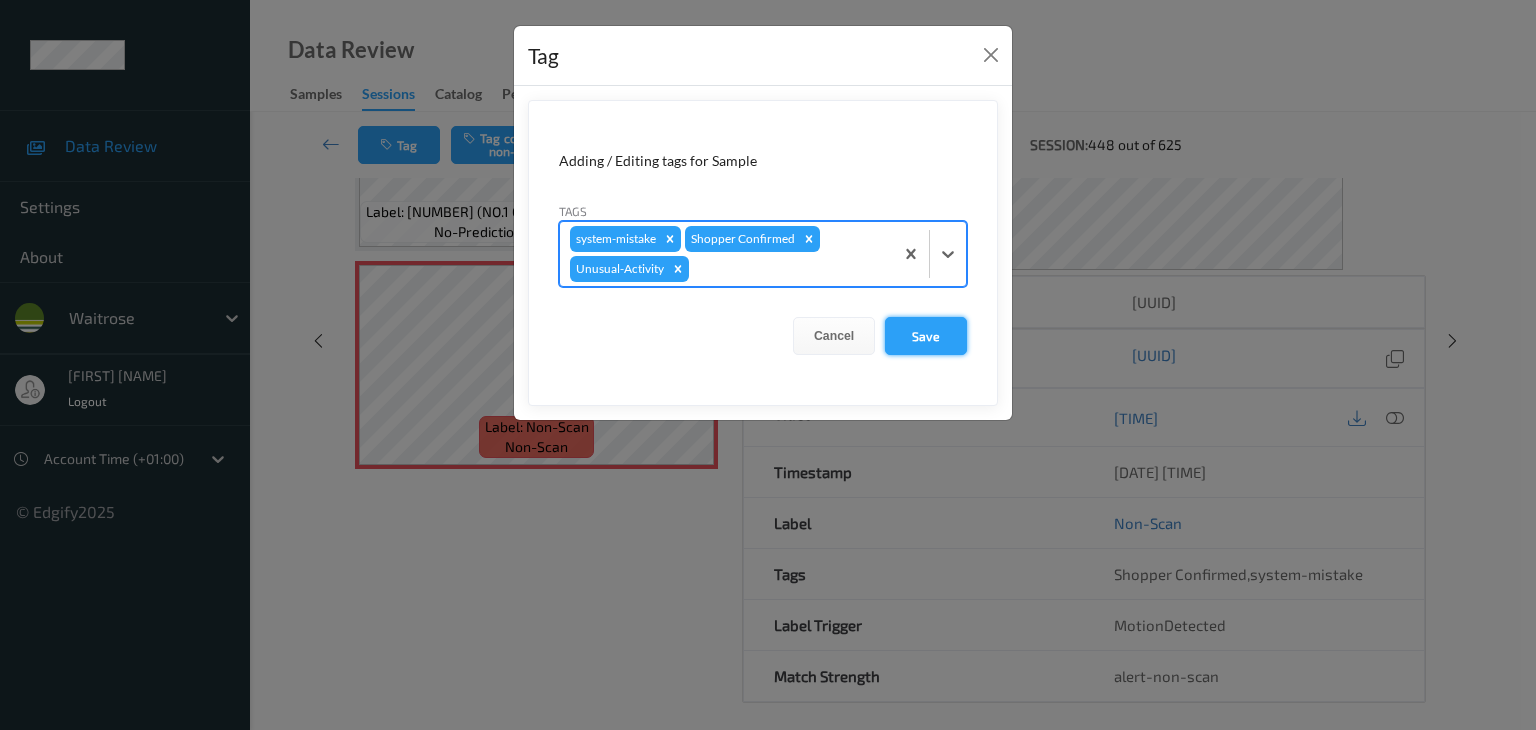 click on "Save" at bounding box center [926, 336] 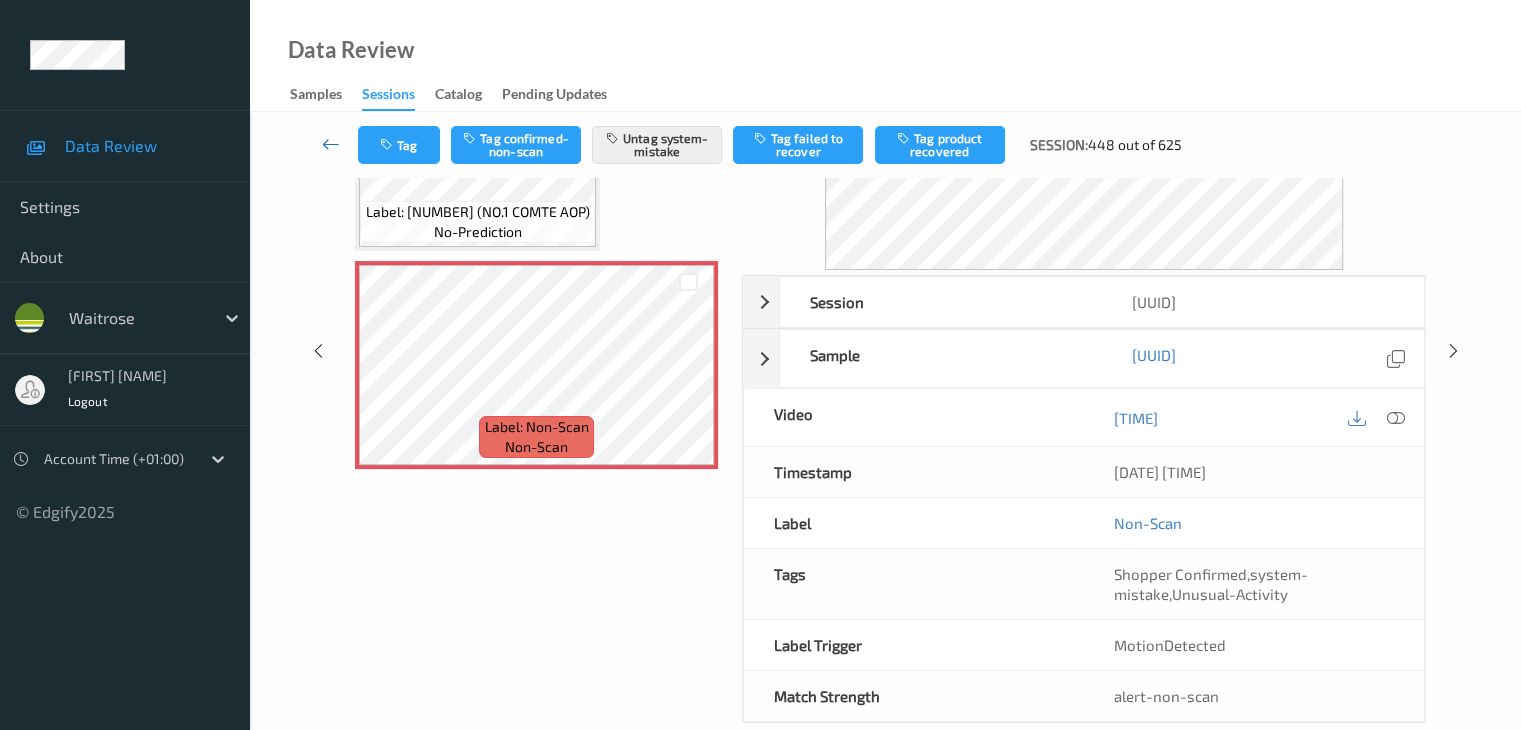 click at bounding box center [331, 144] 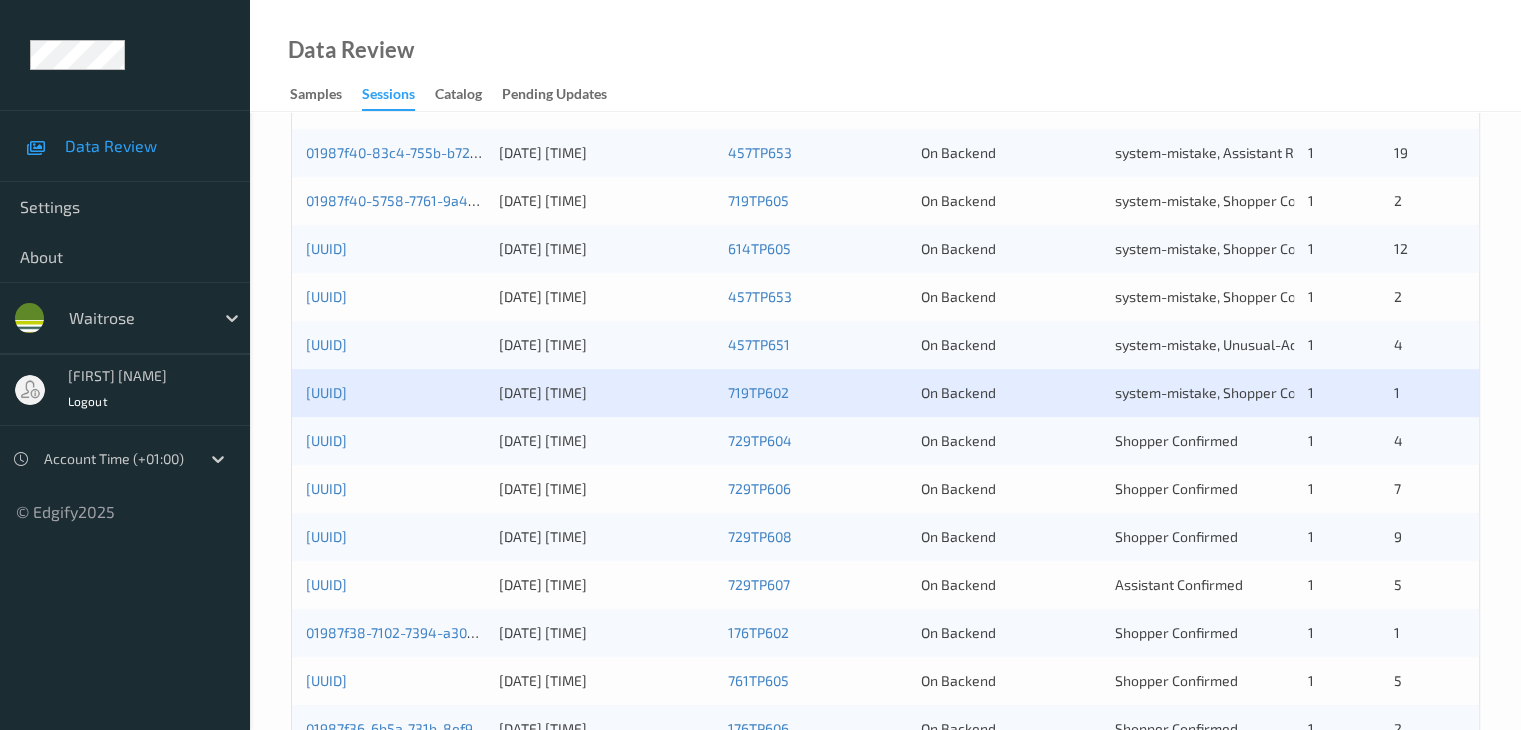scroll, scrollTop: 600, scrollLeft: 0, axis: vertical 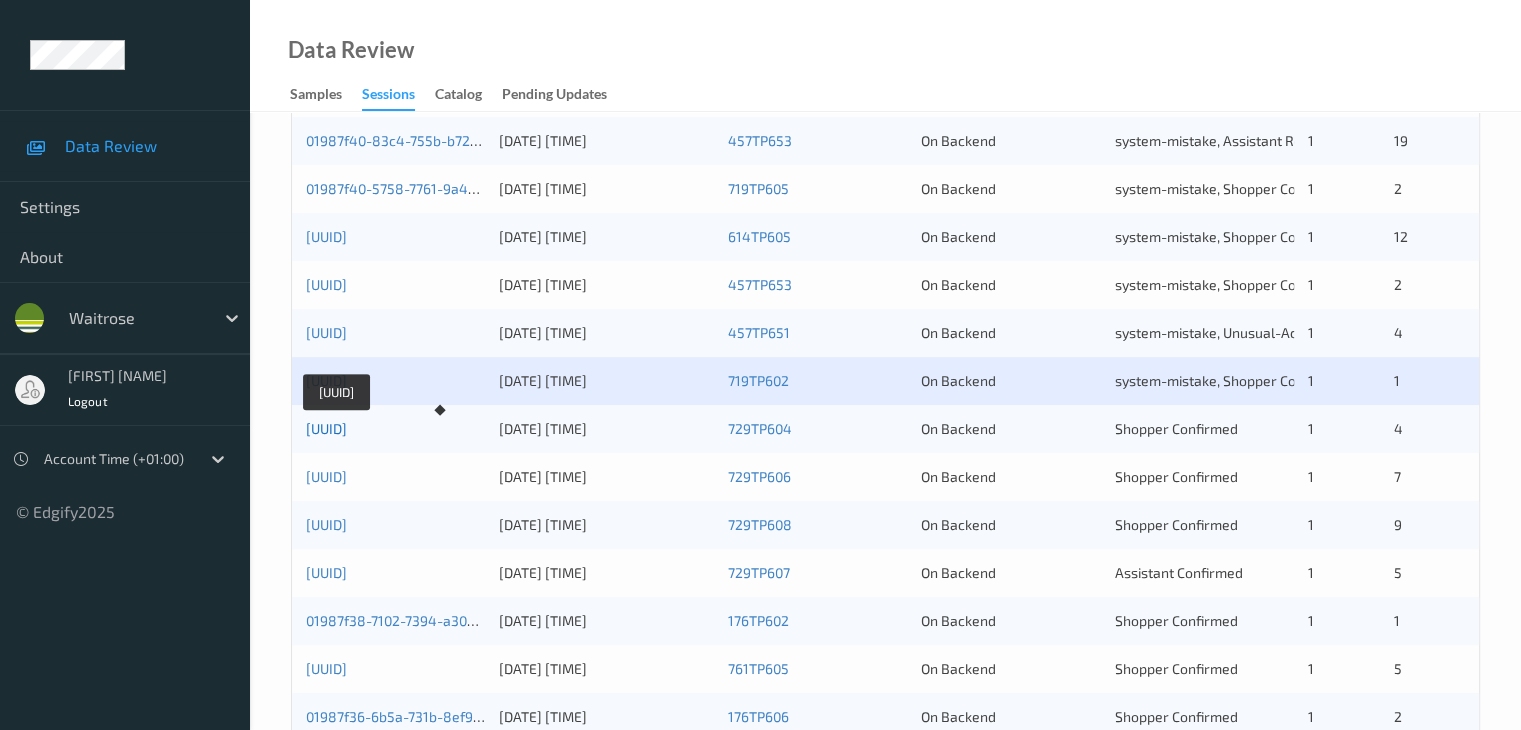 click on "[UUID]" at bounding box center (326, 428) 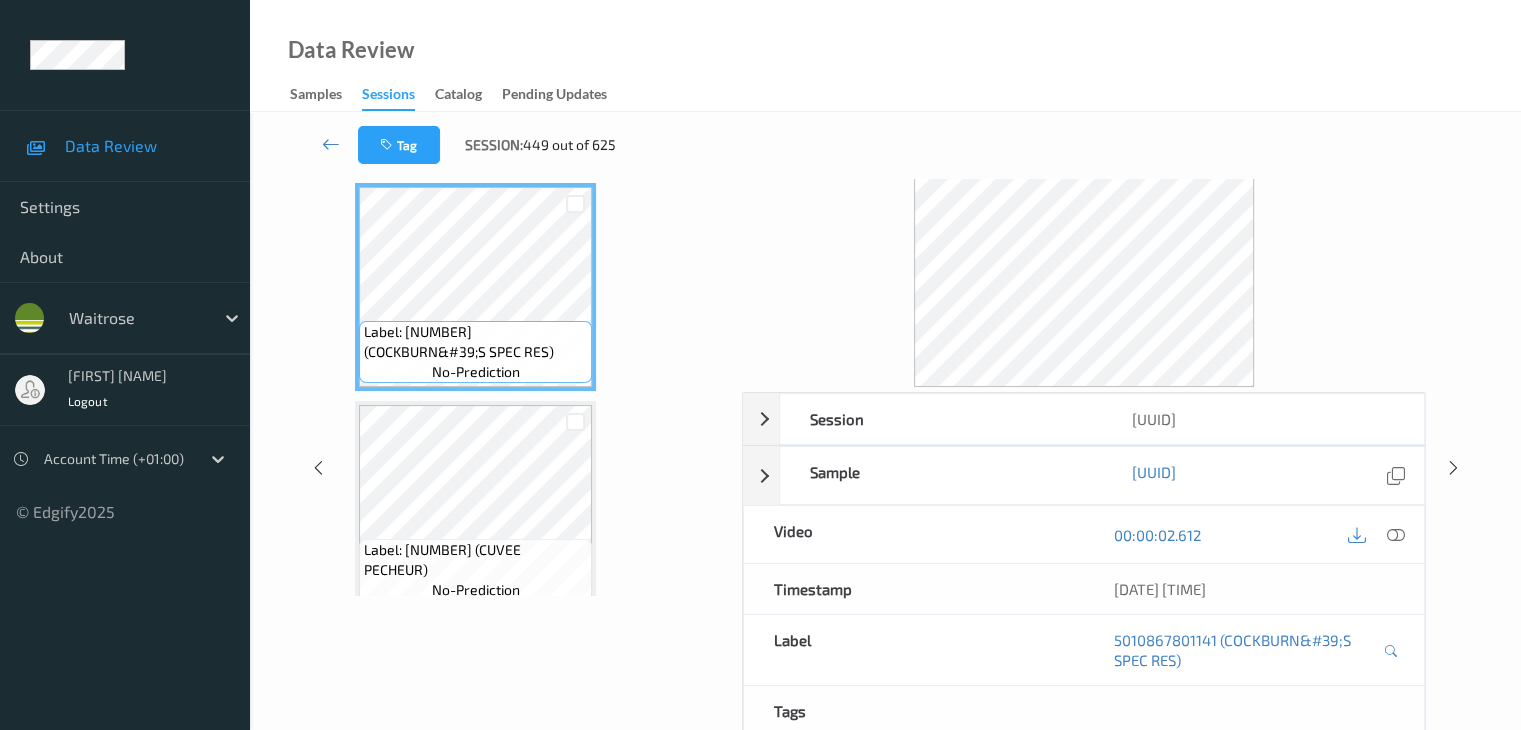 scroll, scrollTop: 0, scrollLeft: 0, axis: both 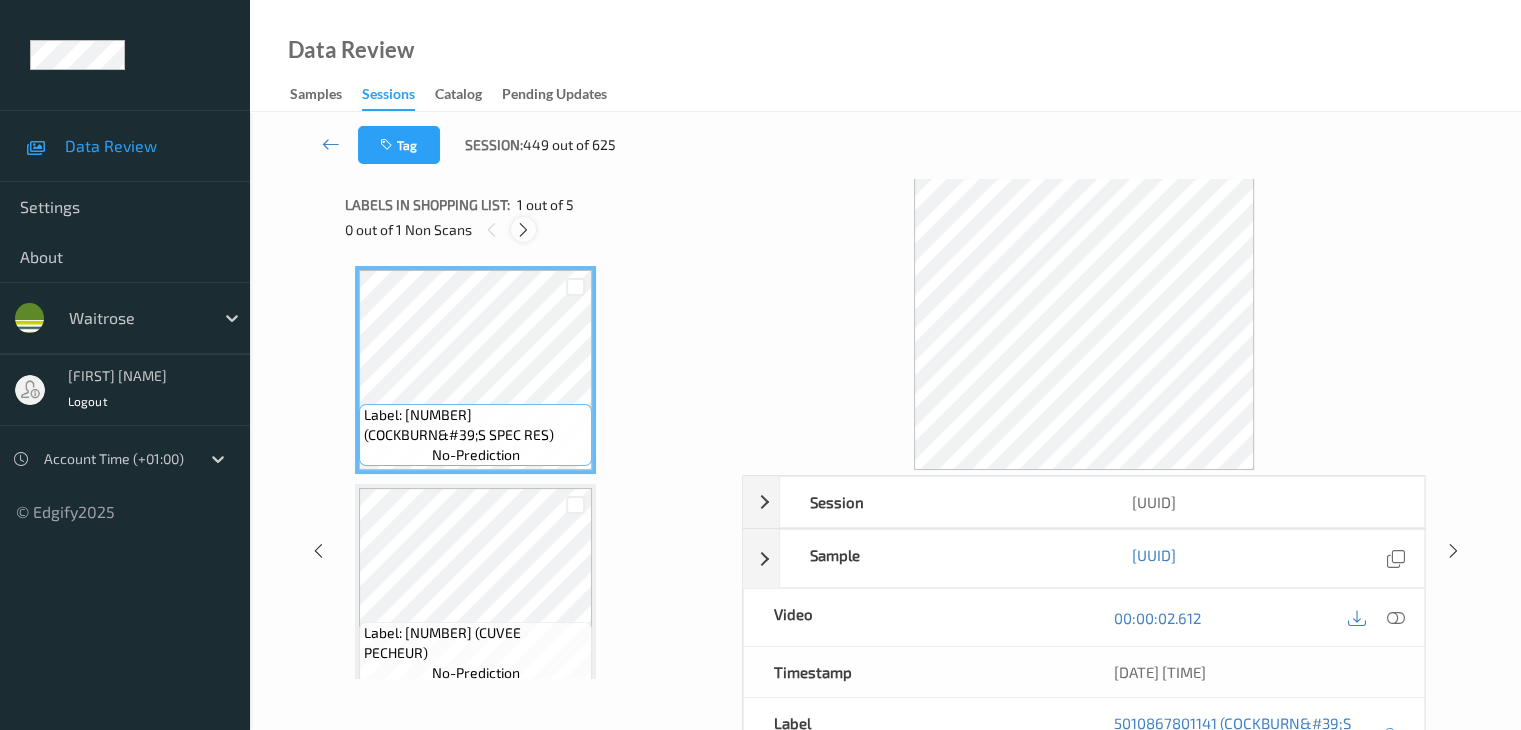 click at bounding box center (523, 230) 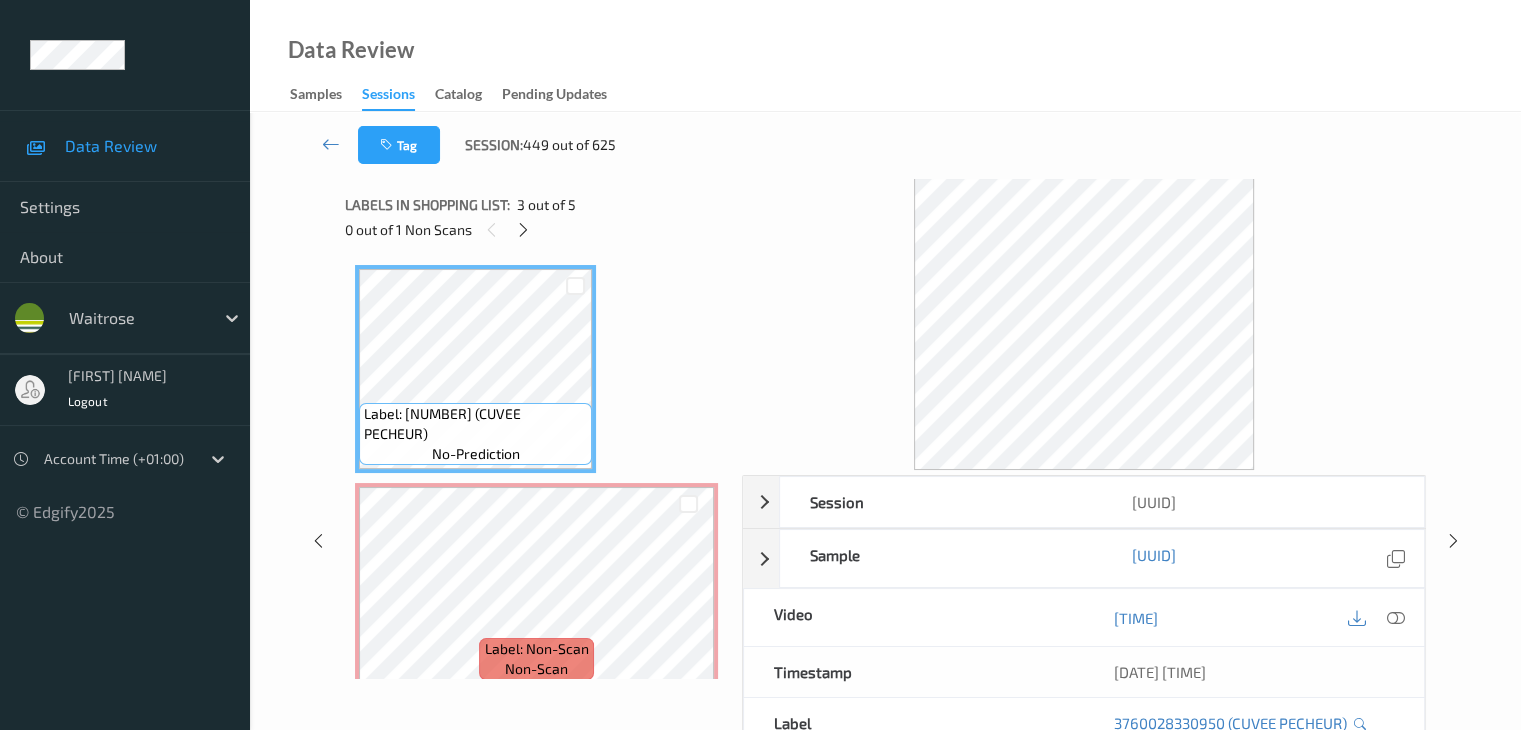 scroll, scrollTop: 546, scrollLeft: 0, axis: vertical 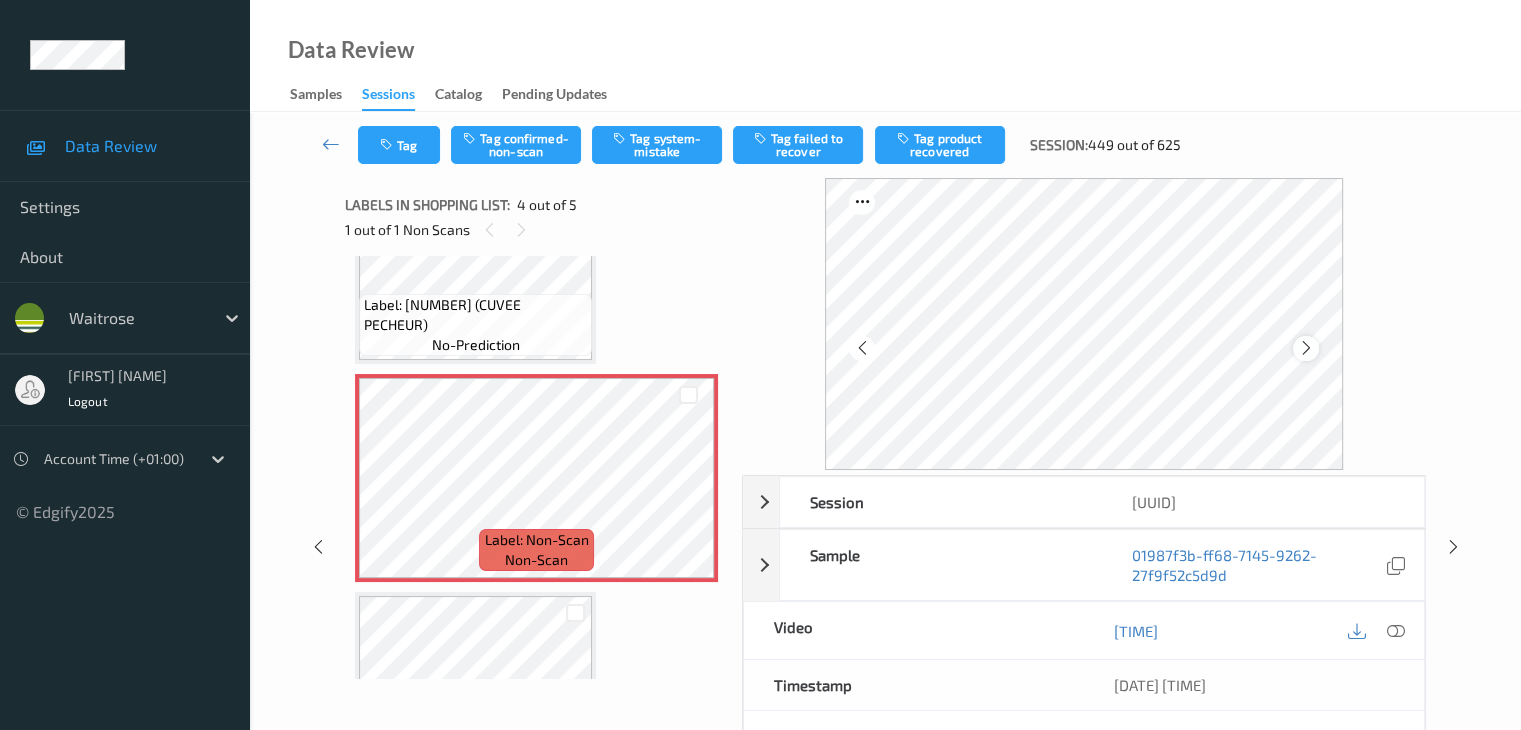 click at bounding box center (1306, 348) 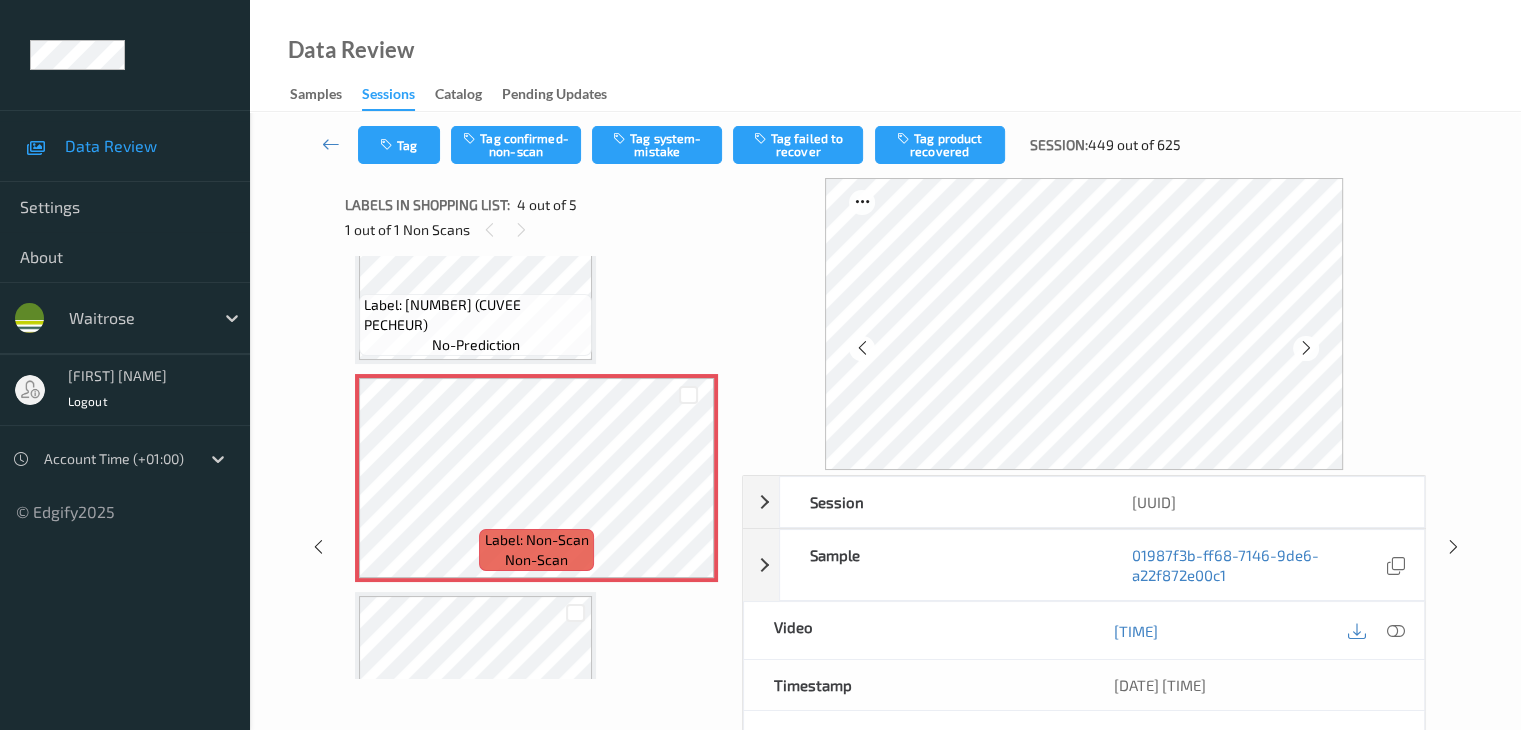 click at bounding box center [1306, 348] 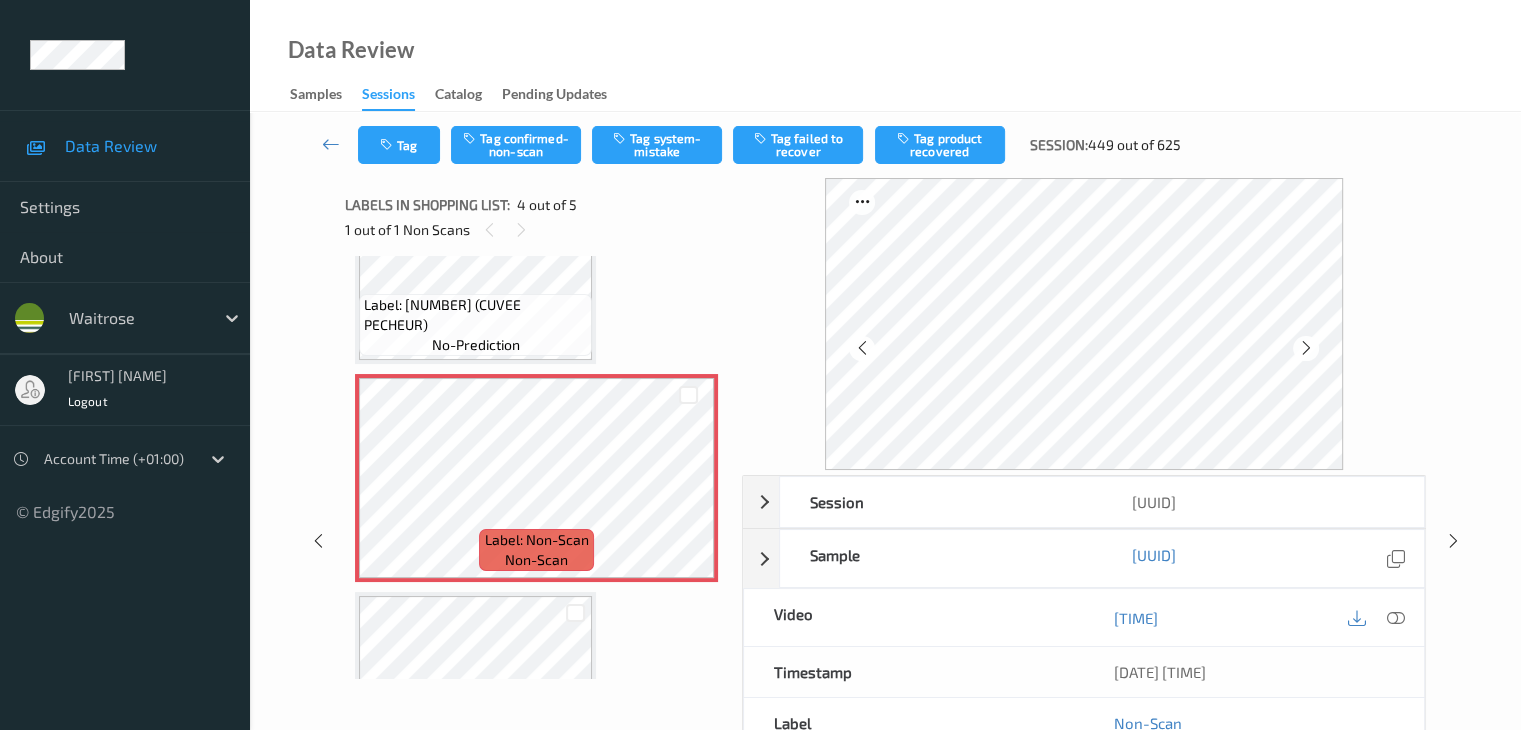 click at bounding box center (1306, 348) 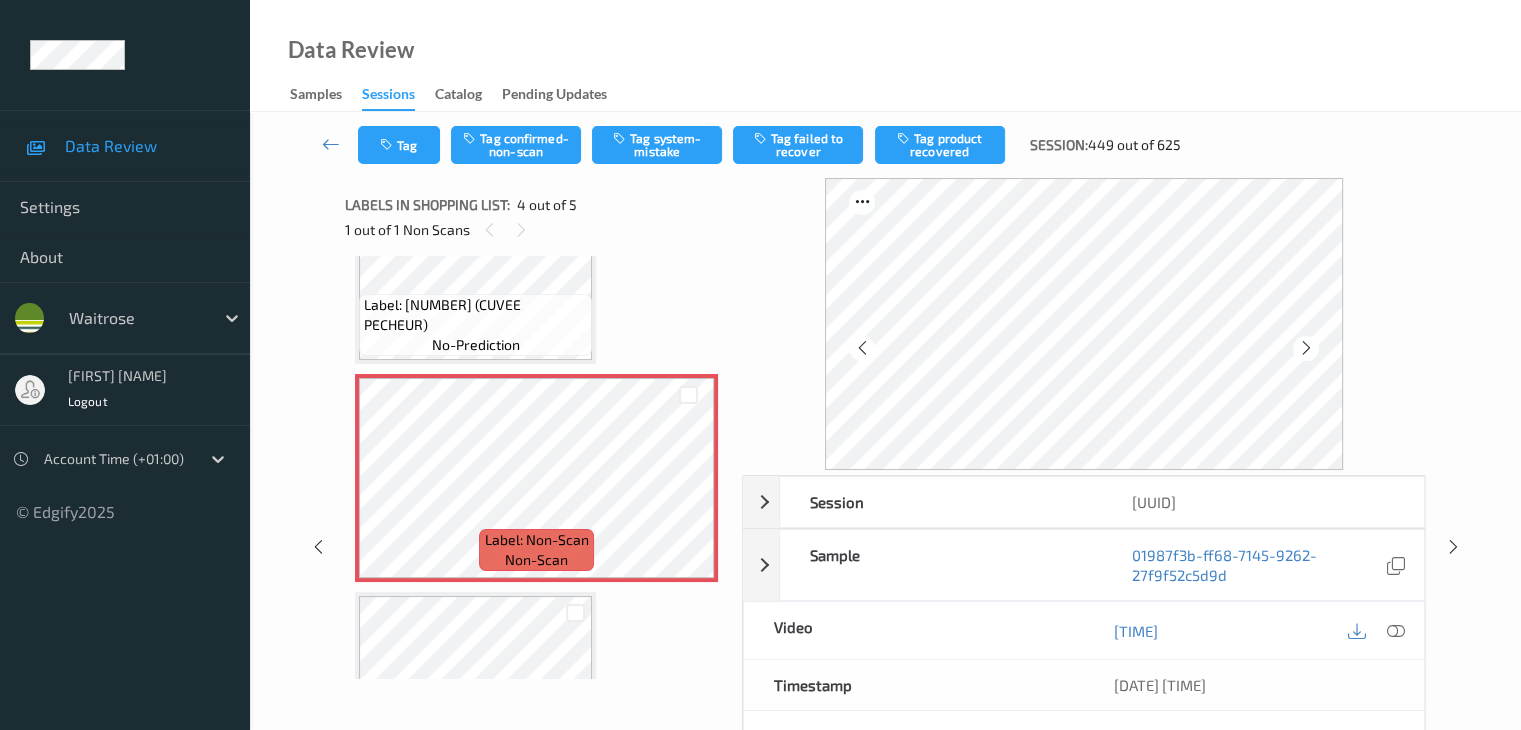 click at bounding box center (1306, 348) 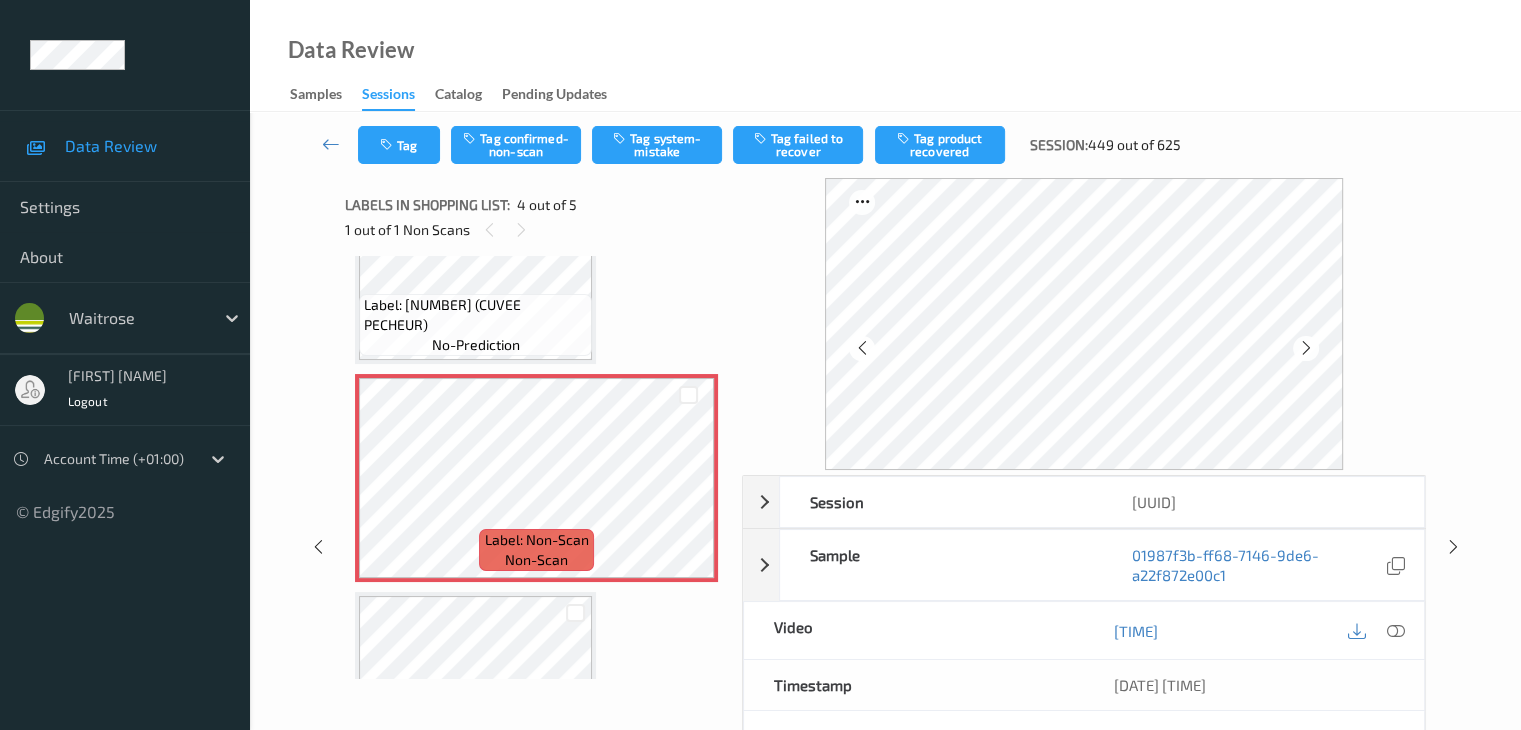 click at bounding box center (1306, 348) 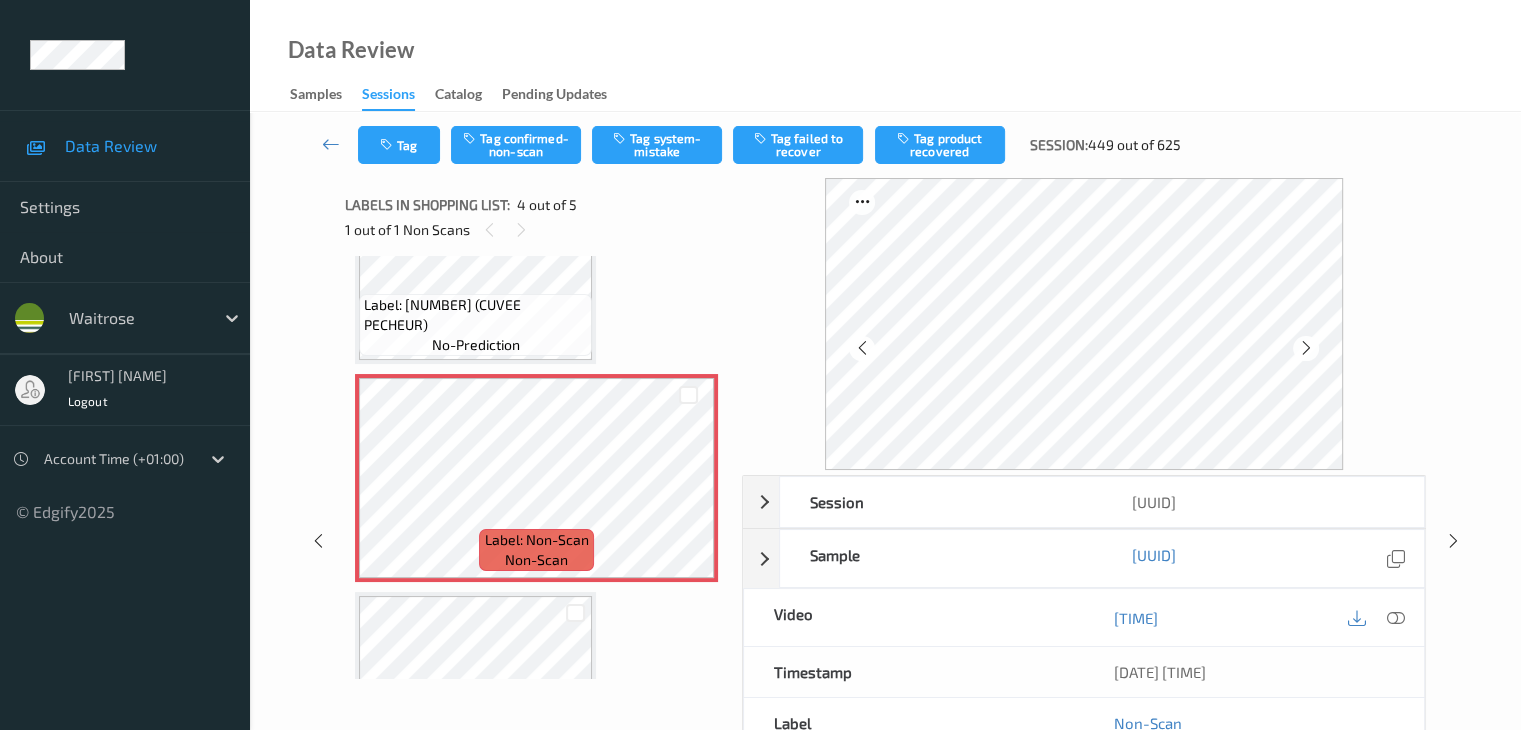 click at bounding box center (1306, 348) 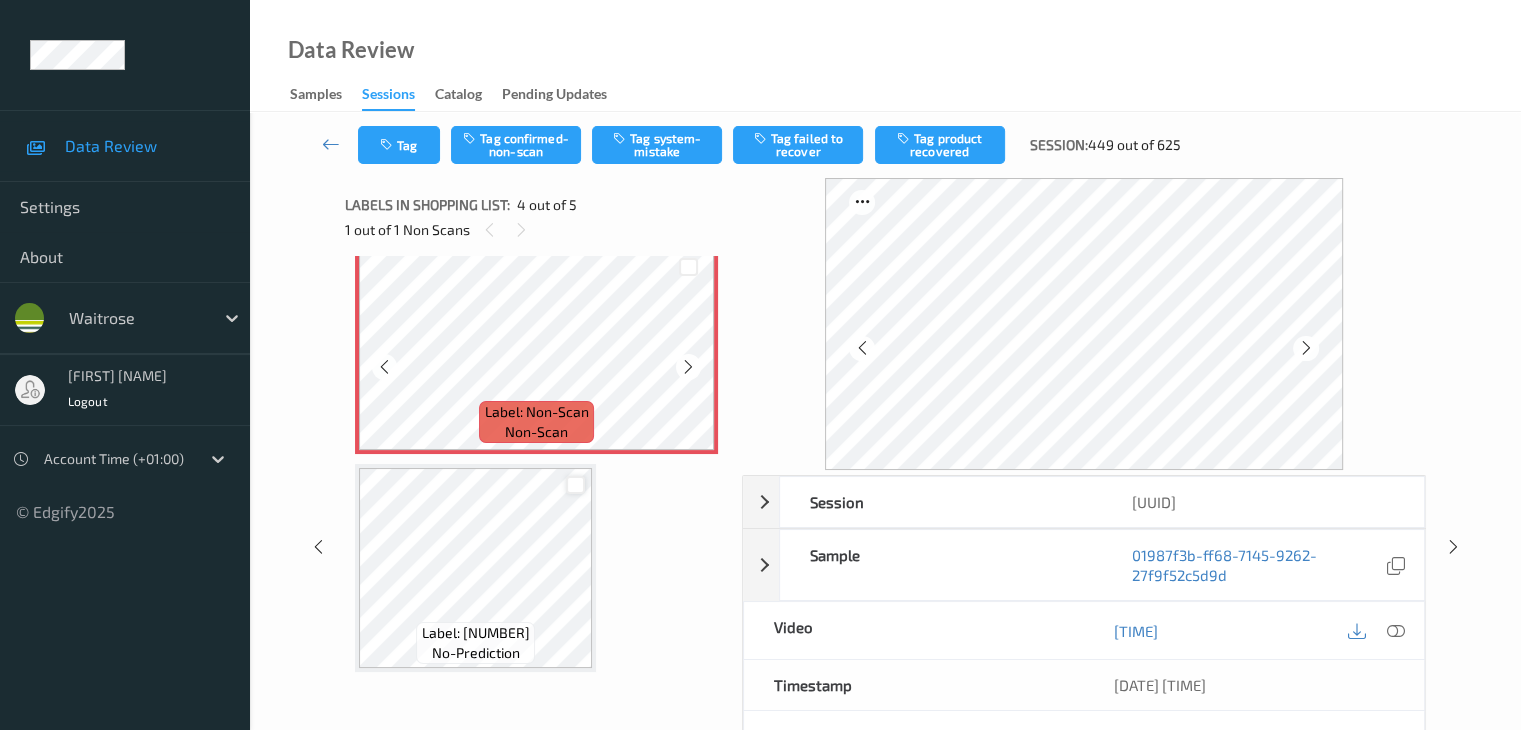 scroll, scrollTop: 677, scrollLeft: 0, axis: vertical 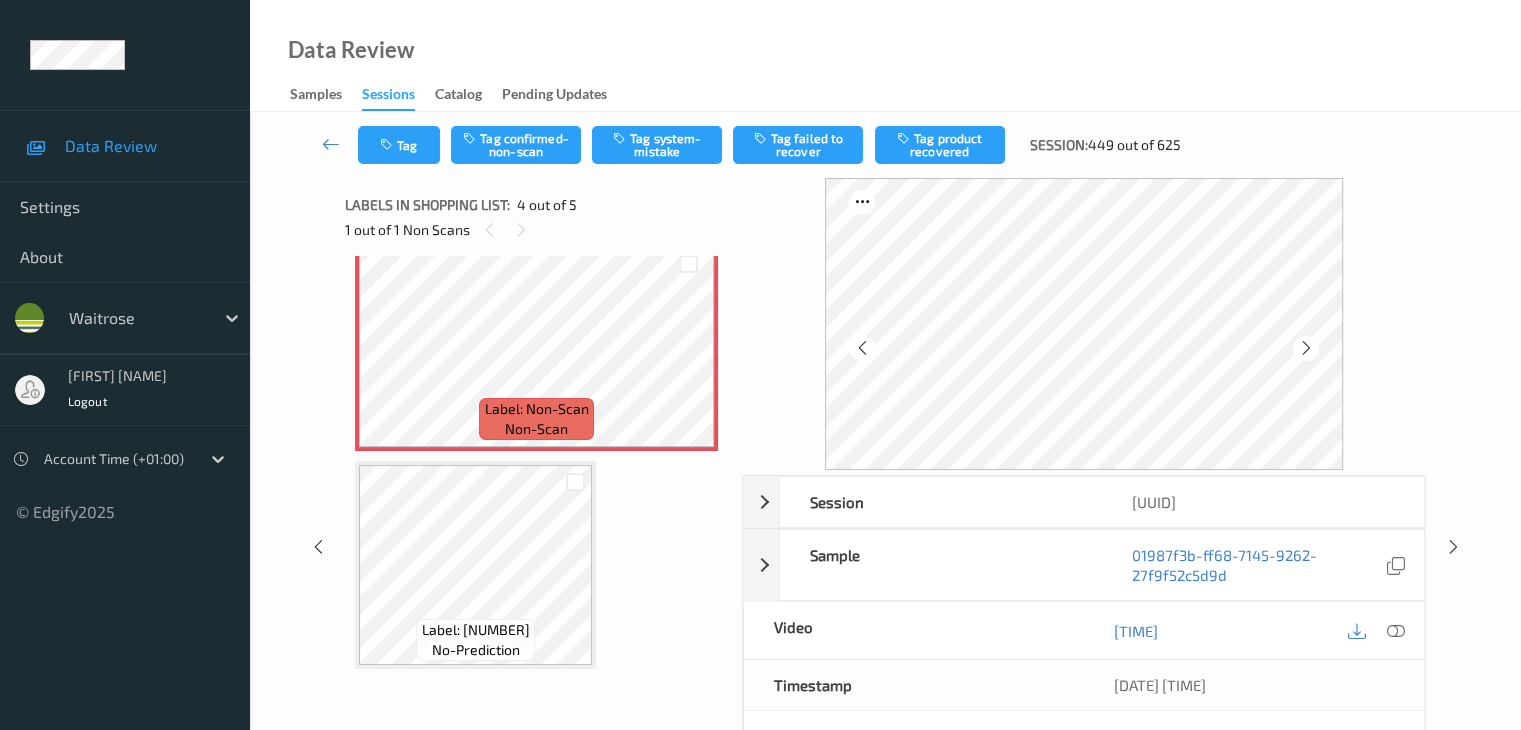 click on "Tag Tag   confirmed-non-scan Tag   system-mistake Tag   failed to recover Tag   product recovered Session: 449 out of 625" at bounding box center [885, 145] 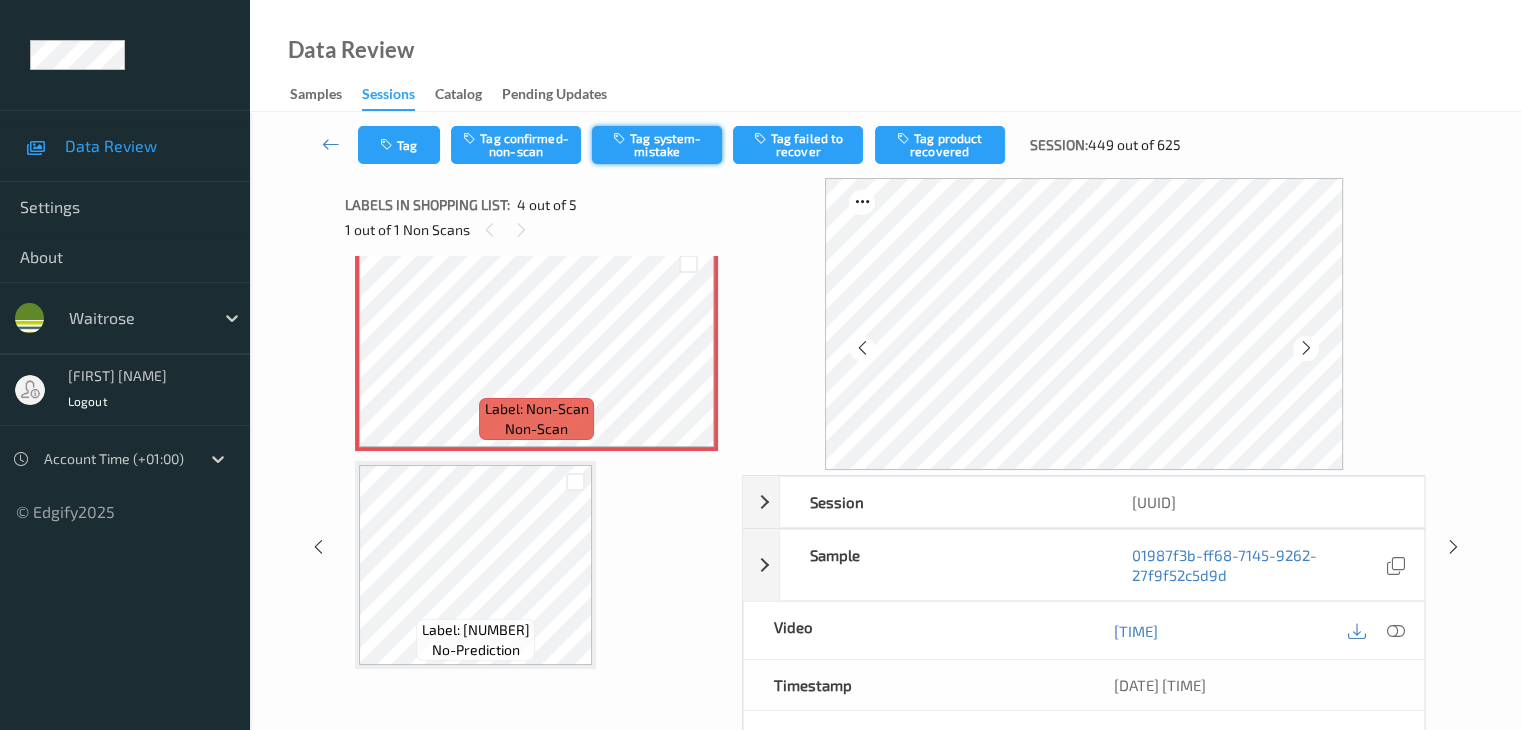 click on "Tag   system-mistake" at bounding box center [657, 145] 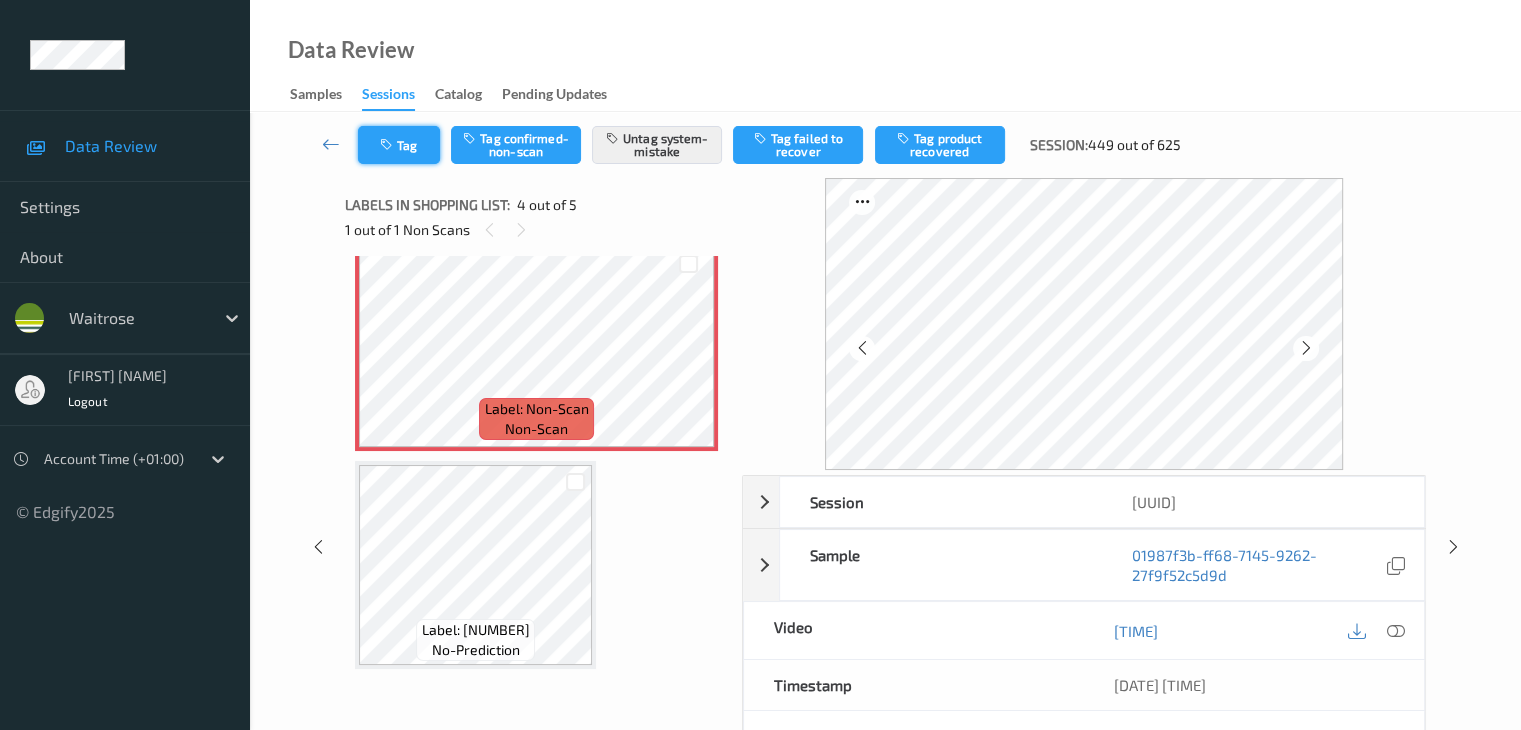 click at bounding box center [388, 145] 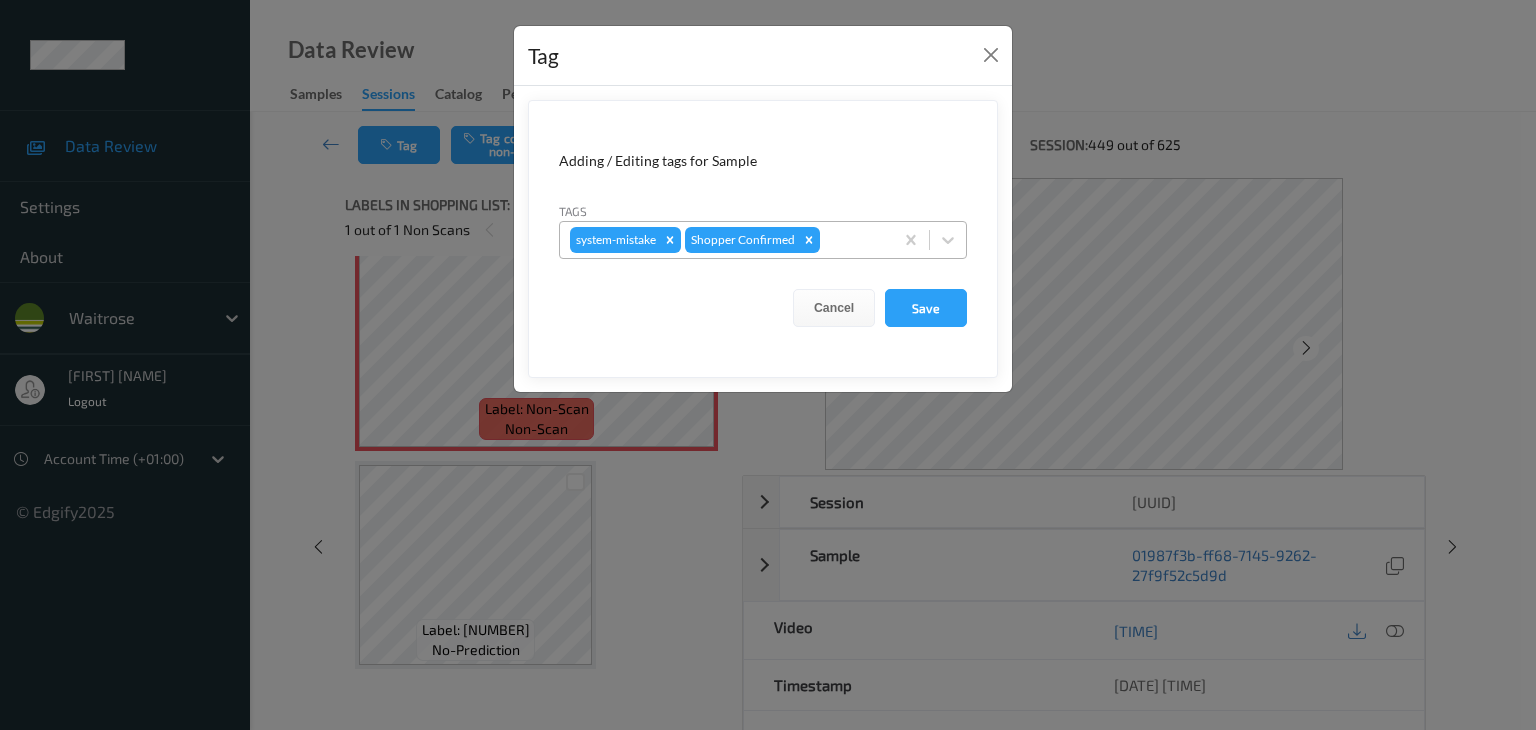 click at bounding box center (853, 240) 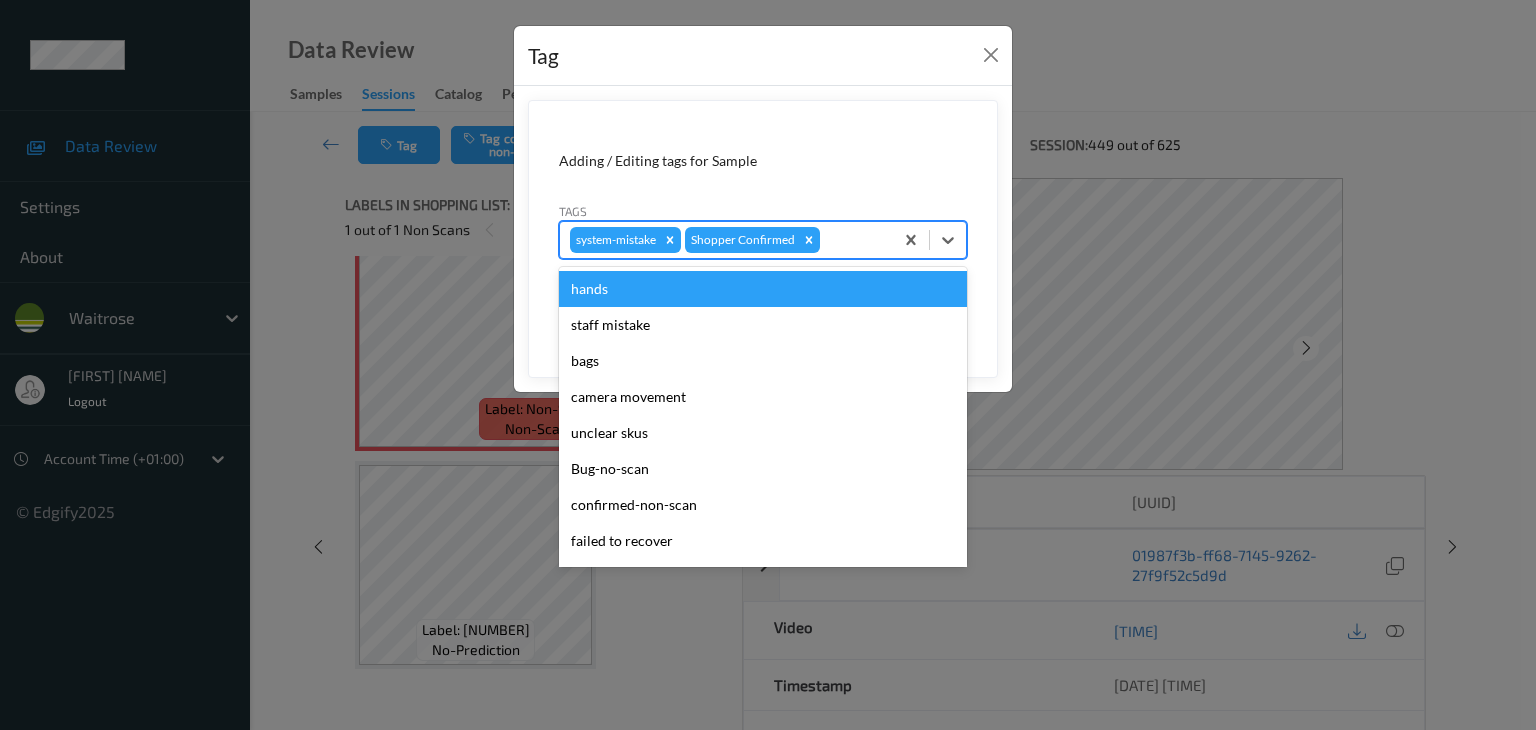 type on "u" 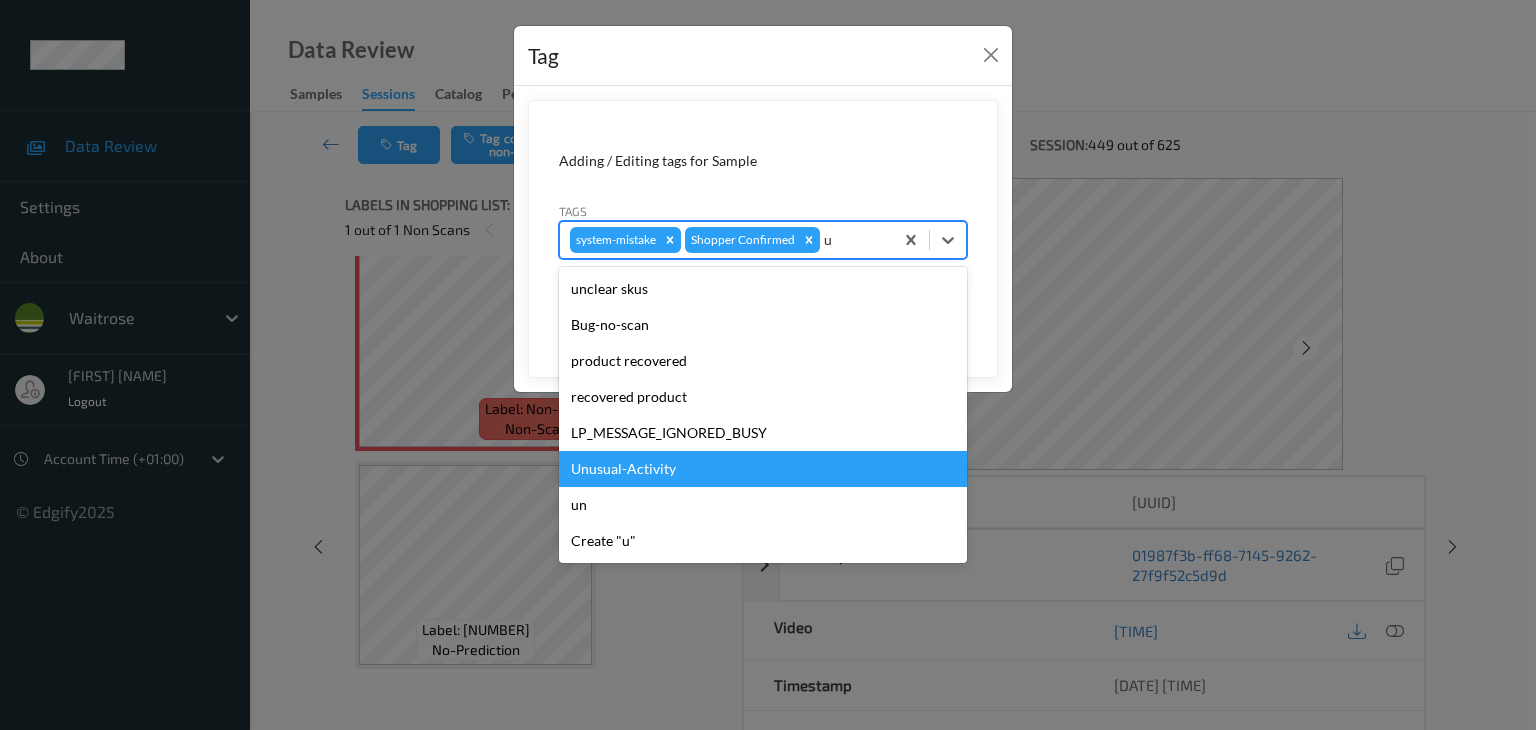 click on "Unusual-Activity" at bounding box center [763, 469] 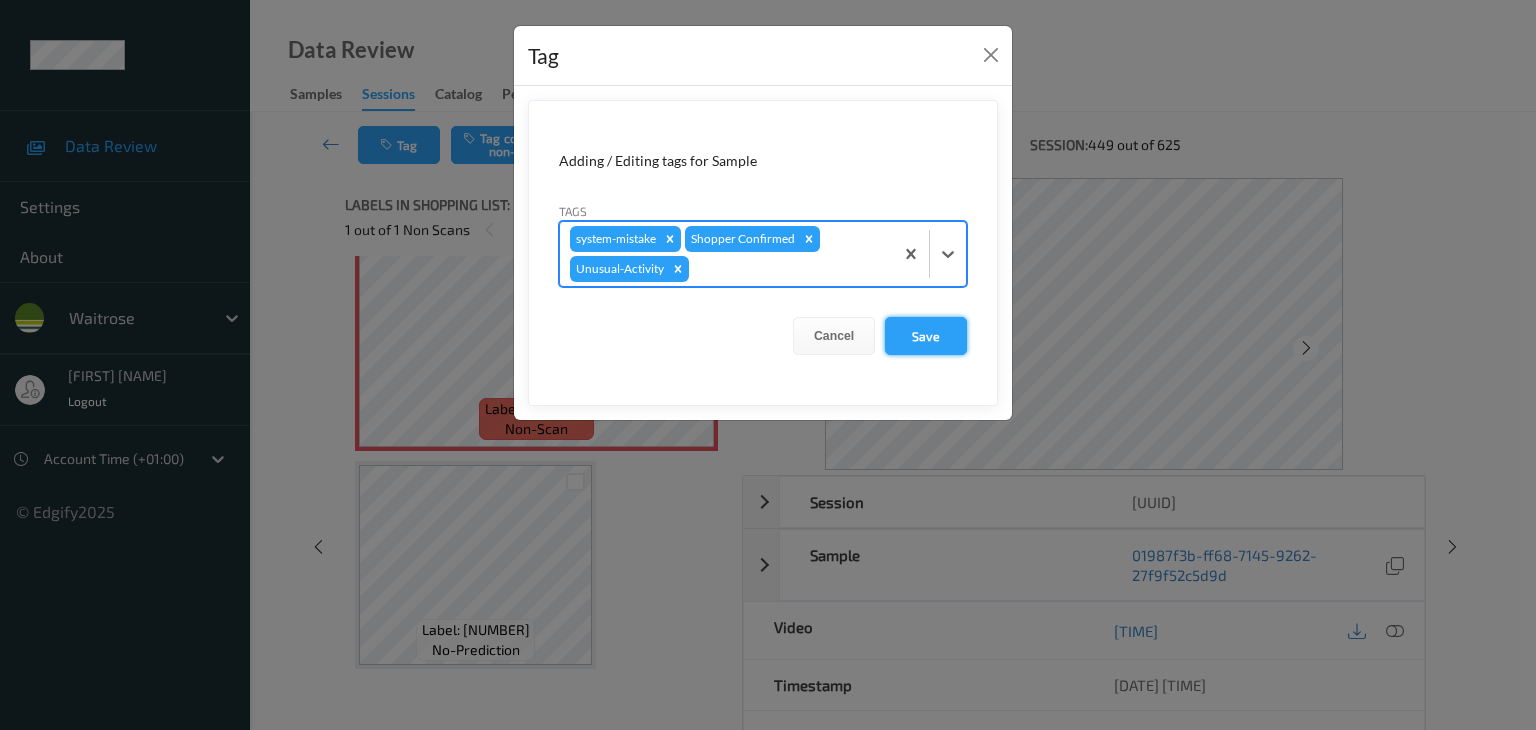 click on "Save" at bounding box center [926, 336] 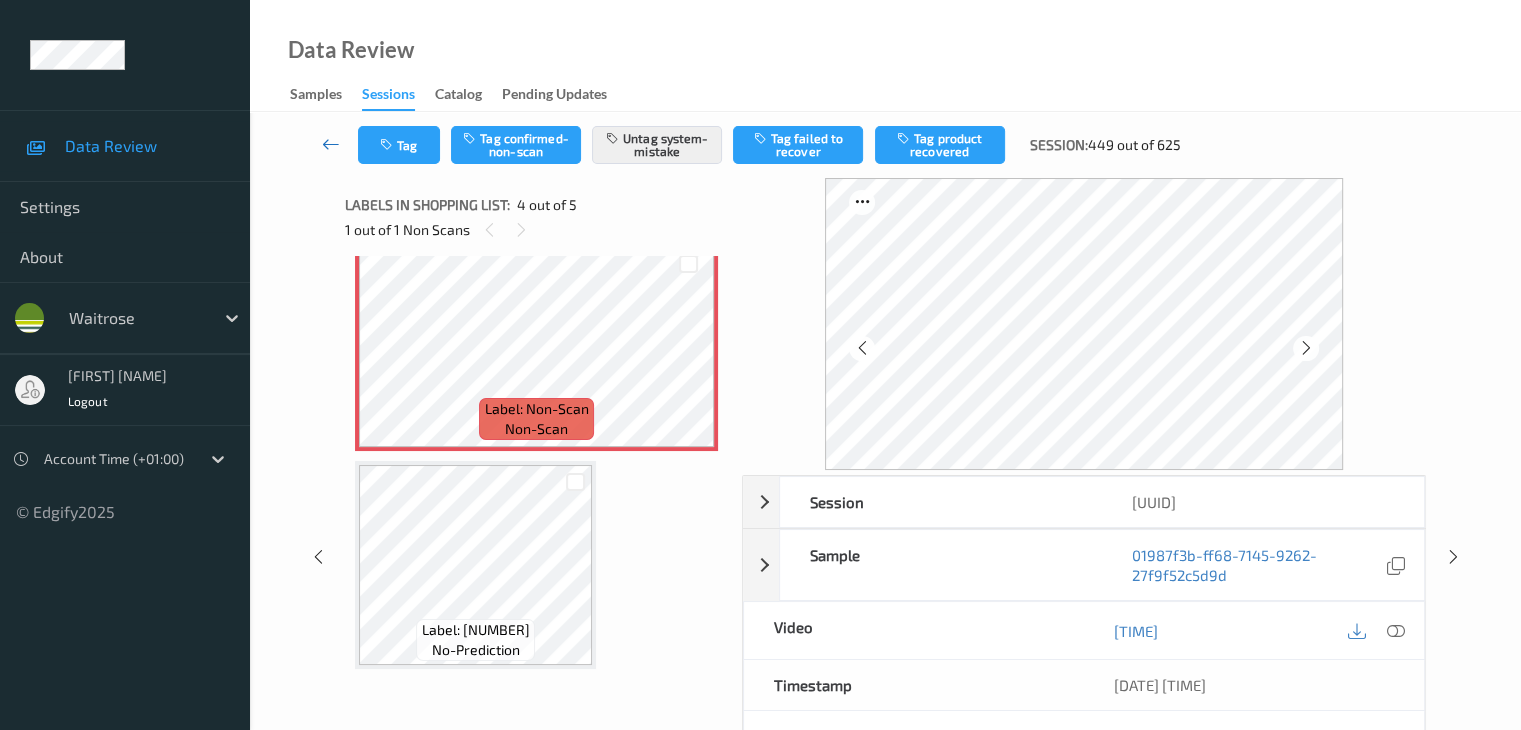 click at bounding box center [331, 144] 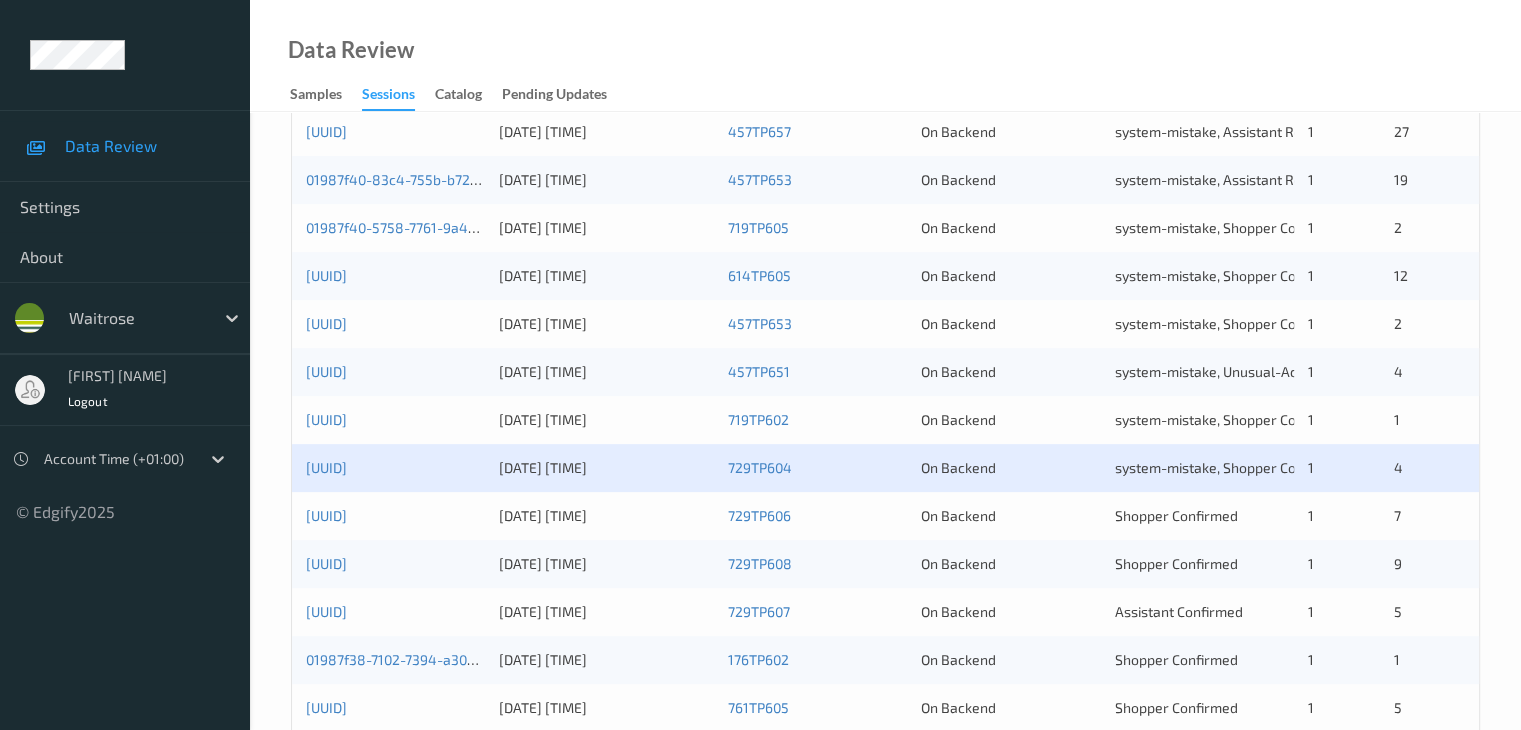 scroll, scrollTop: 700, scrollLeft: 0, axis: vertical 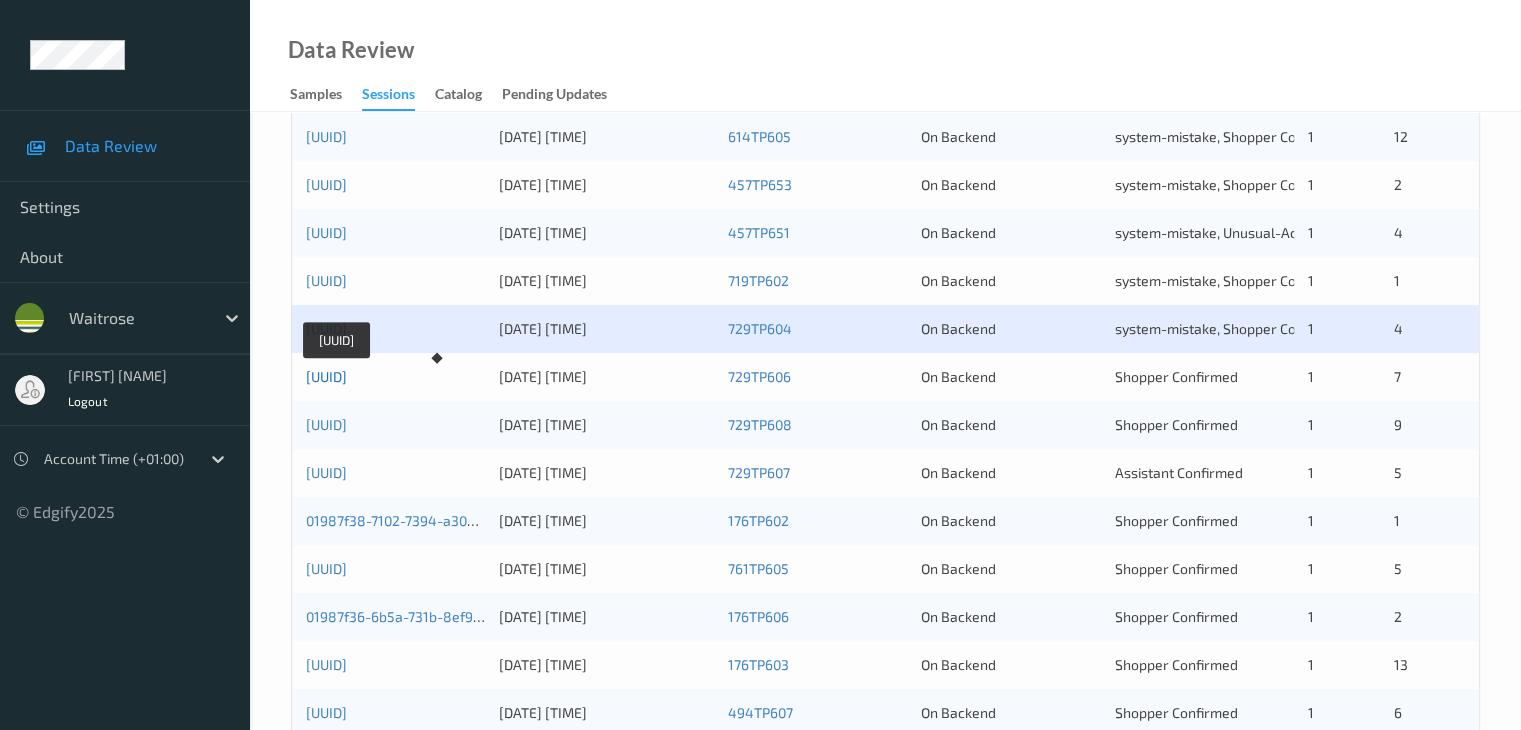 click on "[UUID]" at bounding box center [326, 376] 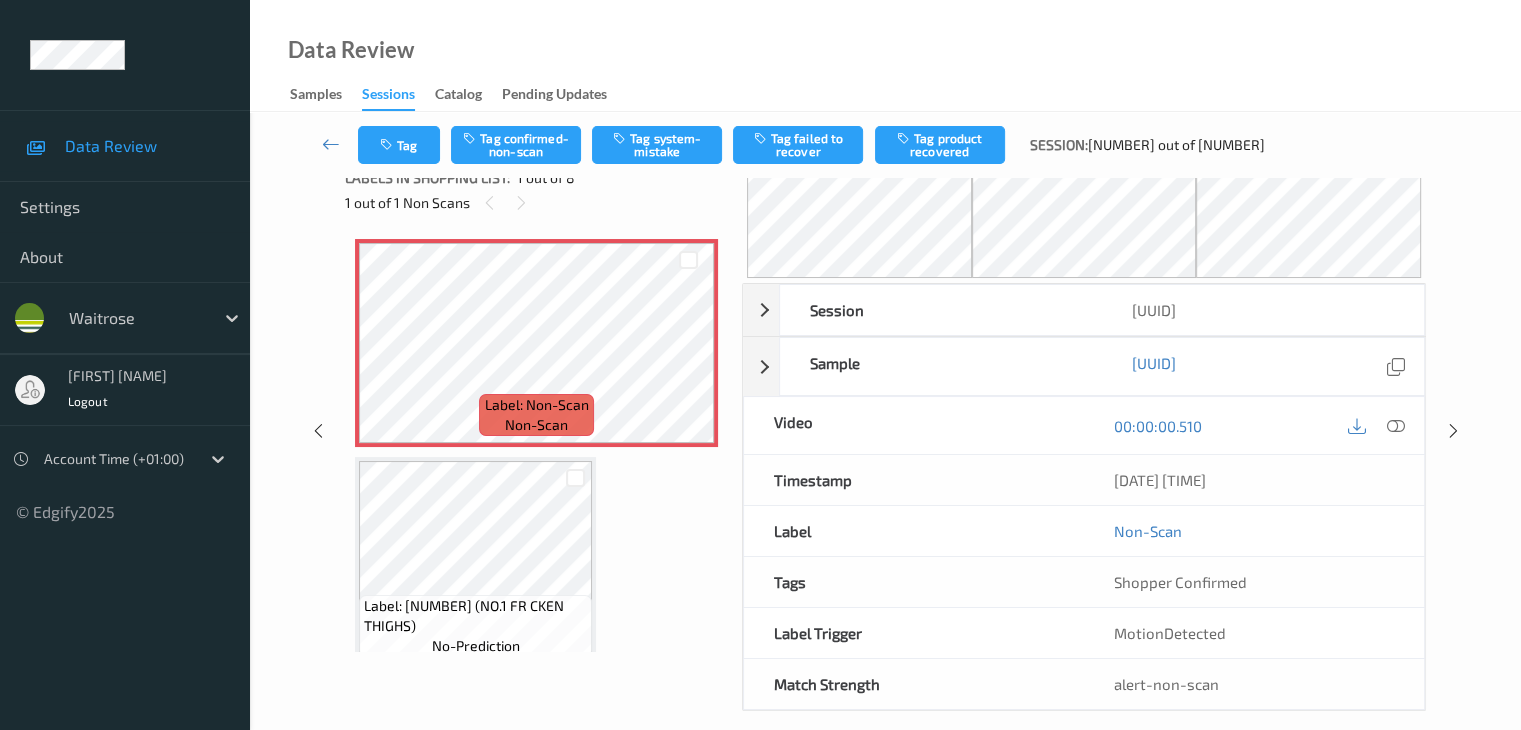 scroll, scrollTop: 0, scrollLeft: 0, axis: both 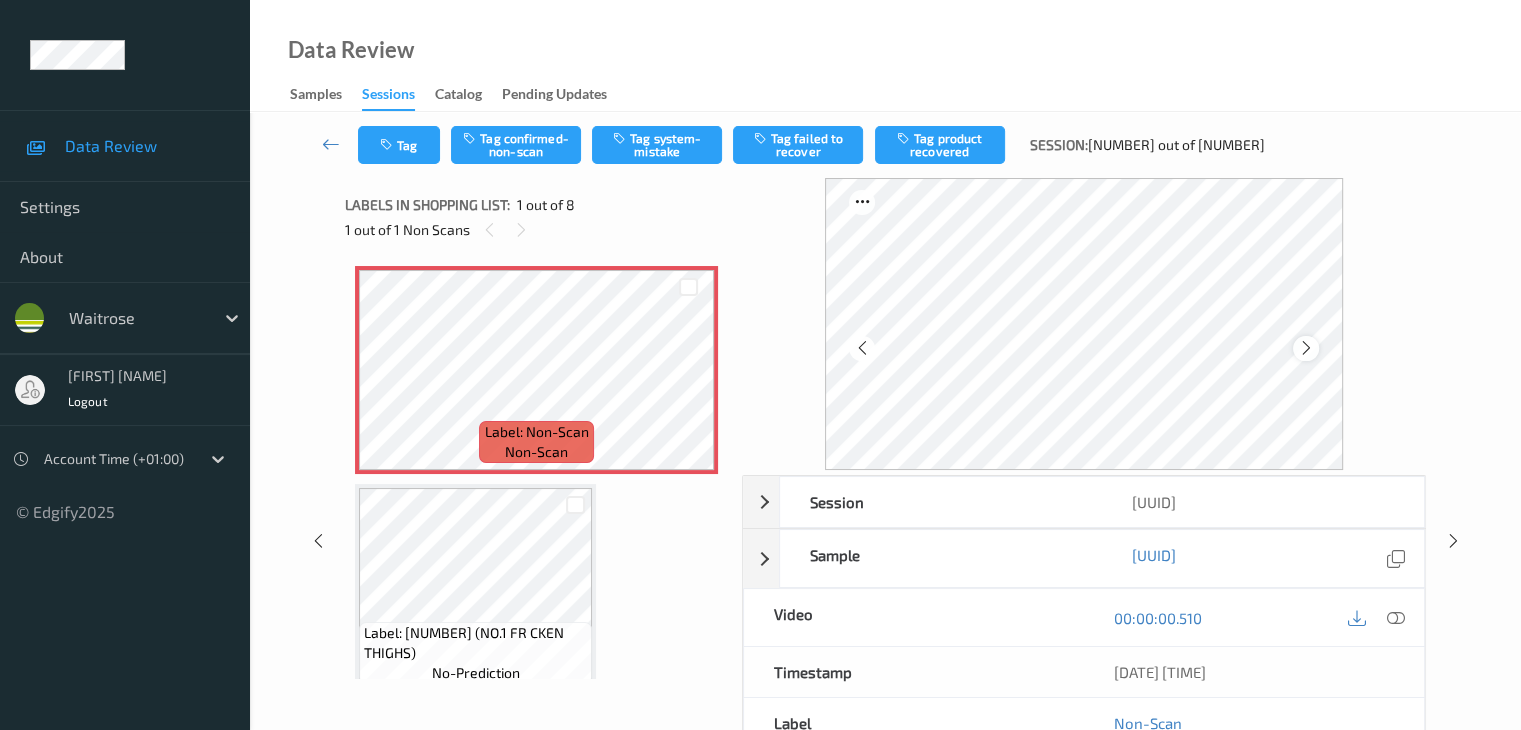 click at bounding box center [1306, 348] 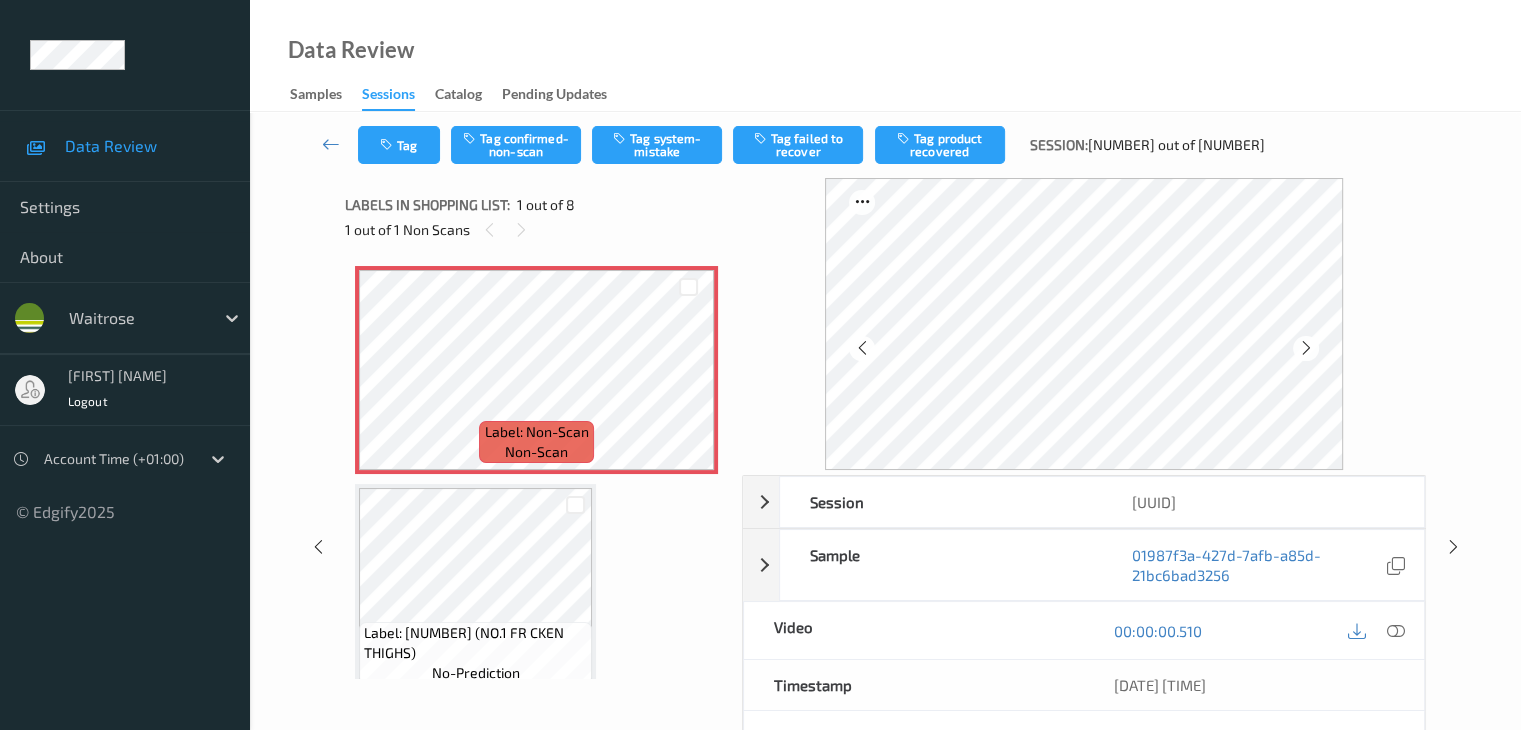 click at bounding box center (1306, 348) 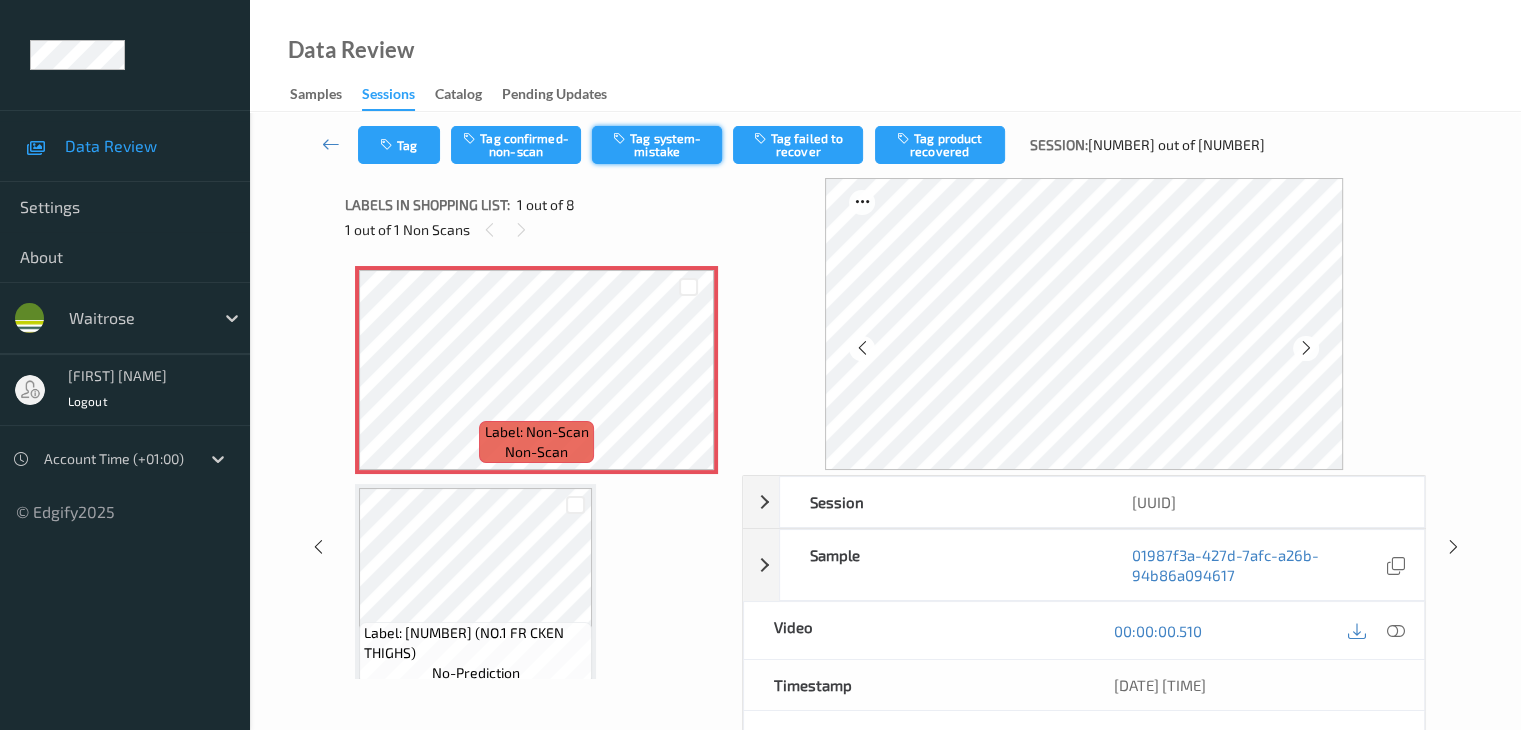 click on "Tag   system-mistake" at bounding box center [657, 145] 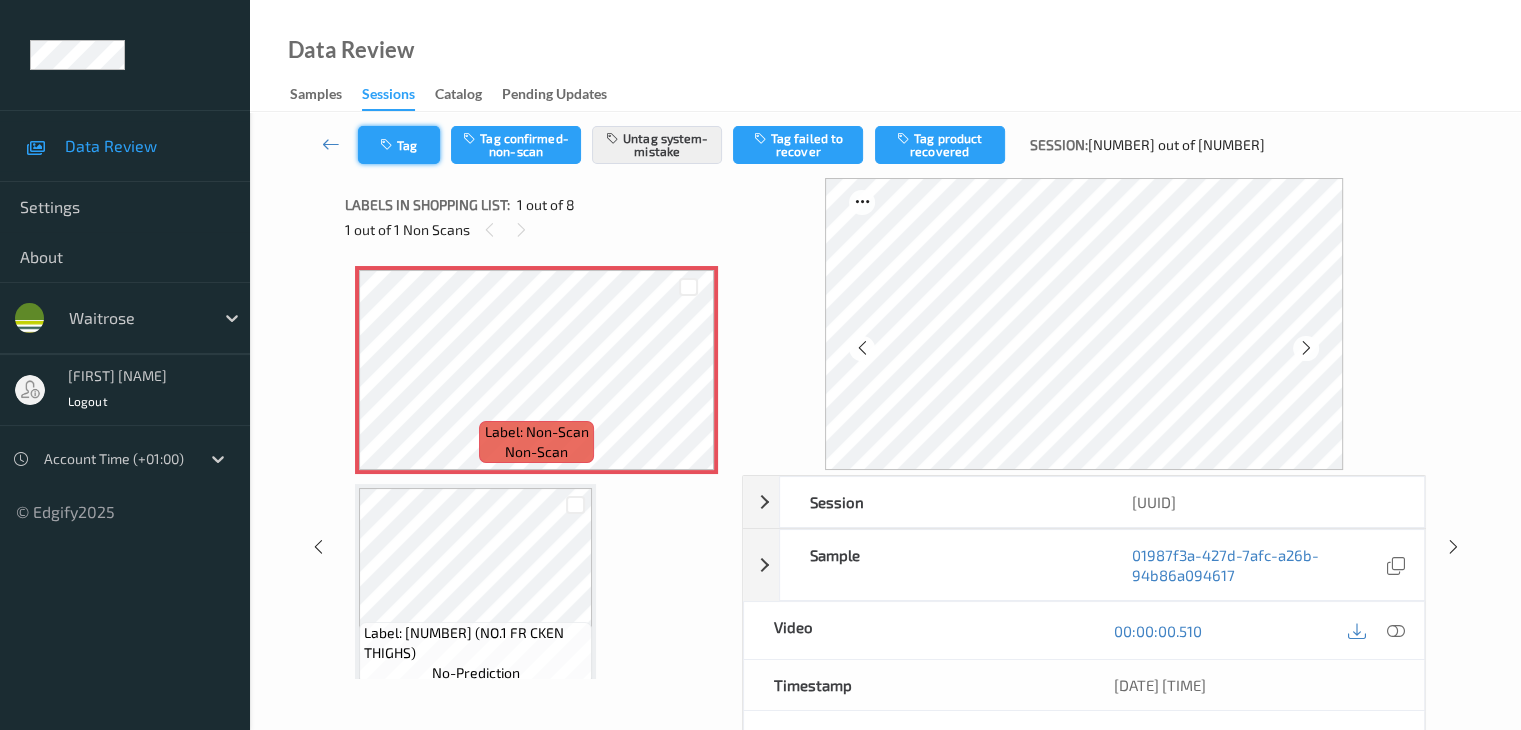 click on "Tag" at bounding box center [399, 145] 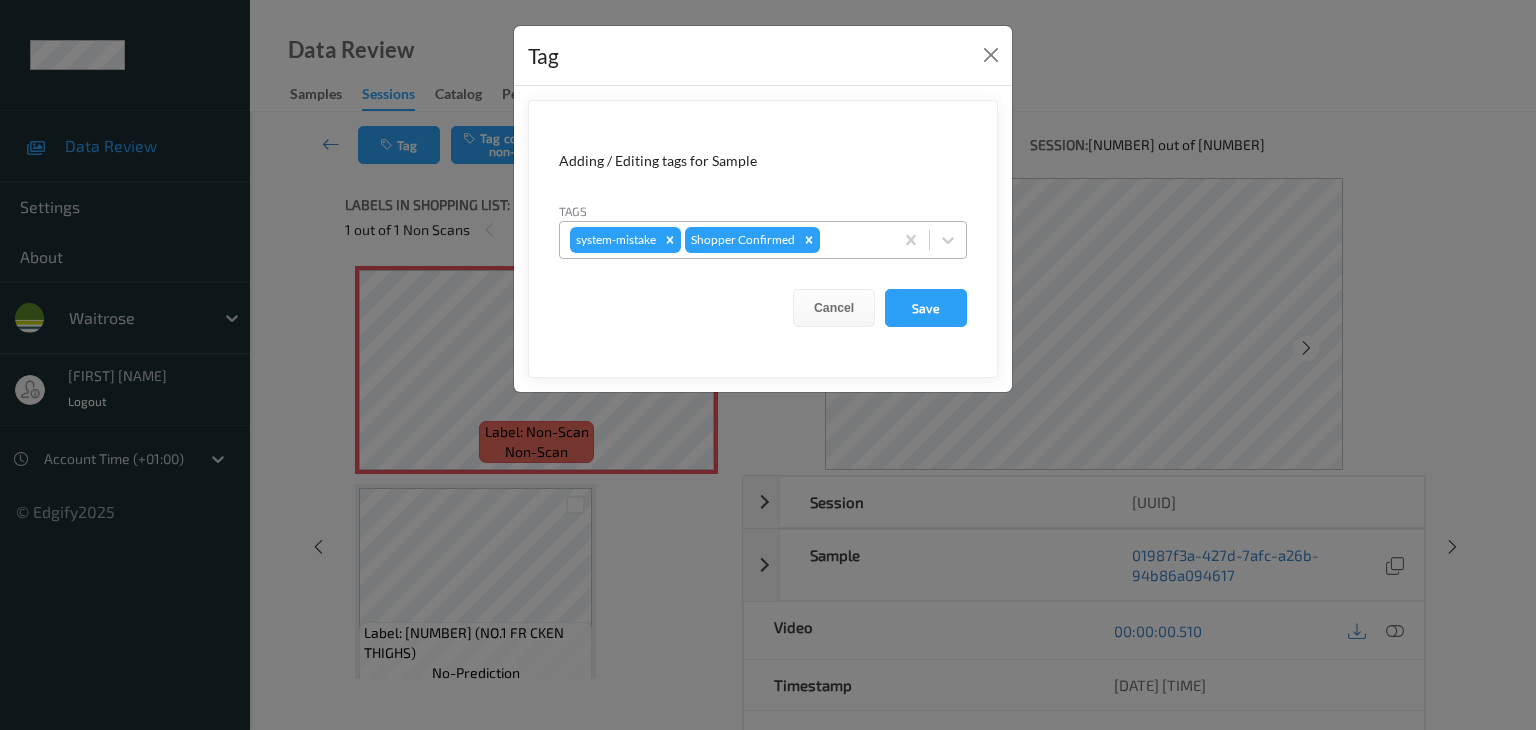click at bounding box center [853, 240] 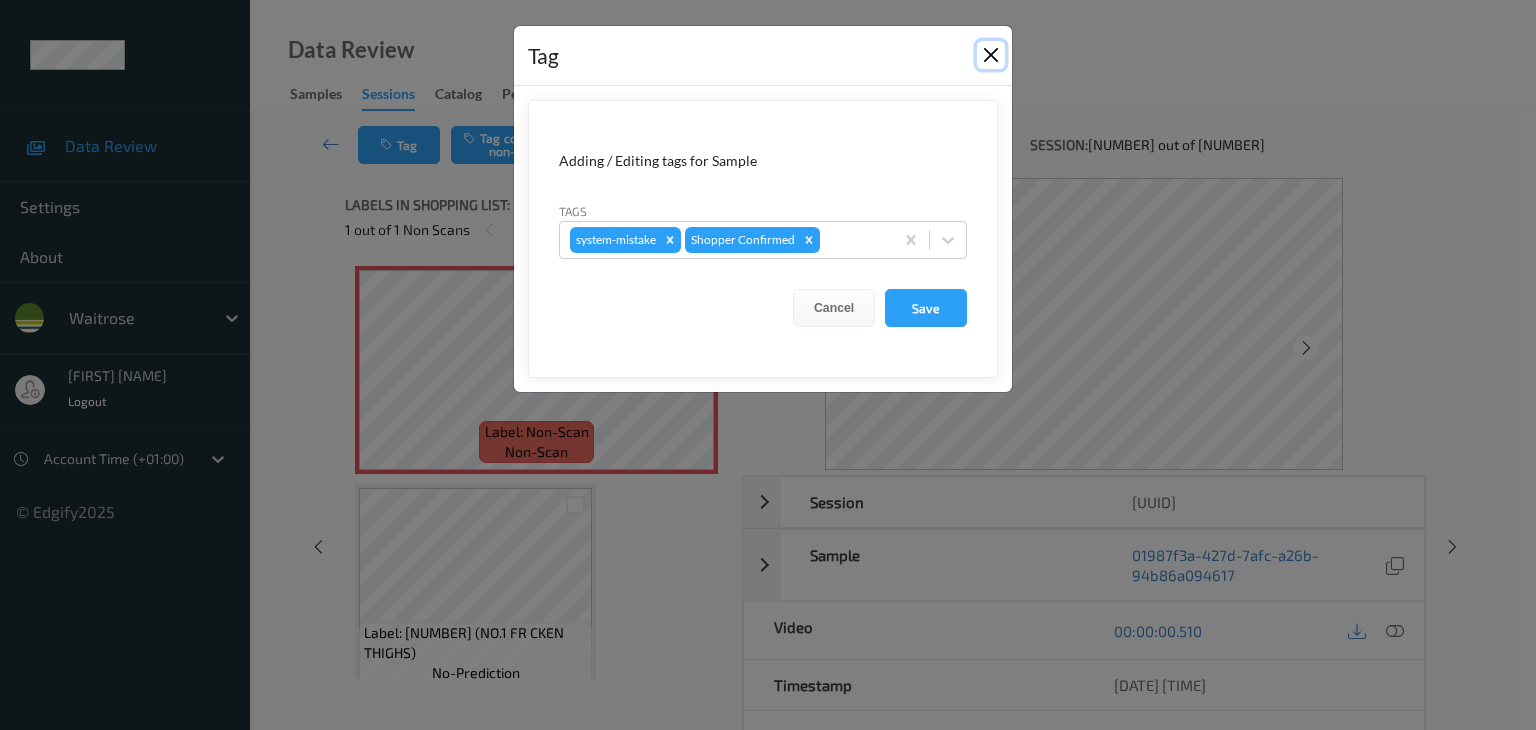 click at bounding box center (991, 55) 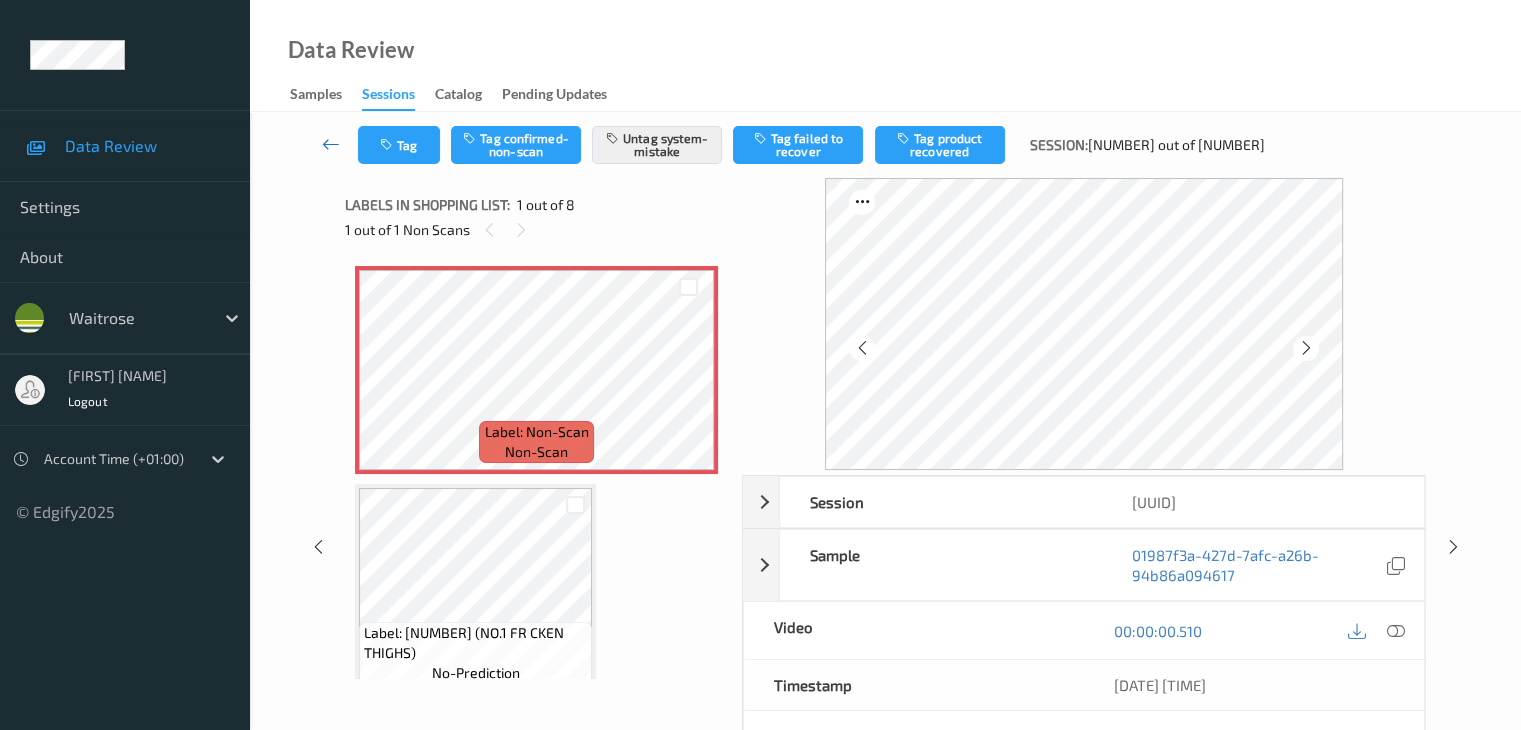 click at bounding box center [331, 144] 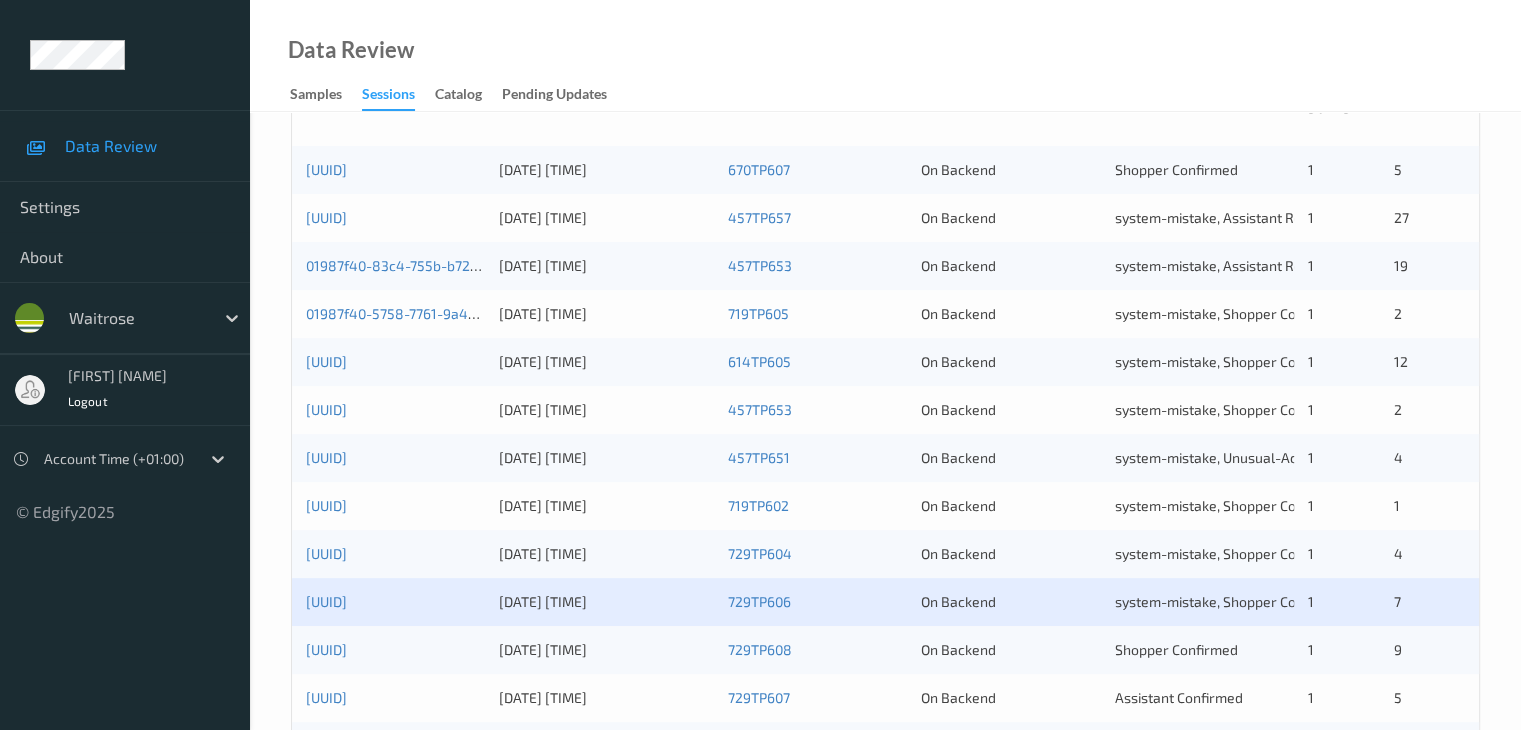 scroll, scrollTop: 700, scrollLeft: 0, axis: vertical 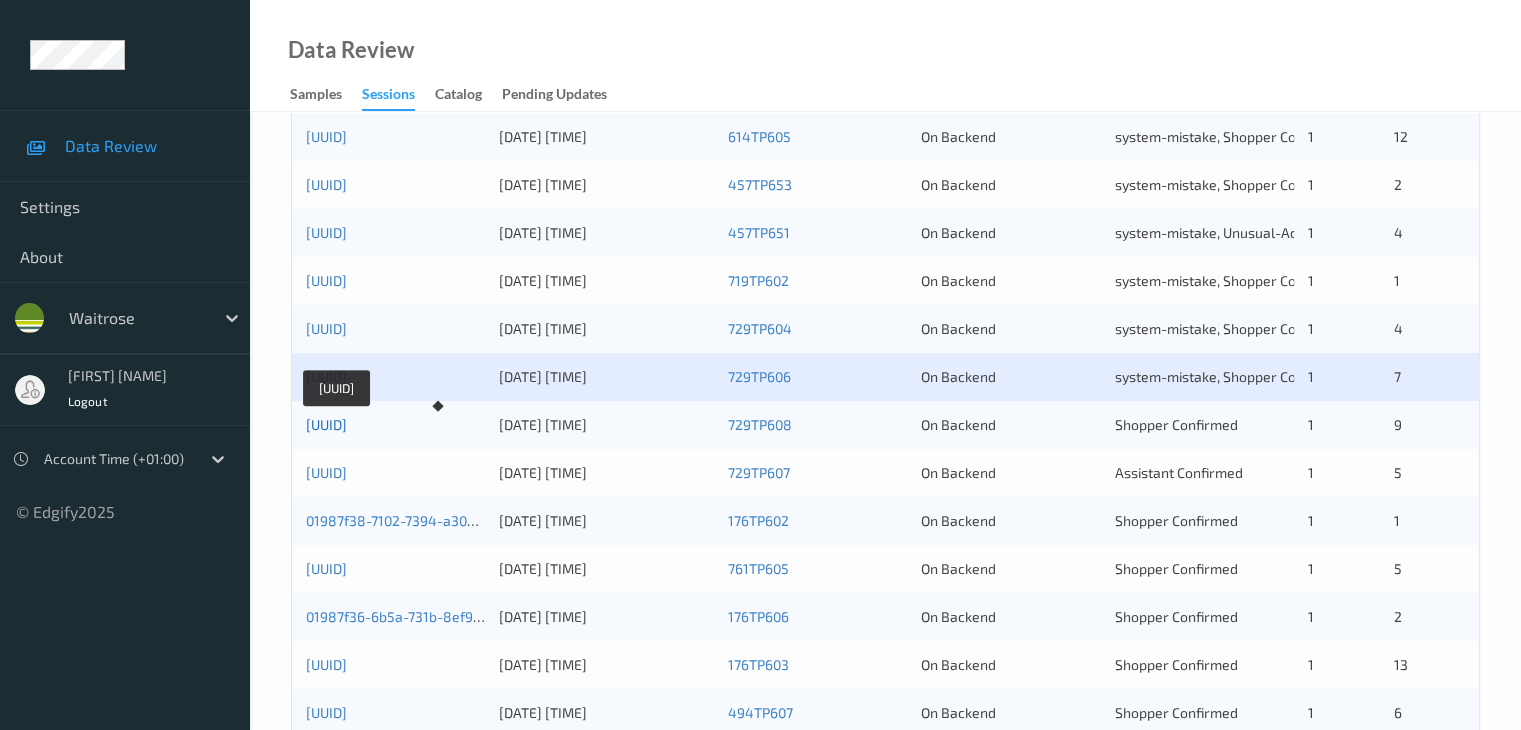 click on "[UUID]" at bounding box center (326, 424) 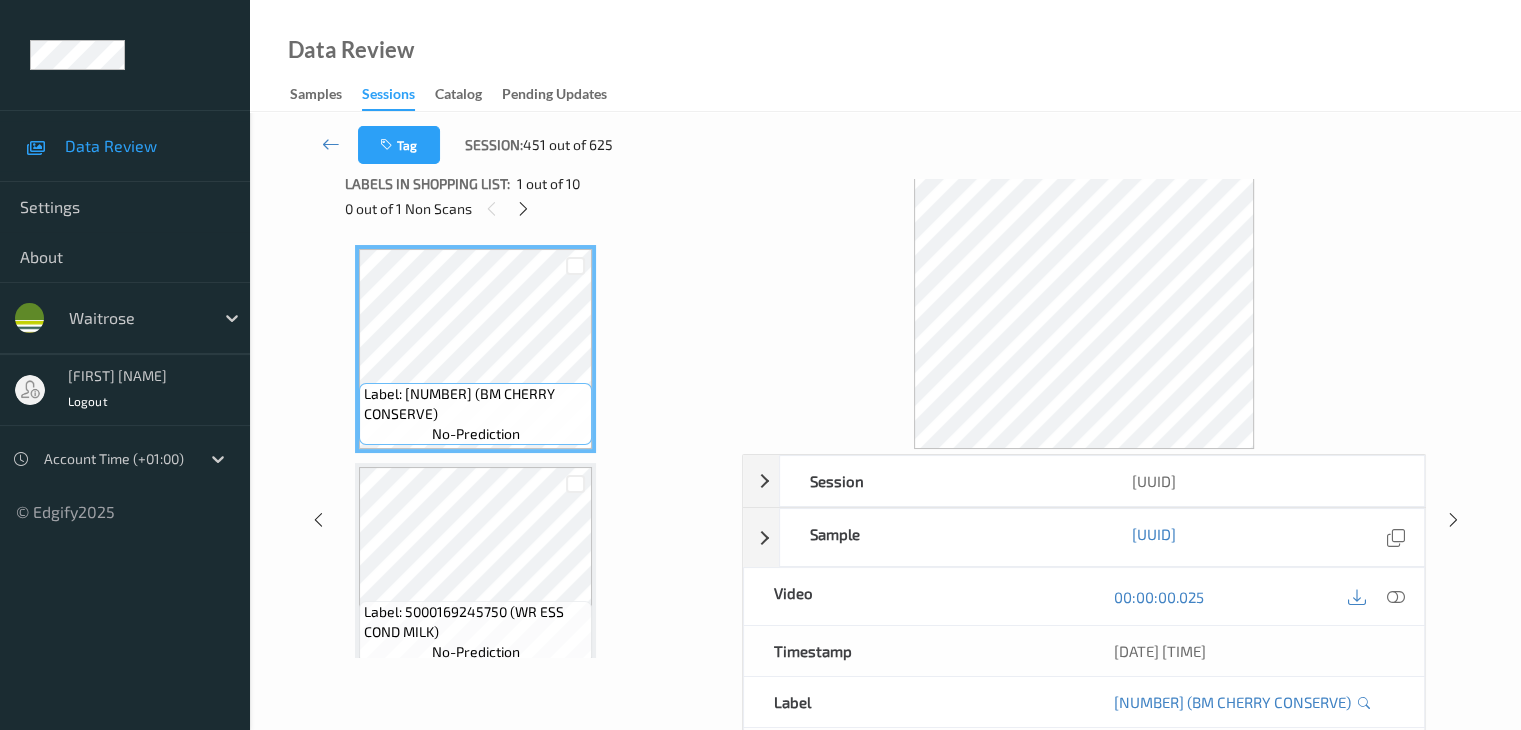 scroll, scrollTop: 0, scrollLeft: 0, axis: both 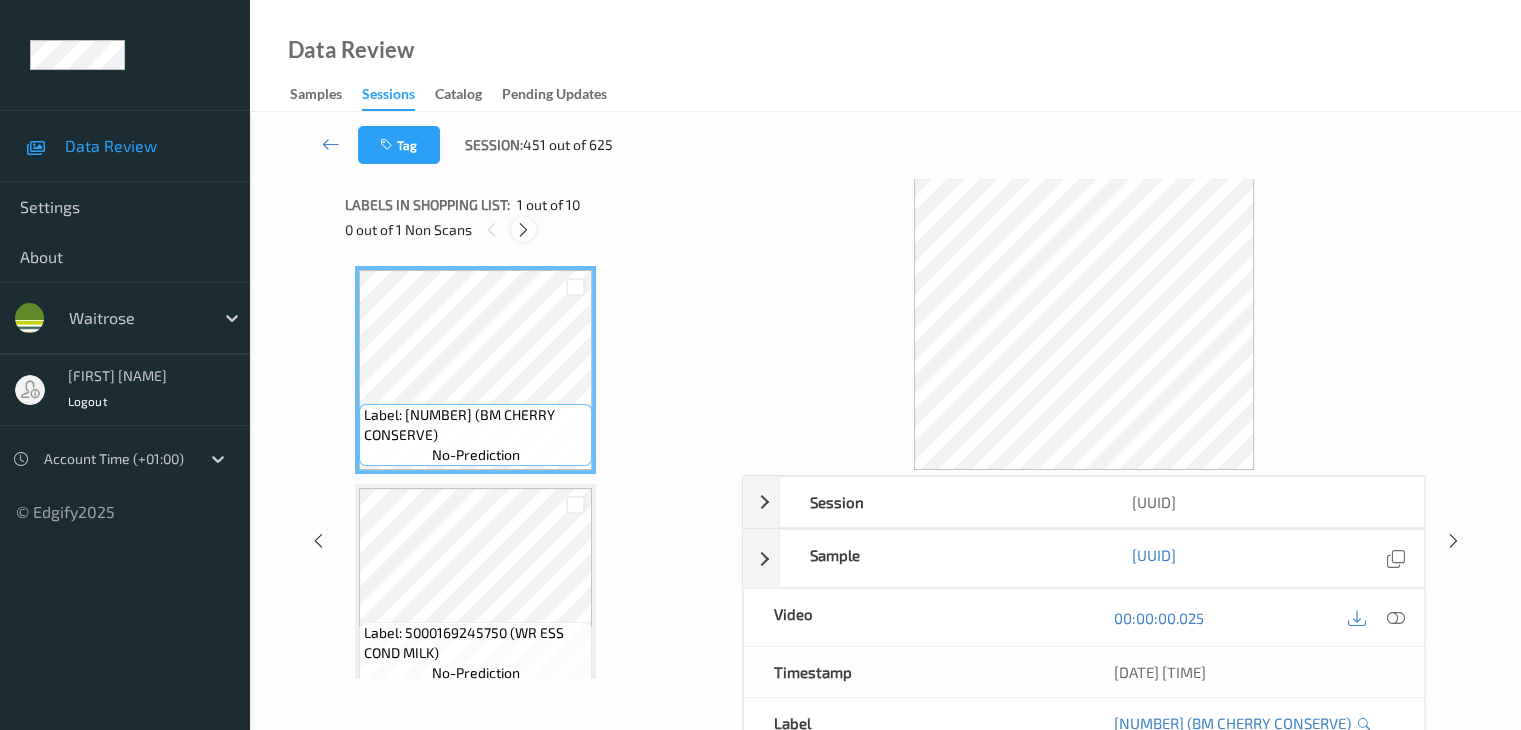 click at bounding box center (523, 230) 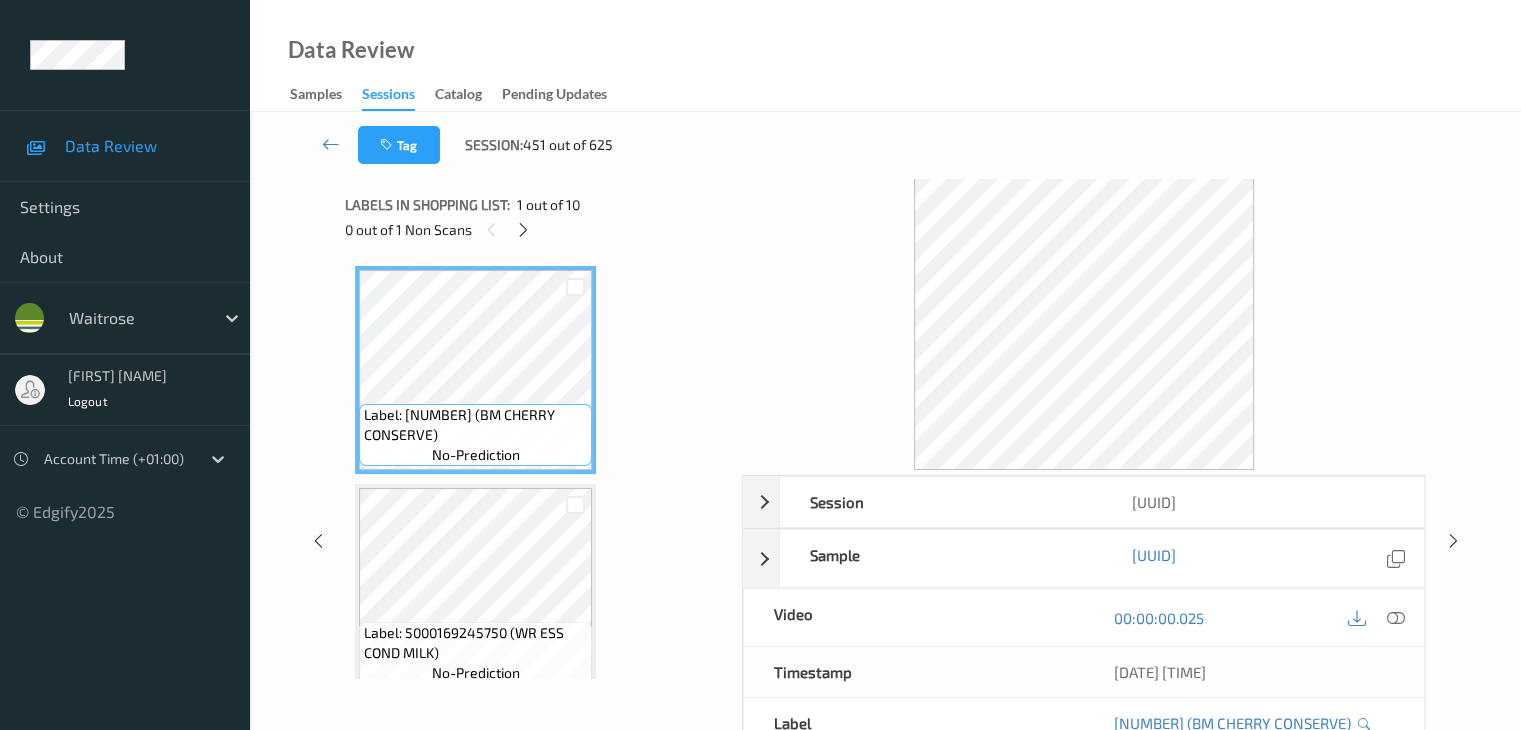 scroll, scrollTop: 1318, scrollLeft: 0, axis: vertical 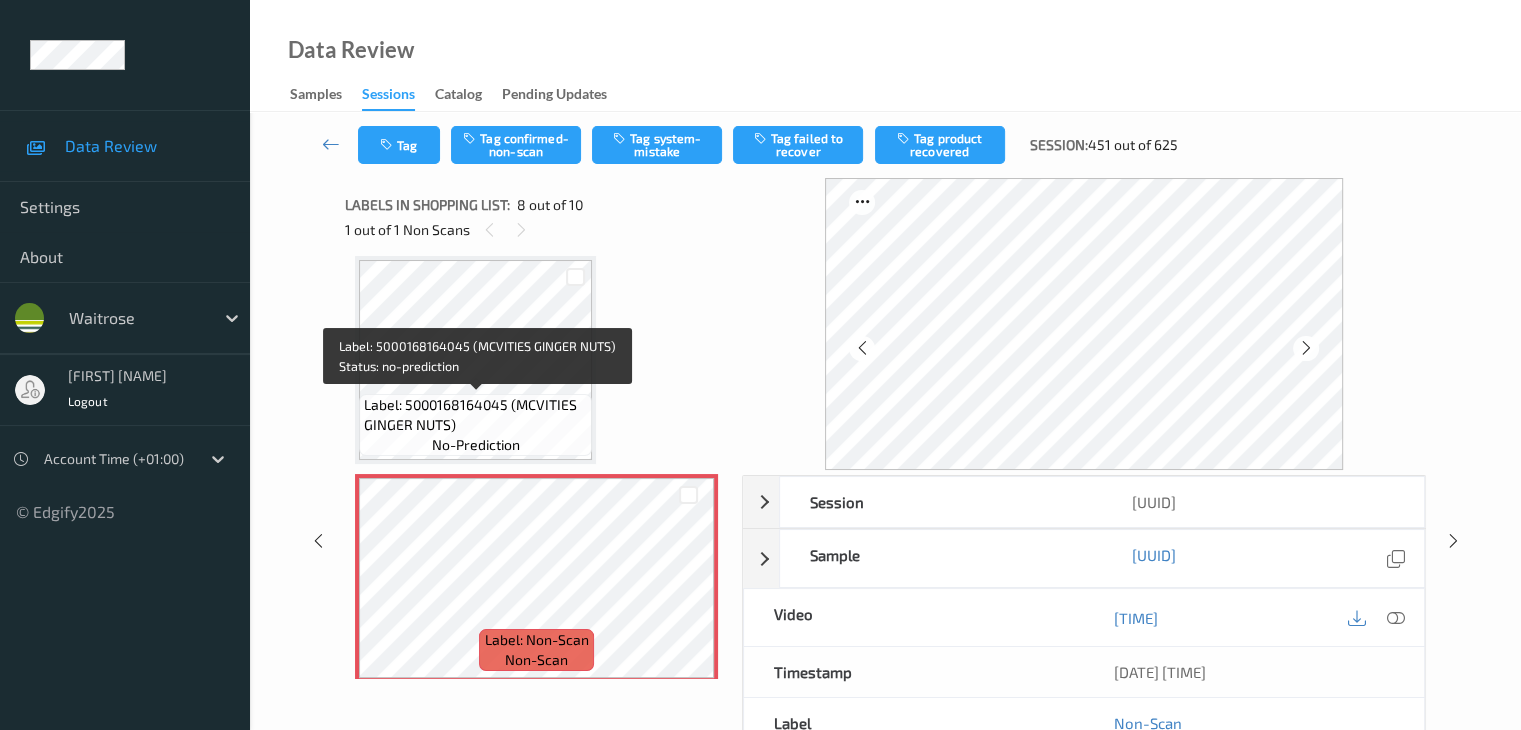 click on "Label: 5000168164045 (MCVITIES GINGER NUTS)" at bounding box center [475, 415] 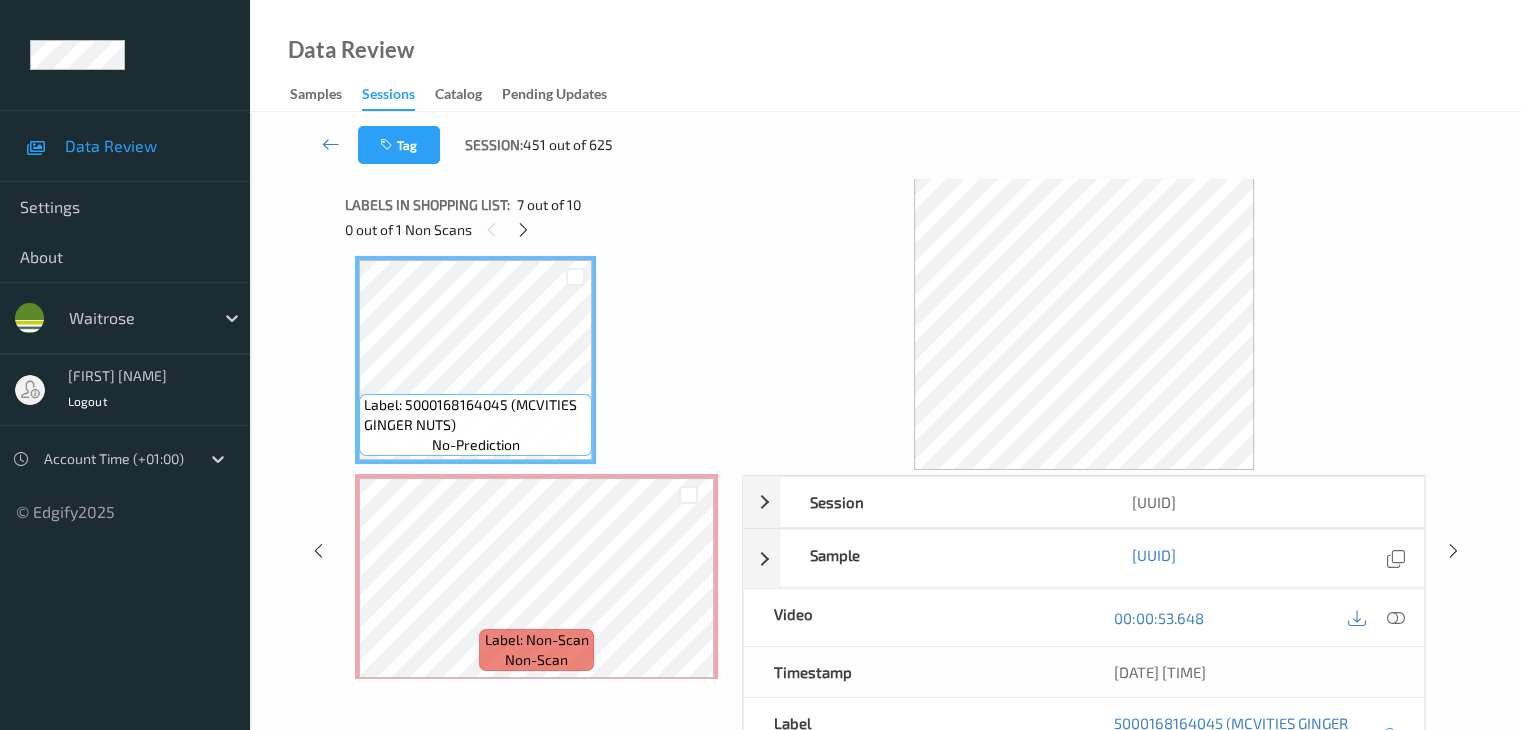 scroll, scrollTop: 1418, scrollLeft: 0, axis: vertical 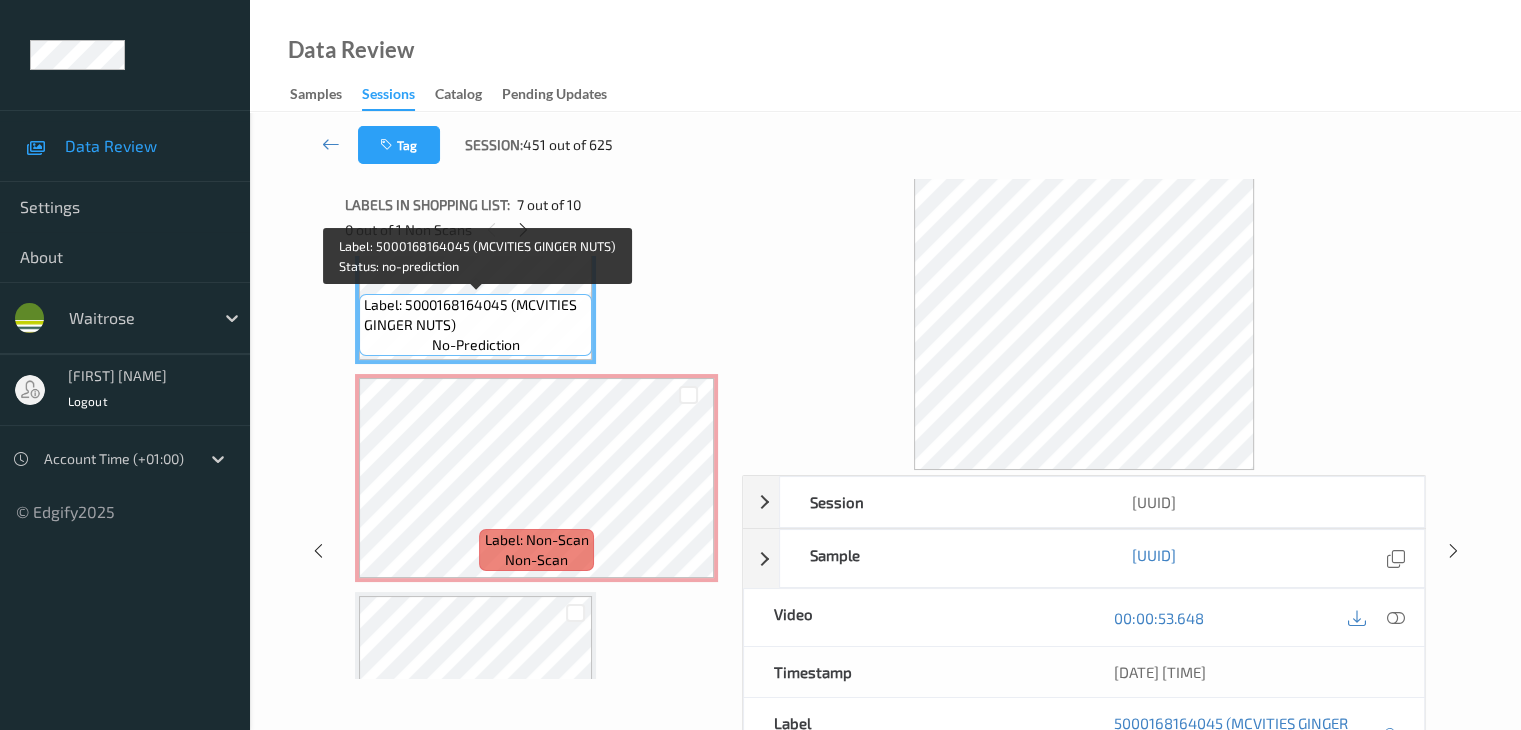 click on "Label: [NUMBER] (MCVITIES GINGER NUTS) no-prediction" at bounding box center (475, 325) 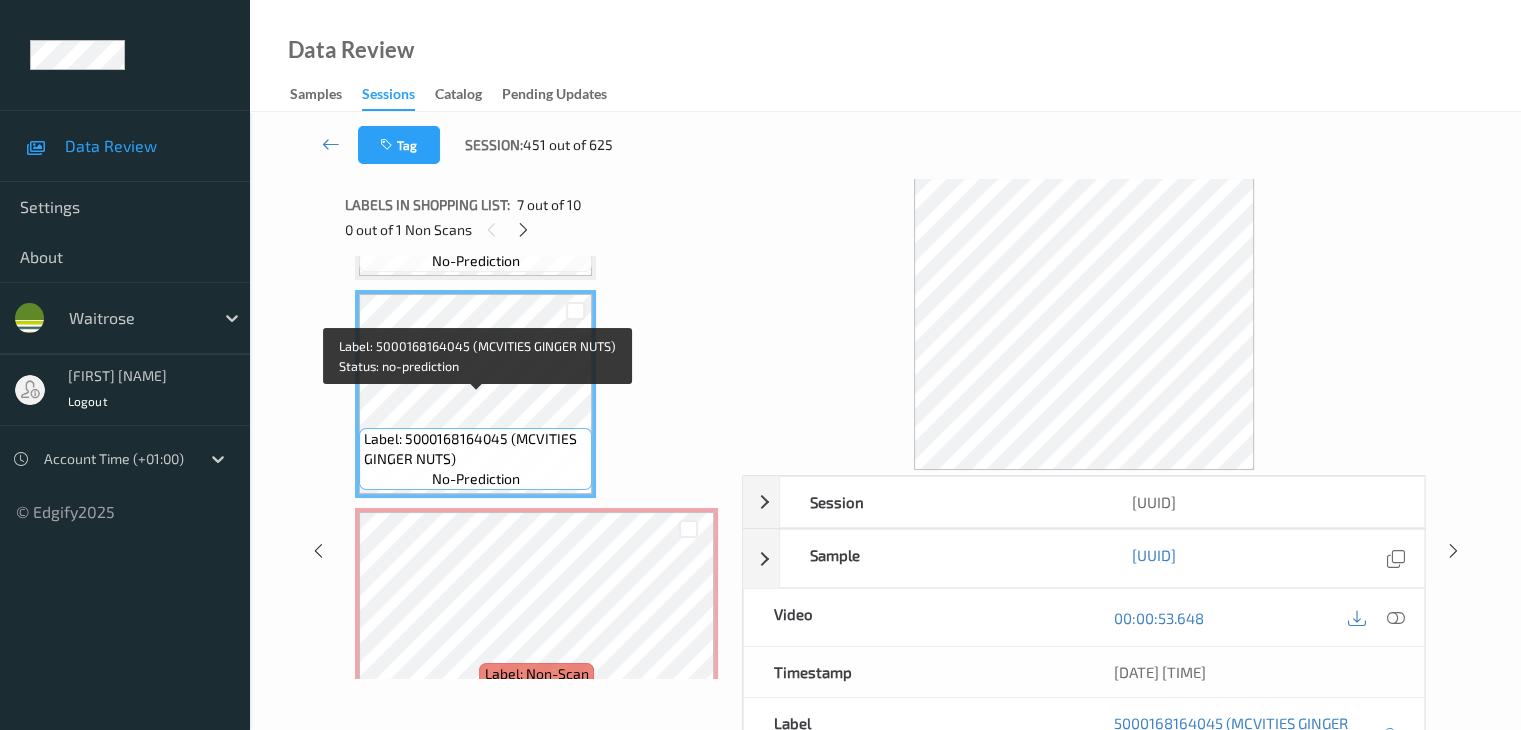 scroll, scrollTop: 1318, scrollLeft: 0, axis: vertical 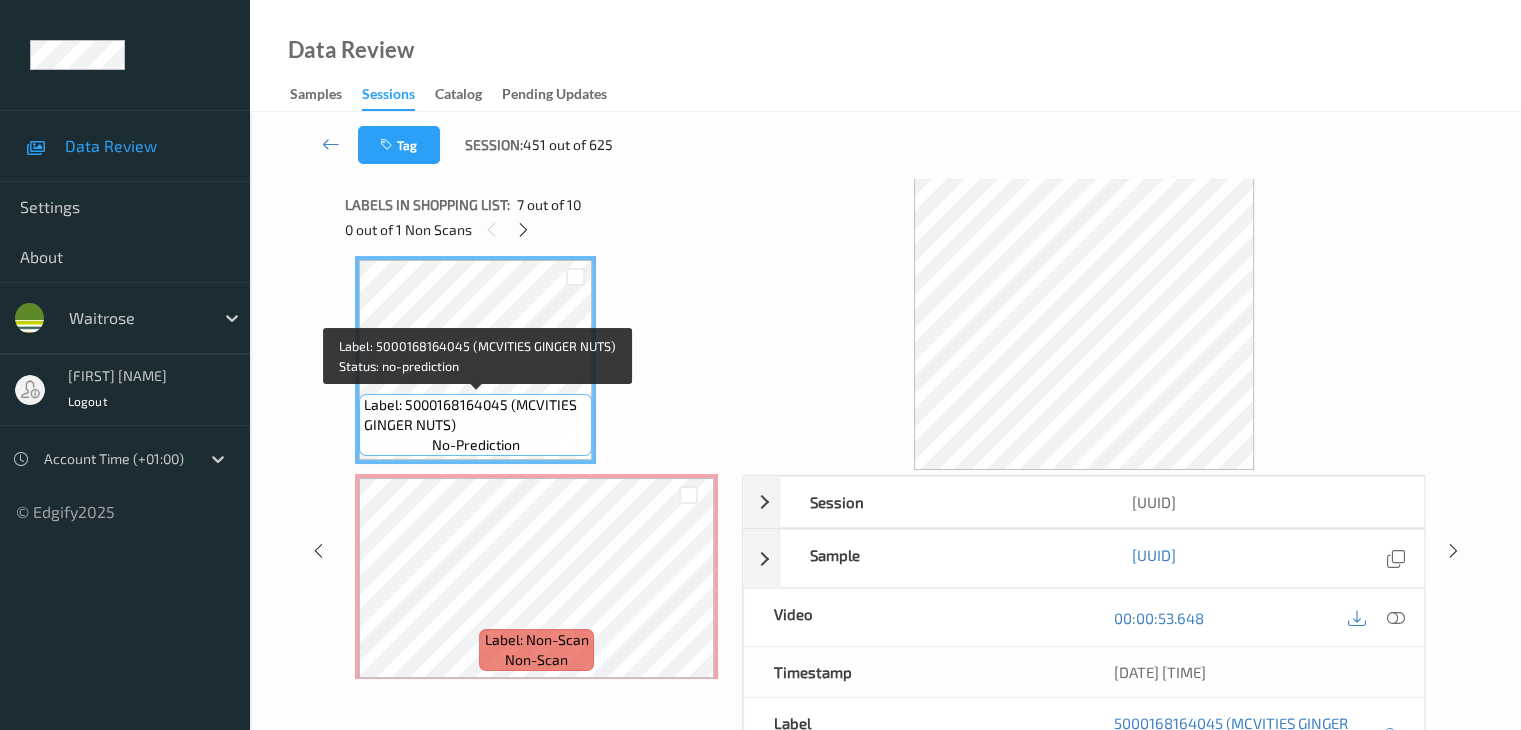 click on "Label: 5000168164045 (MCVITIES GINGER NUTS)" at bounding box center [475, 415] 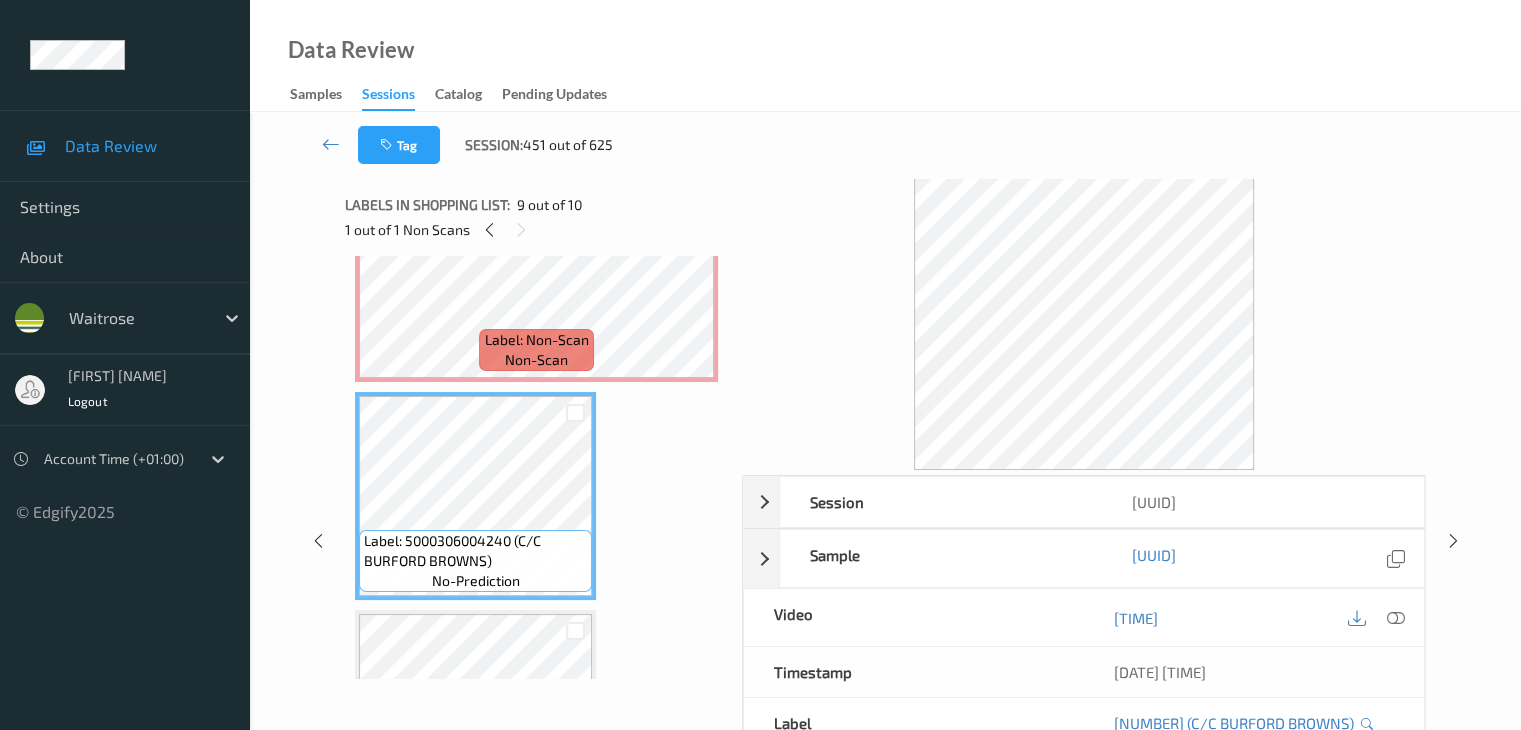 scroll, scrollTop: 1418, scrollLeft: 0, axis: vertical 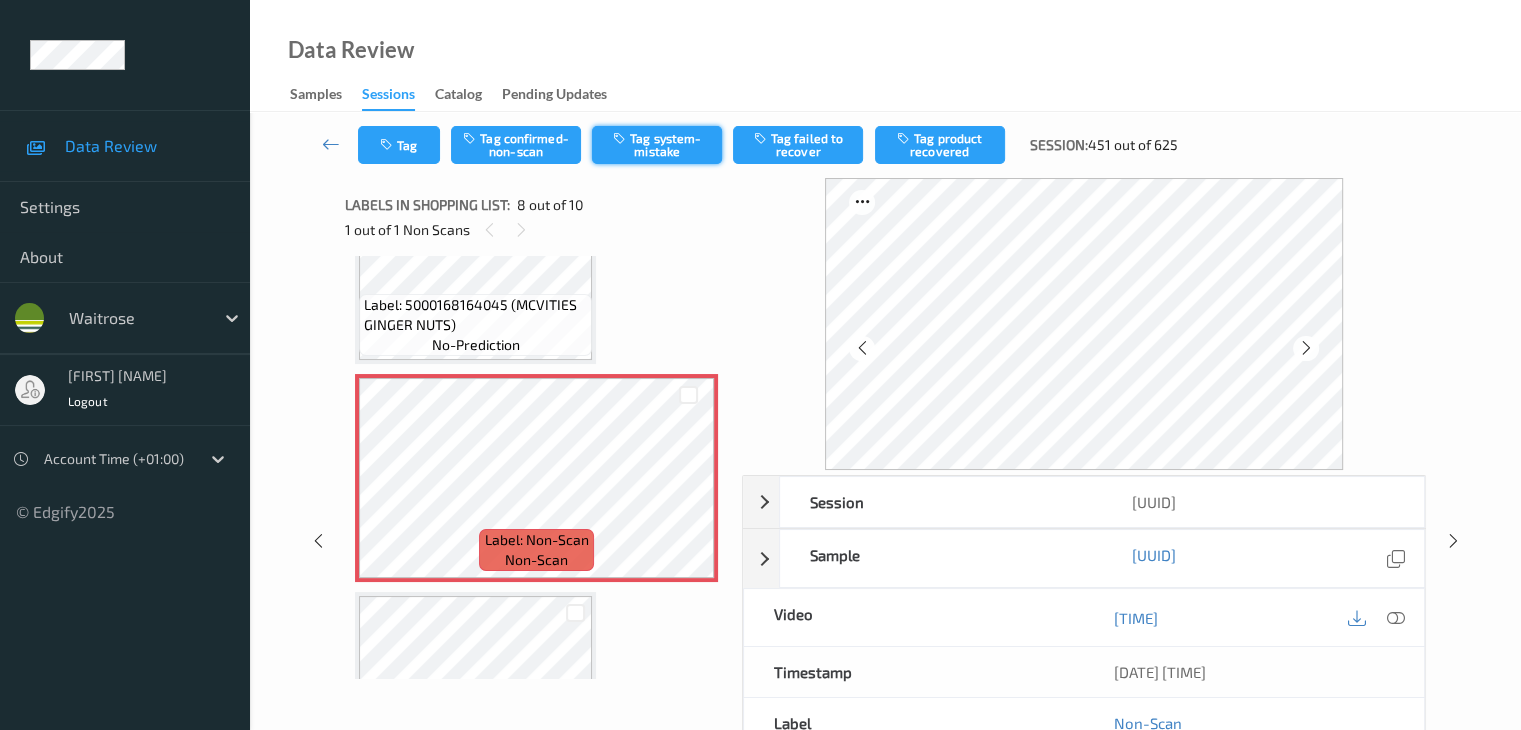 click on "Tag   system-mistake" at bounding box center [657, 145] 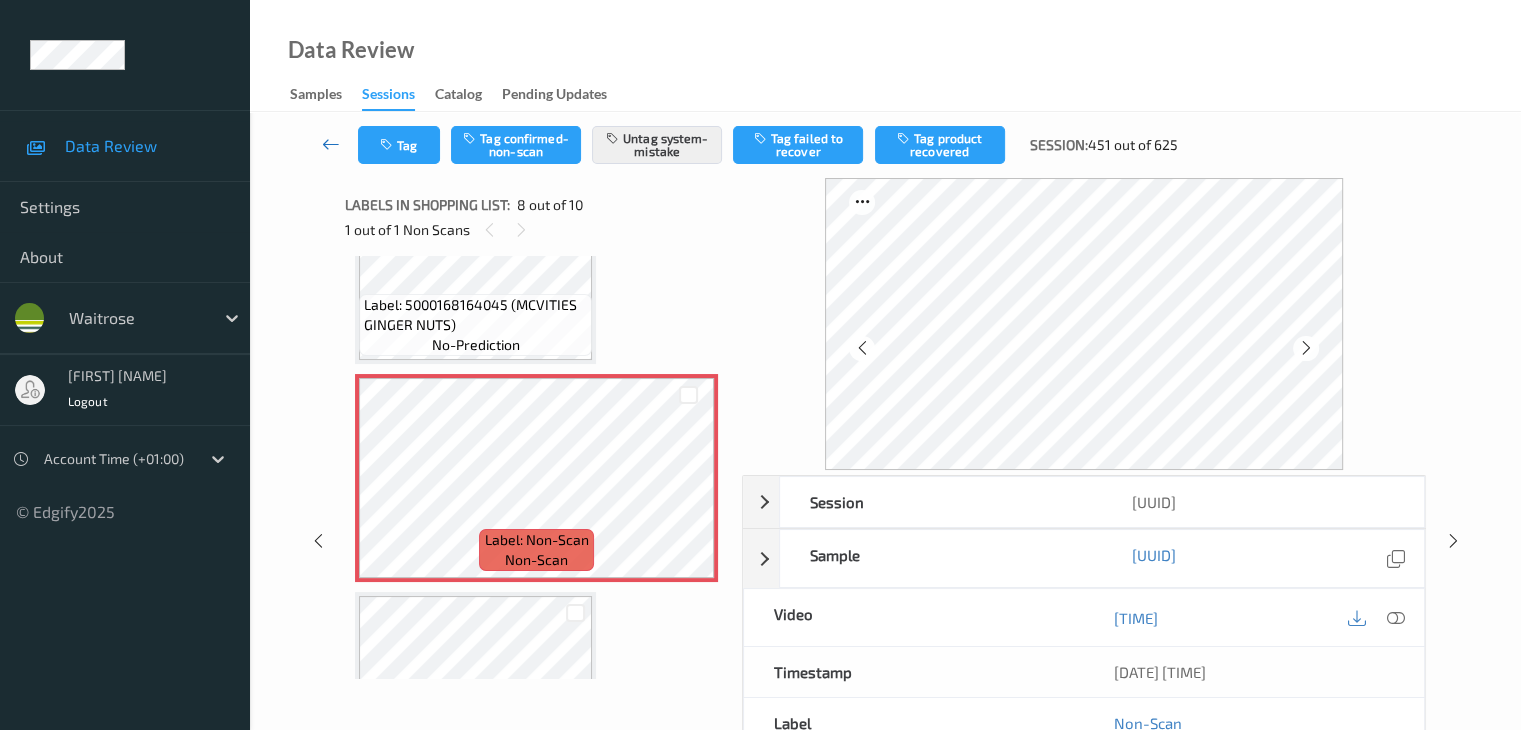 click at bounding box center (331, 144) 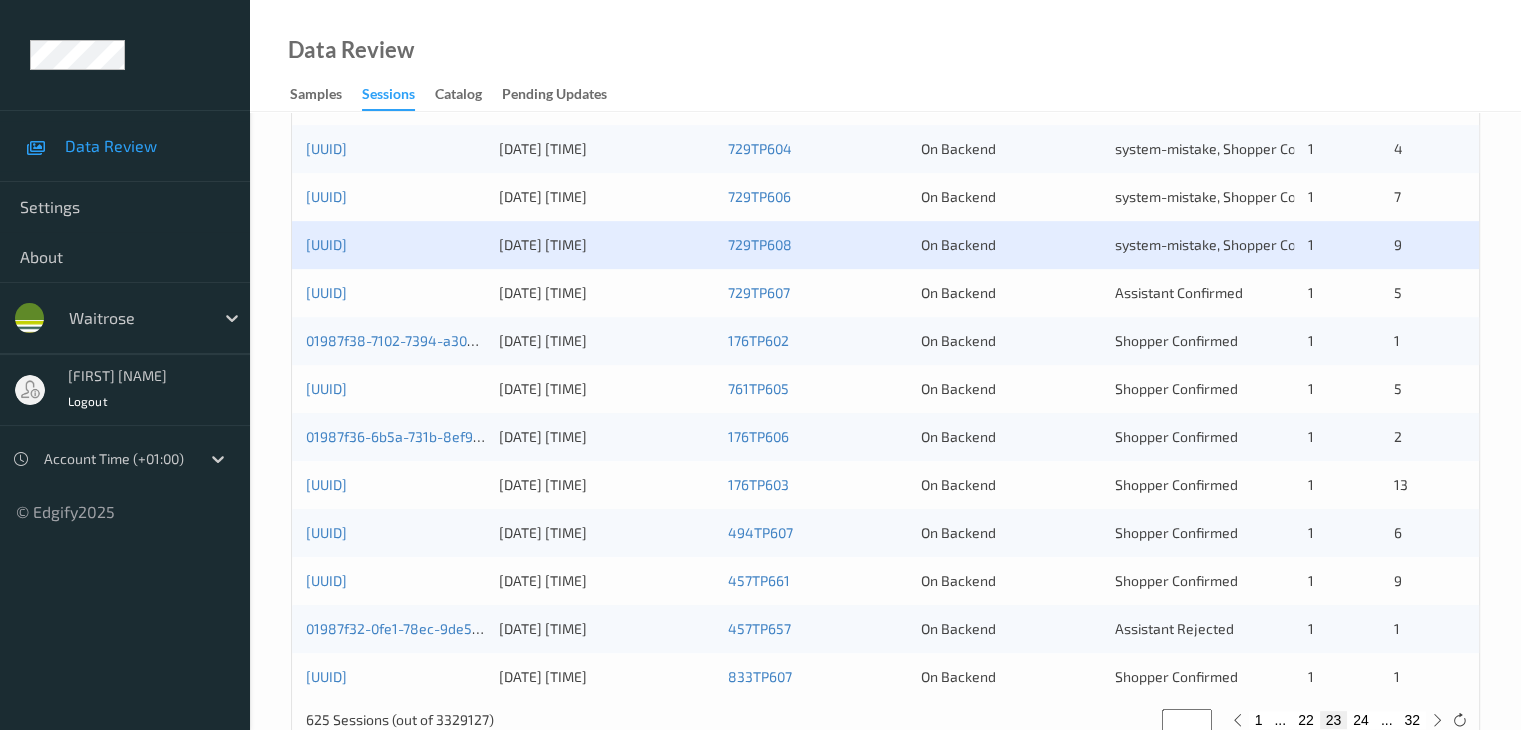 scroll, scrollTop: 900, scrollLeft: 0, axis: vertical 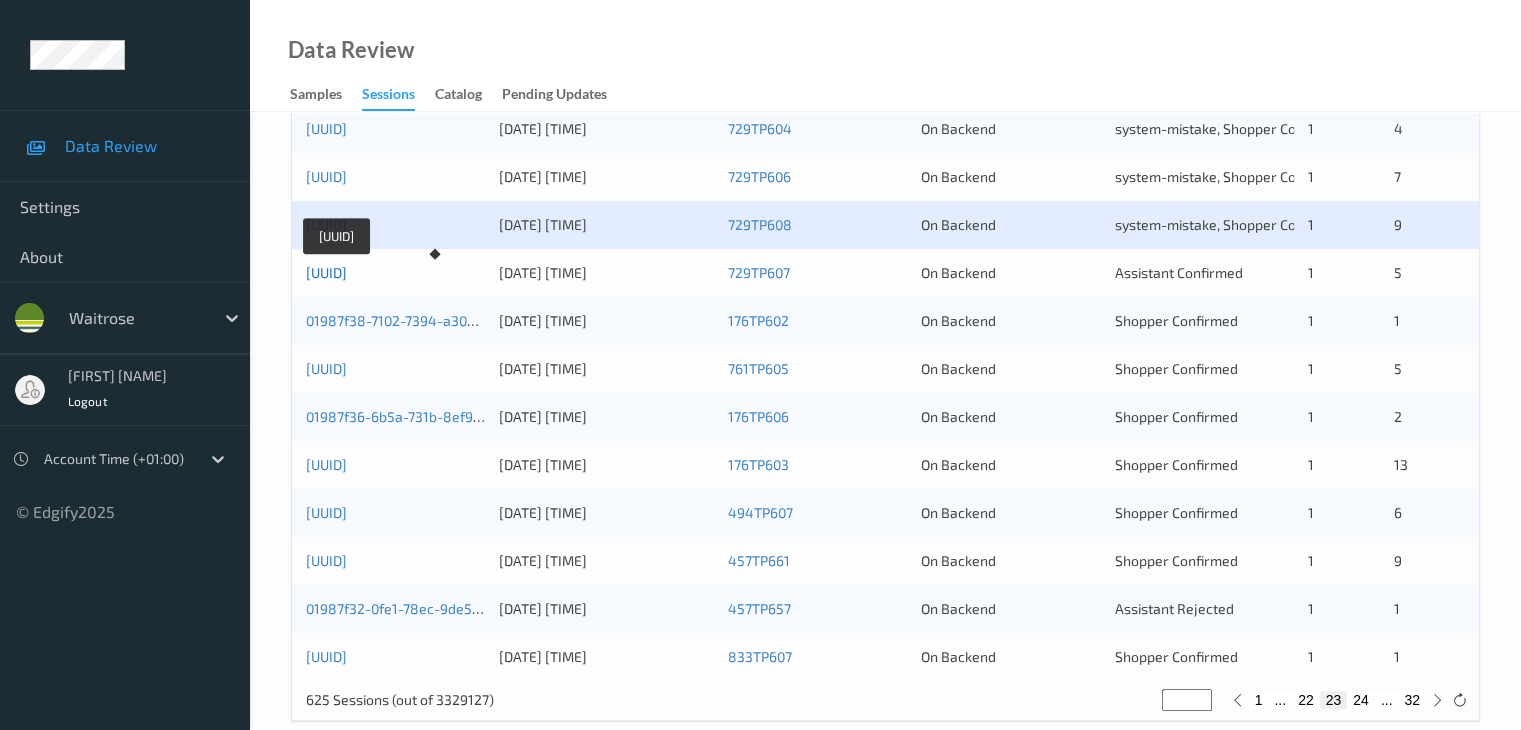 click on "[UUID]" at bounding box center (326, 272) 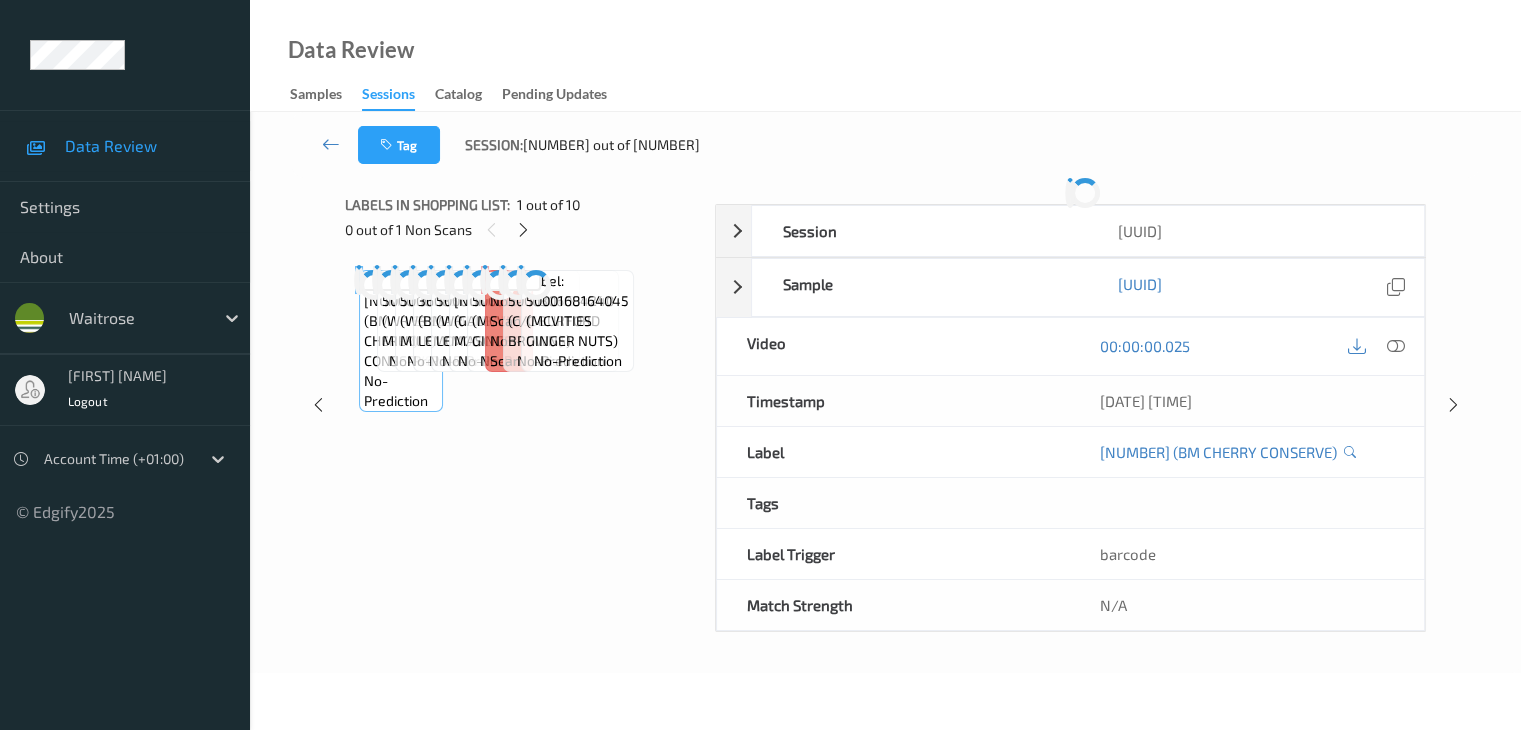 scroll, scrollTop: 0, scrollLeft: 0, axis: both 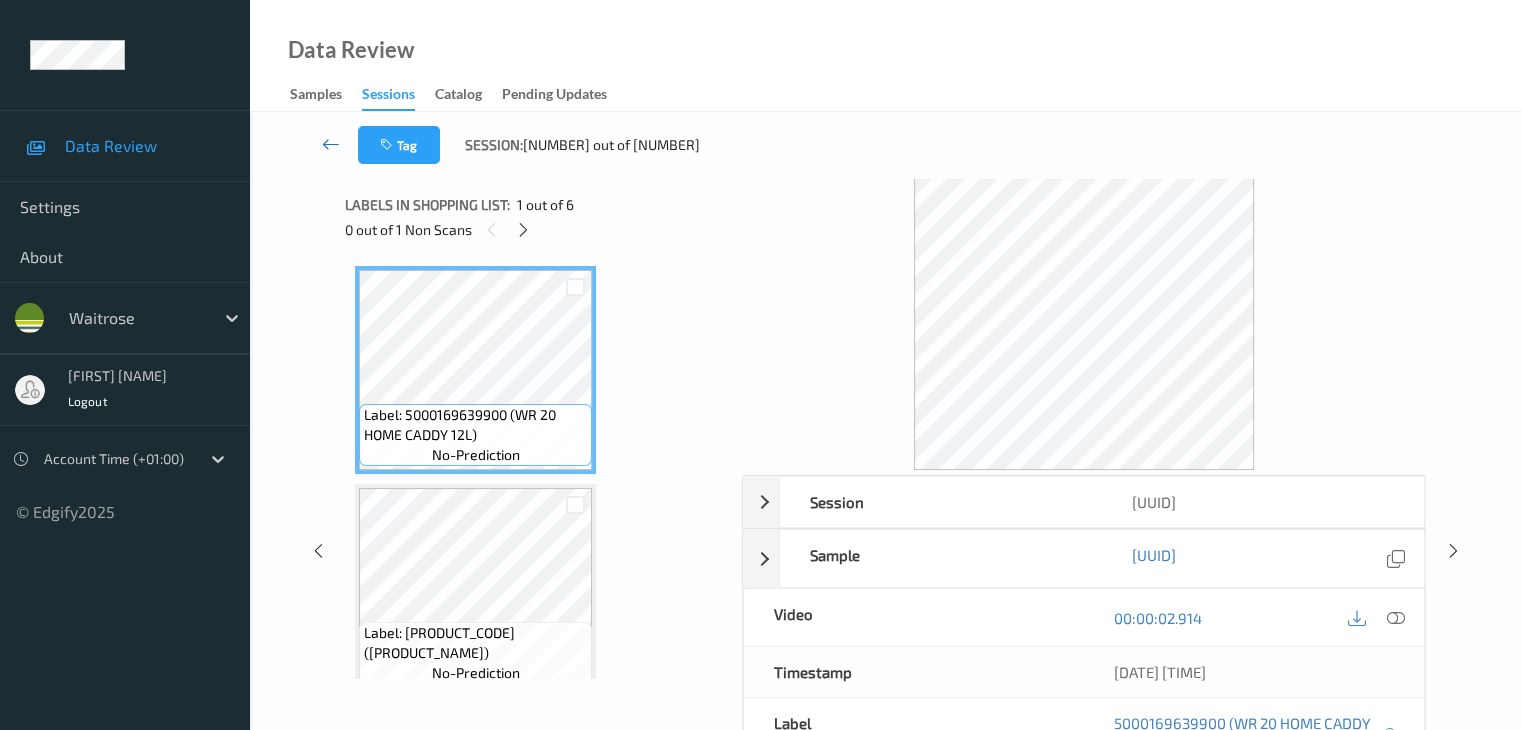click at bounding box center [331, 144] 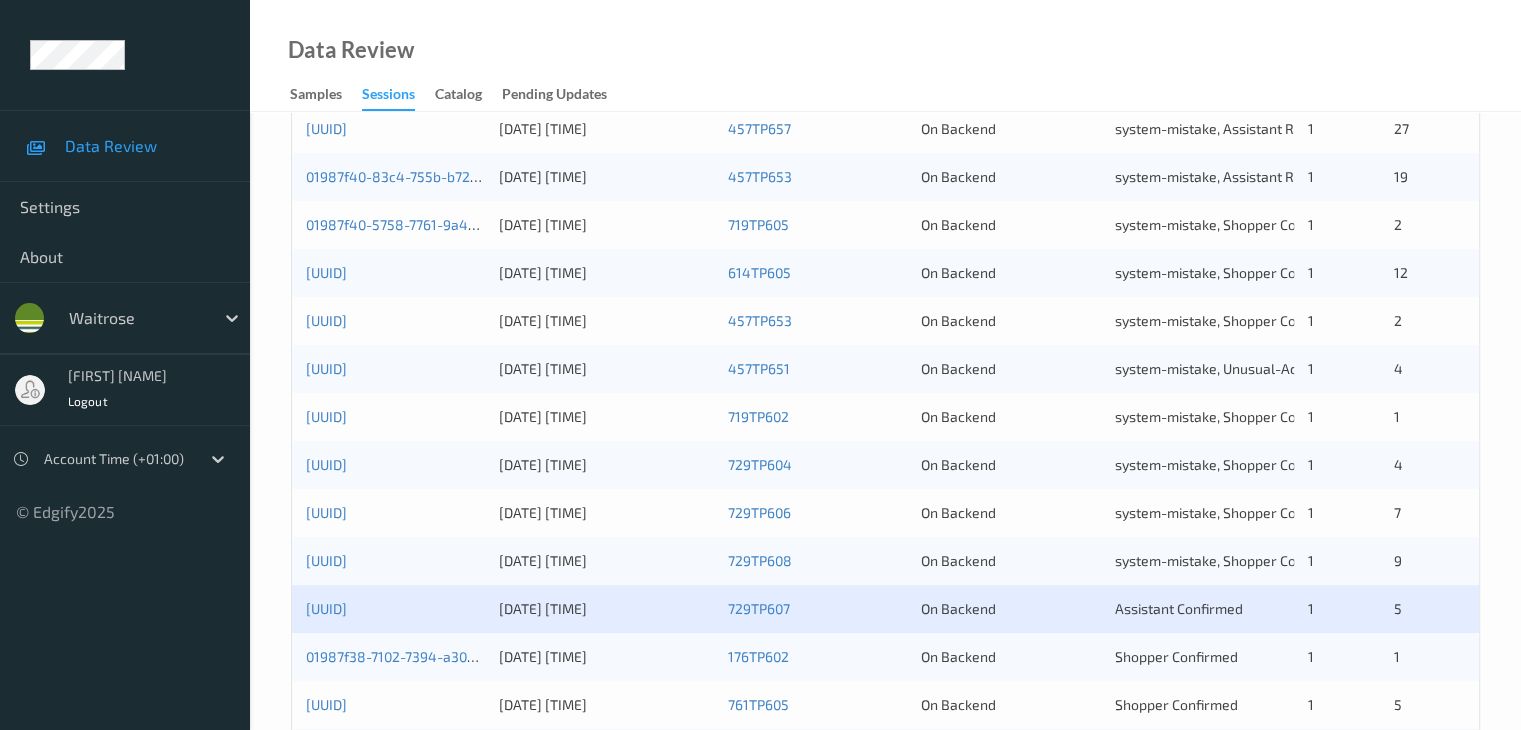 scroll, scrollTop: 600, scrollLeft: 0, axis: vertical 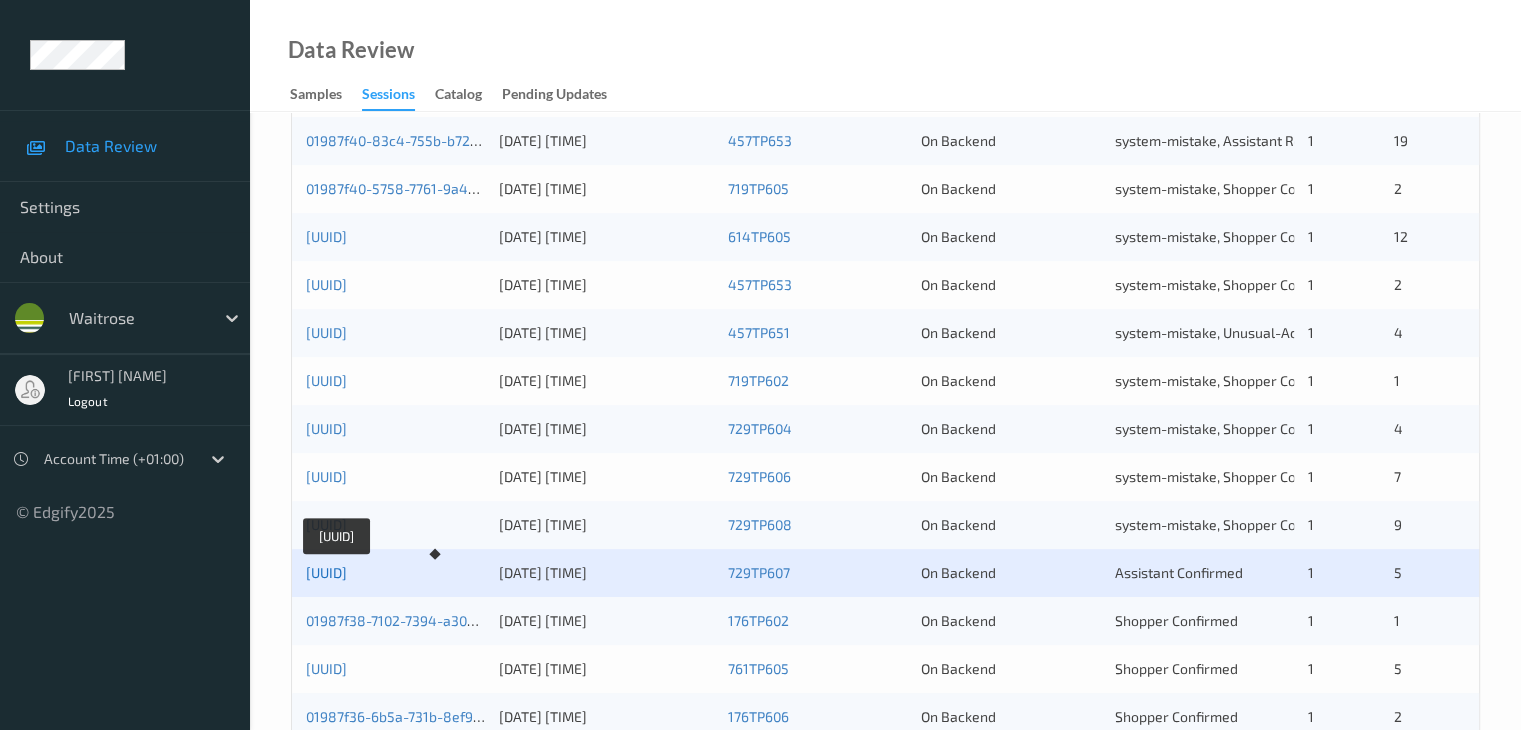 click on "[UUID]" at bounding box center (326, 572) 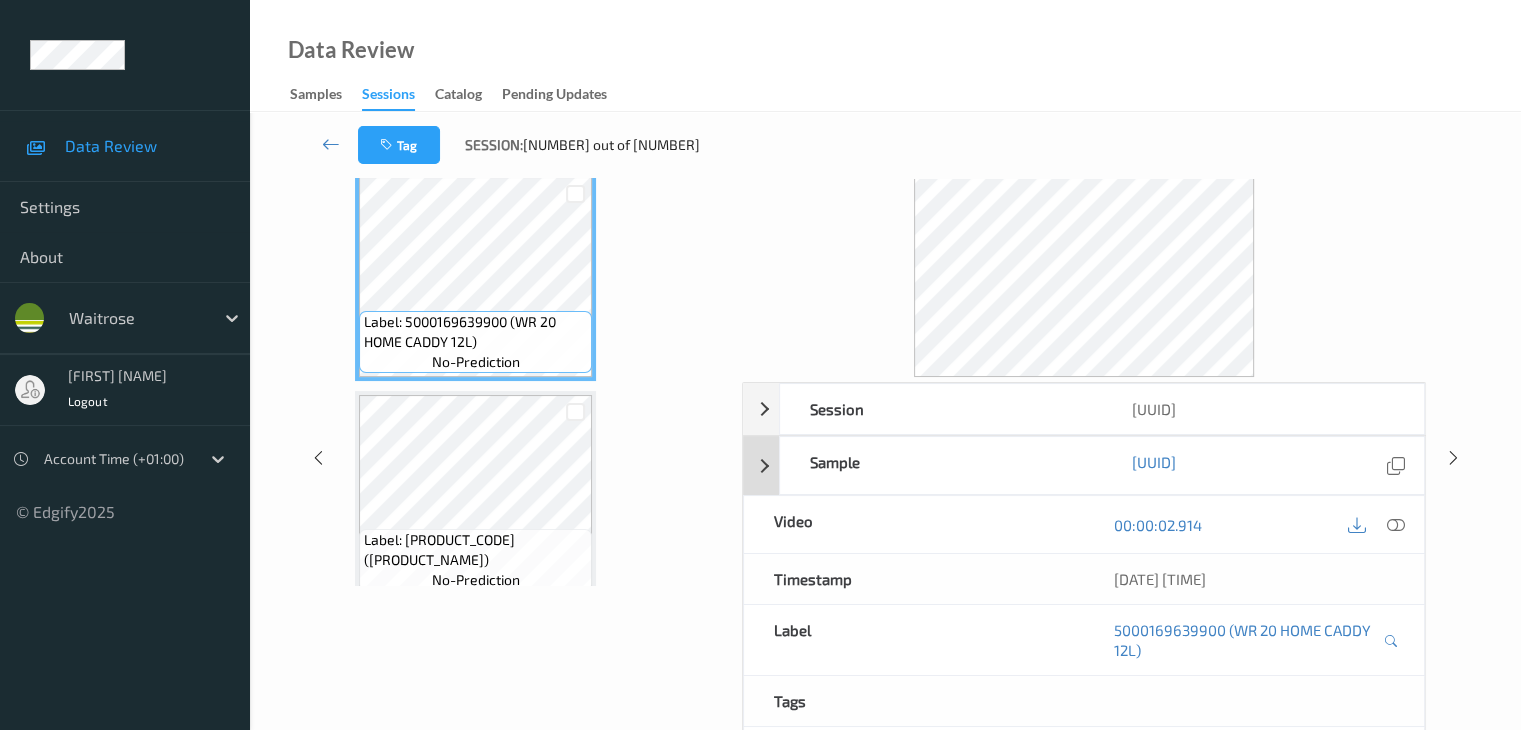 scroll, scrollTop: 0, scrollLeft: 0, axis: both 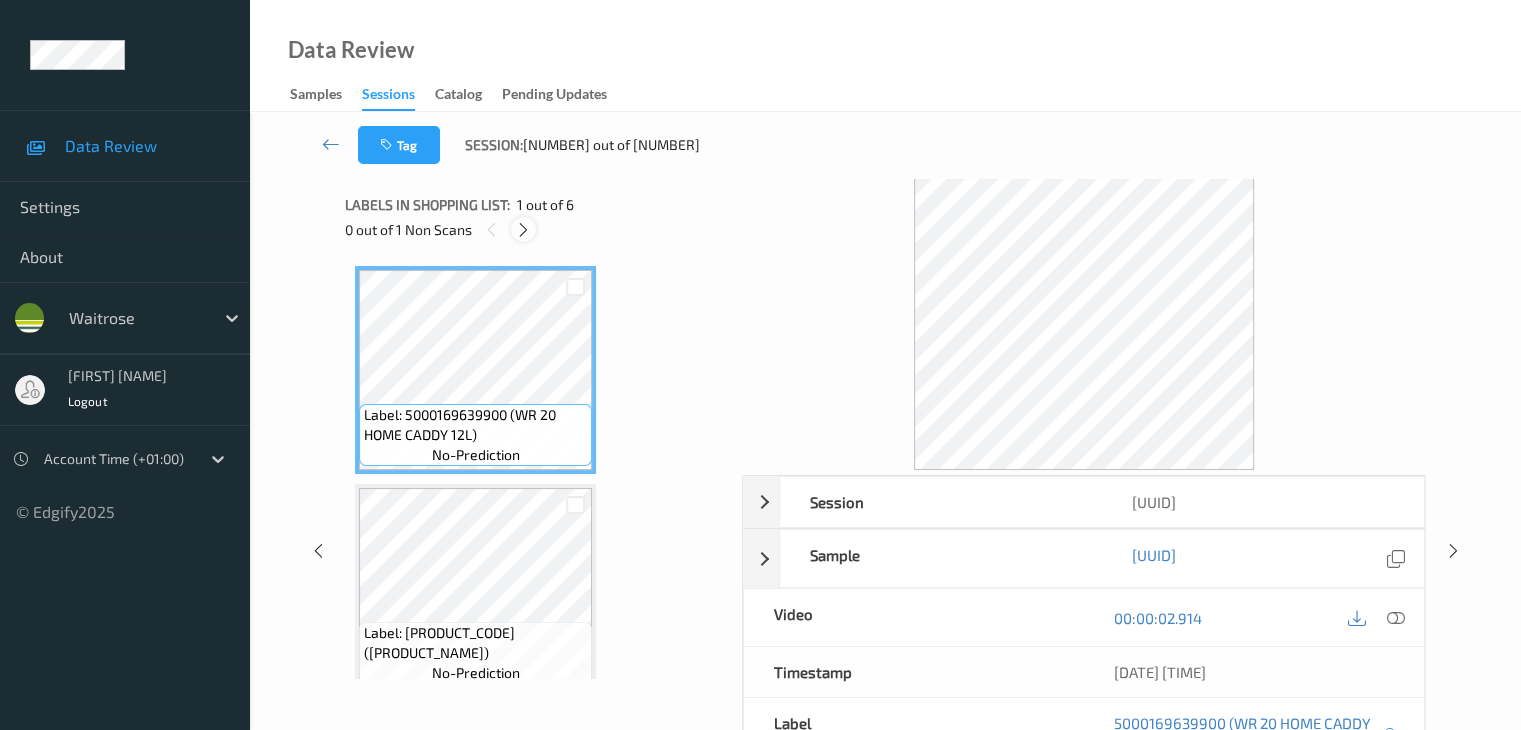 click at bounding box center (523, 230) 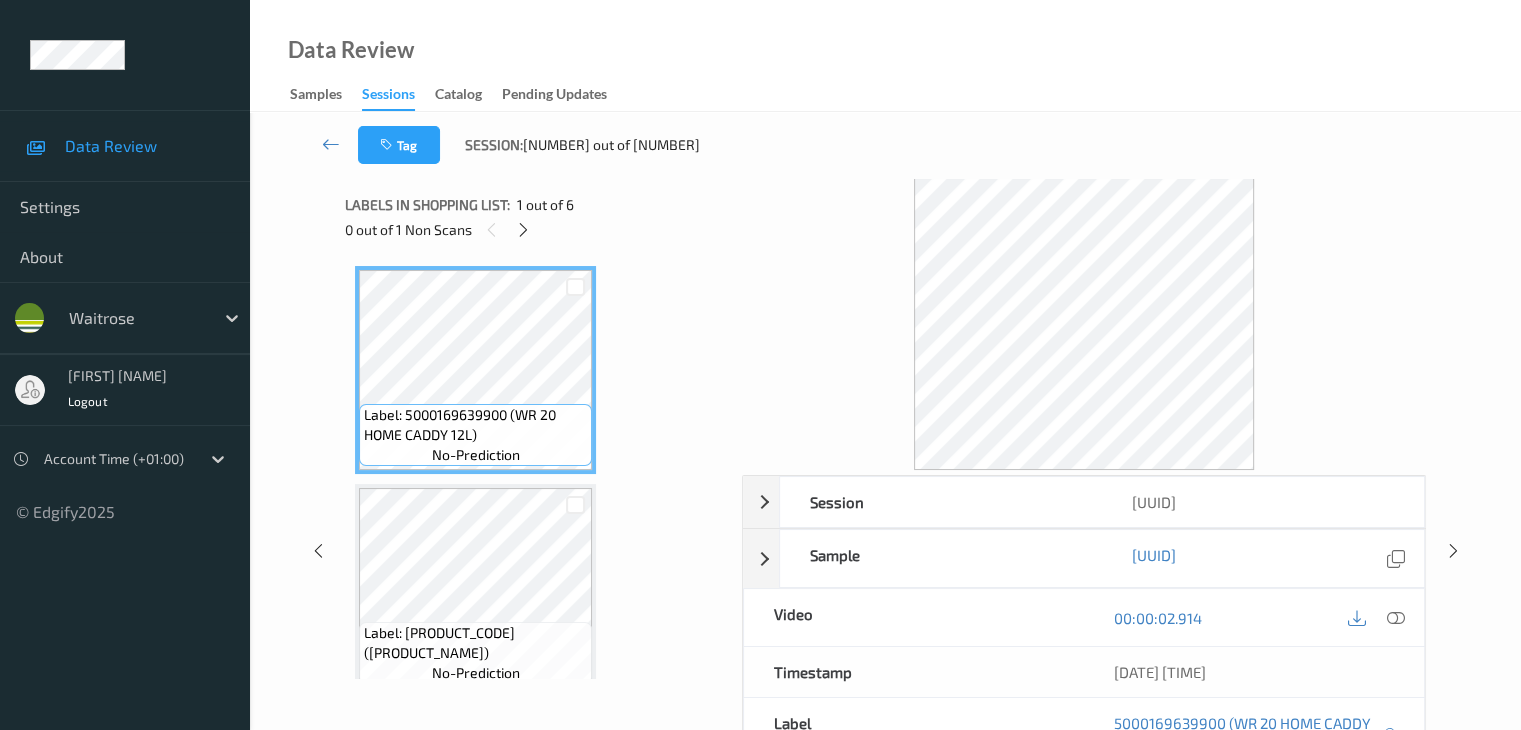scroll, scrollTop: 664, scrollLeft: 0, axis: vertical 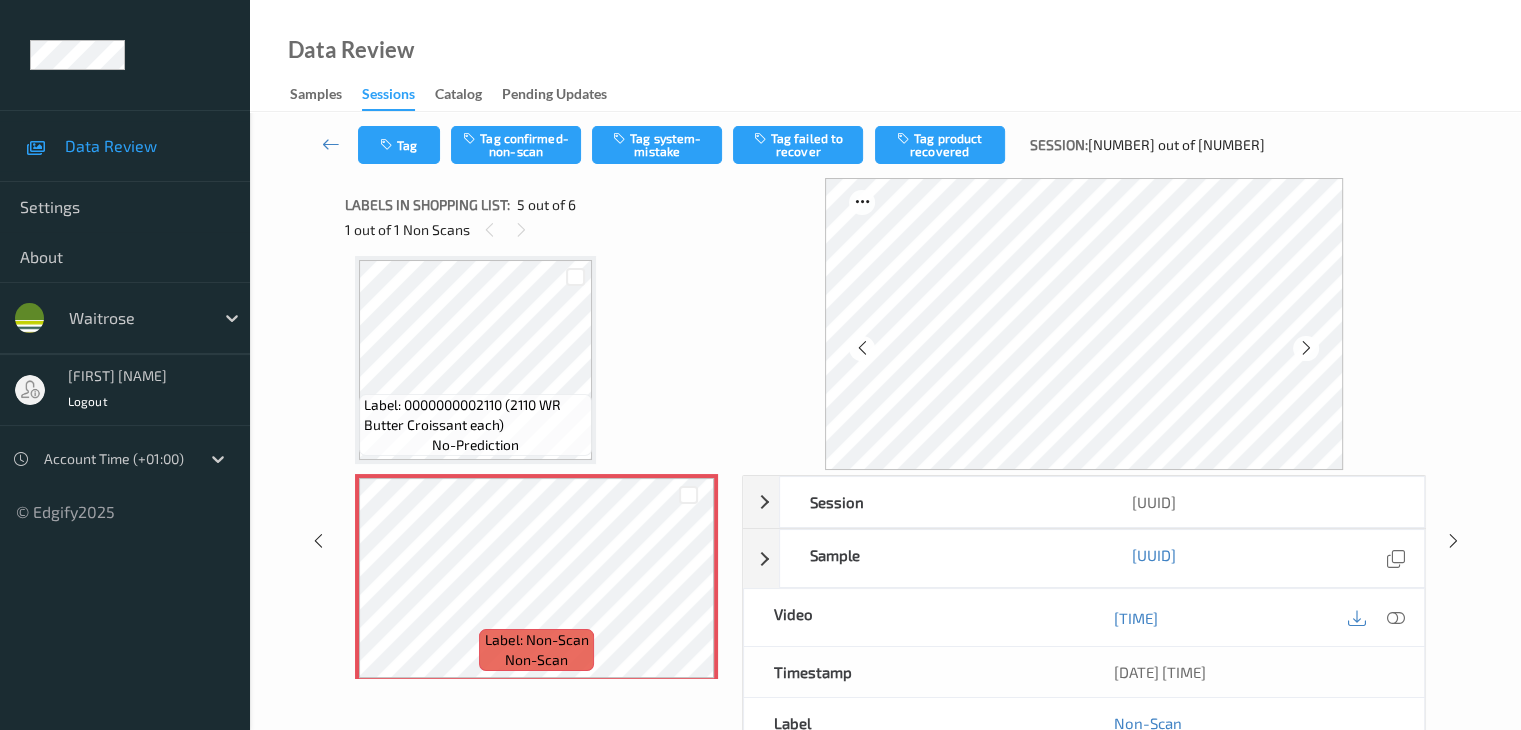 click on "Label: 0000000002110 (2110 WR Butter Croissant each)" at bounding box center (475, 415) 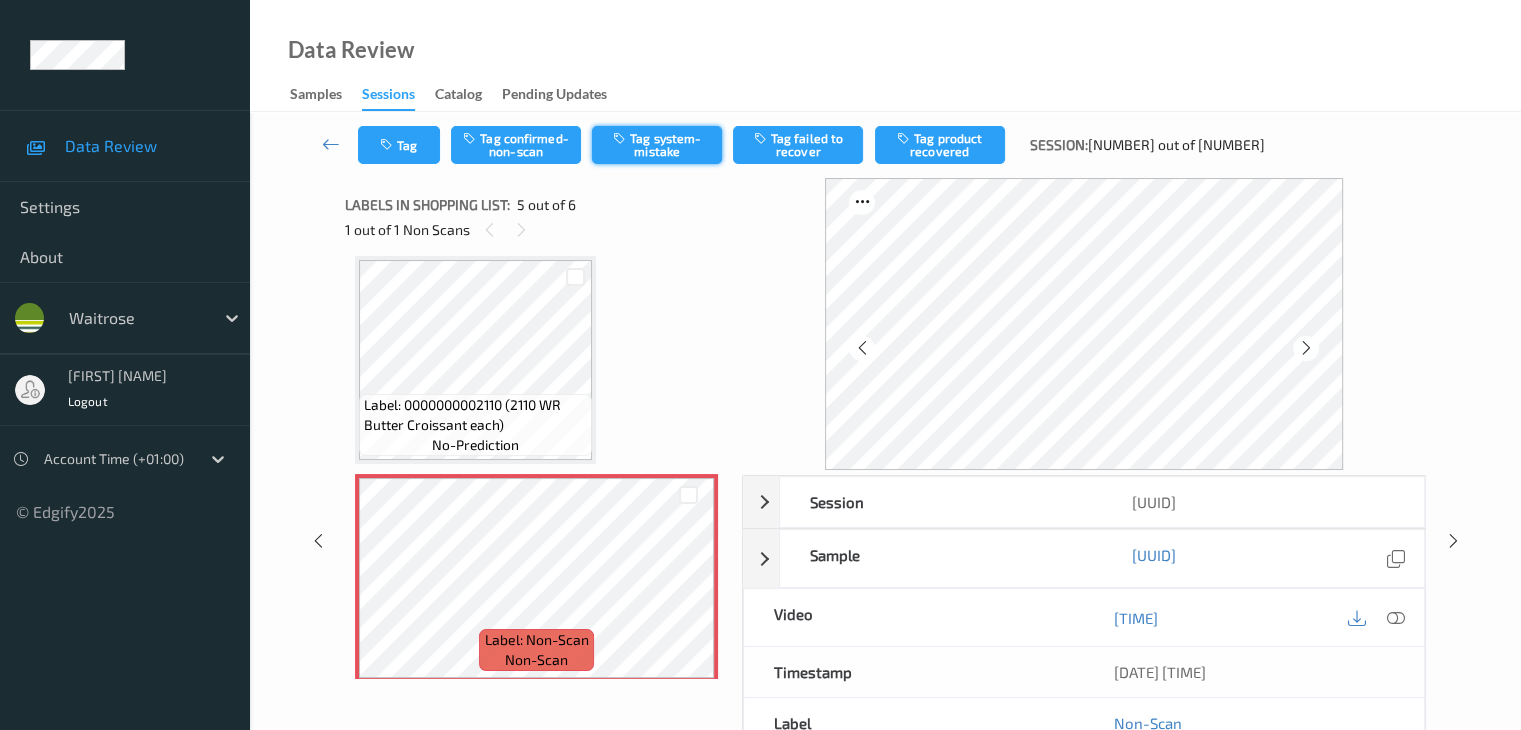 click on "Tag   system-mistake" at bounding box center (657, 145) 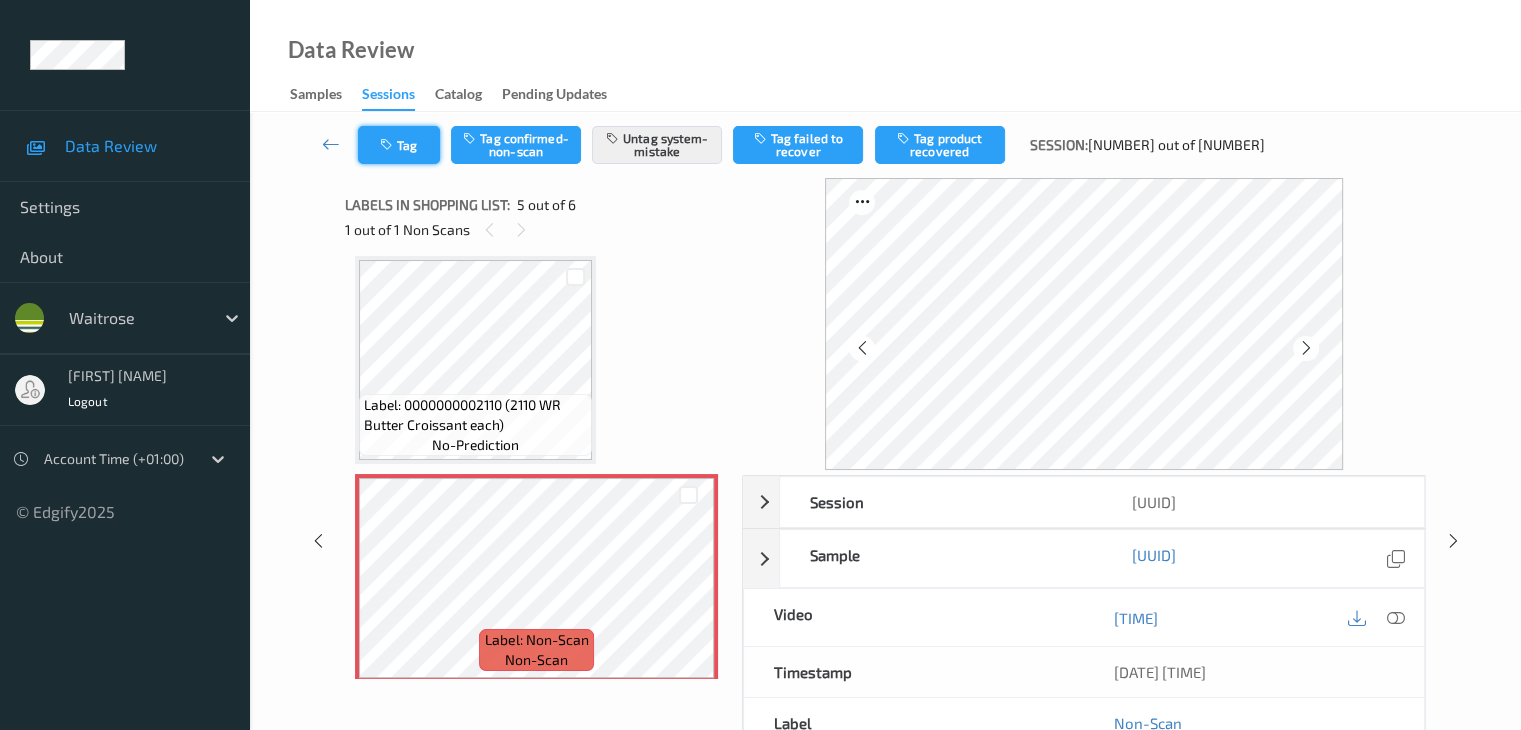 click at bounding box center [388, 145] 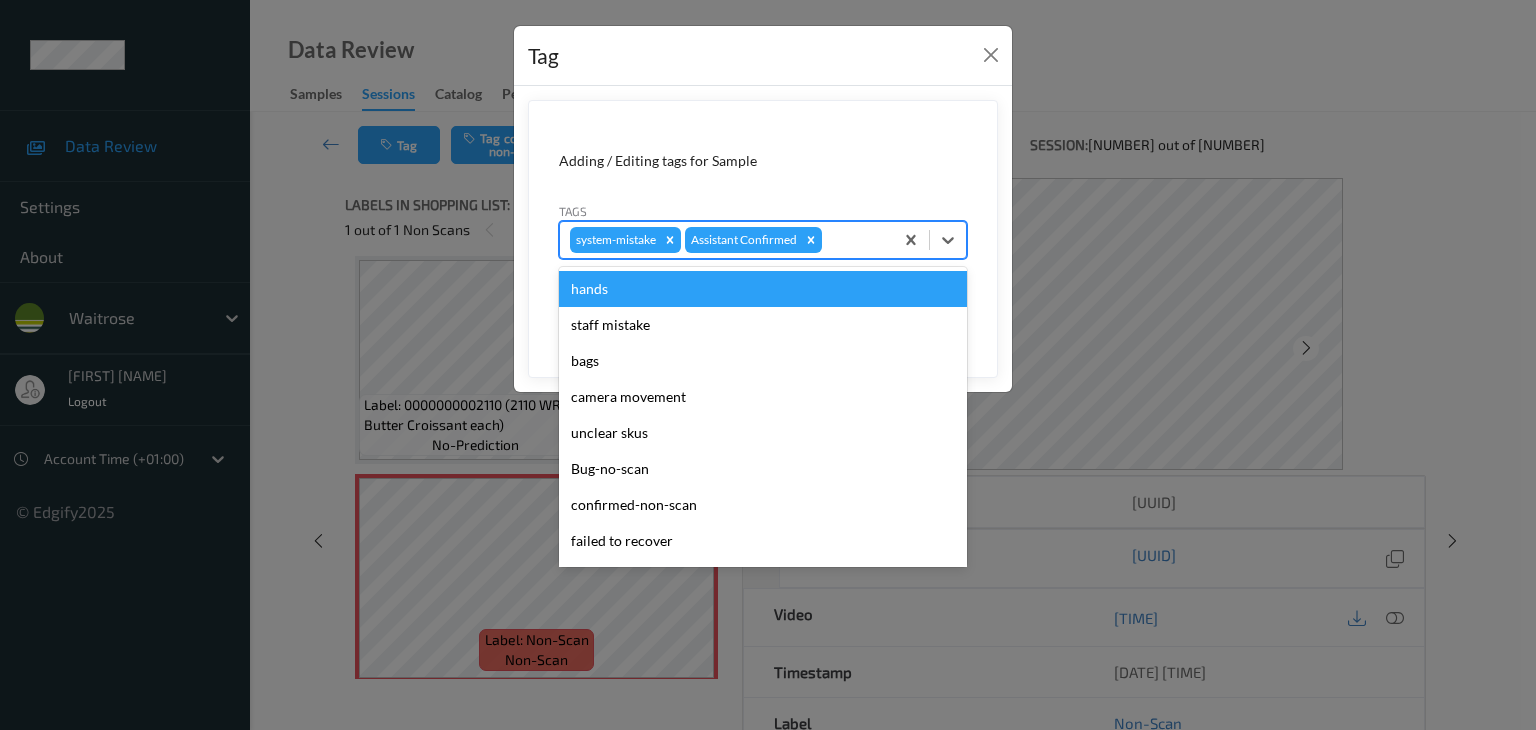 click at bounding box center [854, 240] 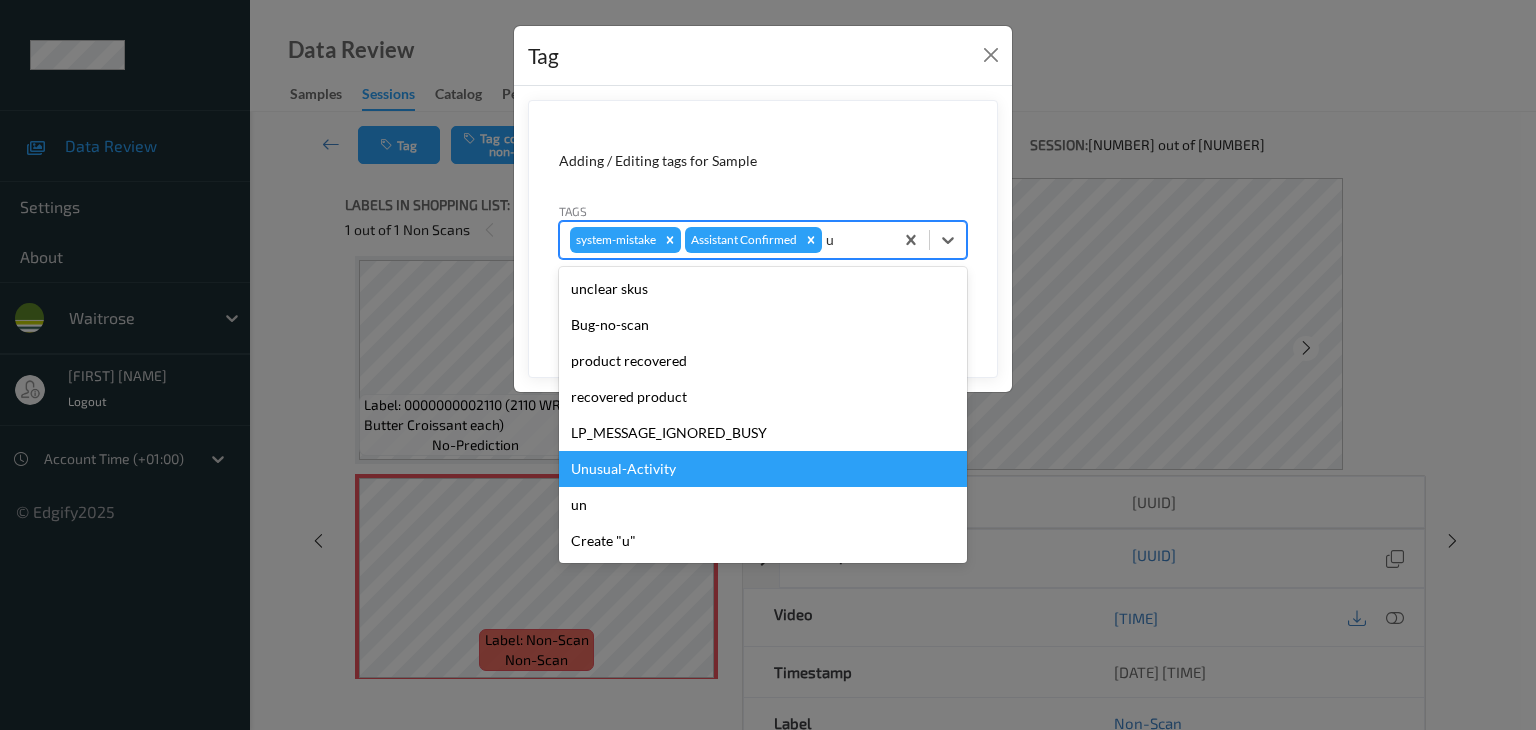 click on "Unusual-Activity" at bounding box center [763, 469] 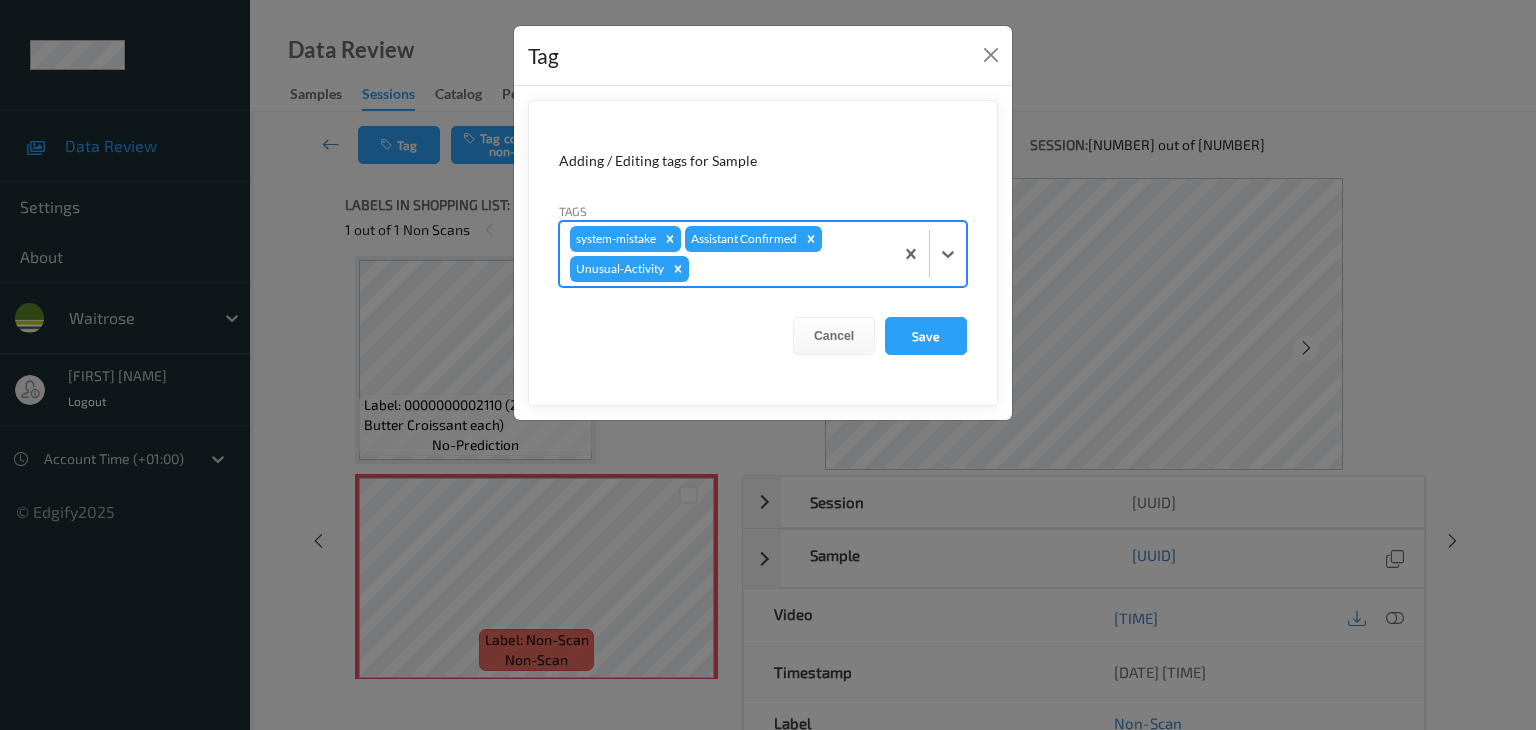 type on "p" 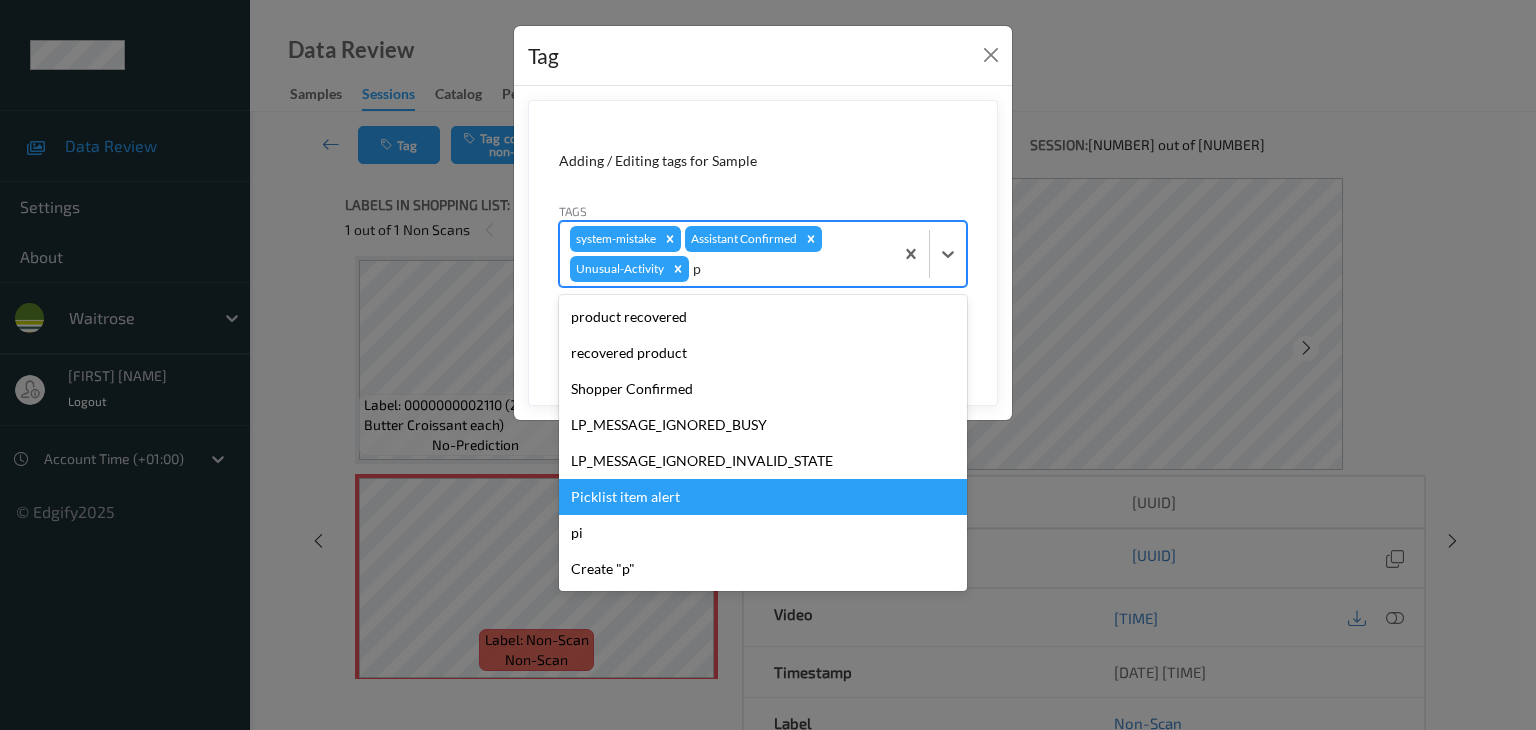 click on "Picklist item alert" at bounding box center (763, 497) 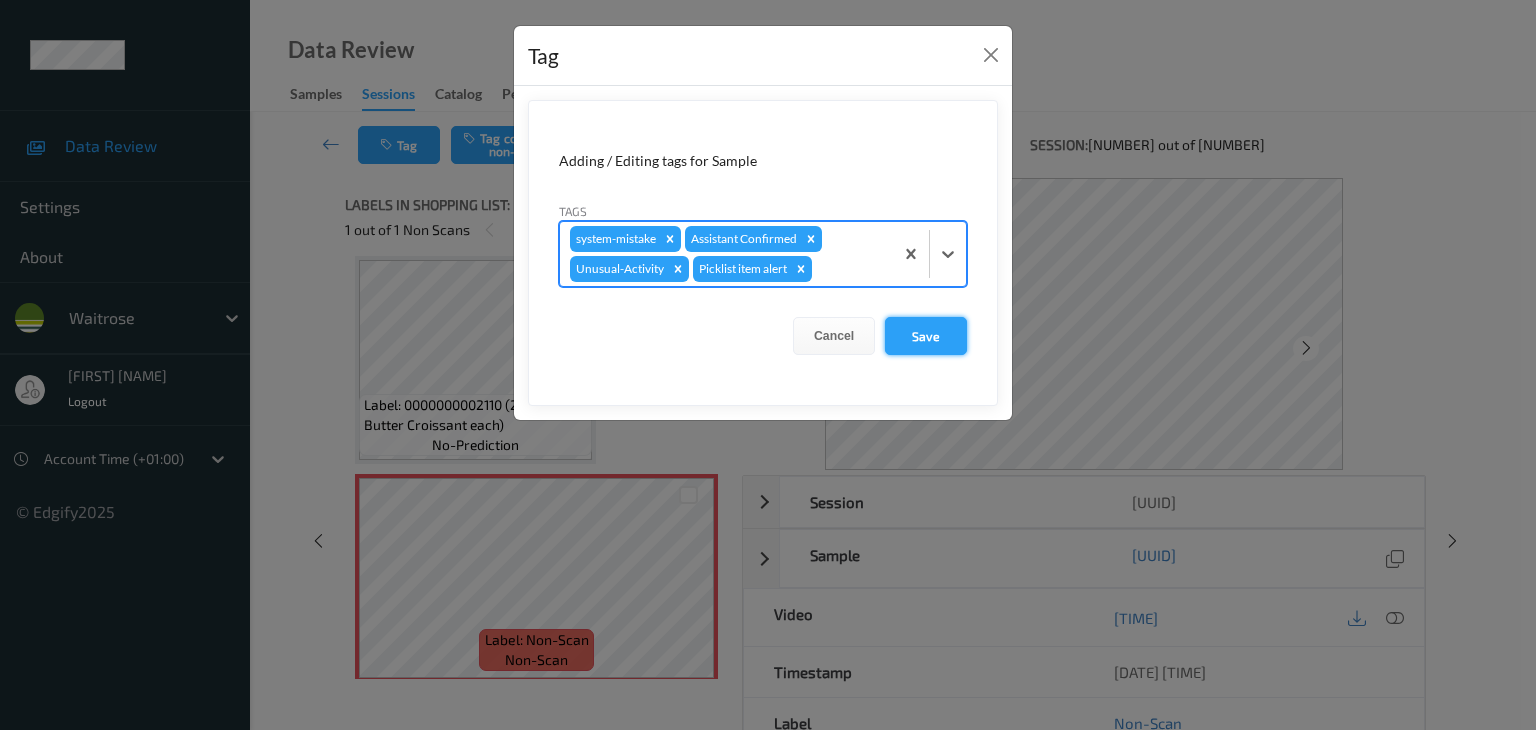 click on "Save" at bounding box center (926, 336) 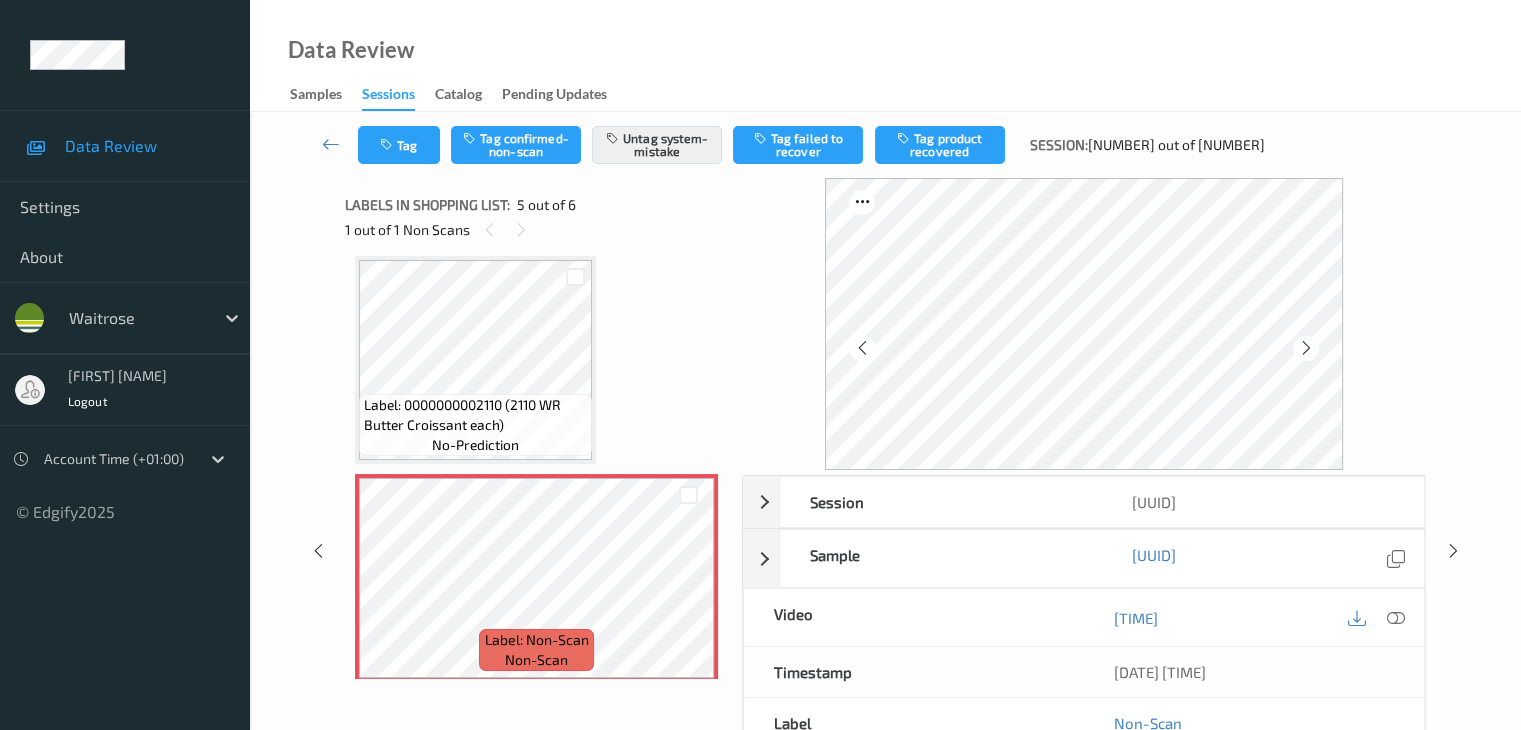 type 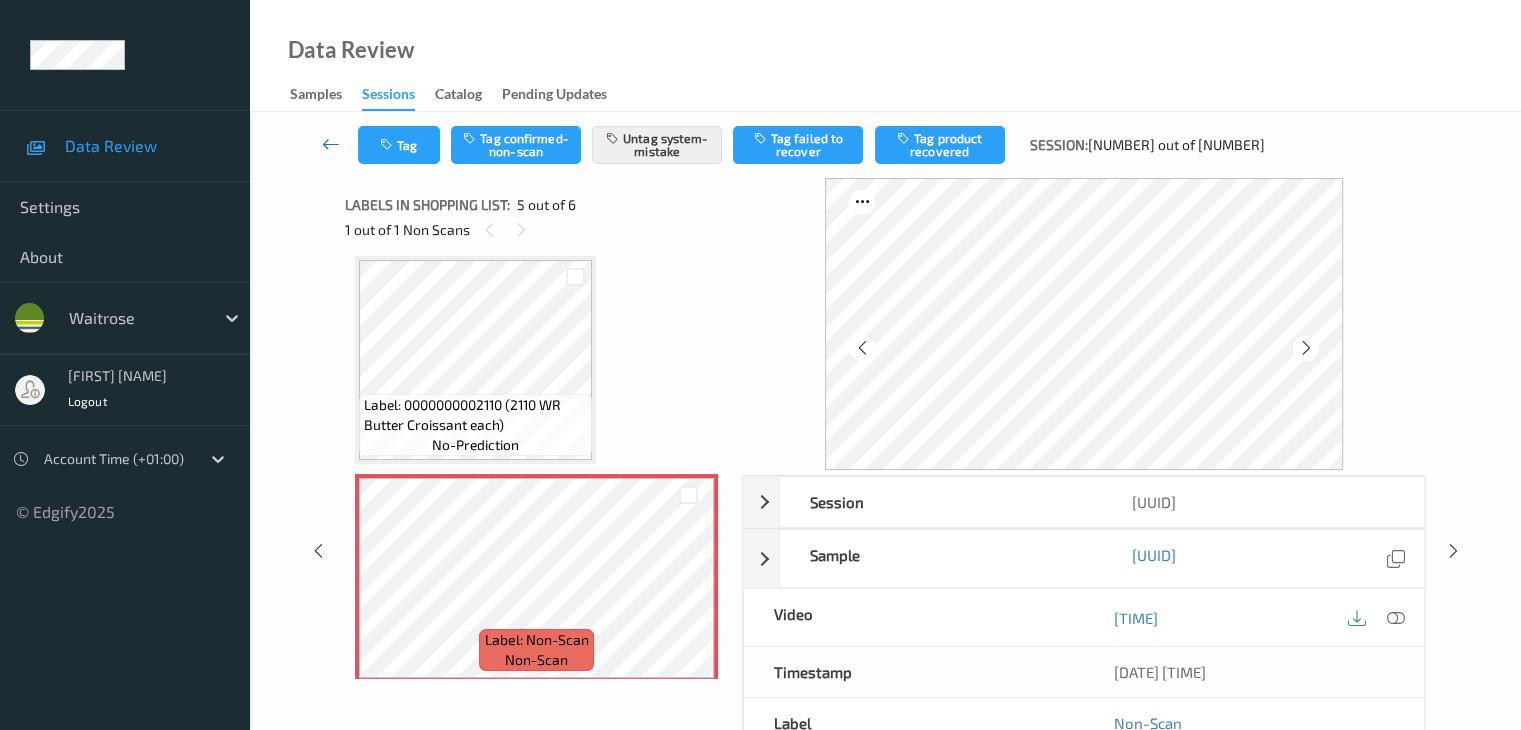 click at bounding box center [331, 144] 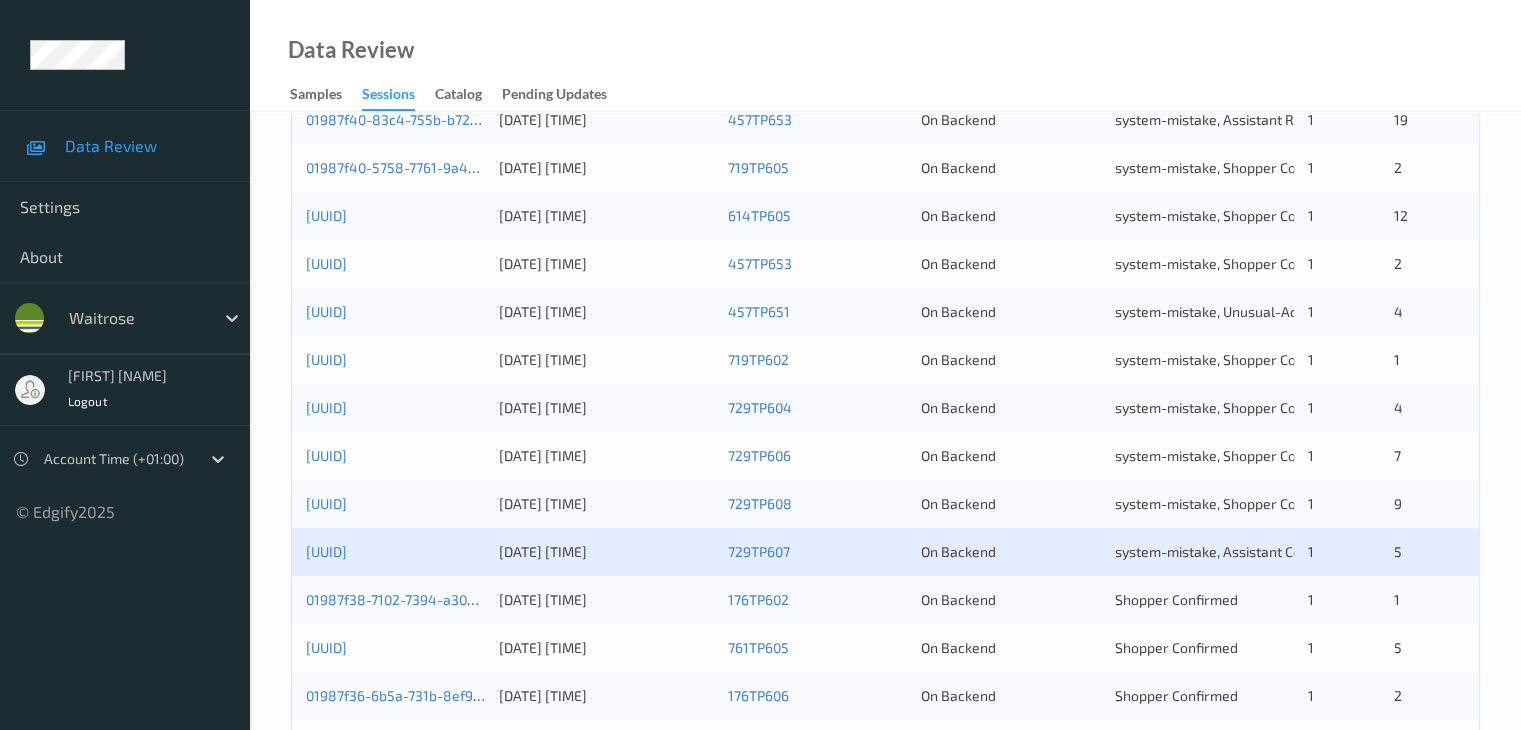 scroll, scrollTop: 800, scrollLeft: 0, axis: vertical 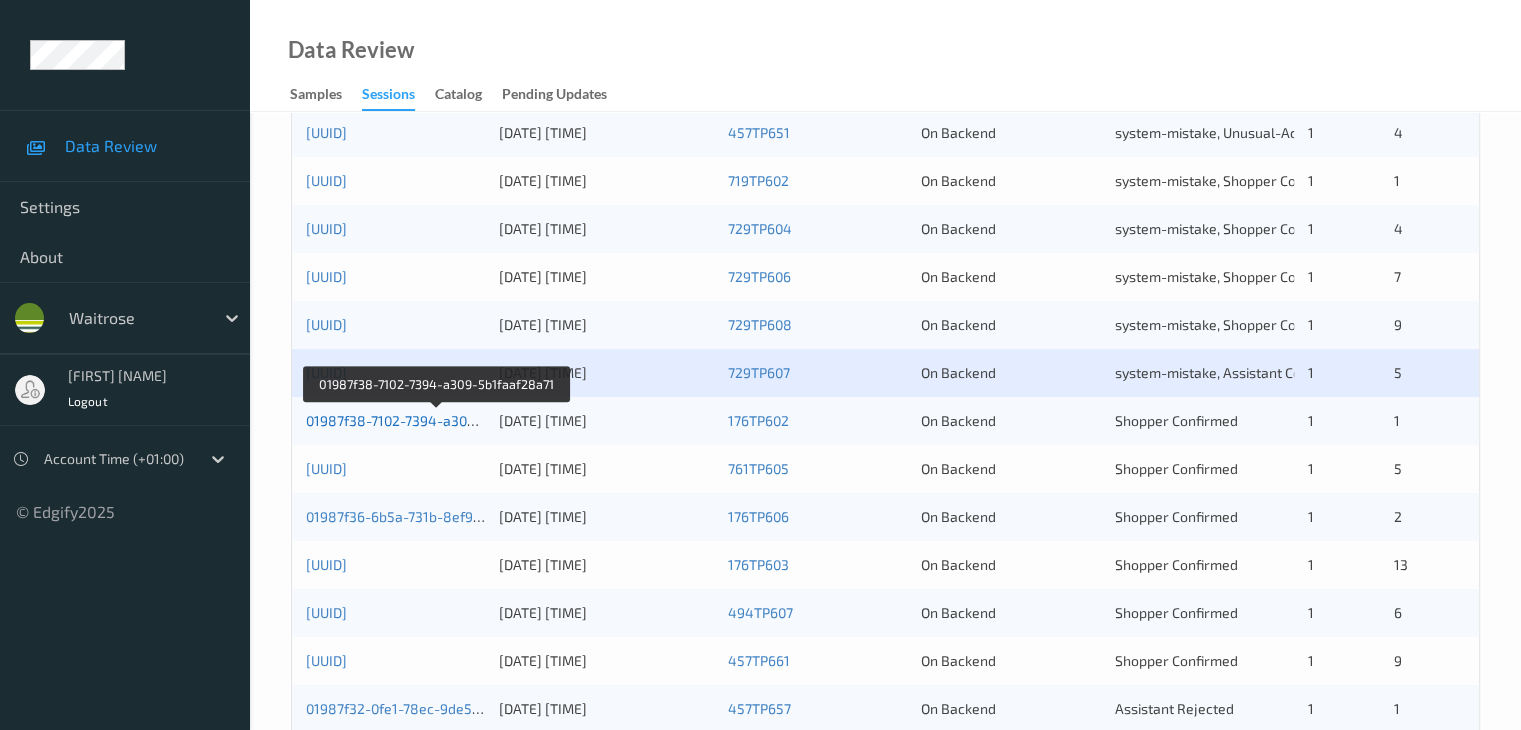 click on "01987f38-7102-7394-a309-5b1faaf28a71" at bounding box center [436, 420] 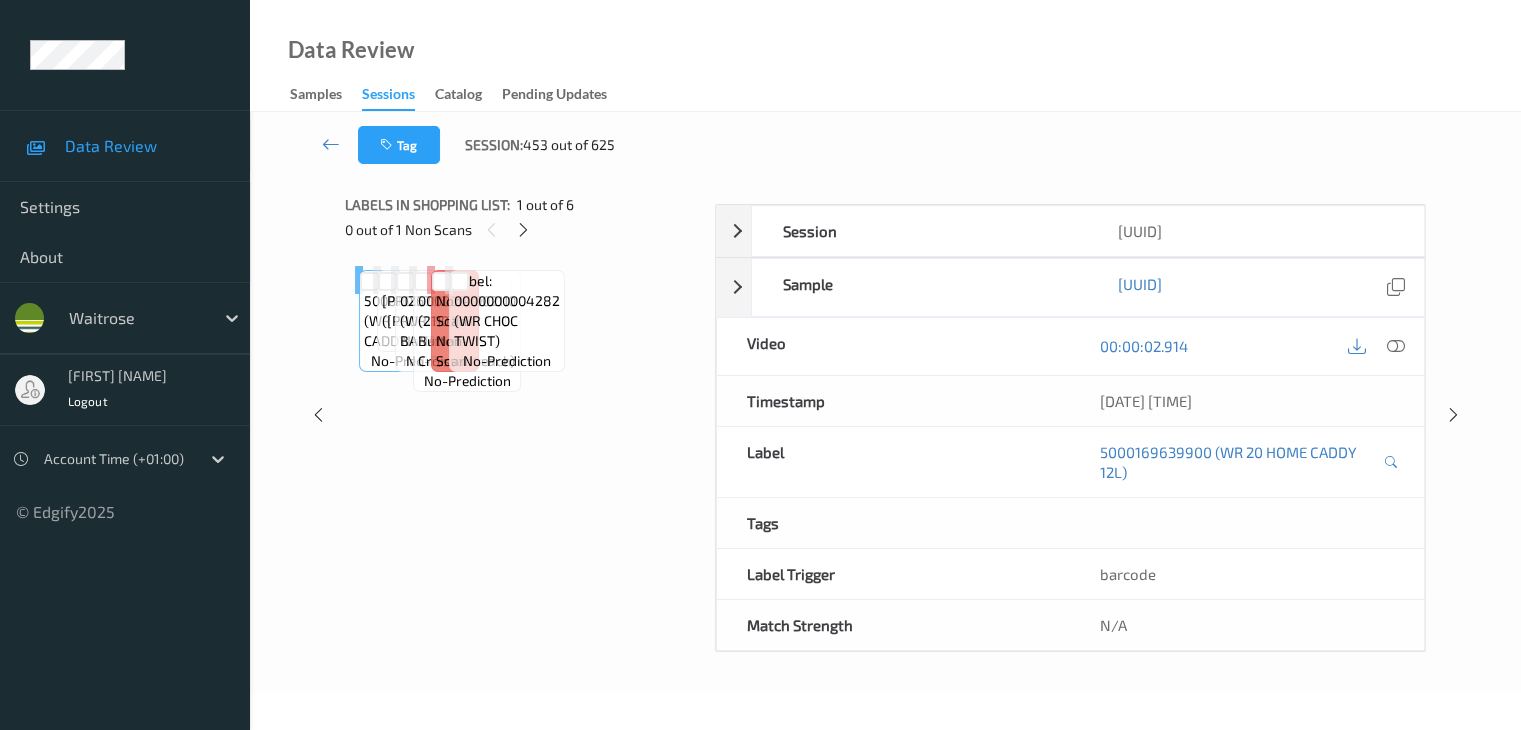 scroll, scrollTop: 0, scrollLeft: 0, axis: both 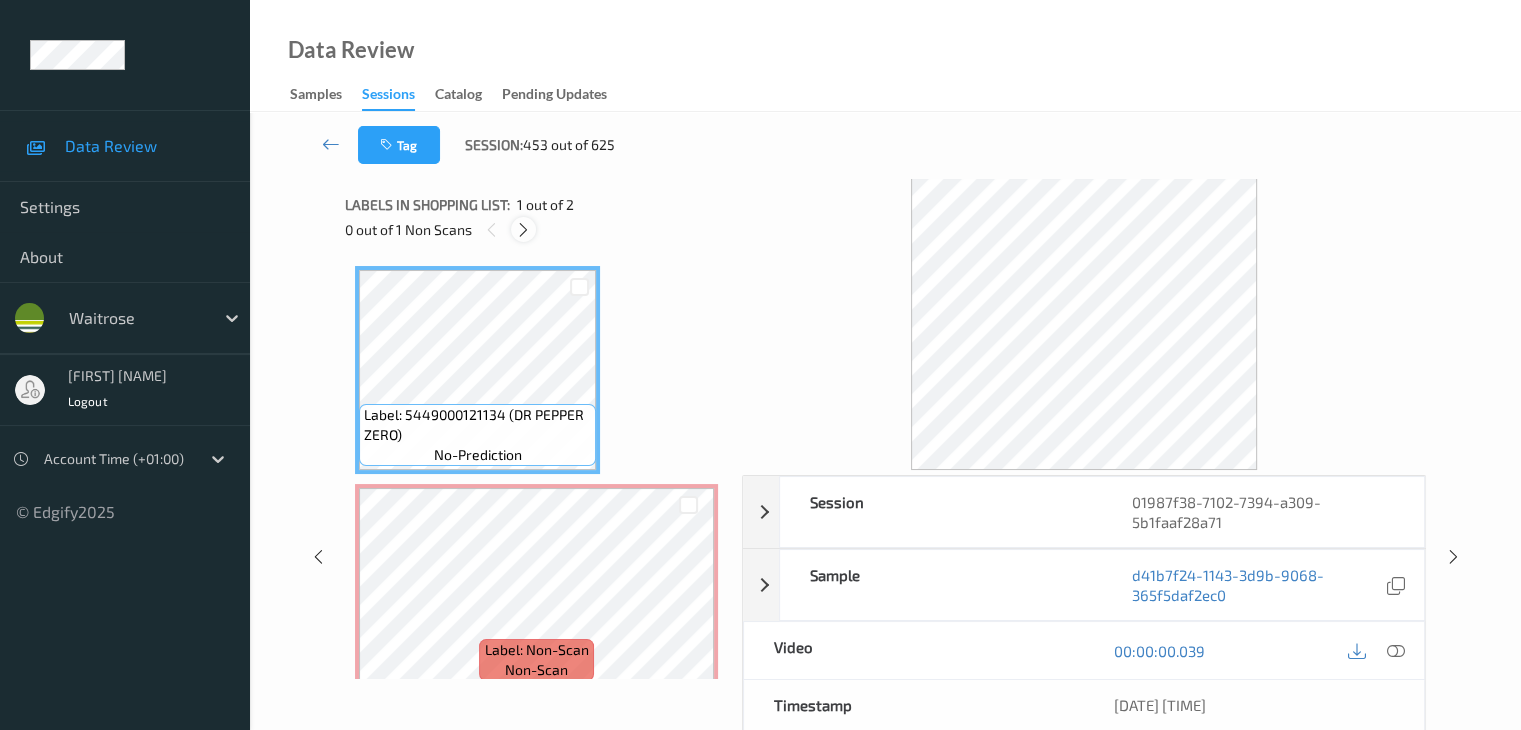 click at bounding box center [523, 230] 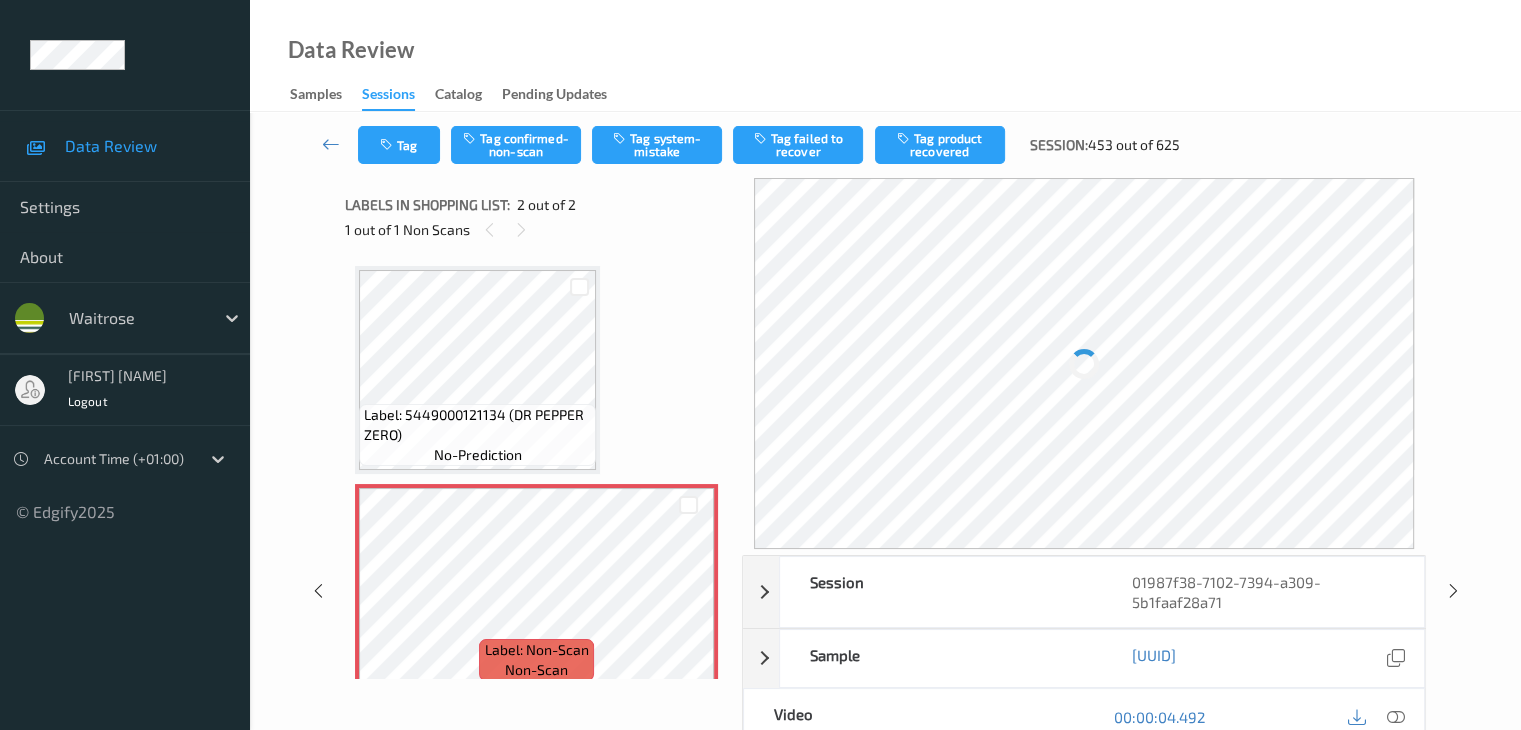 scroll, scrollTop: 10, scrollLeft: 0, axis: vertical 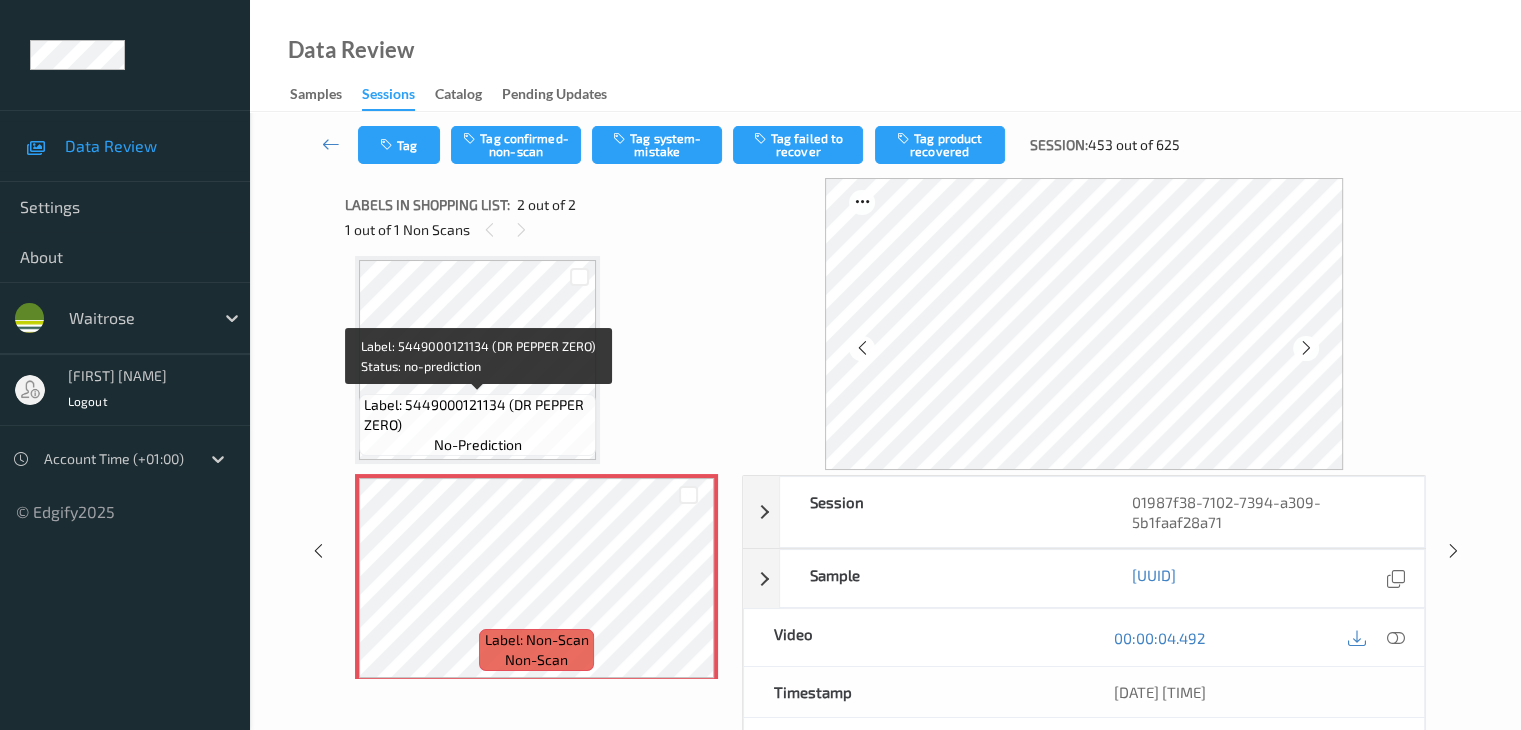 click on "Label: 5449000121134 (DR PEPPER ZERO)" at bounding box center [477, 415] 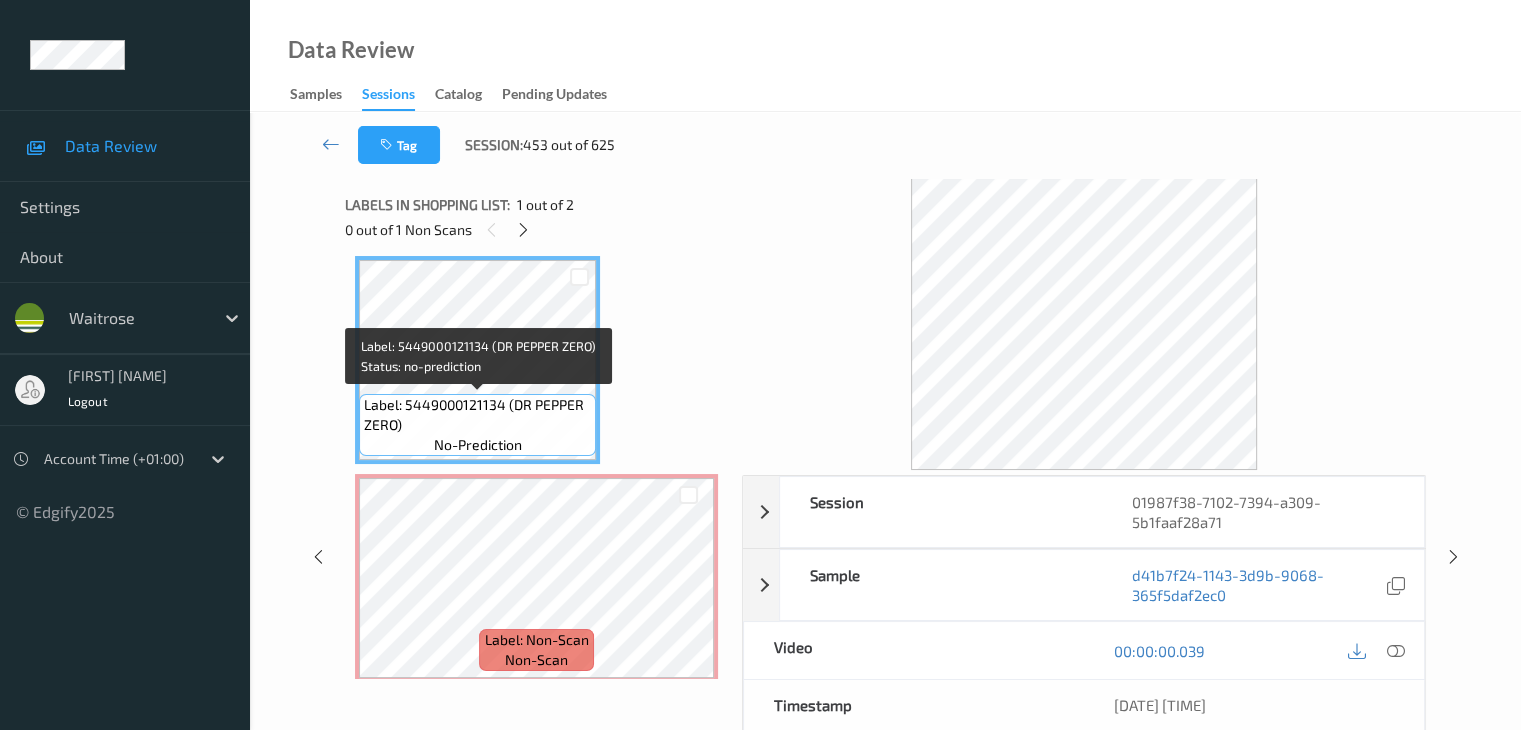 scroll, scrollTop: 0, scrollLeft: 0, axis: both 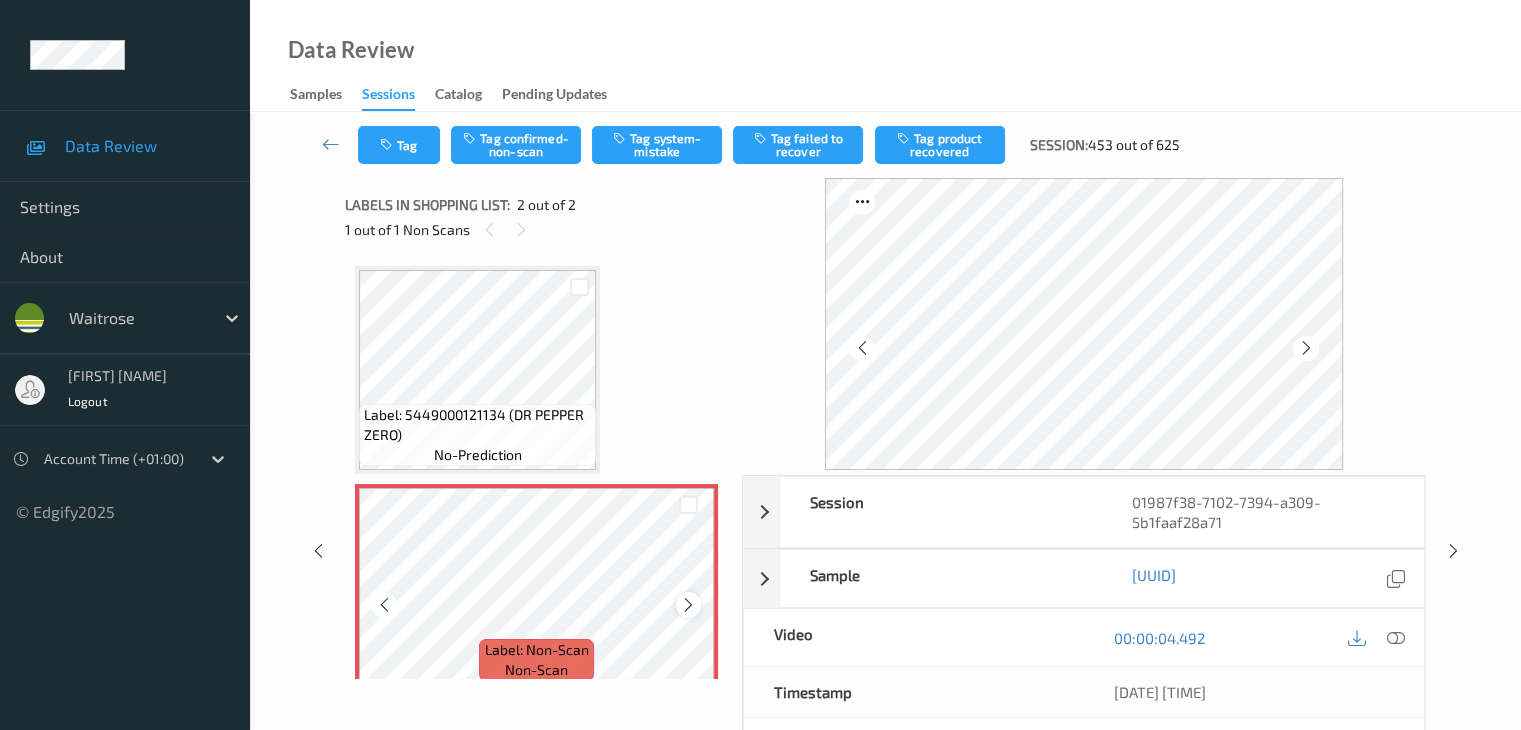 click at bounding box center (688, 605) 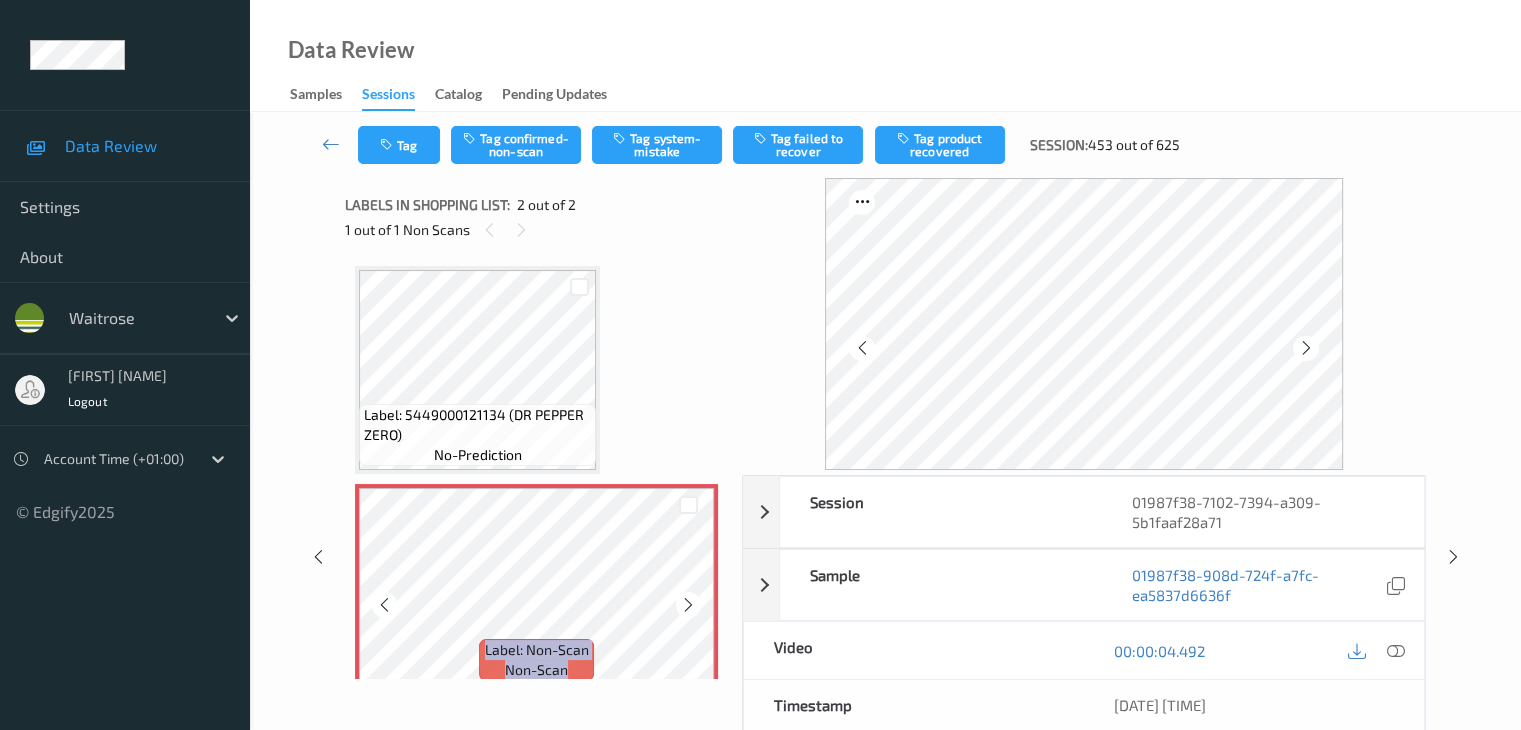 click at bounding box center [688, 605] 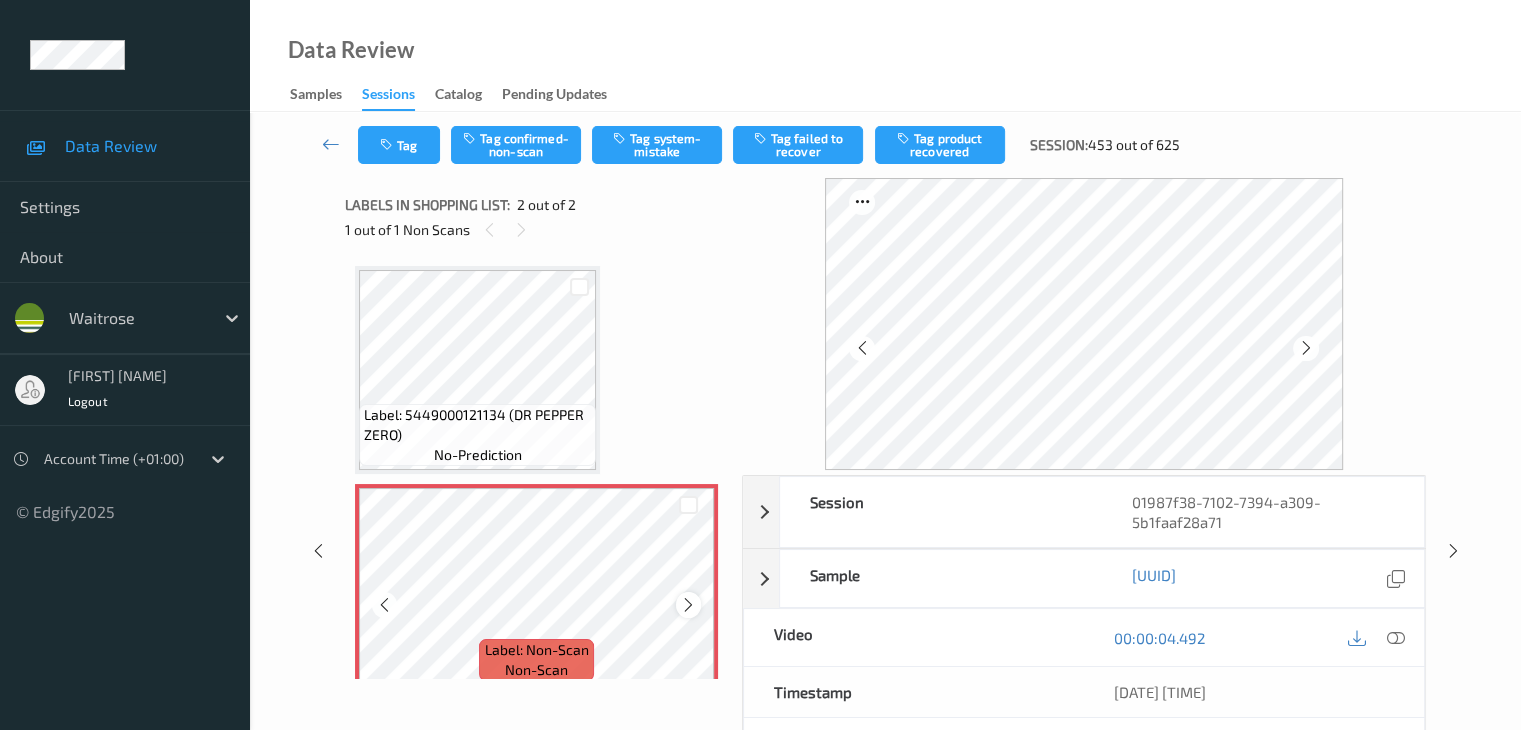 click at bounding box center (688, 605) 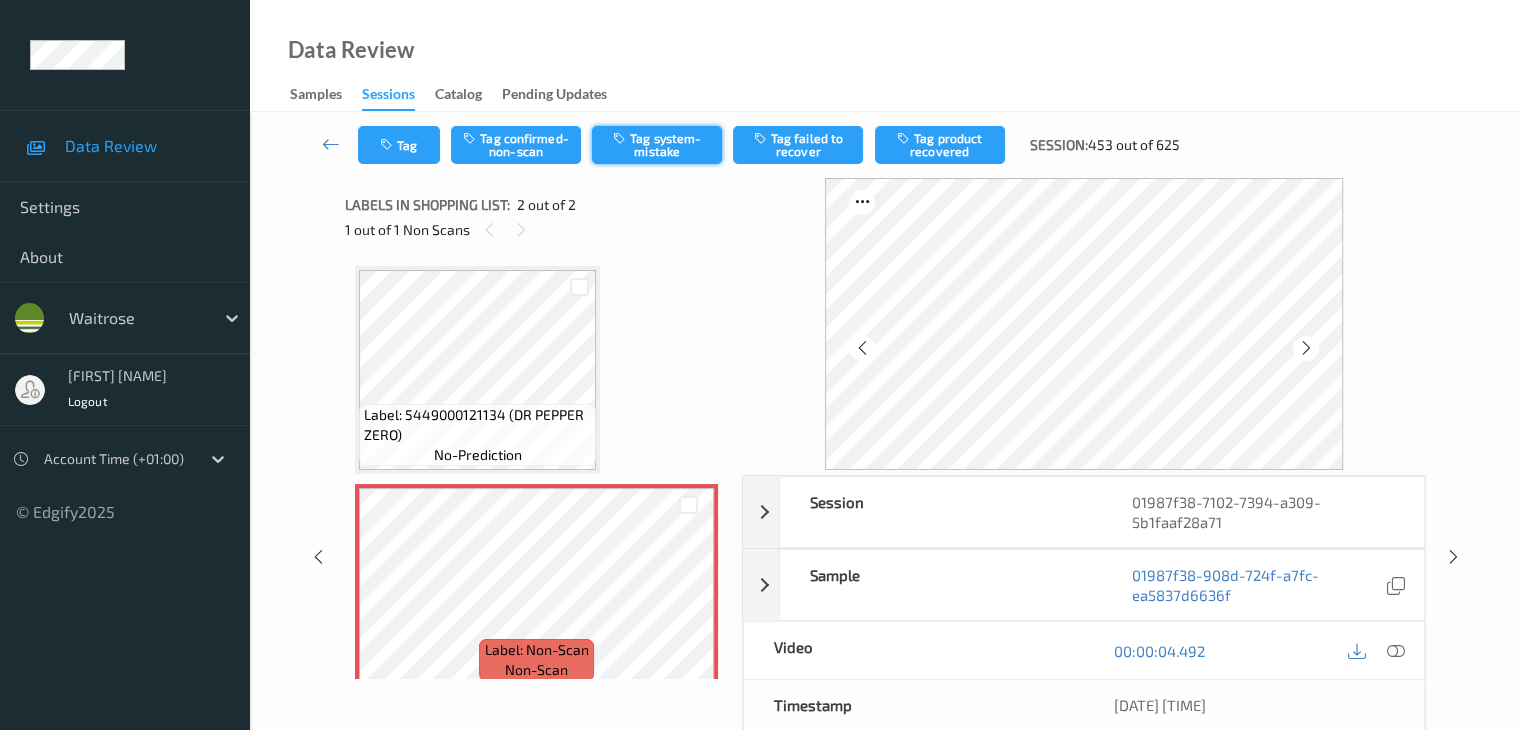 click on "Tag   system-mistake" at bounding box center (657, 145) 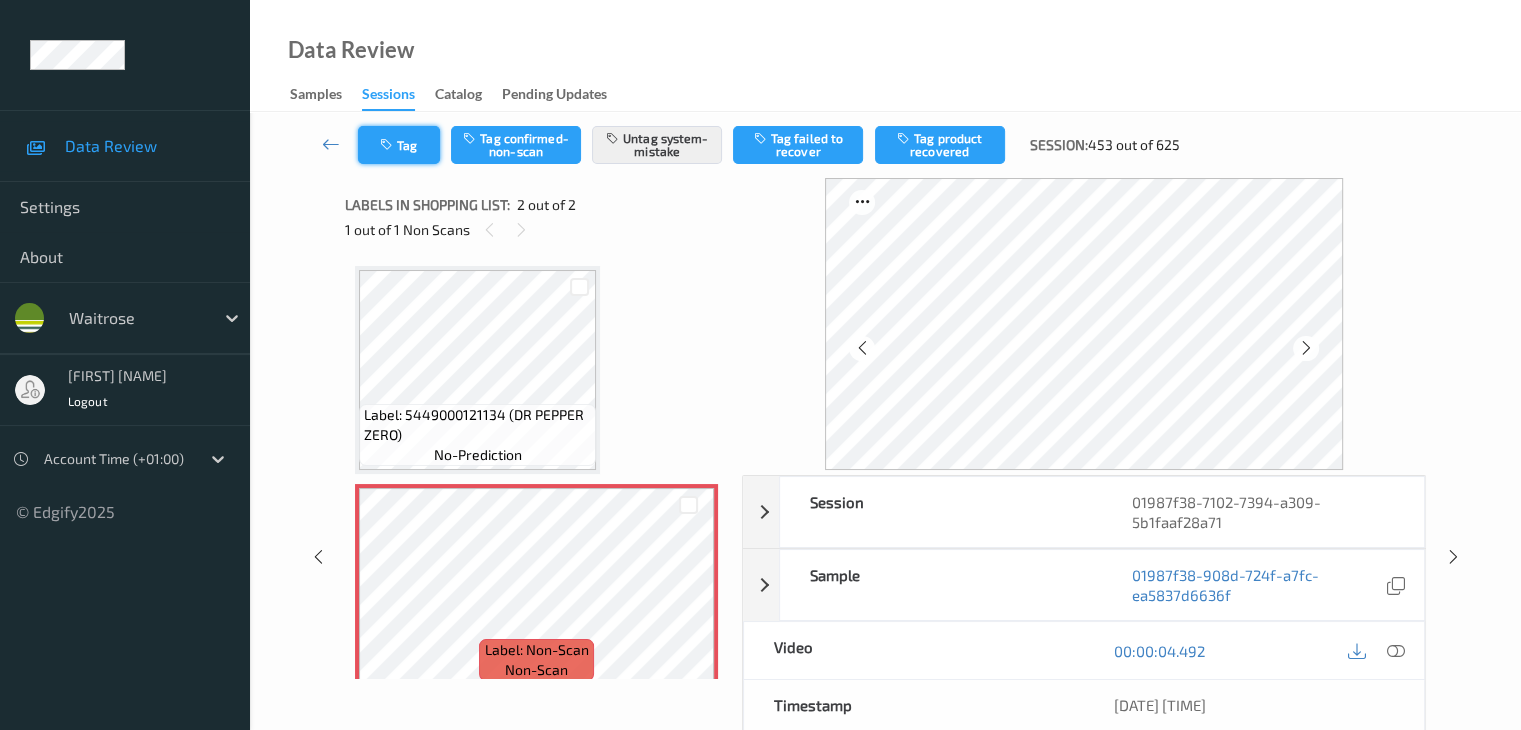 click on "Tag" at bounding box center [399, 145] 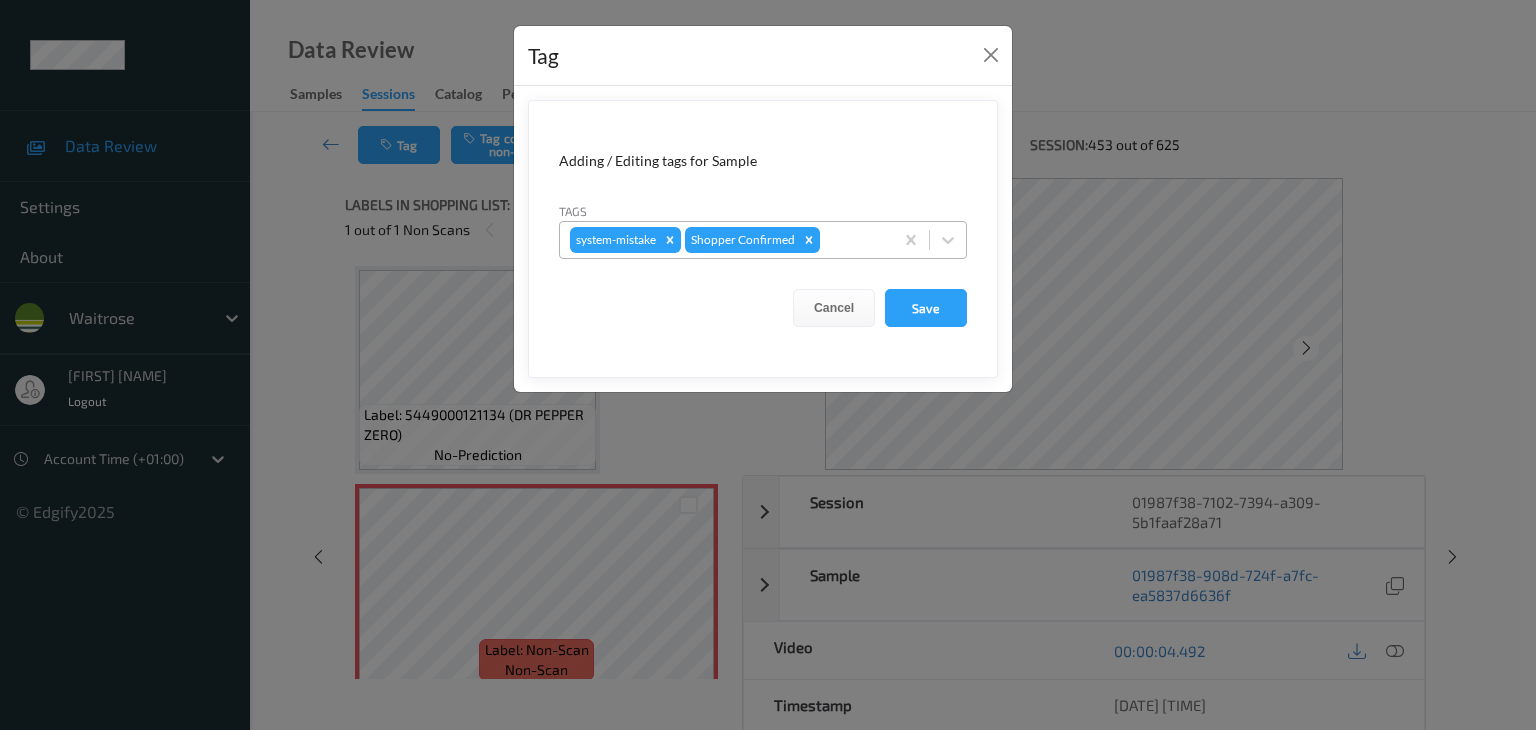click at bounding box center [853, 240] 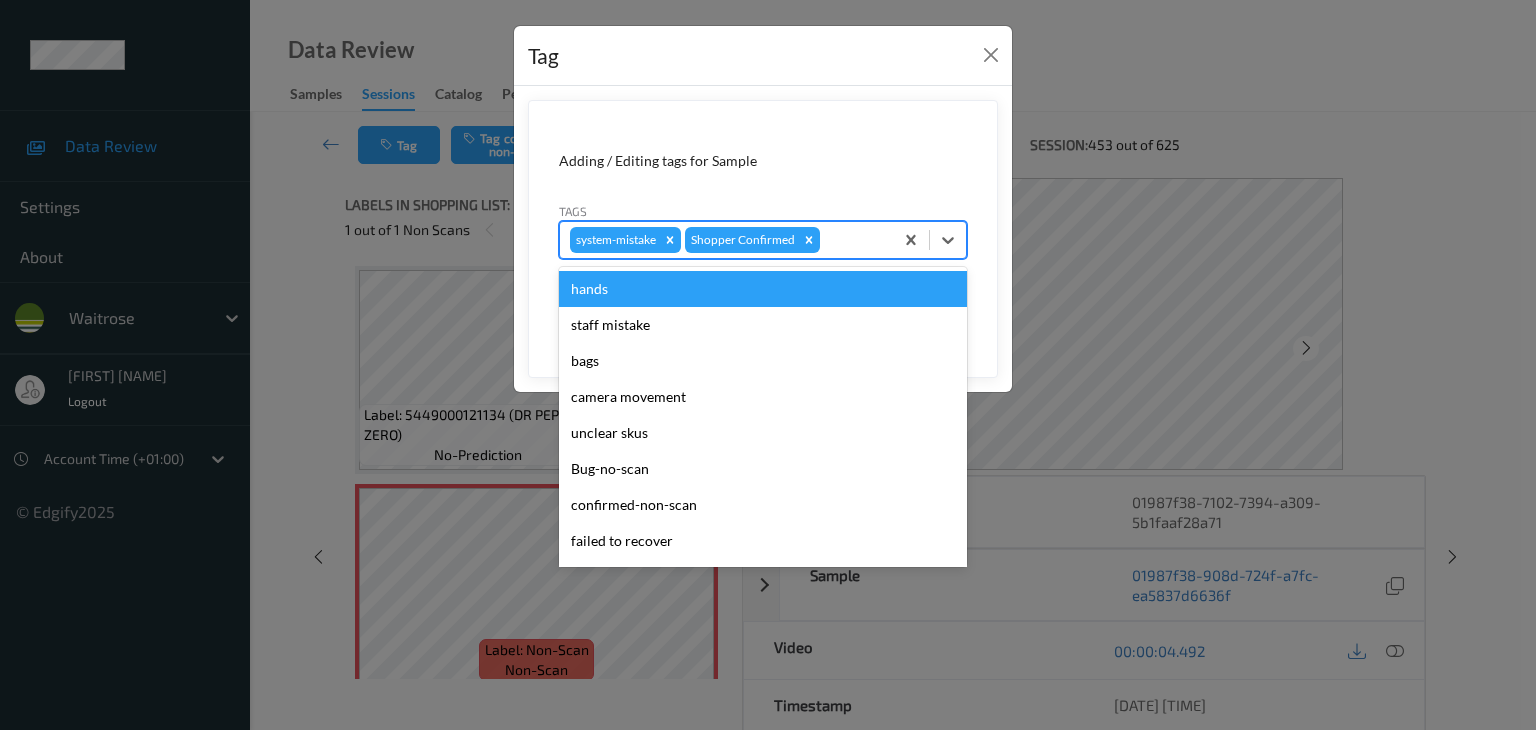 type on "u" 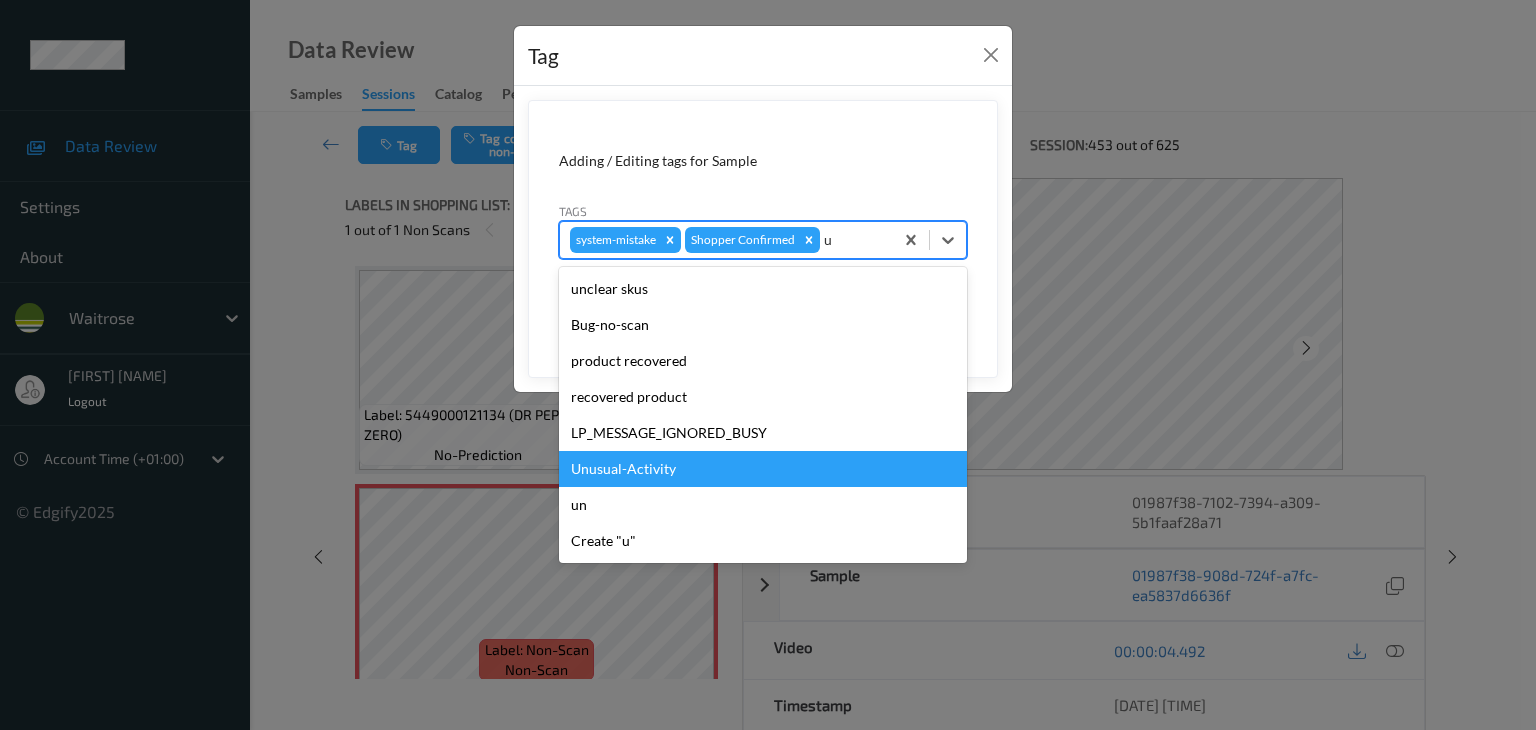 click on "Unusual-Activity" at bounding box center (763, 469) 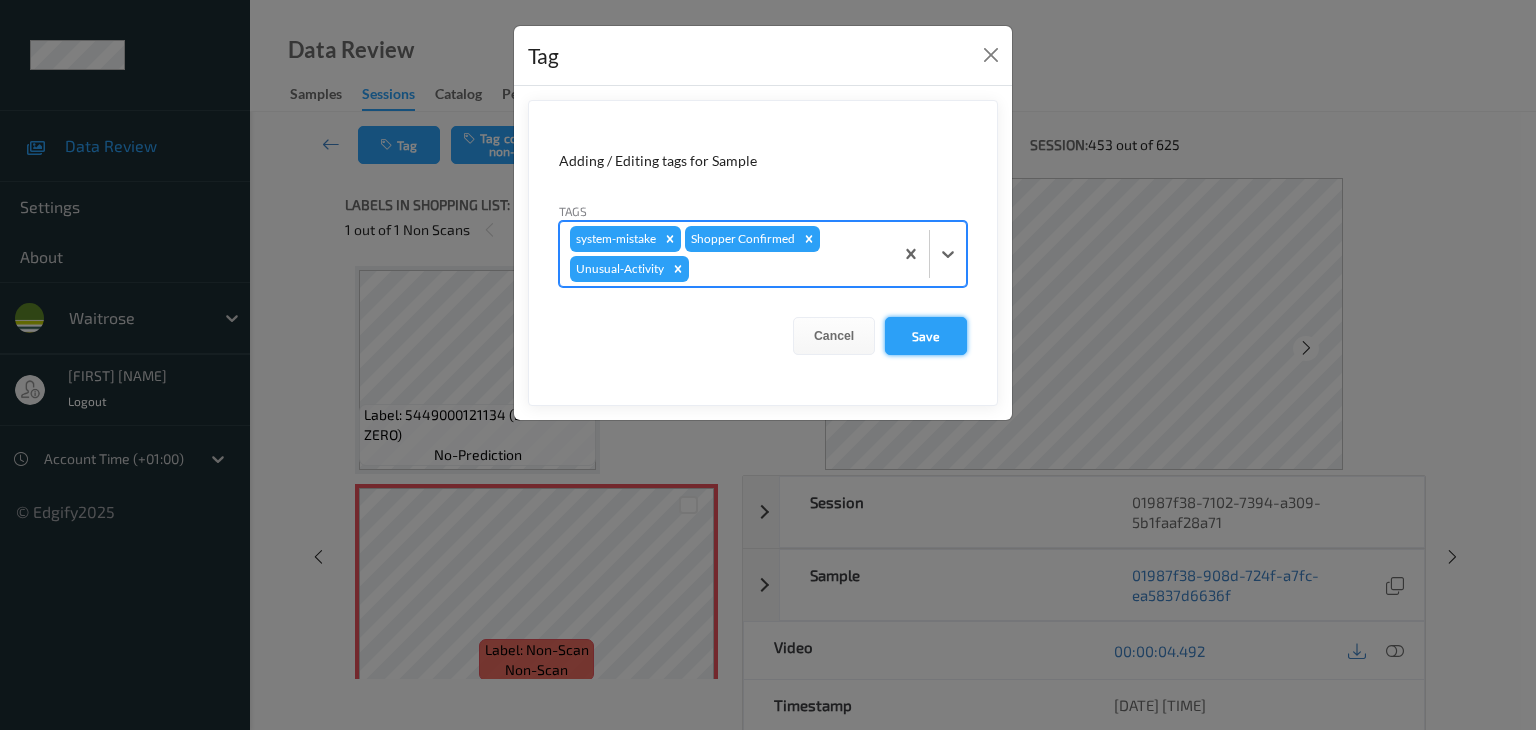 click on "Save" at bounding box center [926, 336] 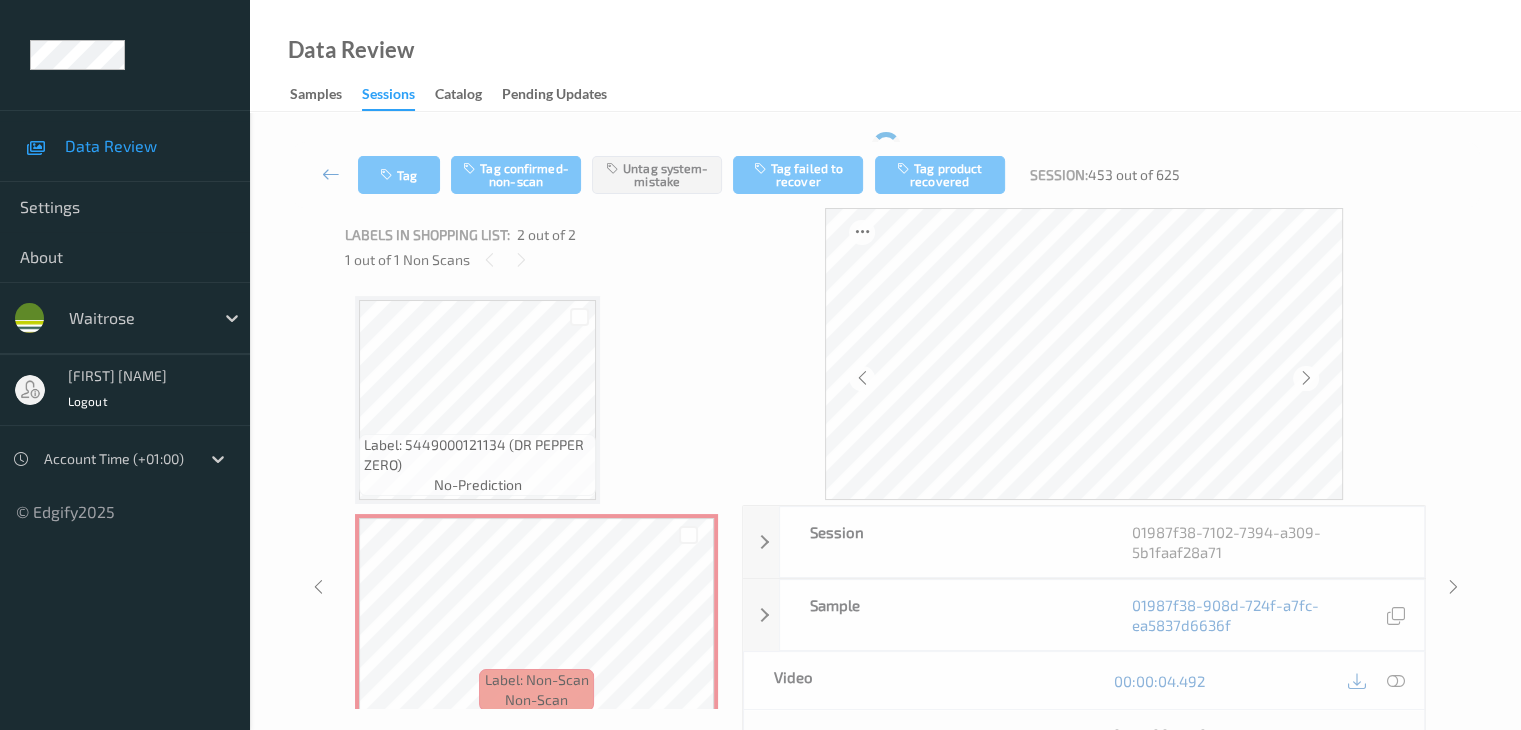 click at bounding box center (331, 174) 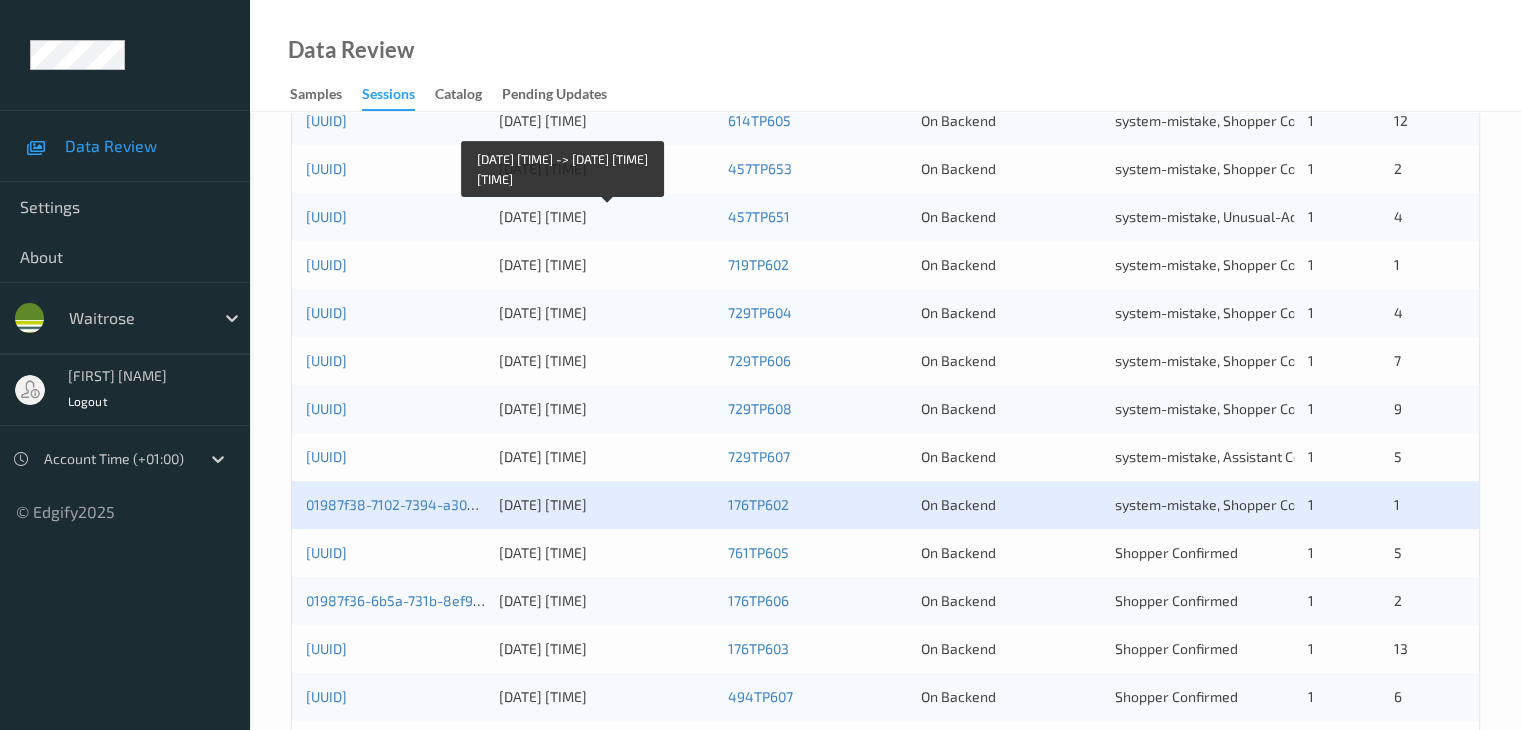 scroll, scrollTop: 900, scrollLeft: 0, axis: vertical 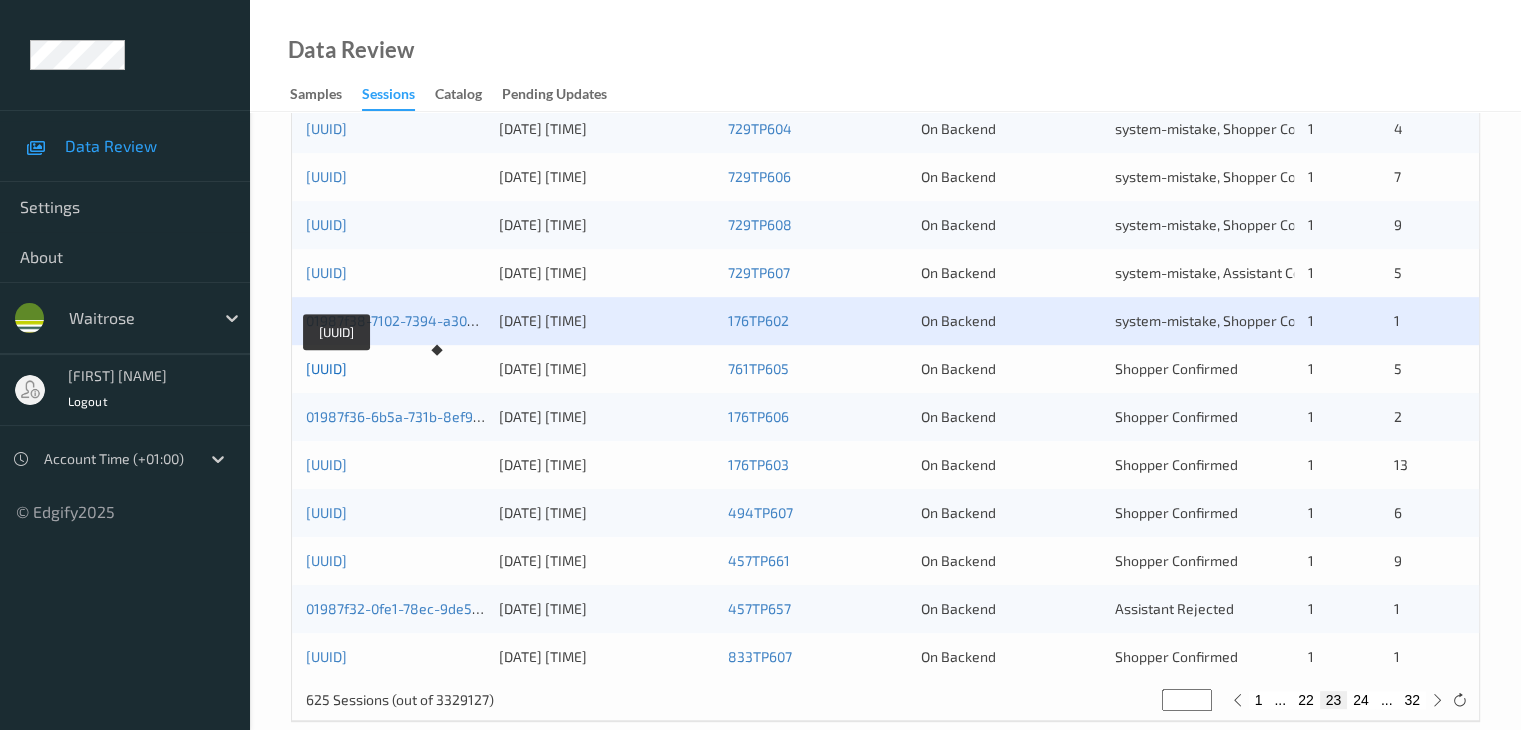 click on "[UUID]" at bounding box center [326, 368] 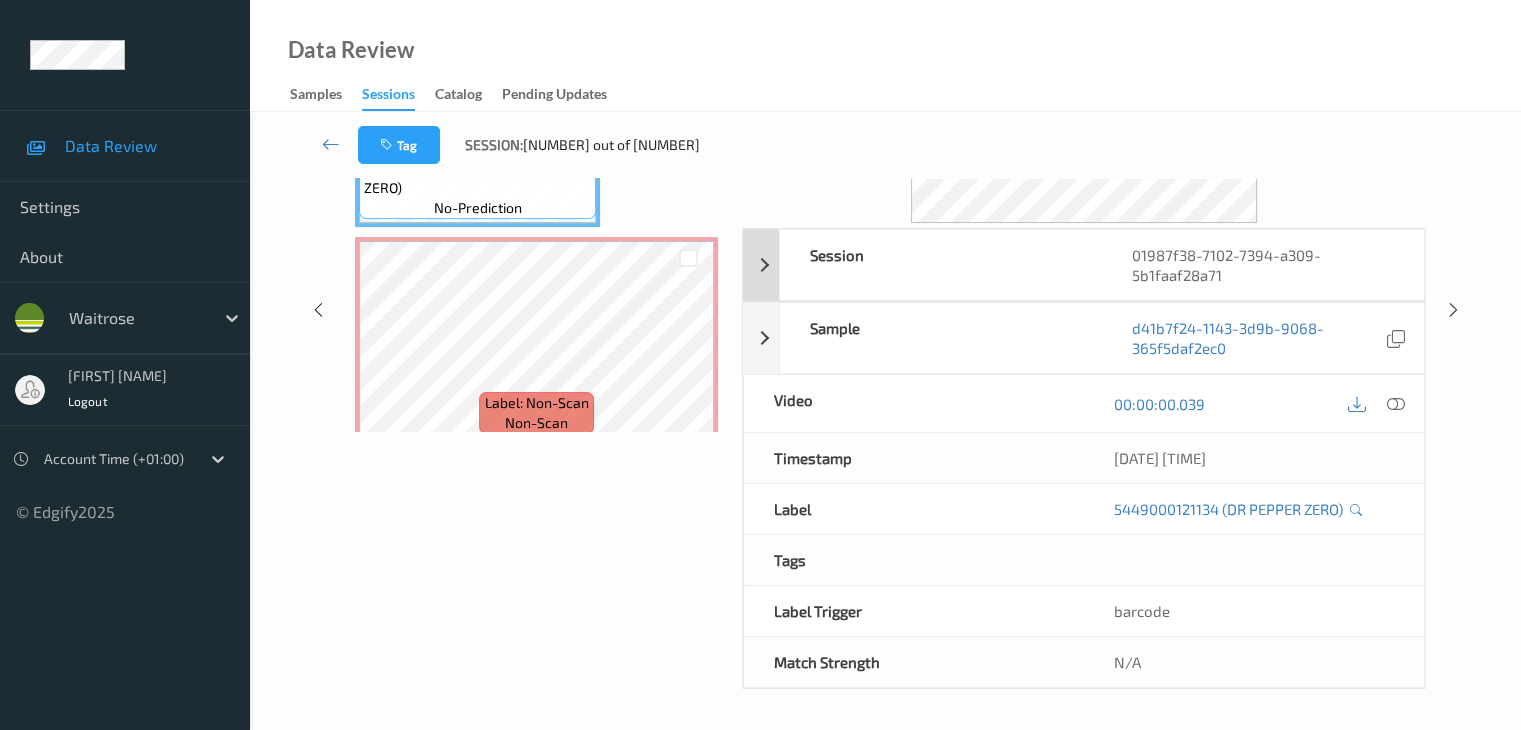 scroll, scrollTop: 0, scrollLeft: 0, axis: both 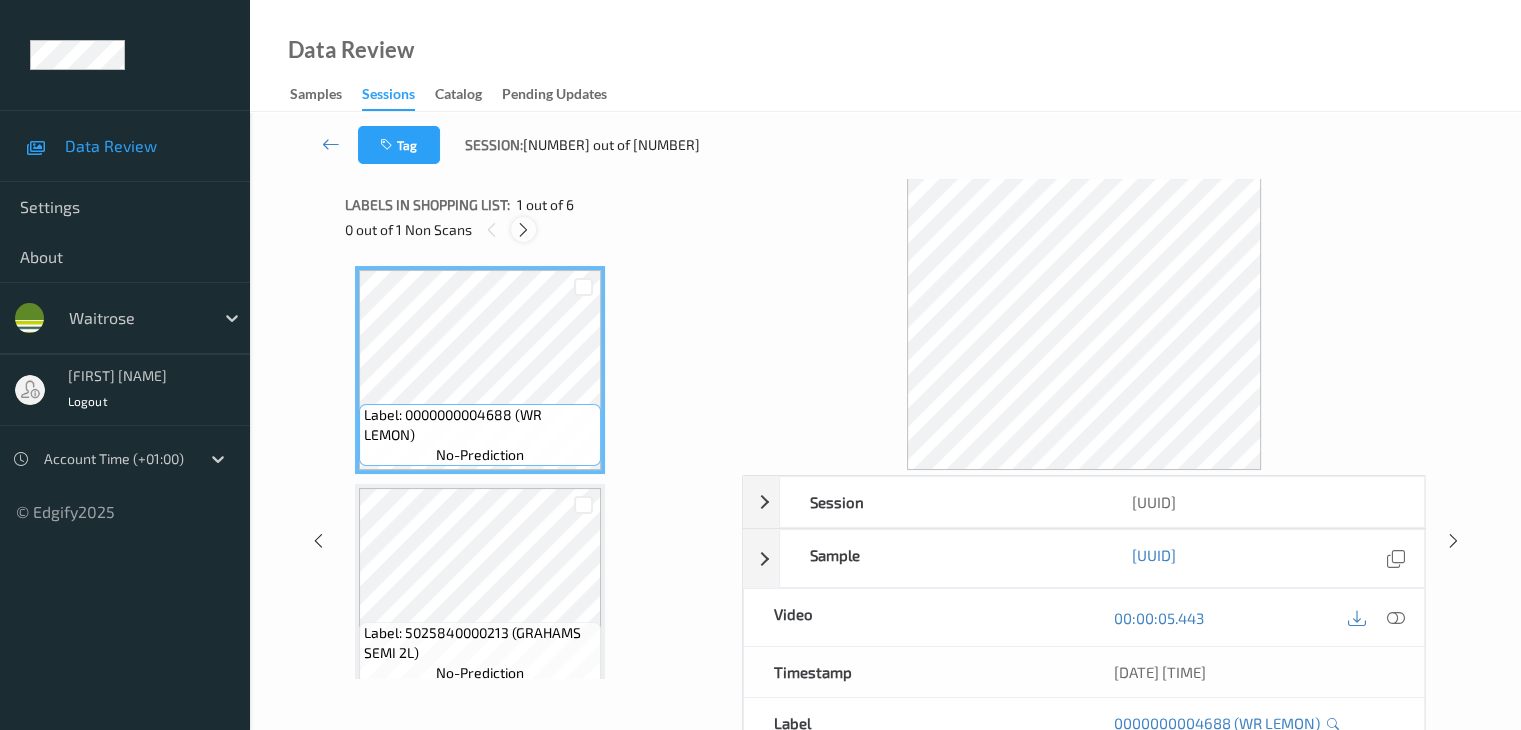click at bounding box center (523, 229) 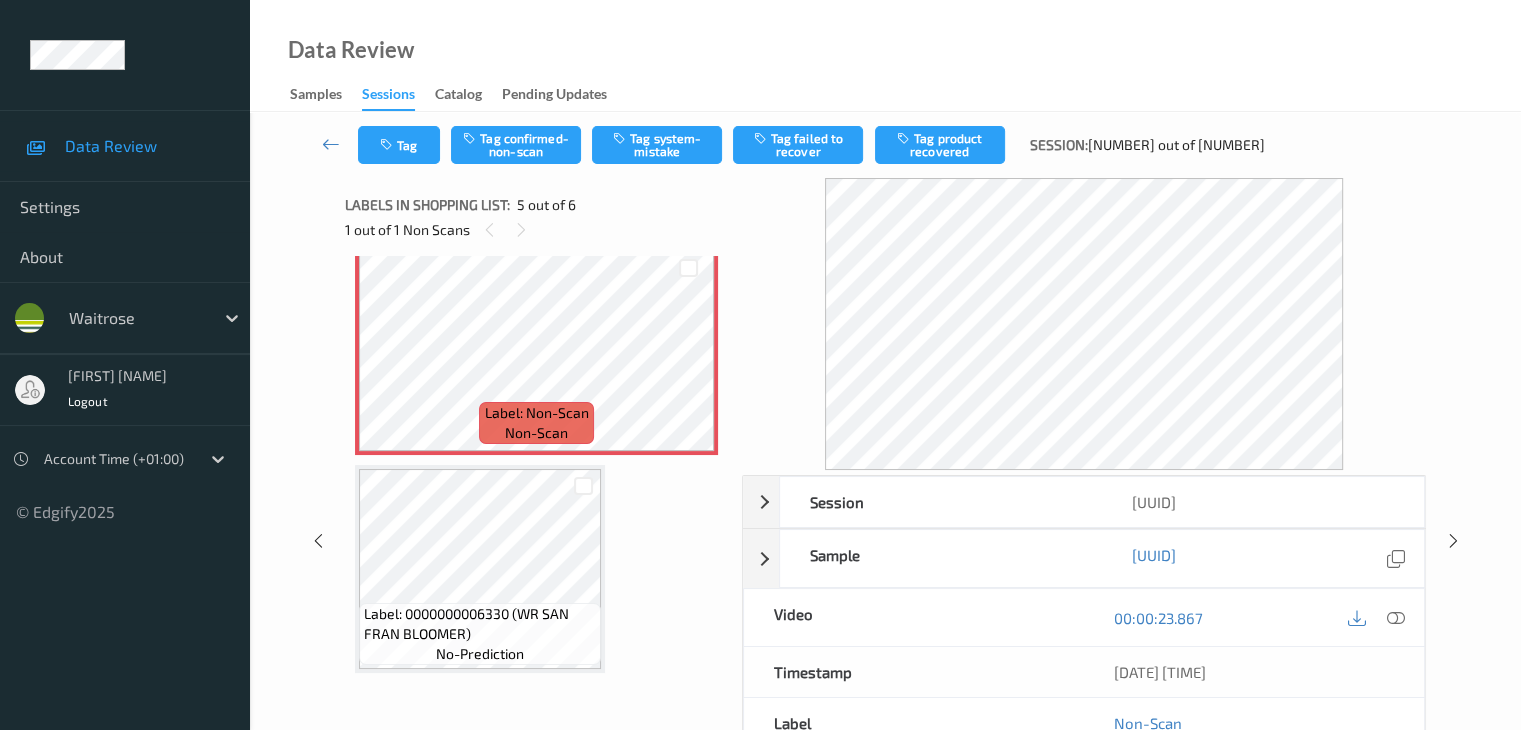 scroll, scrollTop: 895, scrollLeft: 0, axis: vertical 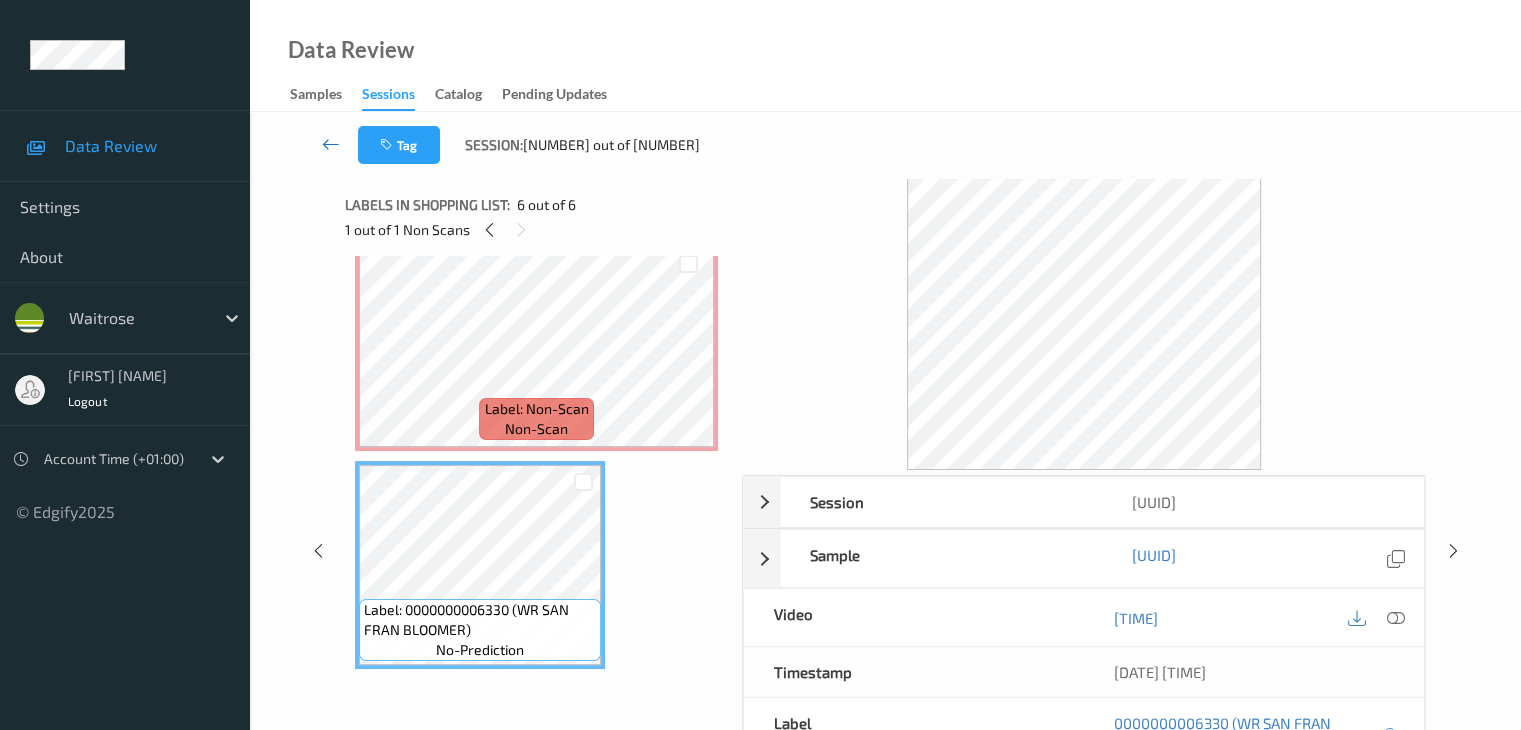 click at bounding box center (331, 144) 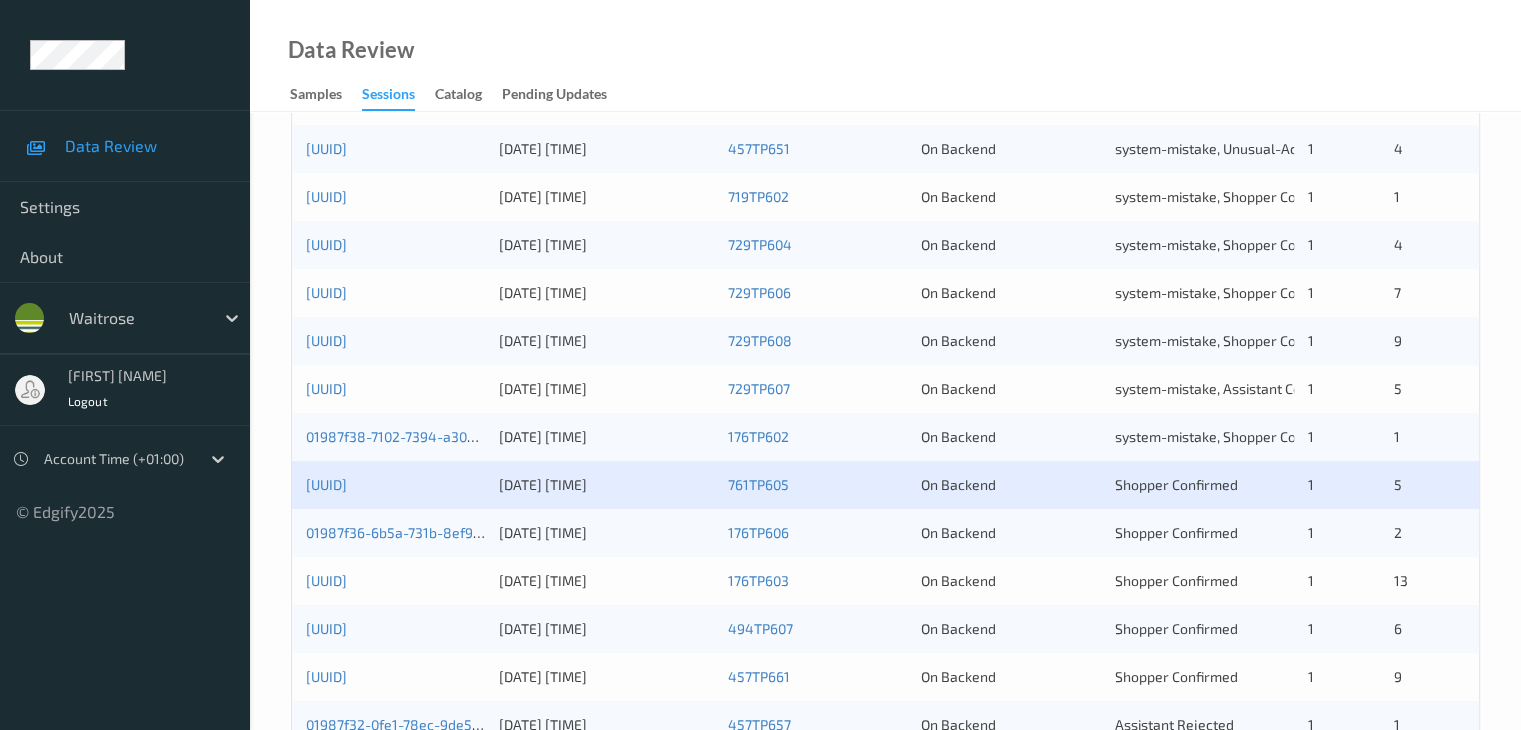 scroll, scrollTop: 800, scrollLeft: 0, axis: vertical 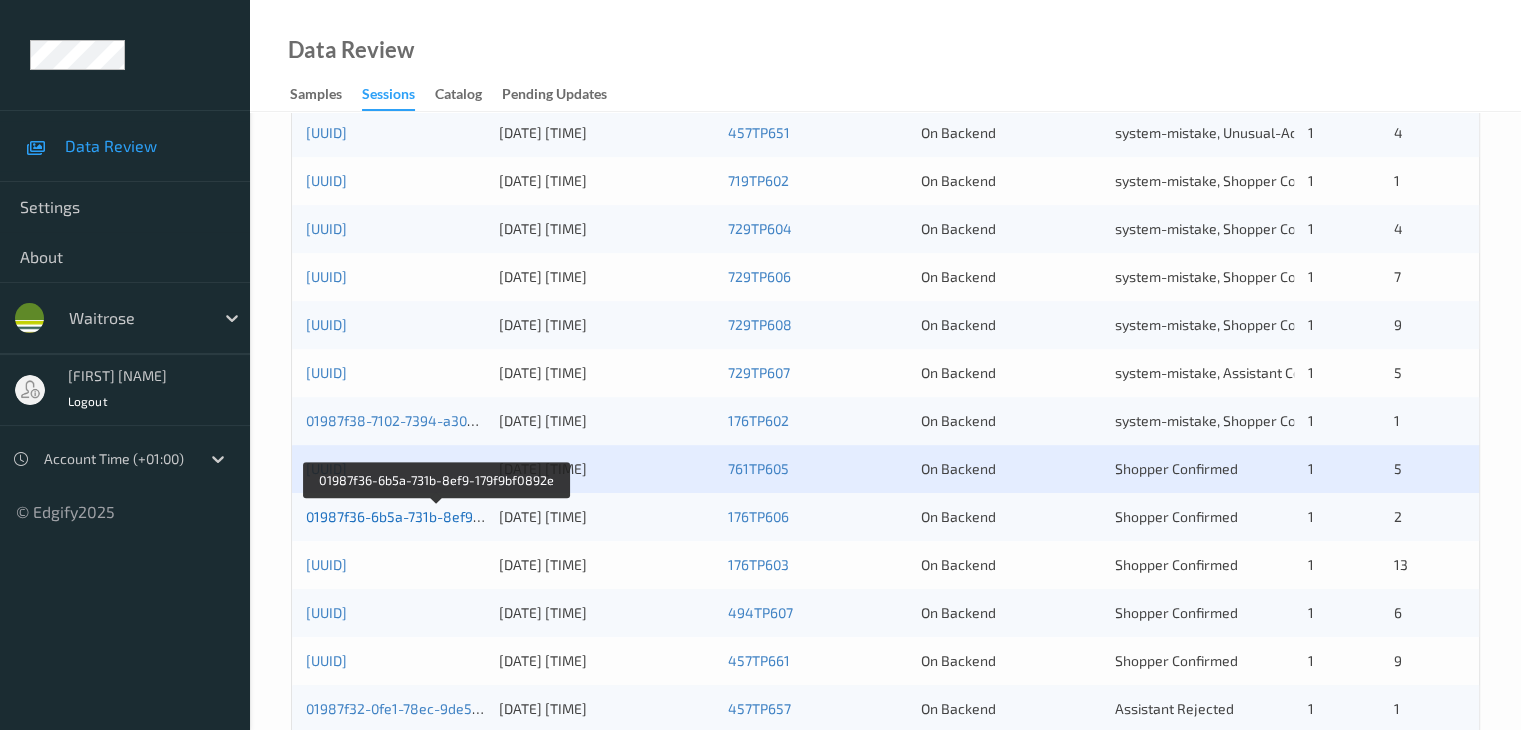 click on "01987f36-6b5a-731b-8ef9-179f9bf0892e" at bounding box center [436, 516] 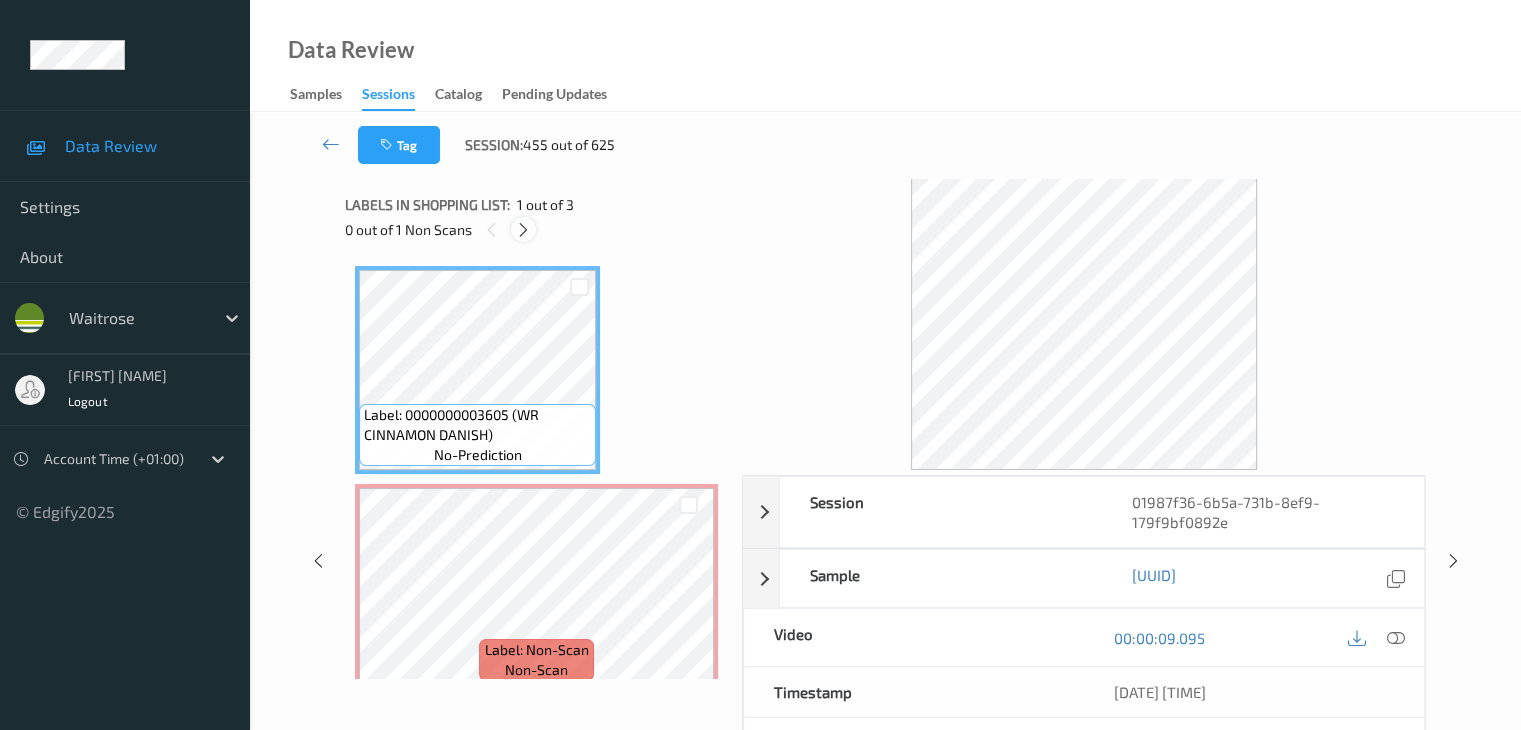 click at bounding box center (523, 230) 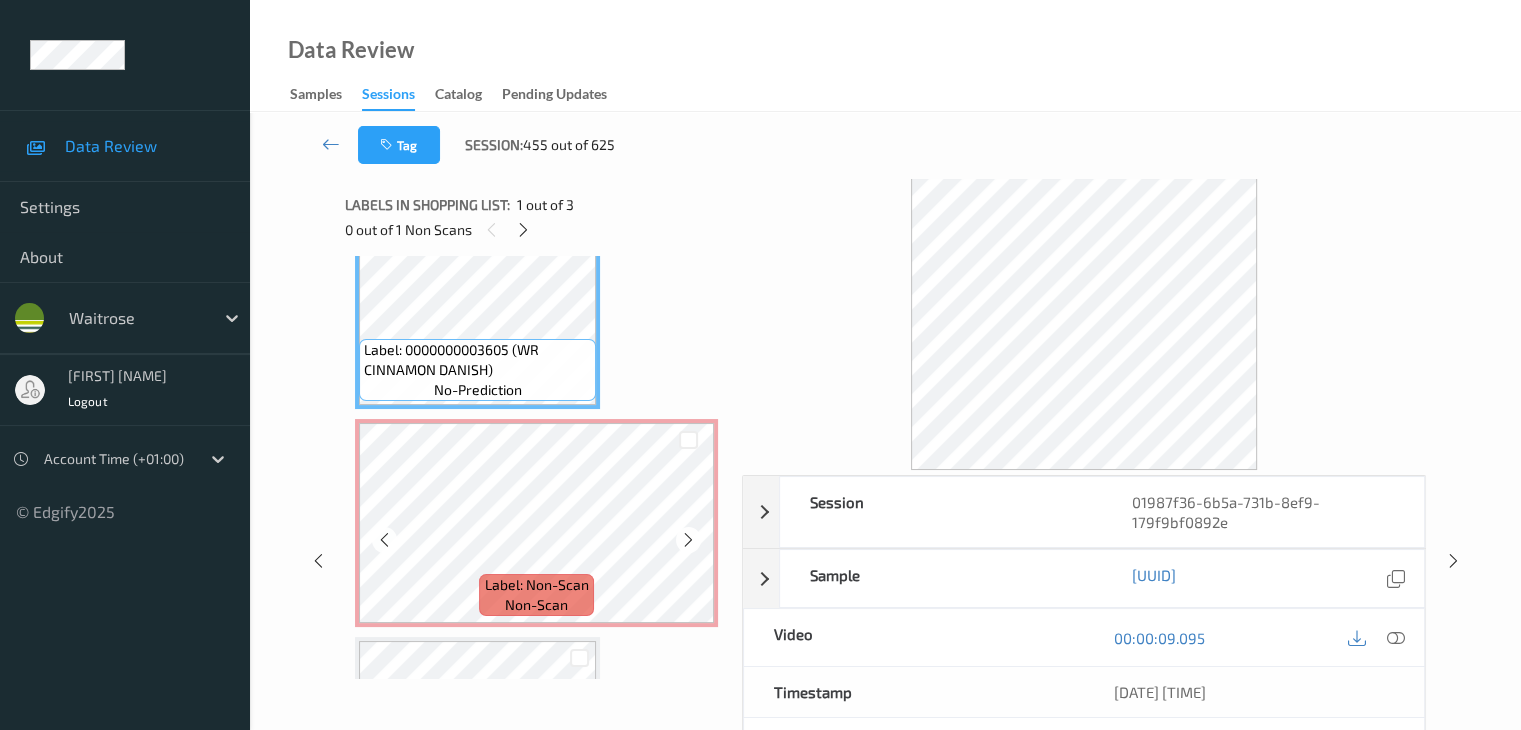 scroll, scrollTop: 100, scrollLeft: 0, axis: vertical 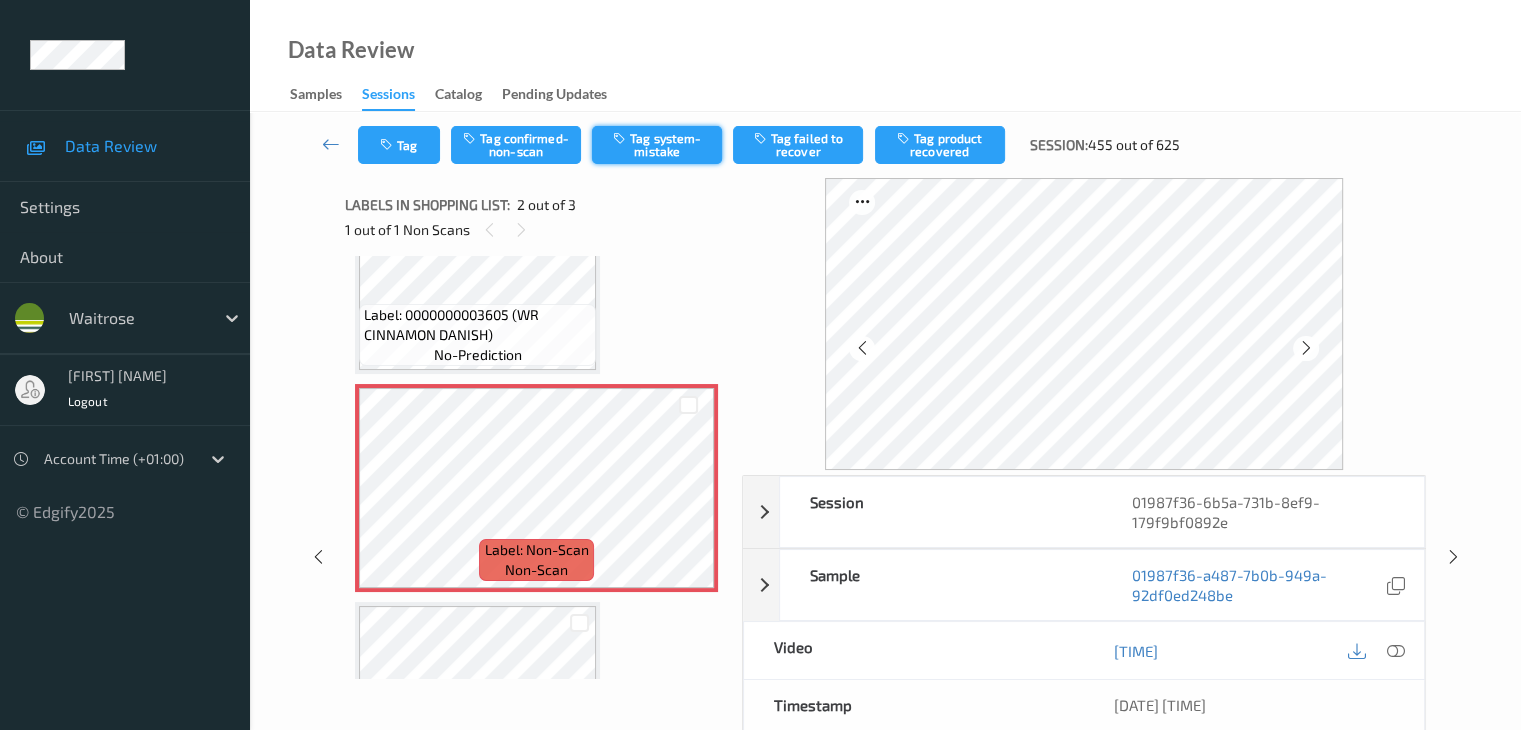 click on "Tag   system-mistake" at bounding box center (657, 145) 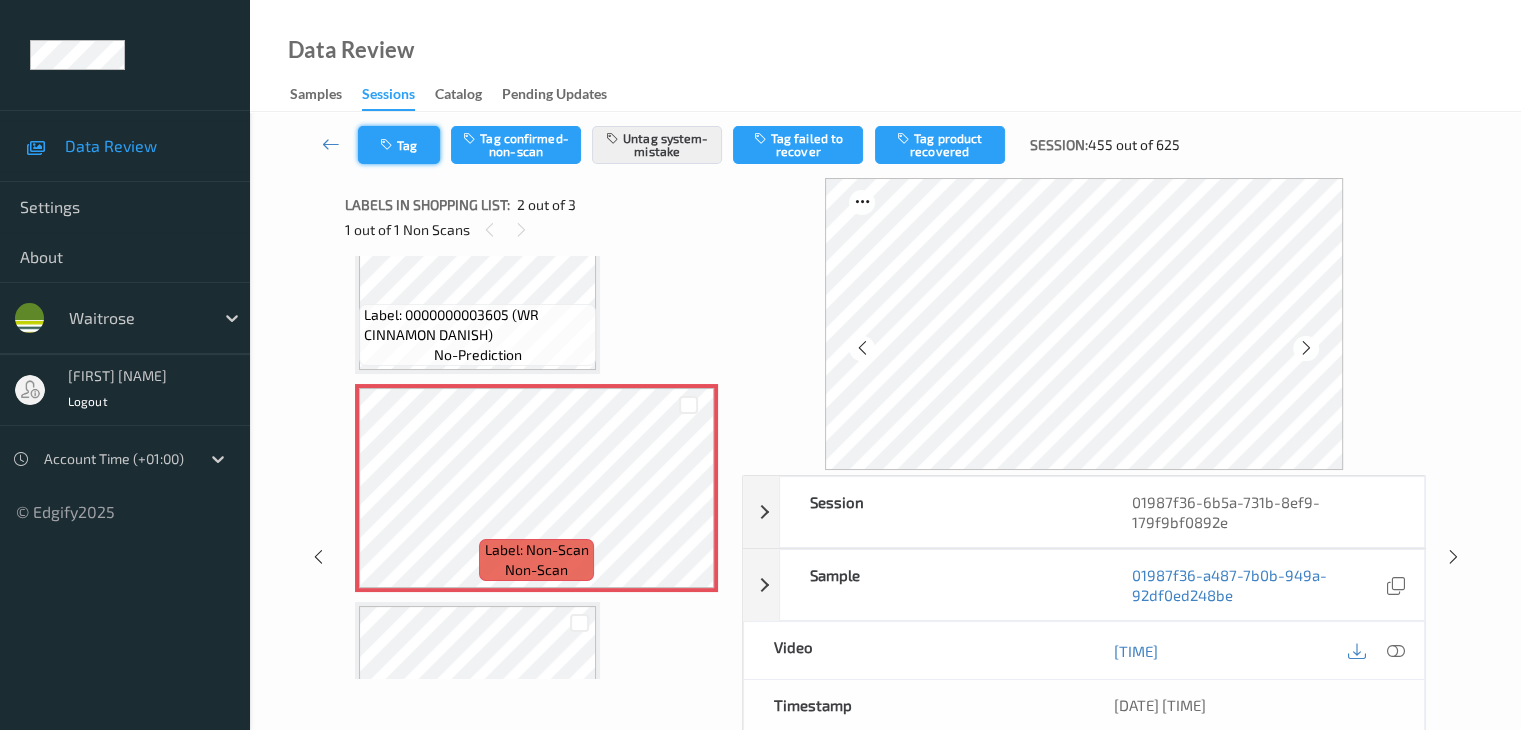 click on "Tag" at bounding box center [399, 145] 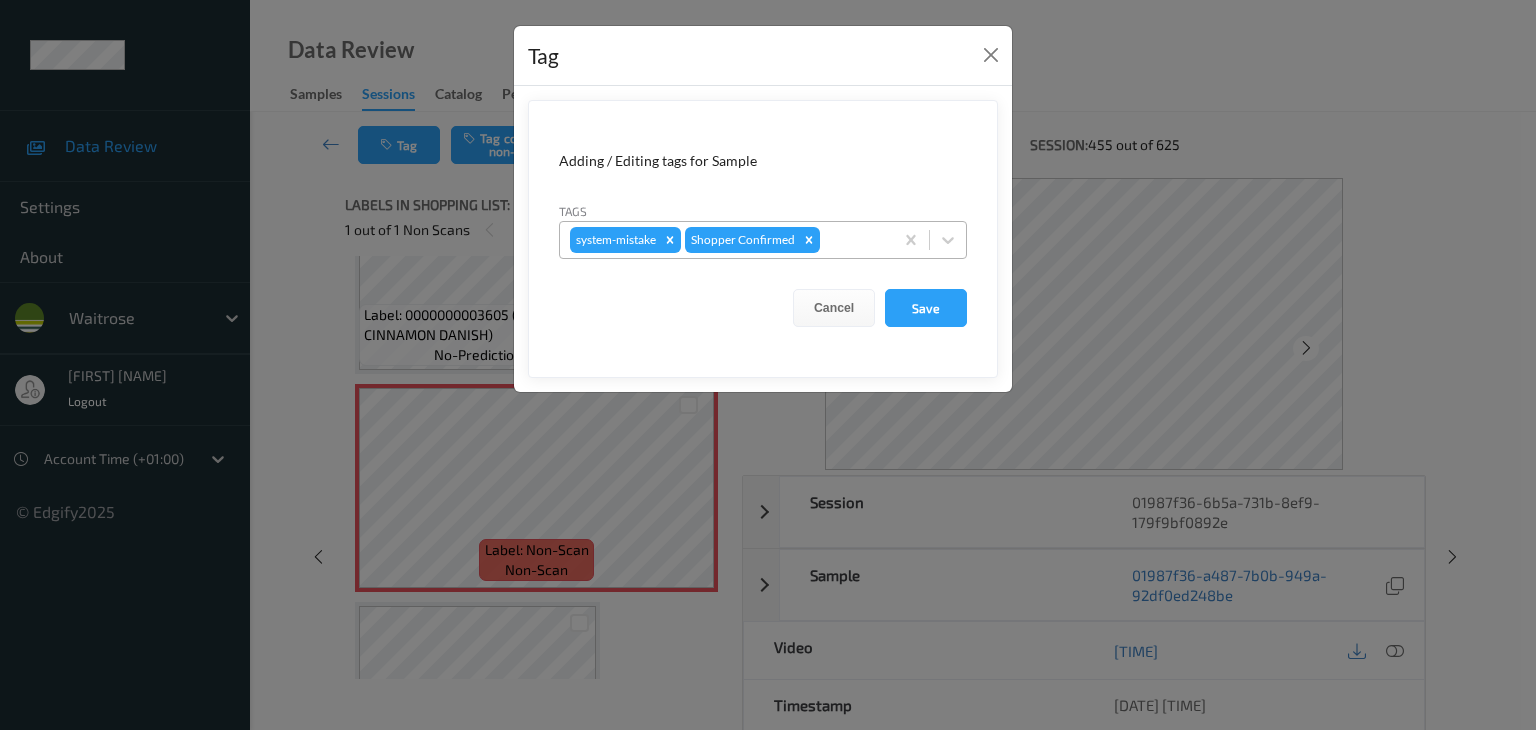 click at bounding box center (853, 240) 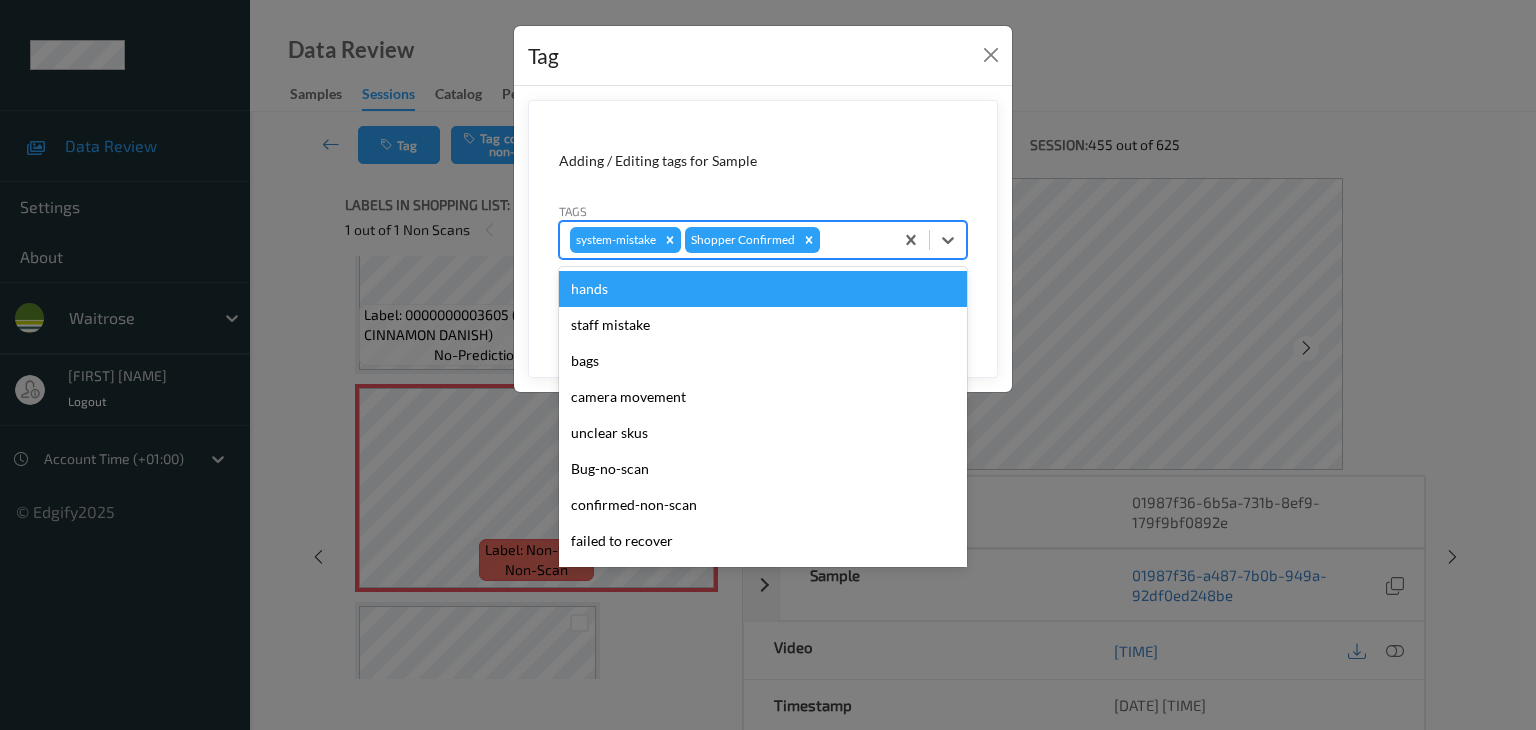type on "u" 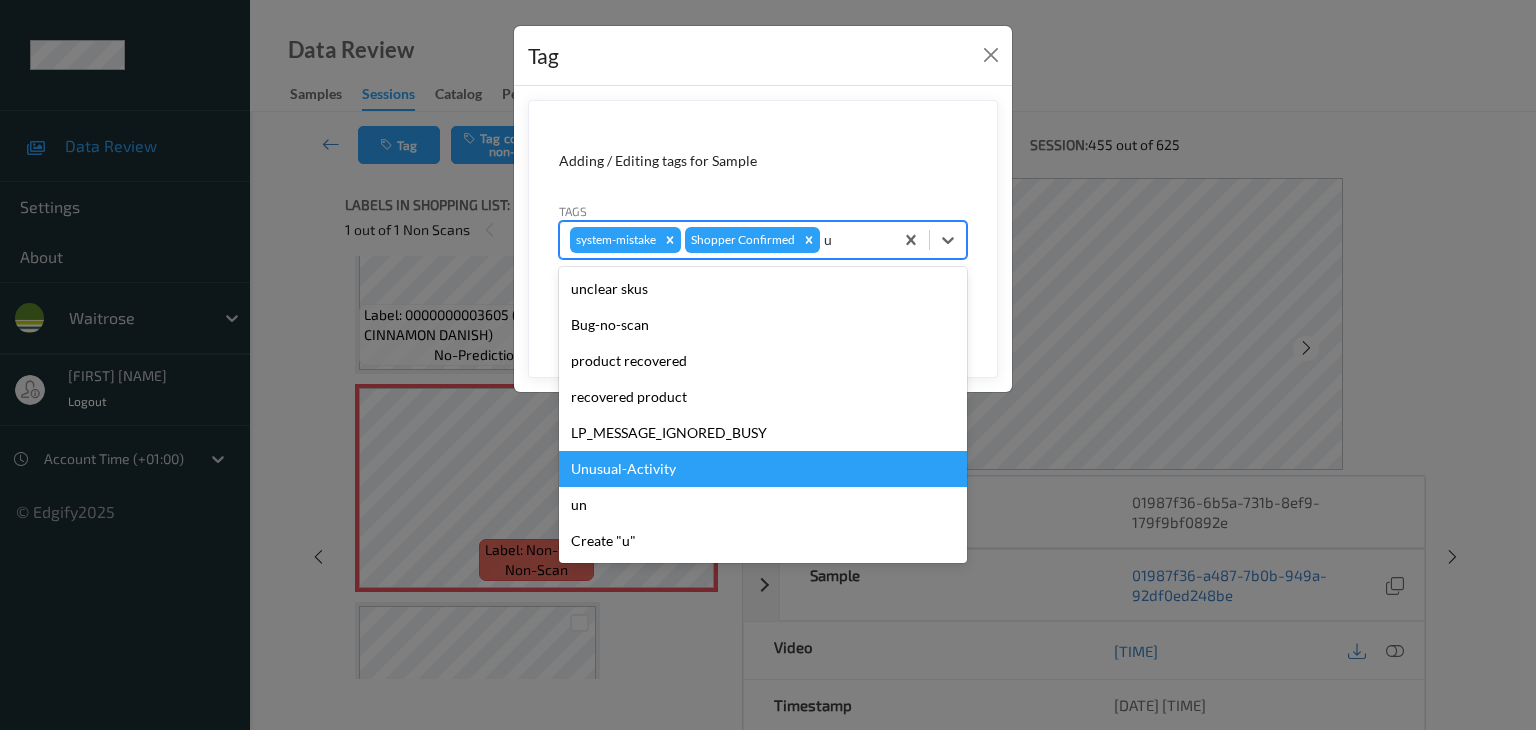 click on "Unusual-Activity" at bounding box center [763, 469] 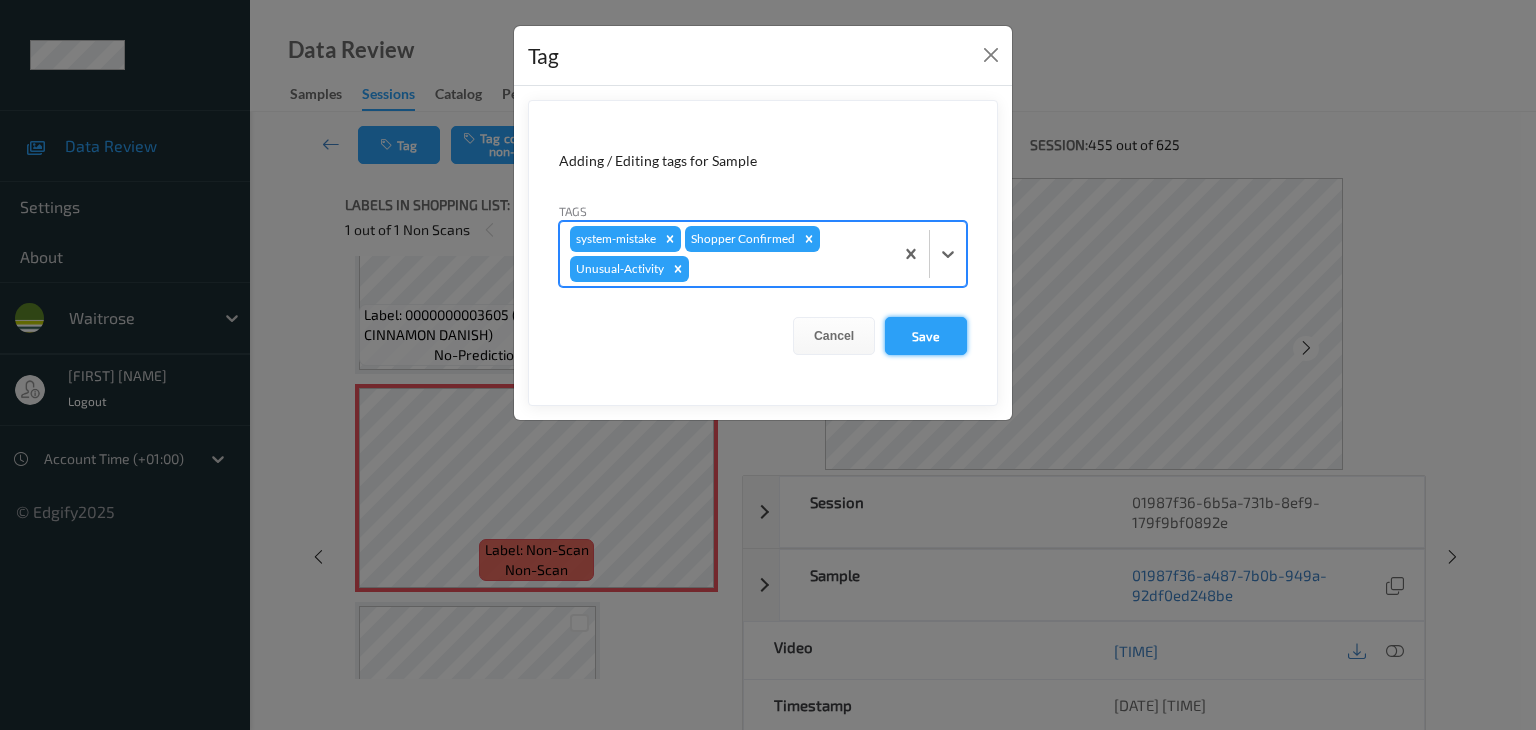 type on "p" 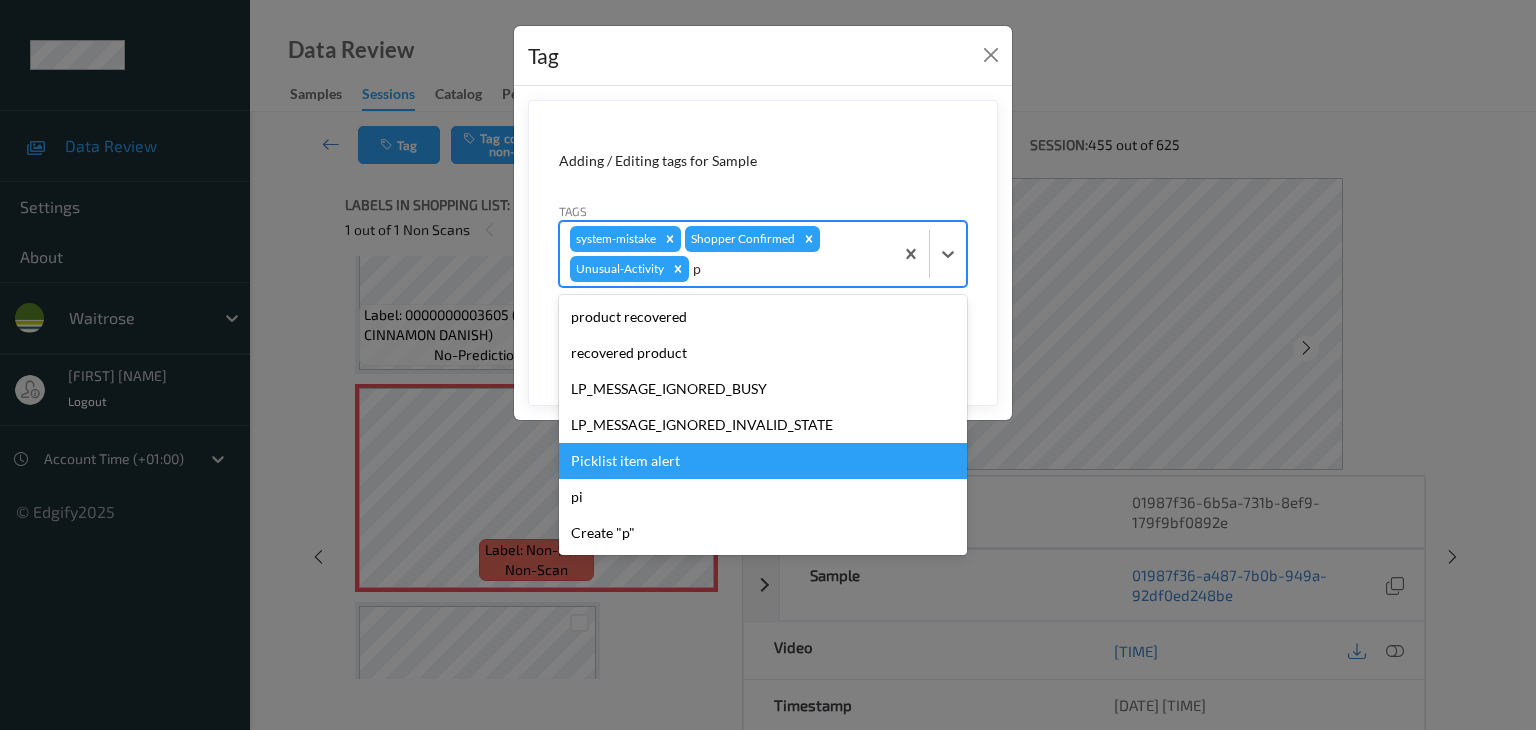 click on "Picklist item alert" at bounding box center [763, 461] 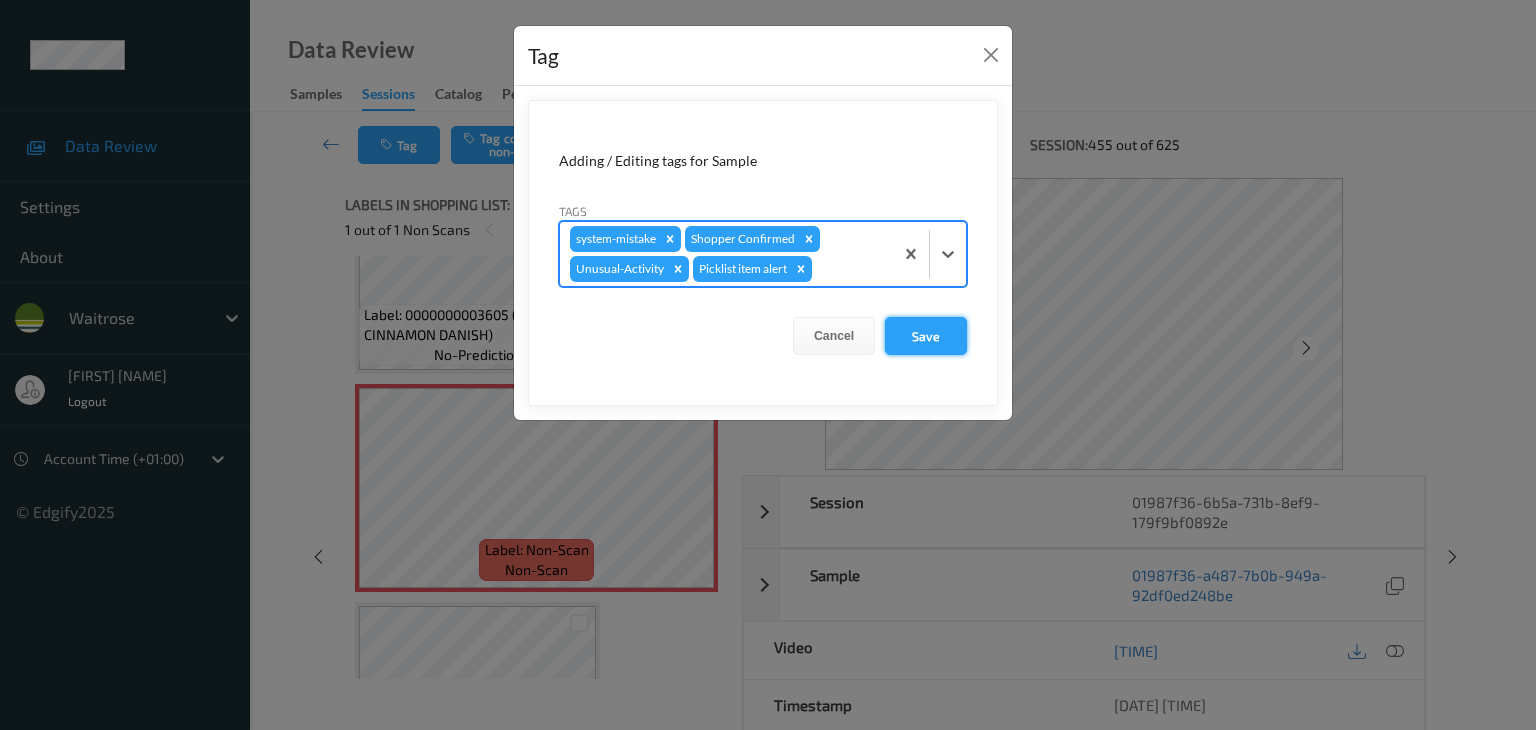 click on "Save" at bounding box center (926, 336) 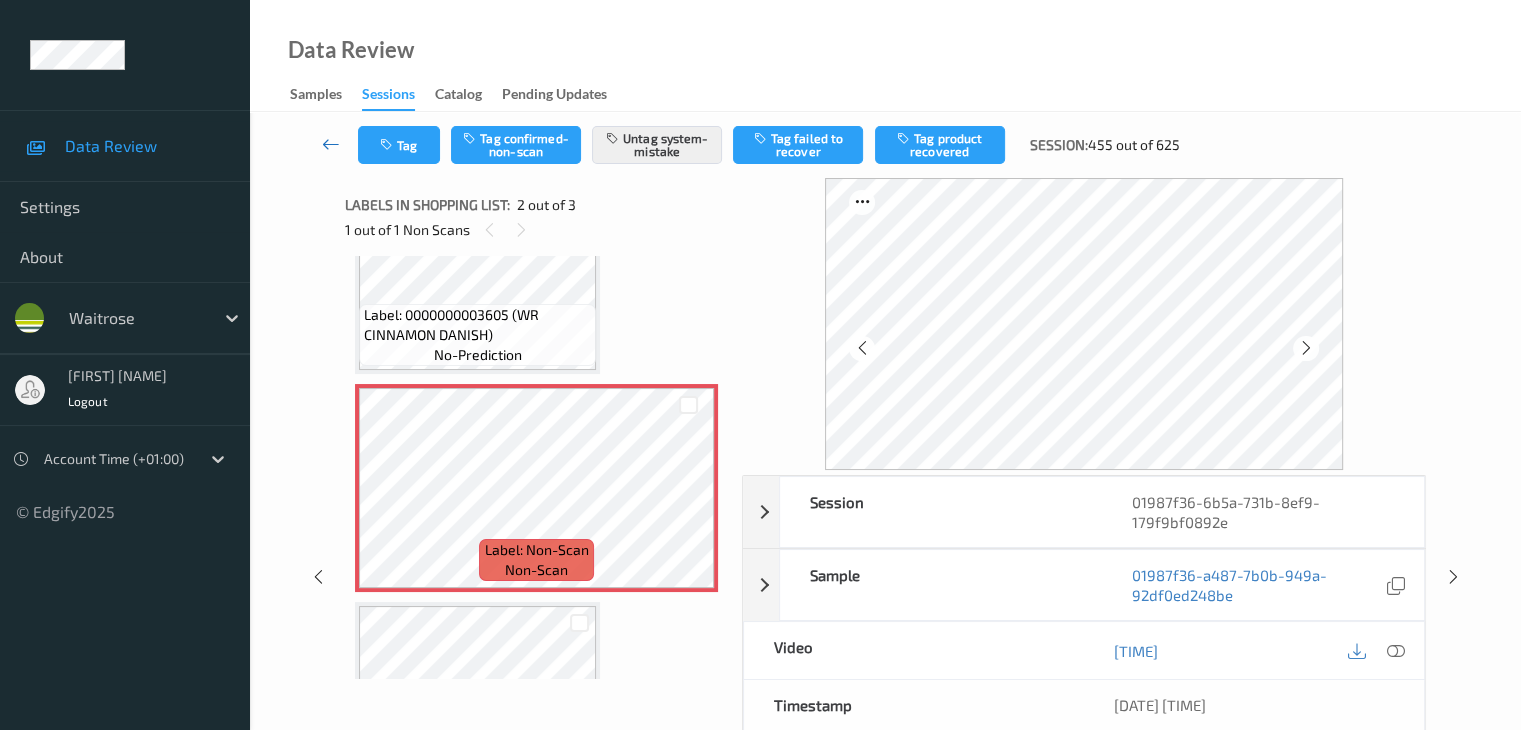 click at bounding box center (331, 144) 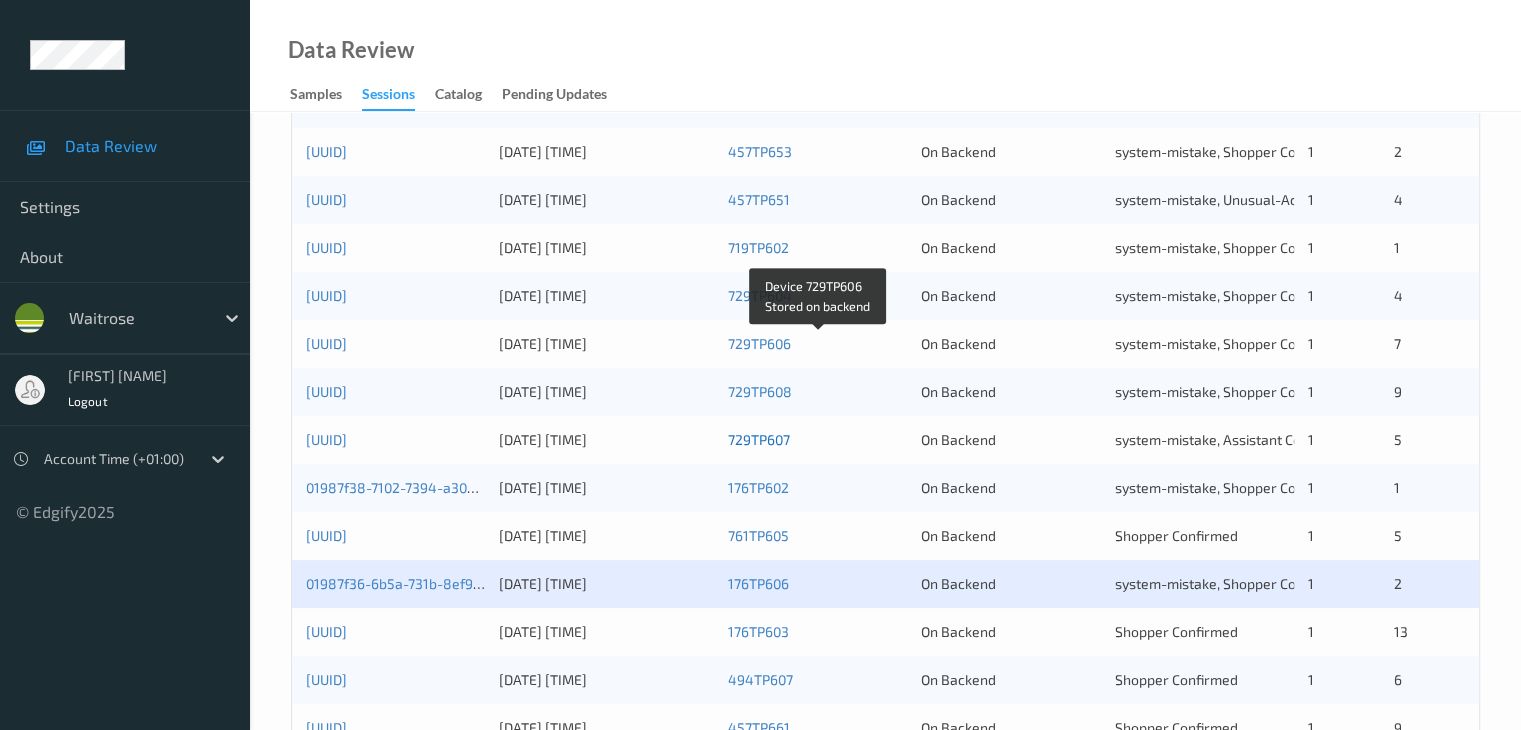 scroll, scrollTop: 900, scrollLeft: 0, axis: vertical 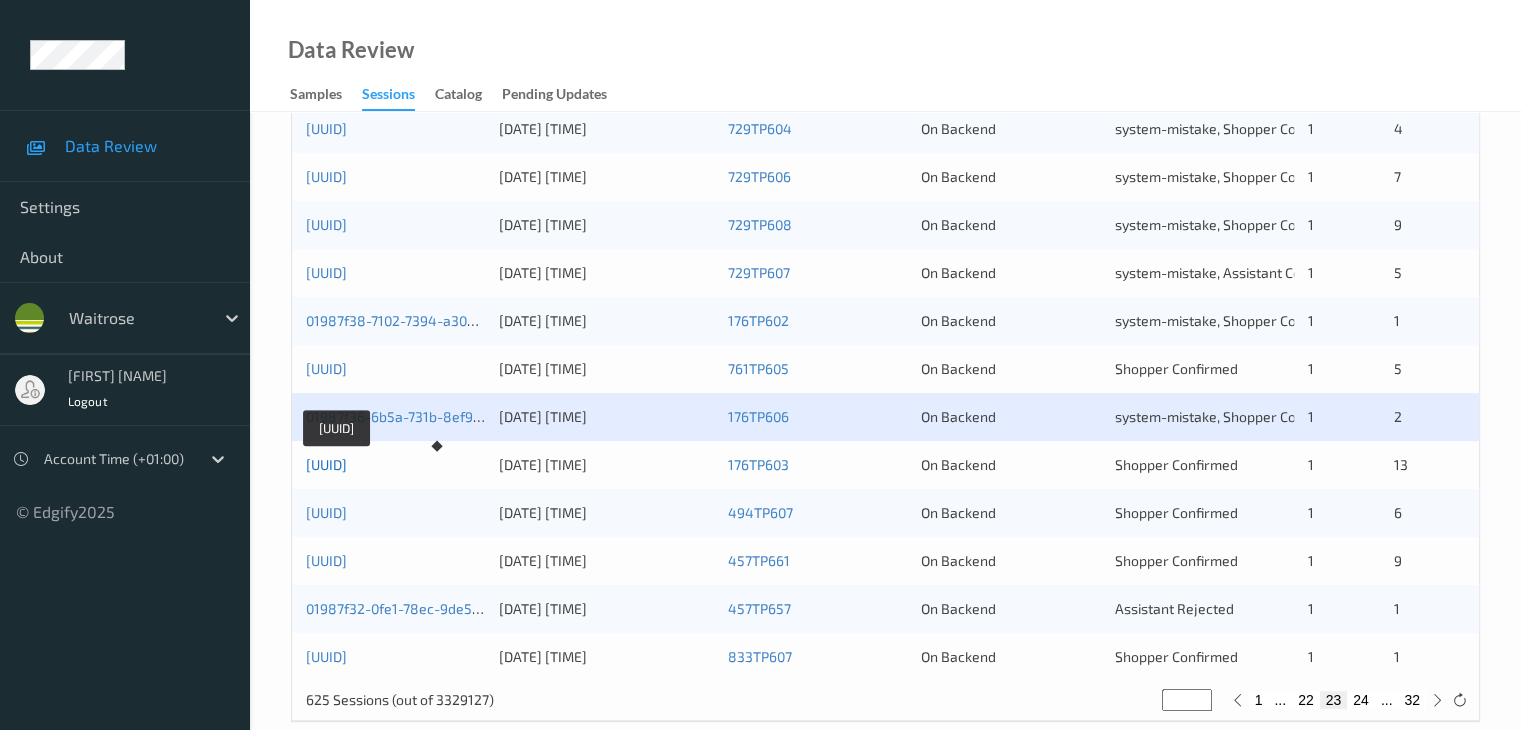 click on "[UUID]" at bounding box center (326, 464) 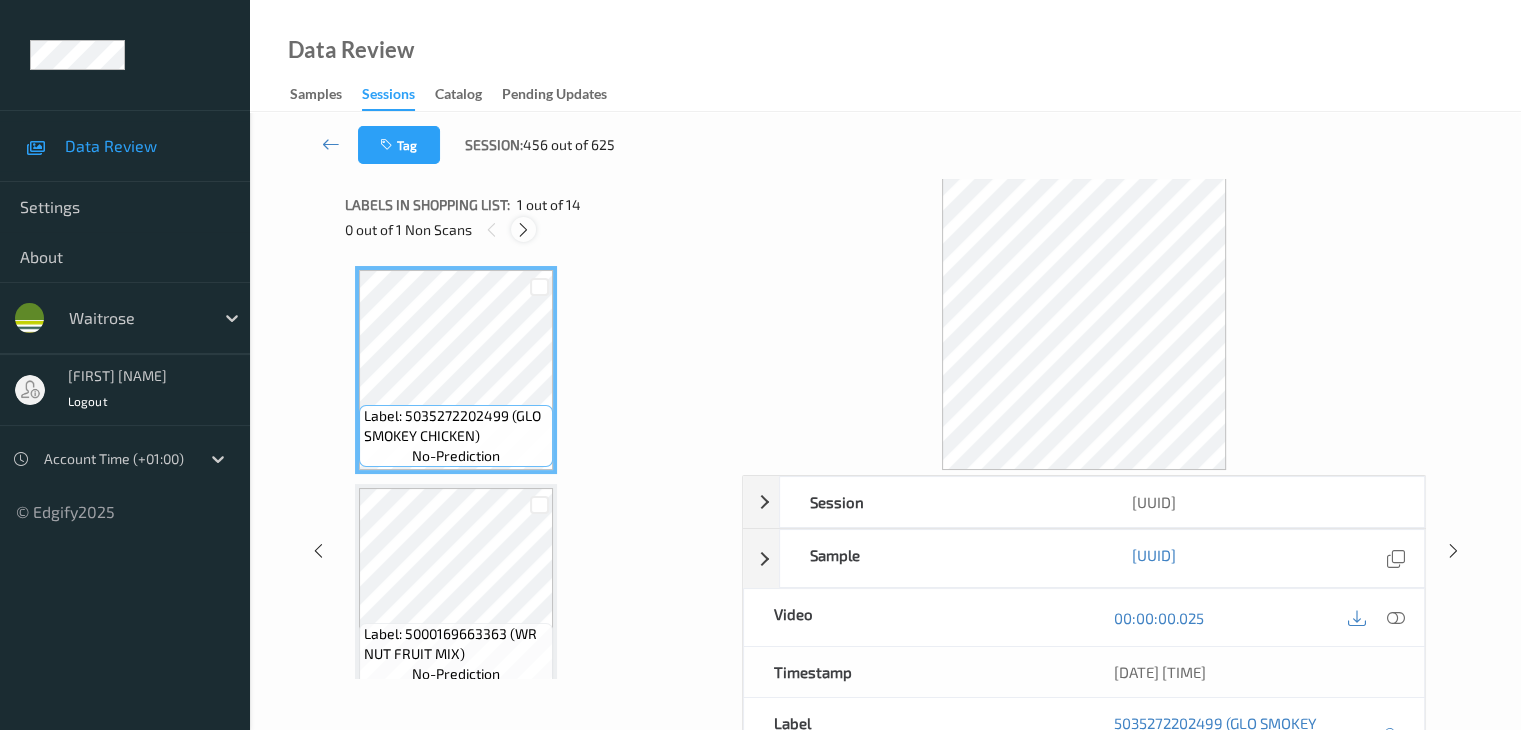 click at bounding box center (523, 230) 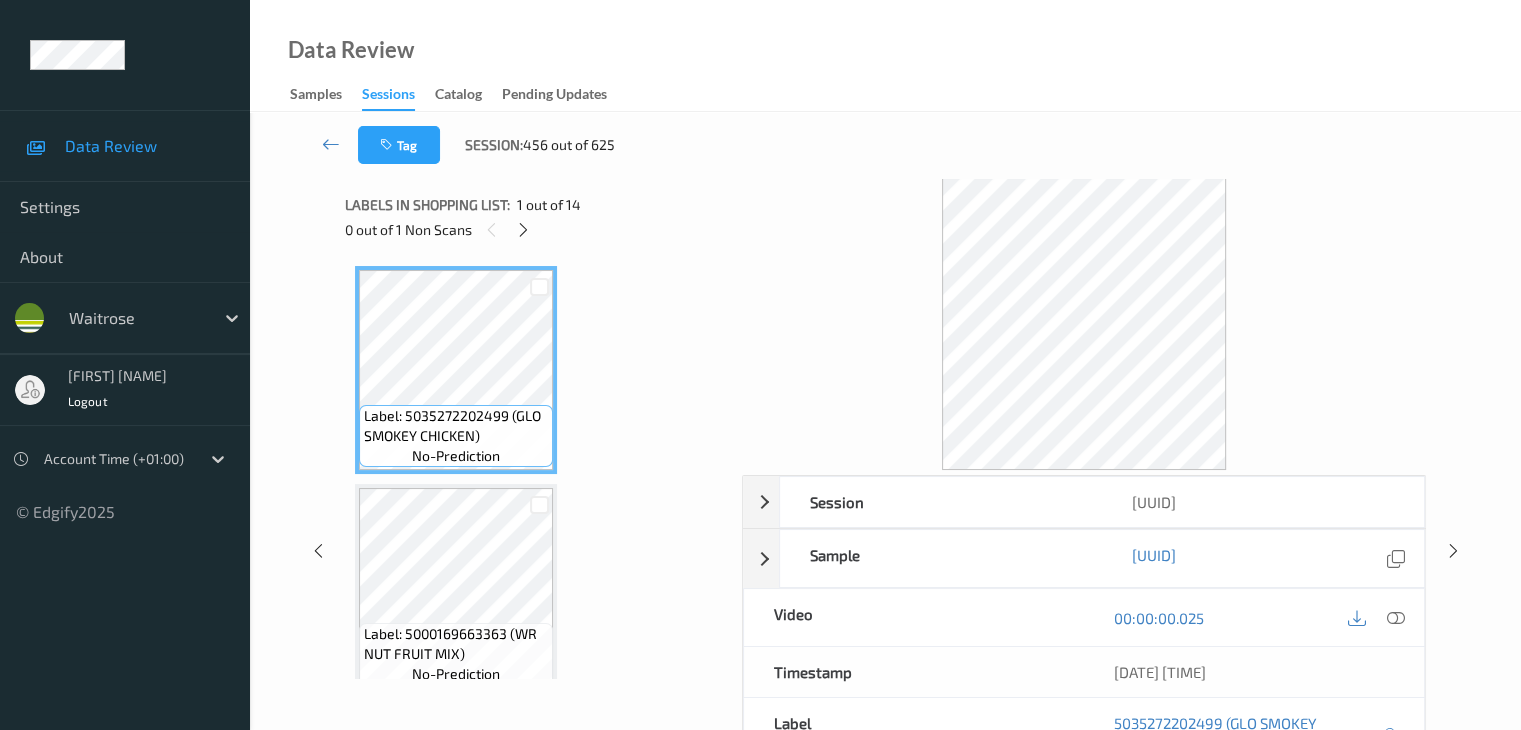 scroll, scrollTop: 1754, scrollLeft: 0, axis: vertical 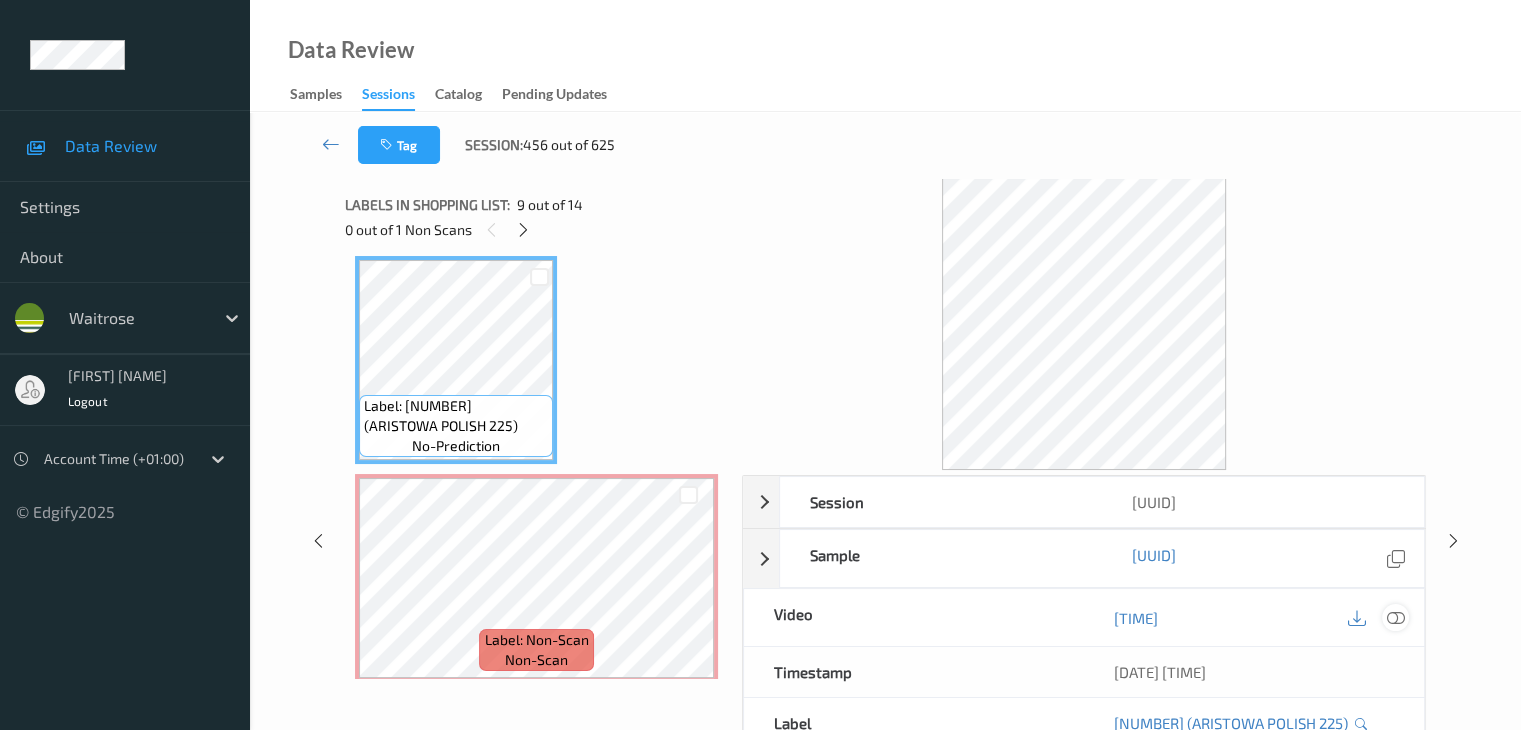 click at bounding box center (1395, 618) 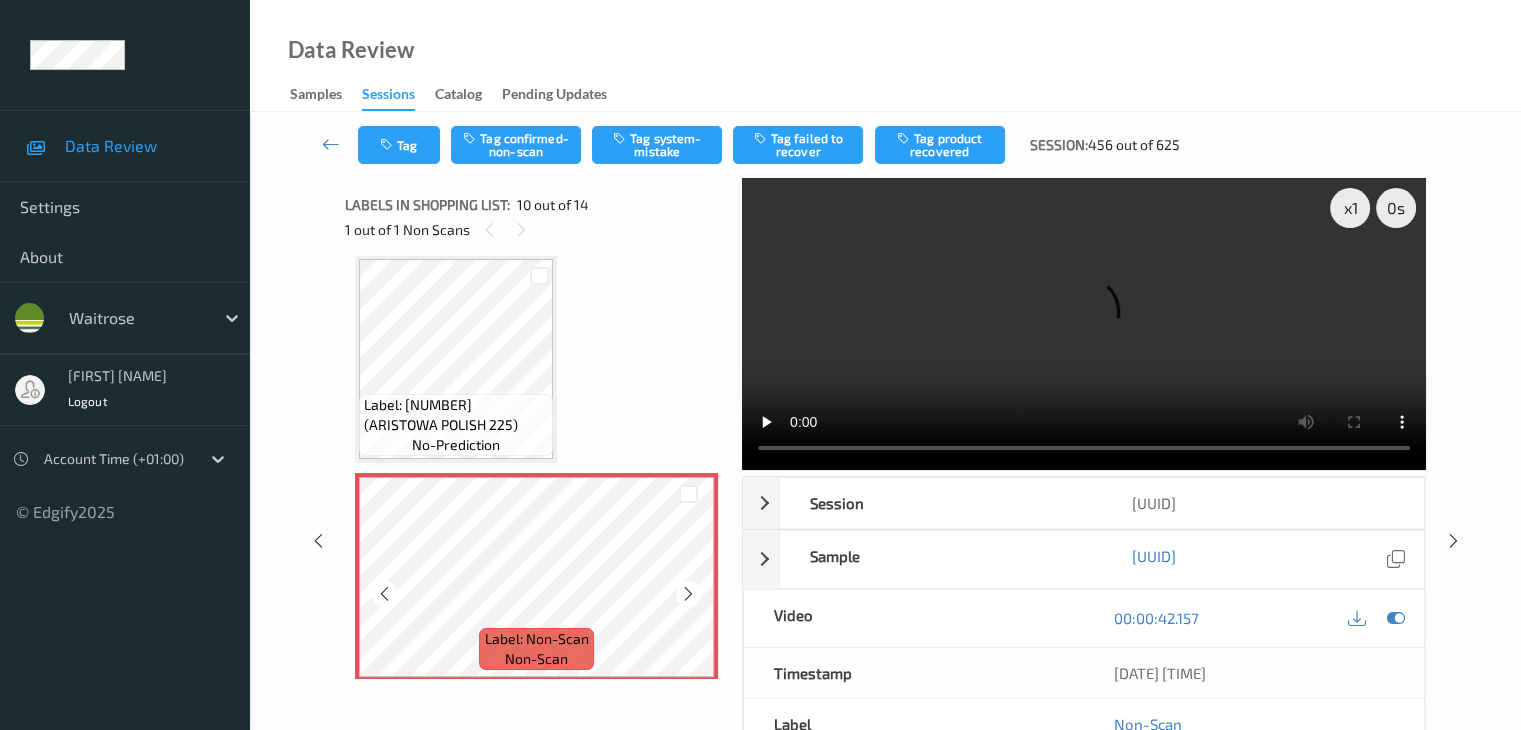 scroll, scrollTop: 1754, scrollLeft: 0, axis: vertical 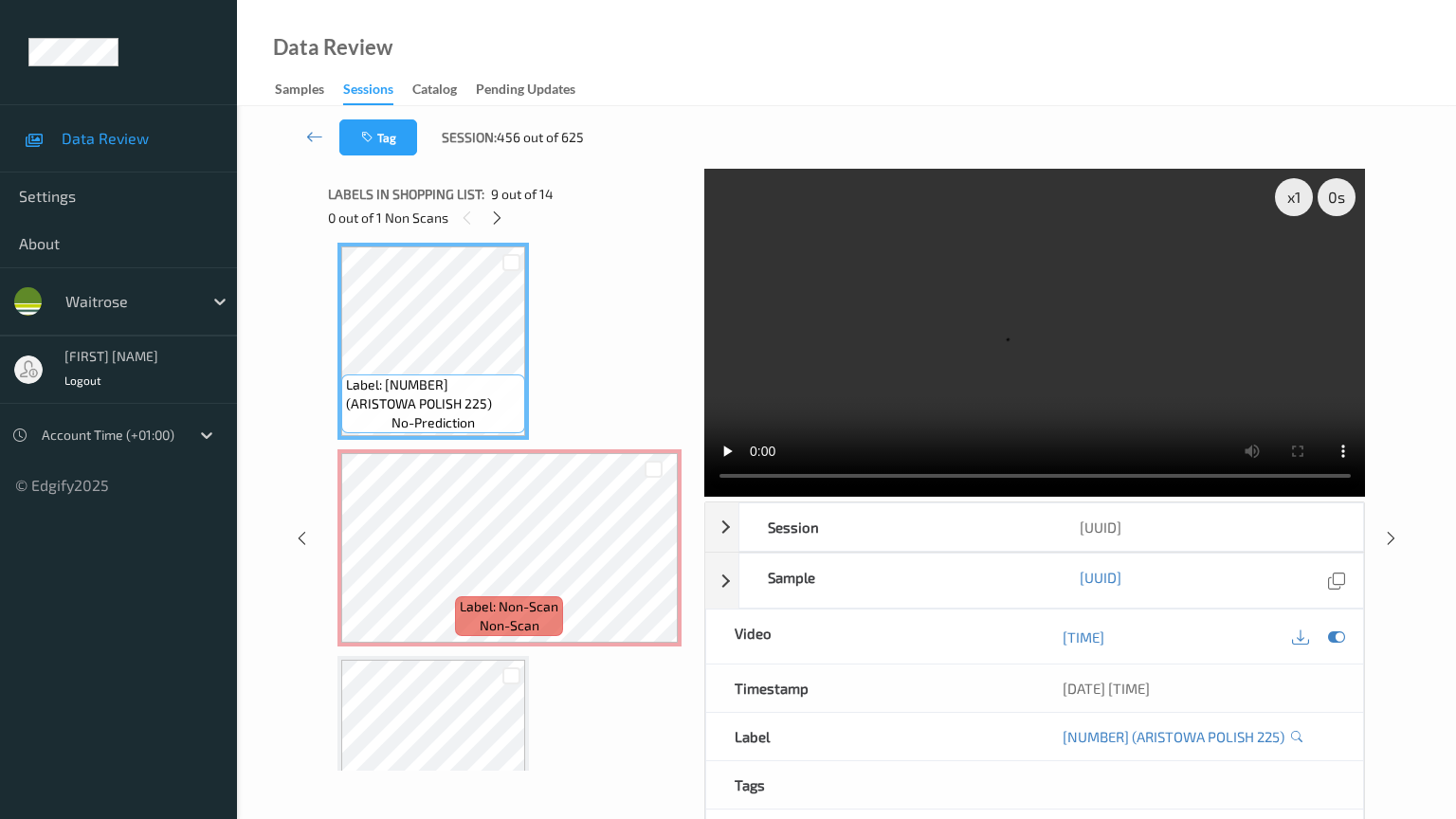 type 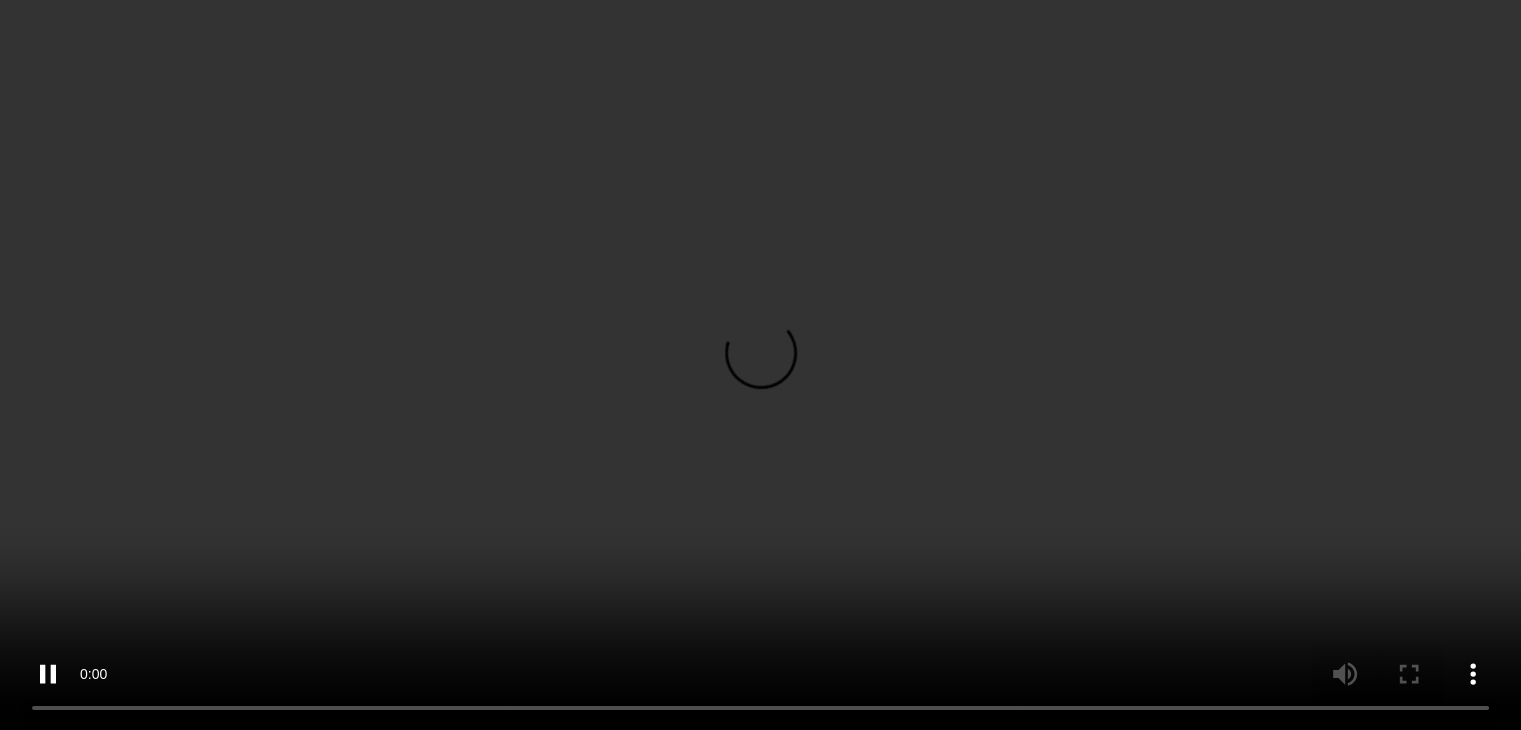 scroll, scrollTop: 2054, scrollLeft: 0, axis: vertical 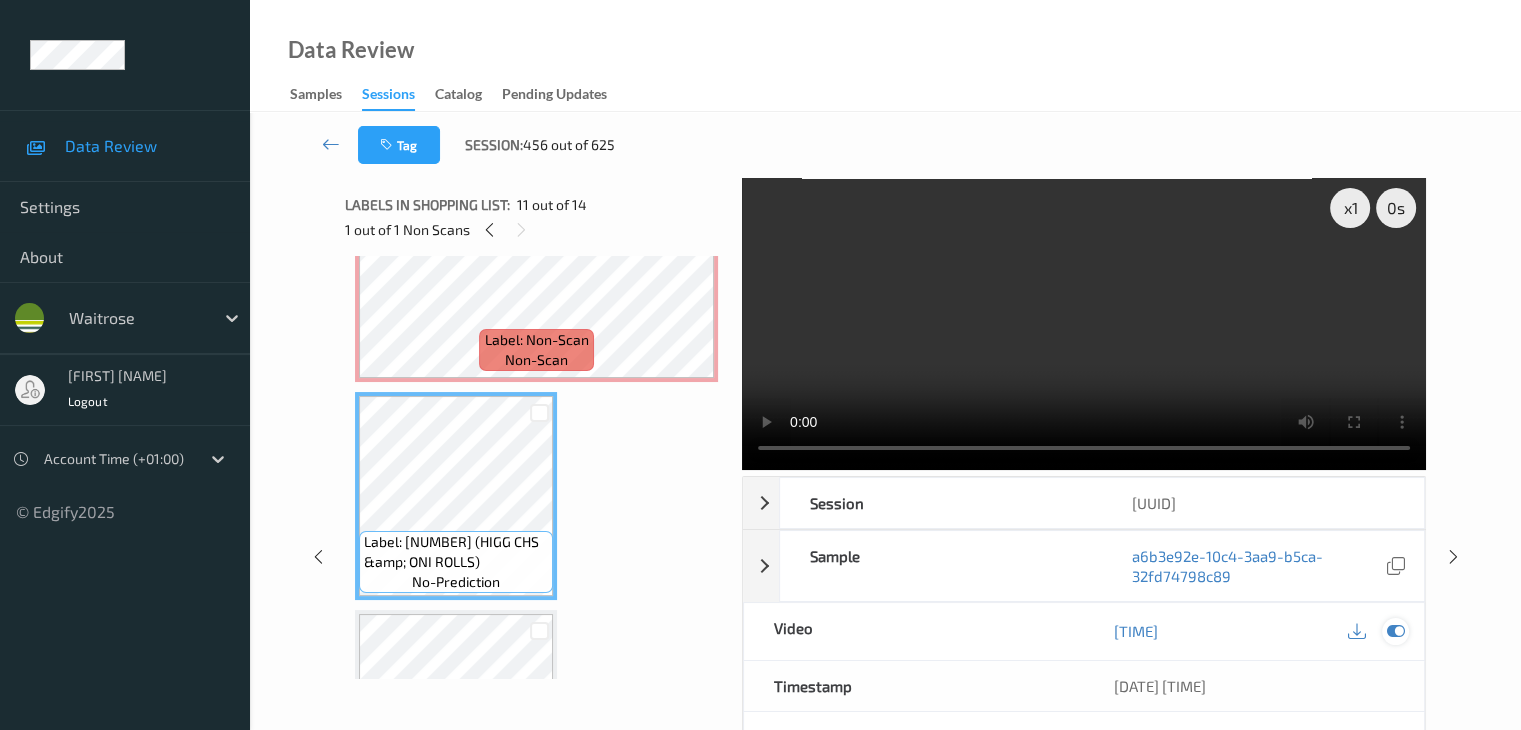 click at bounding box center [1395, 631] 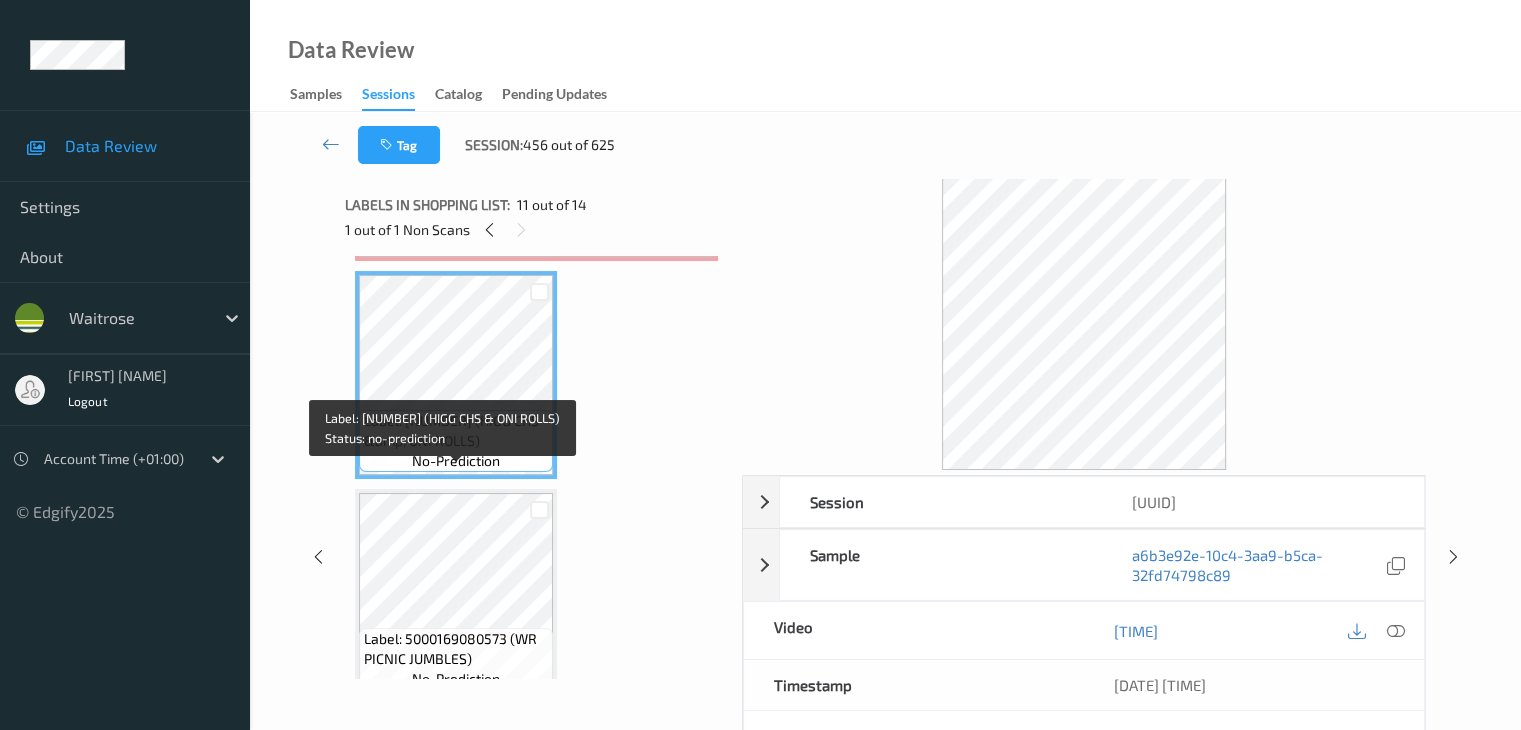 scroll, scrollTop: 2254, scrollLeft: 0, axis: vertical 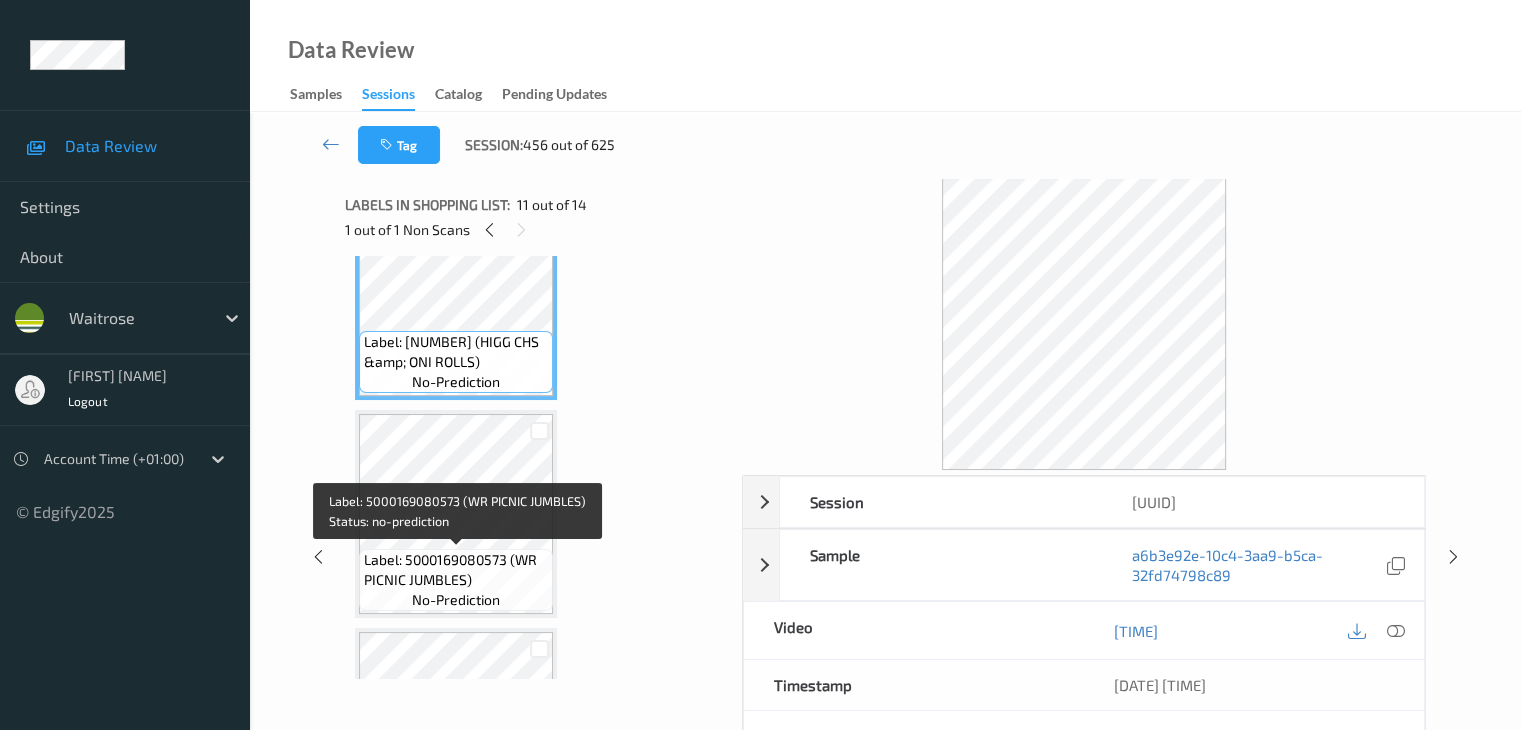 click on "Label: 5000169080573 (WR PICNIC JUMBLES)" at bounding box center [456, 570] 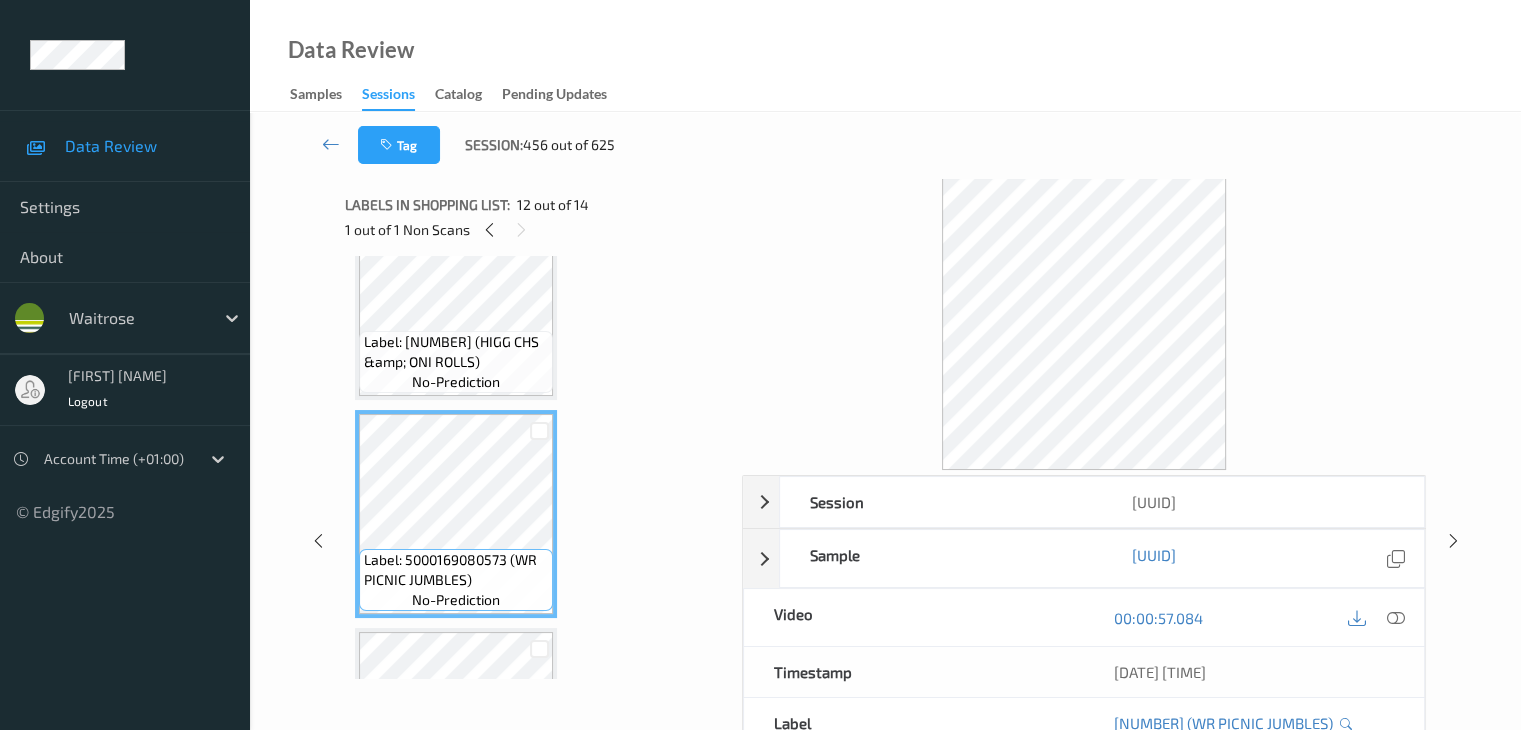 click on "Label: 5060136251719 (HIGG CHS &amp; ONI ROLLS) no-prediction" at bounding box center [456, 362] 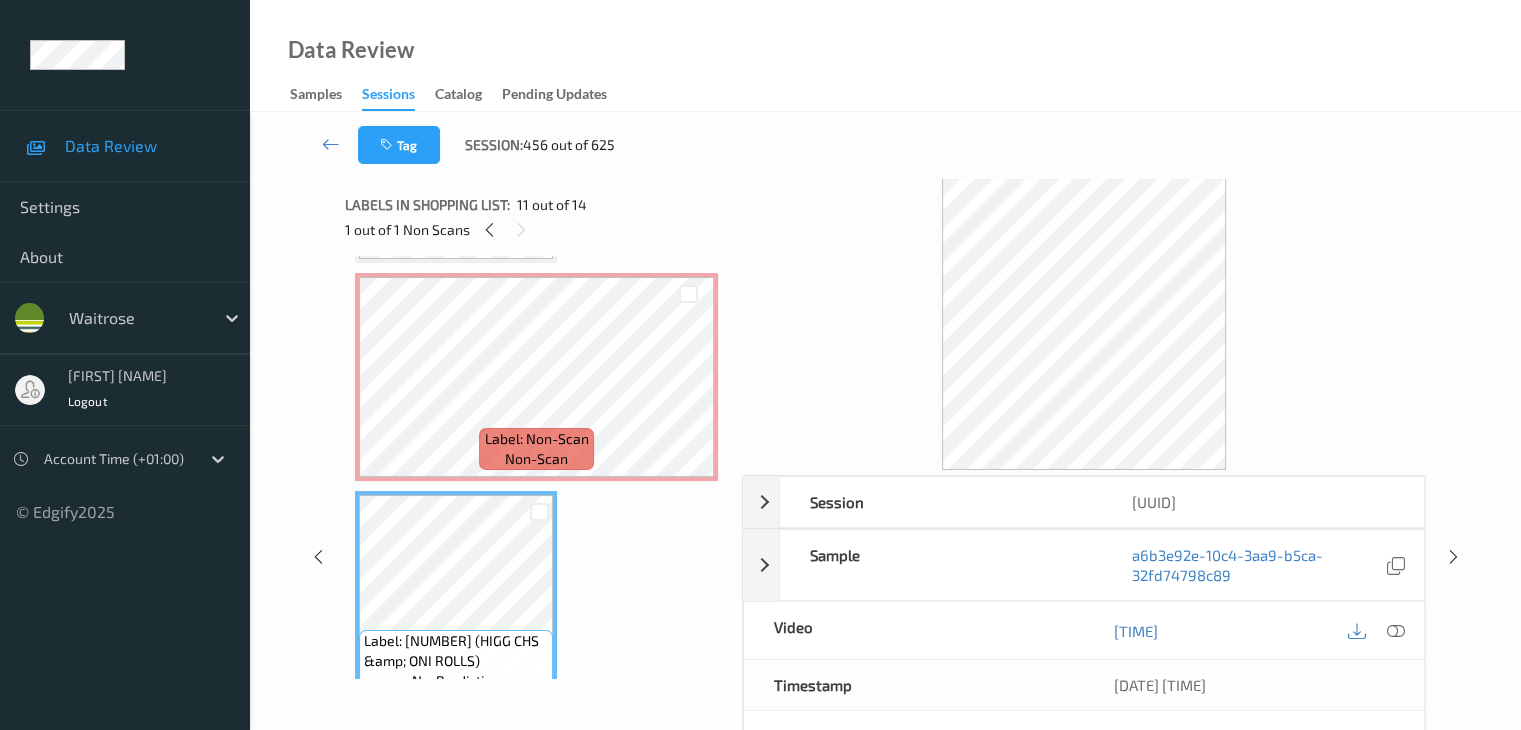 scroll, scrollTop: 1954, scrollLeft: 0, axis: vertical 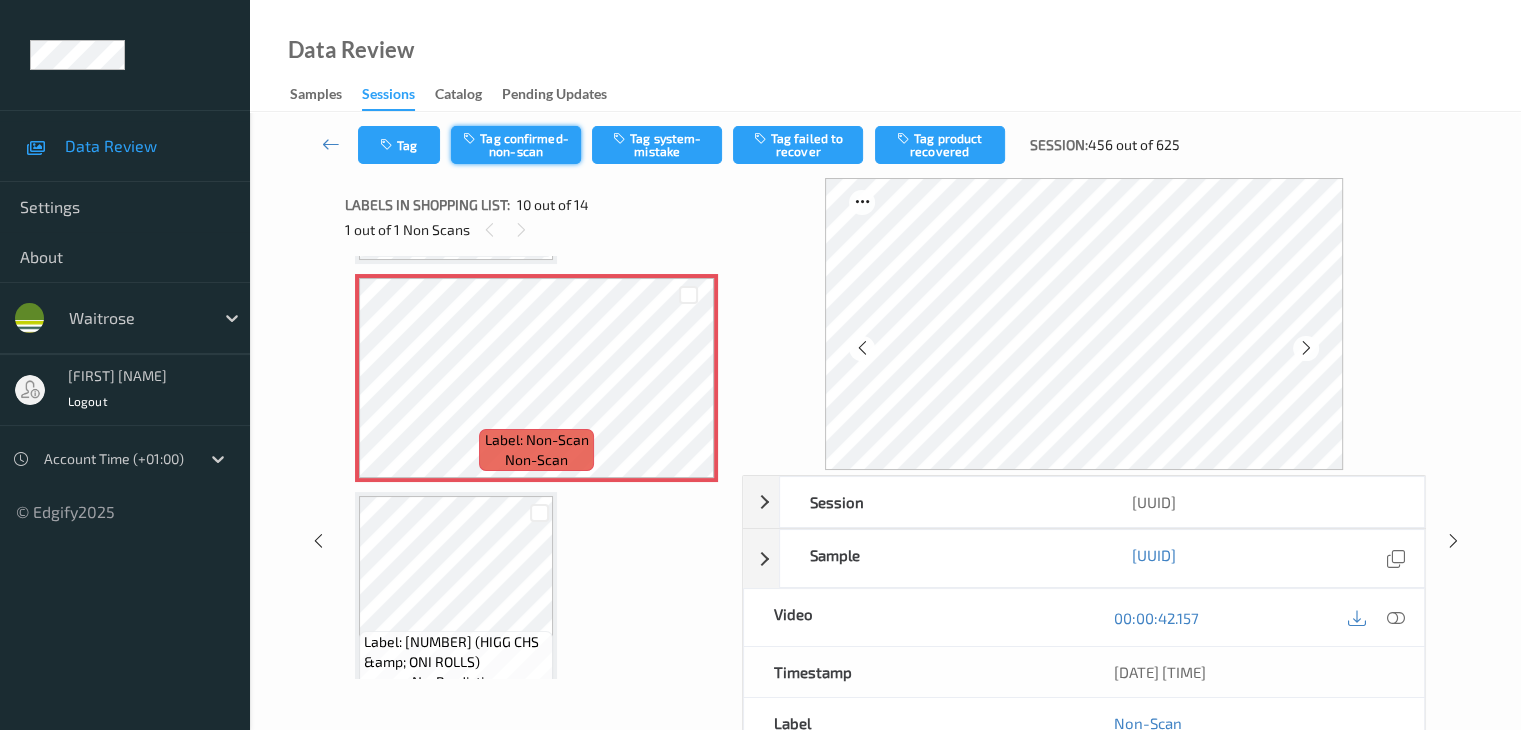 click on "Tag   confirmed-non-scan" at bounding box center (516, 145) 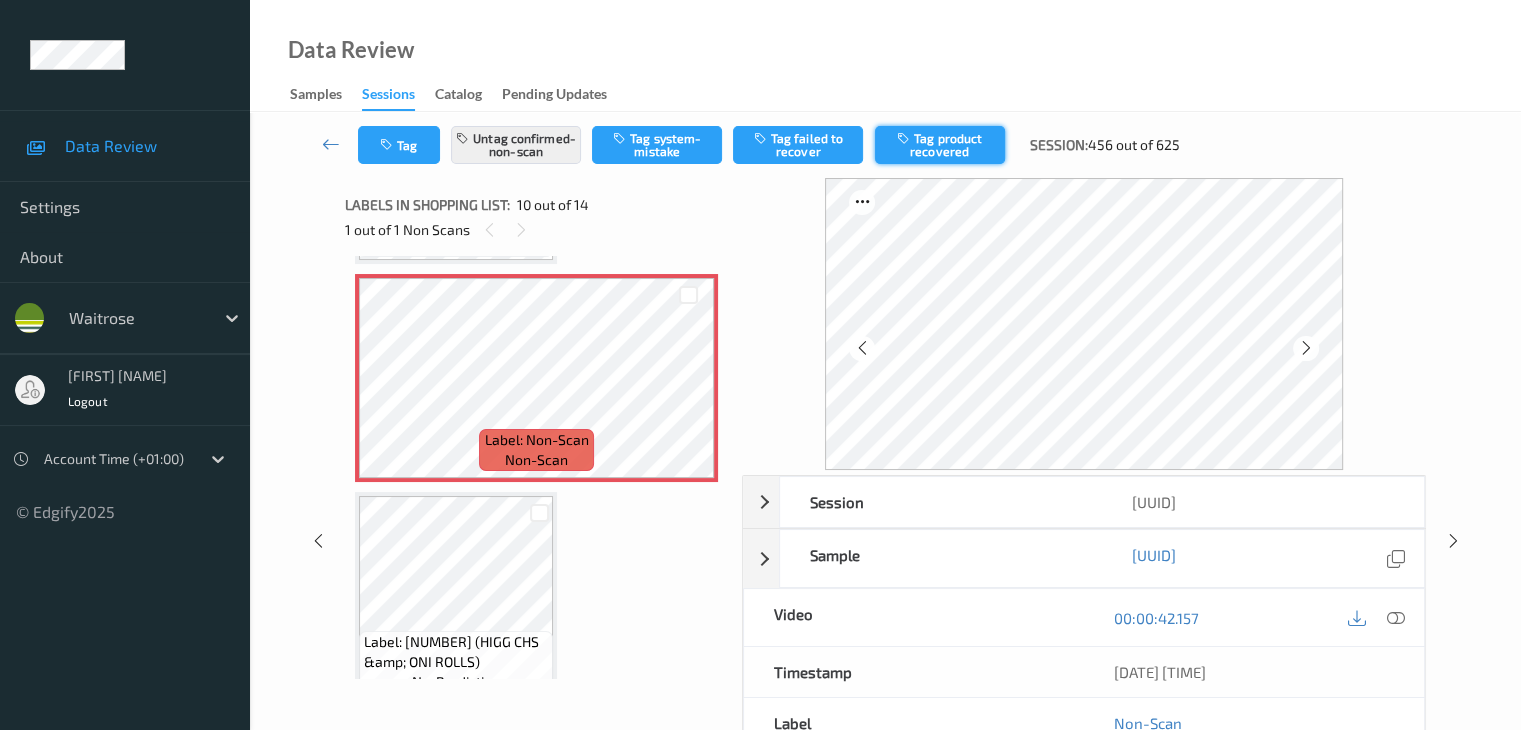 click on "Tag   product recovered" at bounding box center [940, 145] 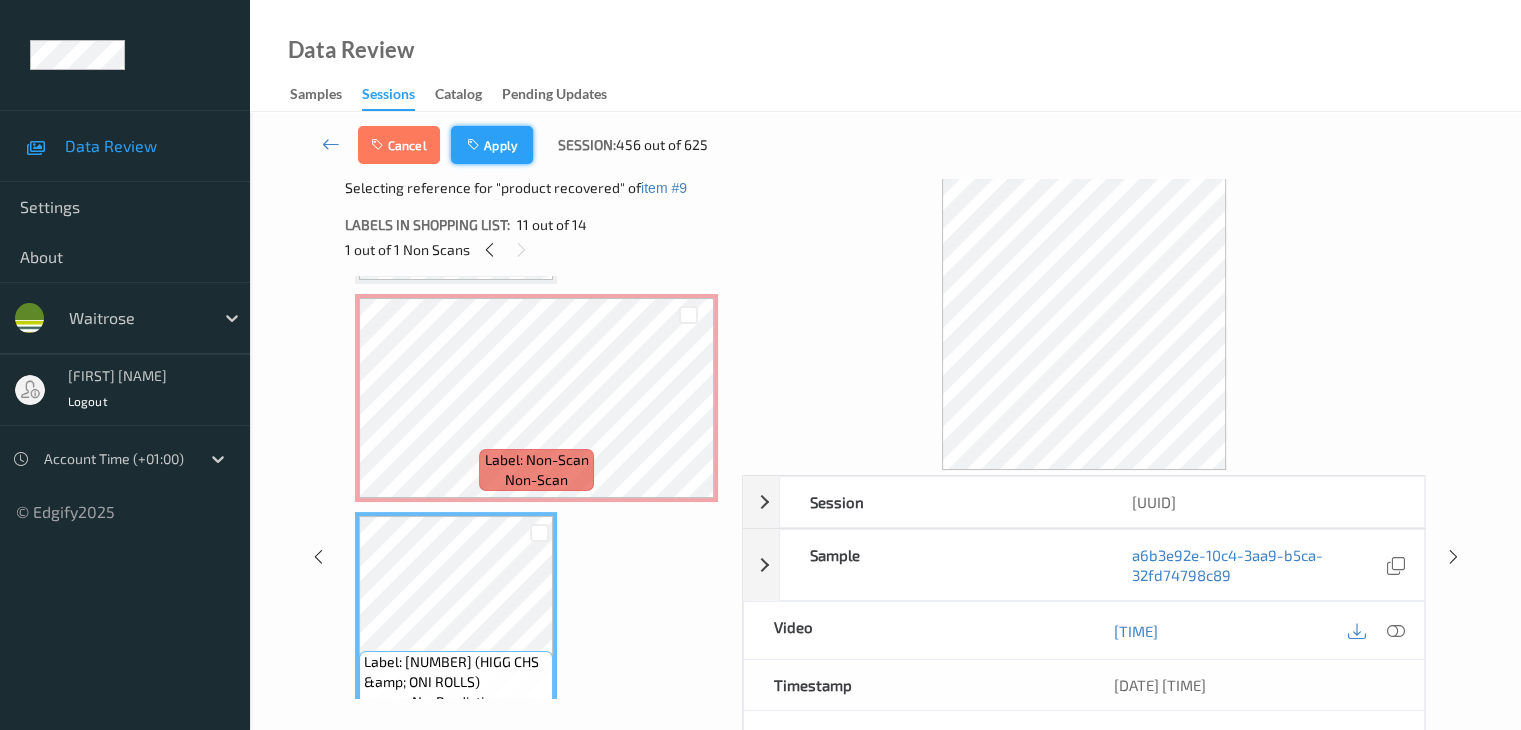 click on "Apply" at bounding box center (492, 145) 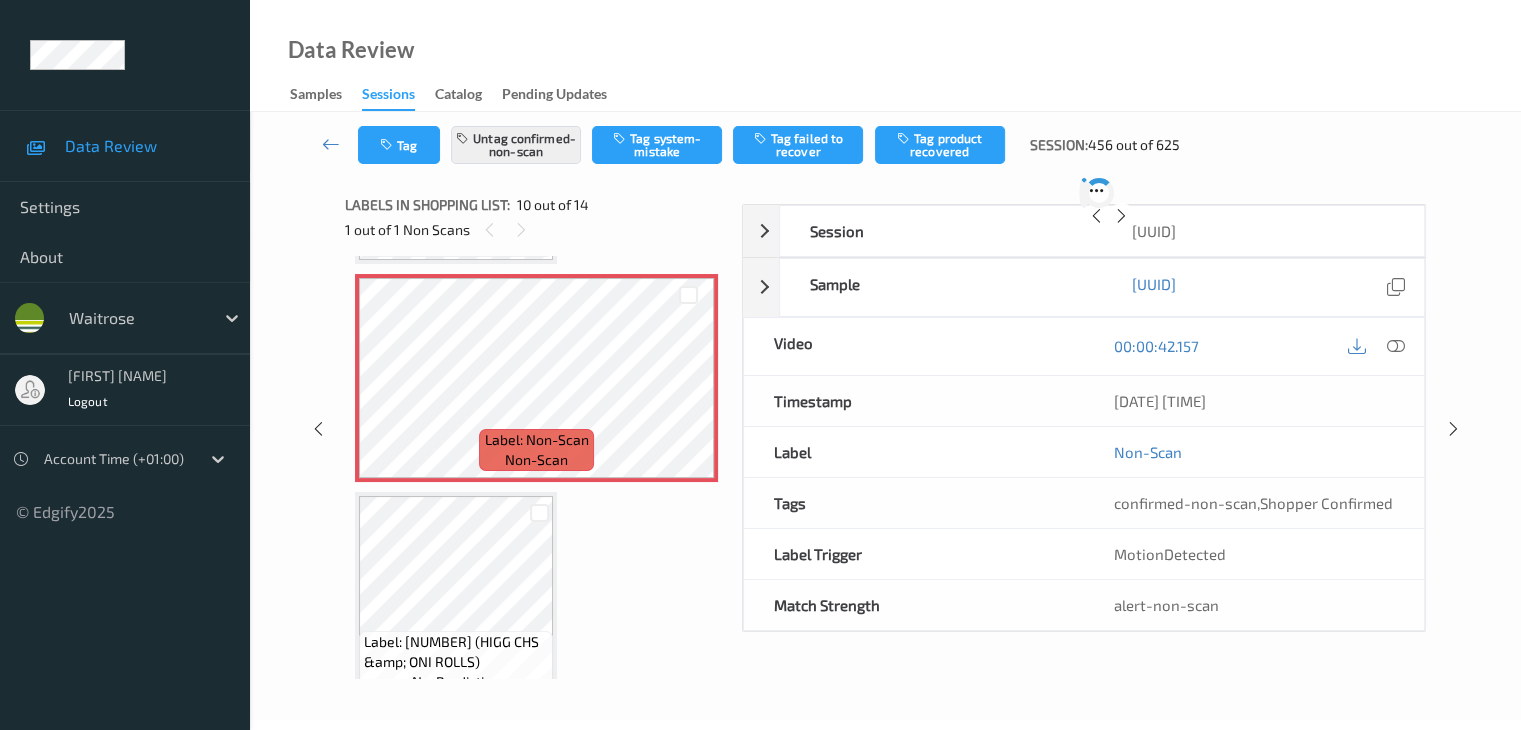 scroll, scrollTop: 1754, scrollLeft: 0, axis: vertical 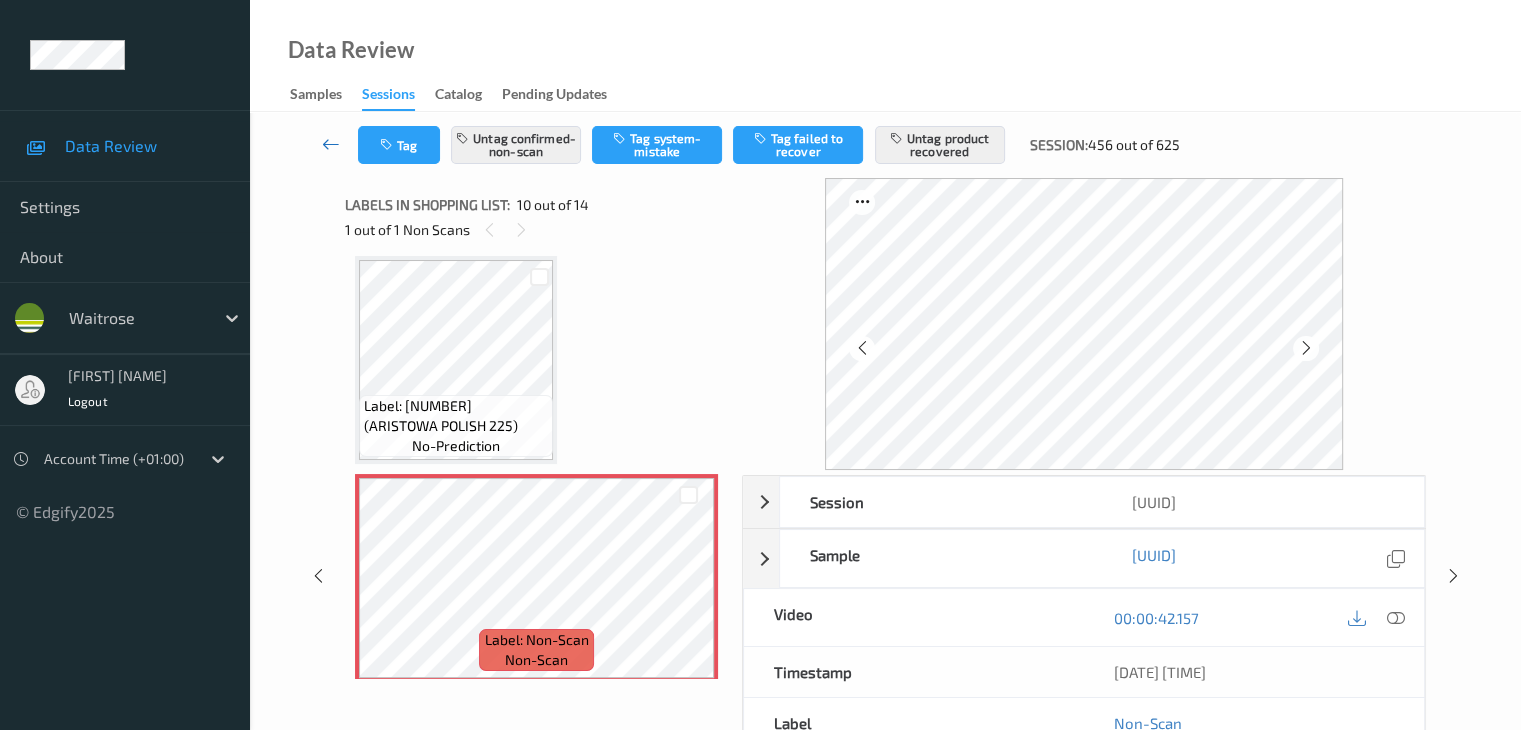 click at bounding box center [331, 144] 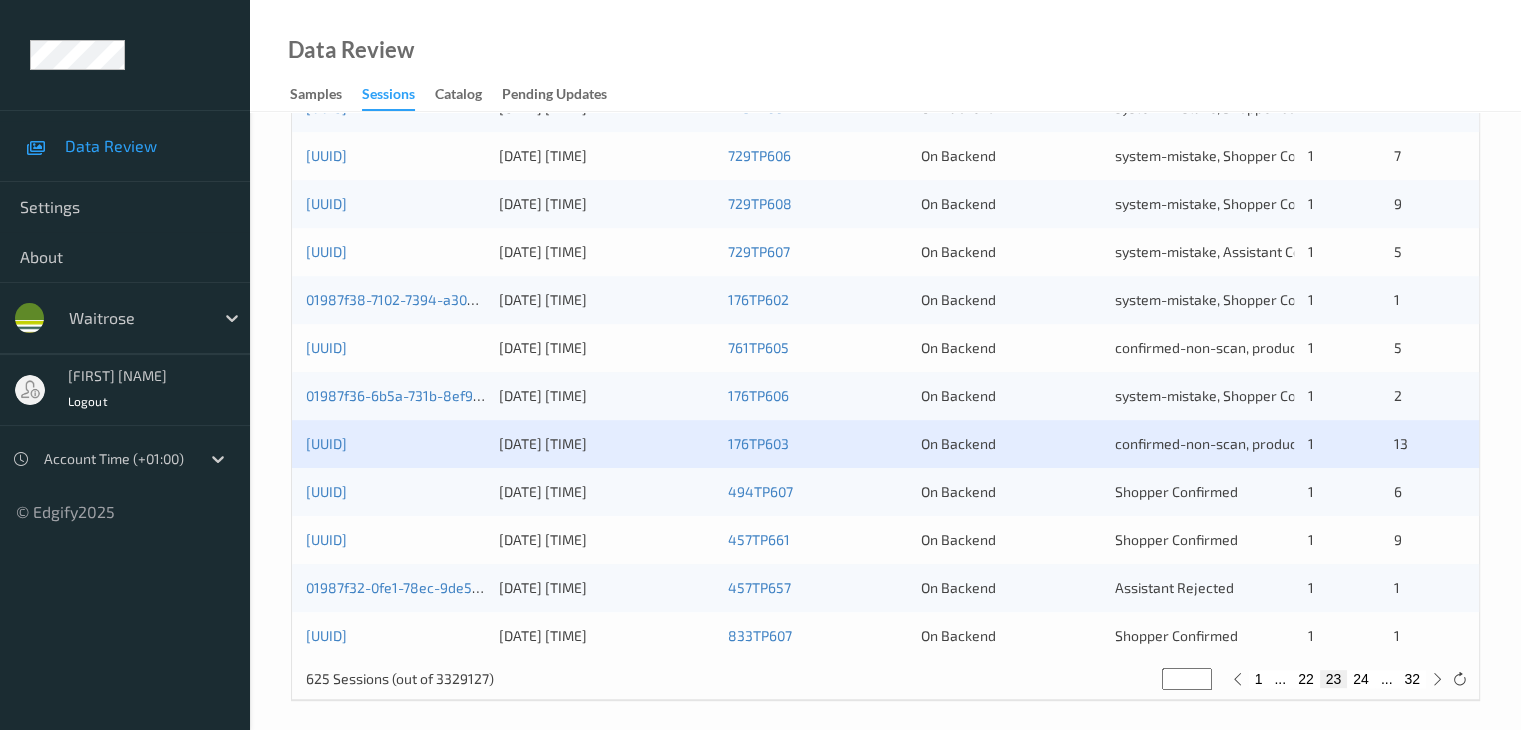 scroll, scrollTop: 932, scrollLeft: 0, axis: vertical 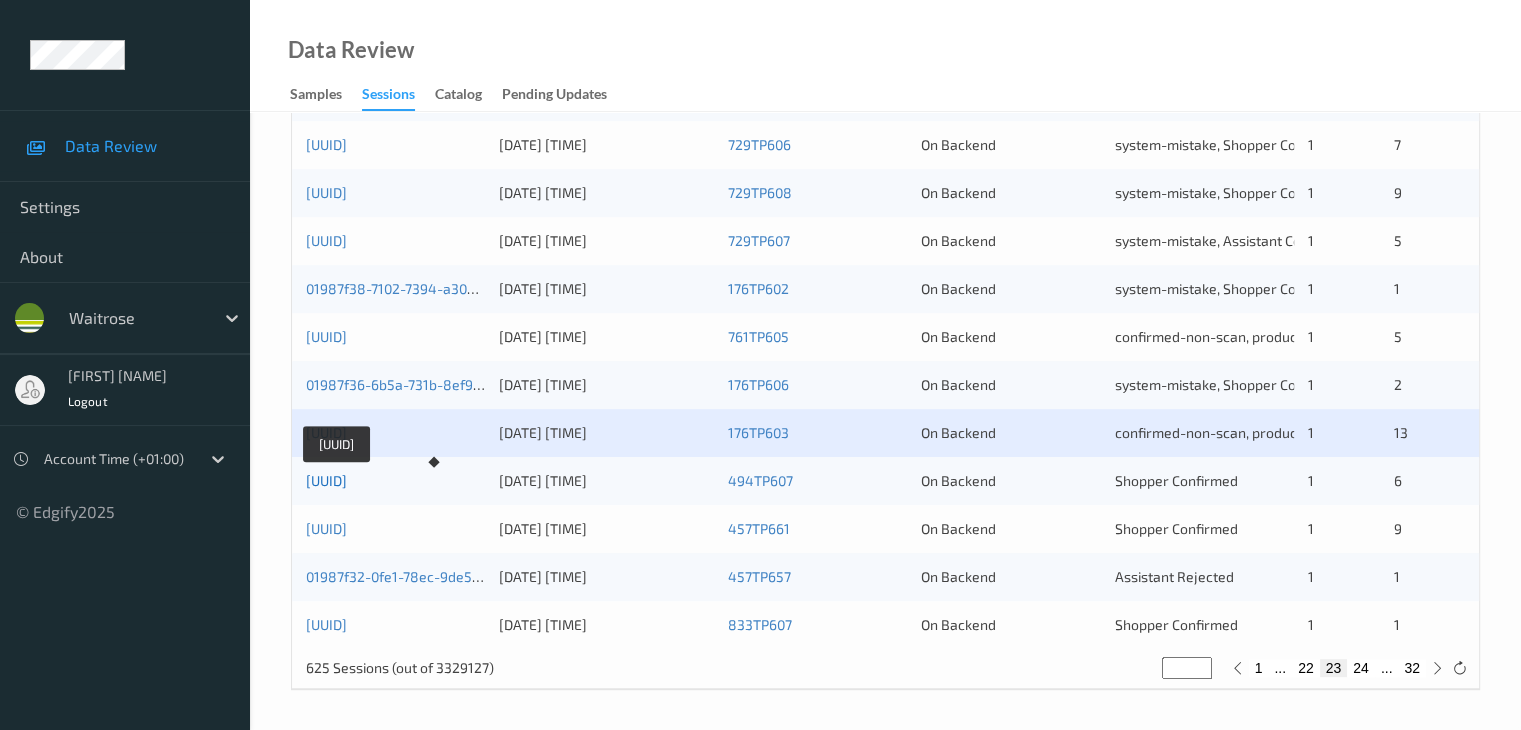 click on "[UUID]" at bounding box center (326, 480) 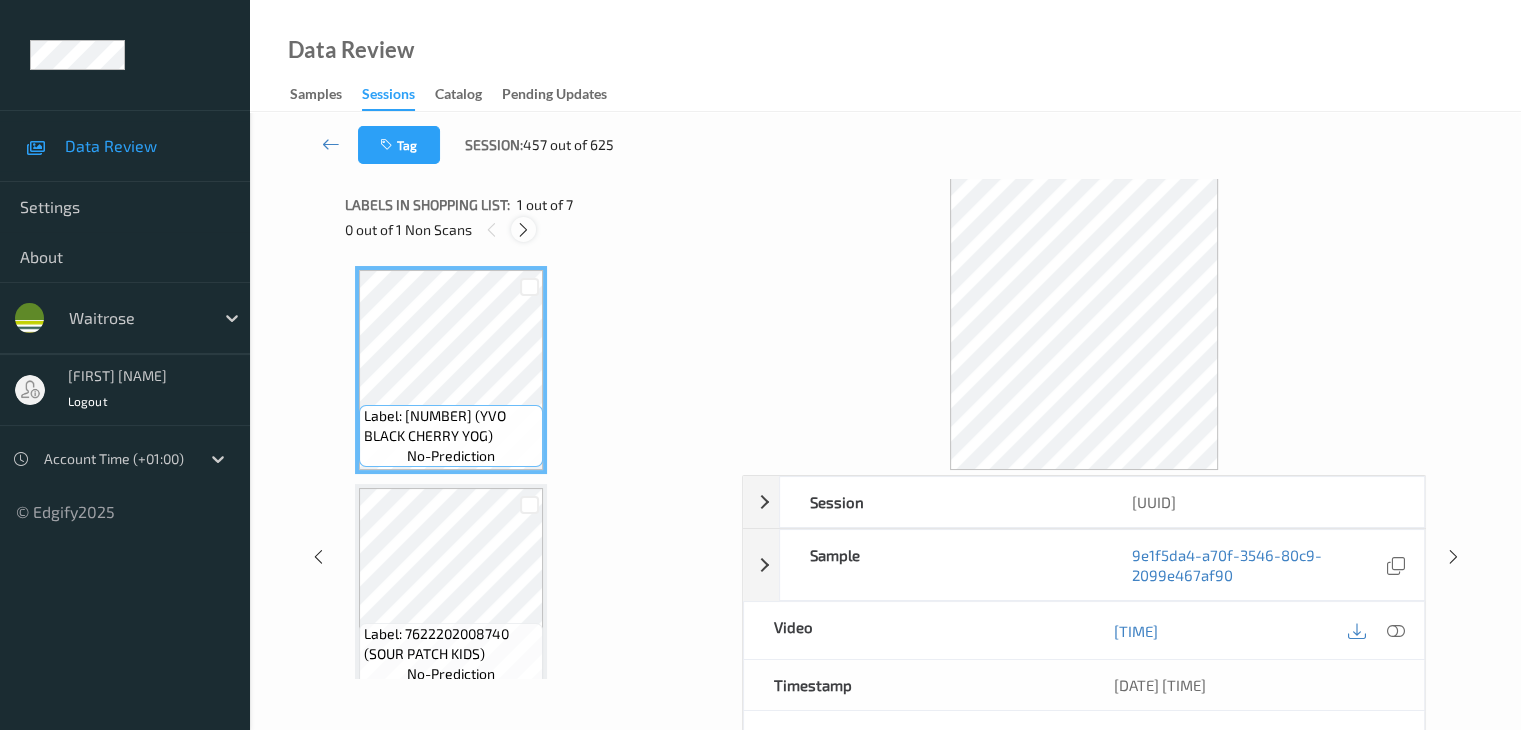 click at bounding box center (523, 230) 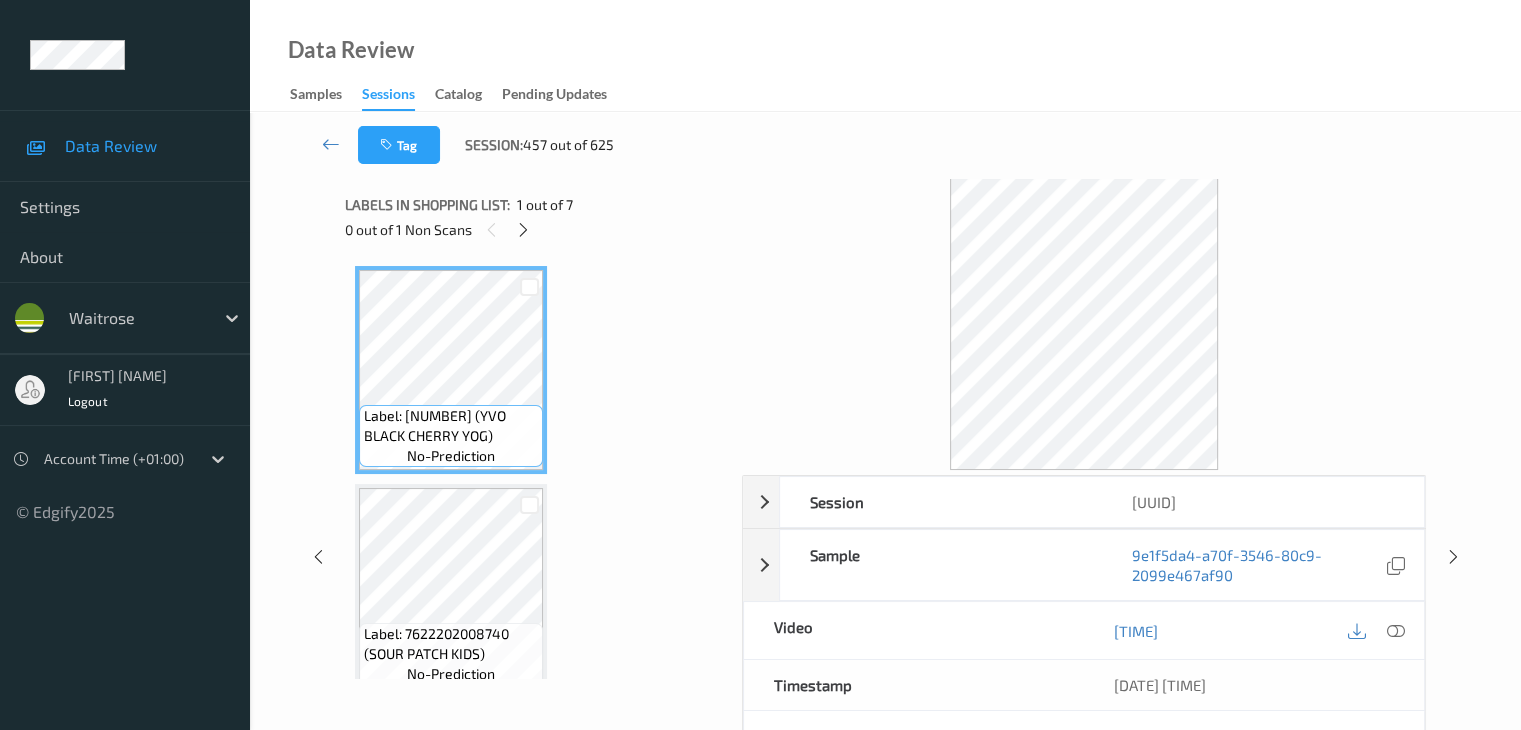 scroll, scrollTop: 882, scrollLeft: 0, axis: vertical 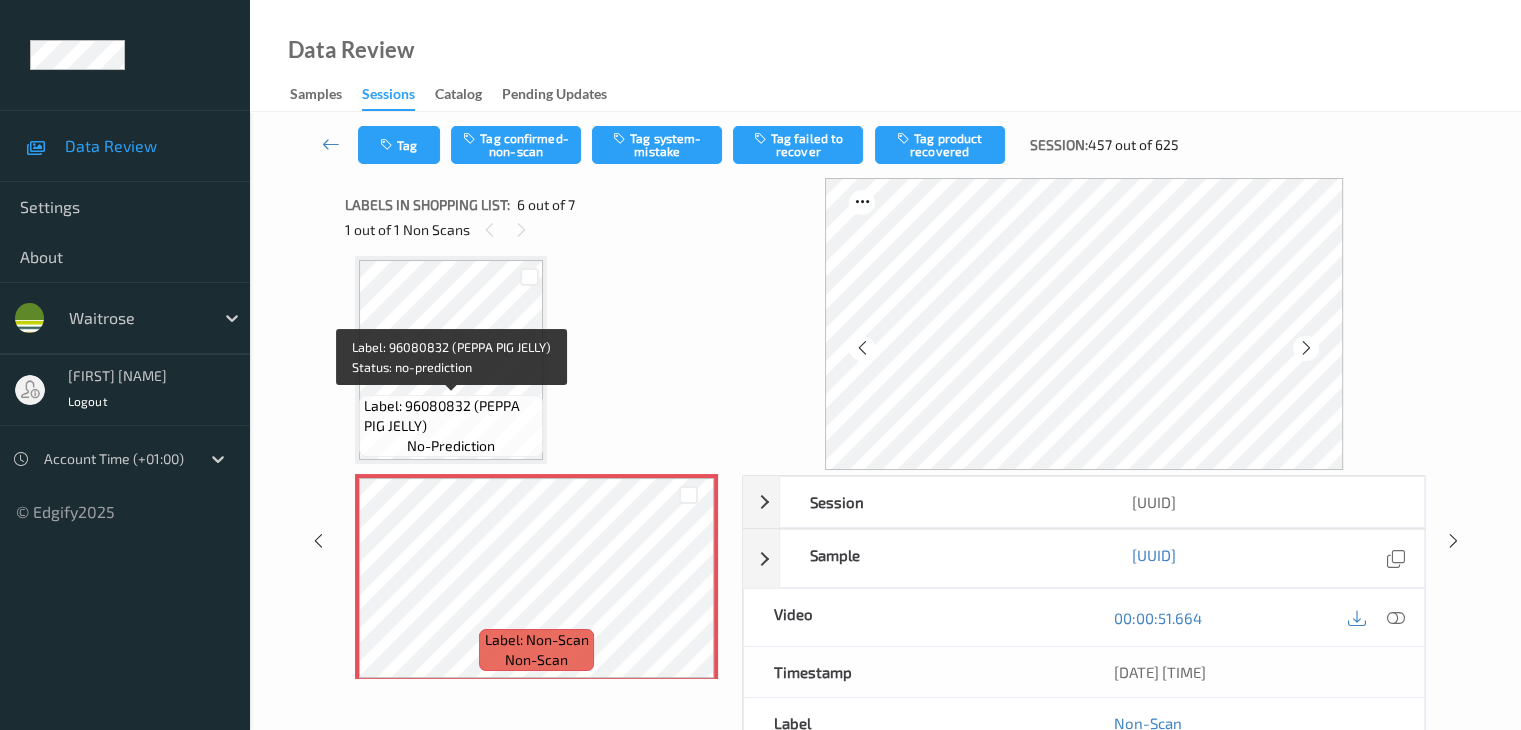 click on "Label: 96080832 (PEPPA PIG JELLY)" at bounding box center [451, 416] 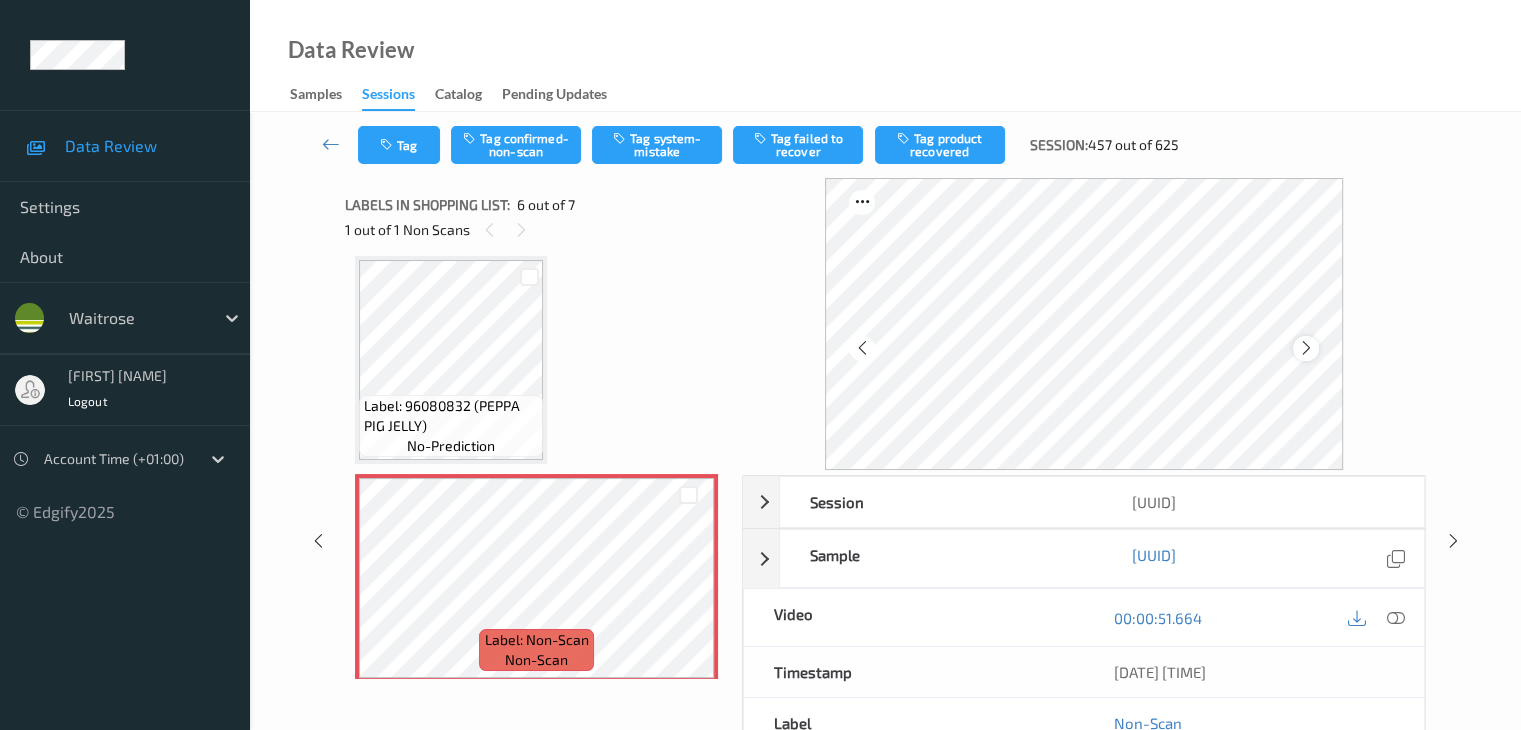 click at bounding box center (1306, 348) 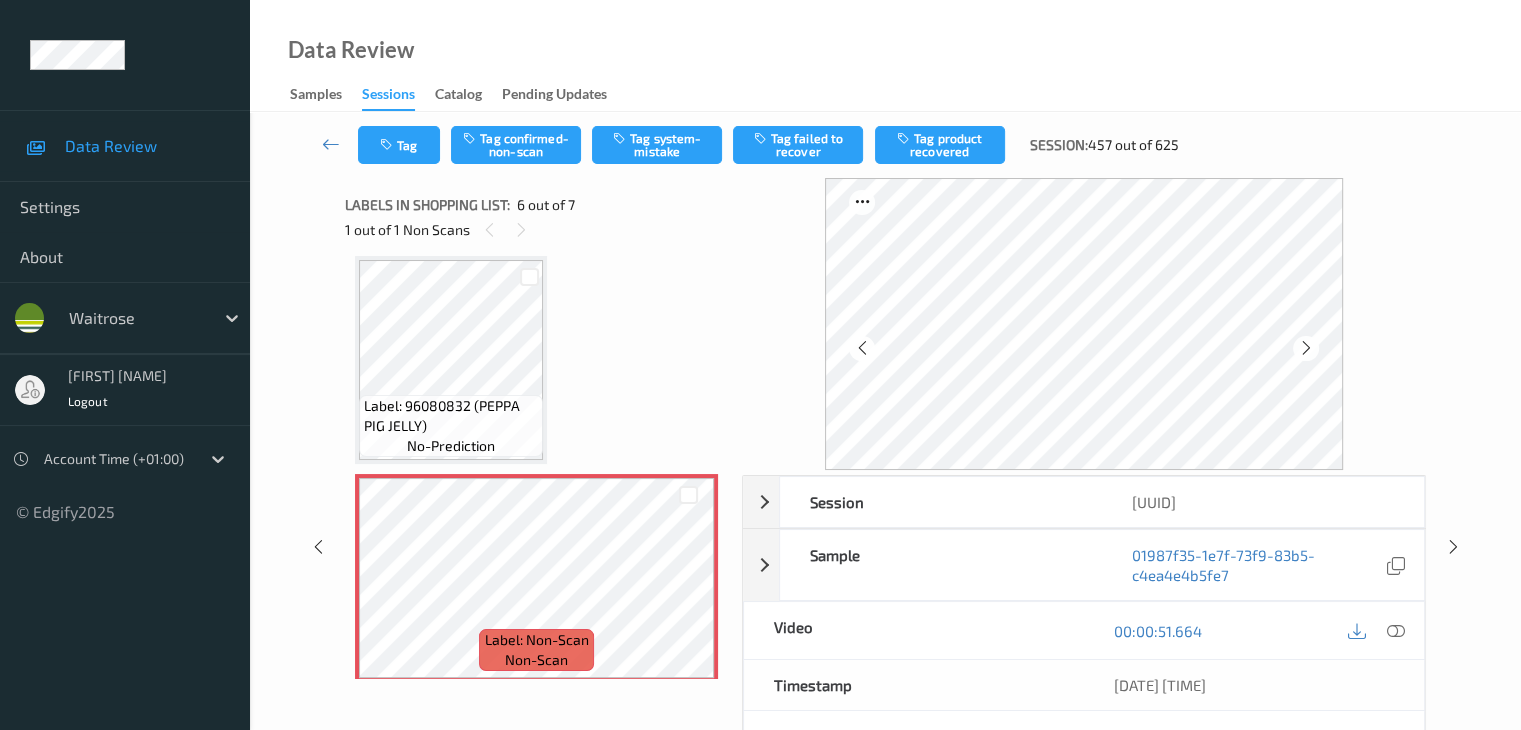 click at bounding box center (1306, 348) 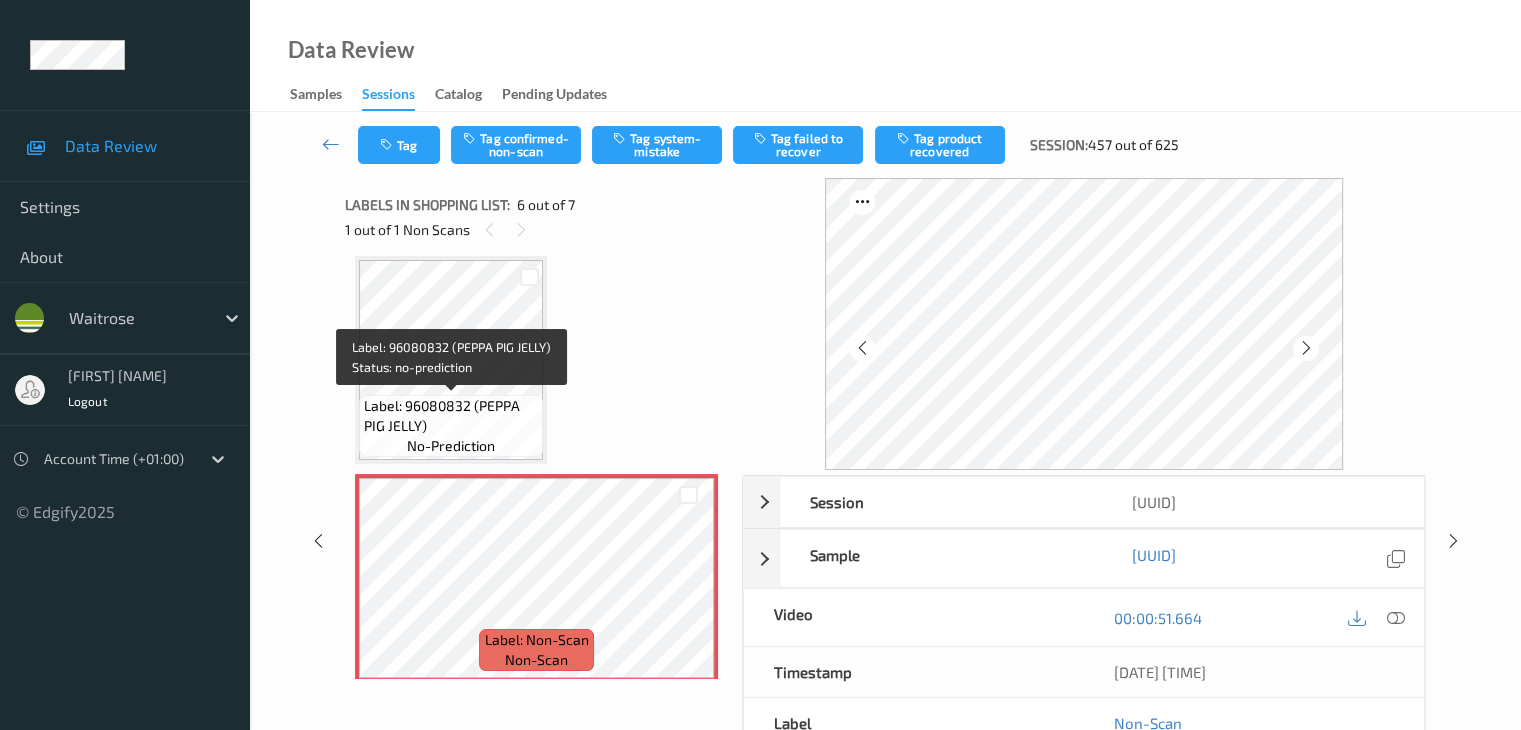 click on "Label: 96080832 (PEPPA PIG JELLY)" at bounding box center (451, 416) 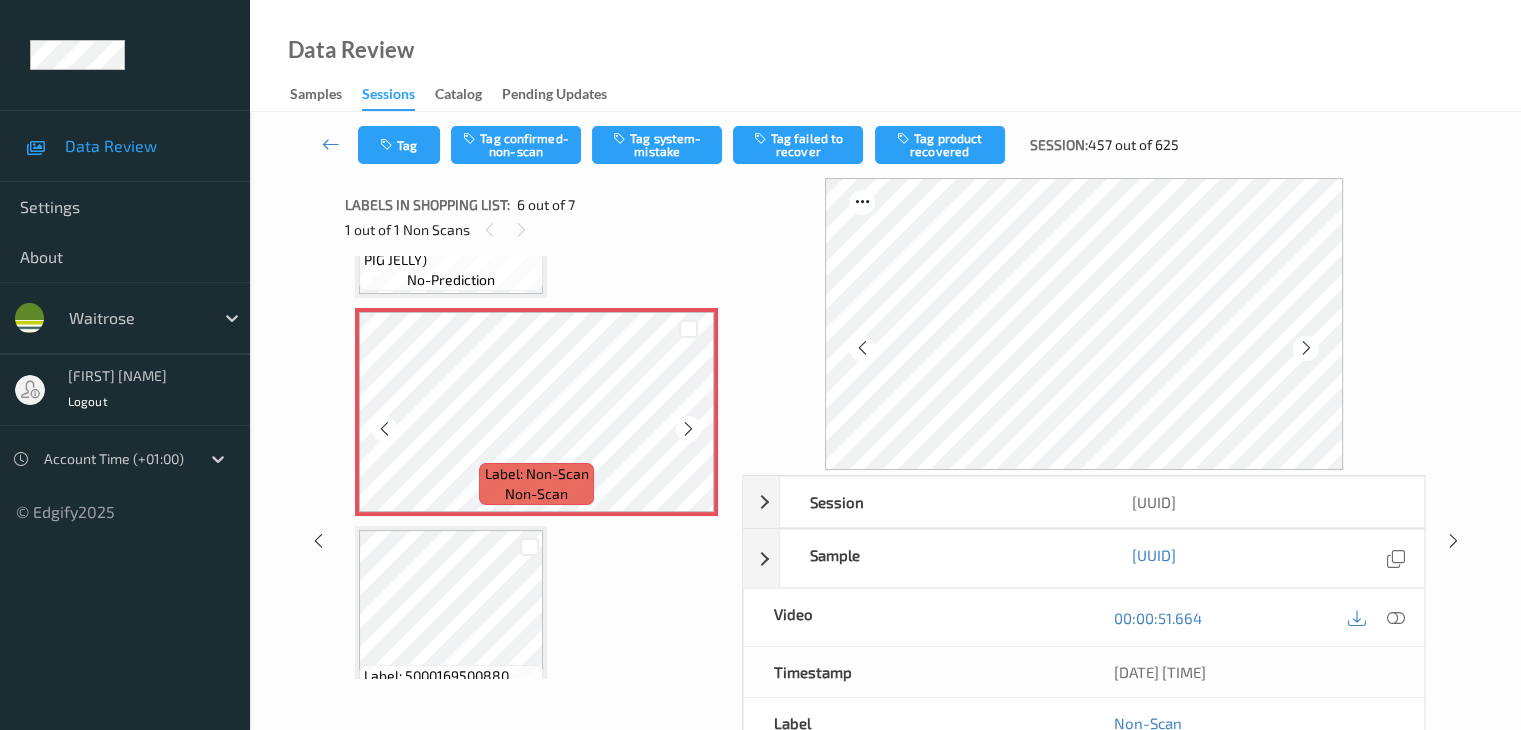 scroll, scrollTop: 1082, scrollLeft: 0, axis: vertical 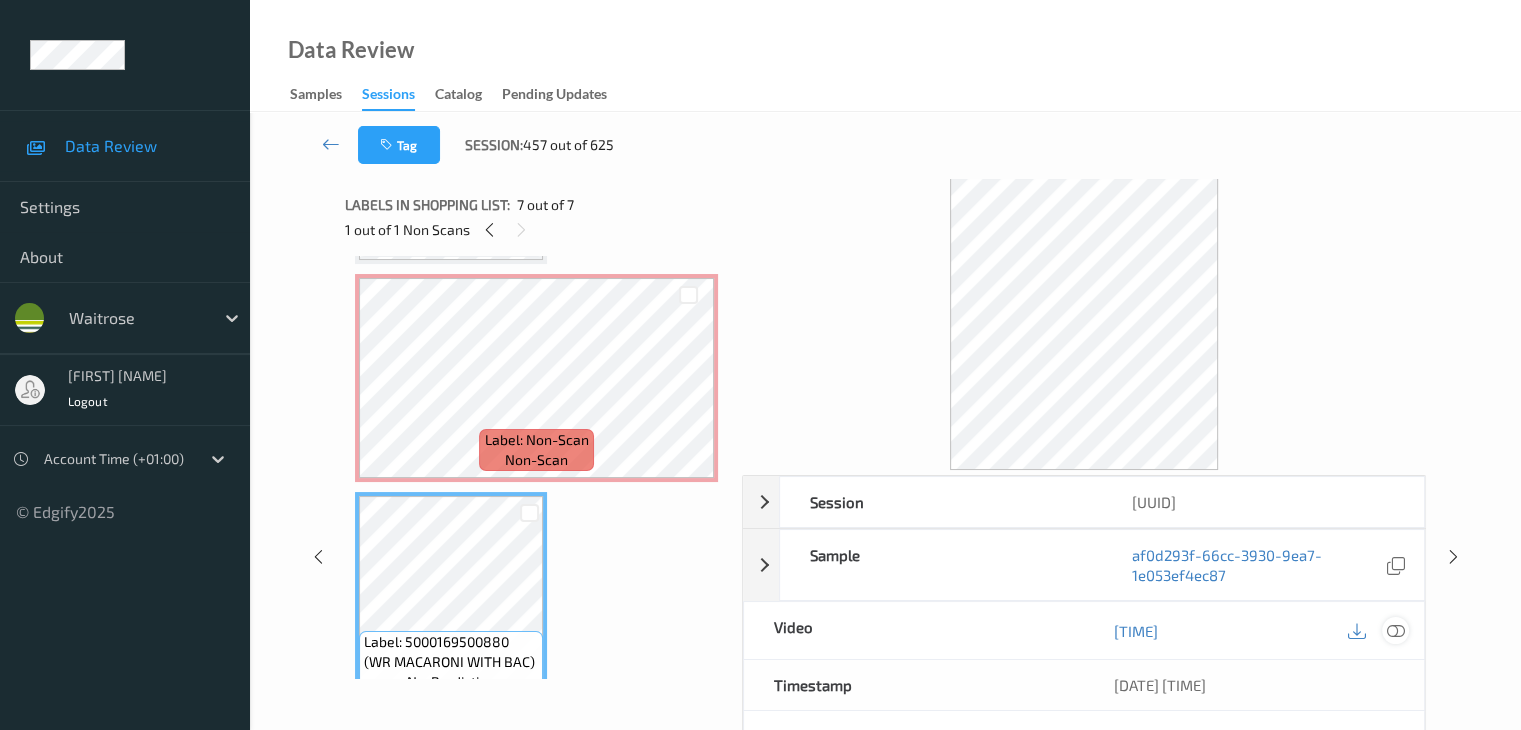 click at bounding box center [1395, 631] 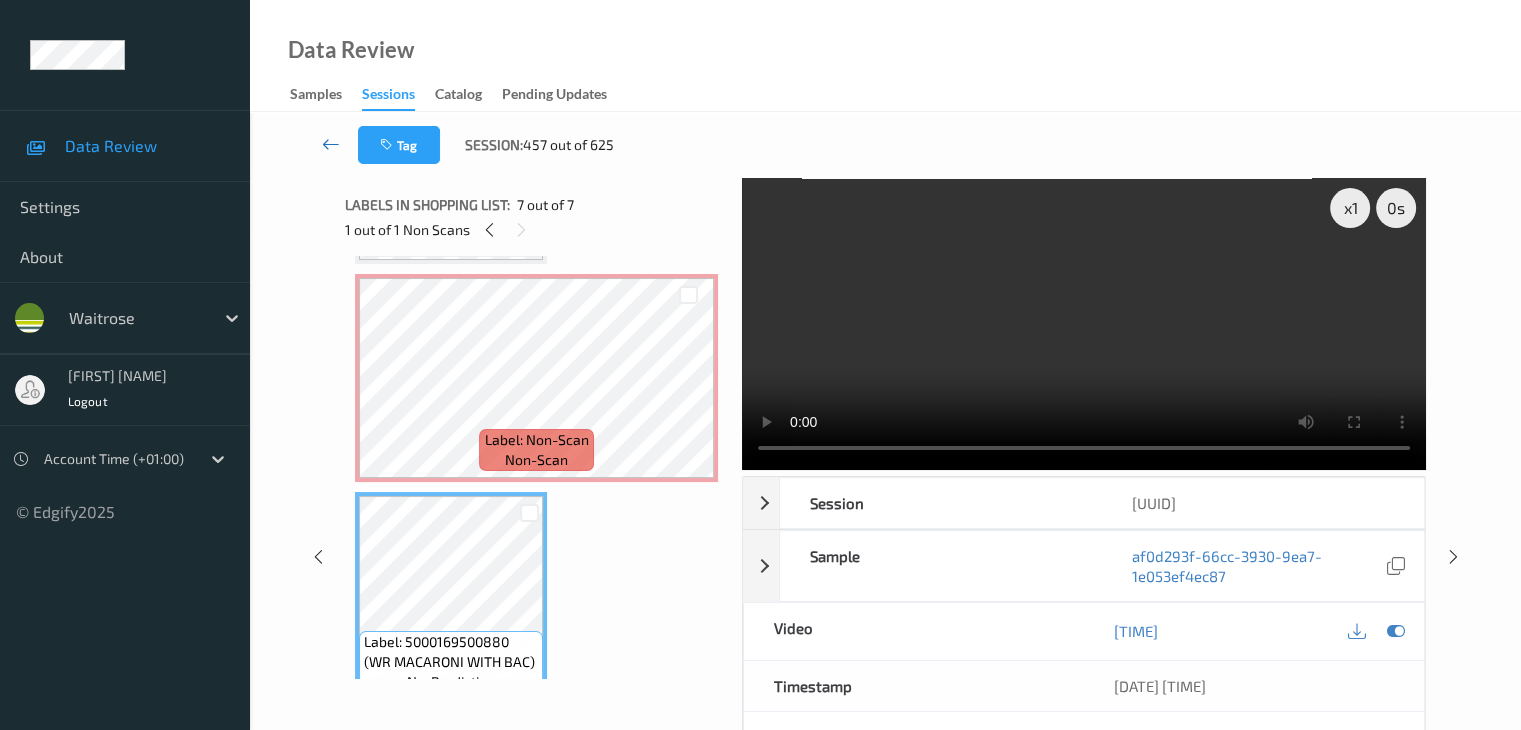 click at bounding box center [331, 144] 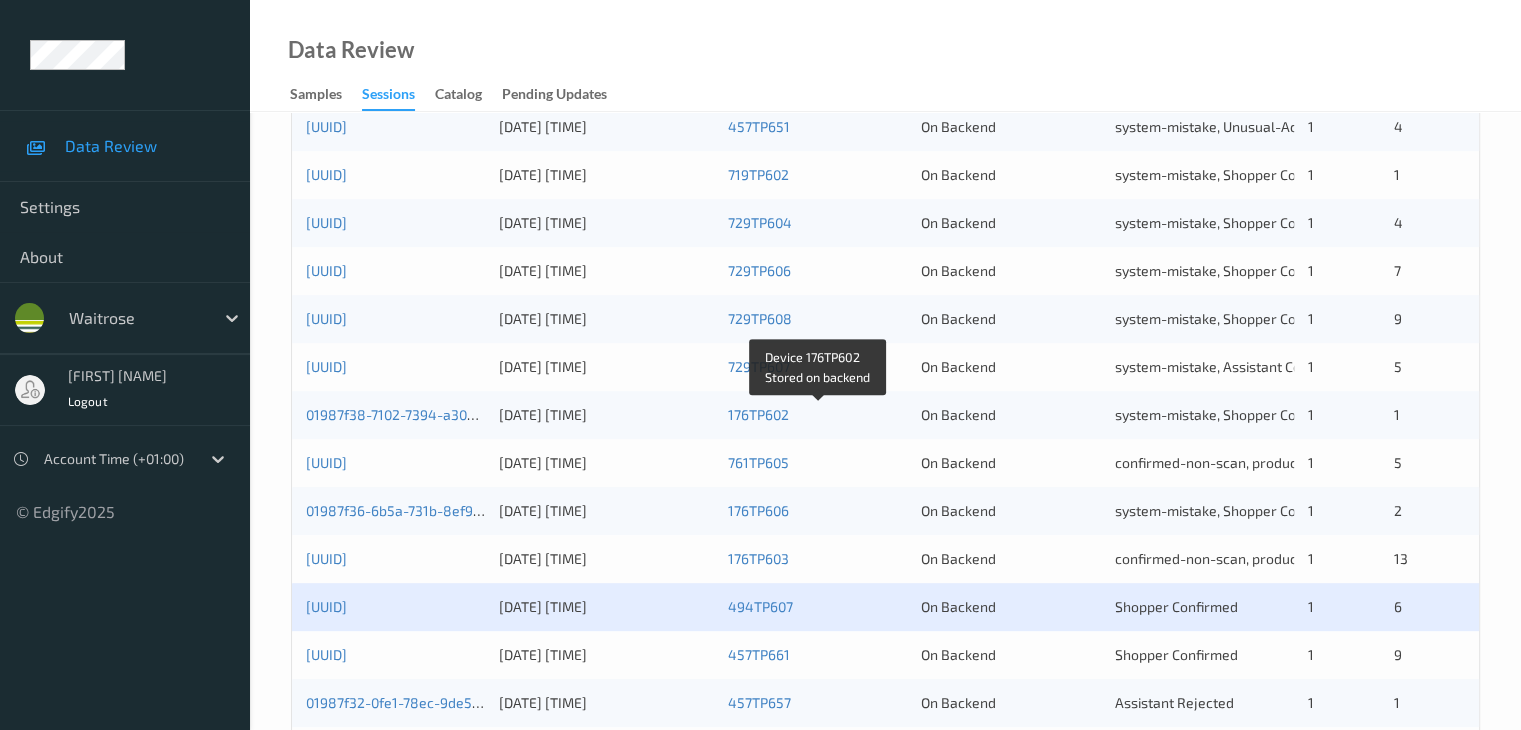 scroll, scrollTop: 932, scrollLeft: 0, axis: vertical 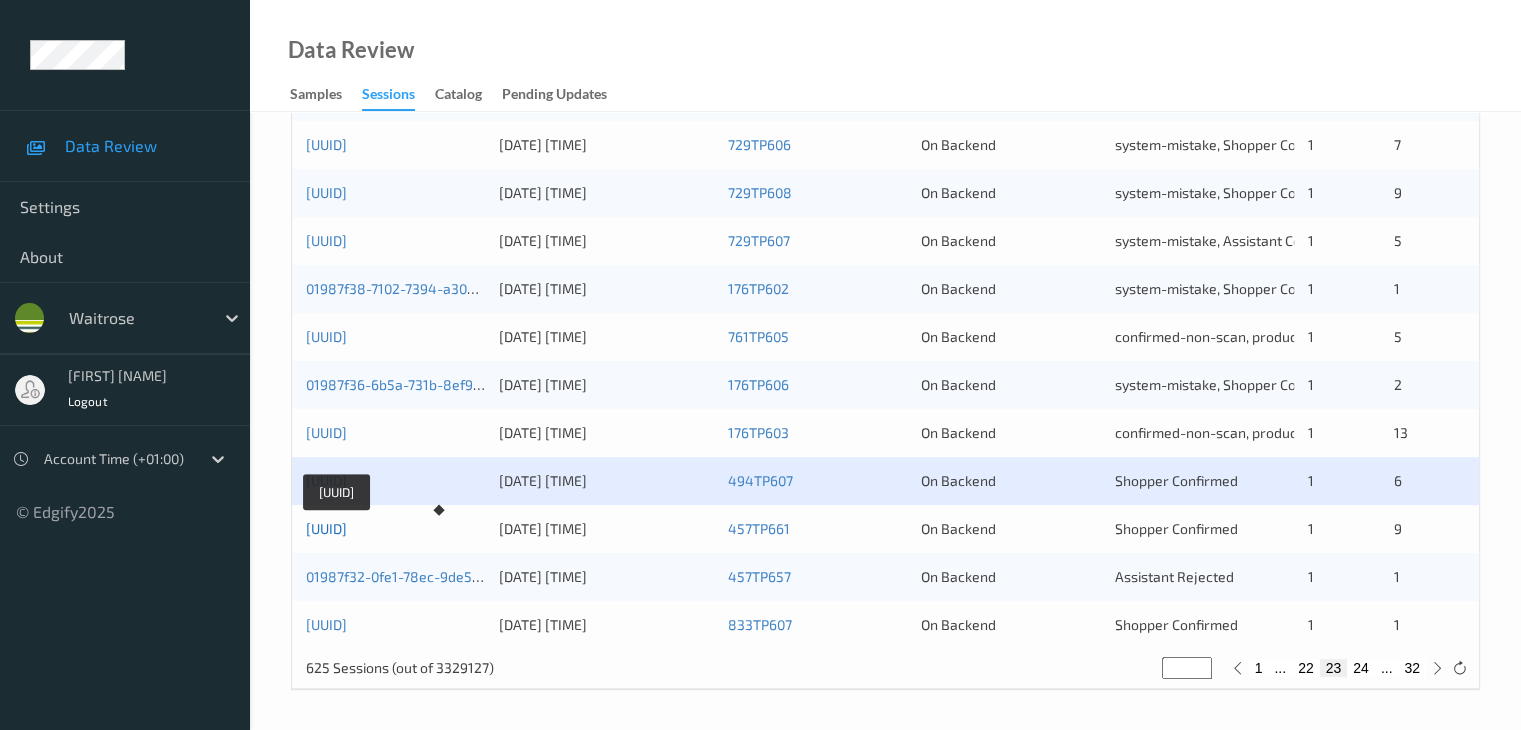 click on "[UUID]" at bounding box center [326, 528] 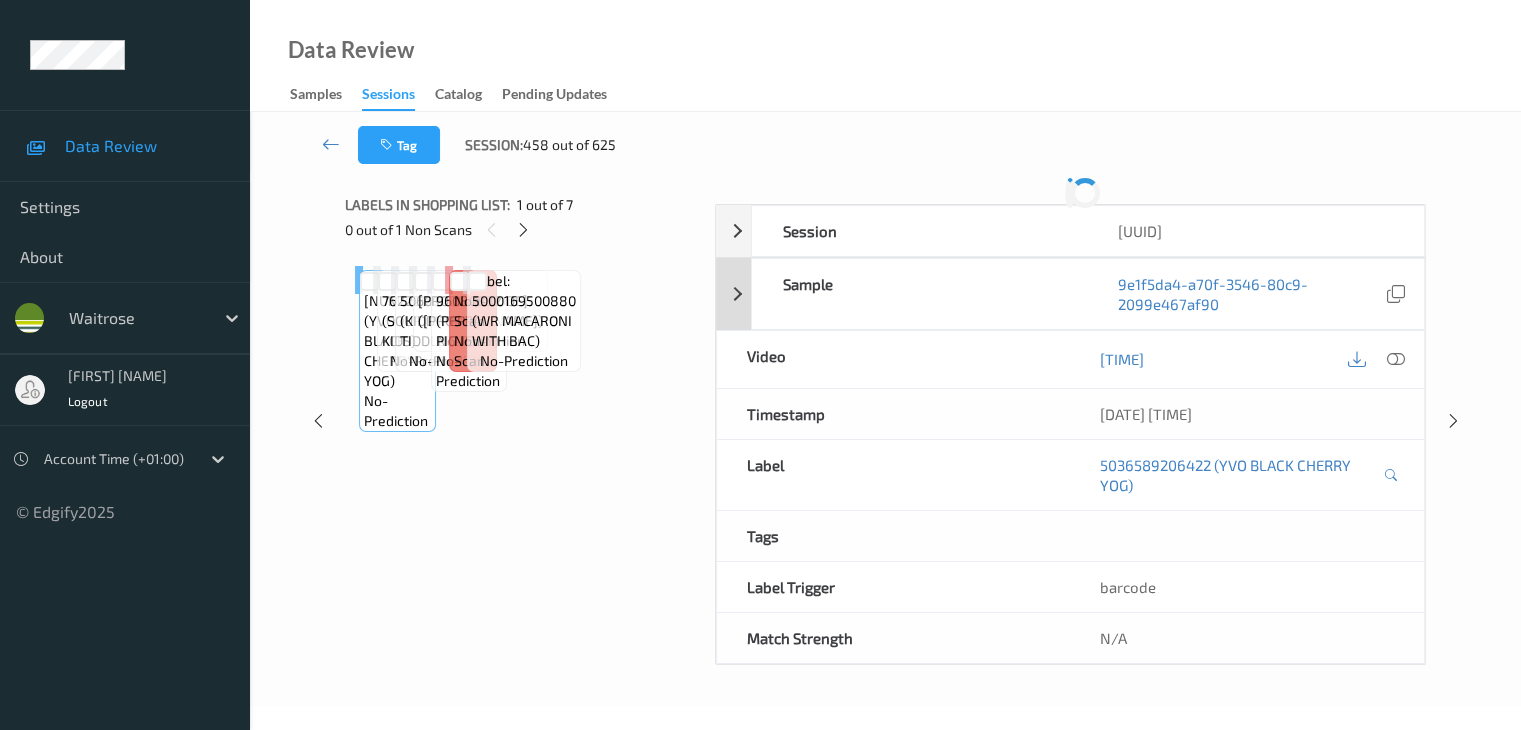 scroll, scrollTop: 0, scrollLeft: 0, axis: both 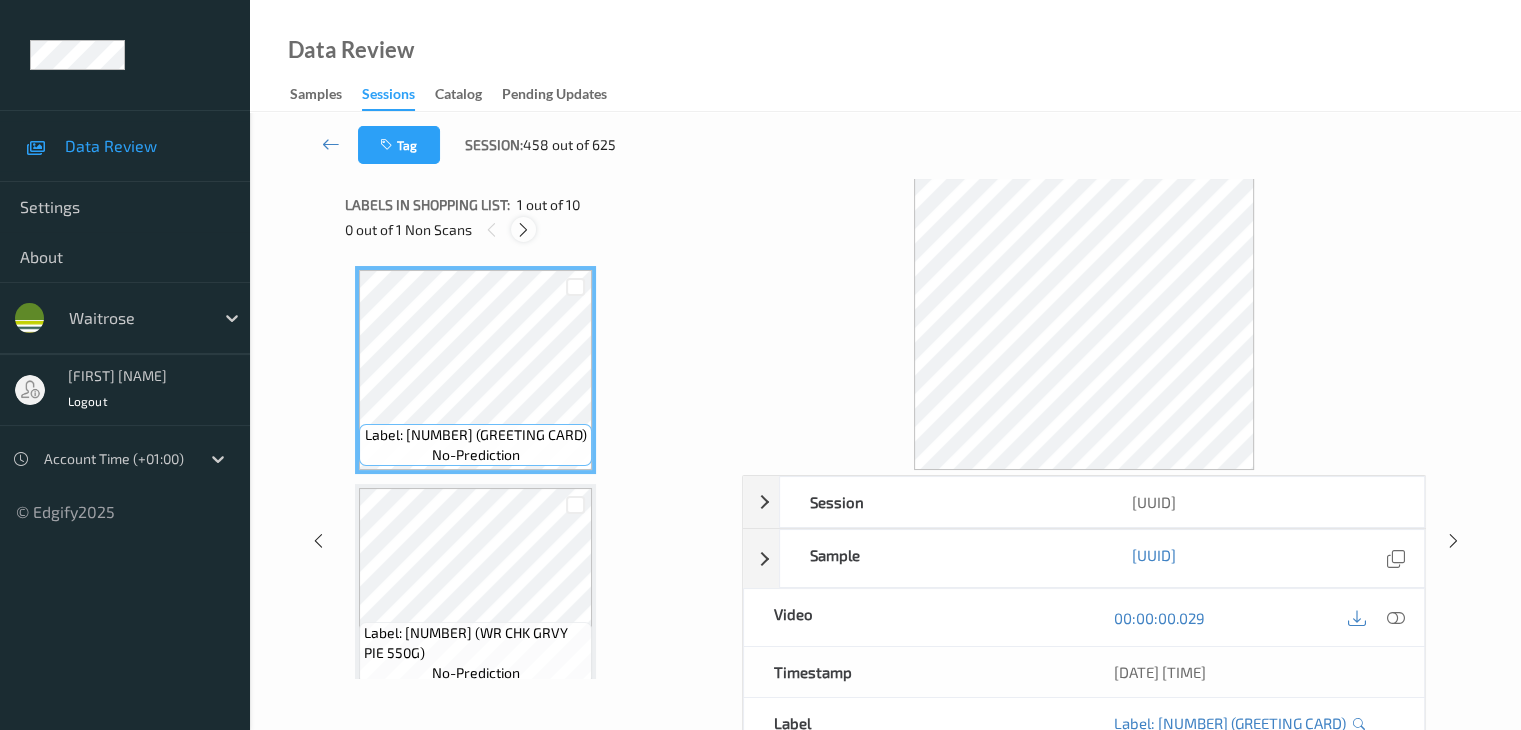 click at bounding box center [523, 230] 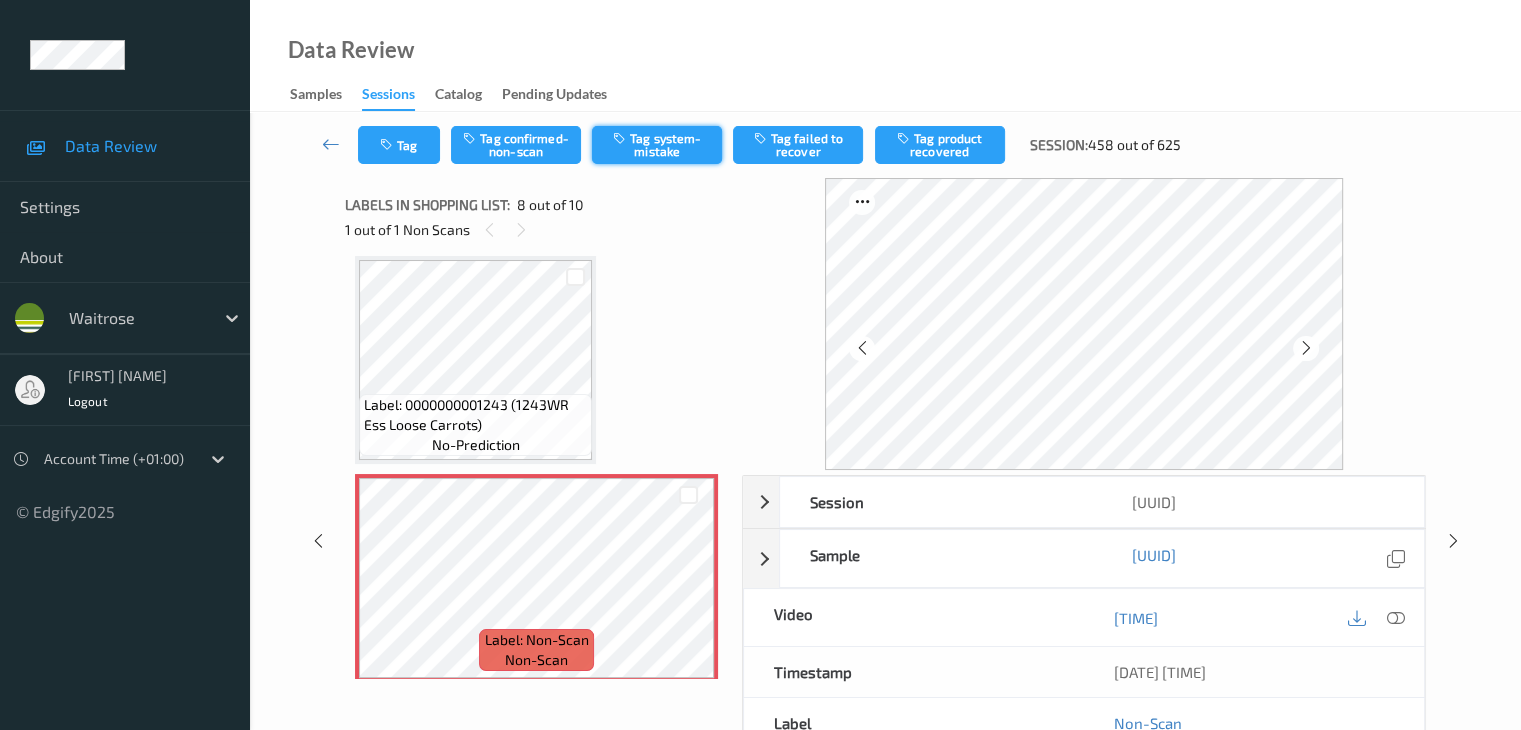 click on "Tag   system-mistake" at bounding box center [657, 145] 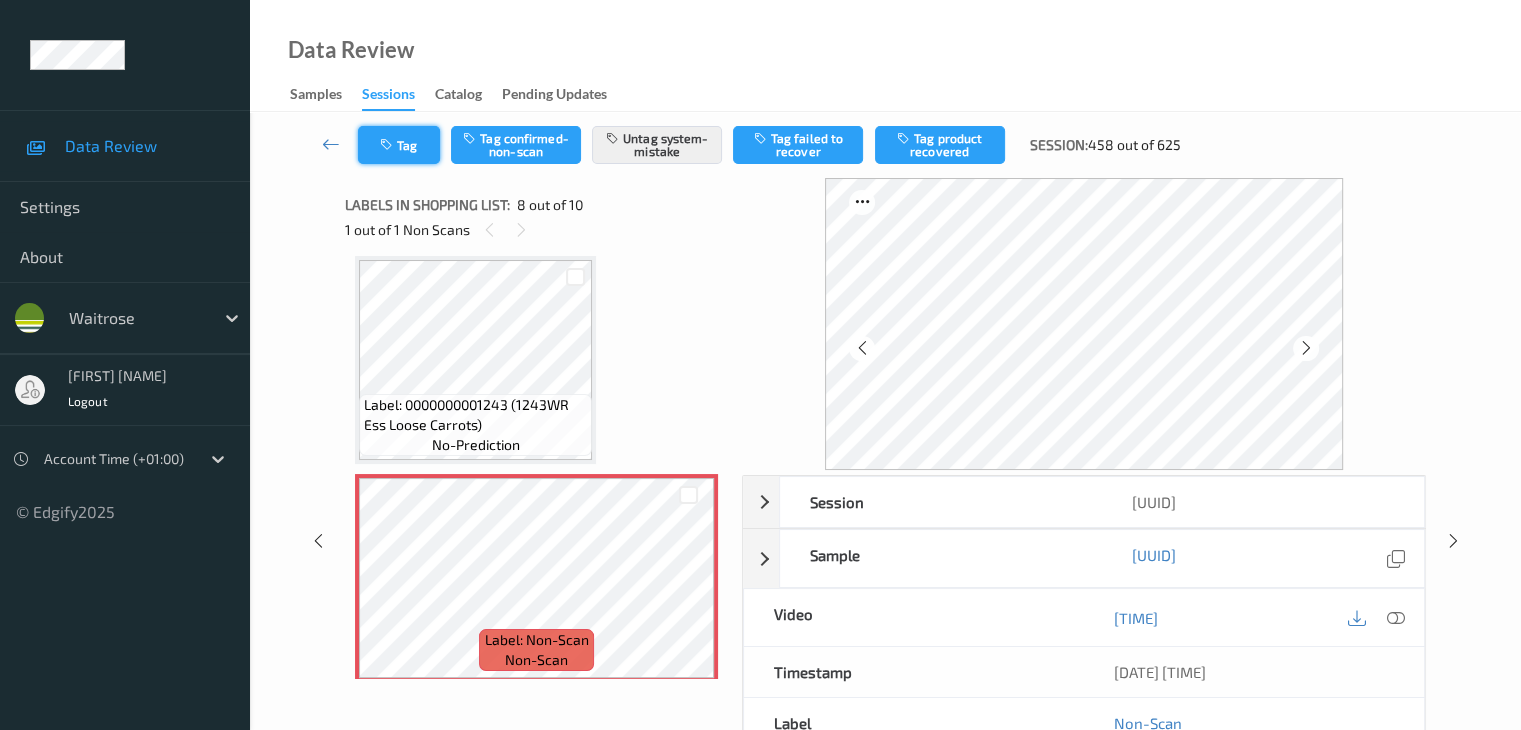 click on "Tag" at bounding box center (399, 145) 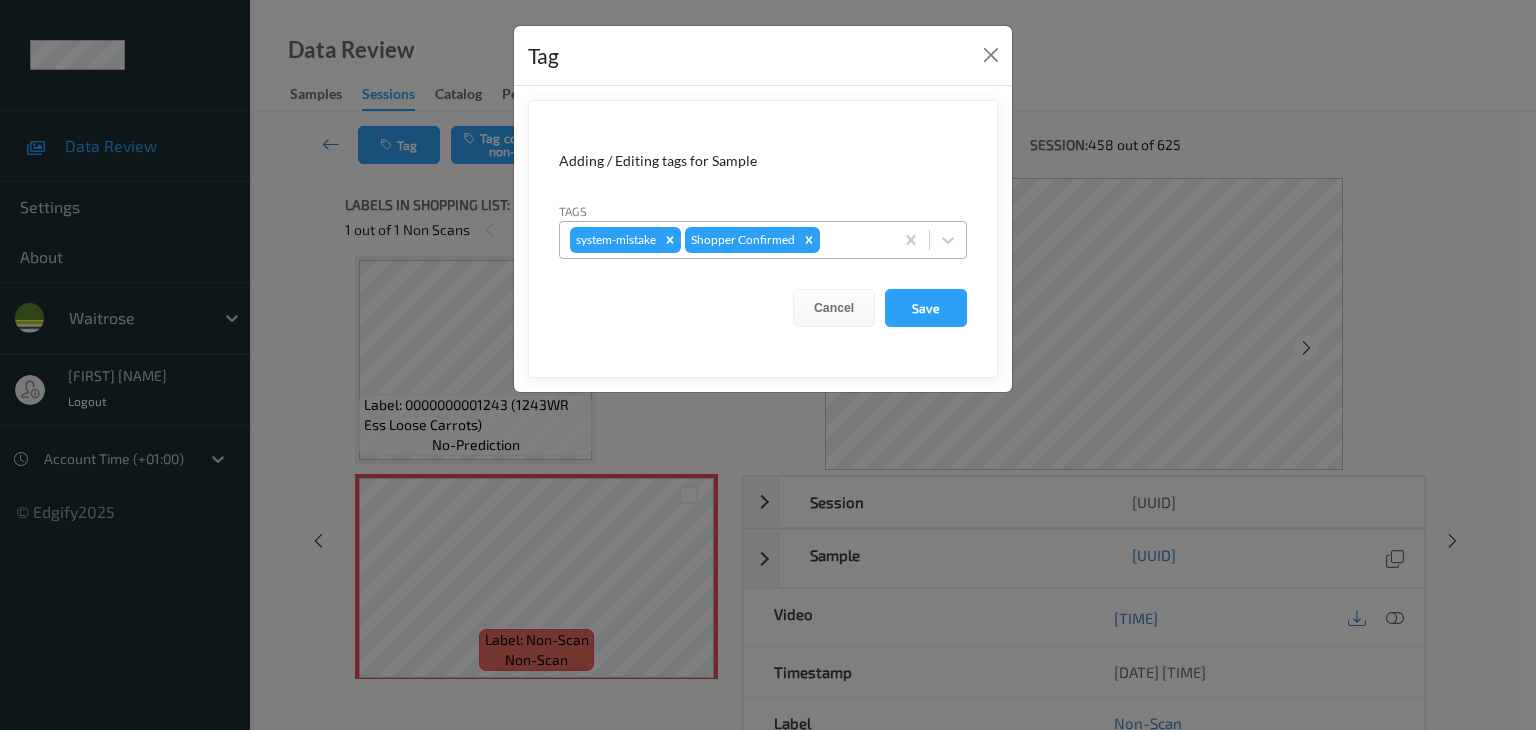 click at bounding box center [853, 240] 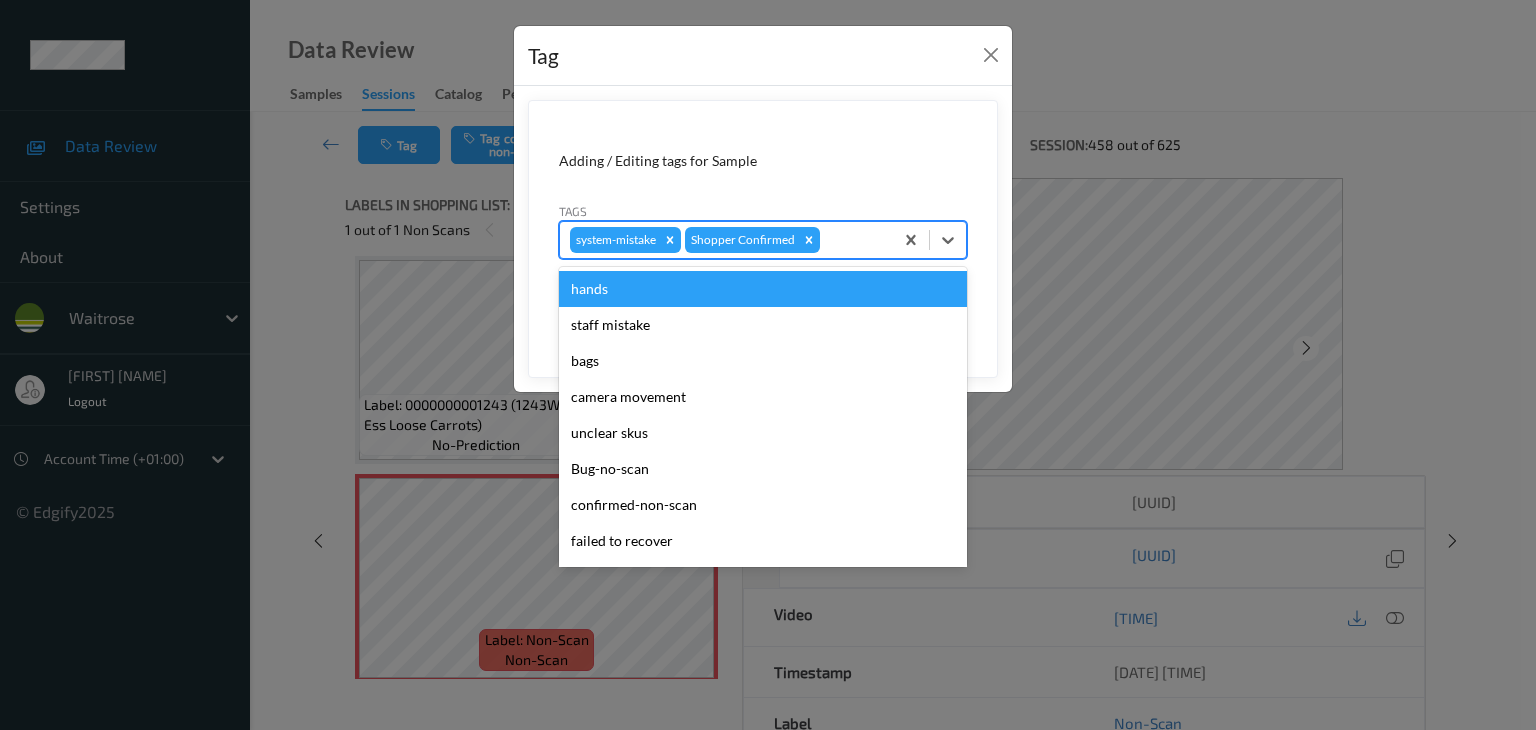 type on "u" 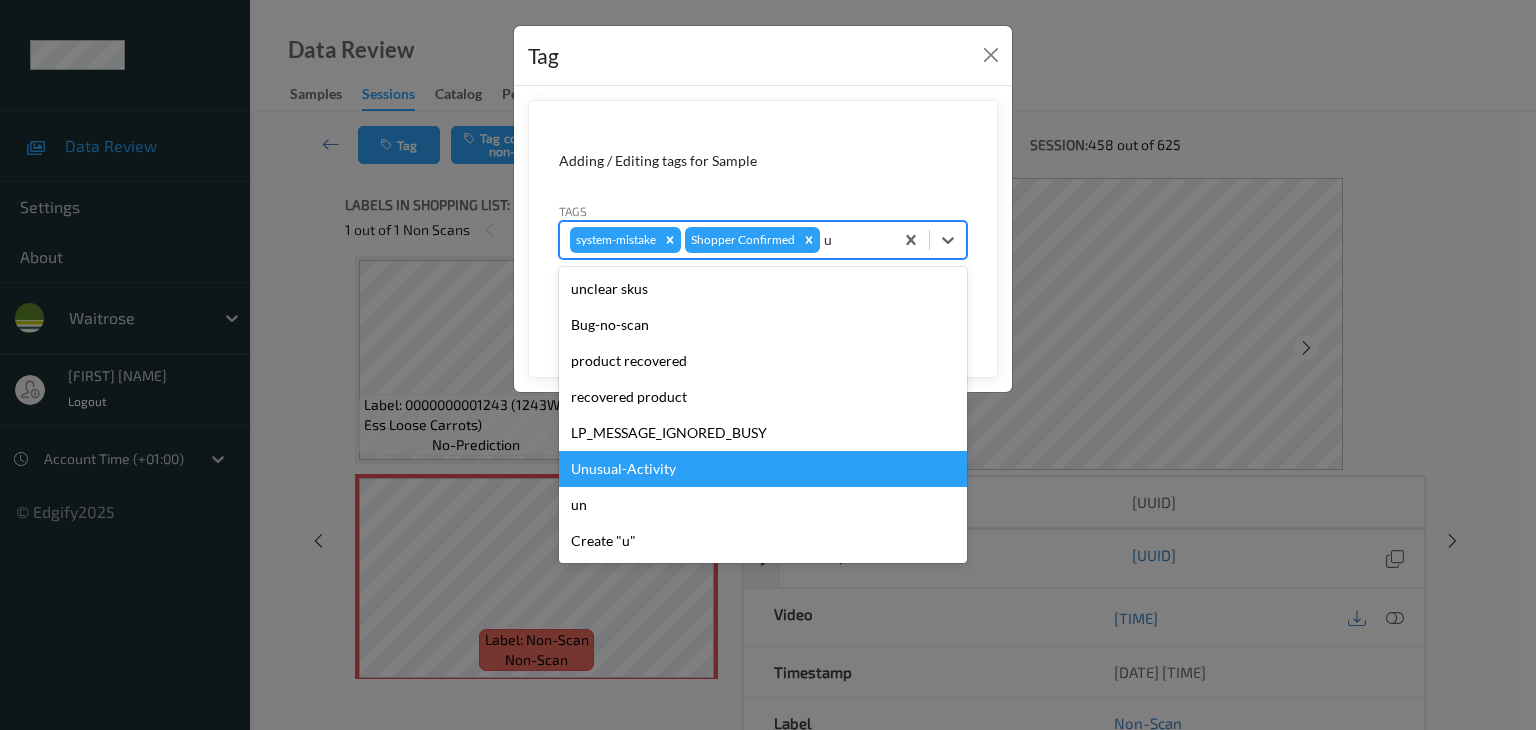 click on "Unusual-Activity" at bounding box center (763, 469) 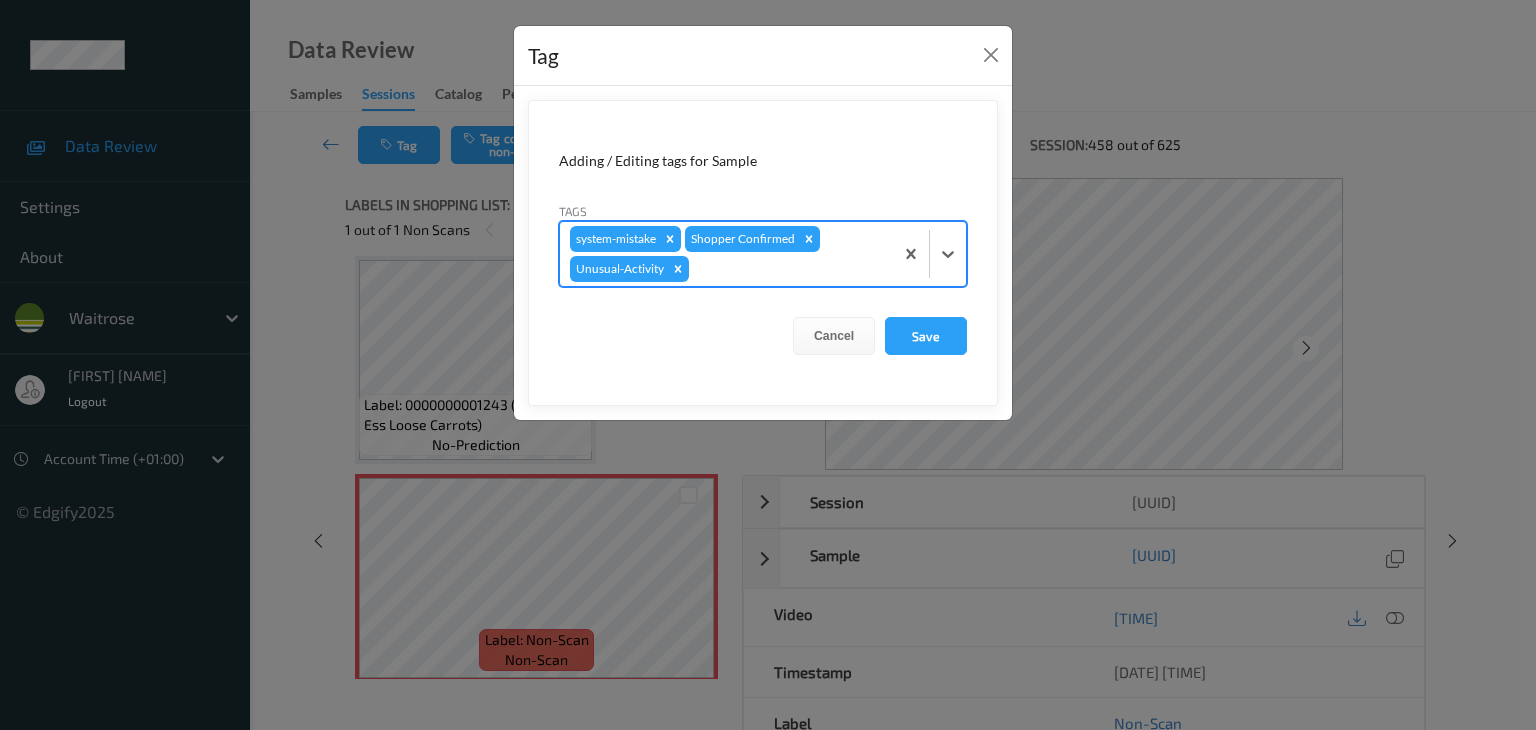type on "p" 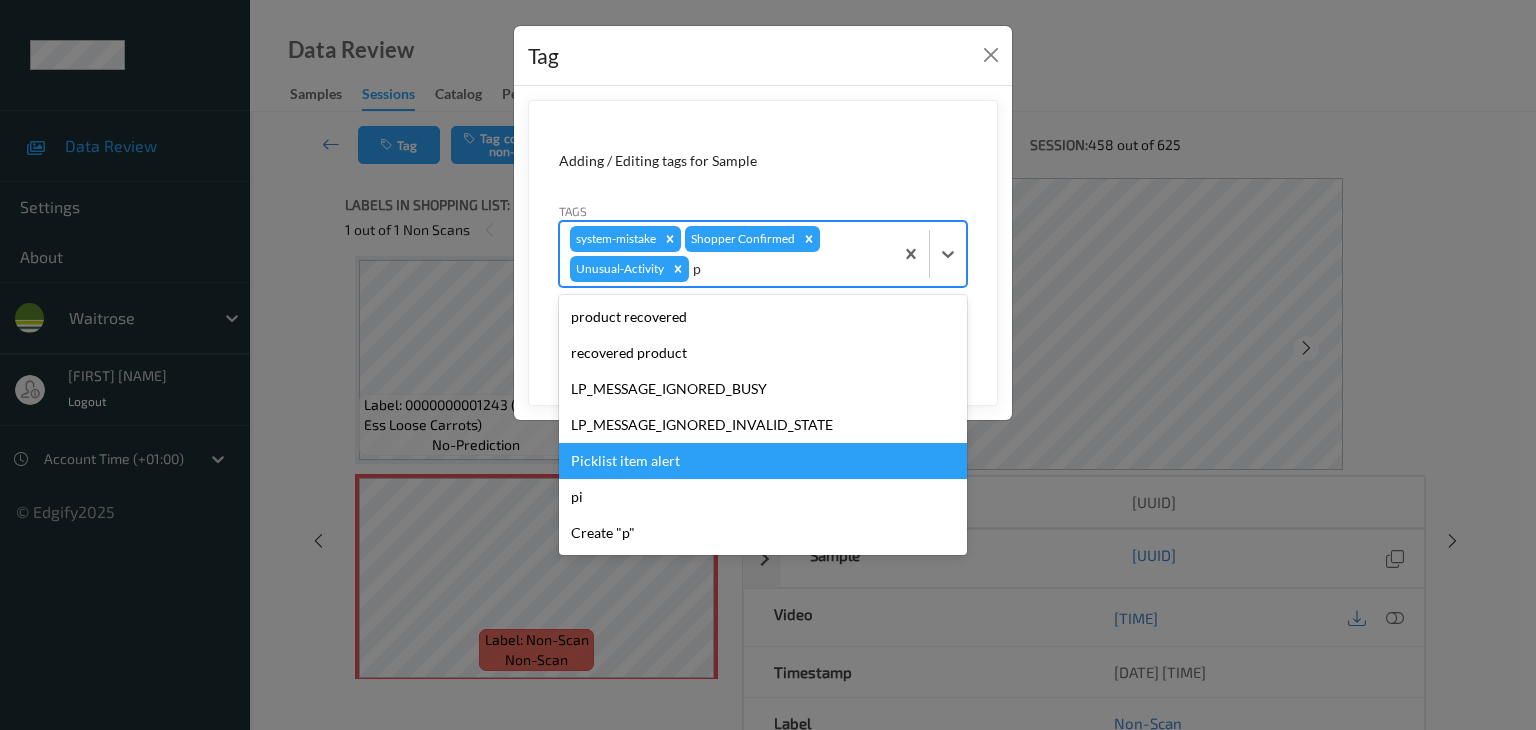 click on "Picklist item alert" at bounding box center [763, 461] 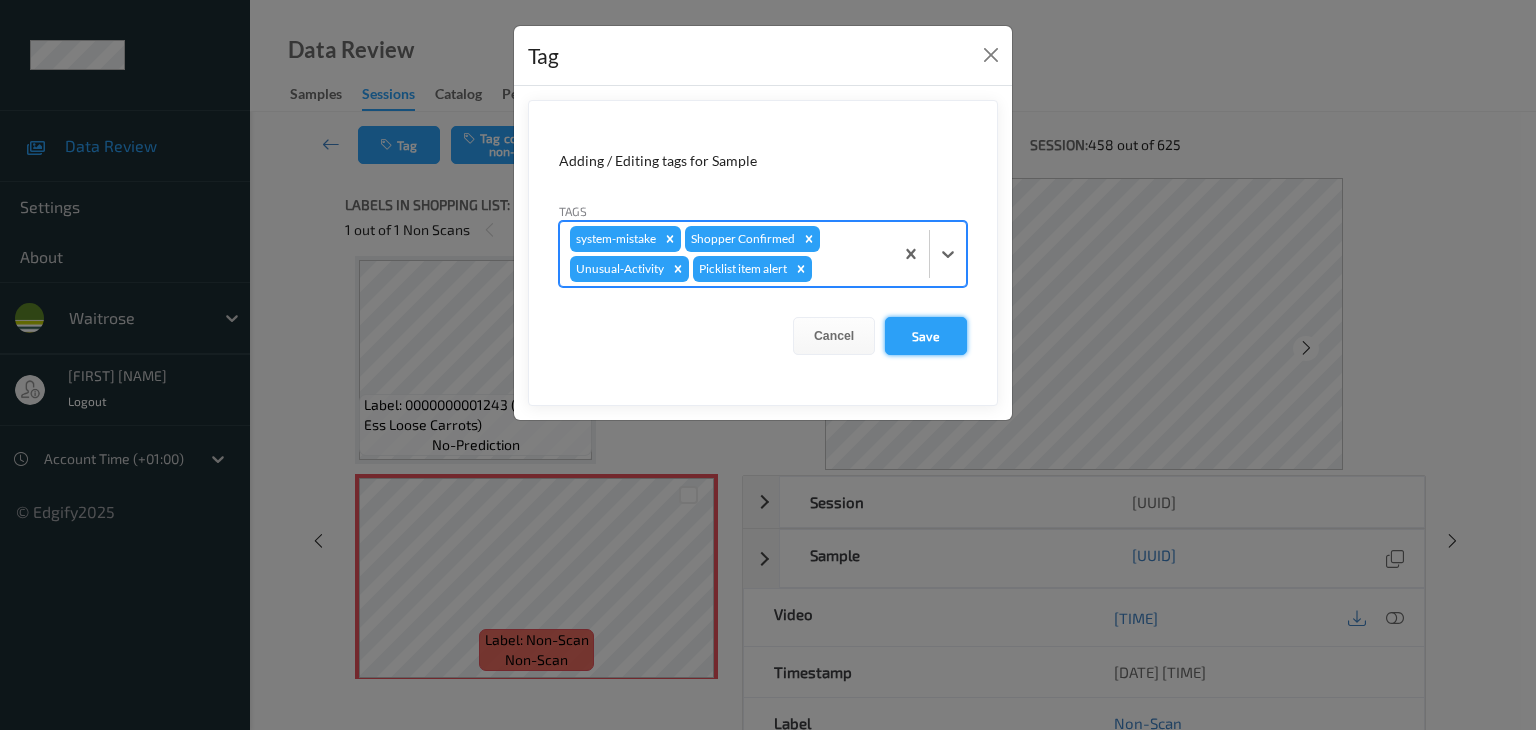 click on "Save" at bounding box center [926, 336] 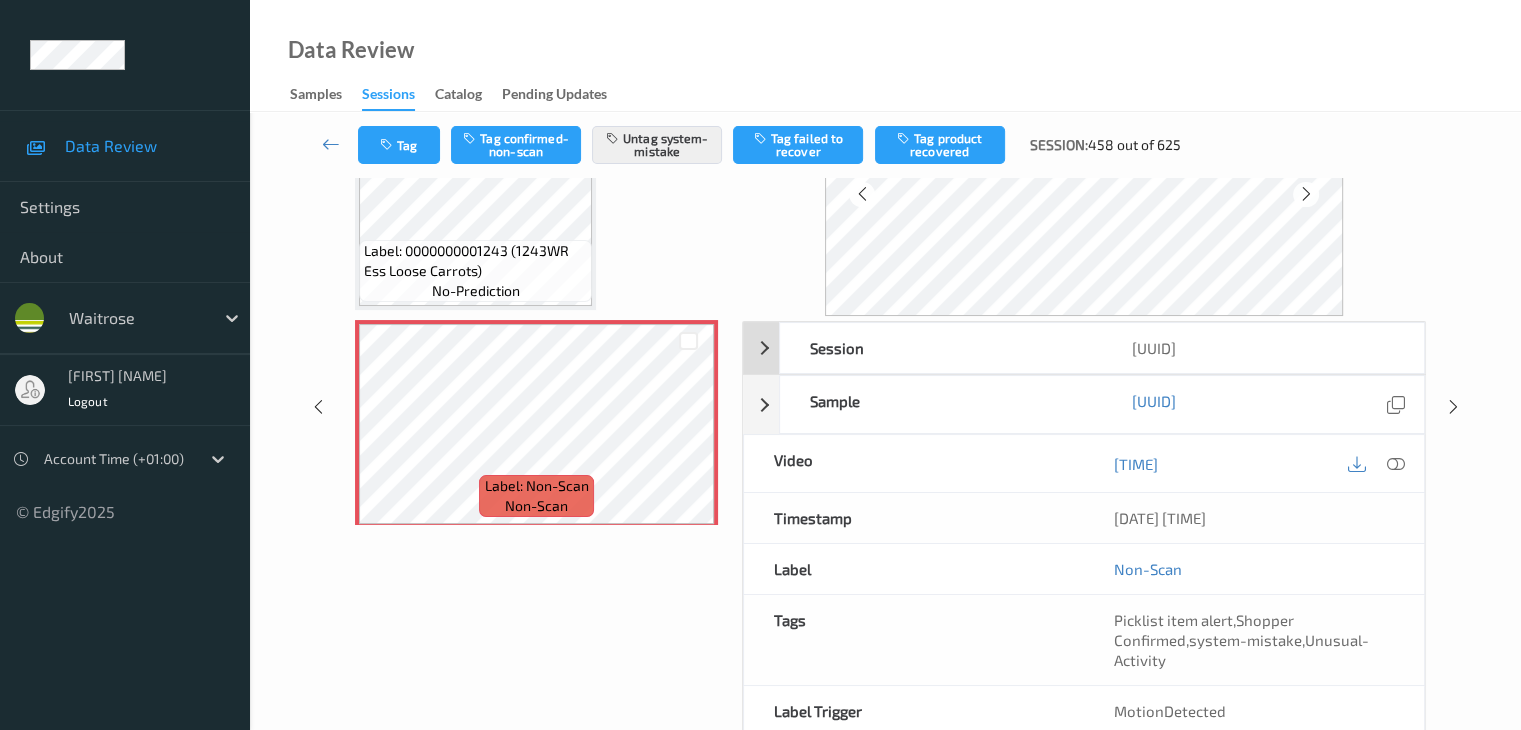 scroll, scrollTop: 84, scrollLeft: 0, axis: vertical 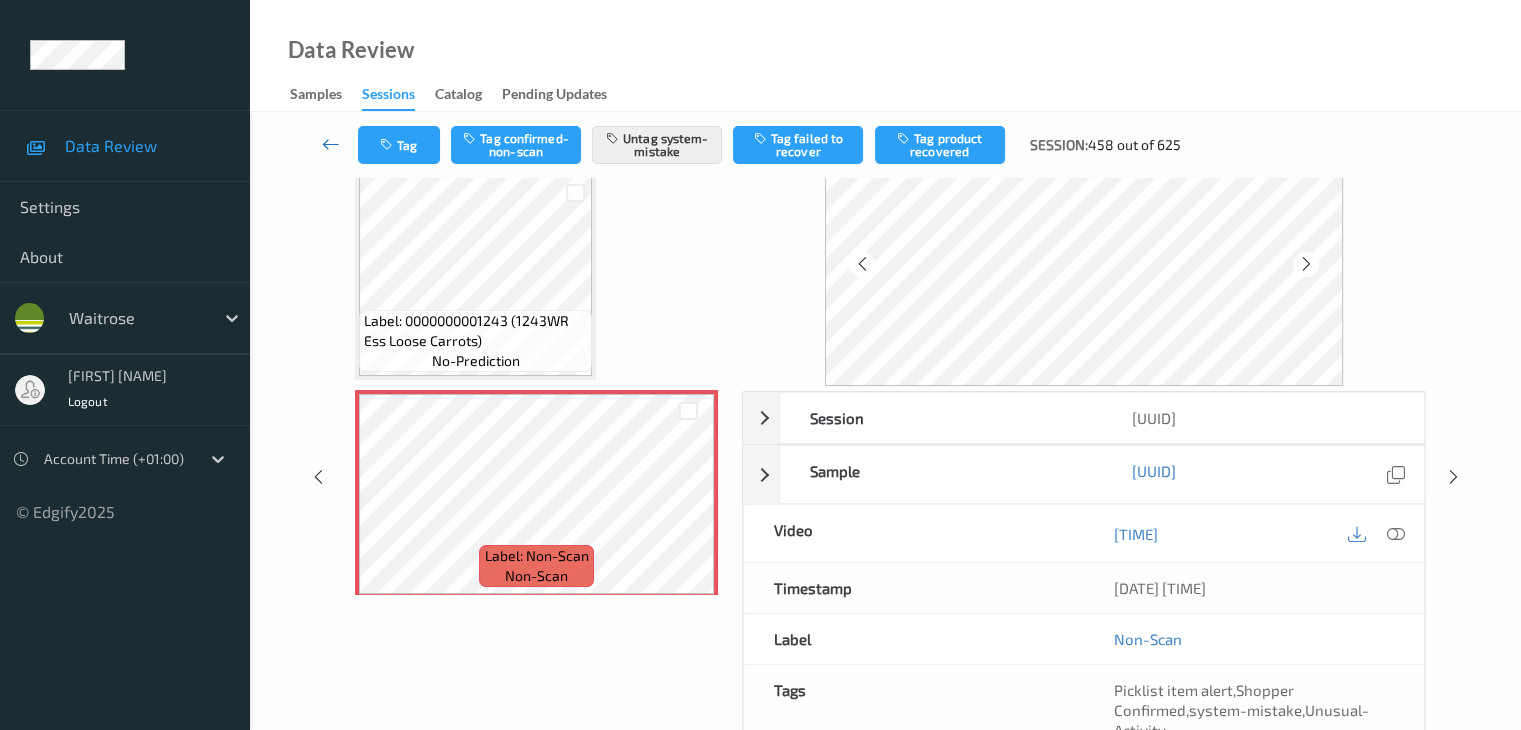click at bounding box center (331, 144) 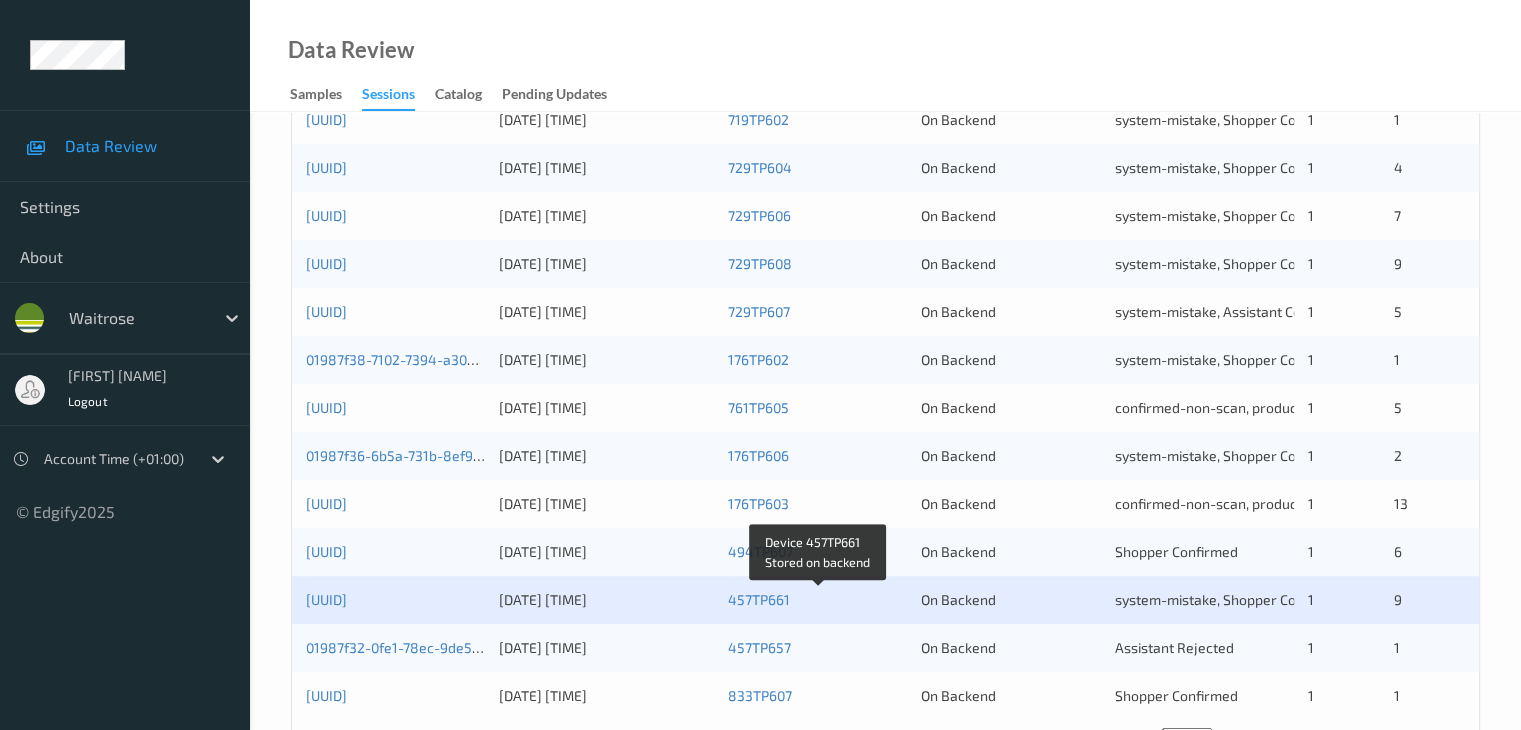 scroll, scrollTop: 932, scrollLeft: 0, axis: vertical 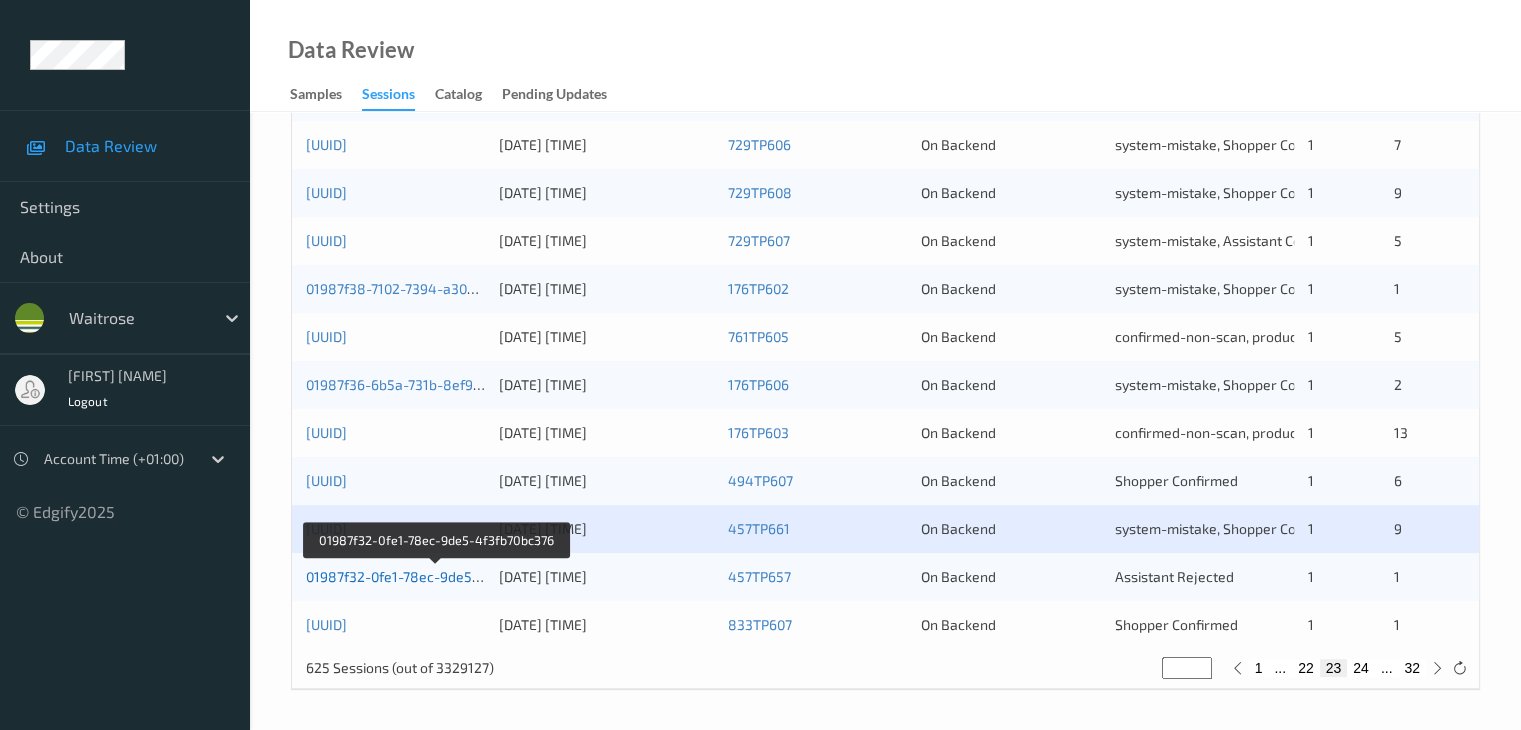 click on "01987f32-0fe1-78ec-9de5-4f3fb70bc376" at bounding box center [436, 576] 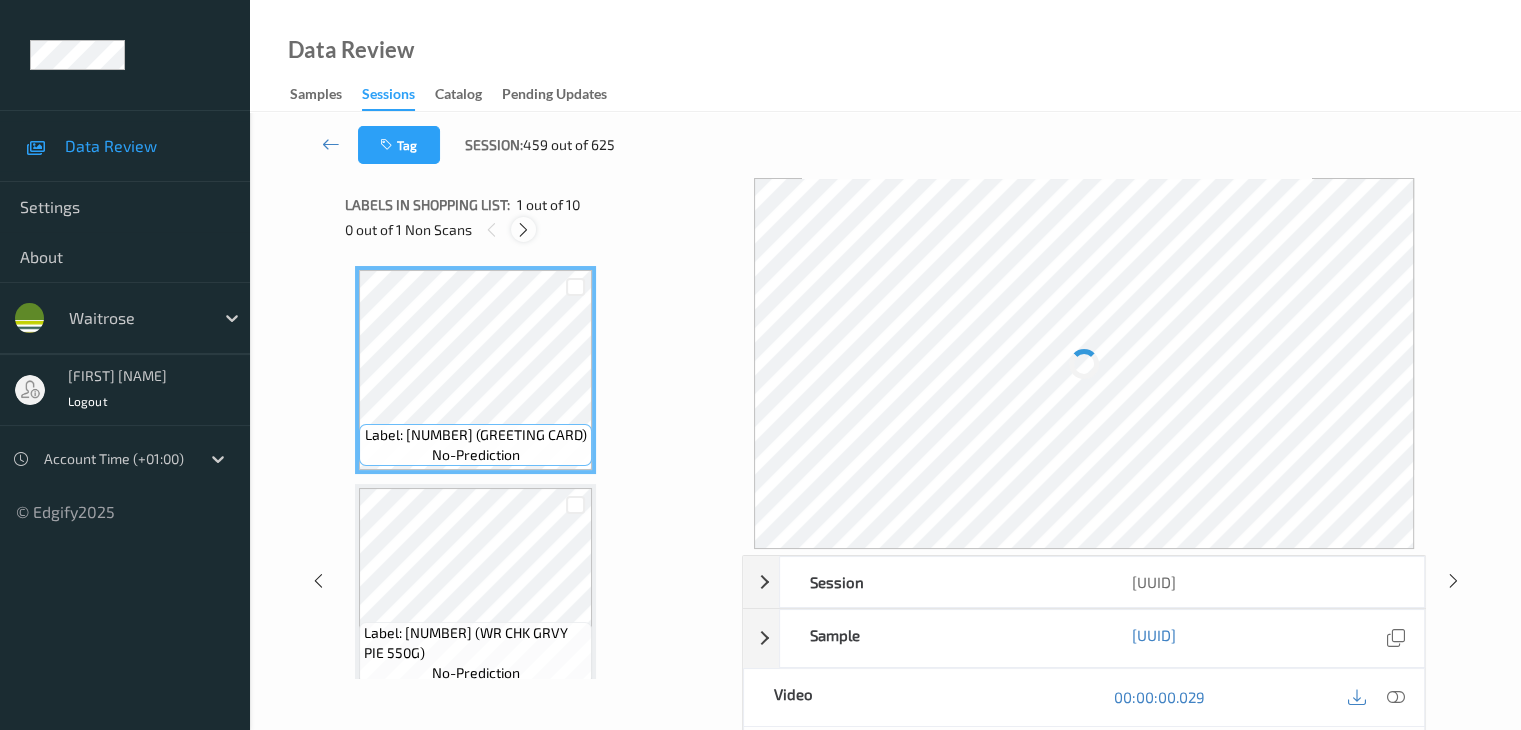 click at bounding box center (523, 230) 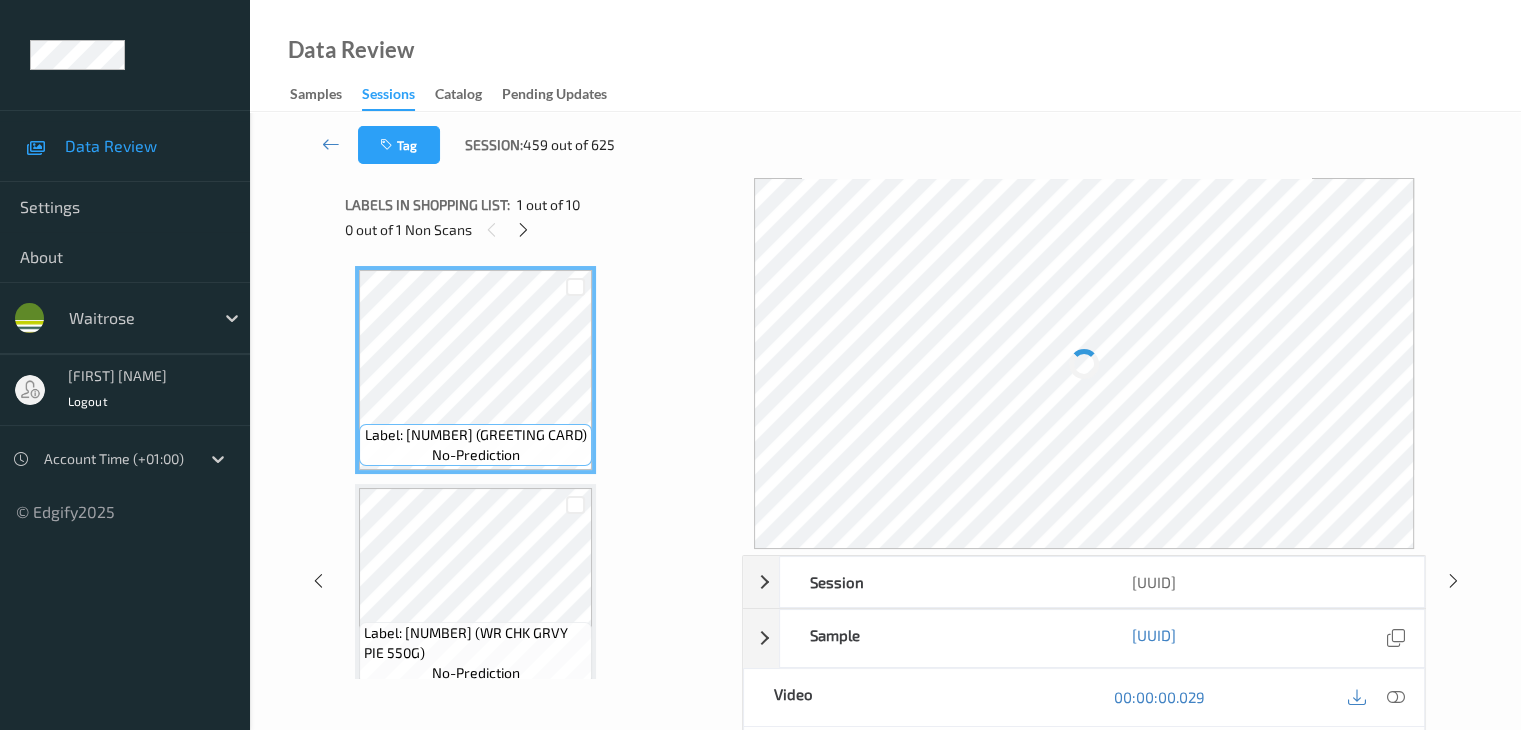 scroll, scrollTop: 1318, scrollLeft: 0, axis: vertical 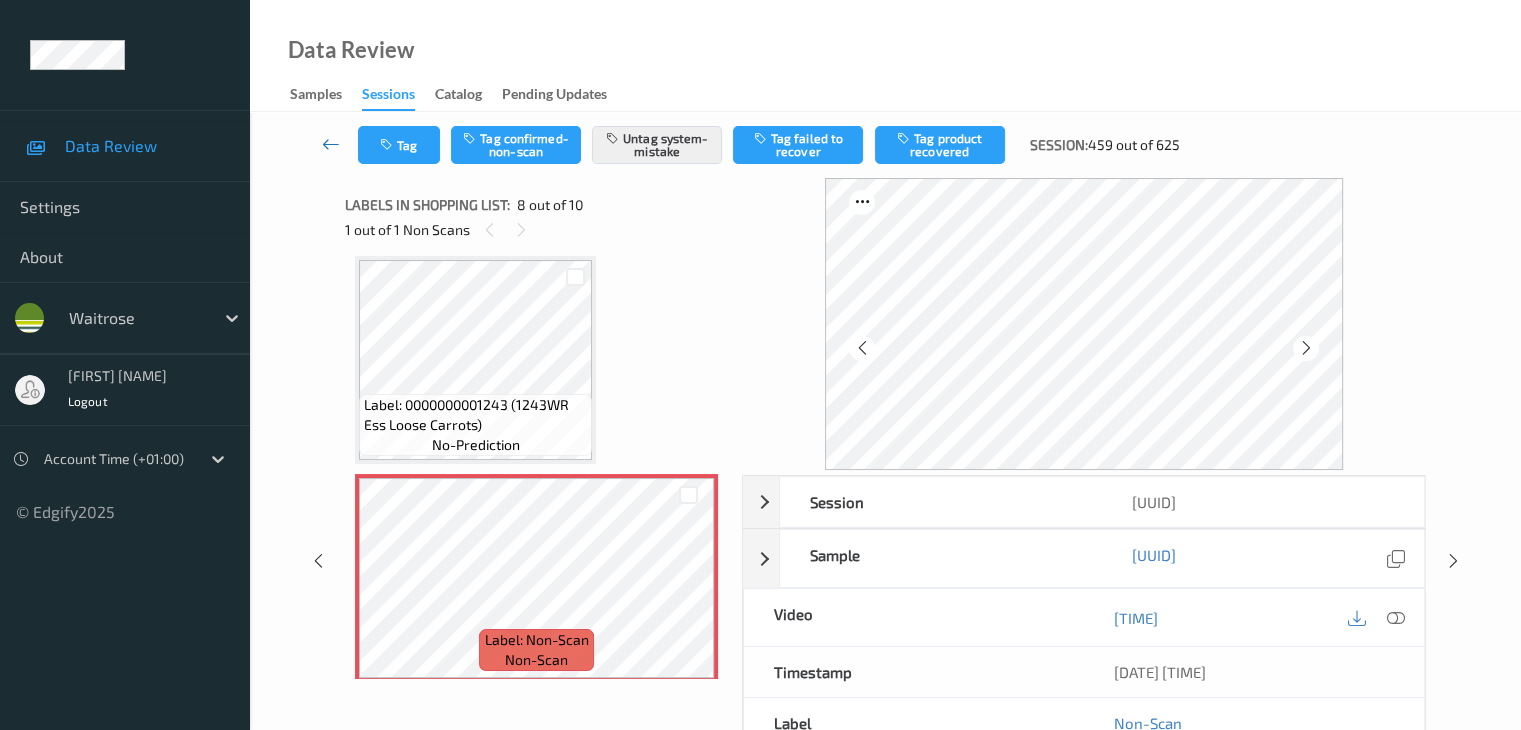 click at bounding box center (331, 144) 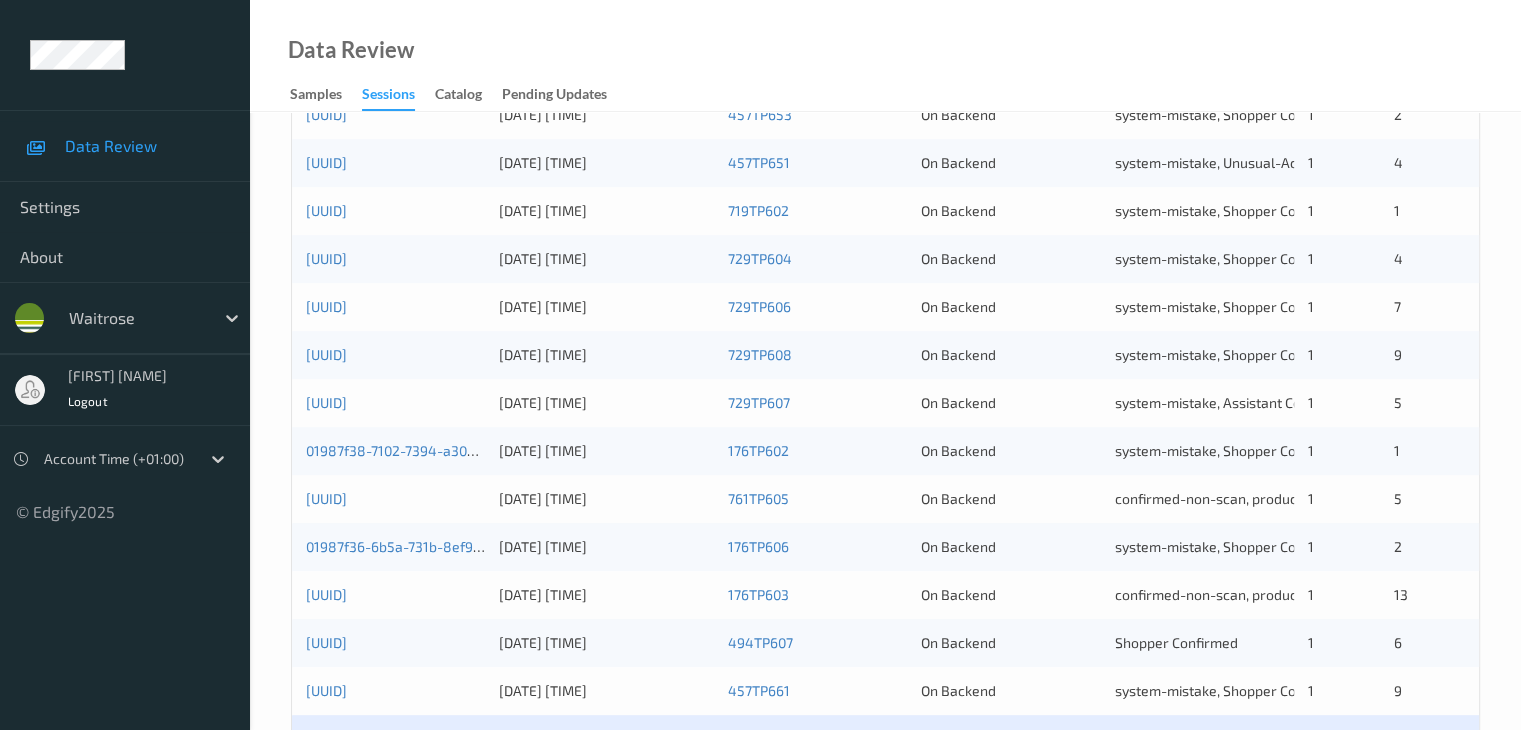 scroll, scrollTop: 900, scrollLeft: 0, axis: vertical 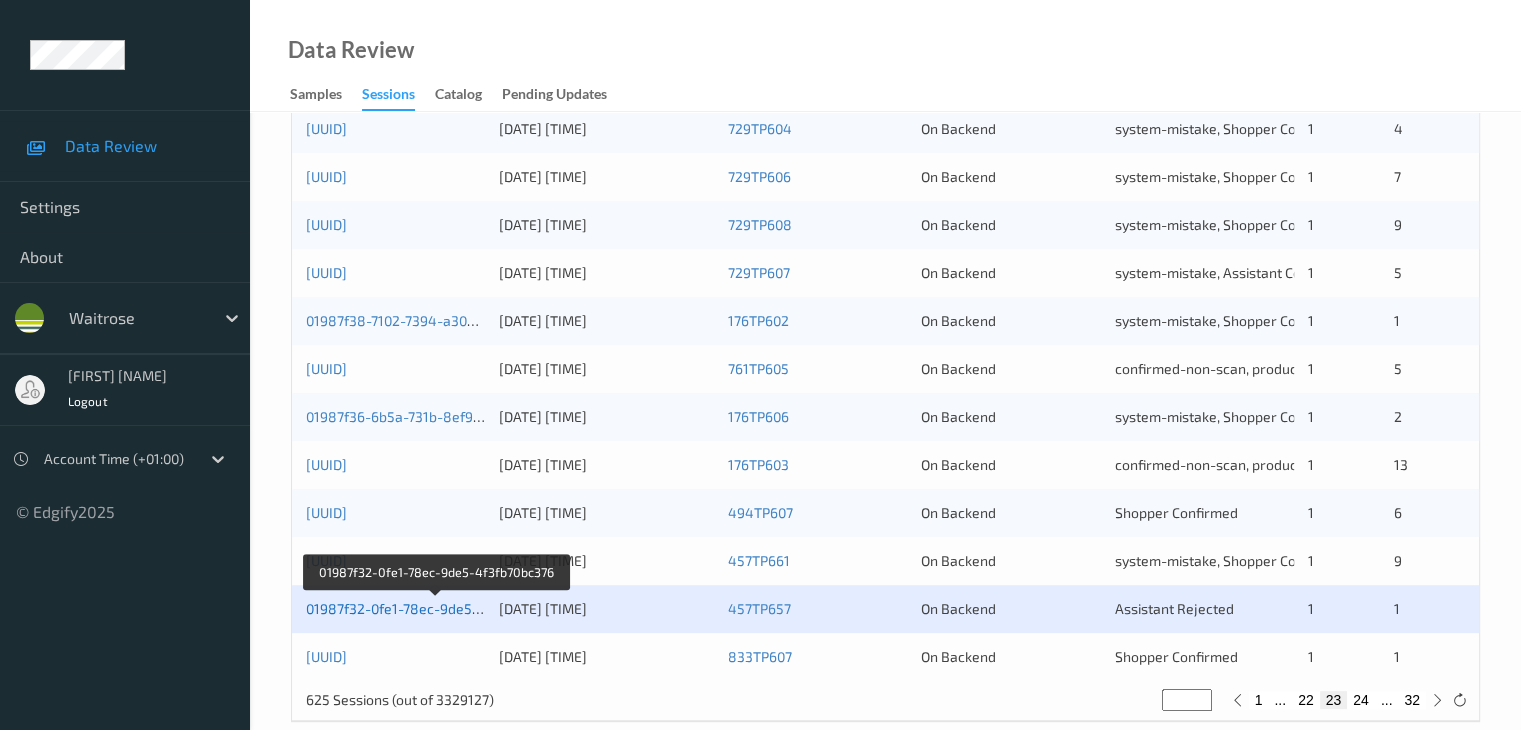 click on "01987f32-0fe1-78ec-9de5-4f3fb70bc376" at bounding box center (436, 608) 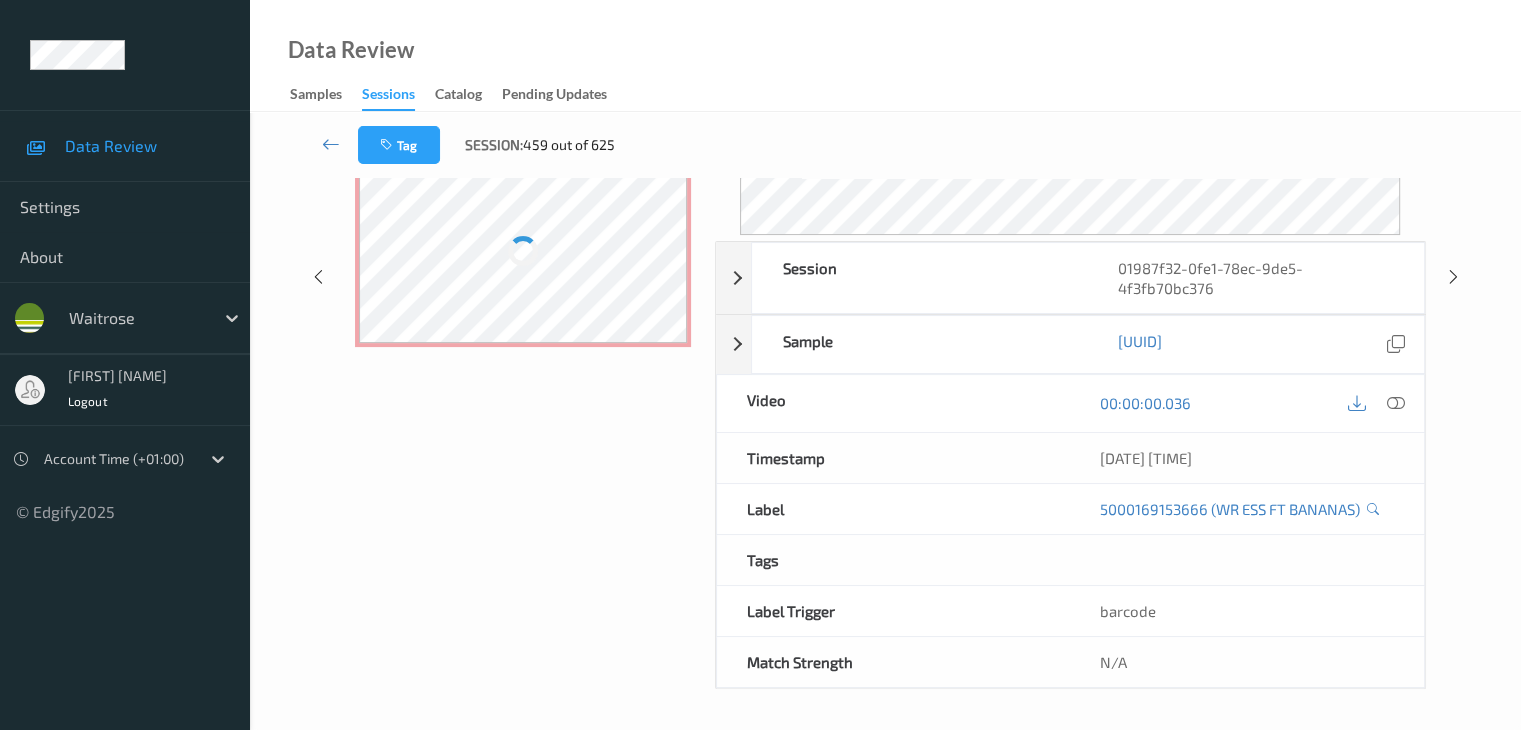 scroll, scrollTop: 0, scrollLeft: 0, axis: both 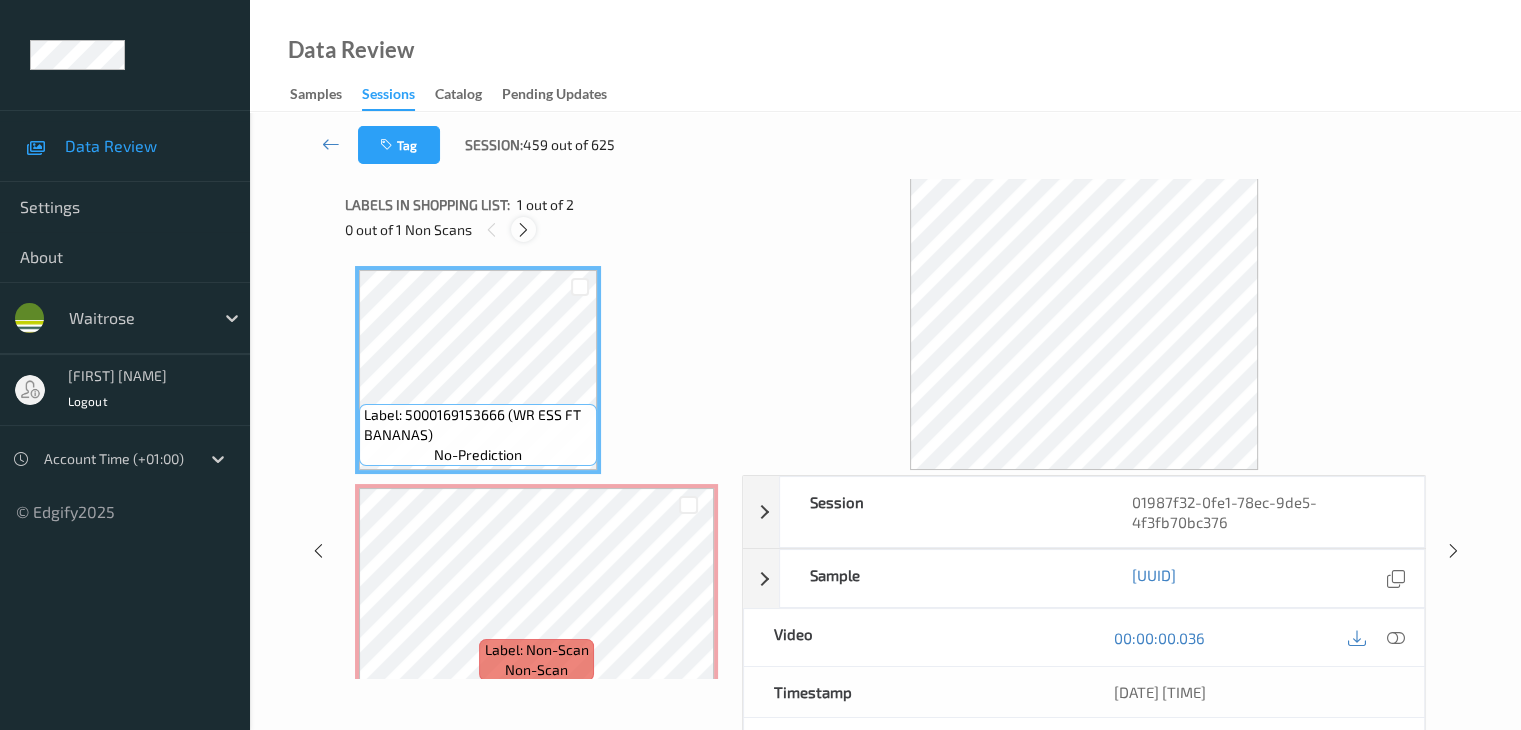 click at bounding box center [523, 230] 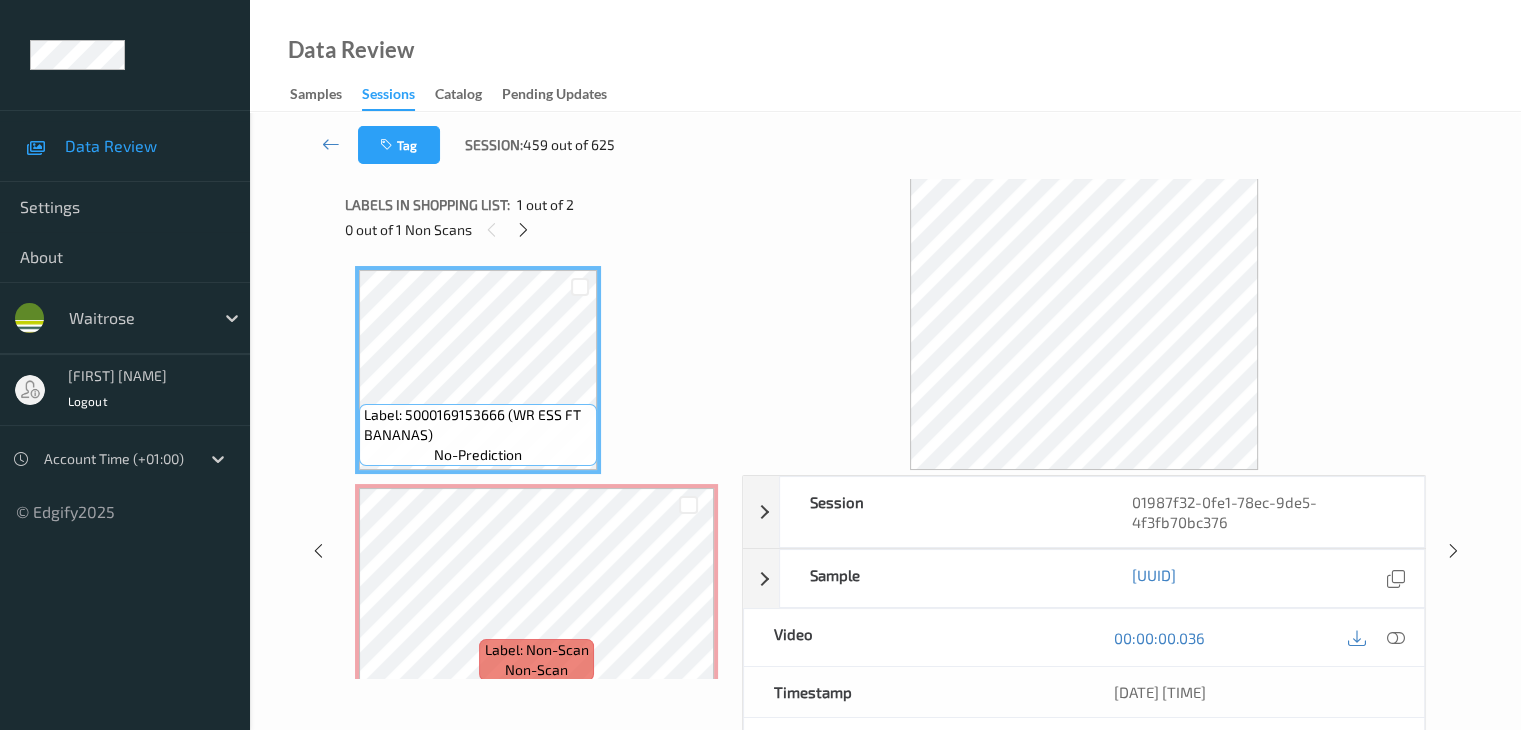 scroll, scrollTop: 10, scrollLeft: 0, axis: vertical 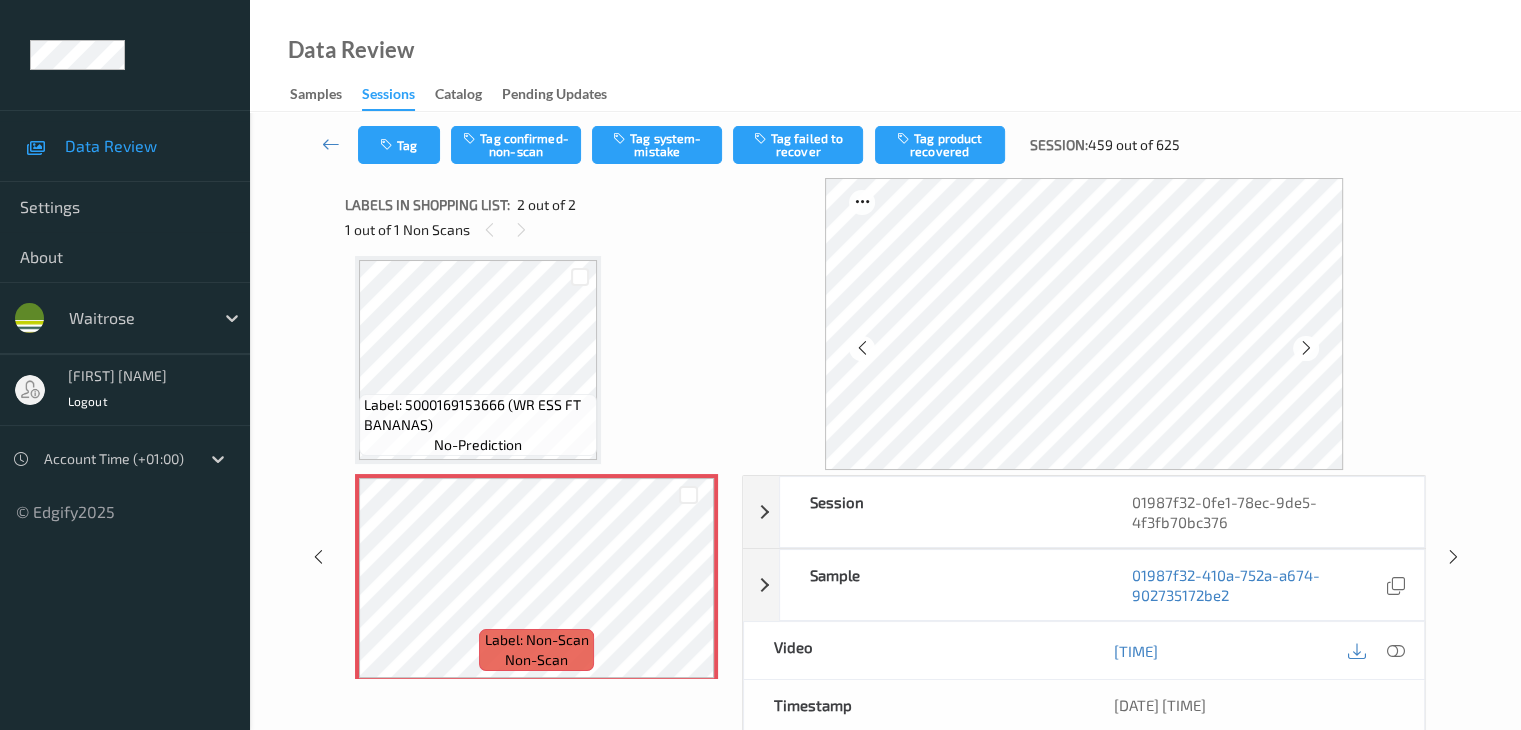 click on "Label: 5000169153666 (WR ESS FT BANANAS)" at bounding box center [478, 415] 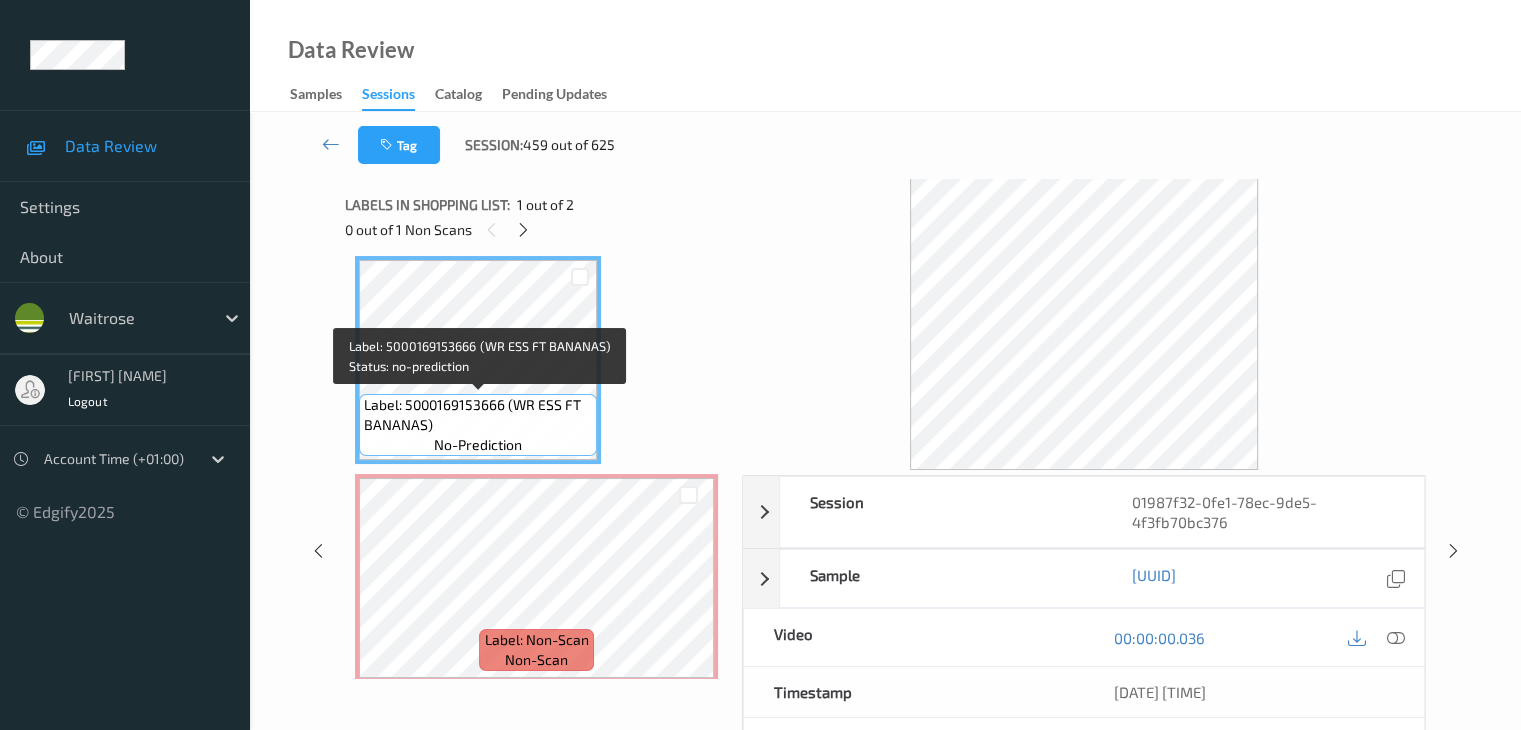 click on "Label: 5000169153666 (WR ESS FT BANANAS)" at bounding box center (478, 415) 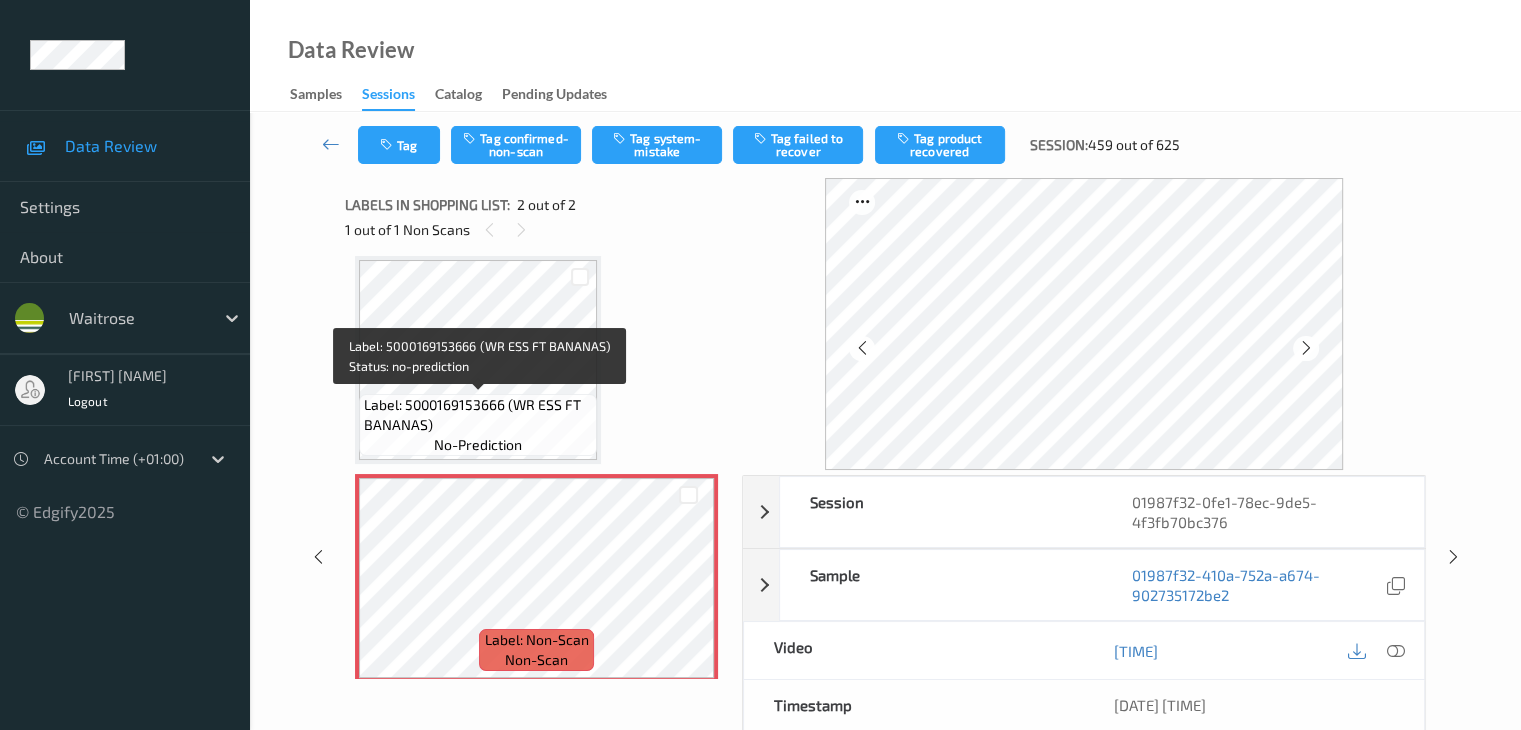 click on "Label: 5000169153666 (WR ESS FT BANANAS)" at bounding box center (478, 415) 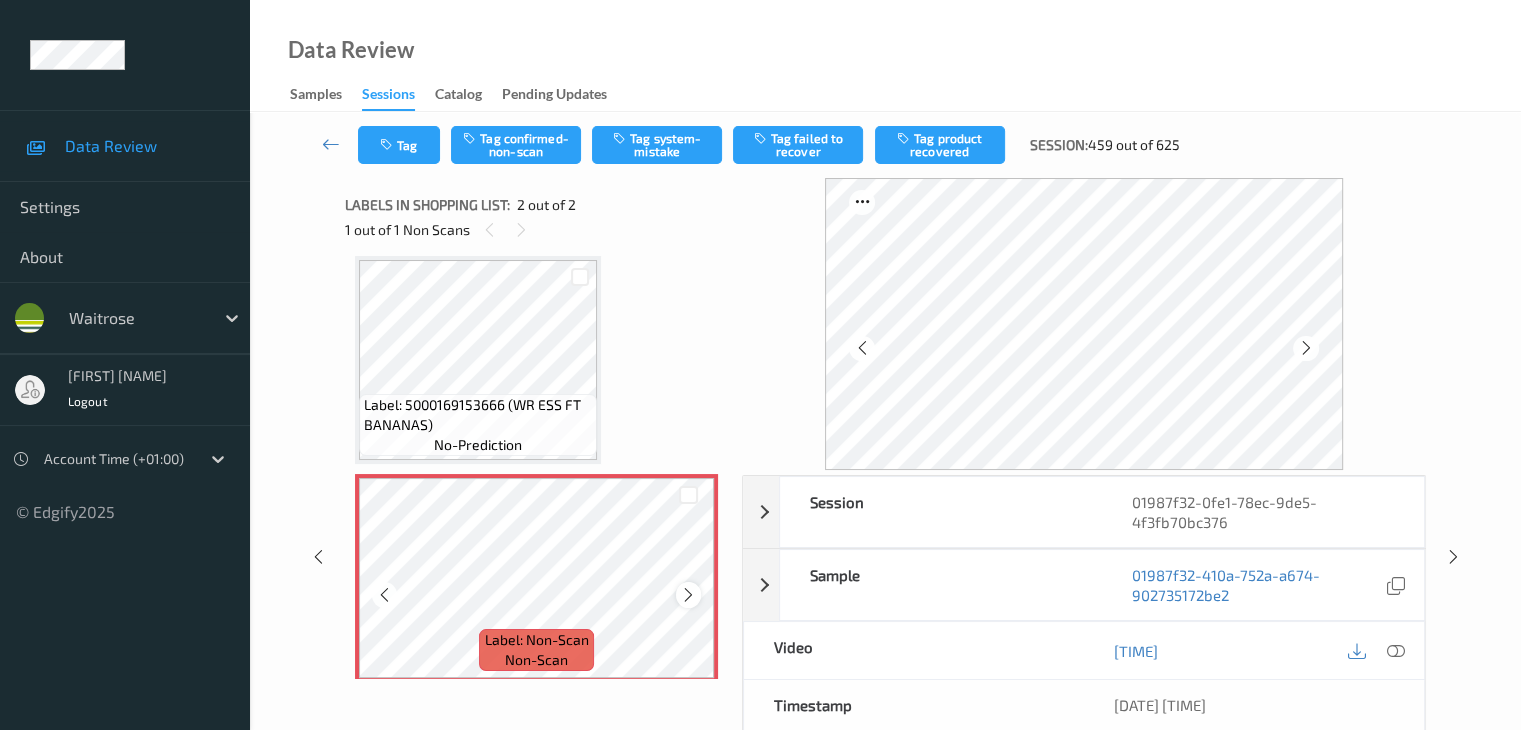 click at bounding box center (688, 595) 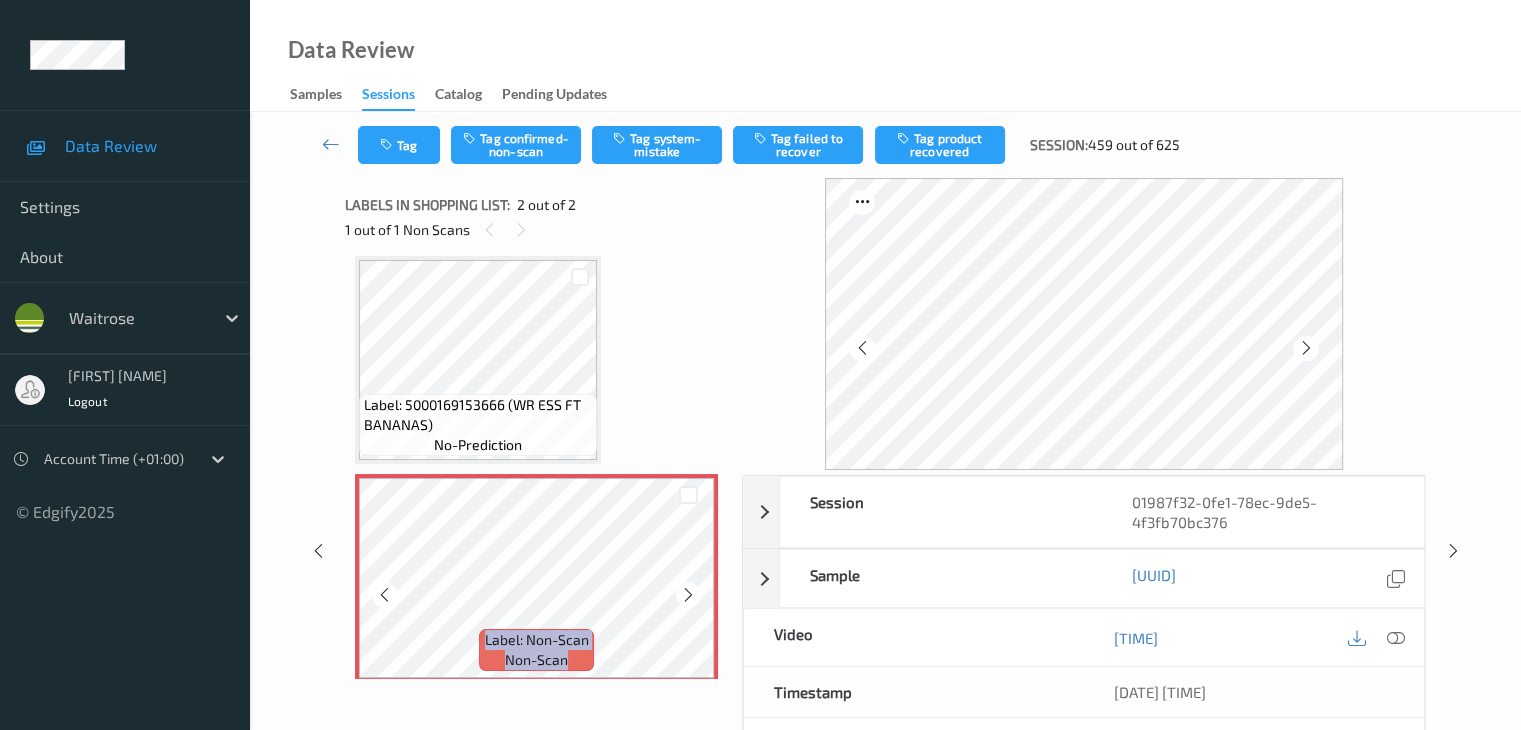 click at bounding box center (688, 595) 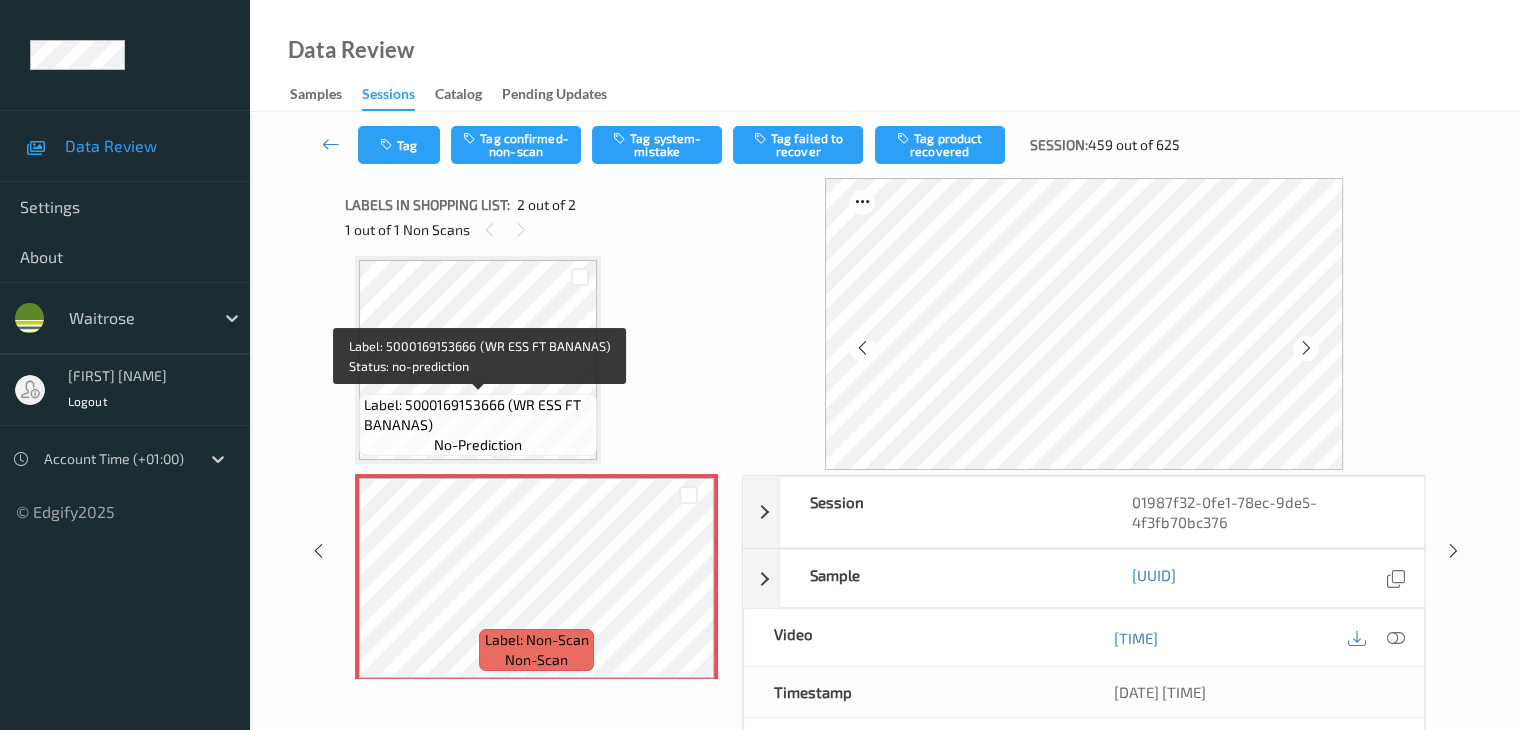 click on "Label: 5000169153666 (WR ESS FT BANANAS)" at bounding box center (478, 415) 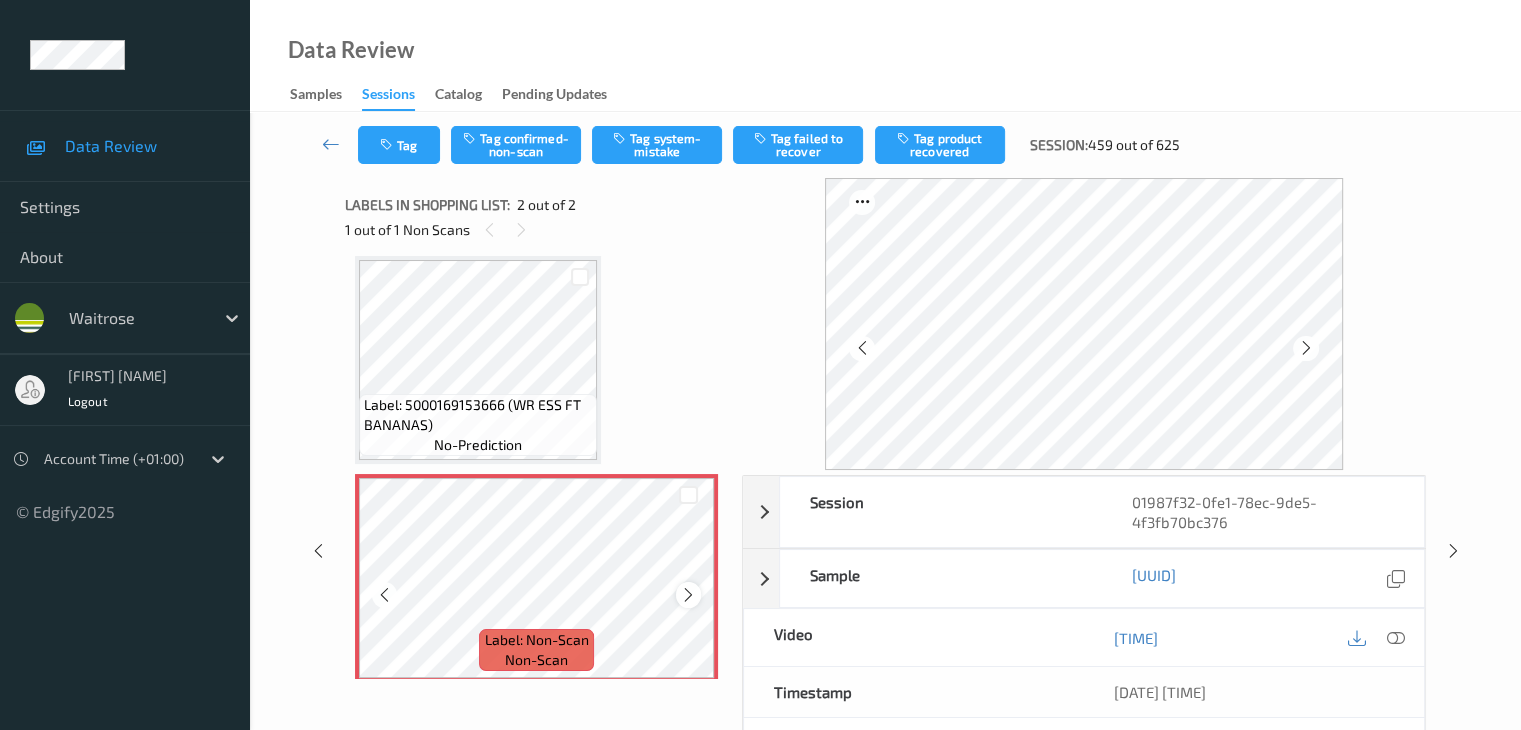 click at bounding box center (688, 595) 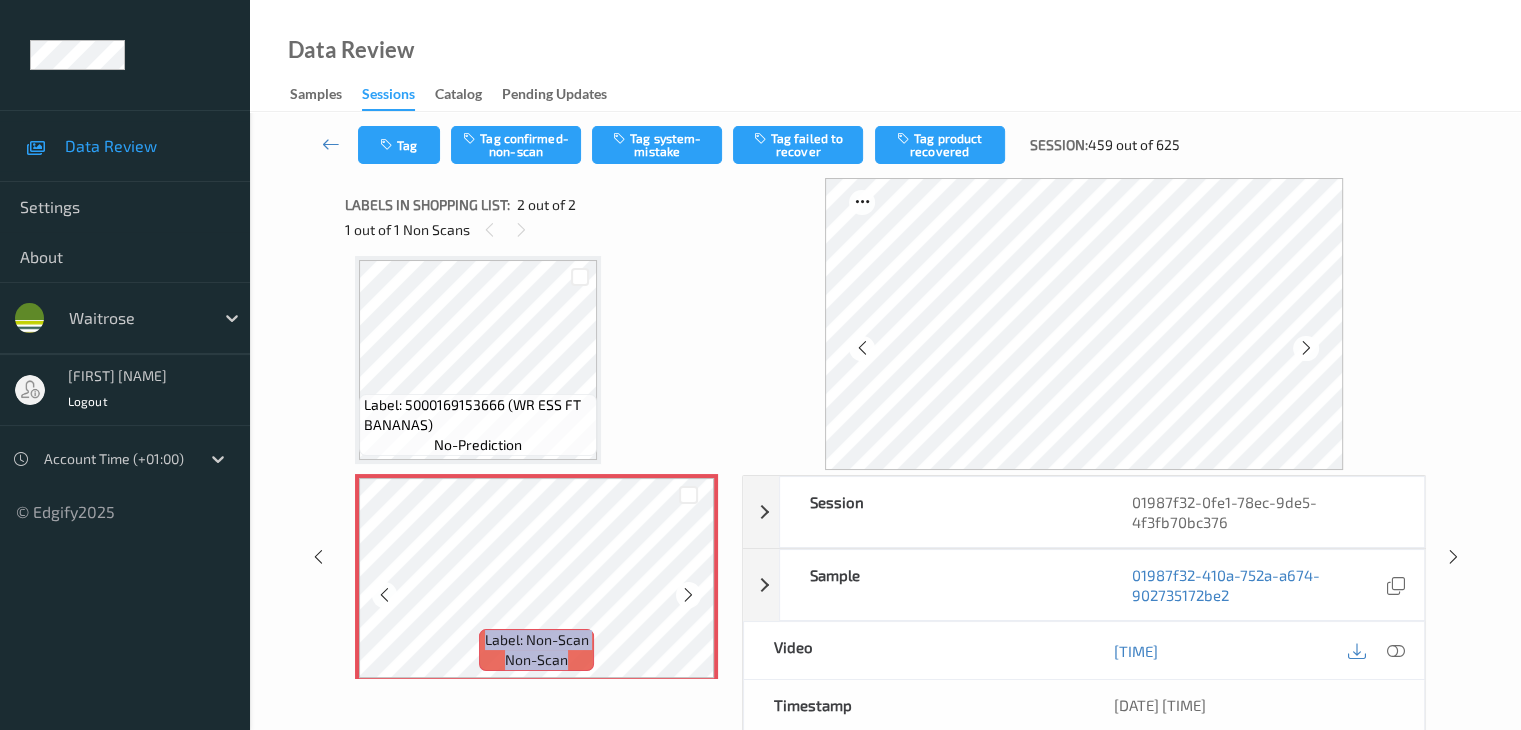 click at bounding box center [688, 595] 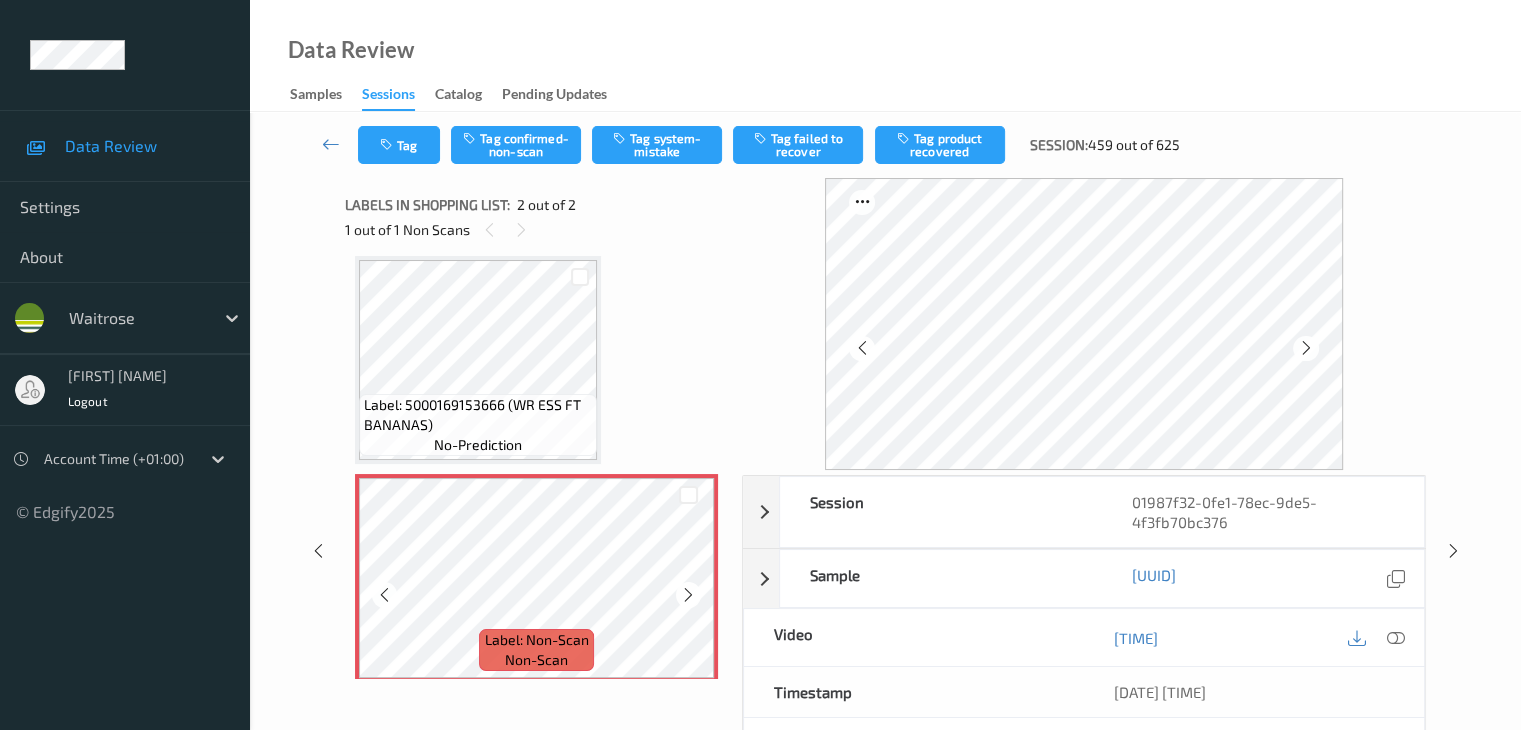 click at bounding box center (688, 595) 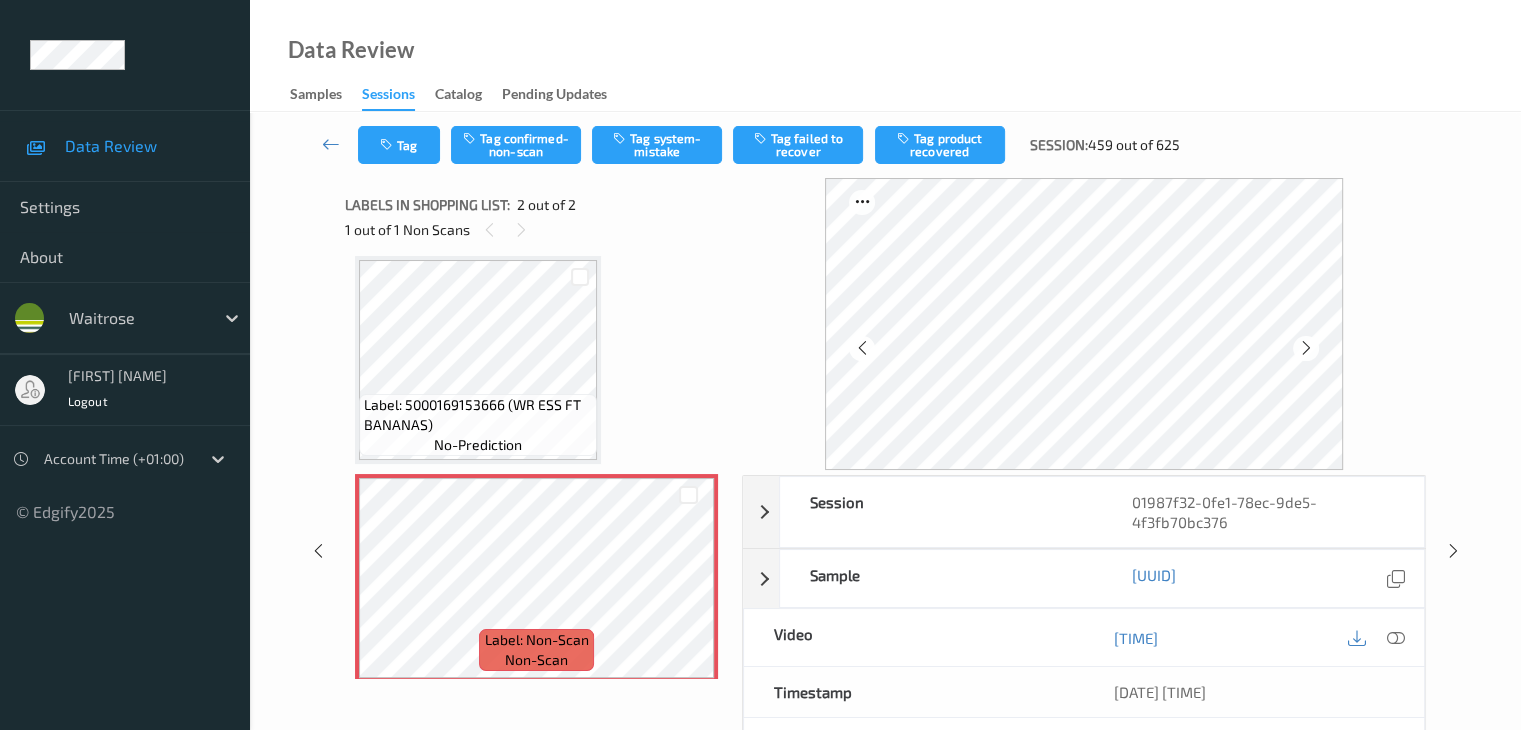 click on "Label: 5000169153666 (WR ESS FT BANANAS)" at bounding box center (478, 415) 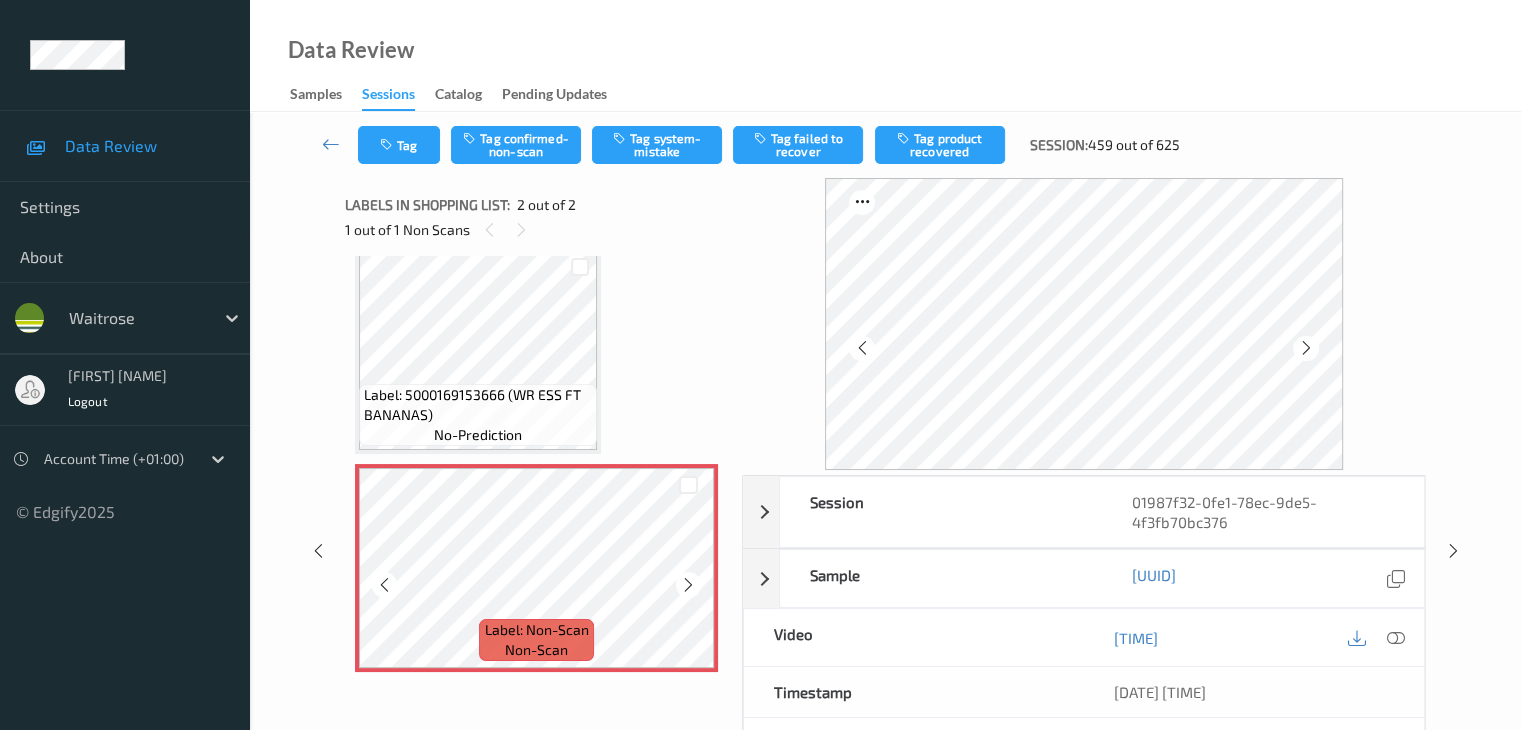 scroll, scrollTop: 23, scrollLeft: 0, axis: vertical 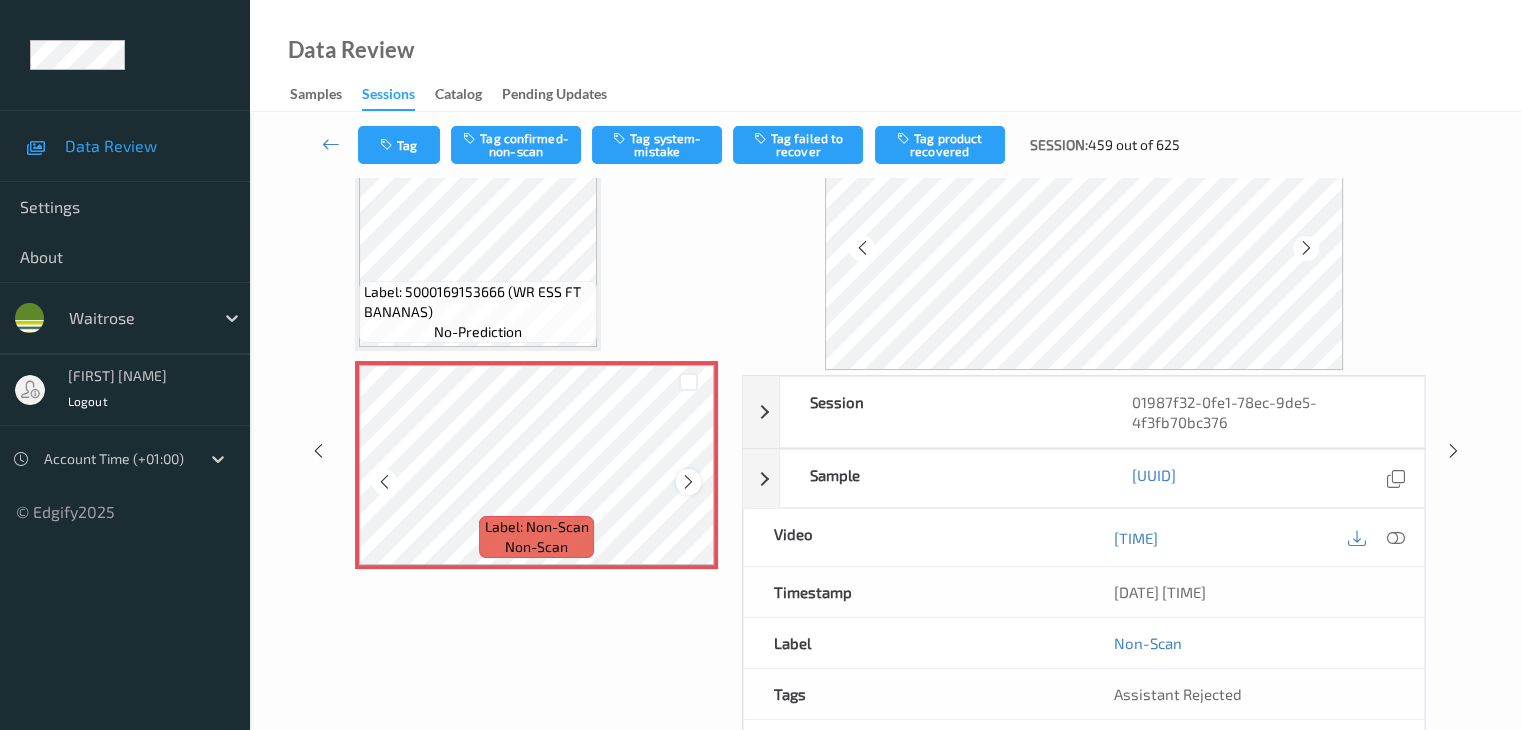 click at bounding box center [688, 482] 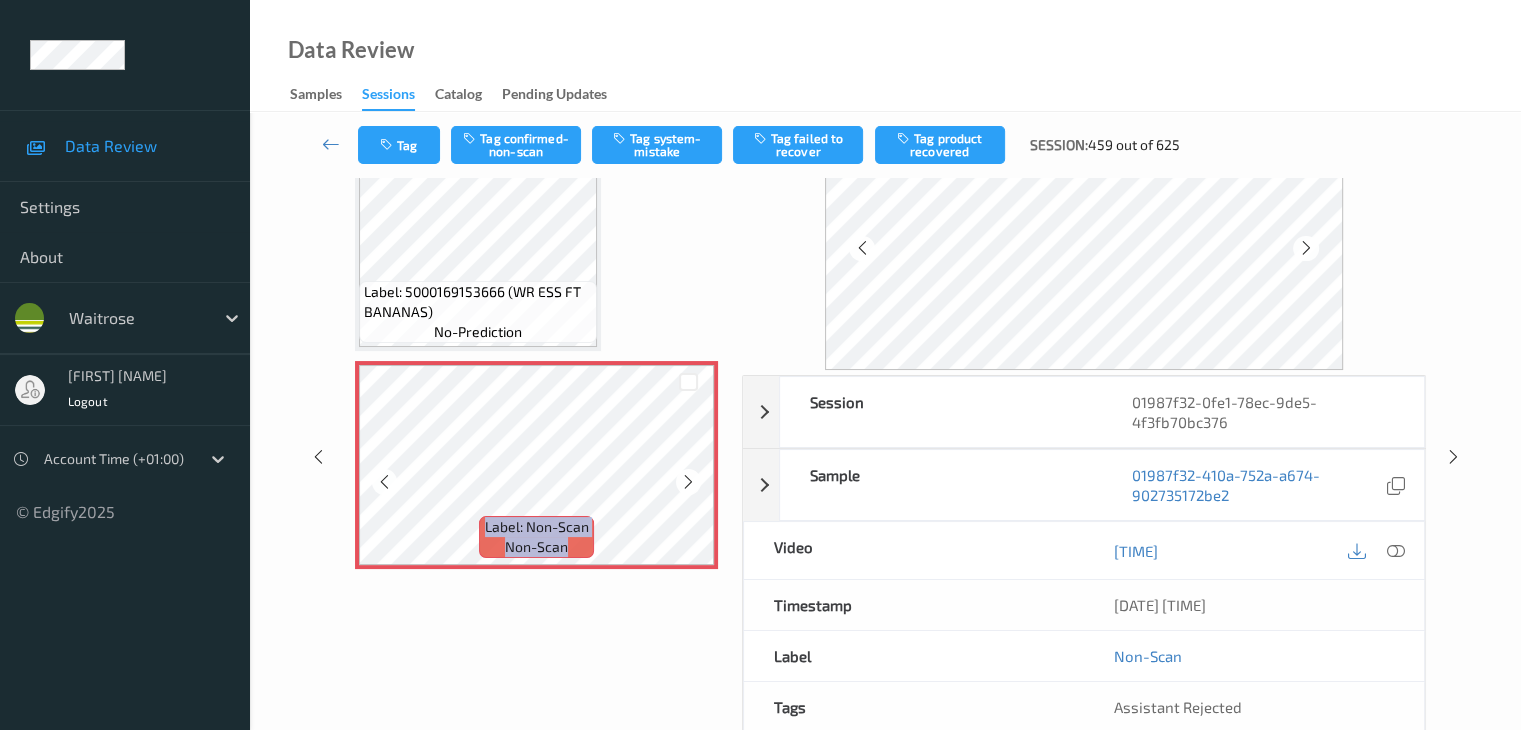 click at bounding box center [688, 482] 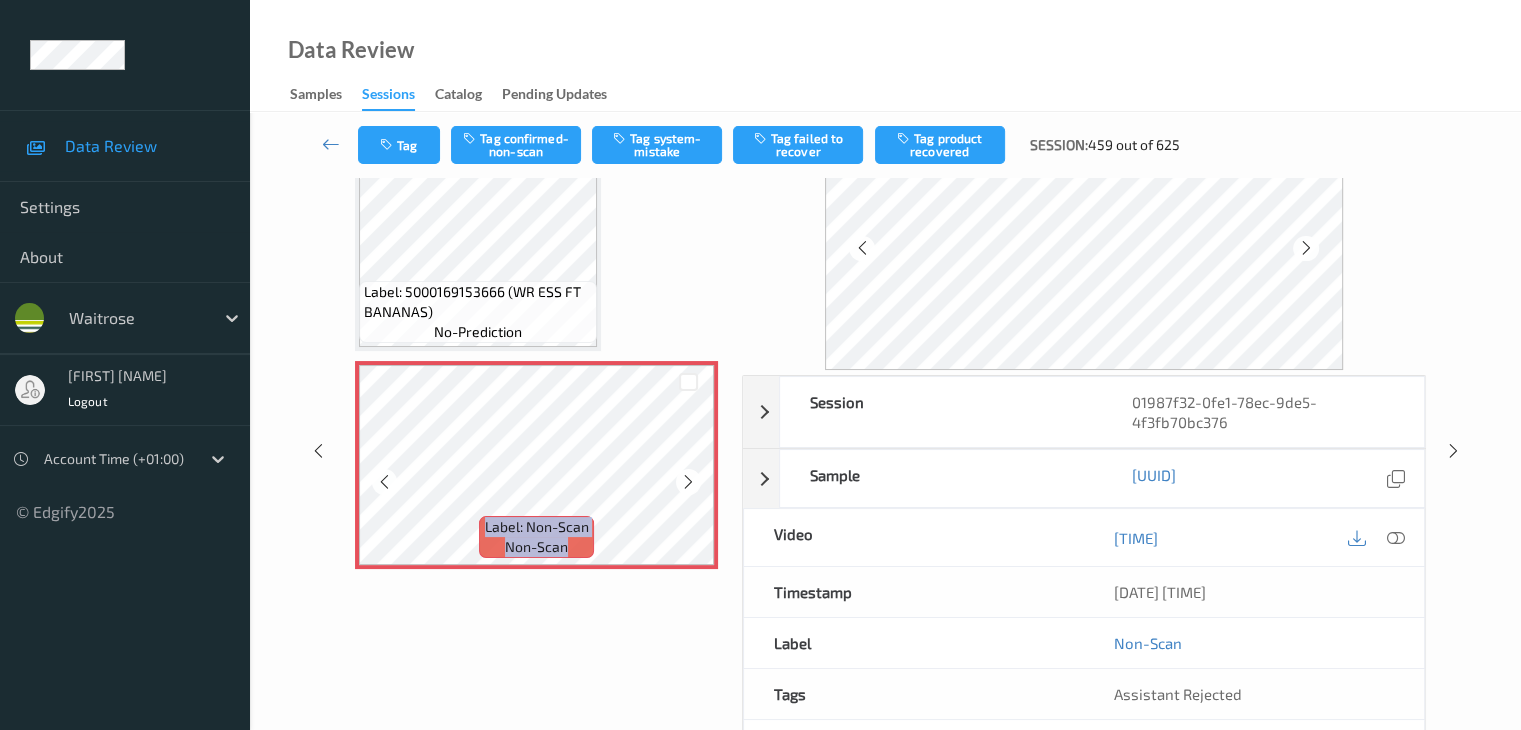 click at bounding box center (688, 482) 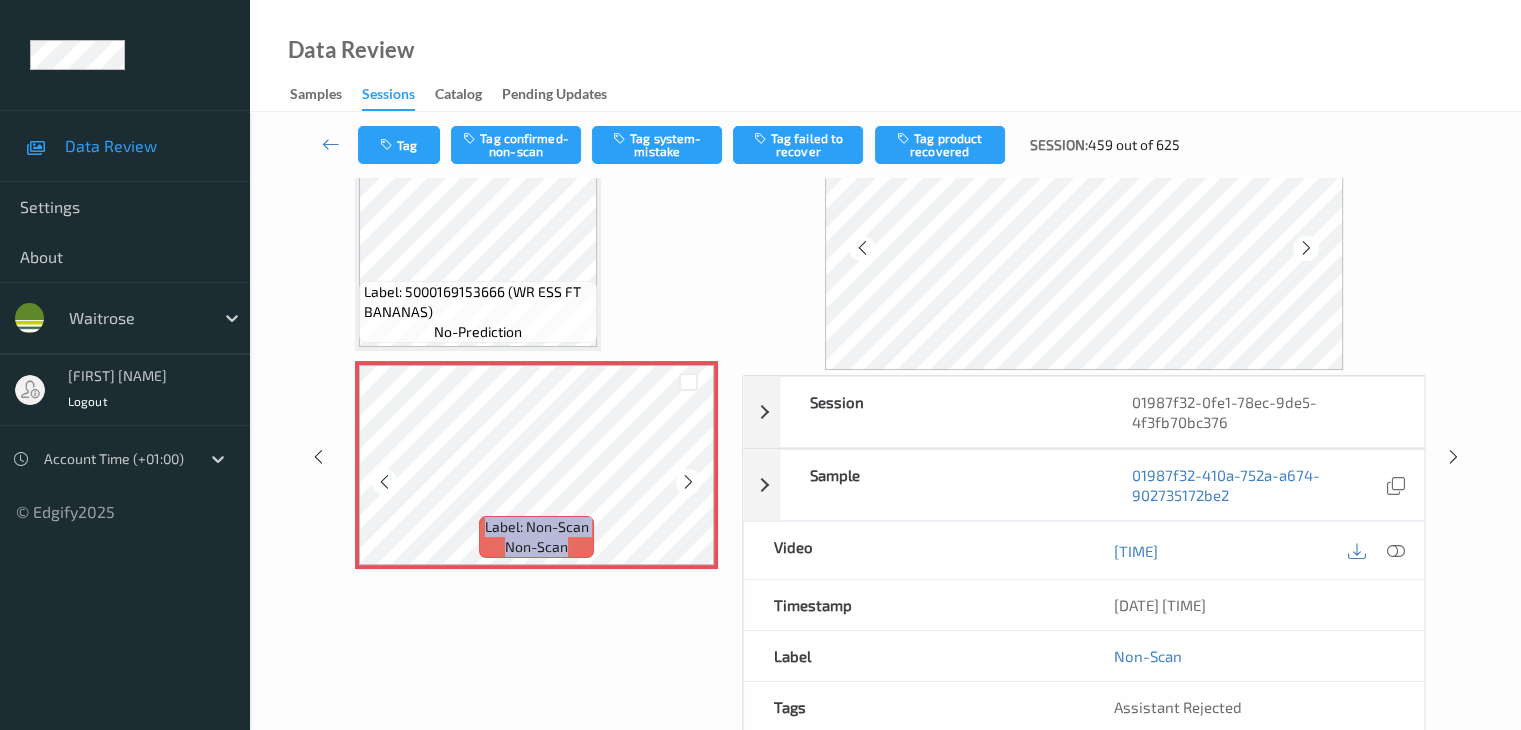 click at bounding box center [688, 482] 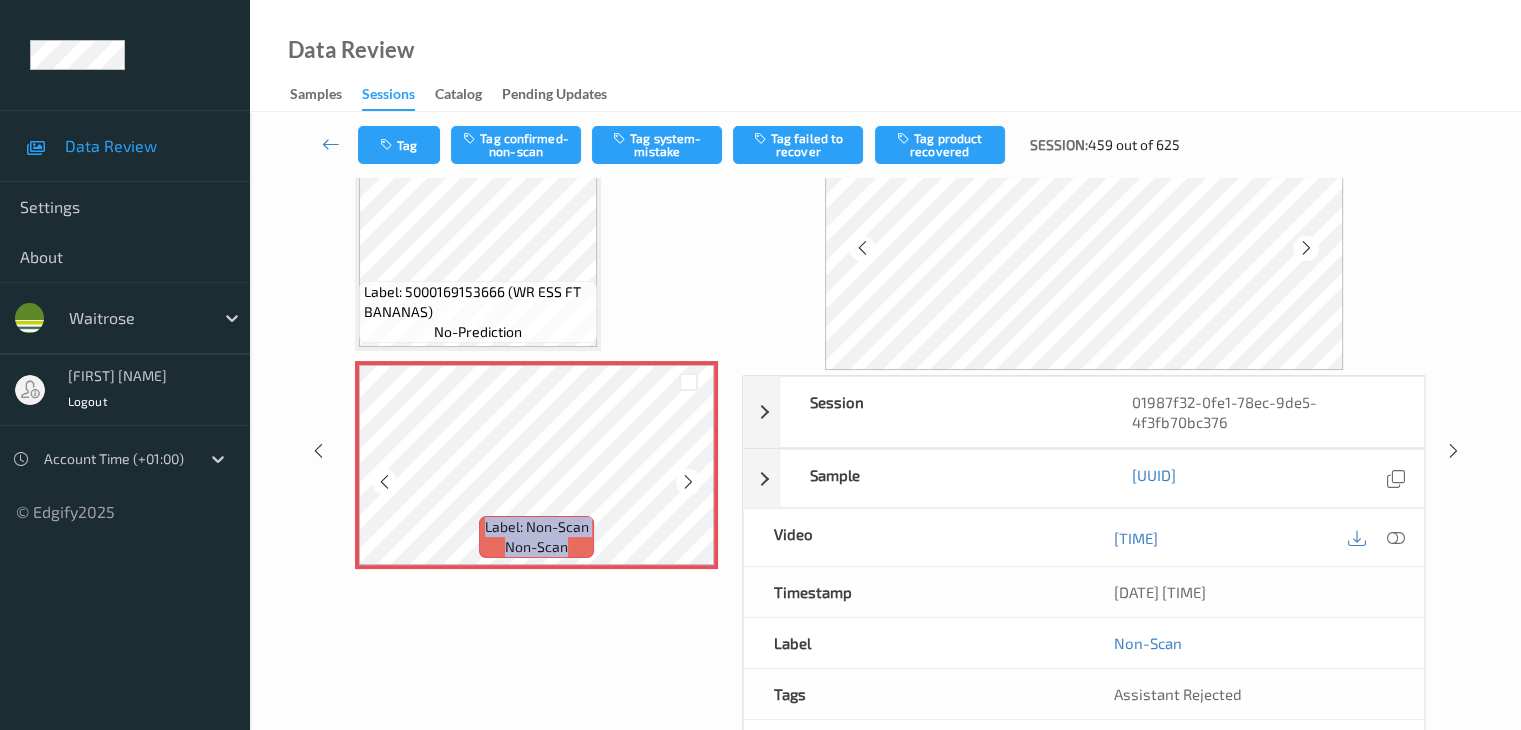 click at bounding box center [688, 482] 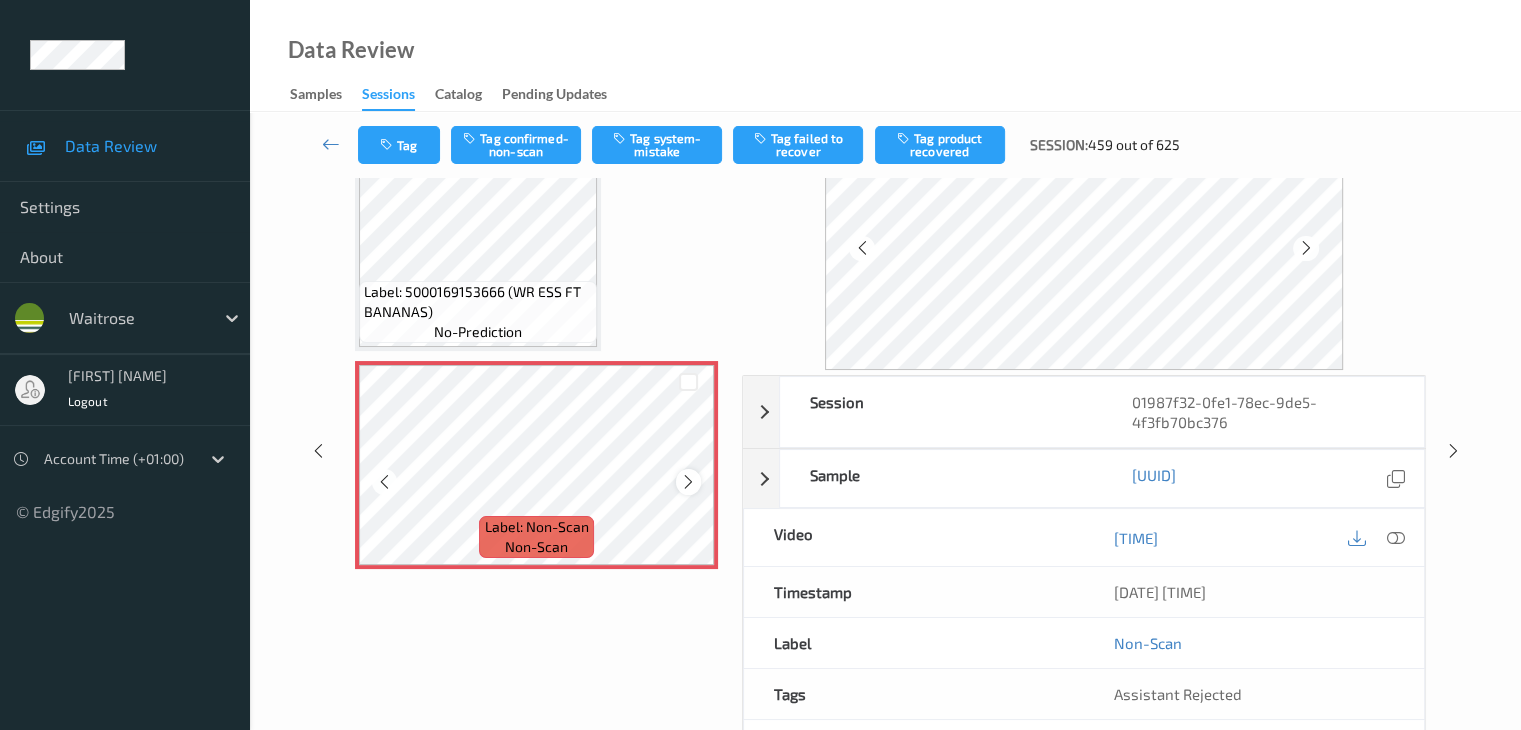 scroll, scrollTop: 0, scrollLeft: 0, axis: both 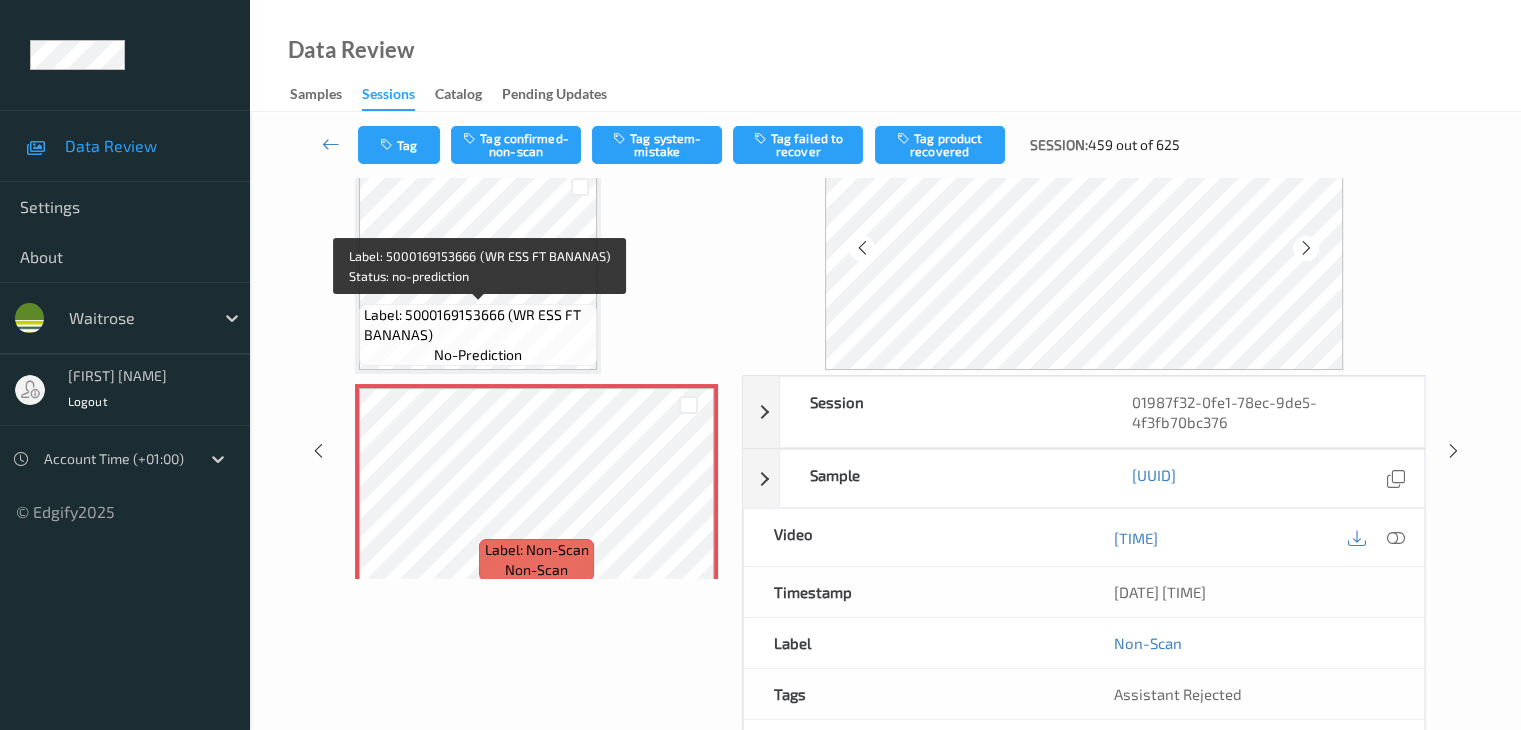 click on "Label: 5000169153666 (WR ESS FT BANANAS)" at bounding box center [478, 325] 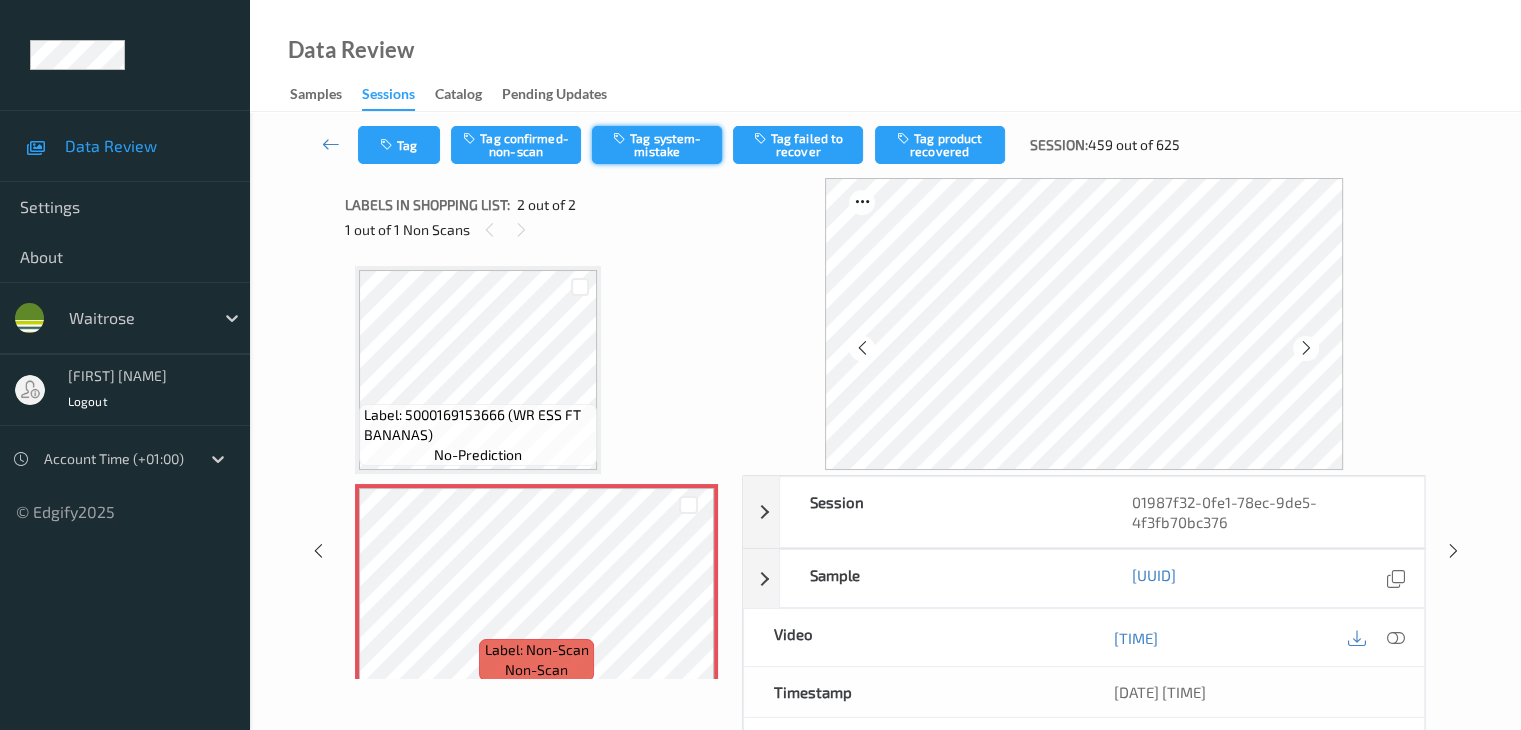 click on "Tag   system-mistake" at bounding box center (657, 145) 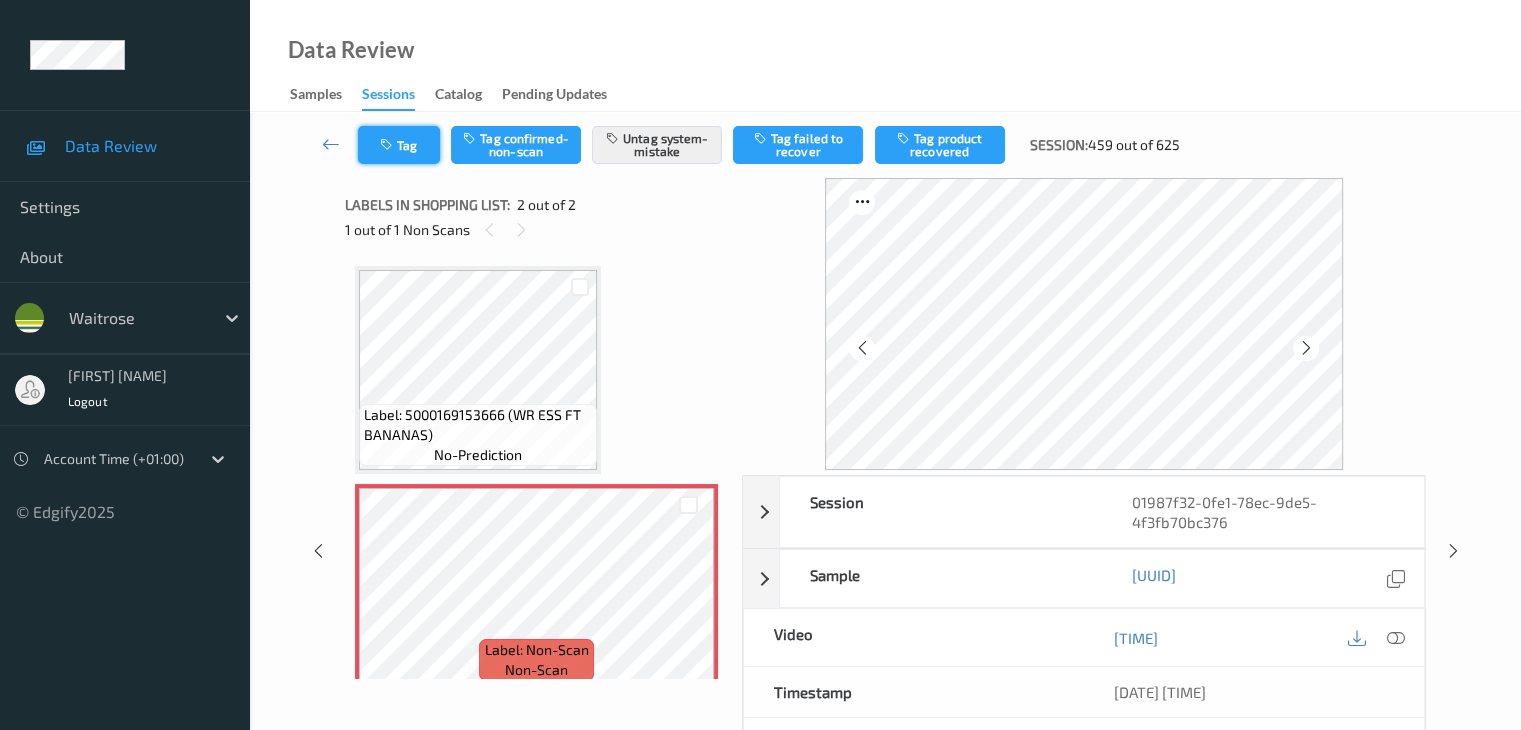 click on "Tag" at bounding box center [399, 145] 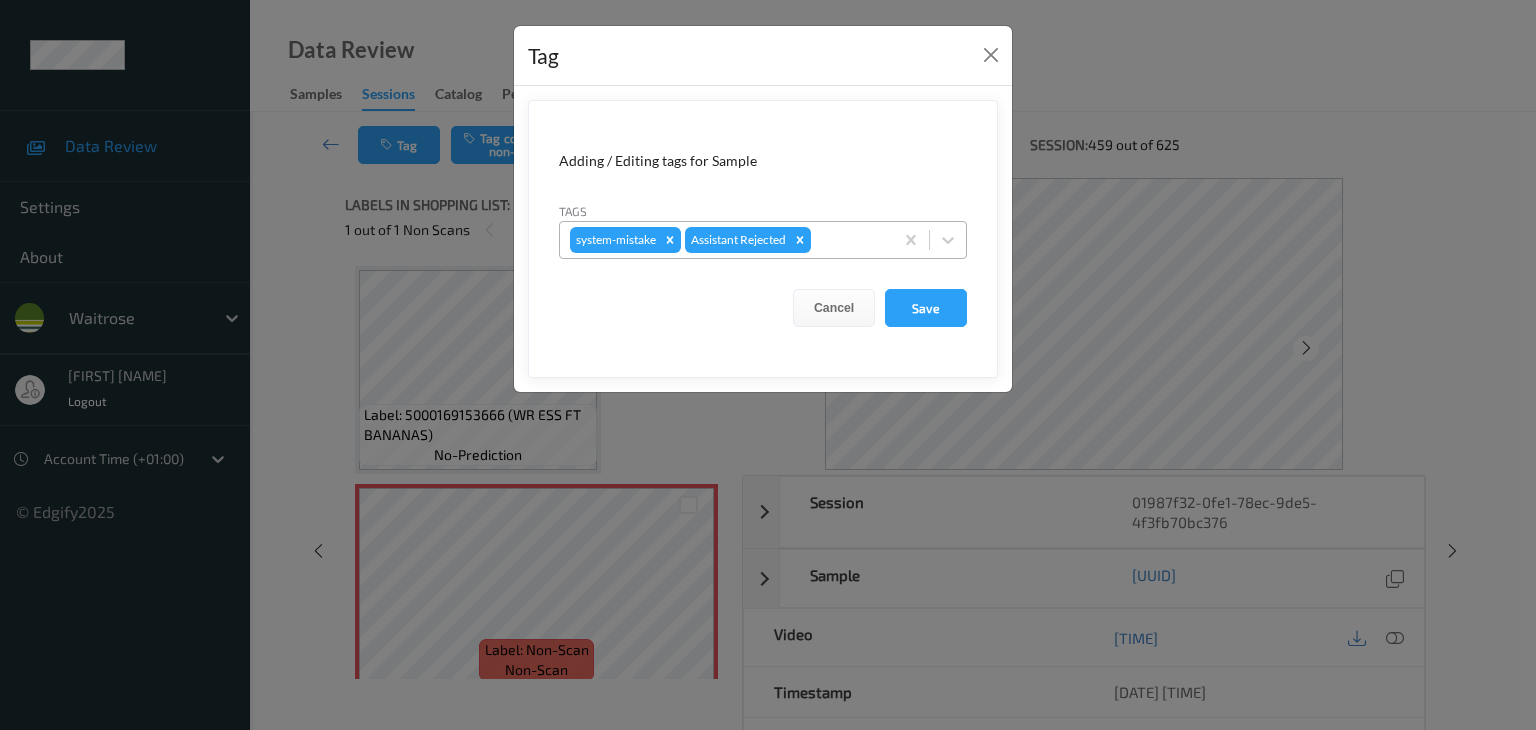 click at bounding box center (849, 240) 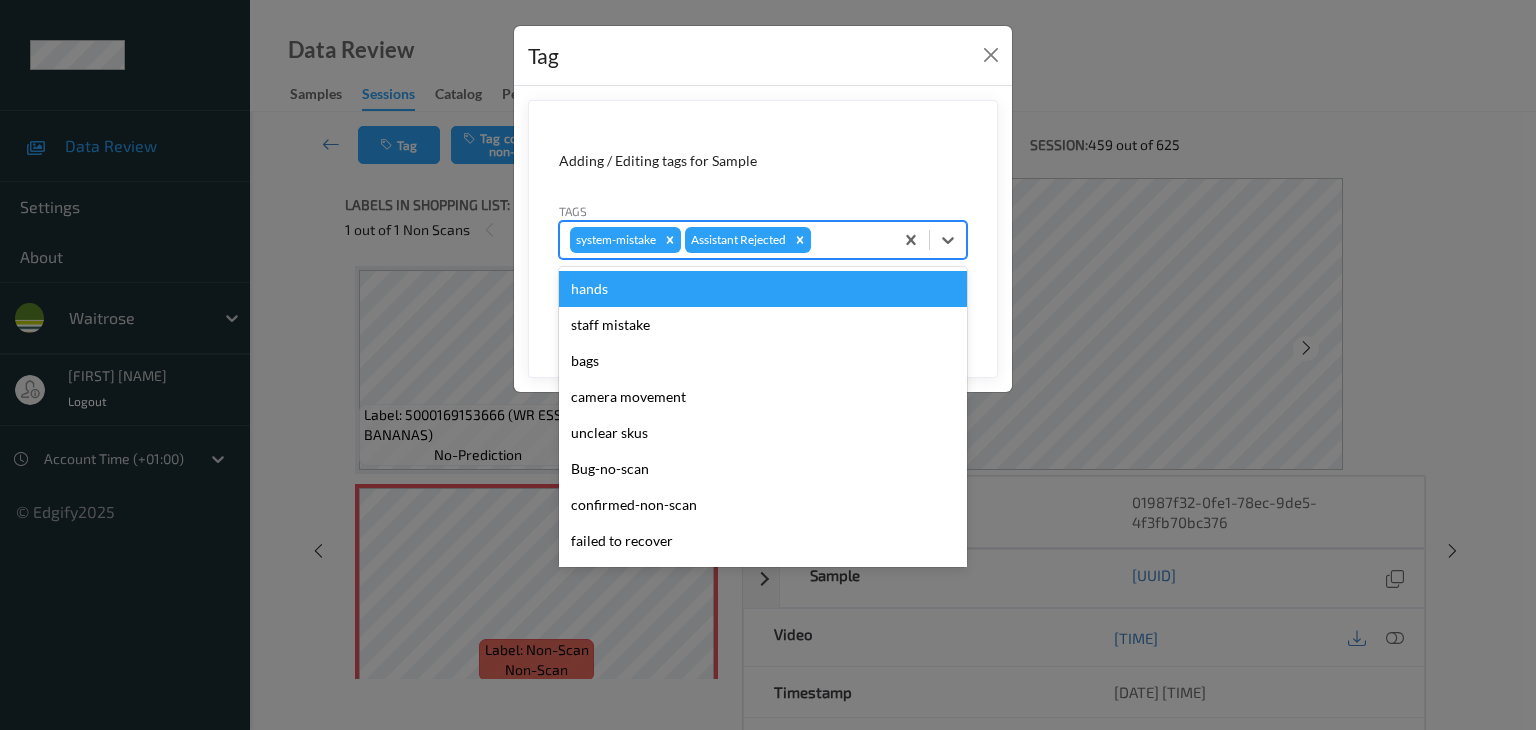 type on "u" 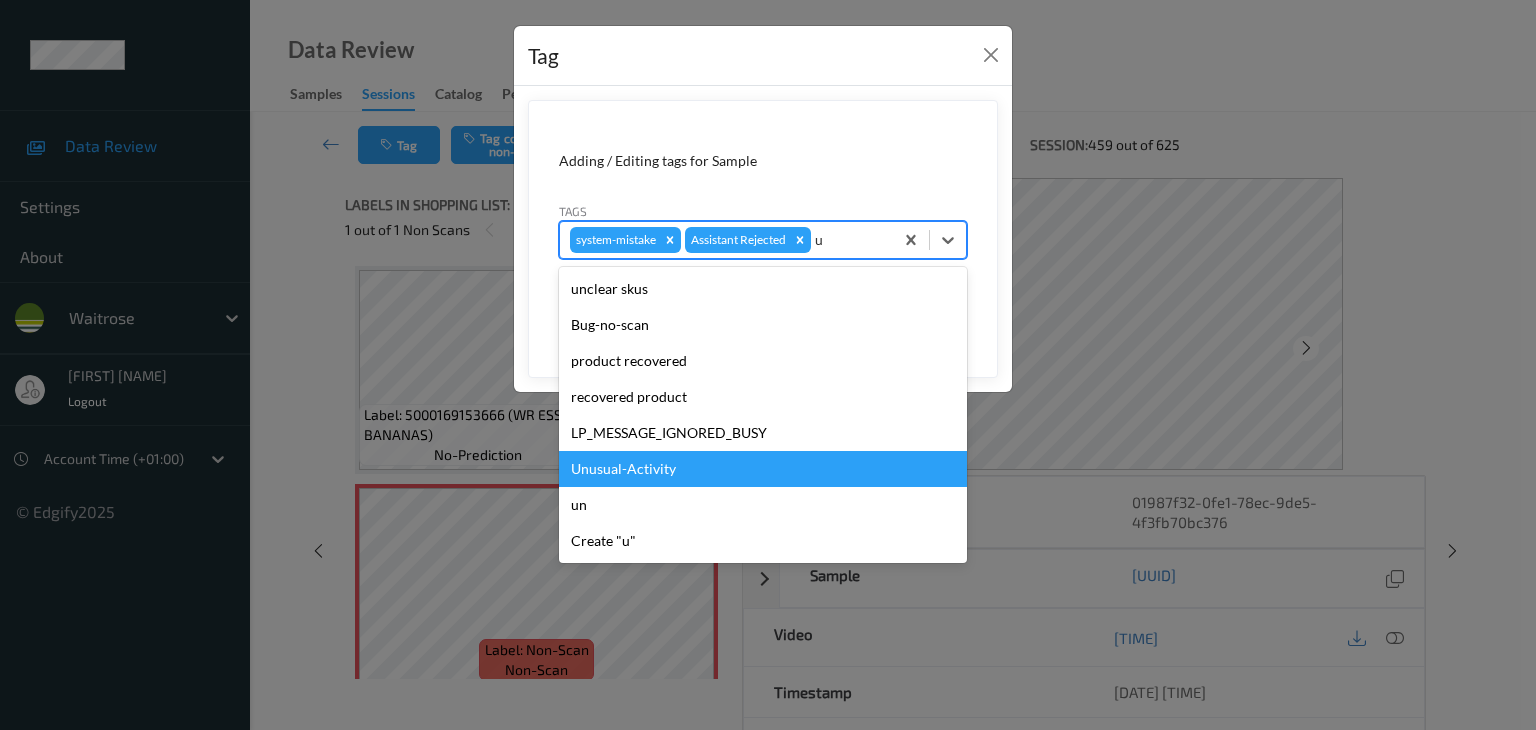click on "Unusual-Activity" at bounding box center [763, 469] 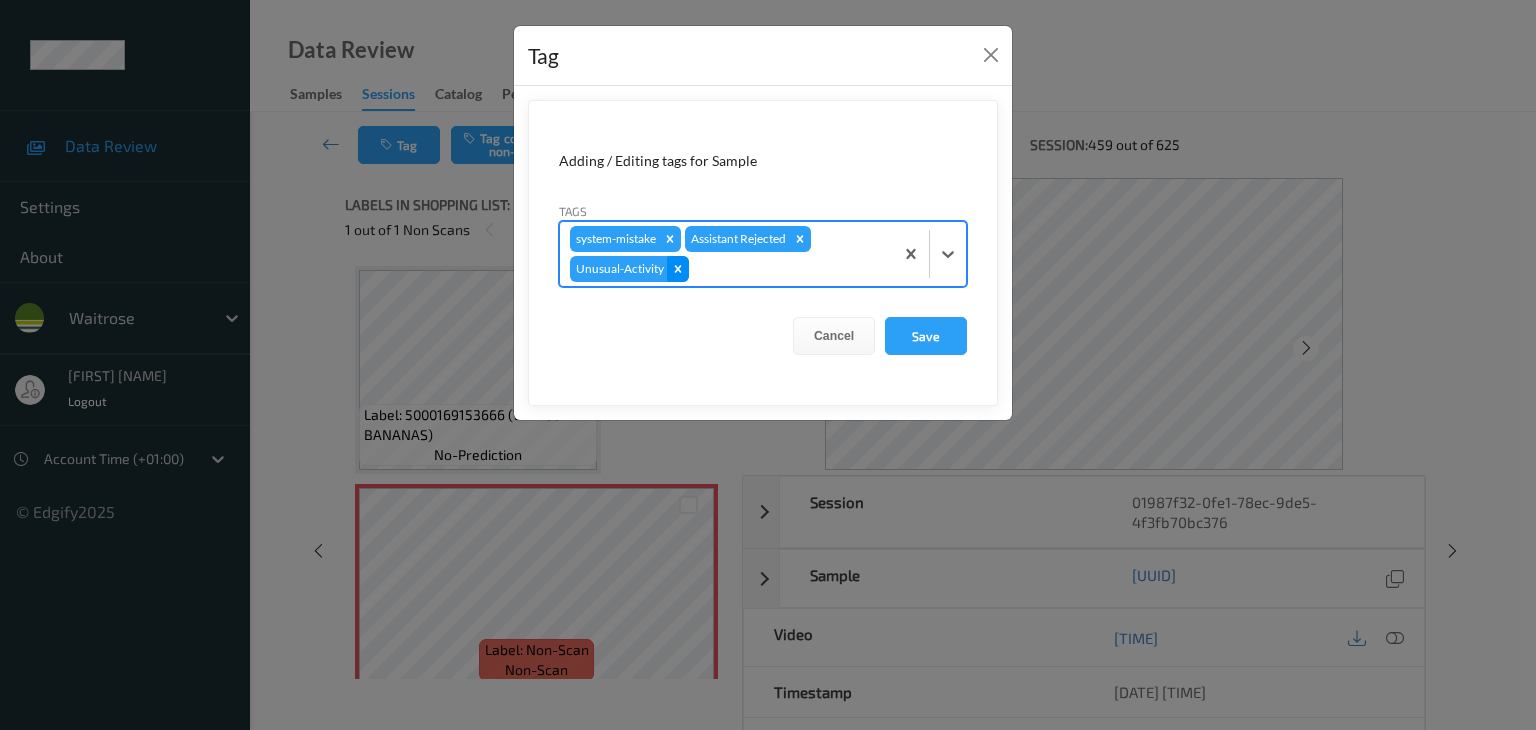 click 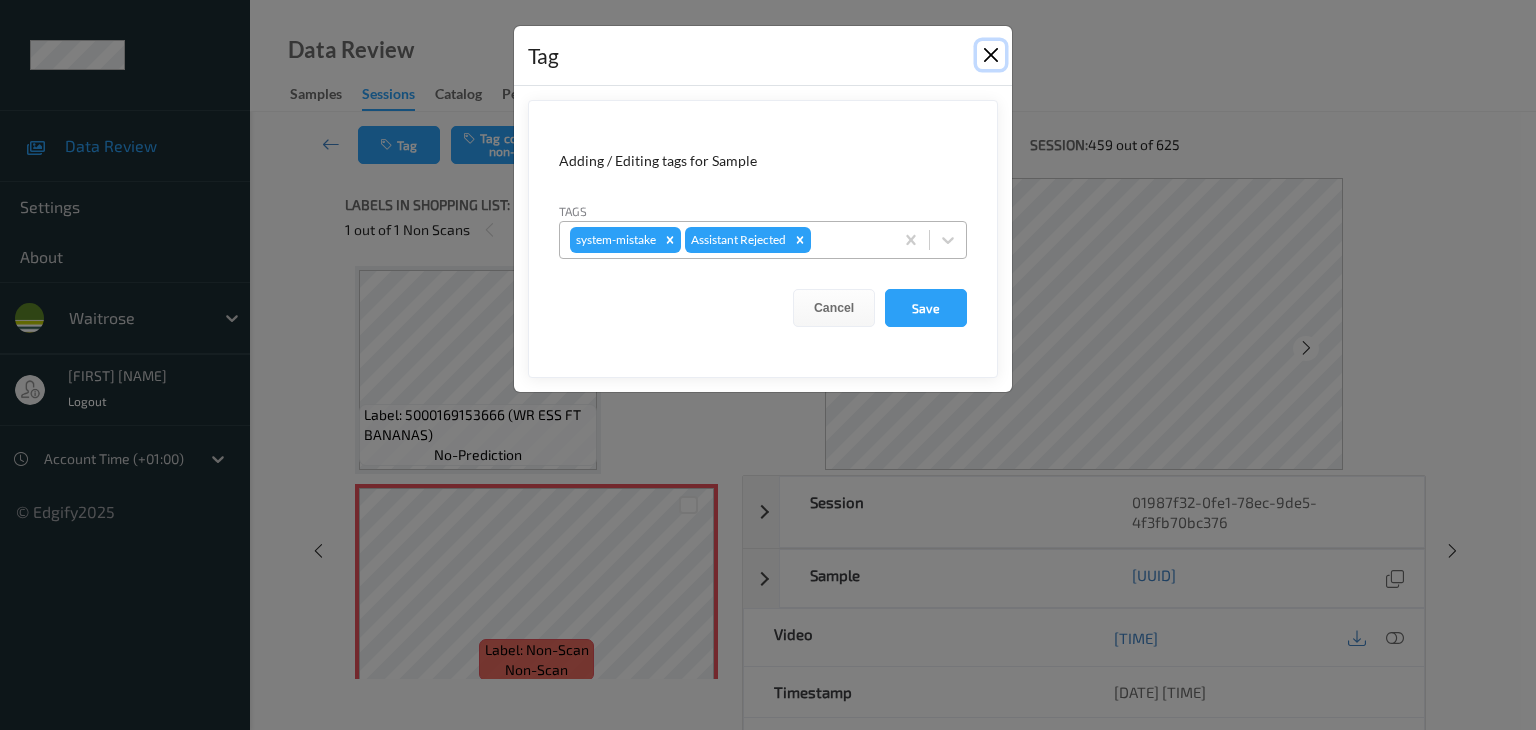 click at bounding box center [991, 55] 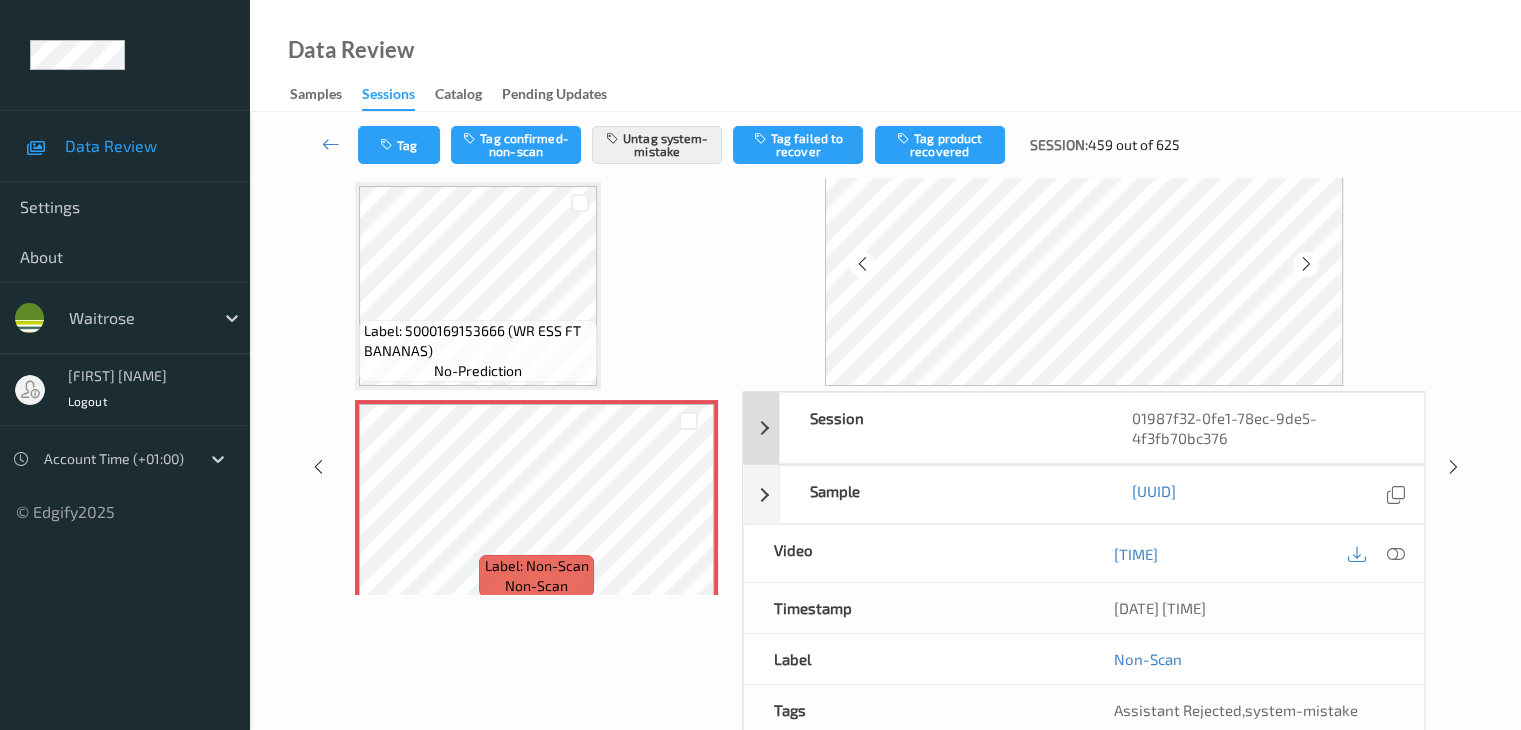 scroll, scrollTop: 0, scrollLeft: 0, axis: both 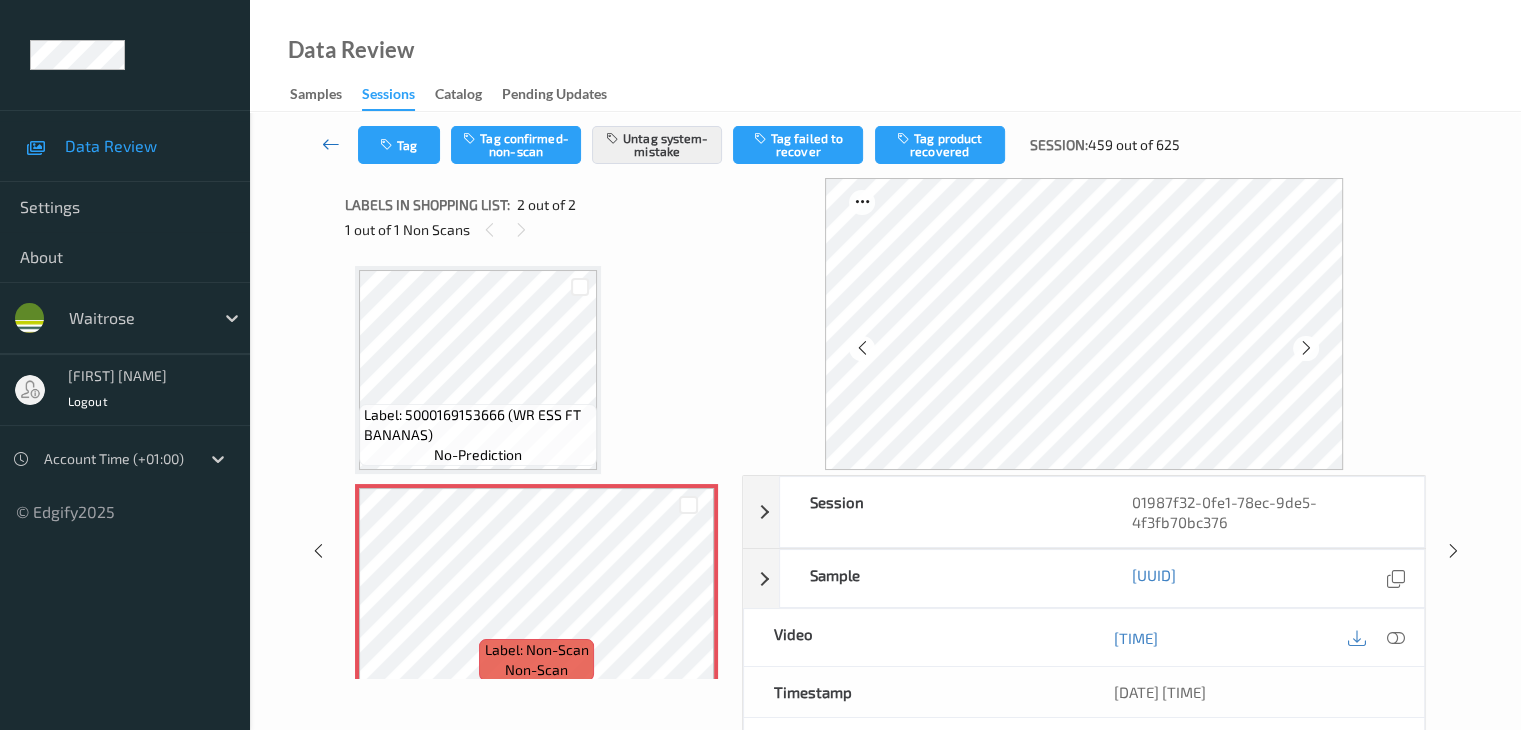 click at bounding box center [331, 144] 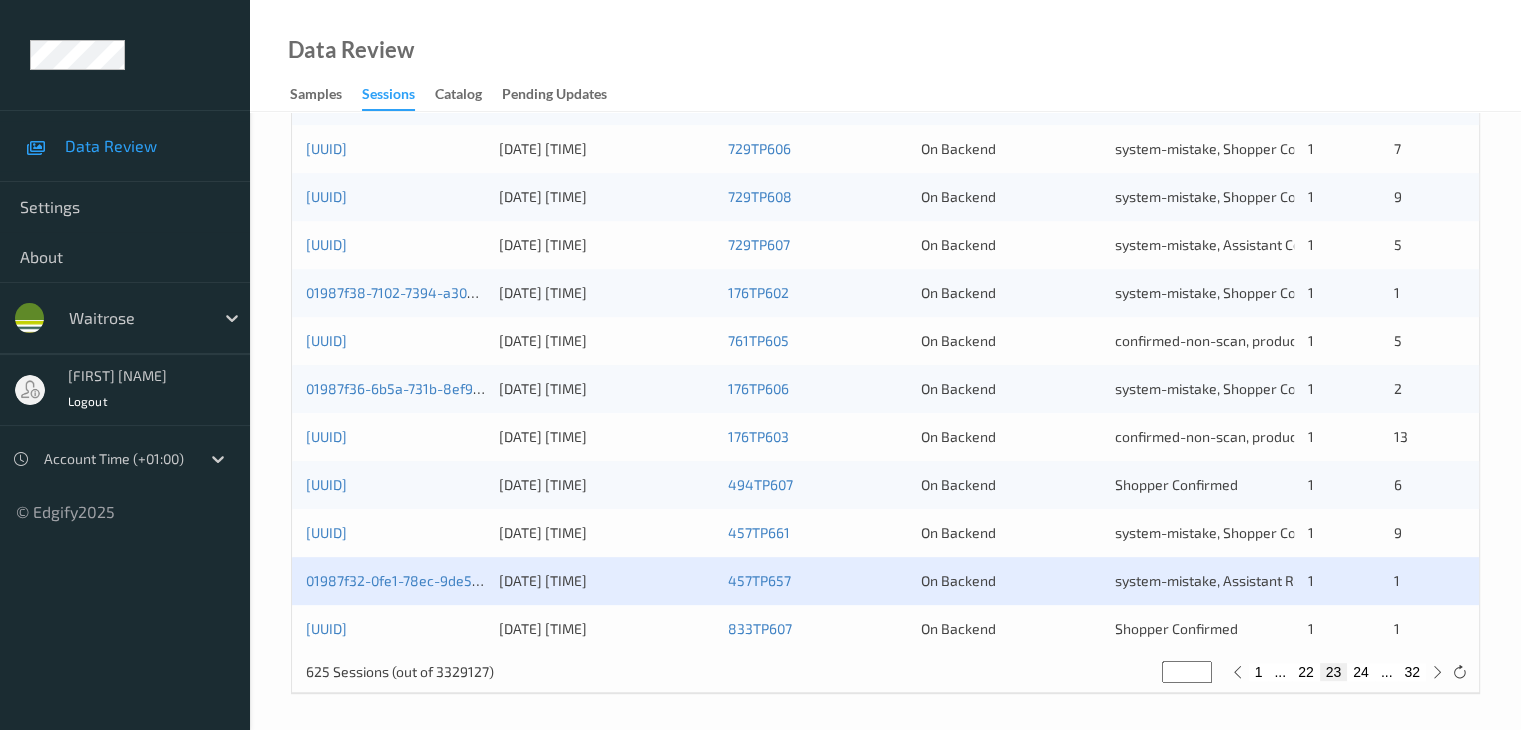 scroll, scrollTop: 932, scrollLeft: 0, axis: vertical 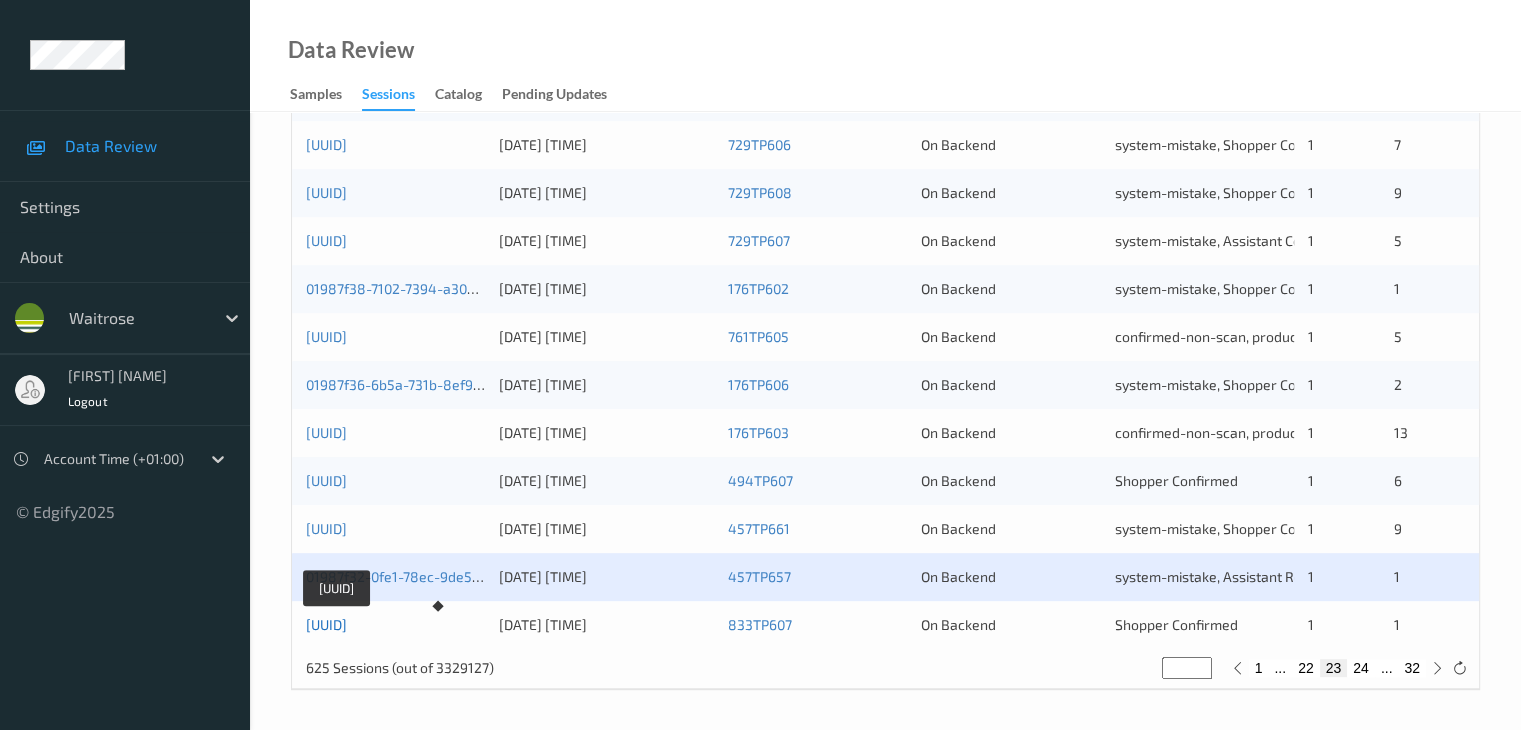 click on "[UUID]" at bounding box center (326, 624) 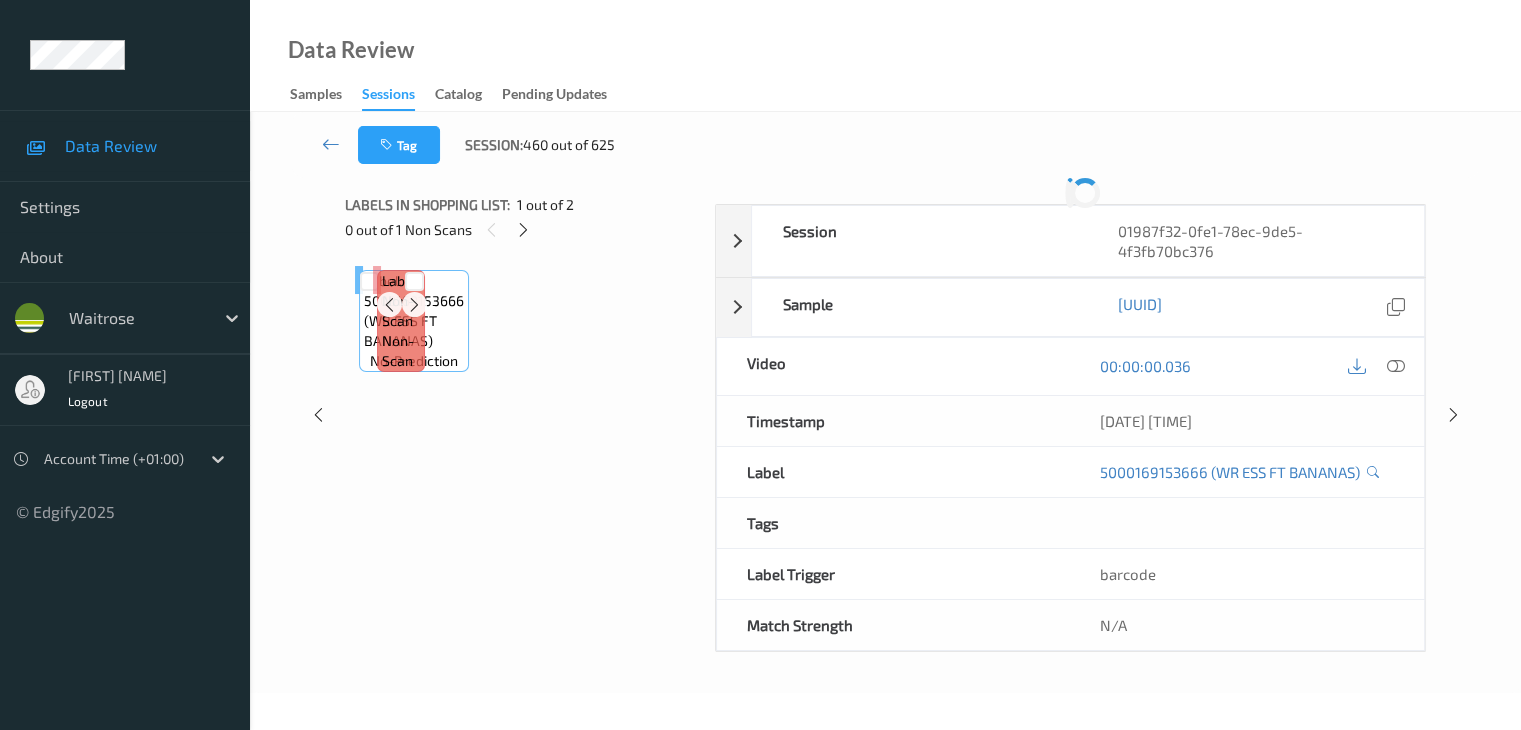 scroll, scrollTop: 0, scrollLeft: 0, axis: both 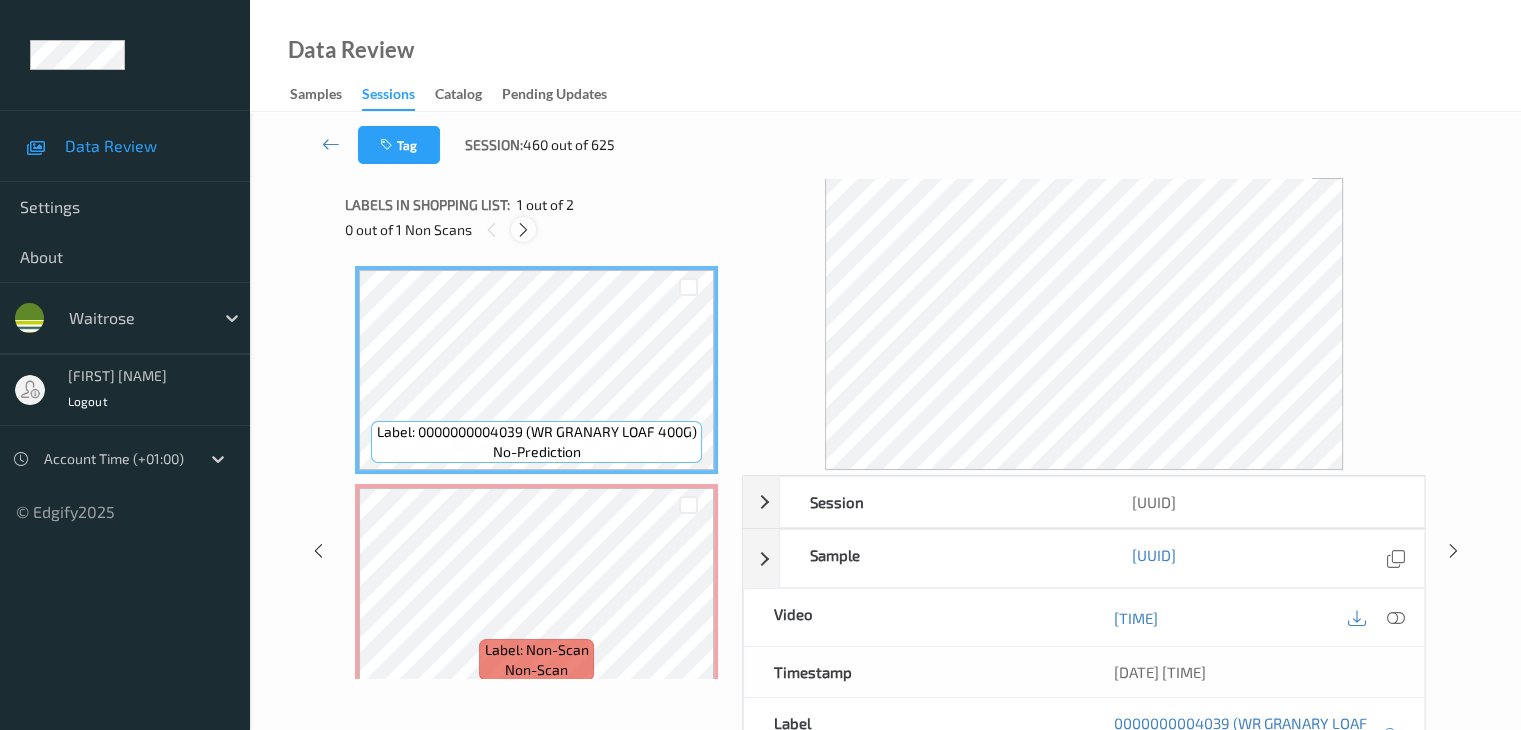 click at bounding box center [523, 230] 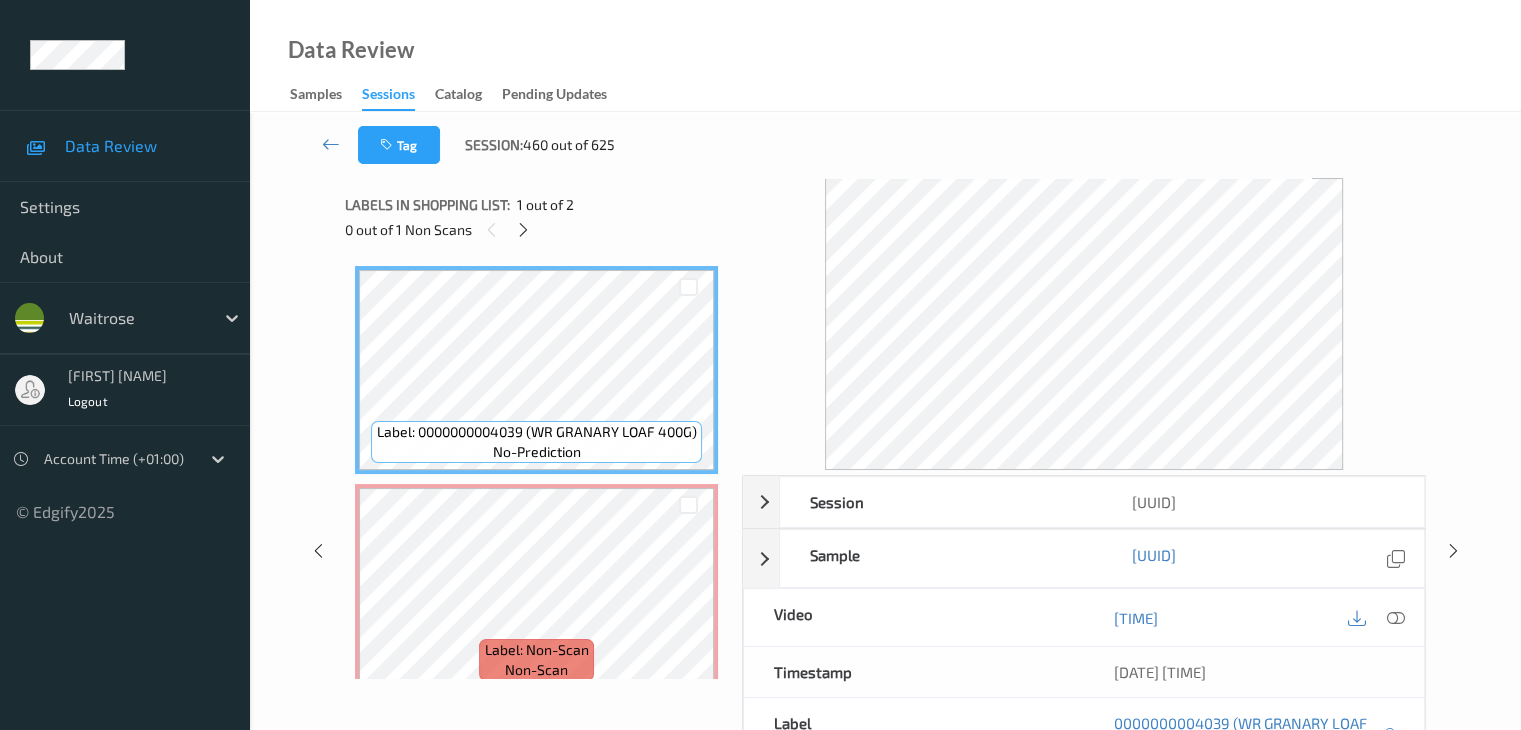 scroll, scrollTop: 10, scrollLeft: 0, axis: vertical 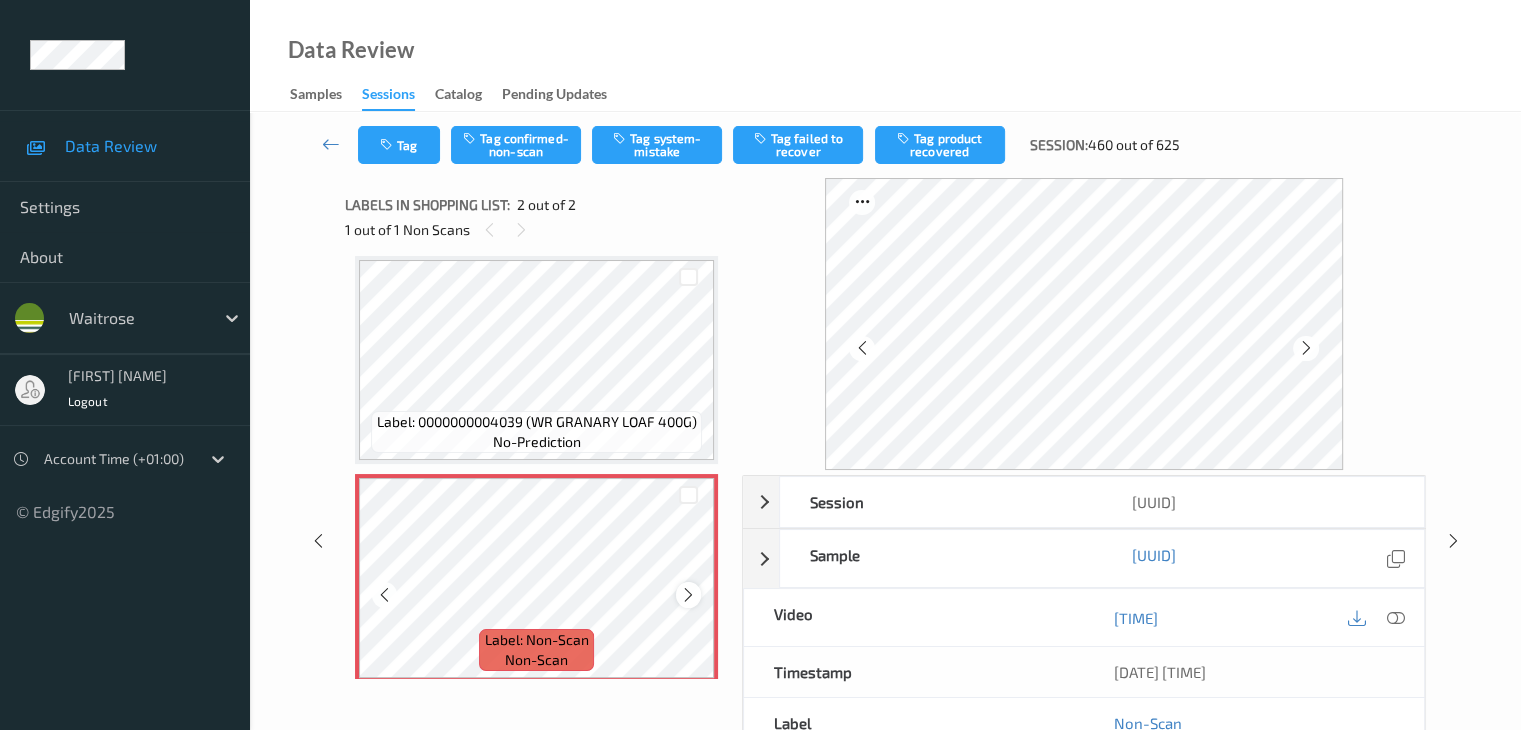 click at bounding box center (688, 595) 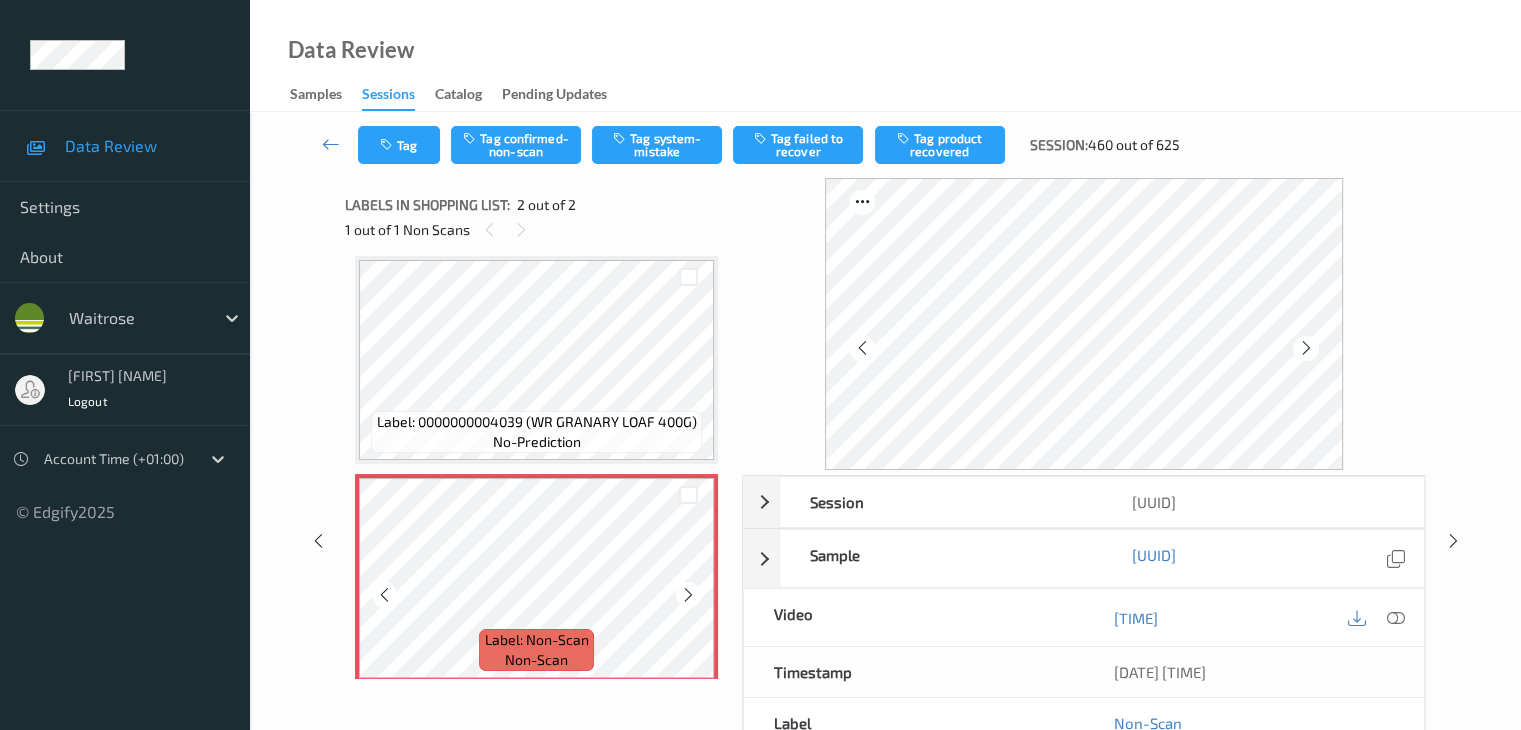 click at bounding box center [688, 595] 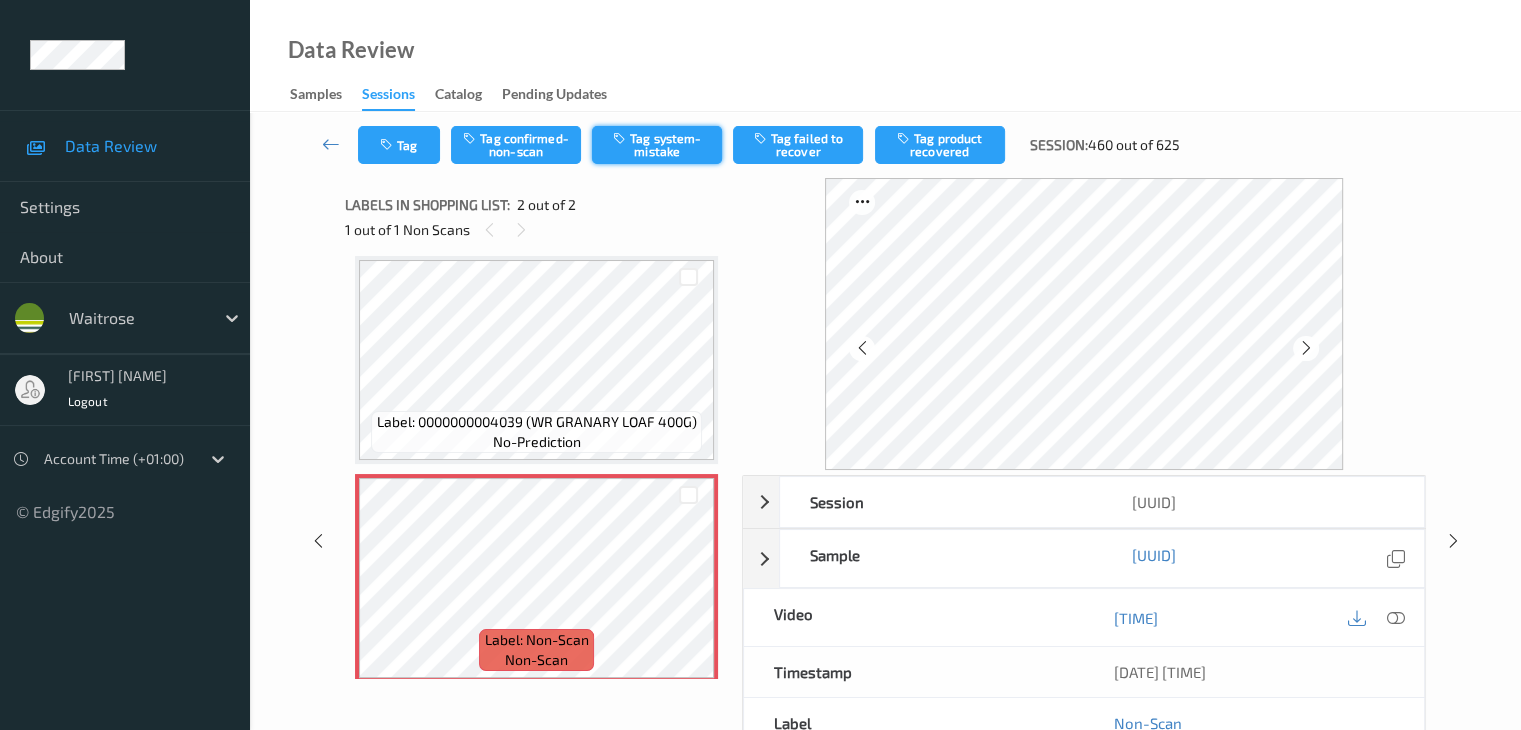 click on "Tag   system-mistake" at bounding box center (657, 145) 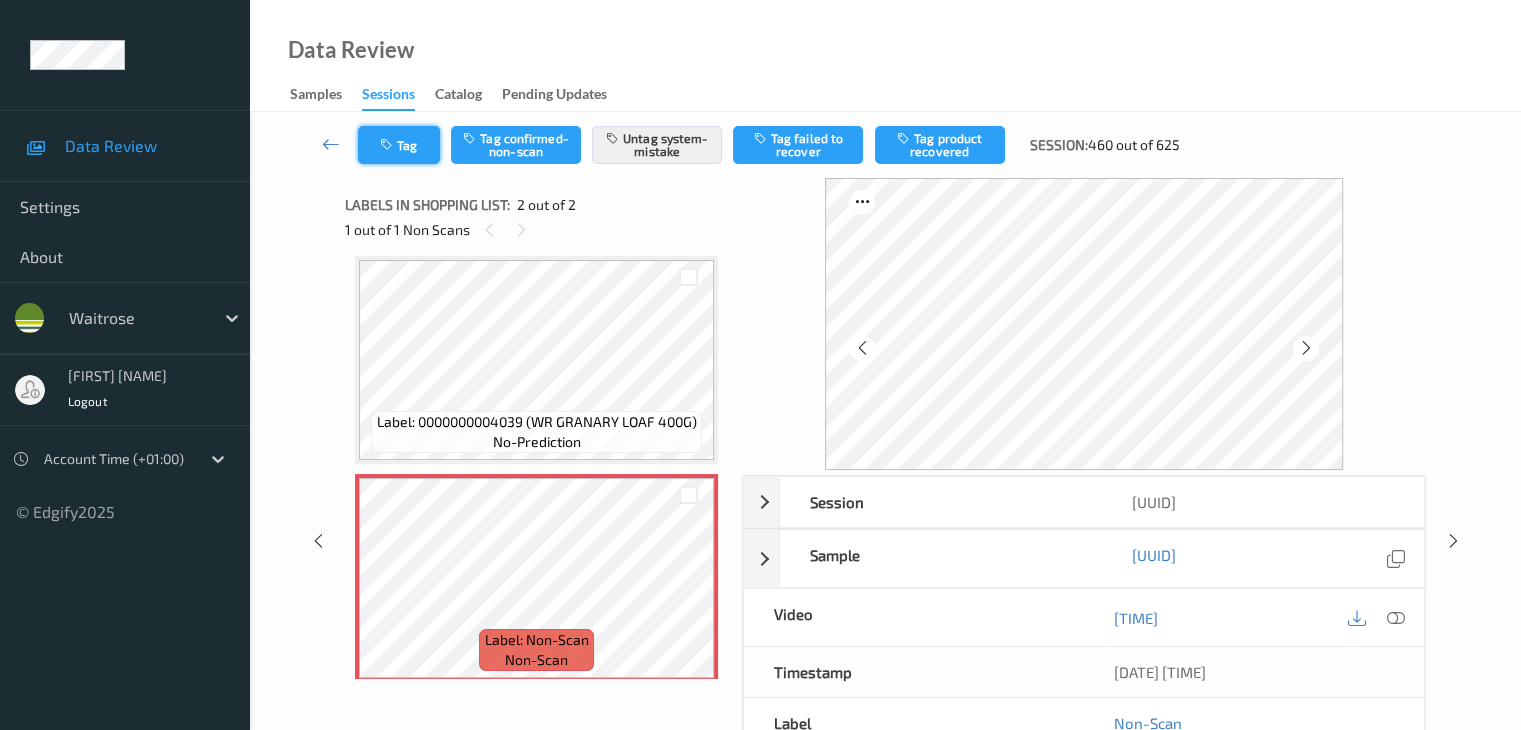 click on "Tag" at bounding box center [399, 145] 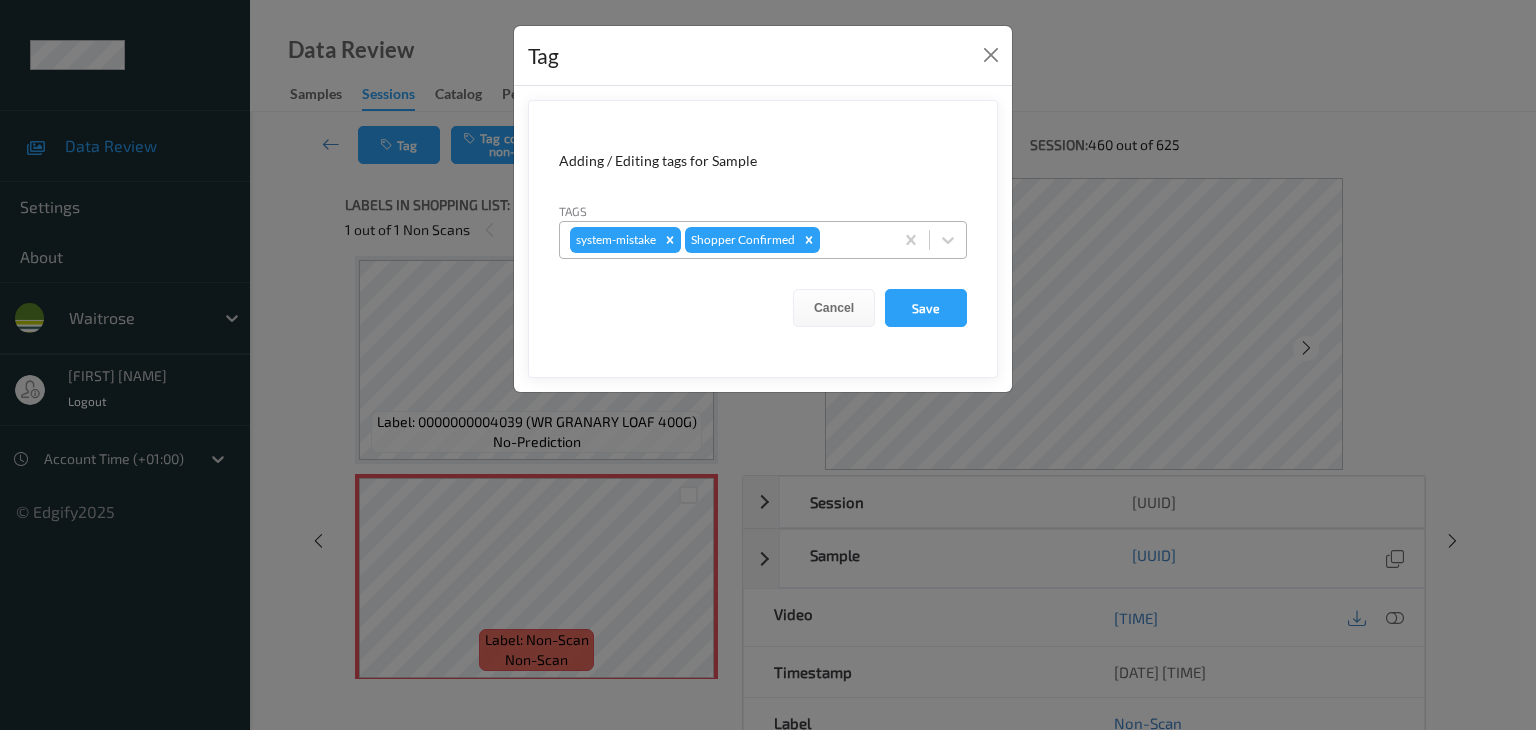 click at bounding box center (853, 240) 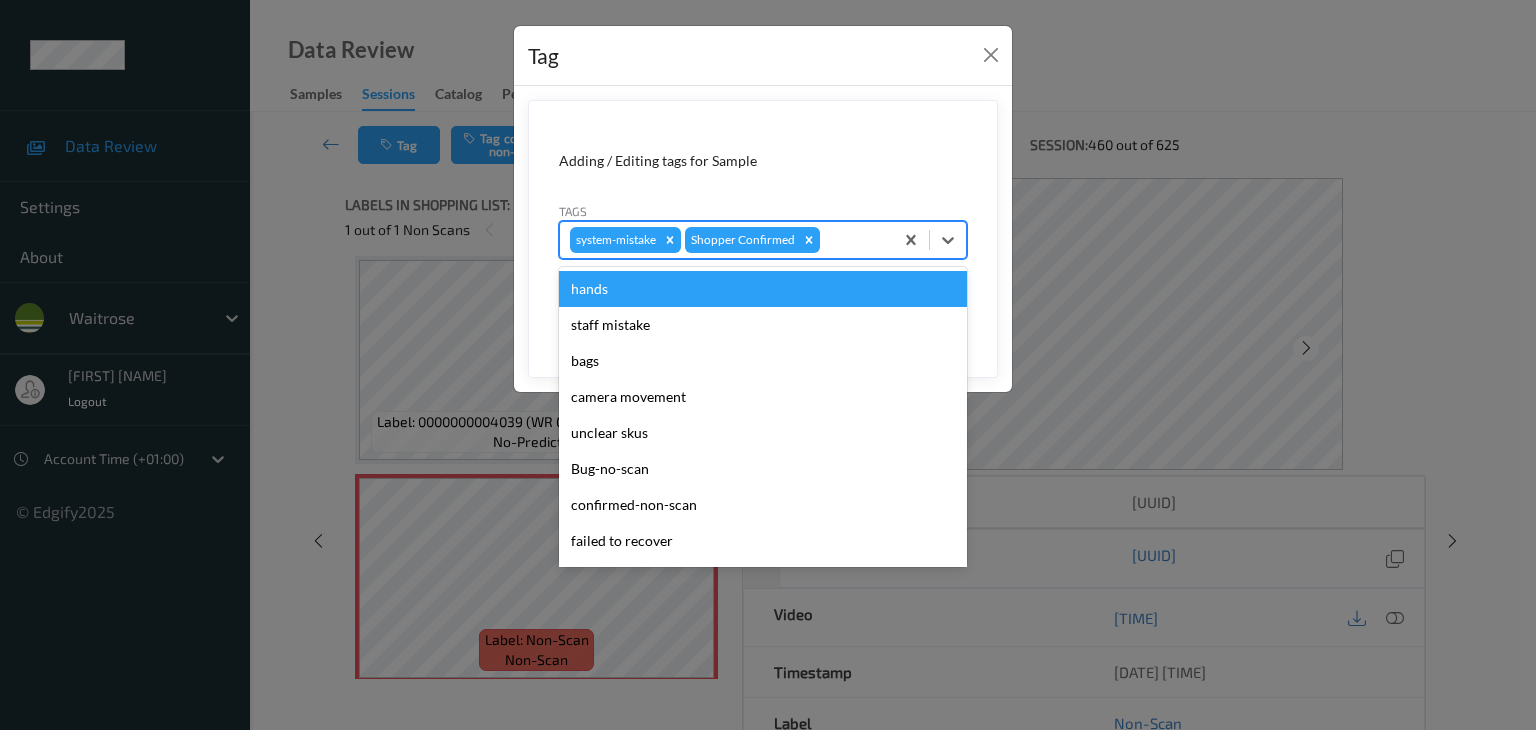 type on "u" 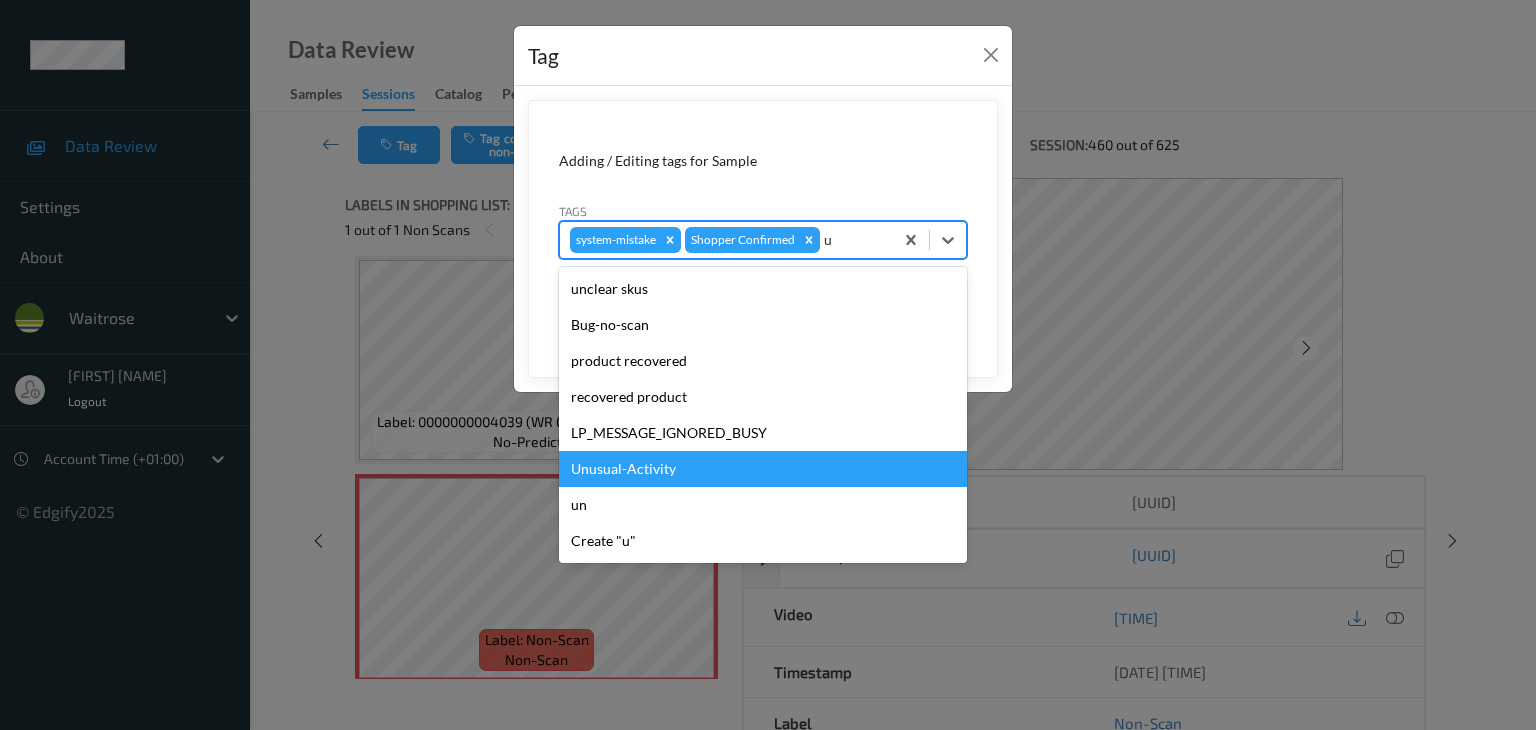 click on "Unusual-Activity" at bounding box center [763, 469] 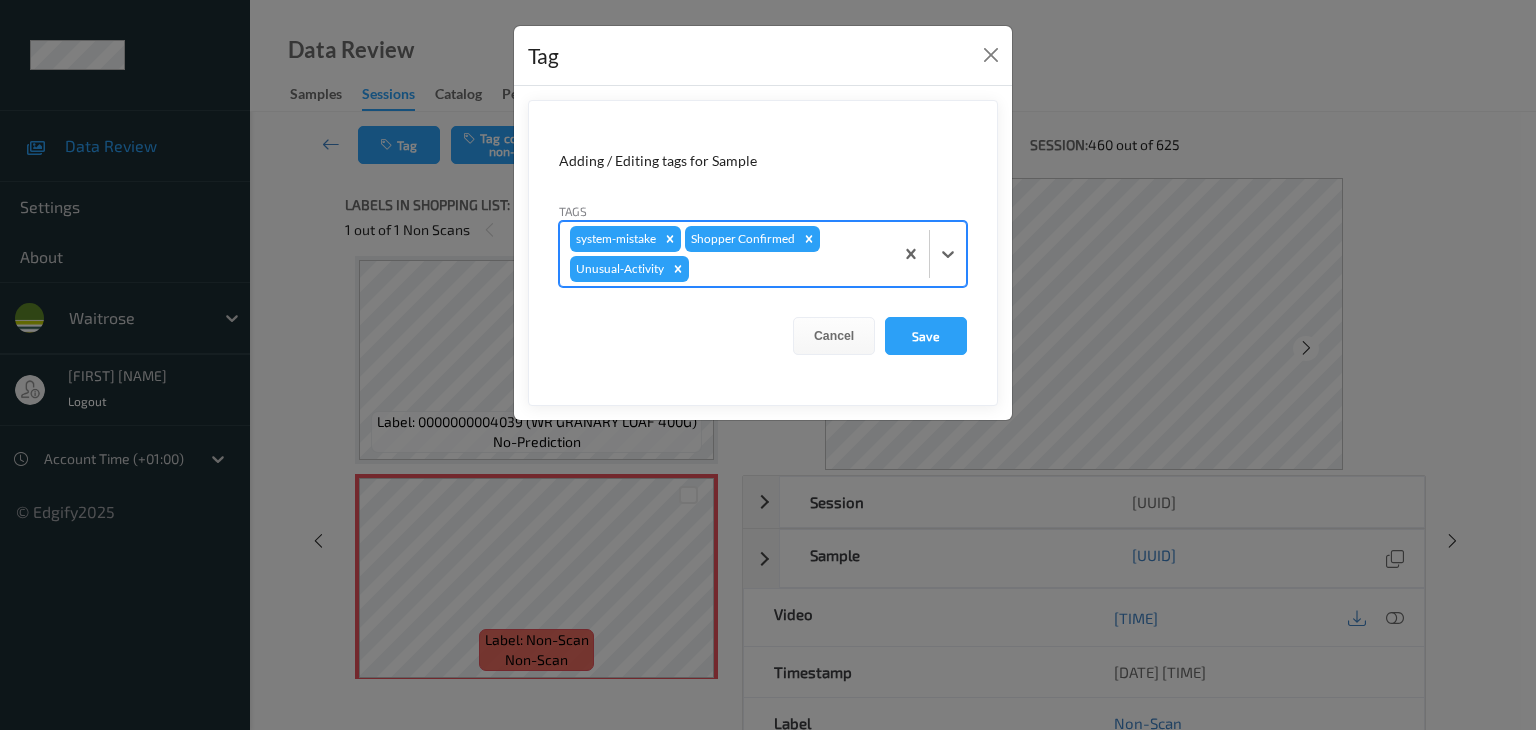 type on "p" 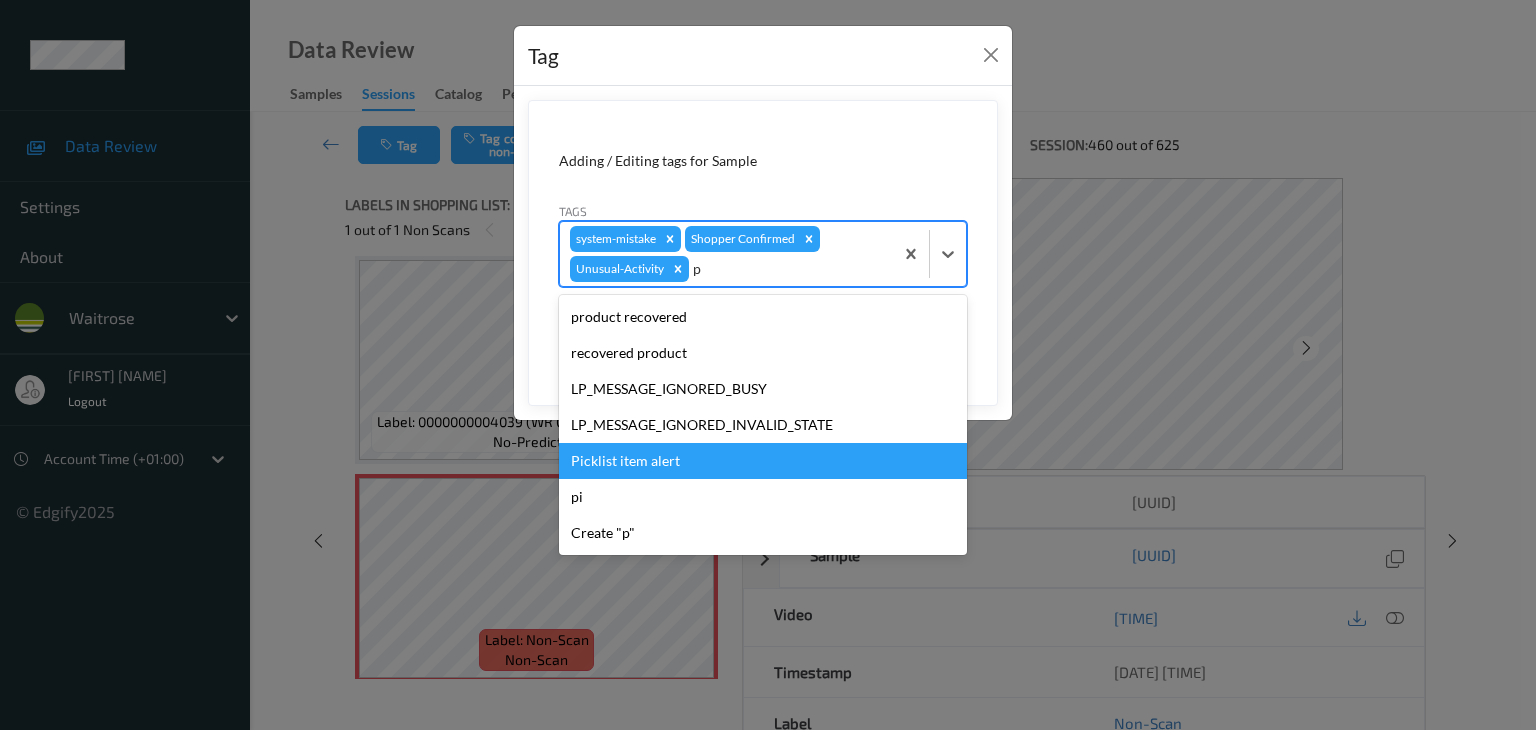 click on "Picklist item alert" at bounding box center (763, 461) 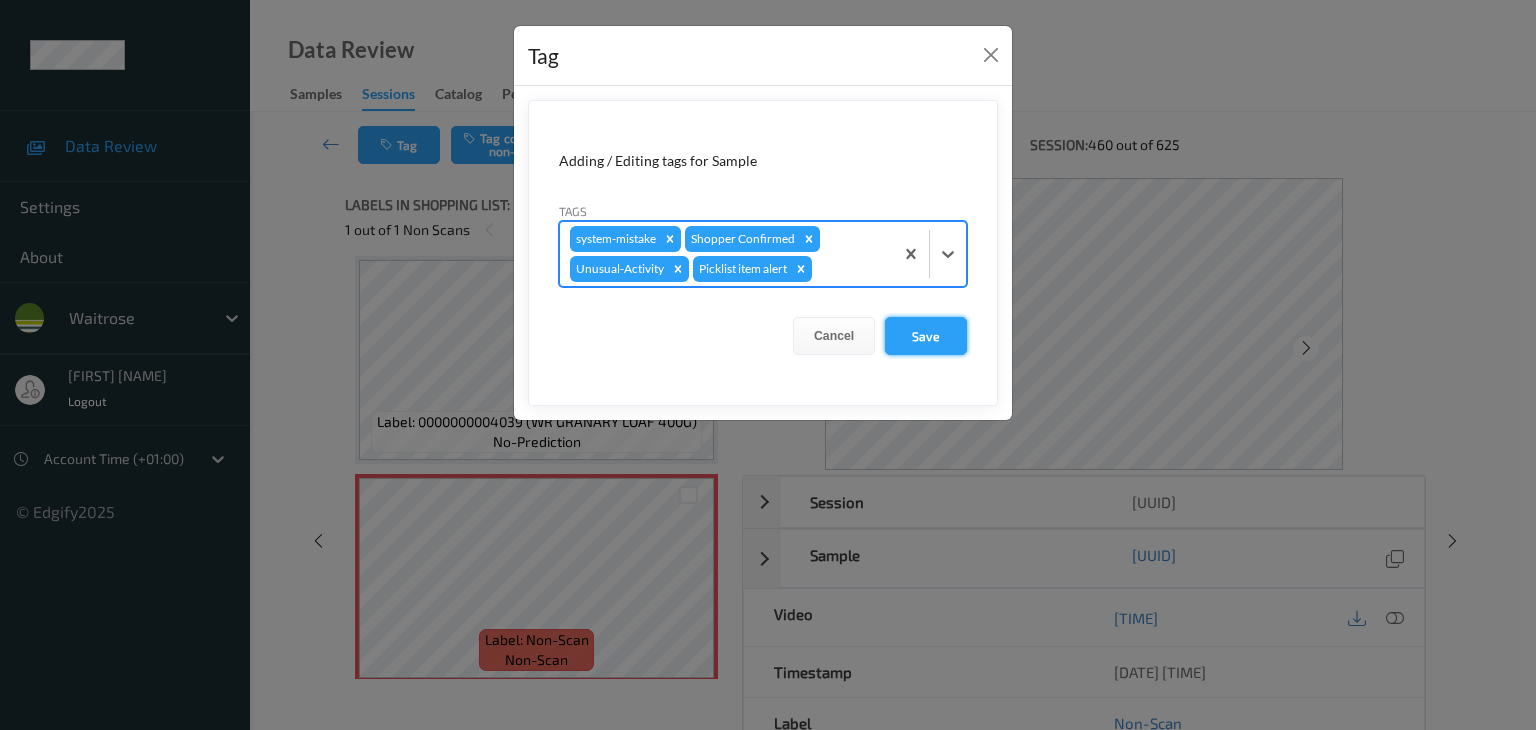 click on "Save" at bounding box center (926, 336) 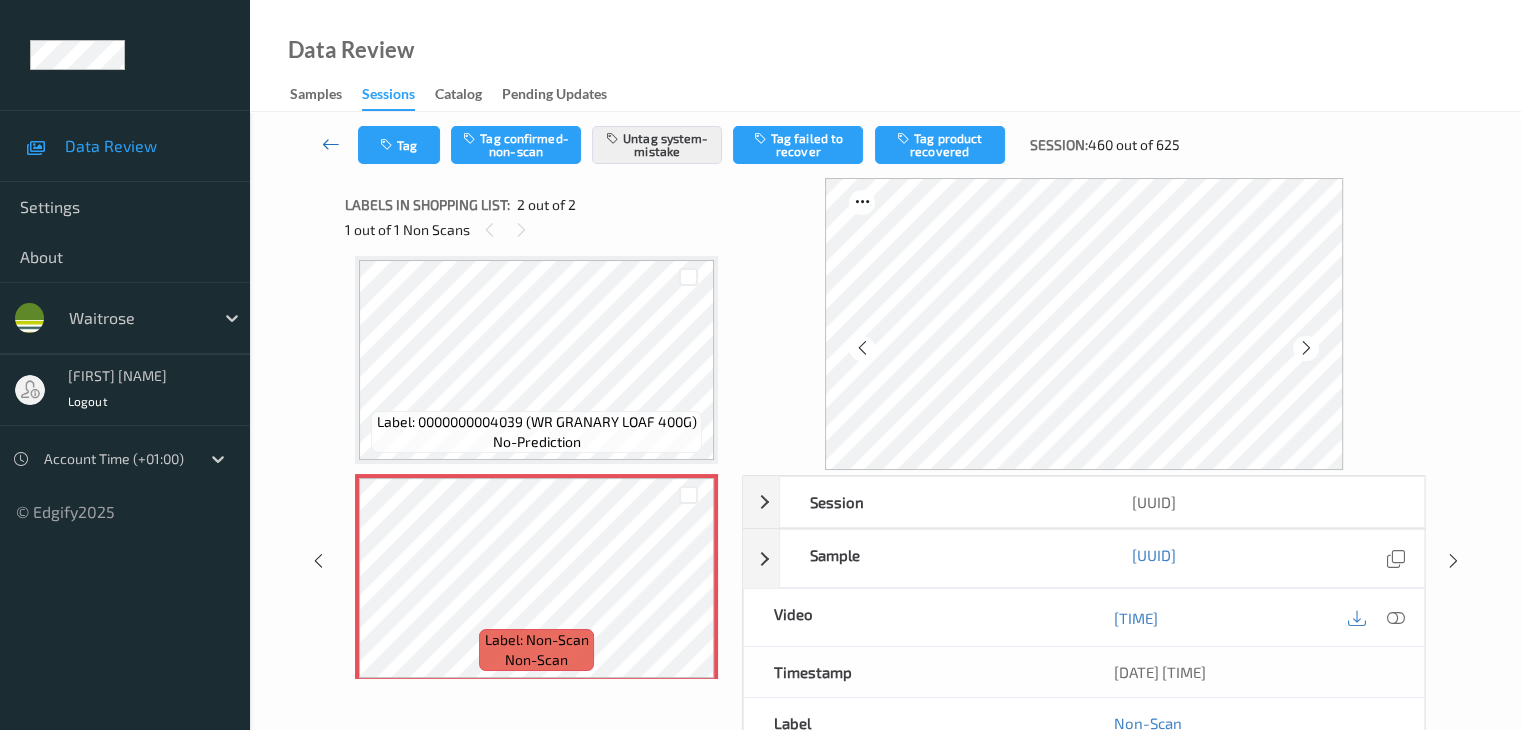 click at bounding box center [331, 144] 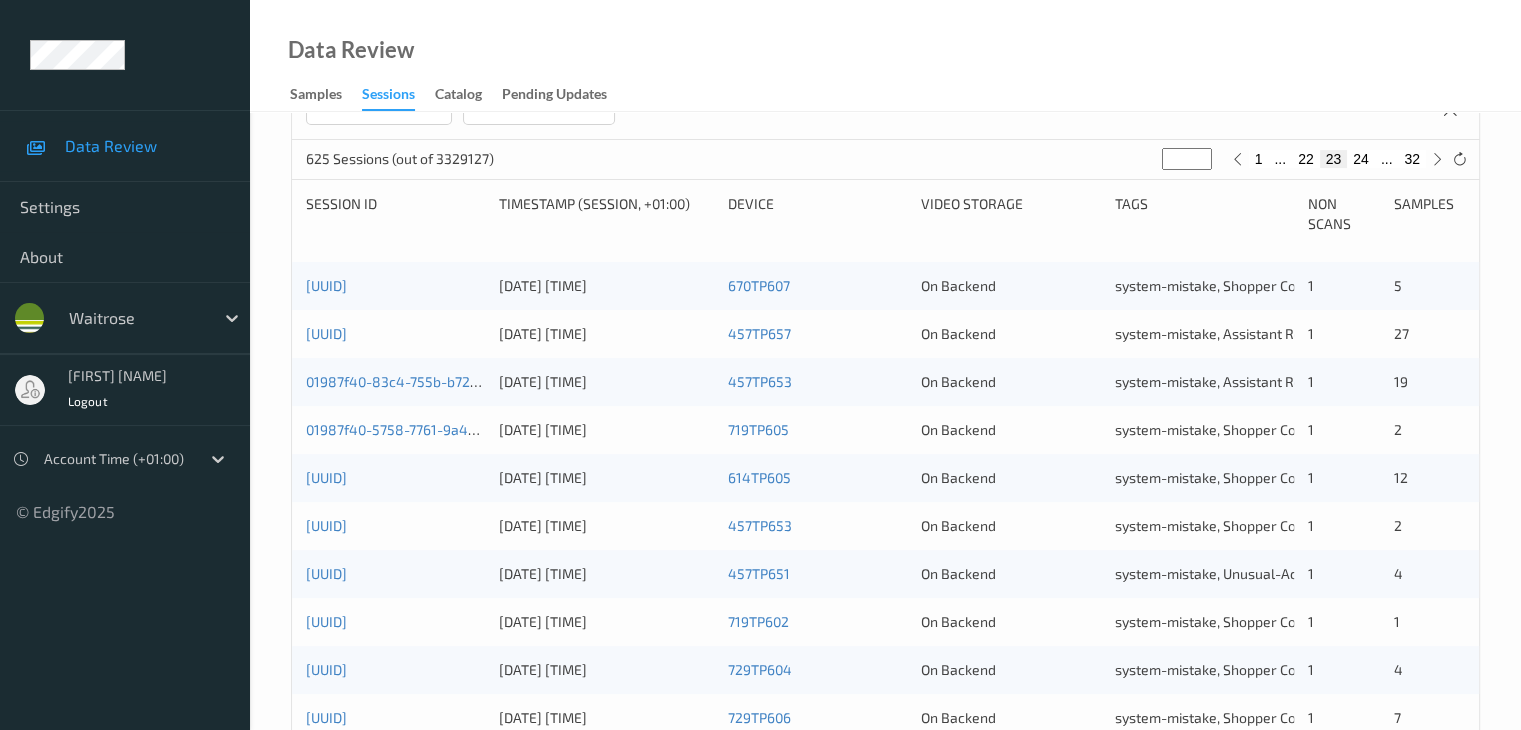 scroll, scrollTop: 332, scrollLeft: 0, axis: vertical 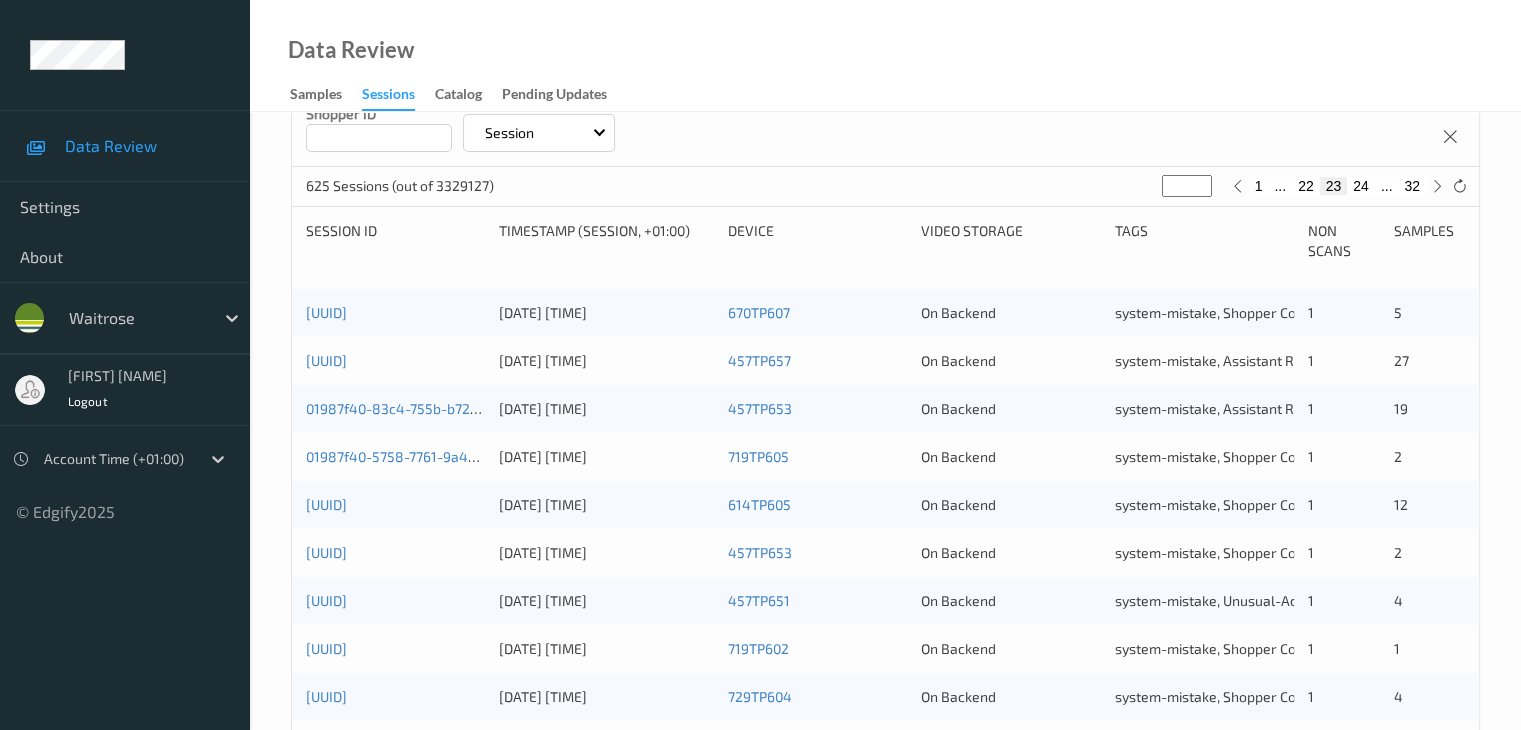 click on "32" at bounding box center [1412, 186] 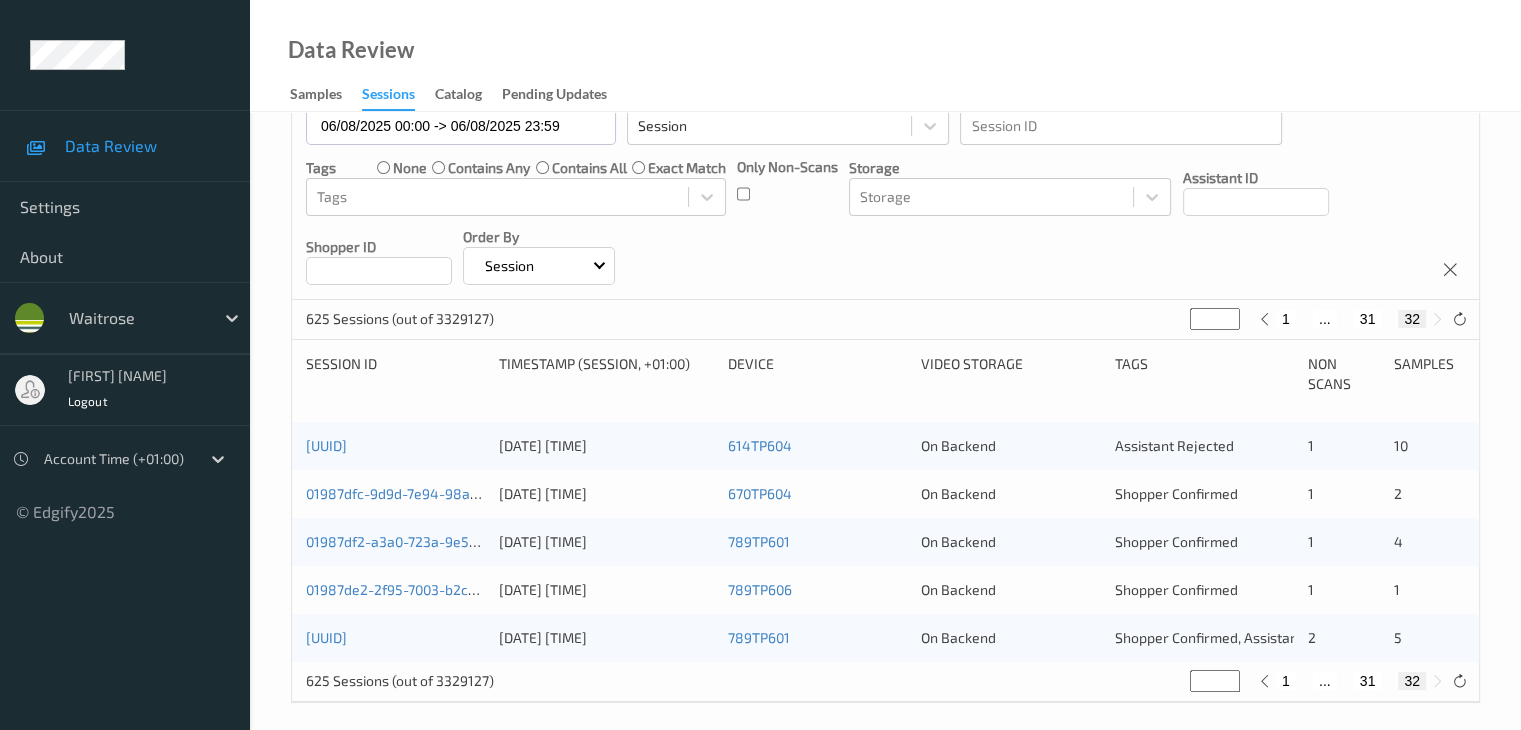 scroll, scrollTop: 212, scrollLeft: 0, axis: vertical 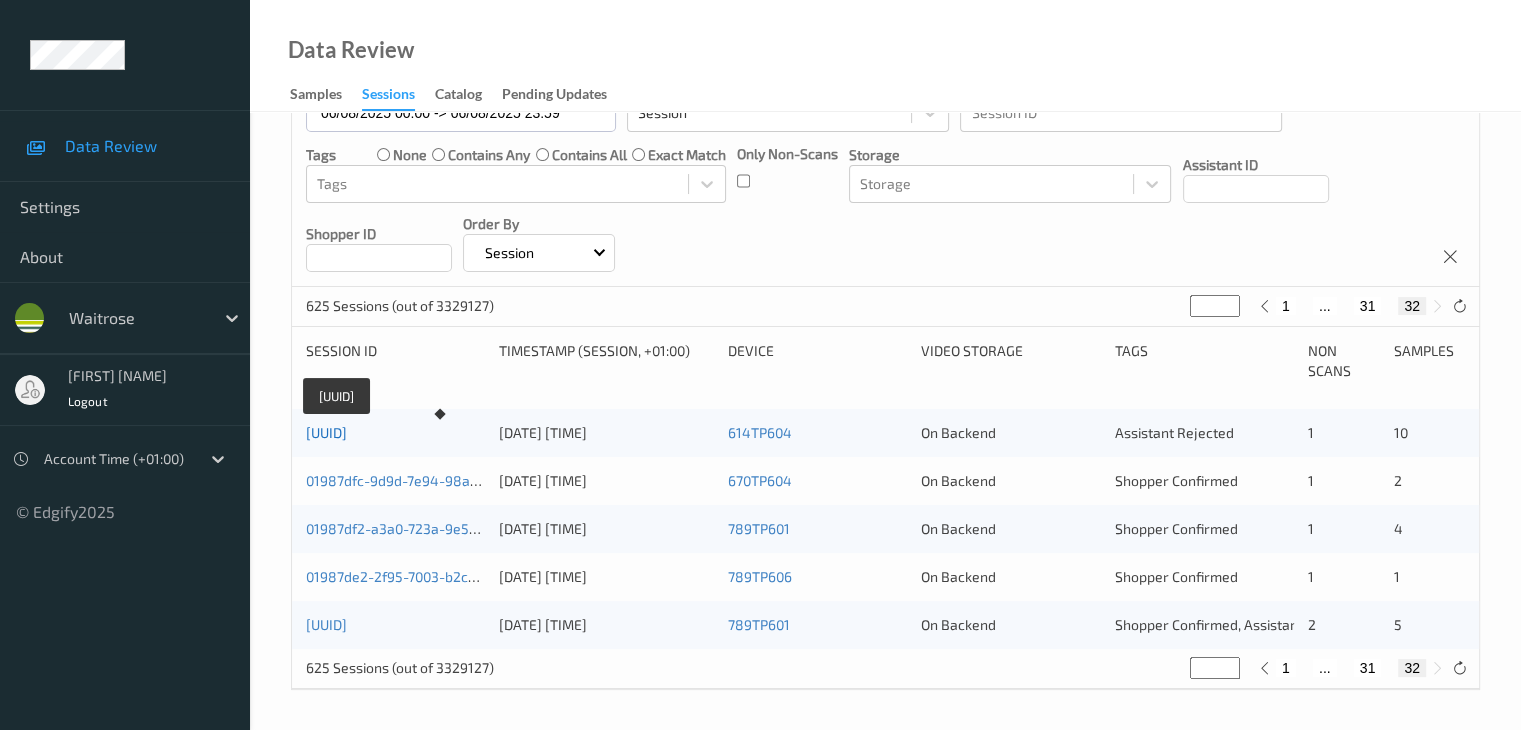 click on "[UUID]" at bounding box center (326, 432) 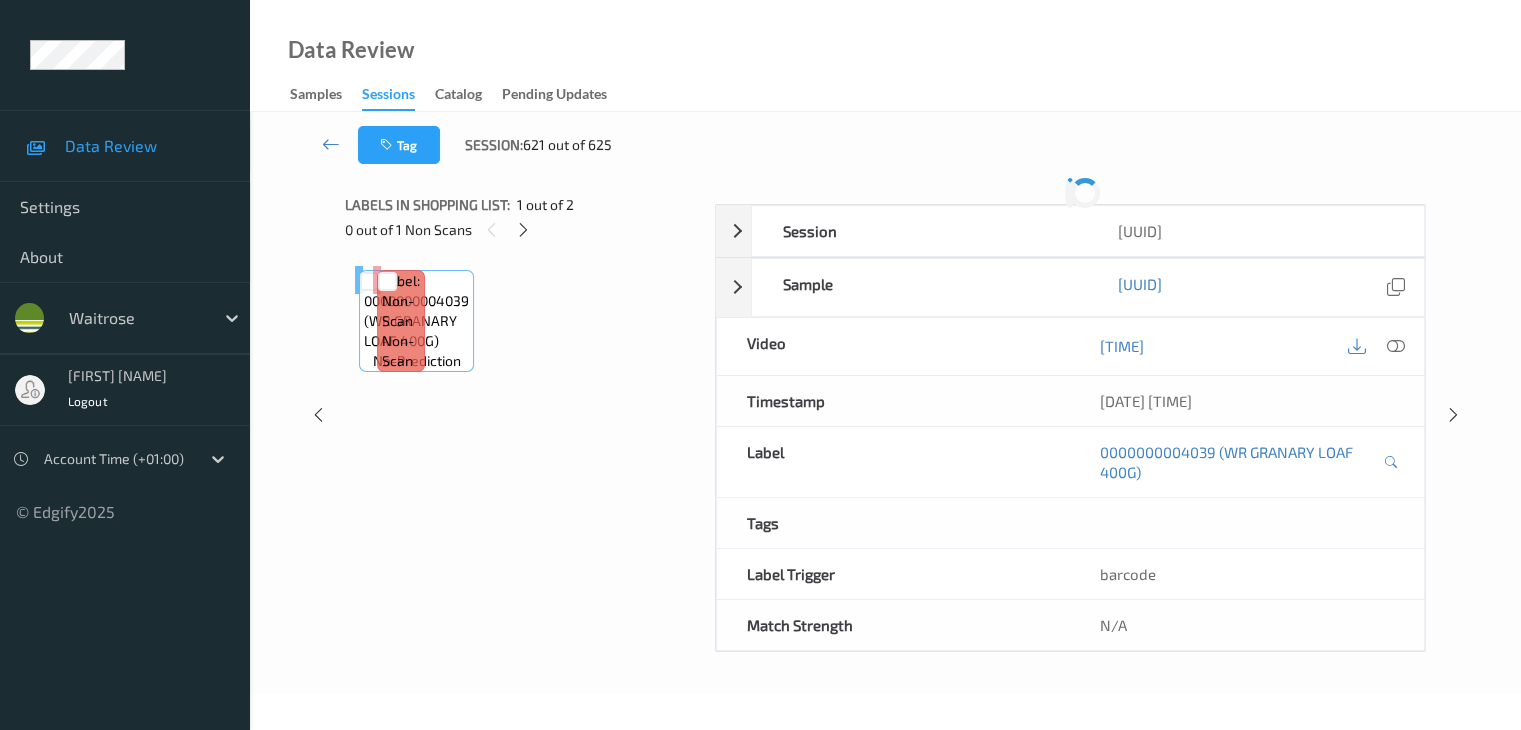 scroll, scrollTop: 0, scrollLeft: 0, axis: both 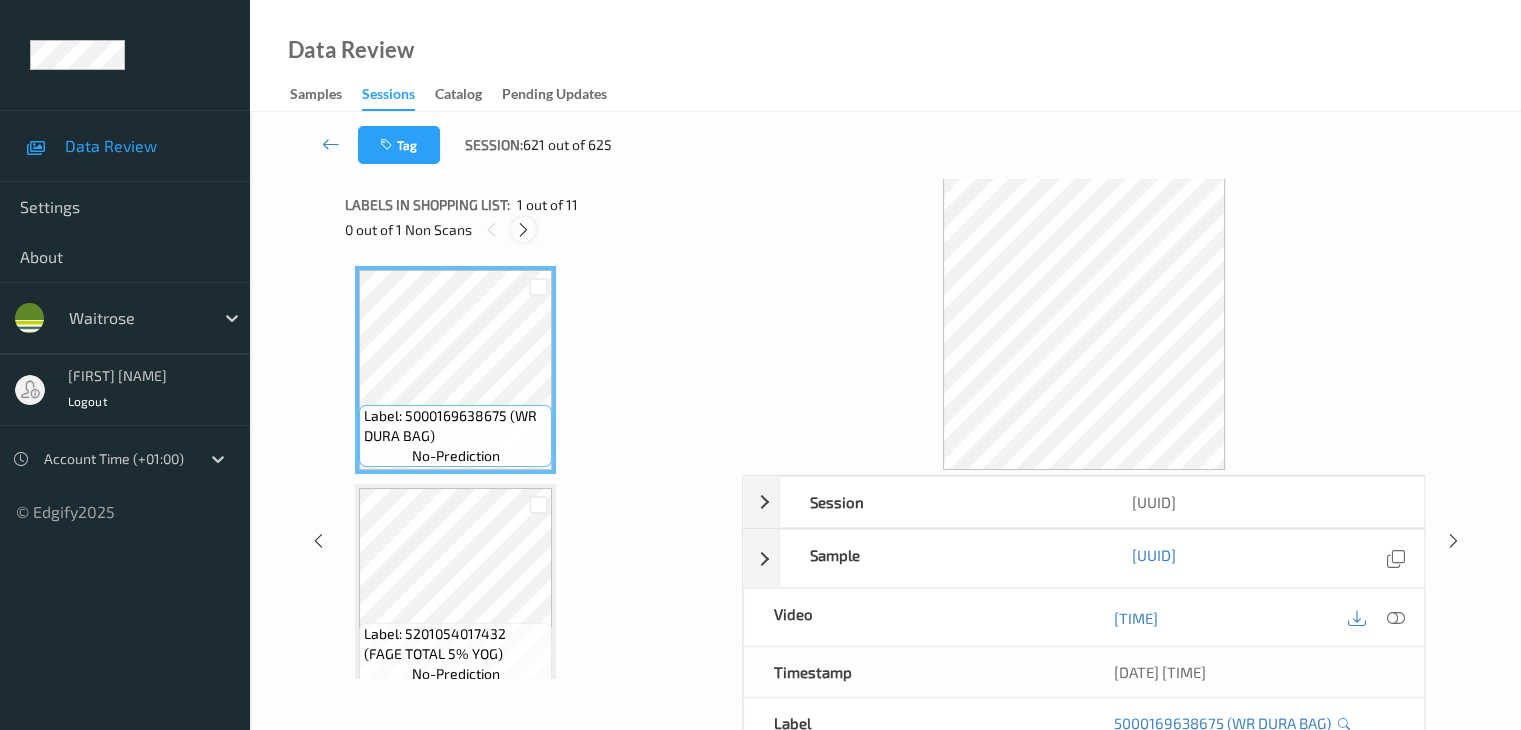 click at bounding box center (523, 230) 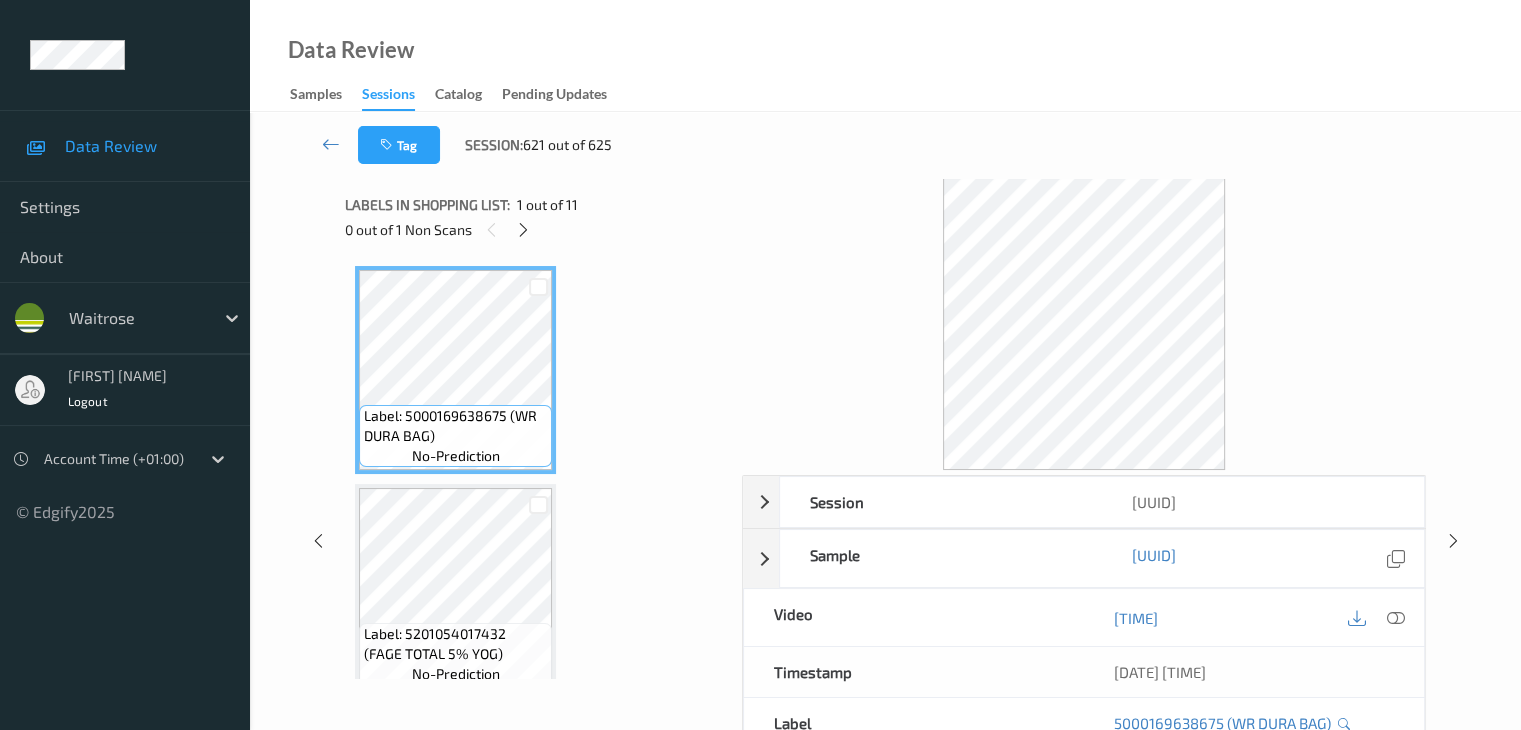 scroll, scrollTop: 1536, scrollLeft: 0, axis: vertical 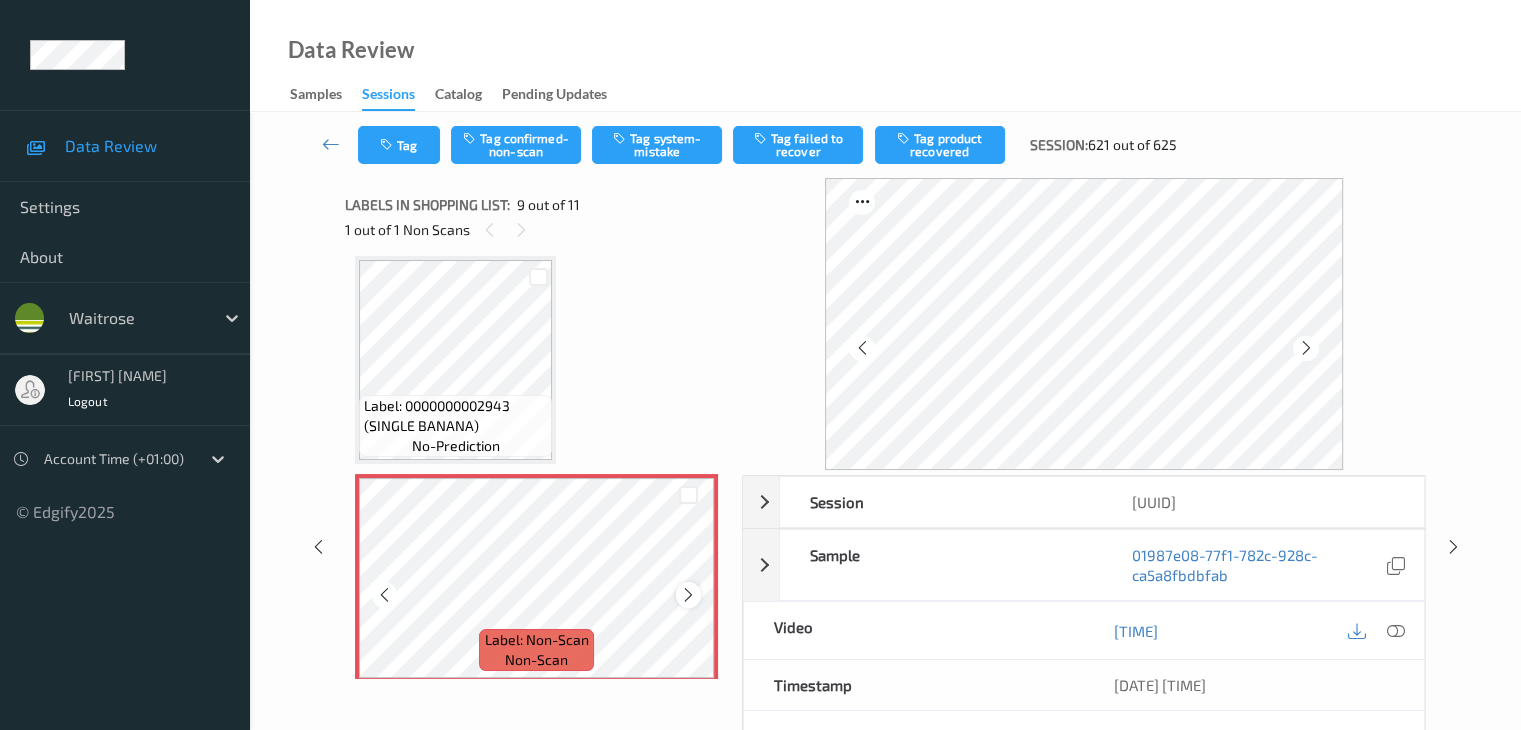 click at bounding box center (688, 595) 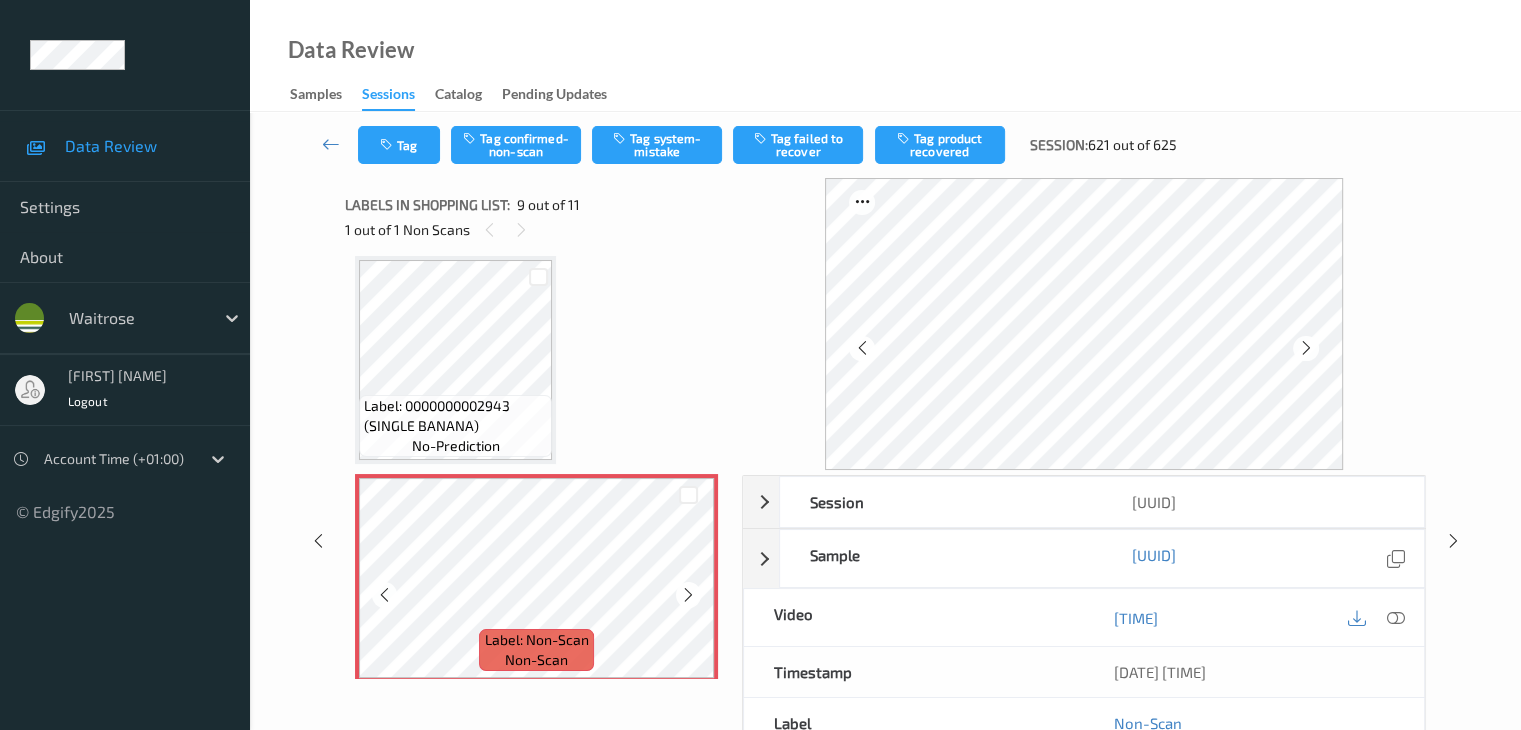 click at bounding box center (688, 595) 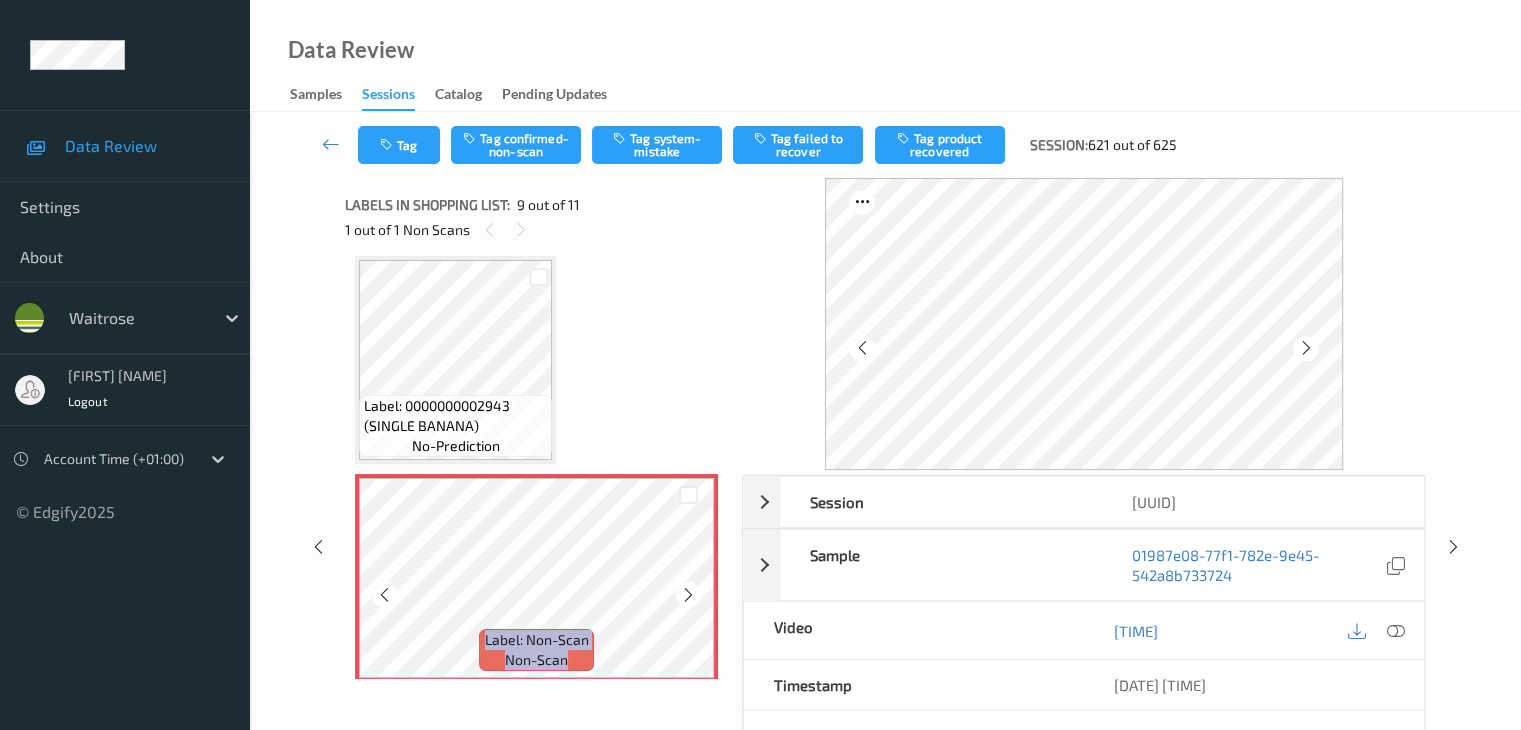 click at bounding box center (688, 595) 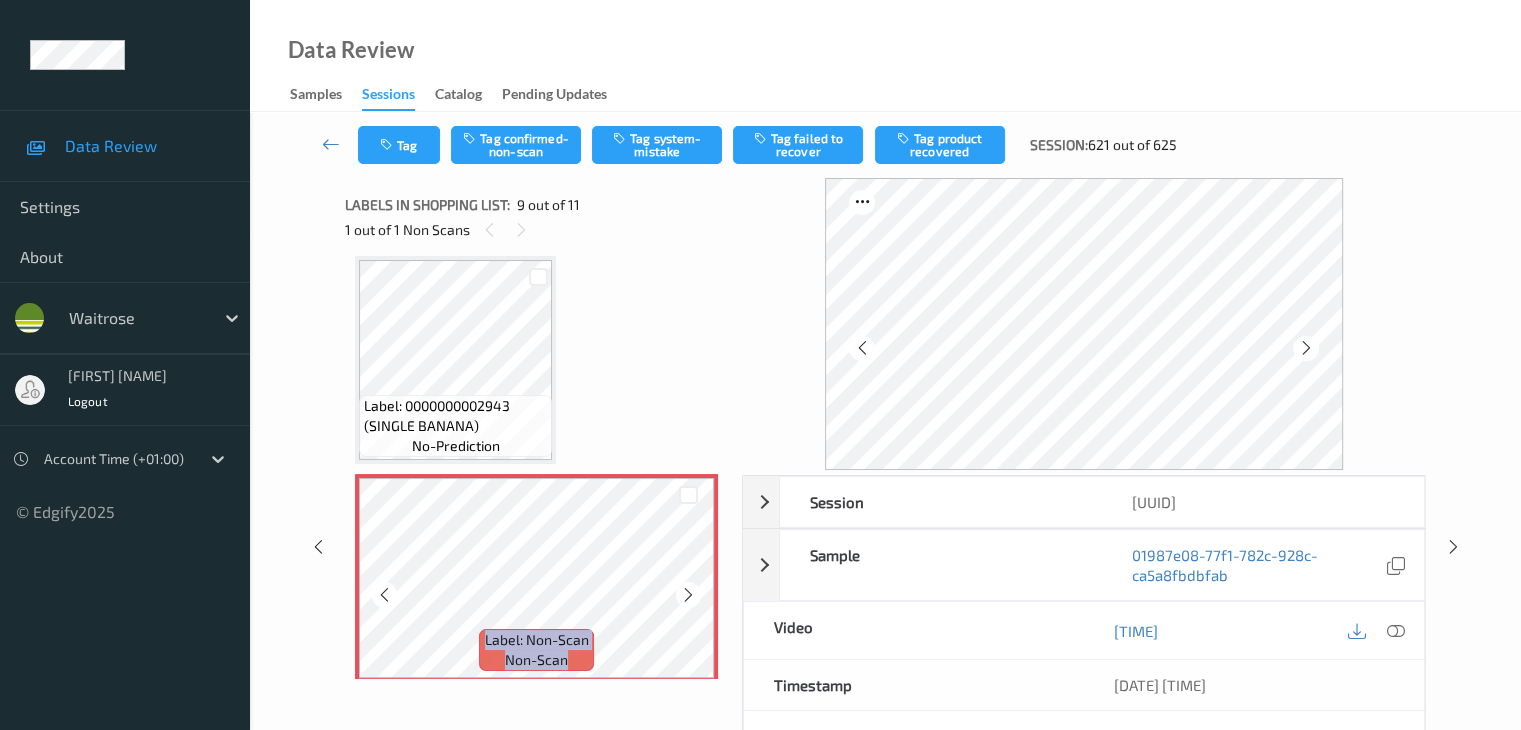 click at bounding box center [688, 595] 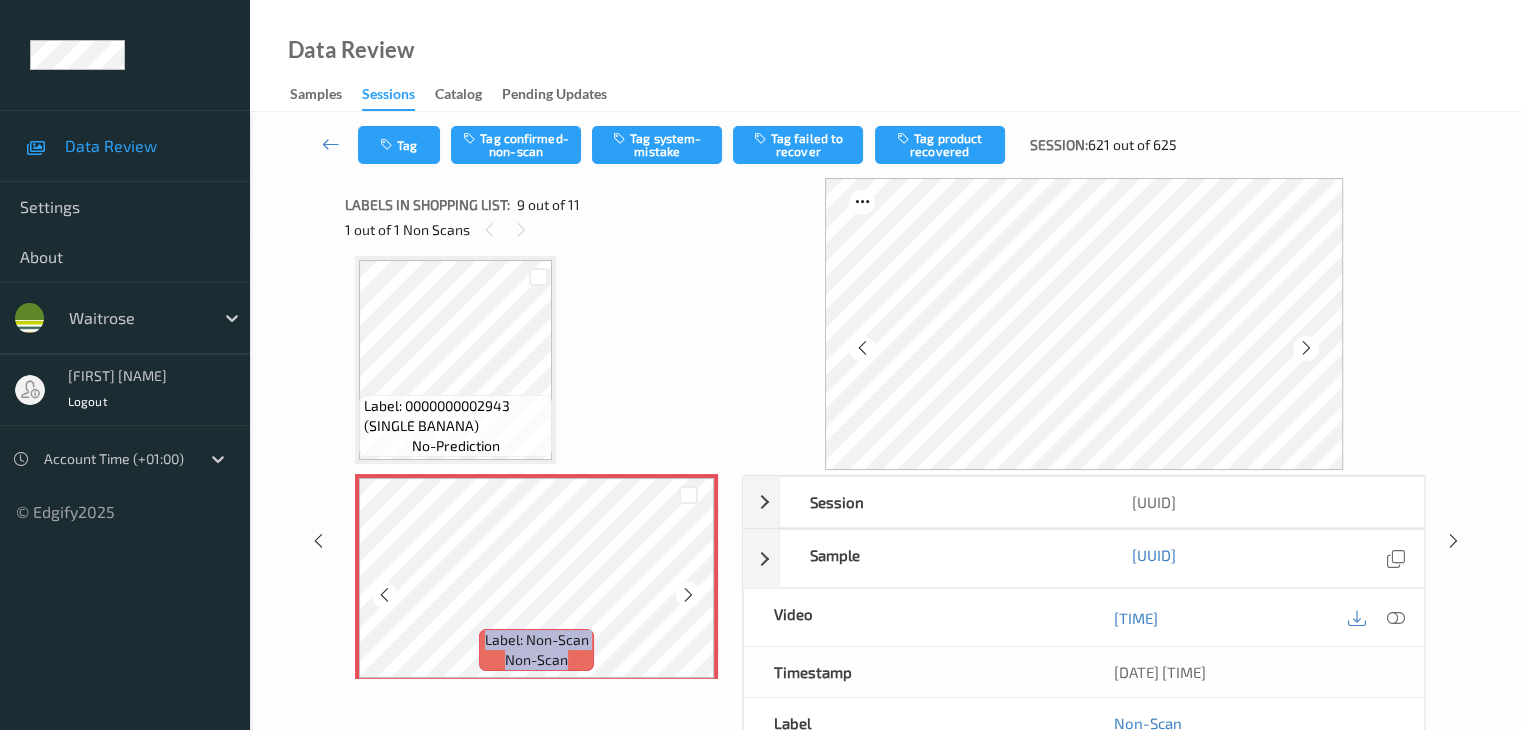 click at bounding box center [688, 595] 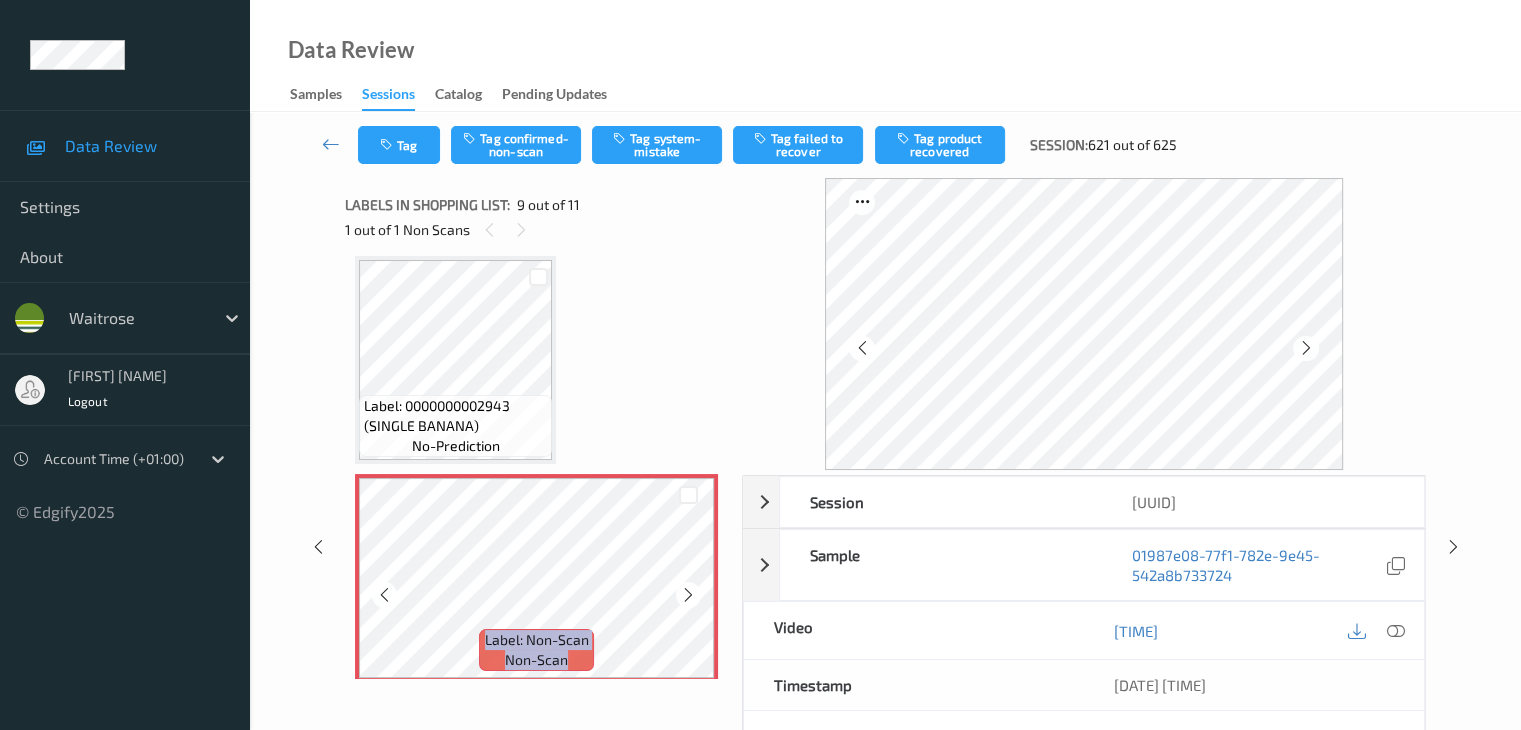 click at bounding box center (688, 595) 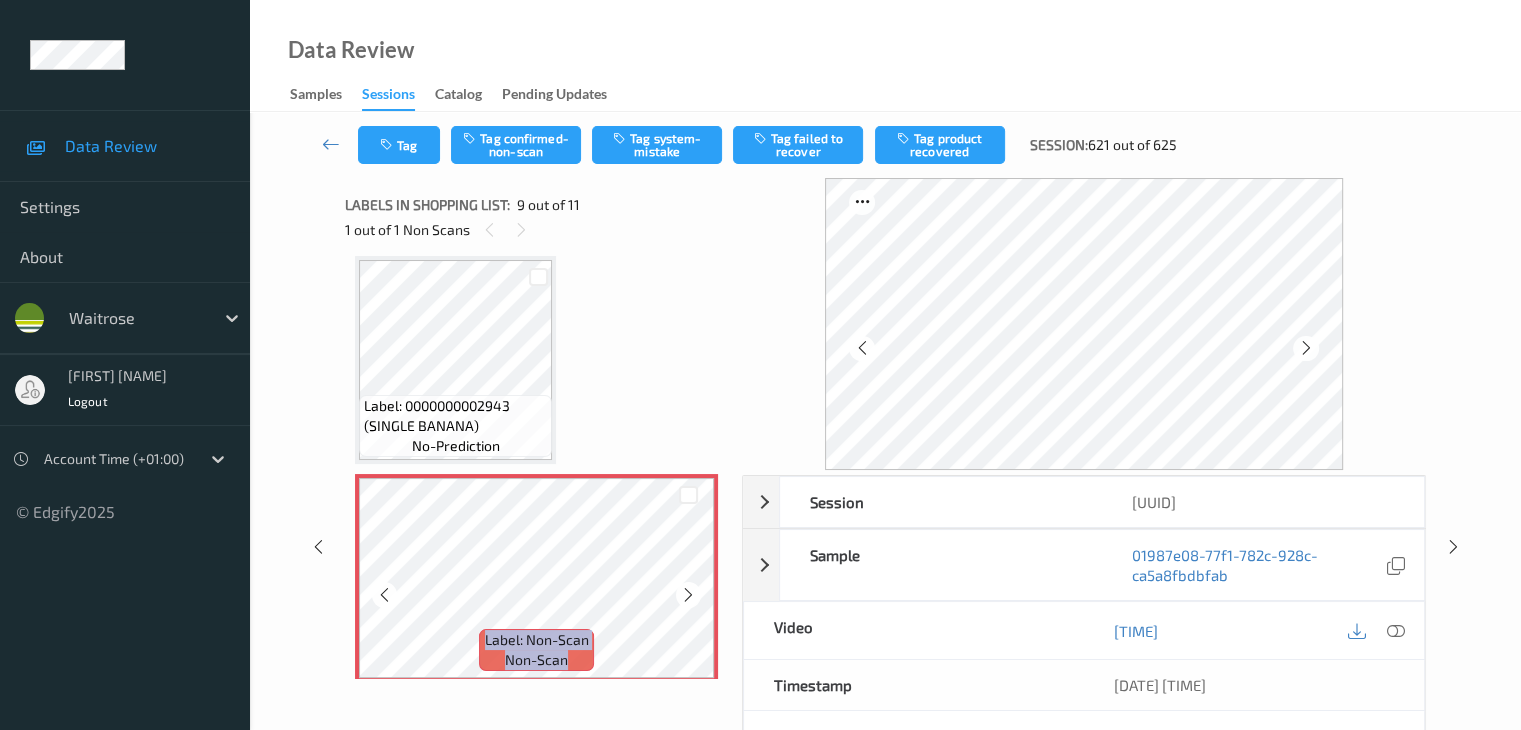 click at bounding box center (688, 595) 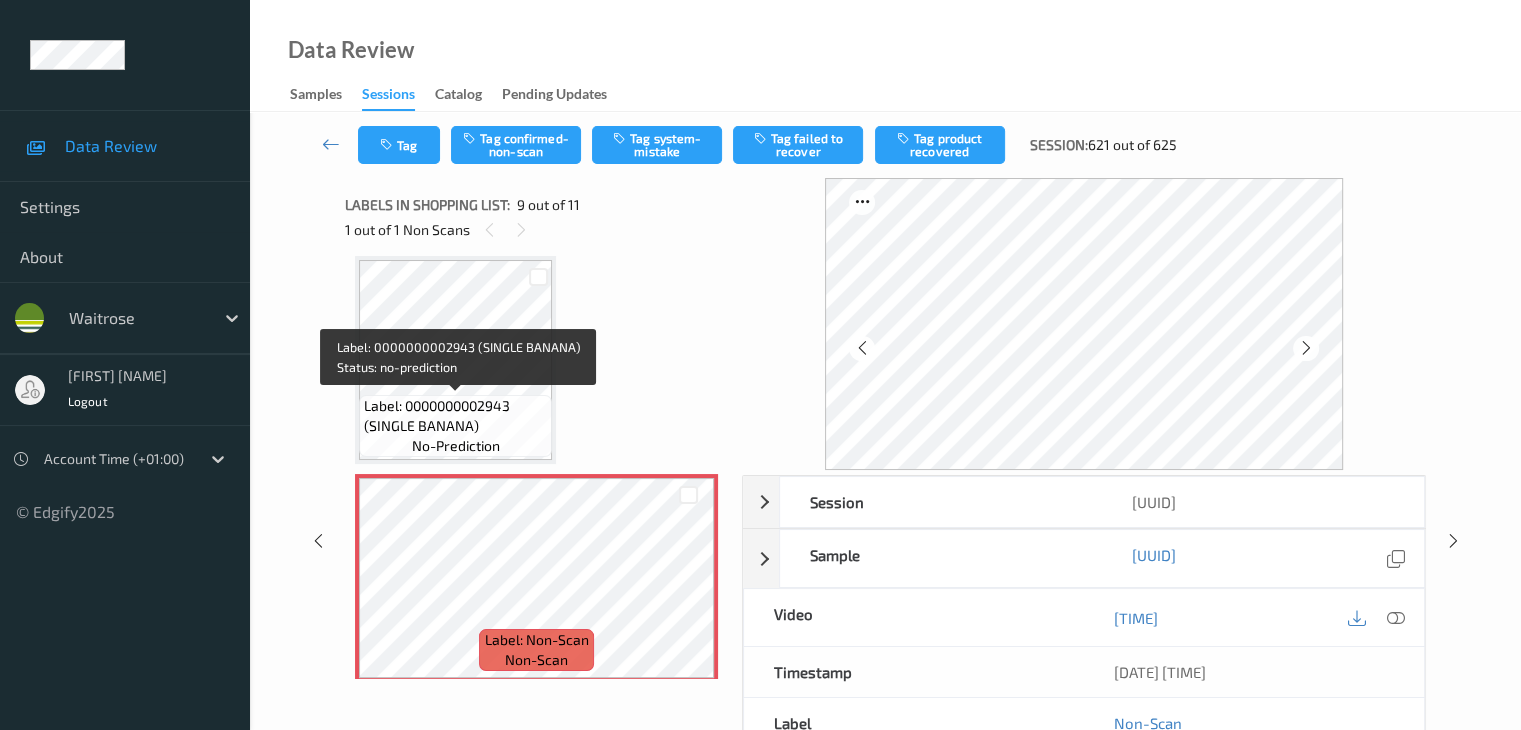 click on "Label: 0000000002943 (SINGLE BANANA)" at bounding box center (455, 416) 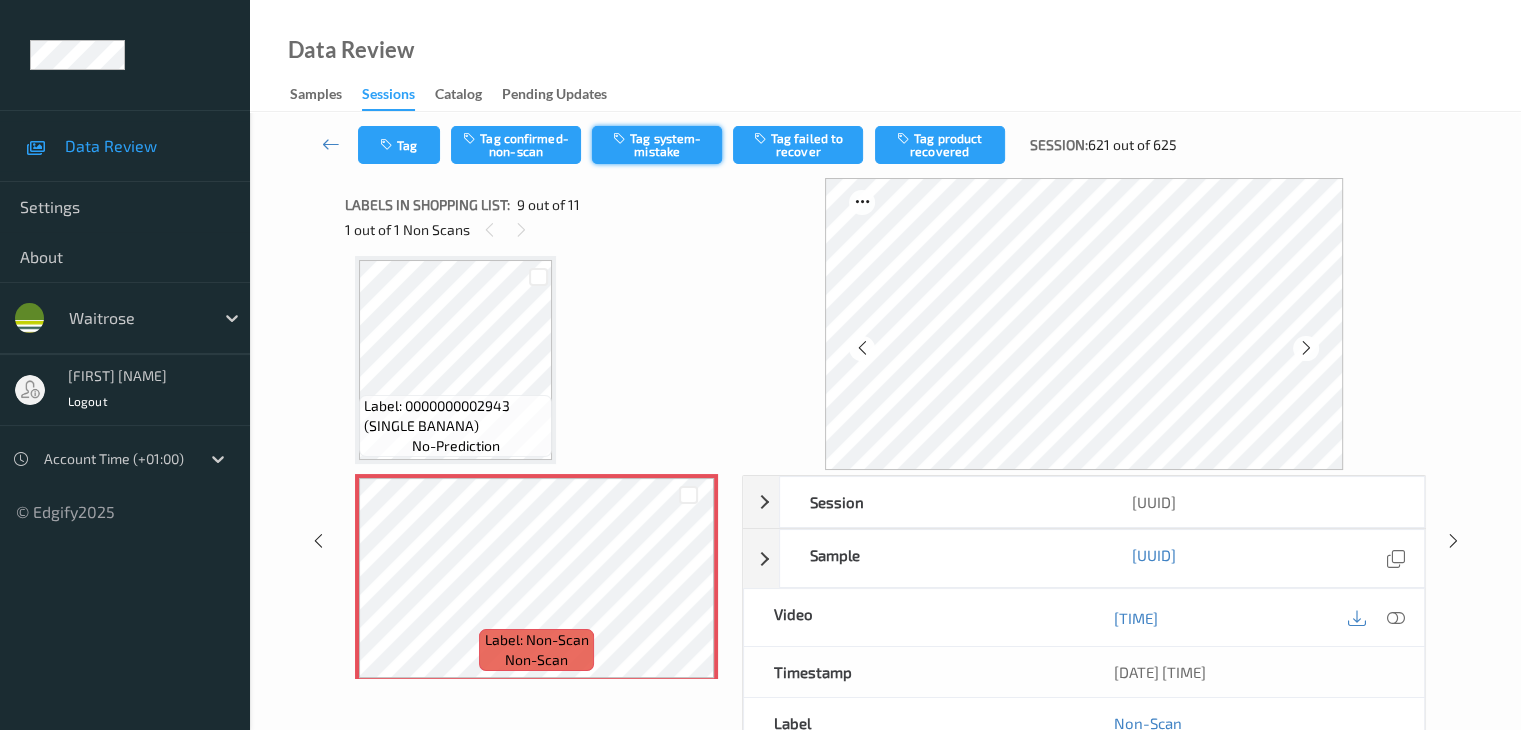 click on "Tag   system-mistake" at bounding box center (657, 145) 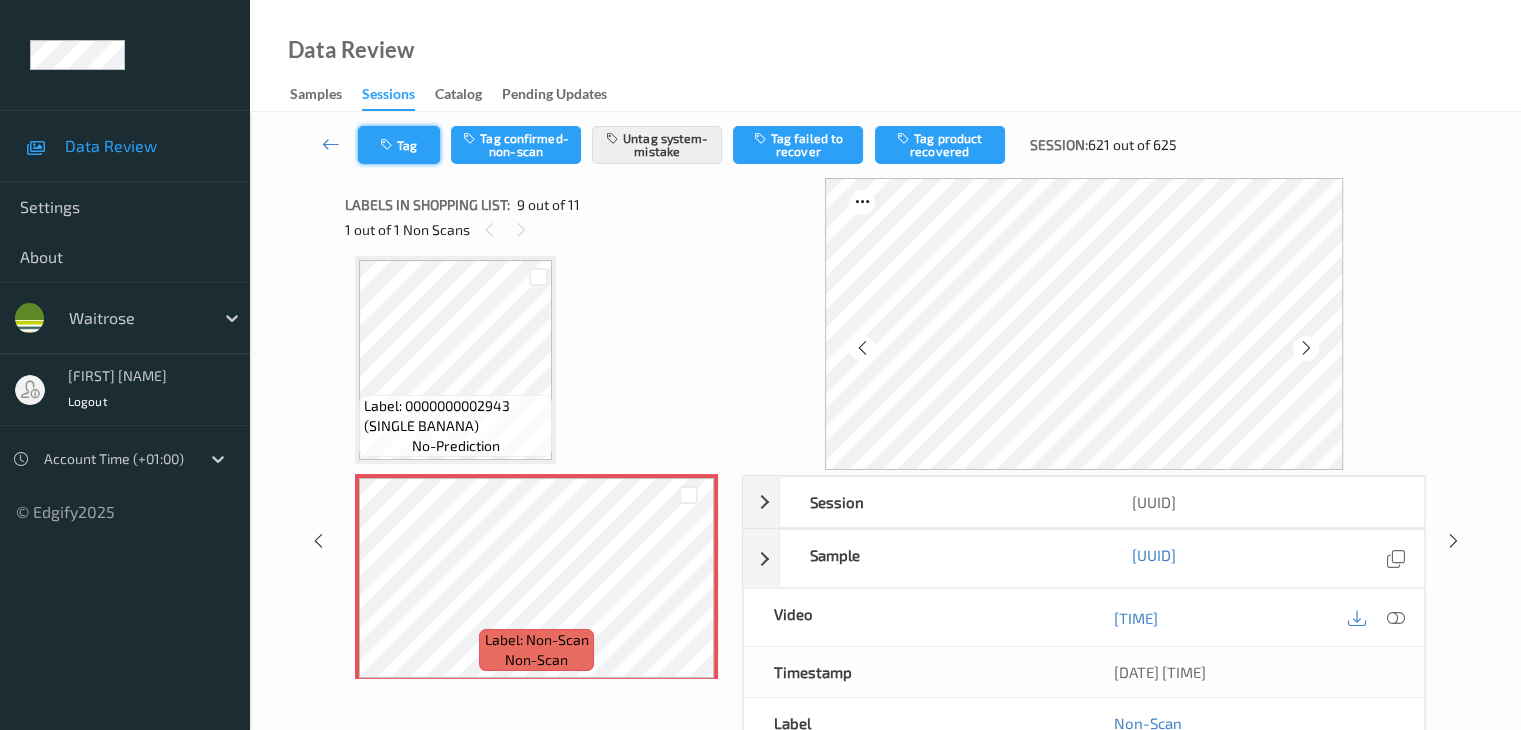 click on "Tag" at bounding box center [399, 145] 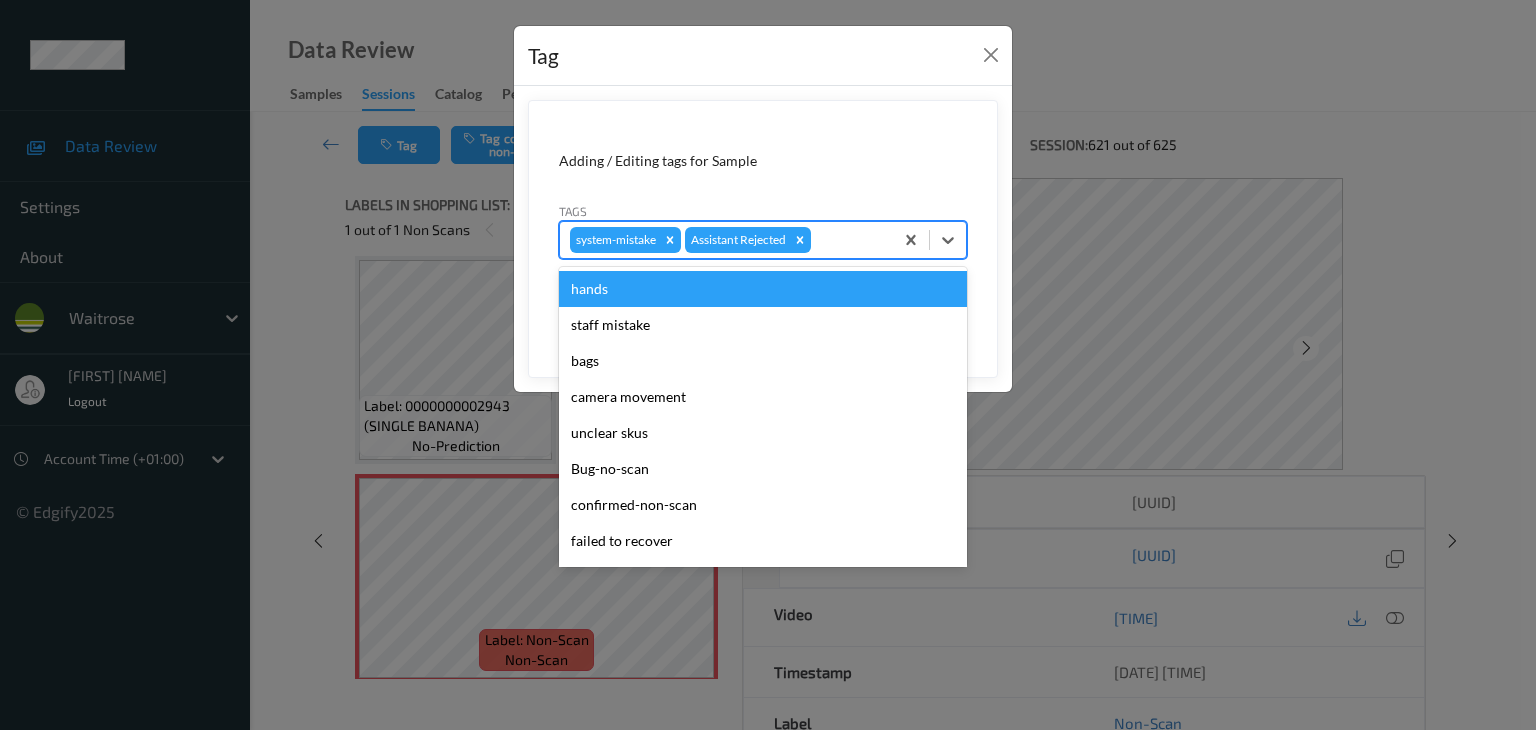 click at bounding box center [849, 240] 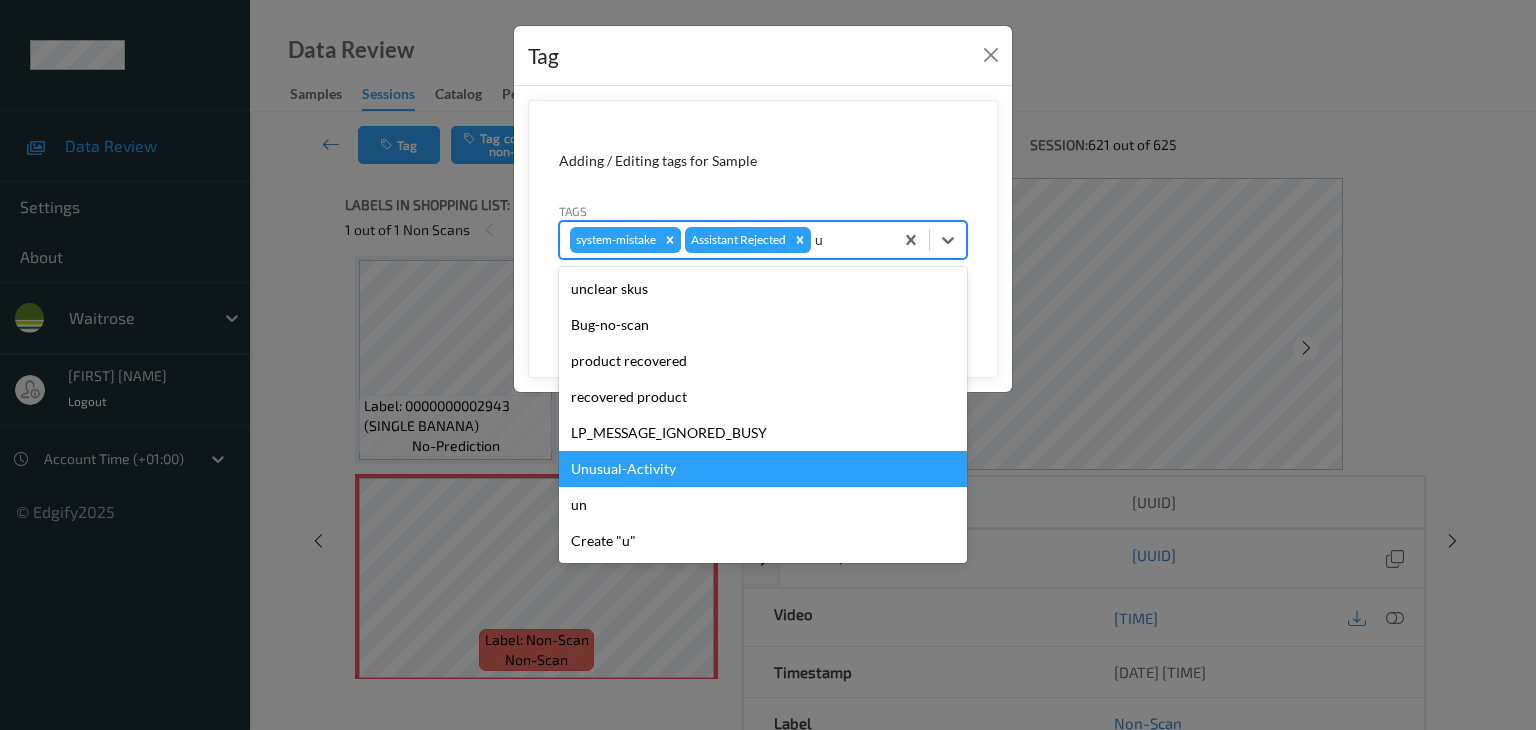 click on "Unusual-Activity" at bounding box center [763, 469] 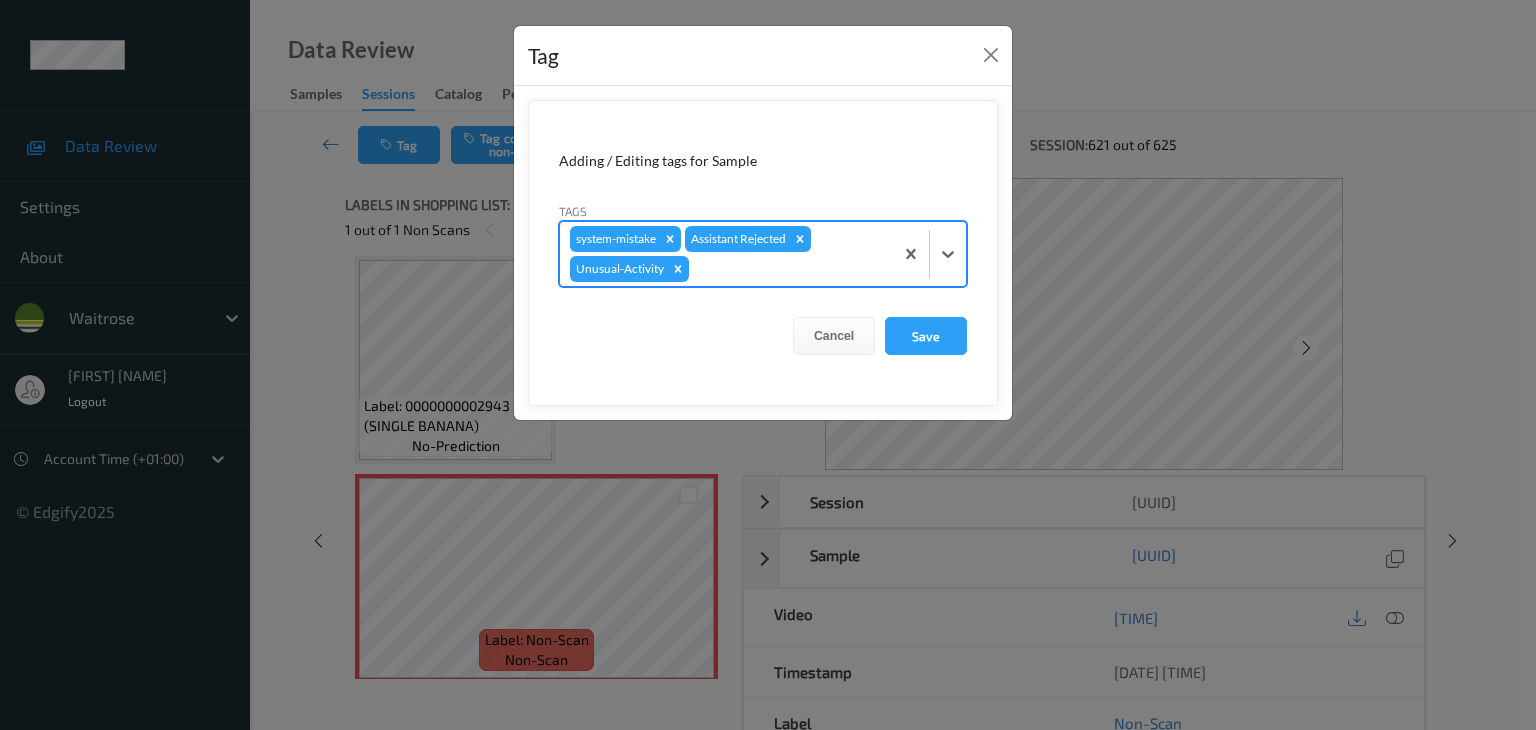 type on "p" 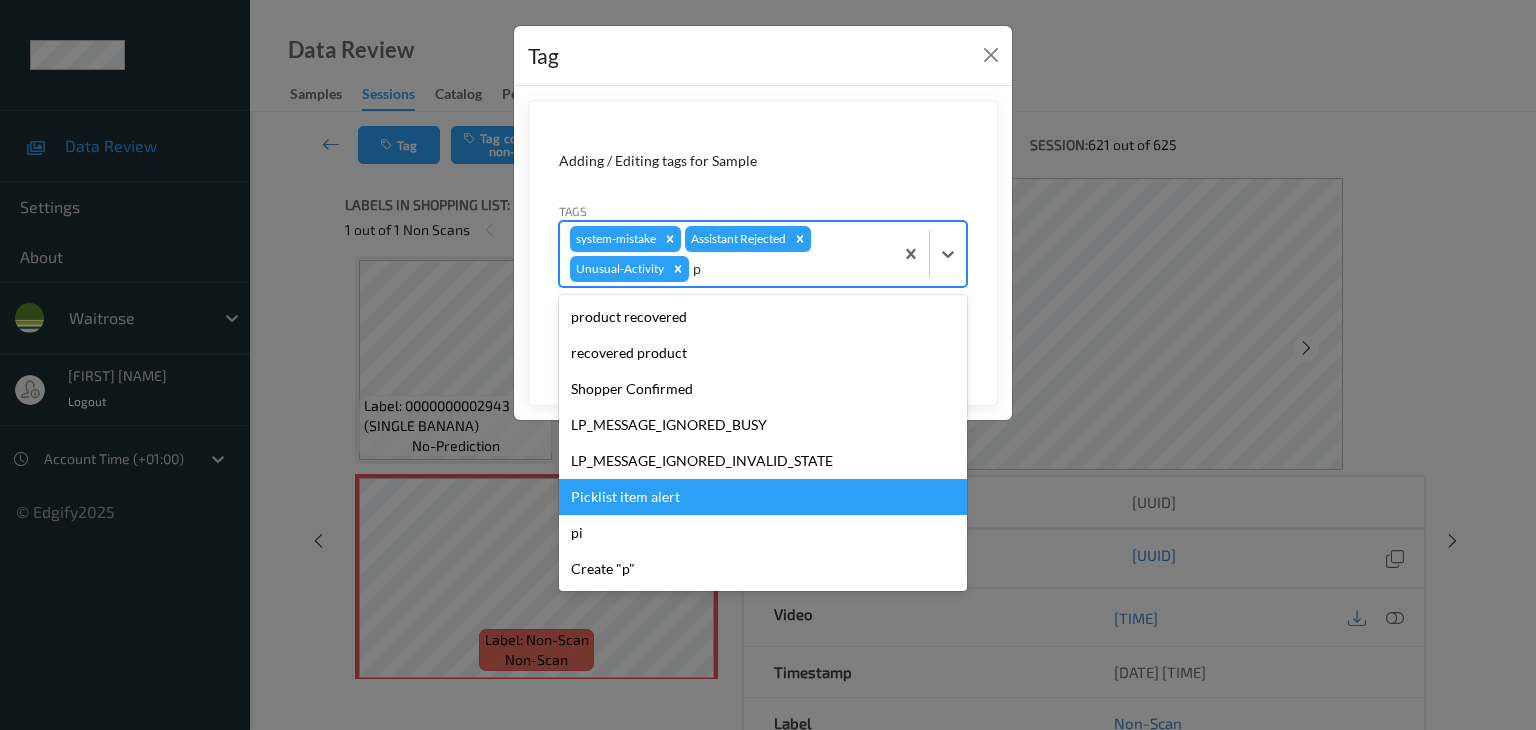 click on "Picklist item alert" at bounding box center (763, 497) 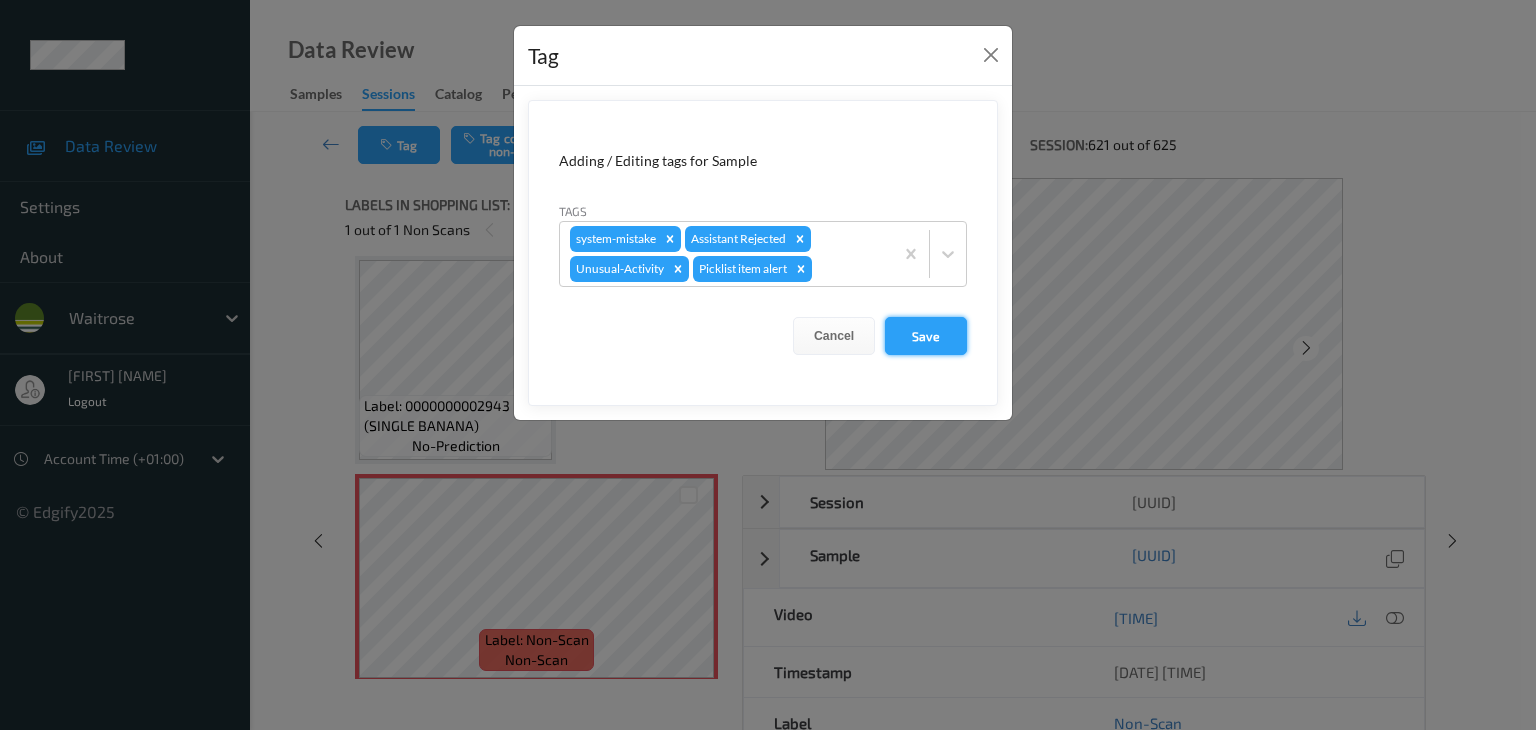 click on "Save" at bounding box center [926, 336] 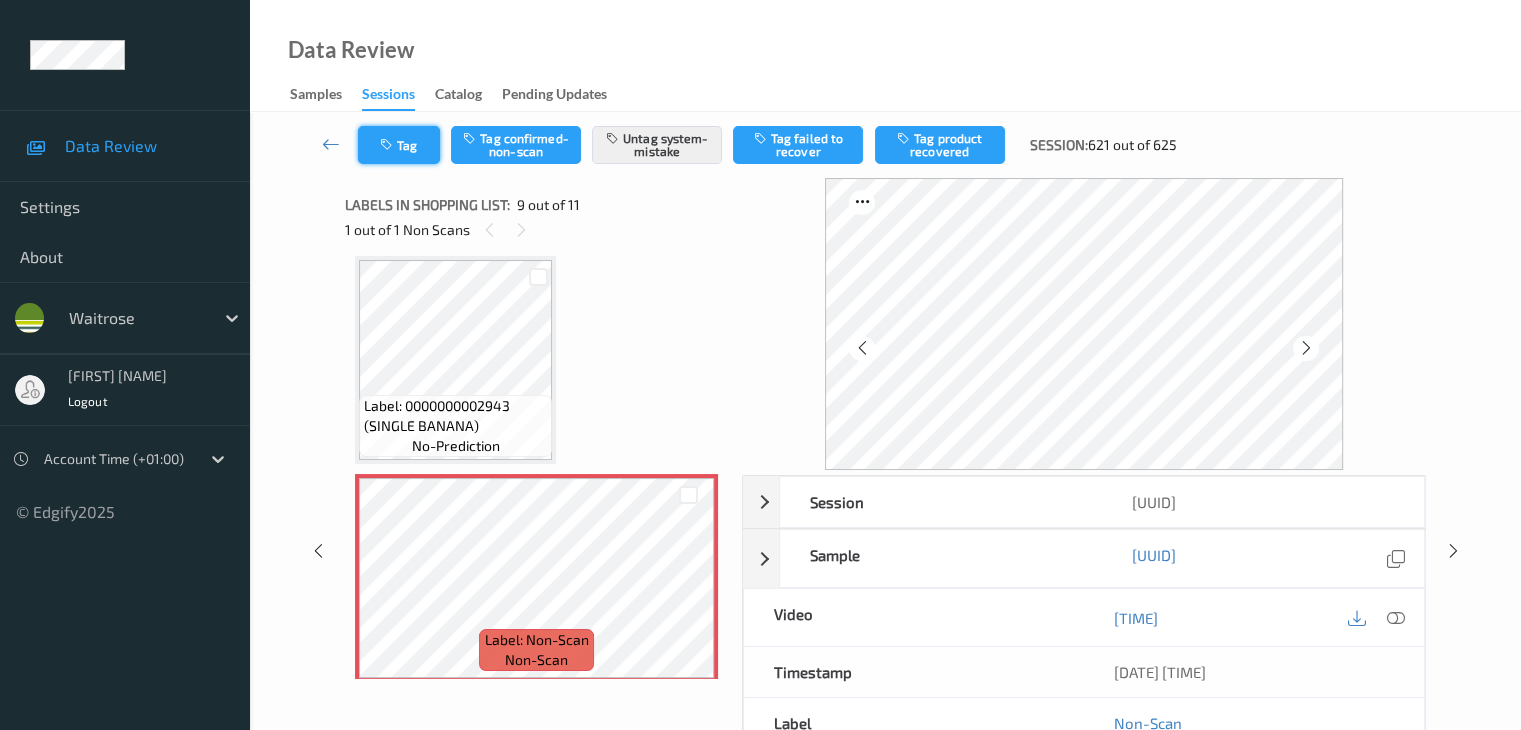 click at bounding box center (388, 145) 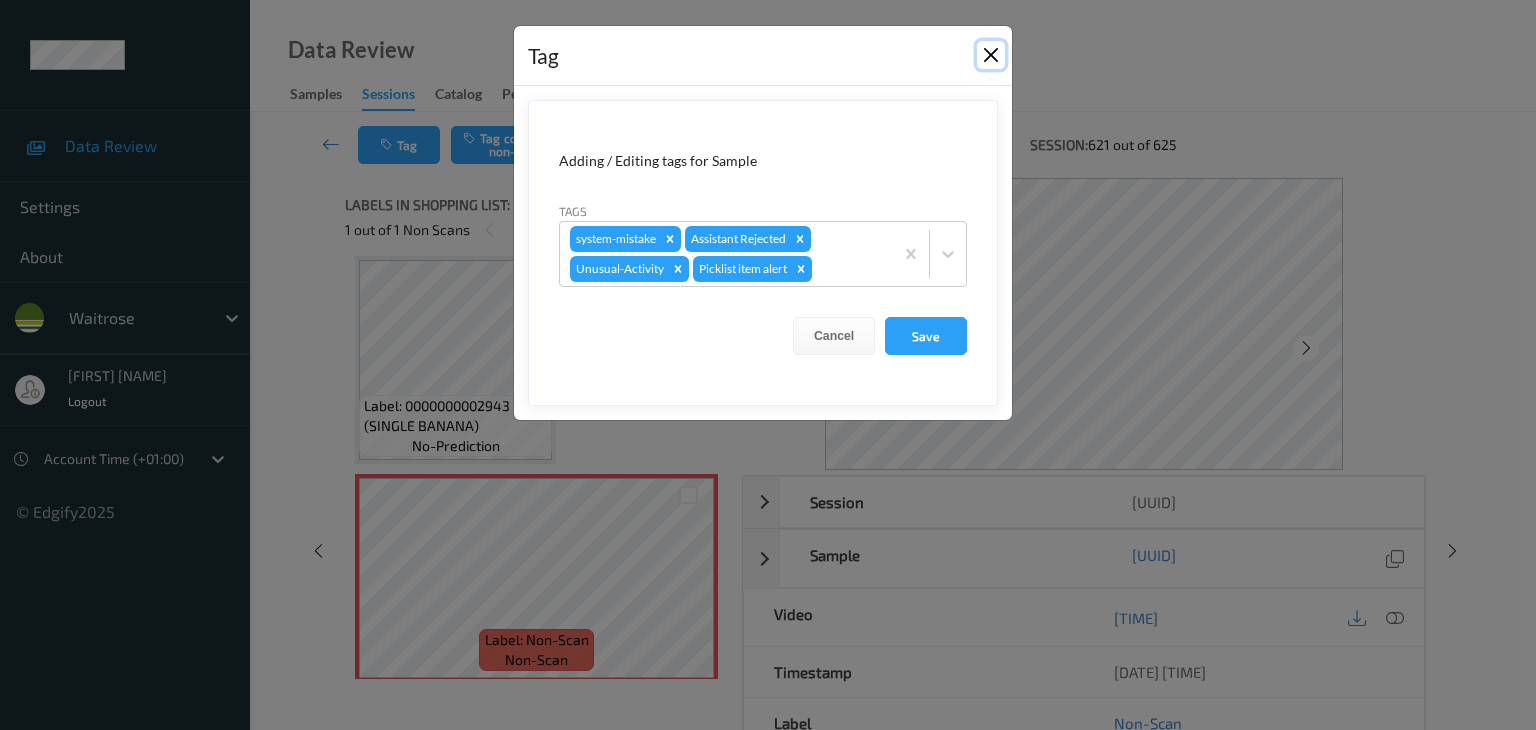 click at bounding box center (991, 55) 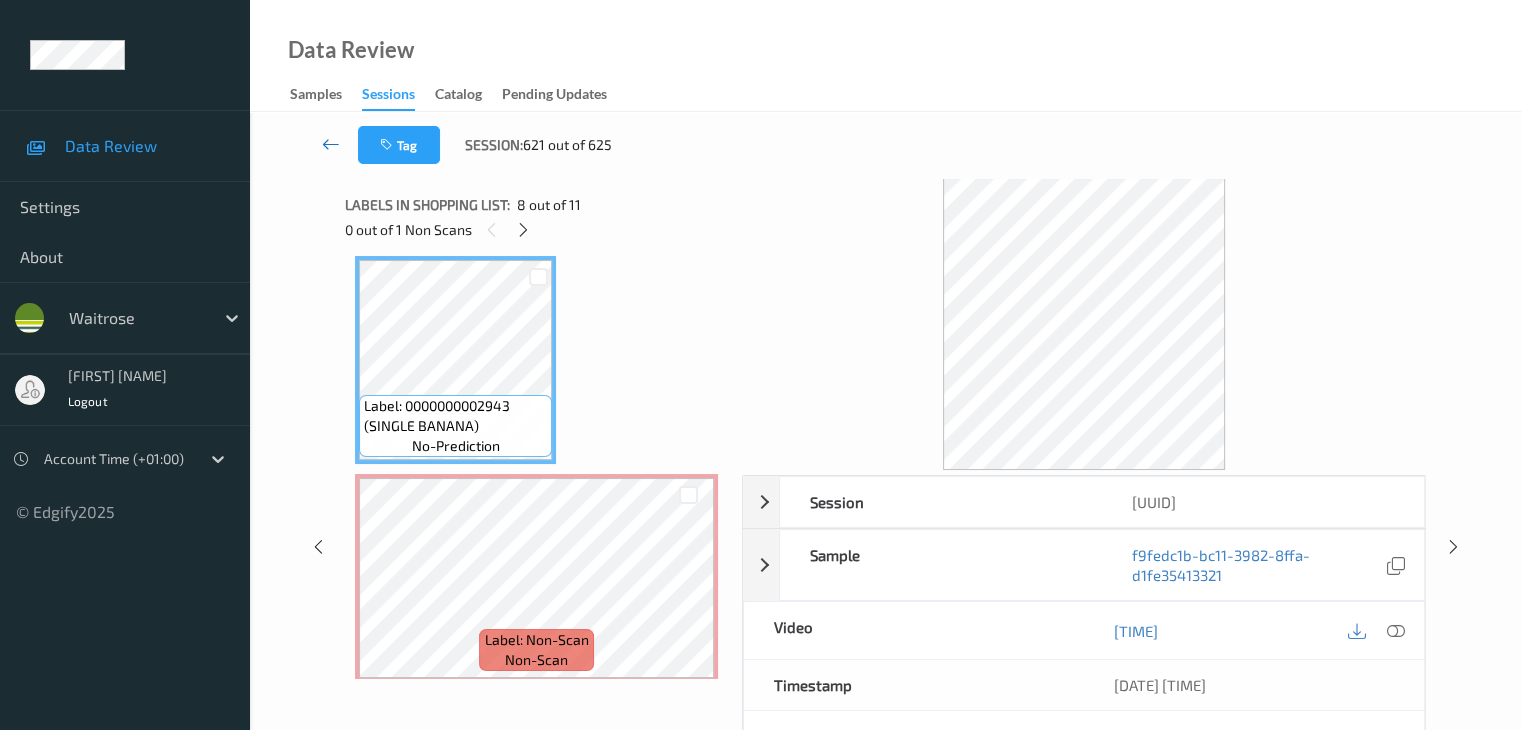 click at bounding box center (331, 144) 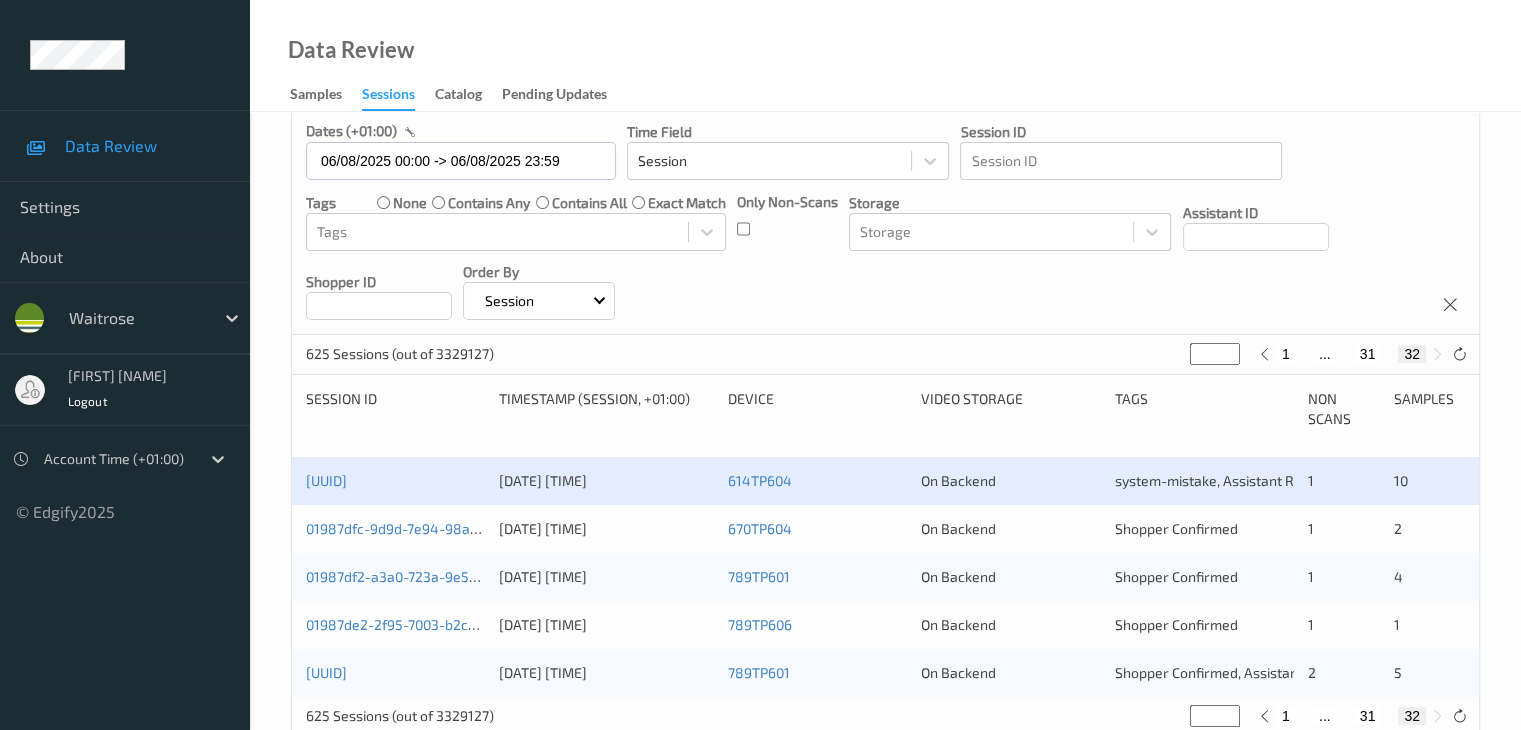 scroll, scrollTop: 212, scrollLeft: 0, axis: vertical 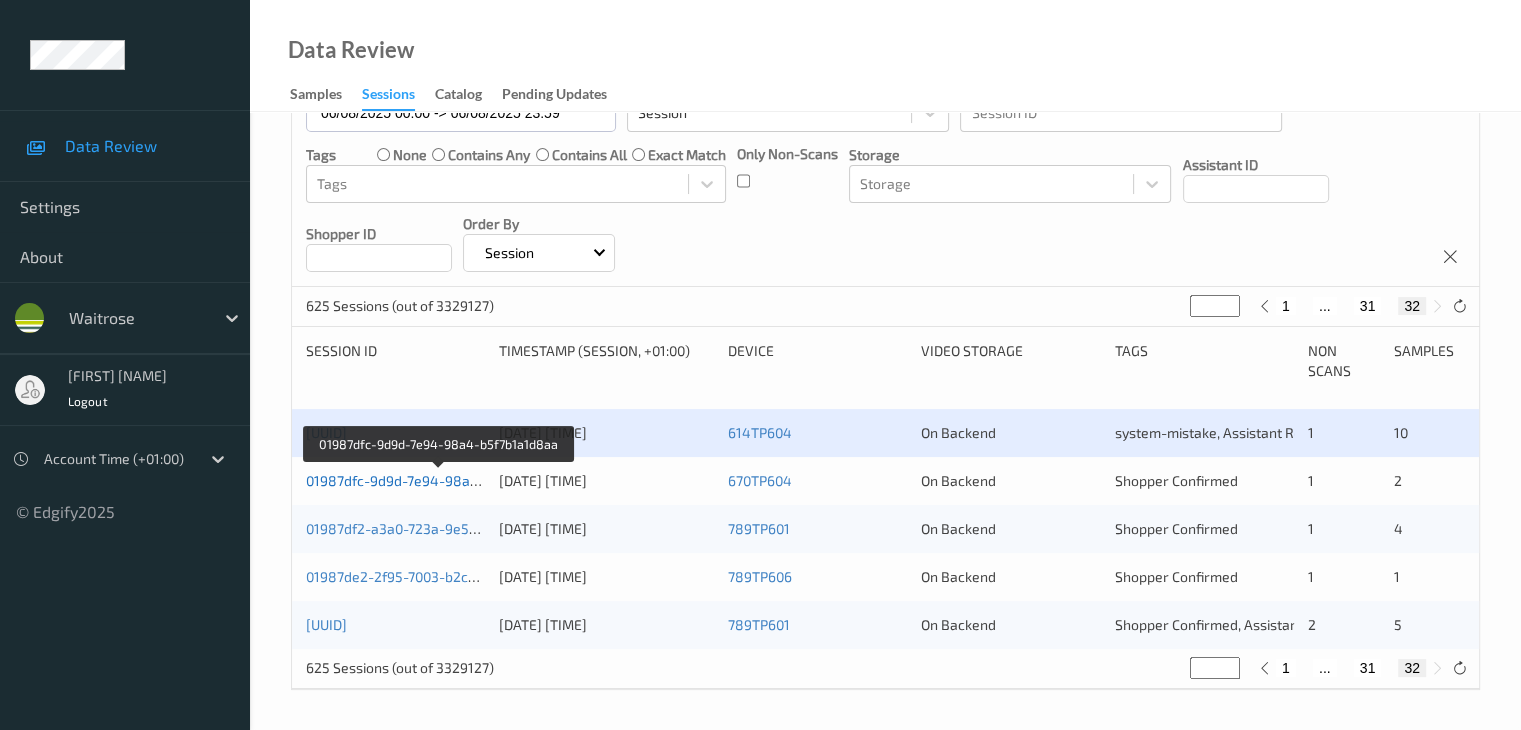 click on "01987dfc-9d9d-7e94-98a4-b5f7b1a1d8aa" at bounding box center [440, 480] 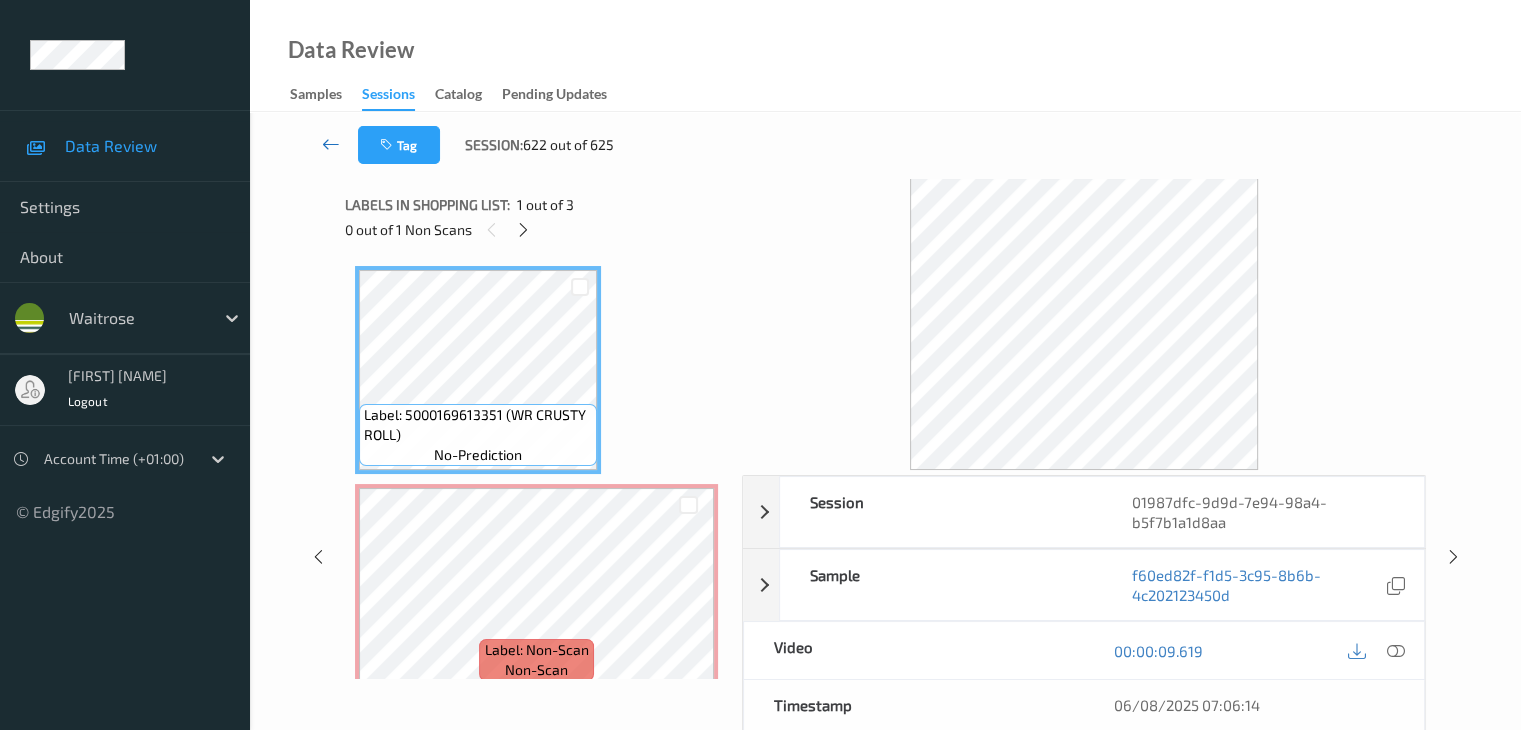 click at bounding box center (331, 144) 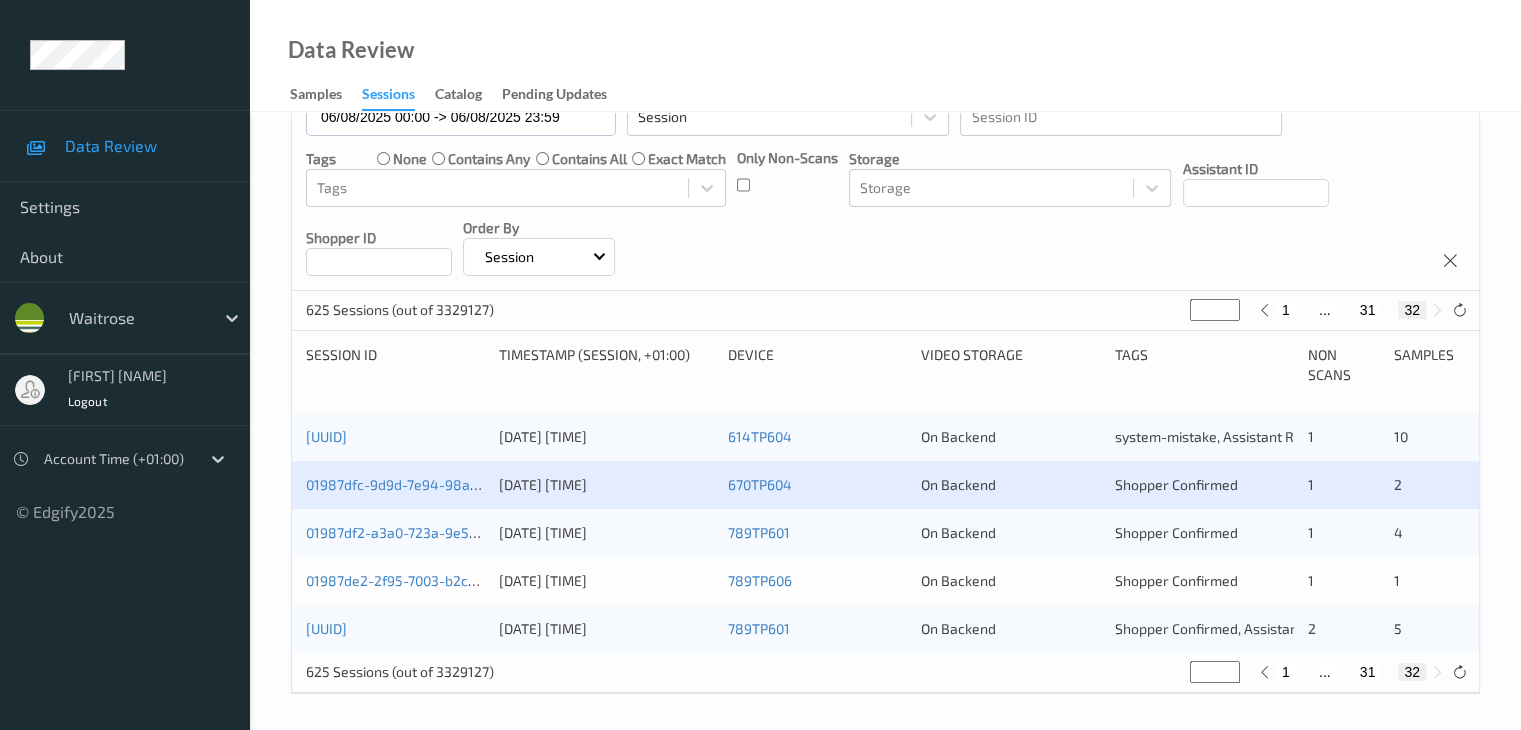 scroll, scrollTop: 212, scrollLeft: 0, axis: vertical 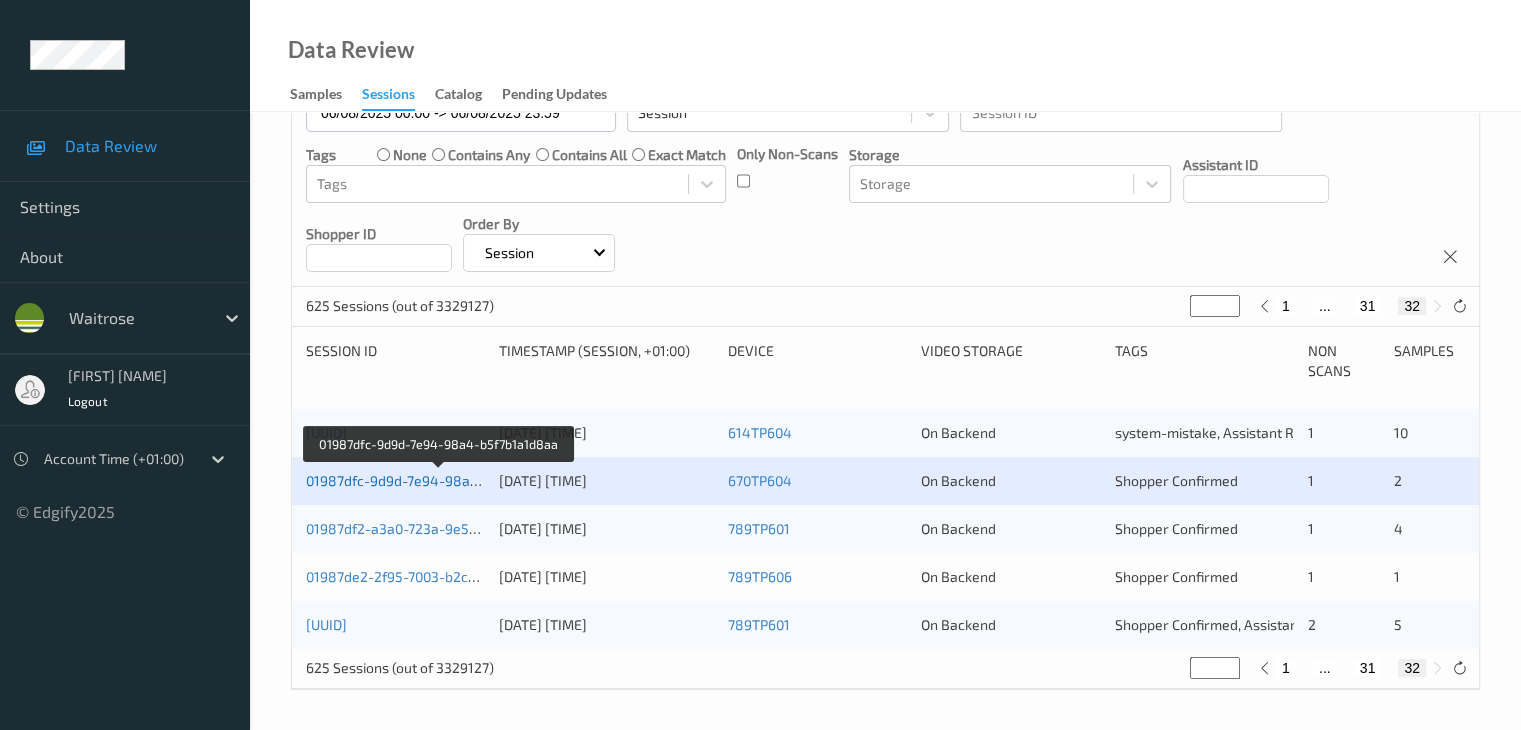 click on "01987dfc-9d9d-7e94-98a4-b5f7b1a1d8aa" at bounding box center [440, 480] 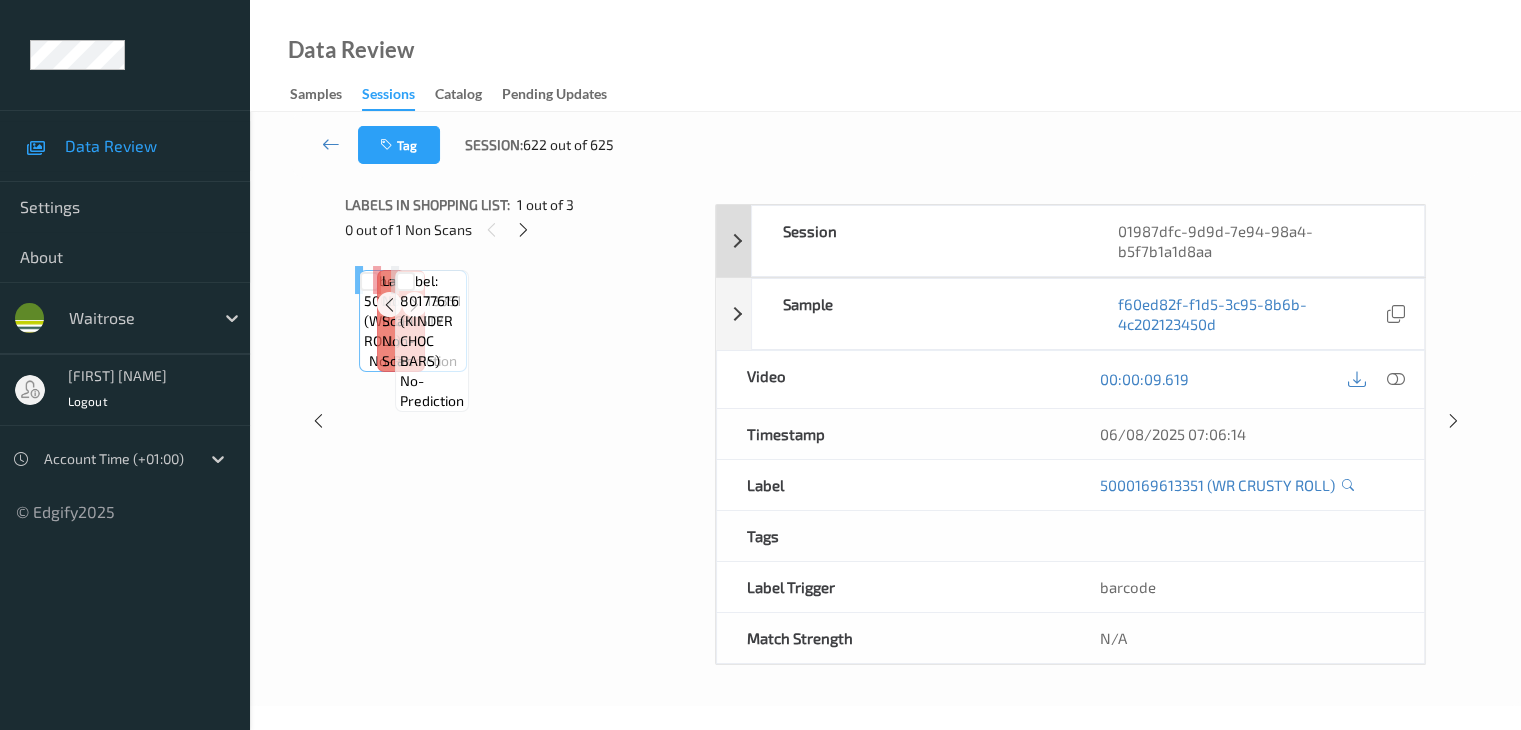 scroll, scrollTop: 0, scrollLeft: 0, axis: both 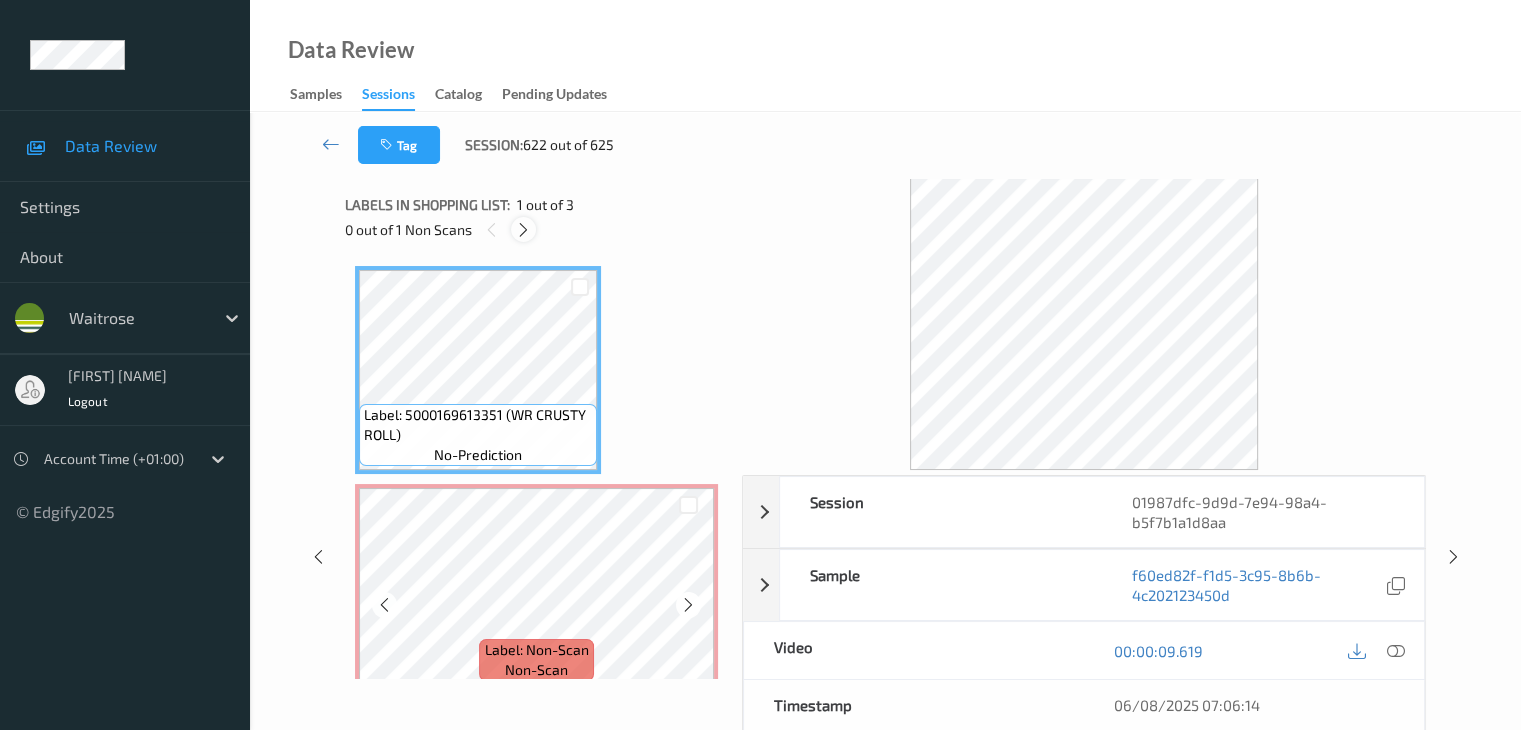 click at bounding box center [523, 230] 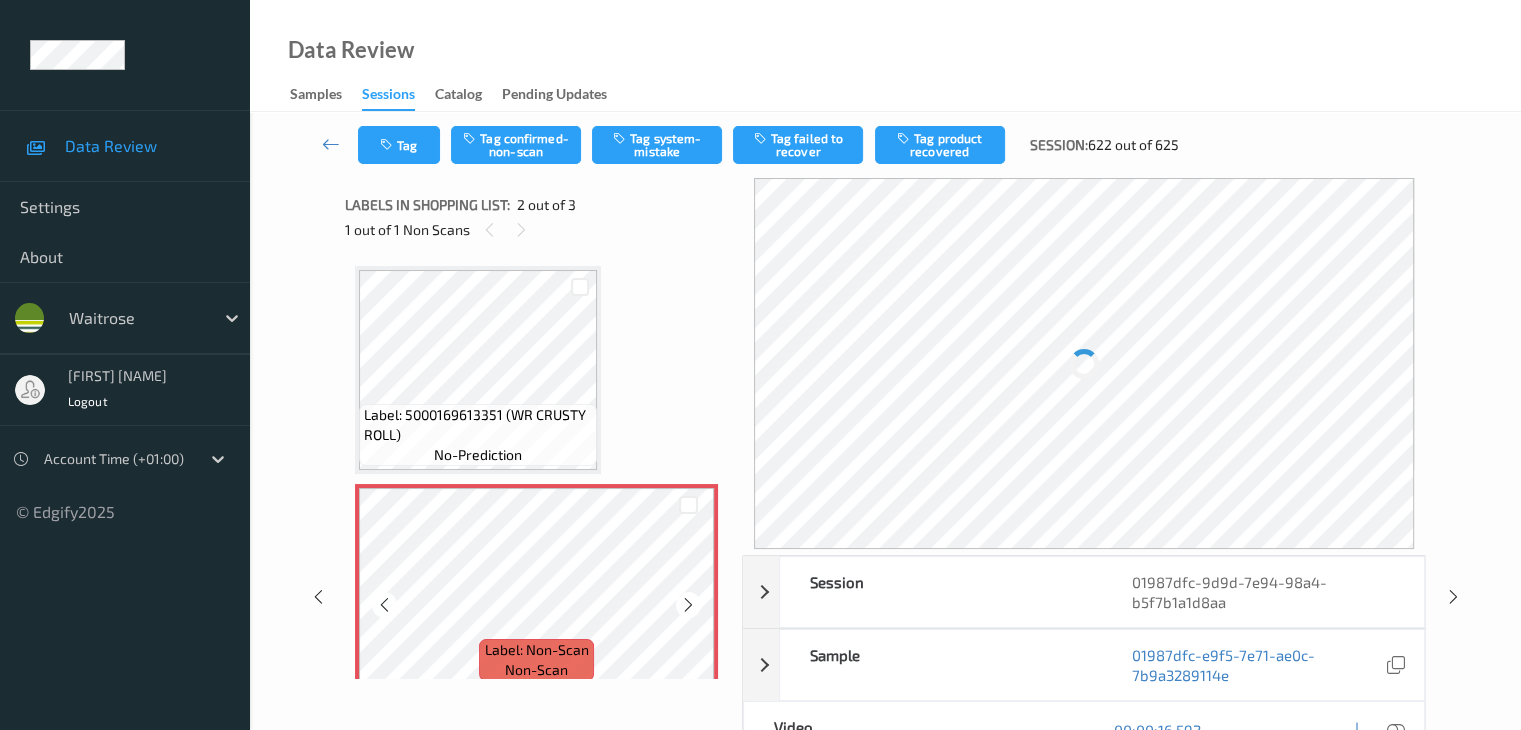 scroll, scrollTop: 10, scrollLeft: 0, axis: vertical 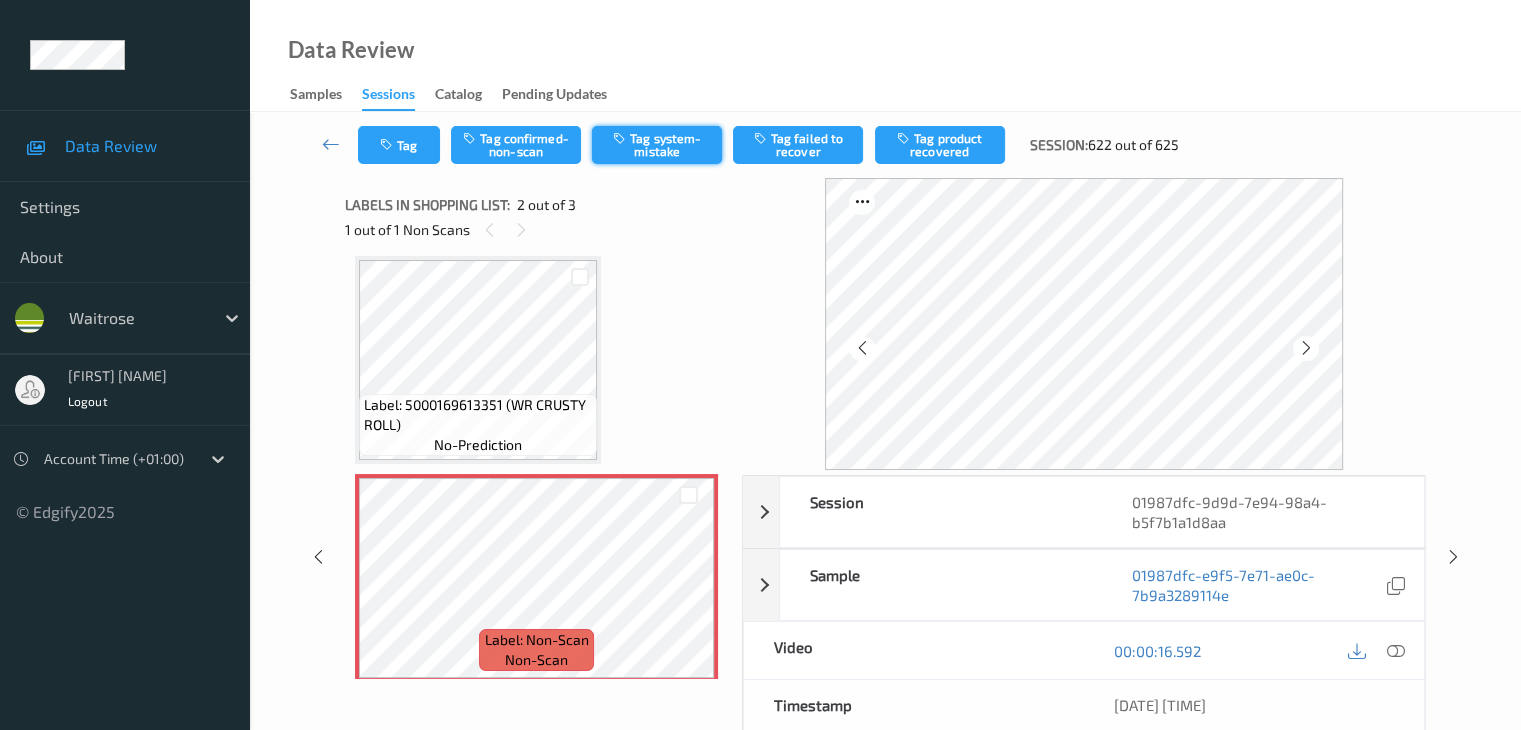click on "Tag   system-mistake" at bounding box center (657, 145) 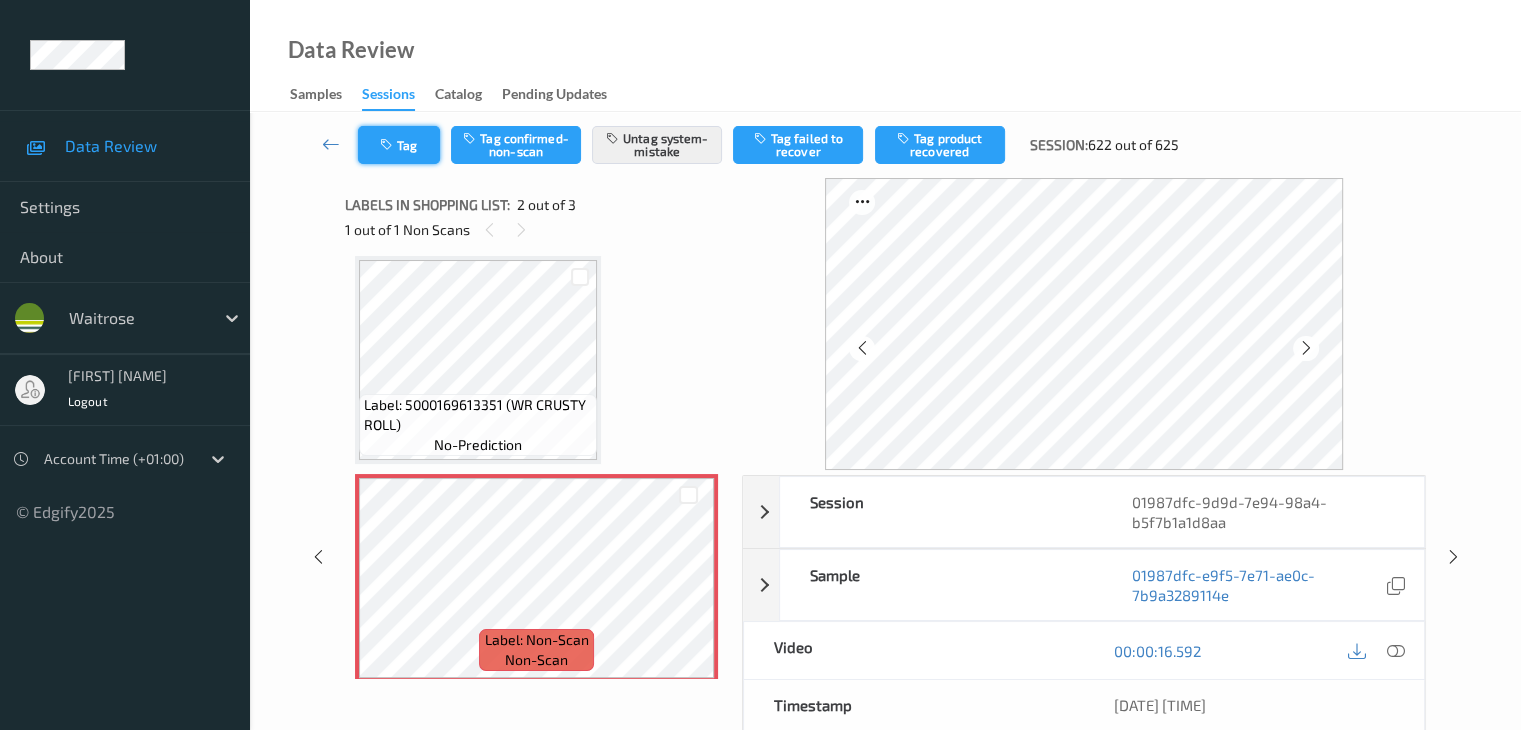 click on "Tag" at bounding box center [399, 145] 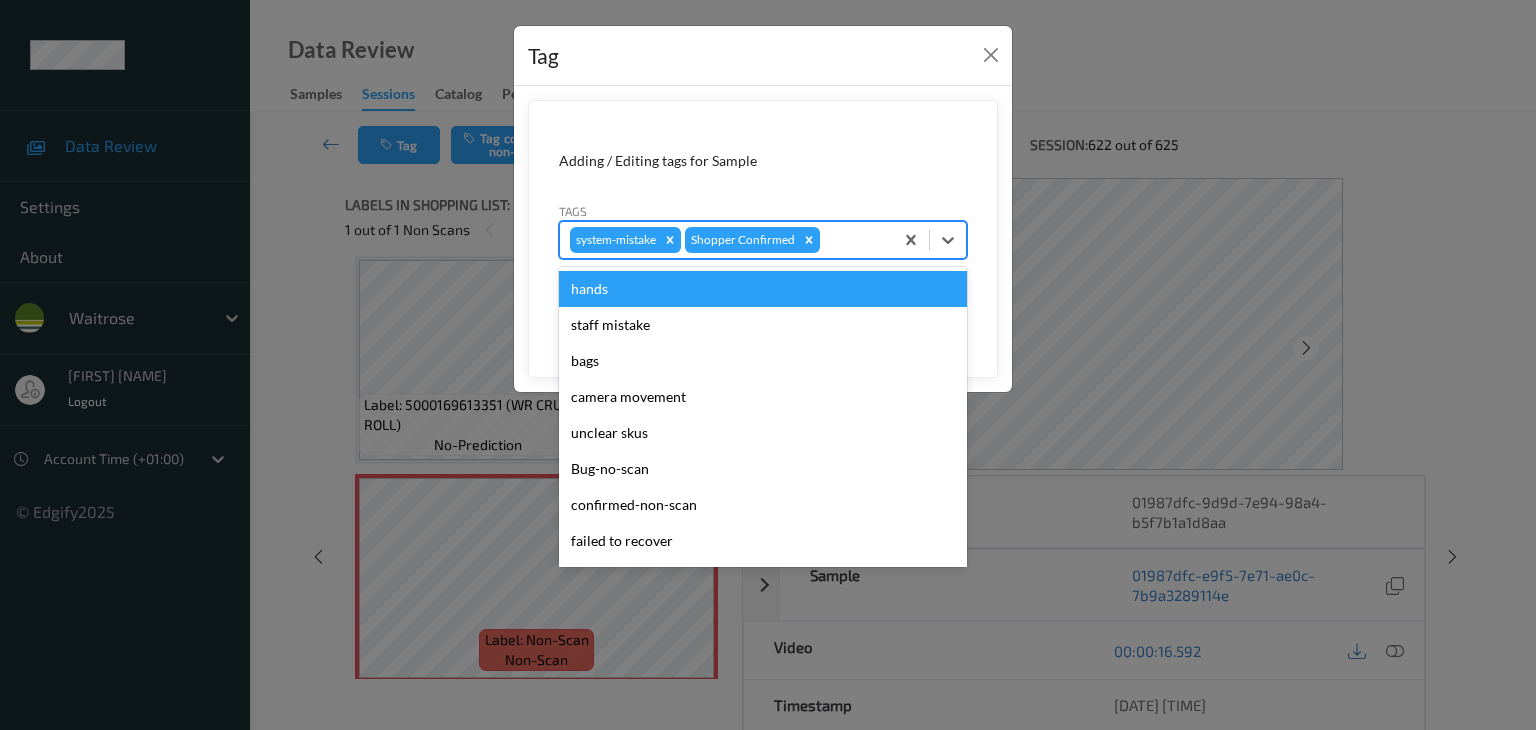 click at bounding box center [853, 240] 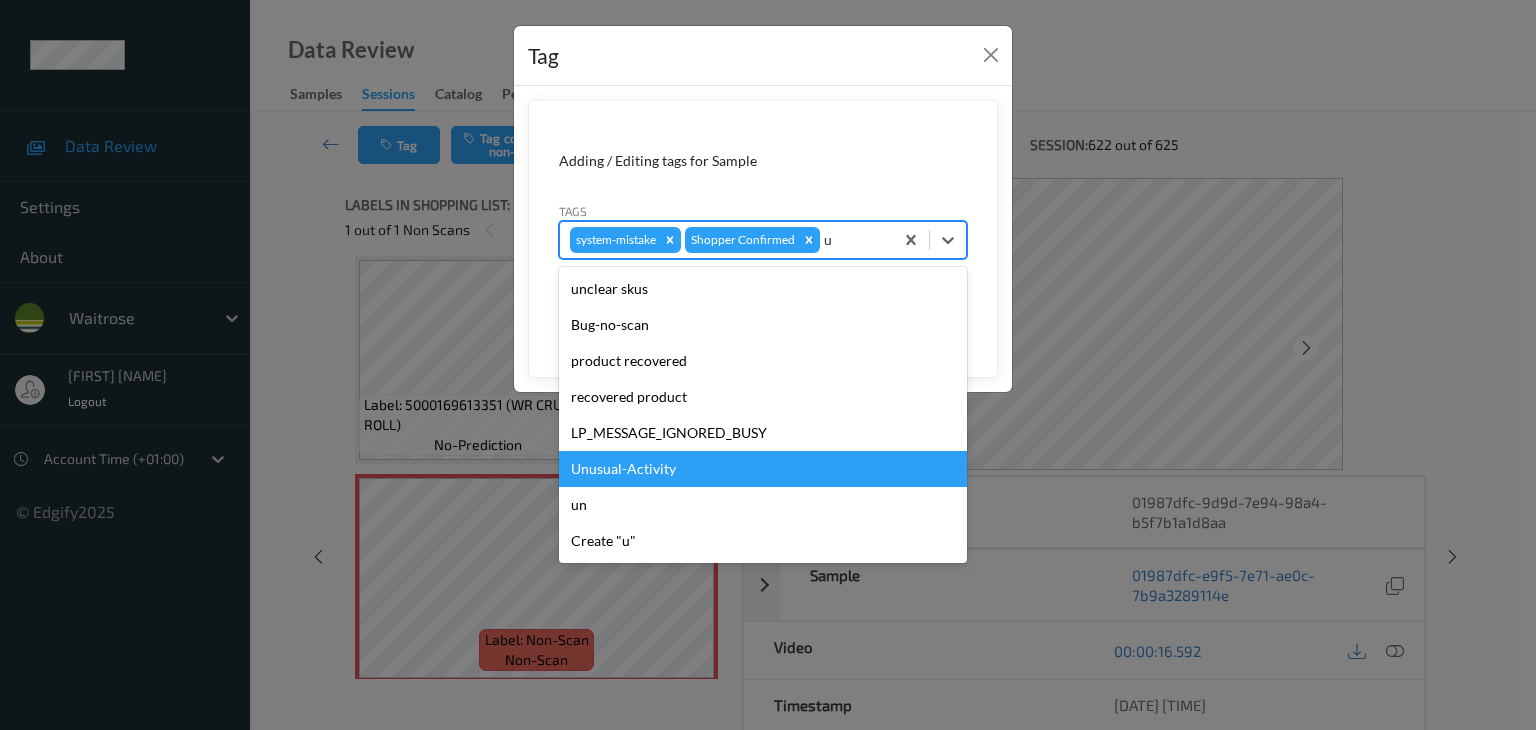 click on "Unusual-Activity" at bounding box center (763, 469) 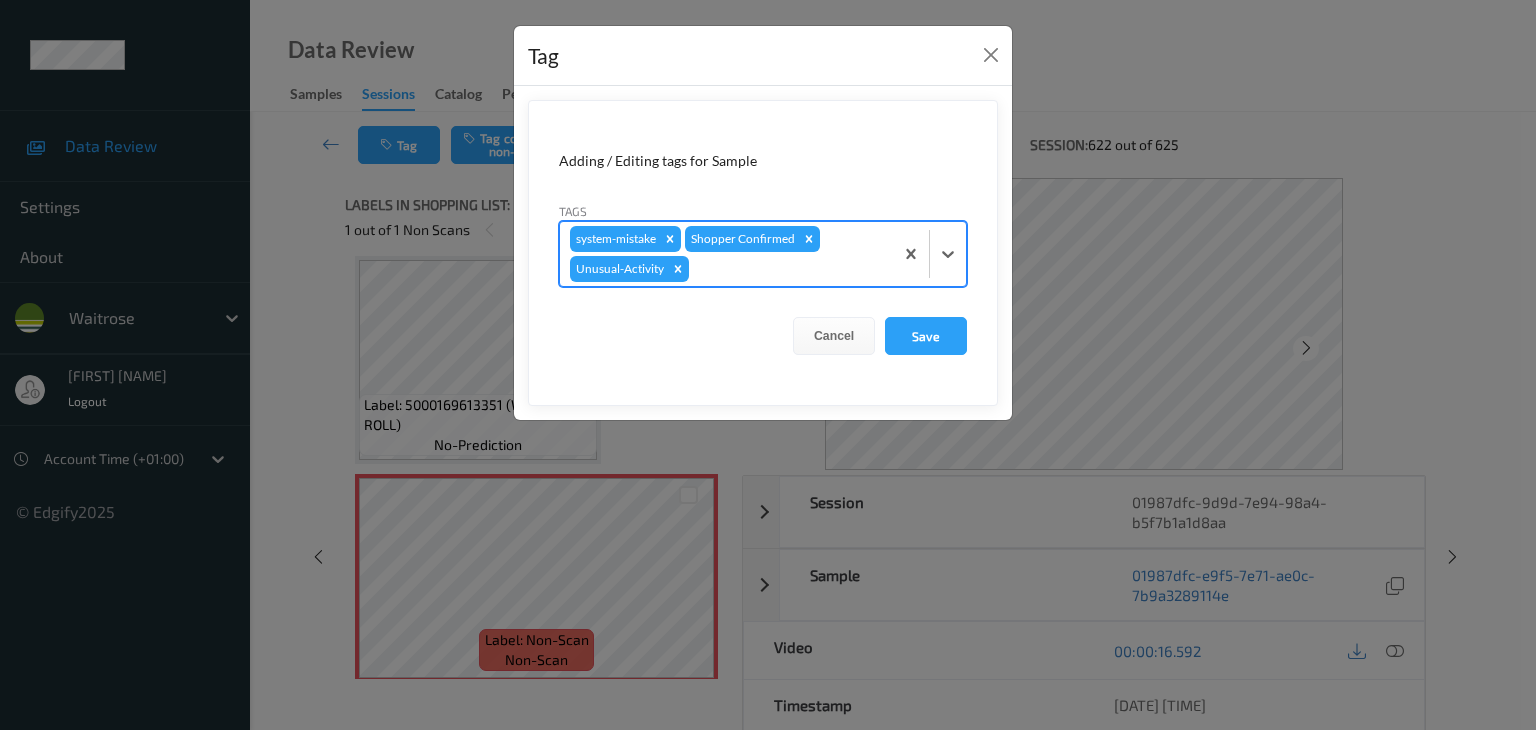 type on "p" 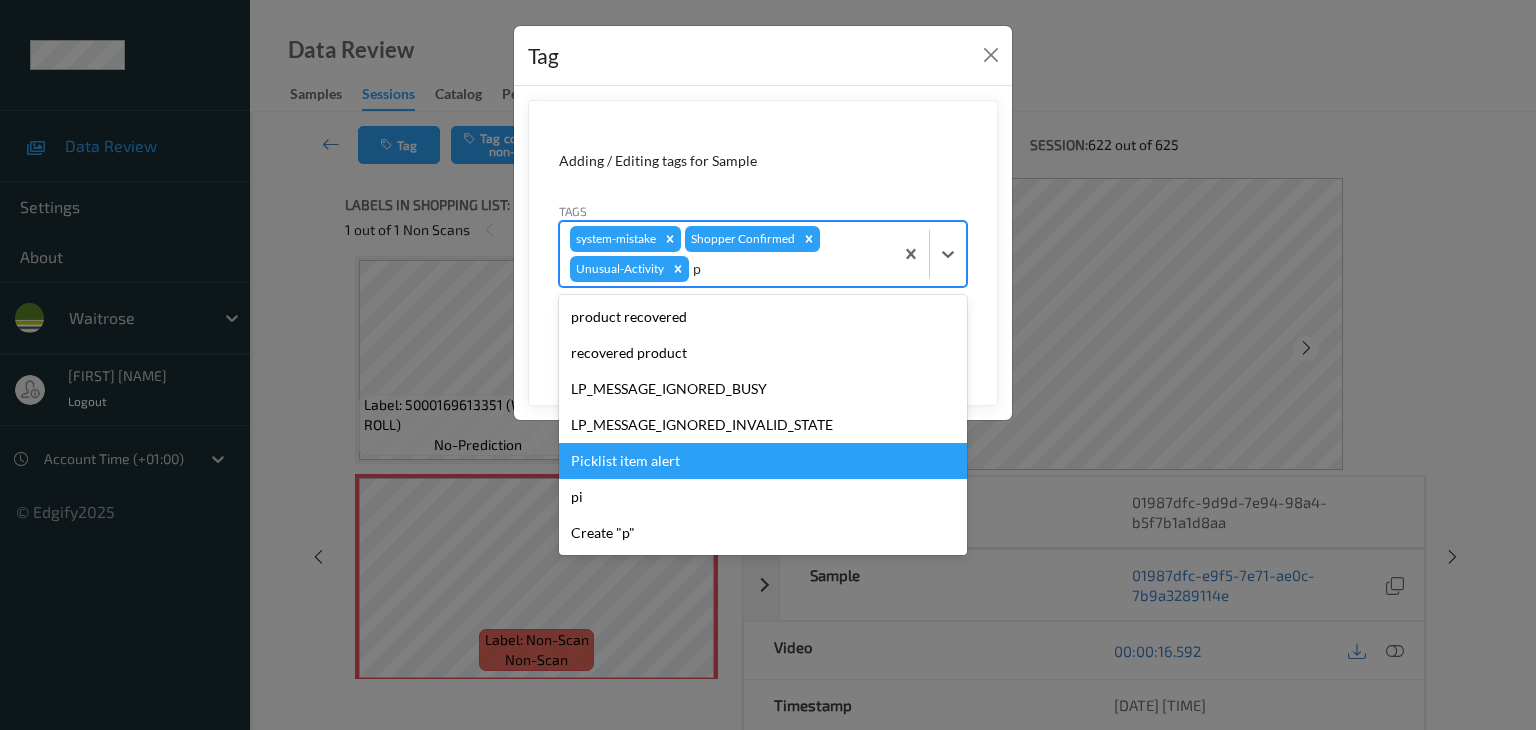 click on "Picklist item alert" at bounding box center (763, 461) 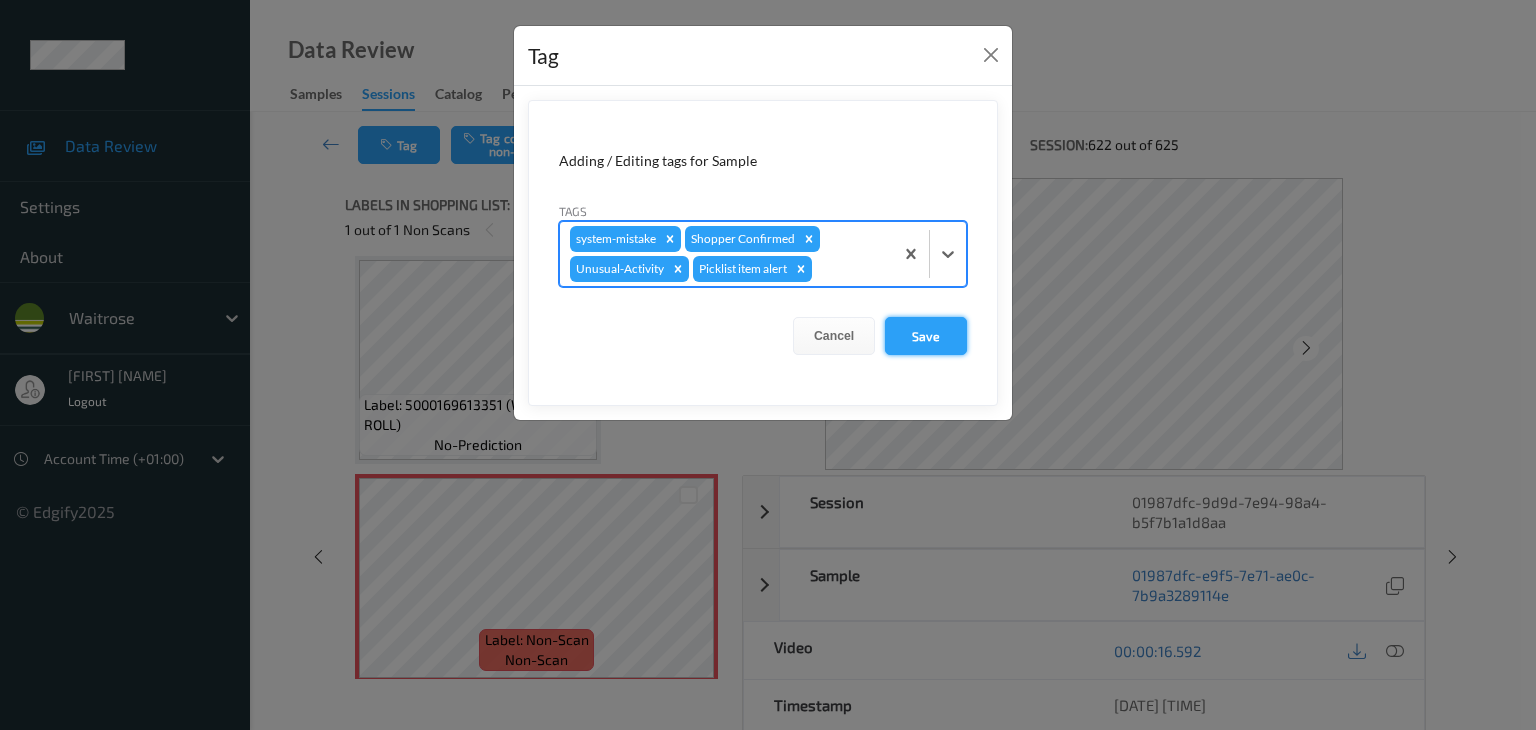 click on "Save" at bounding box center [926, 336] 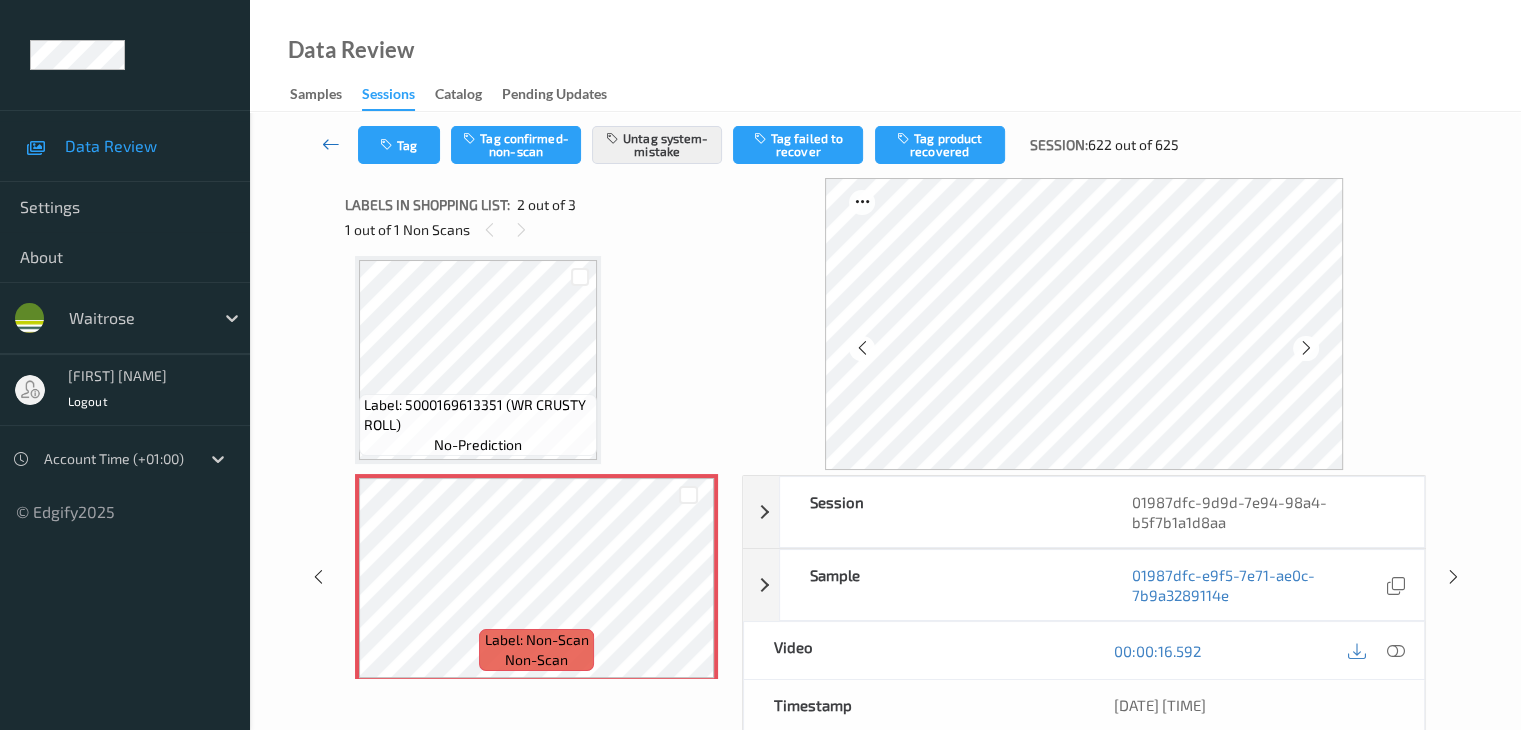 click at bounding box center [331, 144] 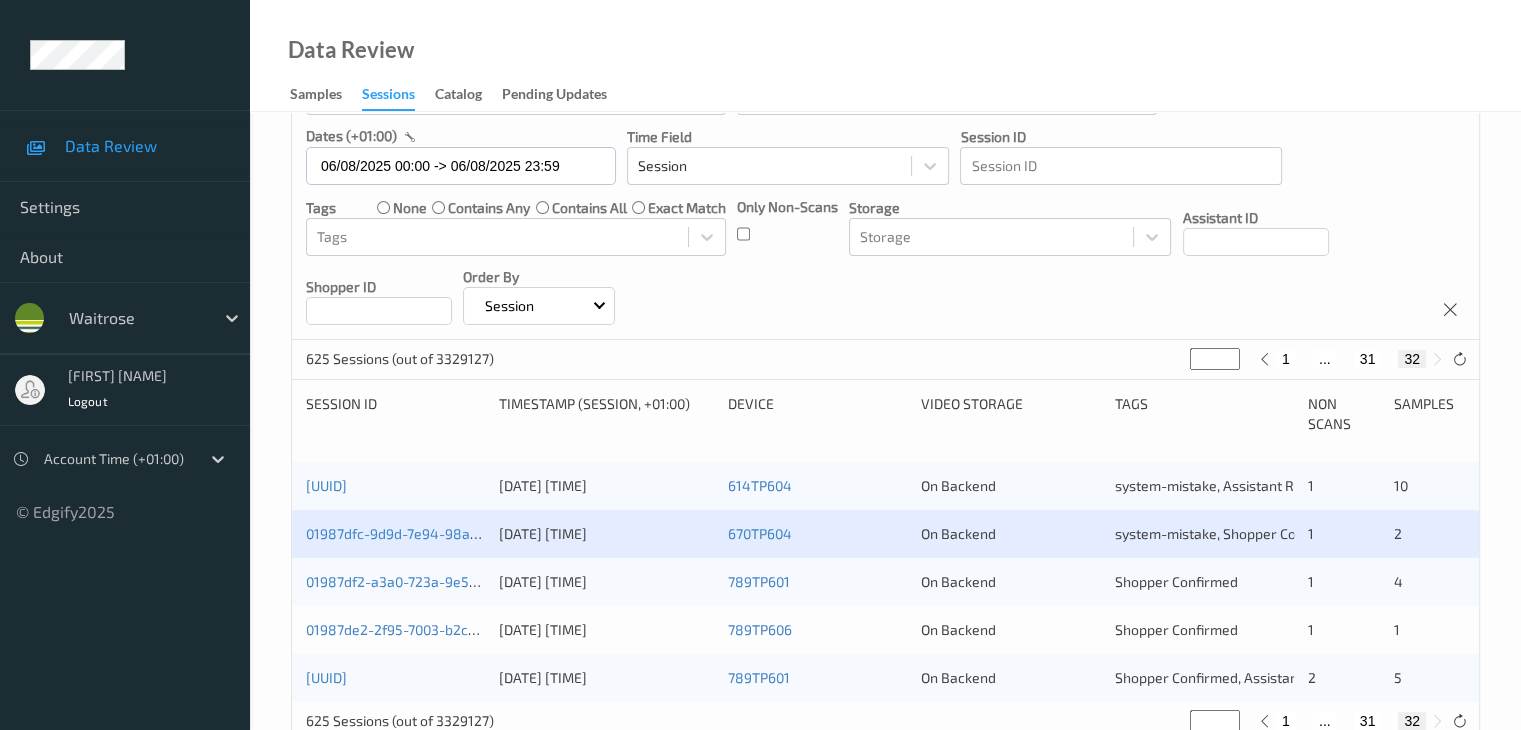 scroll, scrollTop: 212, scrollLeft: 0, axis: vertical 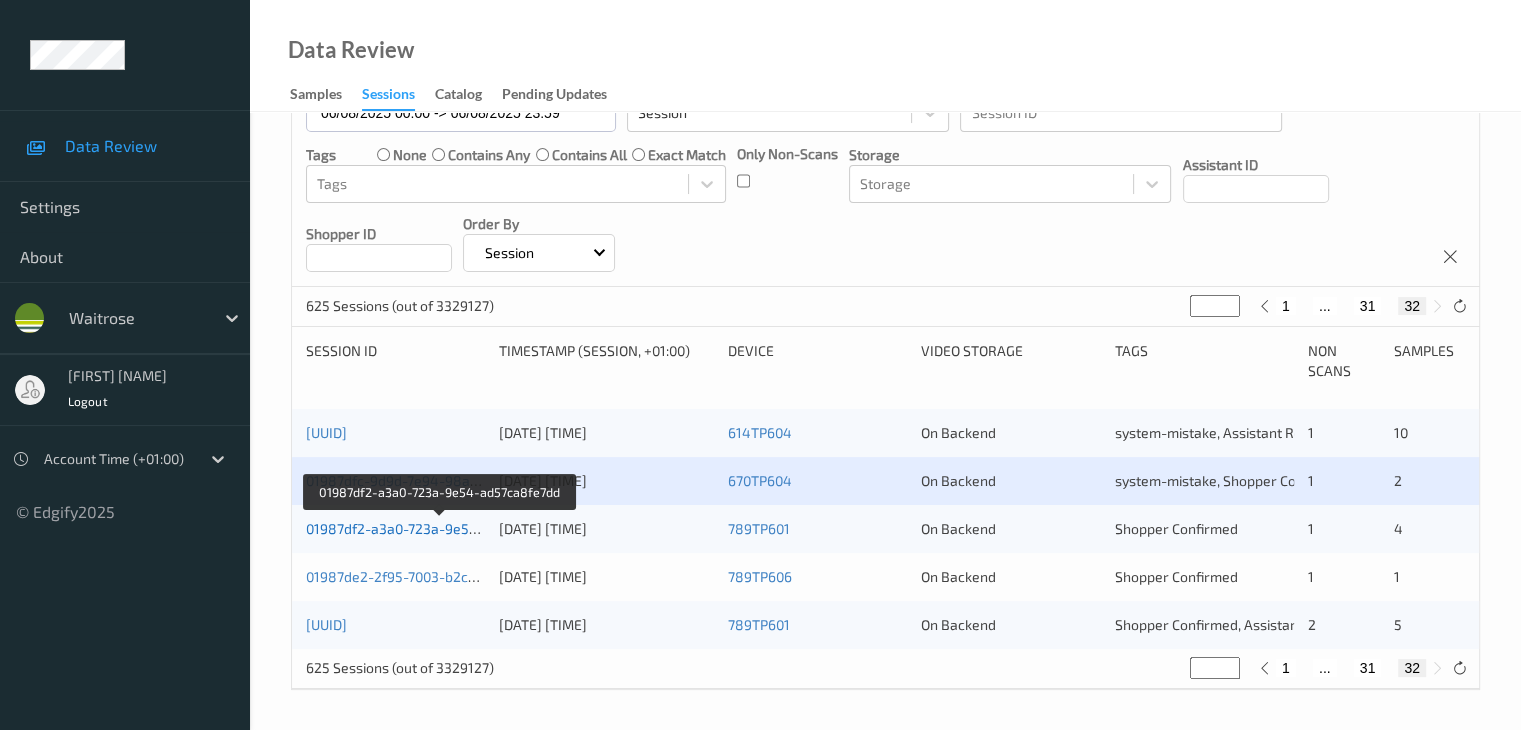 click on "01987df2-a3a0-723a-9e54-ad57ca8fe7dd" at bounding box center [440, 528] 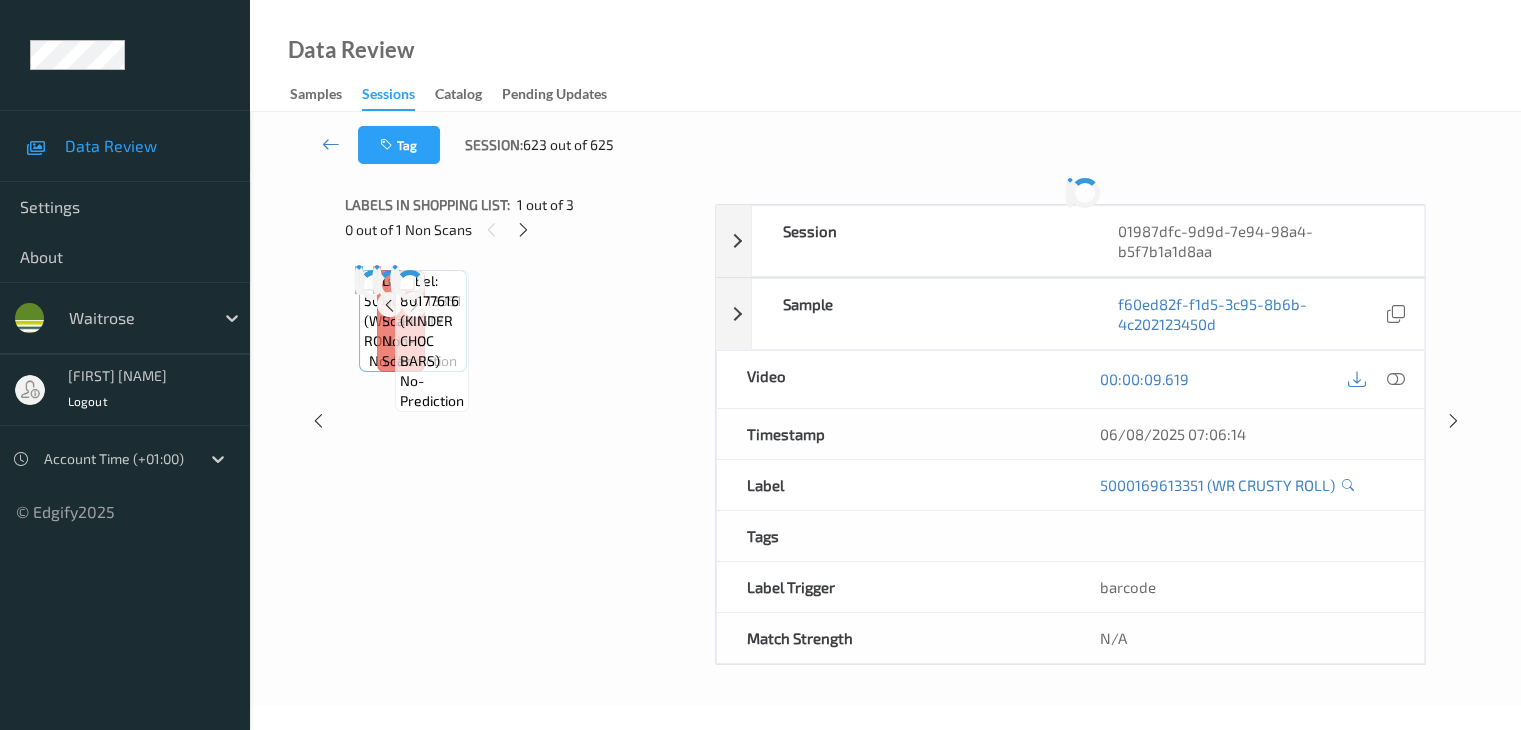 scroll, scrollTop: 0, scrollLeft: 0, axis: both 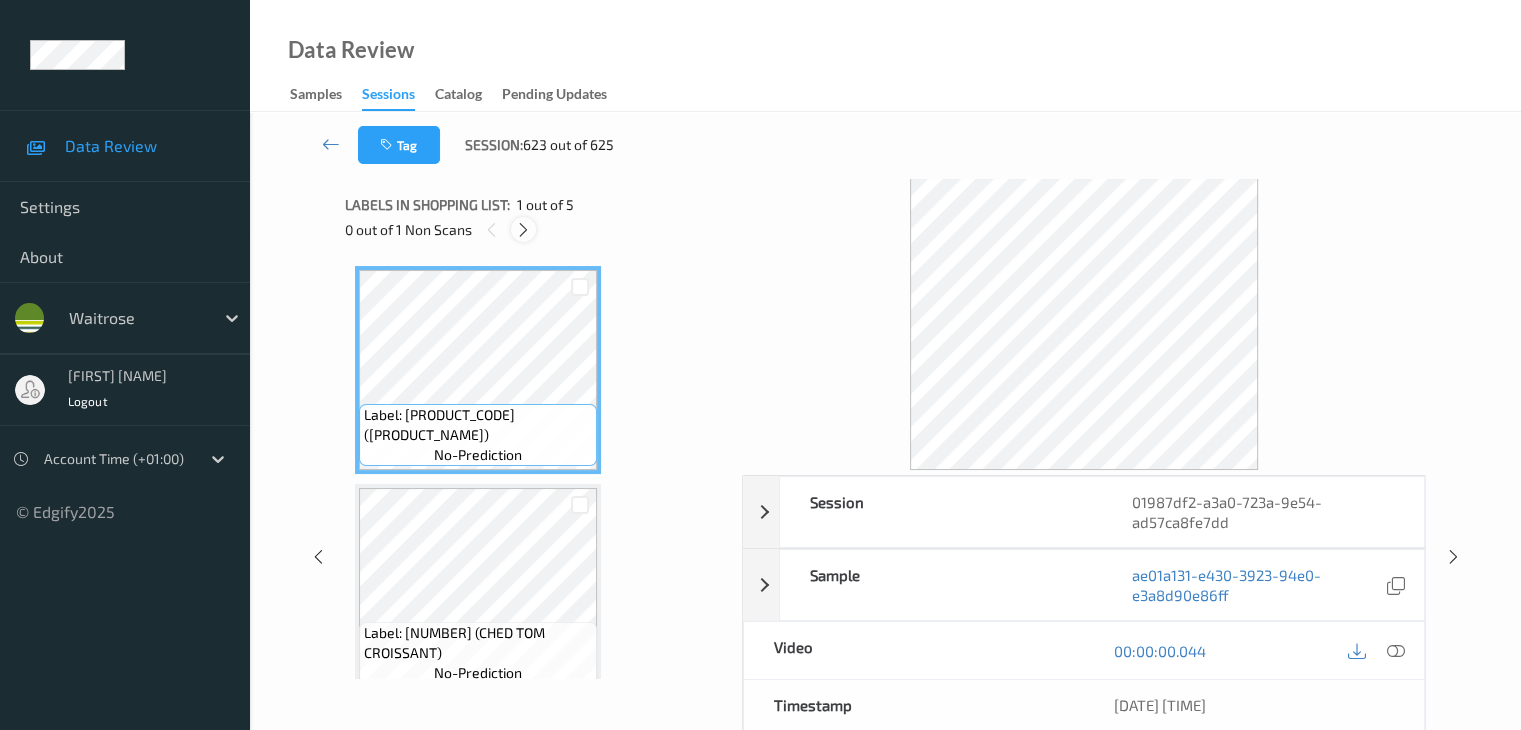 click at bounding box center (523, 230) 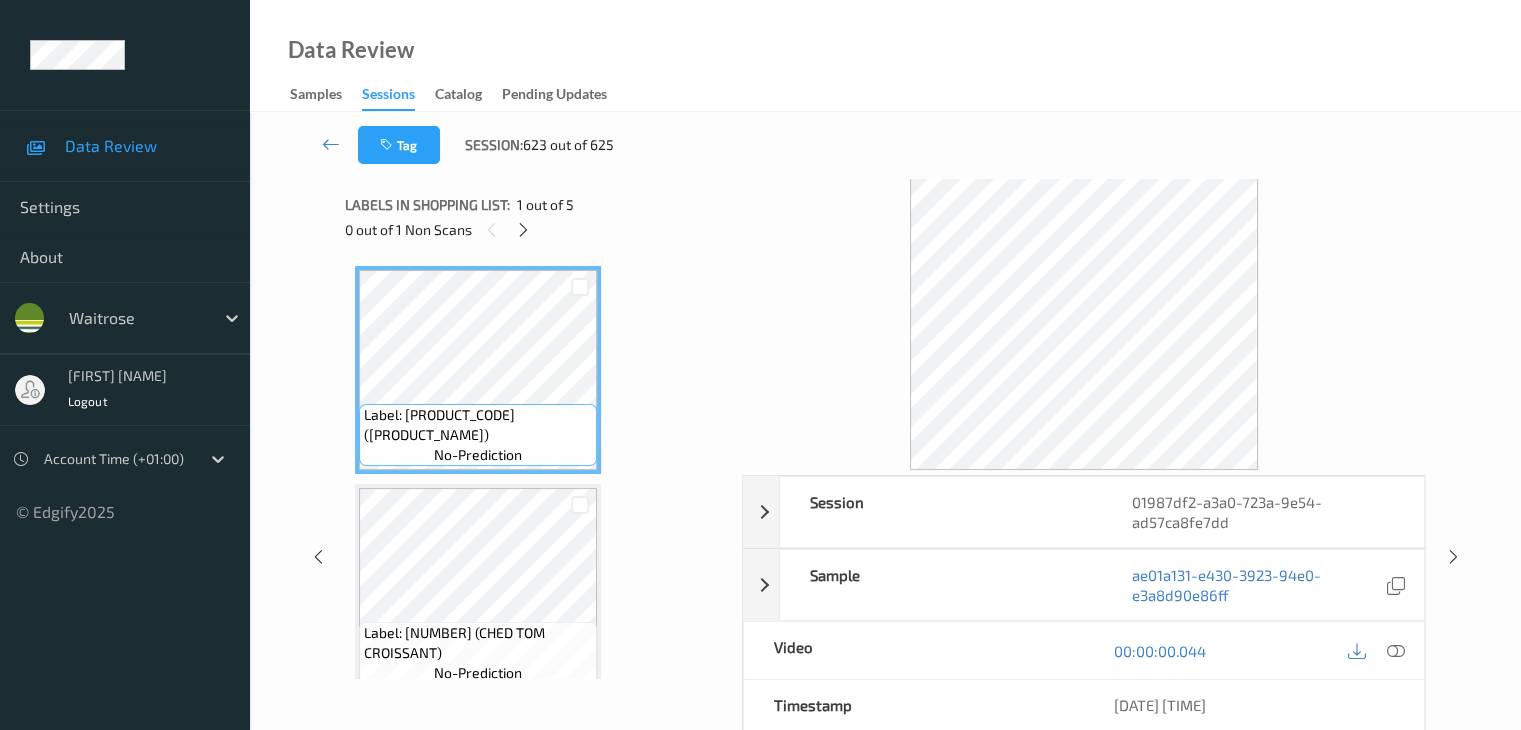 scroll, scrollTop: 664, scrollLeft: 0, axis: vertical 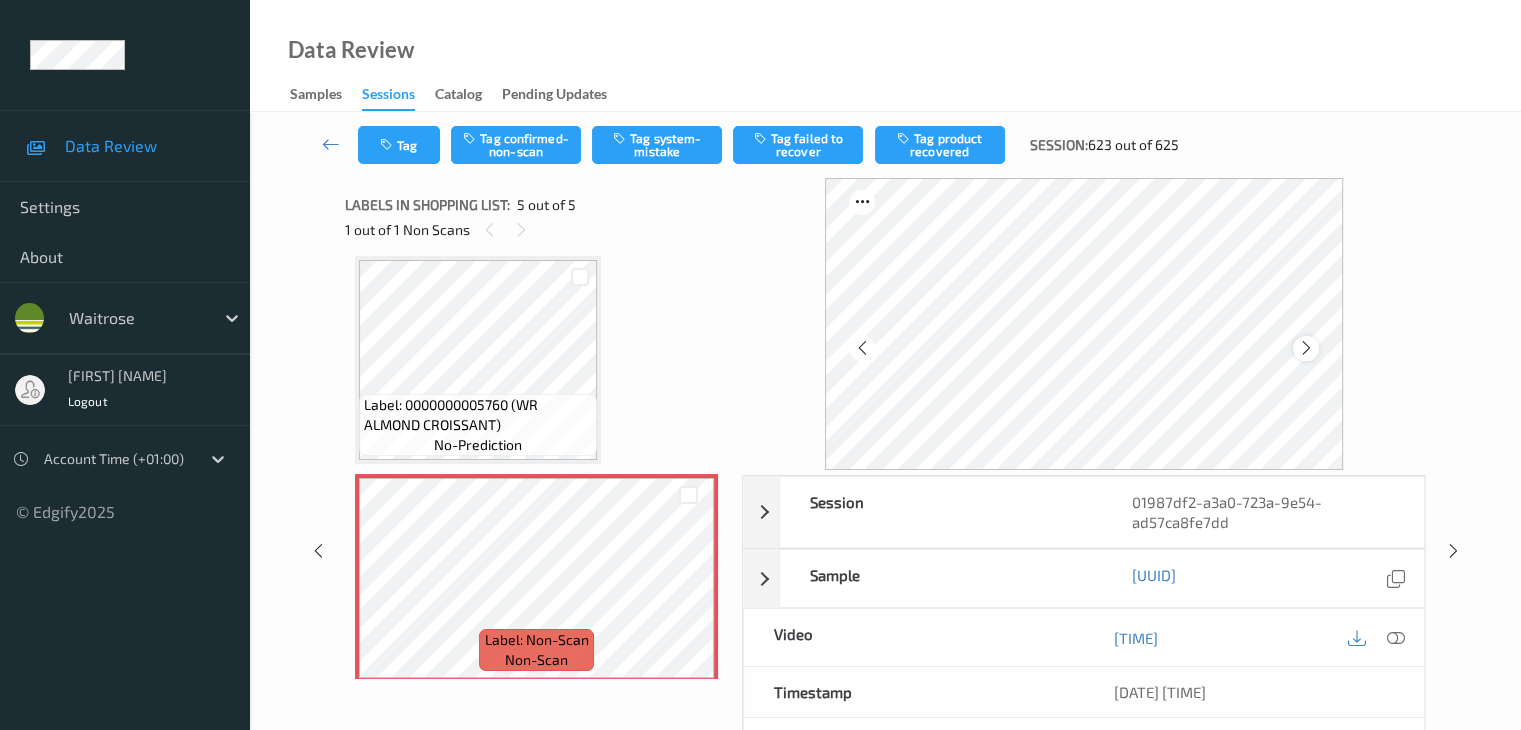 click at bounding box center (1306, 348) 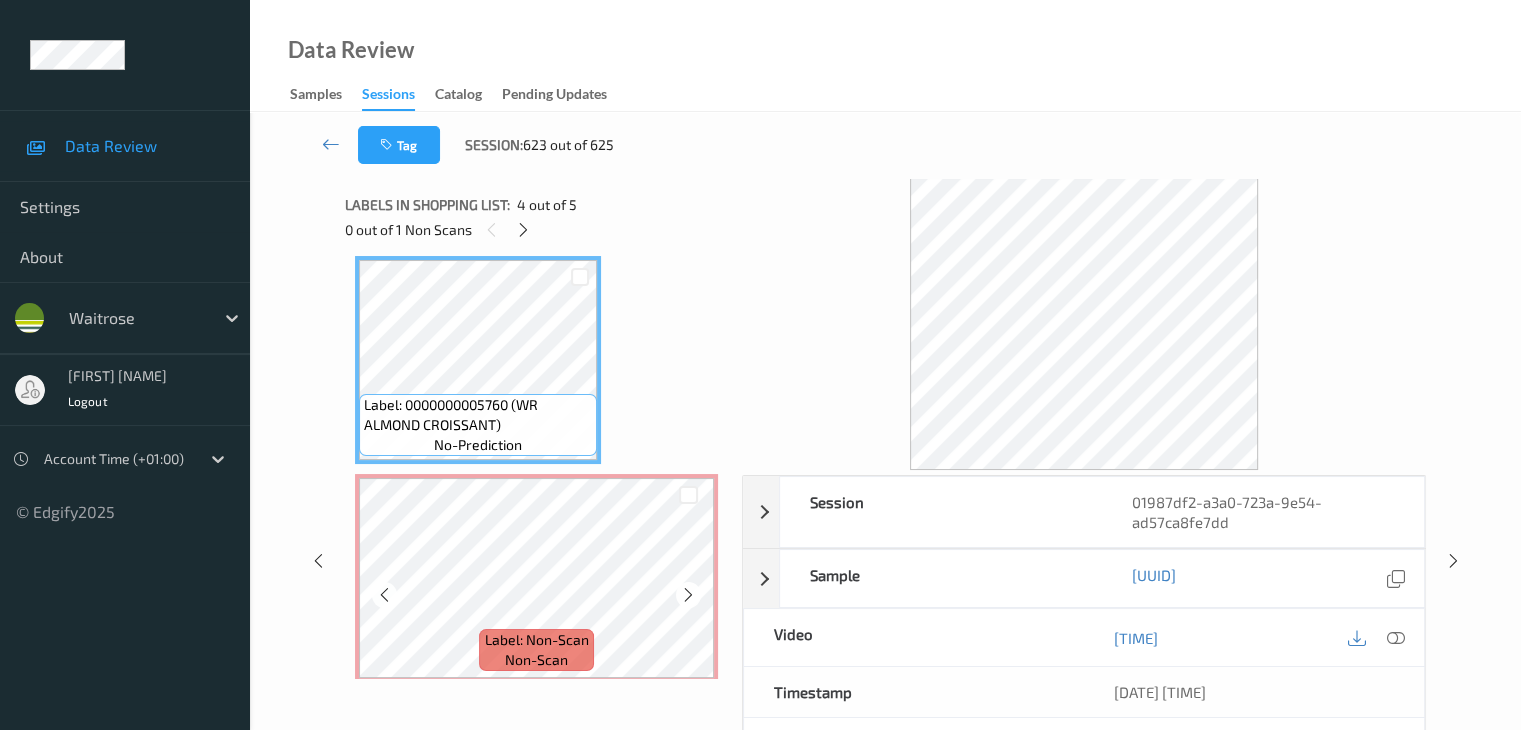 scroll, scrollTop: 677, scrollLeft: 0, axis: vertical 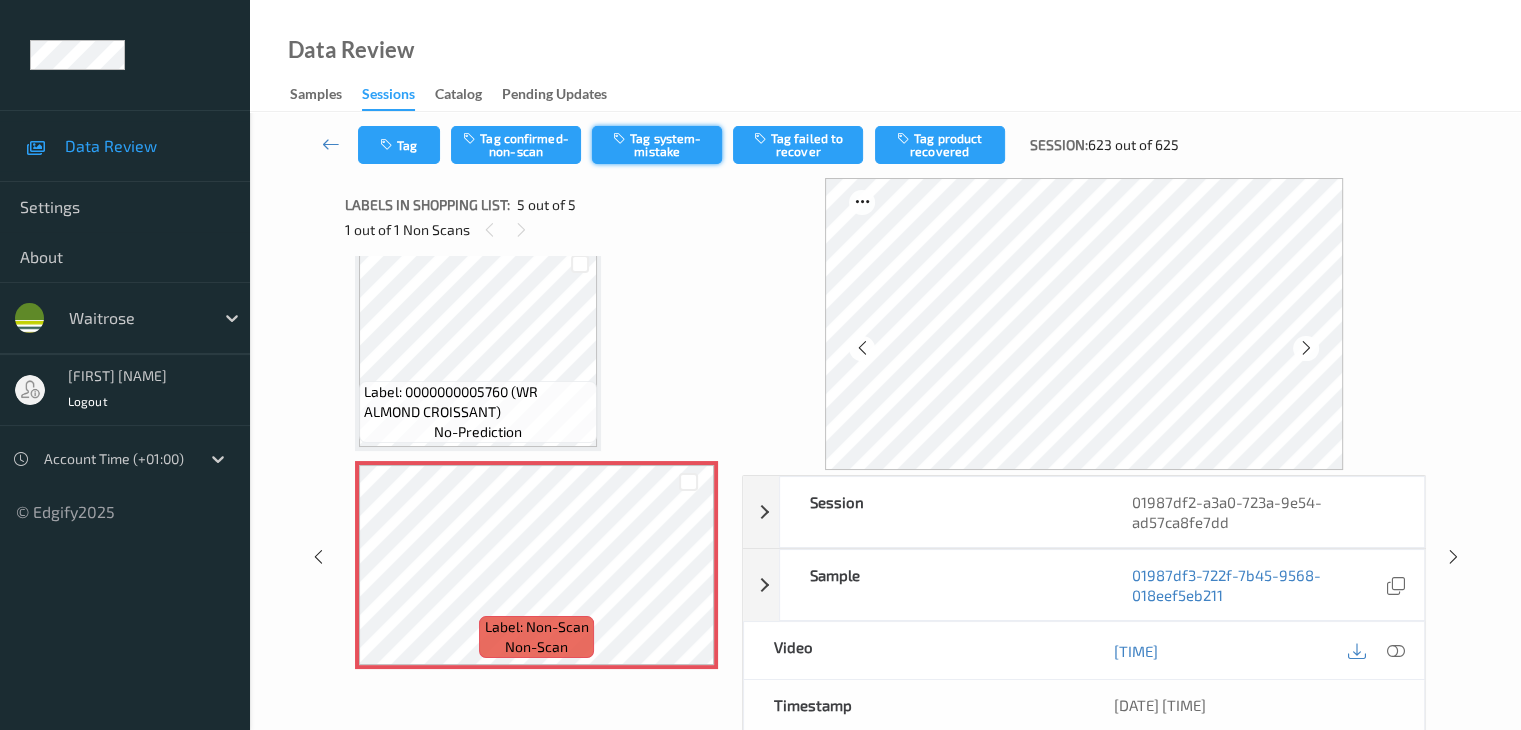 click on "Tag   system-mistake" at bounding box center [657, 145] 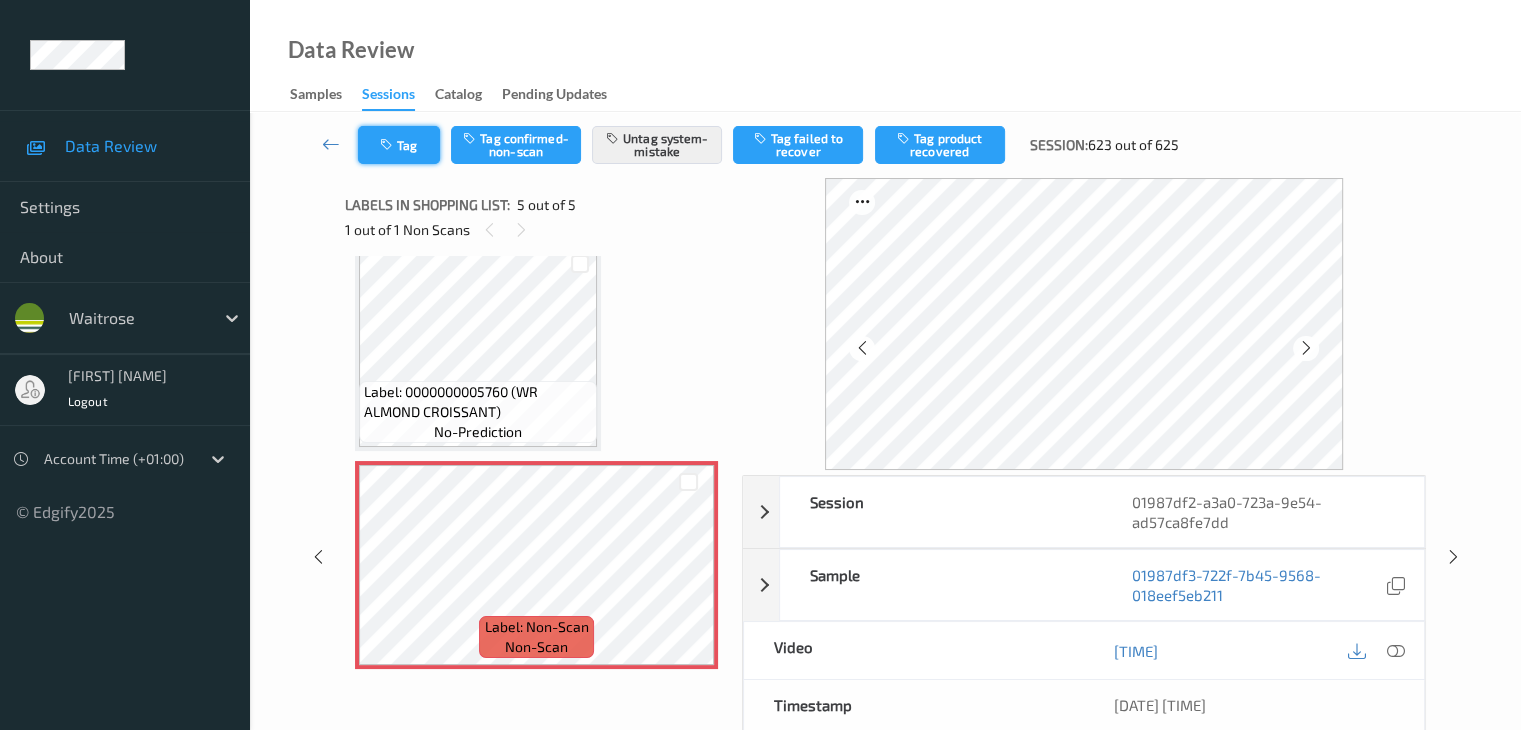 click on "Tag" at bounding box center [399, 145] 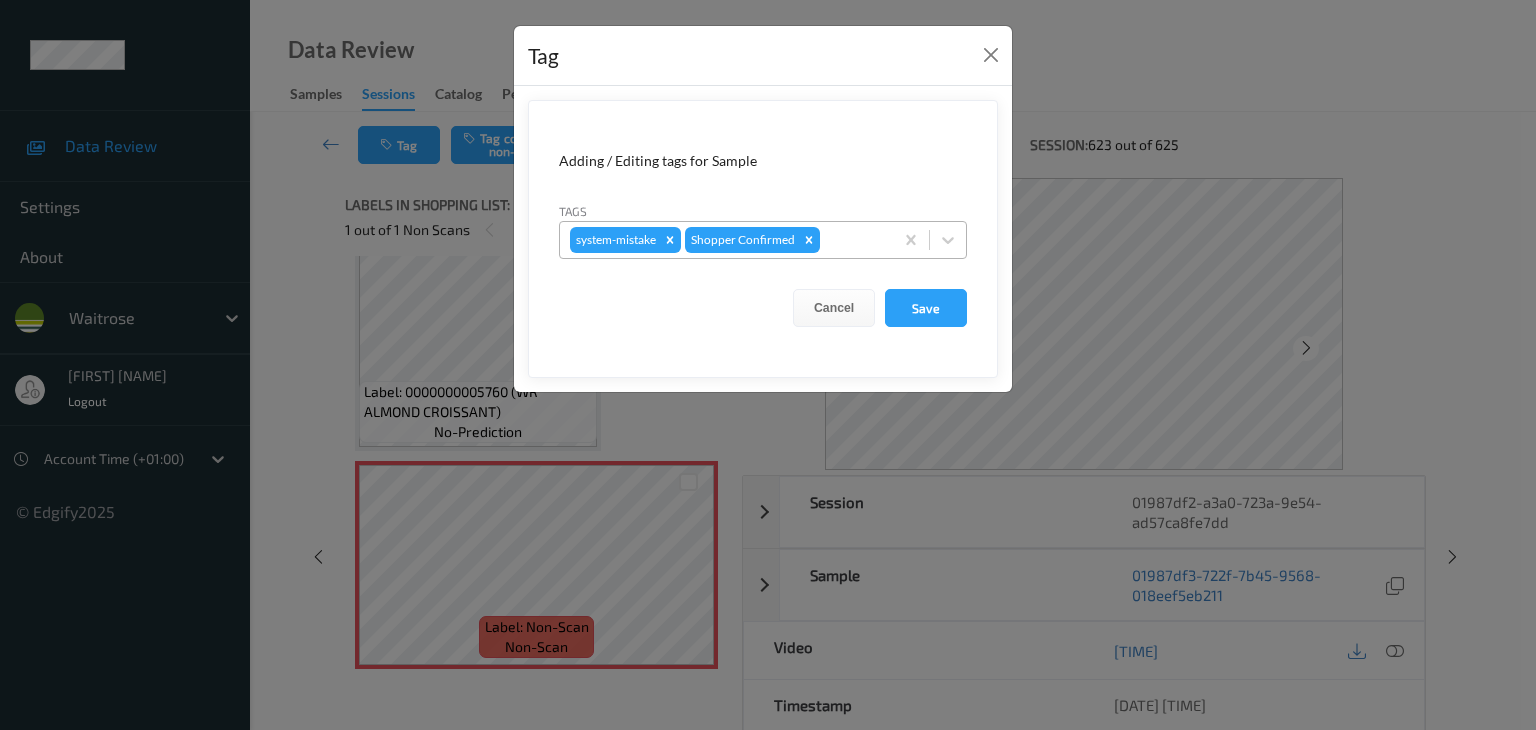 click at bounding box center [853, 240] 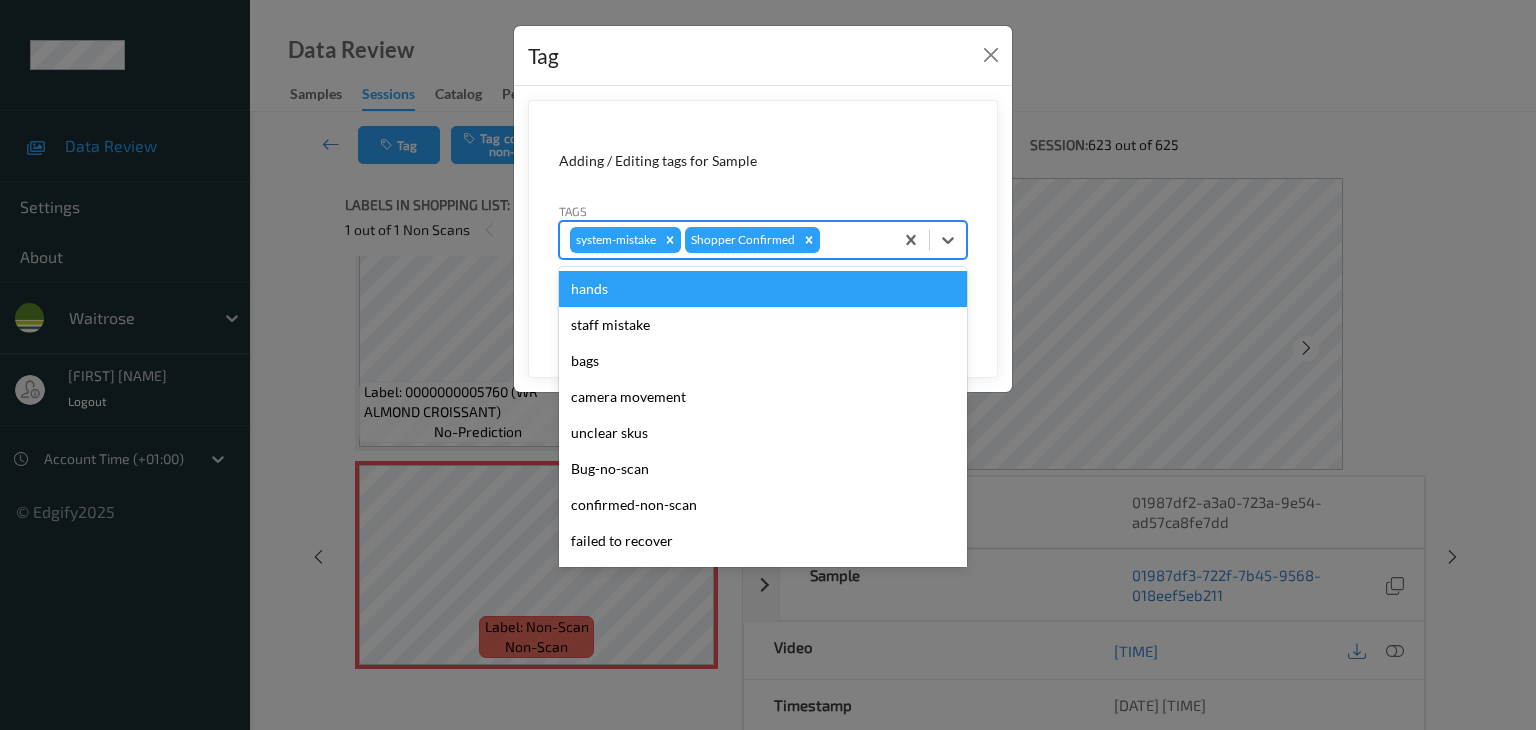 type on "u" 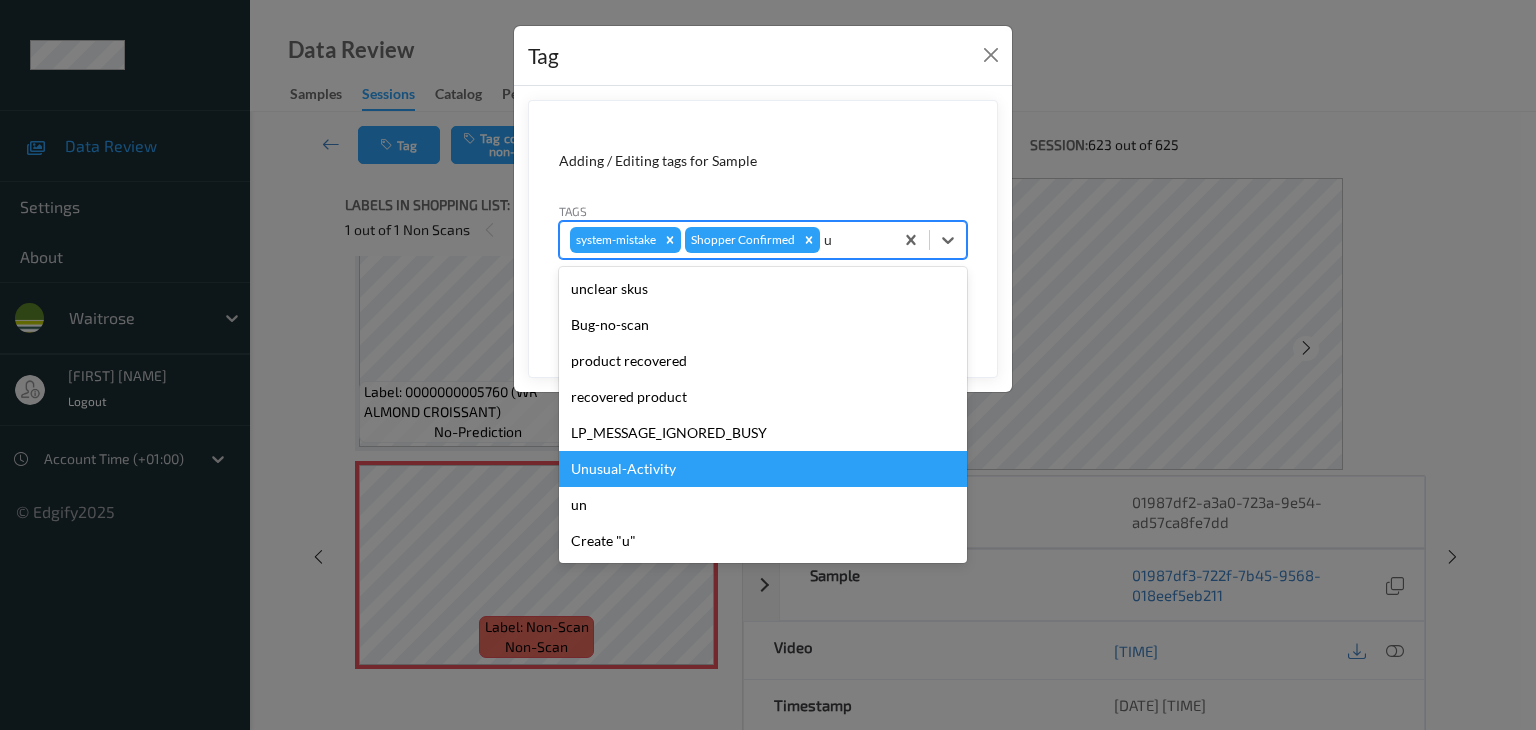 click on "Unusual-Activity" at bounding box center (763, 469) 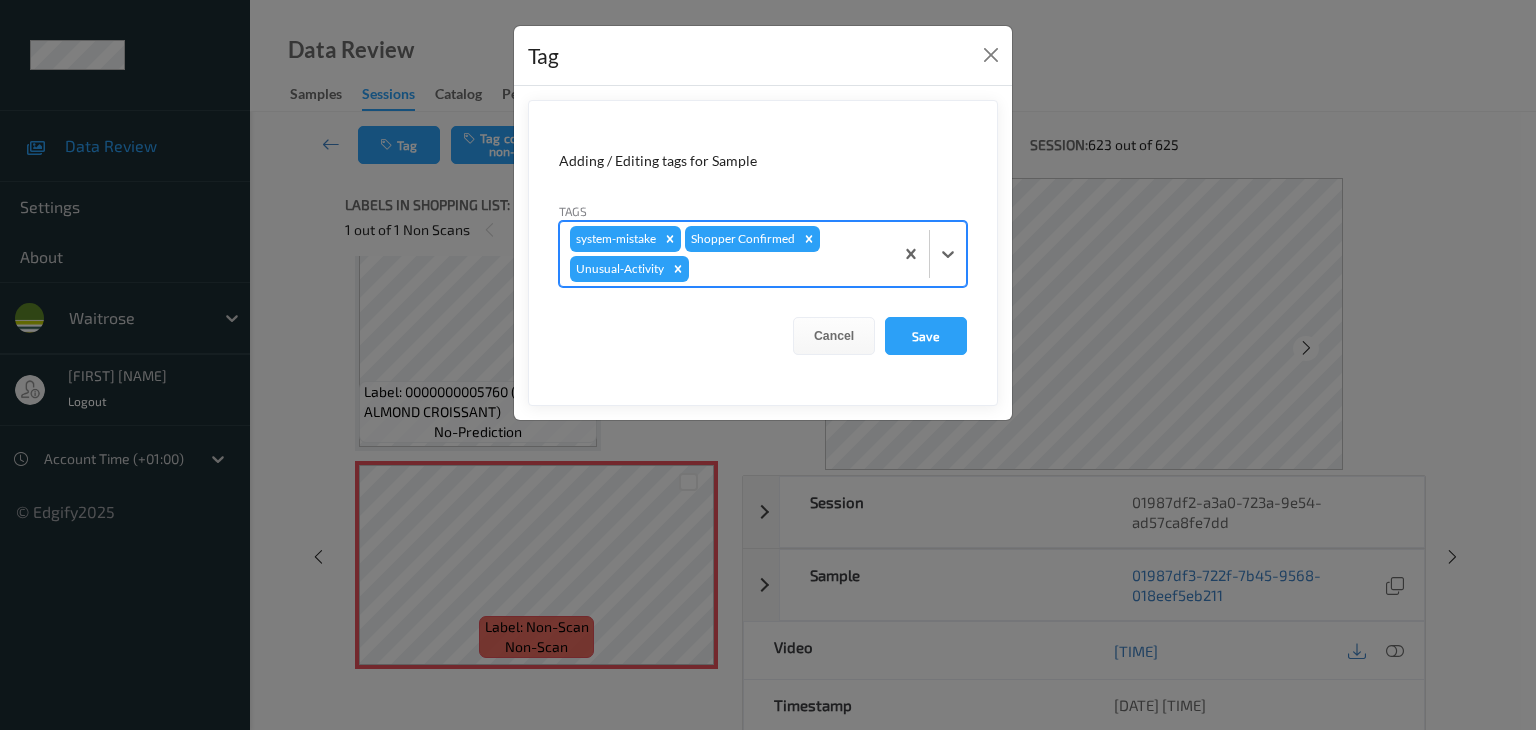 type on "p" 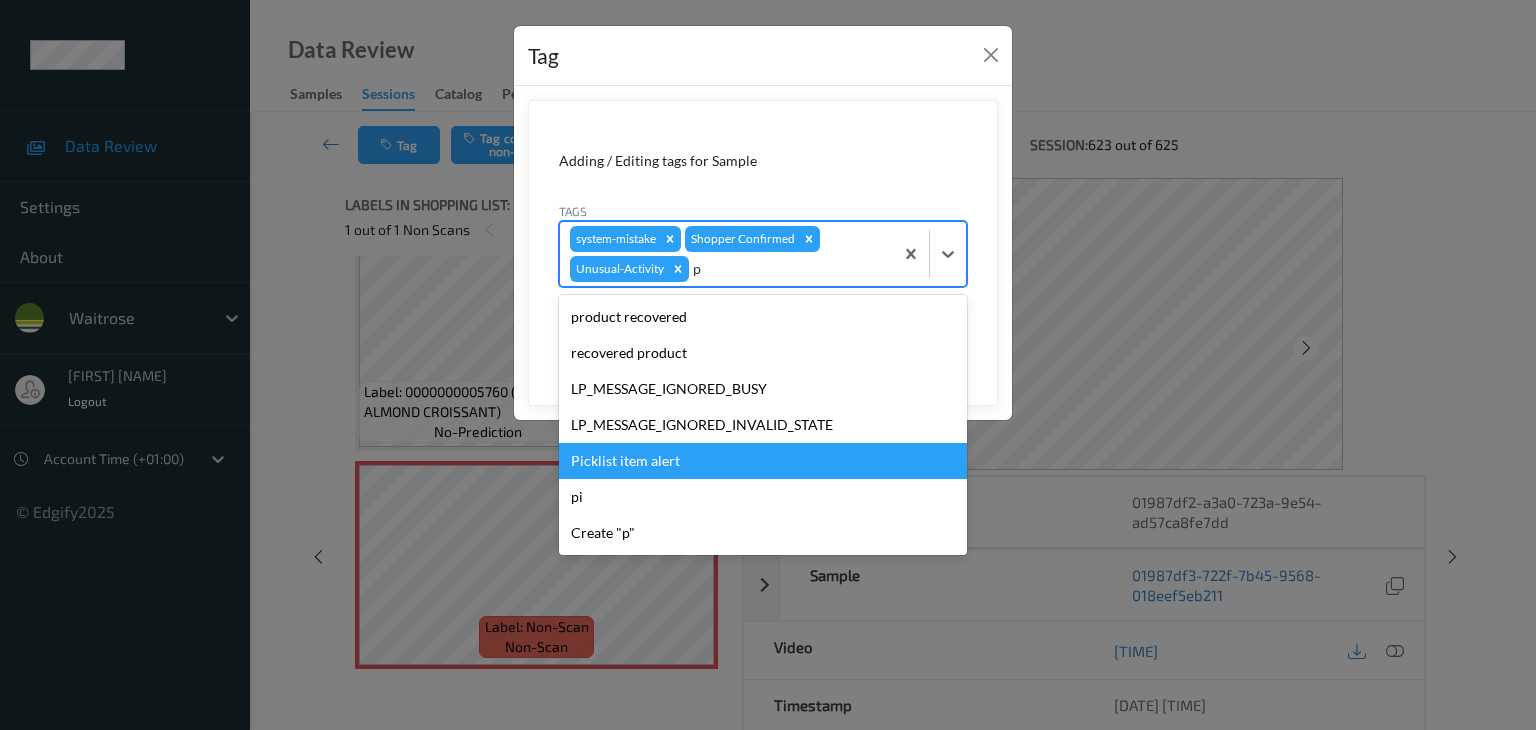 click on "Picklist item alert" at bounding box center (763, 461) 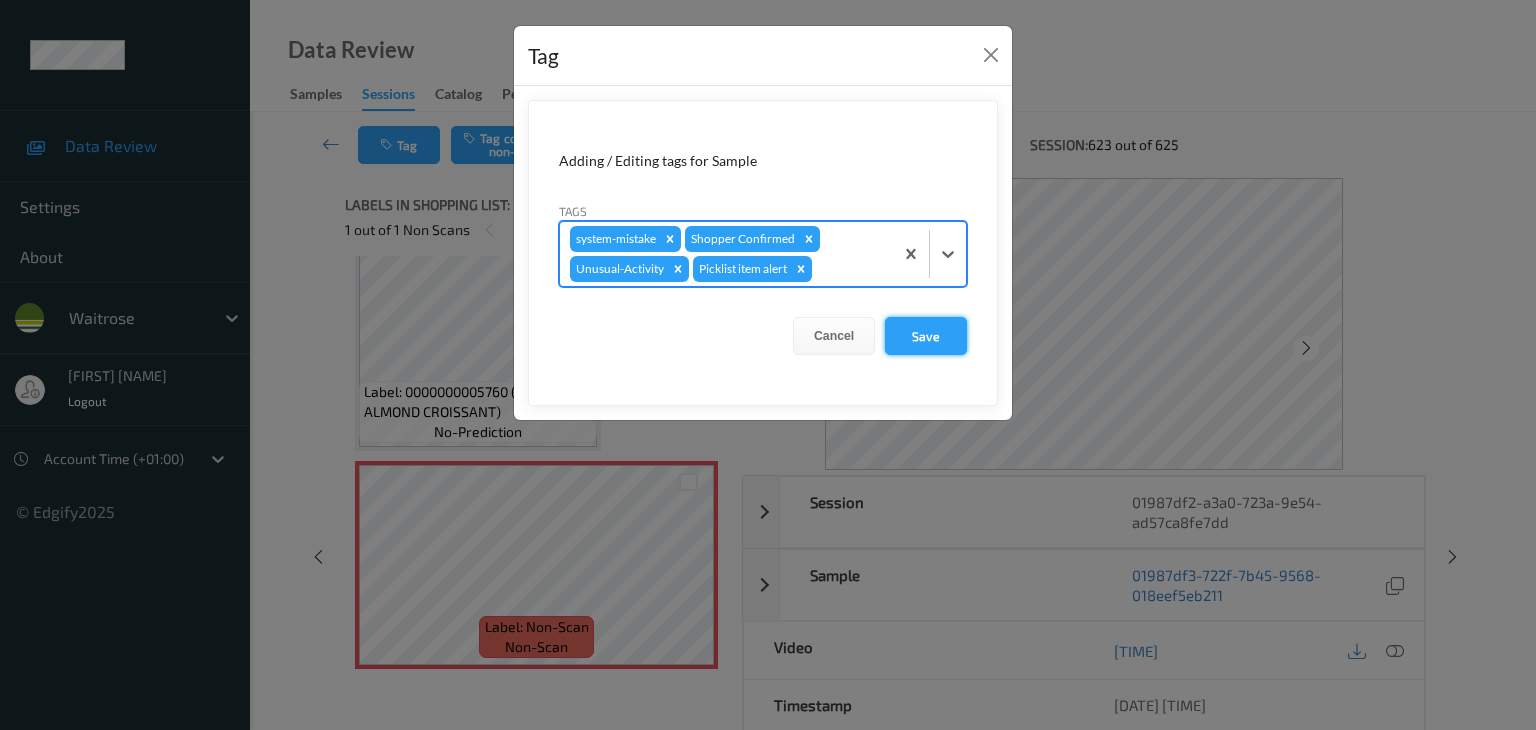 click on "Save" at bounding box center [926, 336] 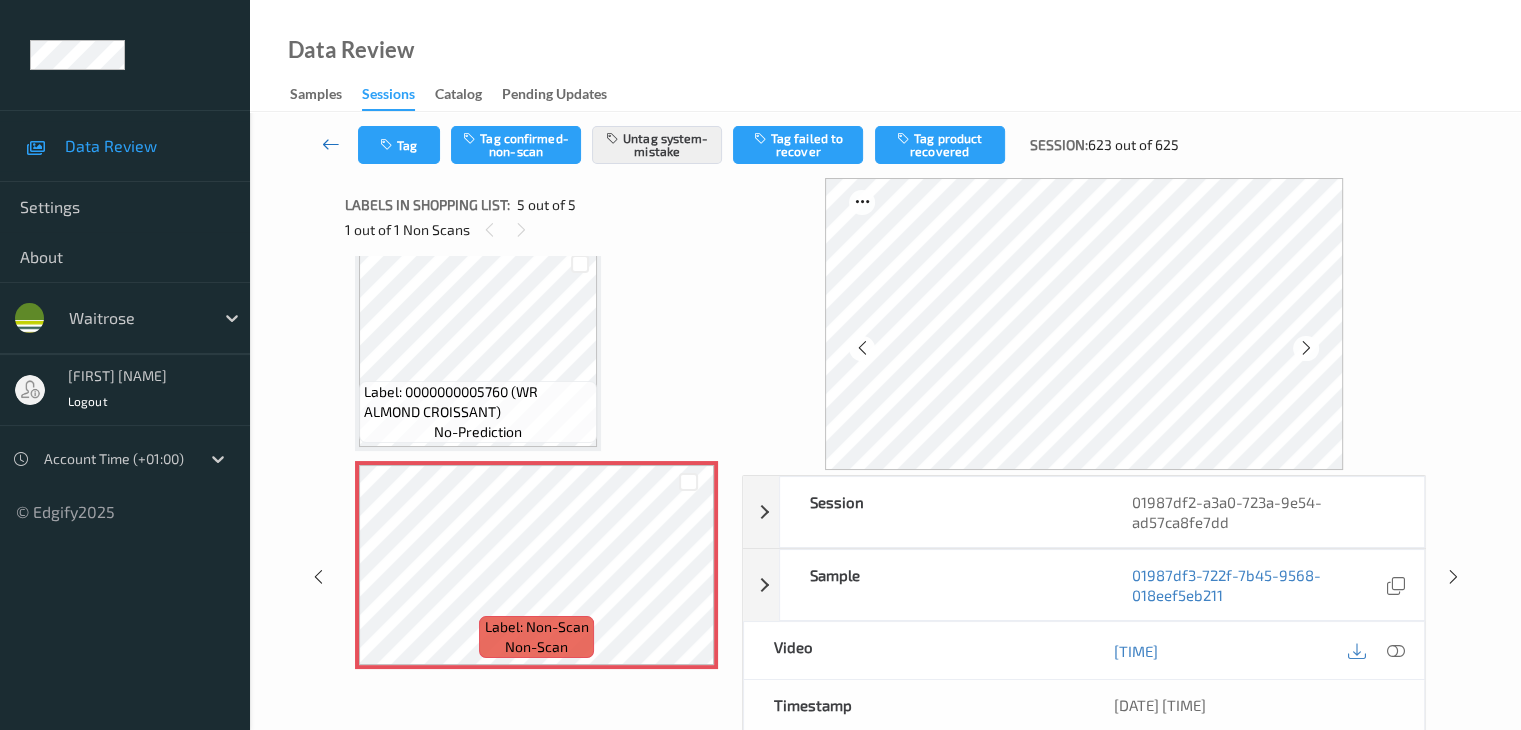 click at bounding box center (331, 144) 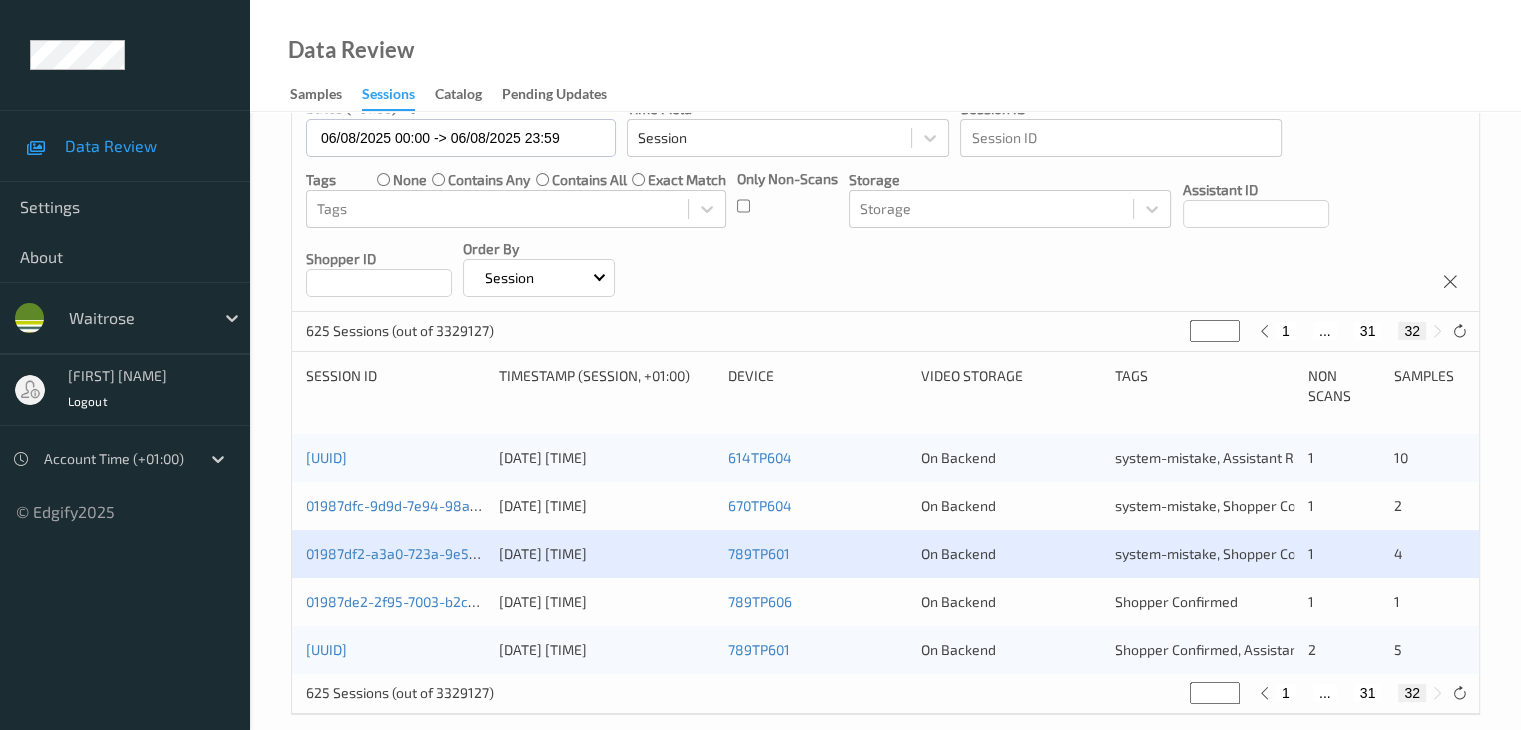 scroll, scrollTop: 212, scrollLeft: 0, axis: vertical 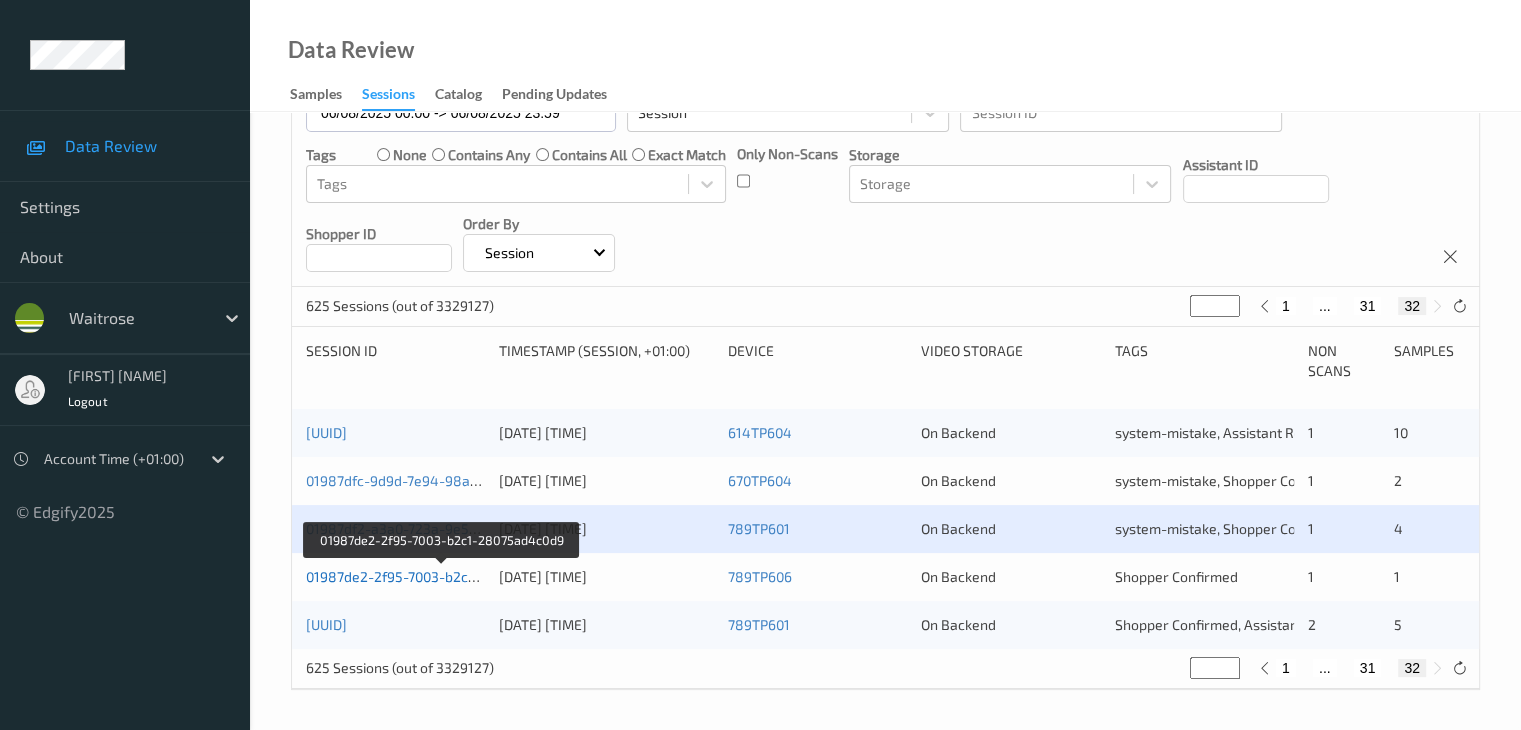 click on "01987de2-2f95-7003-b2c1-28075ad4c0d9" at bounding box center (441, 576) 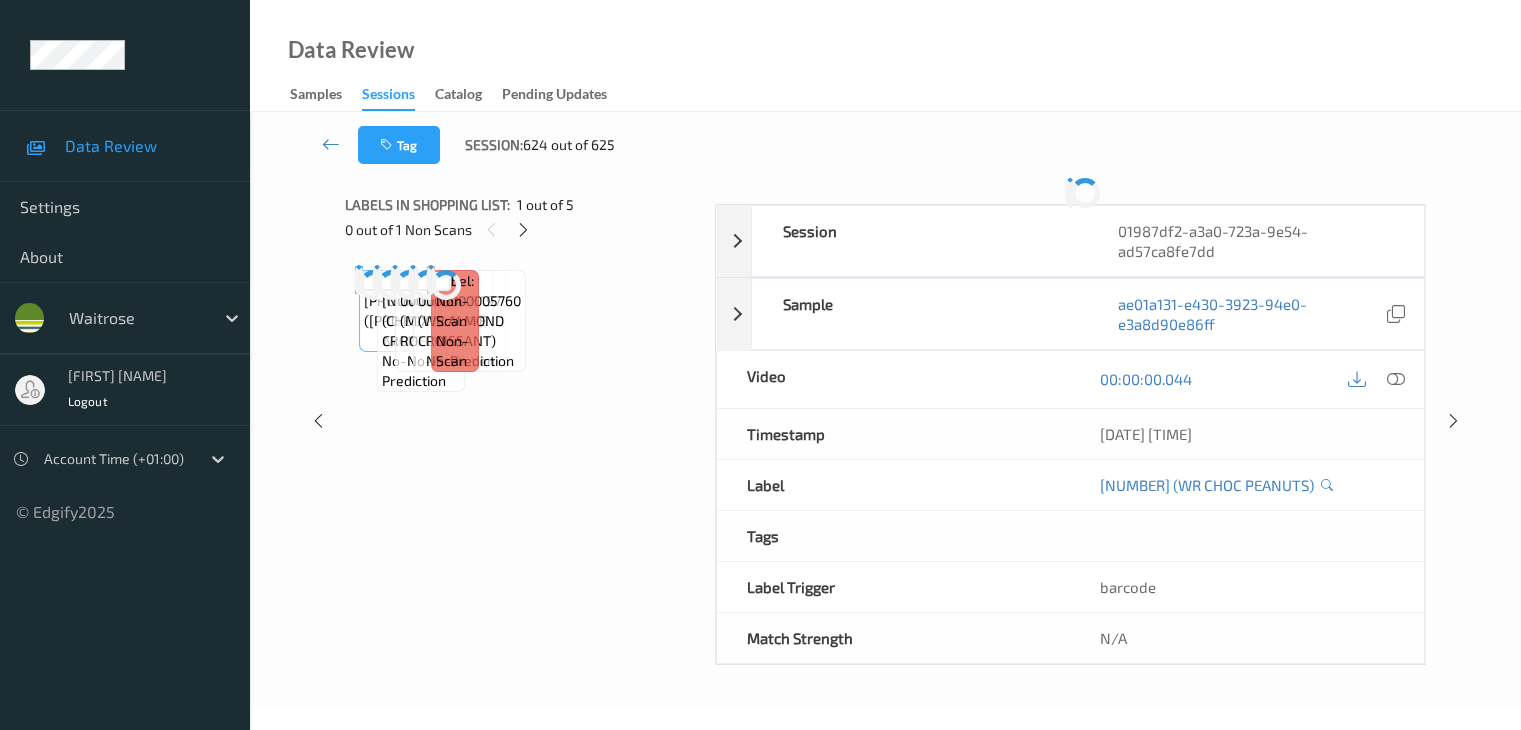scroll, scrollTop: 0, scrollLeft: 0, axis: both 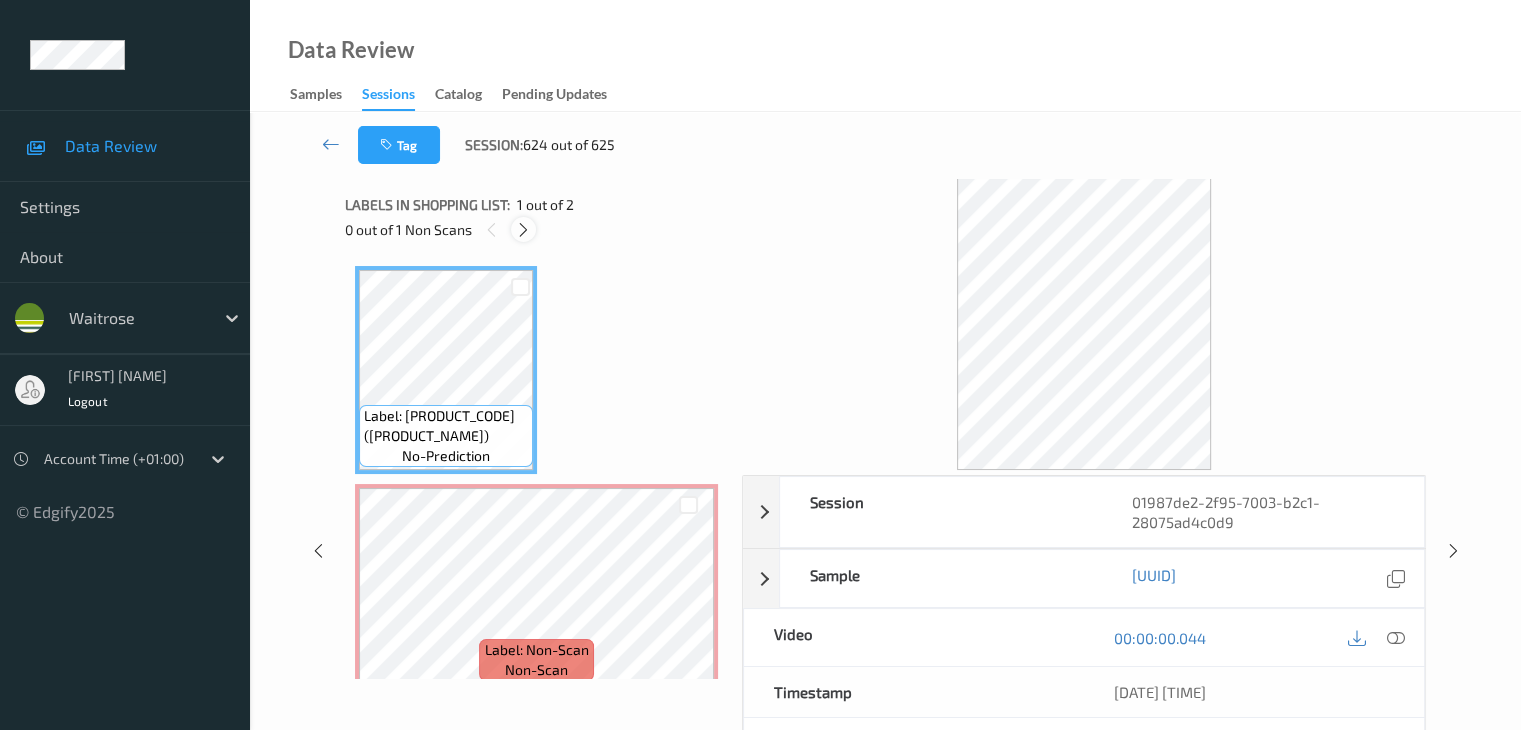 click at bounding box center (523, 230) 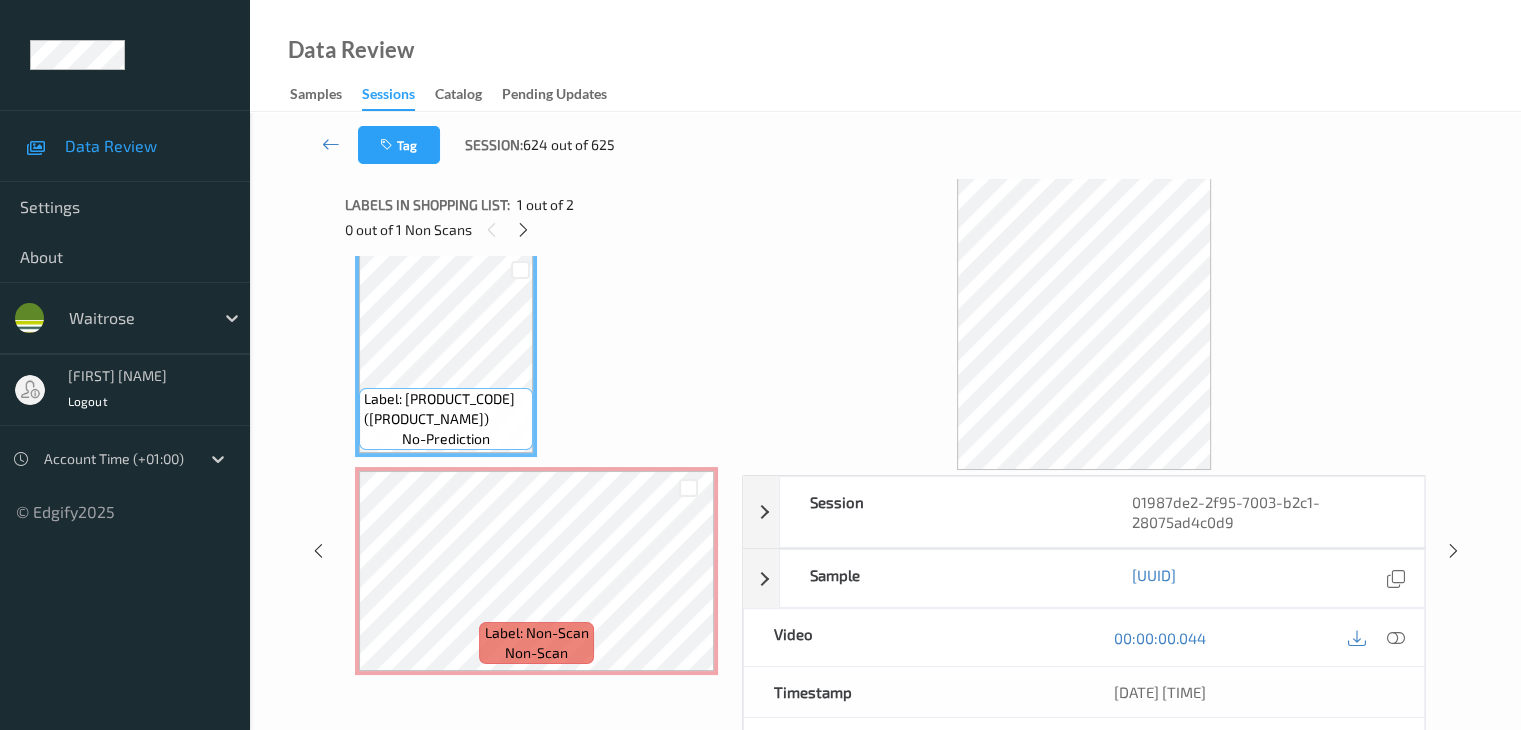 scroll, scrollTop: 23, scrollLeft: 0, axis: vertical 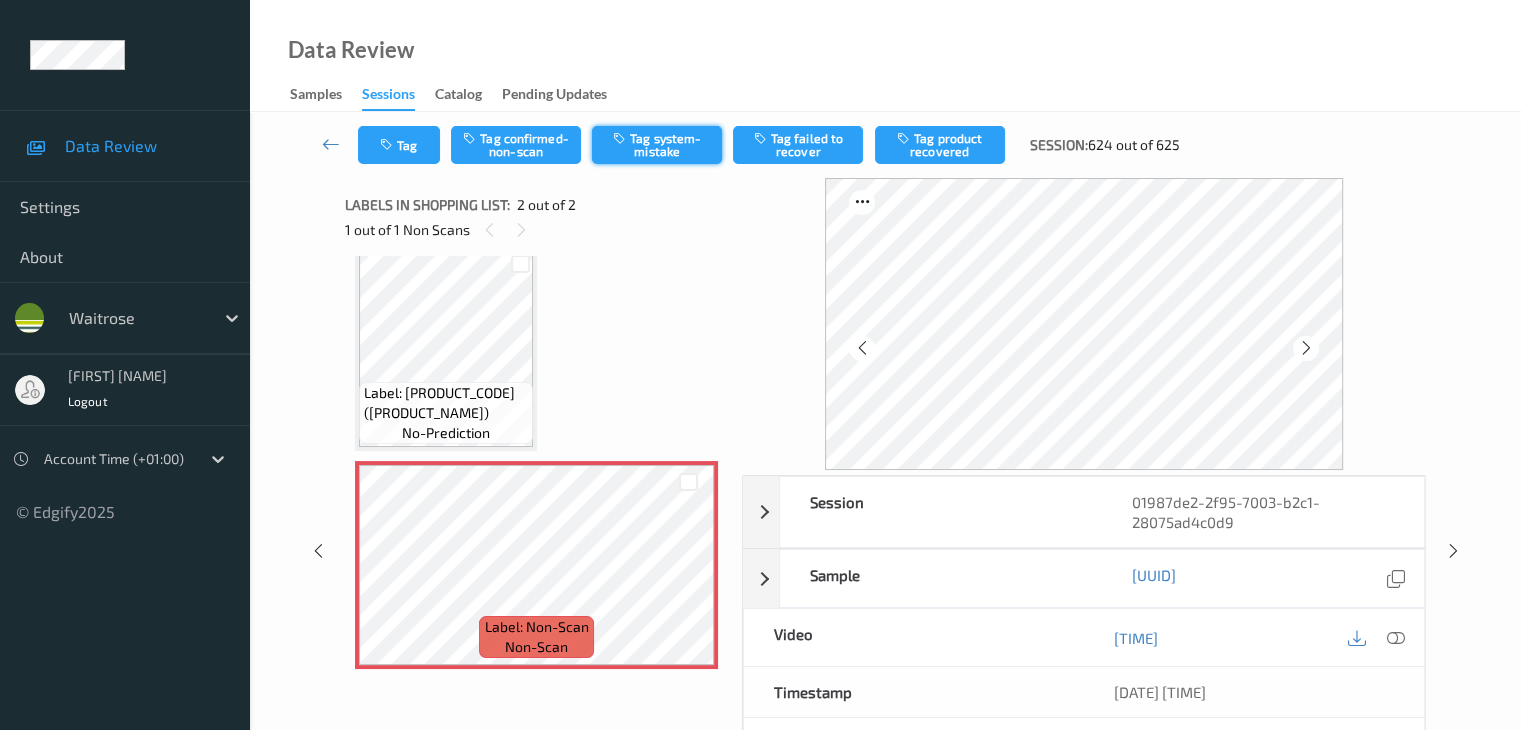 click on "Tag   system-mistake" at bounding box center (657, 145) 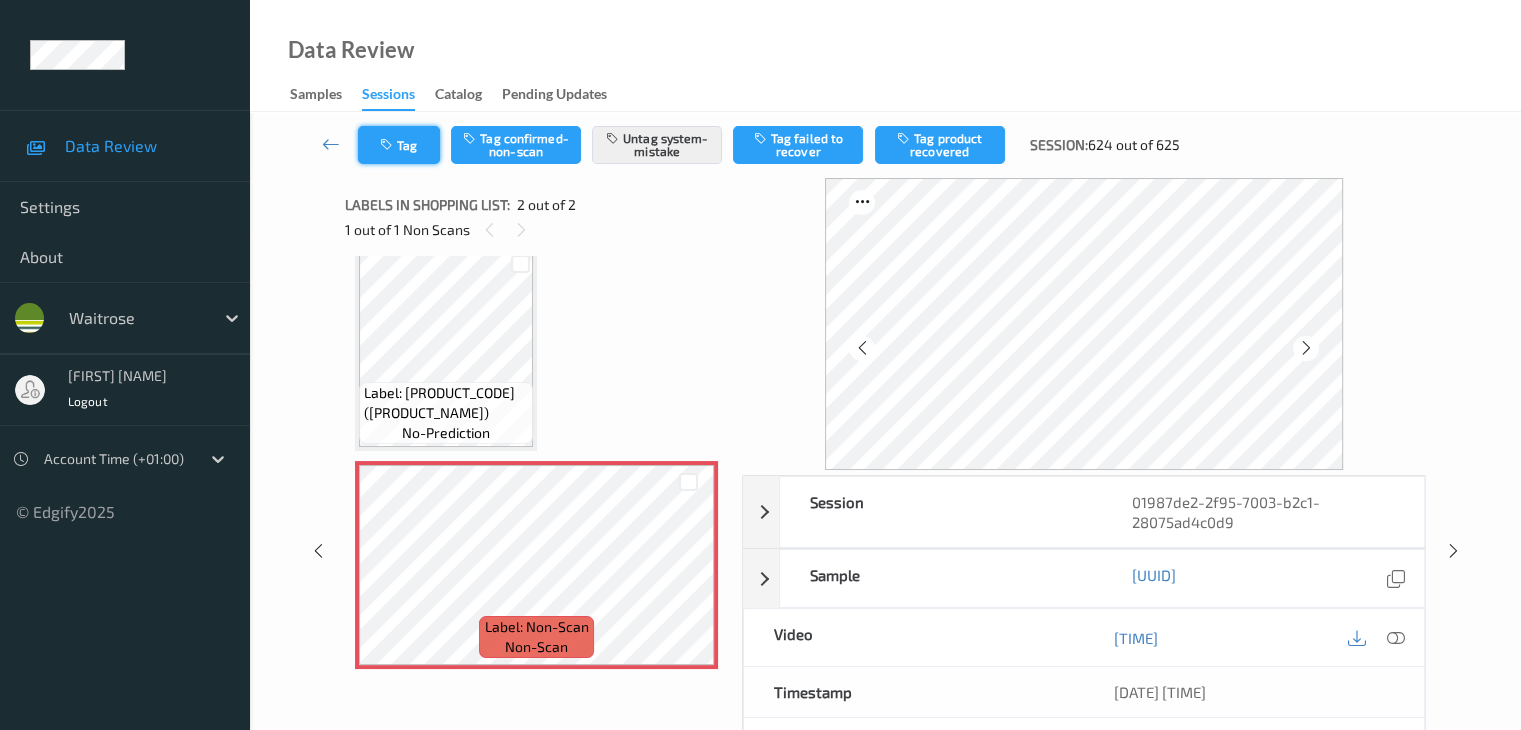 click on "Tag" at bounding box center [399, 145] 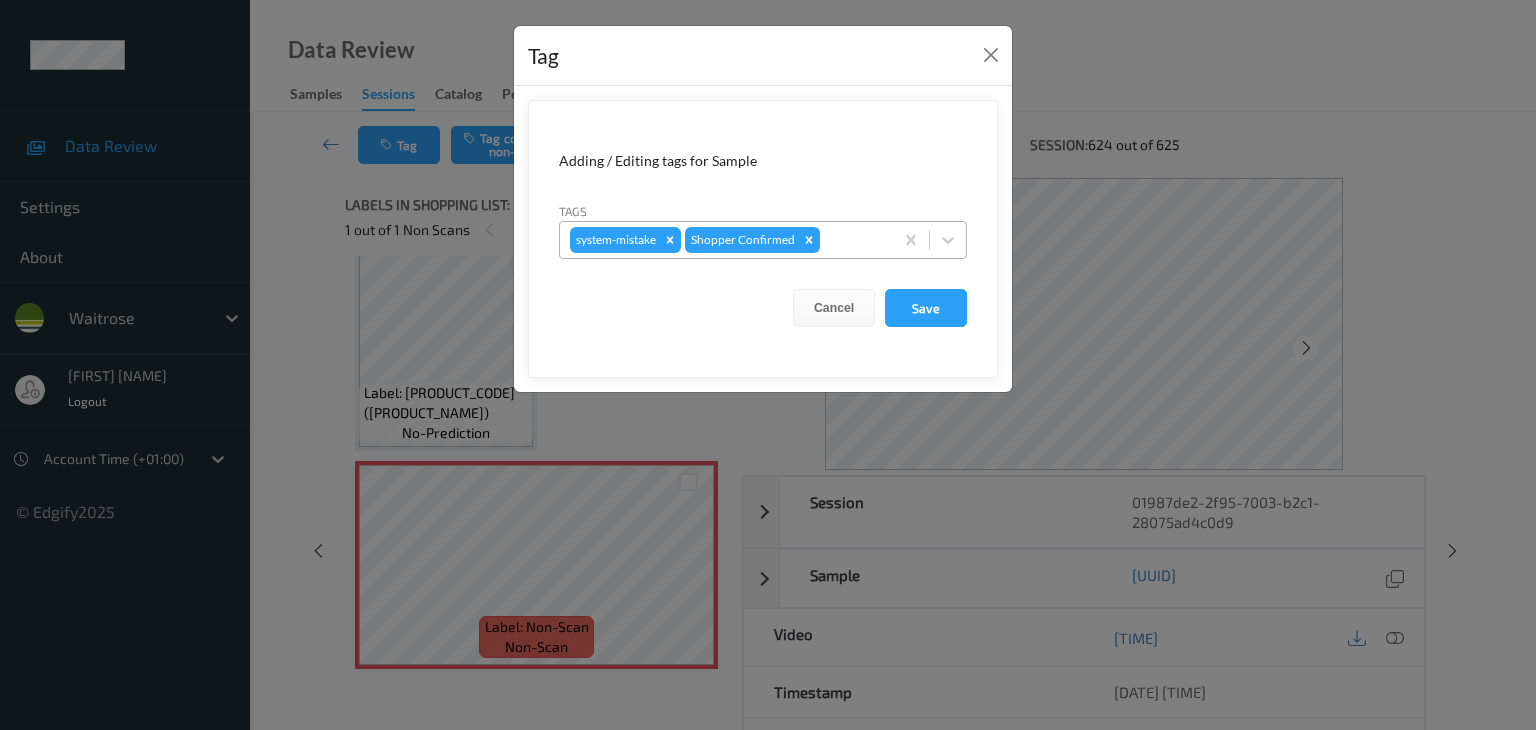 click at bounding box center (853, 240) 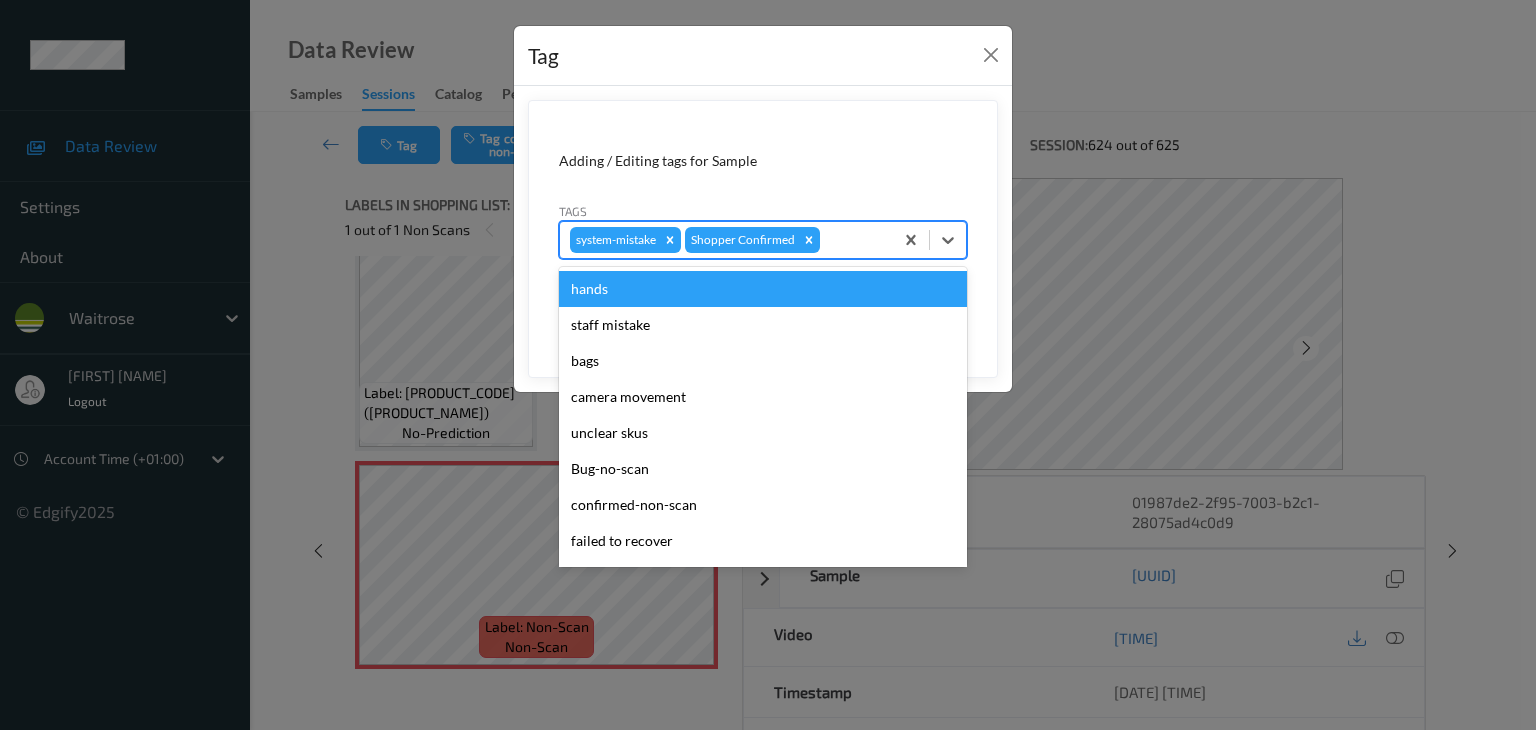 type on "u" 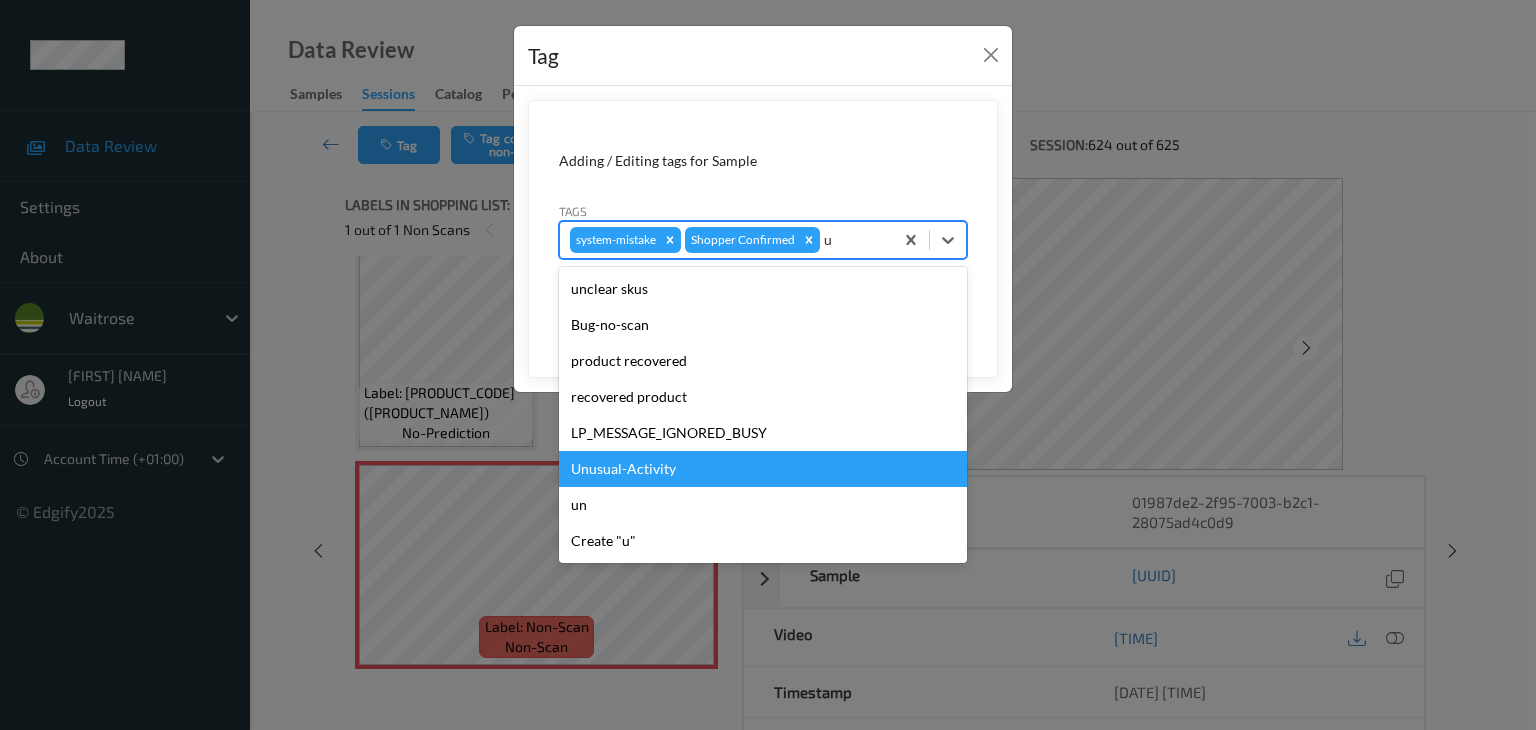 click on "Unusual-Activity" at bounding box center [763, 469] 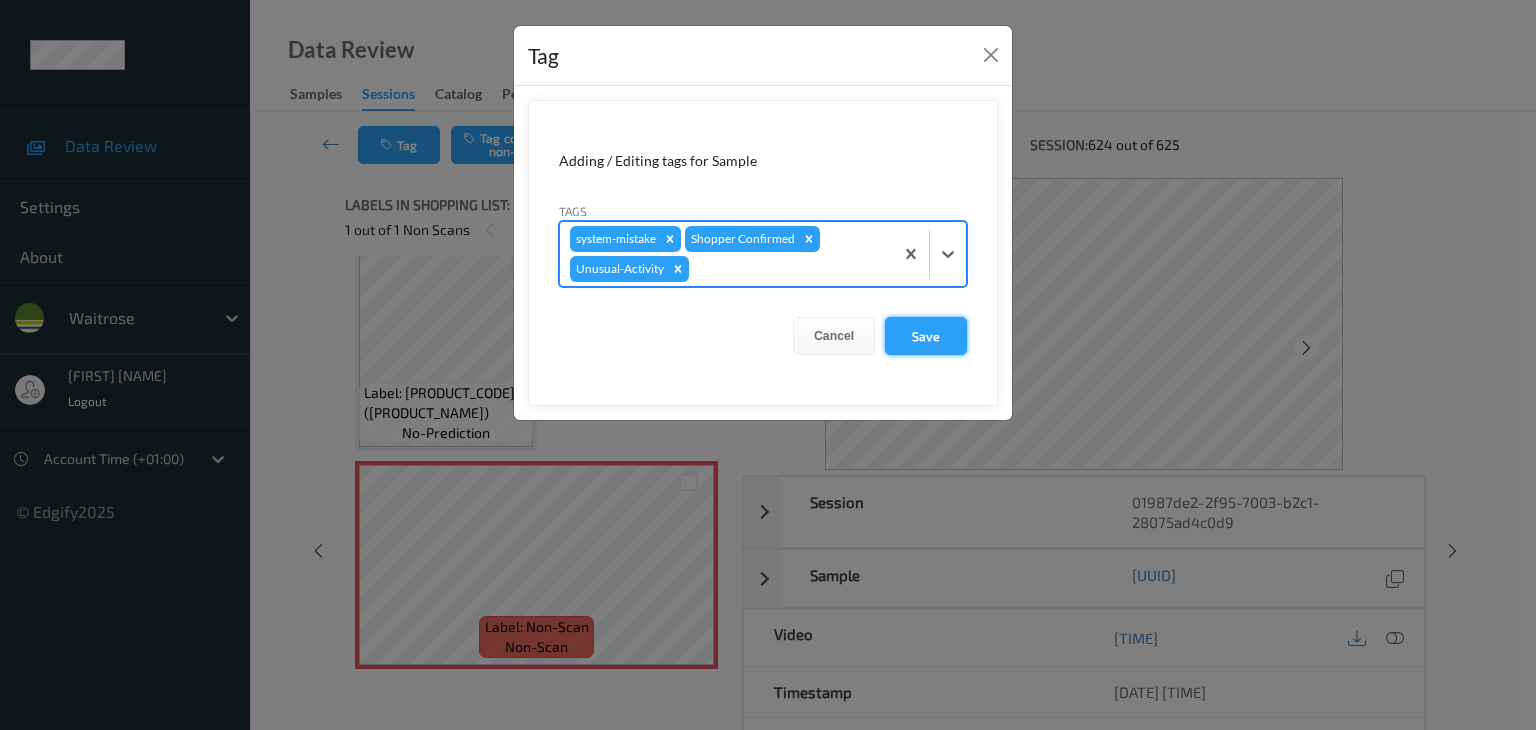 click on "Save" at bounding box center (926, 336) 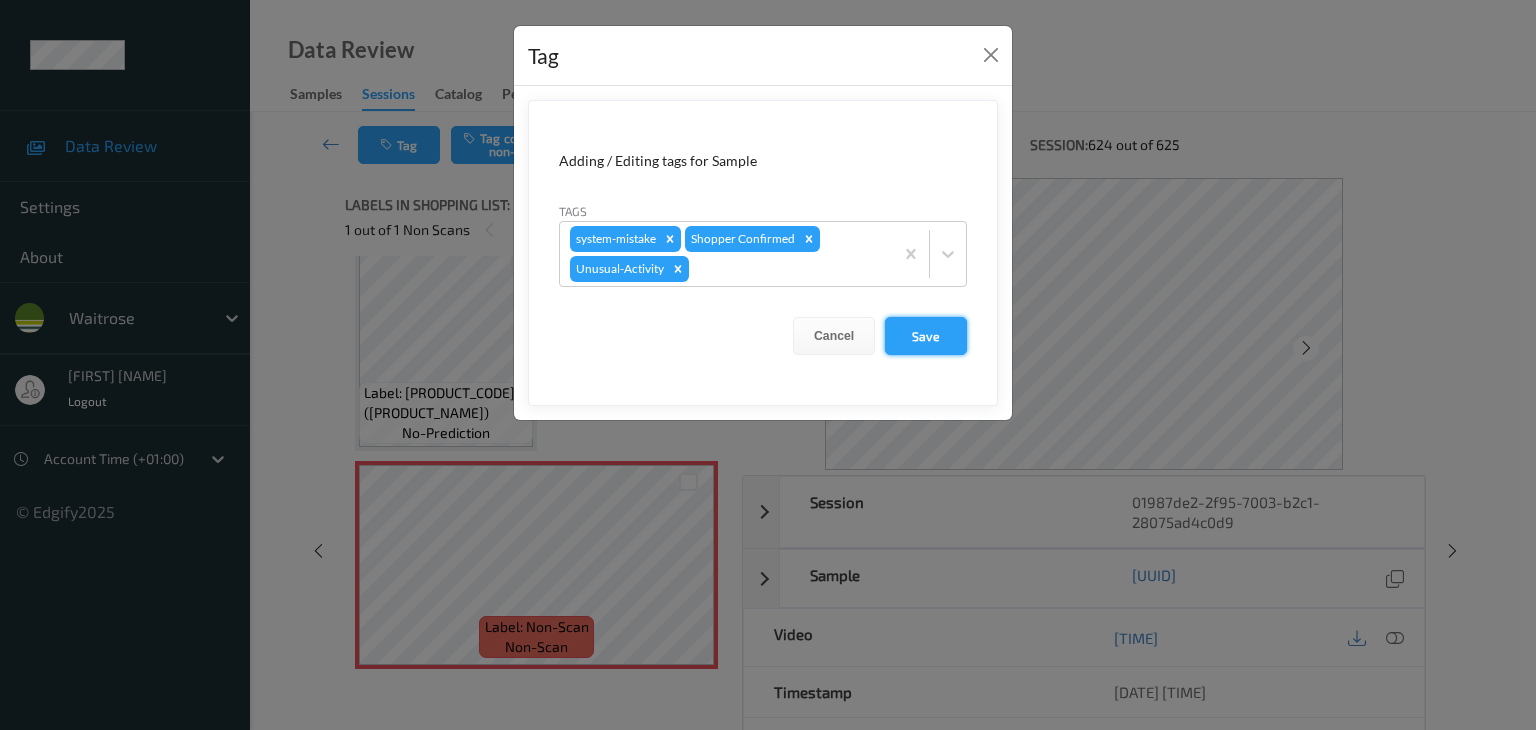 click on "Save" at bounding box center [926, 336] 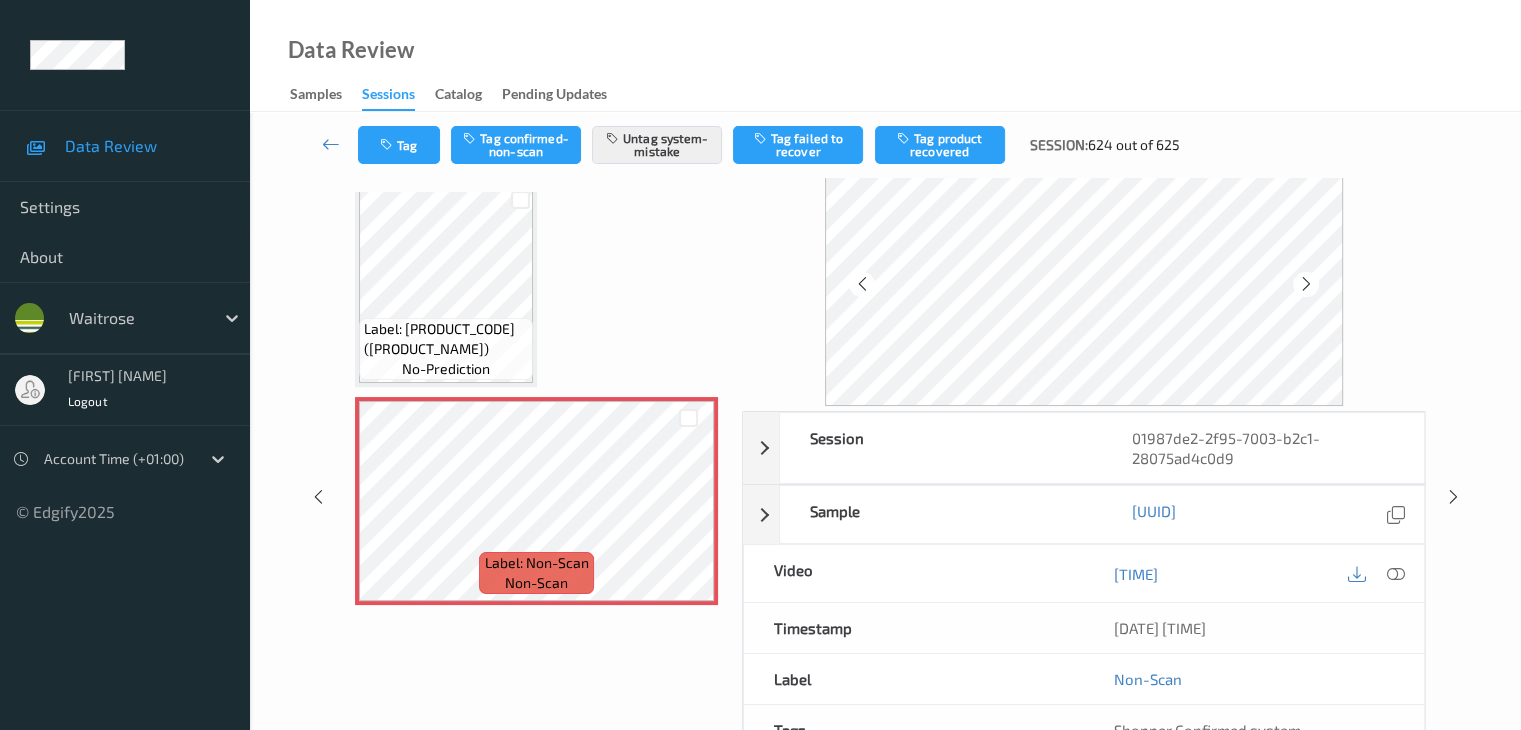 scroll, scrollTop: 164, scrollLeft: 0, axis: vertical 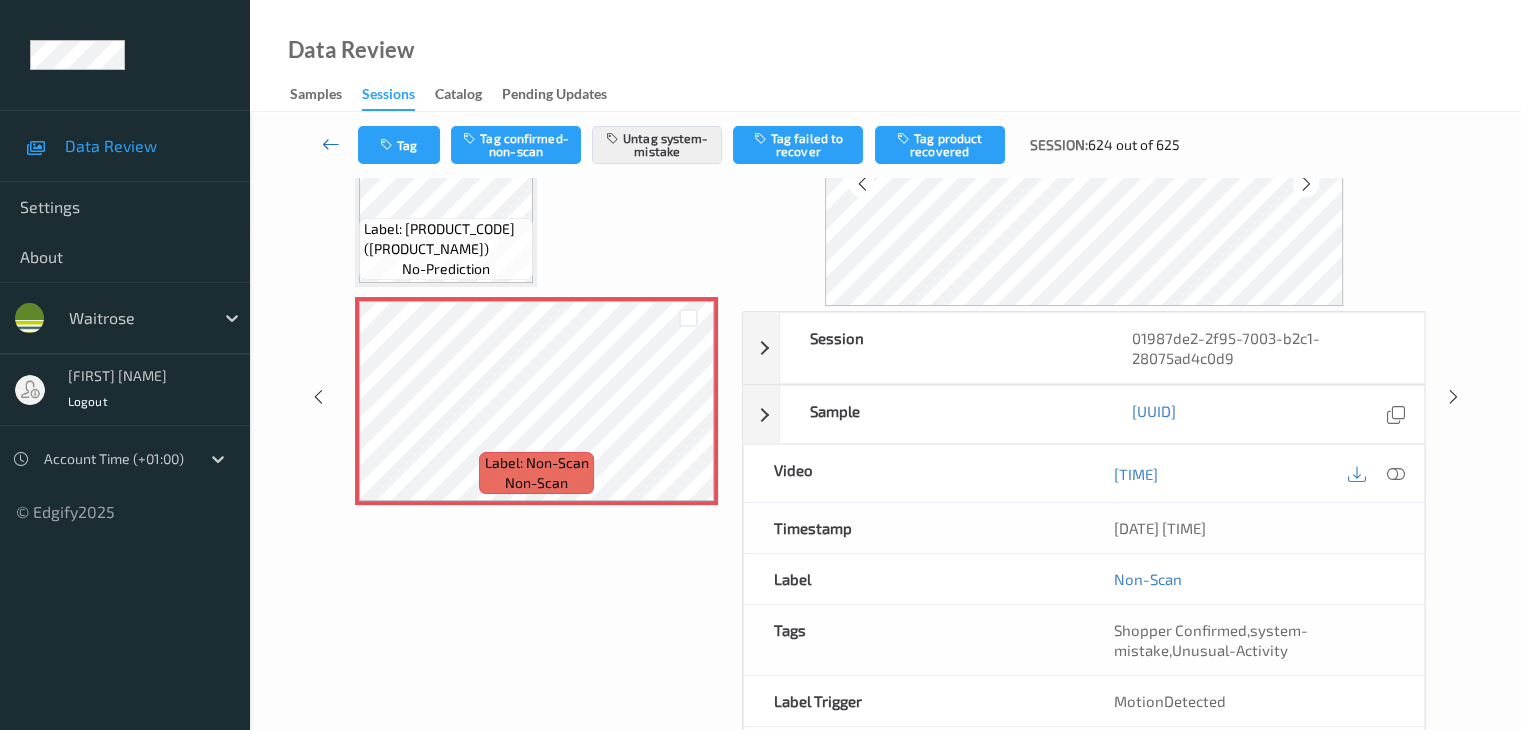 click at bounding box center (331, 144) 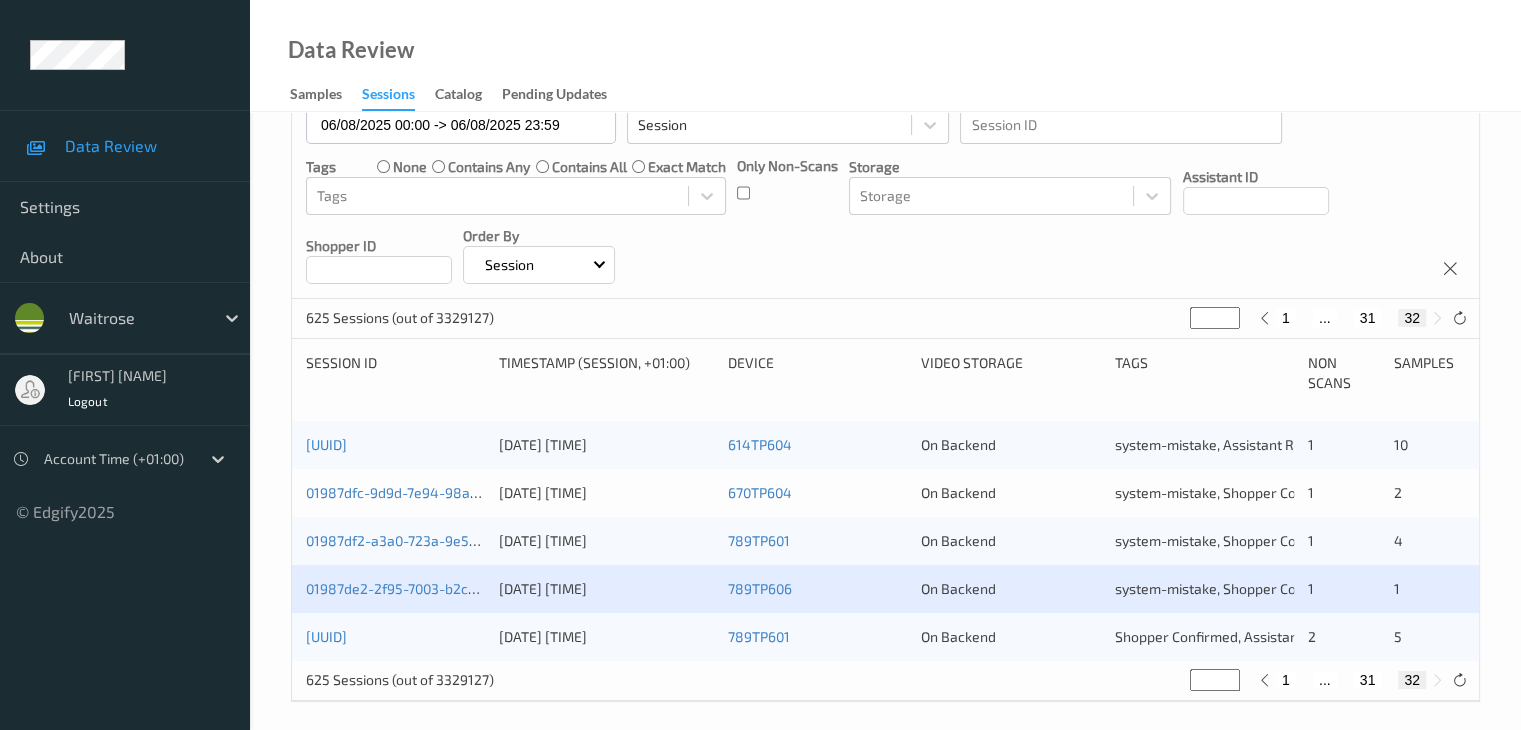 scroll, scrollTop: 212, scrollLeft: 0, axis: vertical 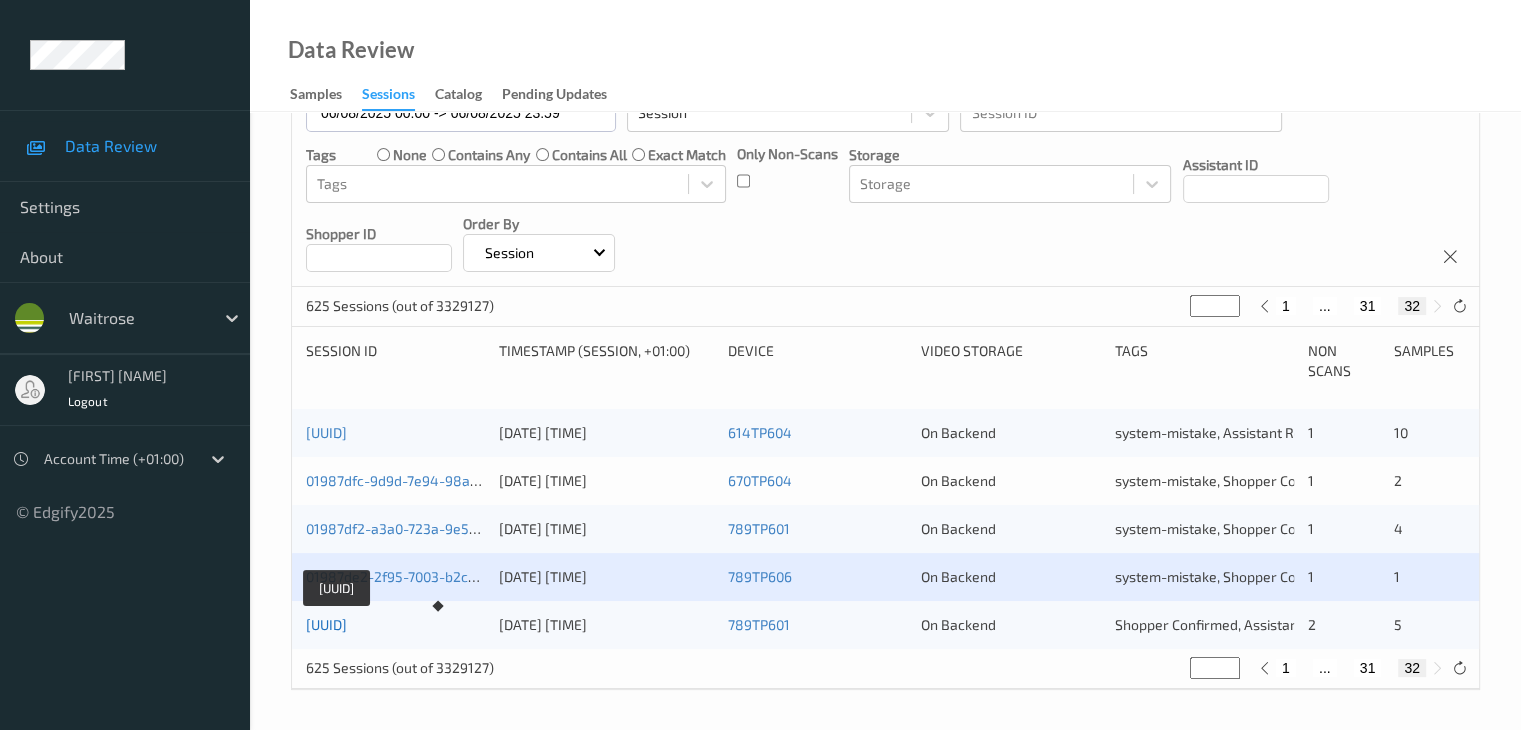 click on "[UUID]" at bounding box center (326, 624) 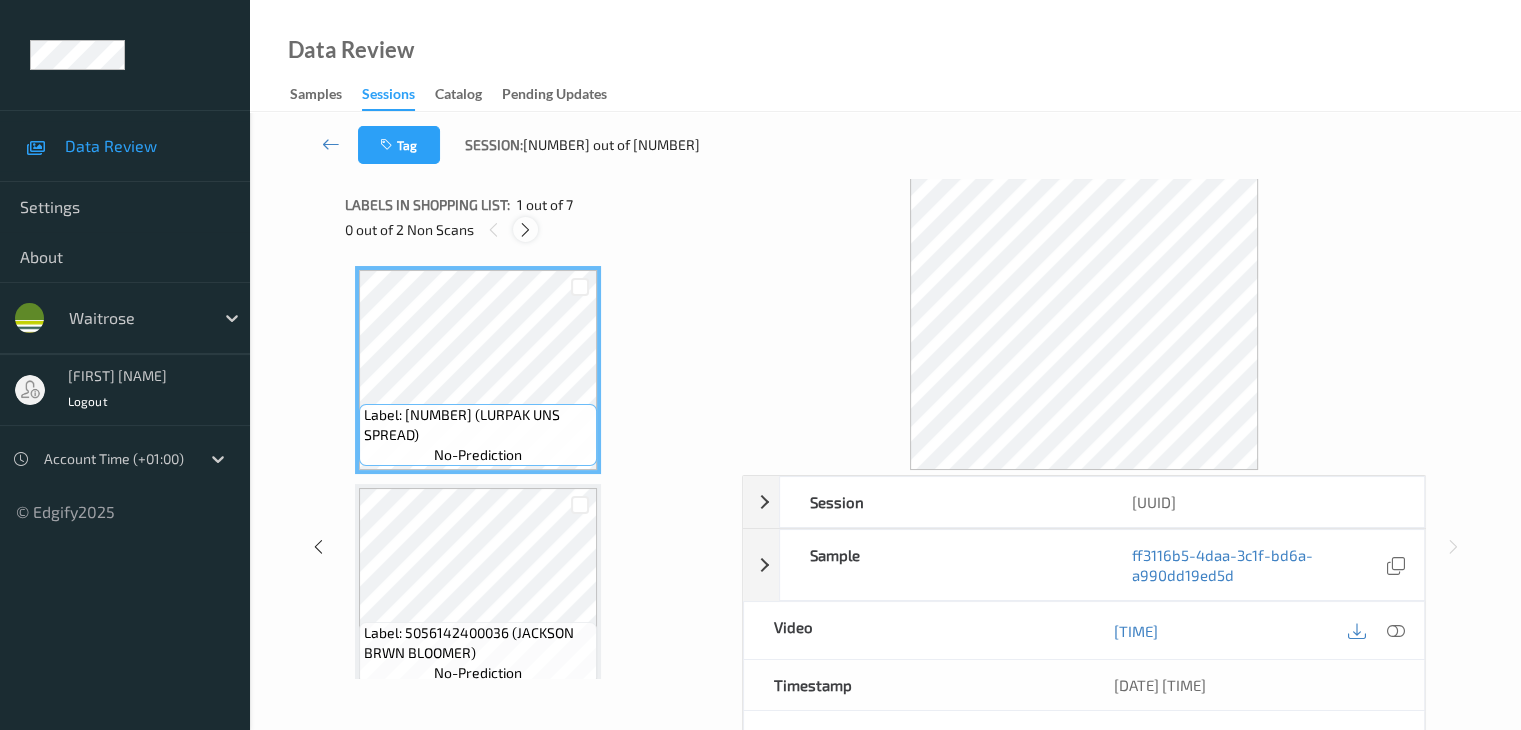 click at bounding box center (525, 230) 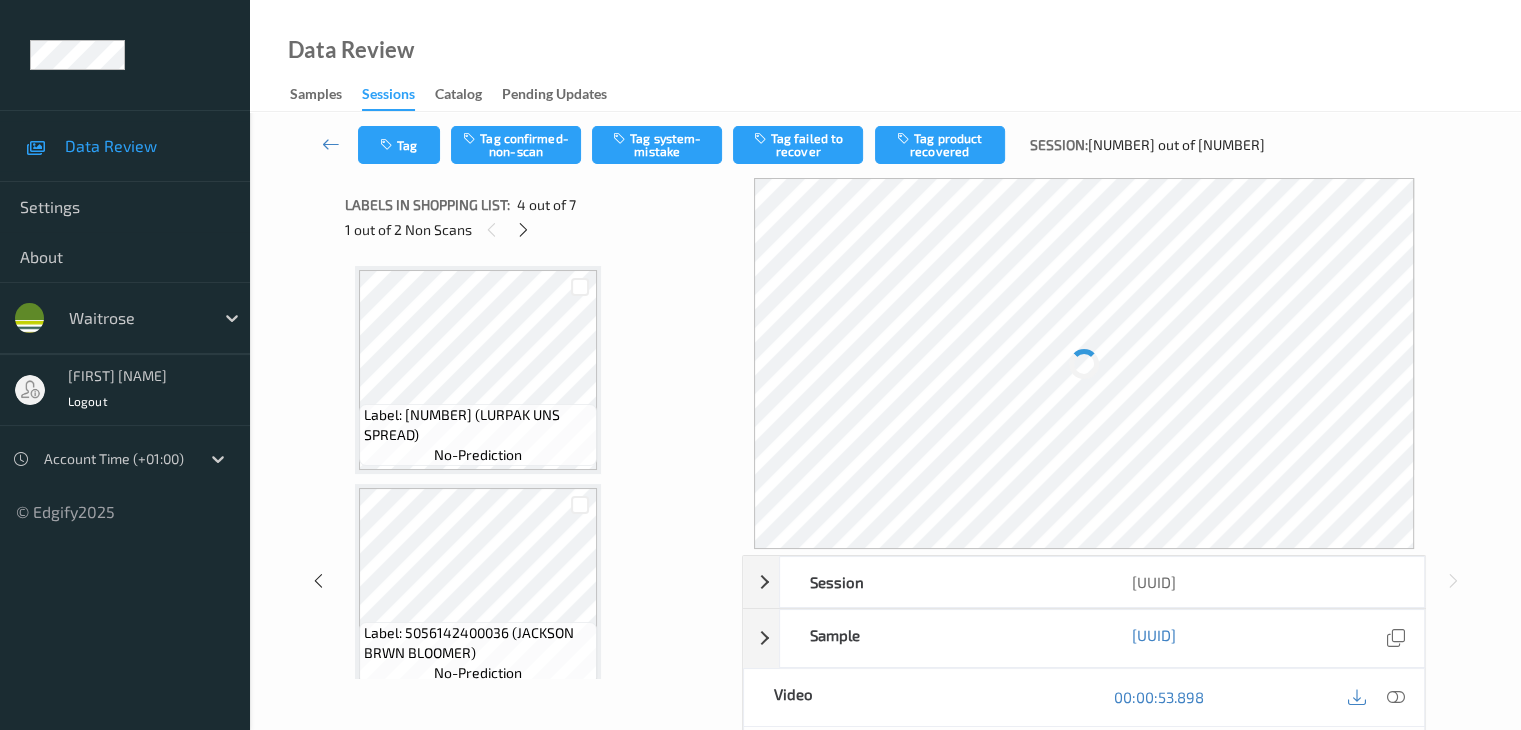 scroll, scrollTop: 446, scrollLeft: 0, axis: vertical 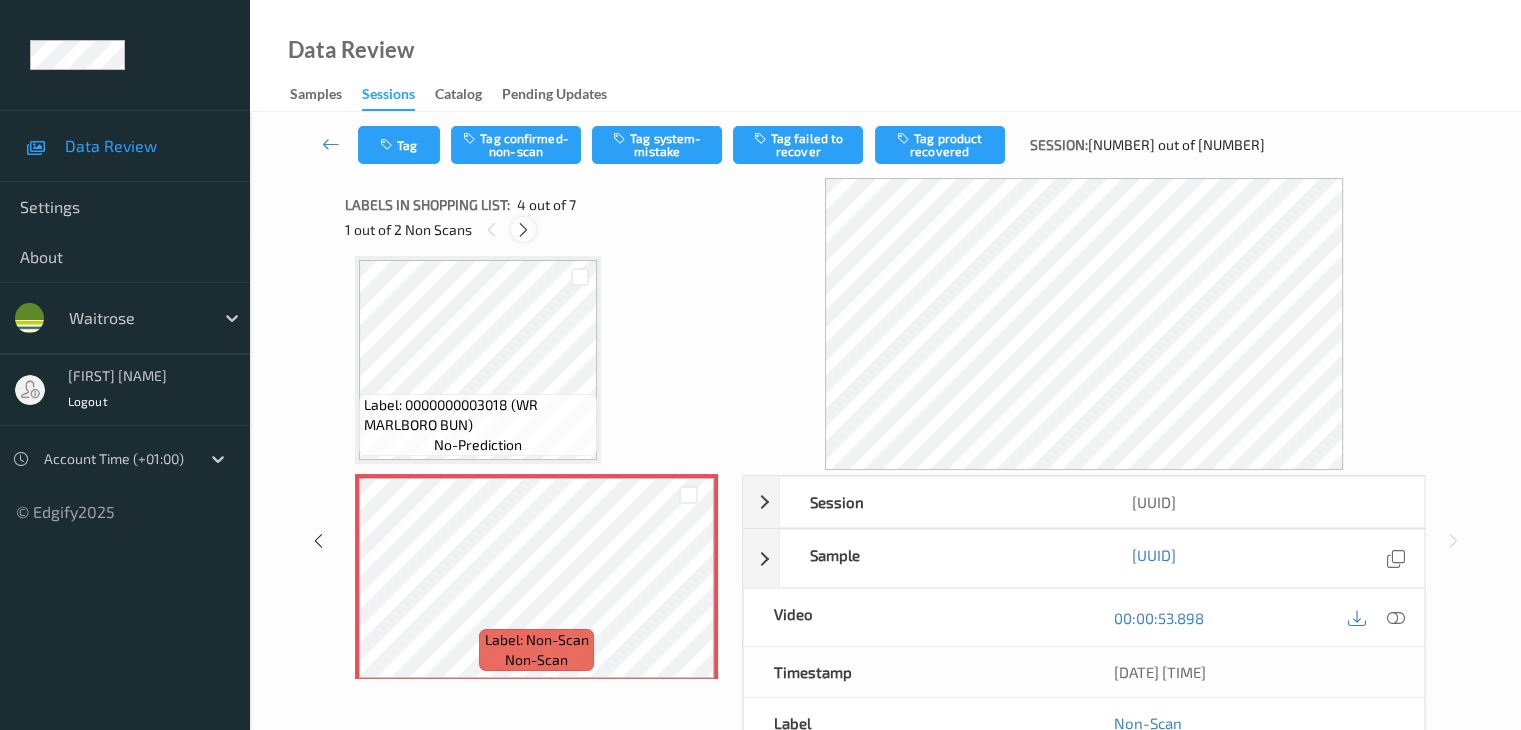 click at bounding box center [523, 230] 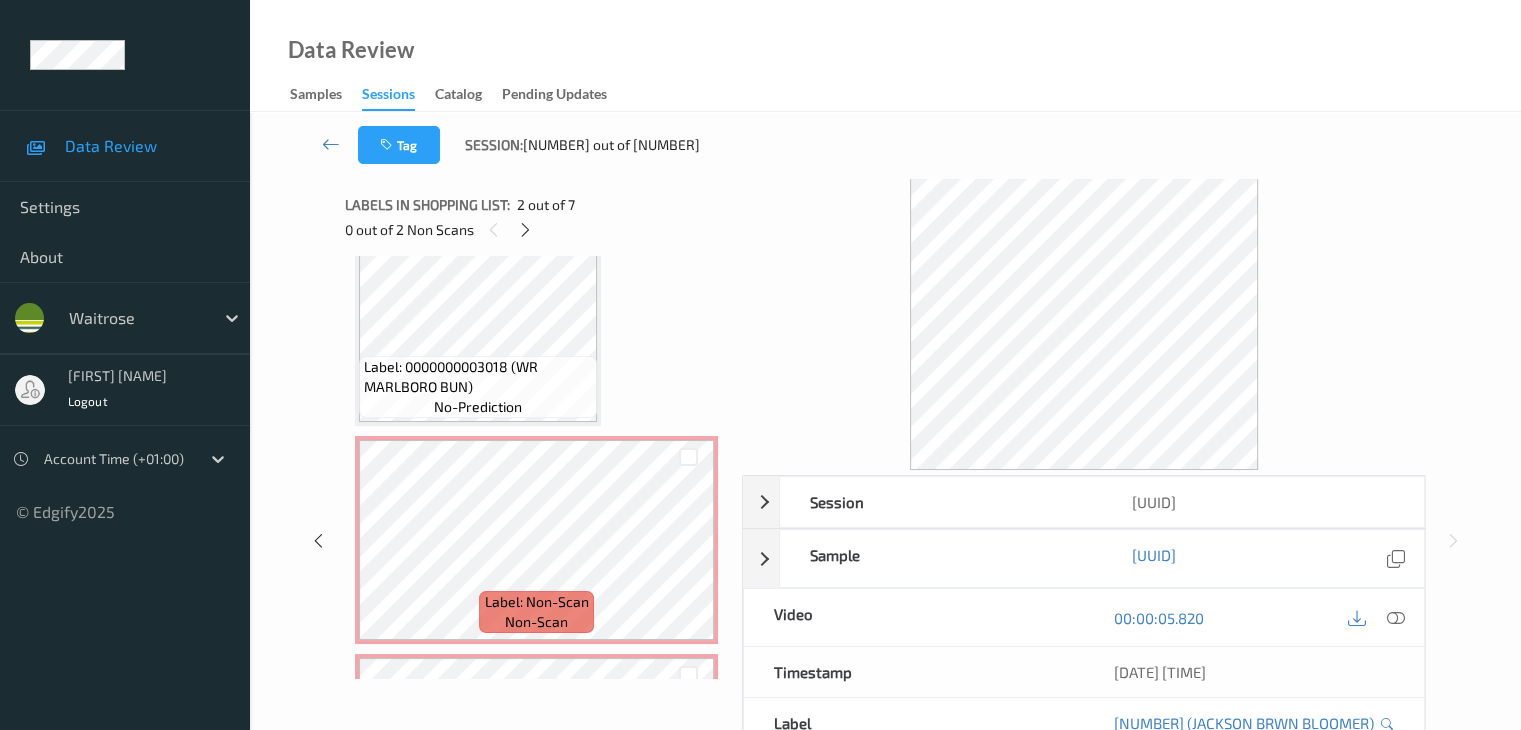 scroll, scrollTop: 500, scrollLeft: 0, axis: vertical 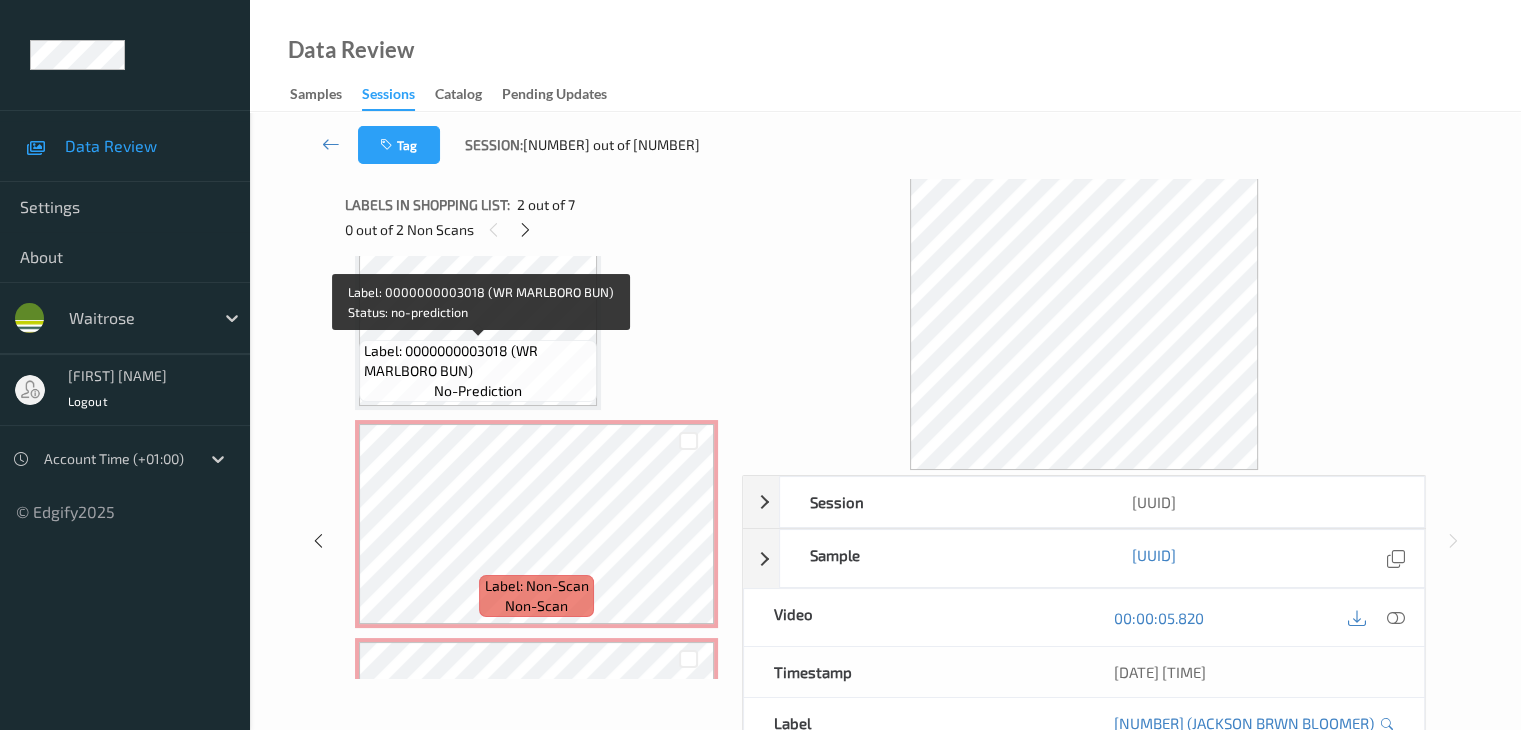 click on "Label: 0000000003018 (WR MARLBORO BUN)" at bounding box center (478, 361) 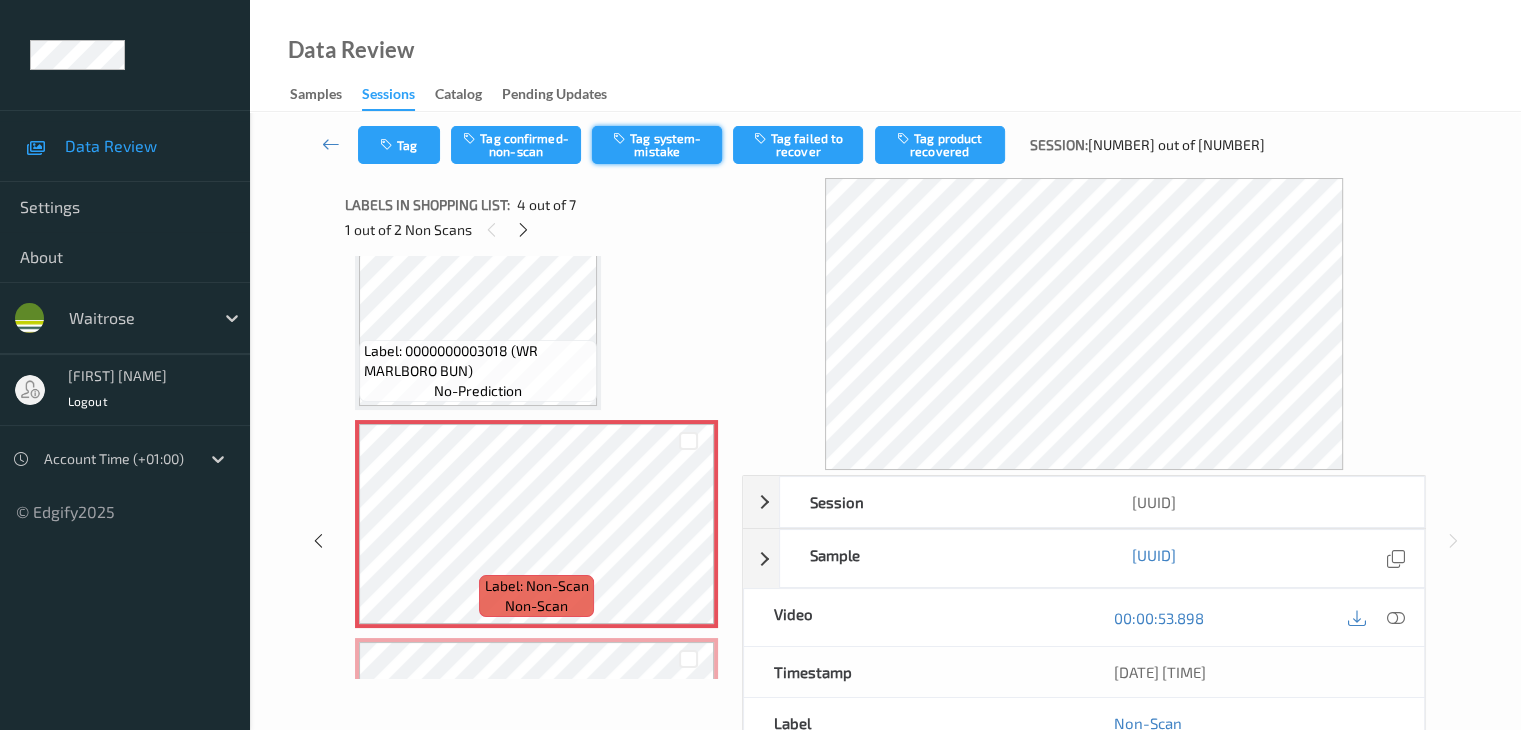 click on "Tag   system-mistake" at bounding box center (657, 145) 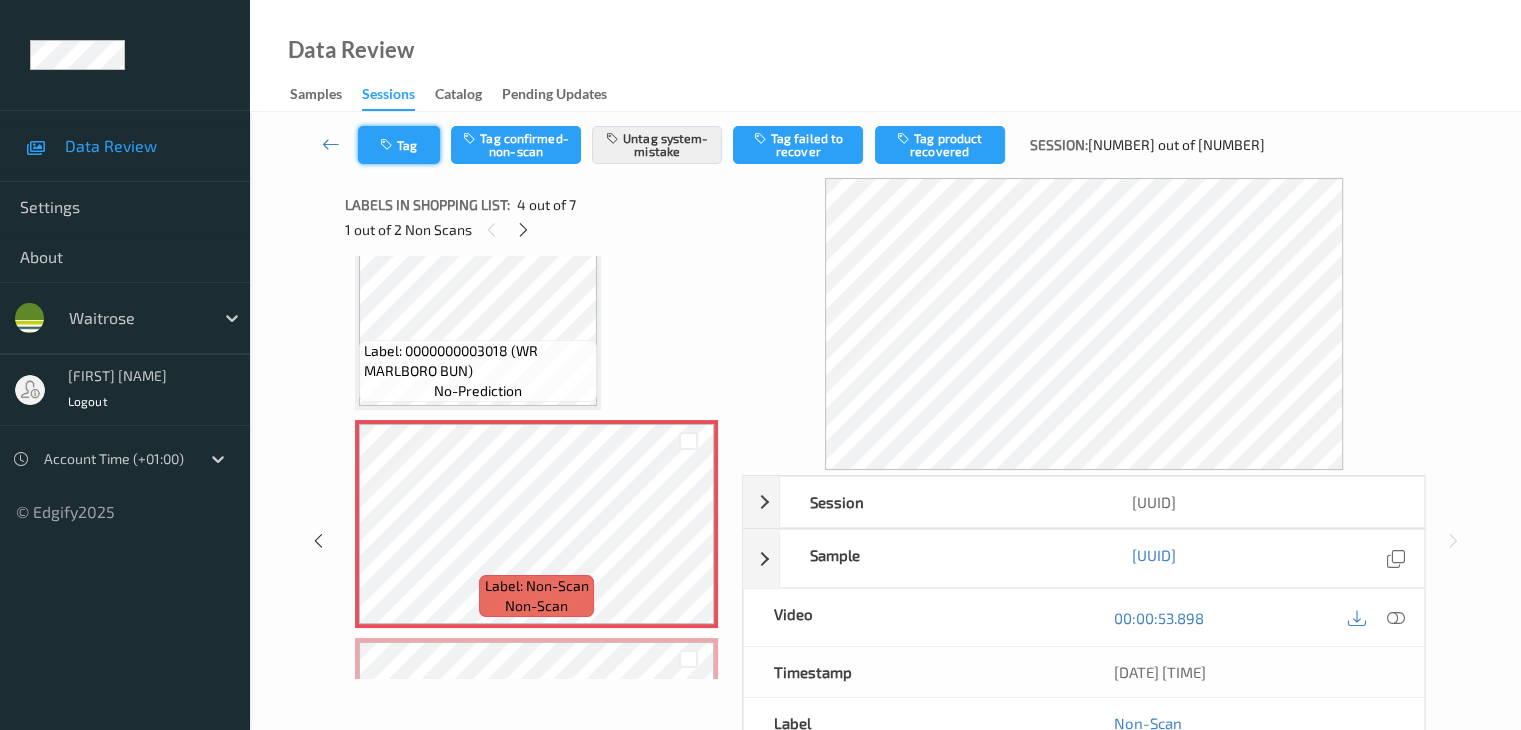click on "Tag" at bounding box center [399, 145] 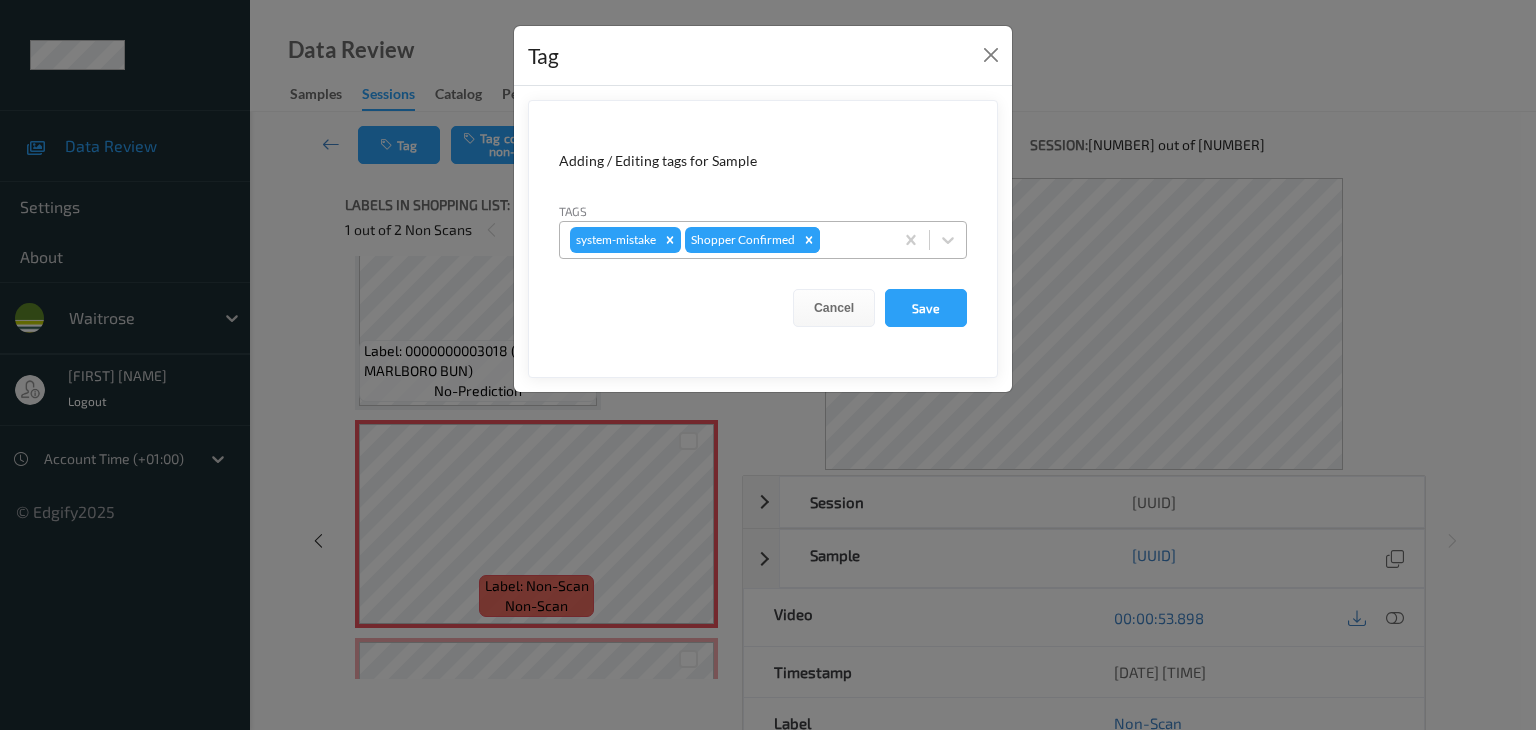 click at bounding box center [809, 240] 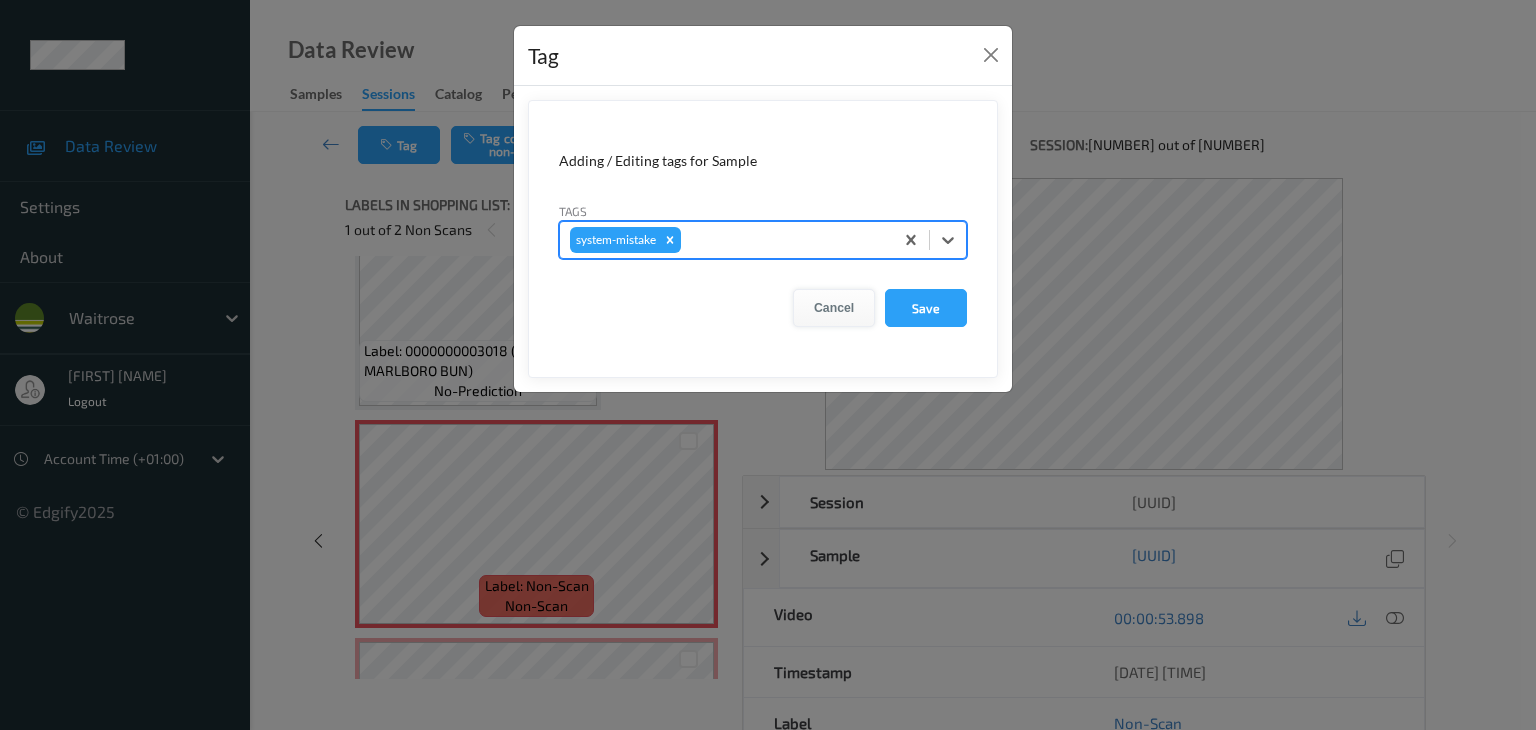 click on "Cancel" at bounding box center [834, 308] 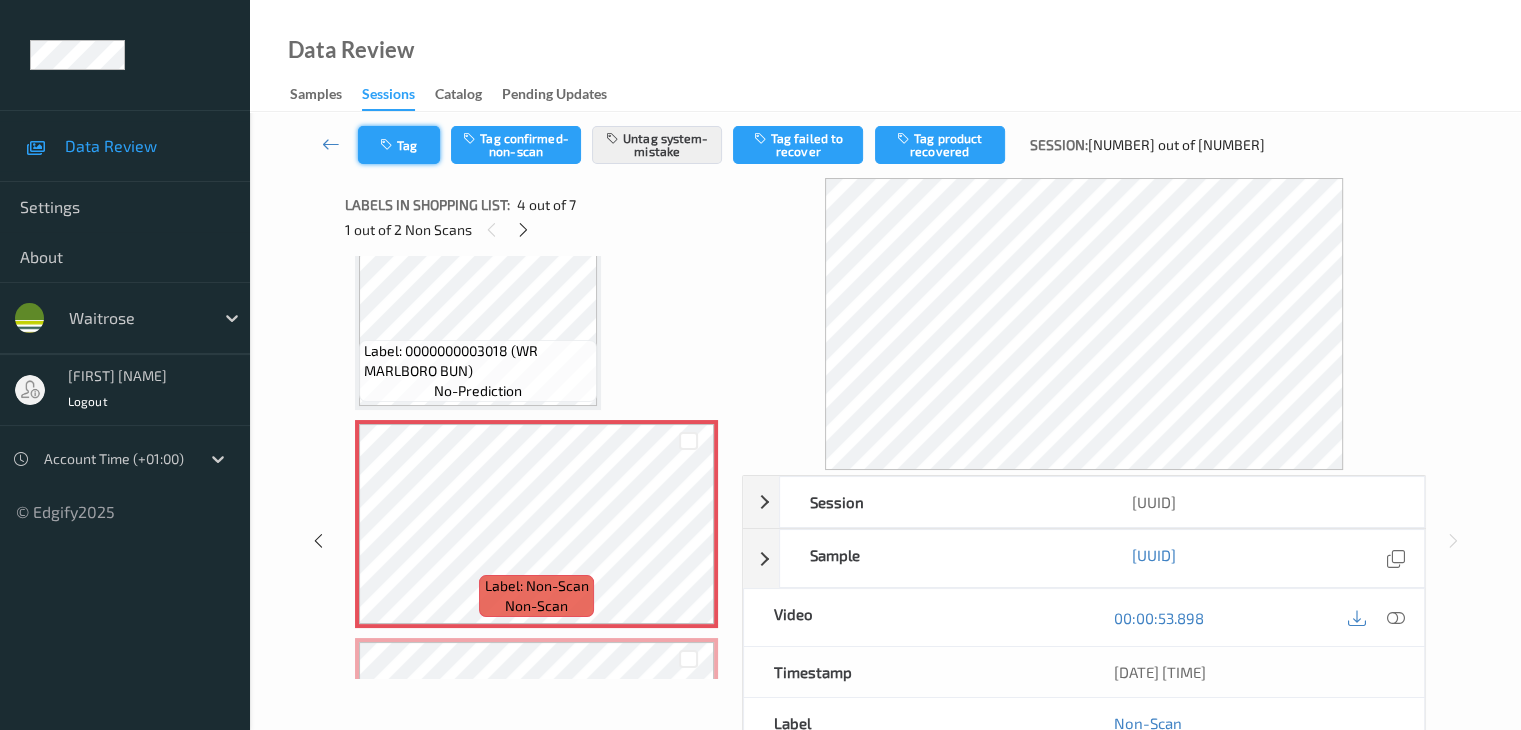 click on "Tag" at bounding box center (399, 145) 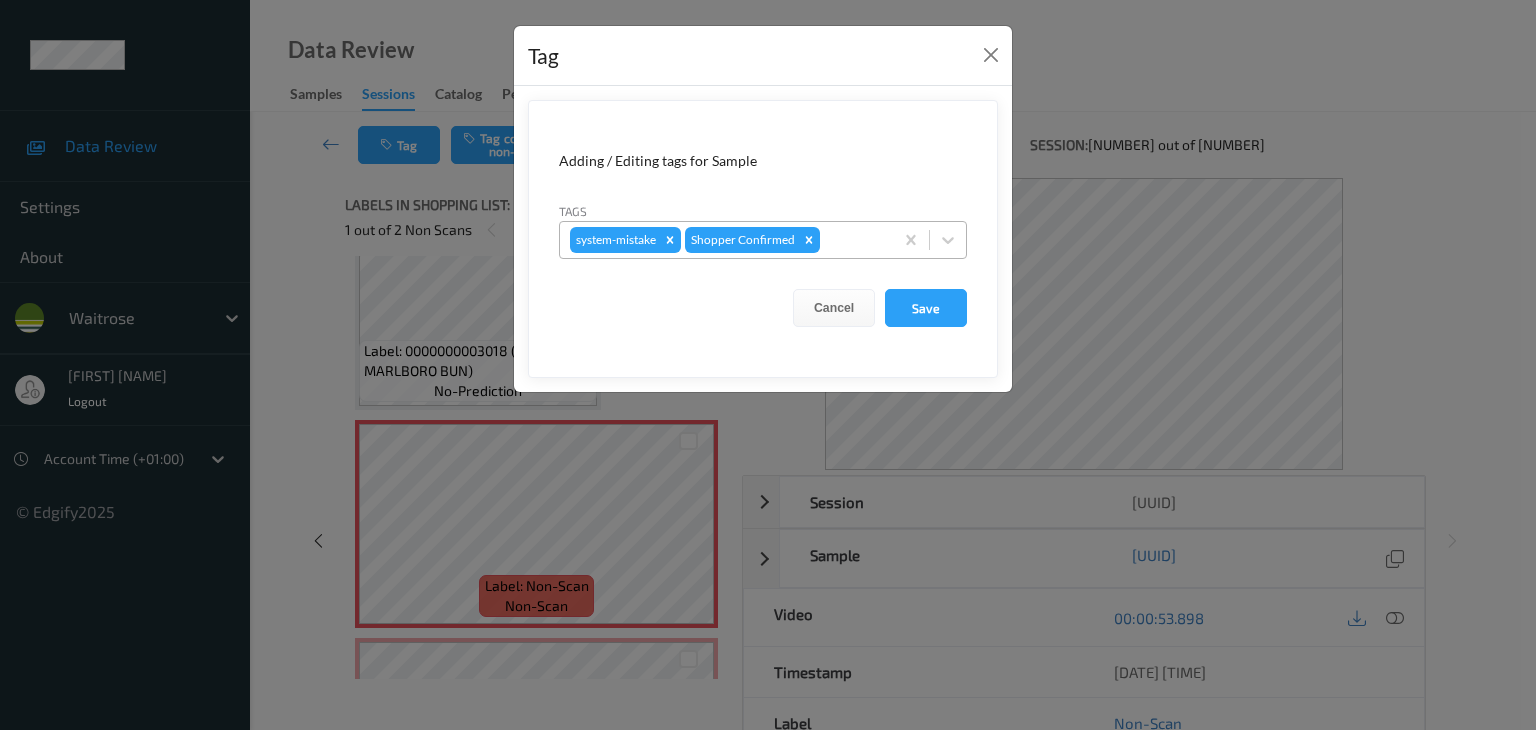 click at bounding box center [853, 240] 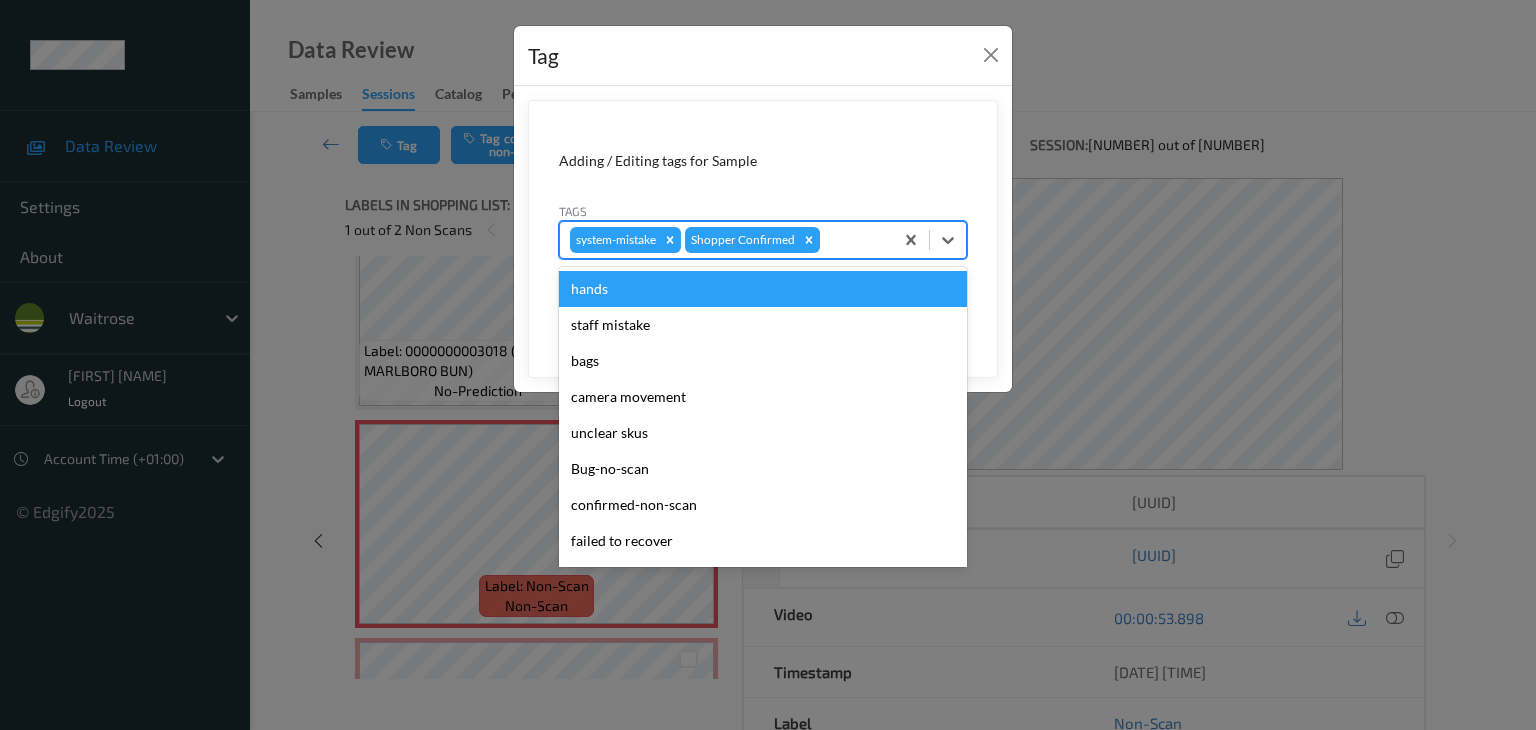 type on "u" 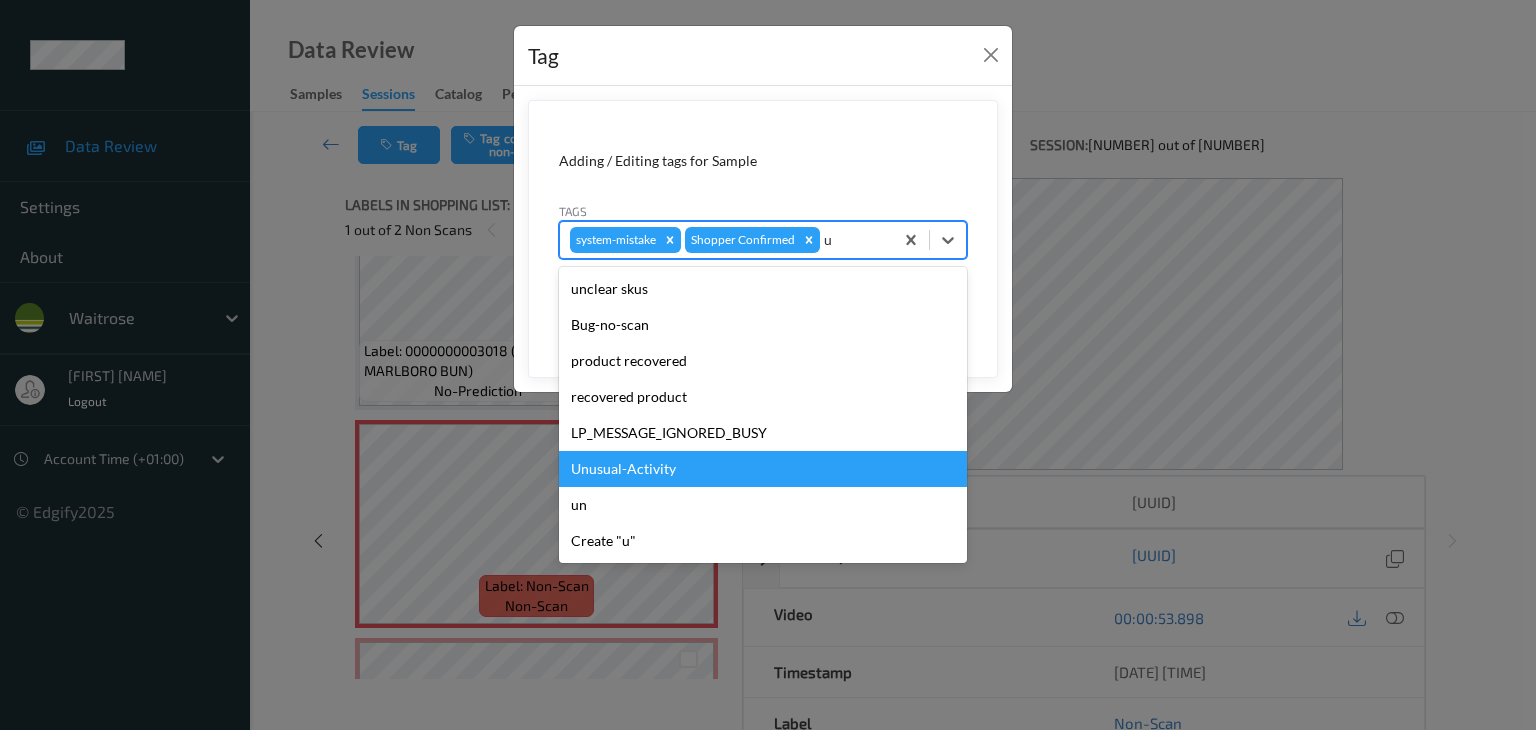 click on "Unusual-Activity" at bounding box center (763, 469) 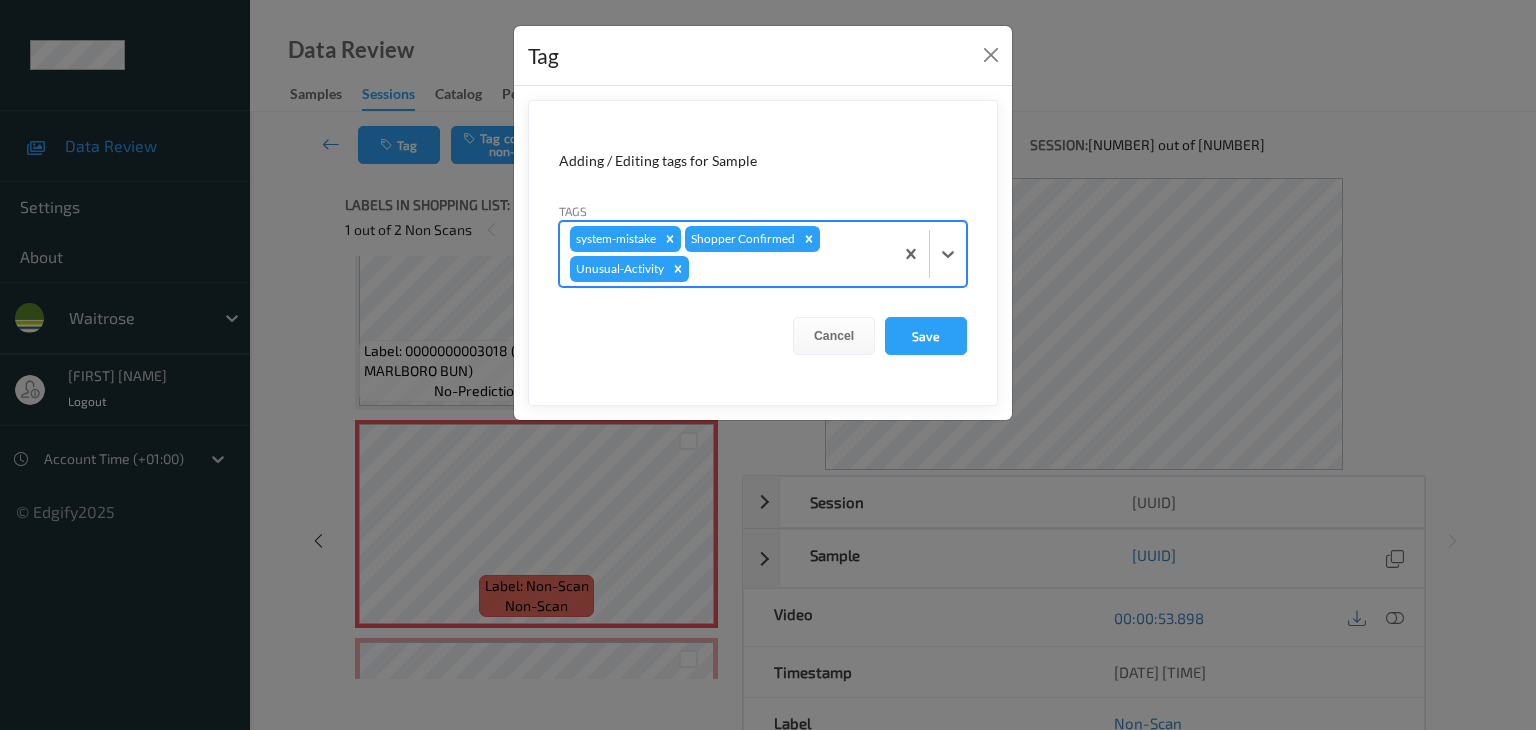 type on "p" 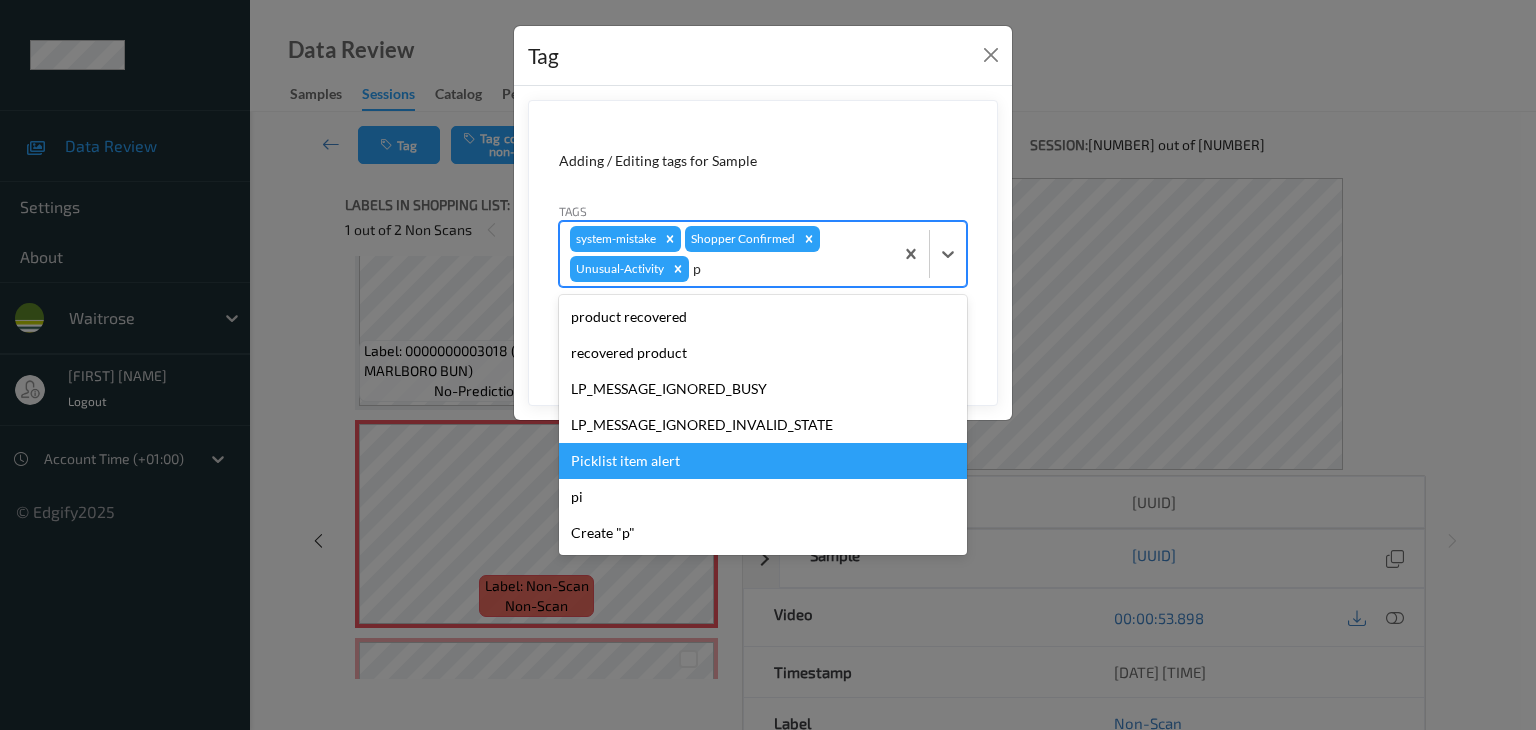 click on "Picklist item alert" at bounding box center (763, 461) 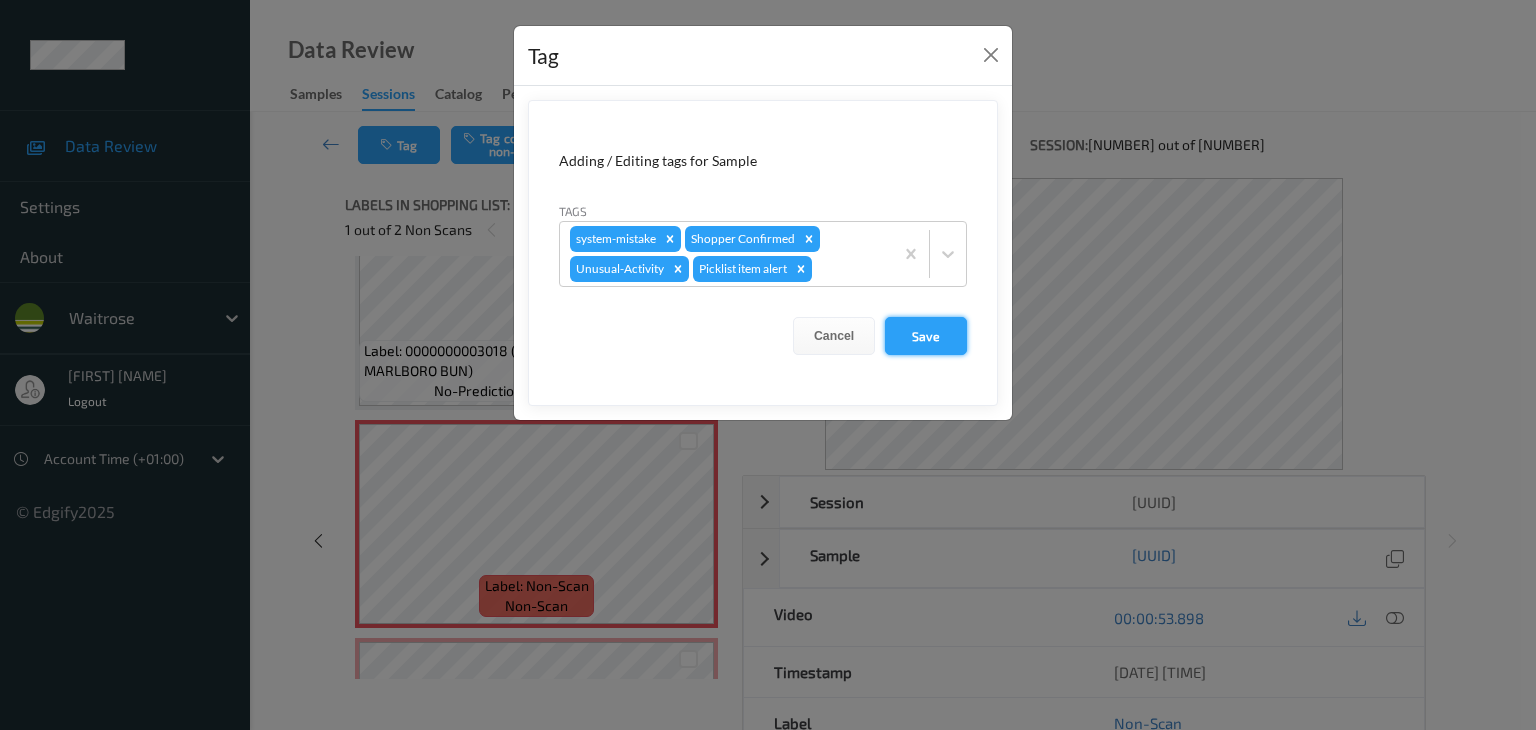 click on "Save" at bounding box center (926, 336) 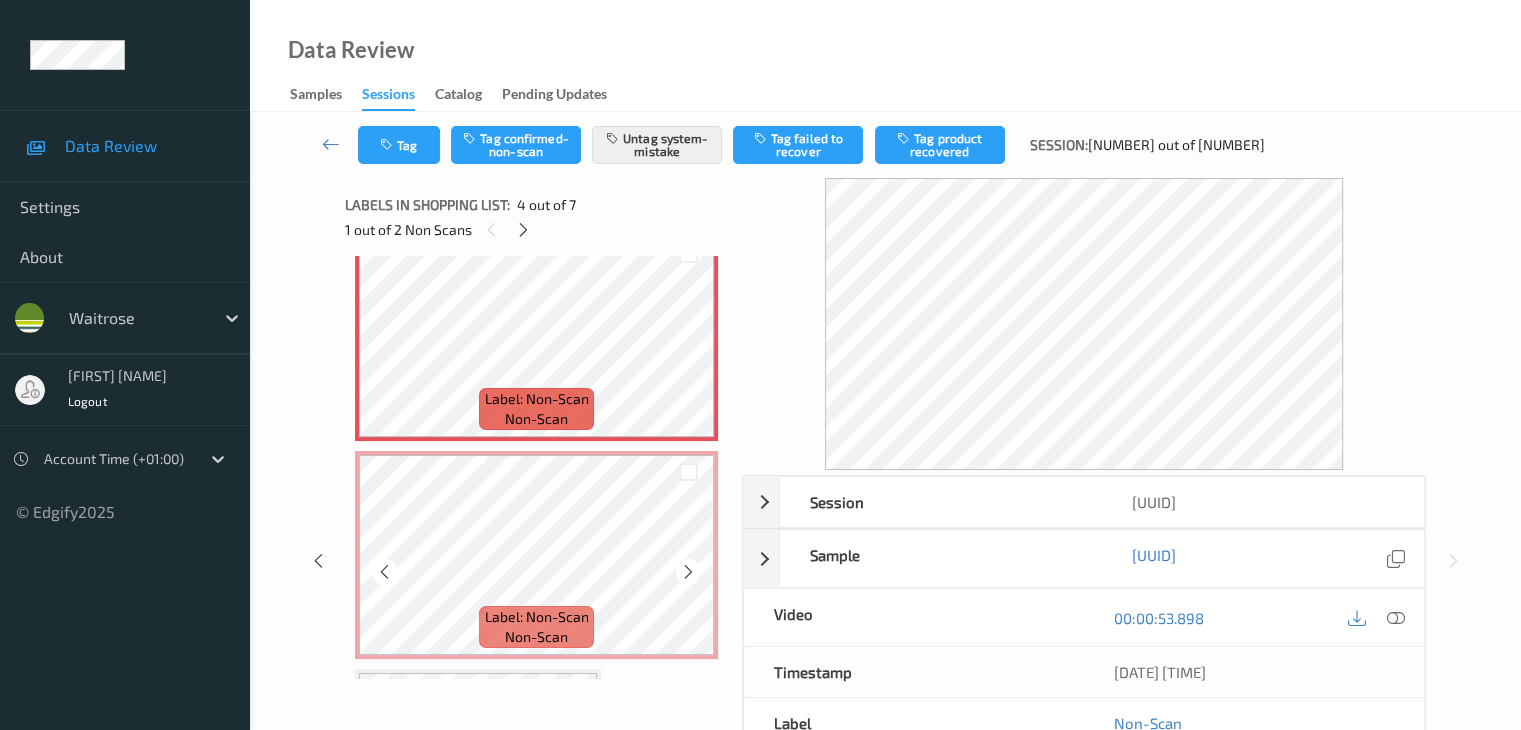scroll, scrollTop: 700, scrollLeft: 0, axis: vertical 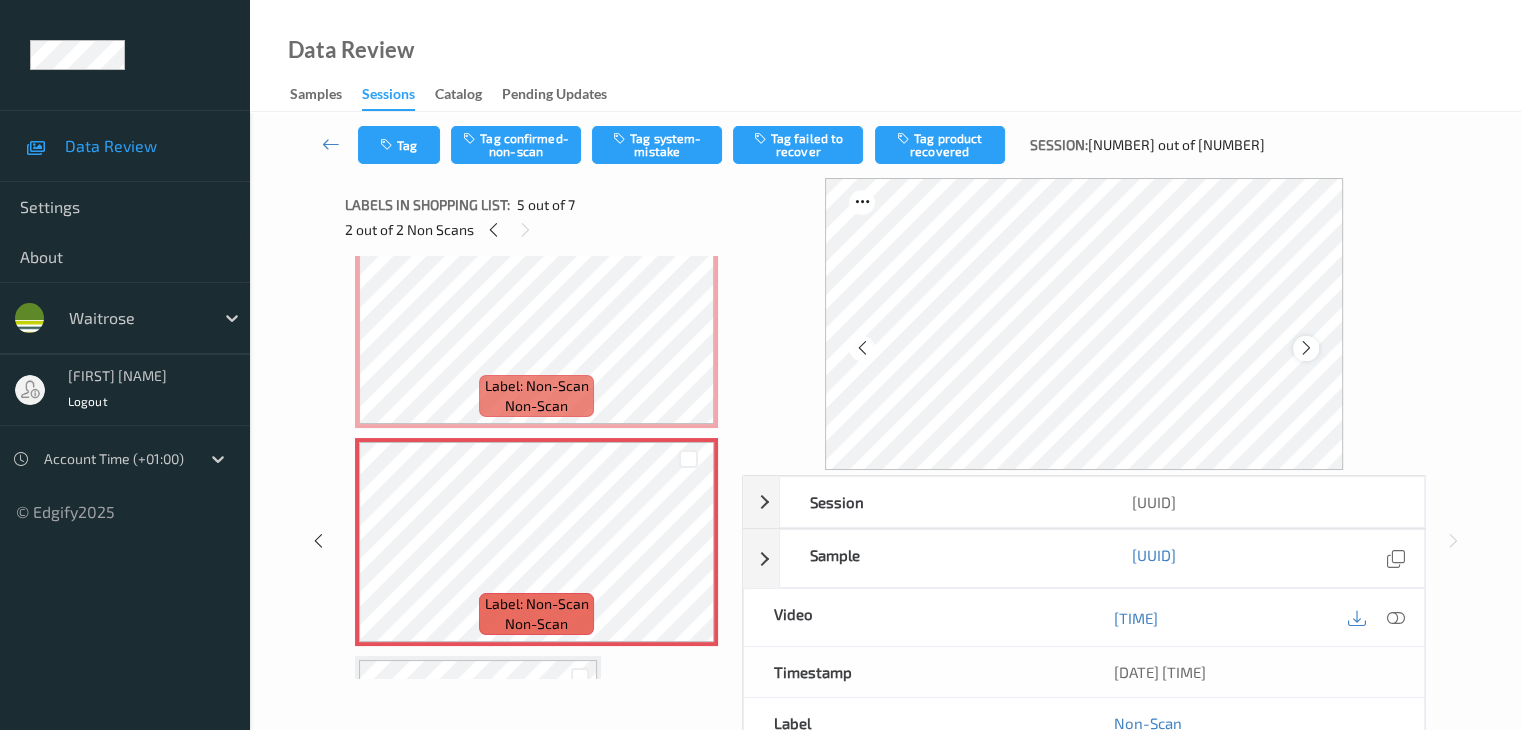 click at bounding box center (1306, 348) 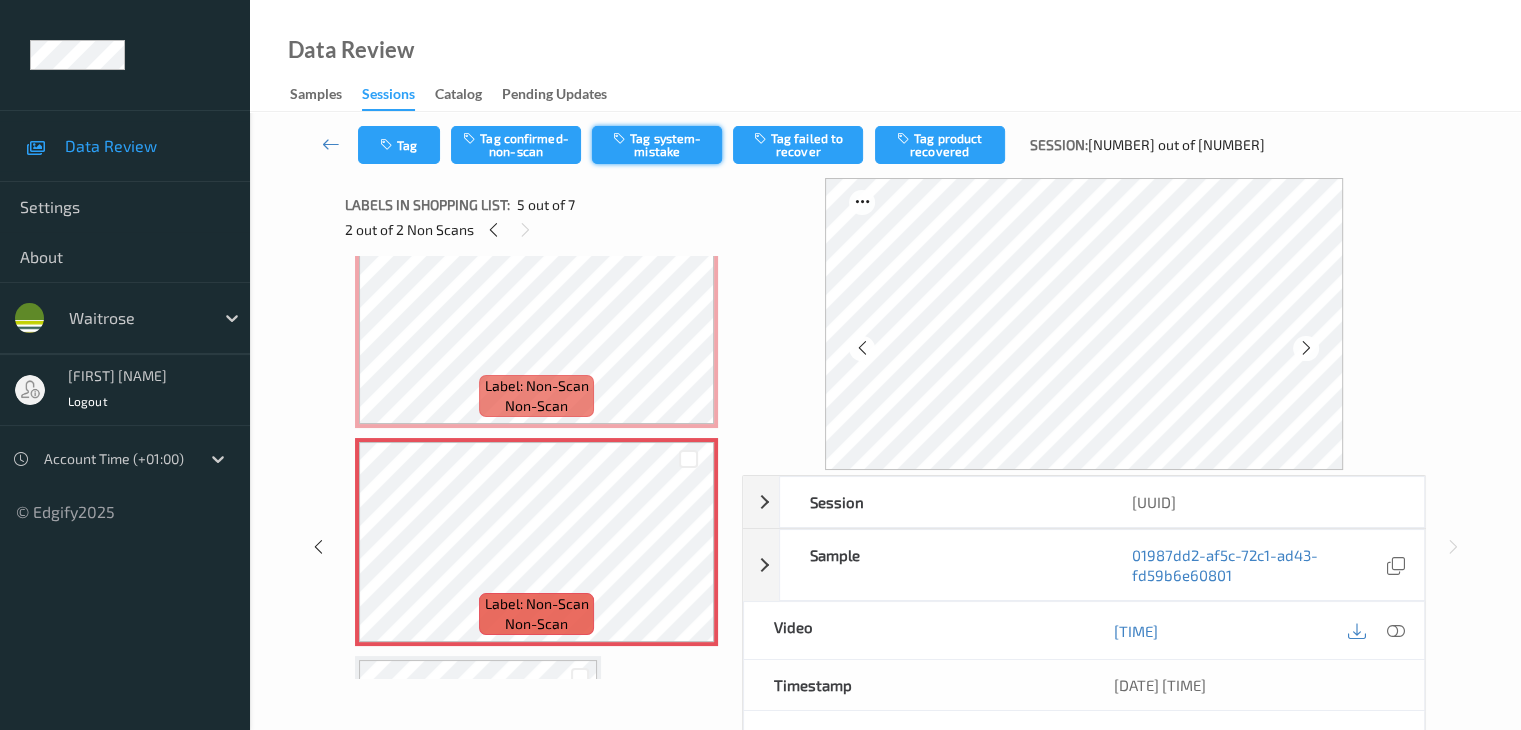 click on "Tag   system-mistake" at bounding box center [657, 145] 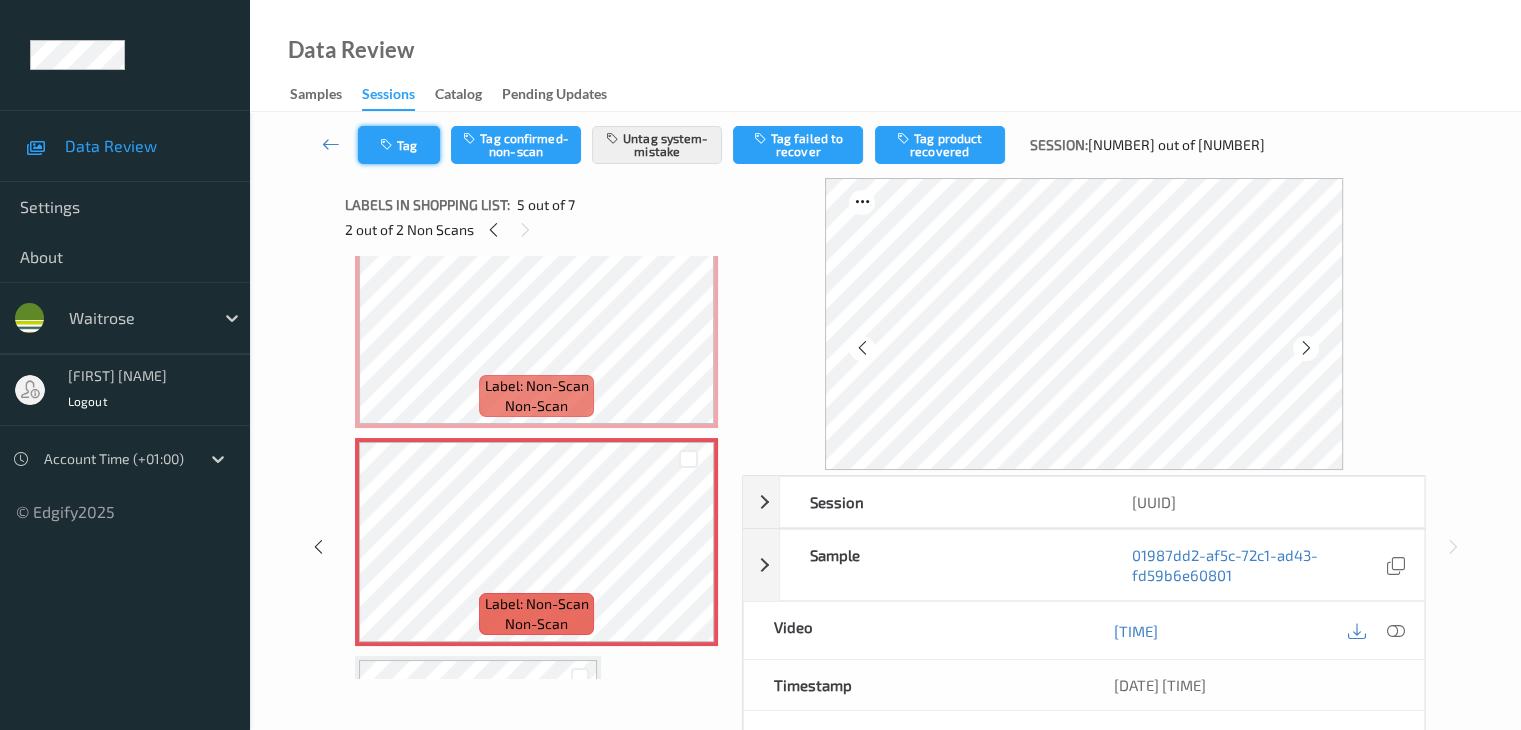 click on "Tag" at bounding box center [399, 145] 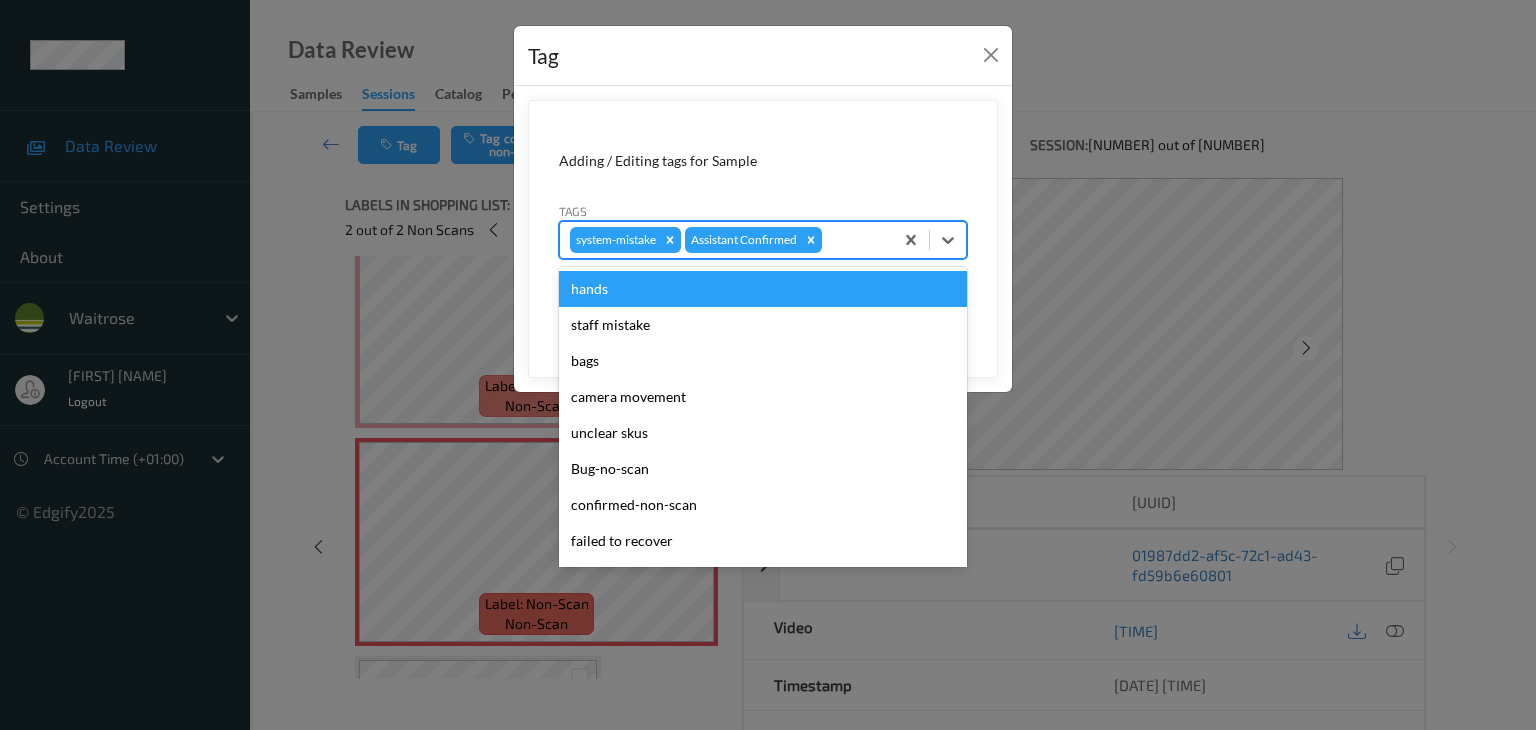 click at bounding box center [854, 240] 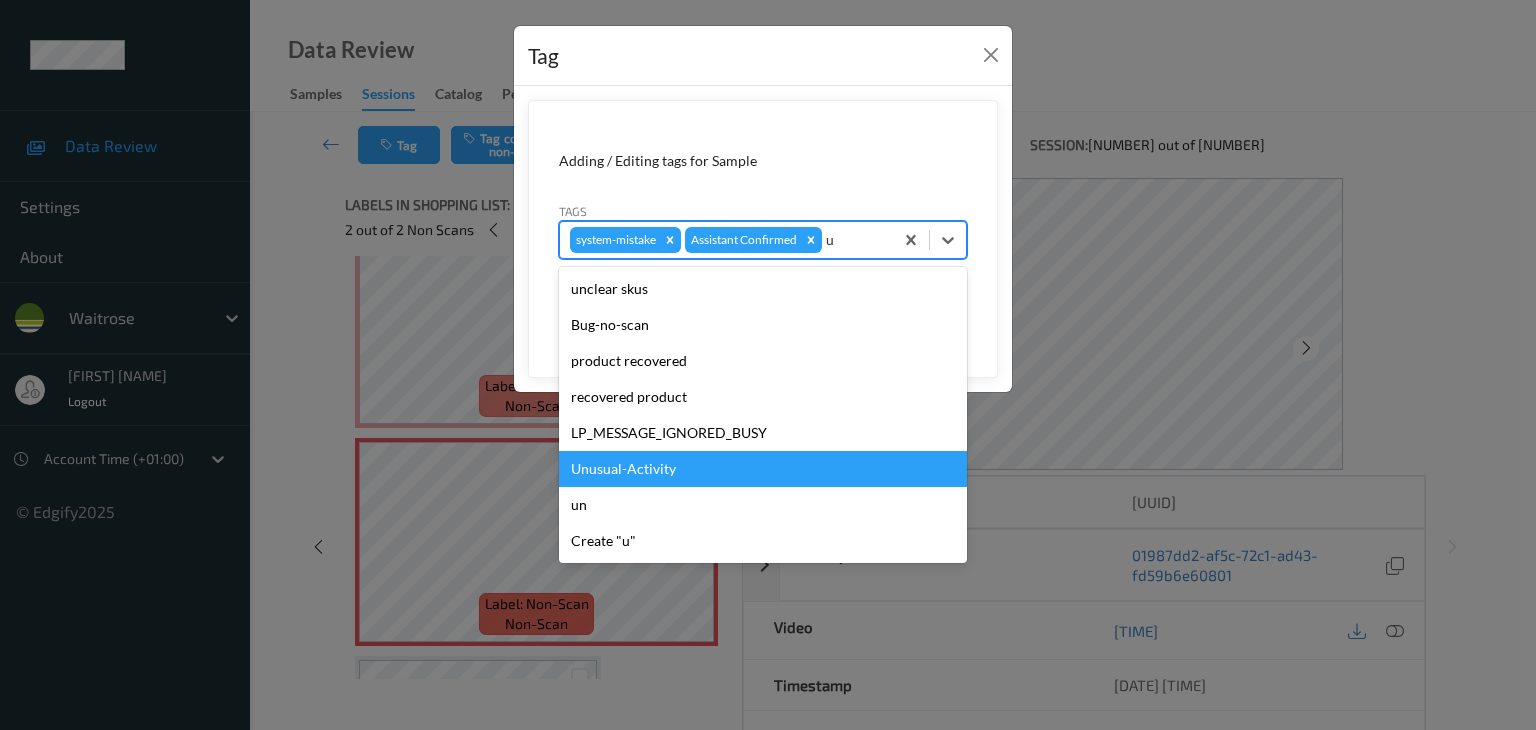 click on "Unusual-Activity" at bounding box center [763, 469] 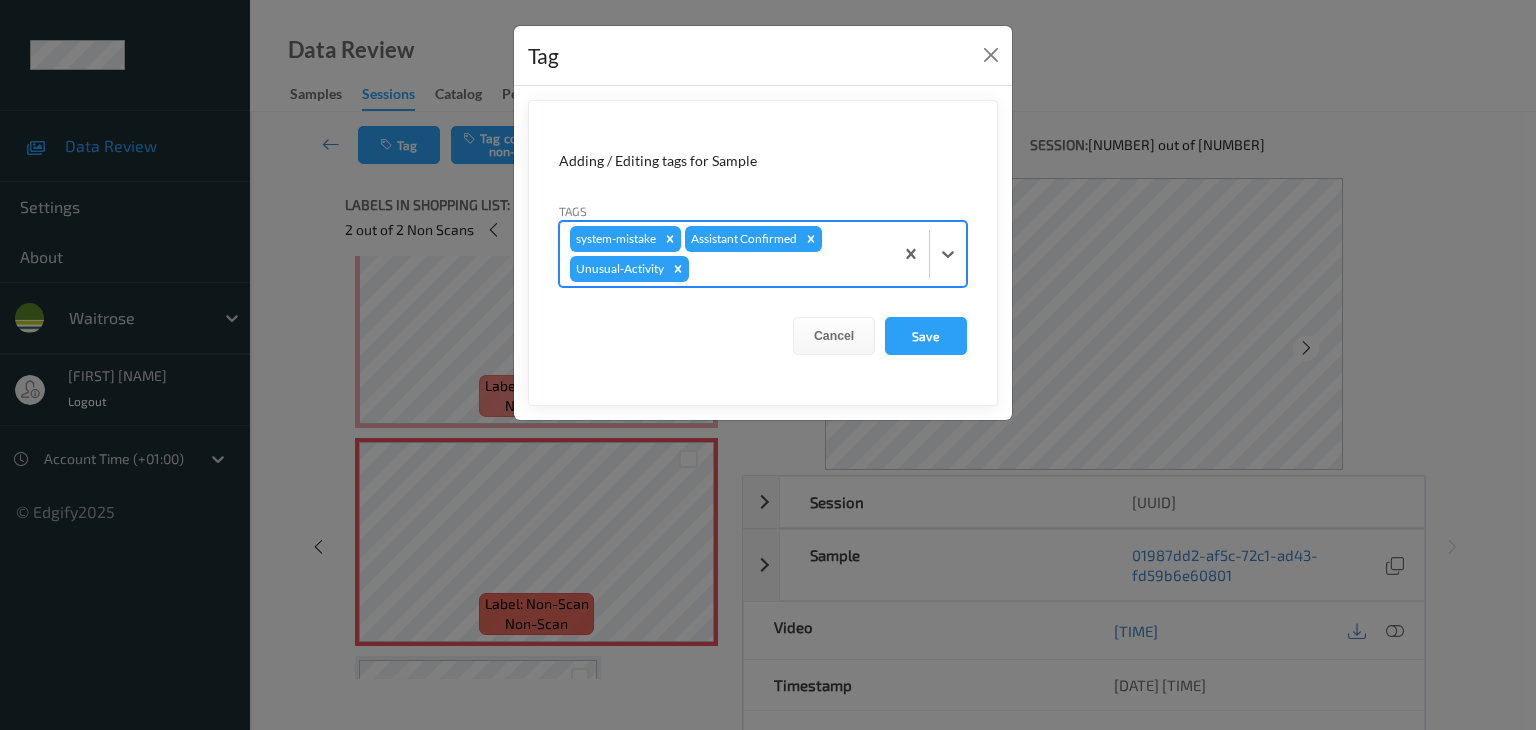 type on "p" 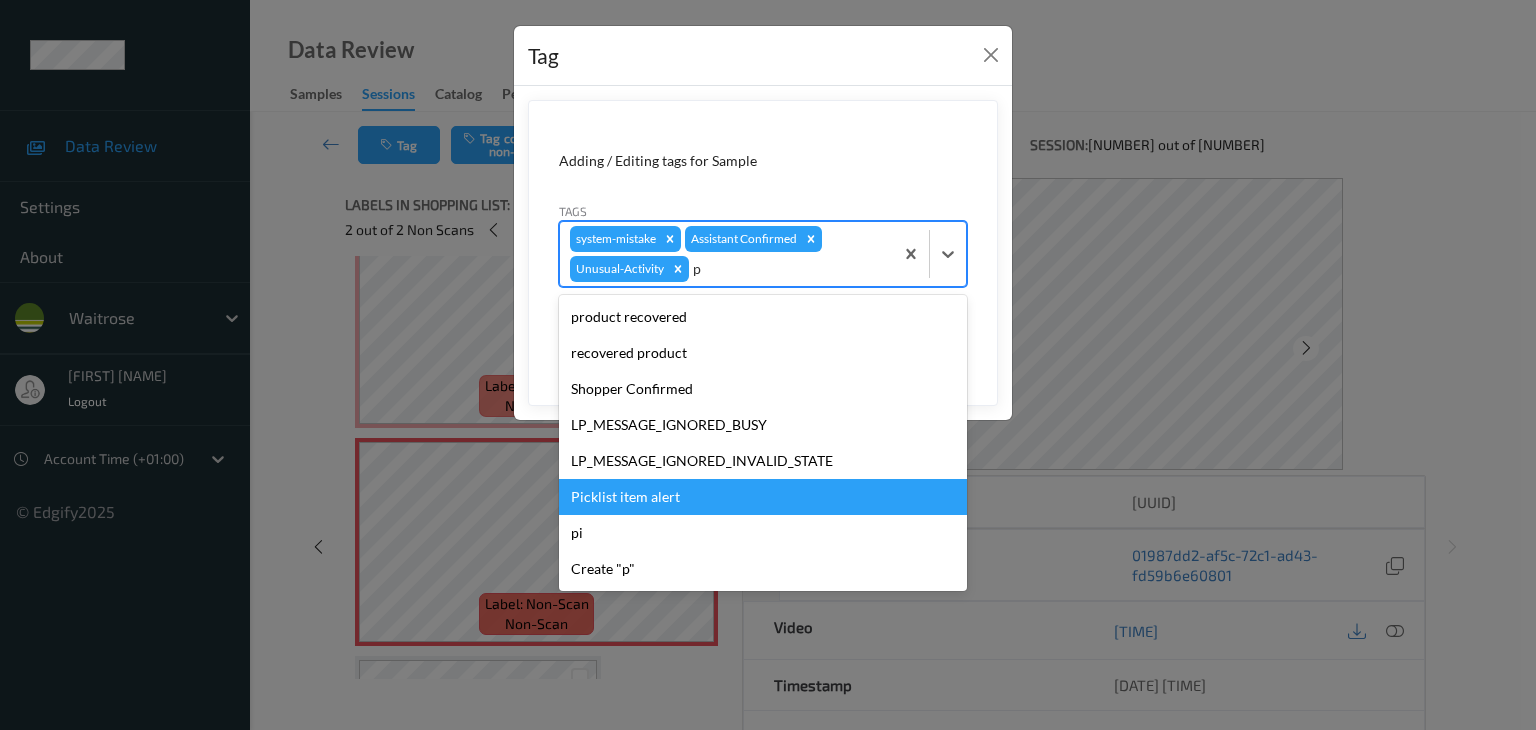 click on "Picklist item alert" at bounding box center [763, 497] 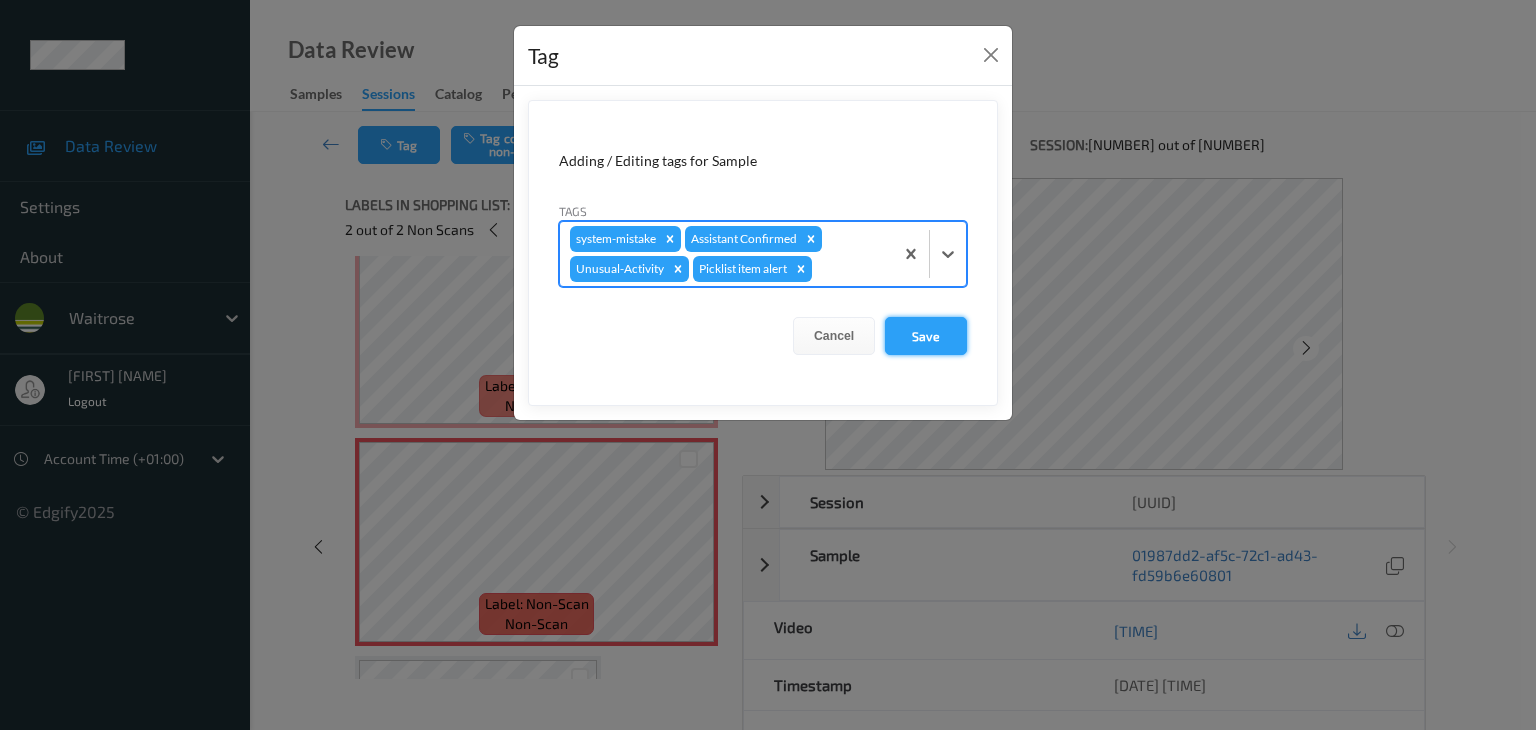 click on "Save" at bounding box center (926, 336) 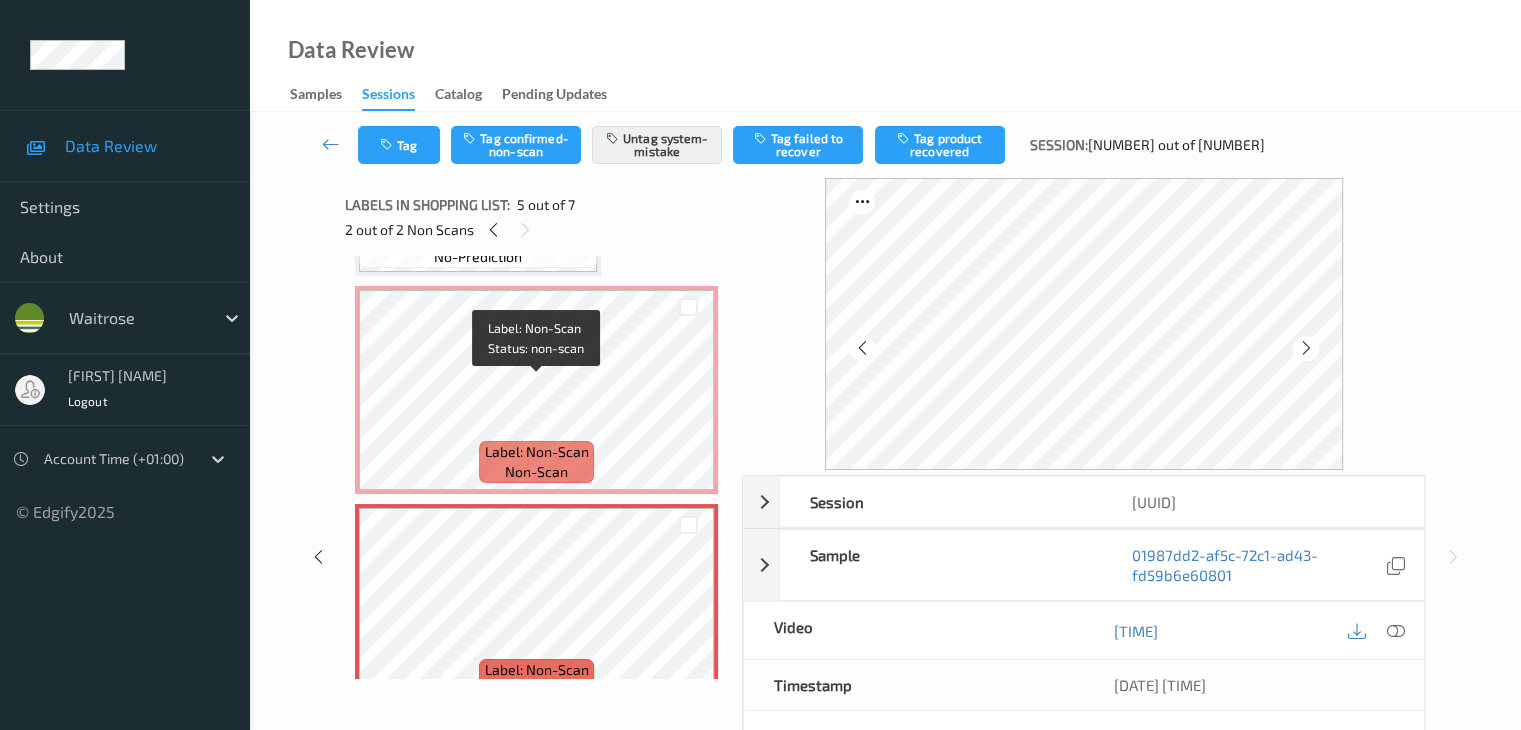 scroll, scrollTop: 600, scrollLeft: 0, axis: vertical 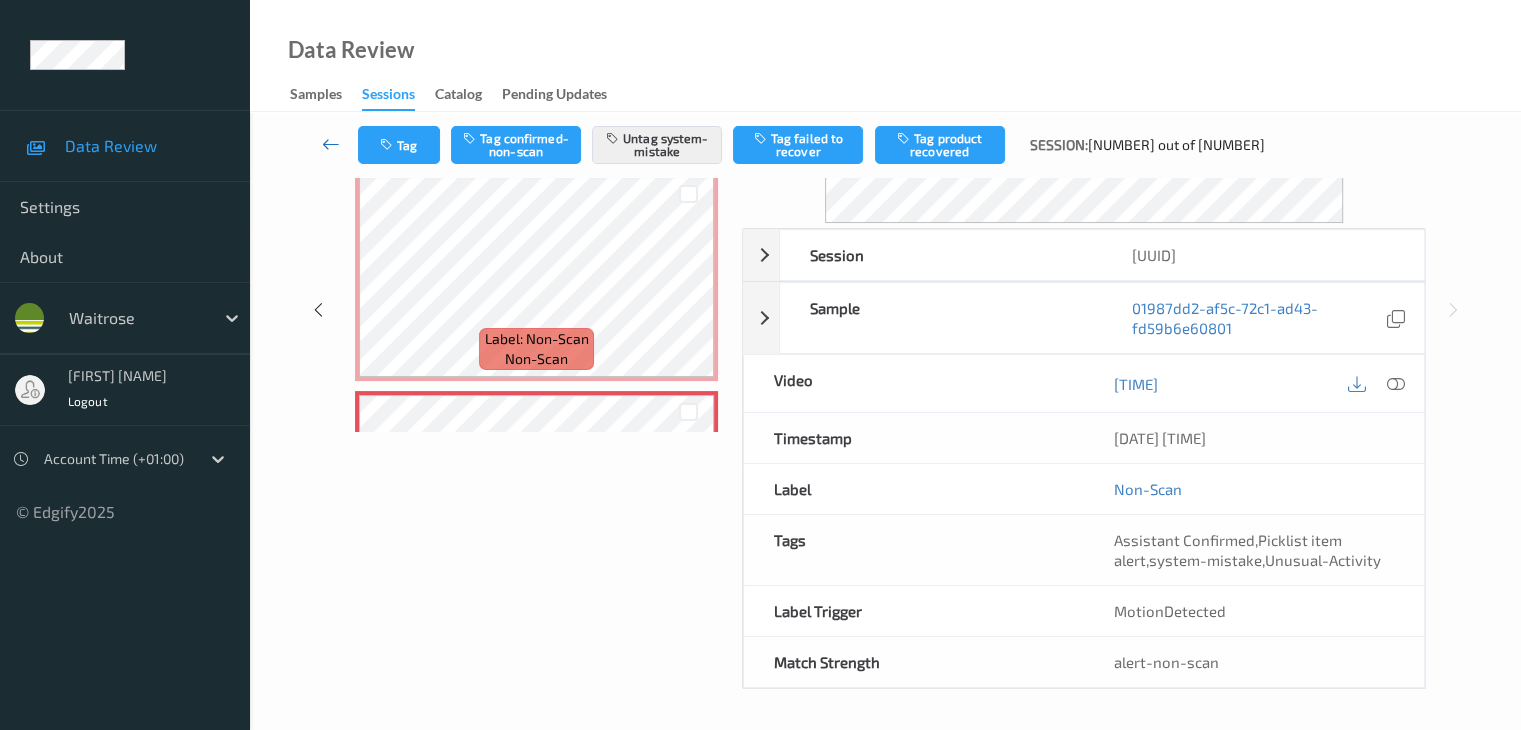 click at bounding box center (331, 144) 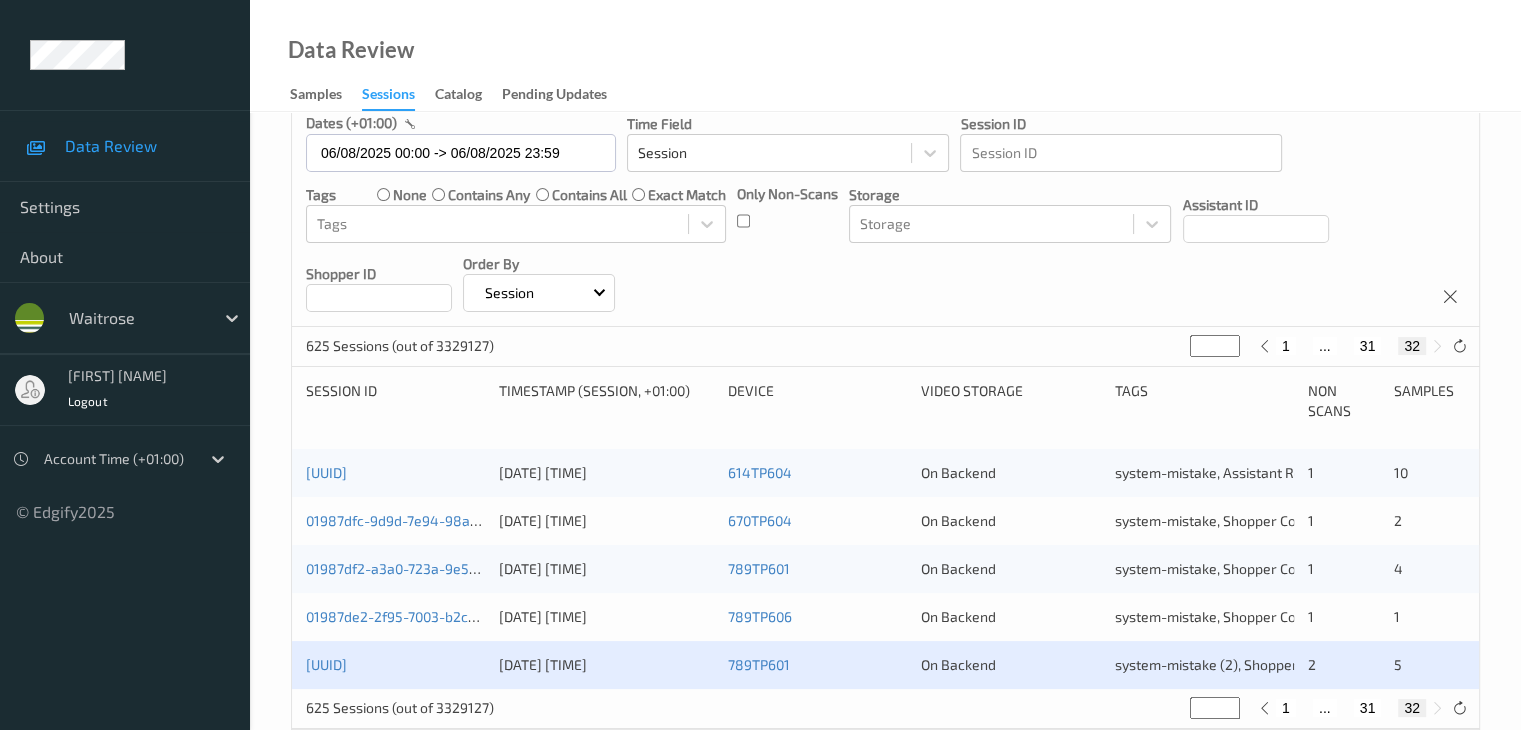 scroll, scrollTop: 212, scrollLeft: 0, axis: vertical 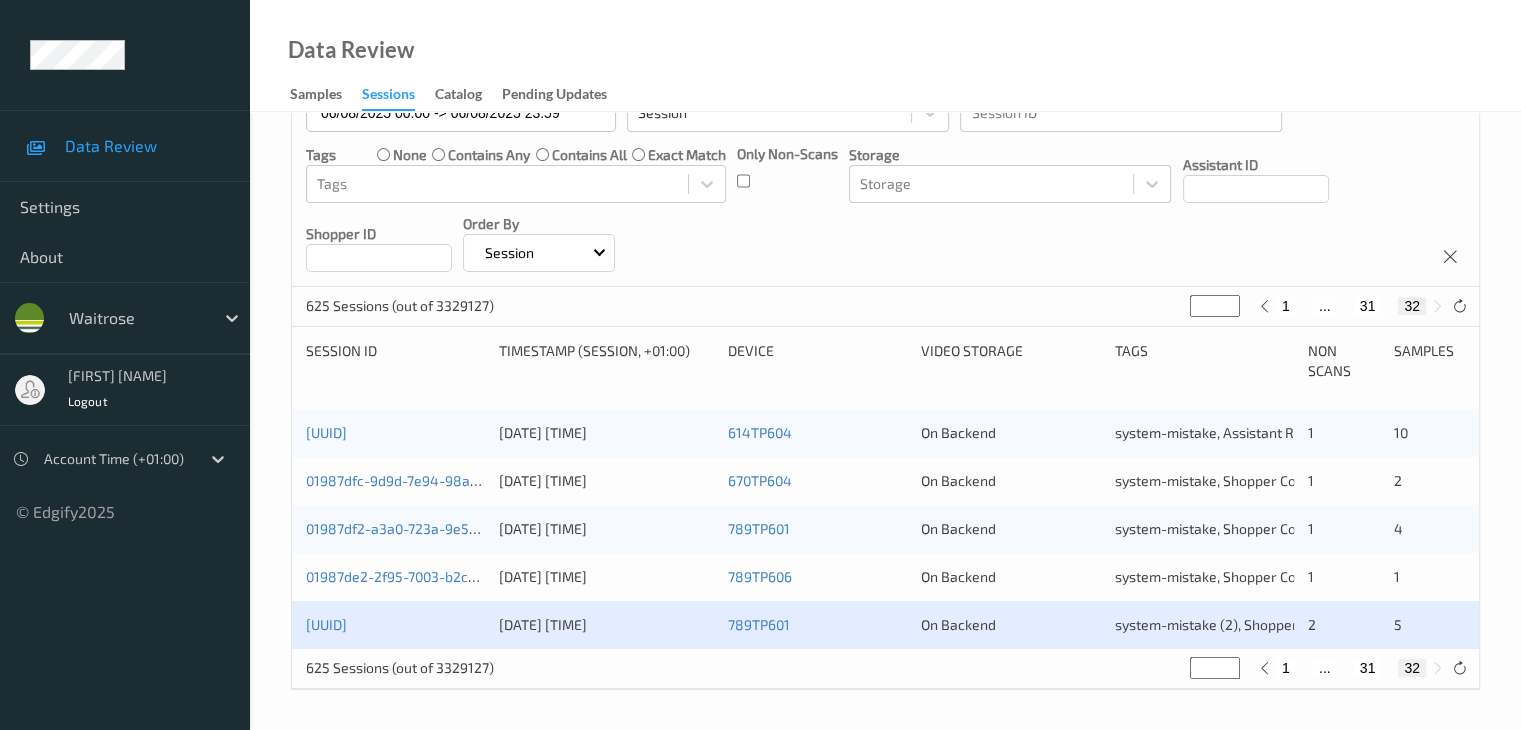 drag, startPoint x: 1217, startPoint y: 307, endPoint x: 1185, endPoint y: 312, distance: 32.38827 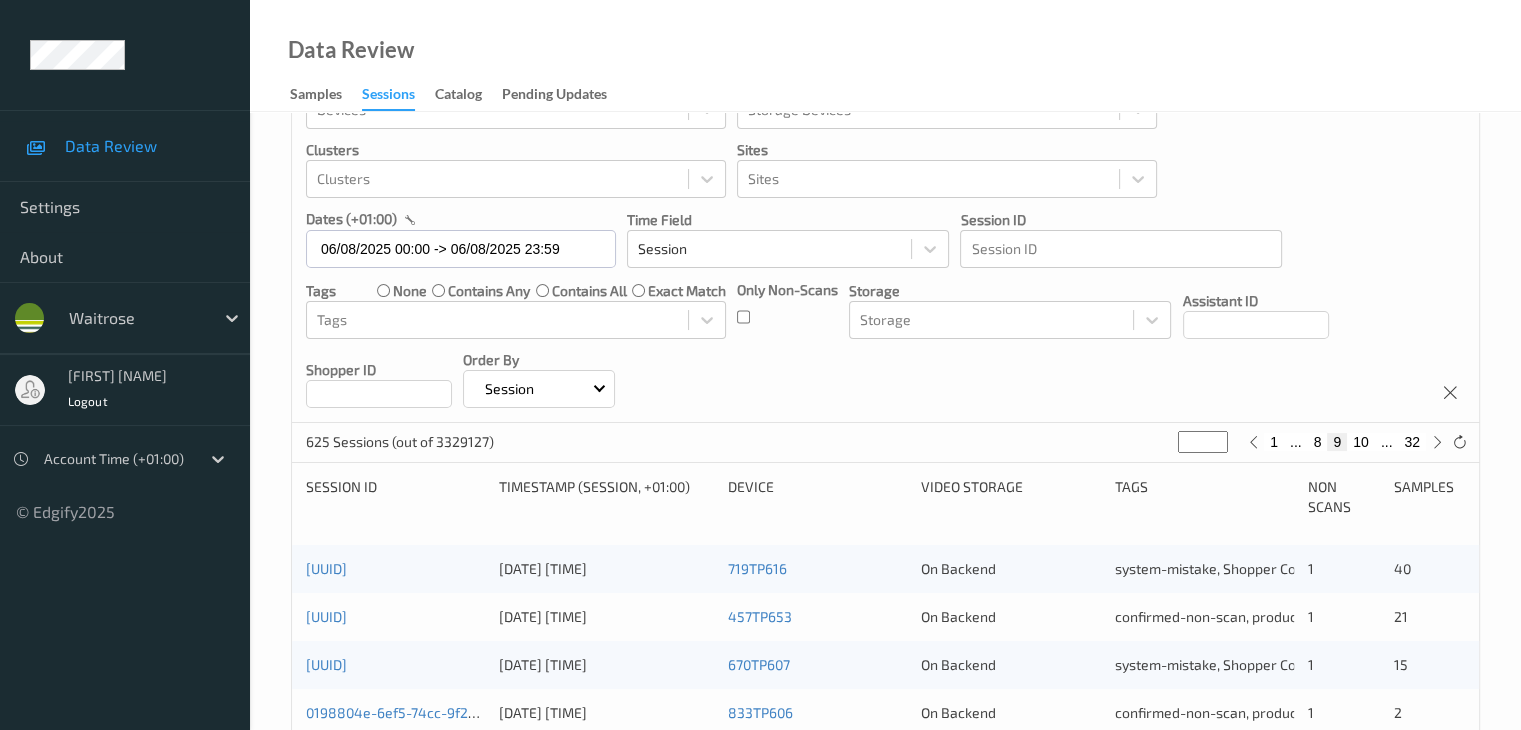 scroll, scrollTop: 200, scrollLeft: 0, axis: vertical 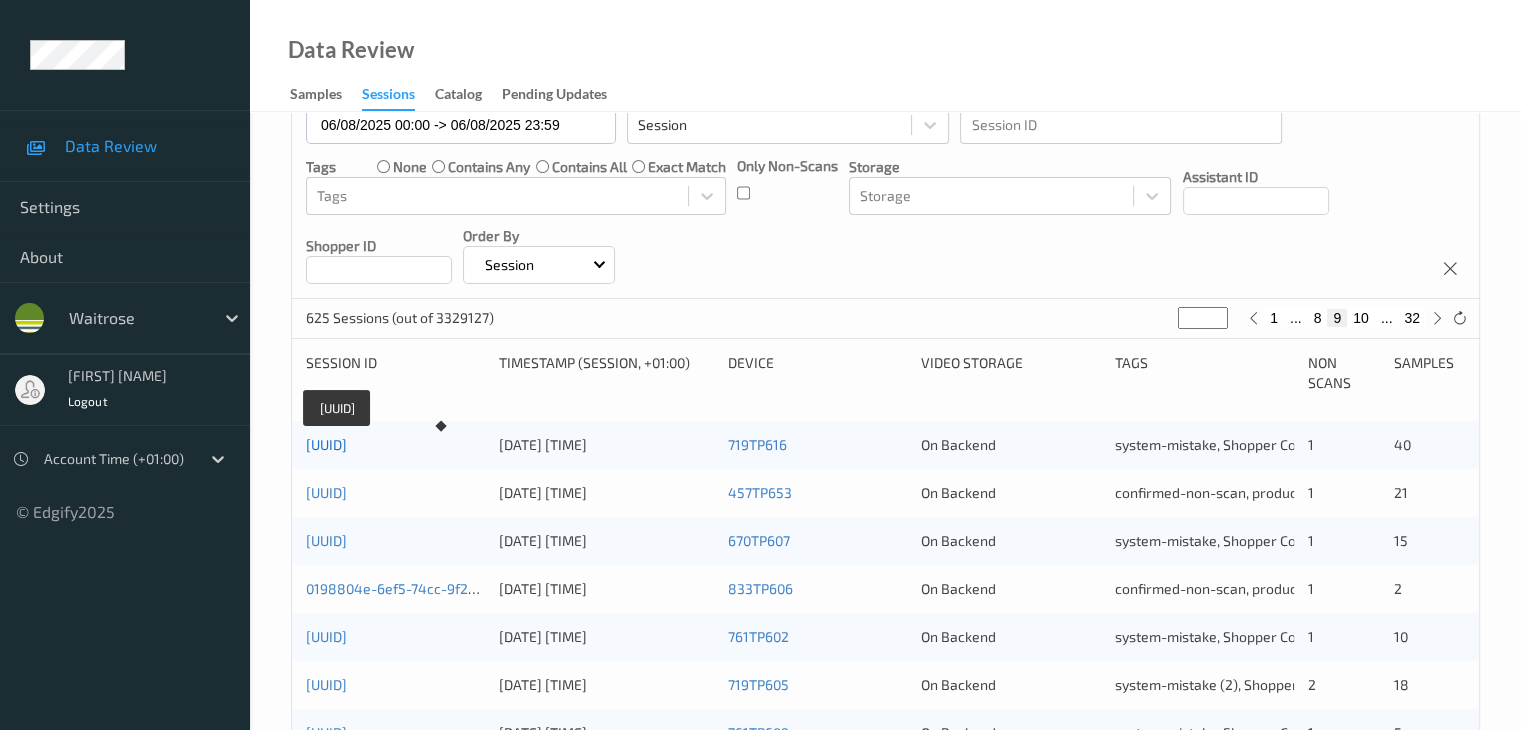 type on "*" 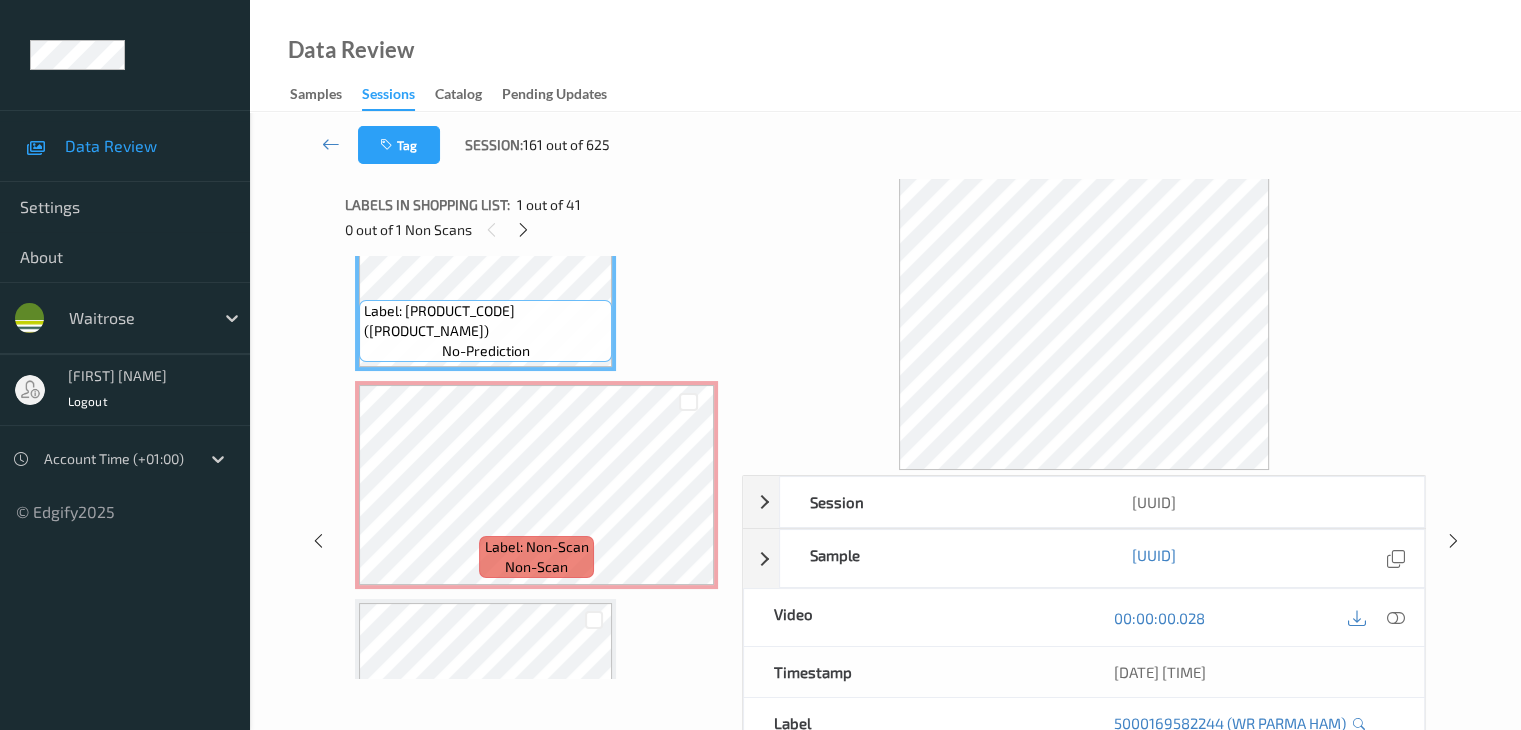scroll, scrollTop: 0, scrollLeft: 0, axis: both 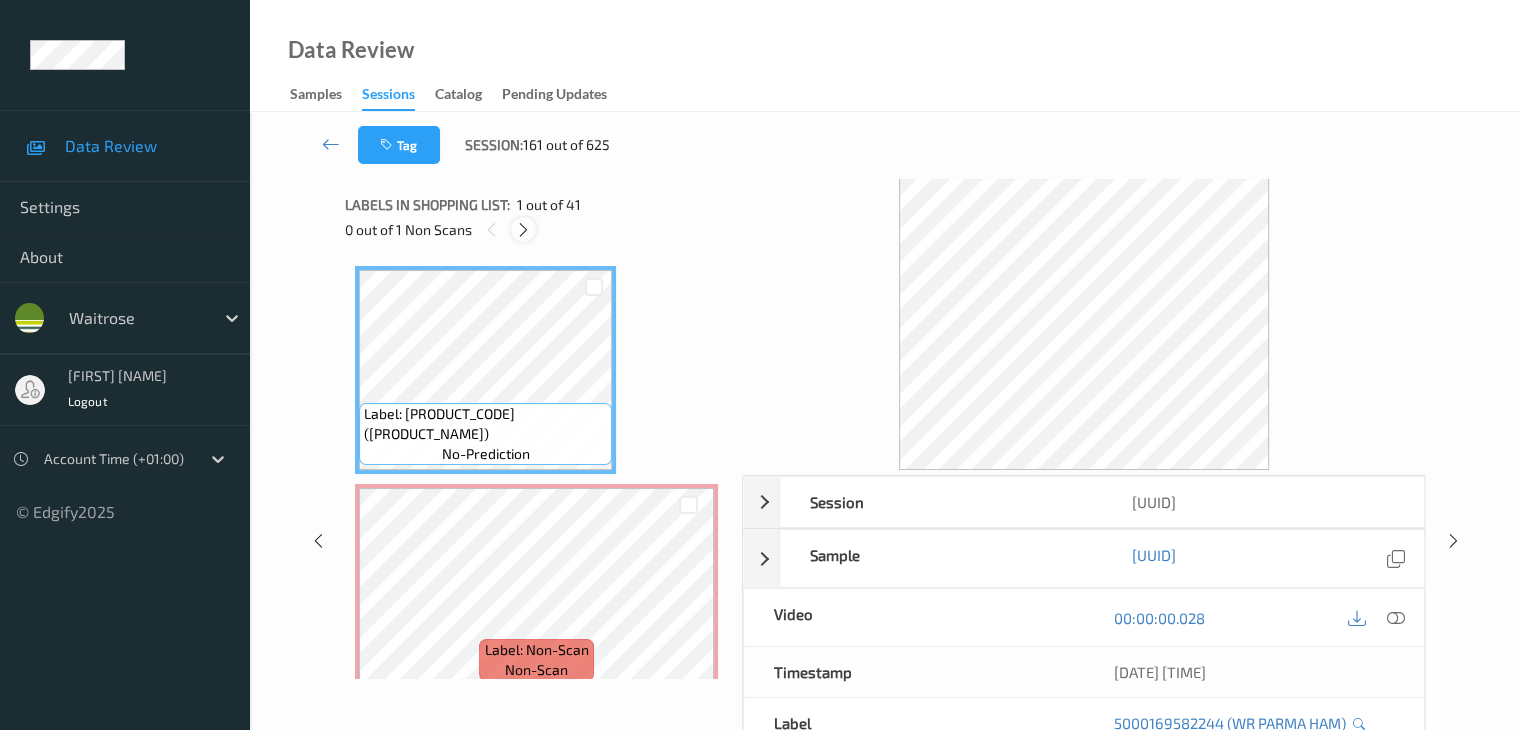 click at bounding box center [523, 230] 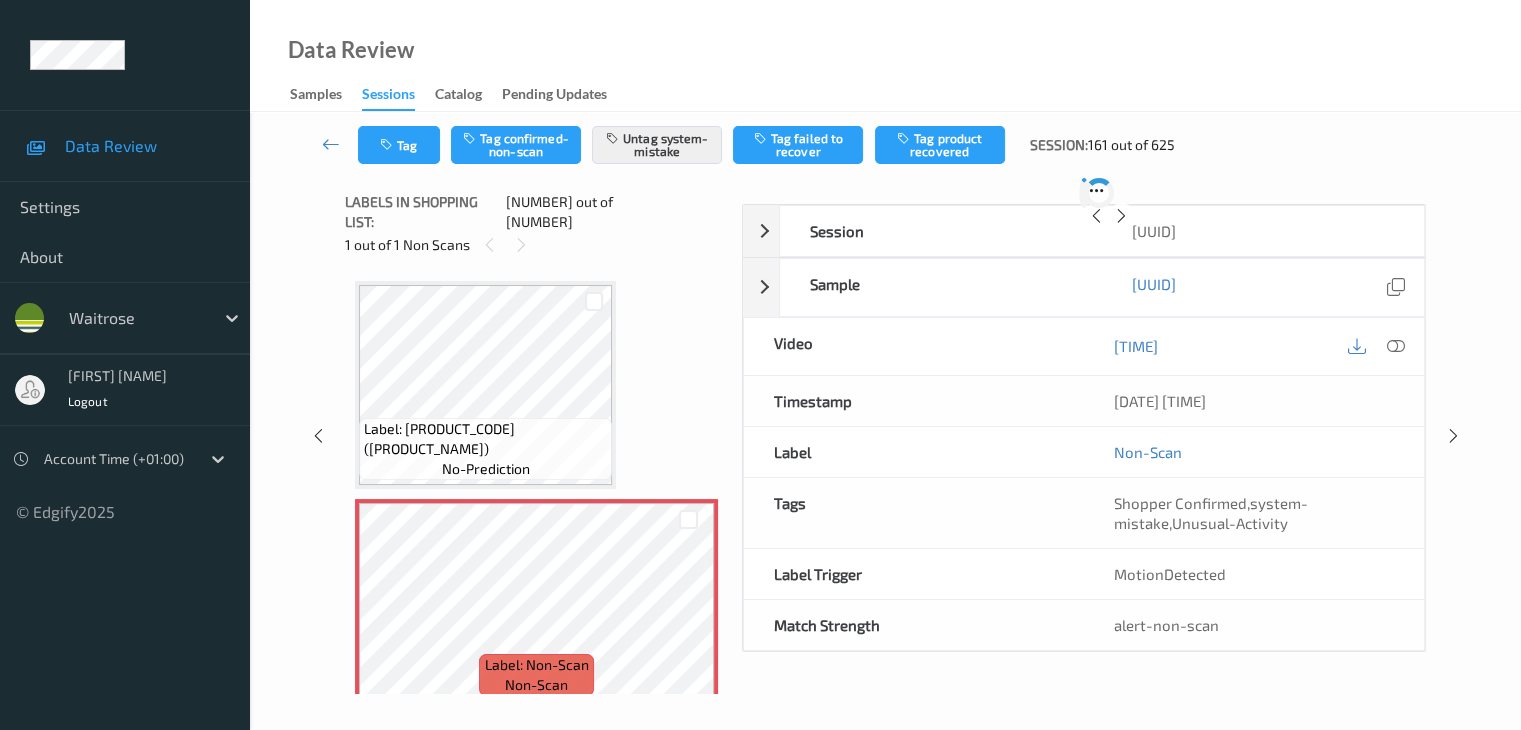 scroll, scrollTop: 10, scrollLeft: 0, axis: vertical 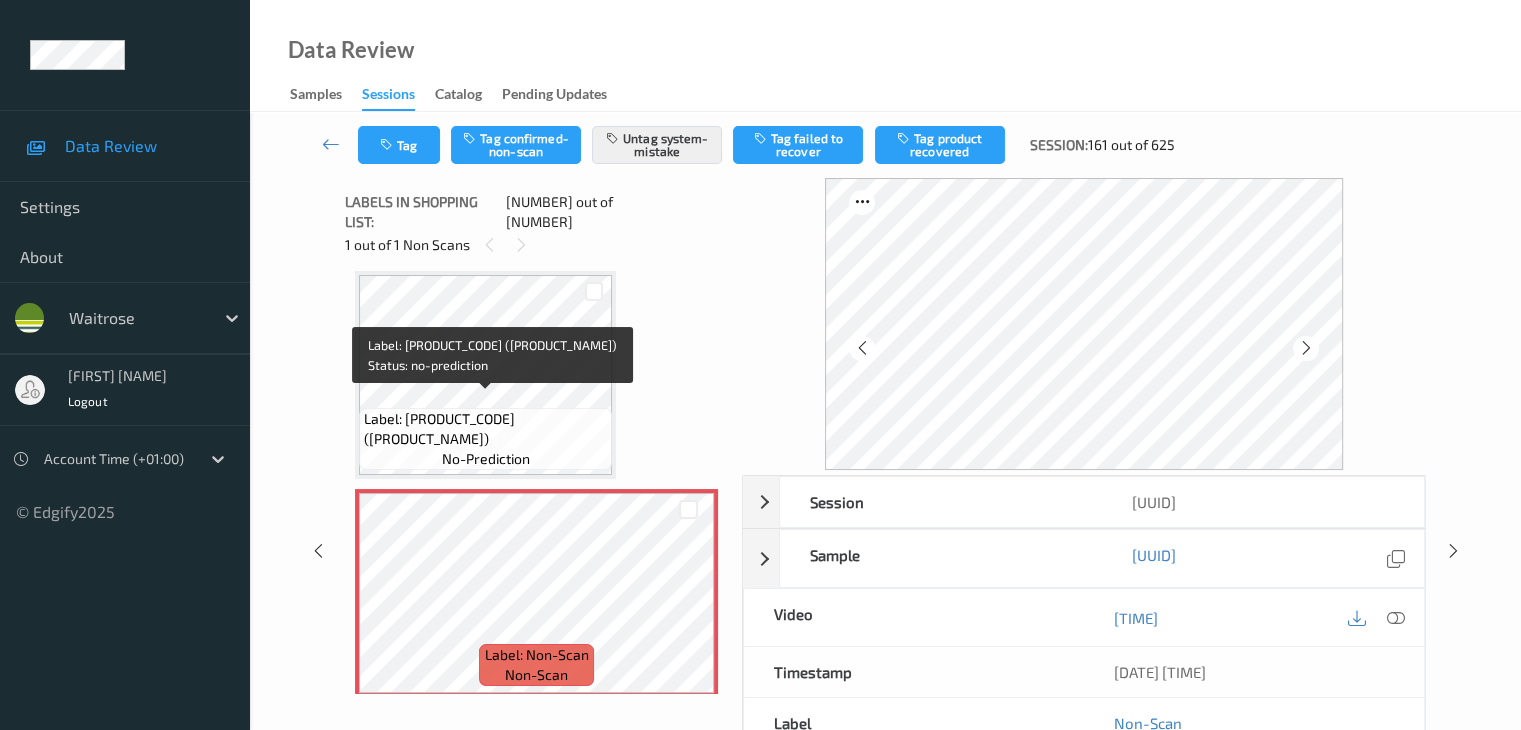 click on "Label: [PRODUCT_CODE] ([PRODUCT_NAME])" at bounding box center [485, 429] 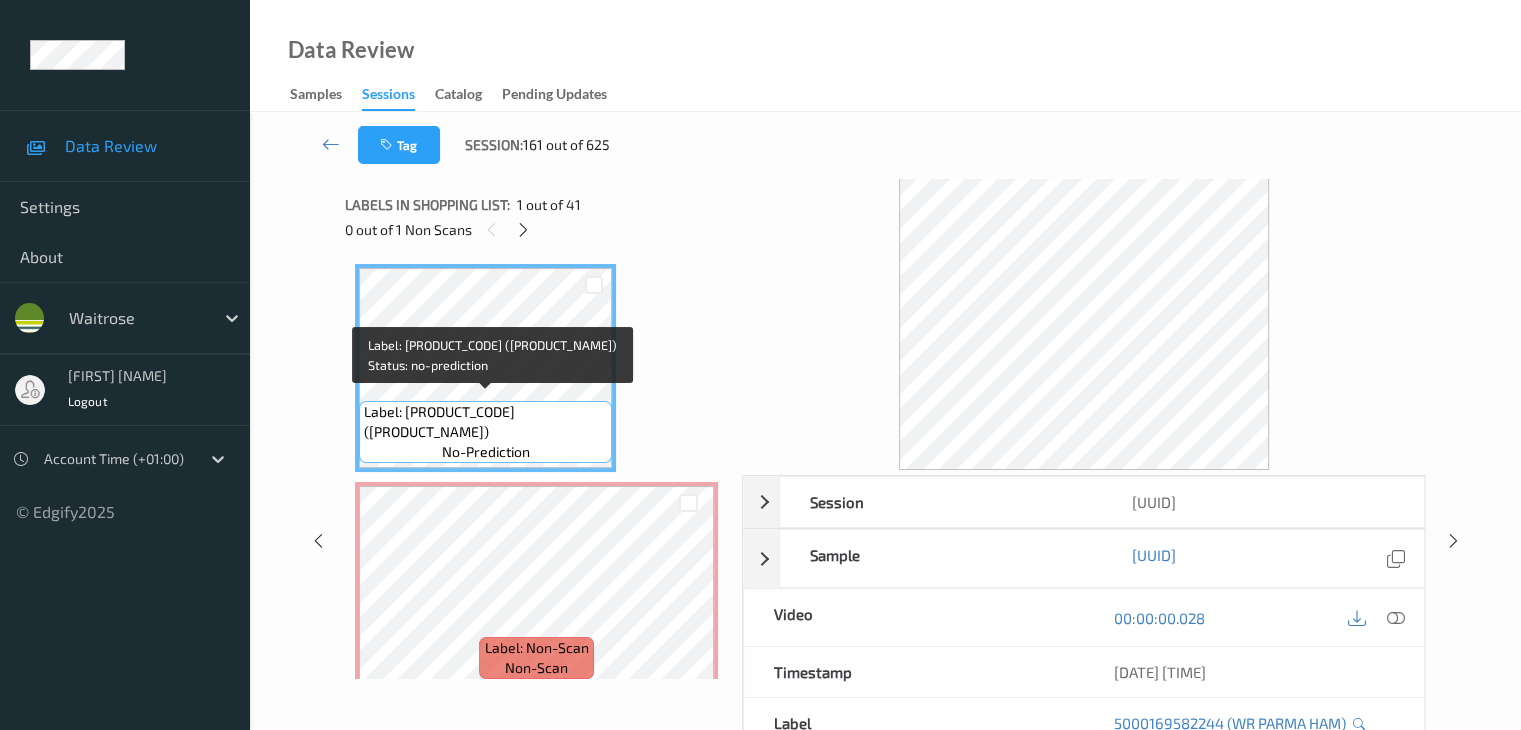 scroll, scrollTop: 0, scrollLeft: 0, axis: both 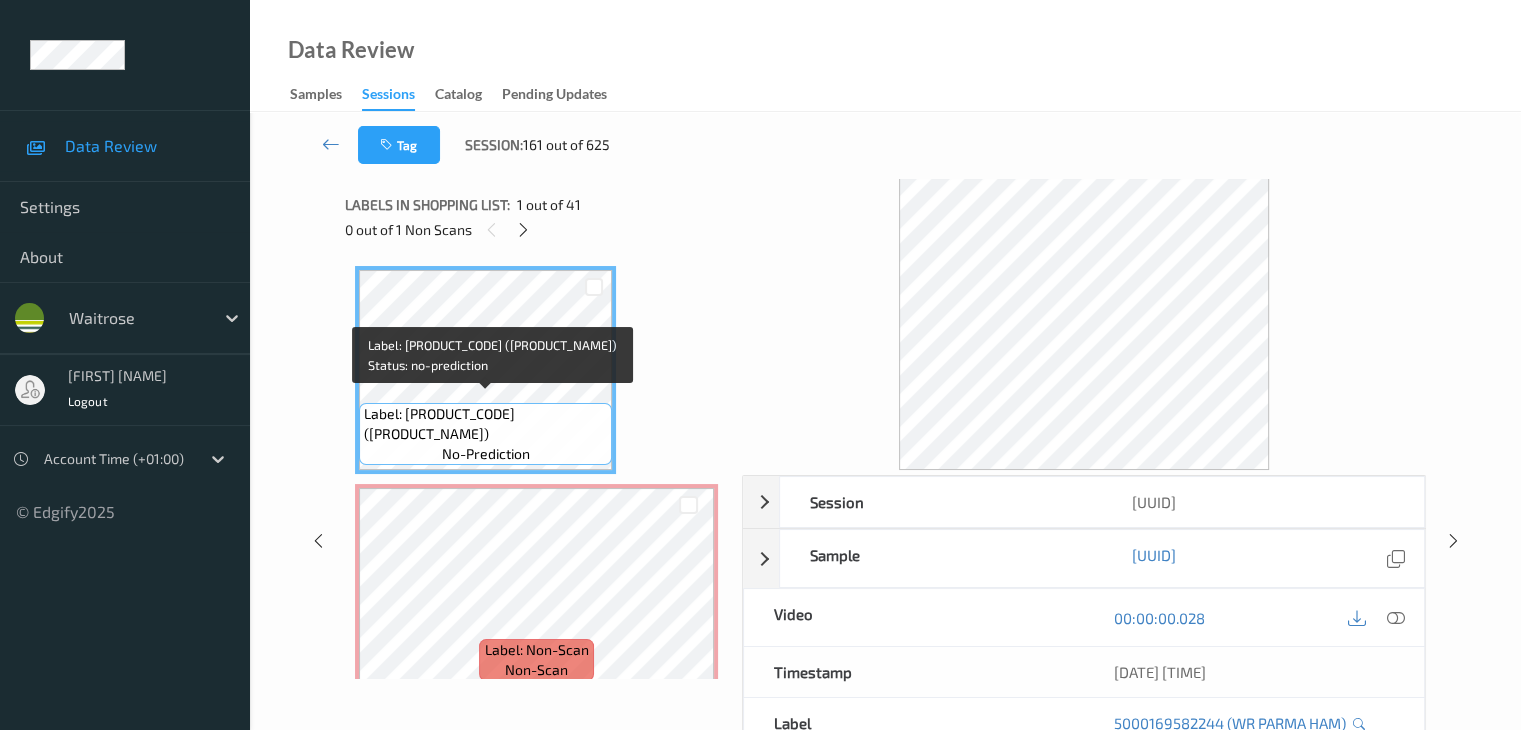 click on "Label: [PRODUCT_CODE] ([PRODUCT_NAME])" at bounding box center (485, 424) 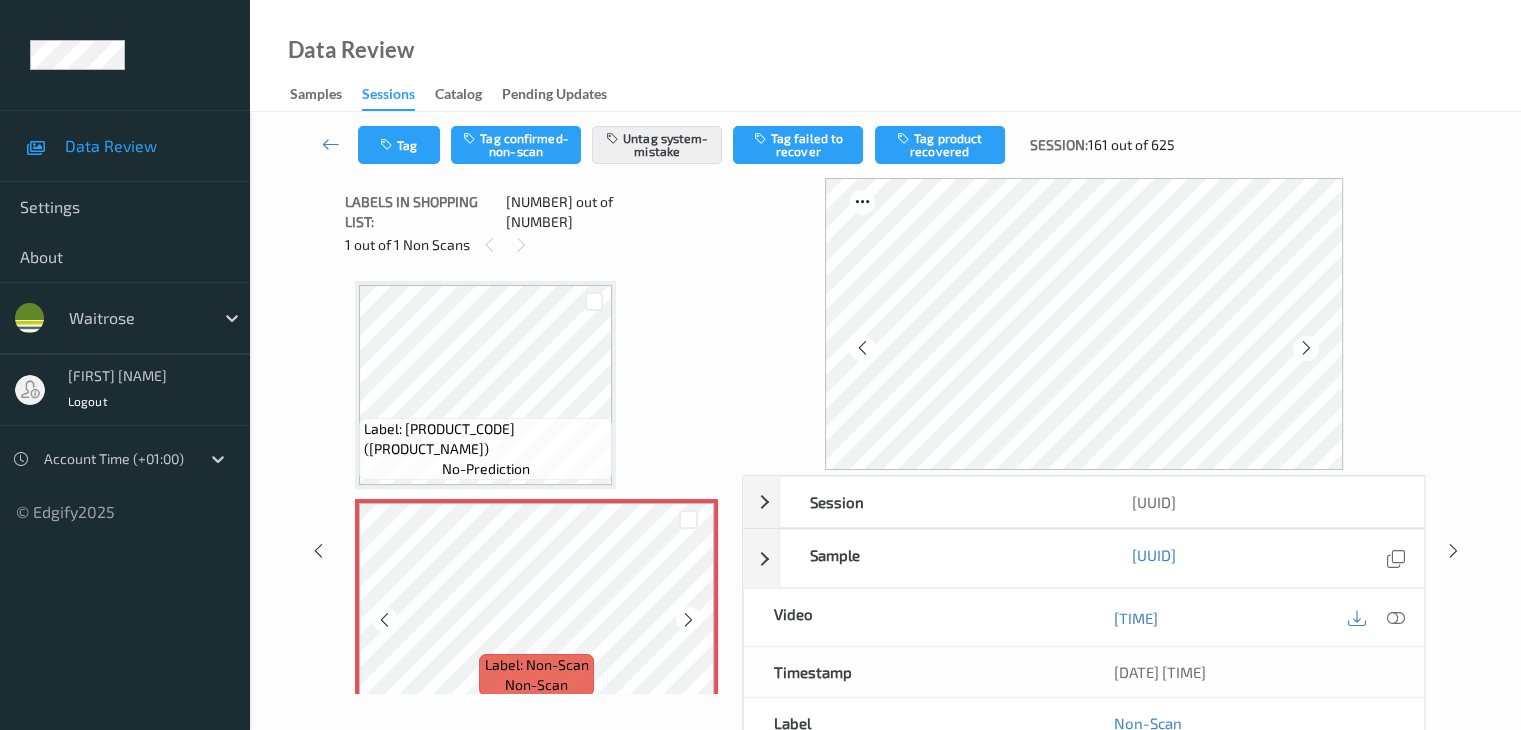click at bounding box center (688, 620) 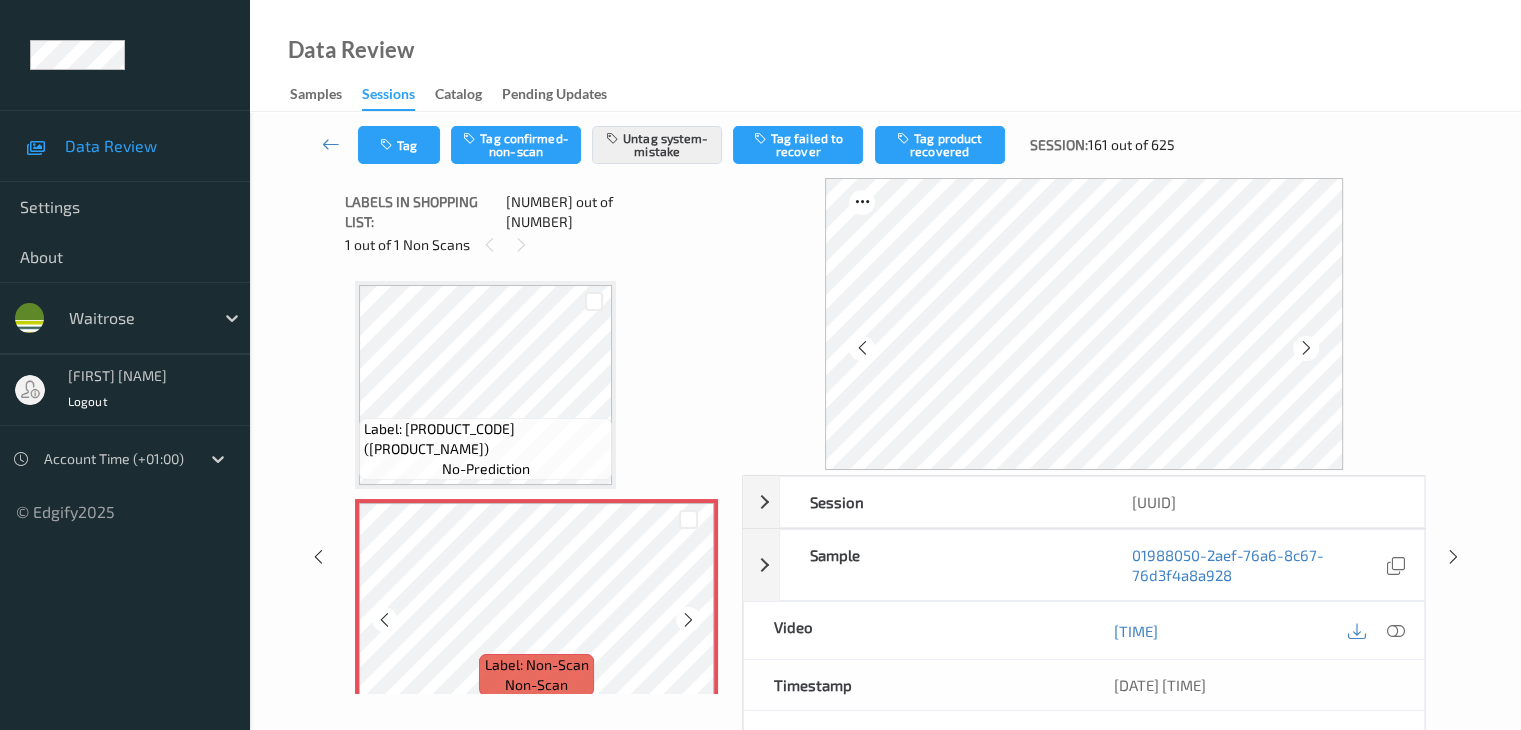 click at bounding box center (688, 620) 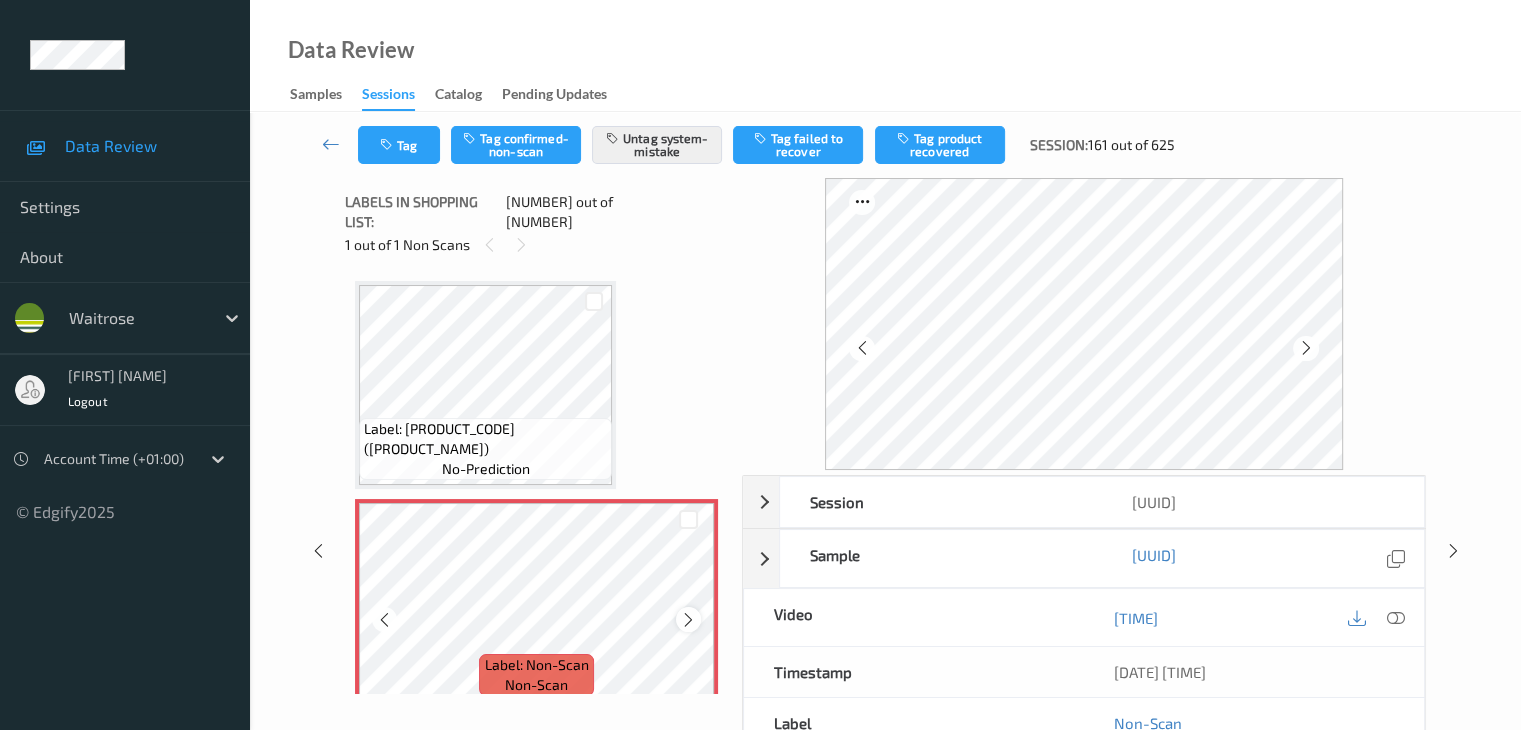 click at bounding box center [688, 619] 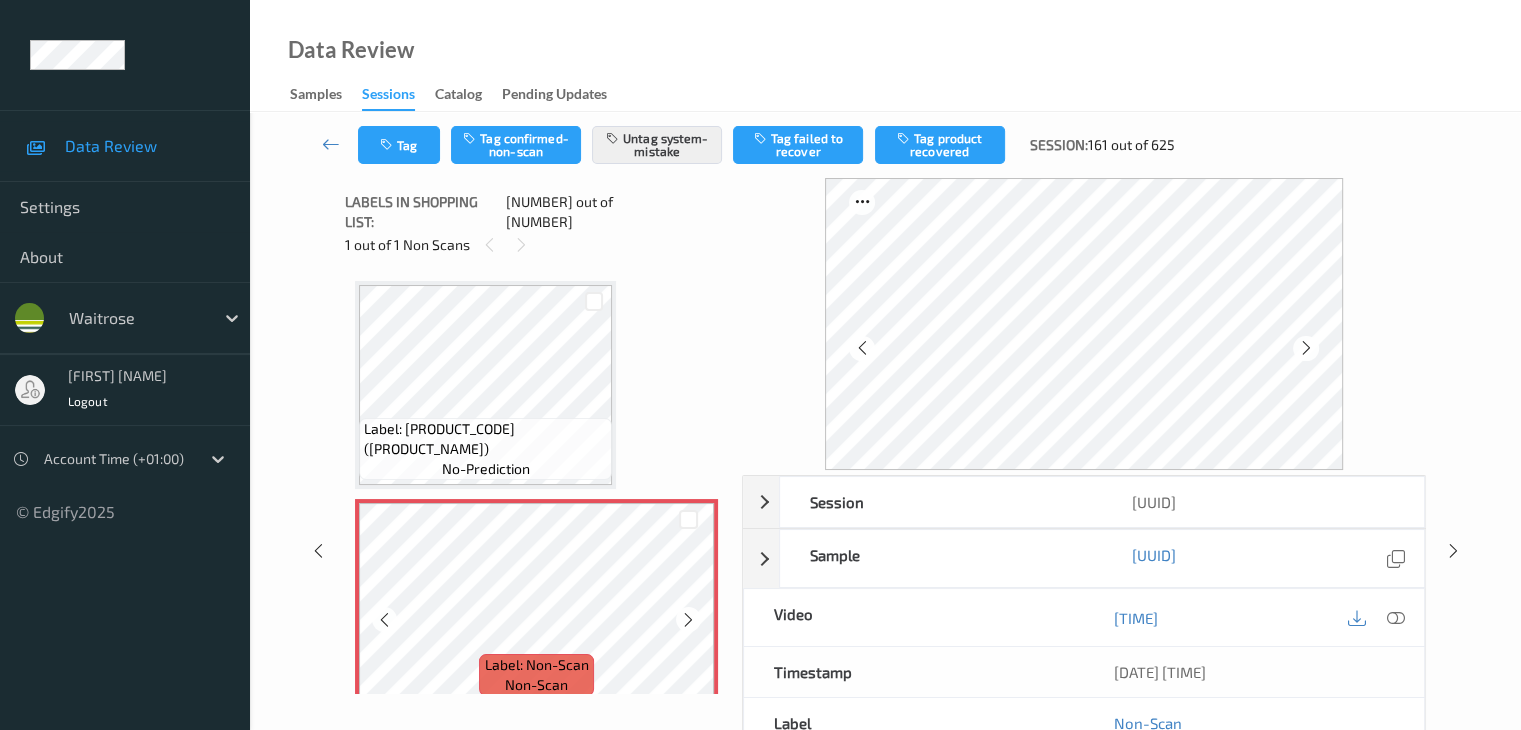 click at bounding box center [688, 619] 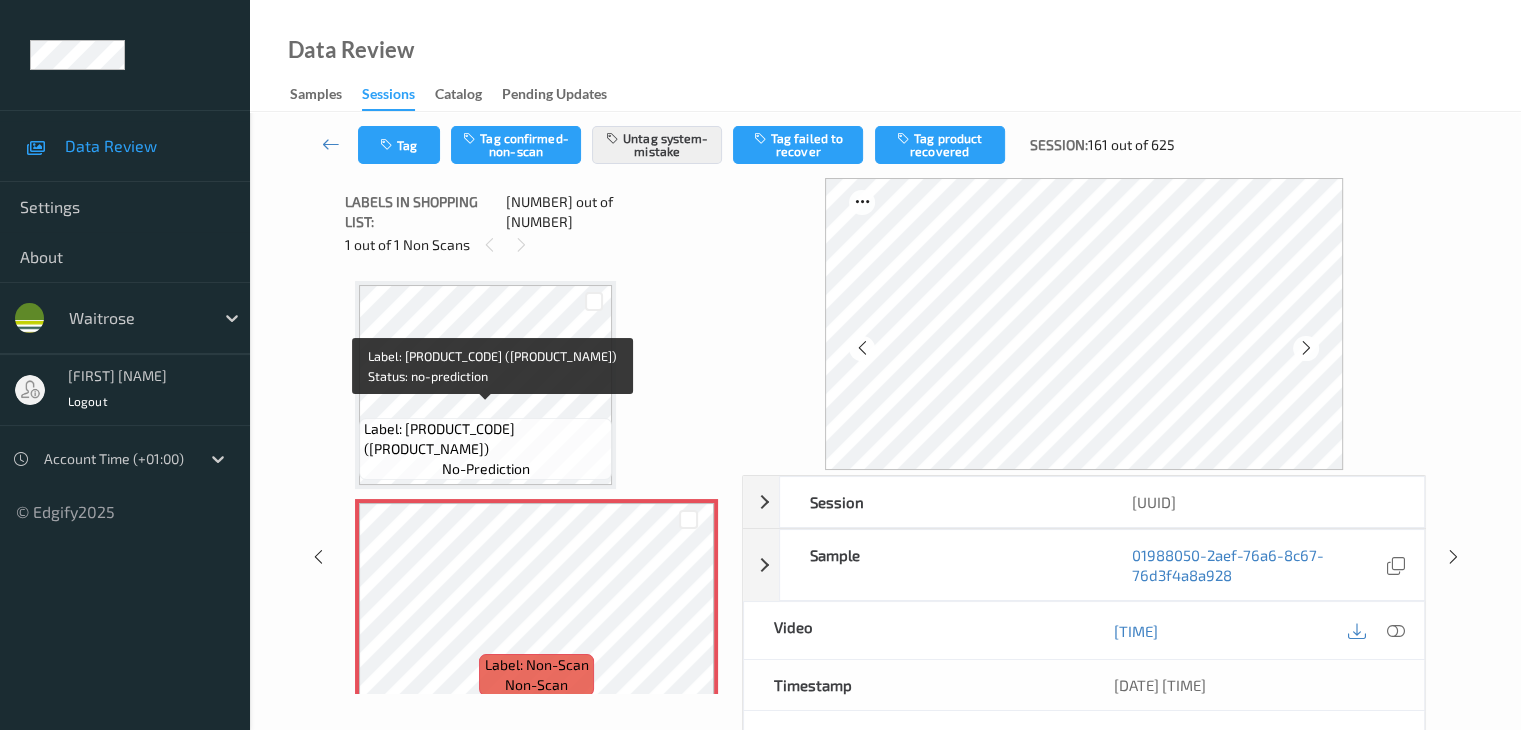 click on "Label: [PRODUCT_CODE] ([PRODUCT_NAME])" at bounding box center [485, 439] 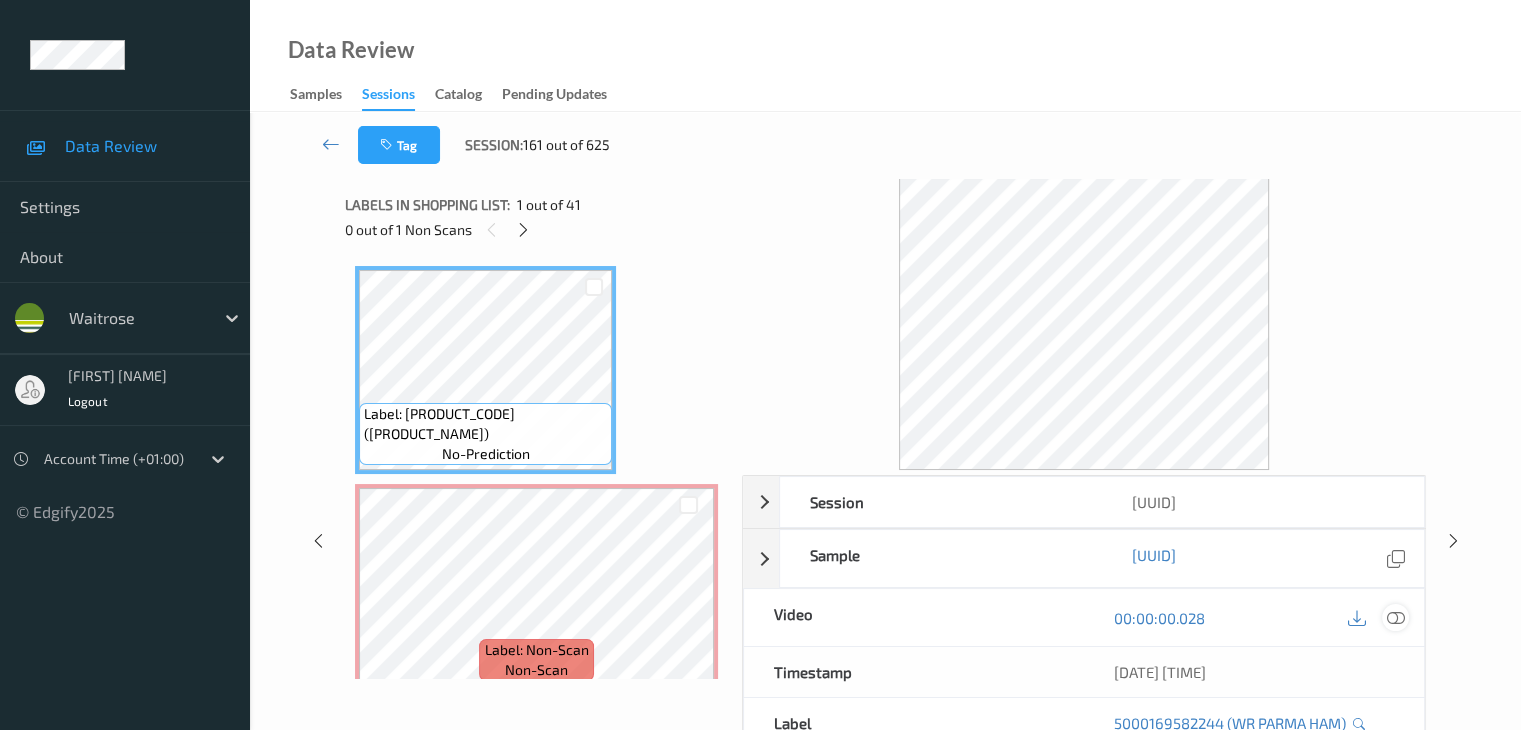 click at bounding box center (1395, 618) 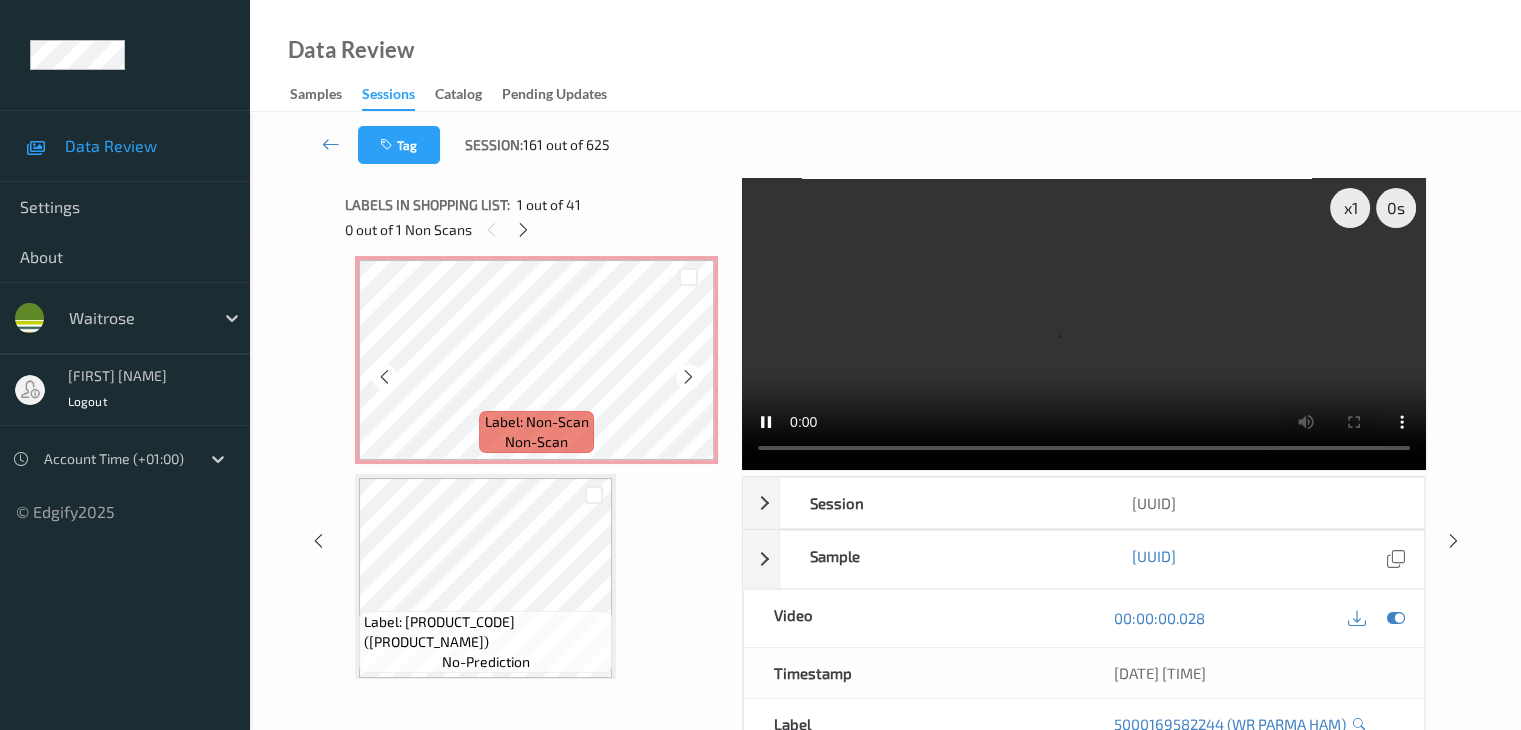 scroll, scrollTop: 300, scrollLeft: 0, axis: vertical 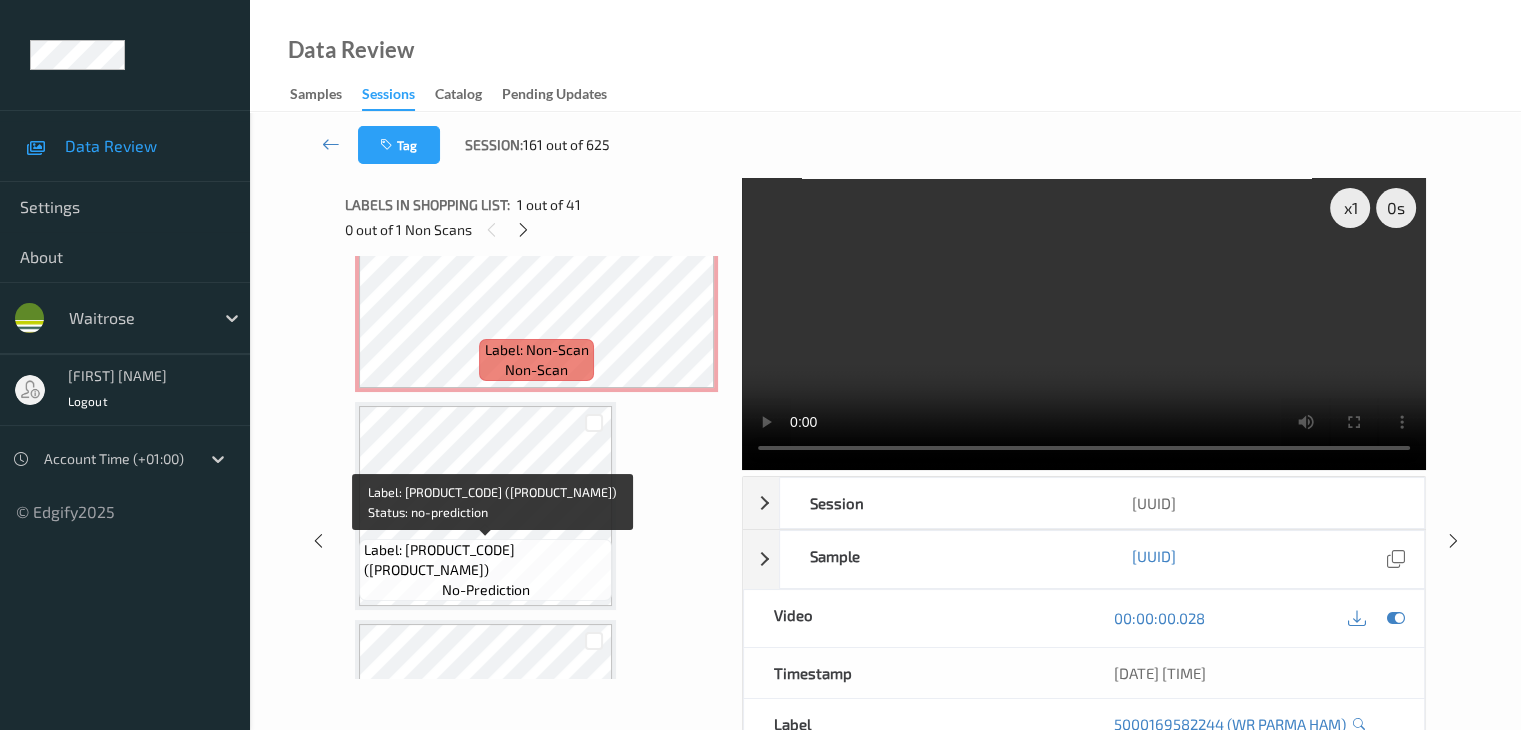 click on "Label: [PRODUCT_CODE] ([PRODUCT_NAME])" at bounding box center (485, 560) 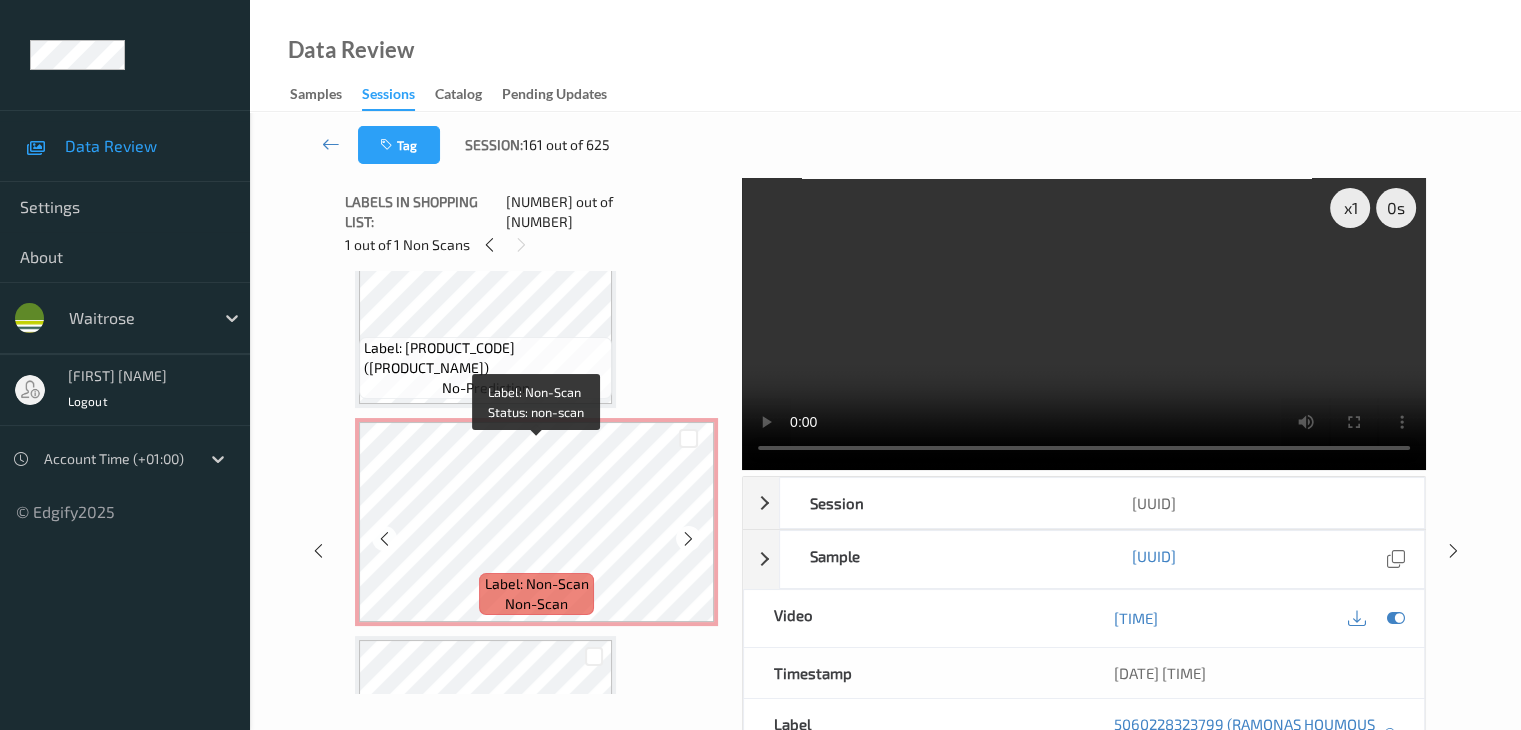 scroll, scrollTop: 0, scrollLeft: 0, axis: both 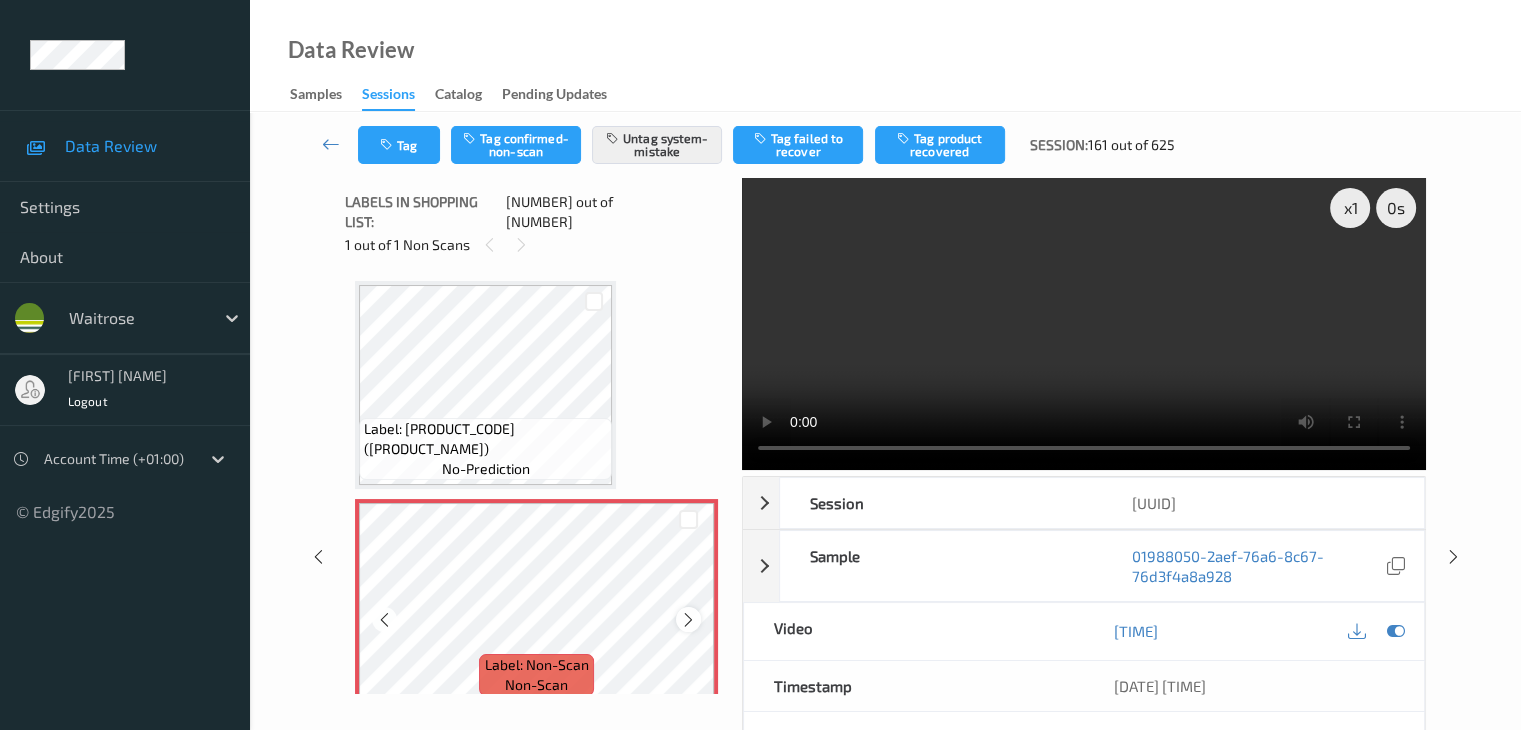 click at bounding box center (688, 620) 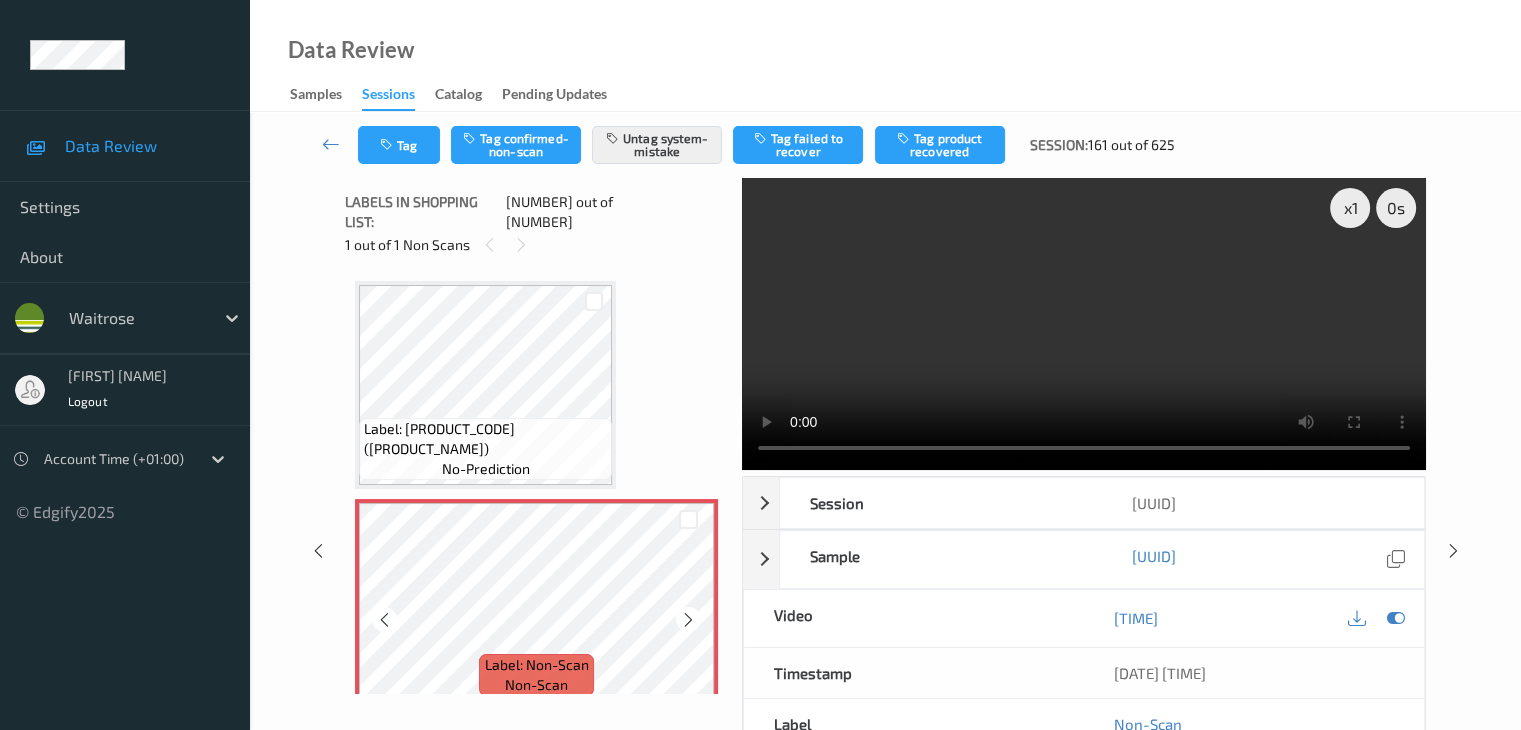 click at bounding box center [688, 620] 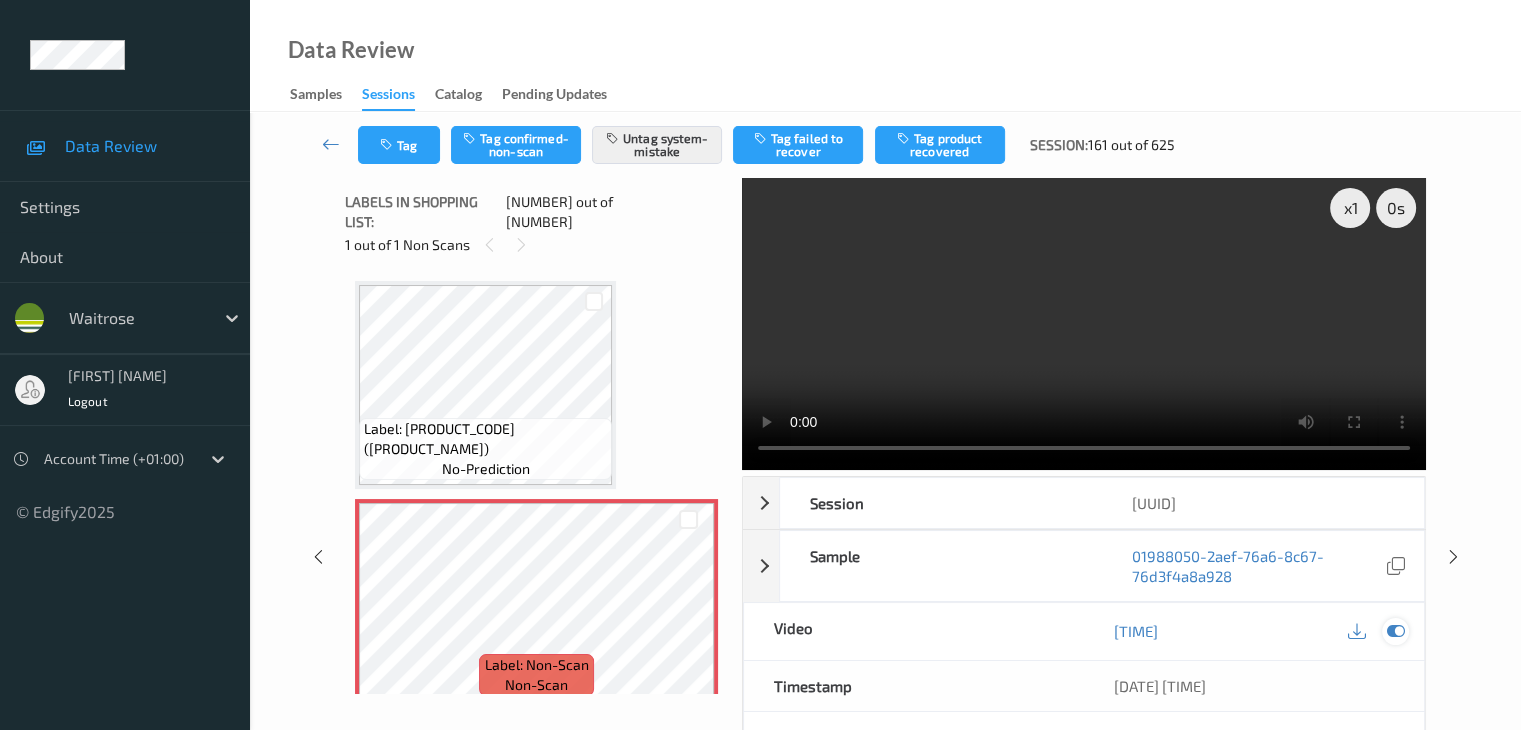 click at bounding box center [1395, 631] 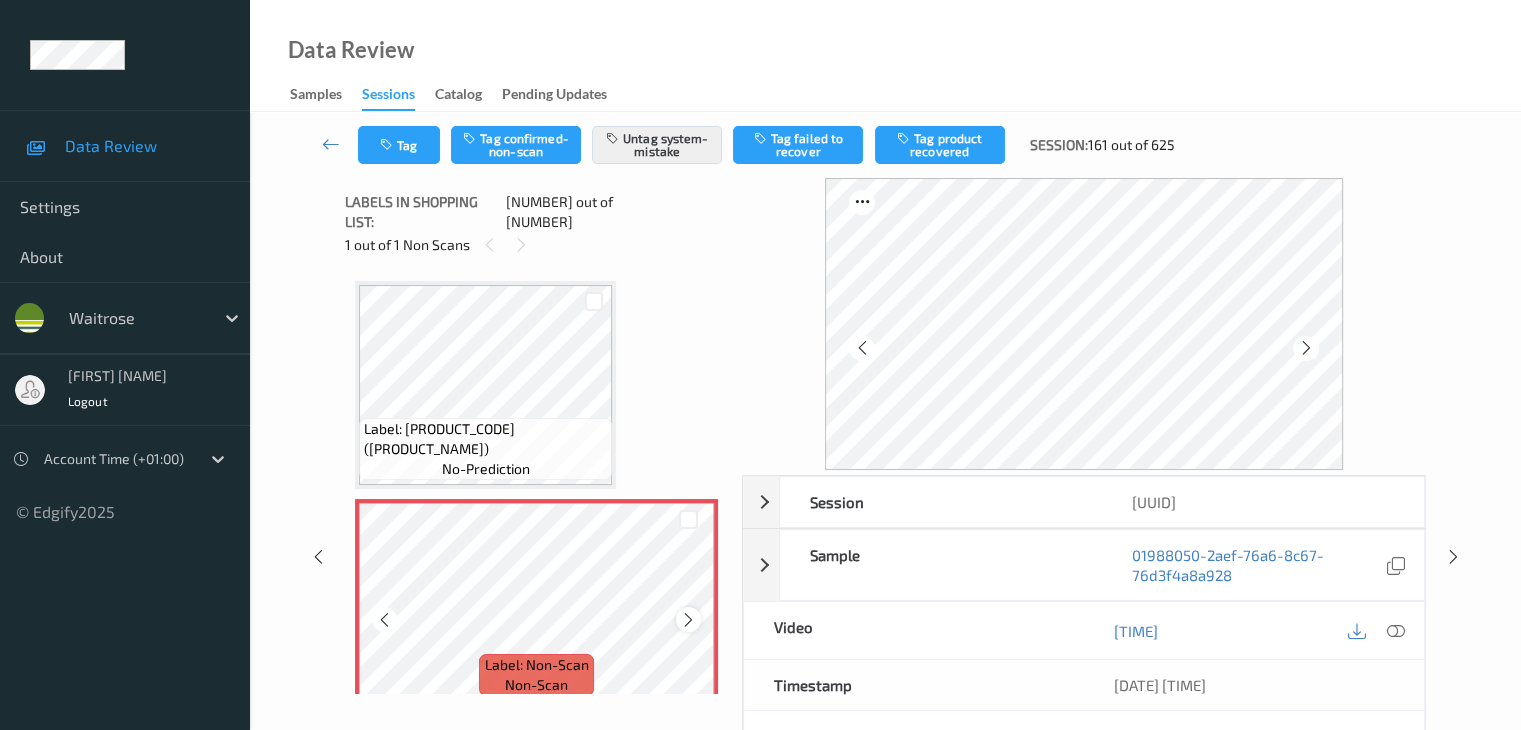 click at bounding box center (688, 620) 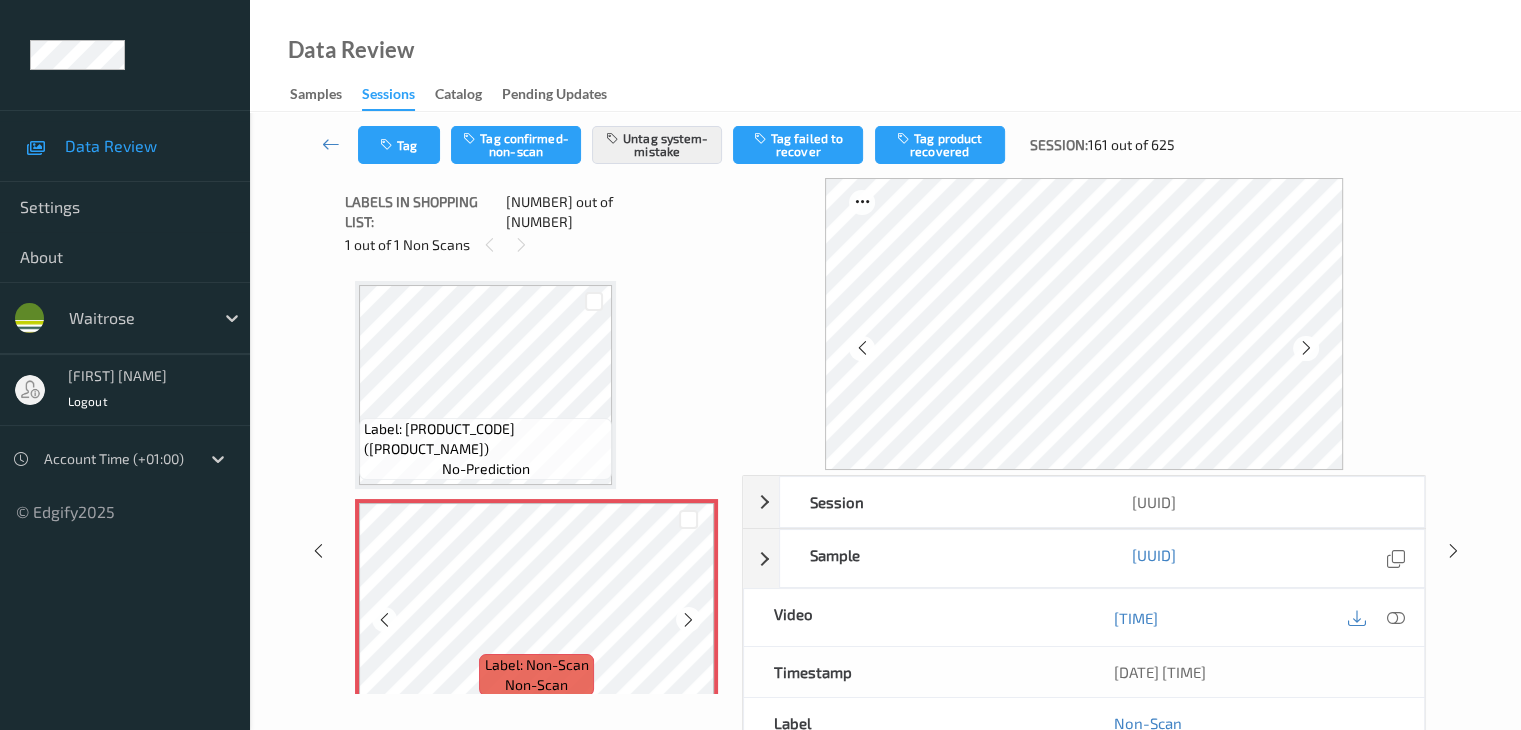 click at bounding box center [688, 620] 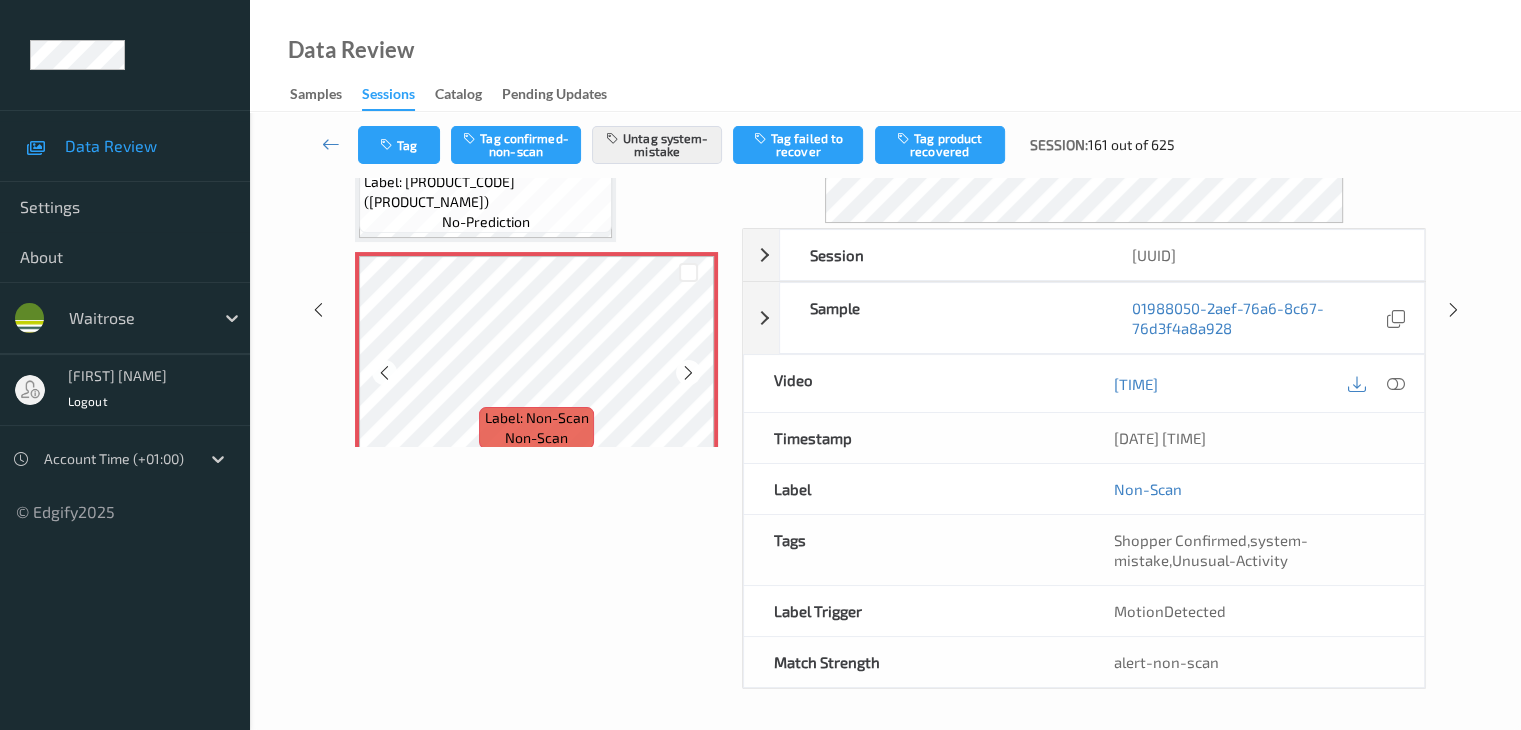 scroll, scrollTop: 64, scrollLeft: 0, axis: vertical 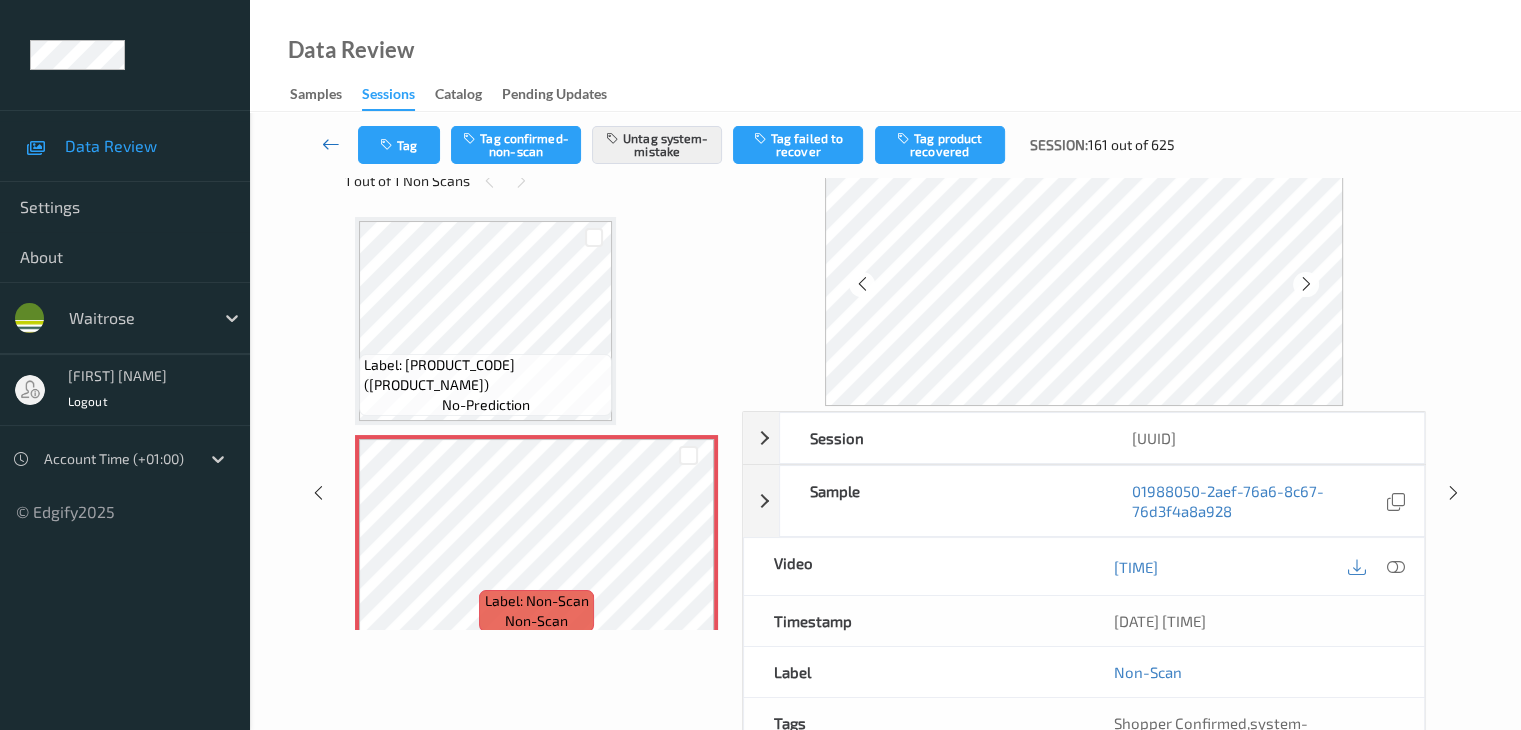 click at bounding box center (331, 144) 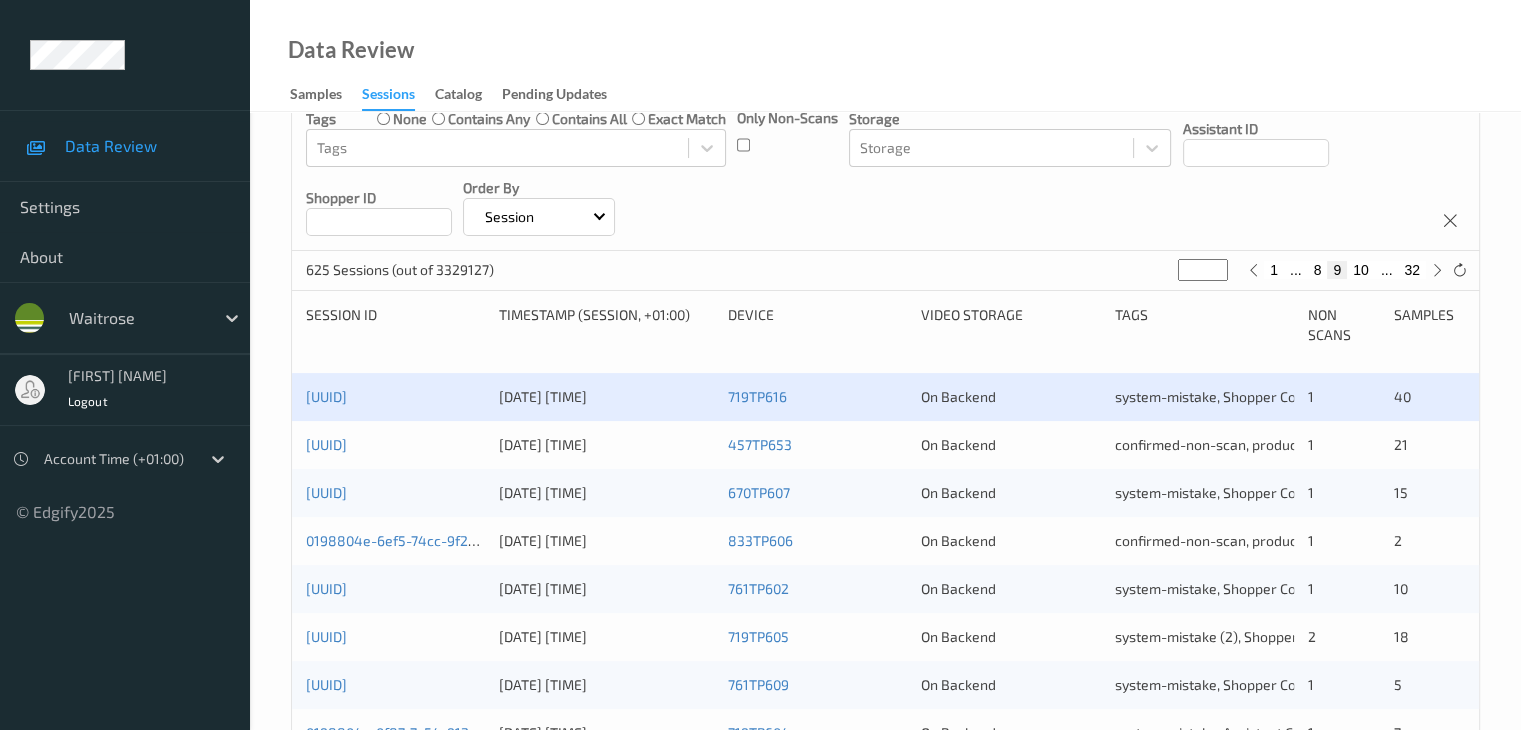 scroll, scrollTop: 300, scrollLeft: 0, axis: vertical 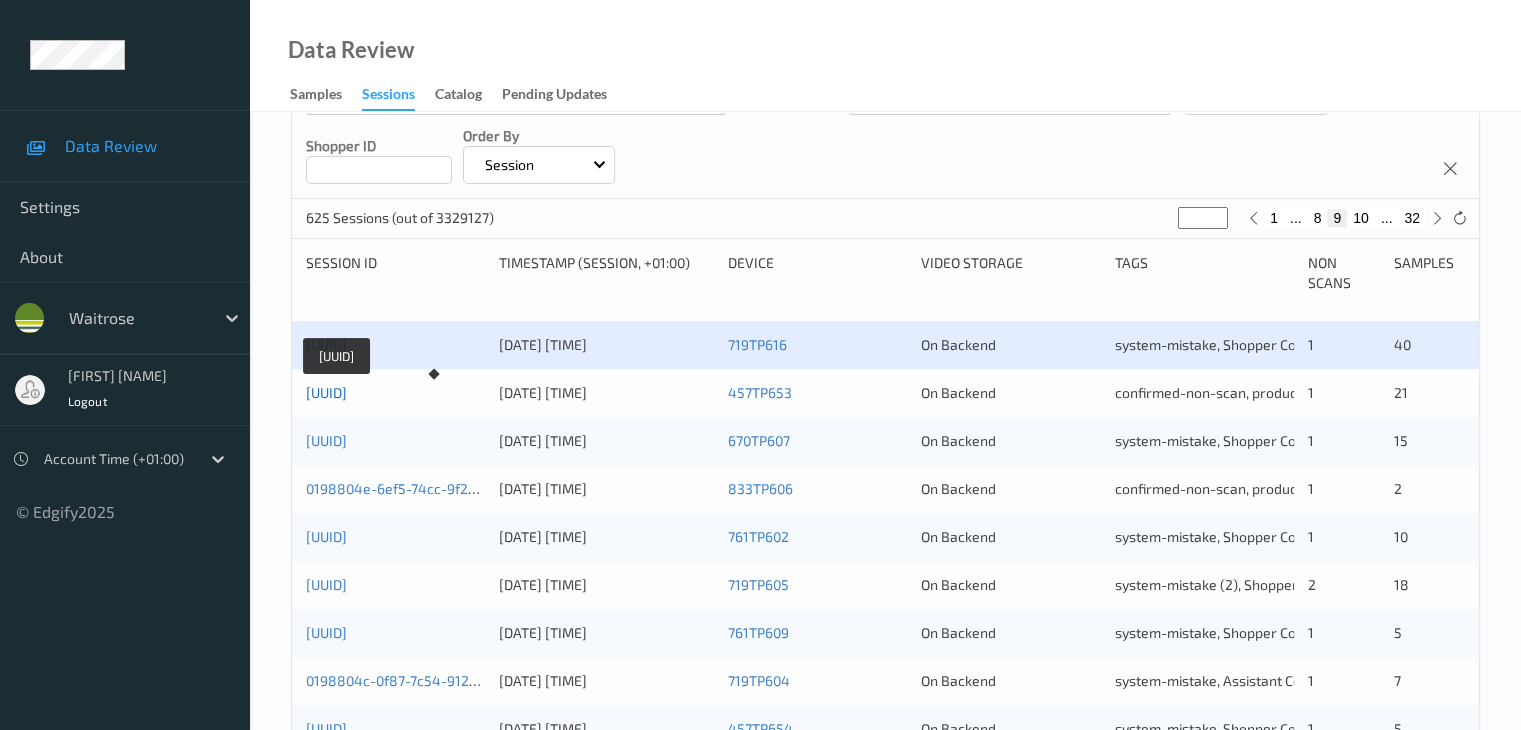 click on "[UUID]" at bounding box center (326, 392) 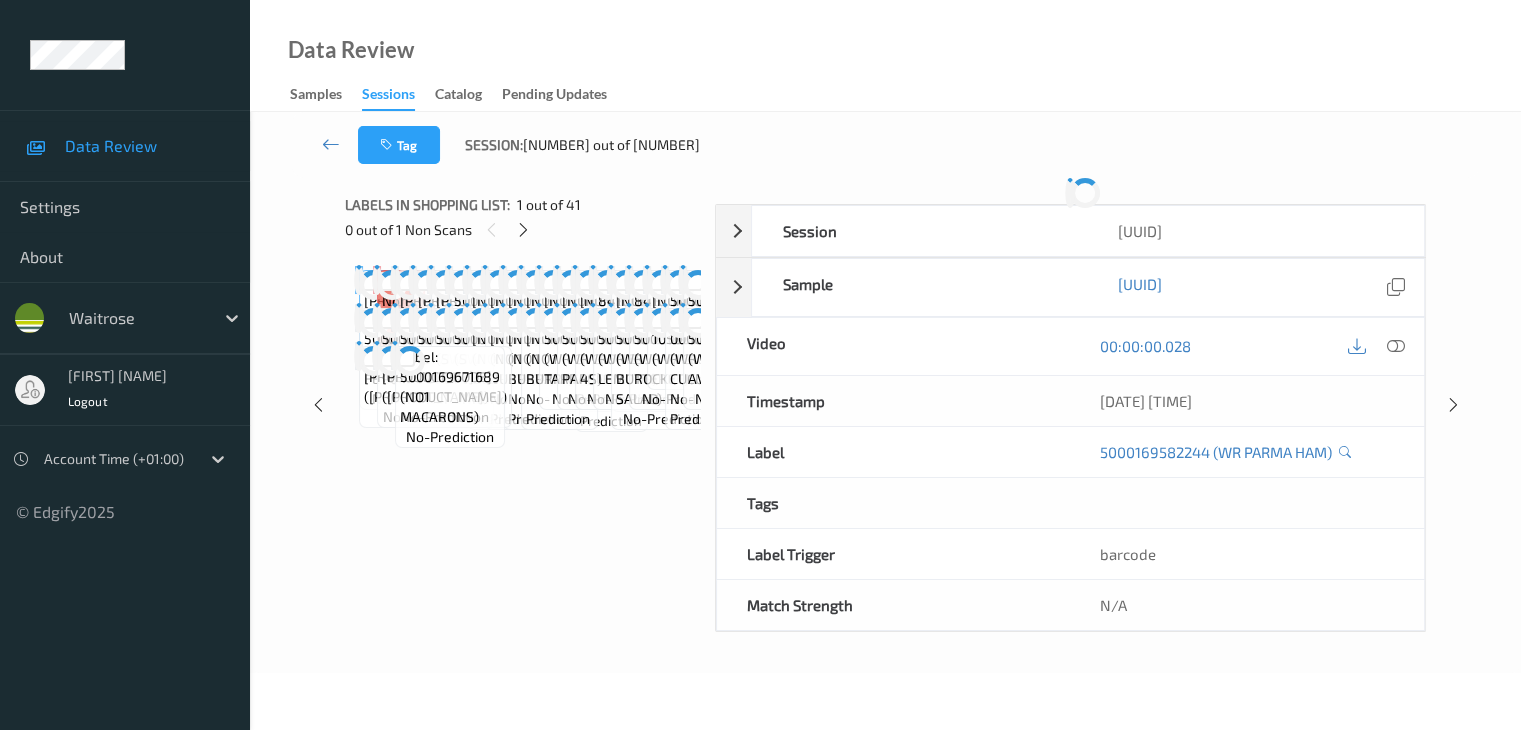 scroll, scrollTop: 0, scrollLeft: 0, axis: both 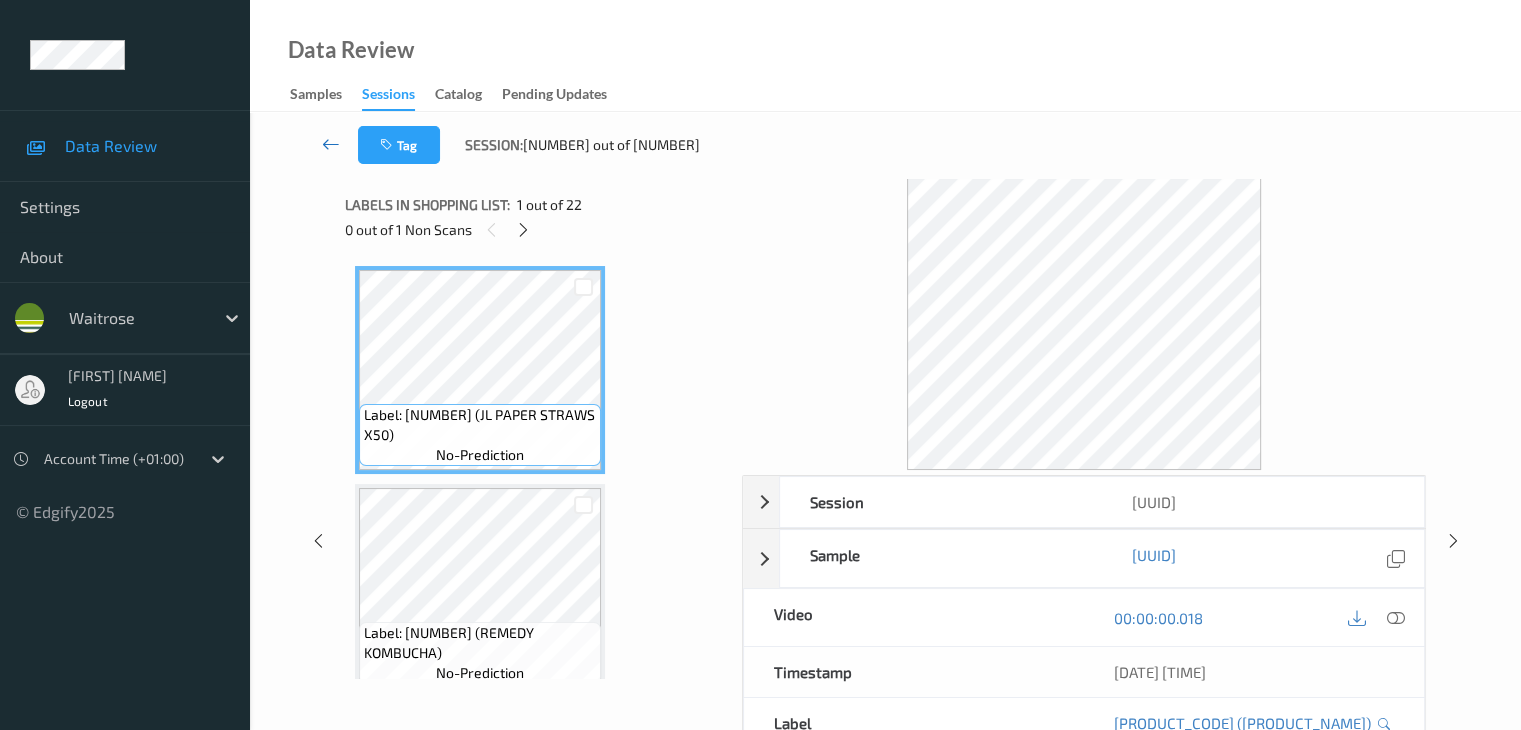 click at bounding box center (331, 144) 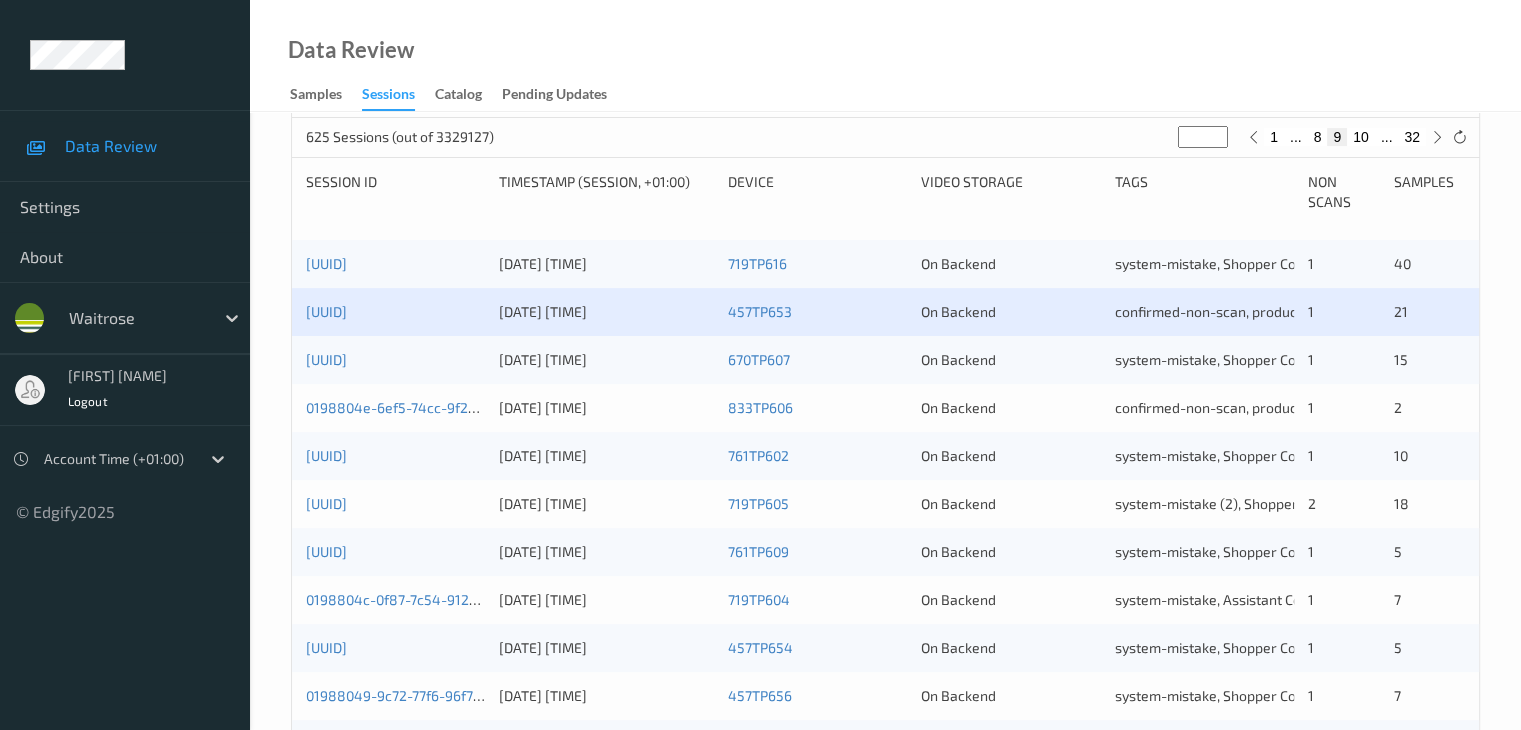 scroll, scrollTop: 400, scrollLeft: 0, axis: vertical 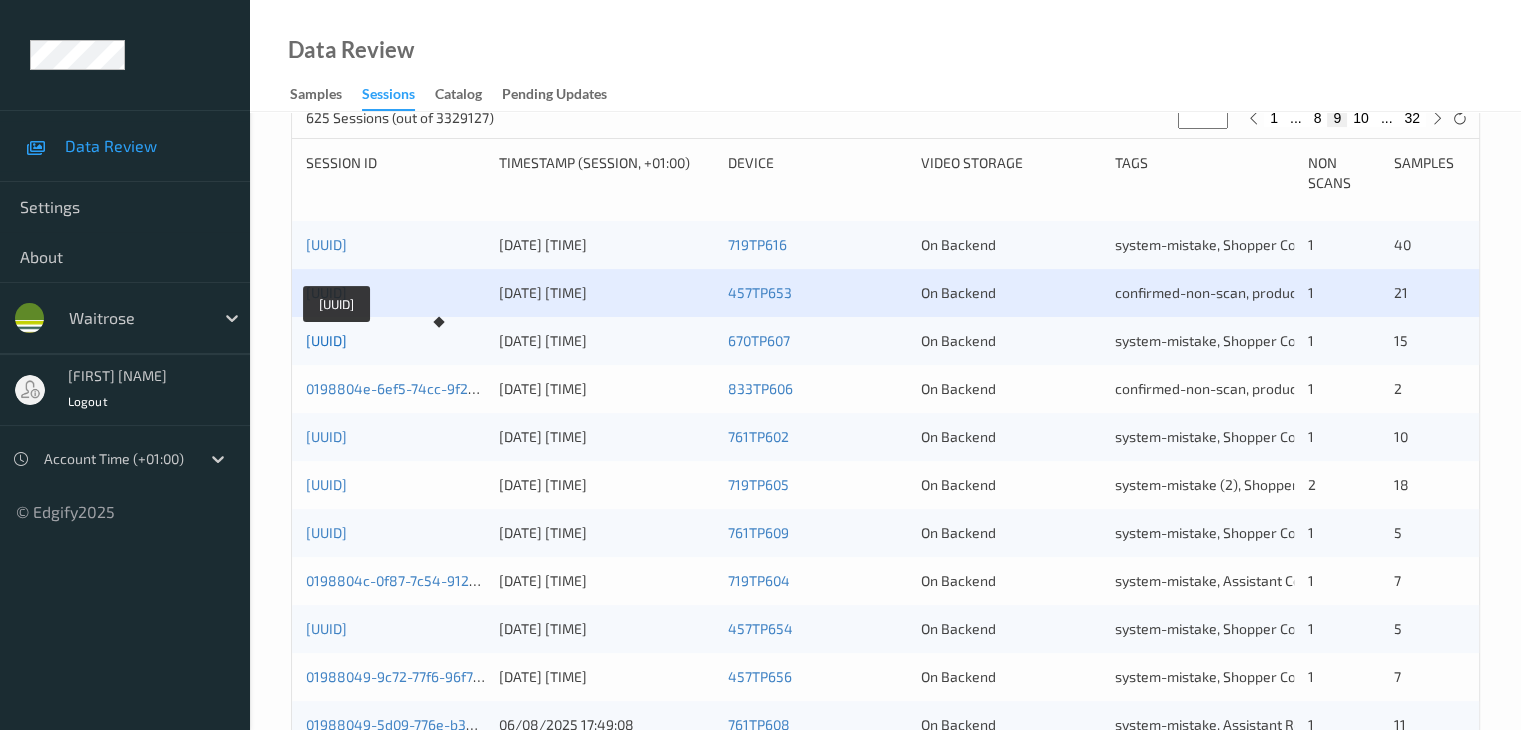 click on "[UUID]" at bounding box center [326, 340] 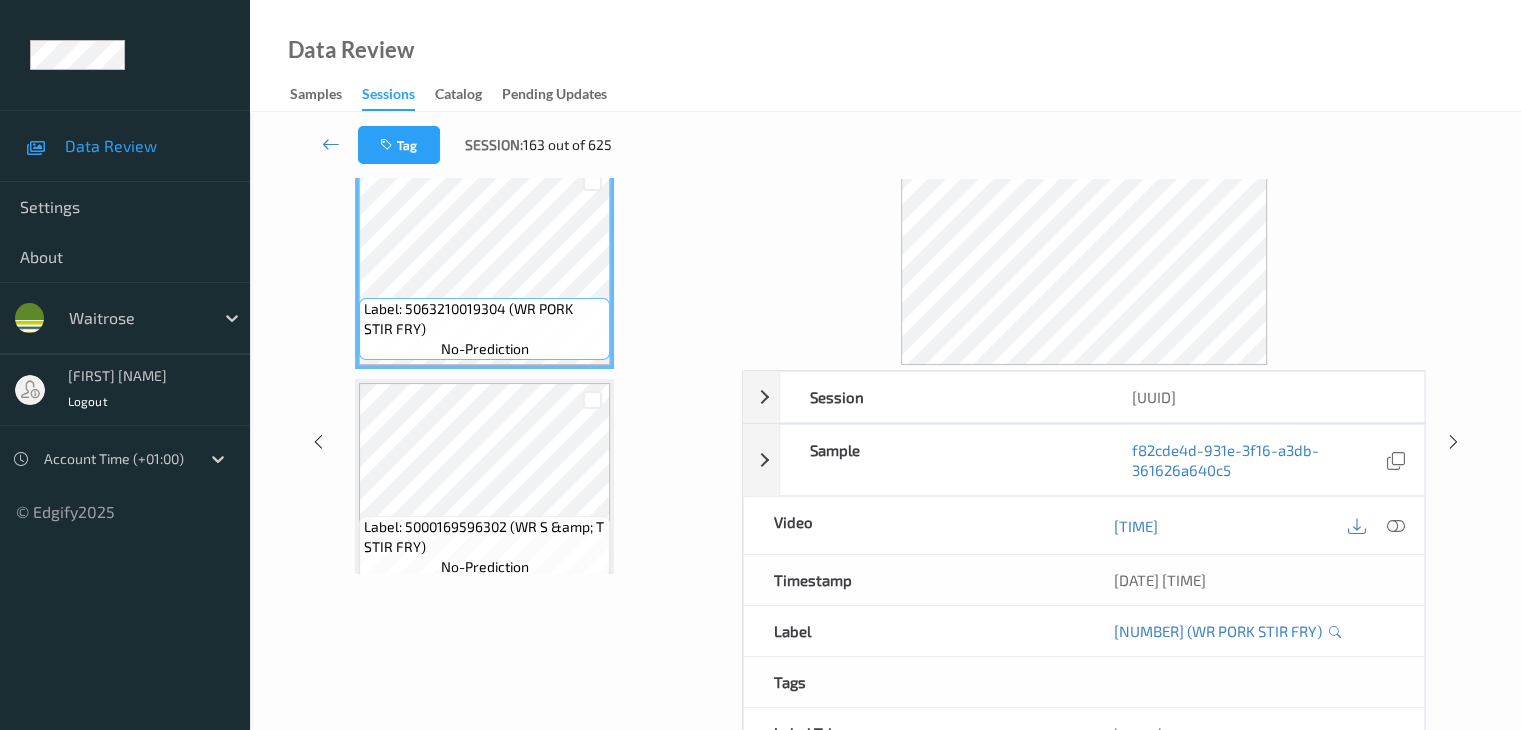 scroll, scrollTop: 0, scrollLeft: 0, axis: both 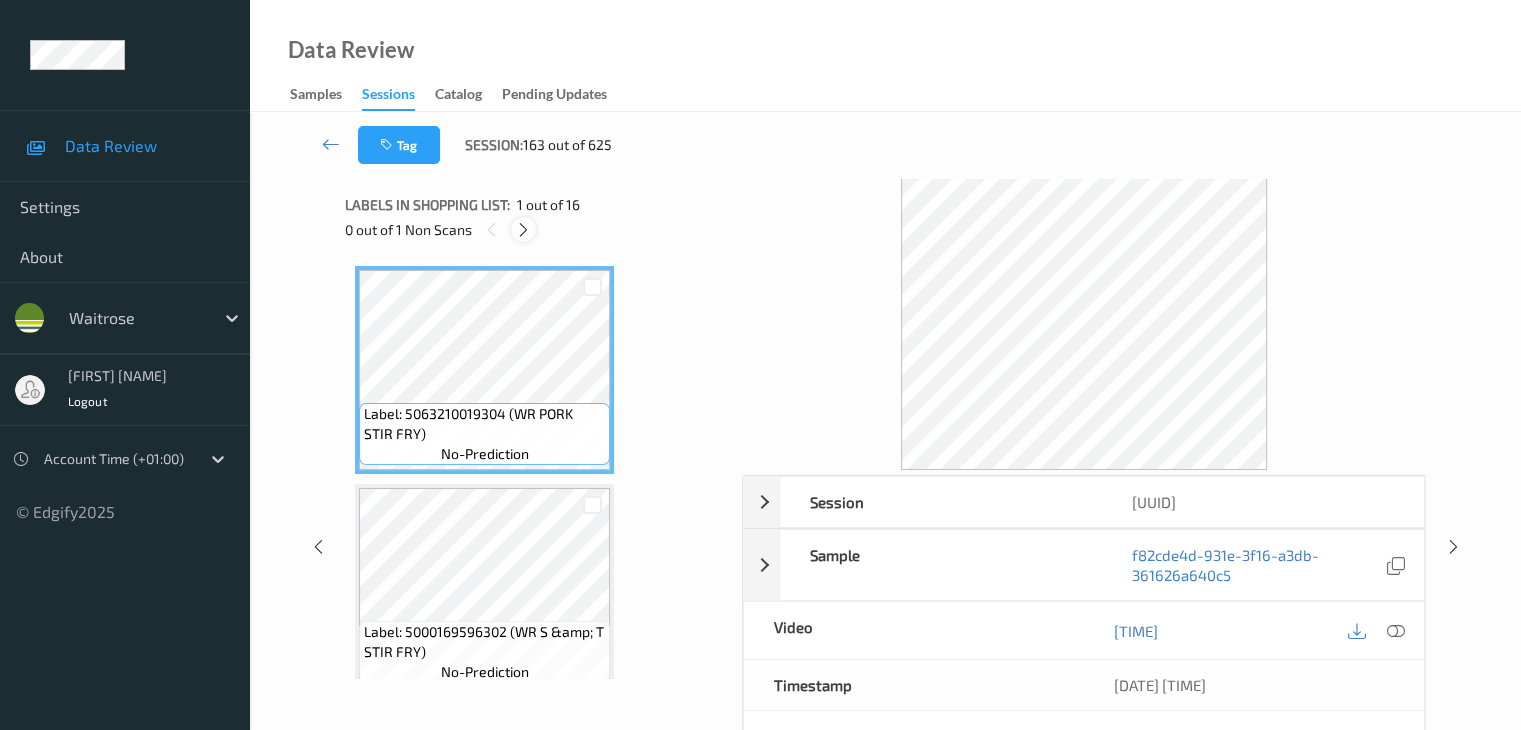click at bounding box center [523, 230] 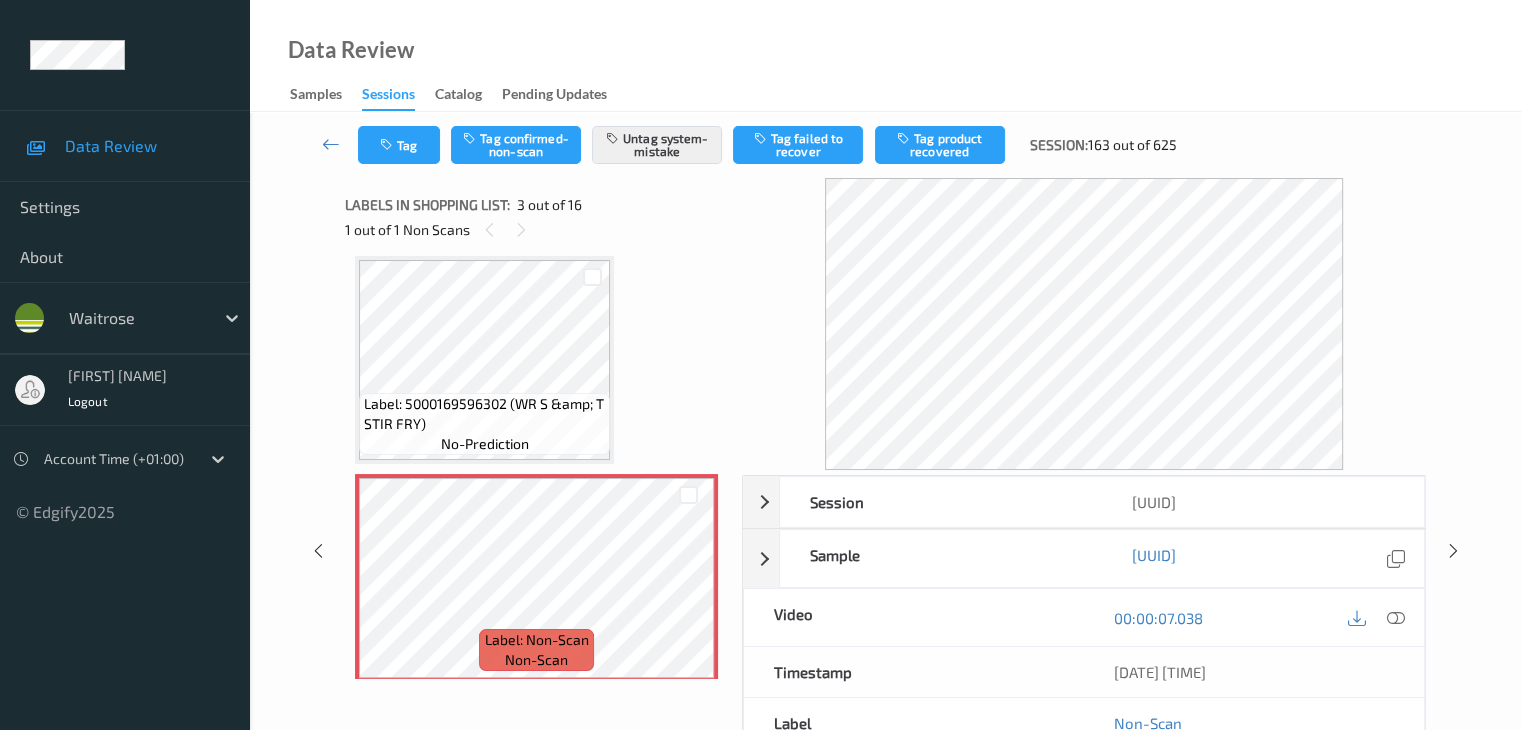 scroll, scrollTop: 328, scrollLeft: 0, axis: vertical 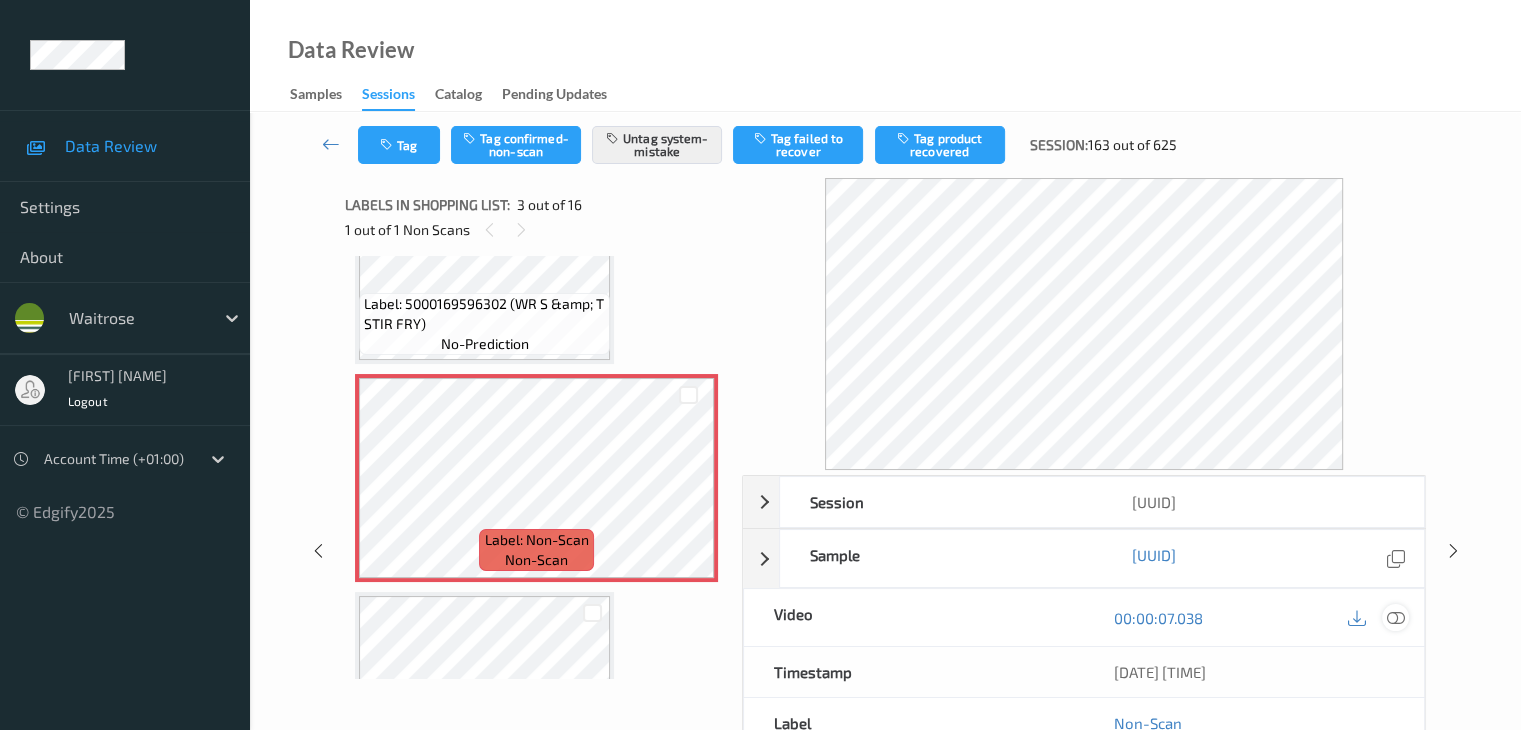 click at bounding box center (1395, 618) 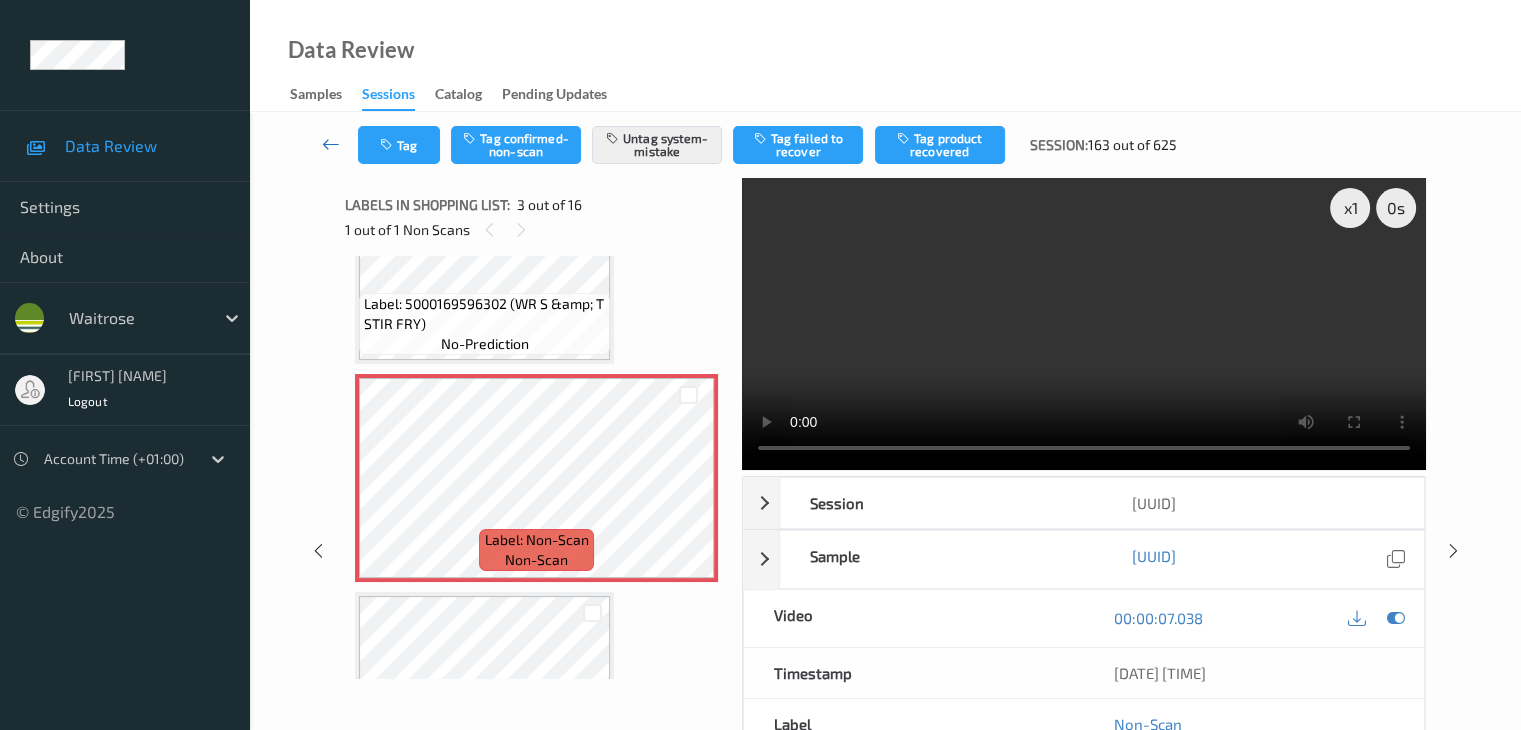 click at bounding box center (331, 144) 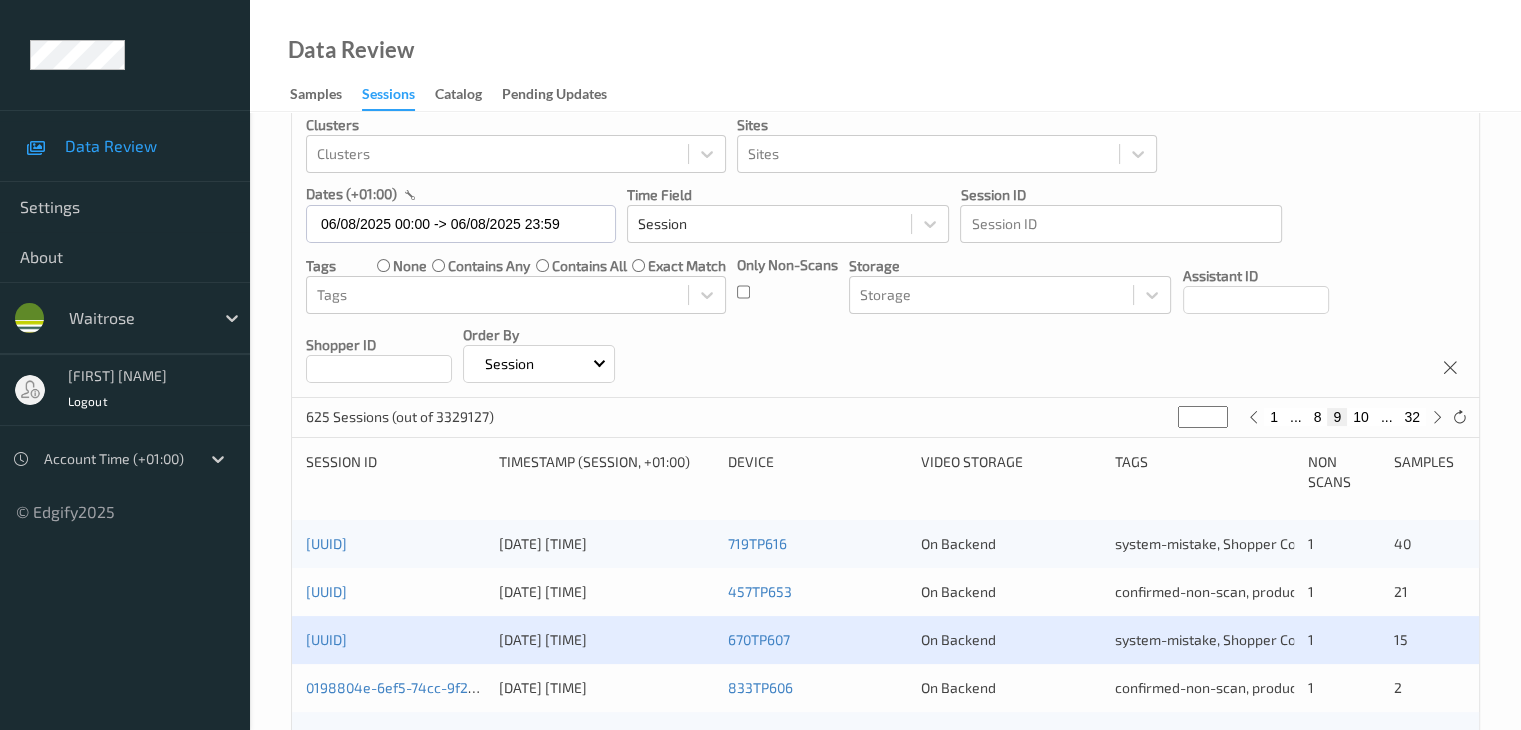 scroll, scrollTop: 300, scrollLeft: 0, axis: vertical 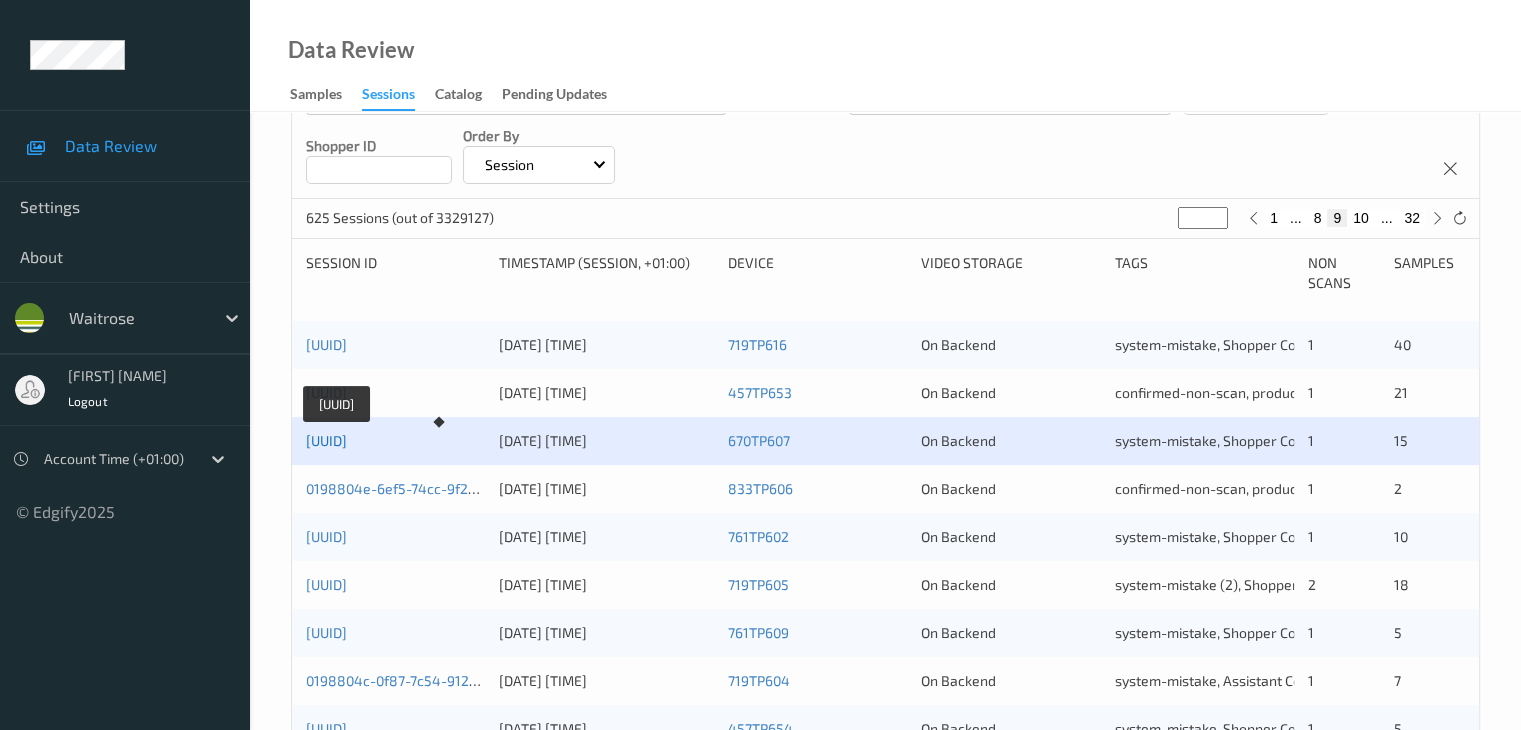 click on "[UUID]" at bounding box center [326, 440] 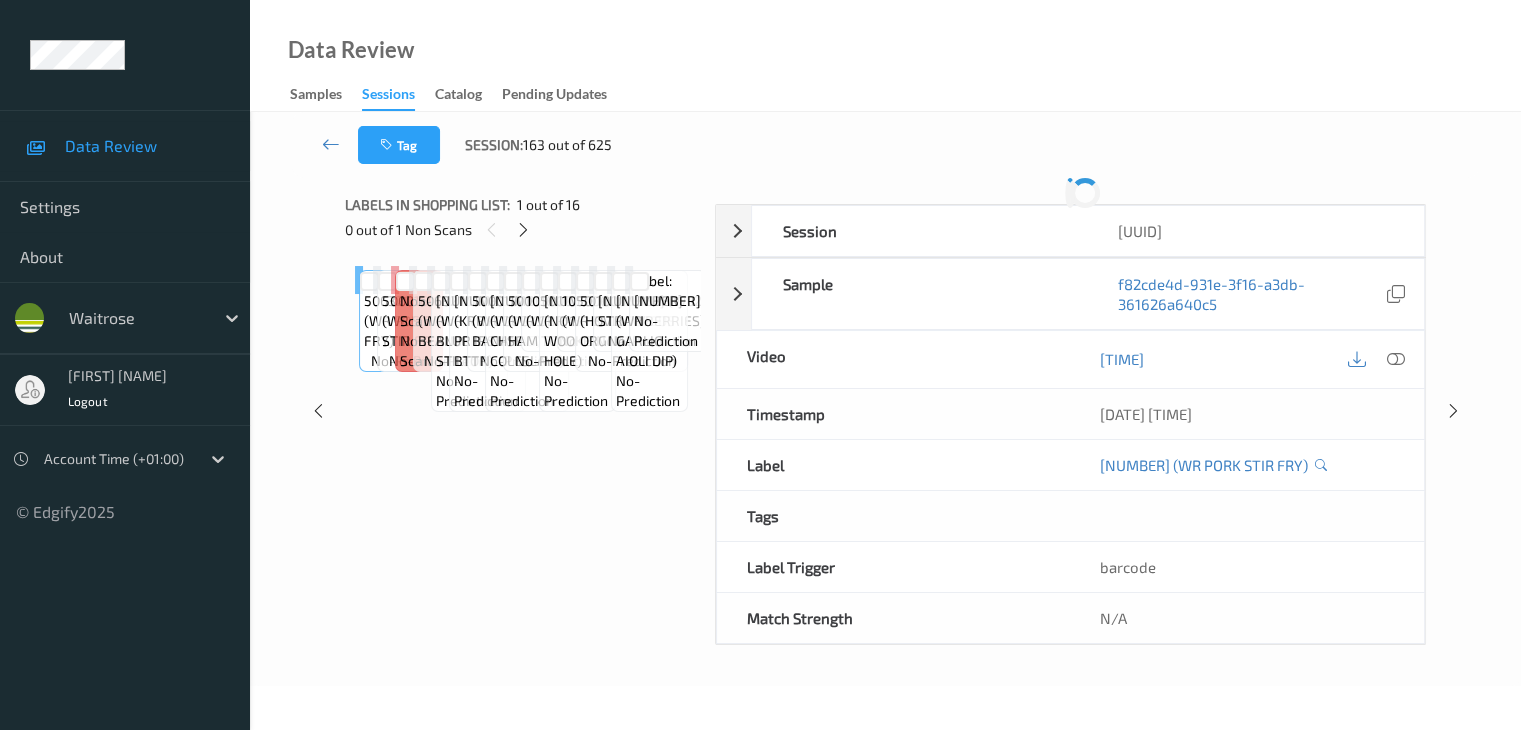 scroll, scrollTop: 0, scrollLeft: 0, axis: both 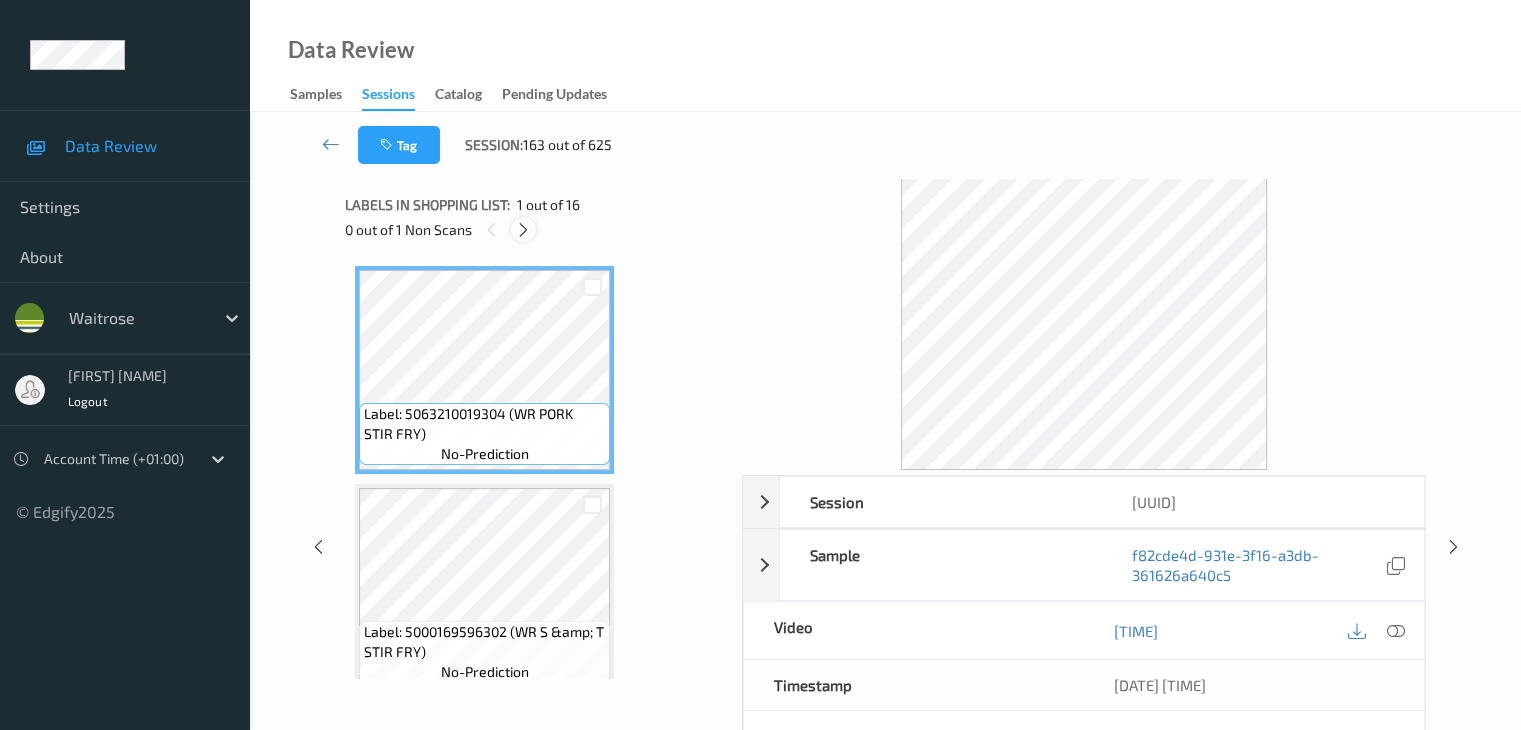 click at bounding box center [523, 230] 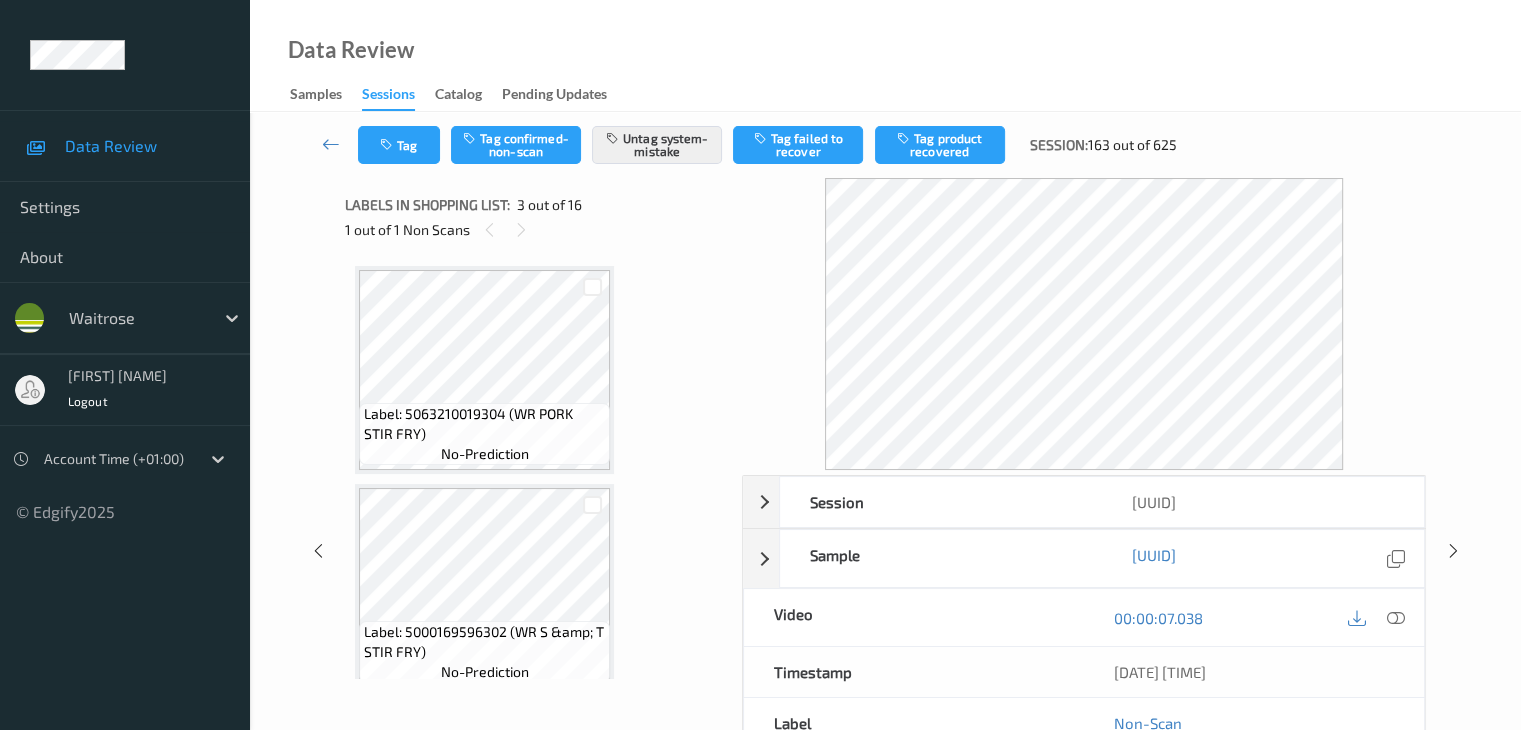 scroll, scrollTop: 228, scrollLeft: 0, axis: vertical 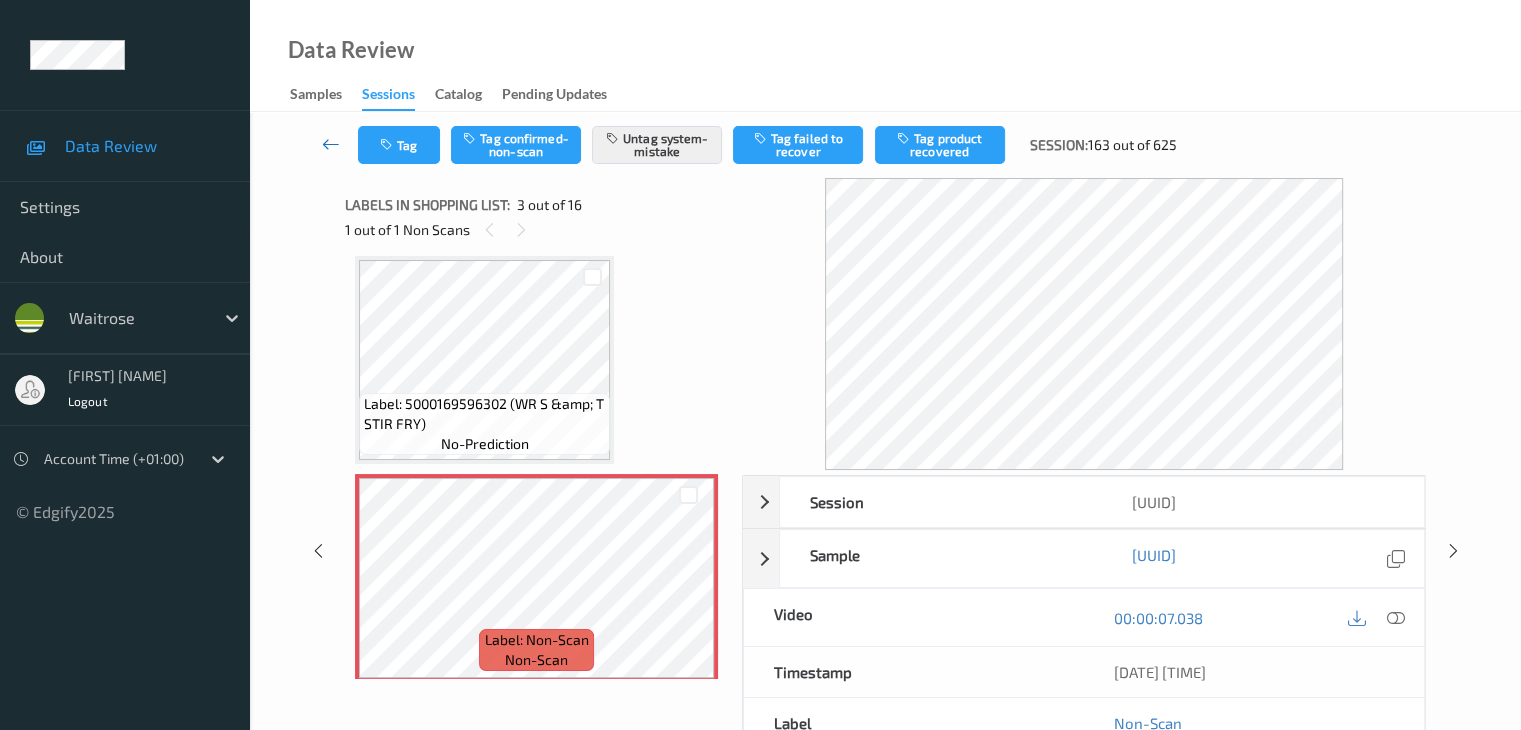 click at bounding box center [331, 144] 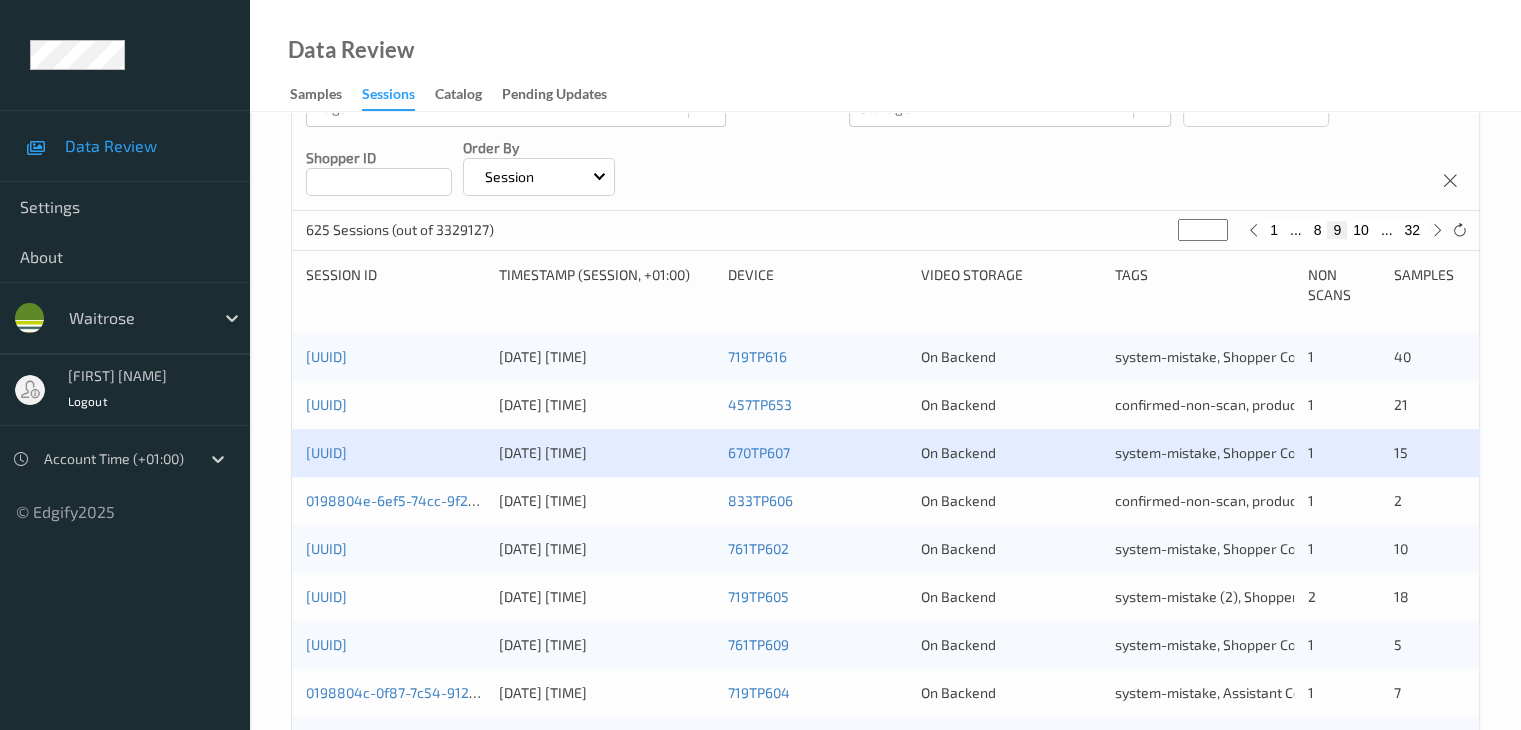 scroll, scrollTop: 300, scrollLeft: 0, axis: vertical 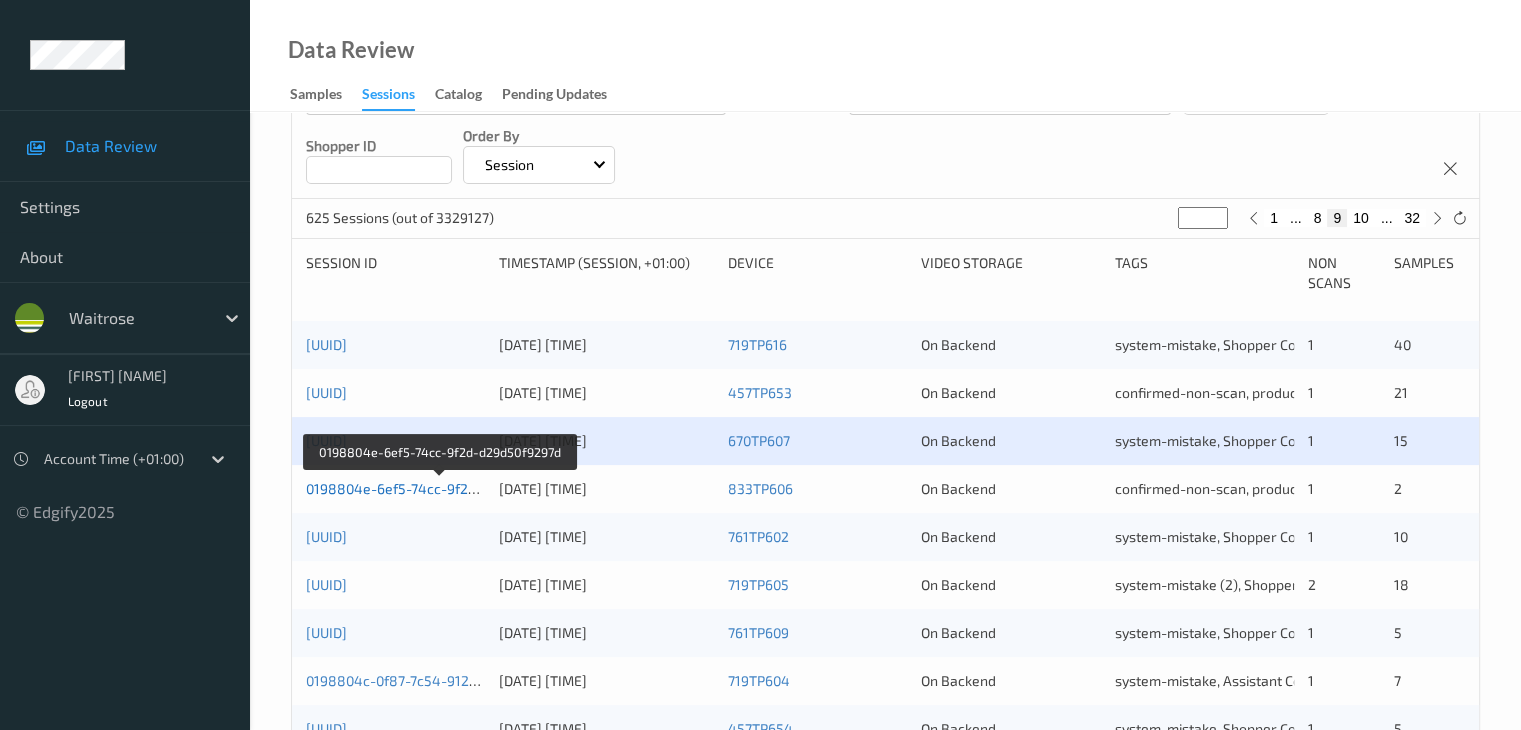 click on "0198804e-6ef5-74cc-9f2d-d29d50f9297d" at bounding box center (440, 488) 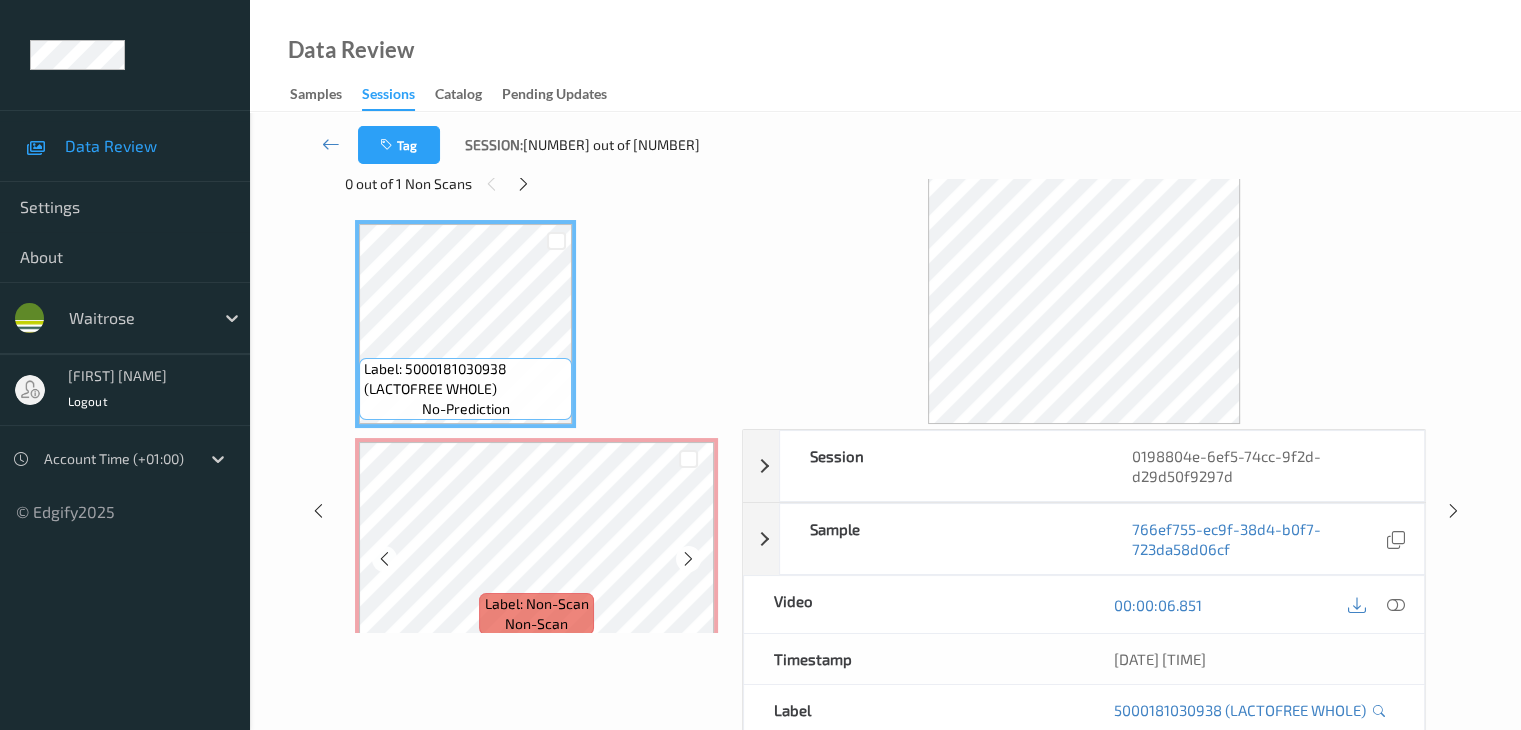 scroll, scrollTop: 44, scrollLeft: 0, axis: vertical 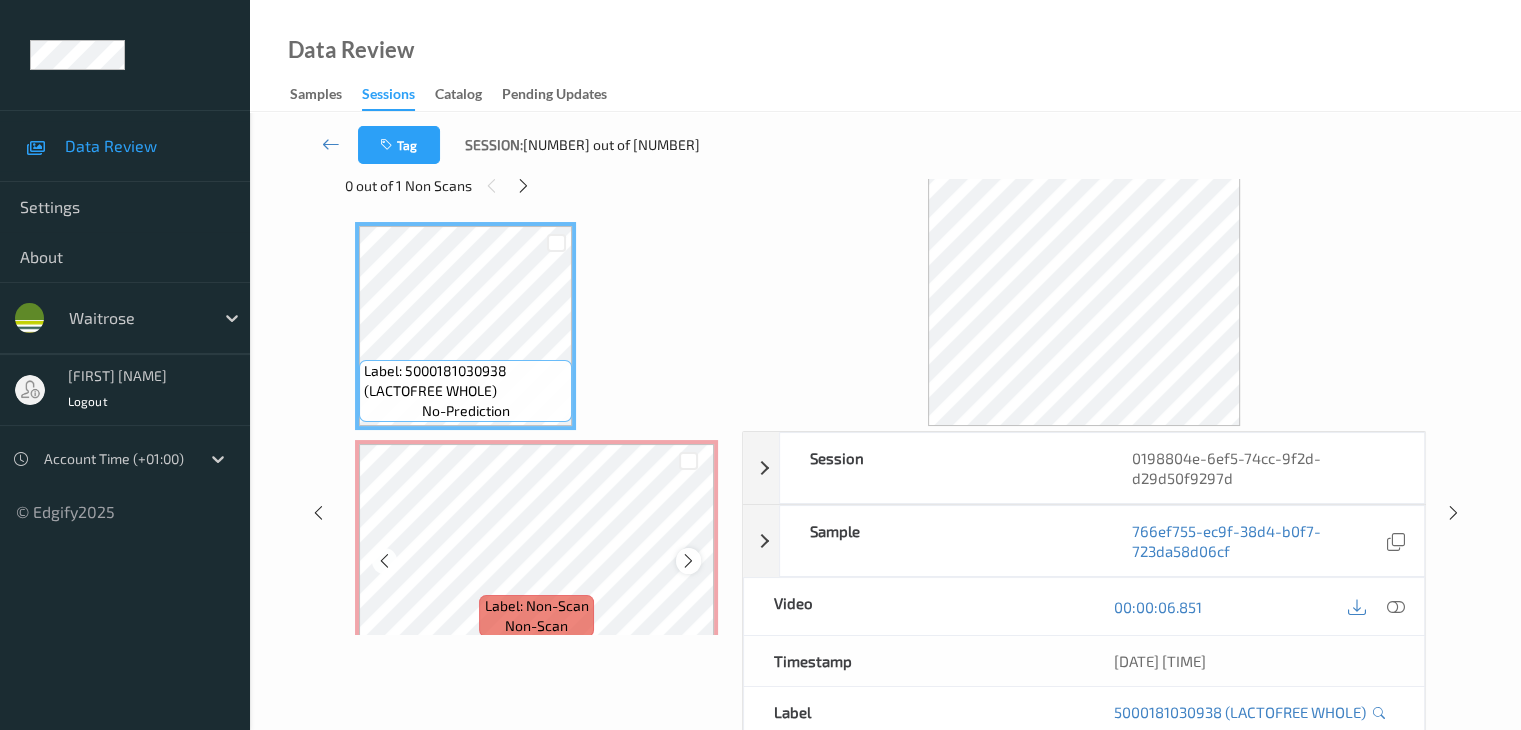 click at bounding box center [688, 561] 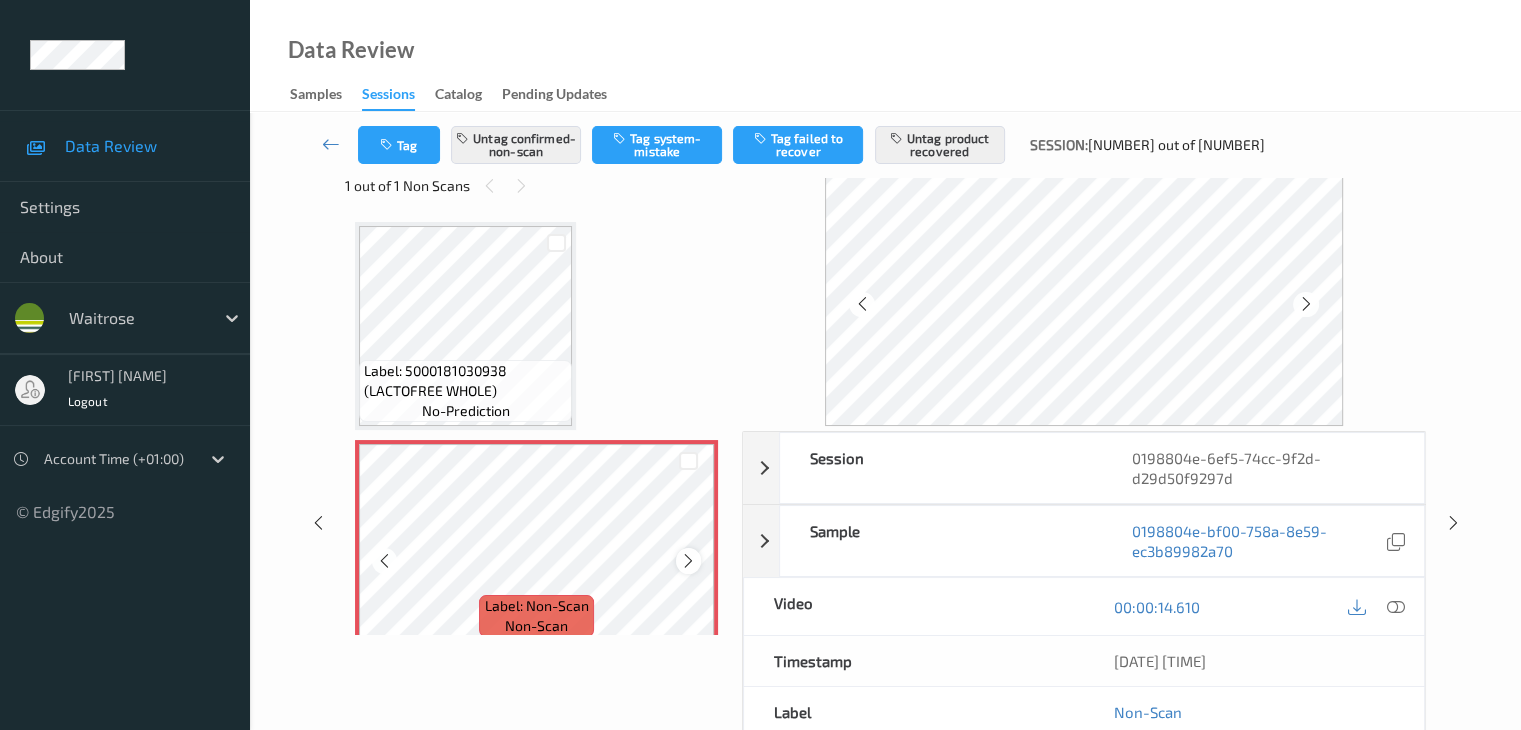 click at bounding box center (688, 561) 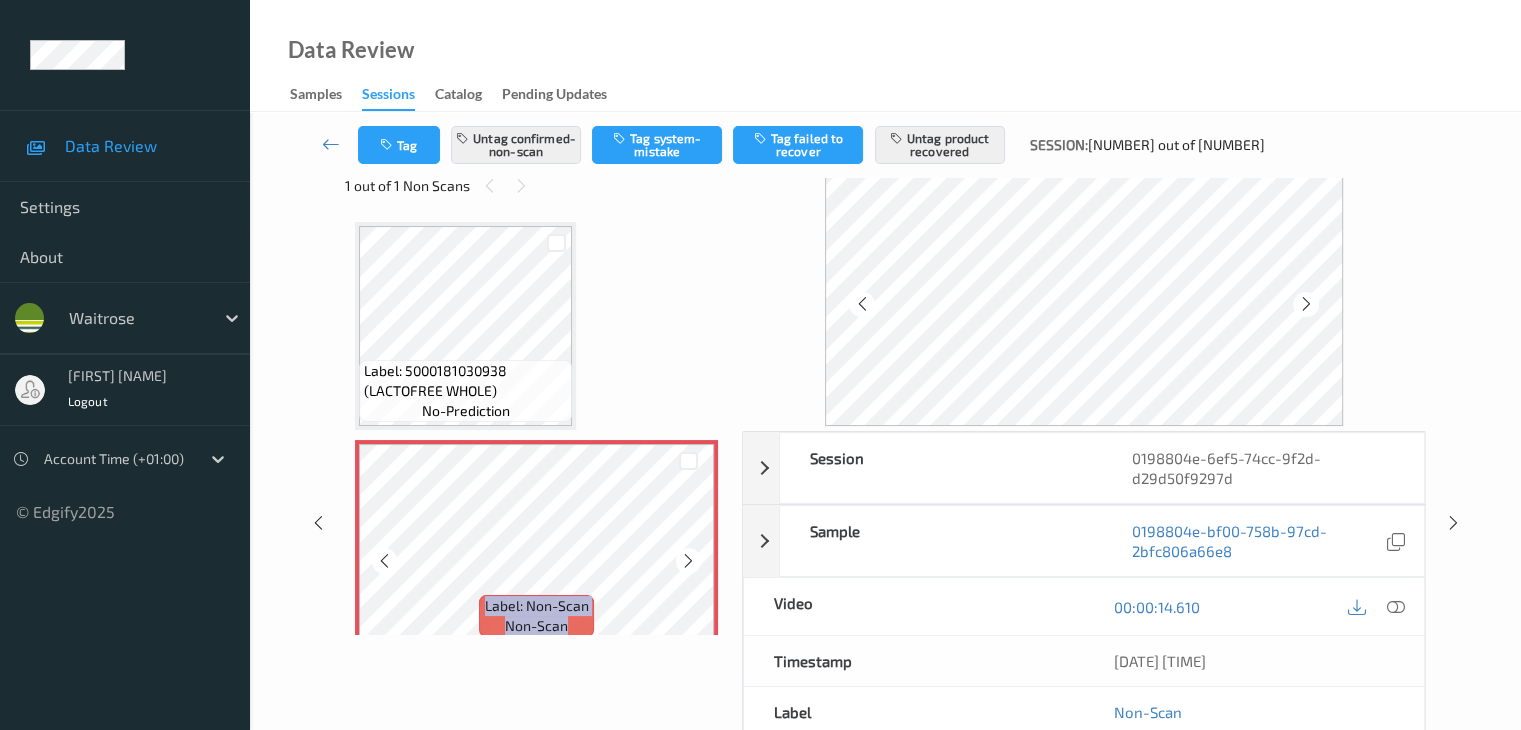 click at bounding box center (688, 561) 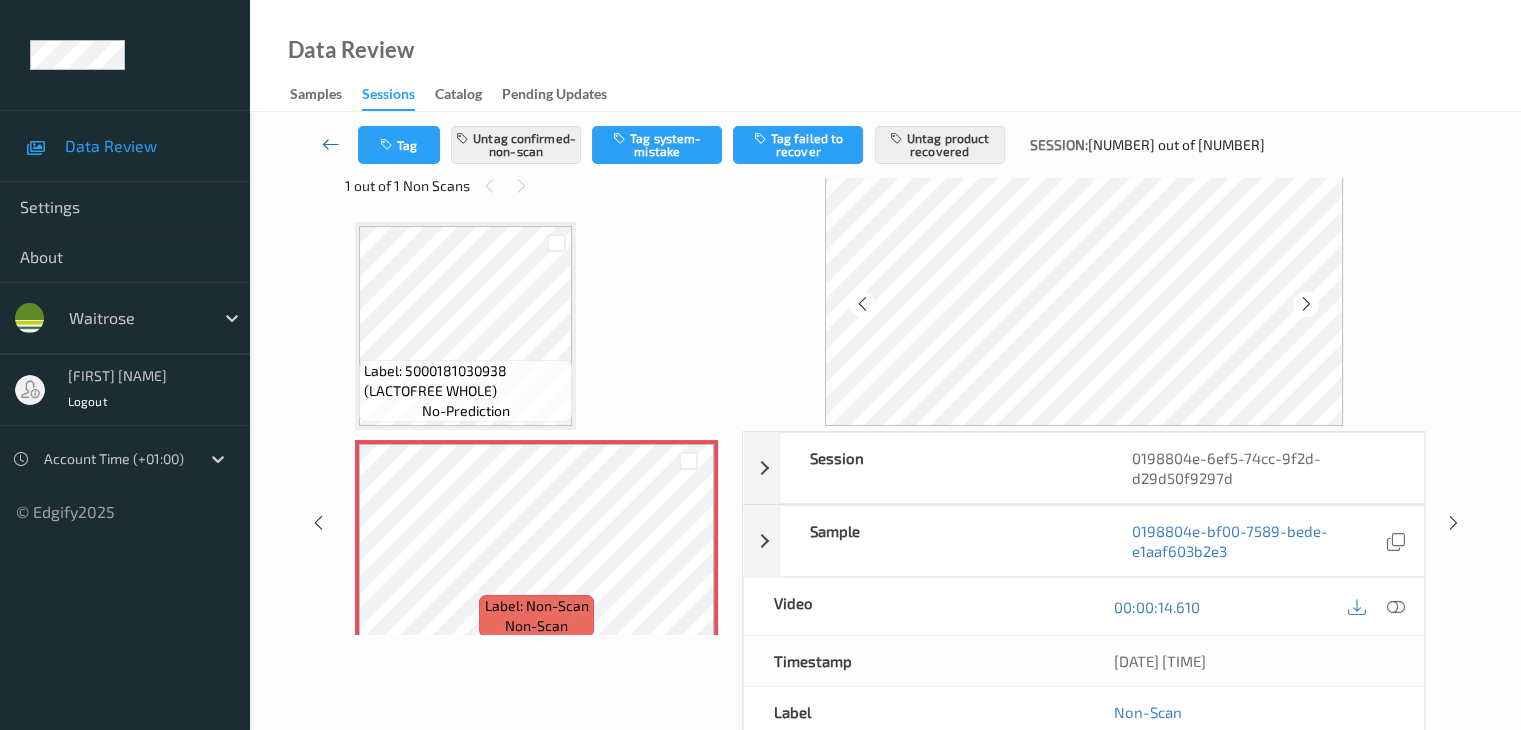 click at bounding box center [331, 144] 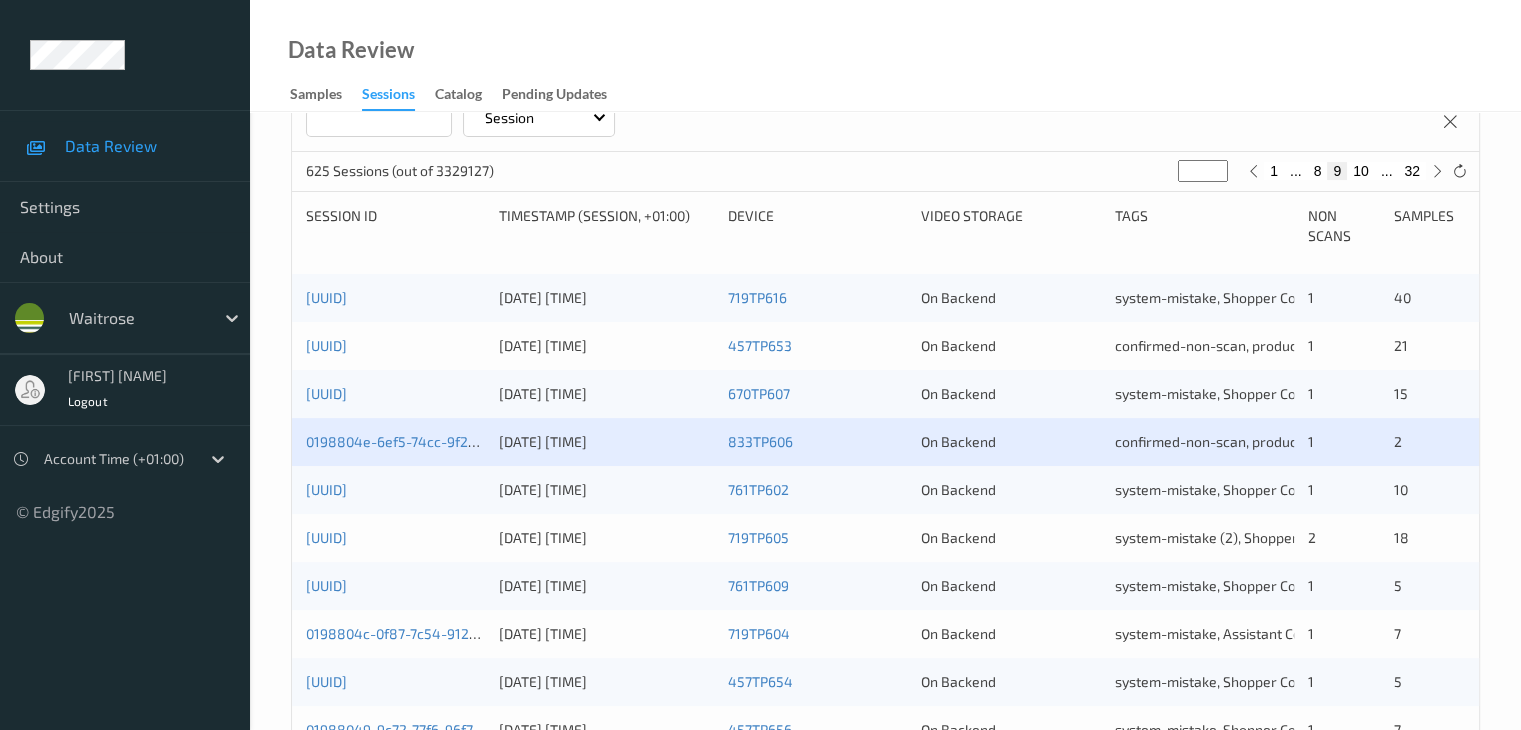 scroll, scrollTop: 400, scrollLeft: 0, axis: vertical 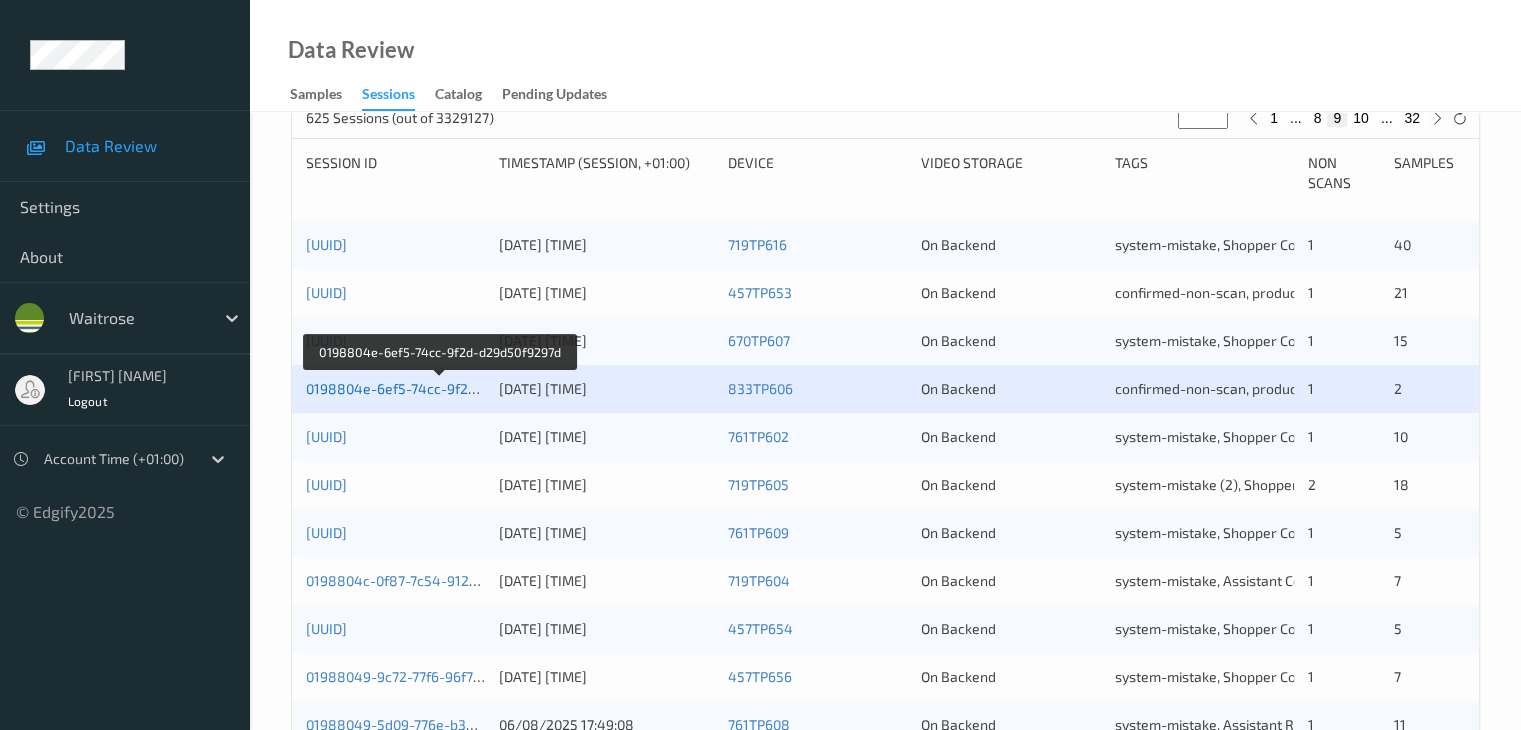 click on "0198804e-6ef5-74cc-9f2d-d29d50f9297d" at bounding box center [440, 388] 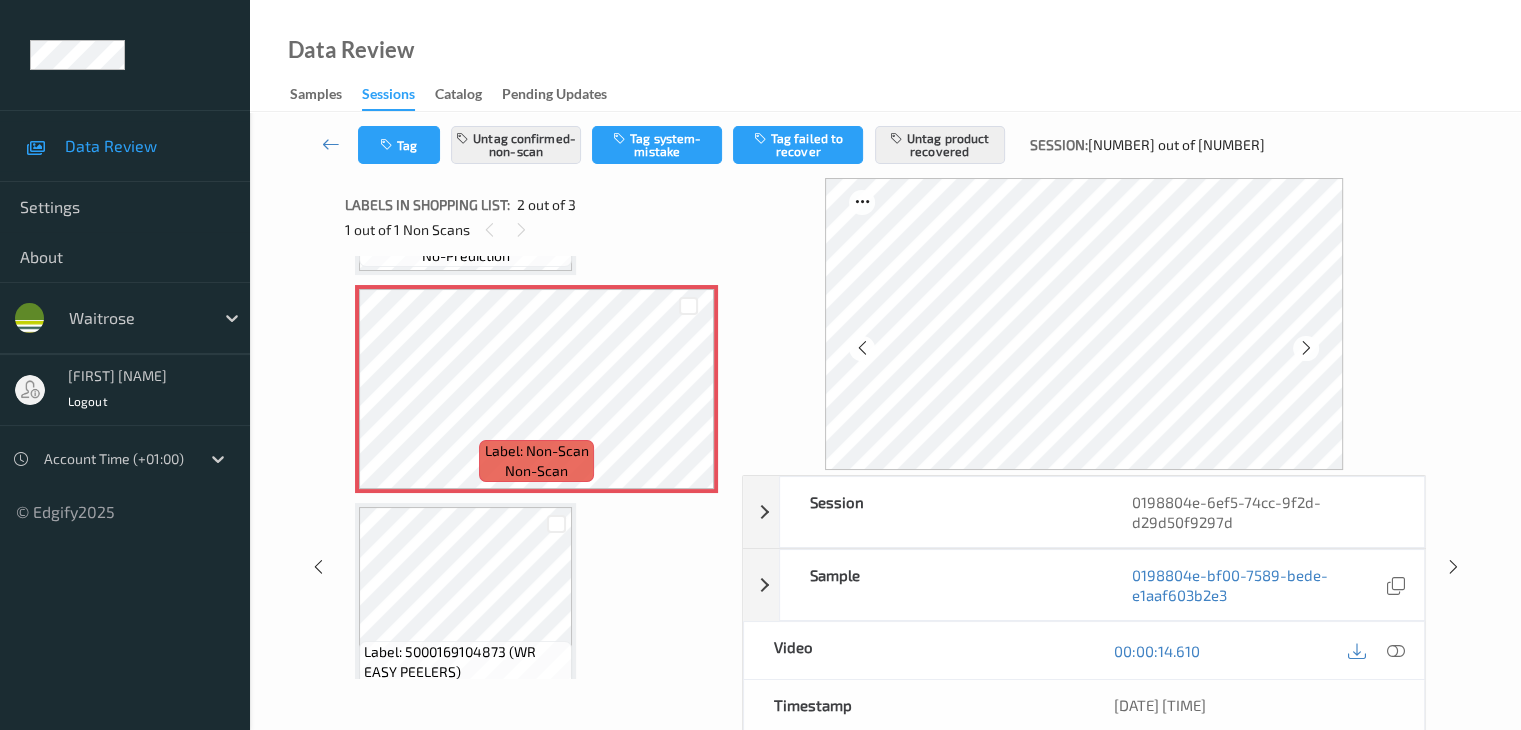 scroll, scrollTop: 200, scrollLeft: 0, axis: vertical 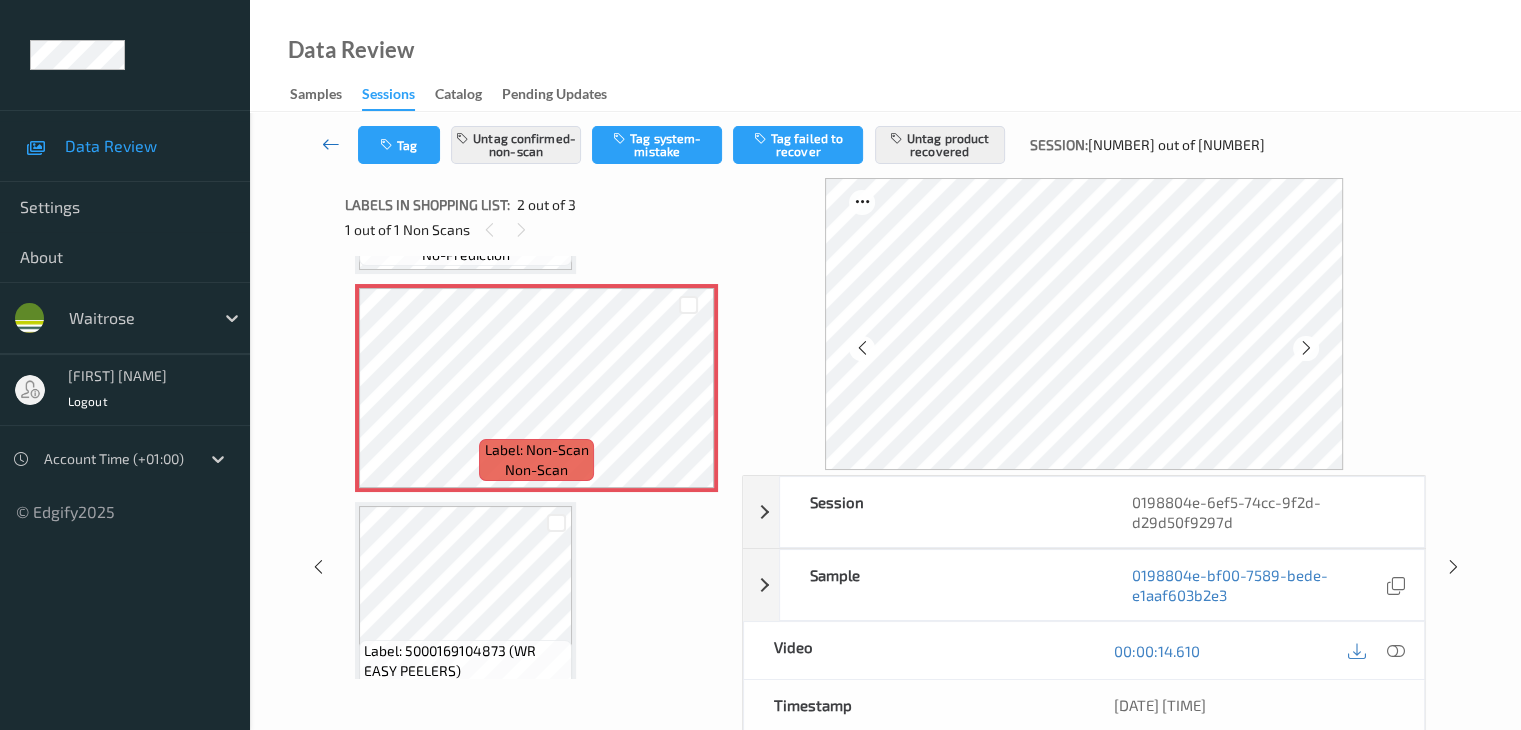 click at bounding box center (331, 144) 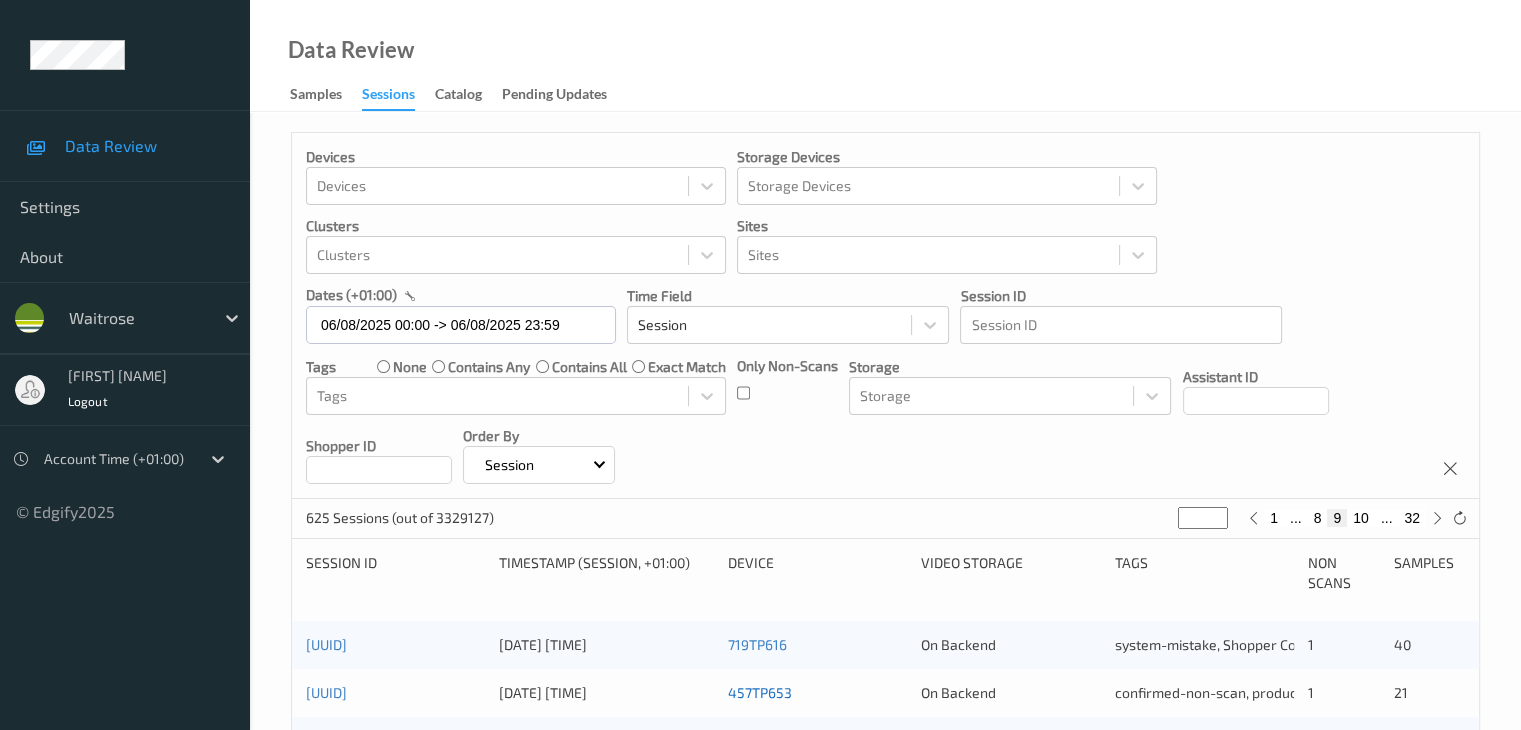 scroll, scrollTop: 500, scrollLeft: 0, axis: vertical 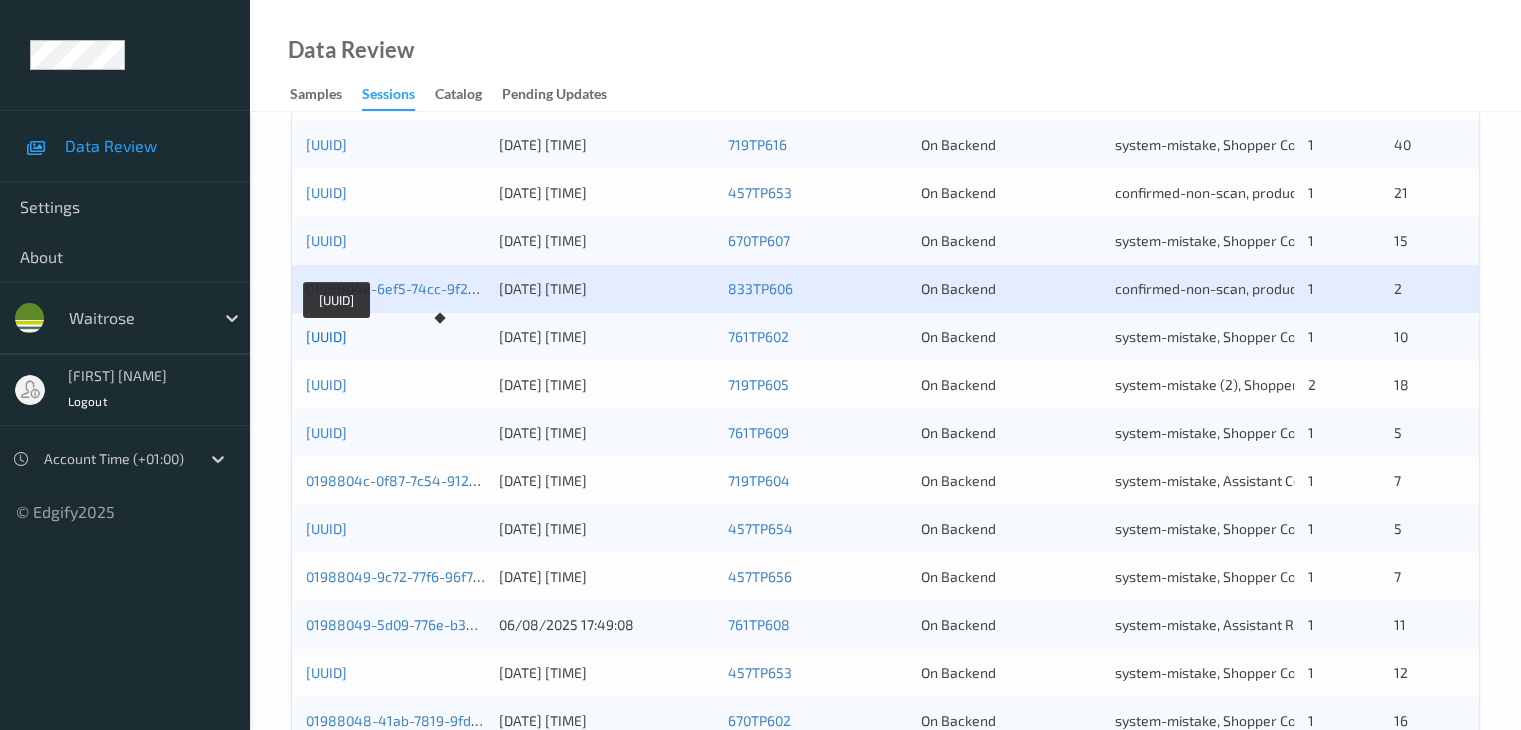 click on "[UUID]" at bounding box center [326, 336] 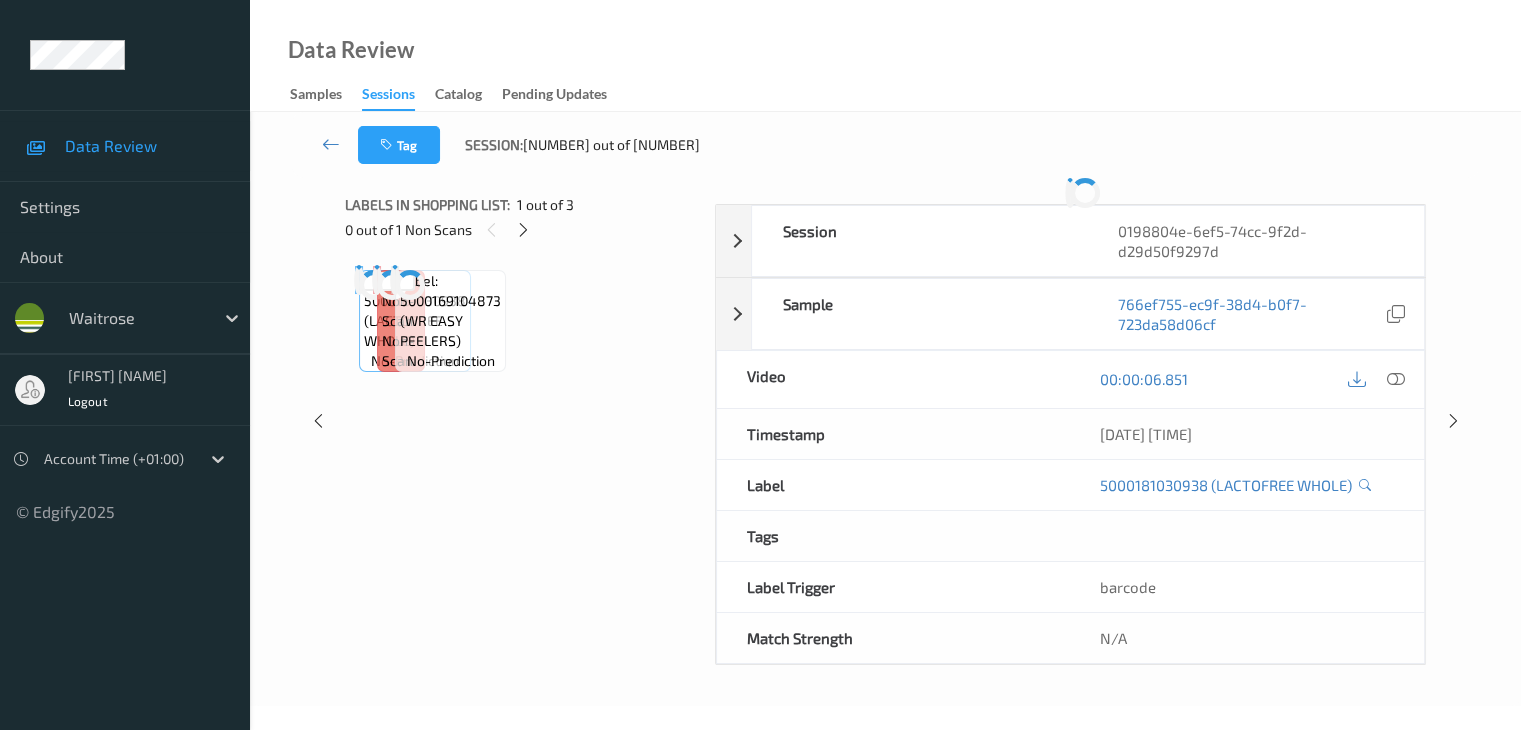 scroll, scrollTop: 0, scrollLeft: 0, axis: both 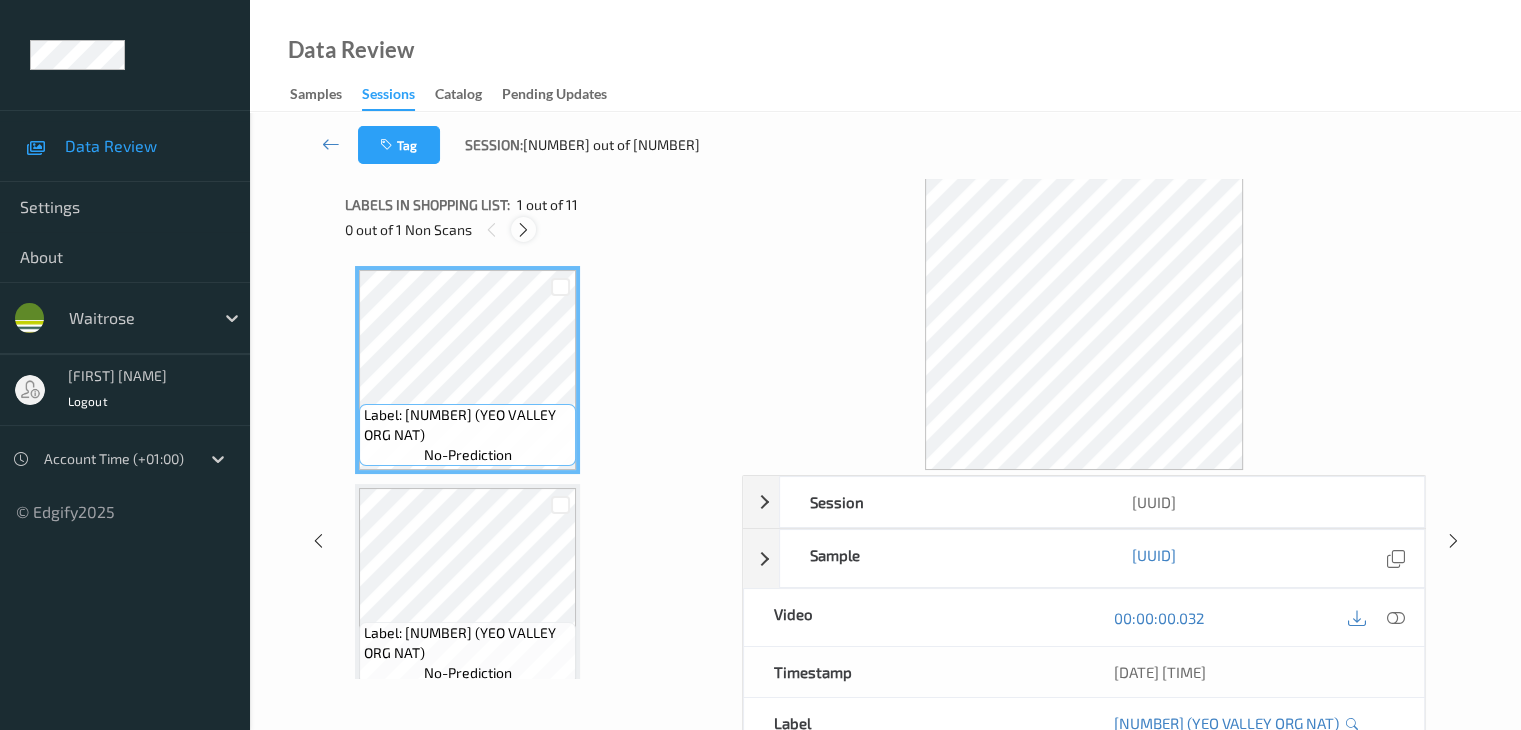 click at bounding box center [523, 230] 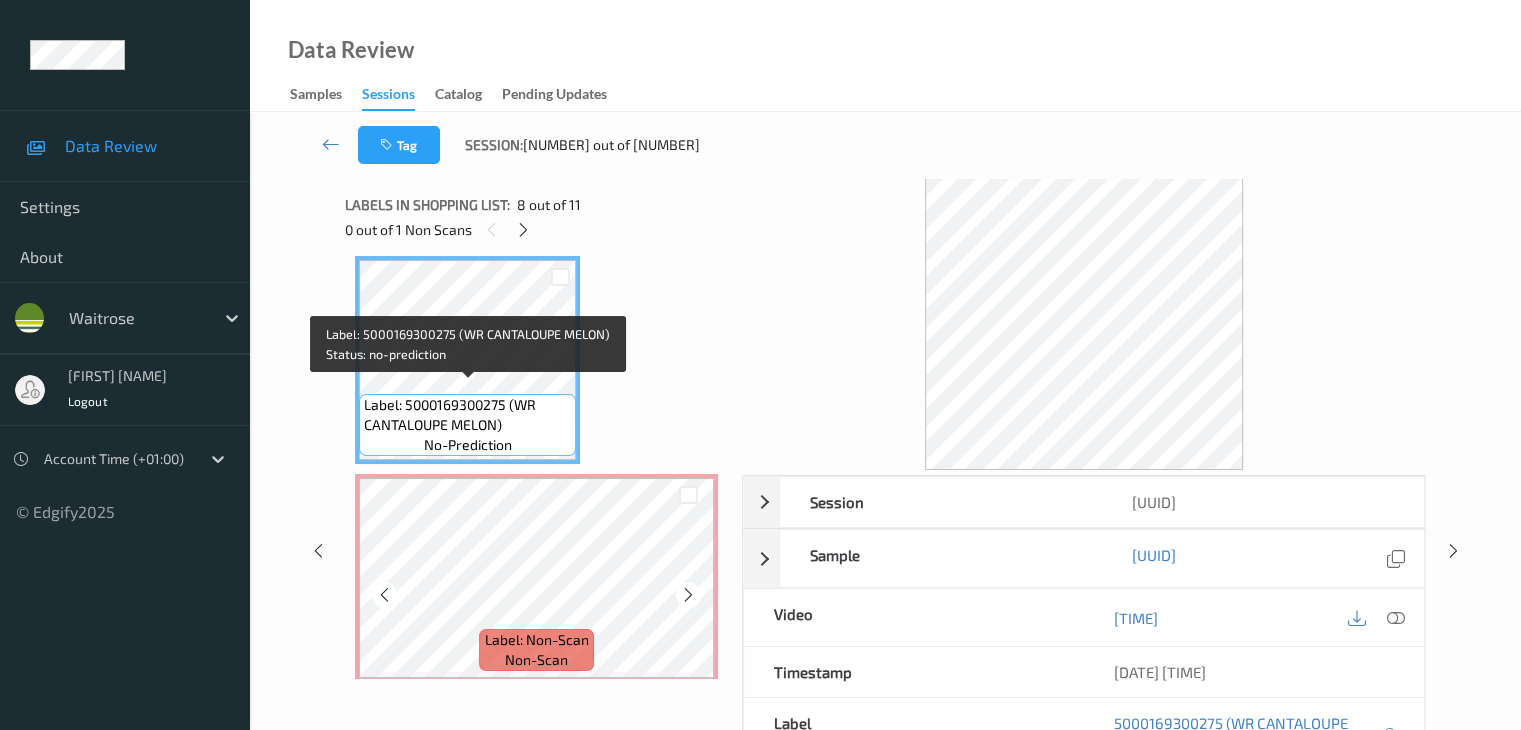scroll, scrollTop: 1736, scrollLeft: 0, axis: vertical 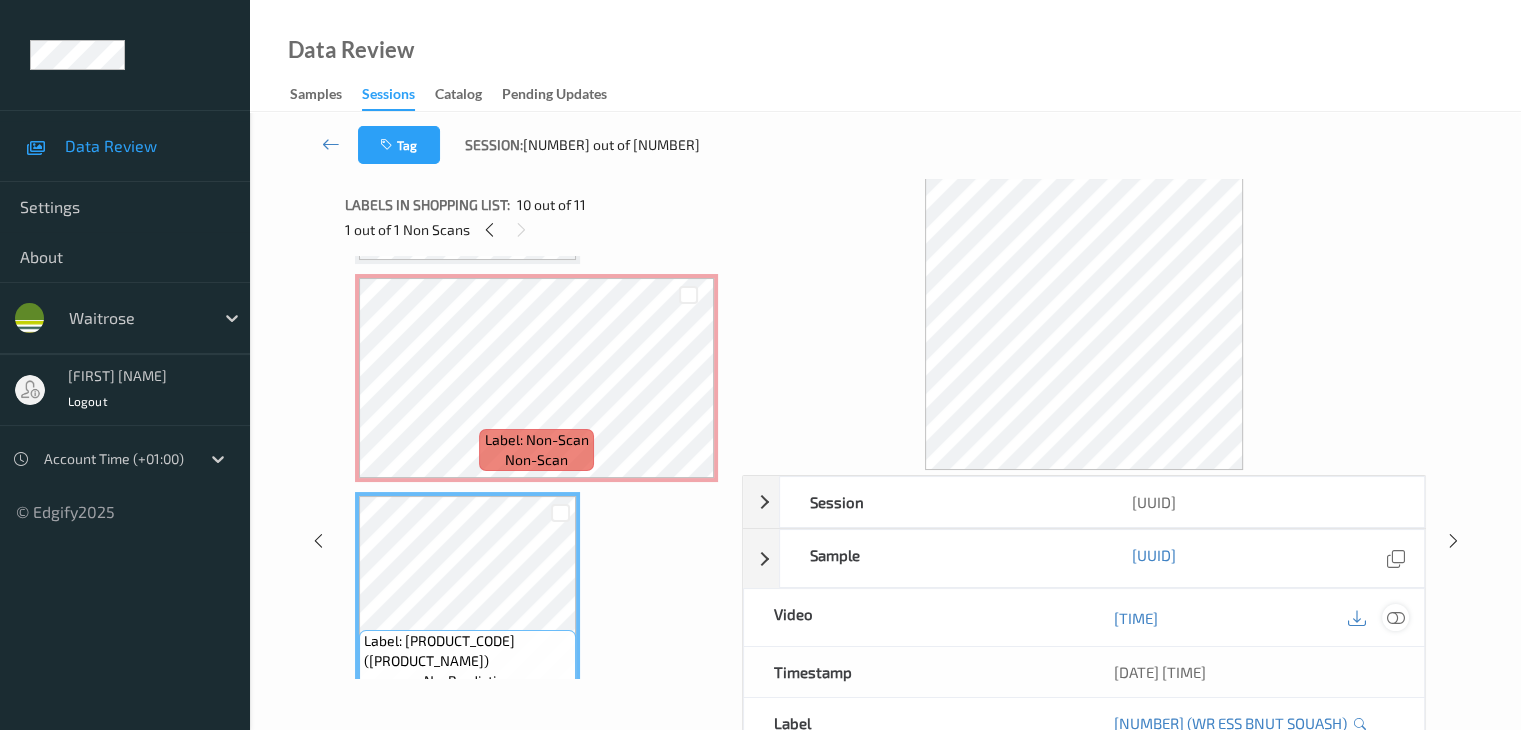 click at bounding box center (1395, 618) 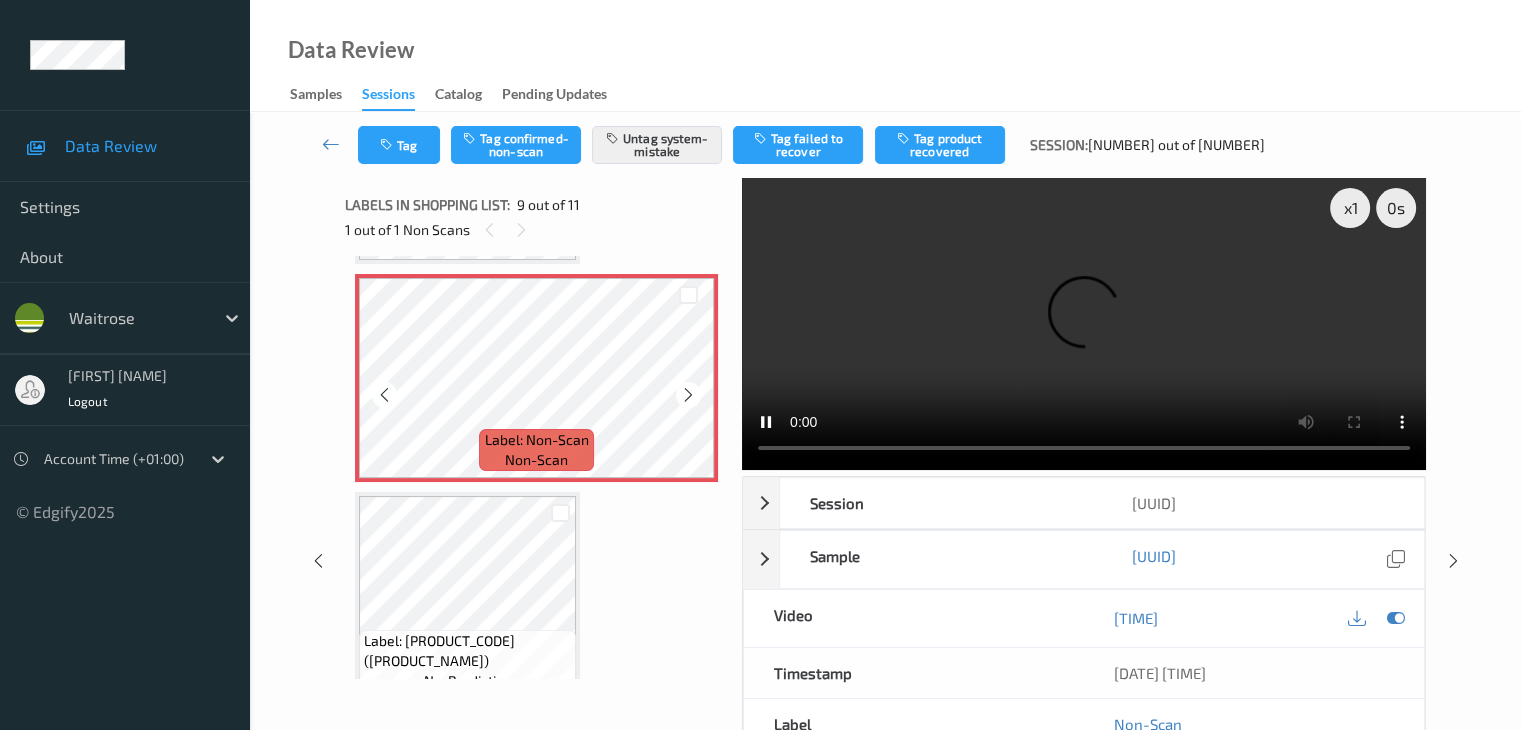 scroll, scrollTop: 1536, scrollLeft: 0, axis: vertical 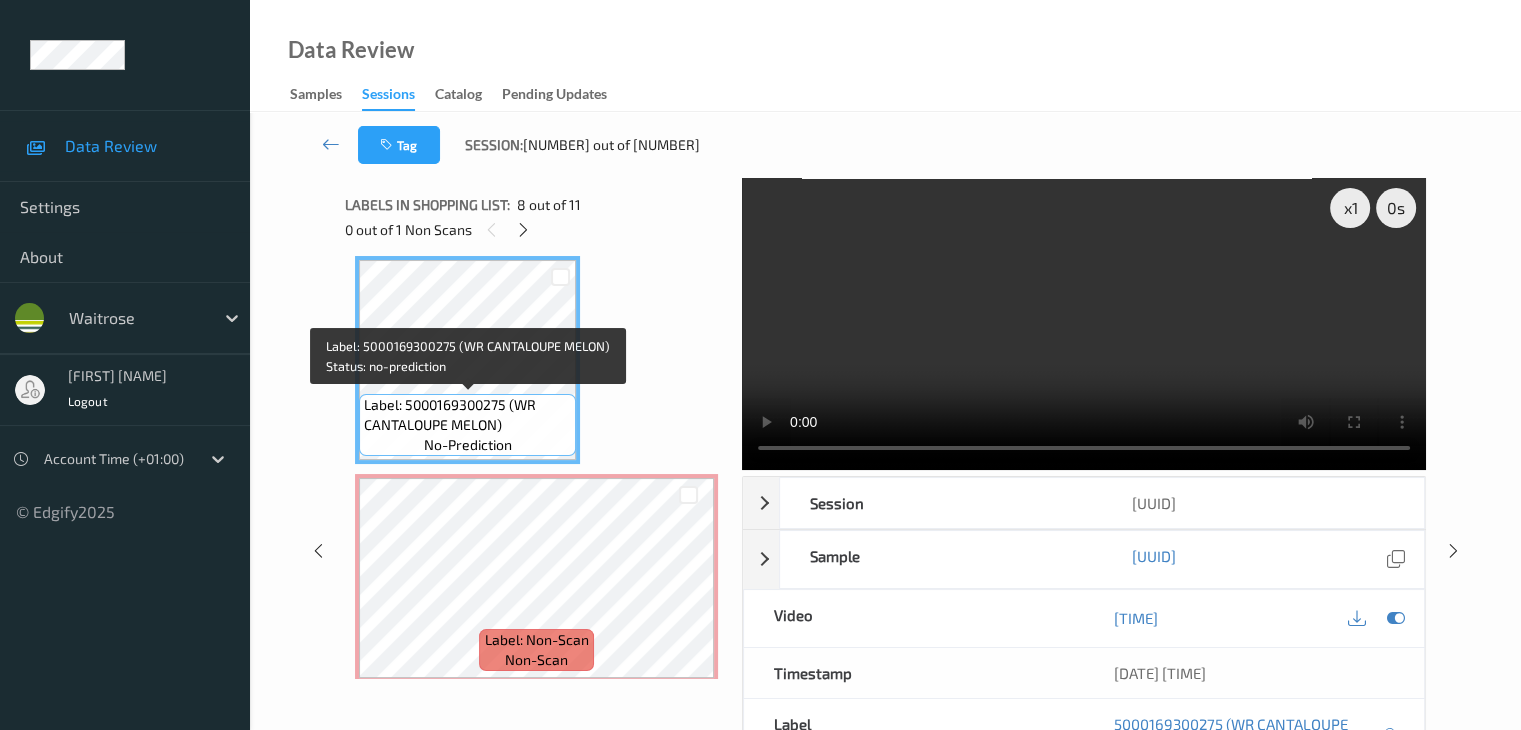 click on "Label: 5000169300275 (WR CANTALOUPE MELON)" at bounding box center (467, 415) 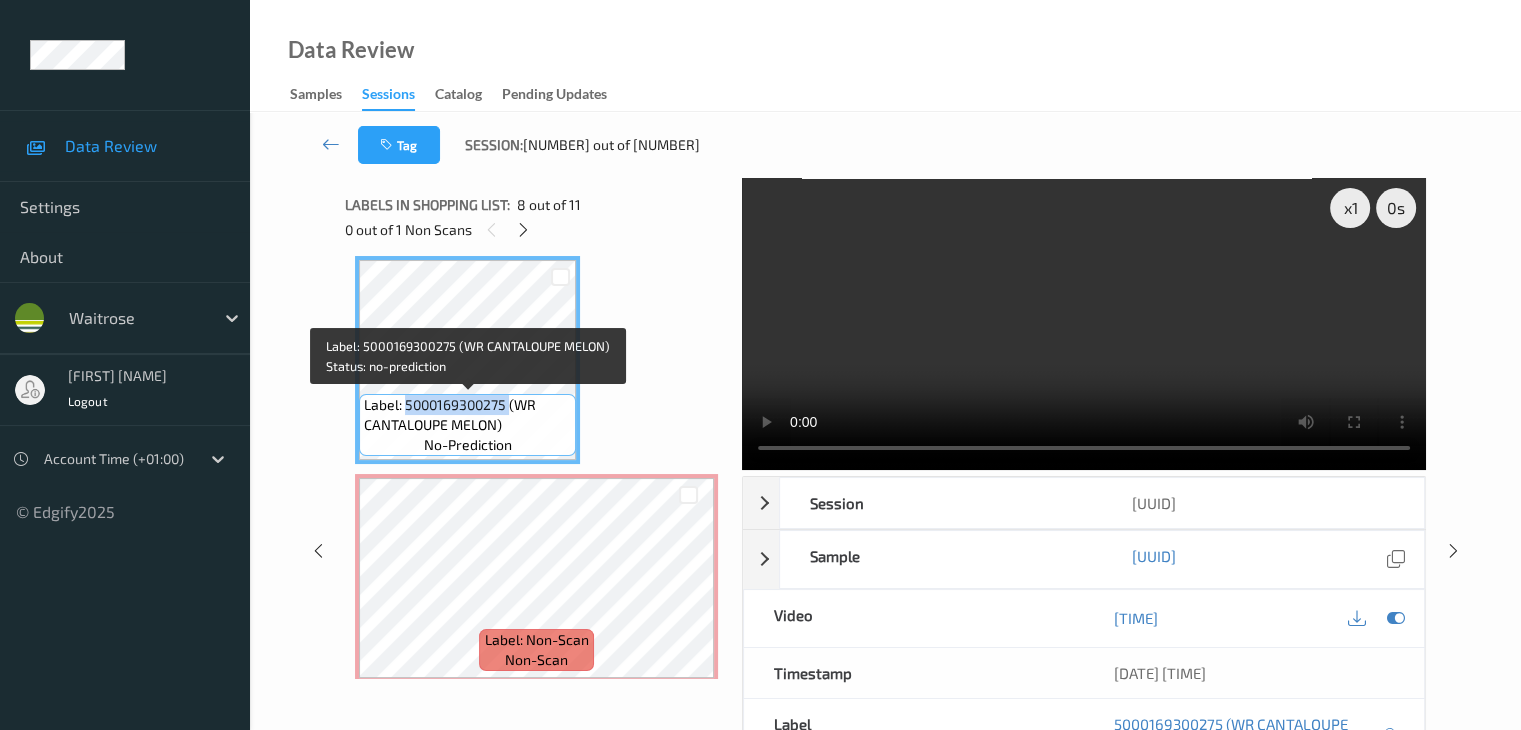 click on "Label: 5000169300275 (WR CANTALOUPE MELON)" at bounding box center [467, 415] 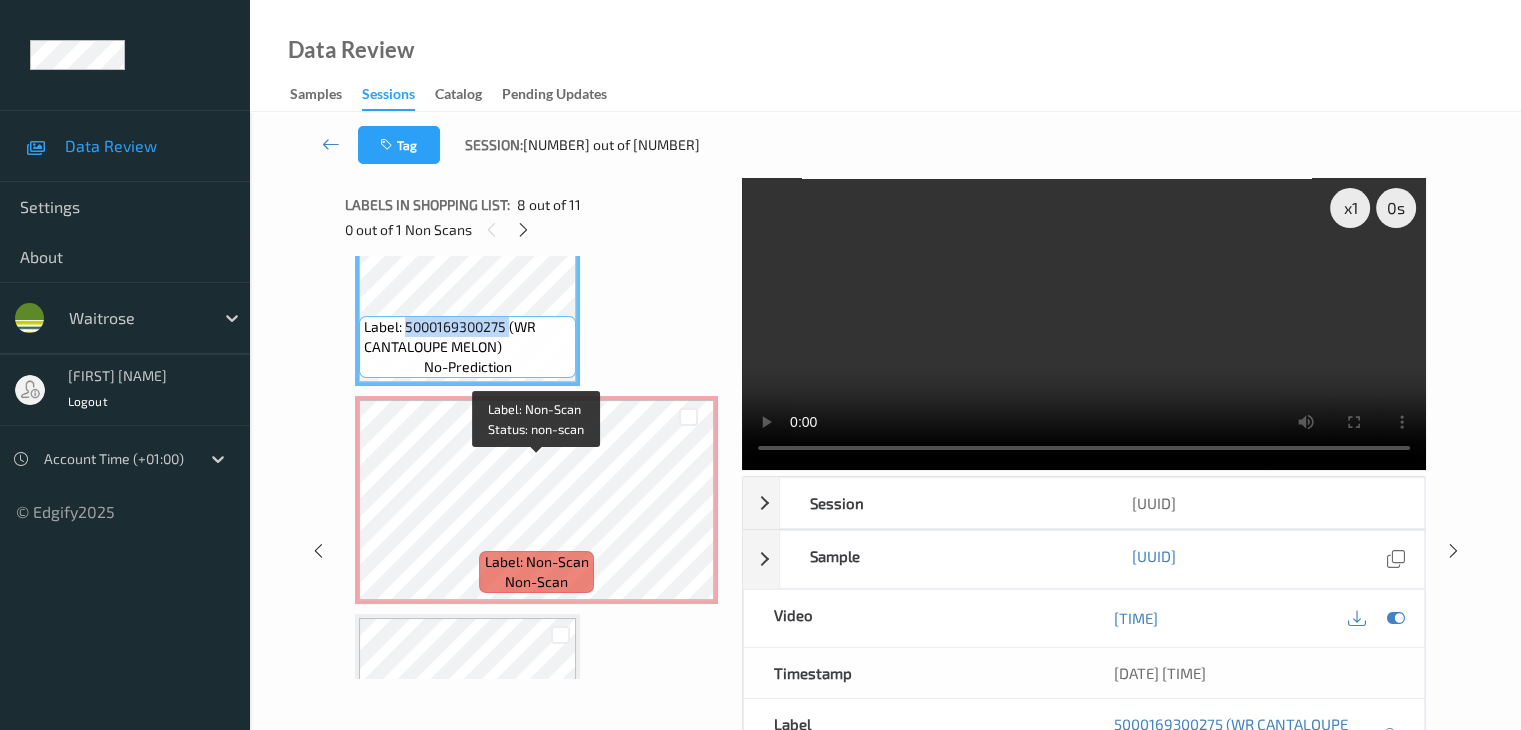 scroll, scrollTop: 1736, scrollLeft: 0, axis: vertical 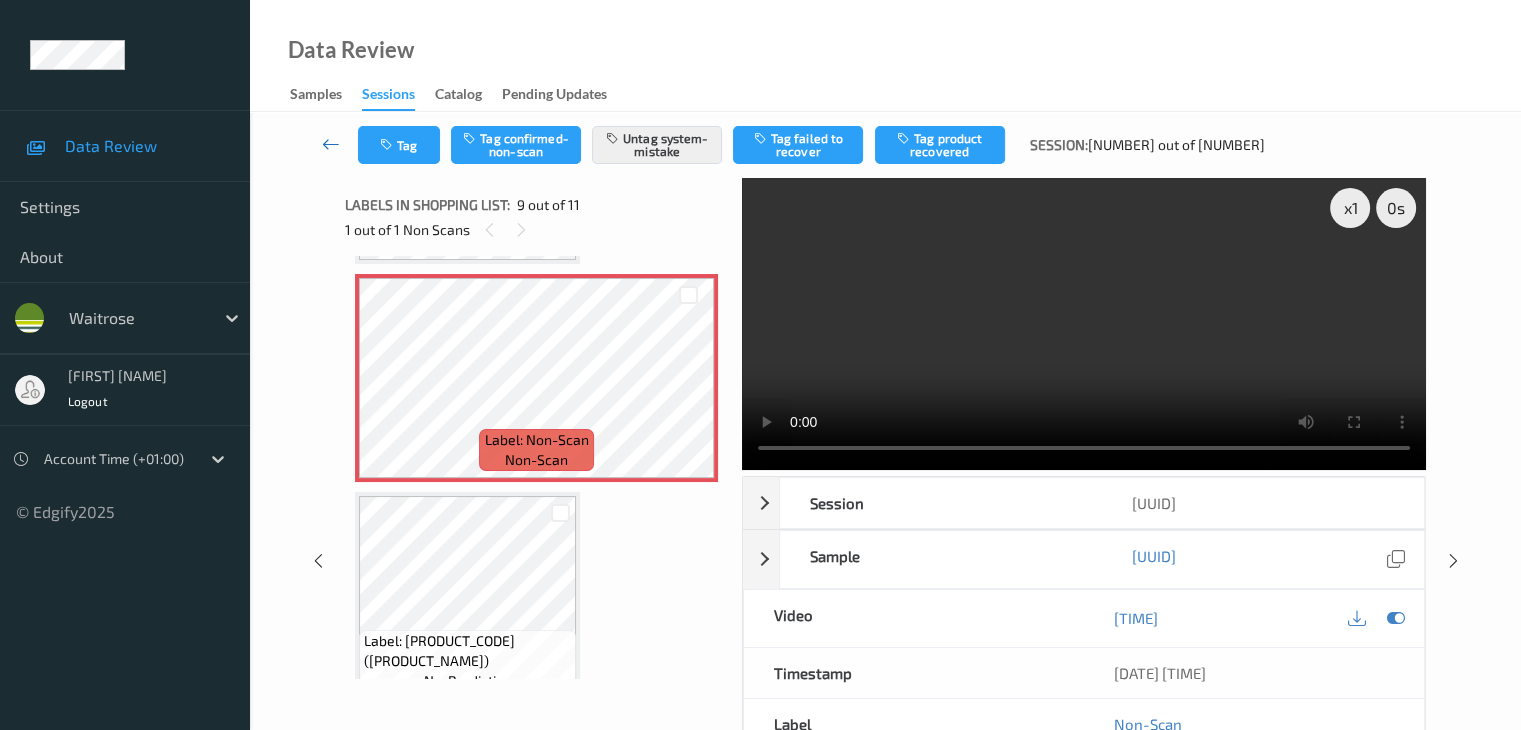click at bounding box center [331, 144] 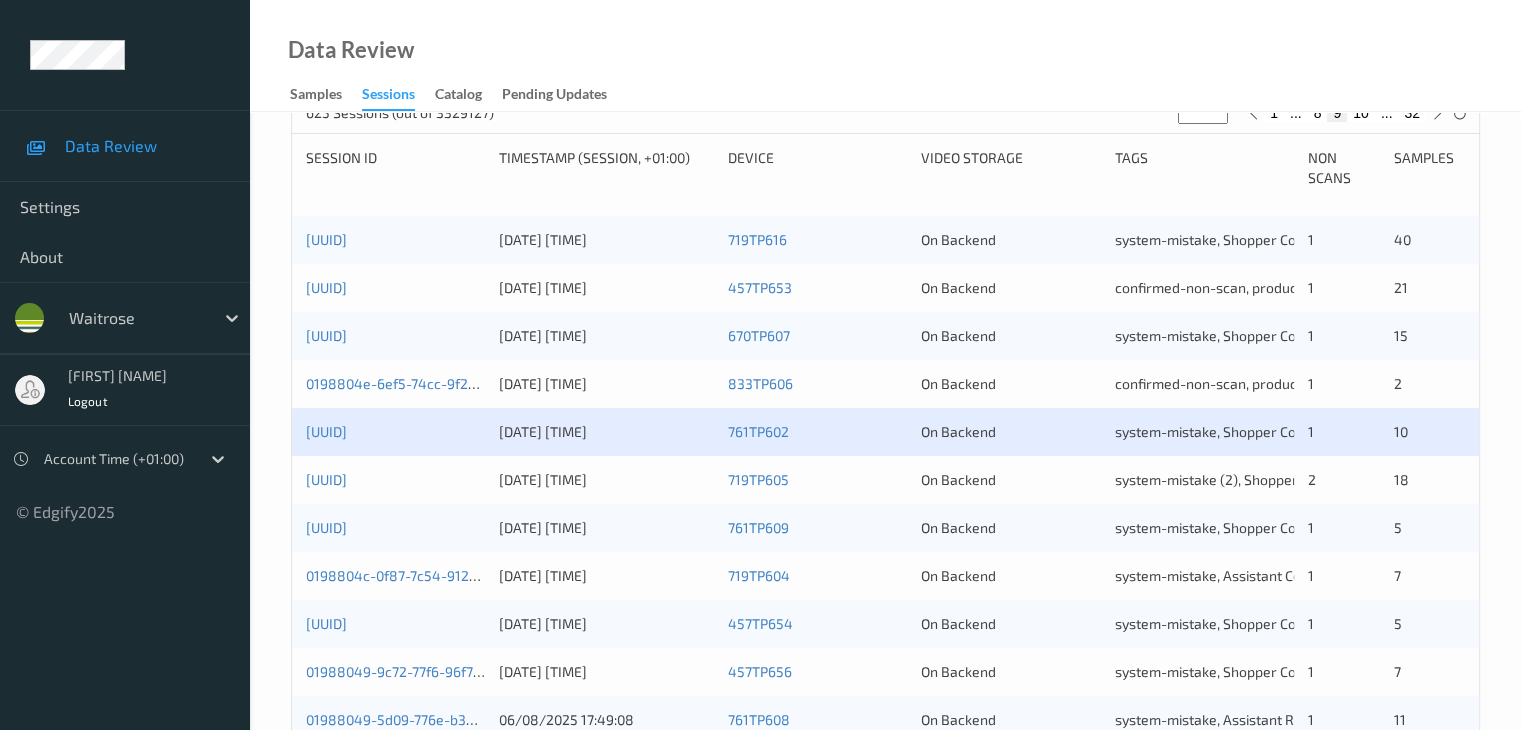 scroll, scrollTop: 500, scrollLeft: 0, axis: vertical 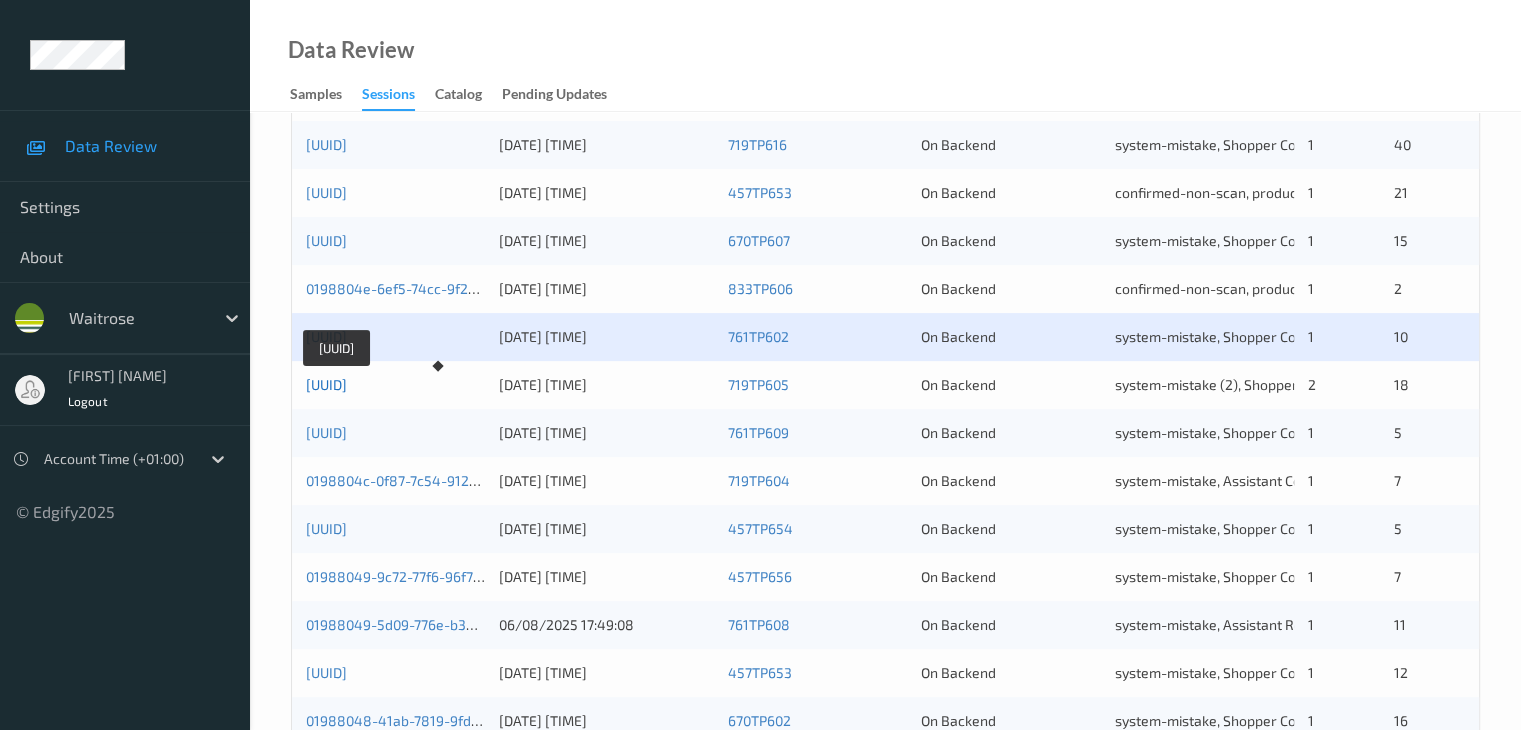 click on "[UUID]" at bounding box center (326, 384) 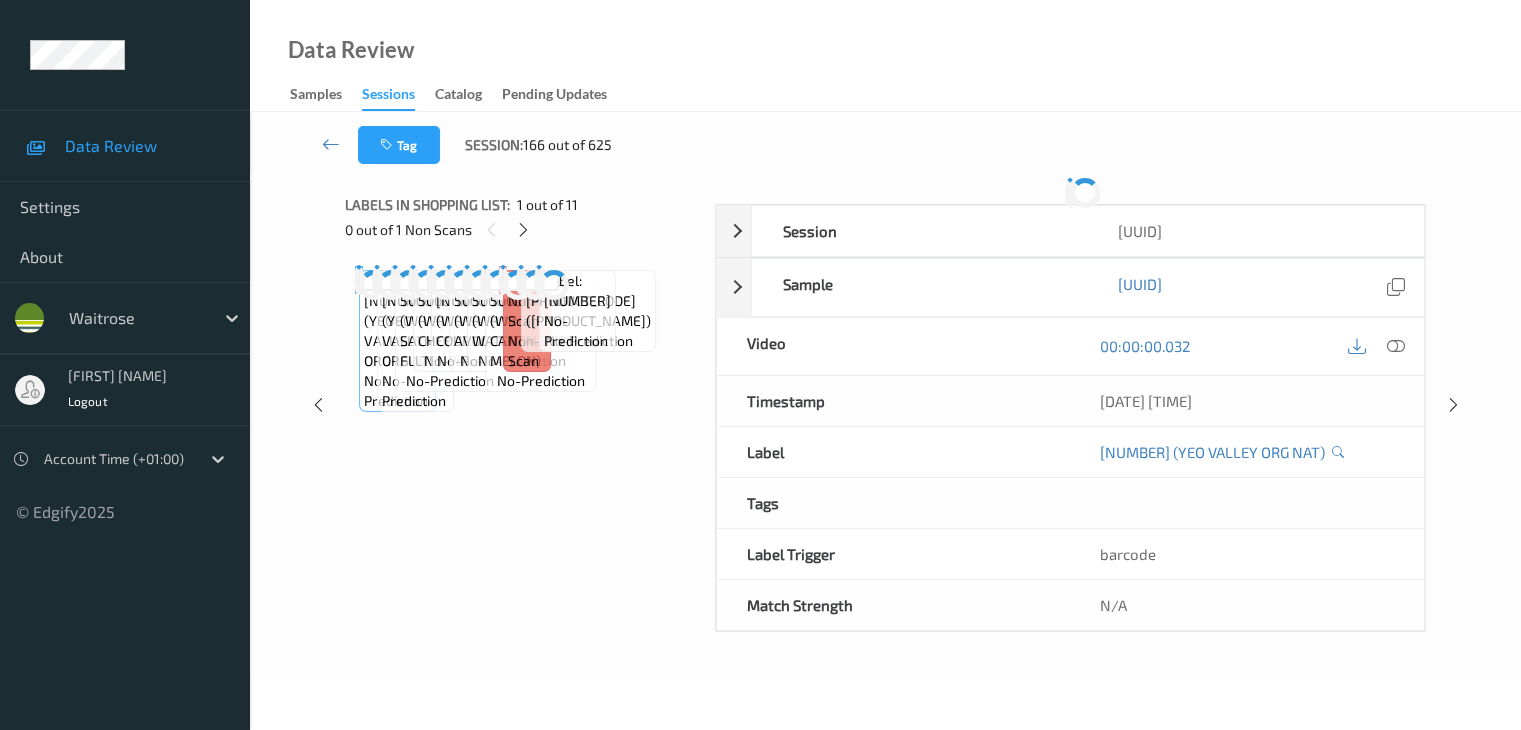 scroll, scrollTop: 0, scrollLeft: 0, axis: both 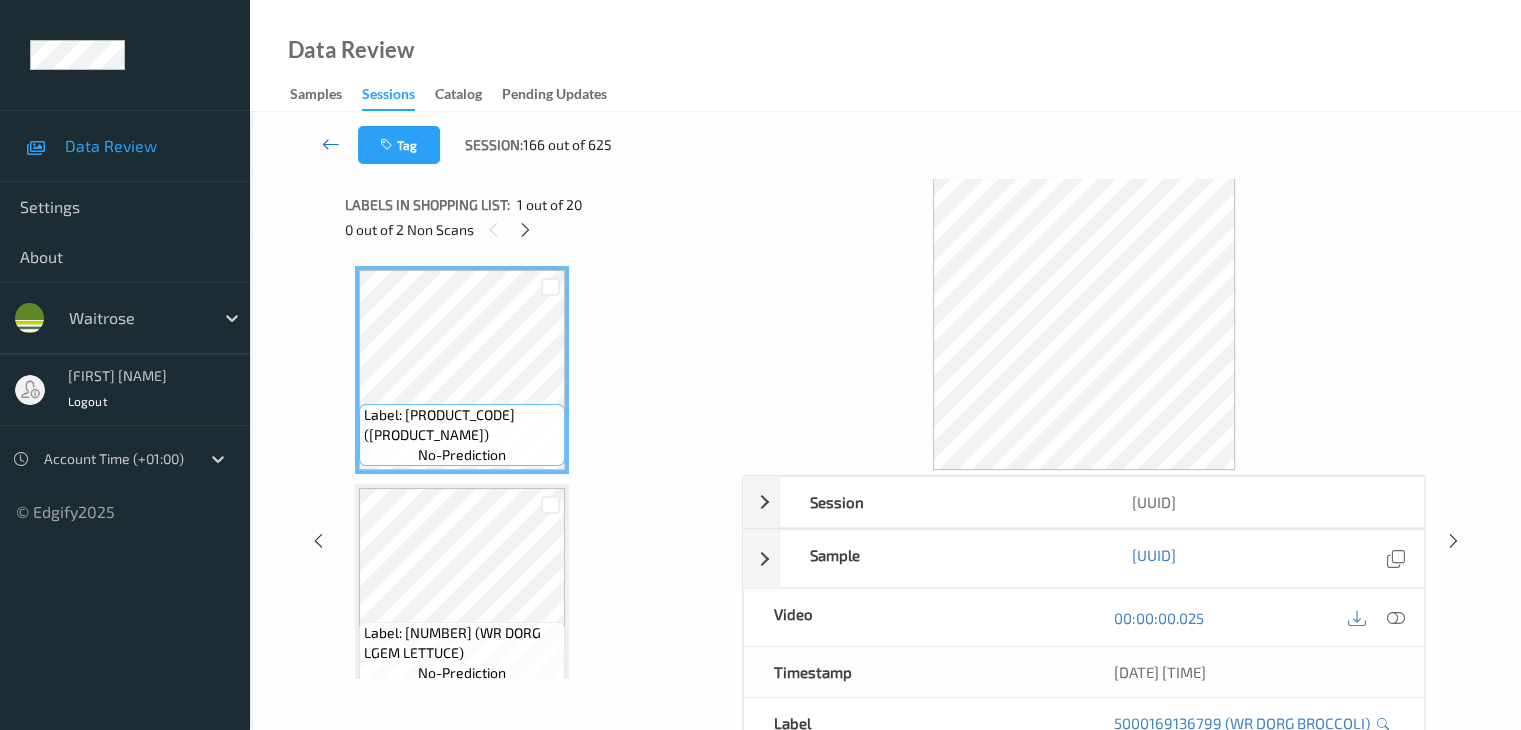 click at bounding box center [331, 144] 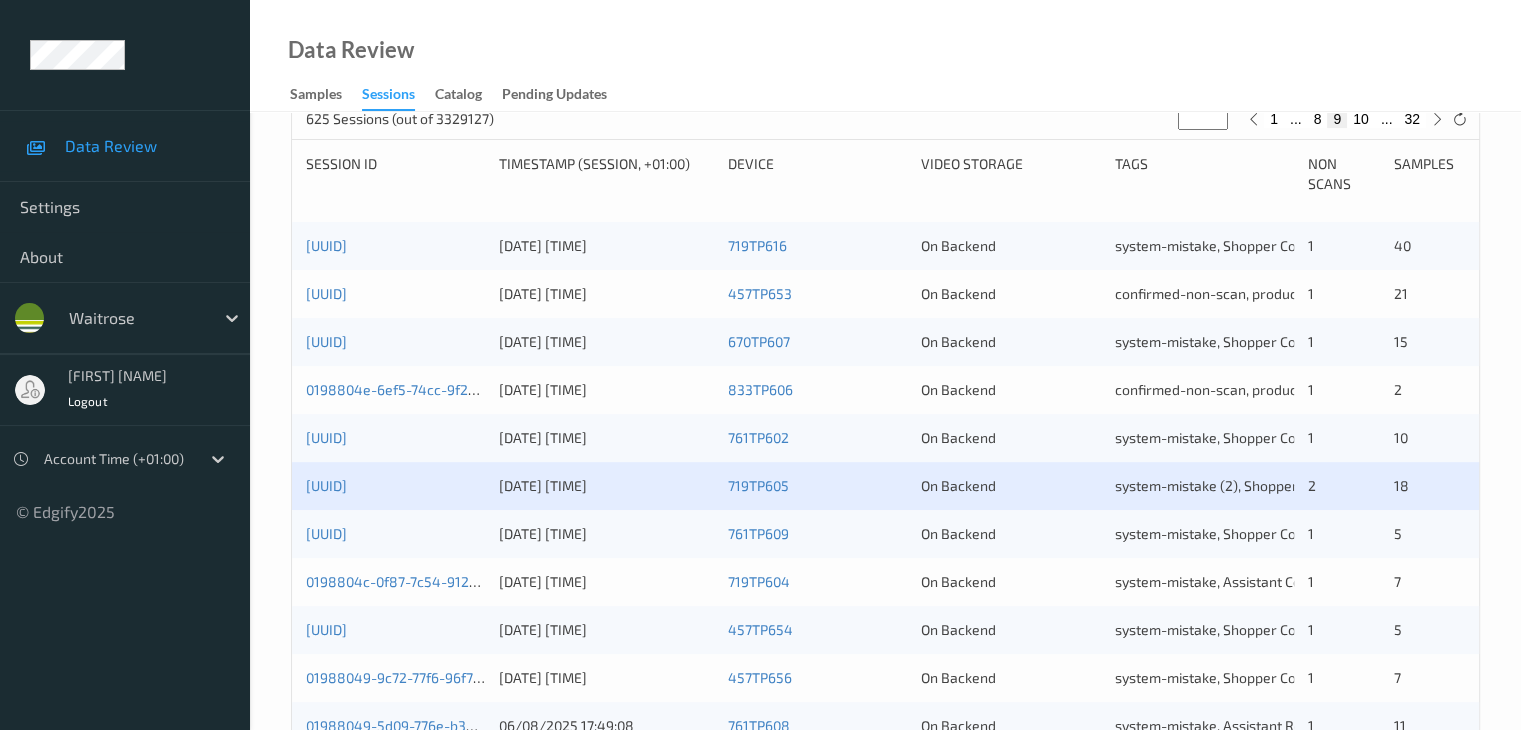 scroll, scrollTop: 400, scrollLeft: 0, axis: vertical 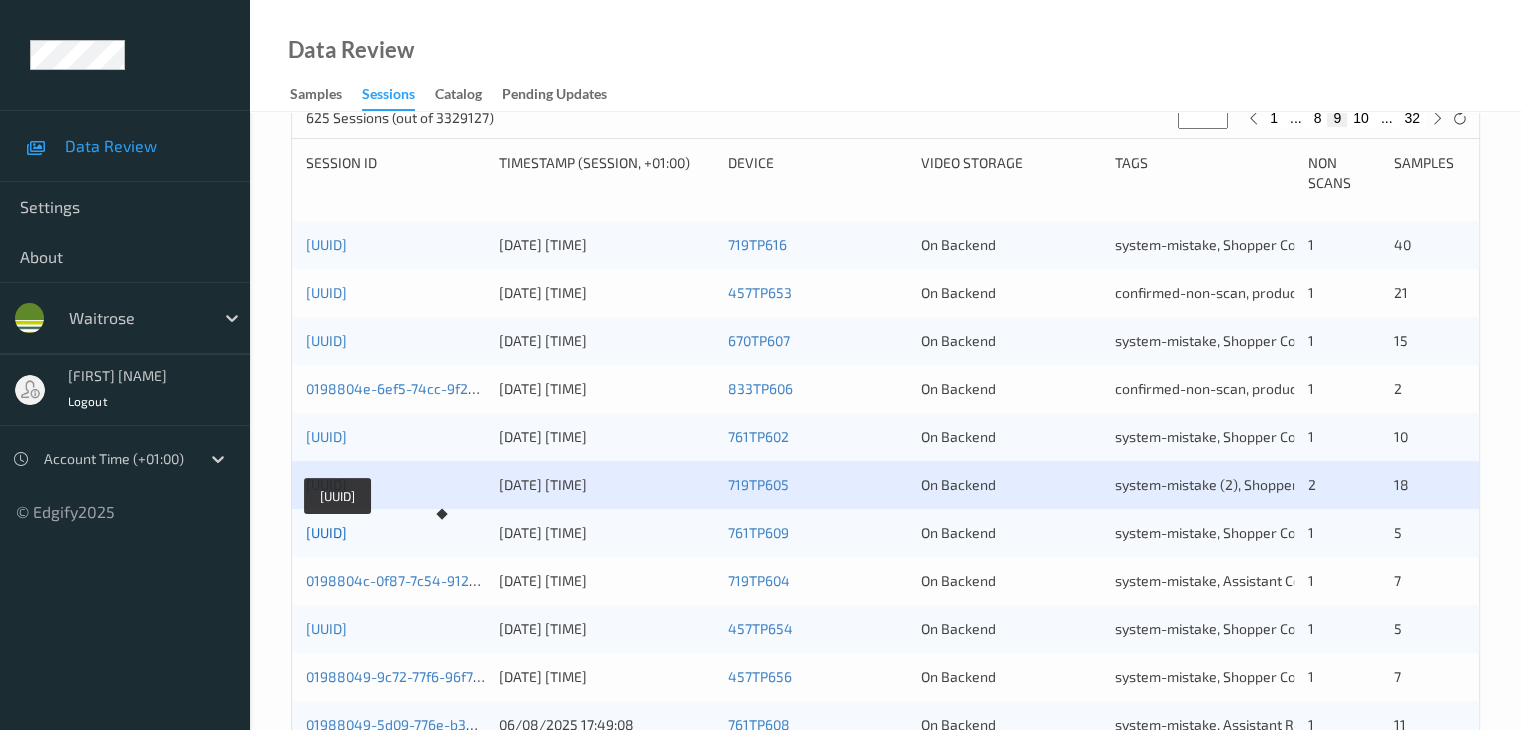 click on "[UUID]" at bounding box center (326, 532) 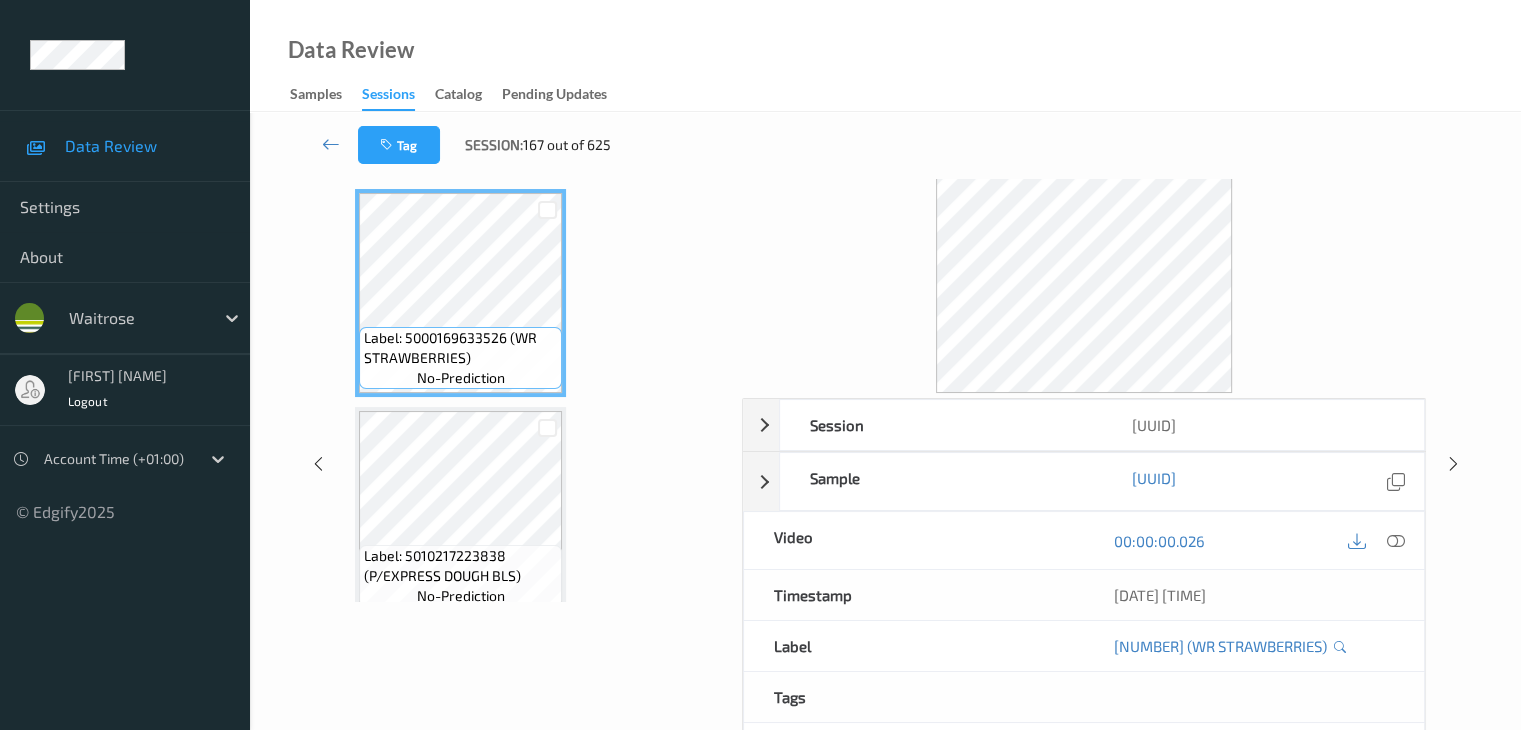 scroll, scrollTop: 0, scrollLeft: 0, axis: both 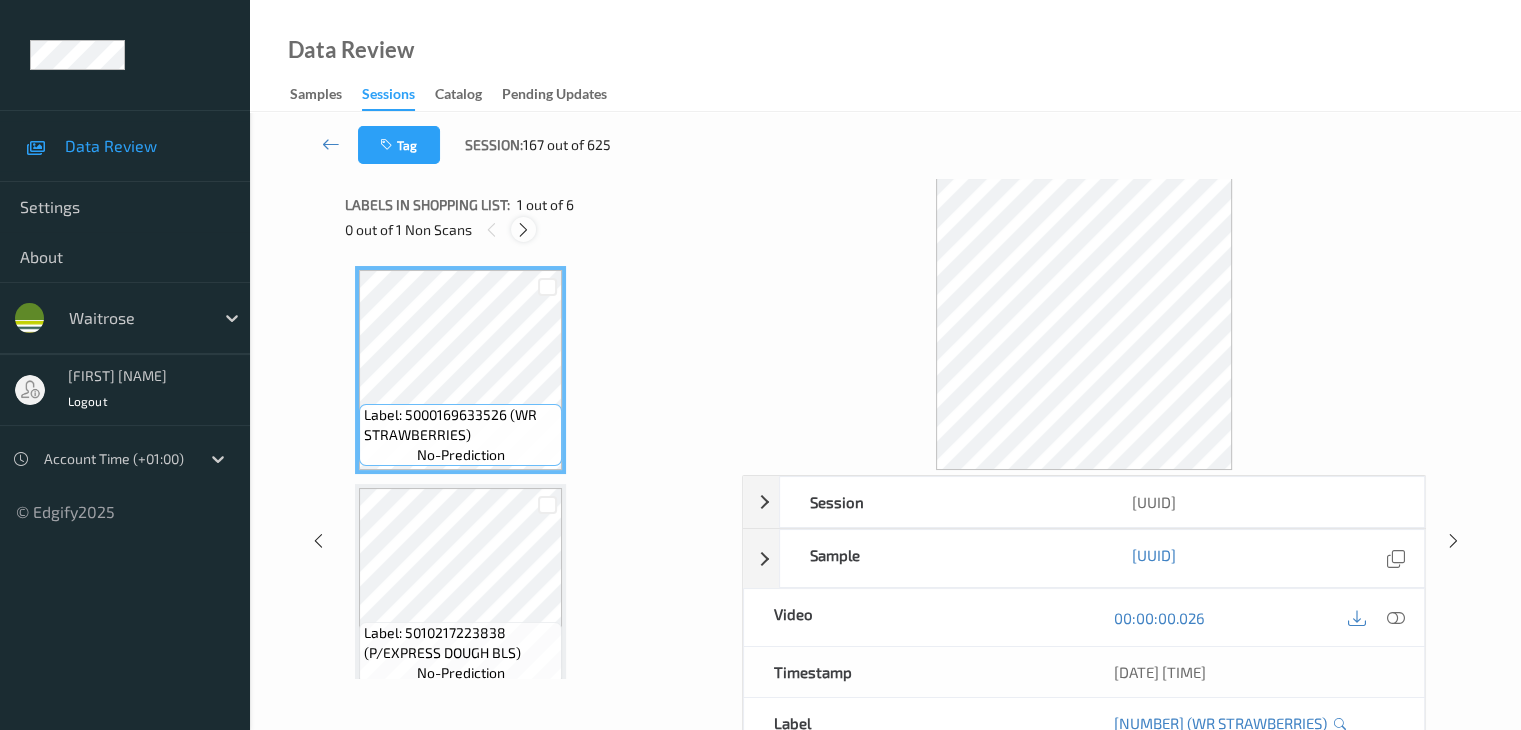 click at bounding box center [523, 230] 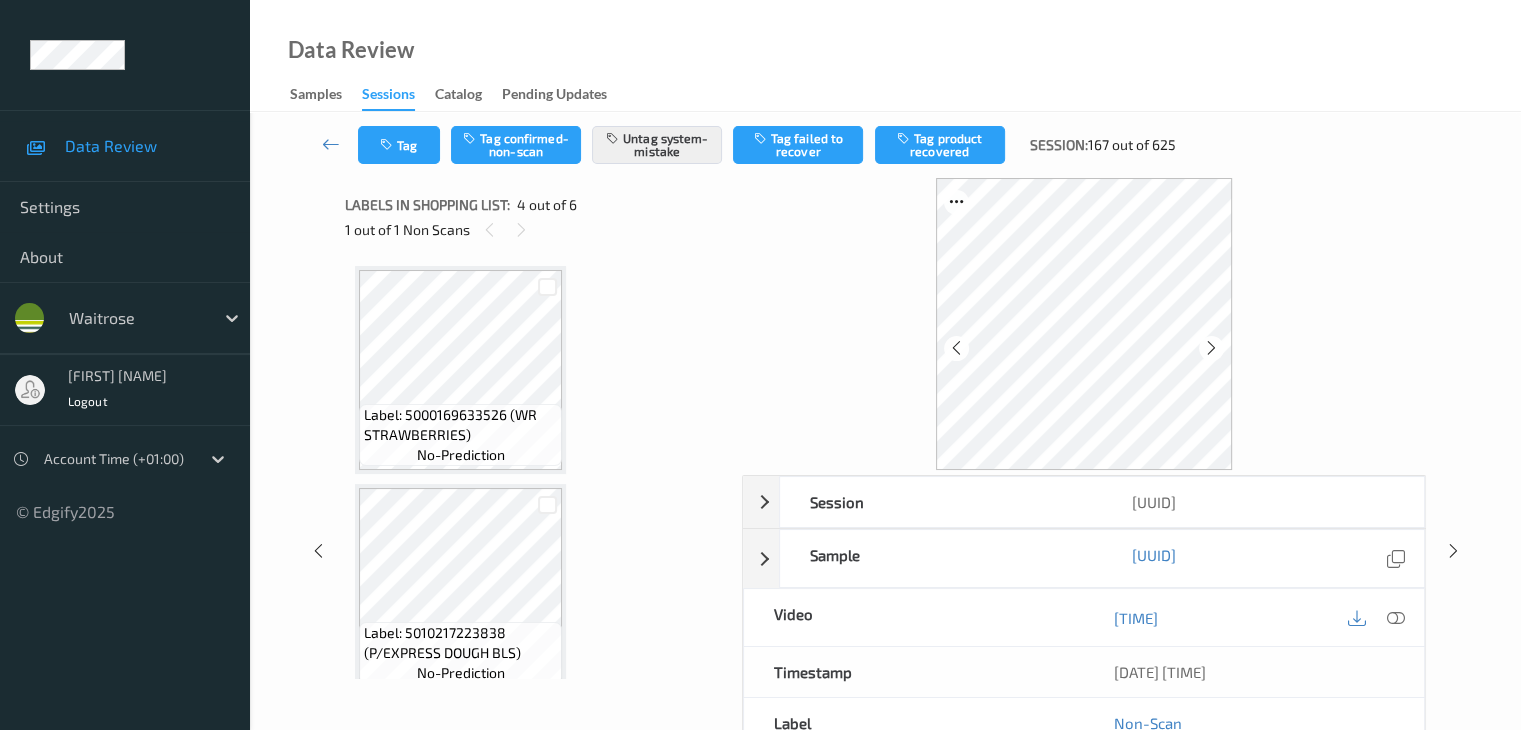 scroll, scrollTop: 446, scrollLeft: 0, axis: vertical 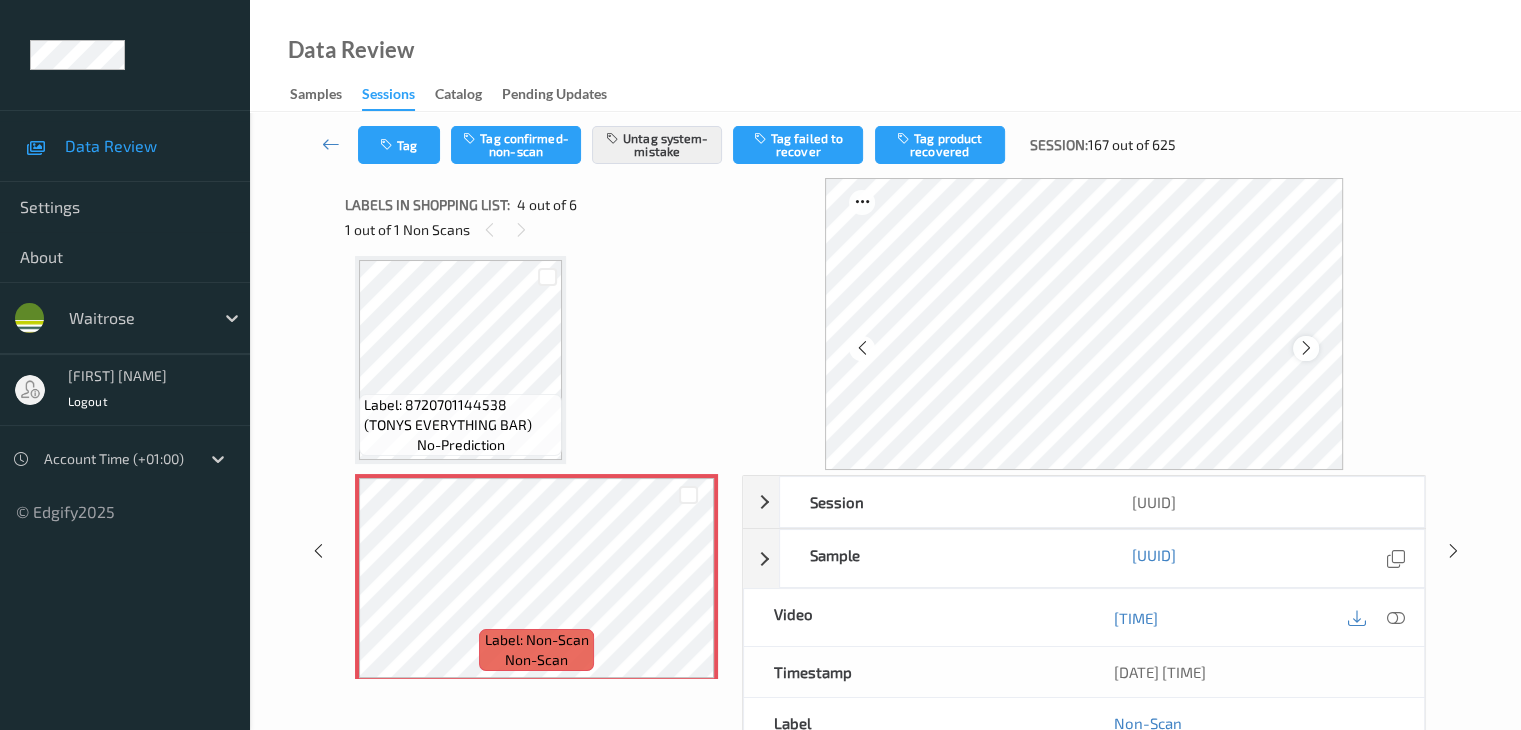 click at bounding box center (1306, 348) 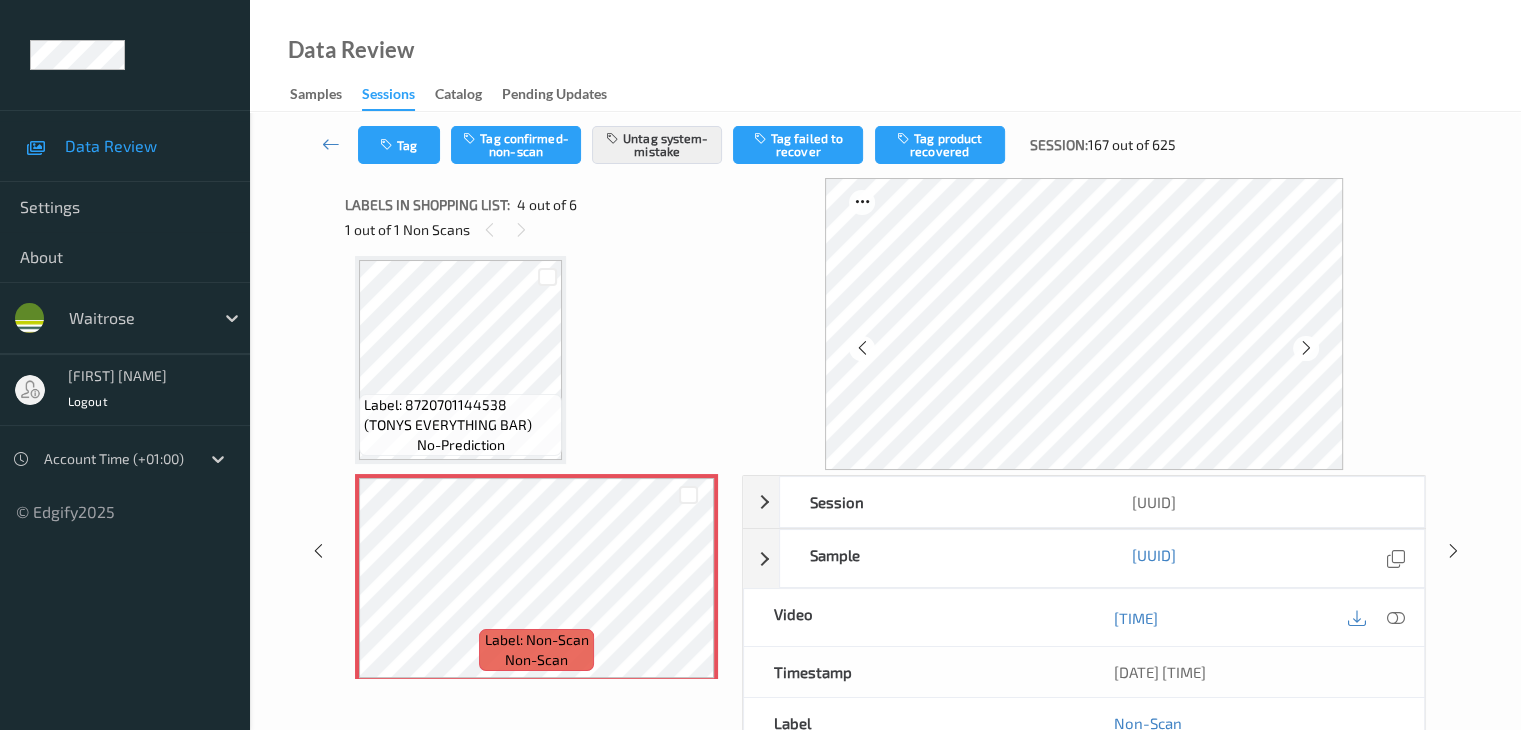 click at bounding box center [1306, 348] 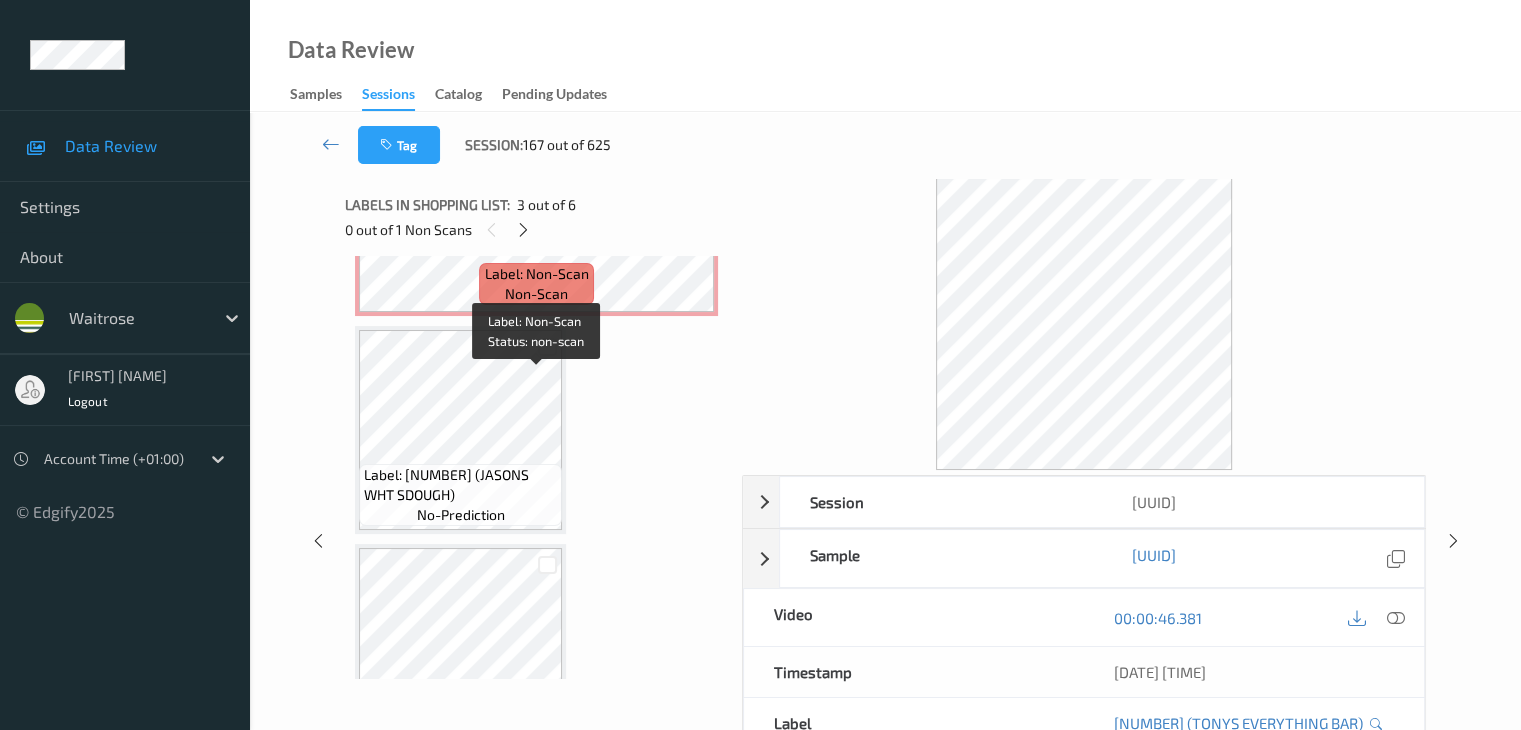 scroll, scrollTop: 846, scrollLeft: 0, axis: vertical 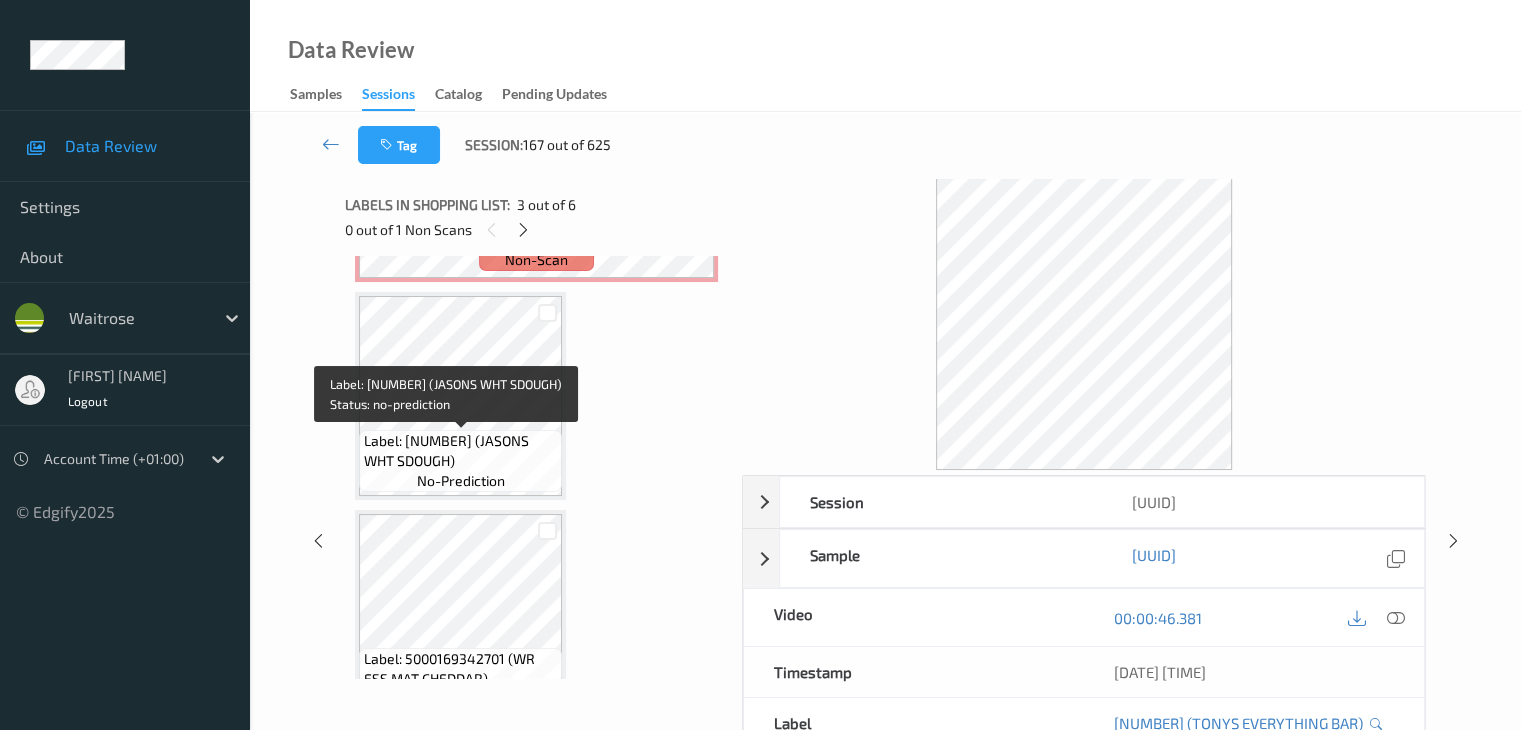click on "Label: [NUMBER] (JASONS WHT SDOUGH)" at bounding box center (460, 451) 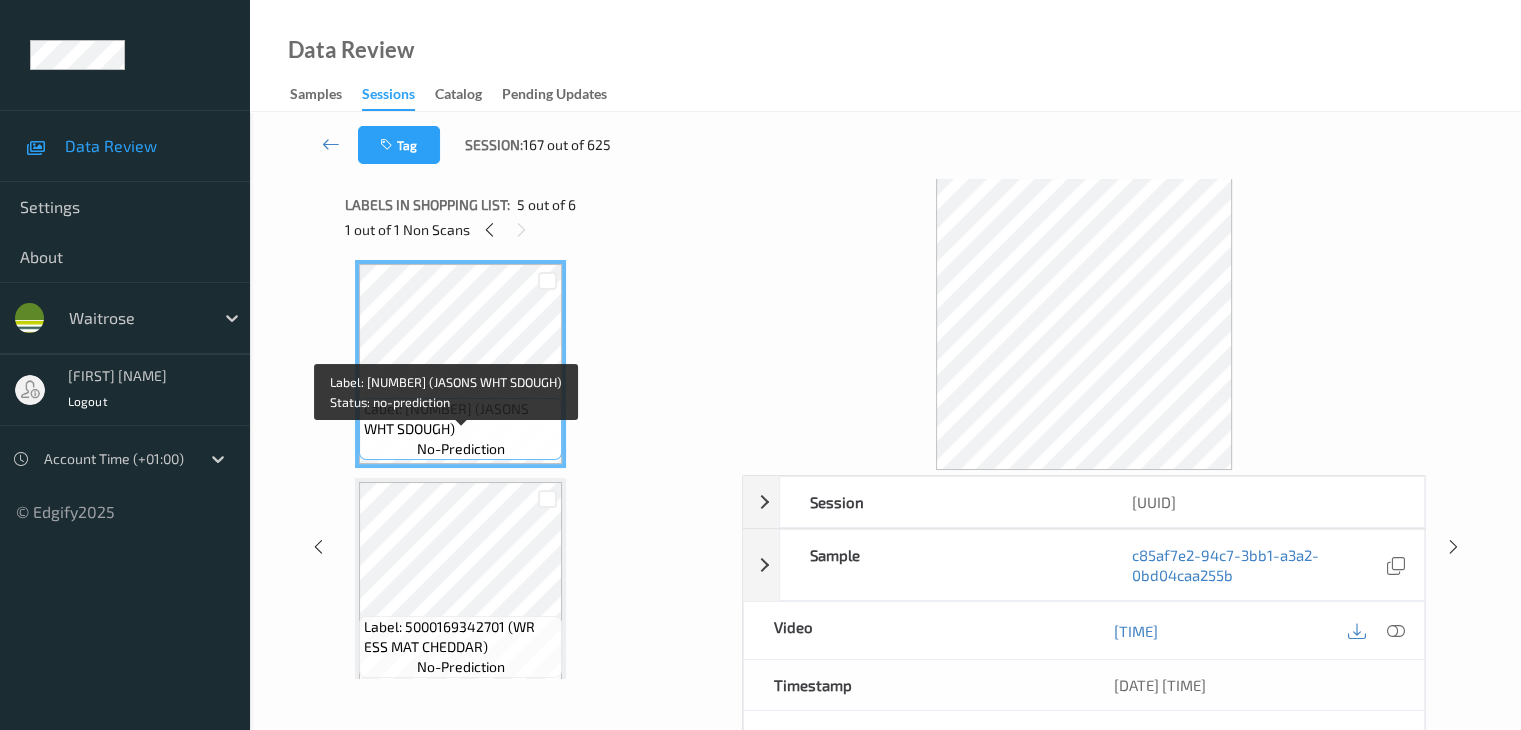 scroll, scrollTop: 895, scrollLeft: 0, axis: vertical 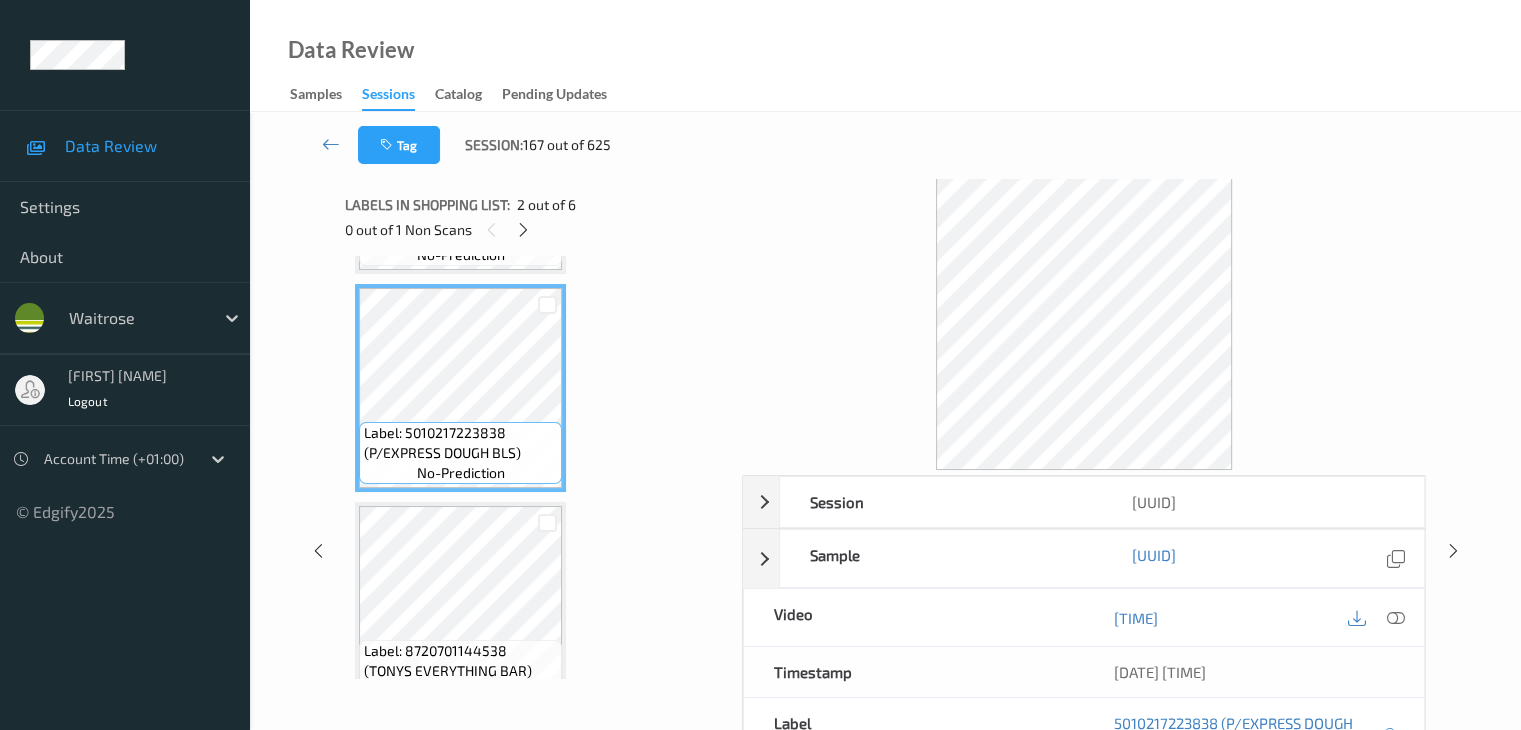 click on "Label: [NUMBER] (TONYS EVERYTHING BAR) no-prediction" at bounding box center [460, 606] 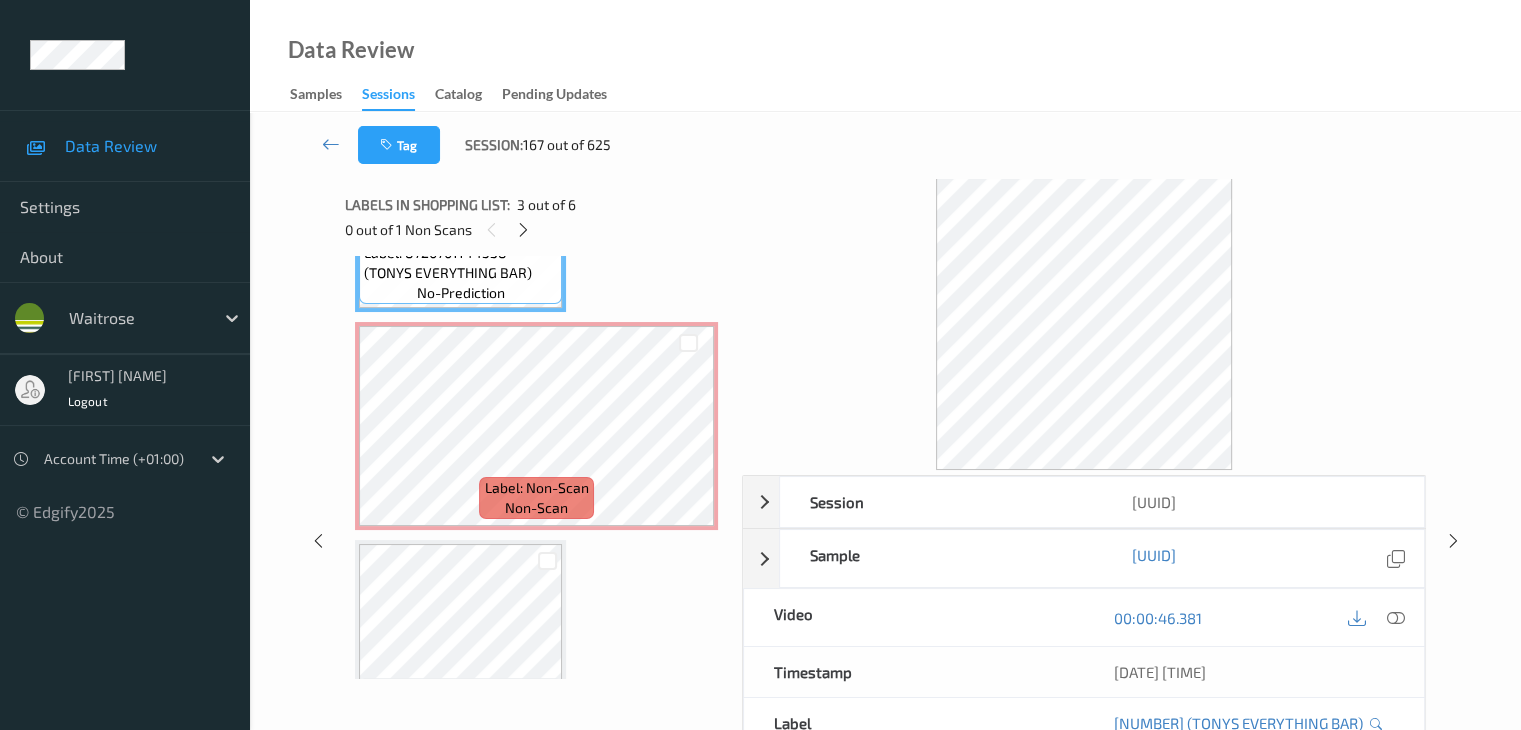 scroll, scrollTop: 600, scrollLeft: 0, axis: vertical 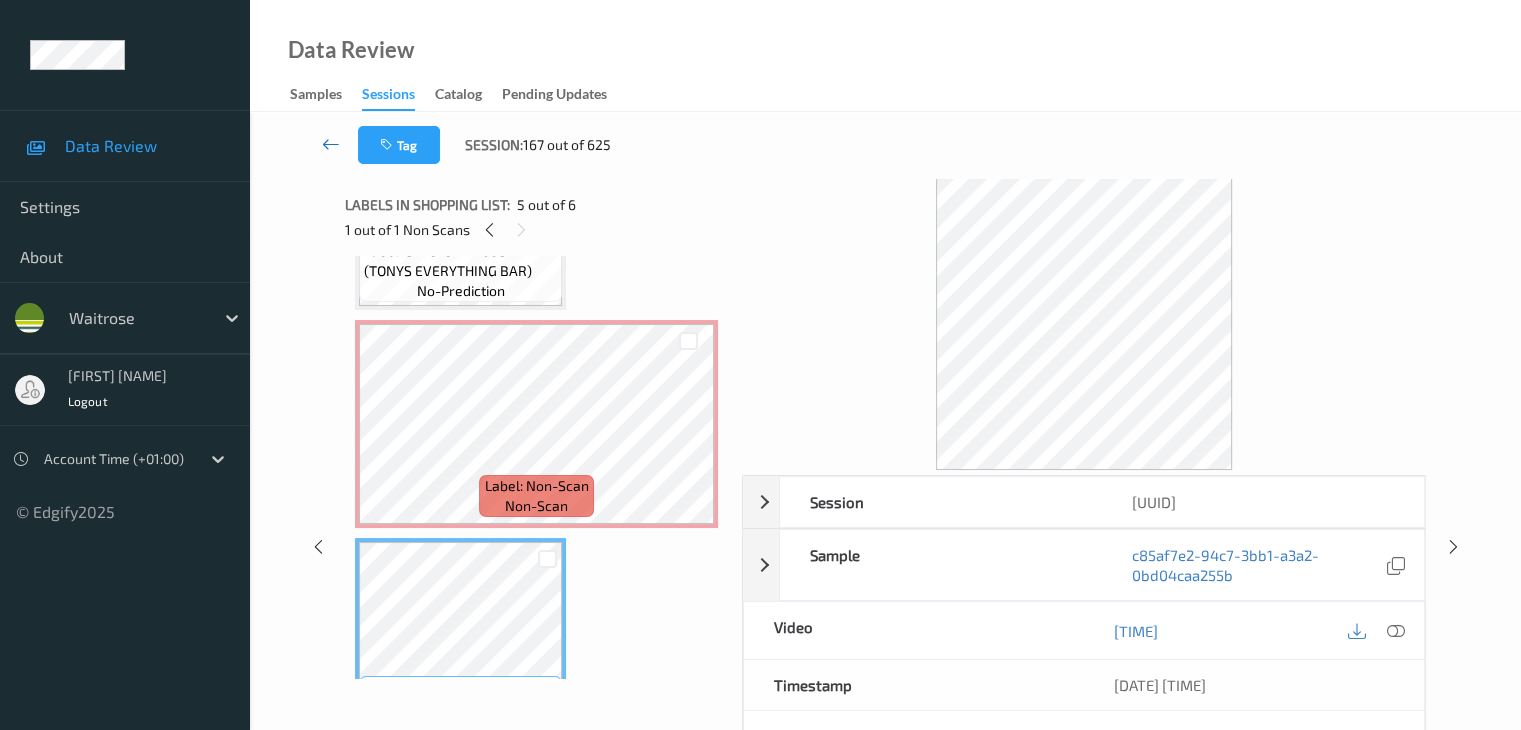 click at bounding box center (331, 144) 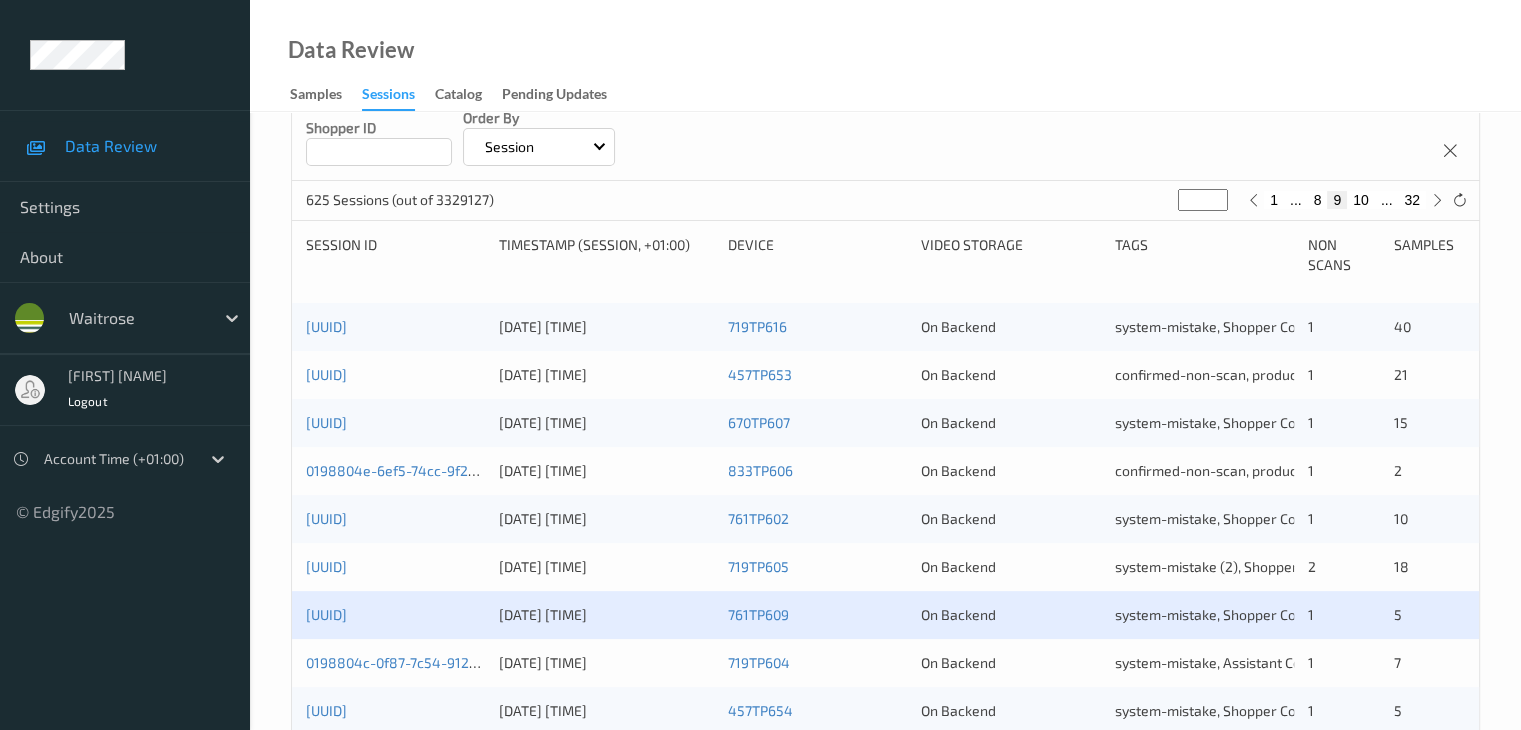 scroll, scrollTop: 600, scrollLeft: 0, axis: vertical 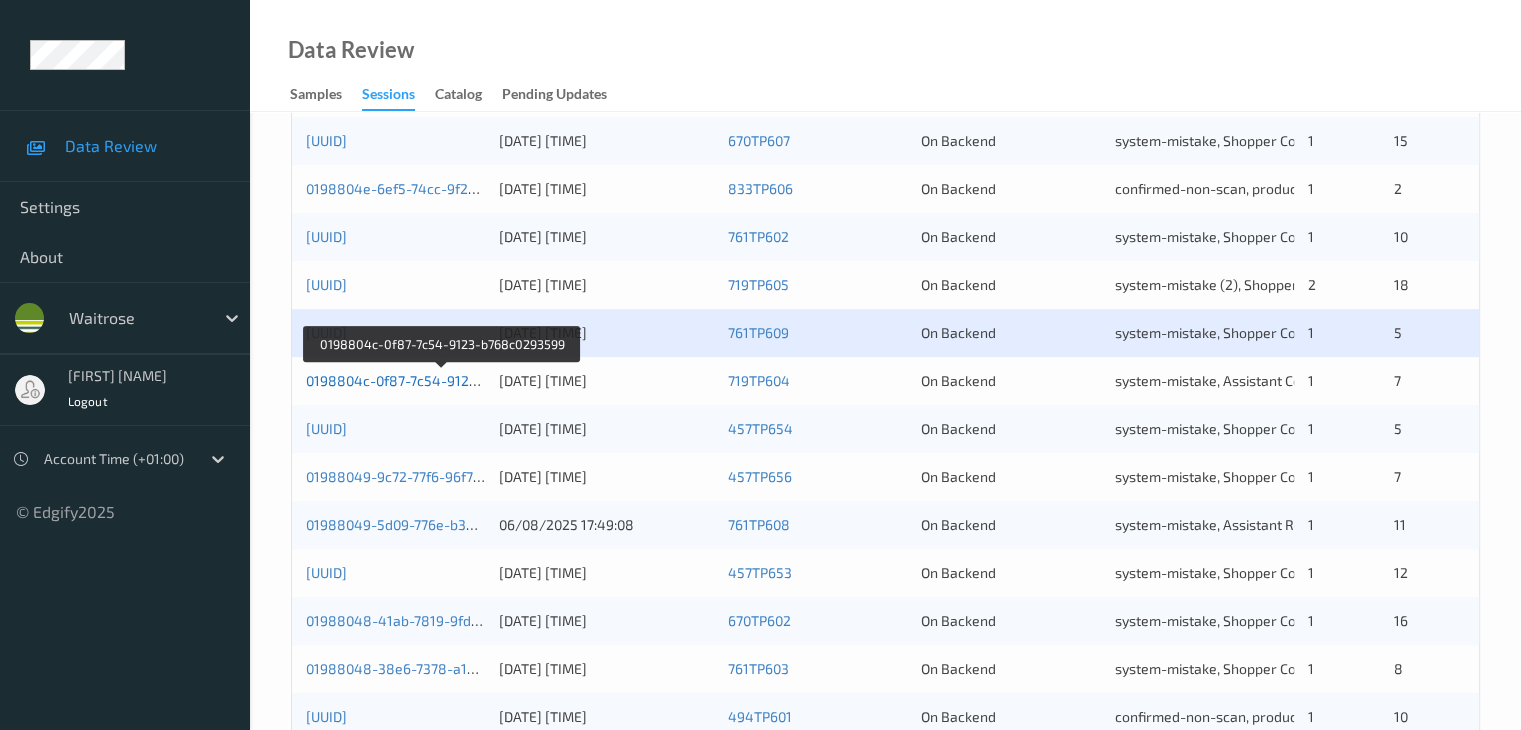 click on "0198804c-0f87-7c54-9123-b768c0293599" at bounding box center (442, 380) 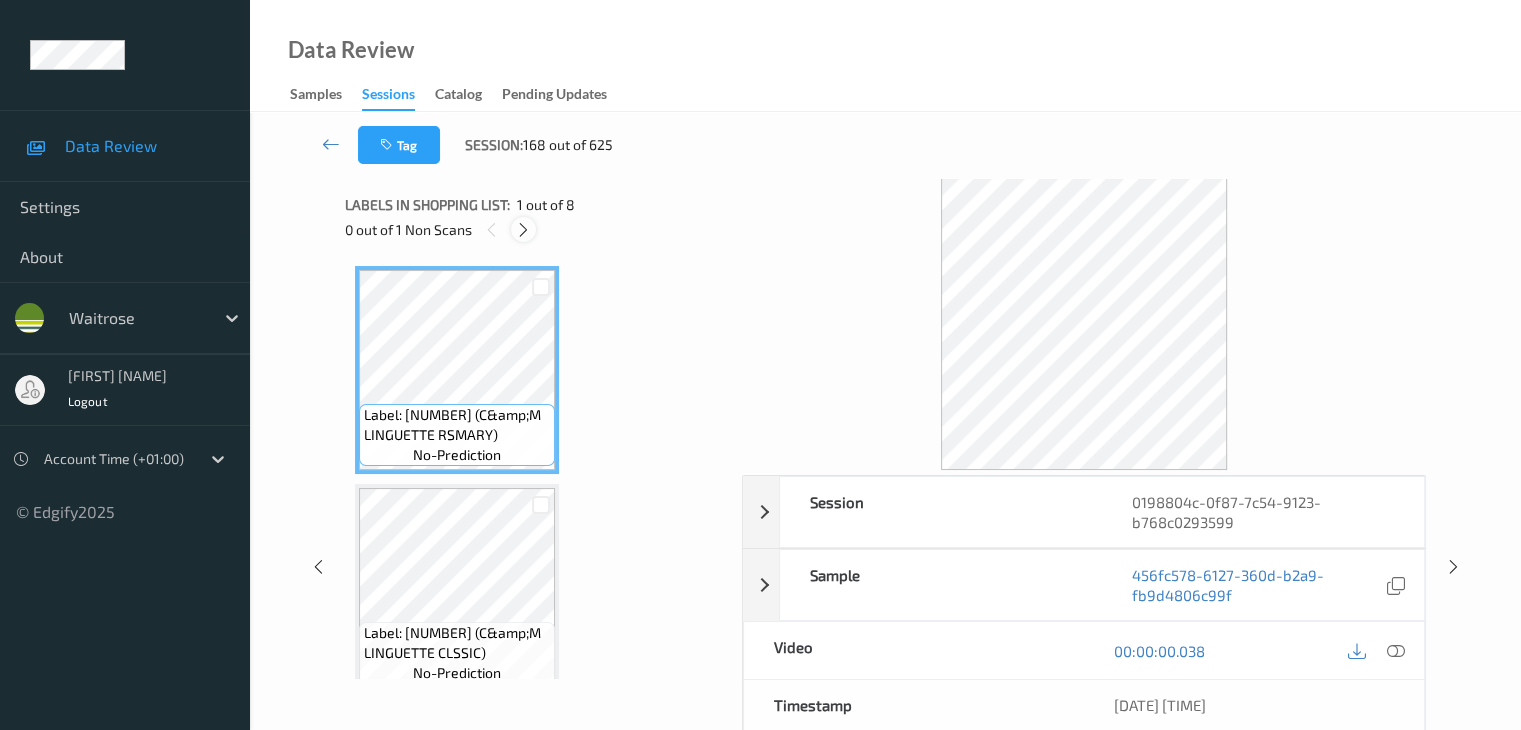 click at bounding box center [523, 230] 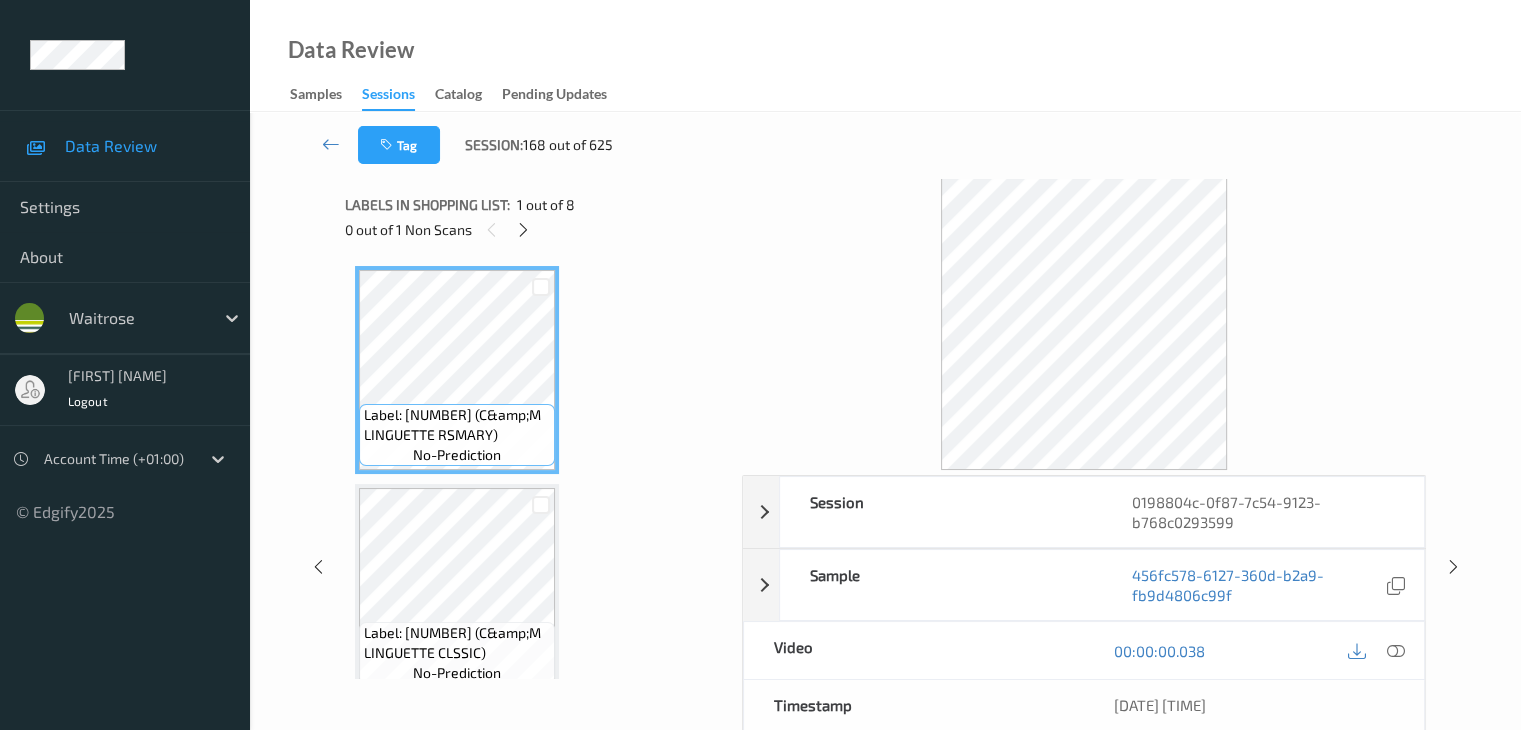 scroll, scrollTop: 446, scrollLeft: 0, axis: vertical 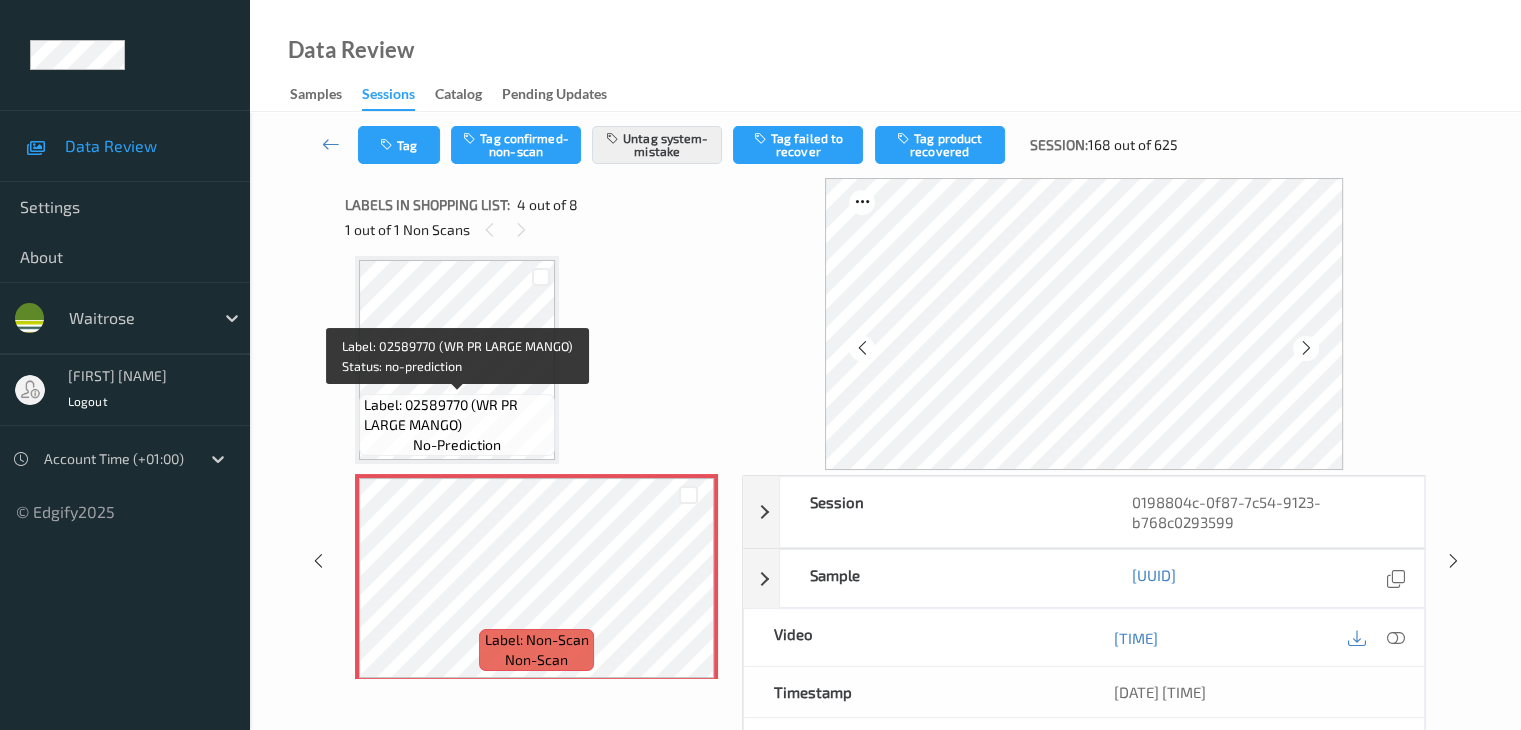 click on "no-prediction" at bounding box center [457, 445] 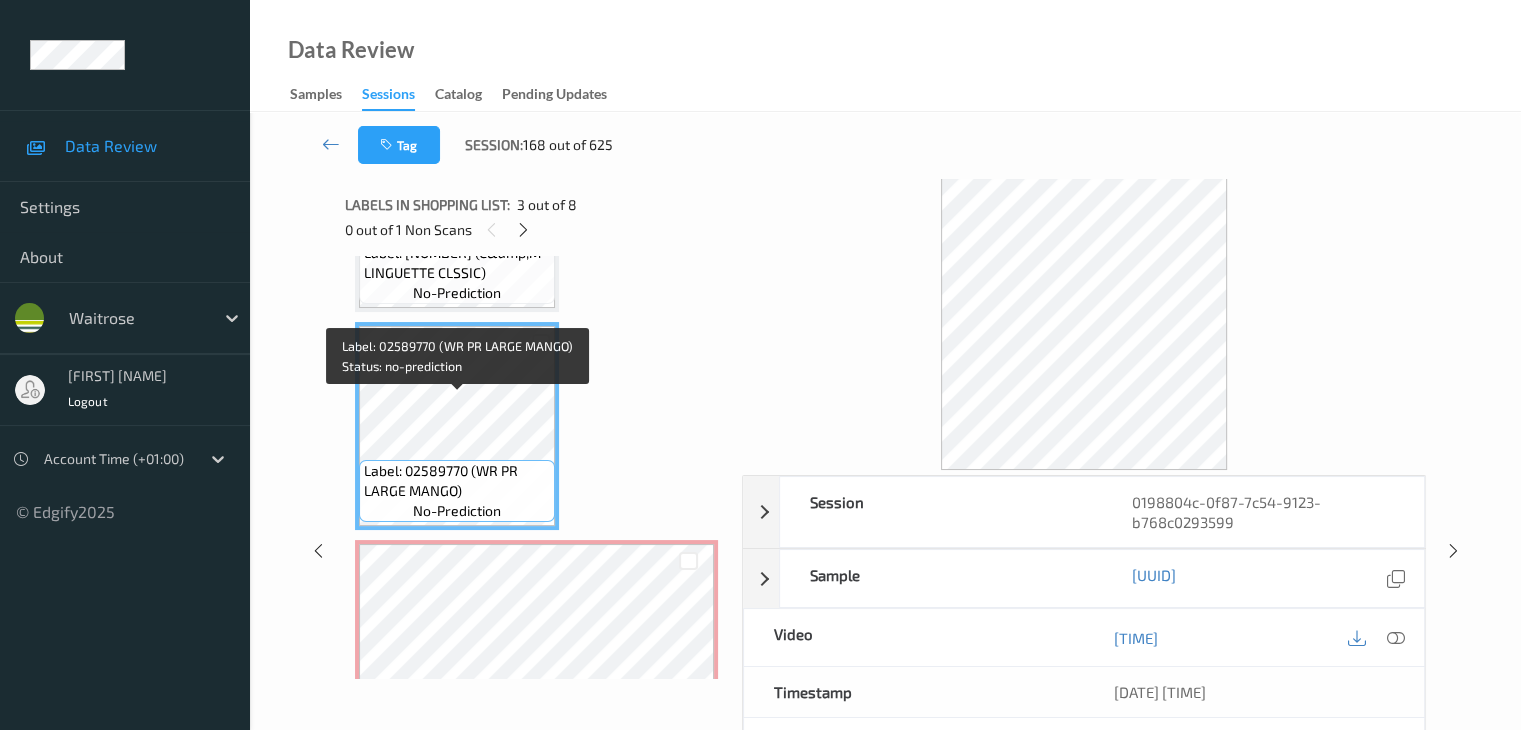 scroll, scrollTop: 346, scrollLeft: 0, axis: vertical 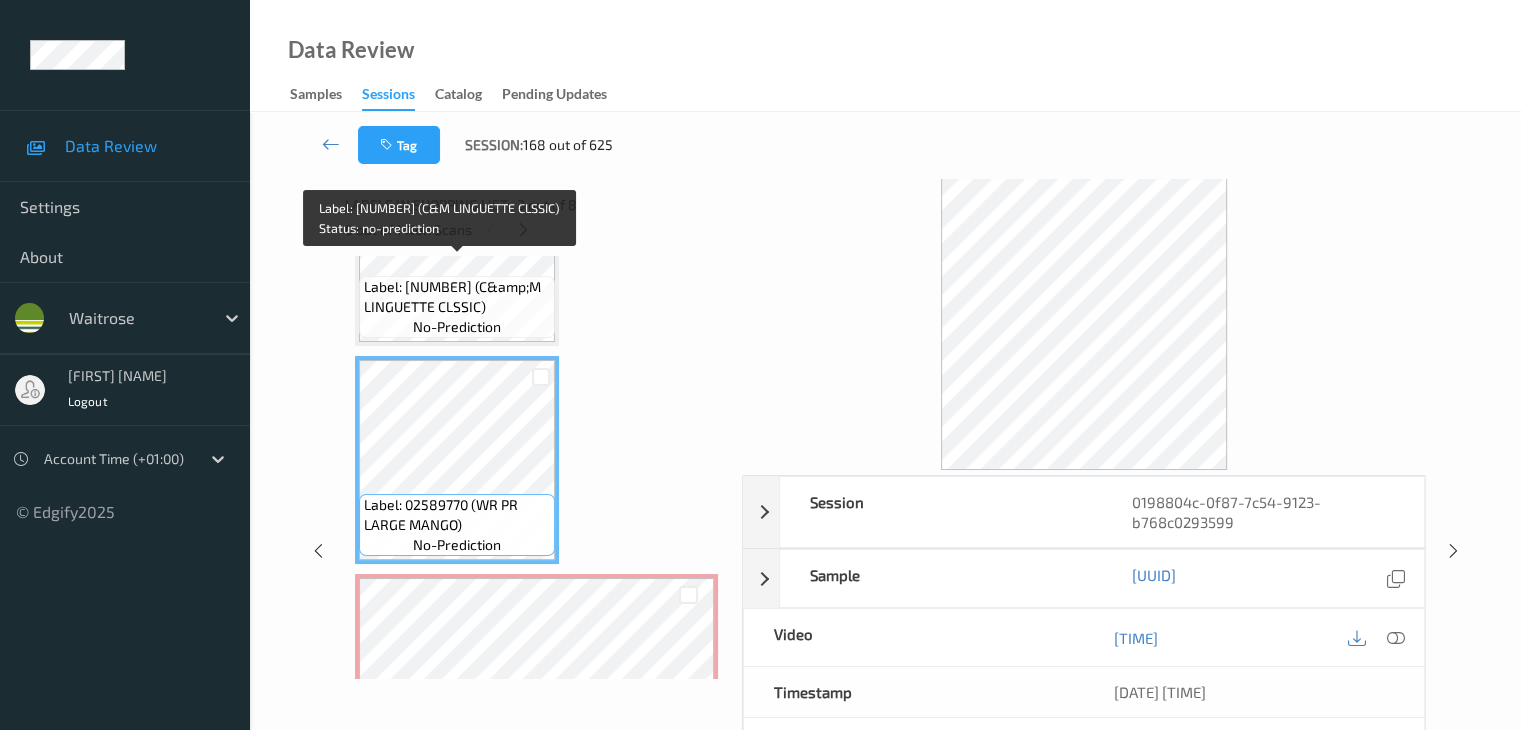click on "Label: [NUMBER] (C&amp;M LINGUETTE CLSSIC)" at bounding box center [457, 297] 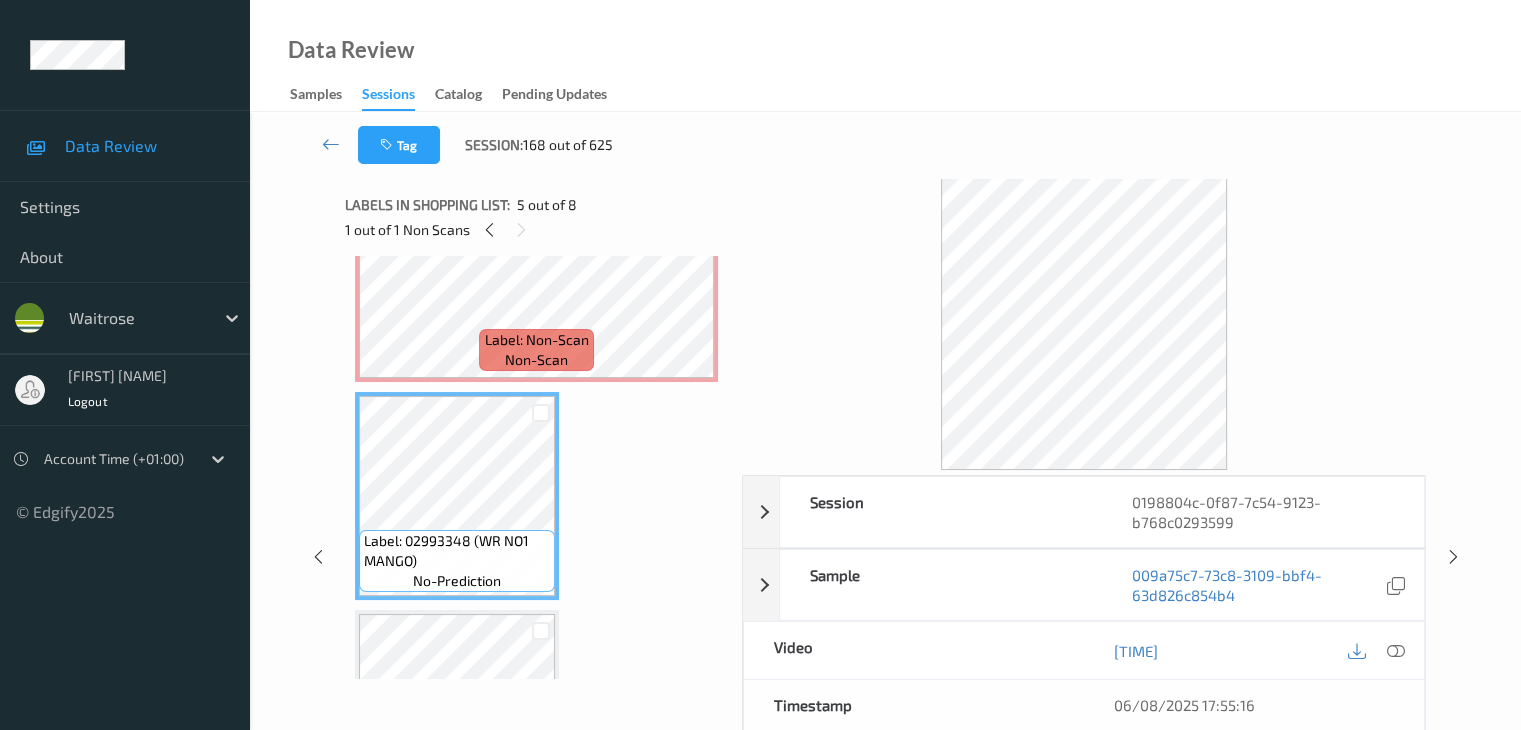 scroll, scrollTop: 546, scrollLeft: 0, axis: vertical 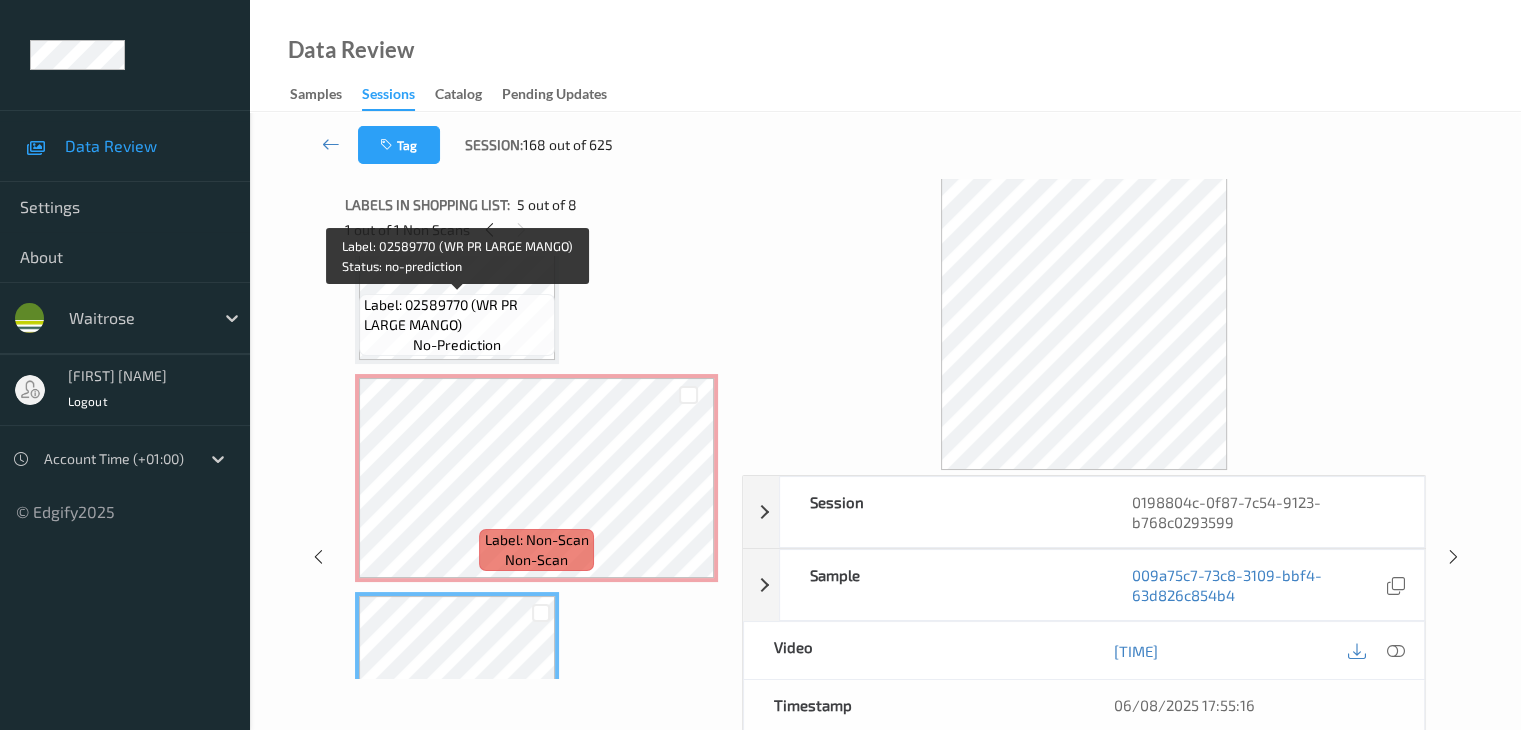 click on "Label: 02589770 (WR PR LARGE MANGO)" at bounding box center (457, 315) 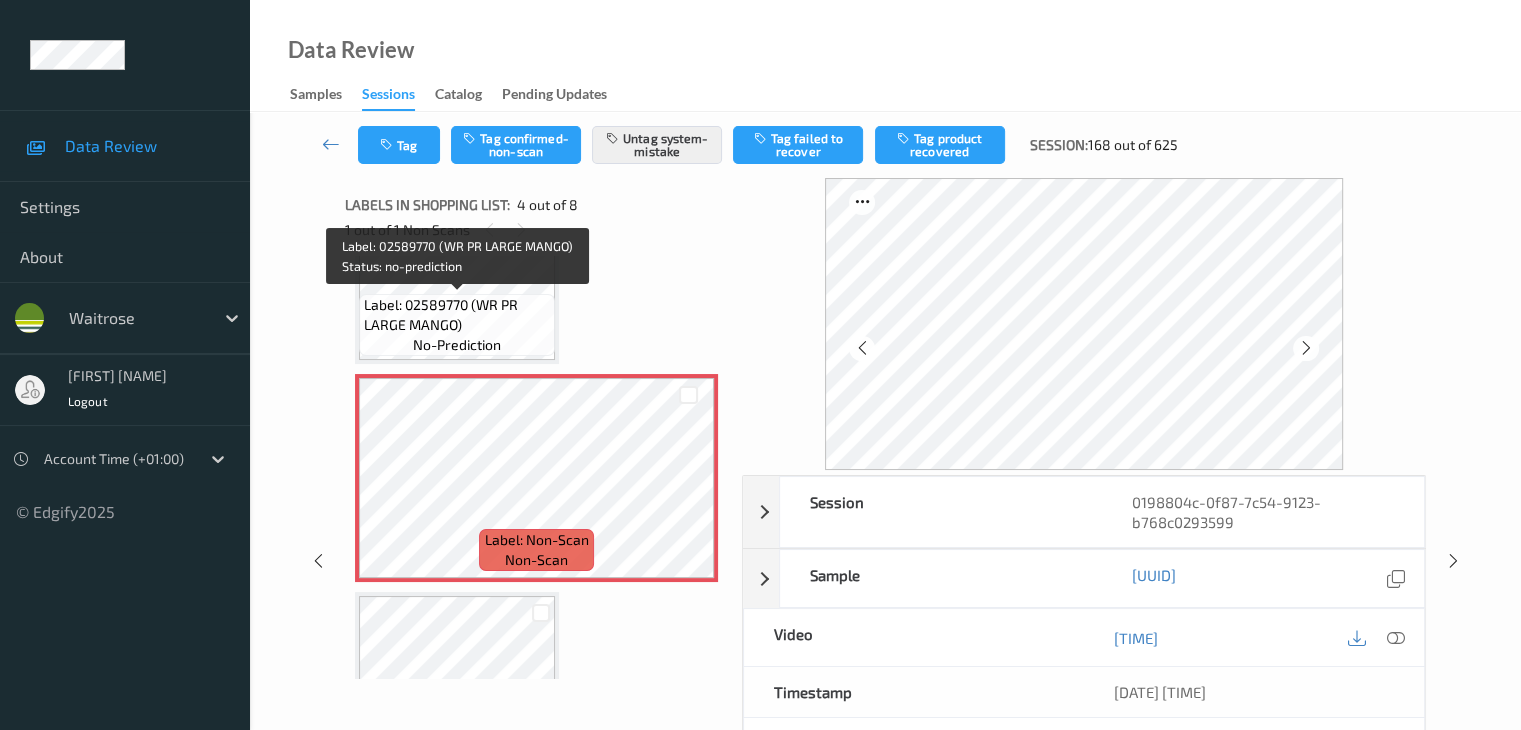 click on "Label: 02589770 (WR PR LARGE MANGO)" at bounding box center (457, 315) 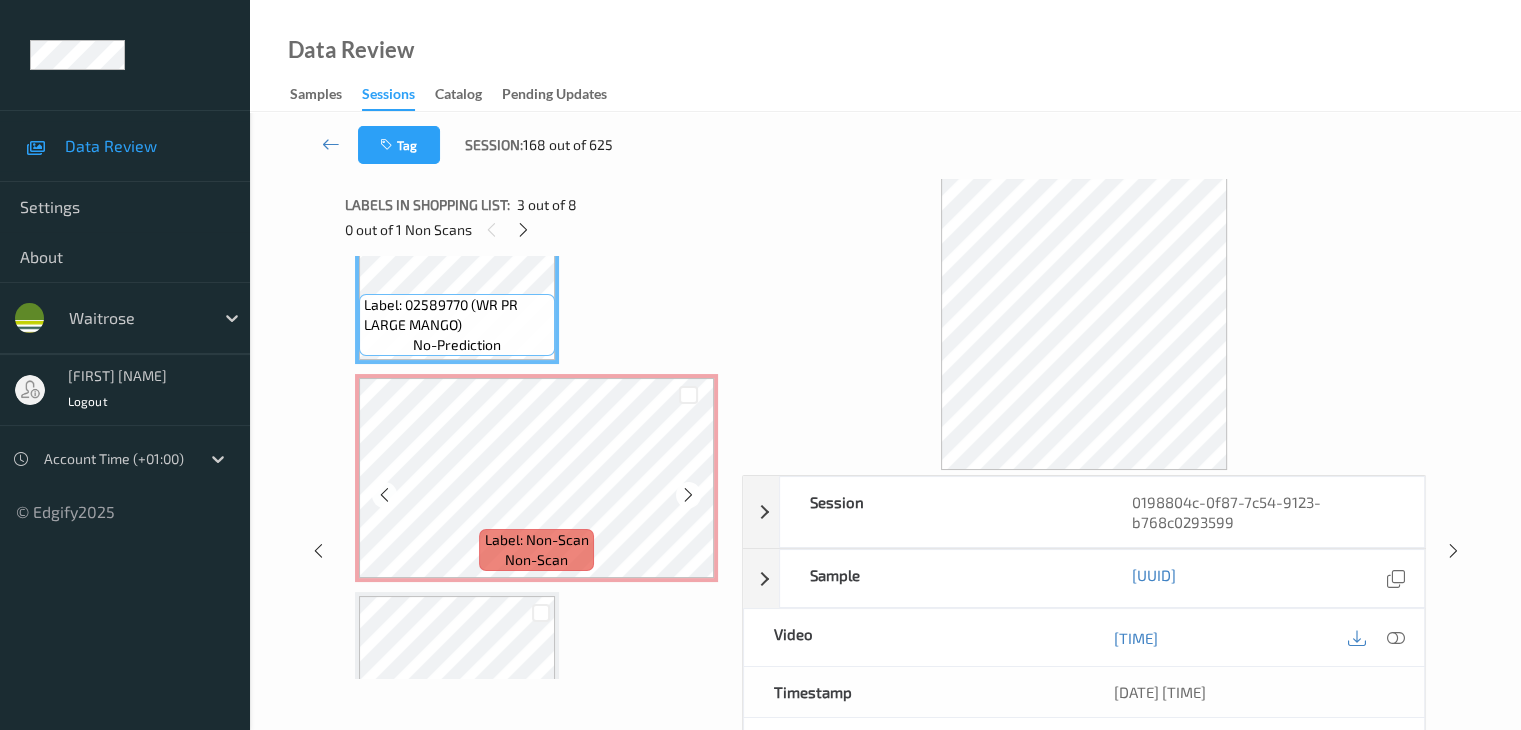 scroll, scrollTop: 346, scrollLeft: 0, axis: vertical 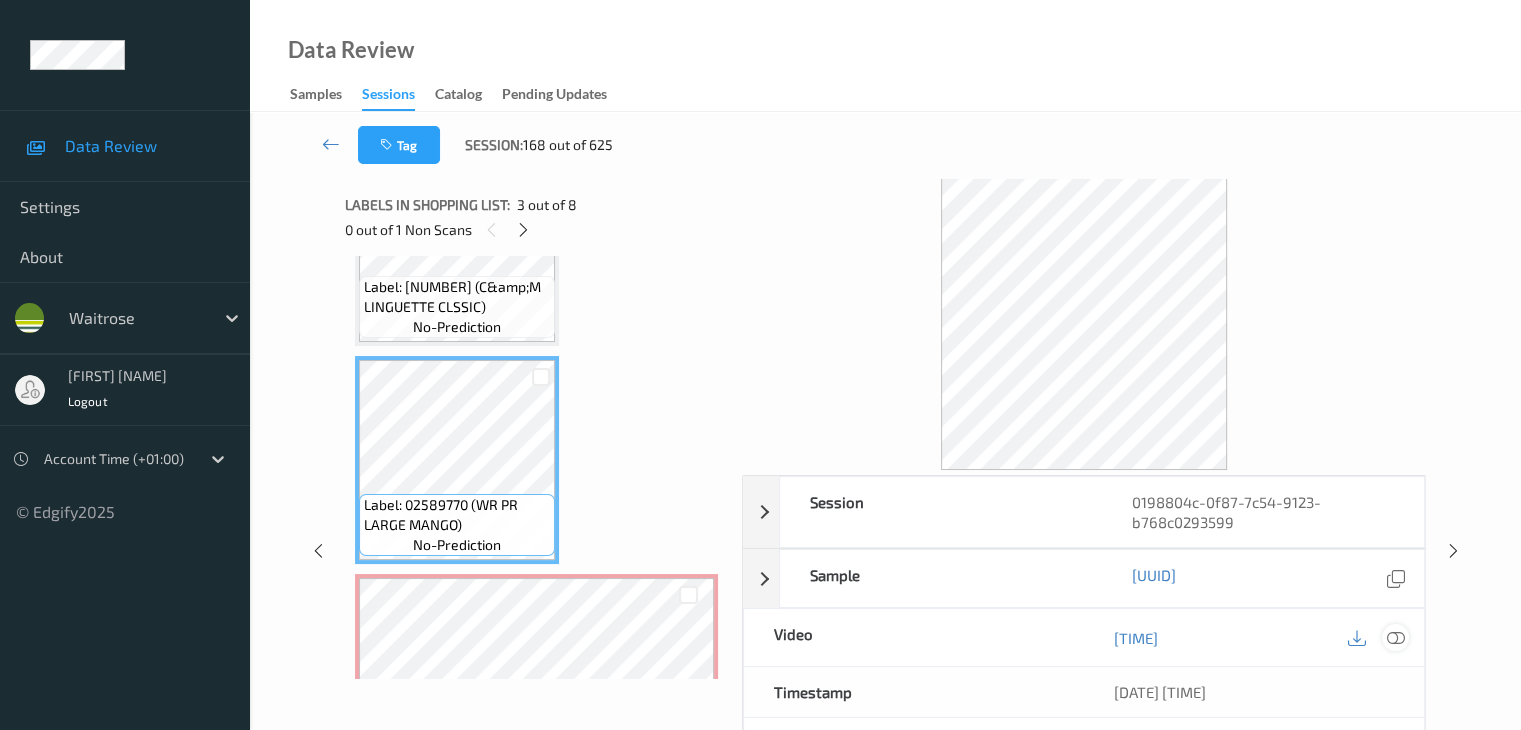 click at bounding box center (1395, 638) 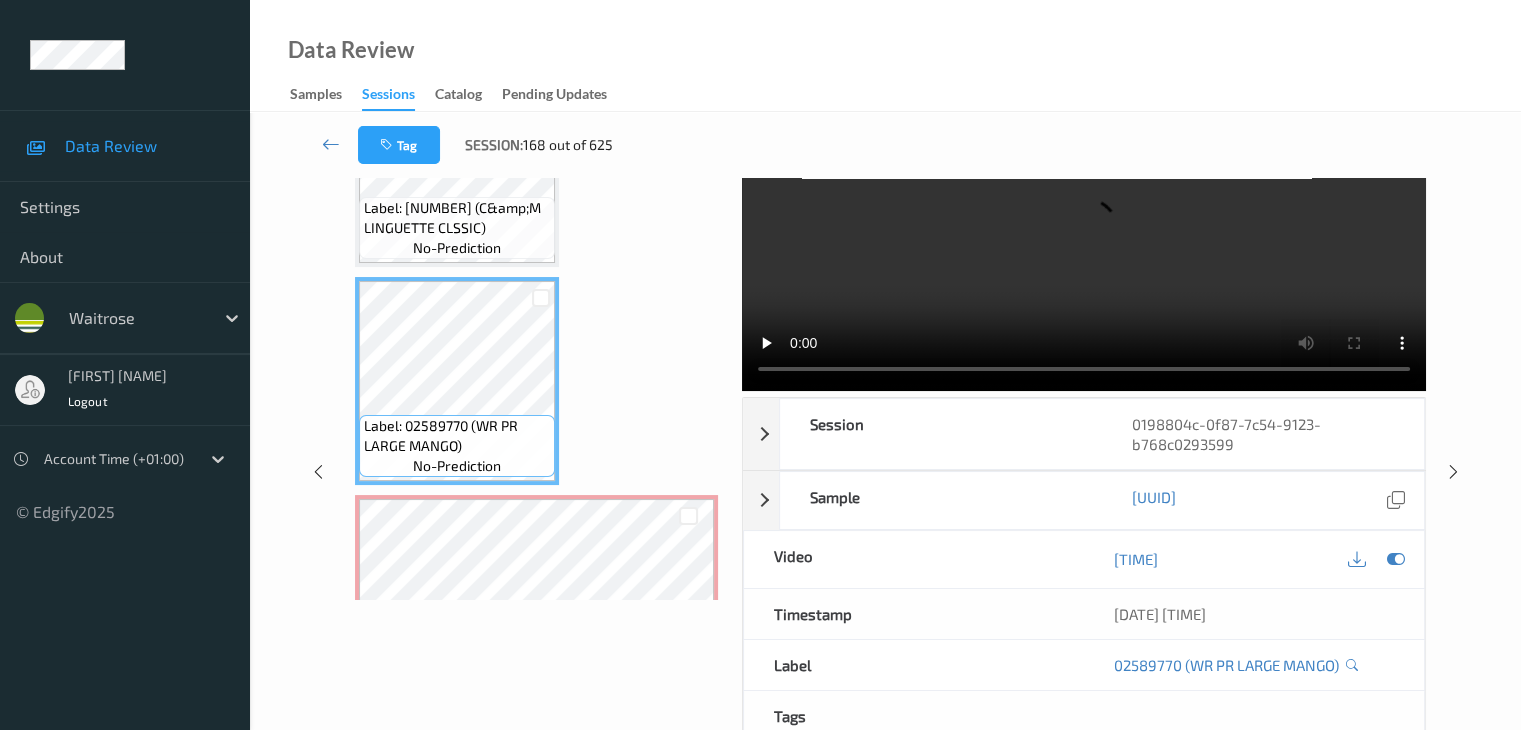 scroll, scrollTop: 0, scrollLeft: 0, axis: both 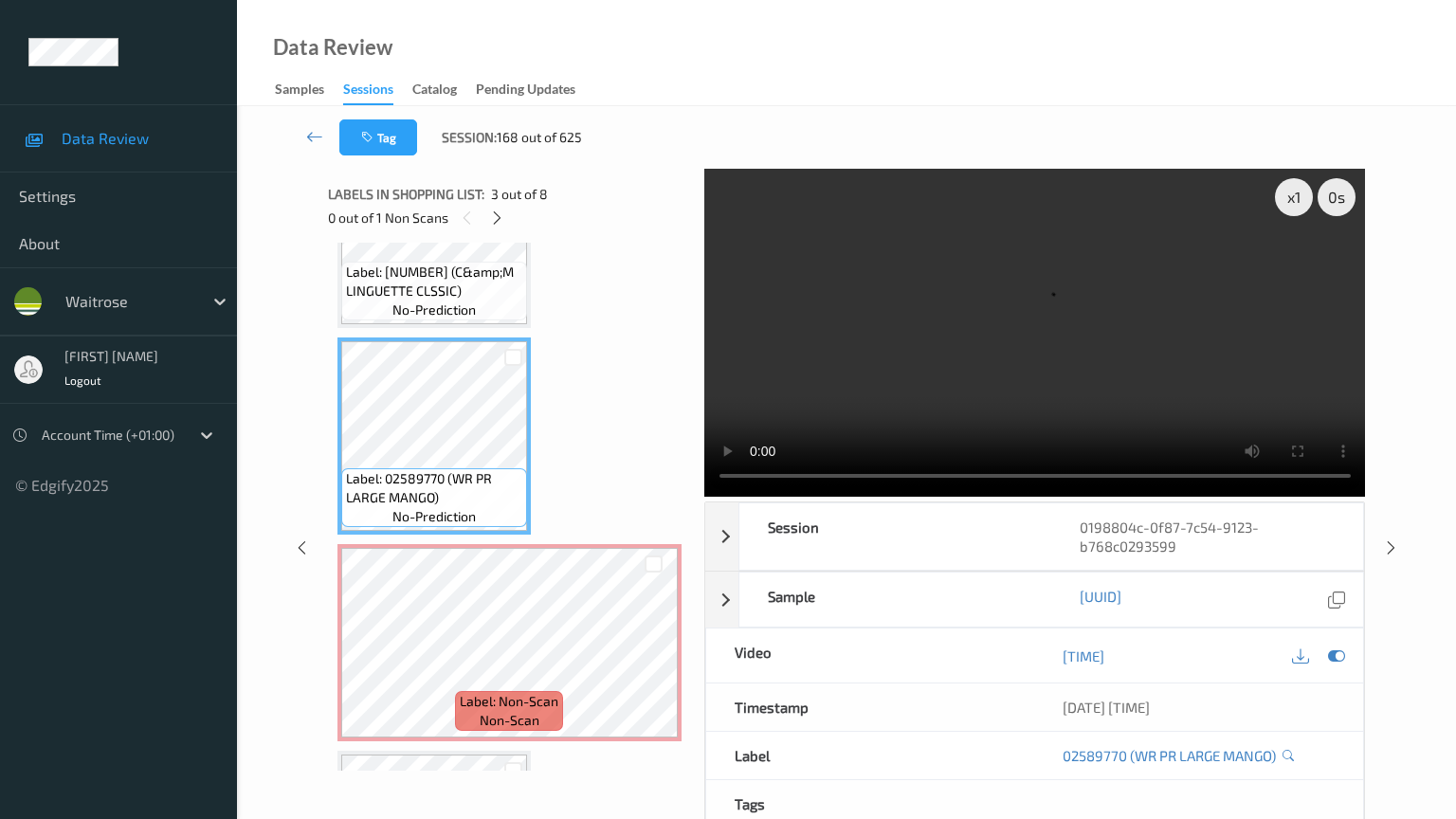 type 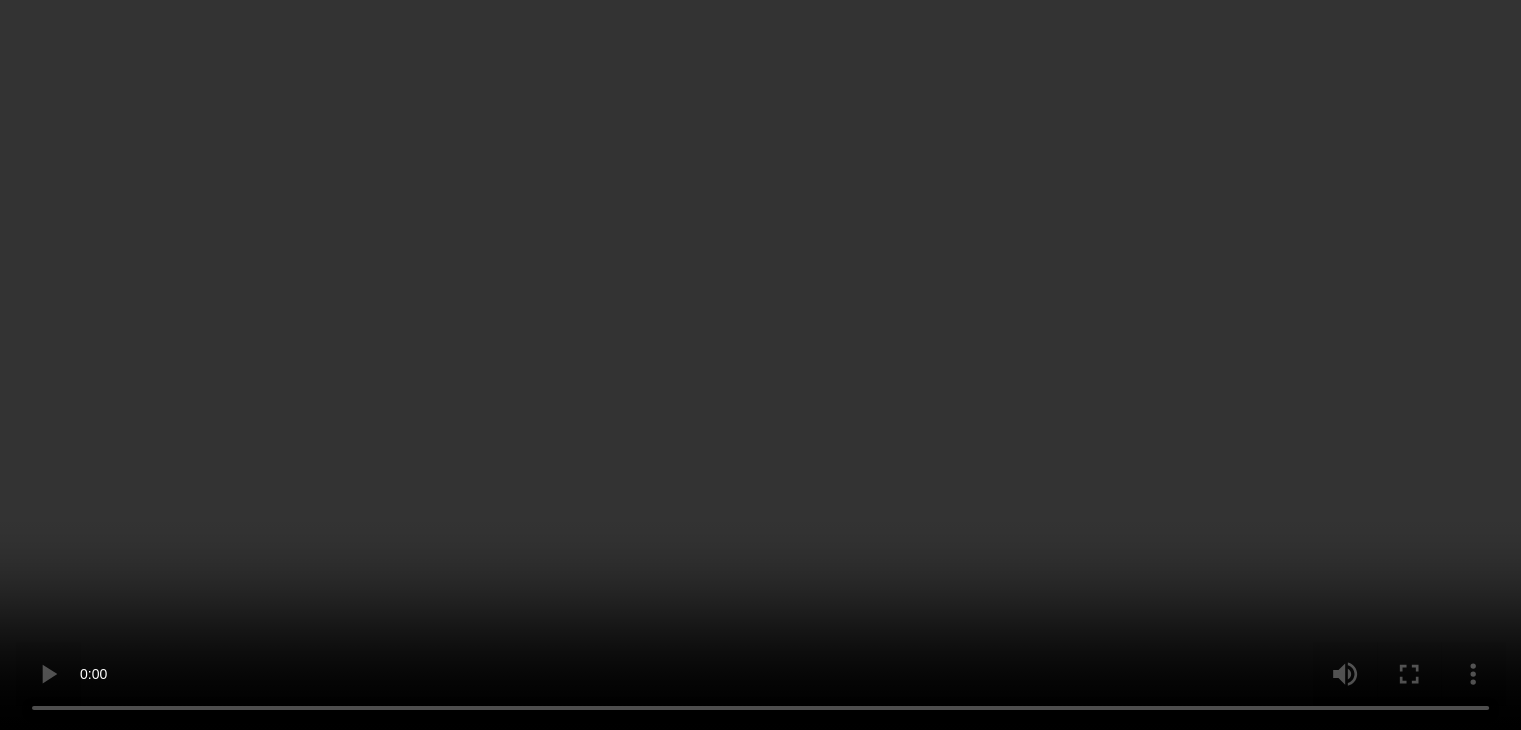 scroll, scrollTop: 646, scrollLeft: 0, axis: vertical 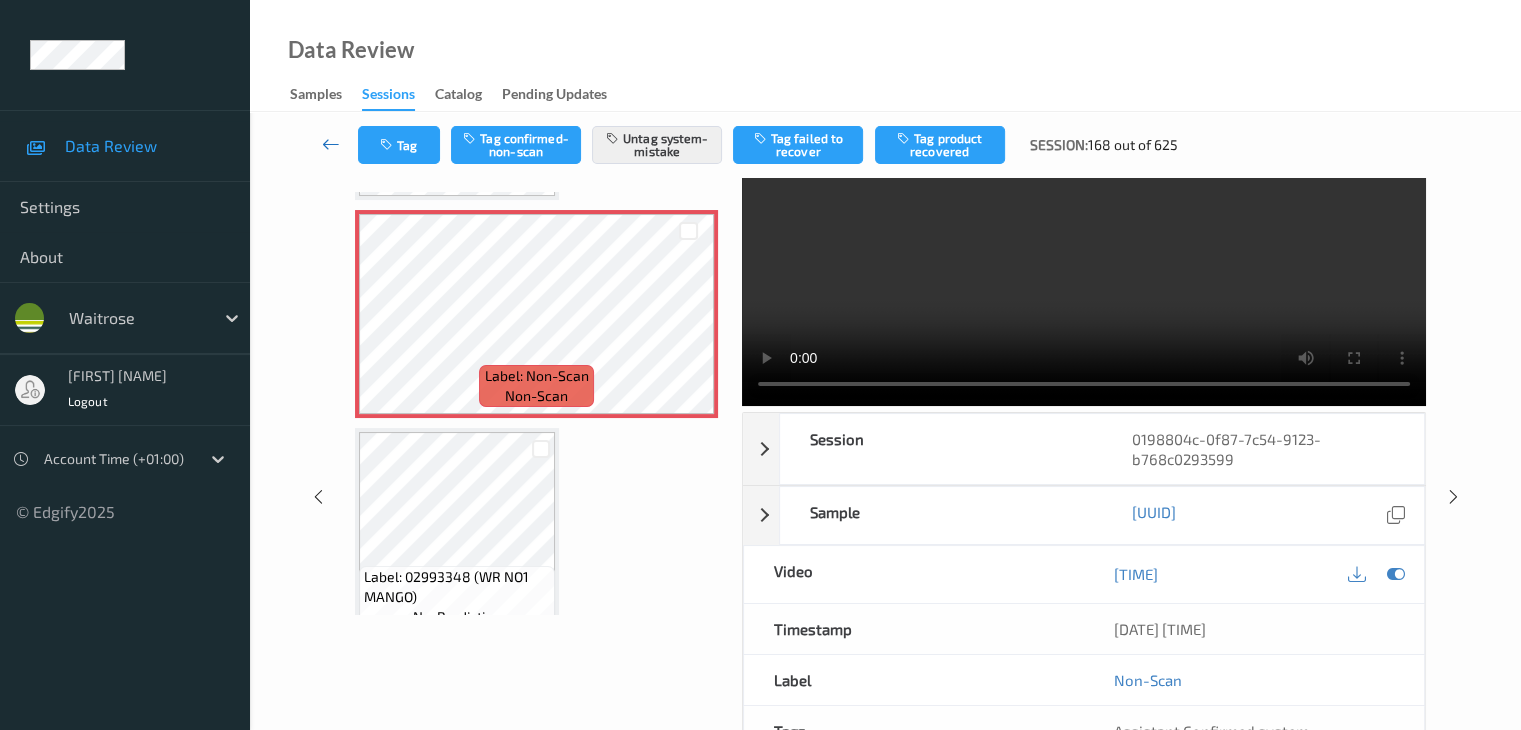 click at bounding box center (331, 144) 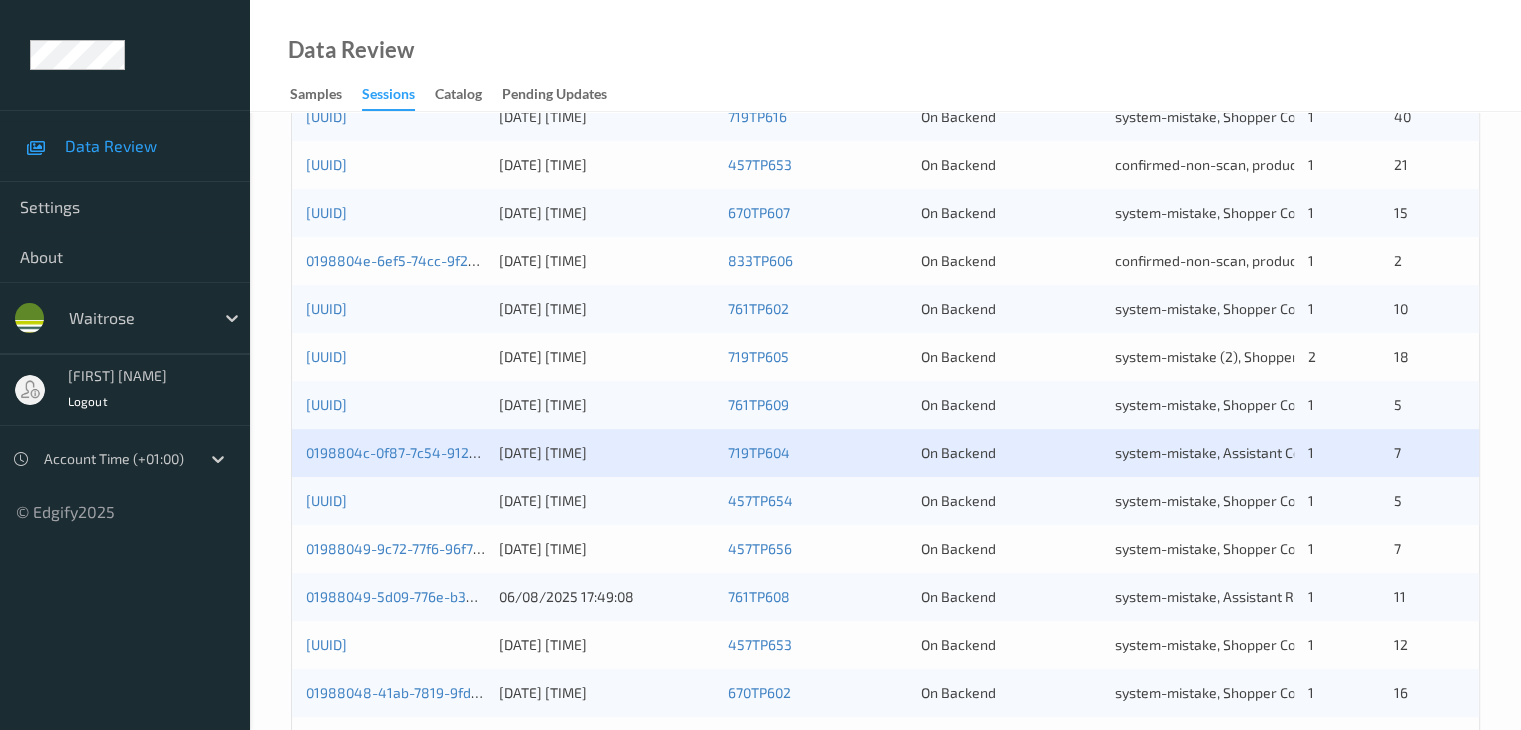 scroll, scrollTop: 600, scrollLeft: 0, axis: vertical 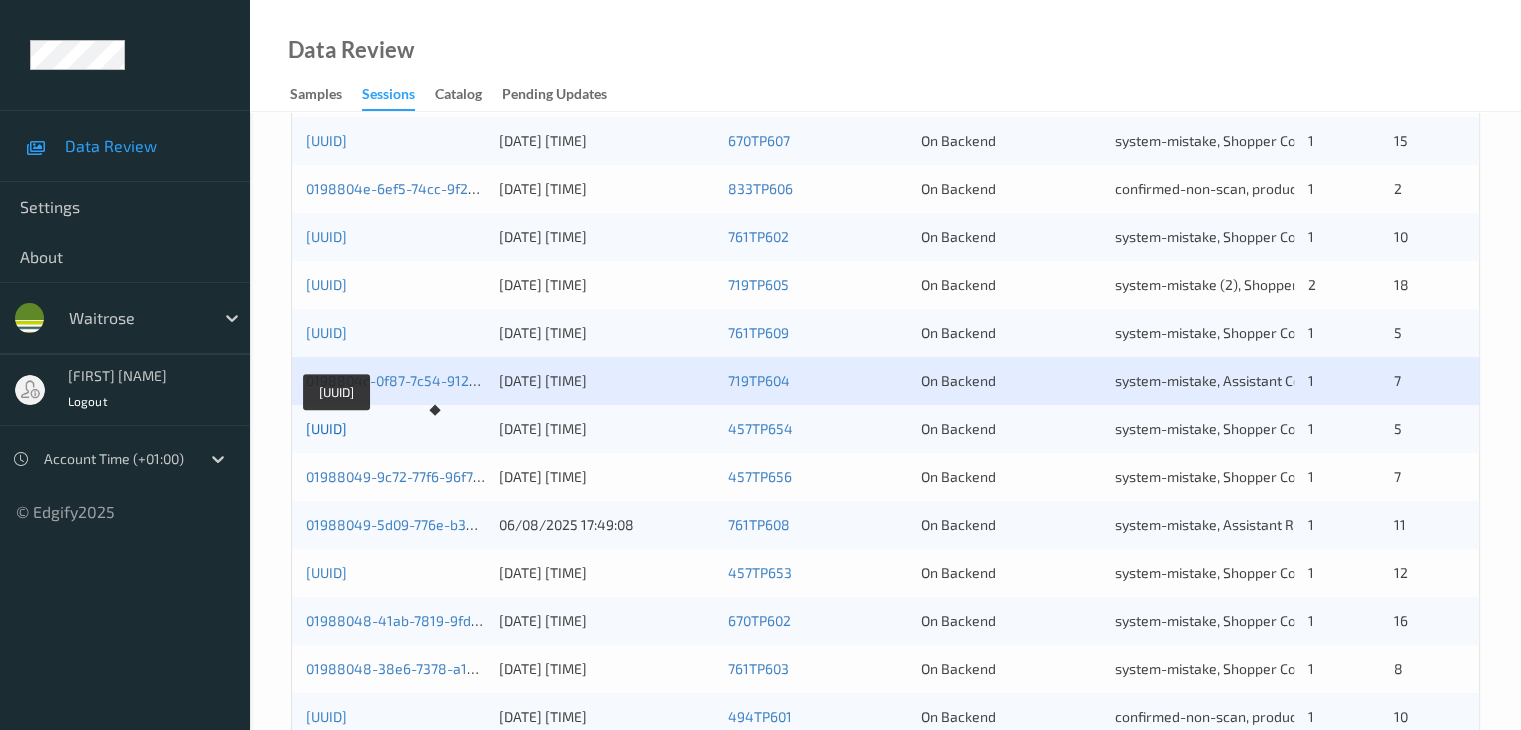 click on "[UUID]" at bounding box center (326, 428) 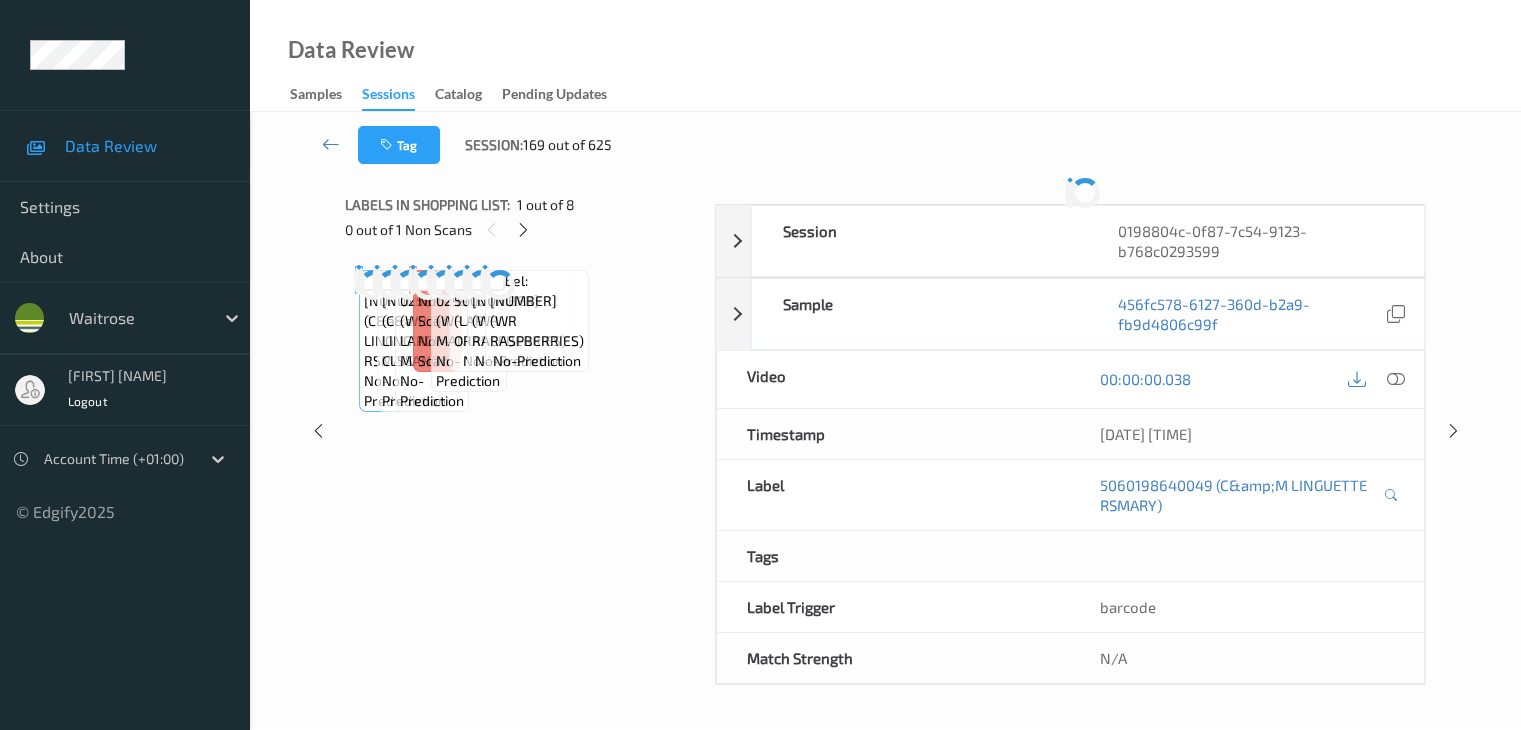 scroll, scrollTop: 0, scrollLeft: 0, axis: both 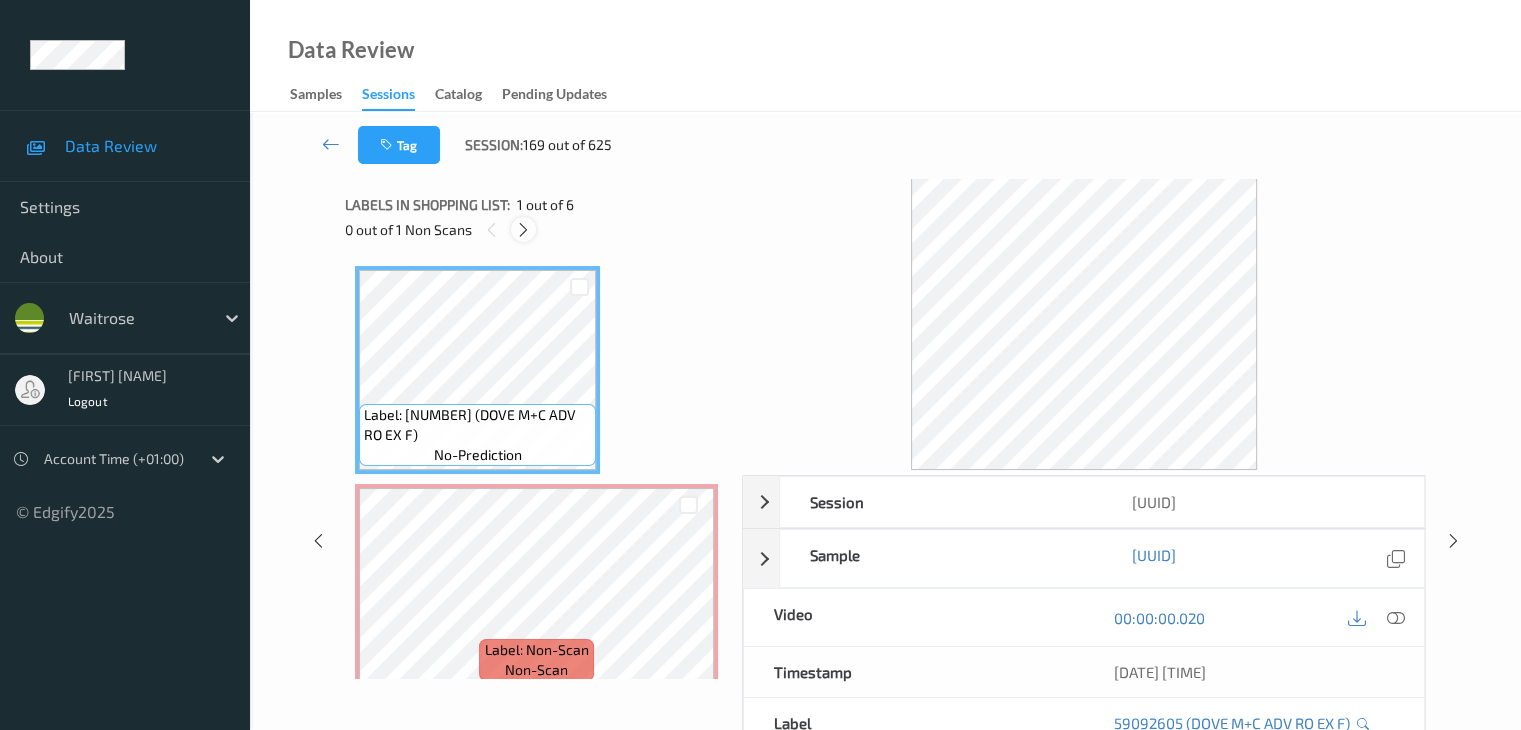 click at bounding box center [523, 230] 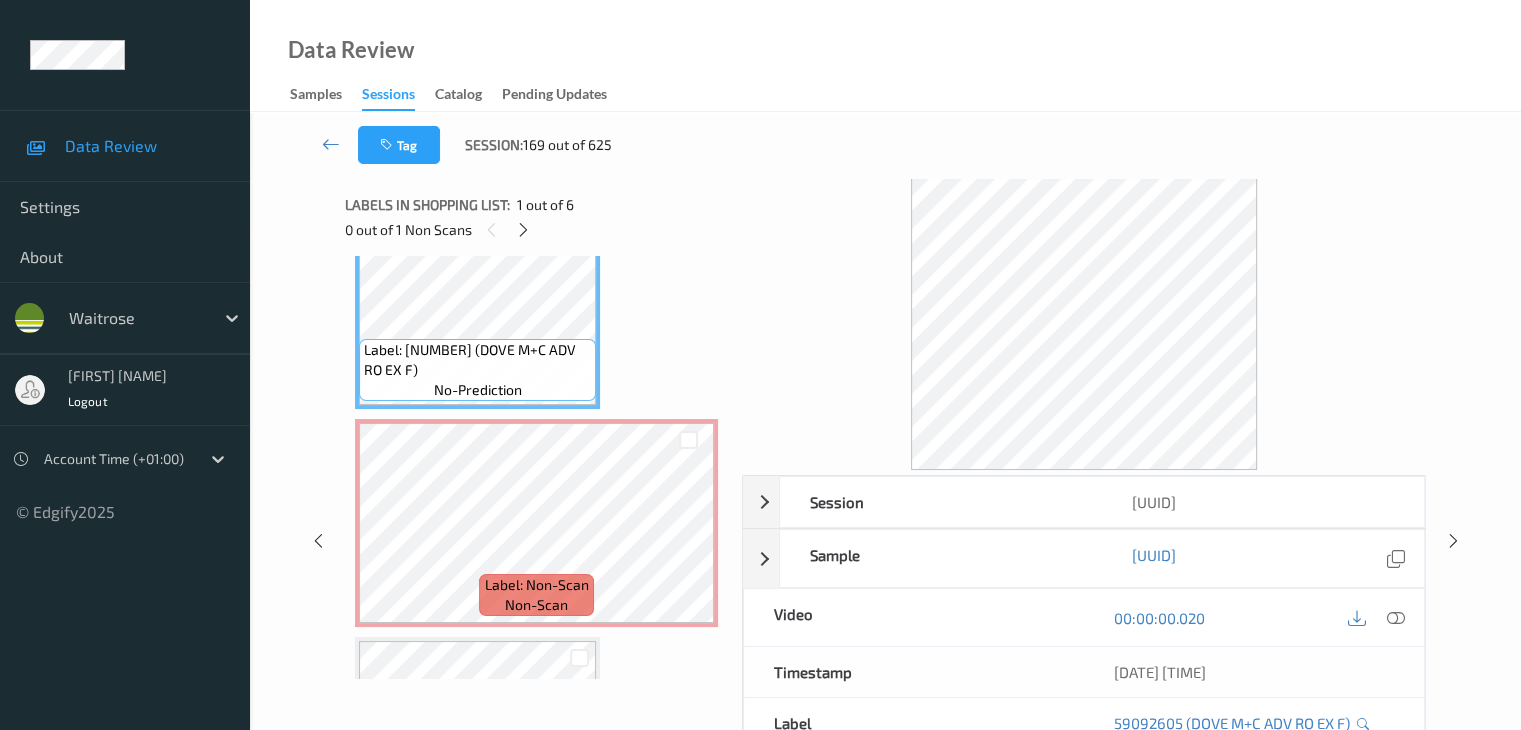 scroll, scrollTop: 100, scrollLeft: 0, axis: vertical 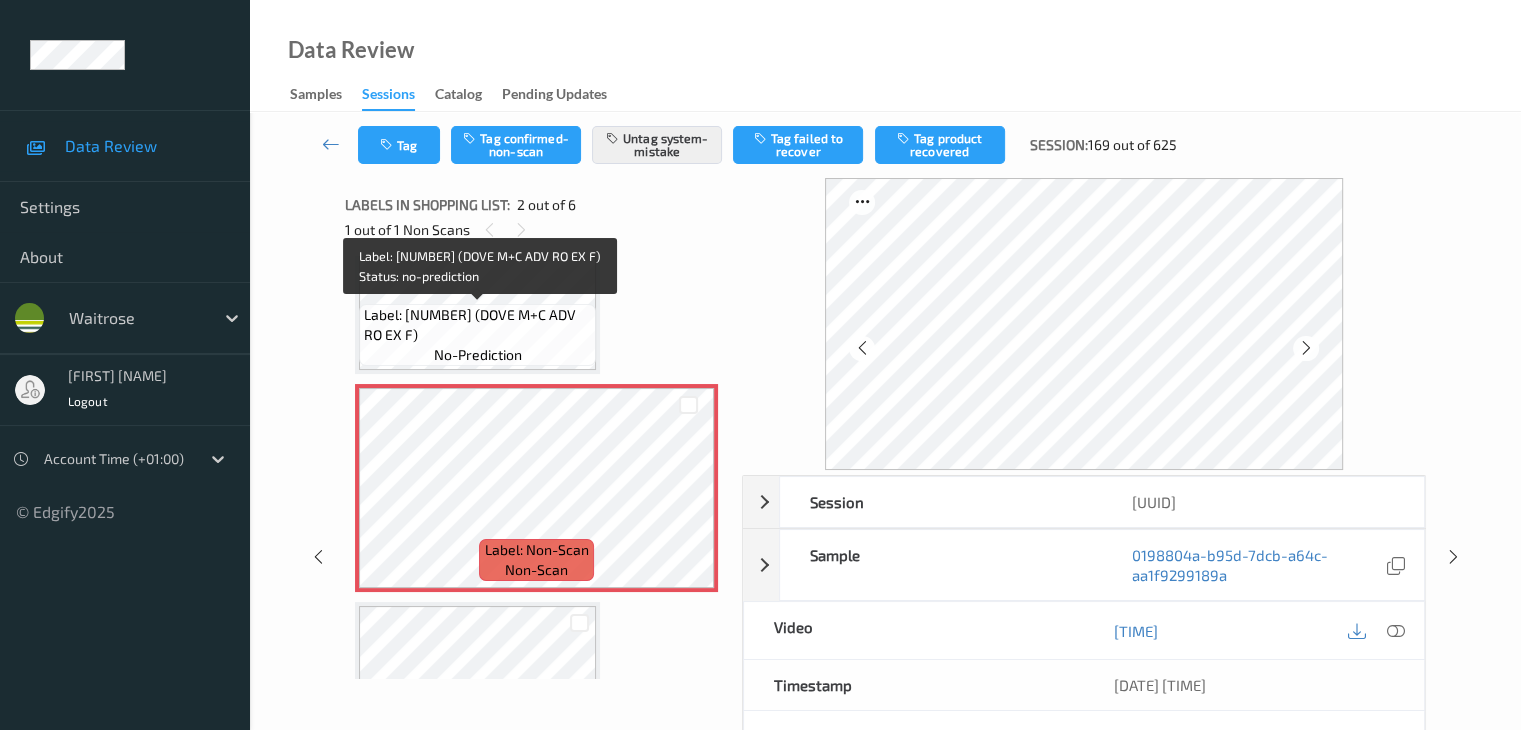 click on "no-prediction" at bounding box center [478, 355] 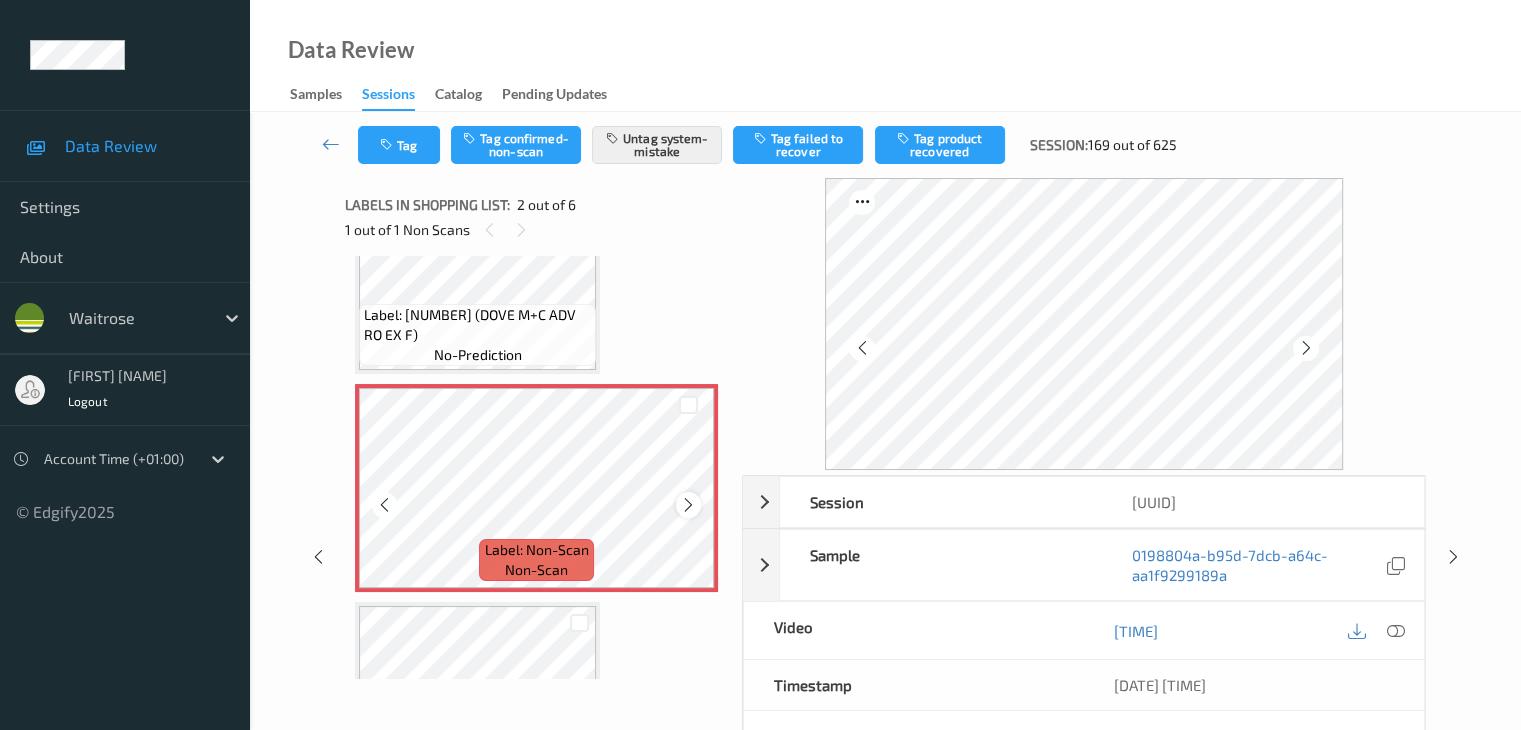 click at bounding box center (688, 505) 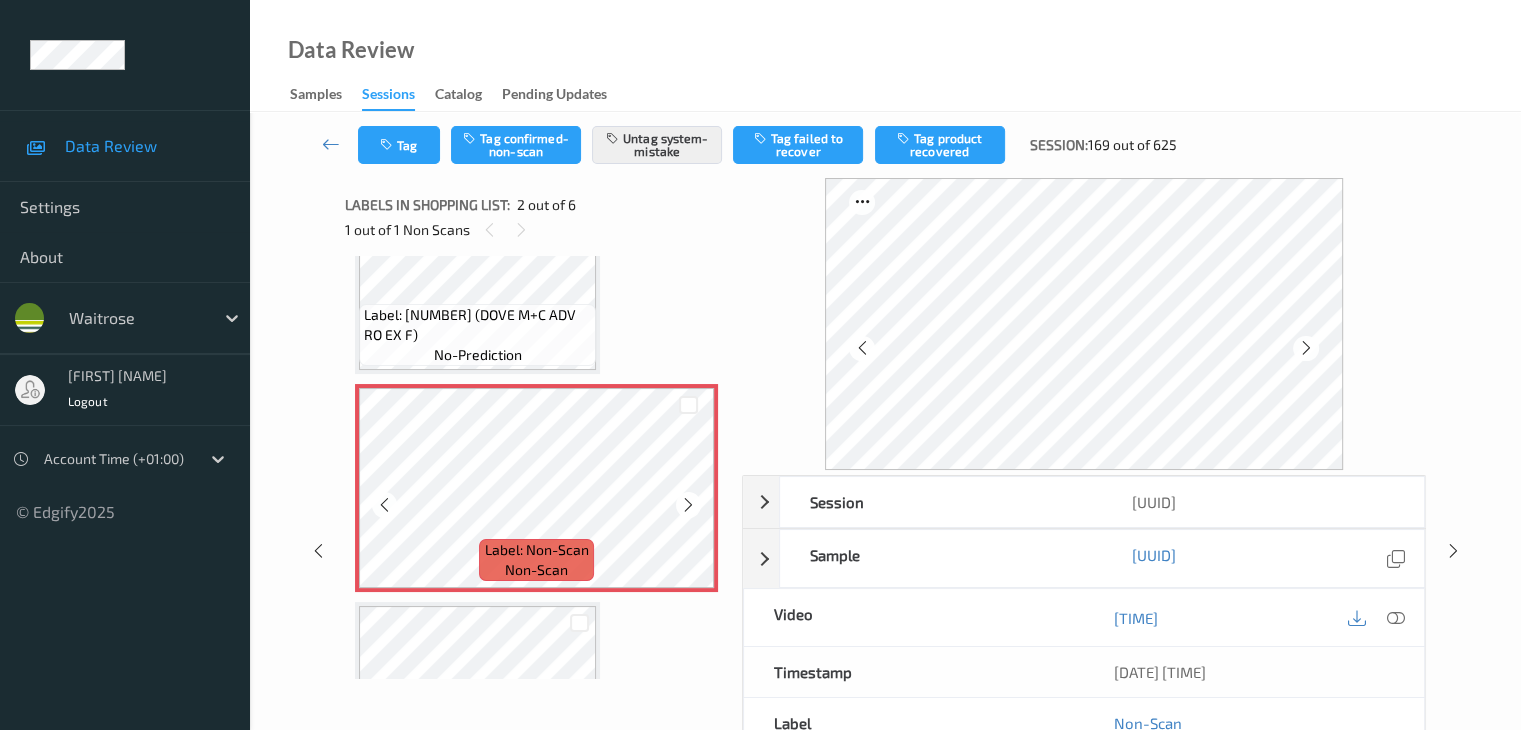 click at bounding box center [688, 505] 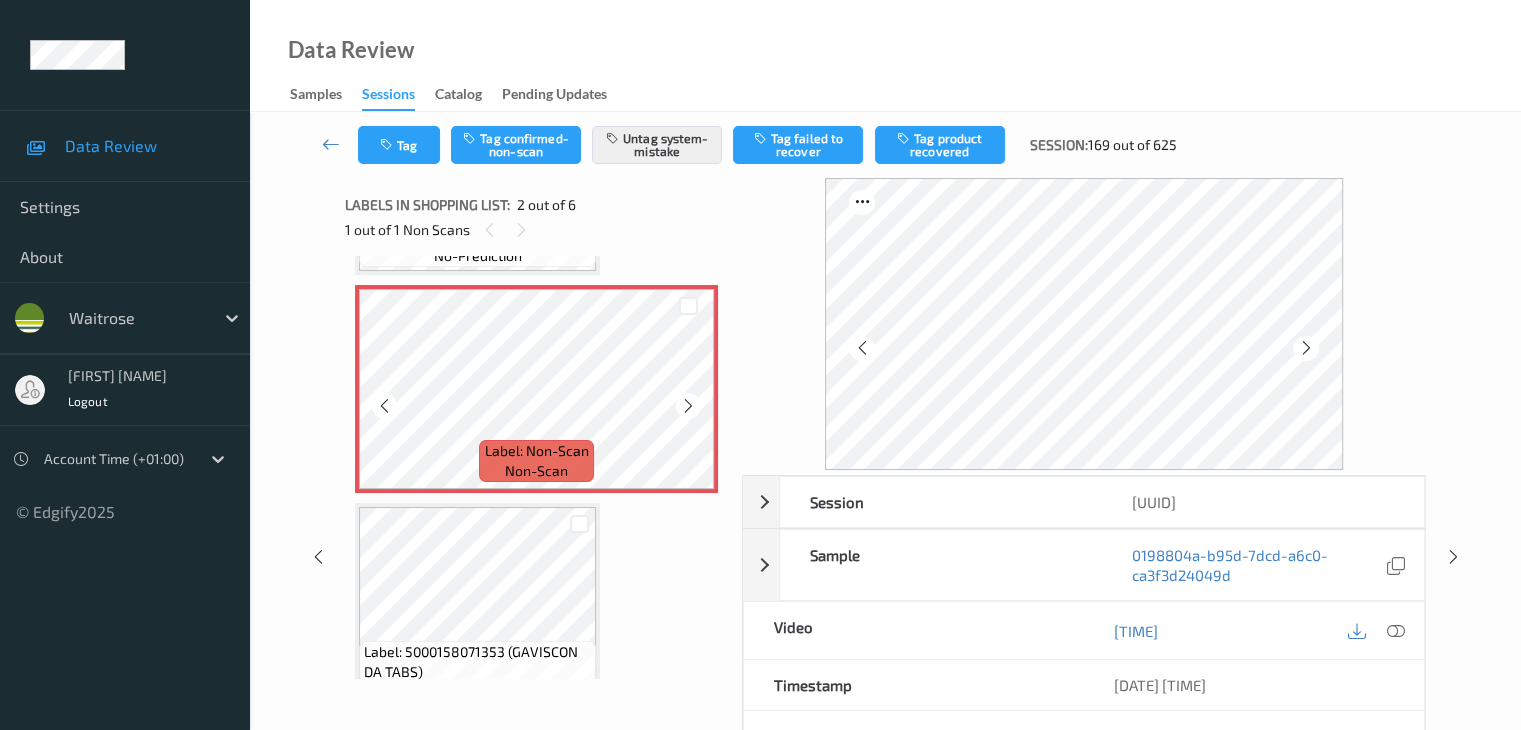 scroll, scrollTop: 200, scrollLeft: 0, axis: vertical 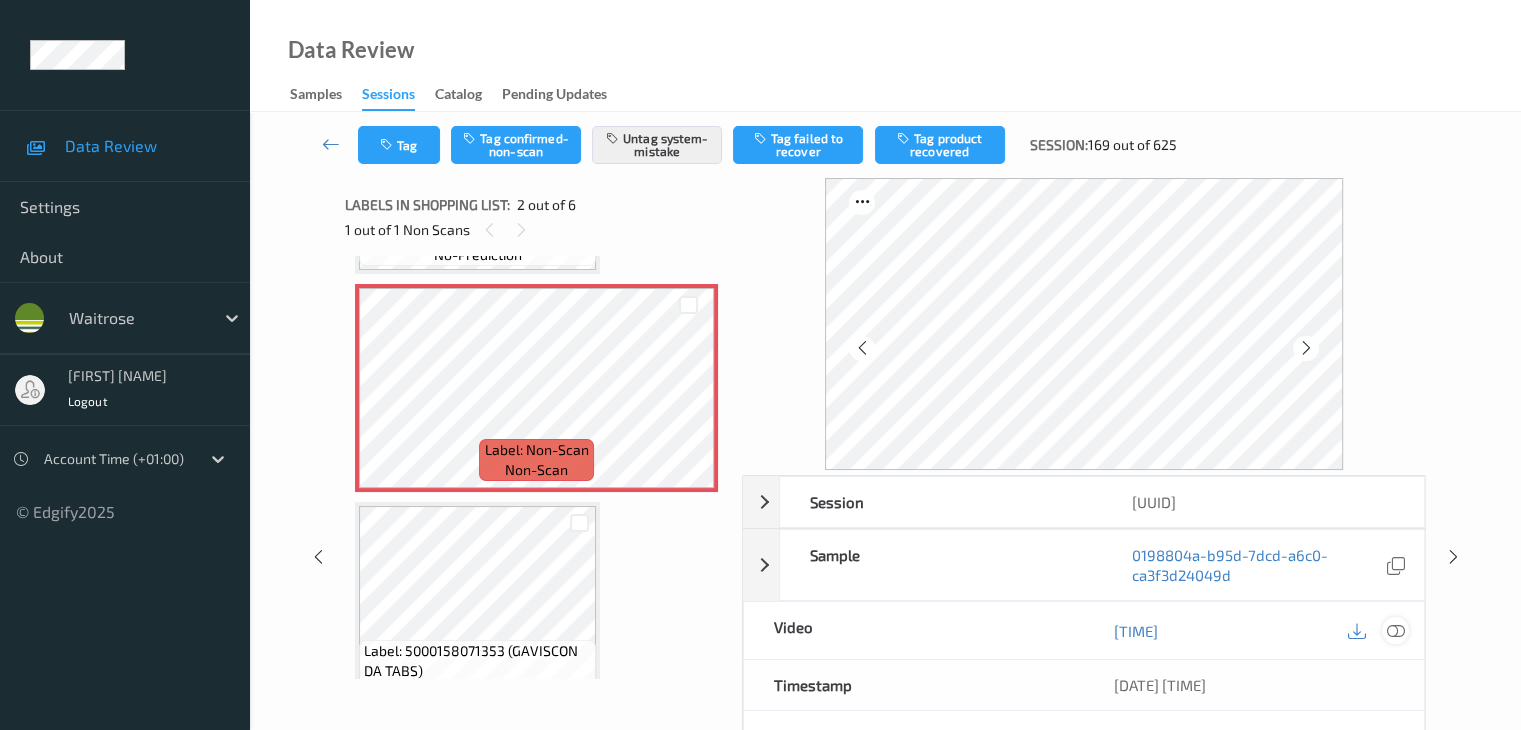 click at bounding box center (1395, 631) 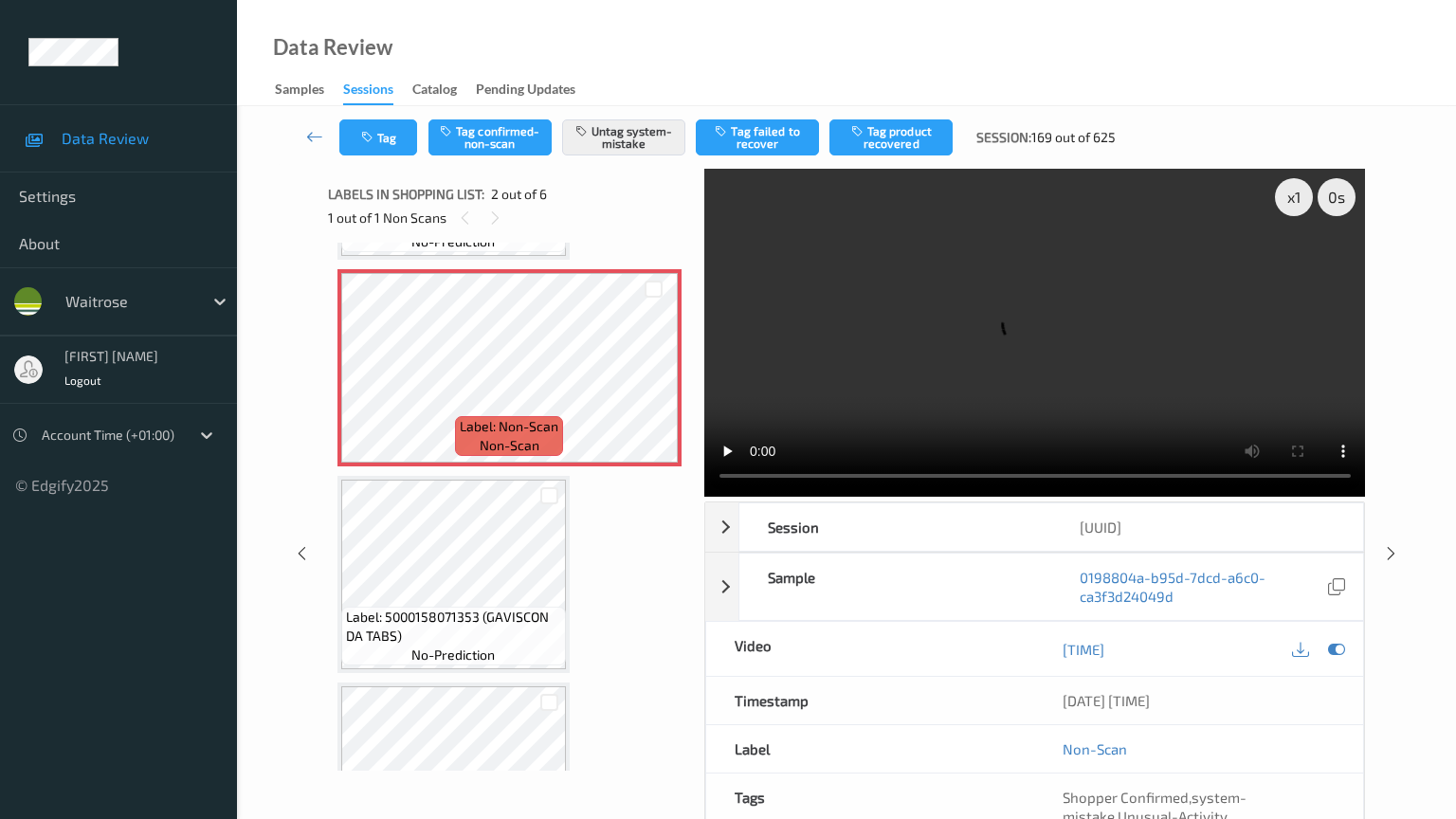 type 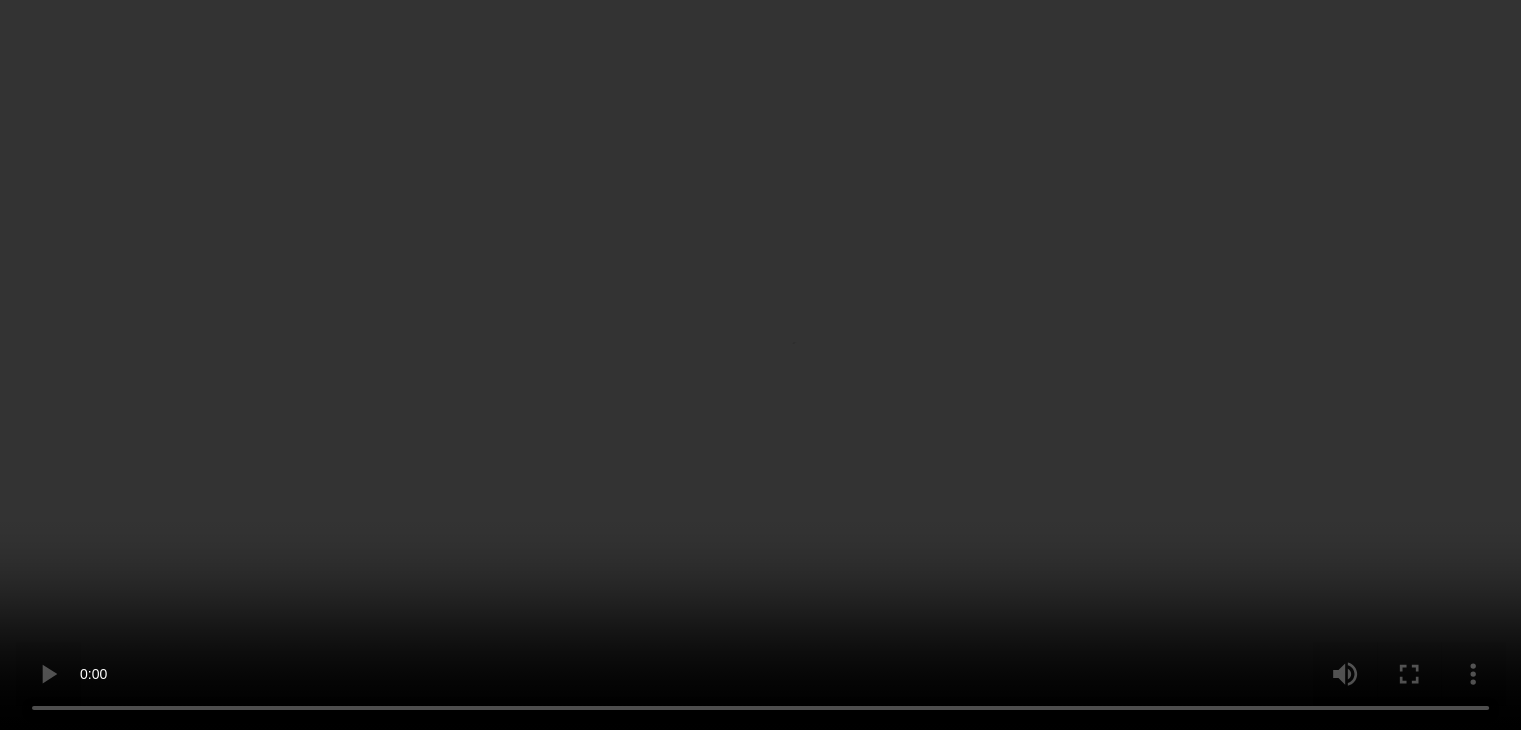 scroll, scrollTop: 164, scrollLeft: 0, axis: vertical 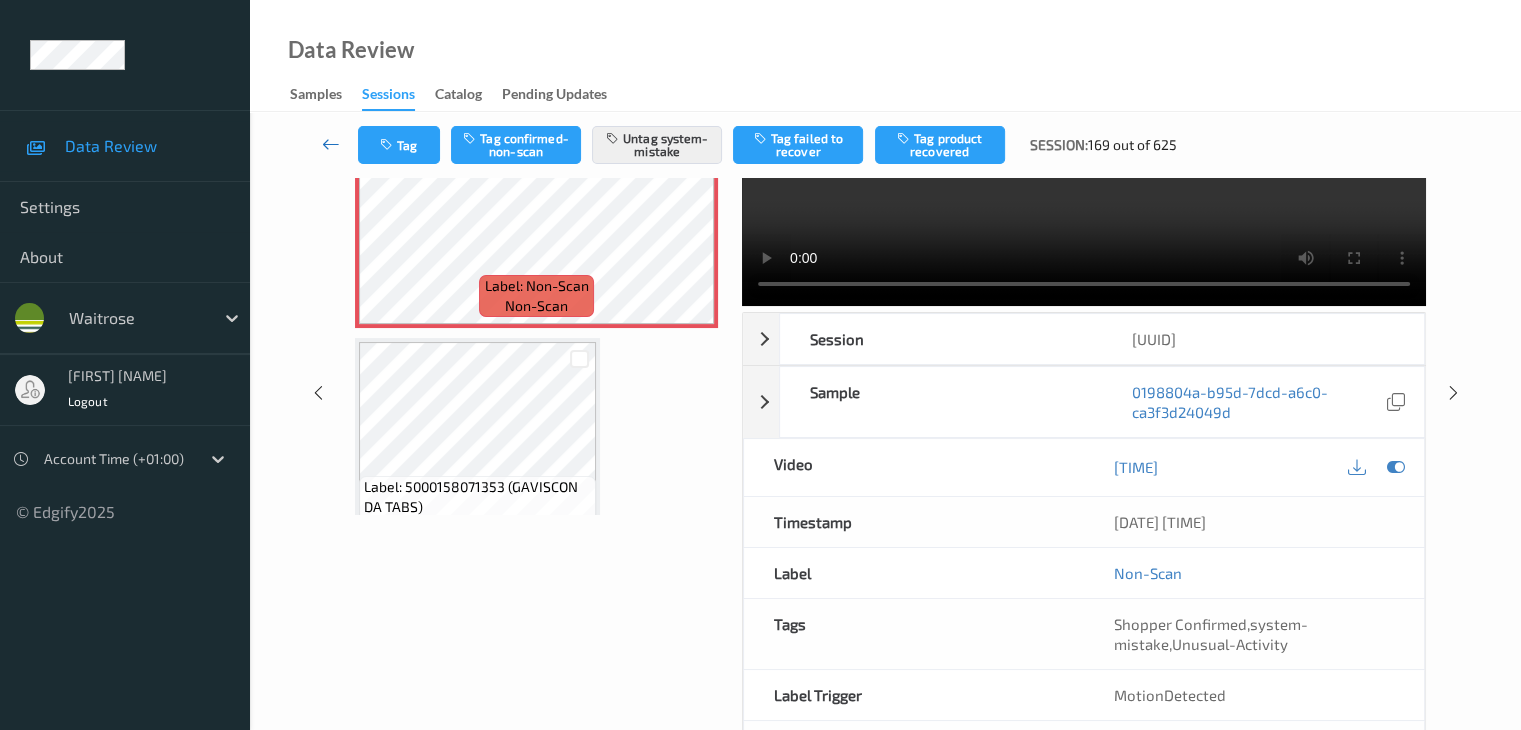 click at bounding box center [331, 144] 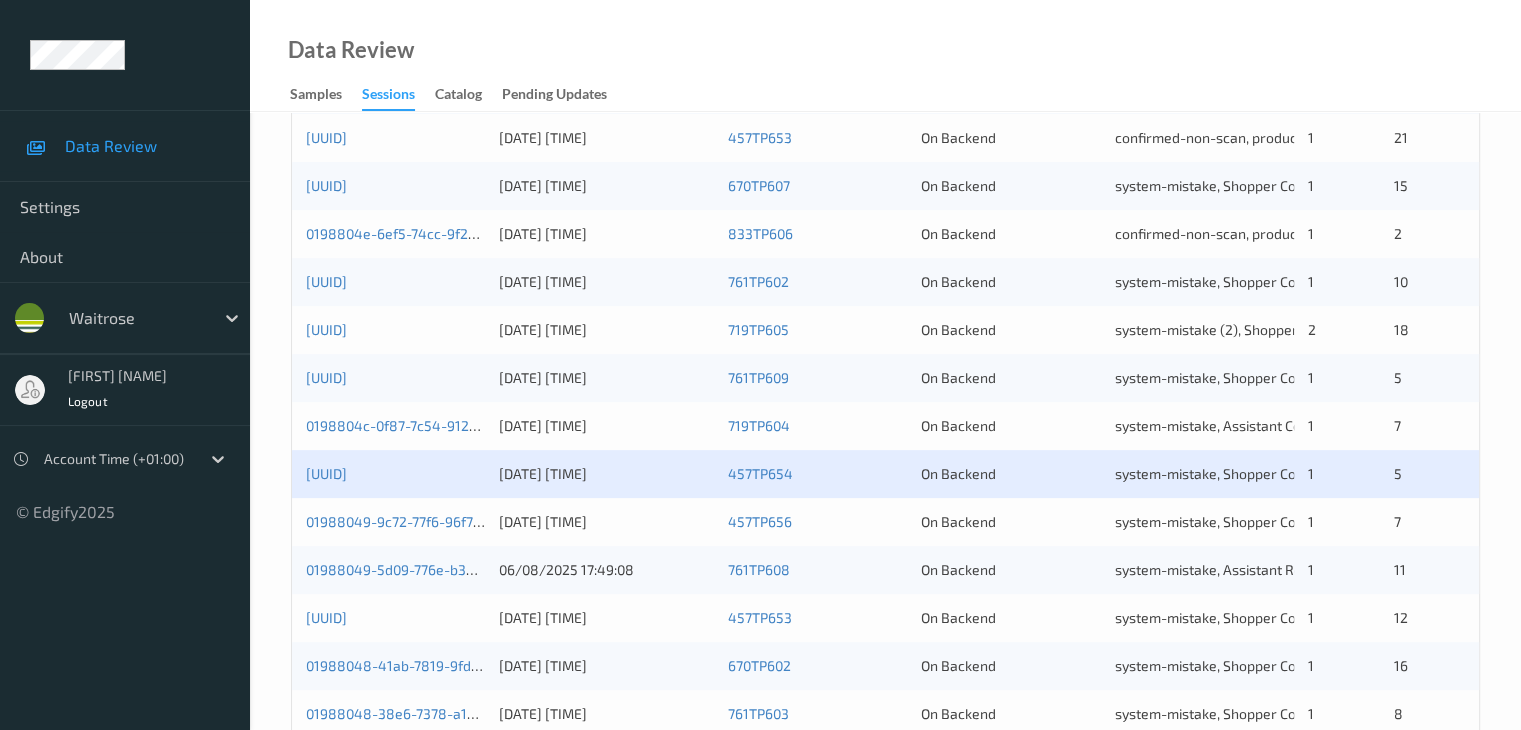 scroll, scrollTop: 700, scrollLeft: 0, axis: vertical 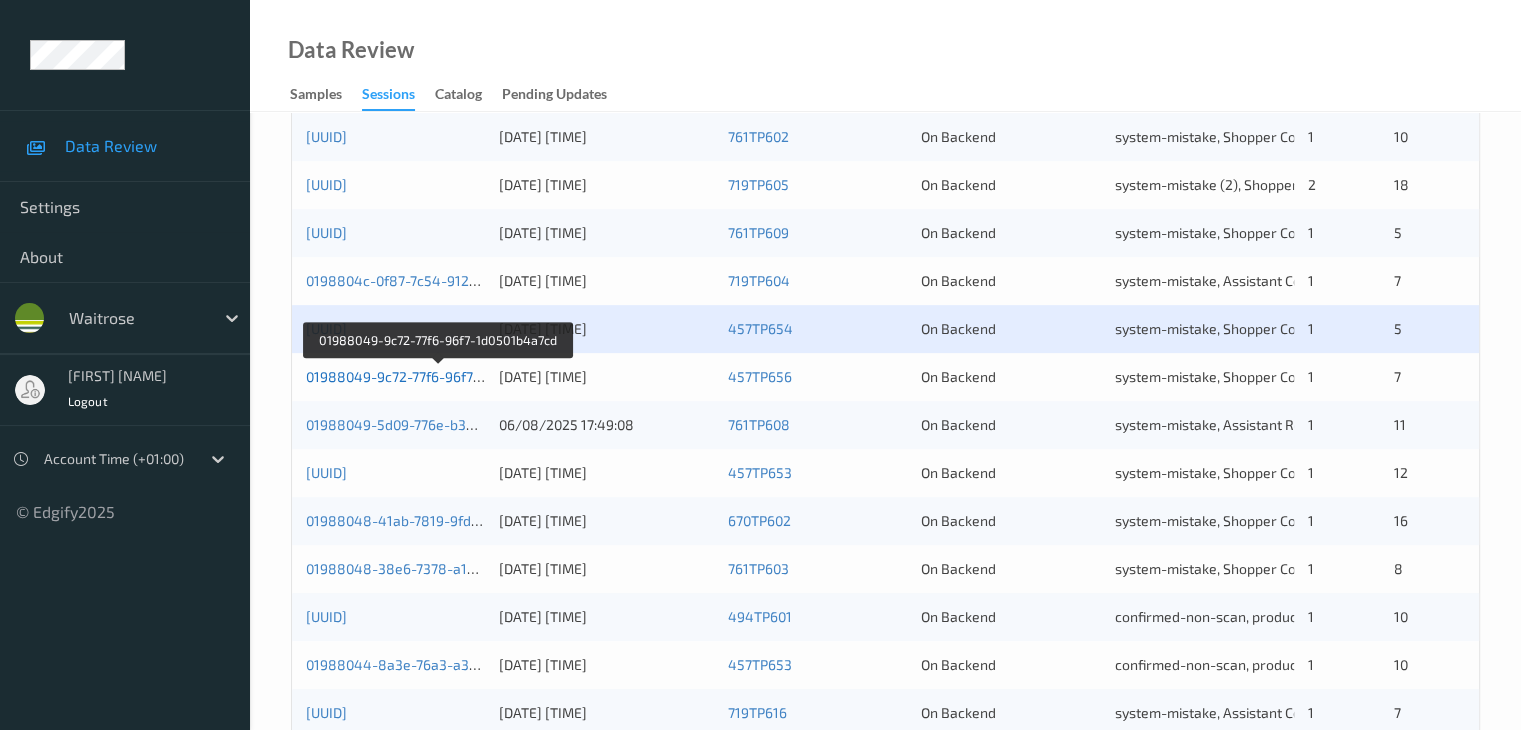 click on "01988049-9c72-77f6-96f7-1d0501b4a7cd" at bounding box center [438, 376] 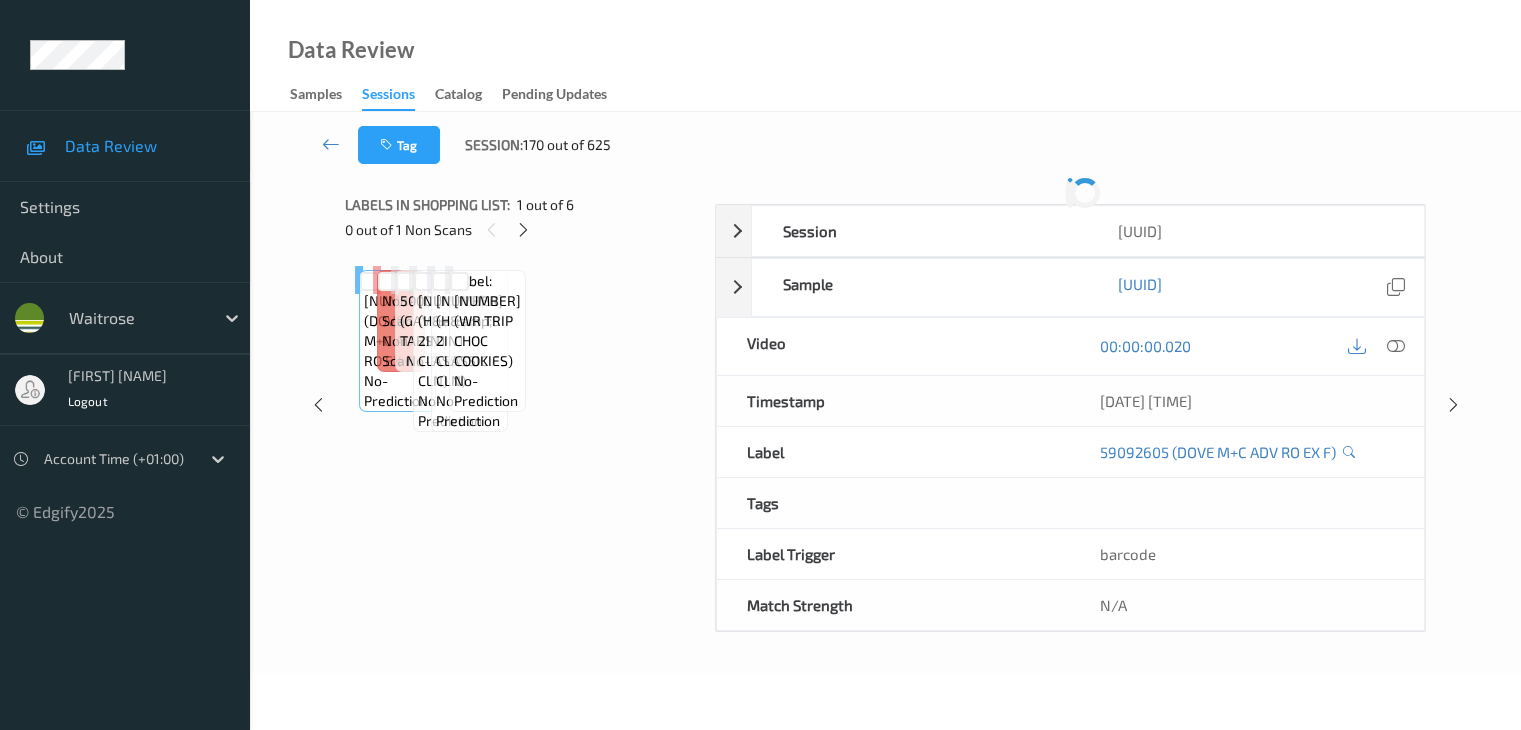 scroll, scrollTop: 0, scrollLeft: 0, axis: both 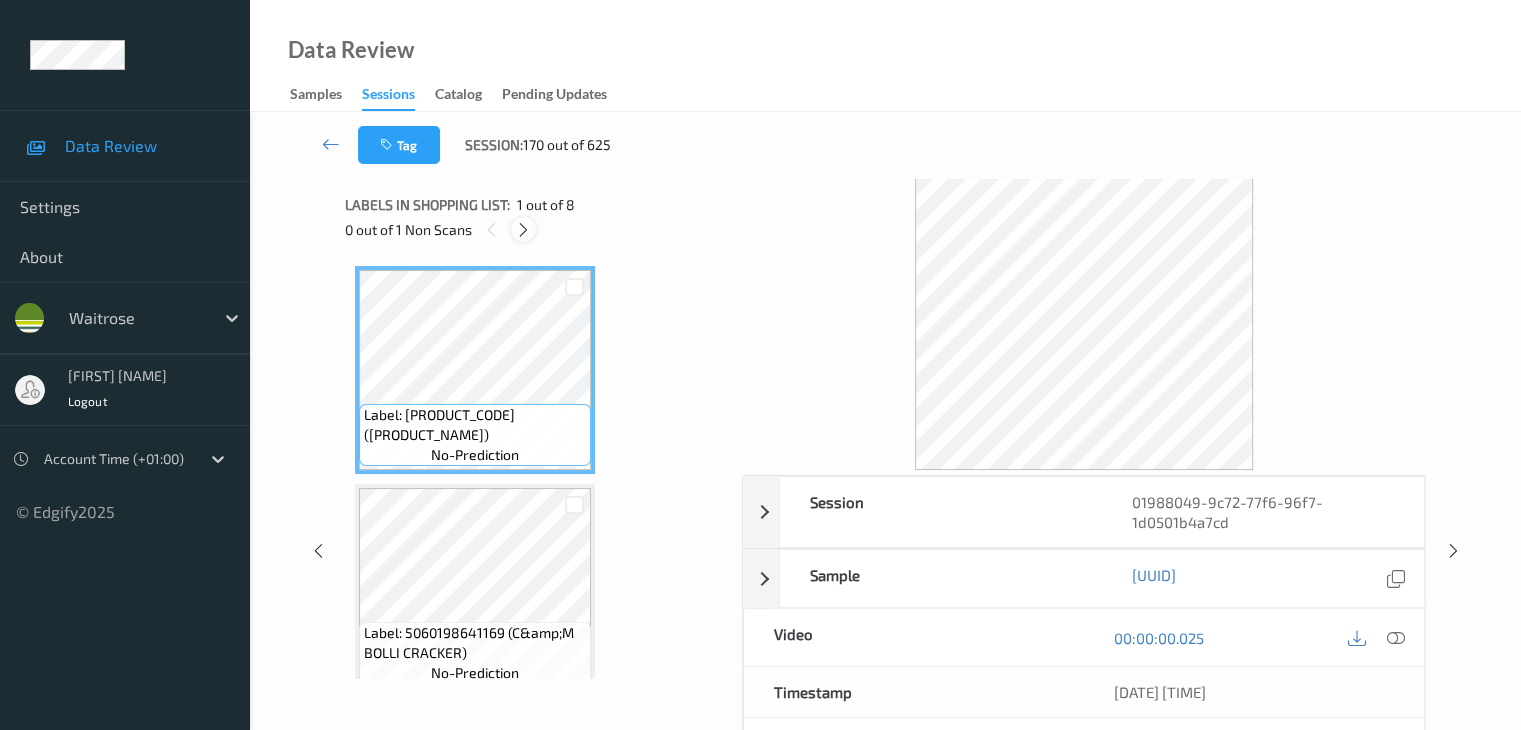 click at bounding box center (523, 230) 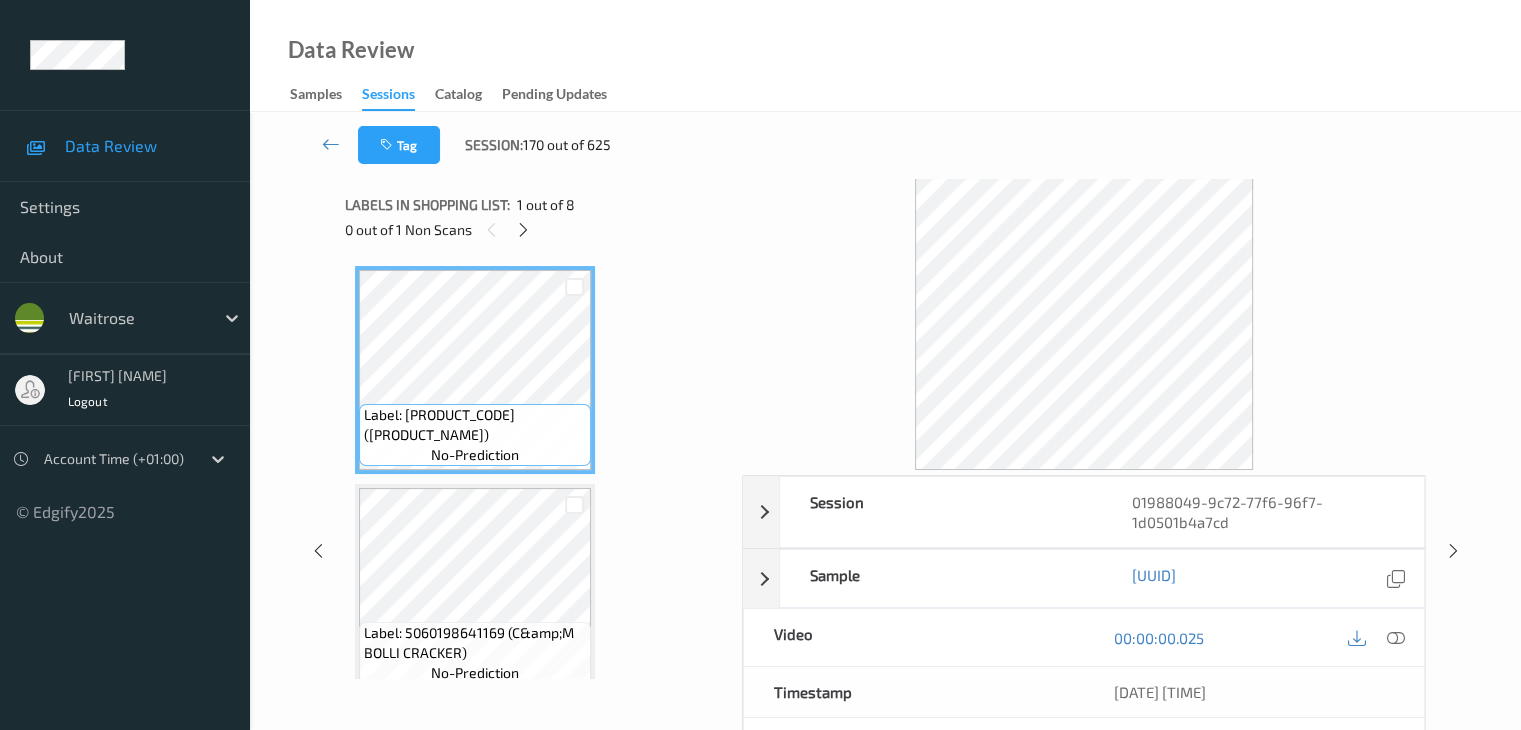 scroll, scrollTop: 1100, scrollLeft: 0, axis: vertical 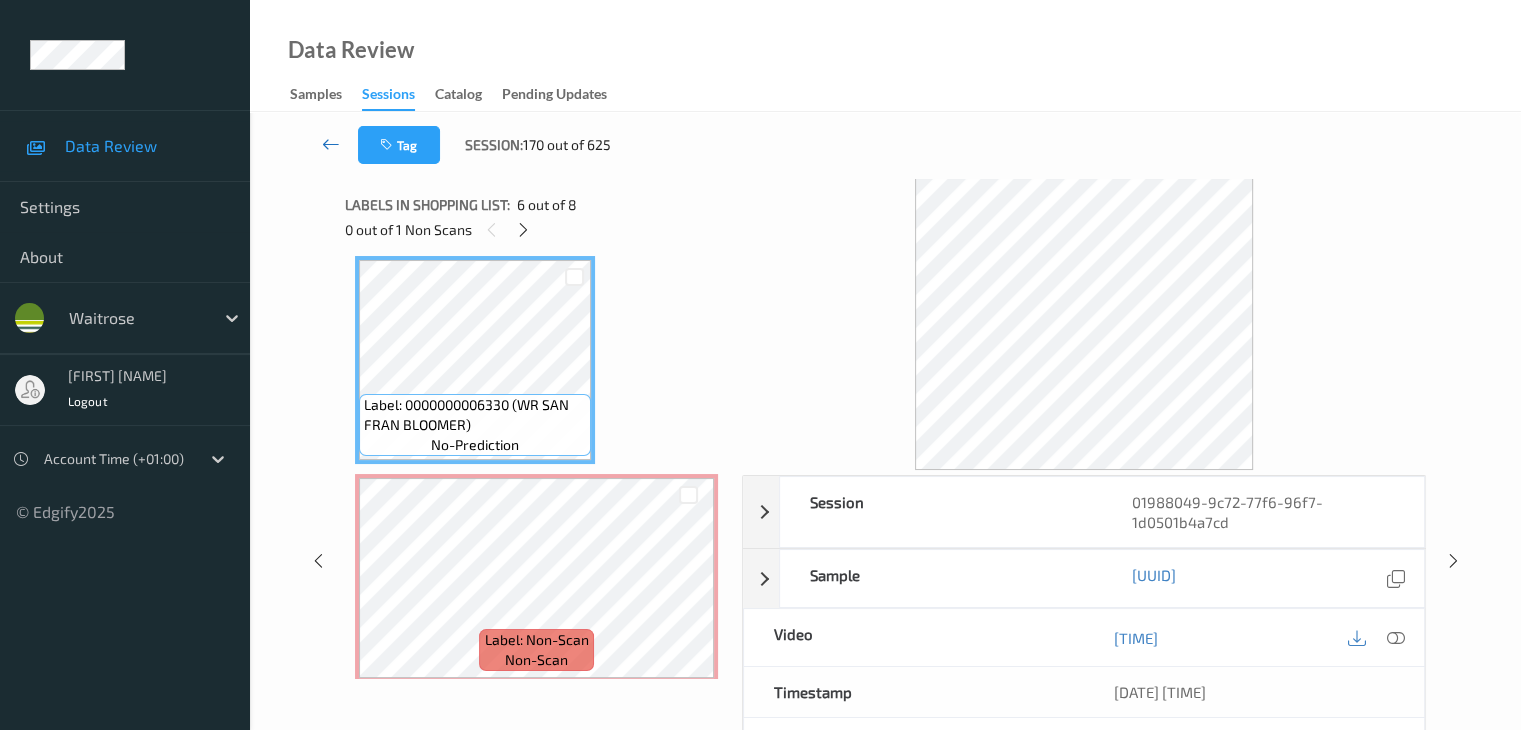 click at bounding box center (331, 144) 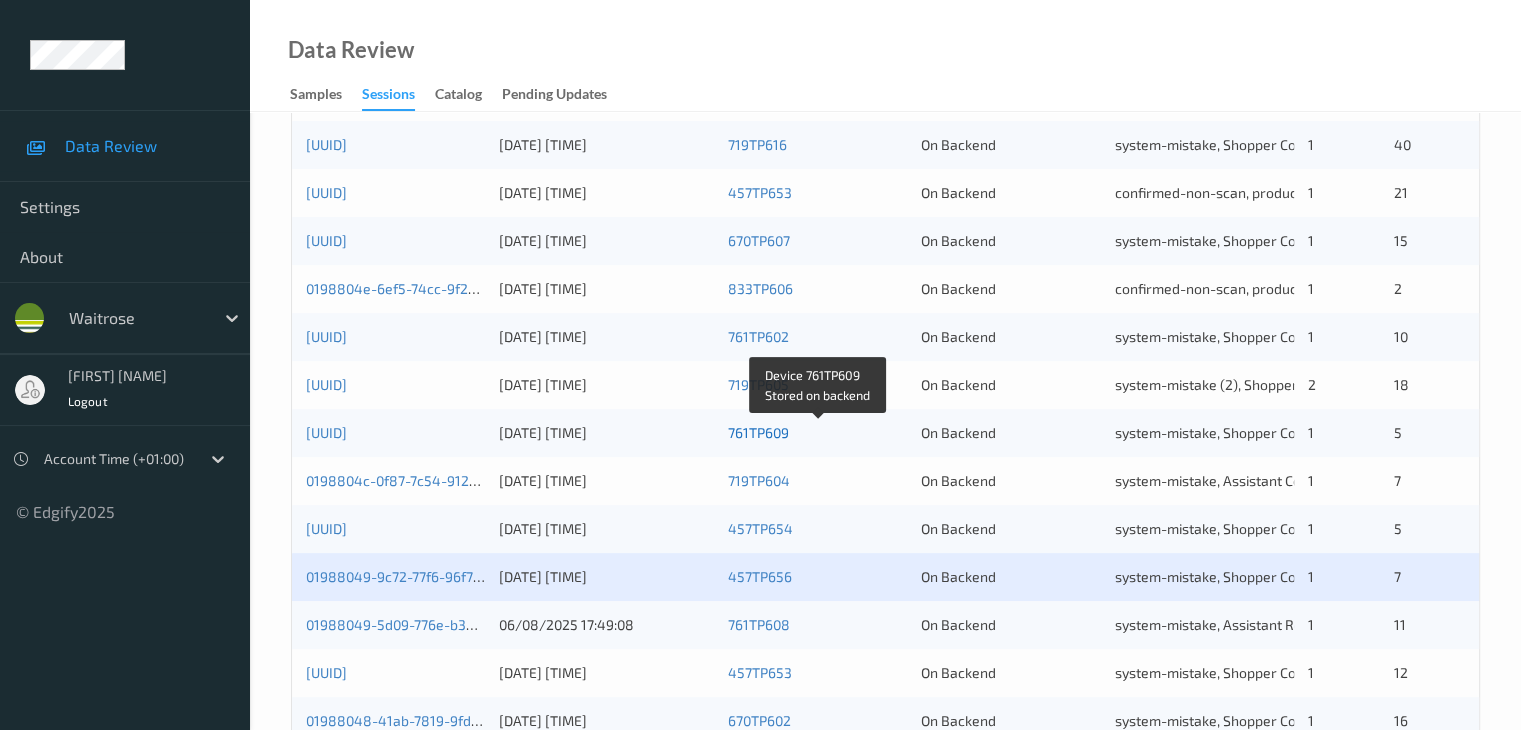 scroll, scrollTop: 600, scrollLeft: 0, axis: vertical 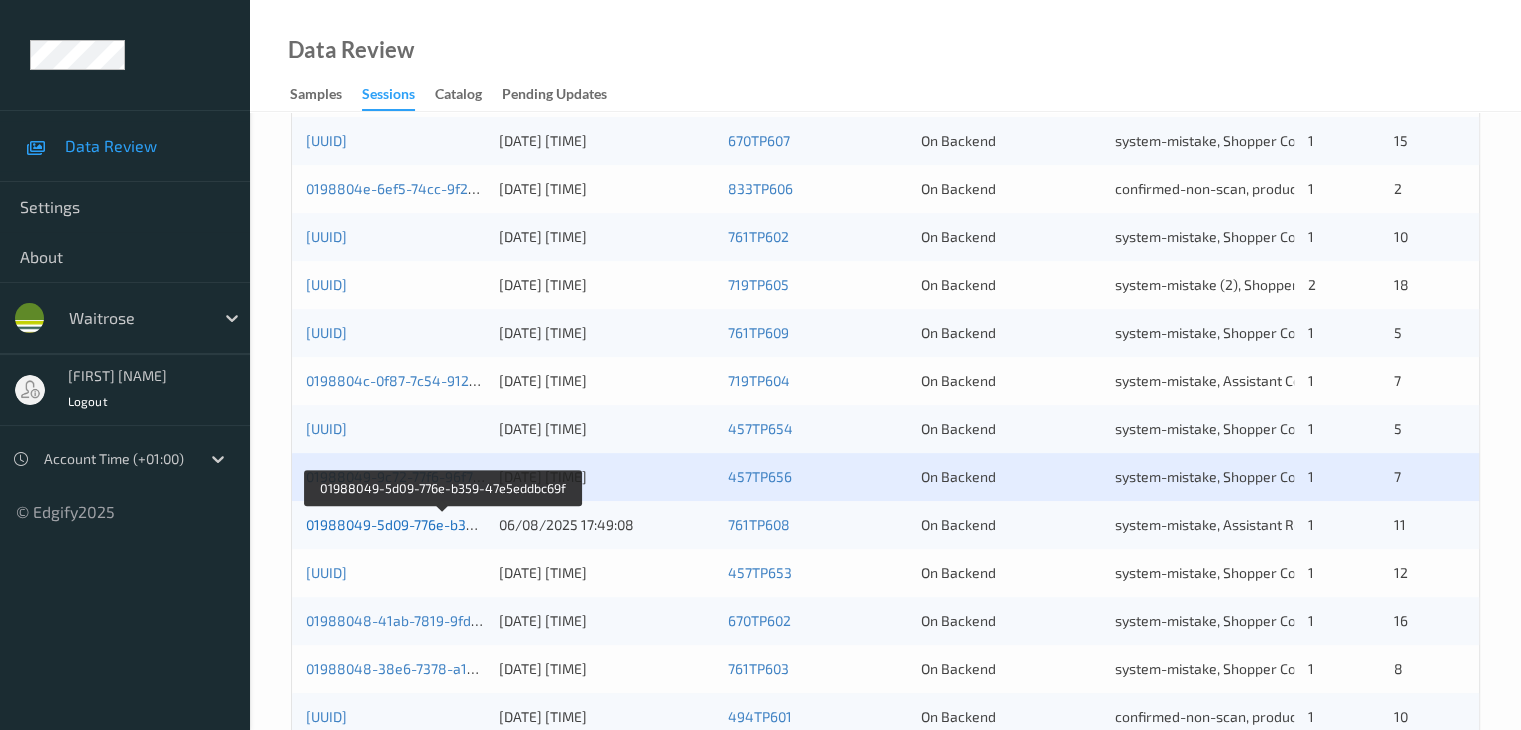click on "01988049-5d09-776e-b359-47e5eddbc69f" at bounding box center (443, 524) 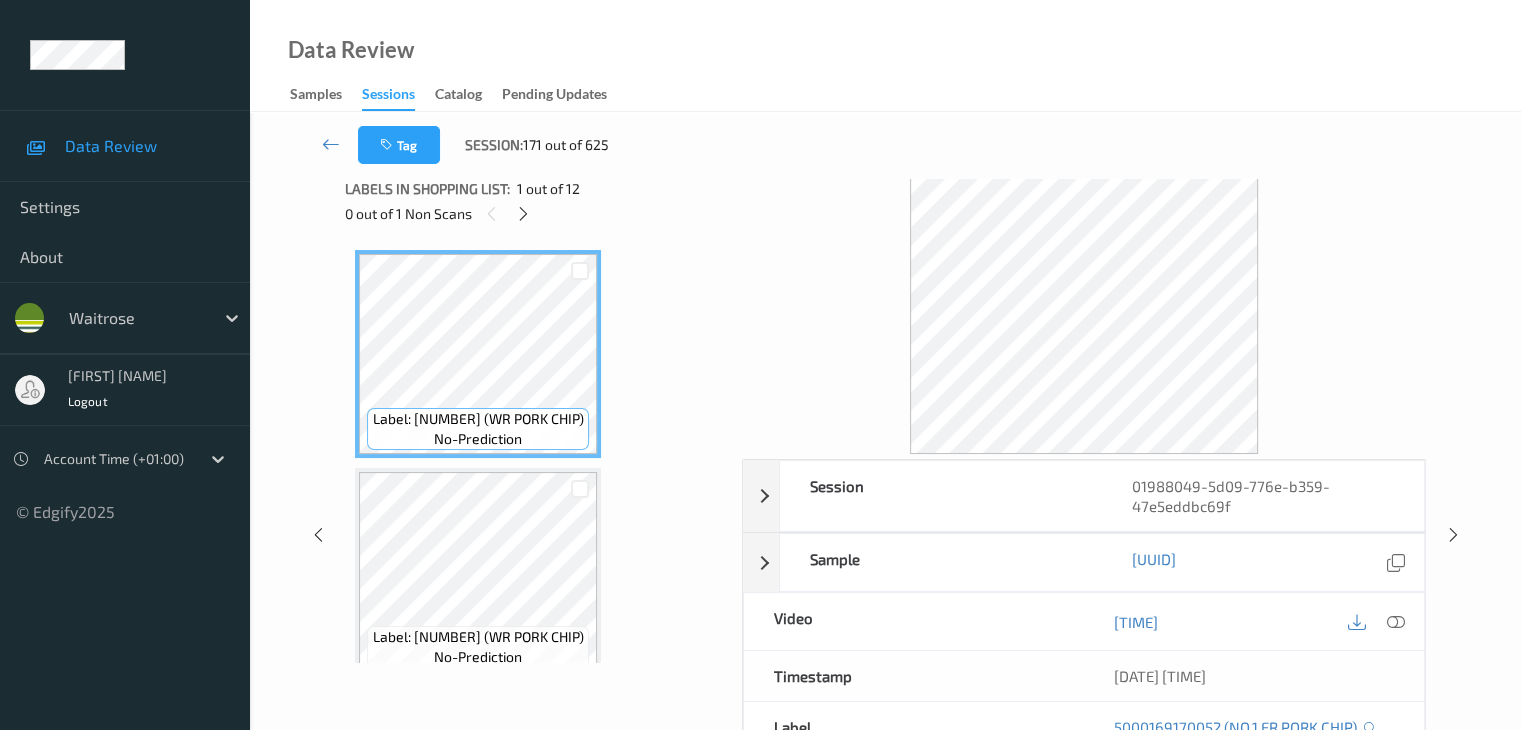 scroll, scrollTop: 0, scrollLeft: 0, axis: both 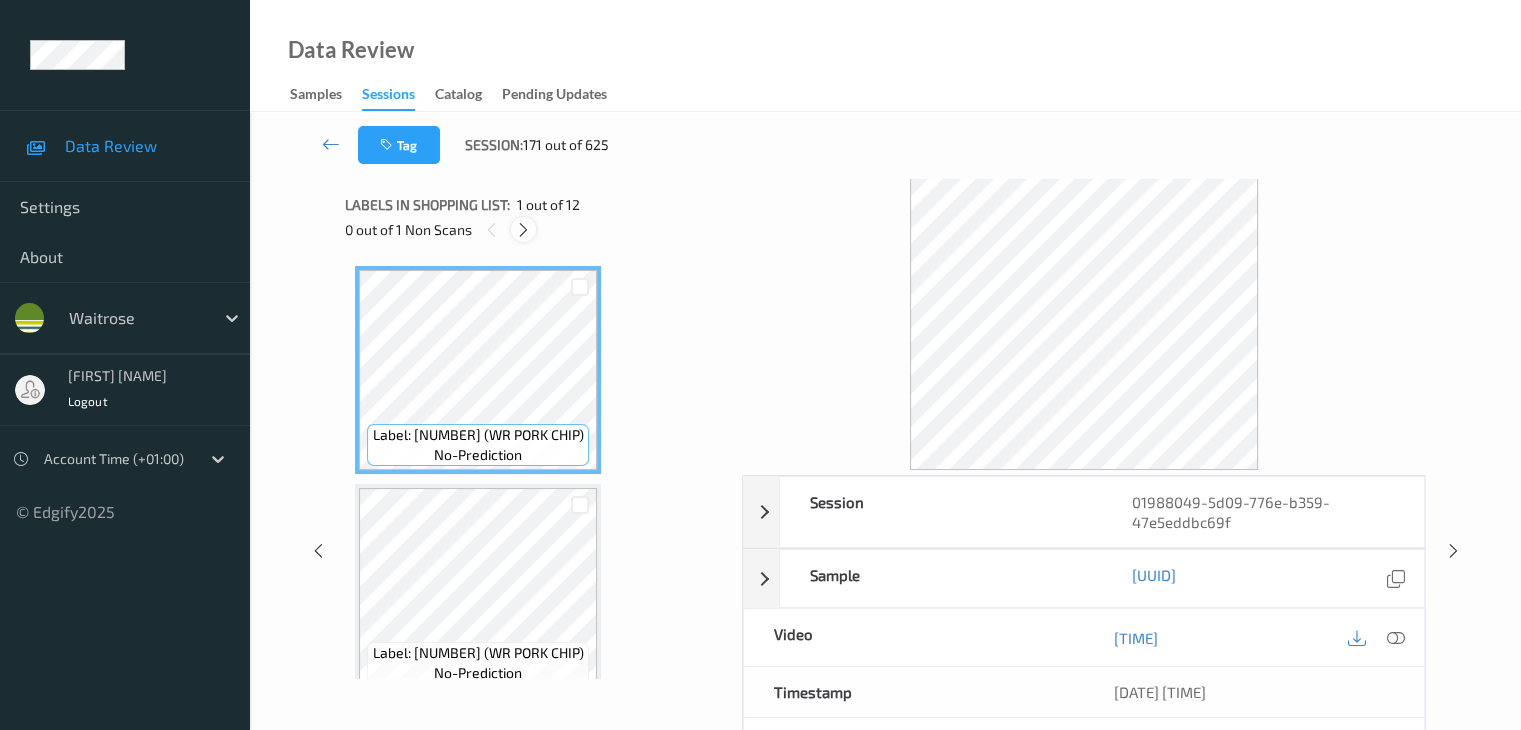 click at bounding box center [523, 230] 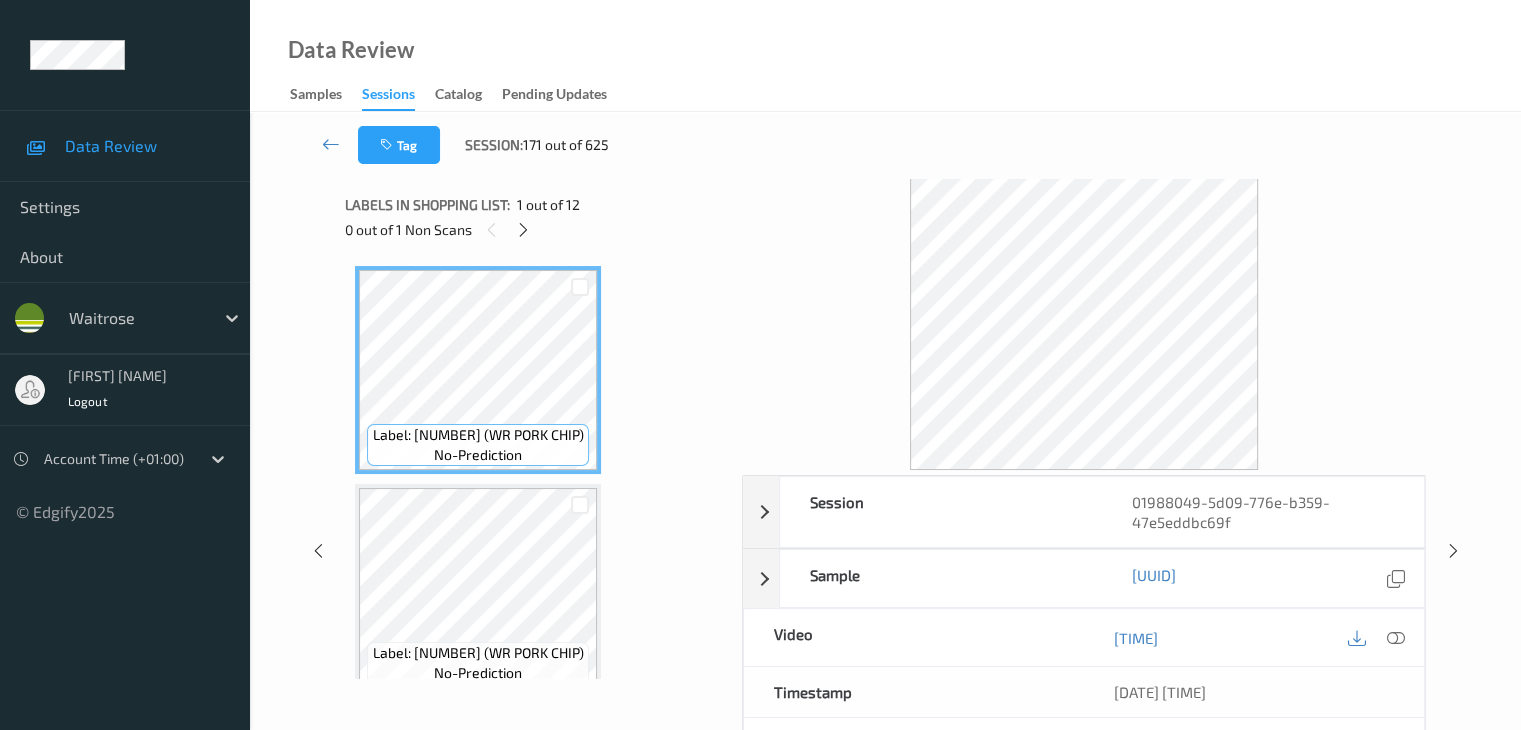 scroll, scrollTop: 2190, scrollLeft: 0, axis: vertical 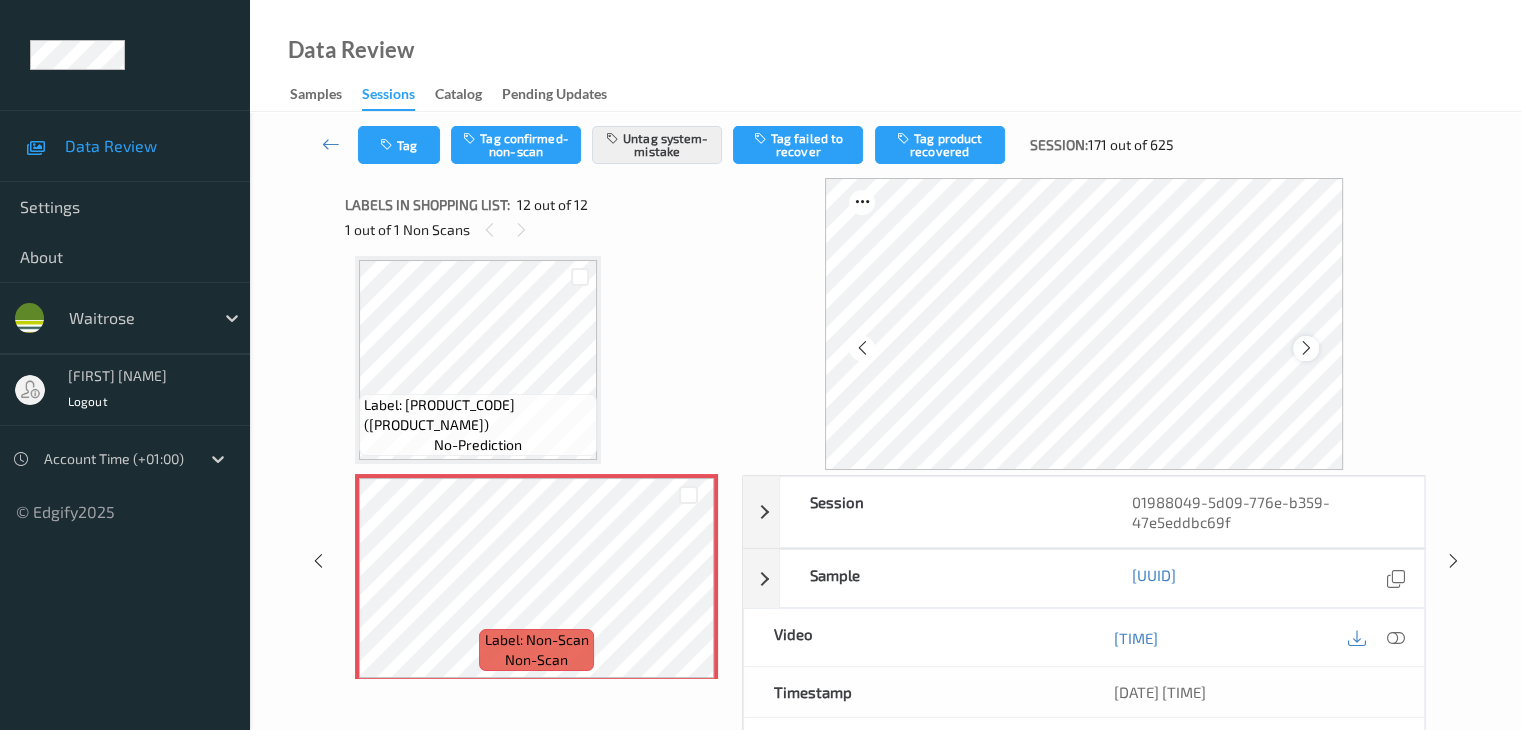 click at bounding box center (1306, 348) 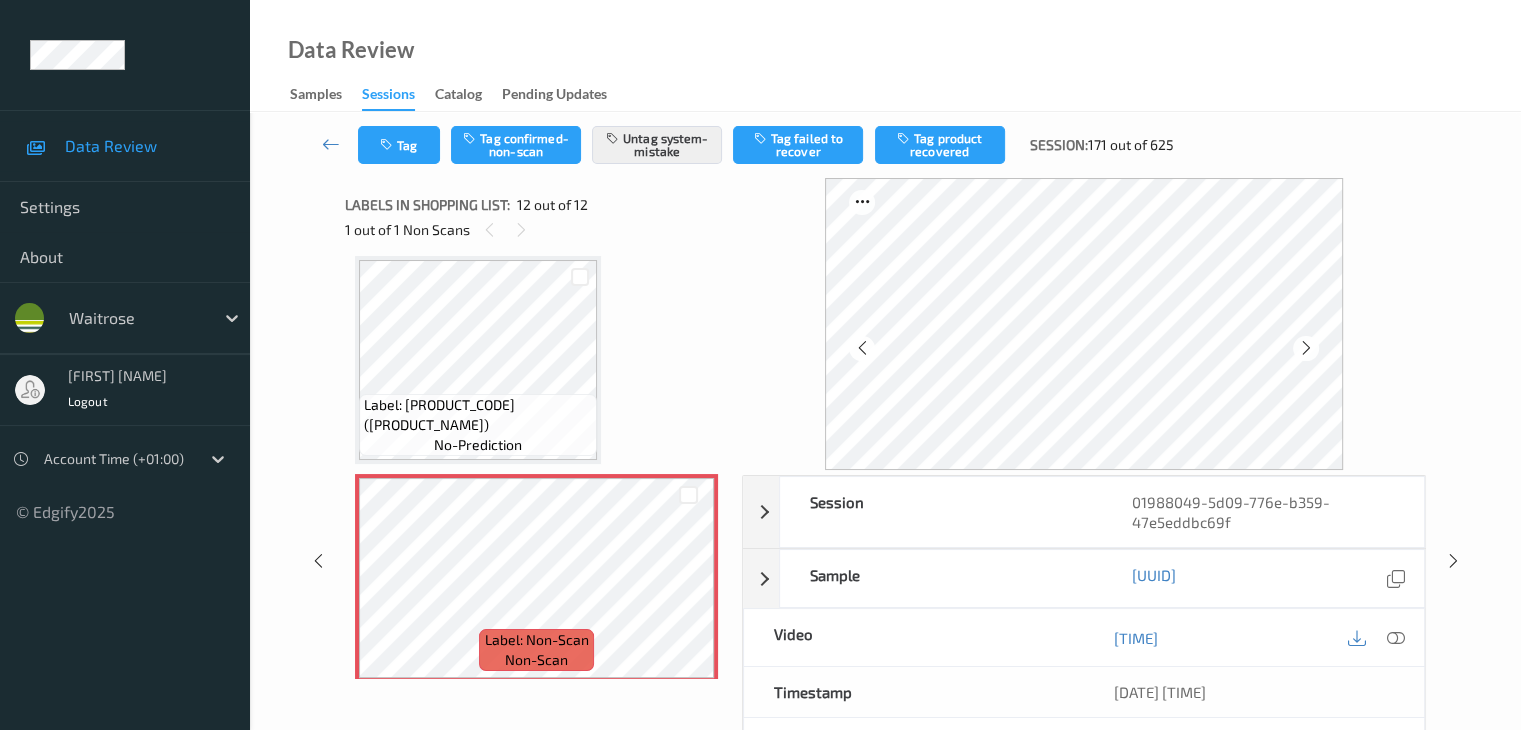 click at bounding box center (1306, 348) 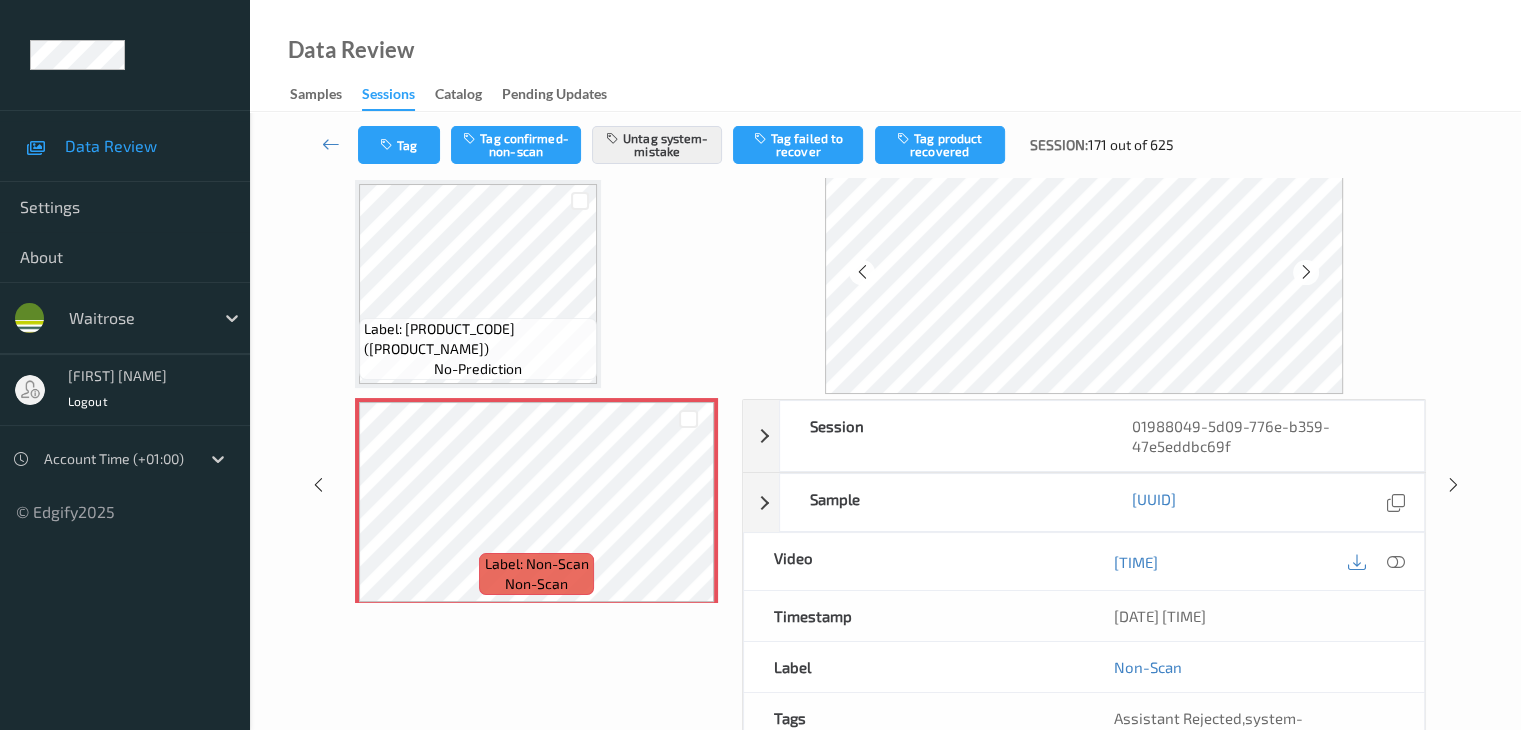 scroll, scrollTop: 200, scrollLeft: 0, axis: vertical 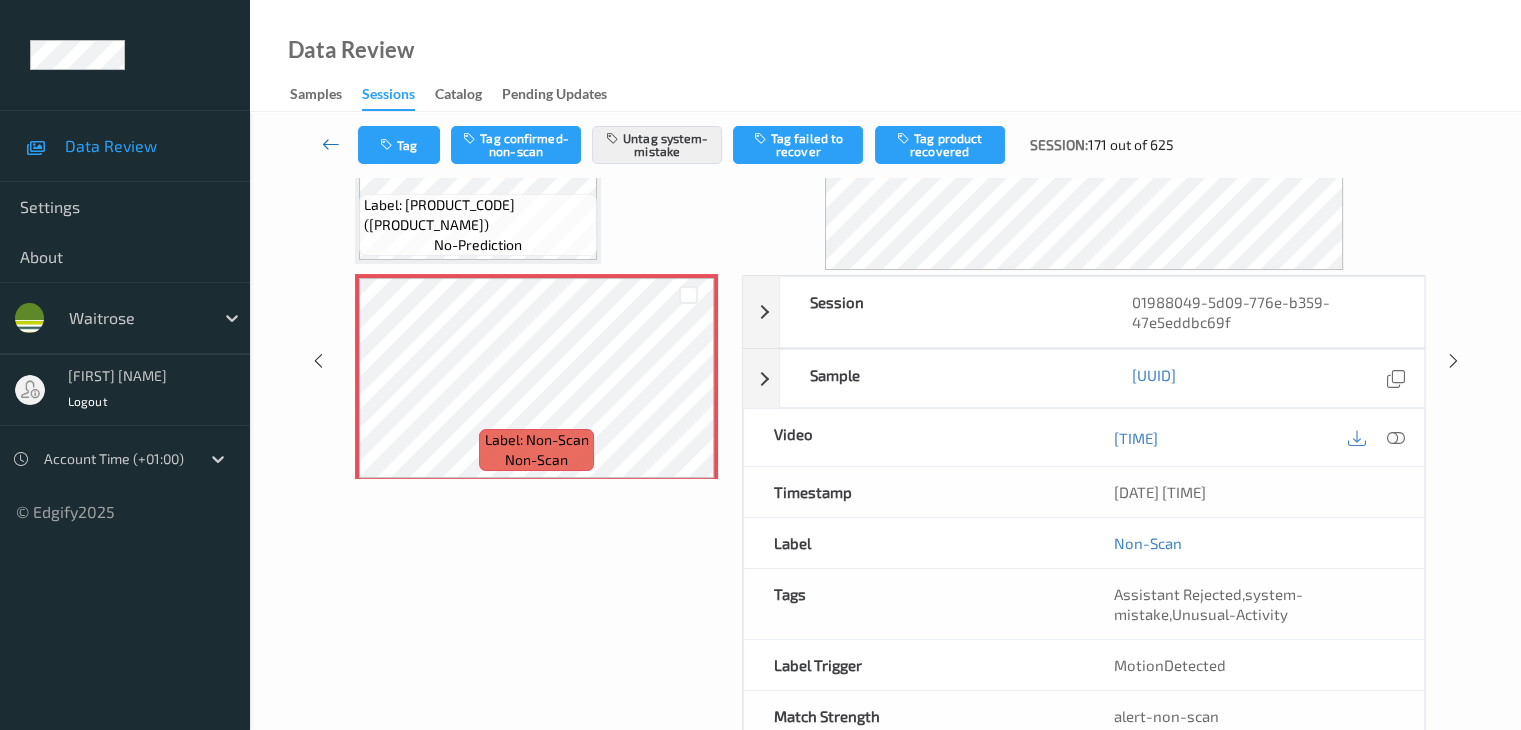 click at bounding box center (331, 144) 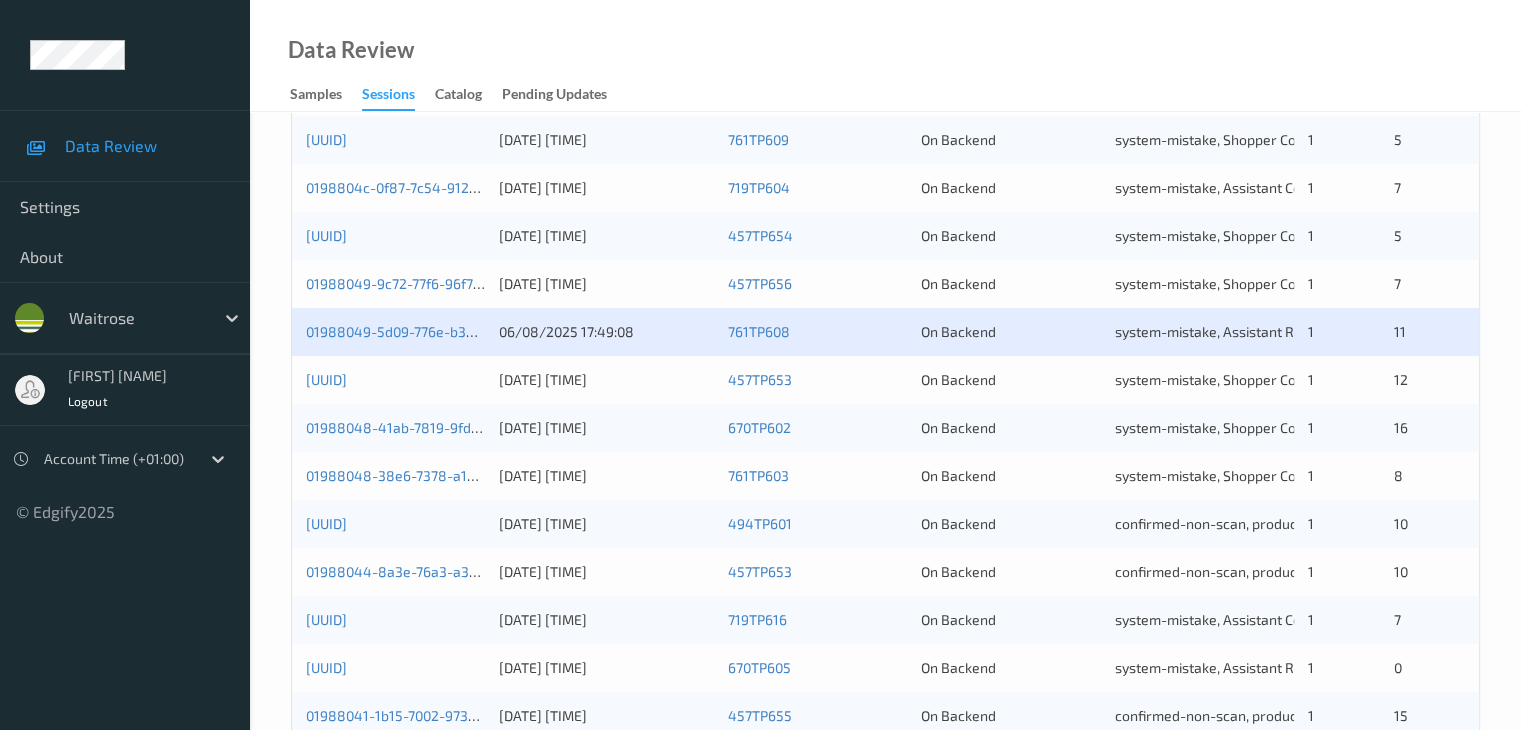 scroll, scrollTop: 802, scrollLeft: 0, axis: vertical 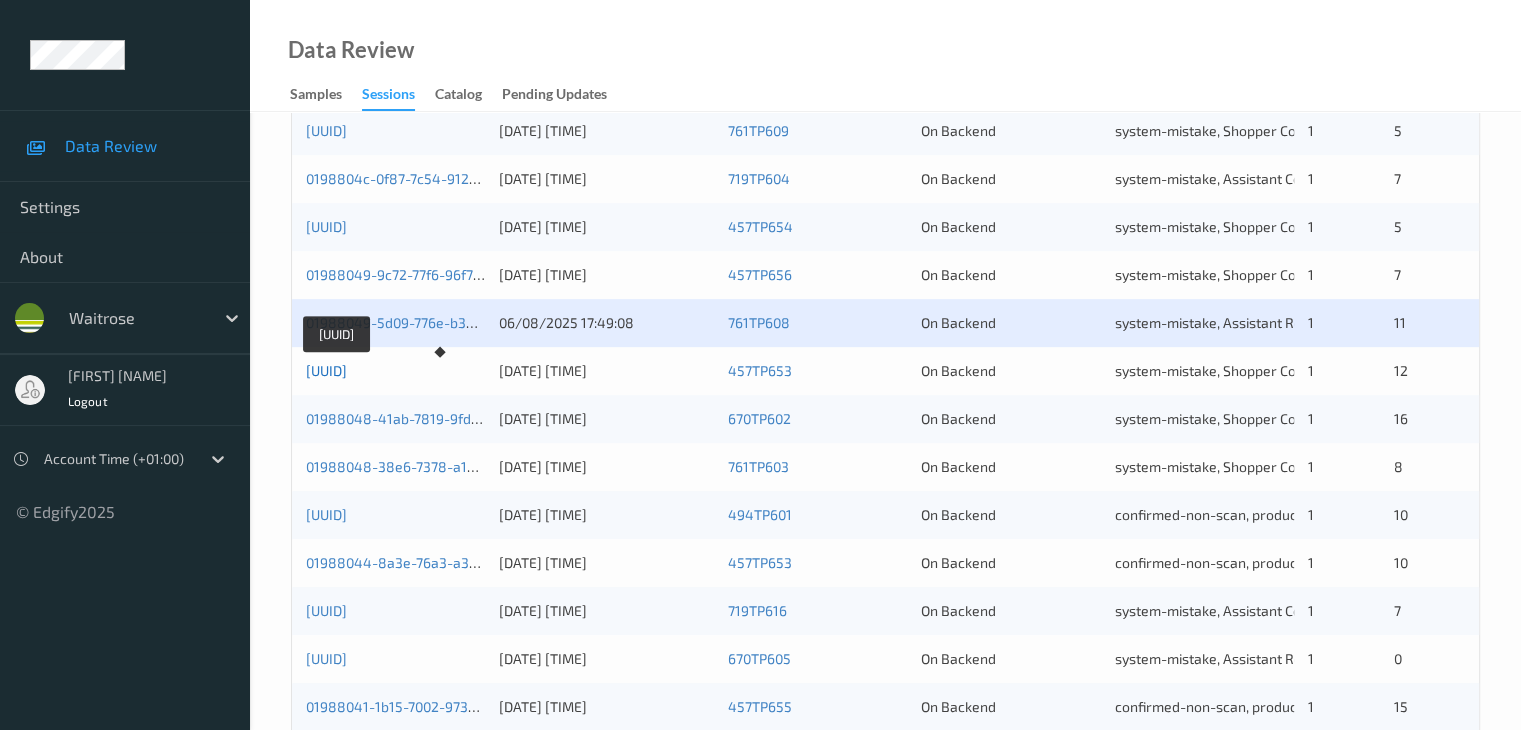 click on "[UUID]" at bounding box center (326, 370) 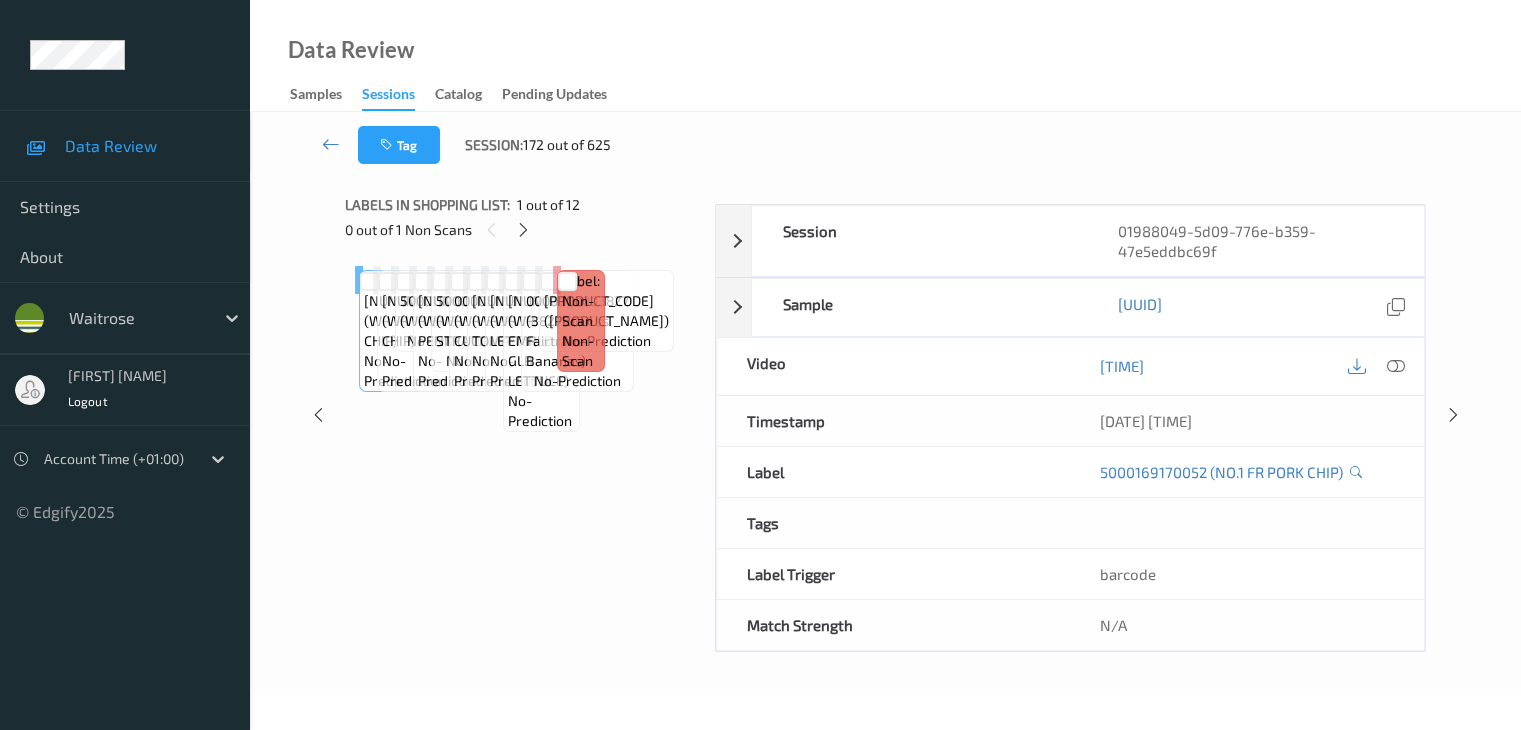 scroll, scrollTop: 0, scrollLeft: 0, axis: both 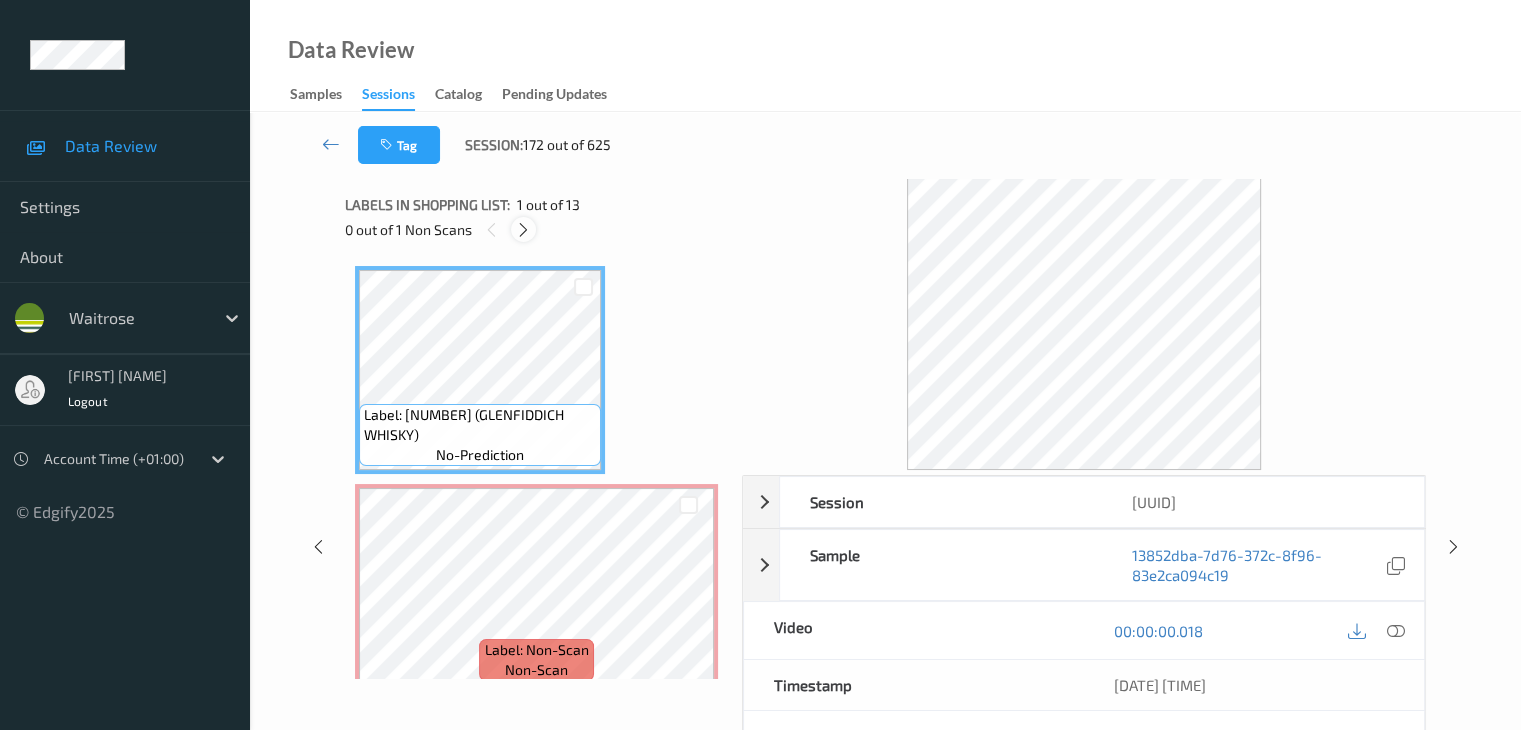 click at bounding box center [523, 230] 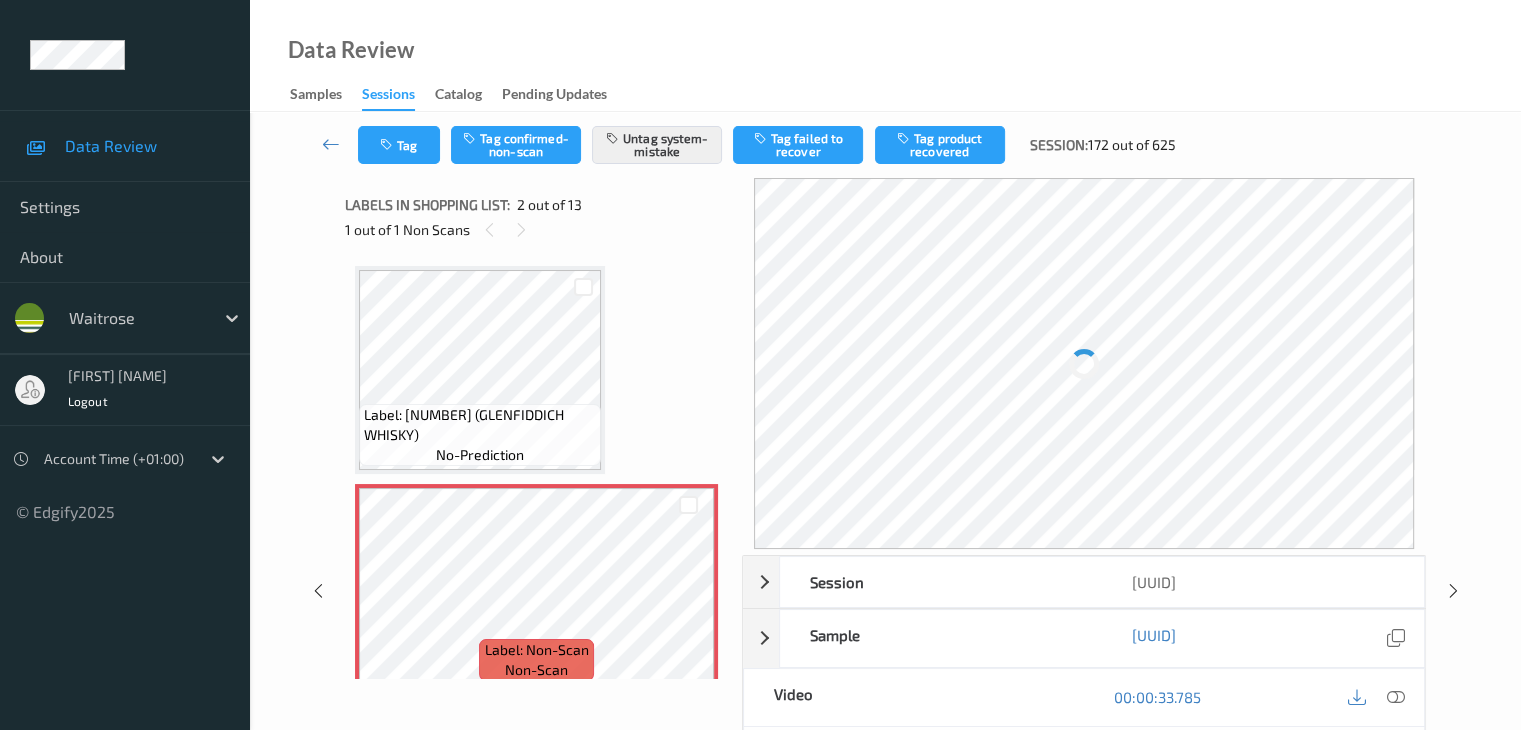 scroll, scrollTop: 10, scrollLeft: 0, axis: vertical 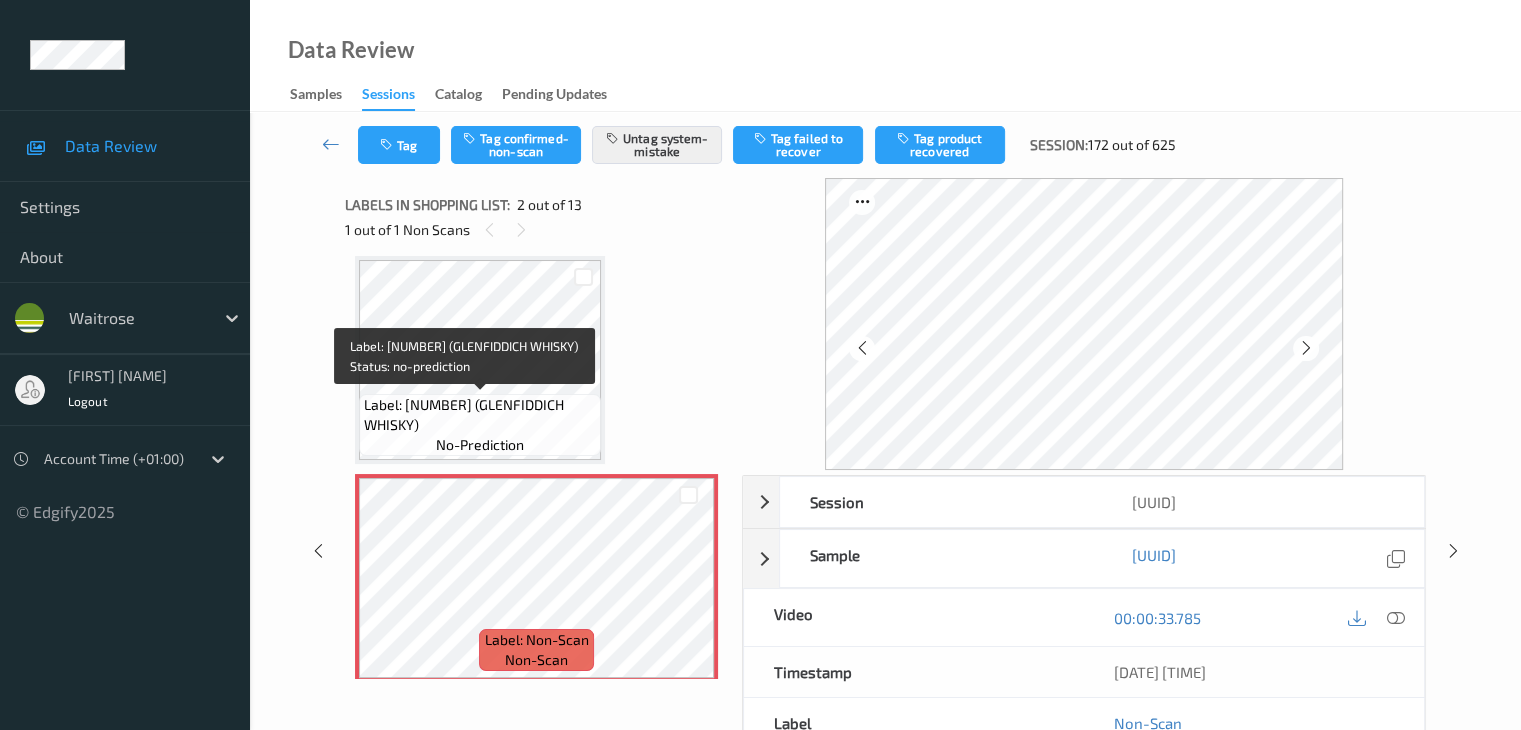 click on "Label: [NUMBER] (GLENFIDDICH WHISKY)" at bounding box center (480, 415) 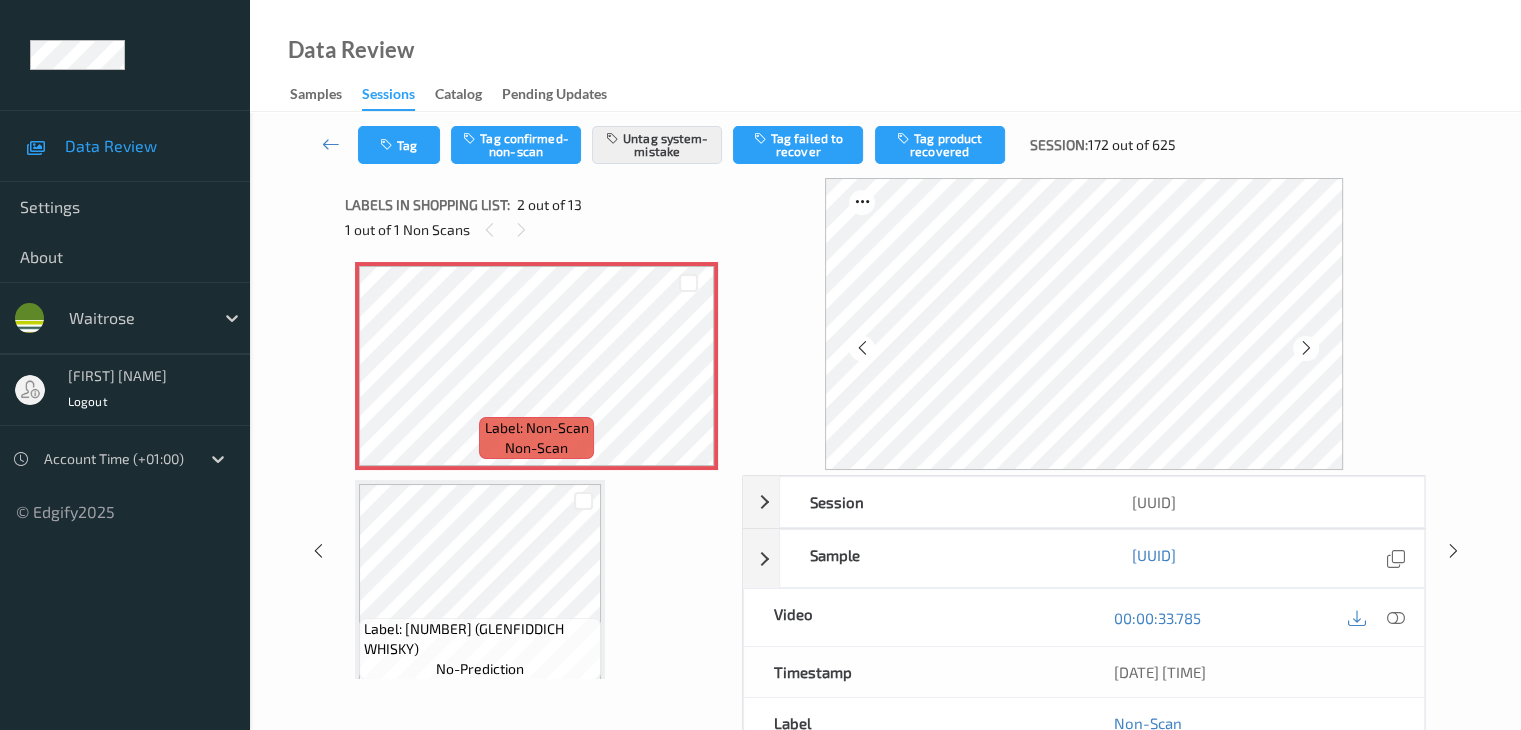 scroll, scrollTop: 410, scrollLeft: 0, axis: vertical 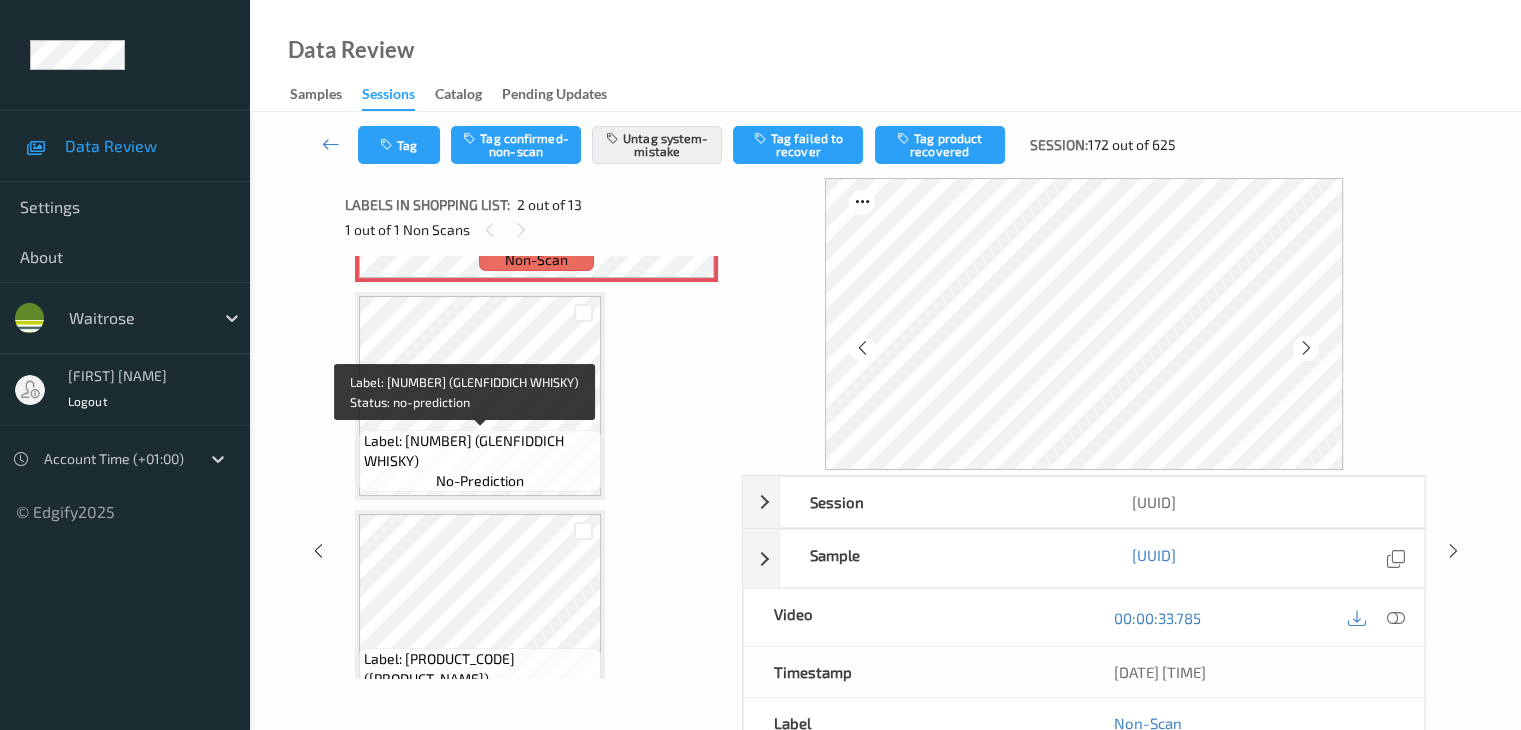 click on "Label: [NUMBER] (GLENFIDDICH WHISKY)" at bounding box center [480, 451] 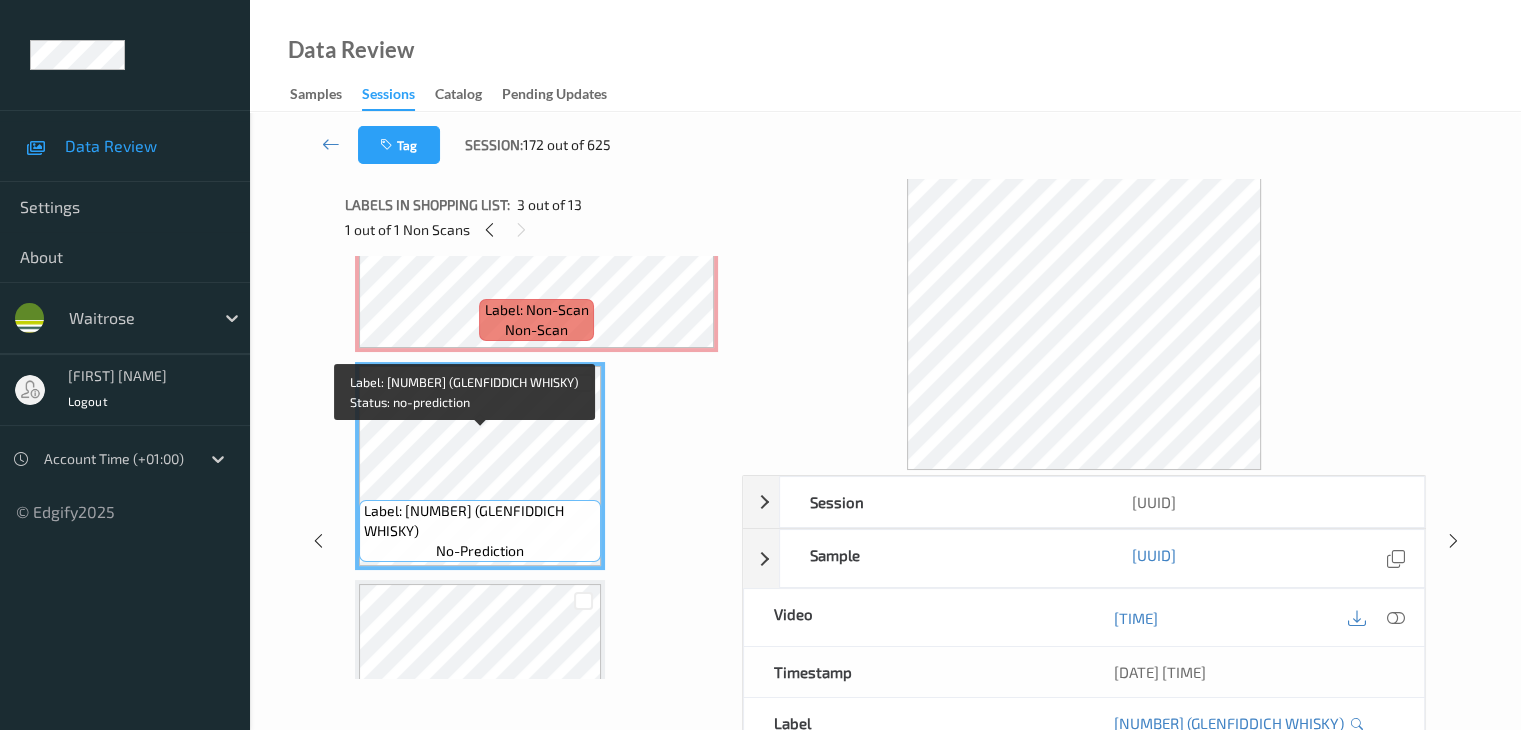 scroll, scrollTop: 310, scrollLeft: 0, axis: vertical 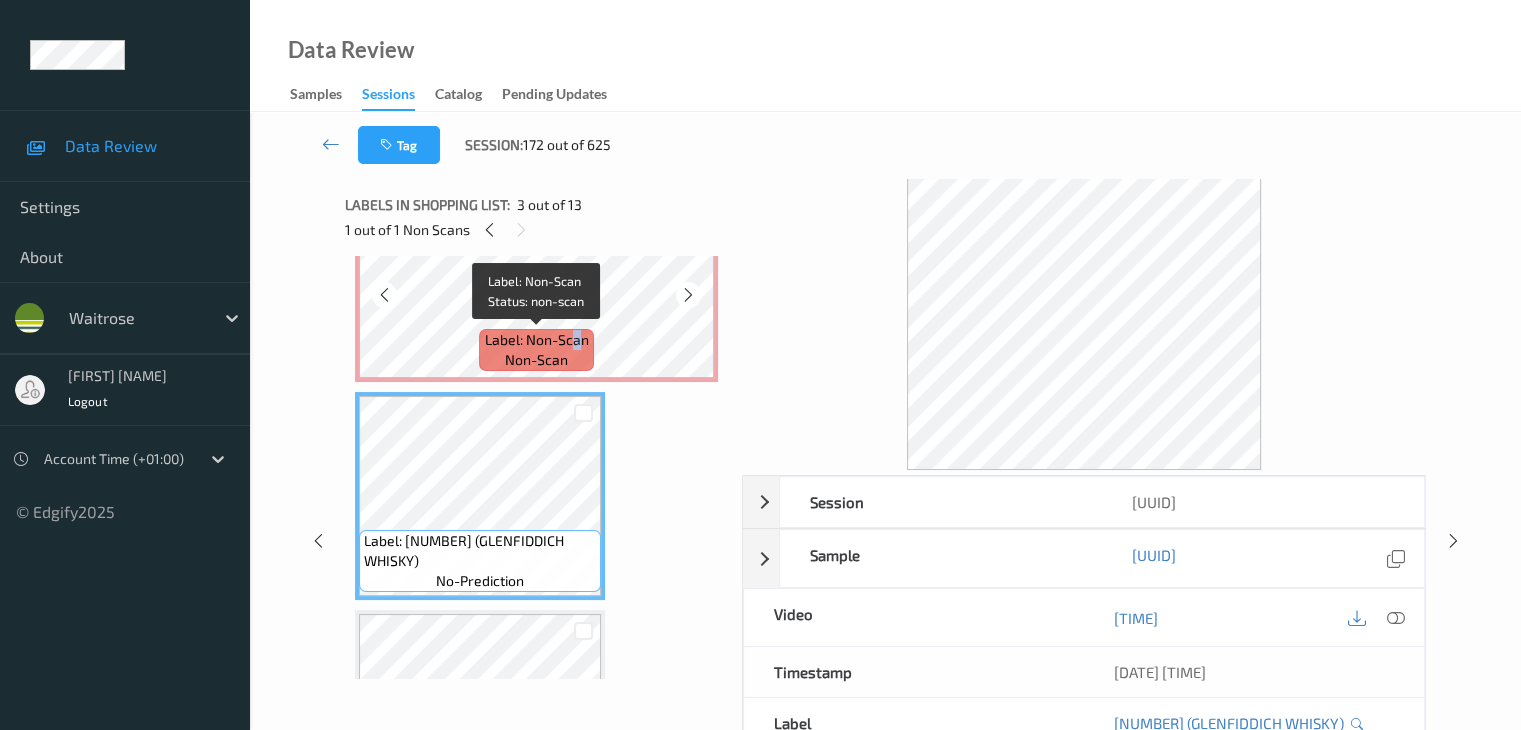 click on "Label: Non-Scan" at bounding box center (537, 340) 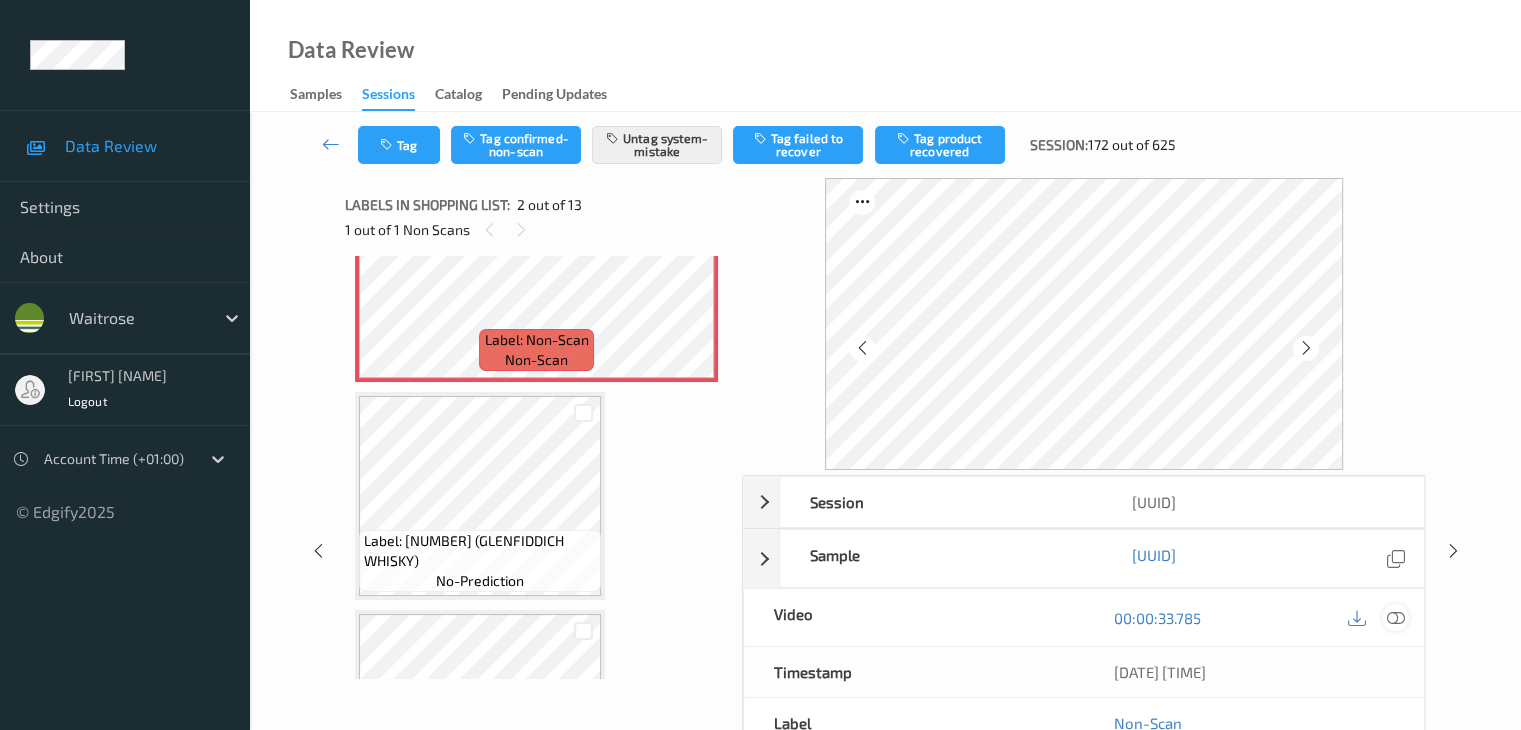 click at bounding box center [1395, 618] 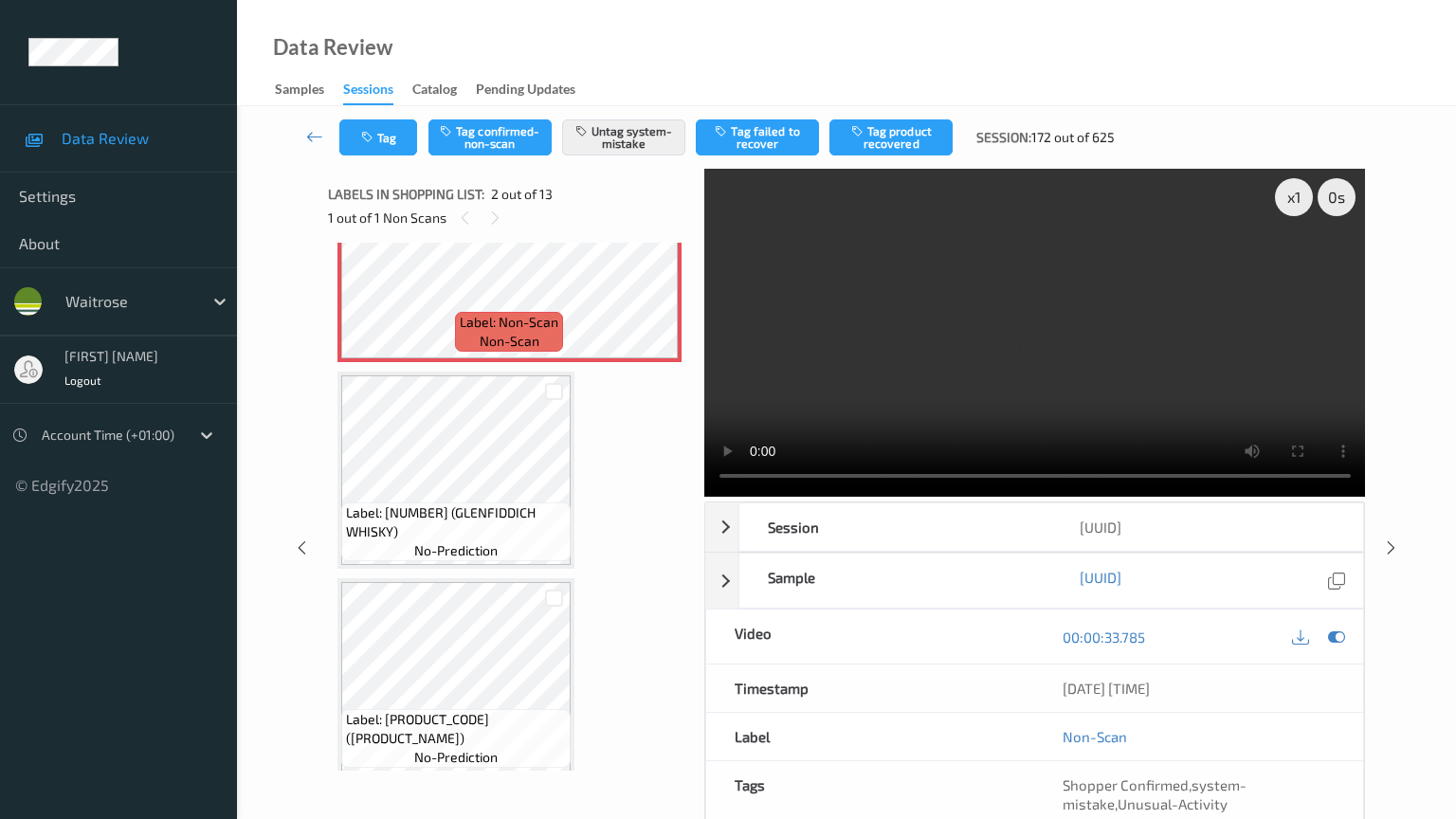 type 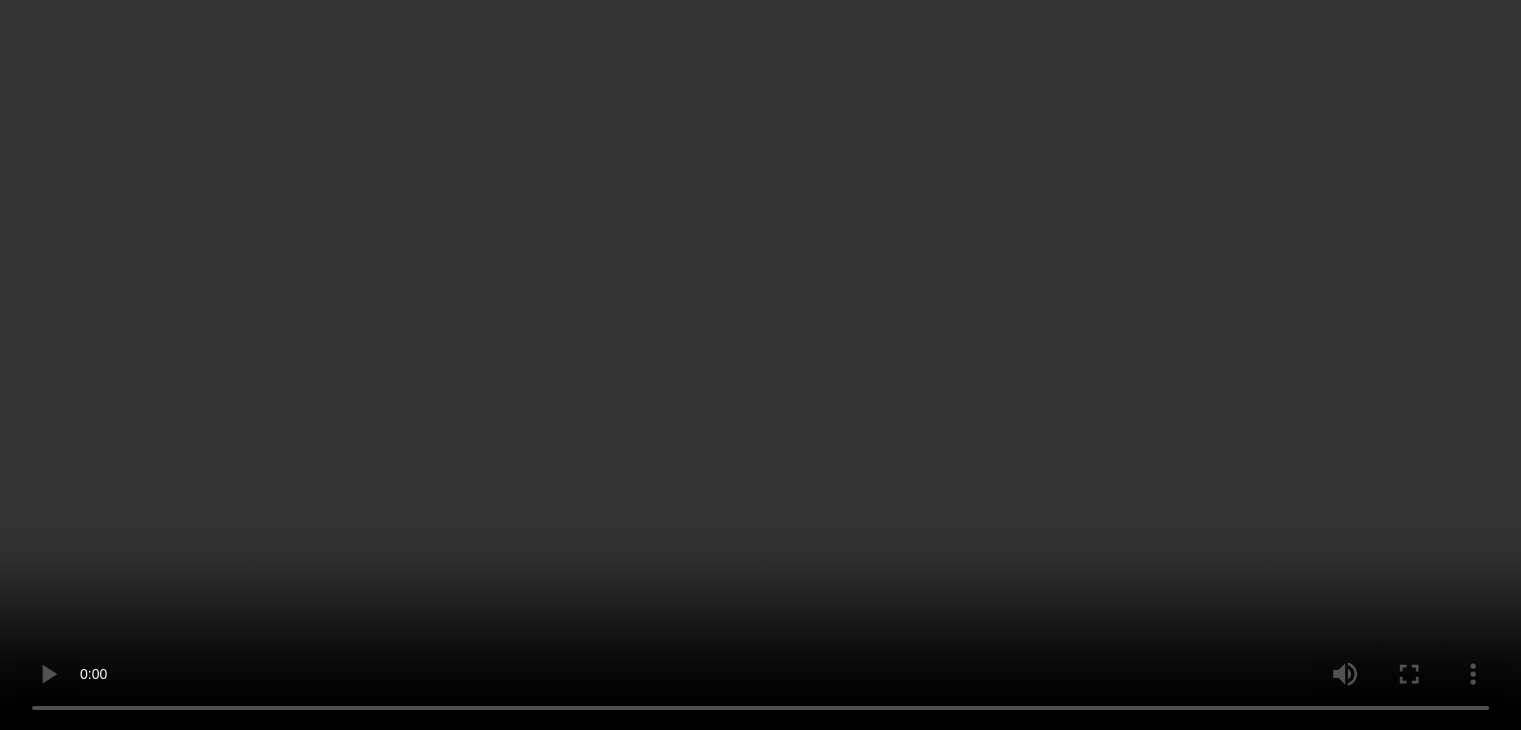 scroll, scrollTop: 10, scrollLeft: 0, axis: vertical 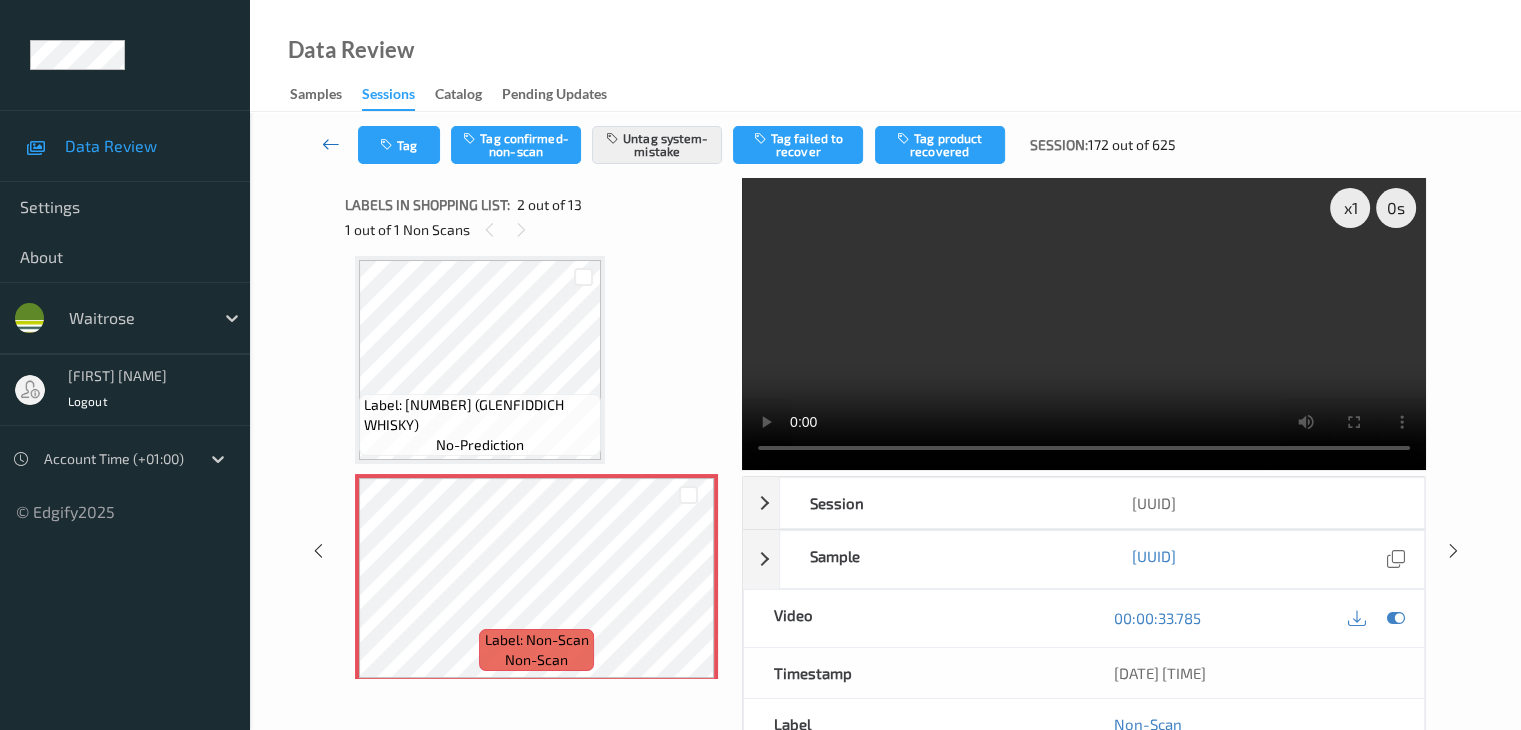 click at bounding box center (331, 144) 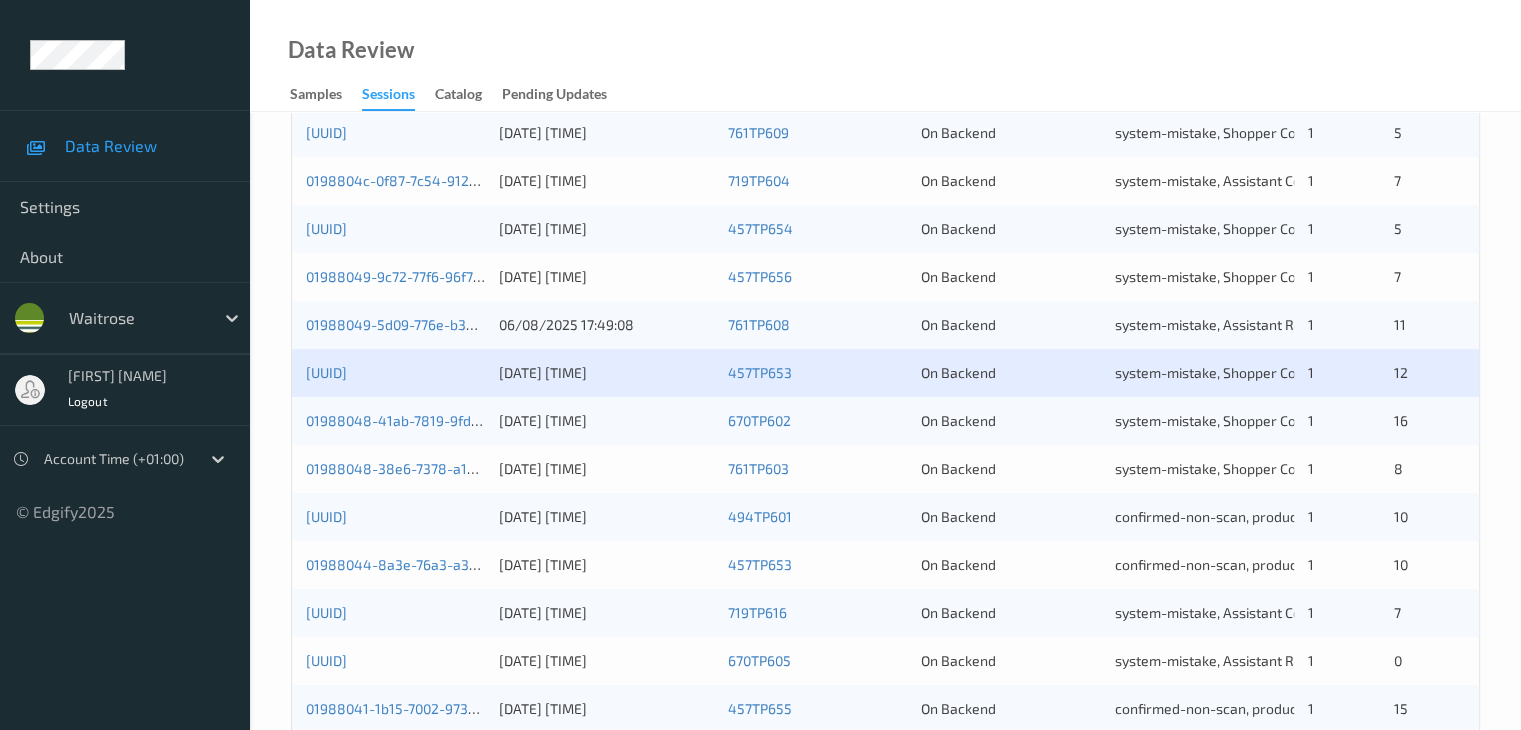 scroll, scrollTop: 900, scrollLeft: 0, axis: vertical 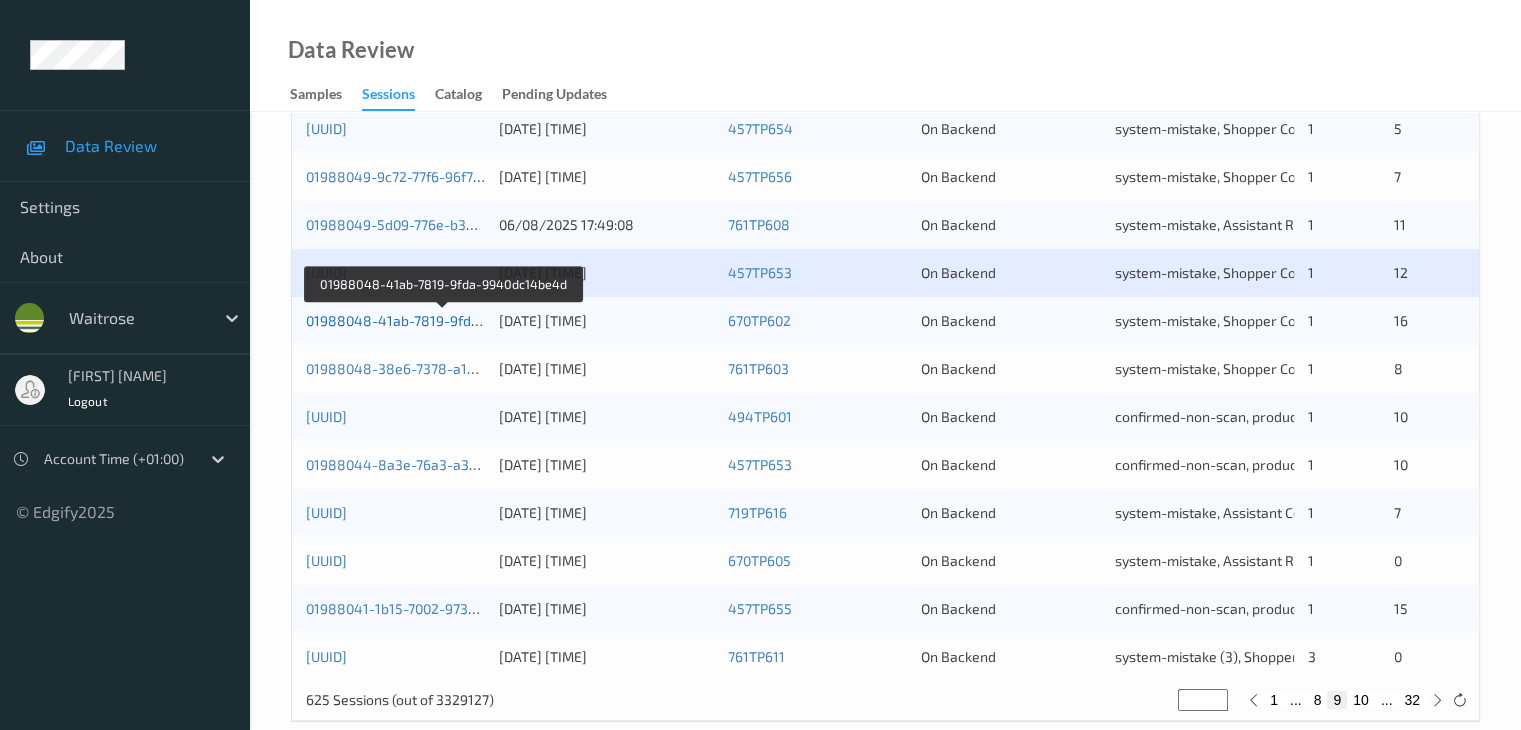 click on "01988048-41ab-7819-9fda-9940dc14be4d" at bounding box center [443, 320] 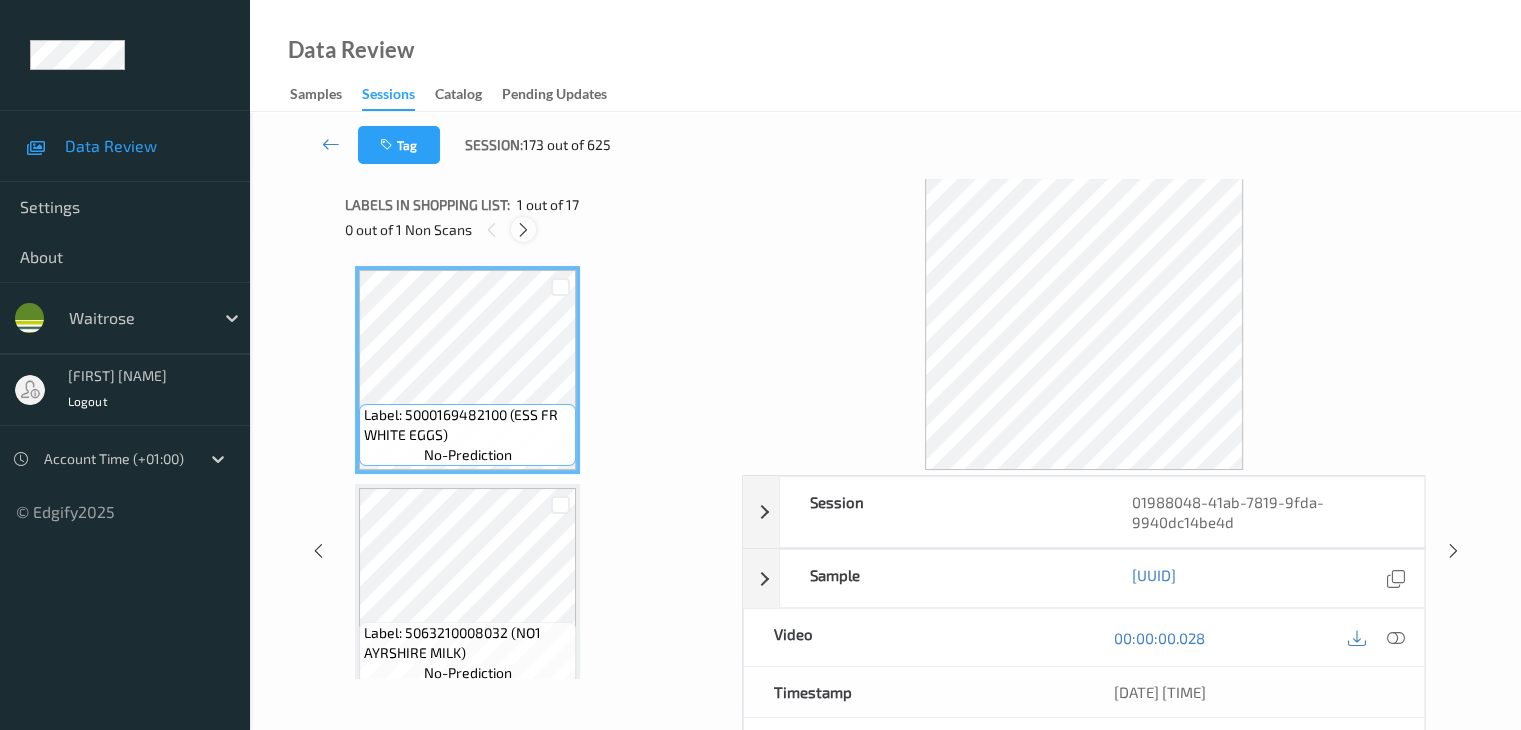 click at bounding box center [523, 230] 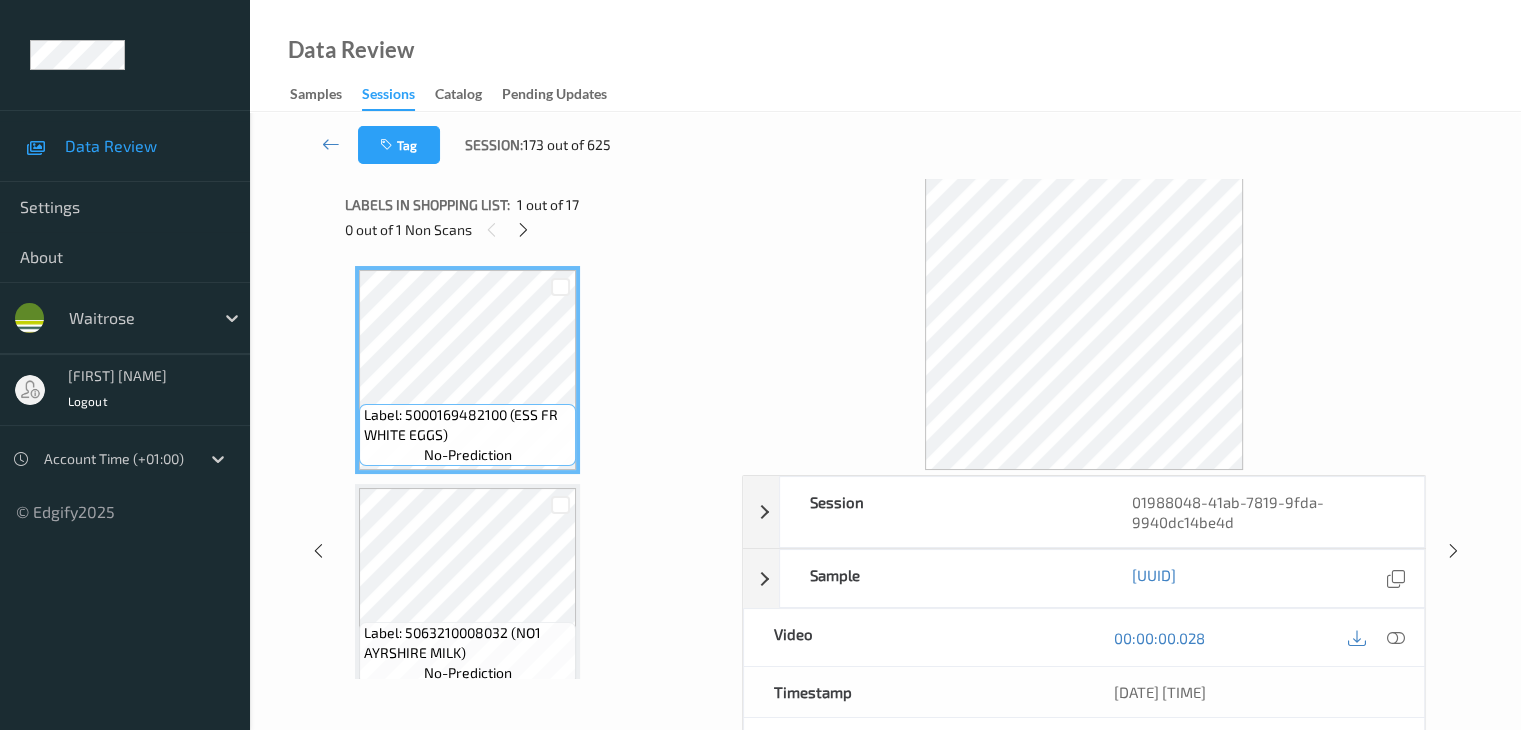 scroll, scrollTop: 664, scrollLeft: 0, axis: vertical 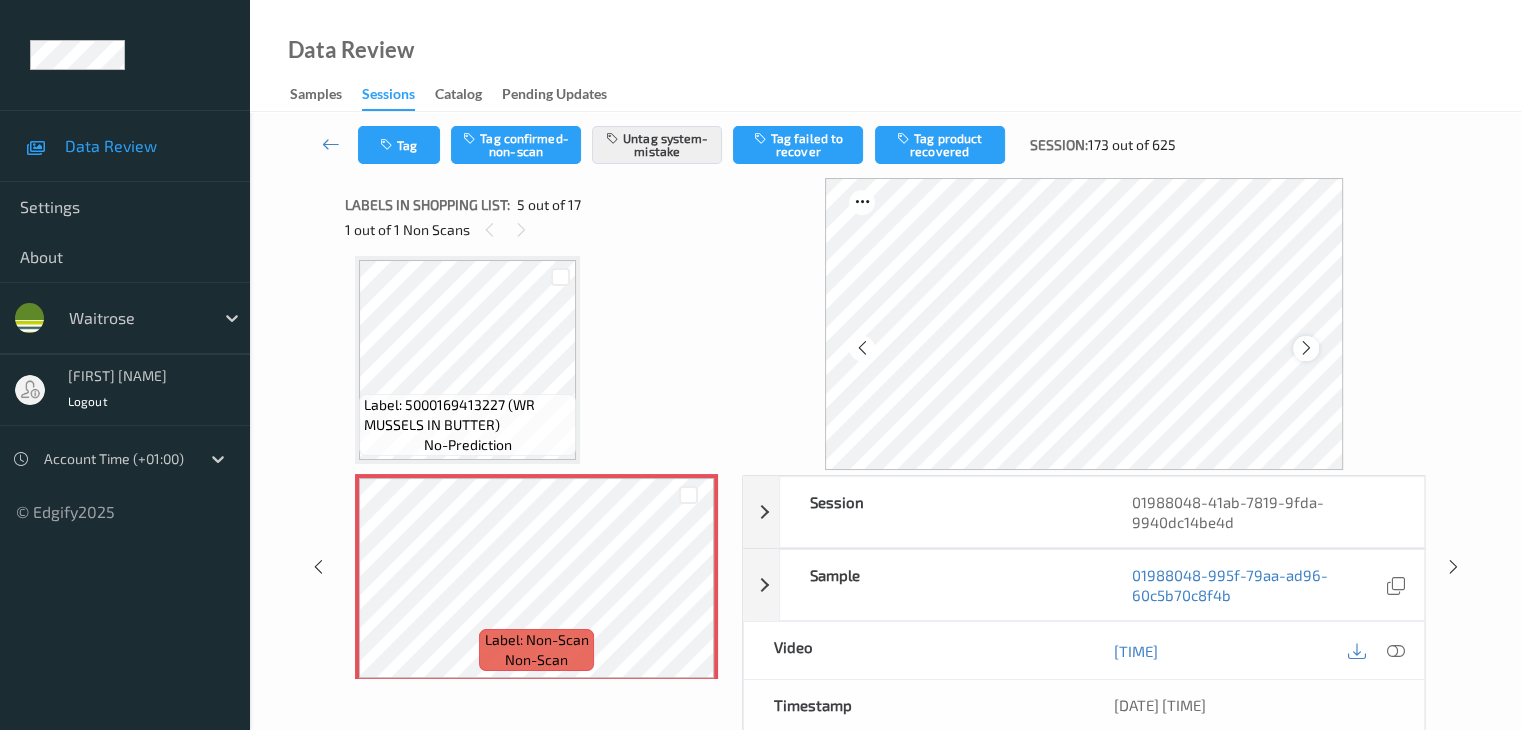 click at bounding box center (1306, 348) 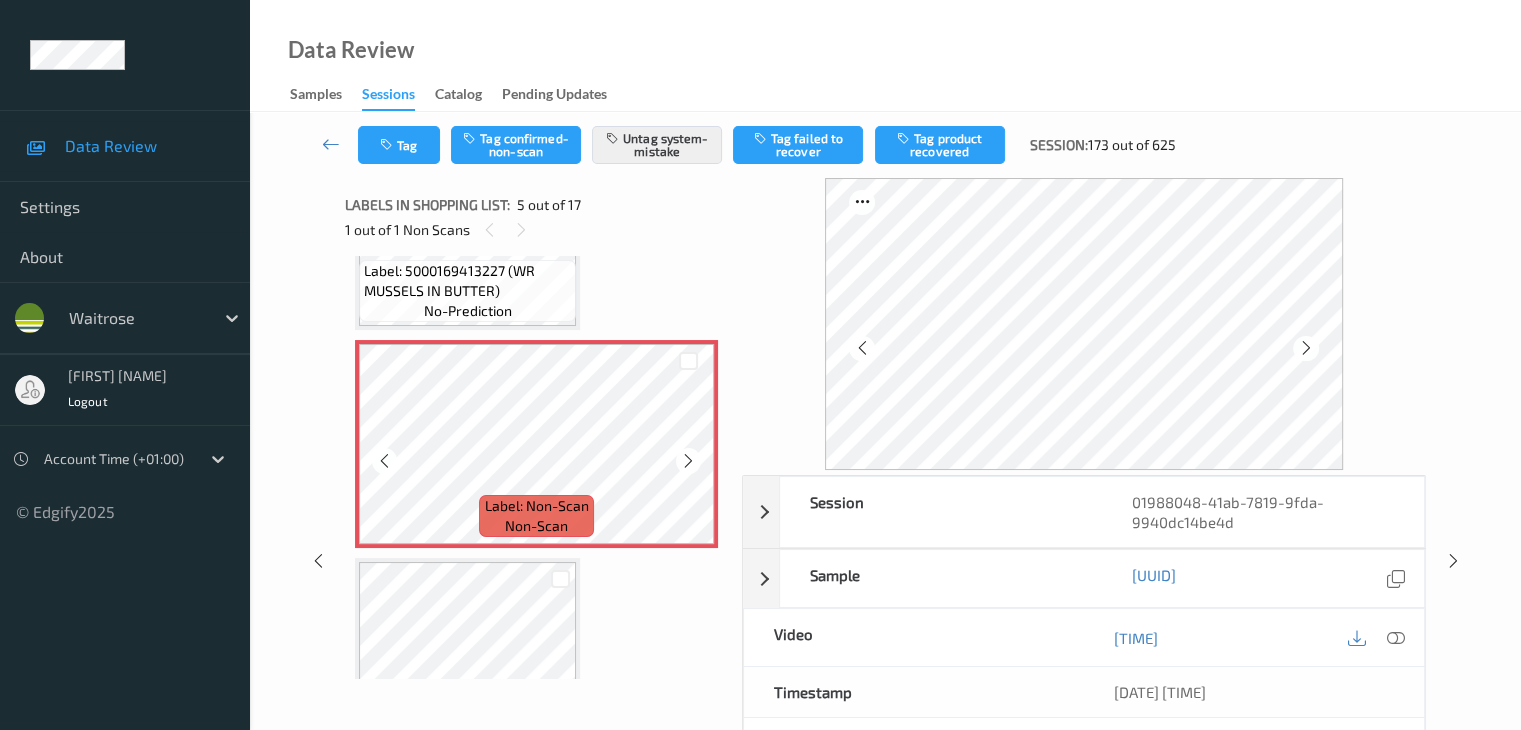 scroll, scrollTop: 764, scrollLeft: 0, axis: vertical 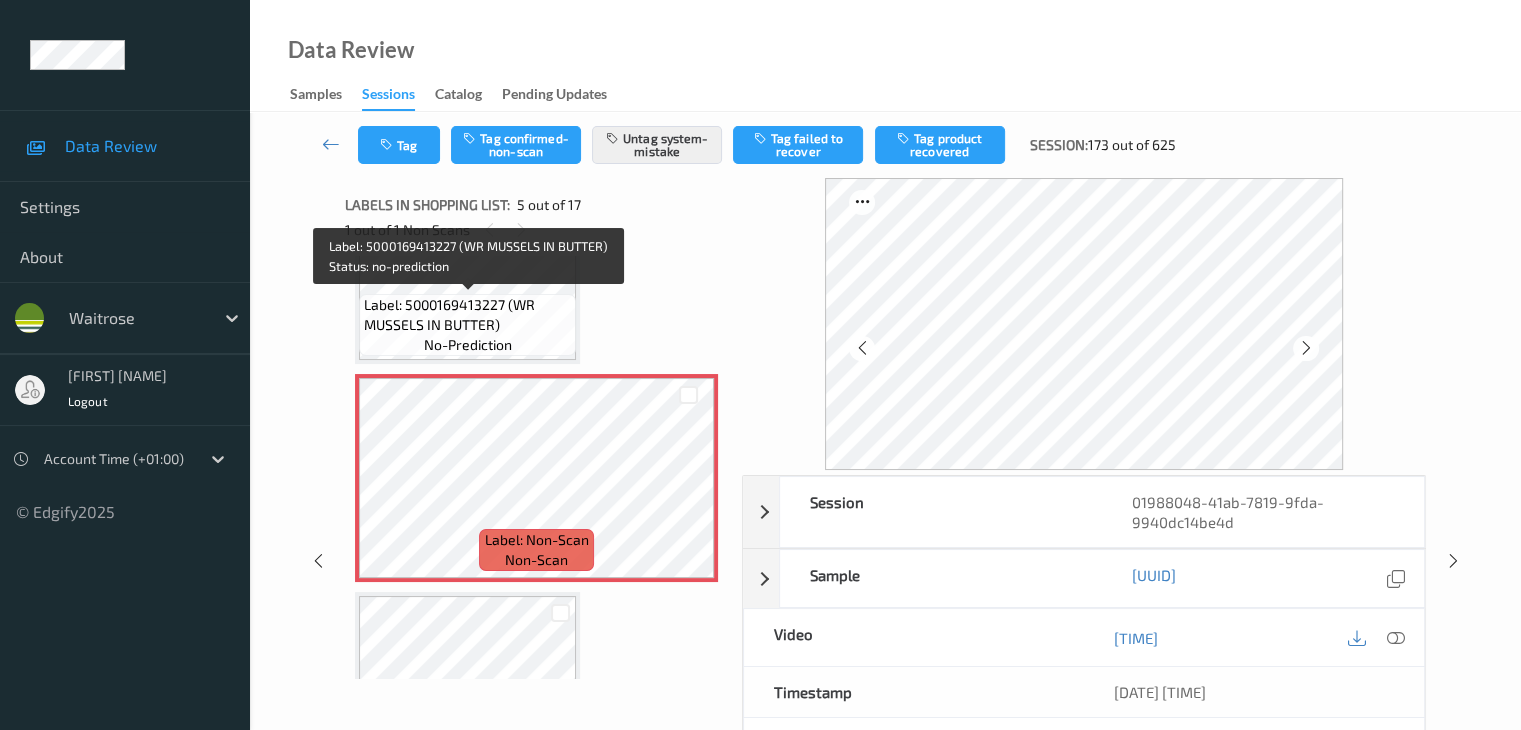 click on "Label: 5000169413227 (WR MUSSELS IN BUTTER)" at bounding box center [467, 315] 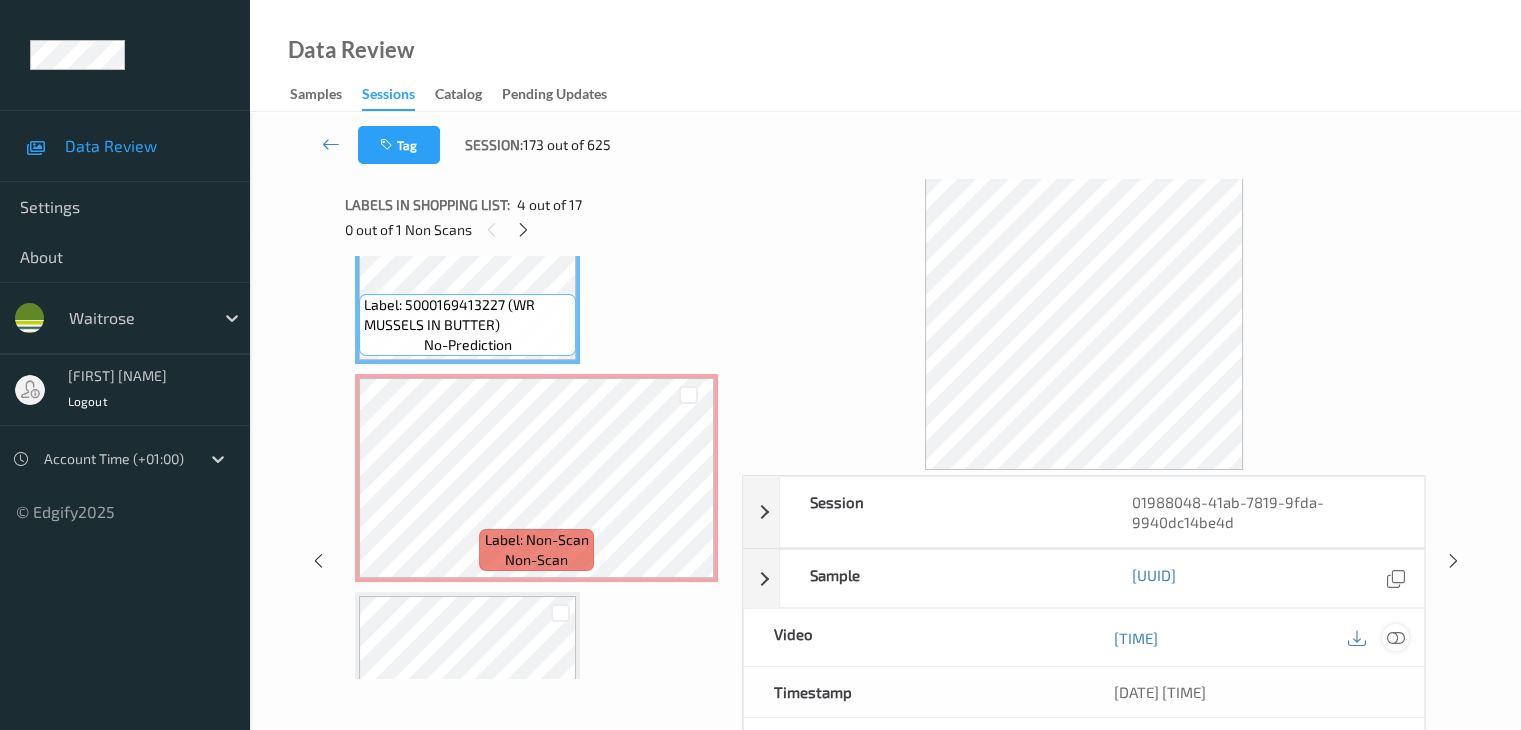 click at bounding box center [1395, 637] 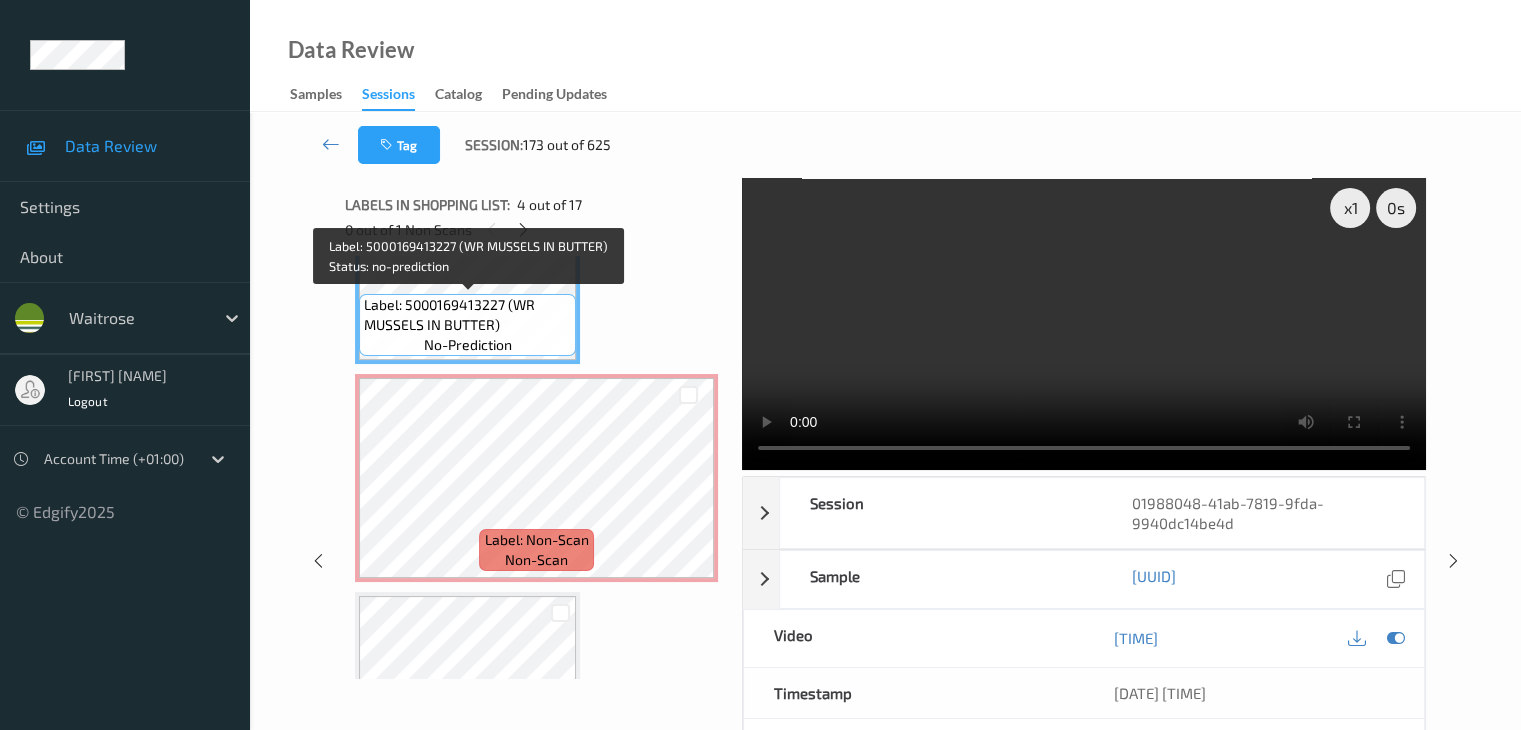 click on "no-prediction" at bounding box center [468, 345] 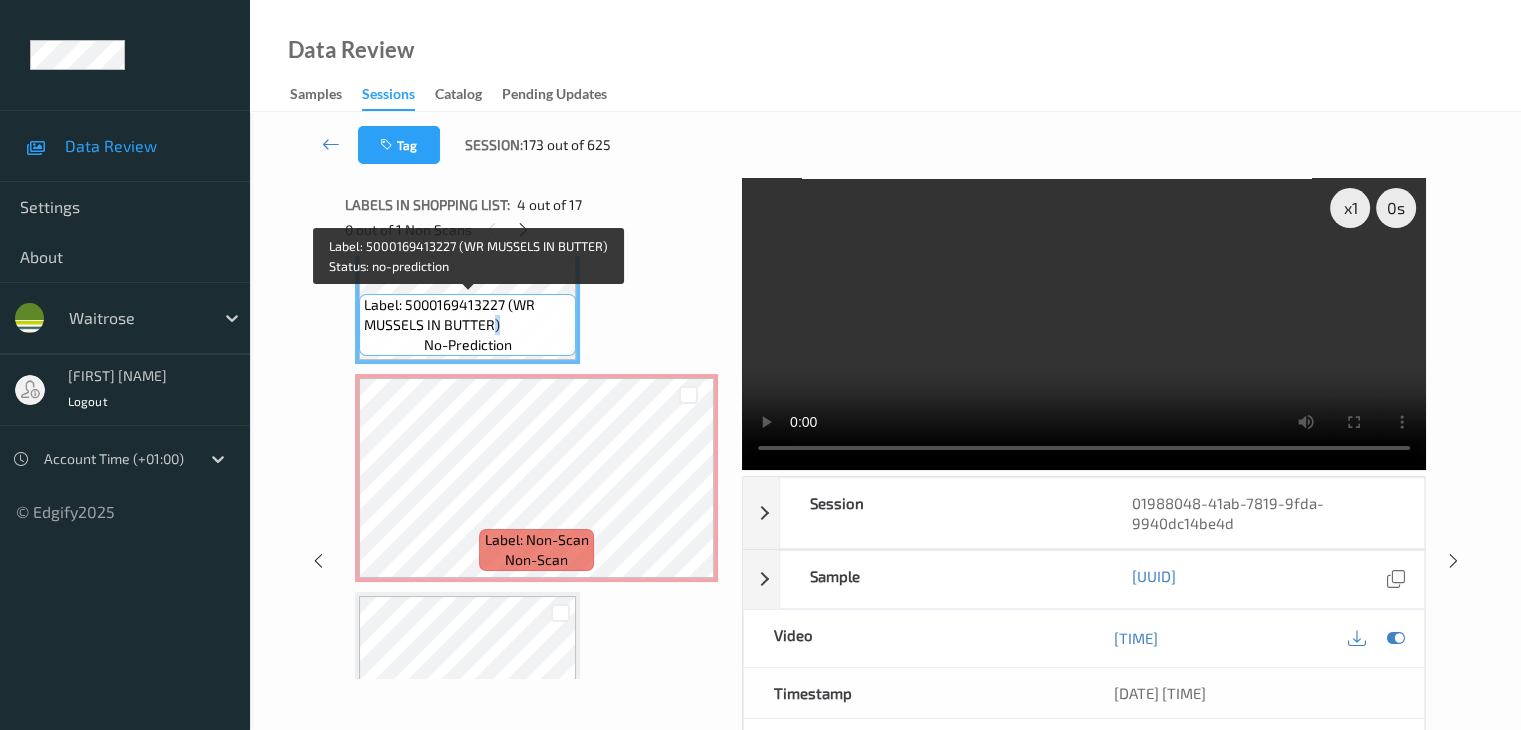 click on "Label: 5000169413227 (WR MUSSELS IN BUTTER)" at bounding box center (467, 315) 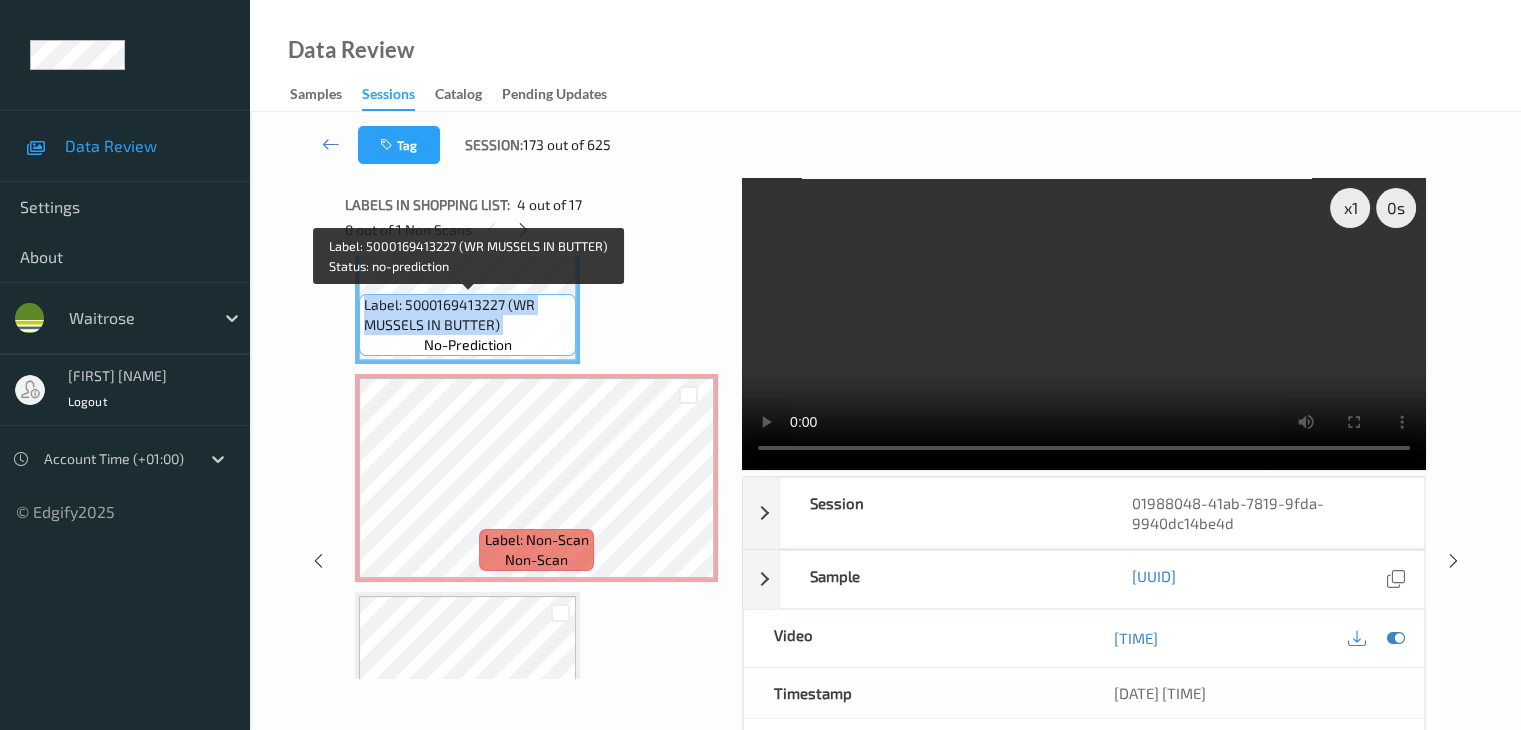 click on "Label: 5000169413227 (WR MUSSELS IN BUTTER)" at bounding box center (467, 315) 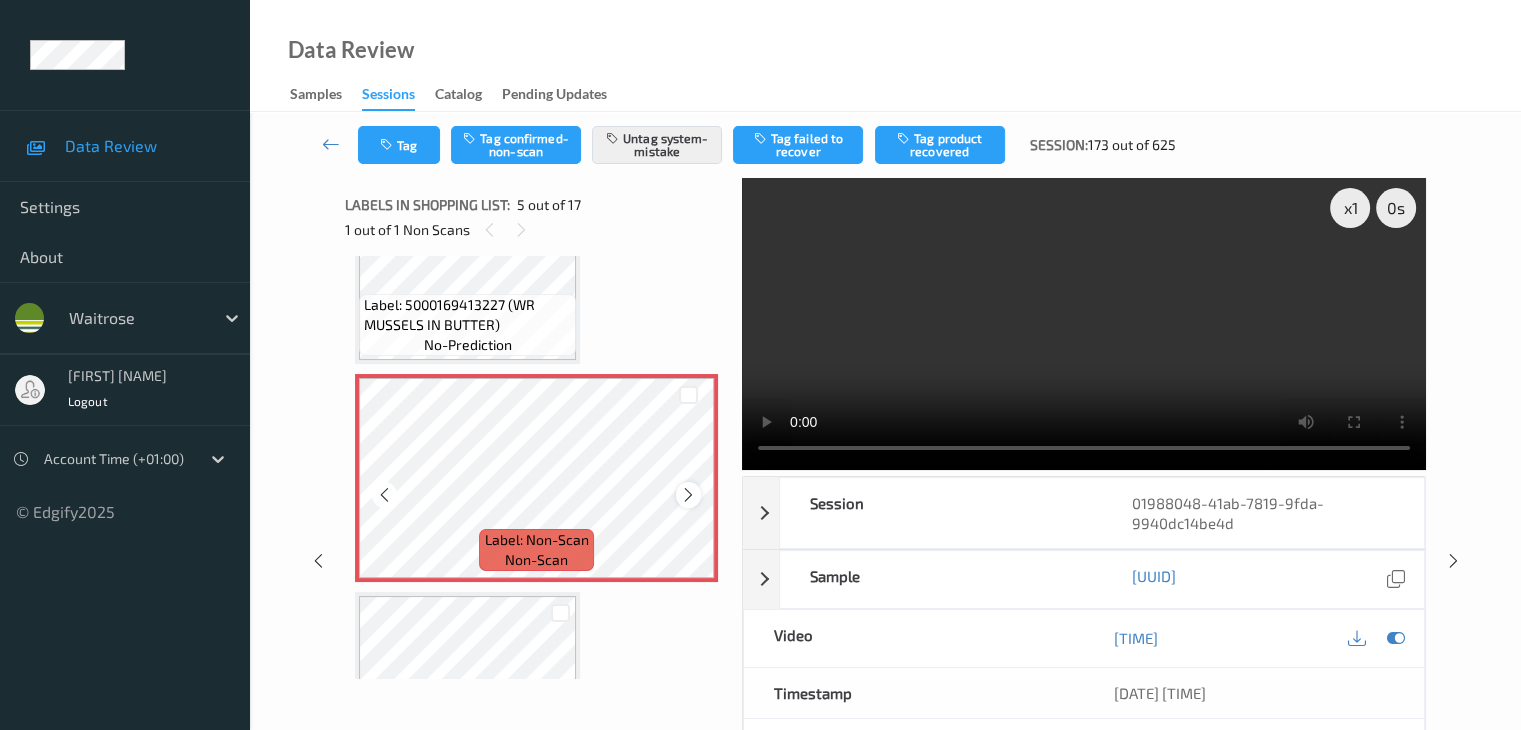 click at bounding box center [688, 495] 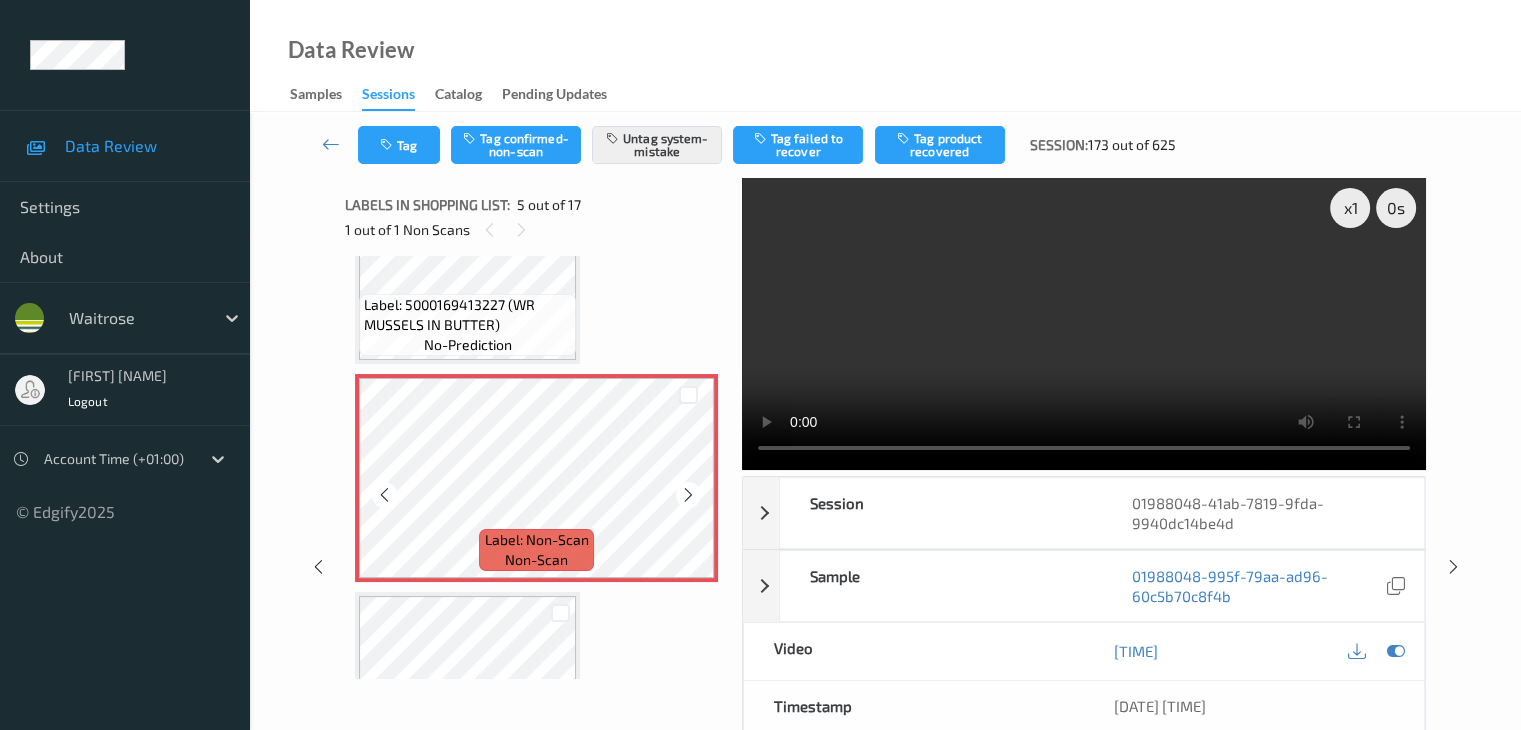 click at bounding box center [688, 495] 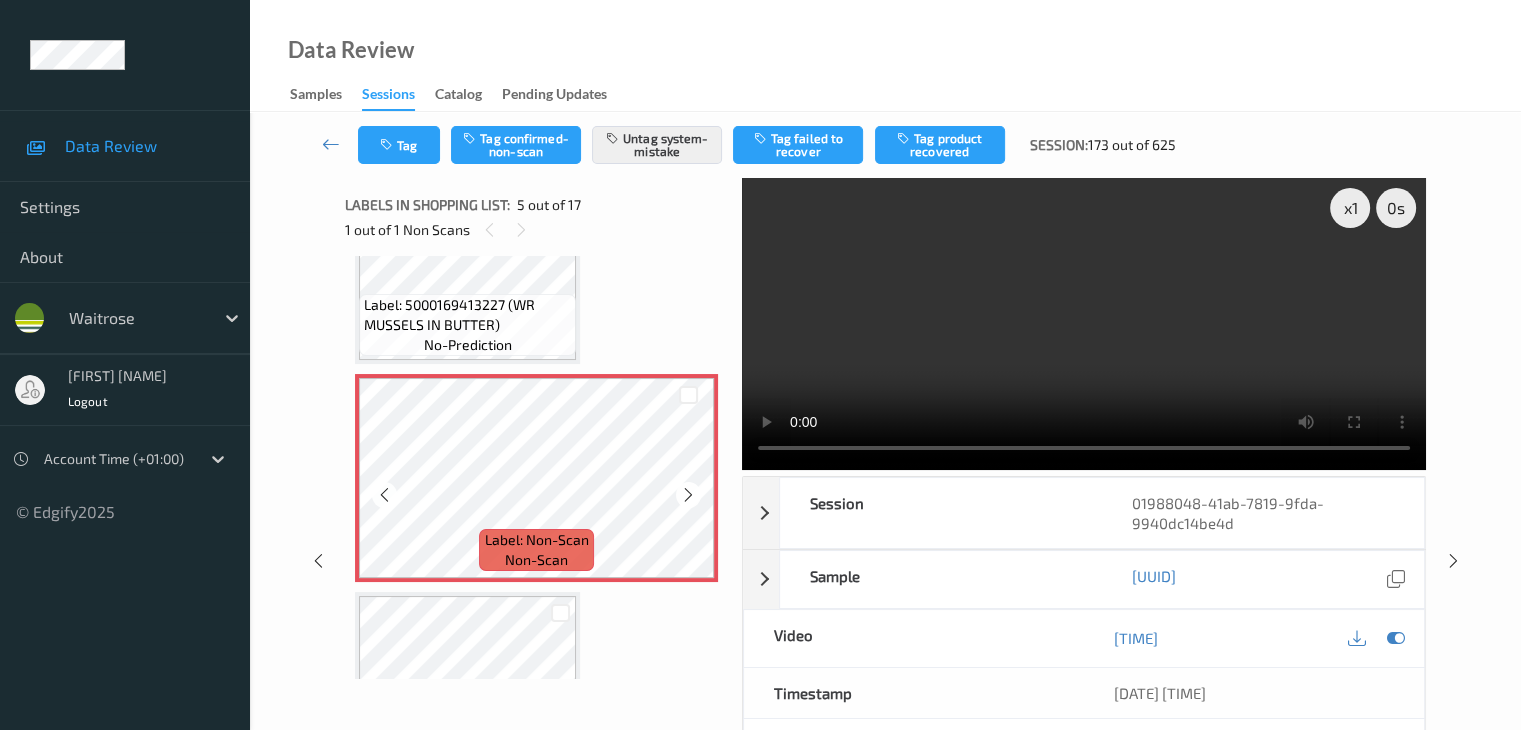 click at bounding box center (688, 495) 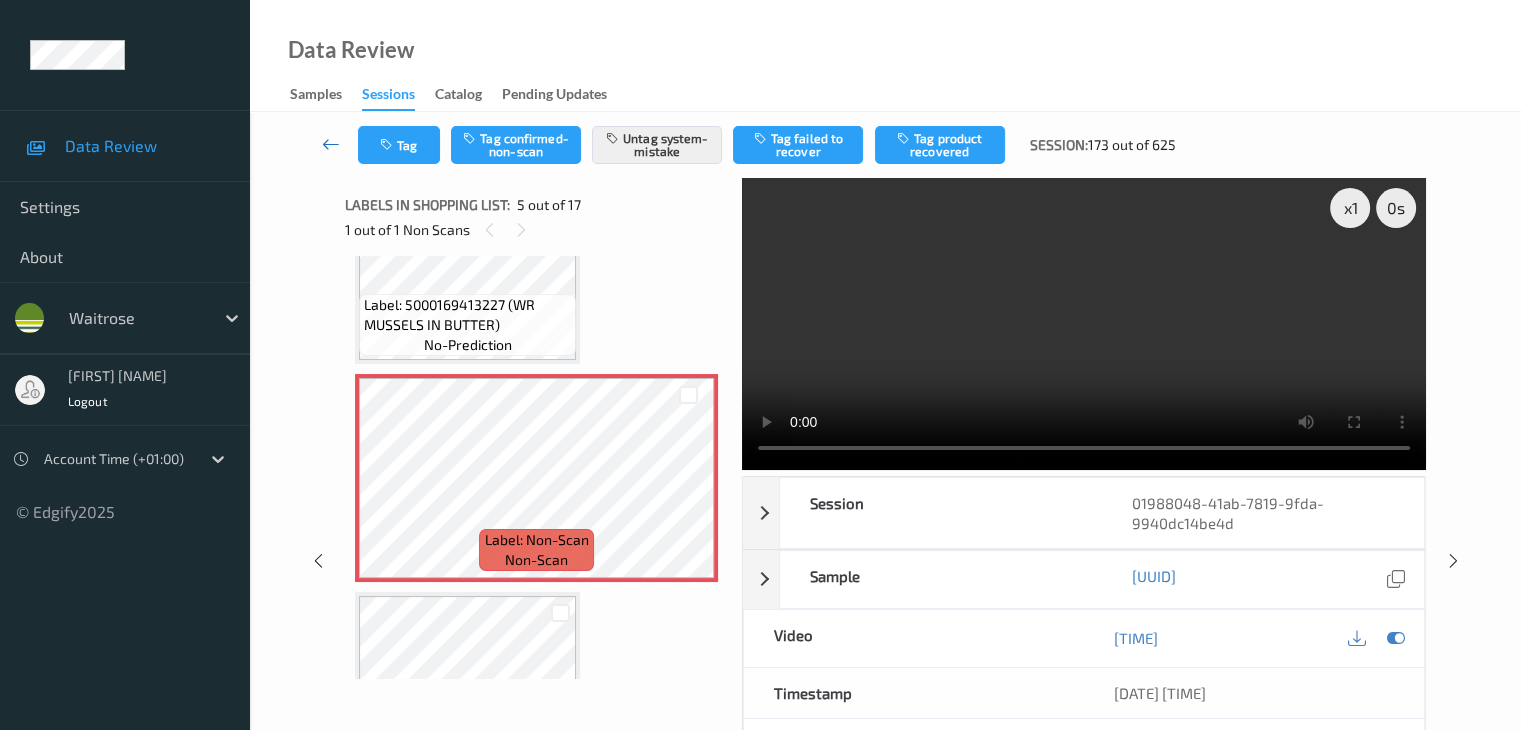 click at bounding box center (331, 144) 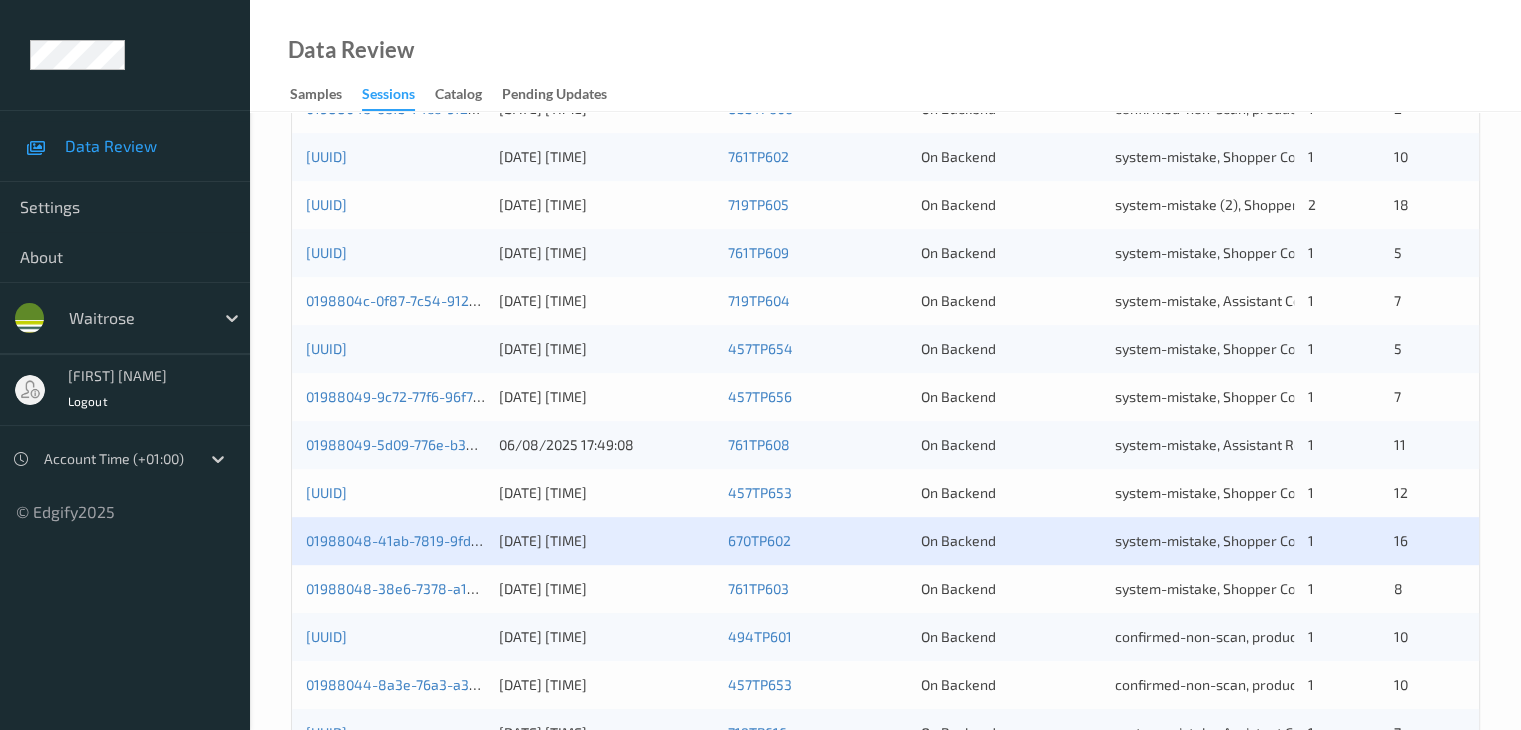 scroll, scrollTop: 800, scrollLeft: 0, axis: vertical 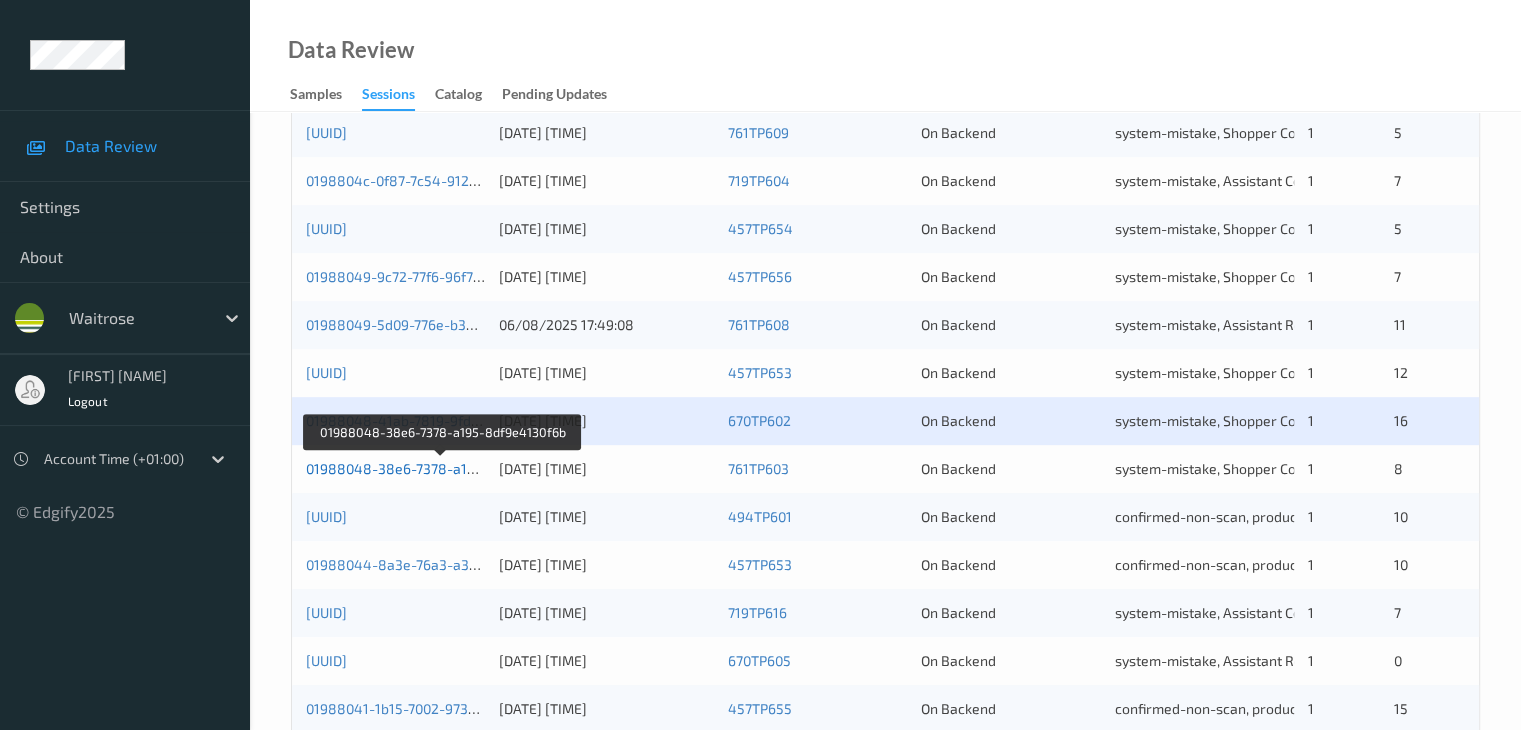 click on "01988048-38e6-7378-a195-8df9e4130f6b" at bounding box center (442, 468) 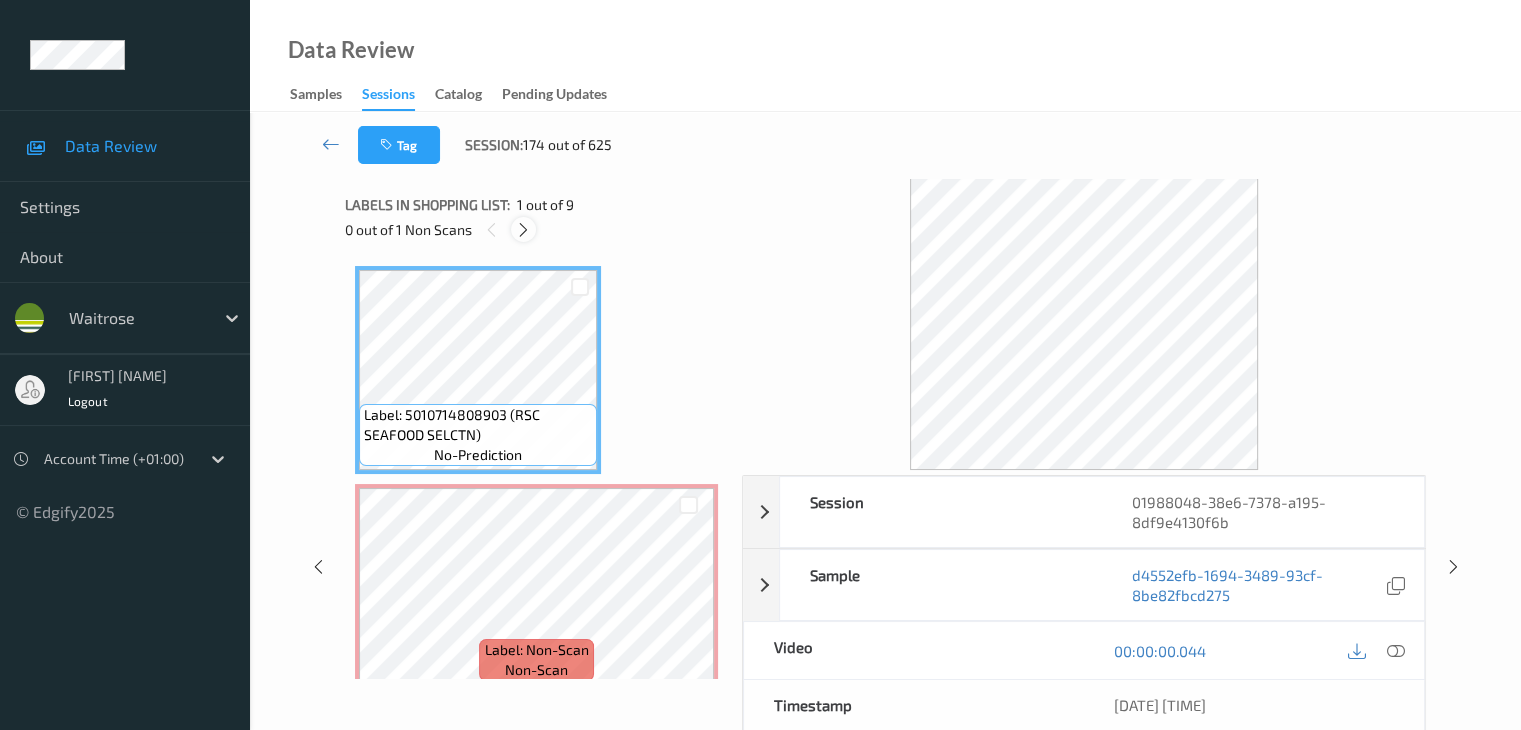 click at bounding box center (523, 230) 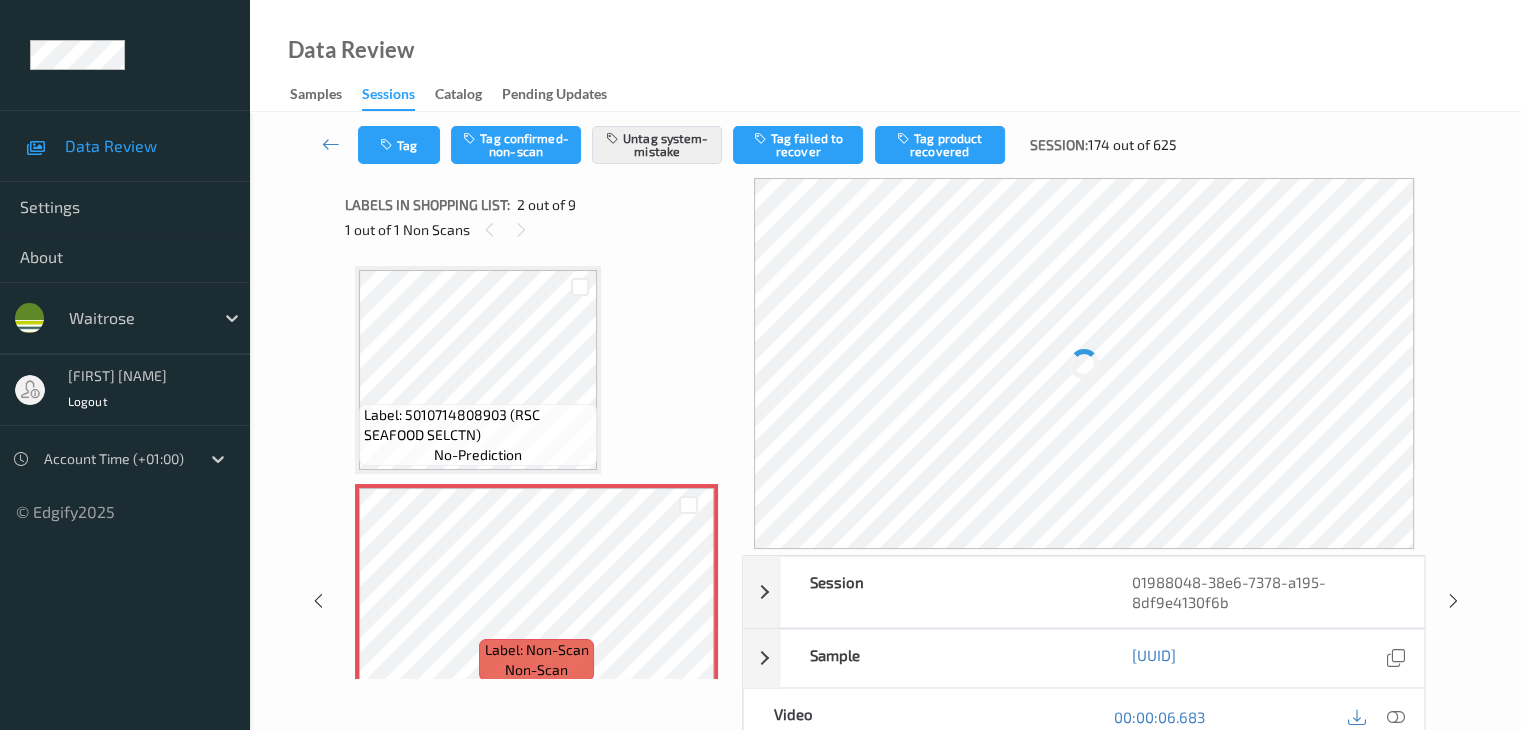 scroll, scrollTop: 10, scrollLeft: 0, axis: vertical 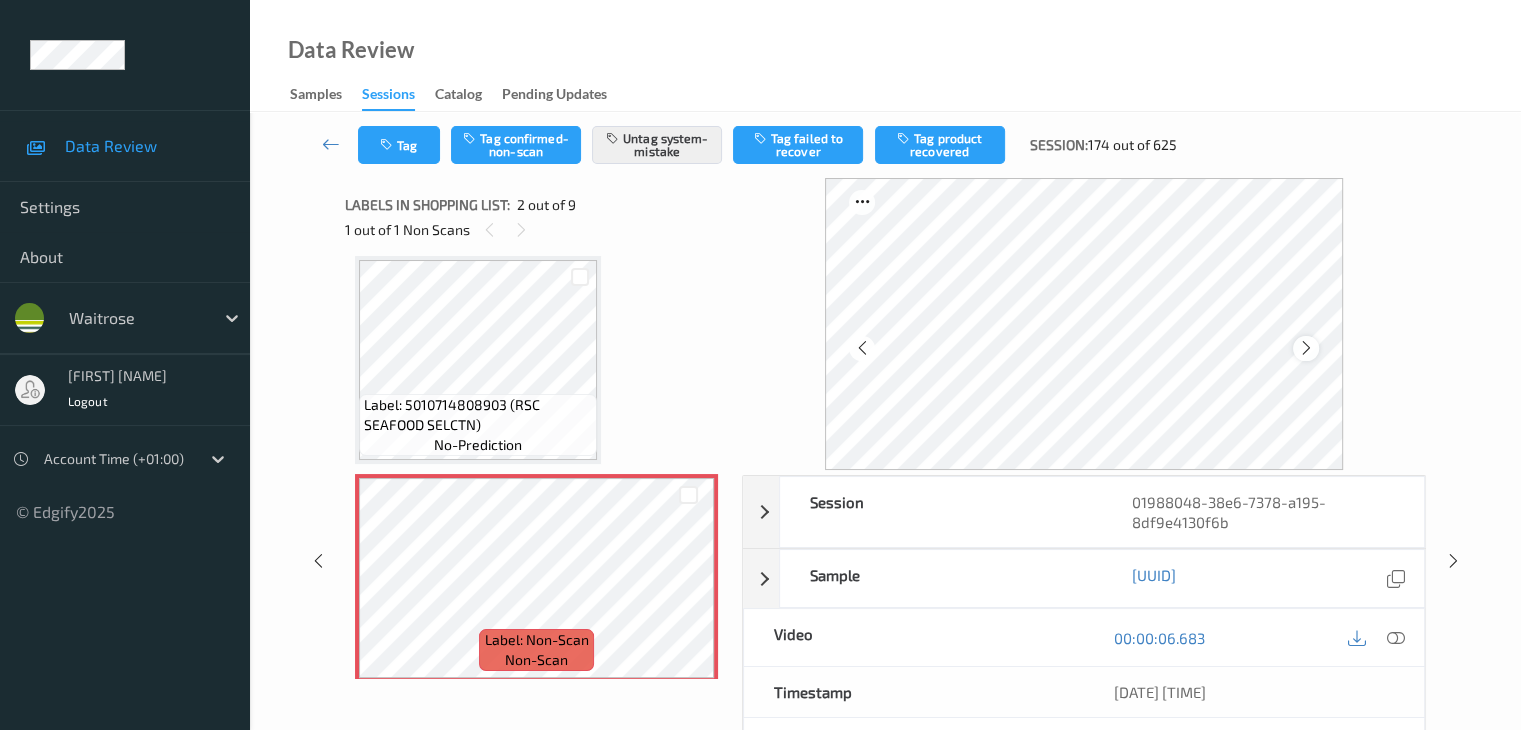 click at bounding box center [1305, 348] 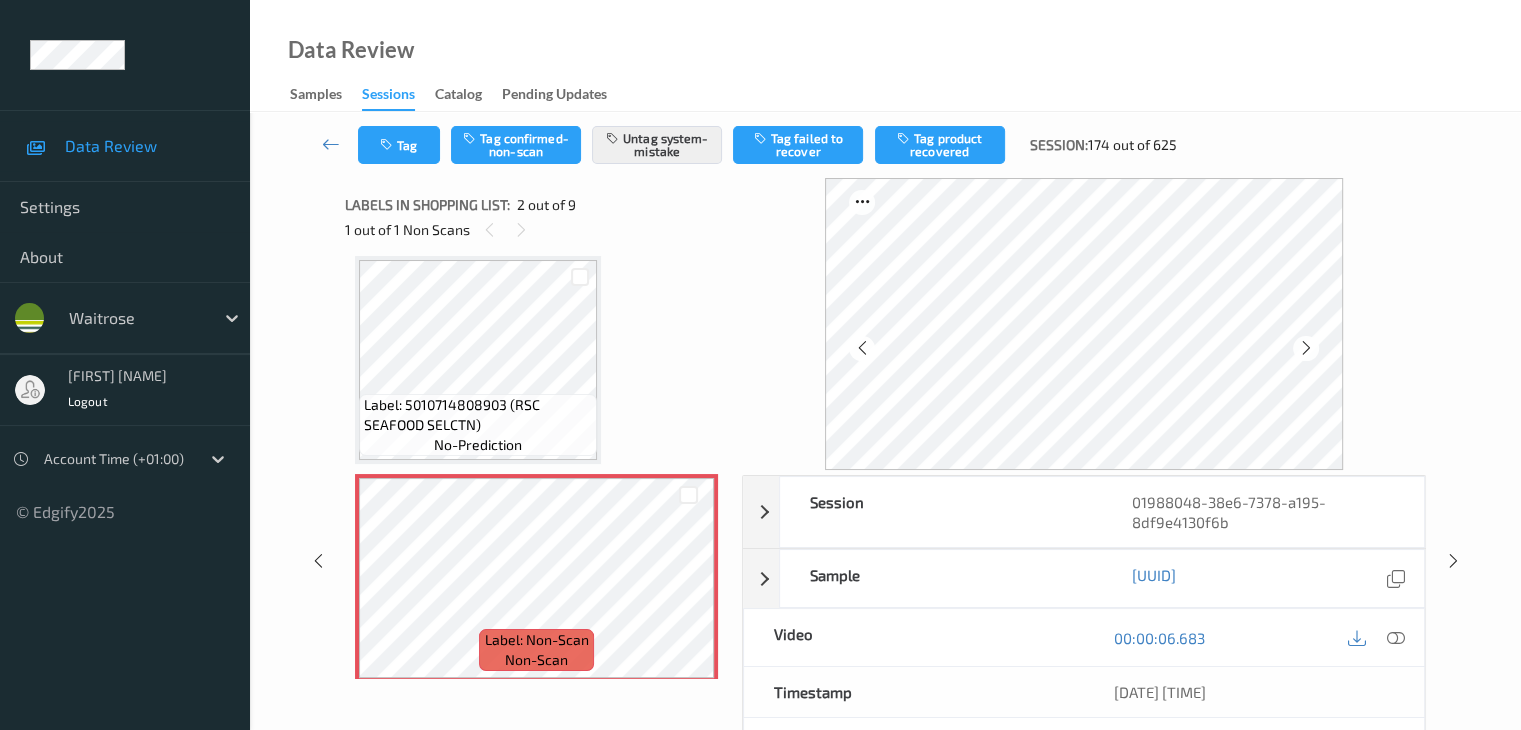 click at bounding box center (1305, 348) 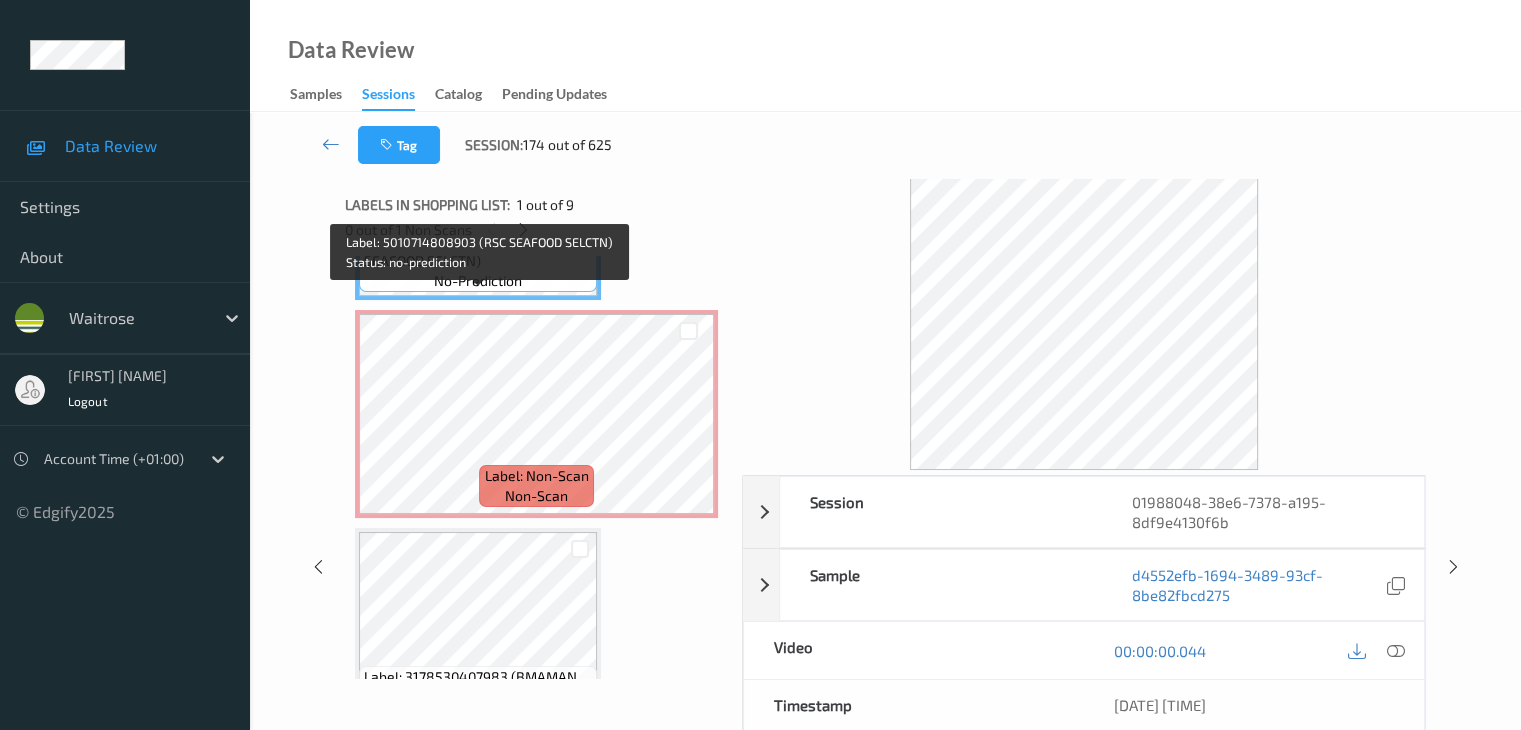 scroll, scrollTop: 210, scrollLeft: 0, axis: vertical 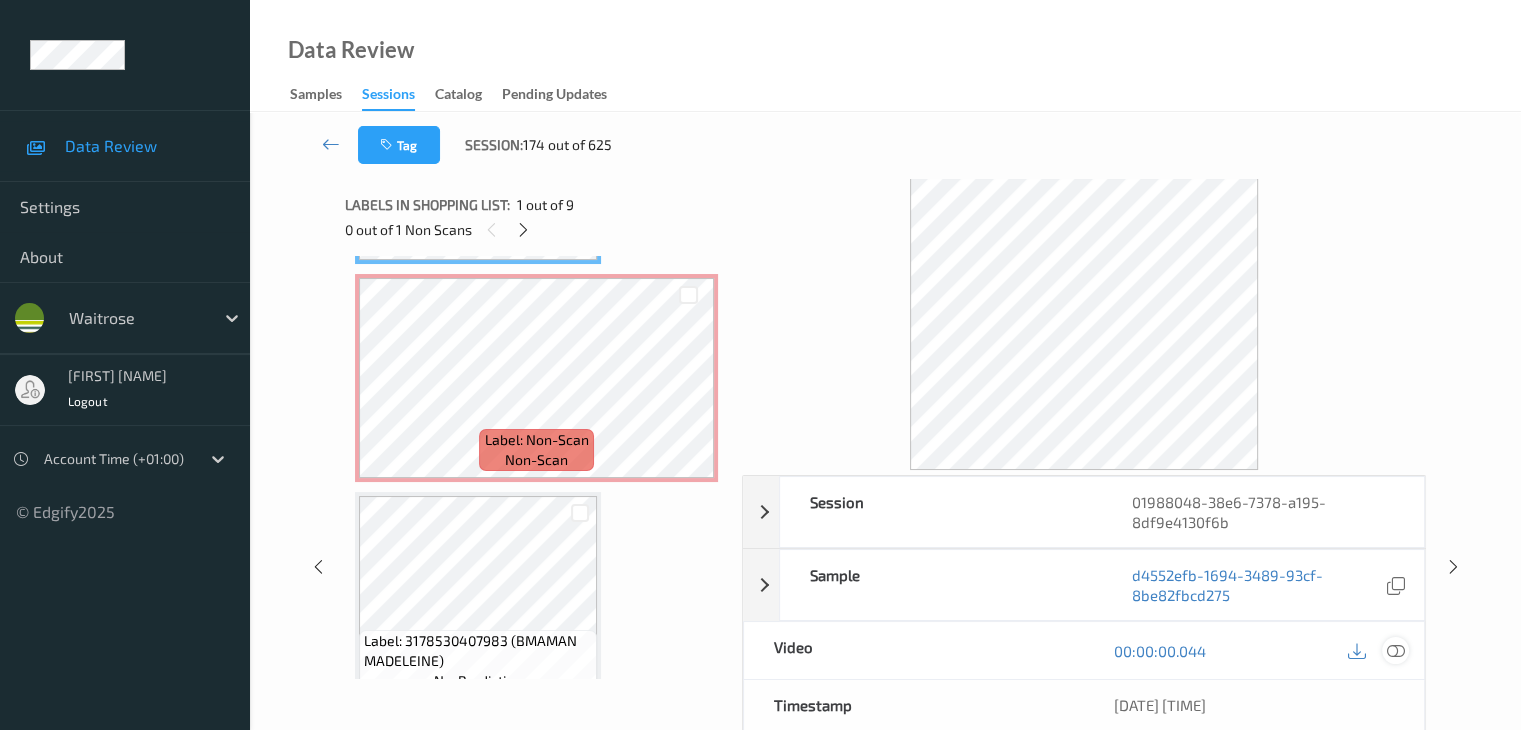 click at bounding box center (1395, 651) 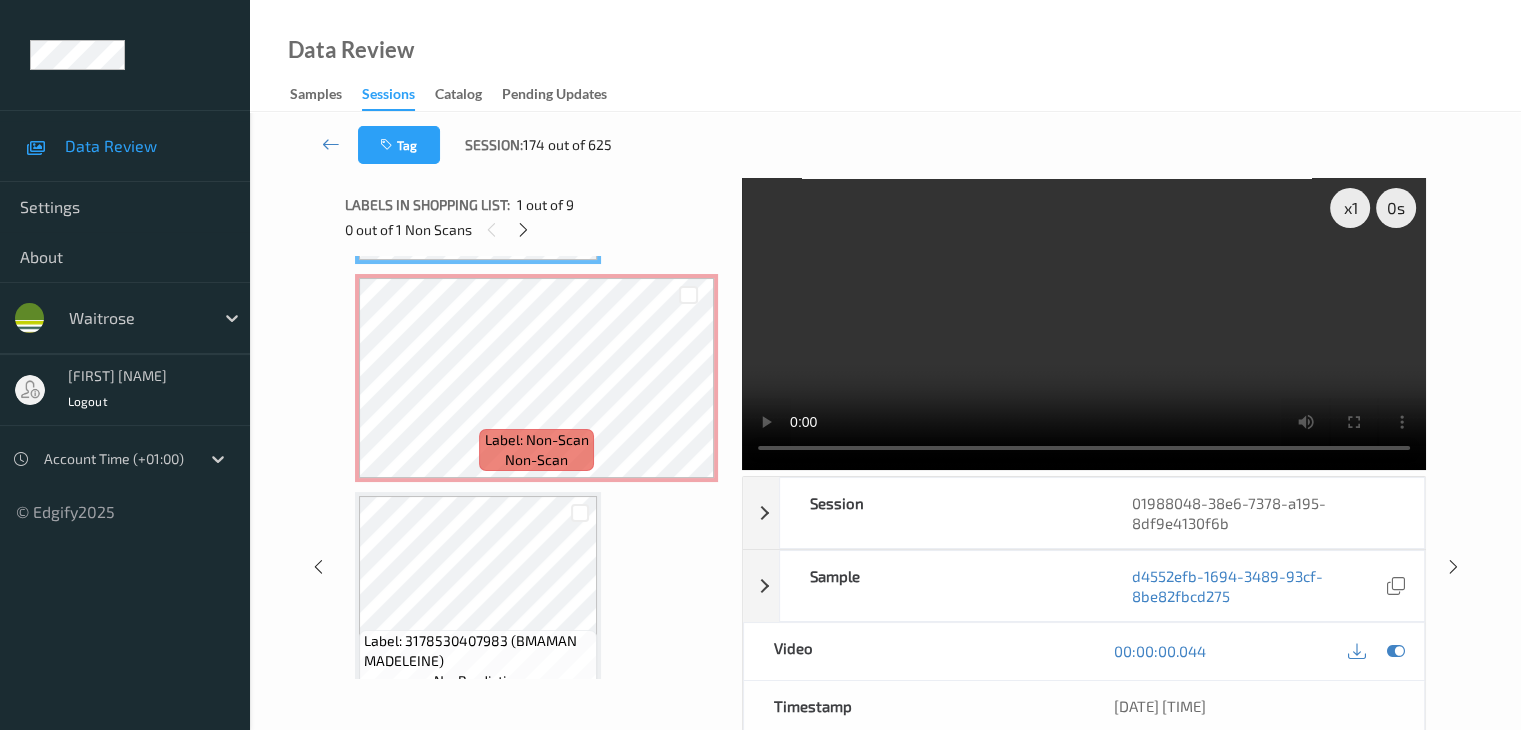 click at bounding box center [1084, 324] 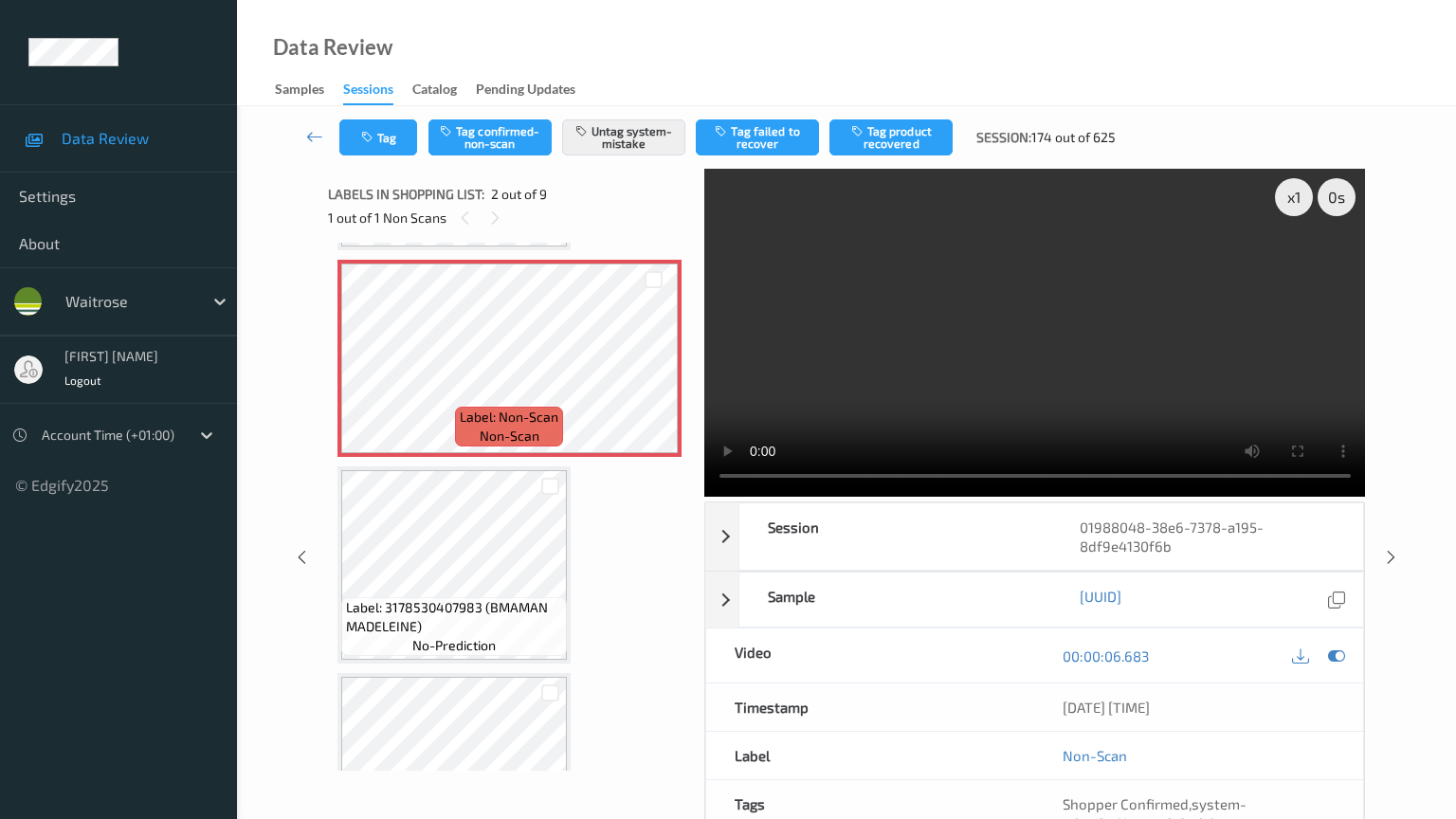 type 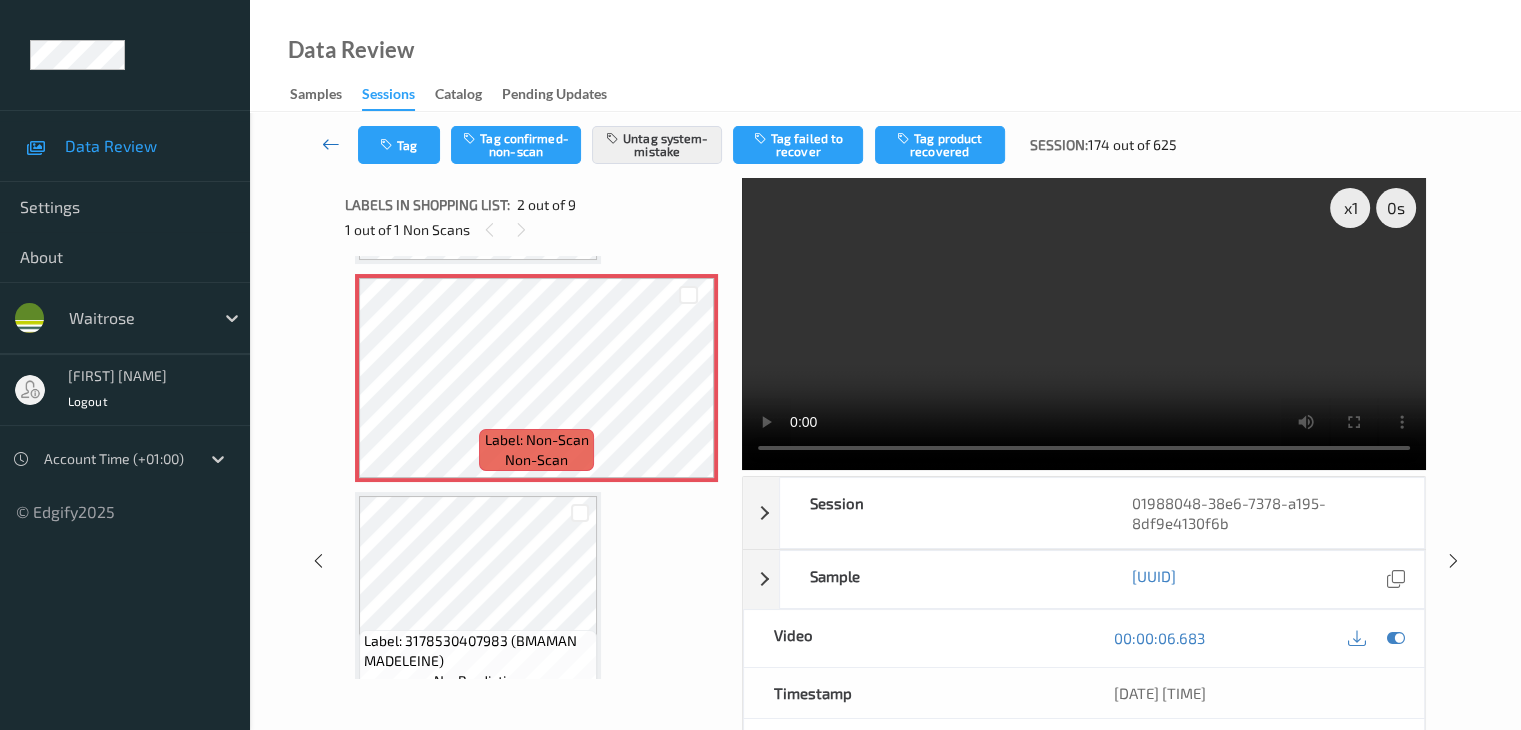 click at bounding box center (331, 144) 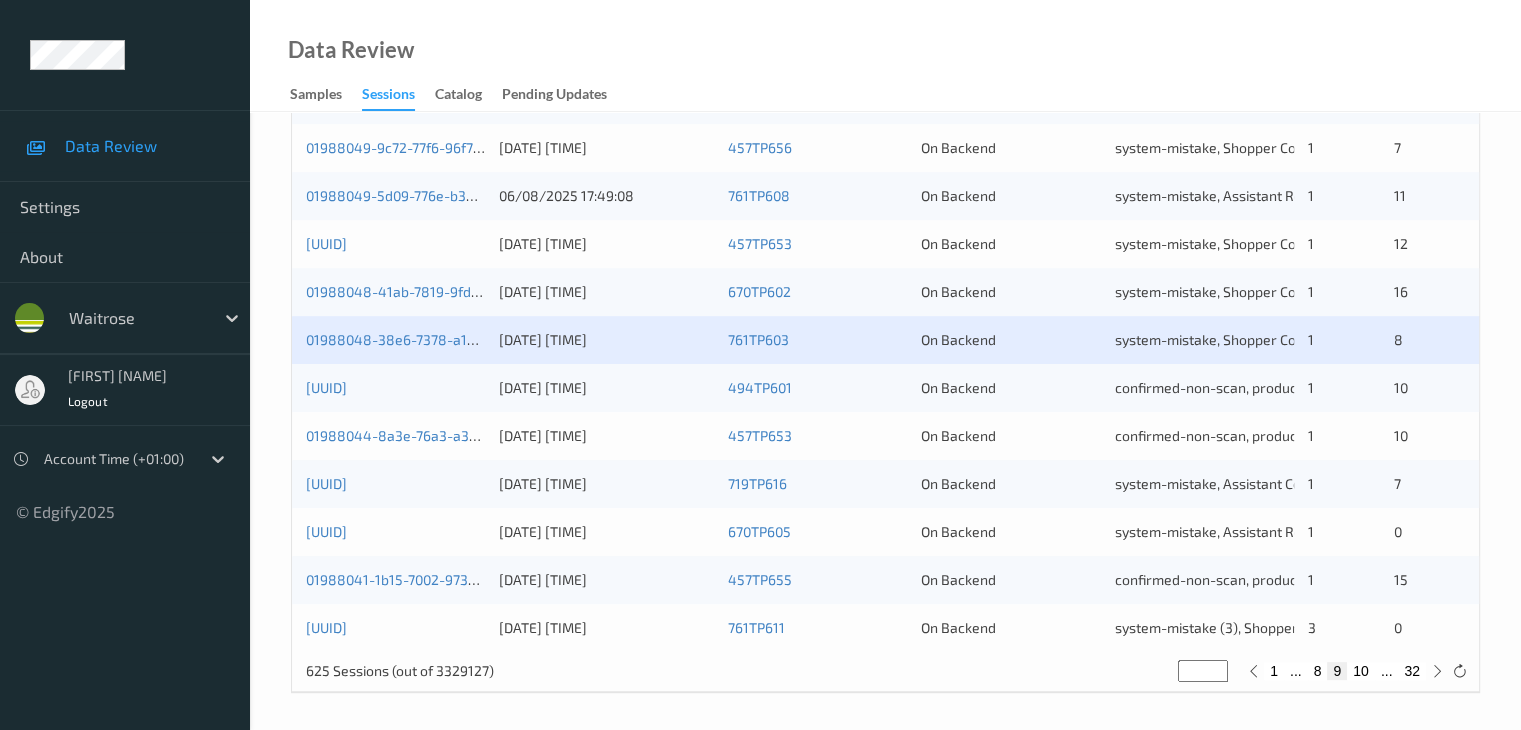 scroll, scrollTop: 932, scrollLeft: 0, axis: vertical 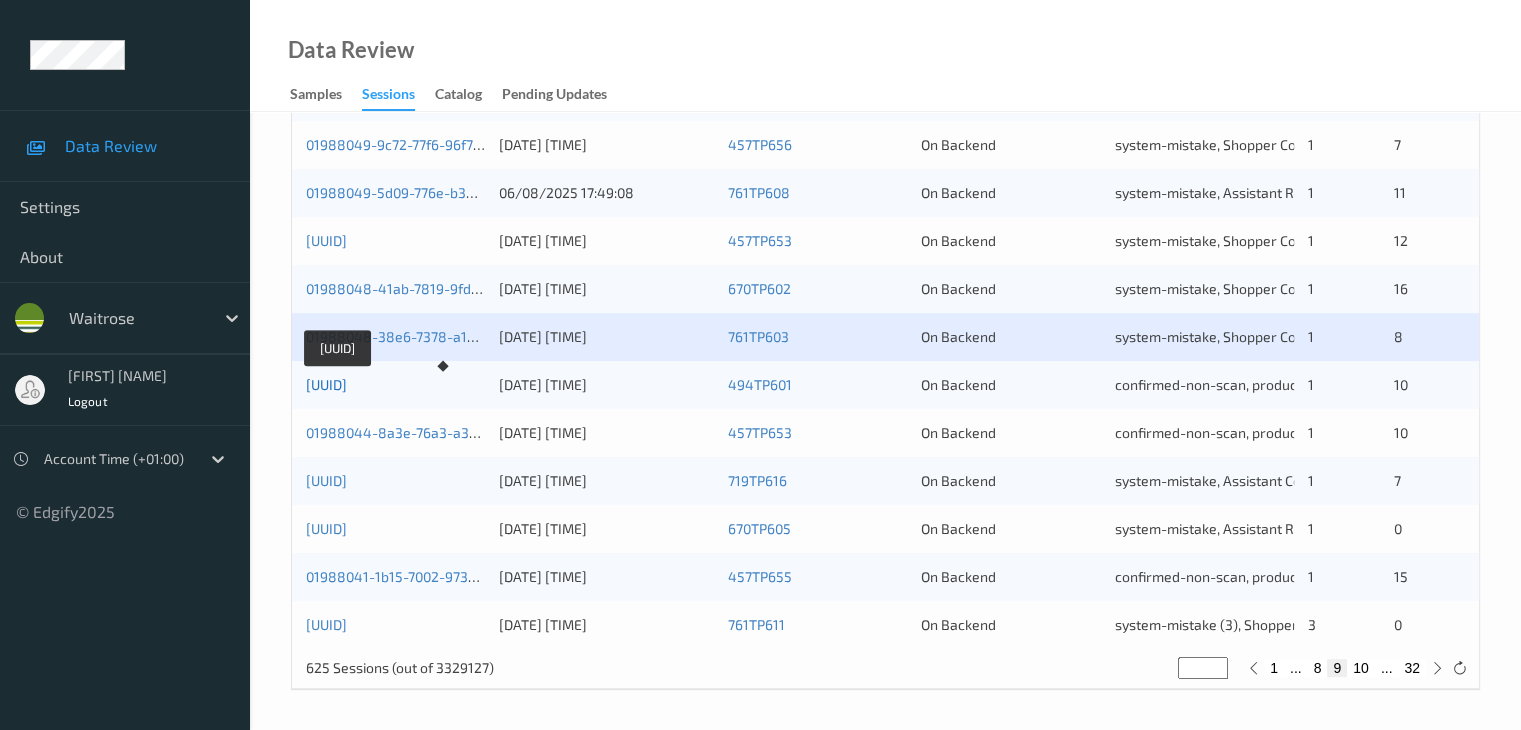 click on "[UUID]" at bounding box center [326, 384] 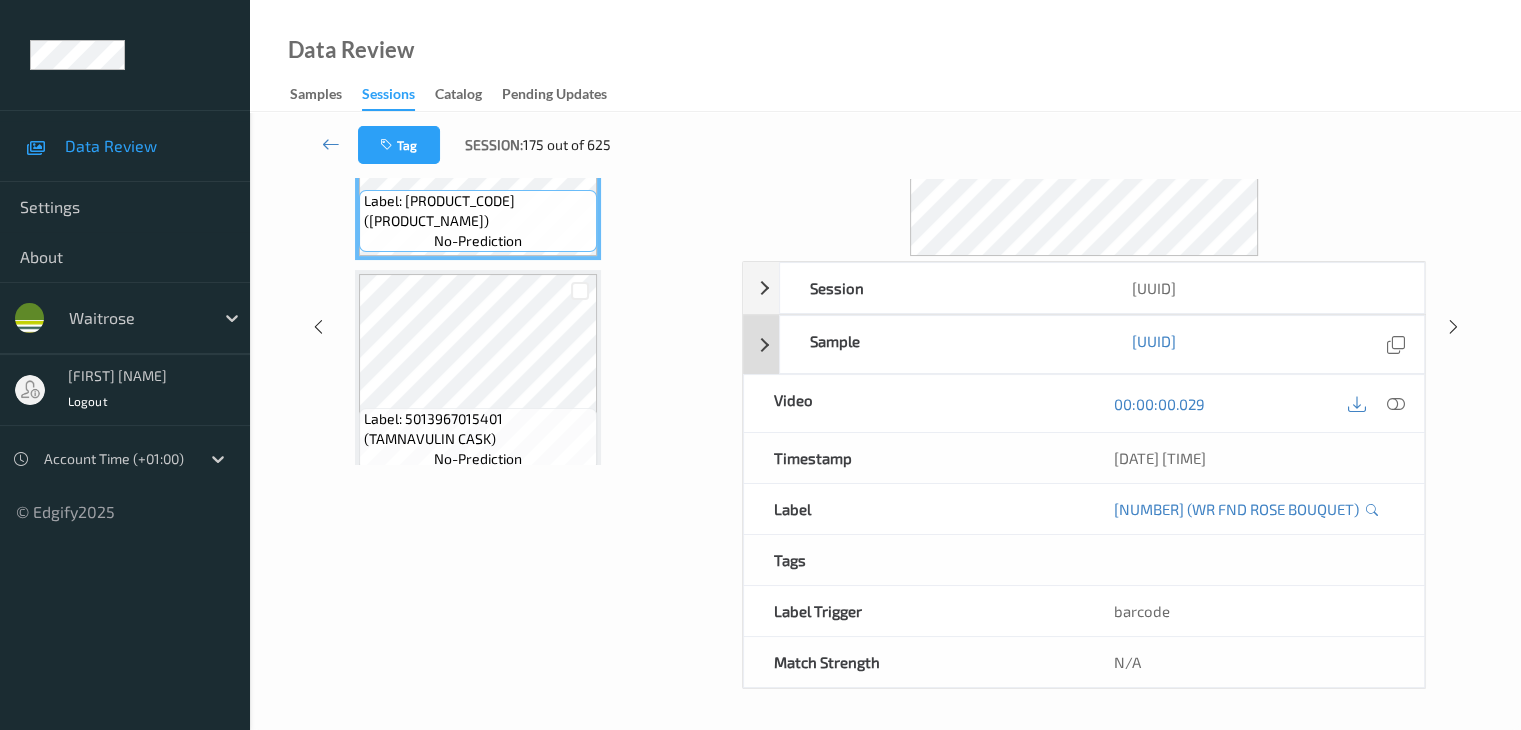 scroll, scrollTop: 0, scrollLeft: 0, axis: both 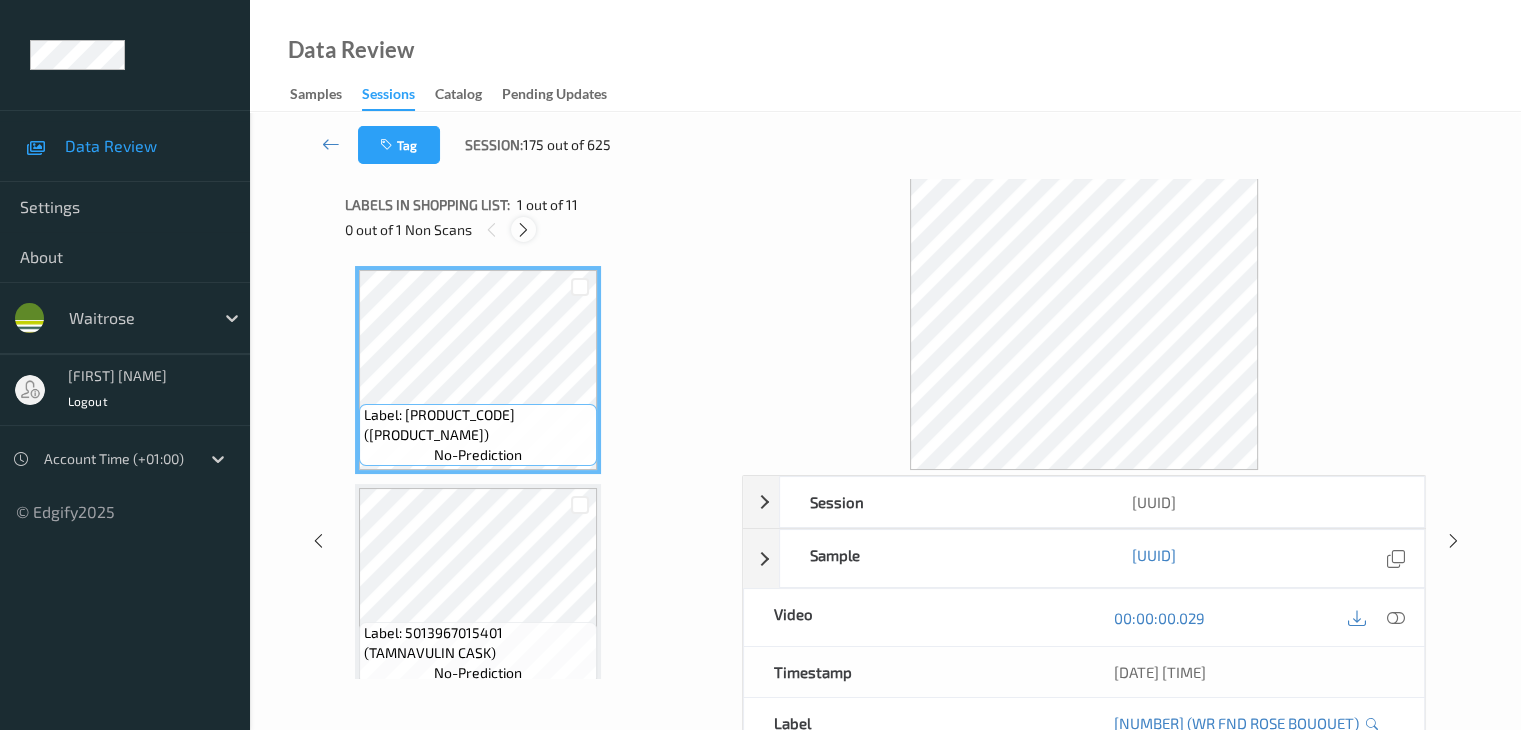 click at bounding box center (523, 230) 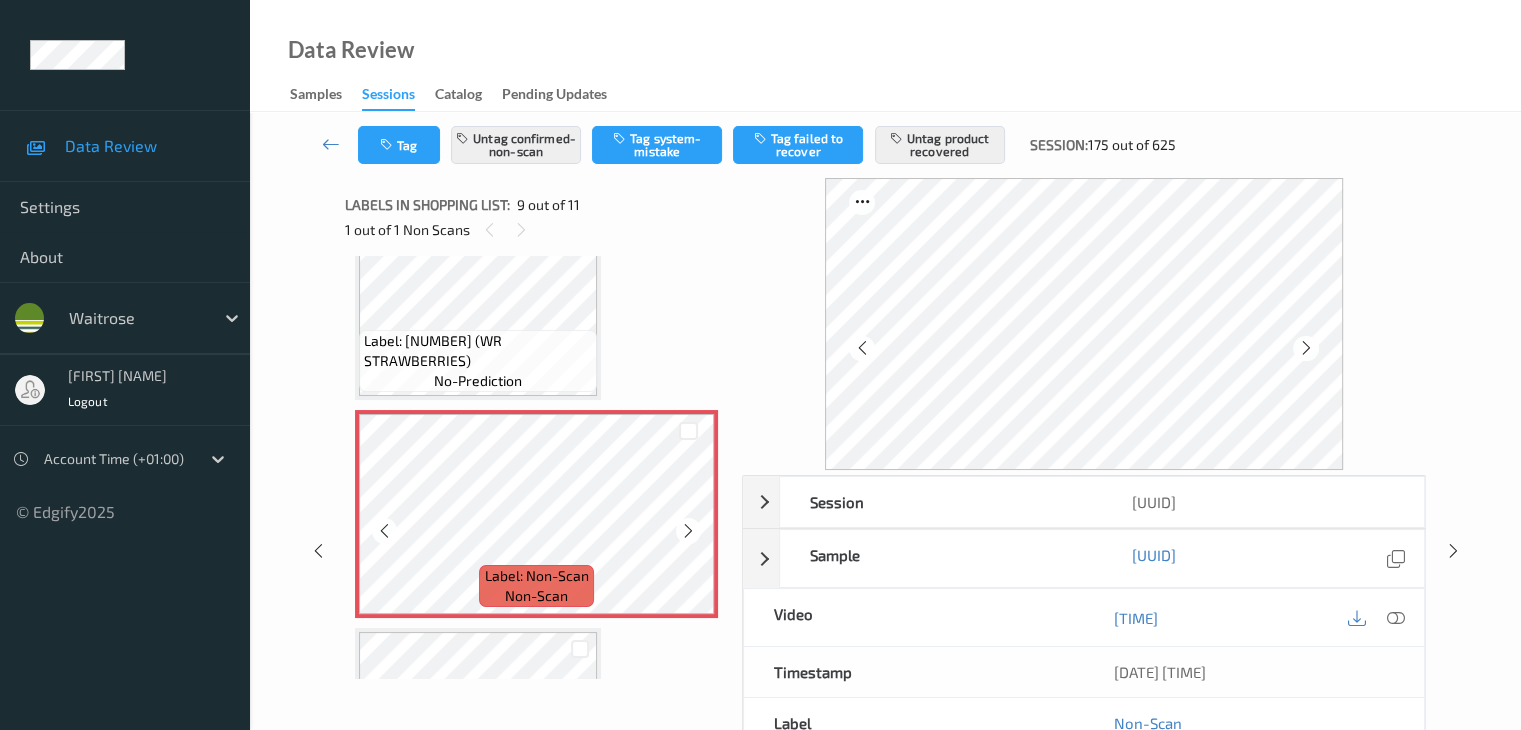 scroll, scrollTop: 1636, scrollLeft: 0, axis: vertical 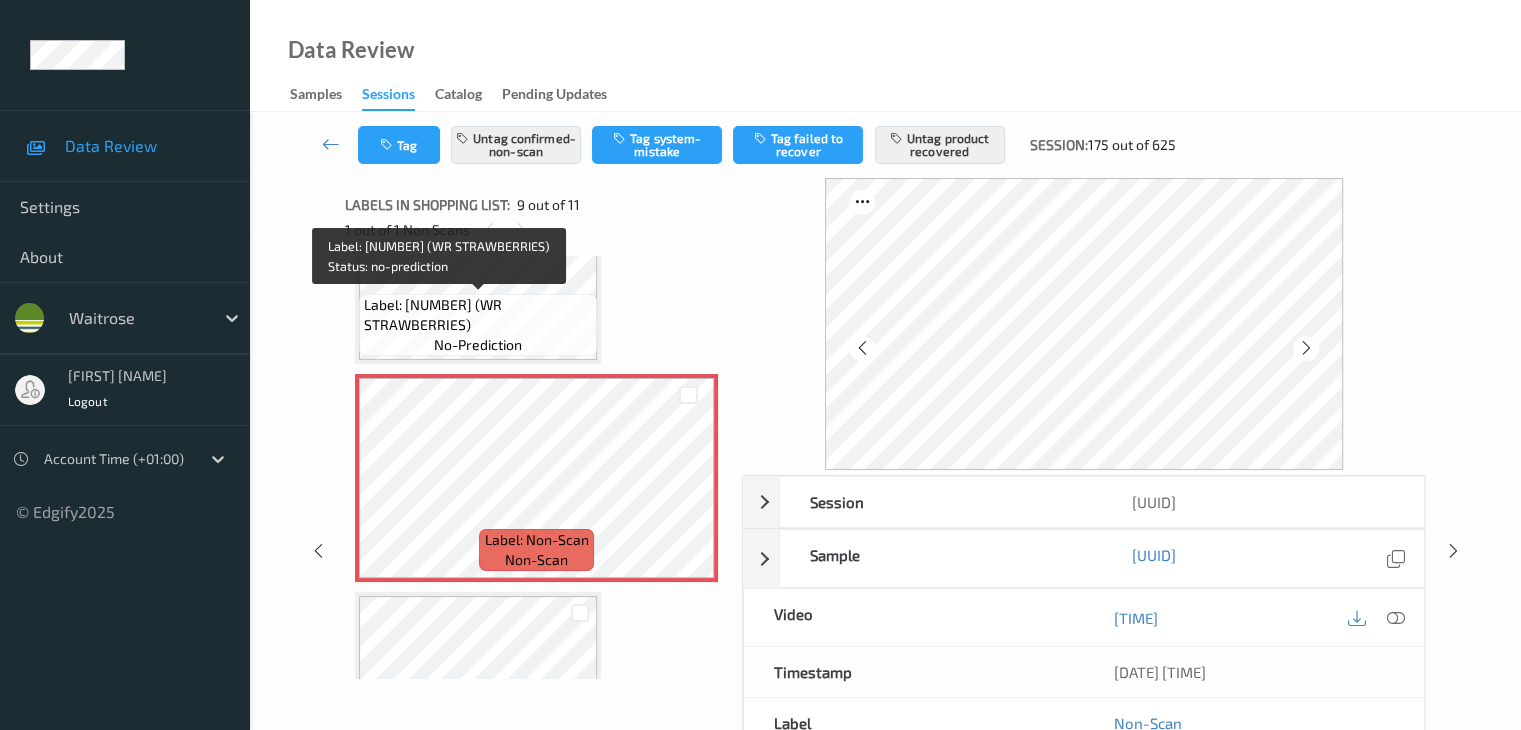 click on "Label: [NUMBER] (WR STRAWBERRIES)" at bounding box center (478, 315) 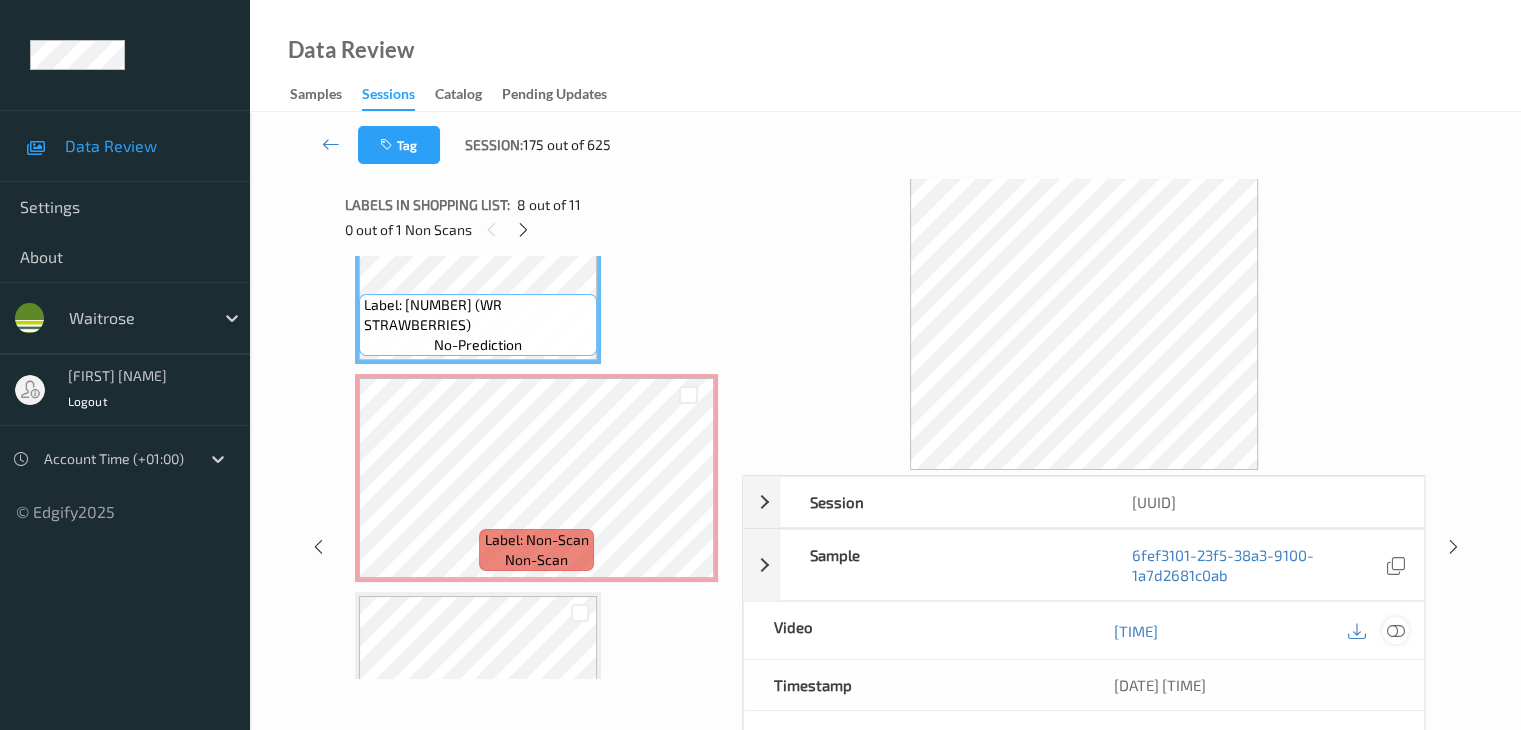 click at bounding box center (1395, 631) 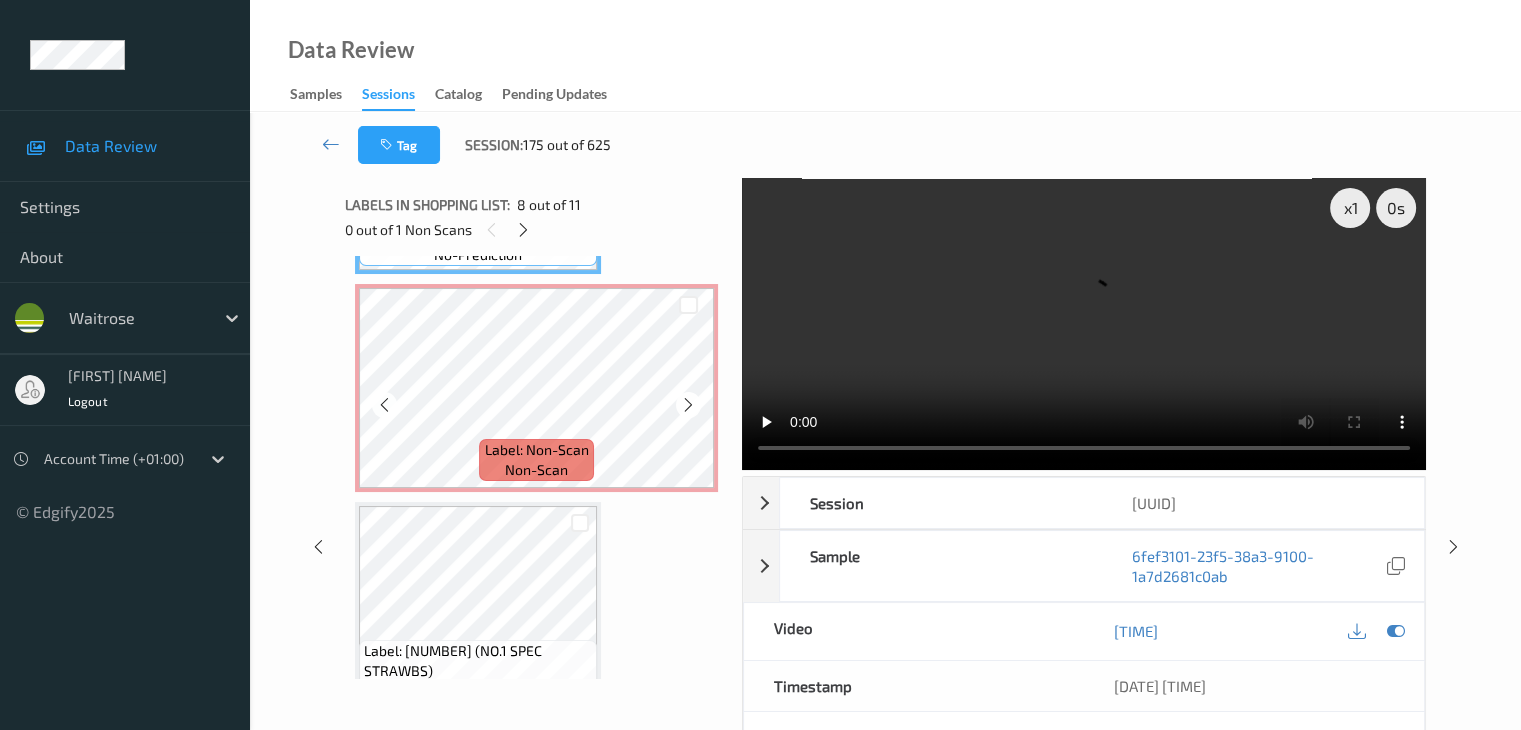 scroll, scrollTop: 1836, scrollLeft: 0, axis: vertical 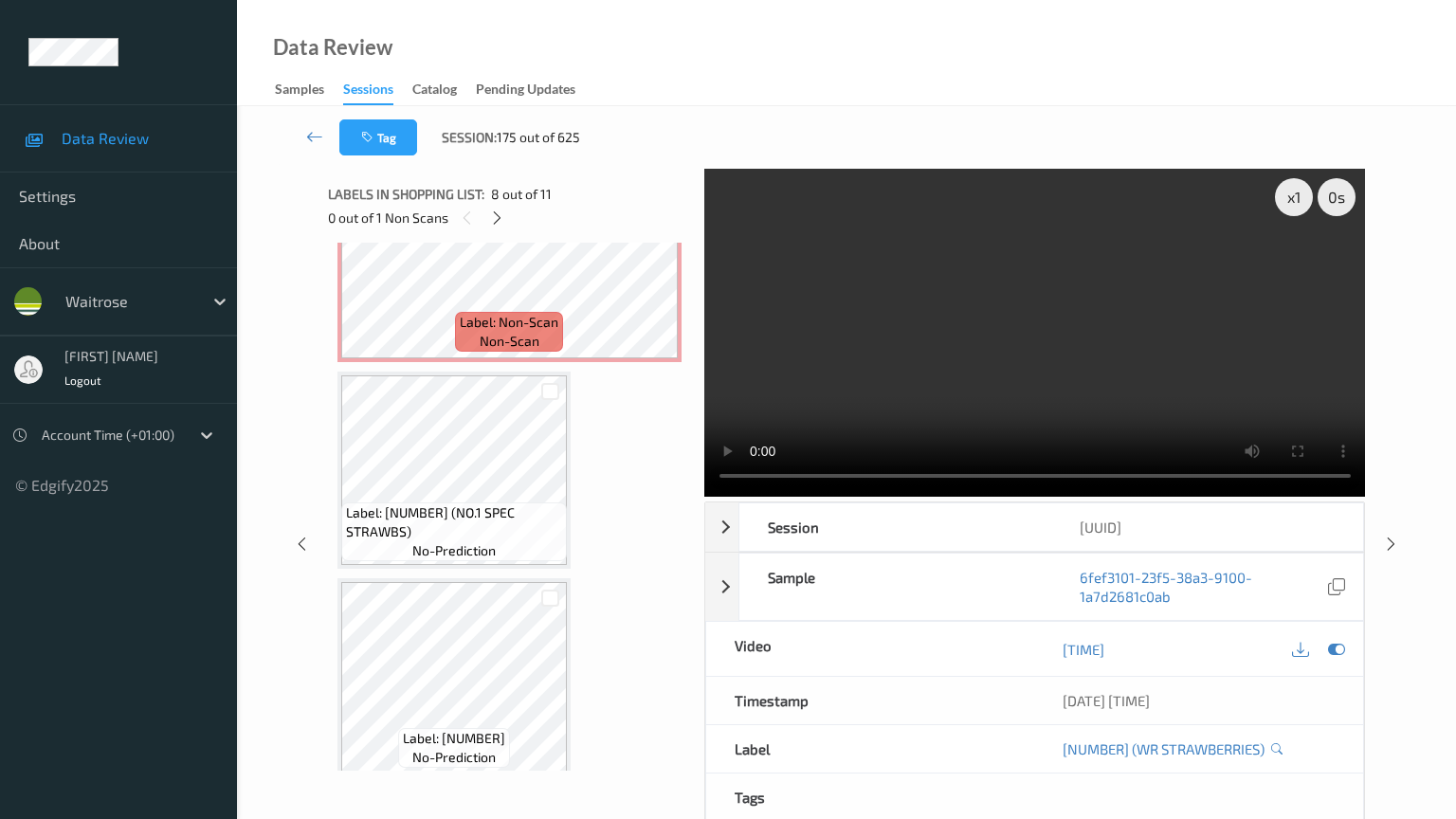type 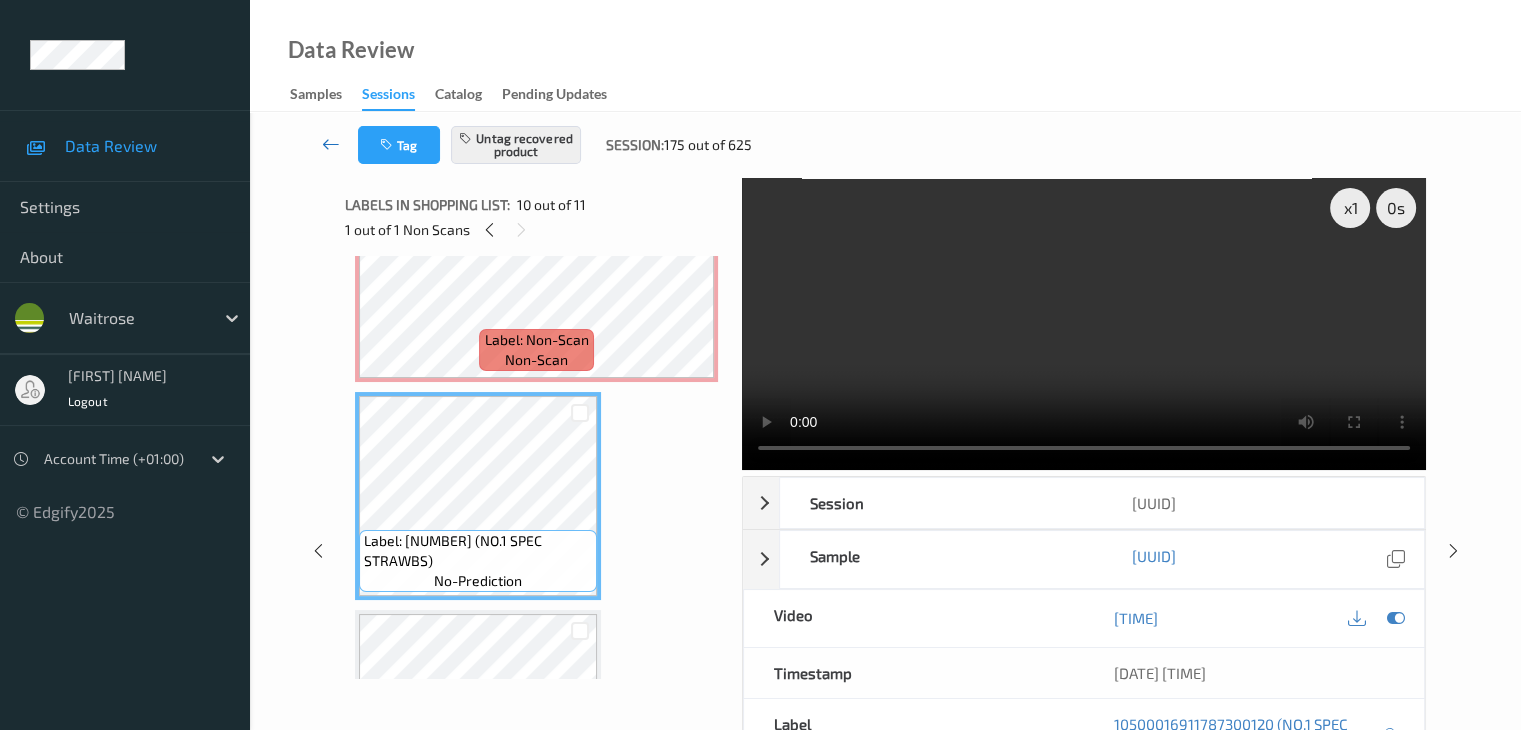 click at bounding box center (331, 144) 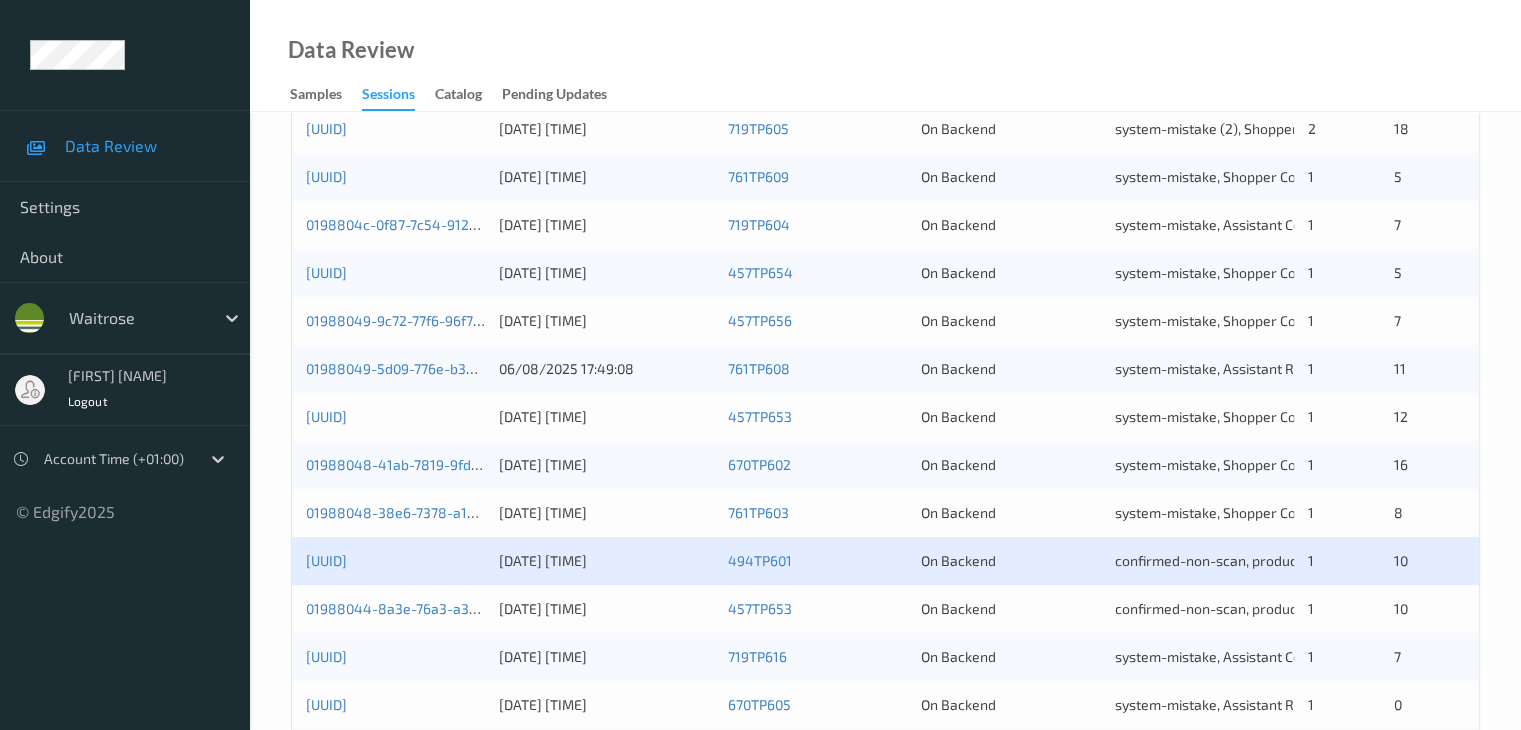 scroll, scrollTop: 800, scrollLeft: 0, axis: vertical 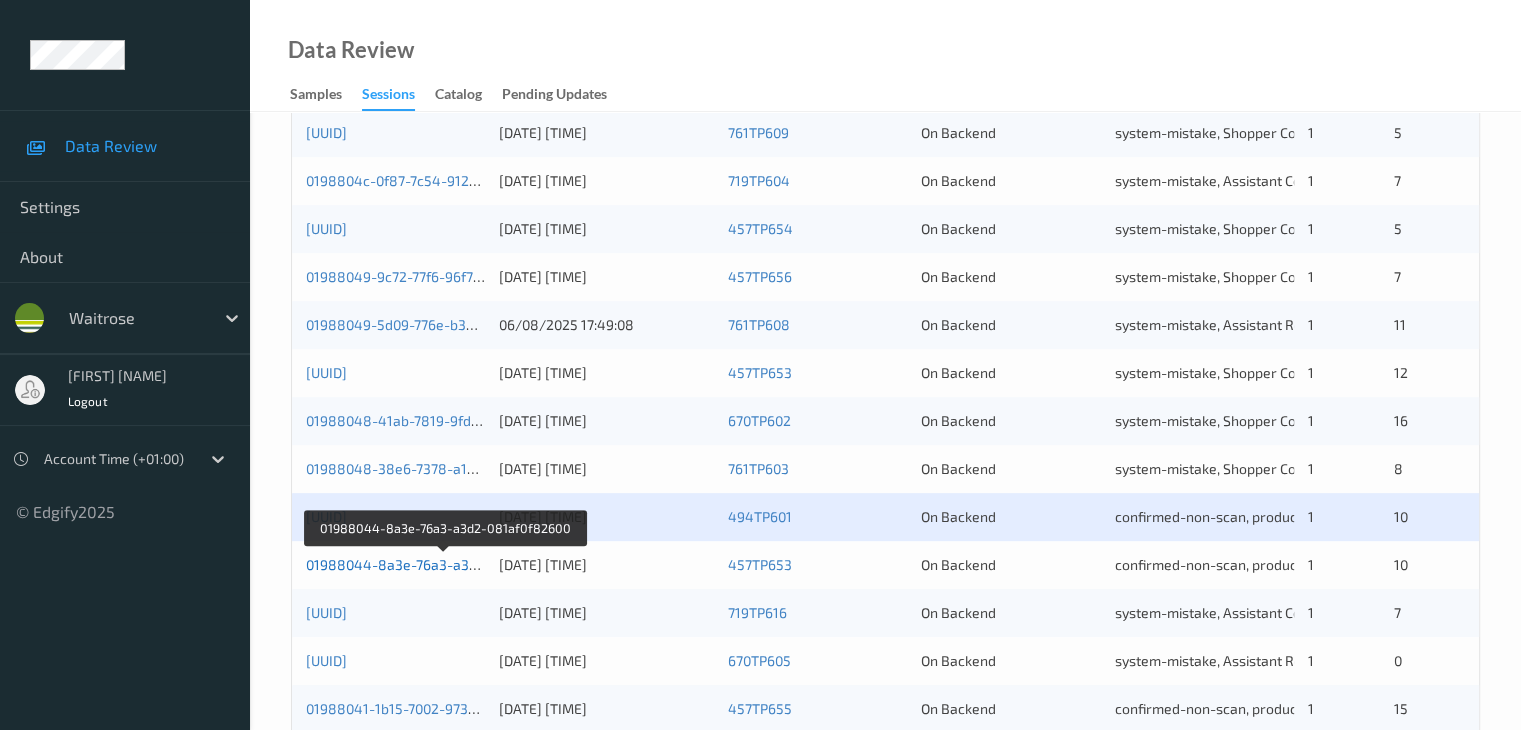 click on "01988044-8a3e-76a3-a3d2-081af0f82600" at bounding box center (443, 564) 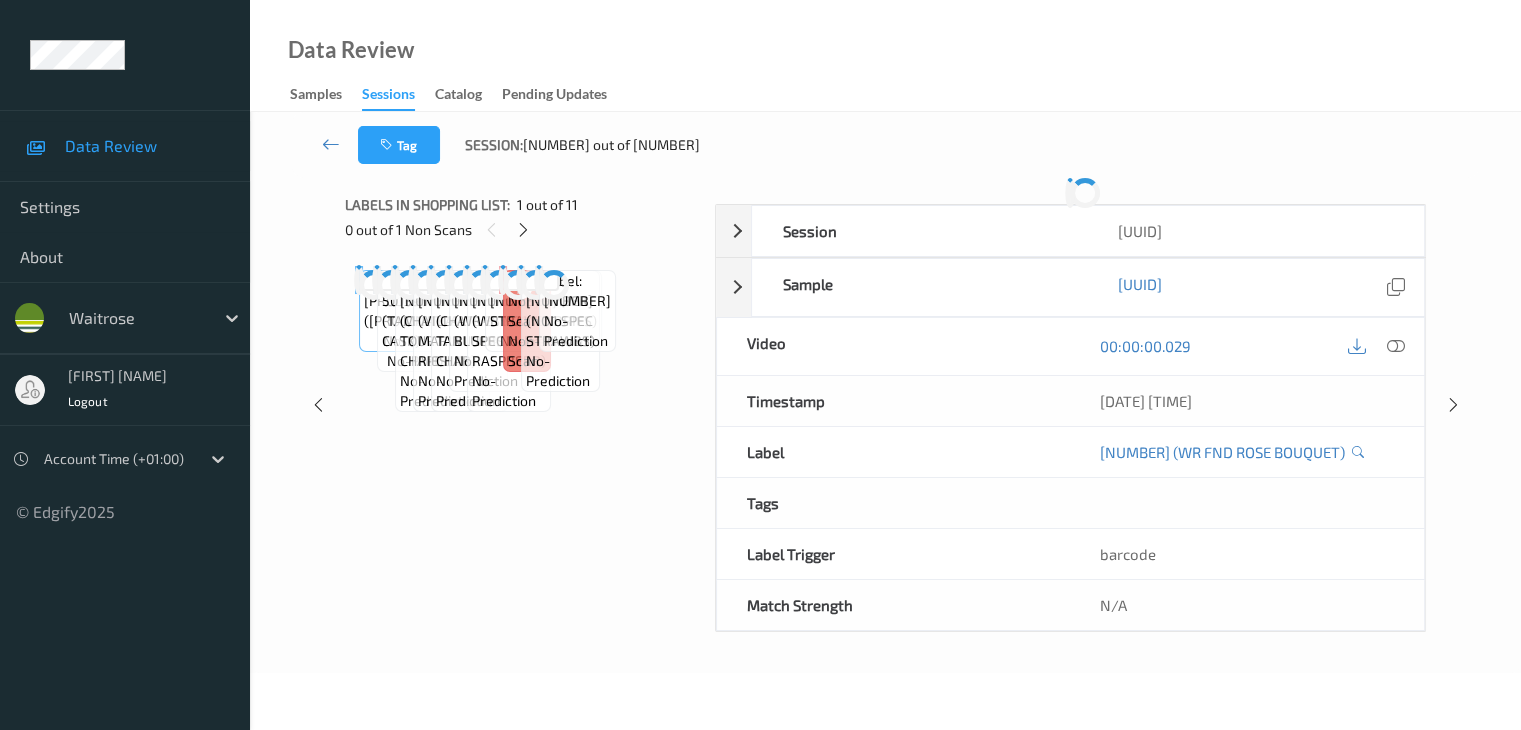 scroll, scrollTop: 0, scrollLeft: 0, axis: both 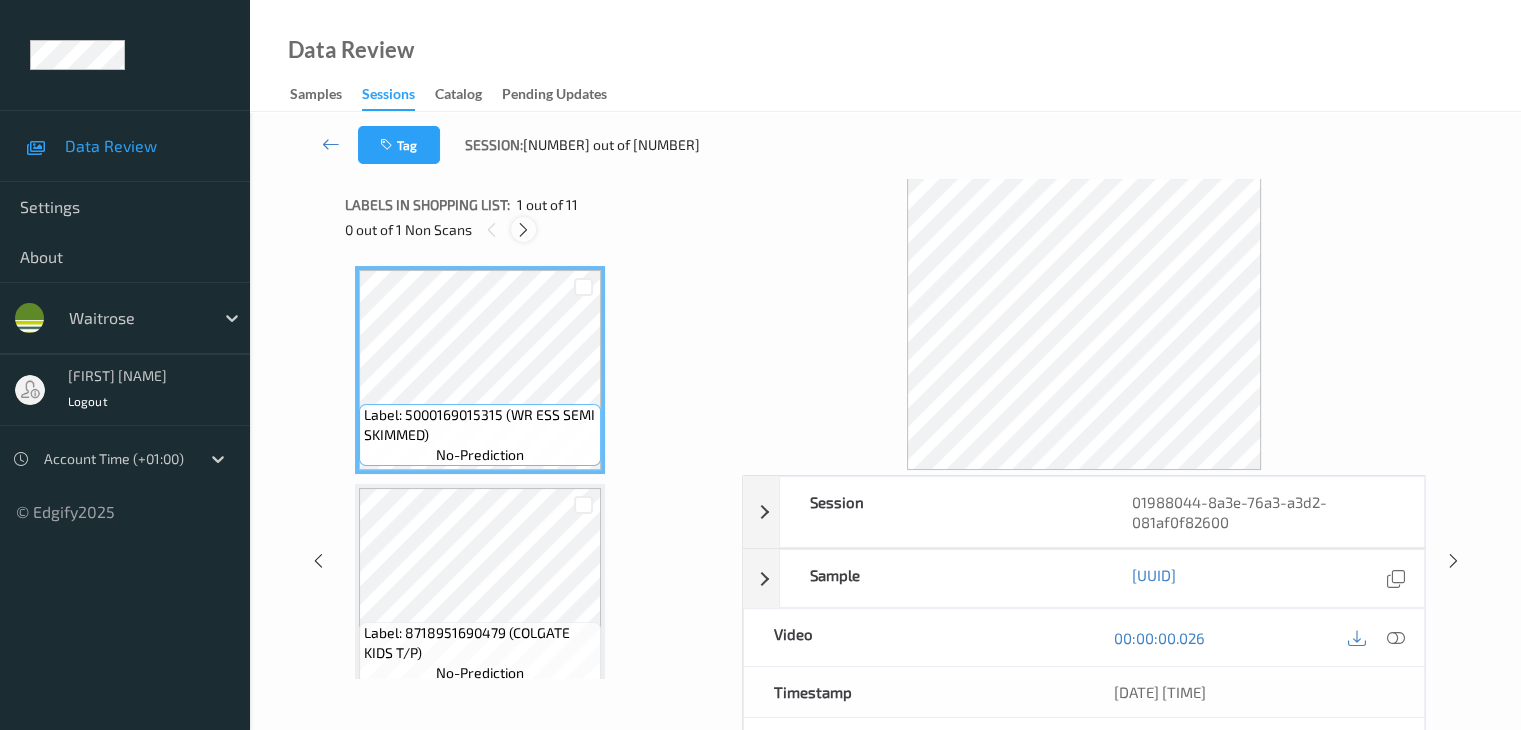click at bounding box center [523, 230] 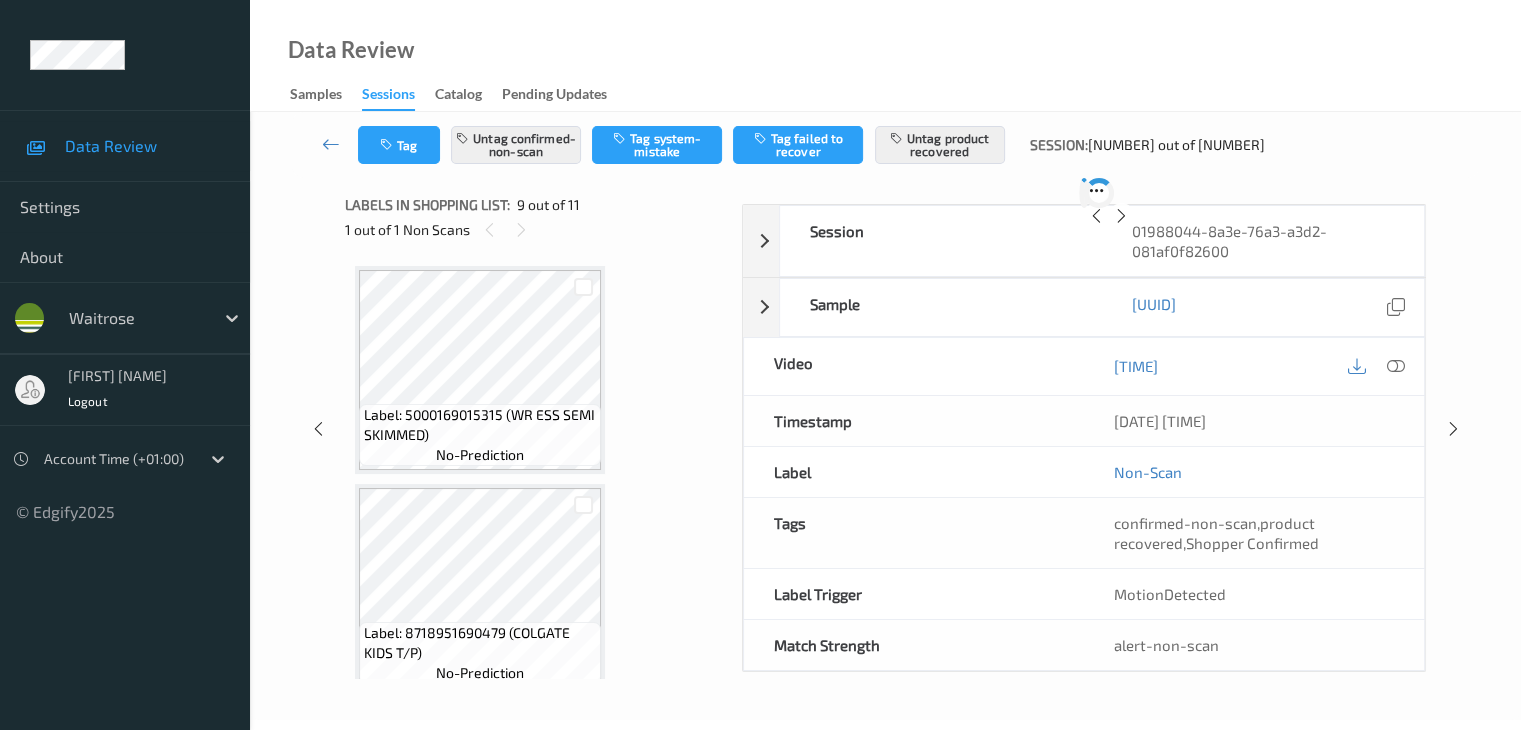 scroll, scrollTop: 1536, scrollLeft: 0, axis: vertical 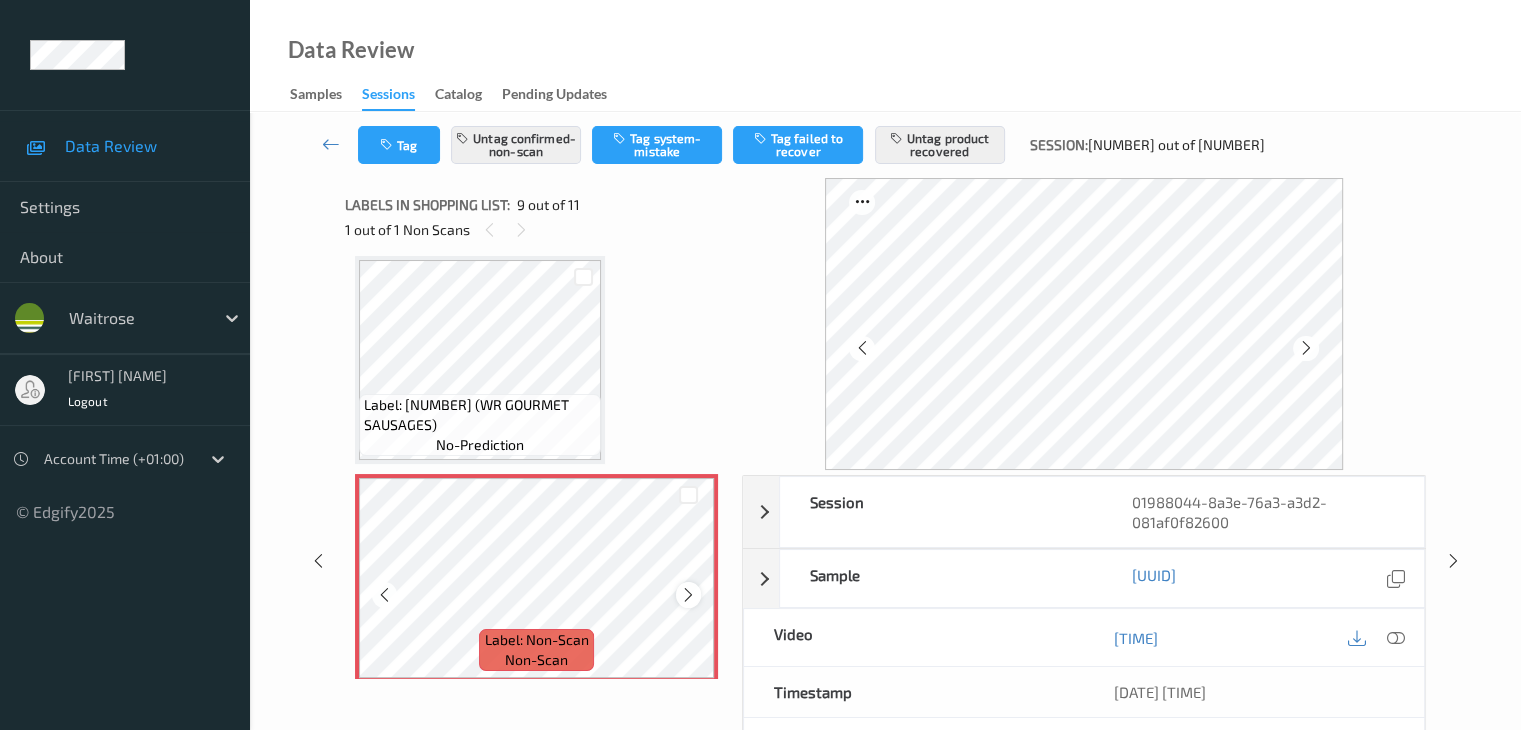 click at bounding box center [688, 595] 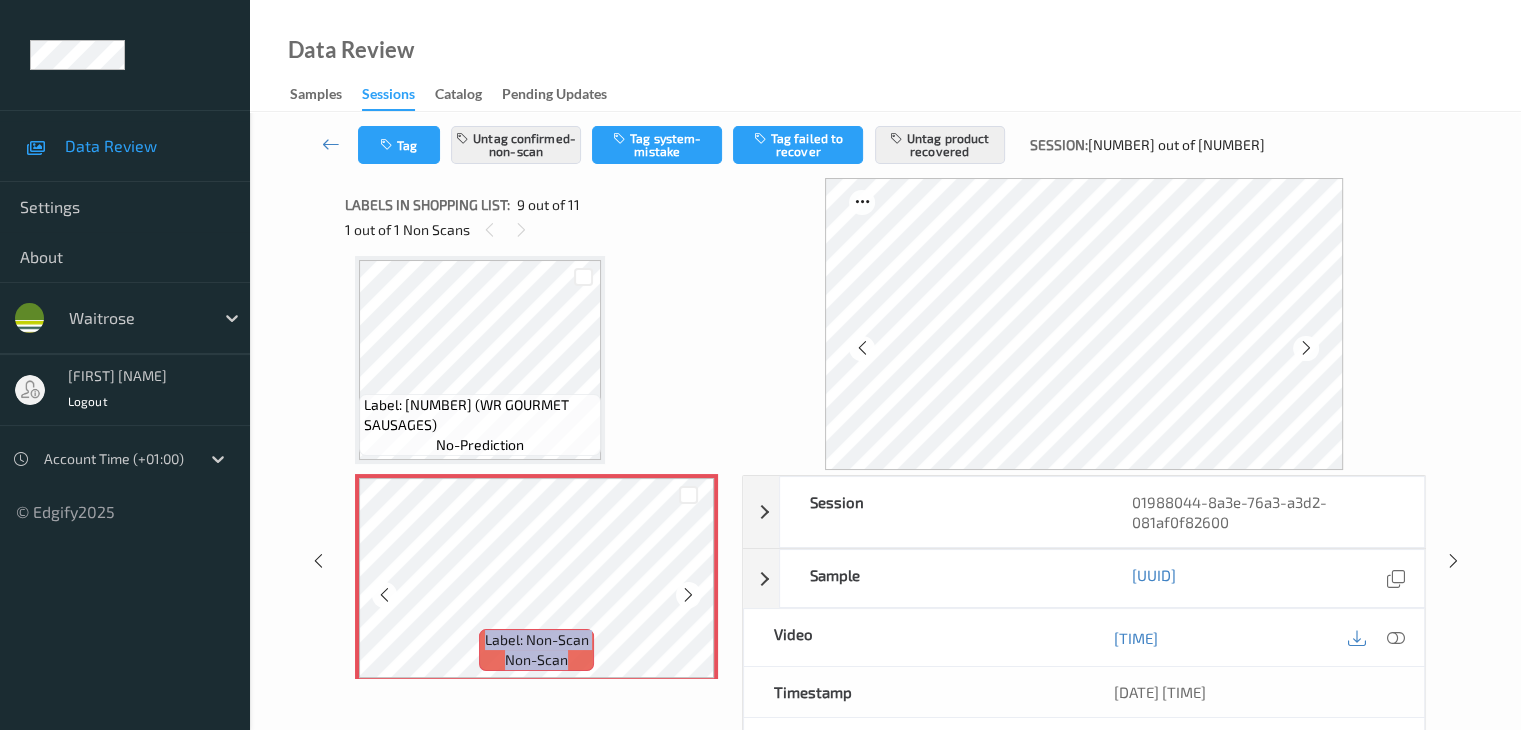 click at bounding box center (688, 595) 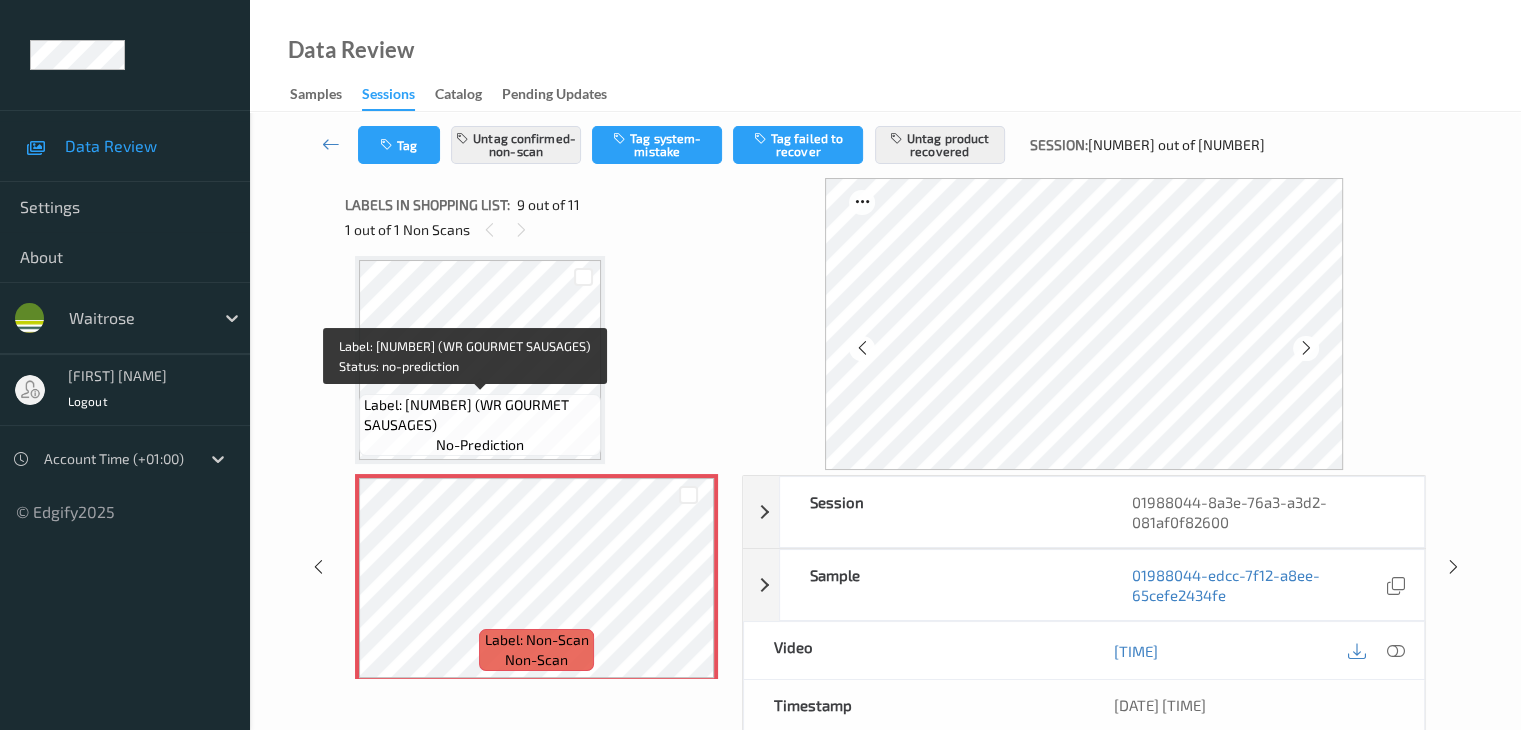 click on "Label: [NUMBER] (WR GOURMET SAUSAGES)" at bounding box center [480, 415] 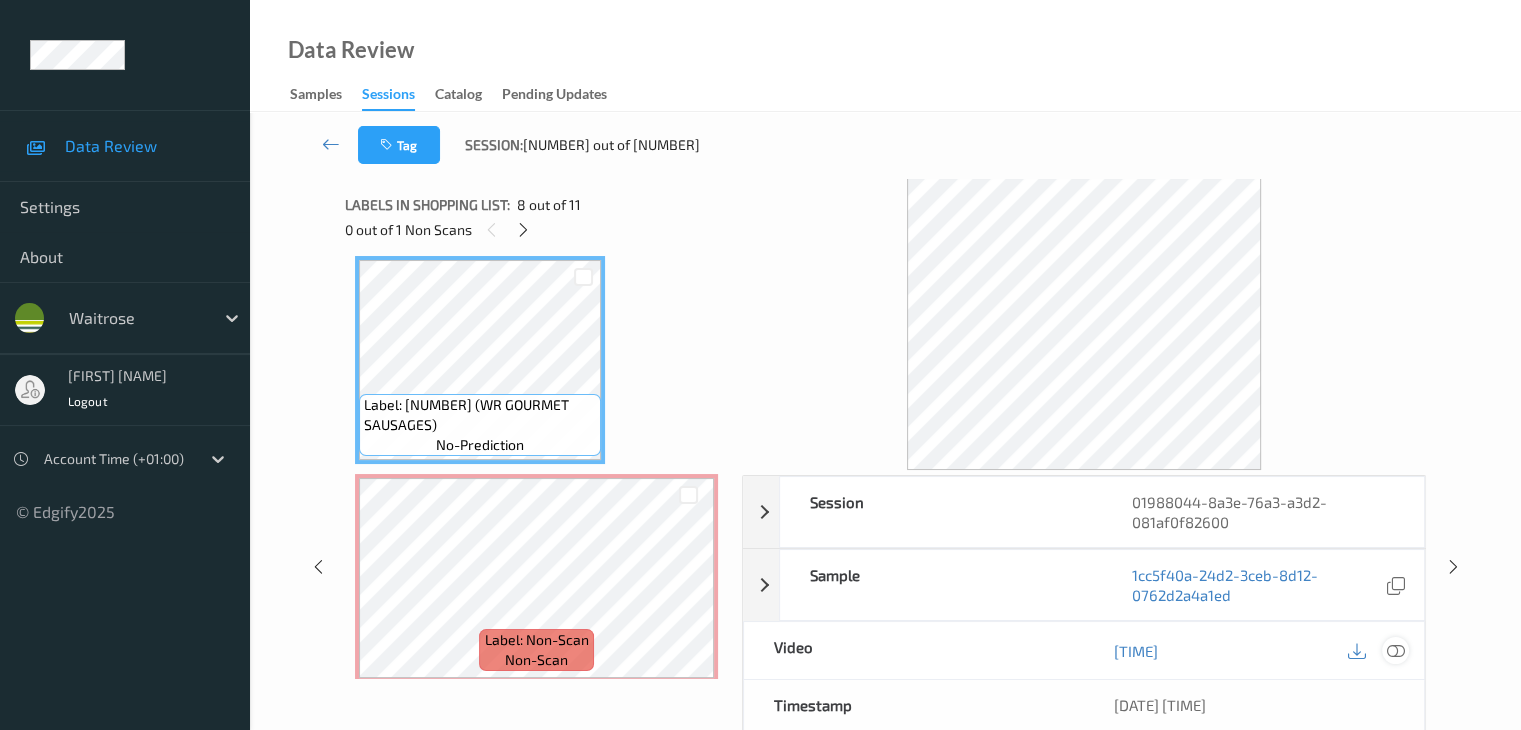 click at bounding box center [1395, 651] 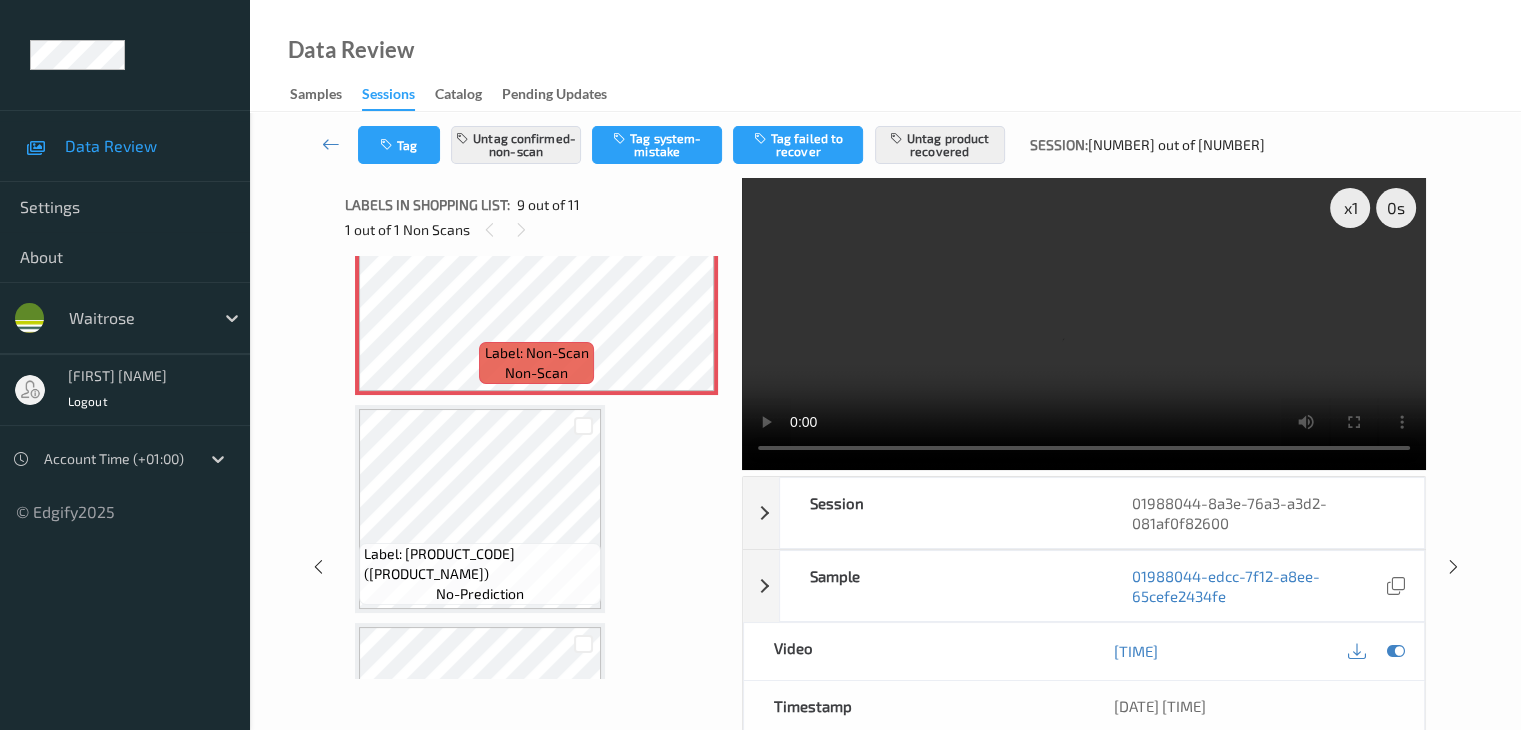 scroll, scrollTop: 1836, scrollLeft: 0, axis: vertical 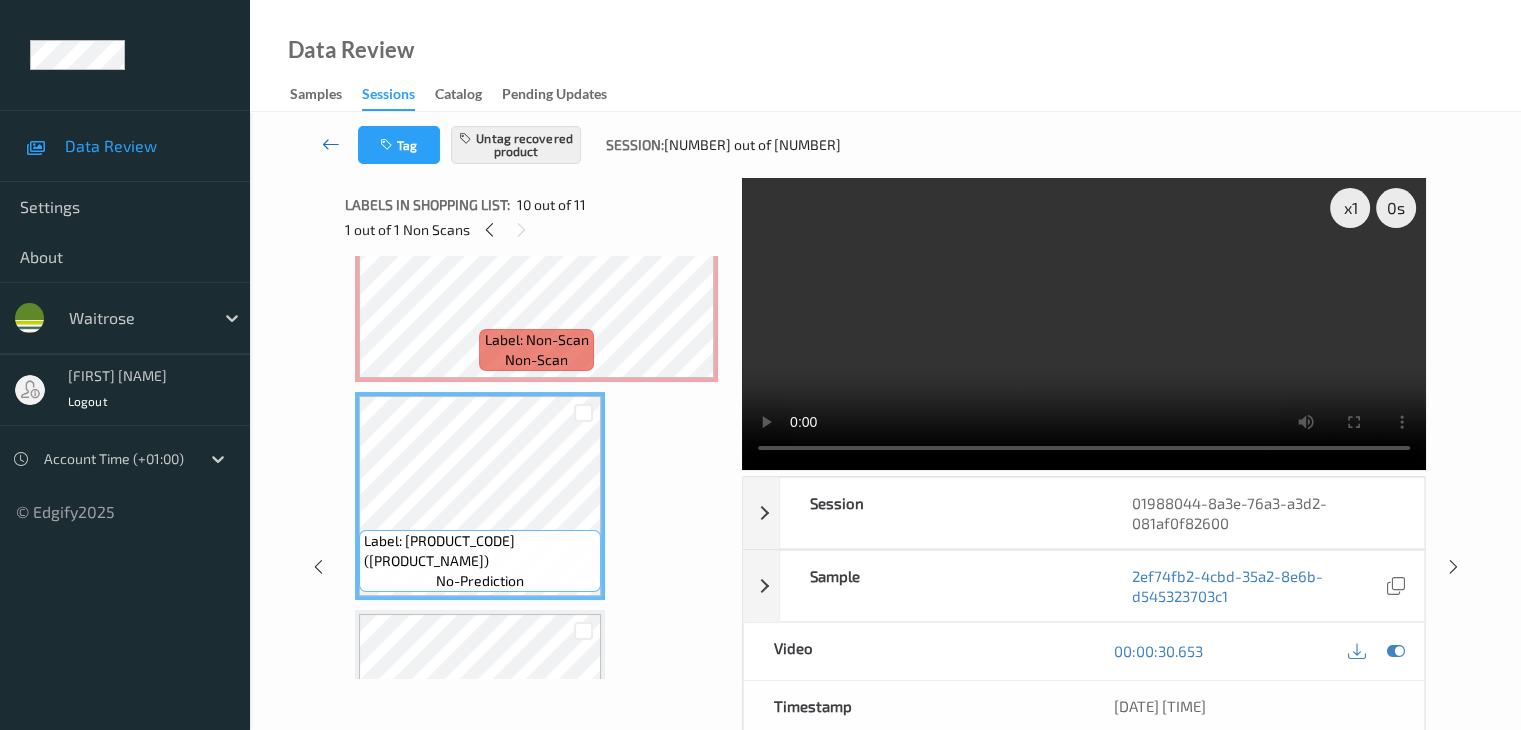 click at bounding box center [331, 144] 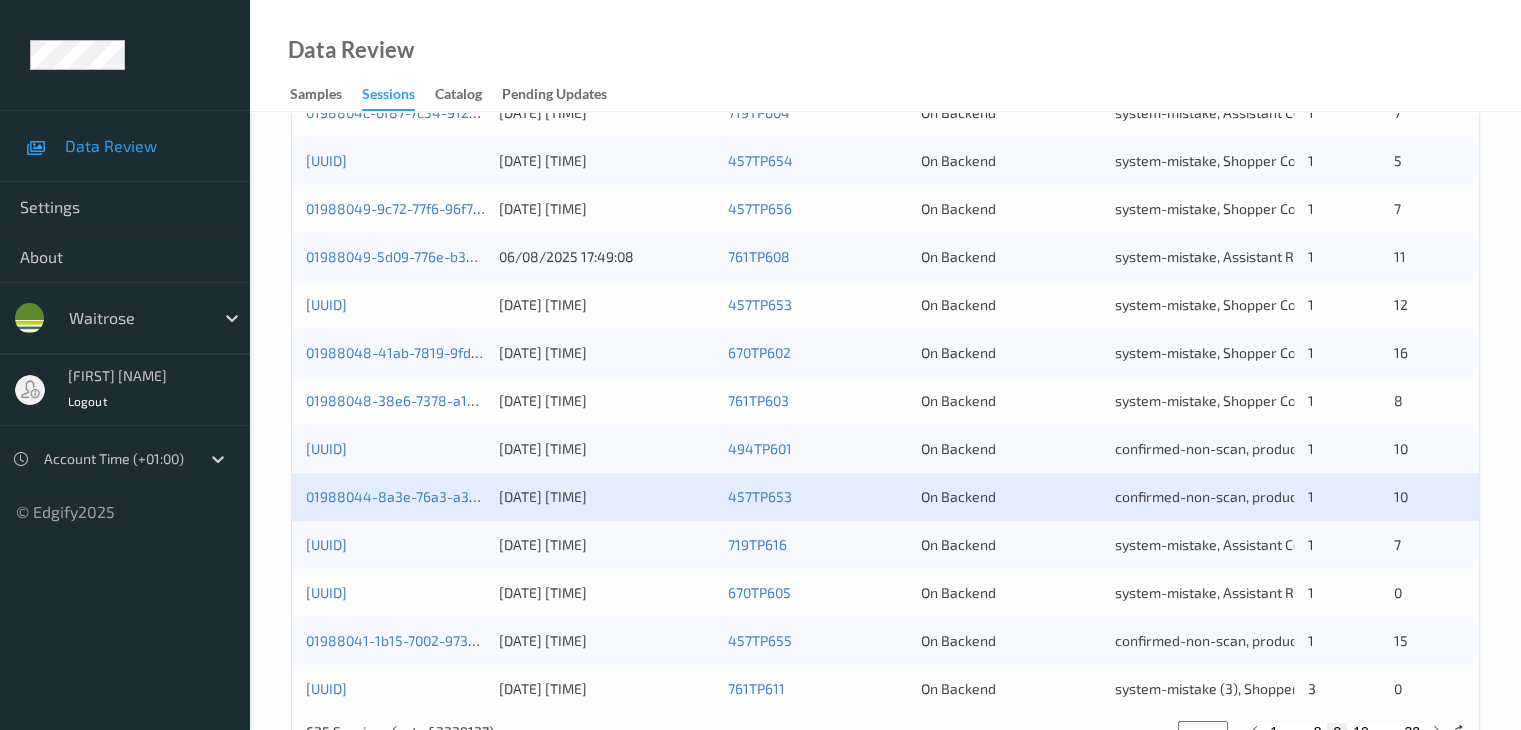 scroll, scrollTop: 932, scrollLeft: 0, axis: vertical 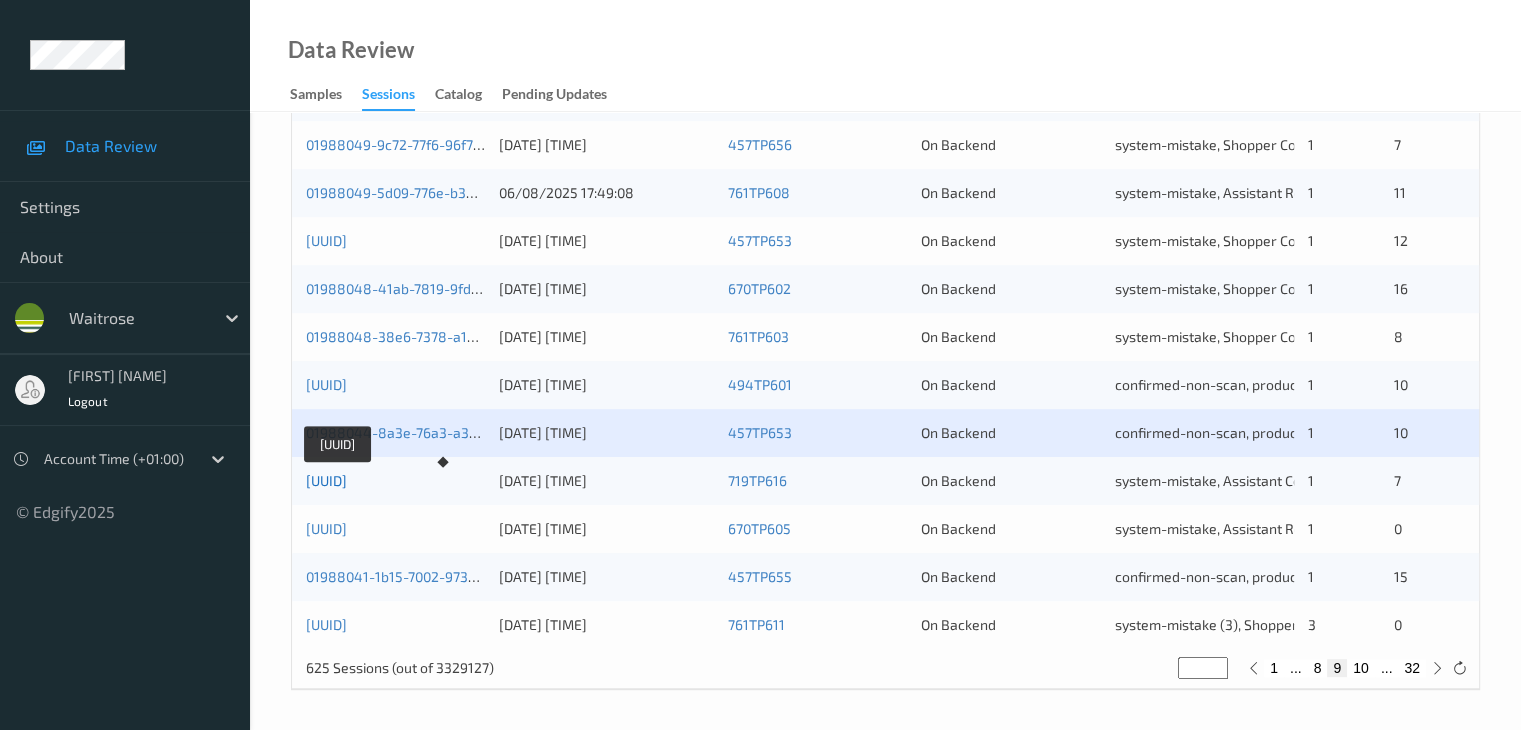 click on "[UUID]" at bounding box center (326, 480) 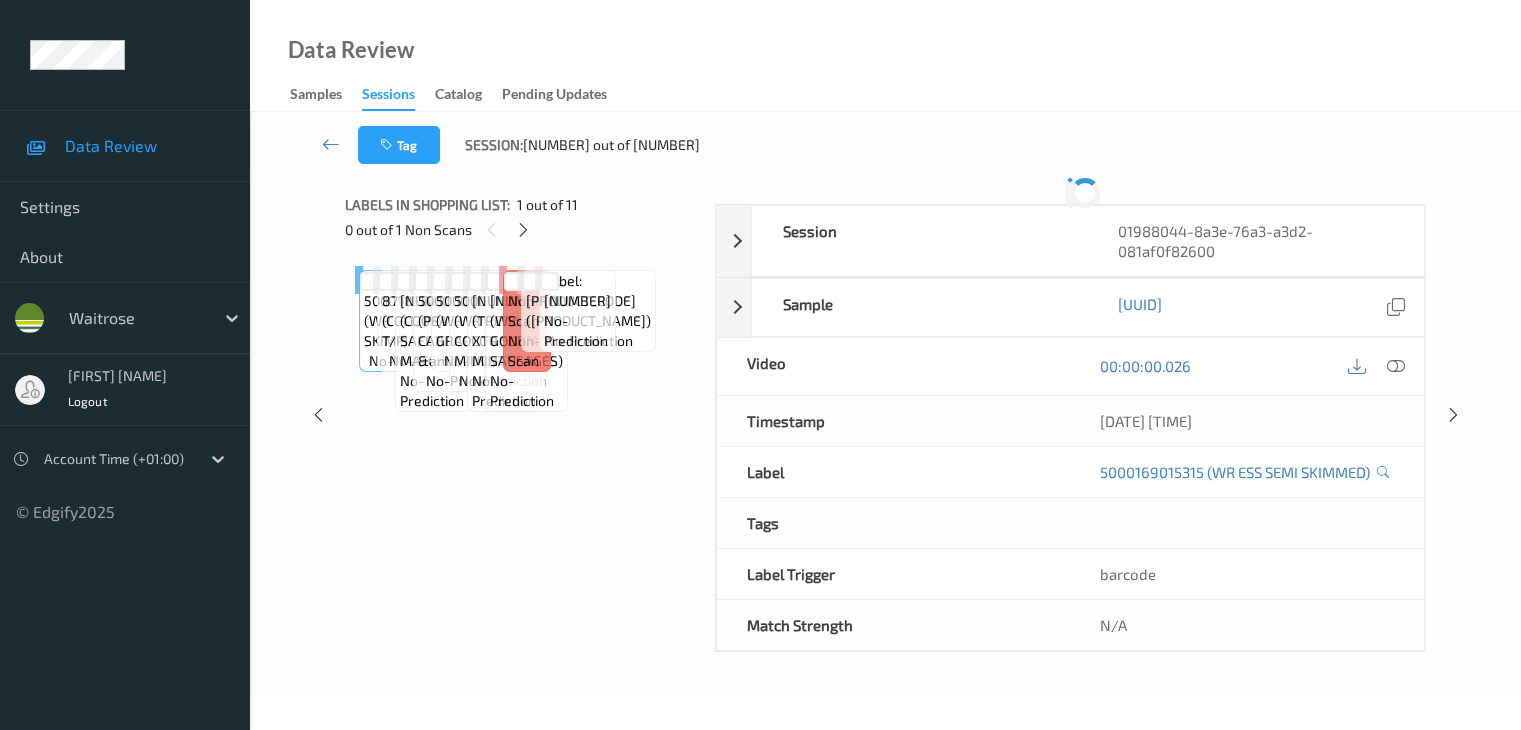 scroll, scrollTop: 0, scrollLeft: 0, axis: both 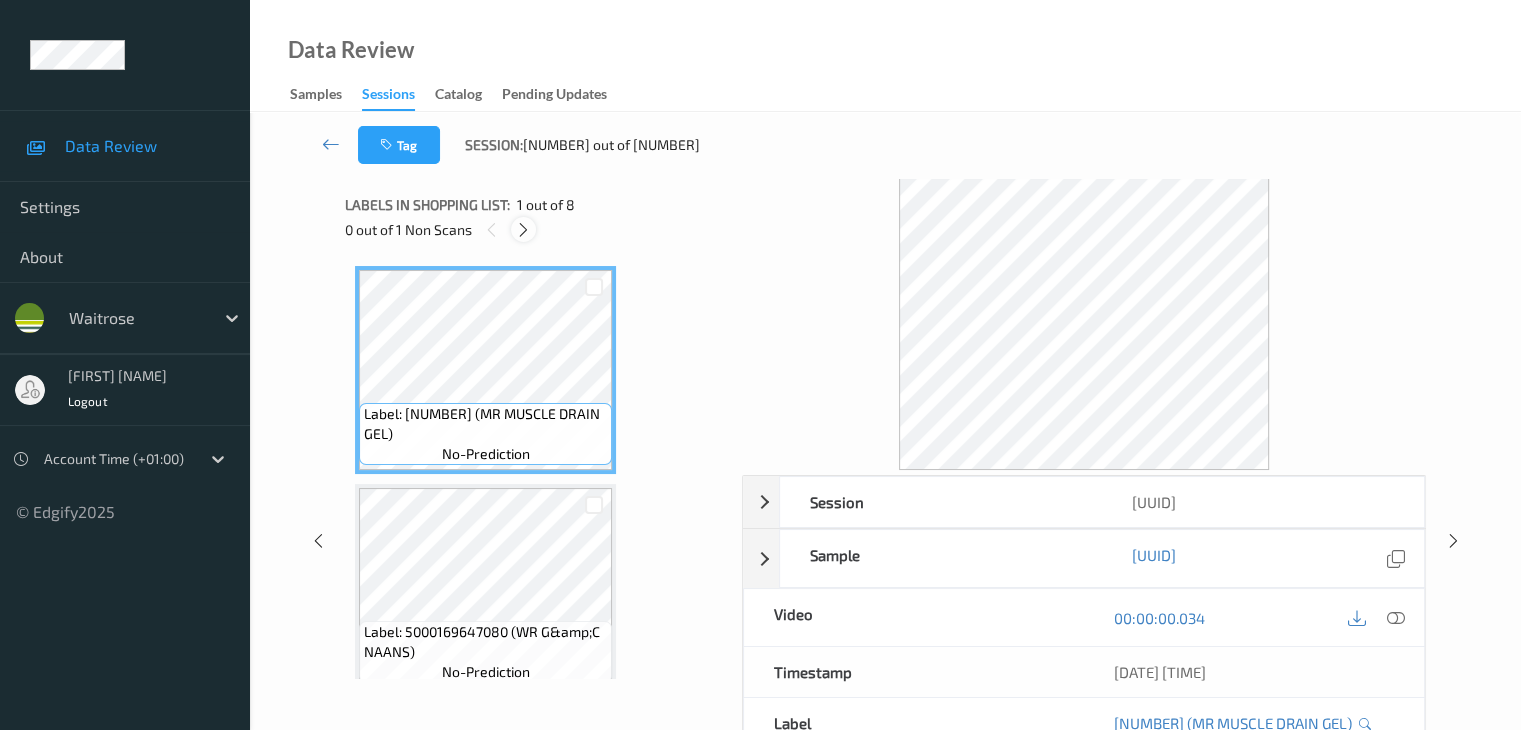 click at bounding box center [523, 230] 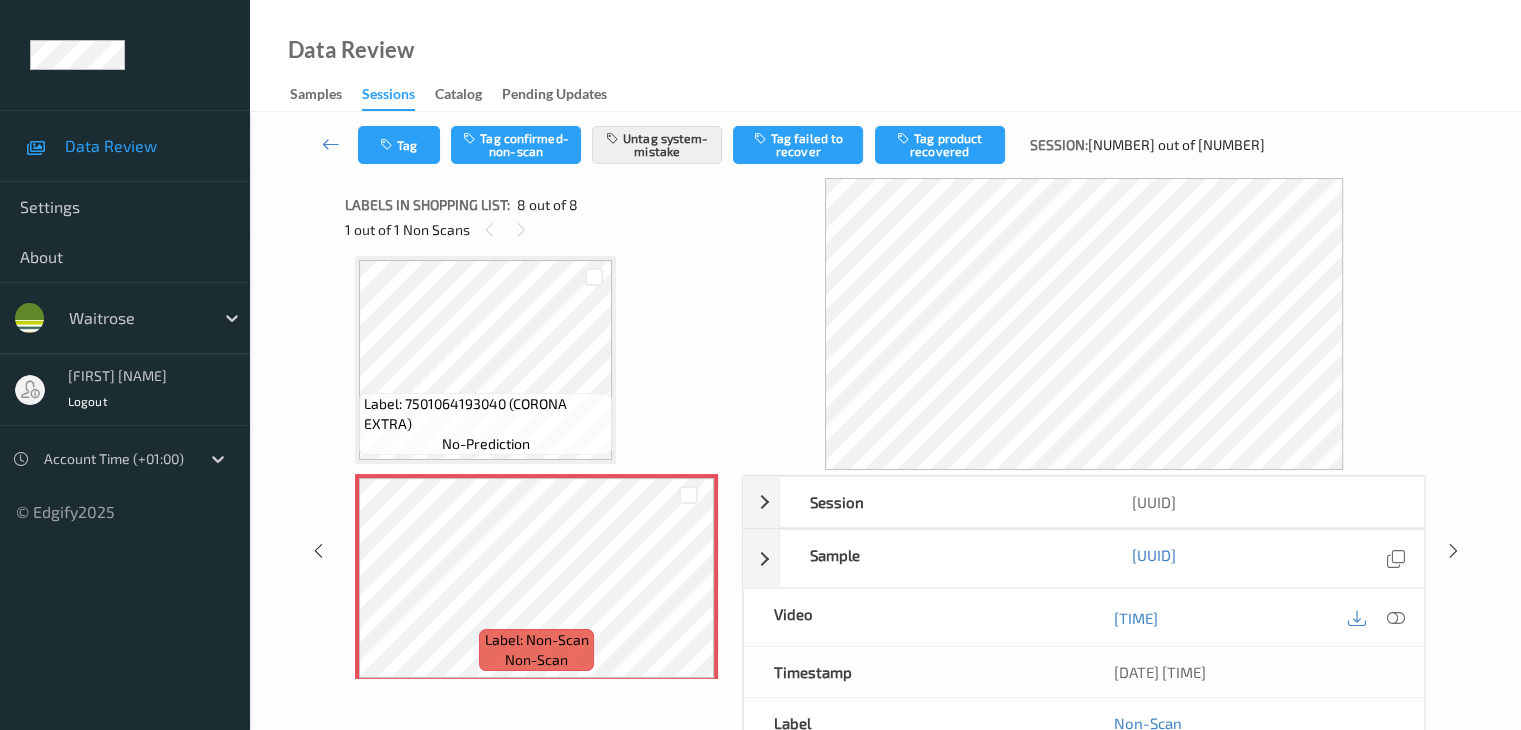 scroll, scrollTop: 1331, scrollLeft: 0, axis: vertical 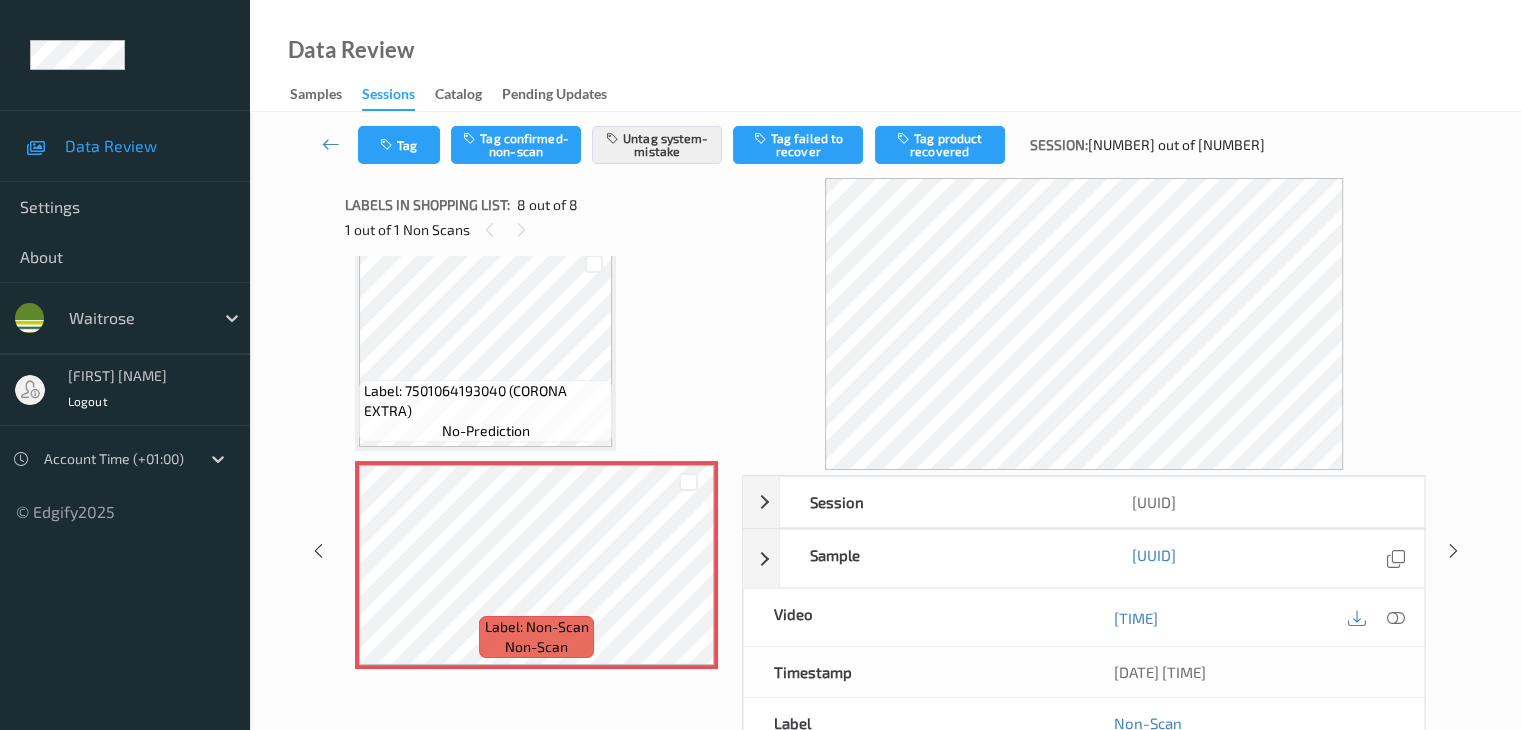 click on "Label: 7501064193040 (CORONA EXTRA)" at bounding box center (485, 401) 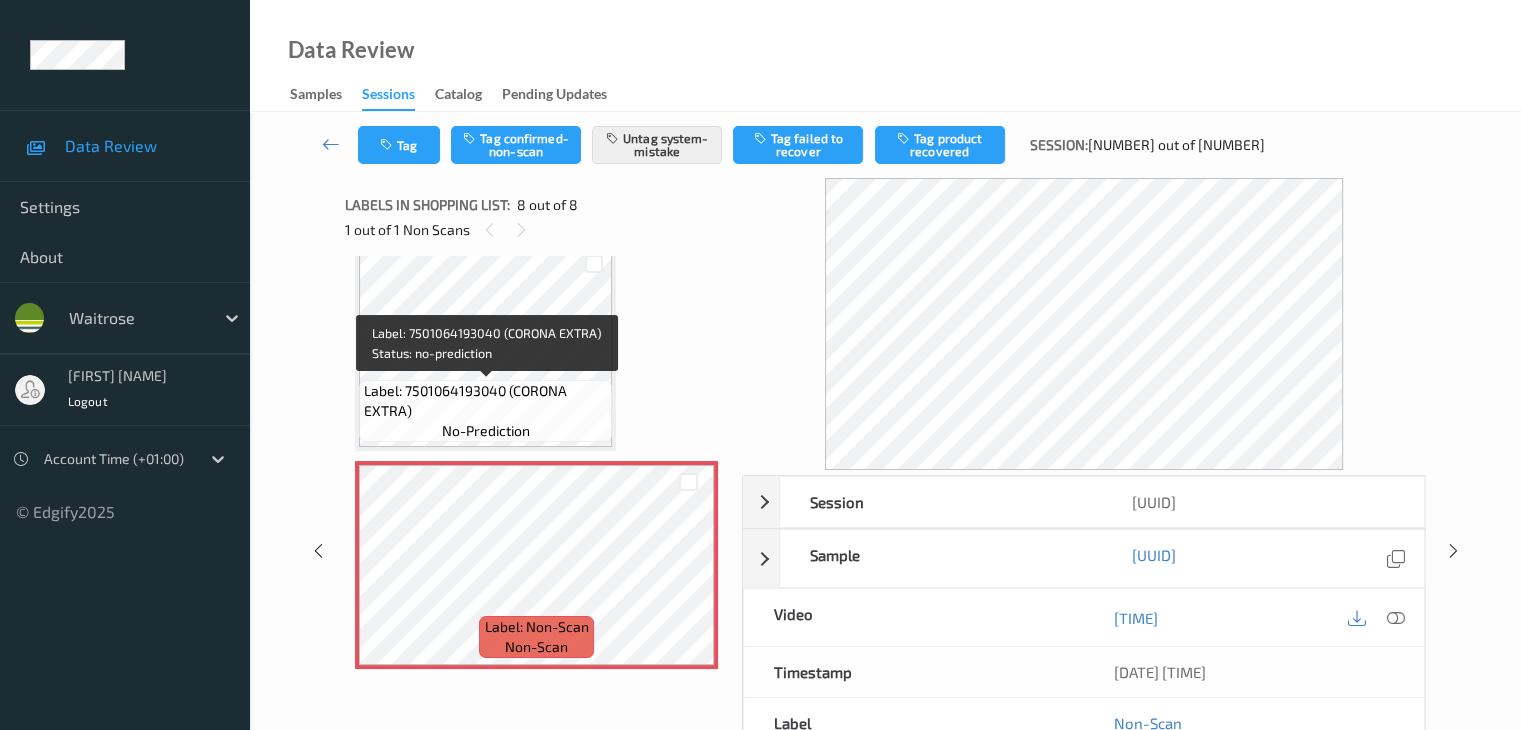 click on "Label: 7501064193040 (CORONA EXTRA)" at bounding box center [485, 401] 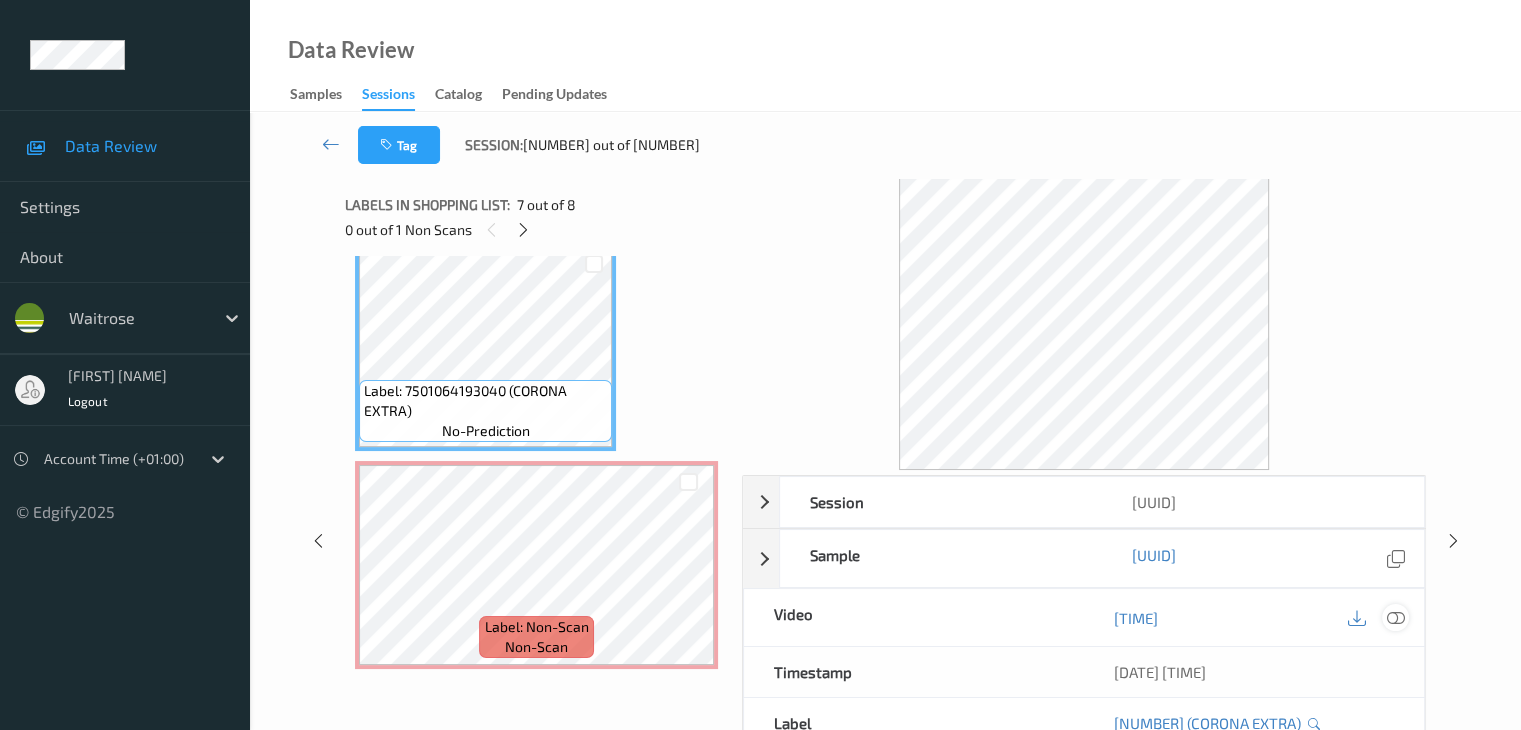 click at bounding box center [1395, 618] 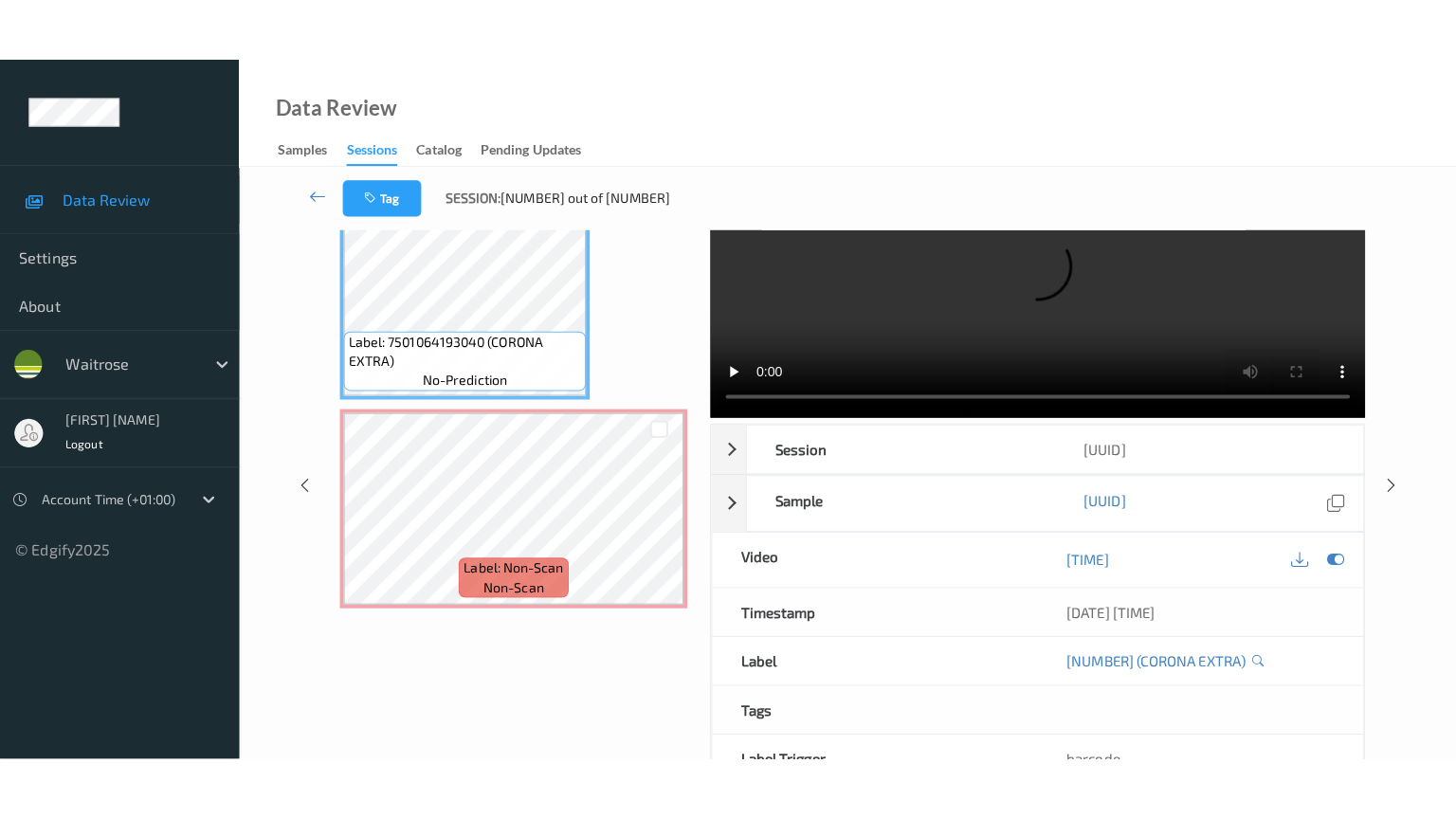 scroll, scrollTop: 0, scrollLeft: 0, axis: both 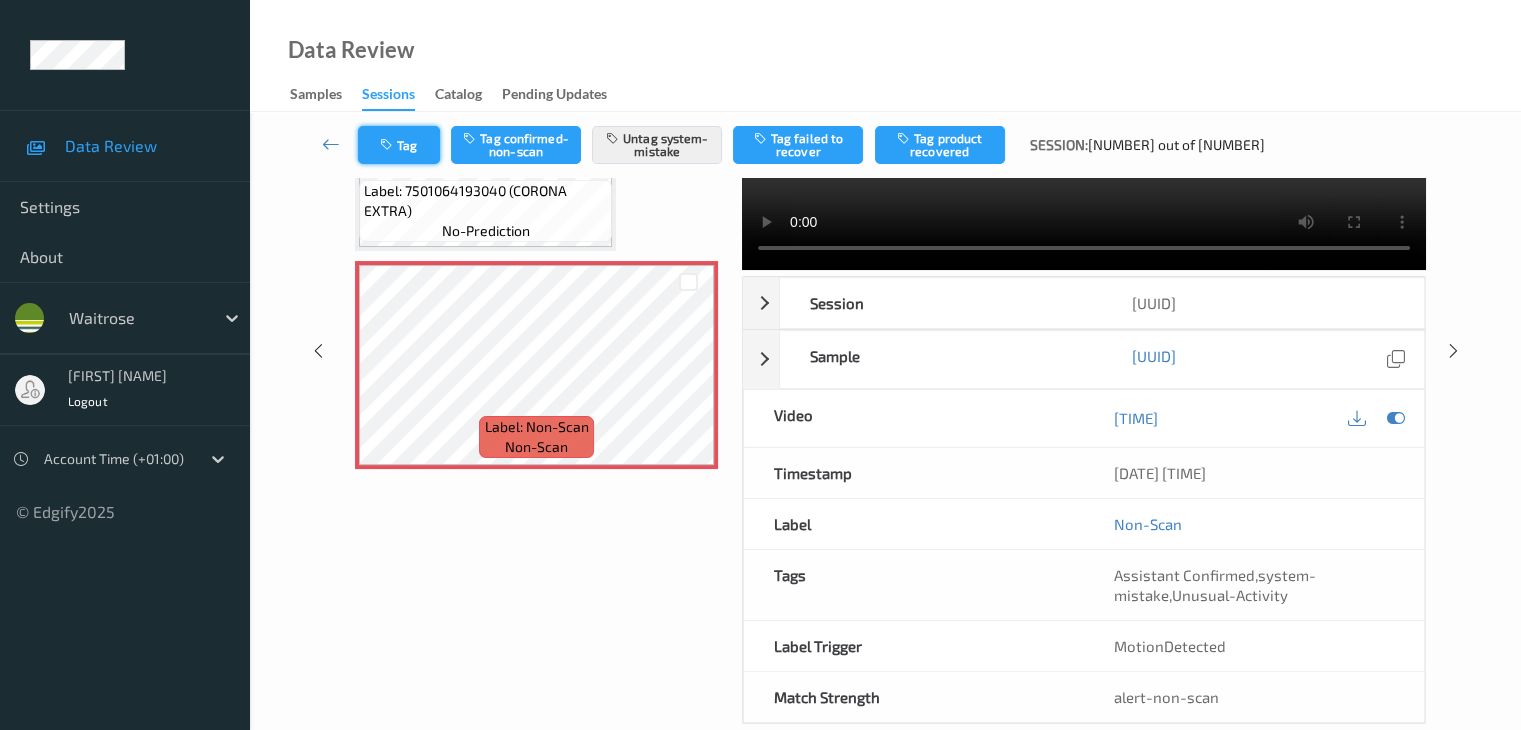 click on "Tag" at bounding box center [399, 145] 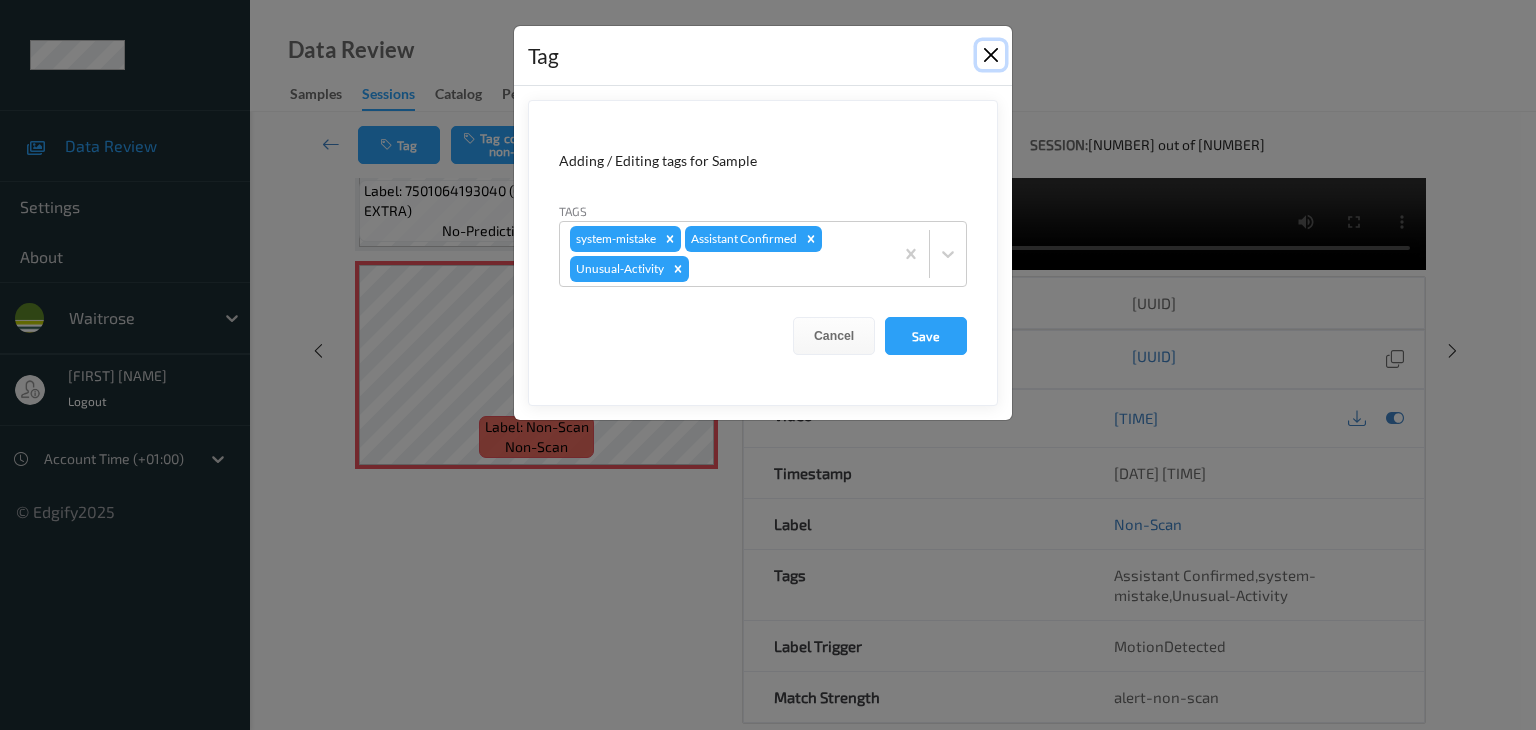 click at bounding box center (991, 55) 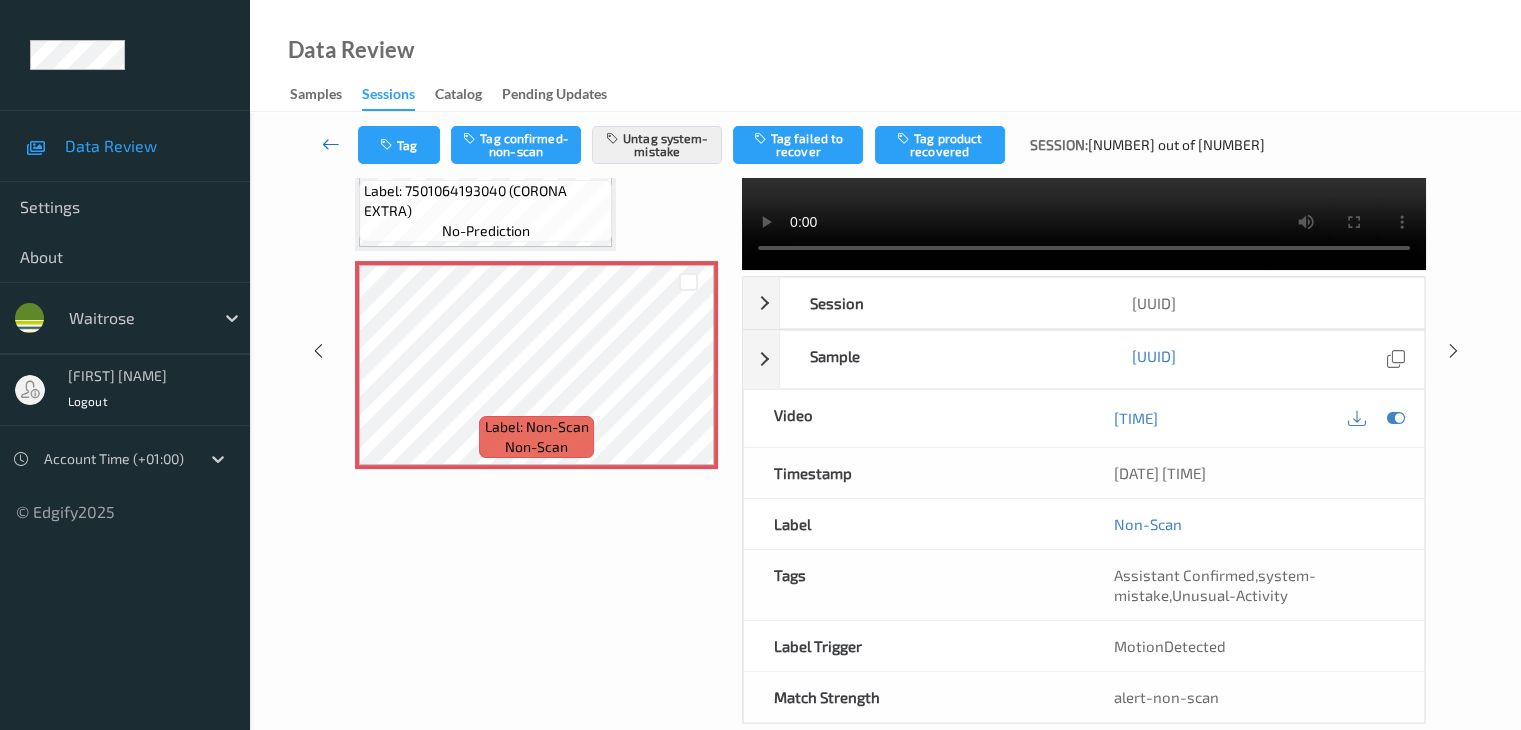 click at bounding box center (331, 144) 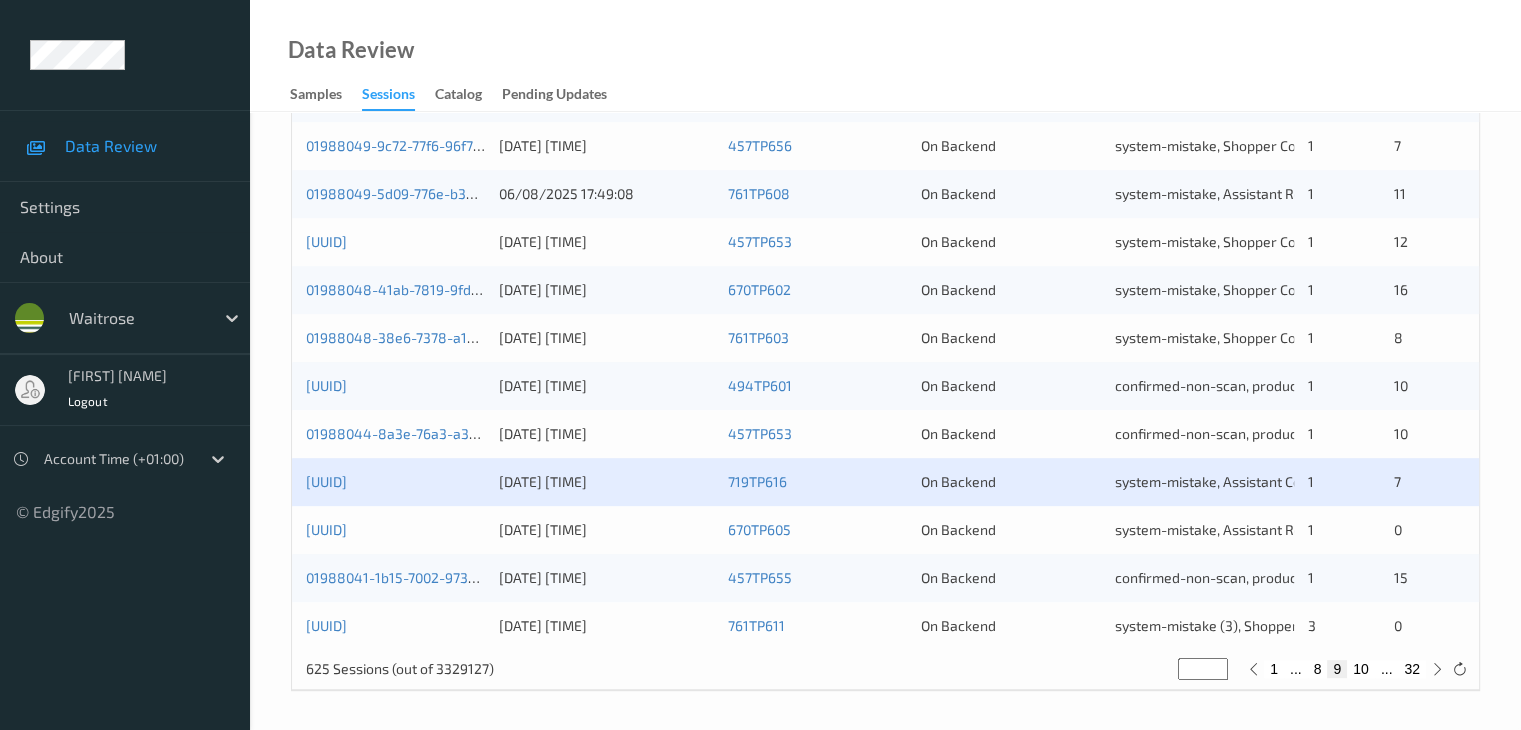 scroll, scrollTop: 932, scrollLeft: 0, axis: vertical 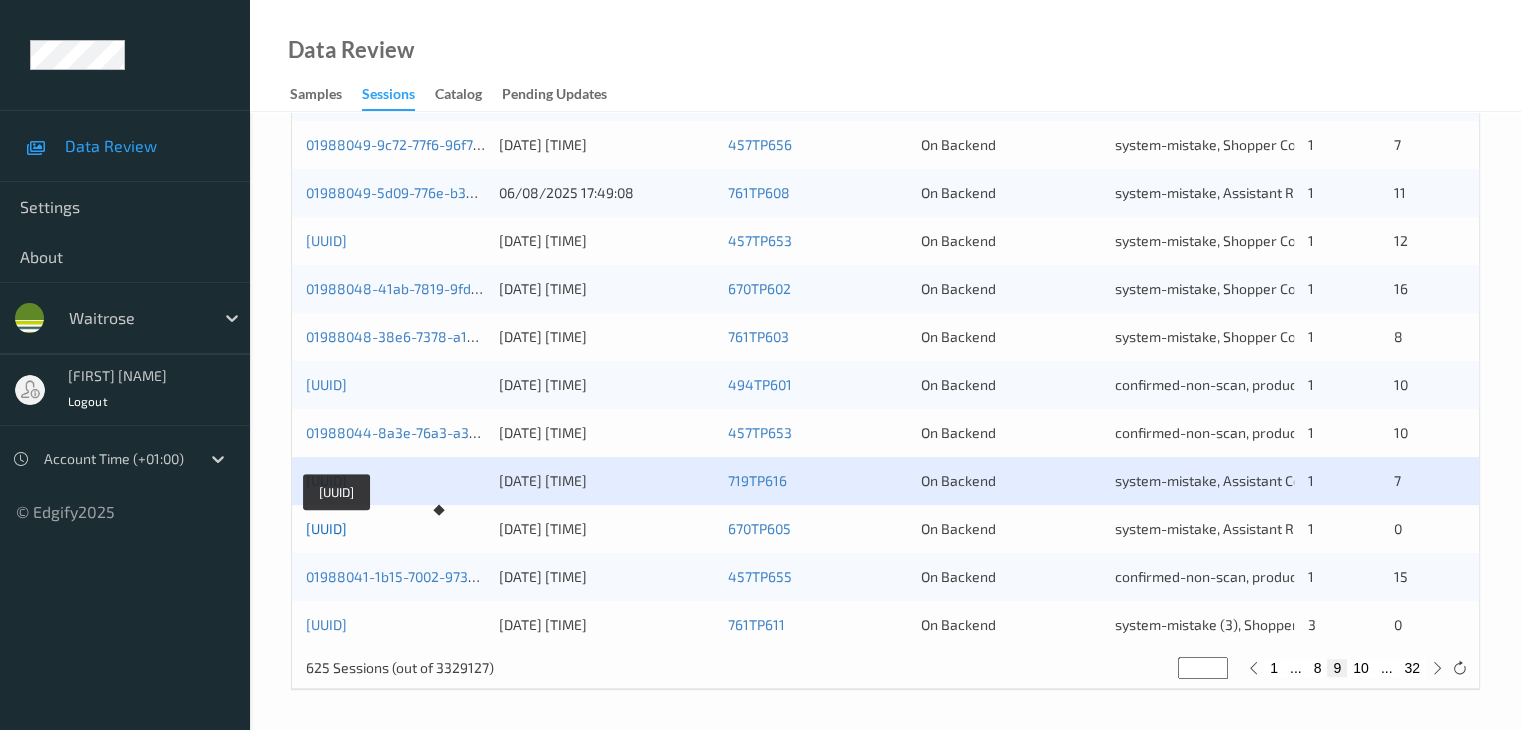 click on "[UUID]" at bounding box center (326, 528) 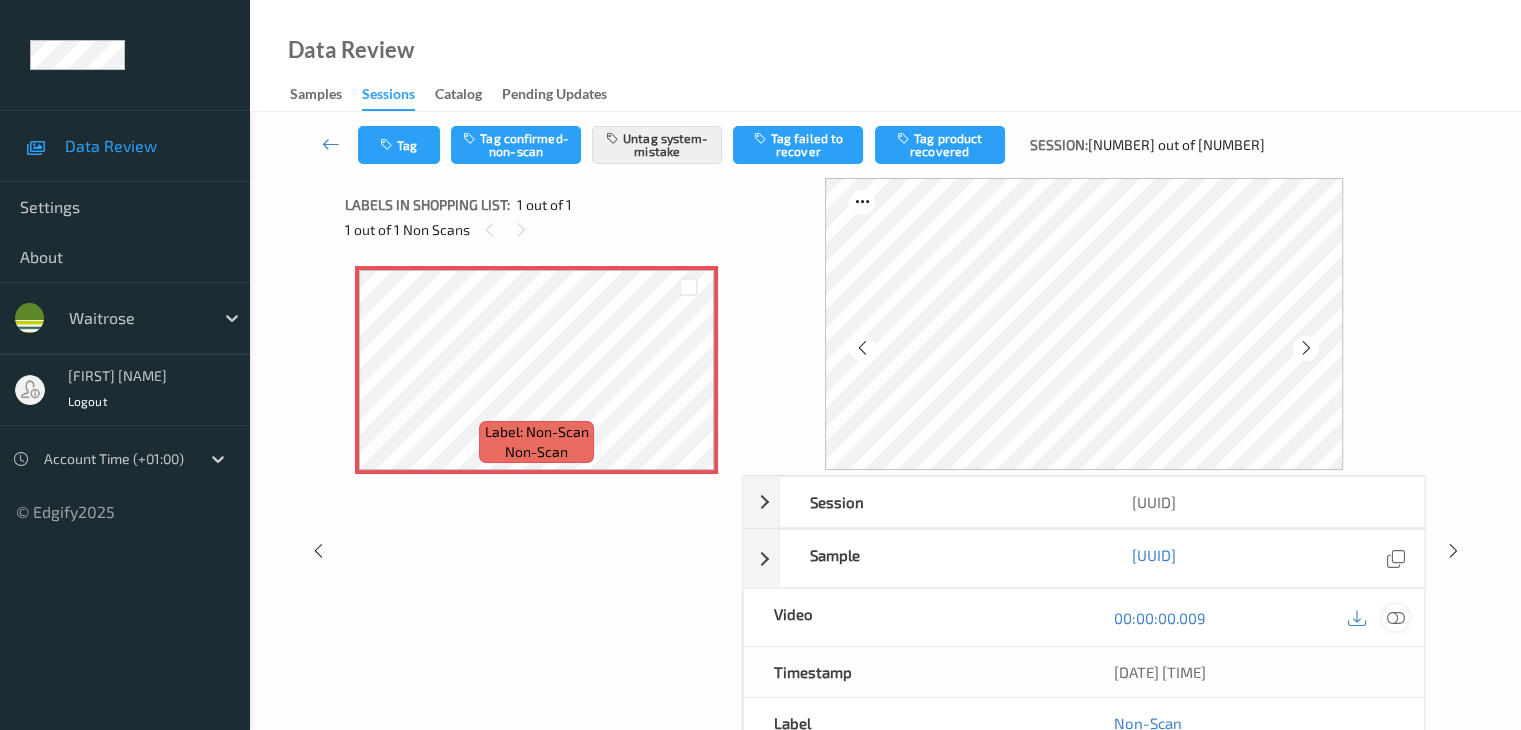 click at bounding box center (1395, 618) 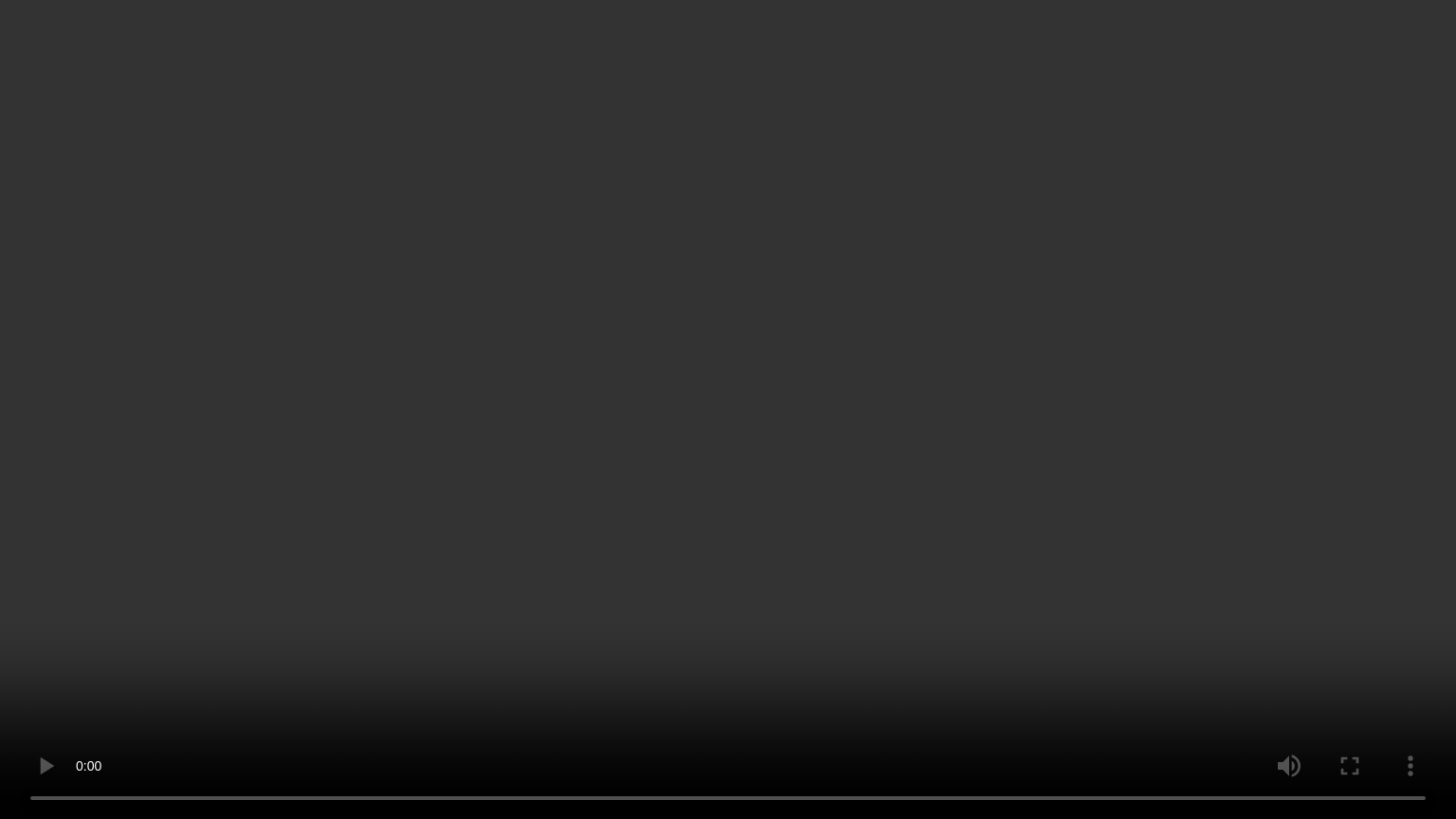 type 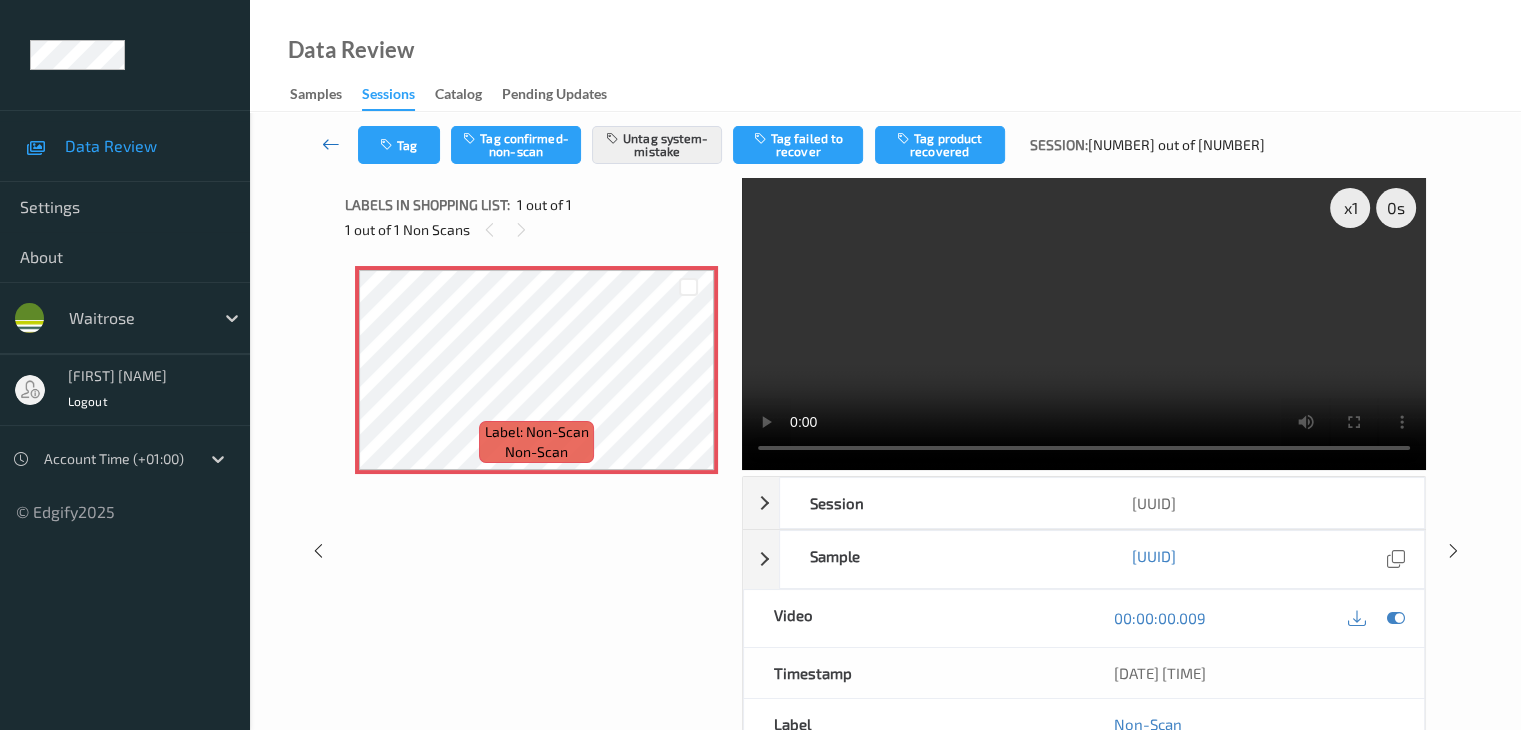 click at bounding box center [331, 144] 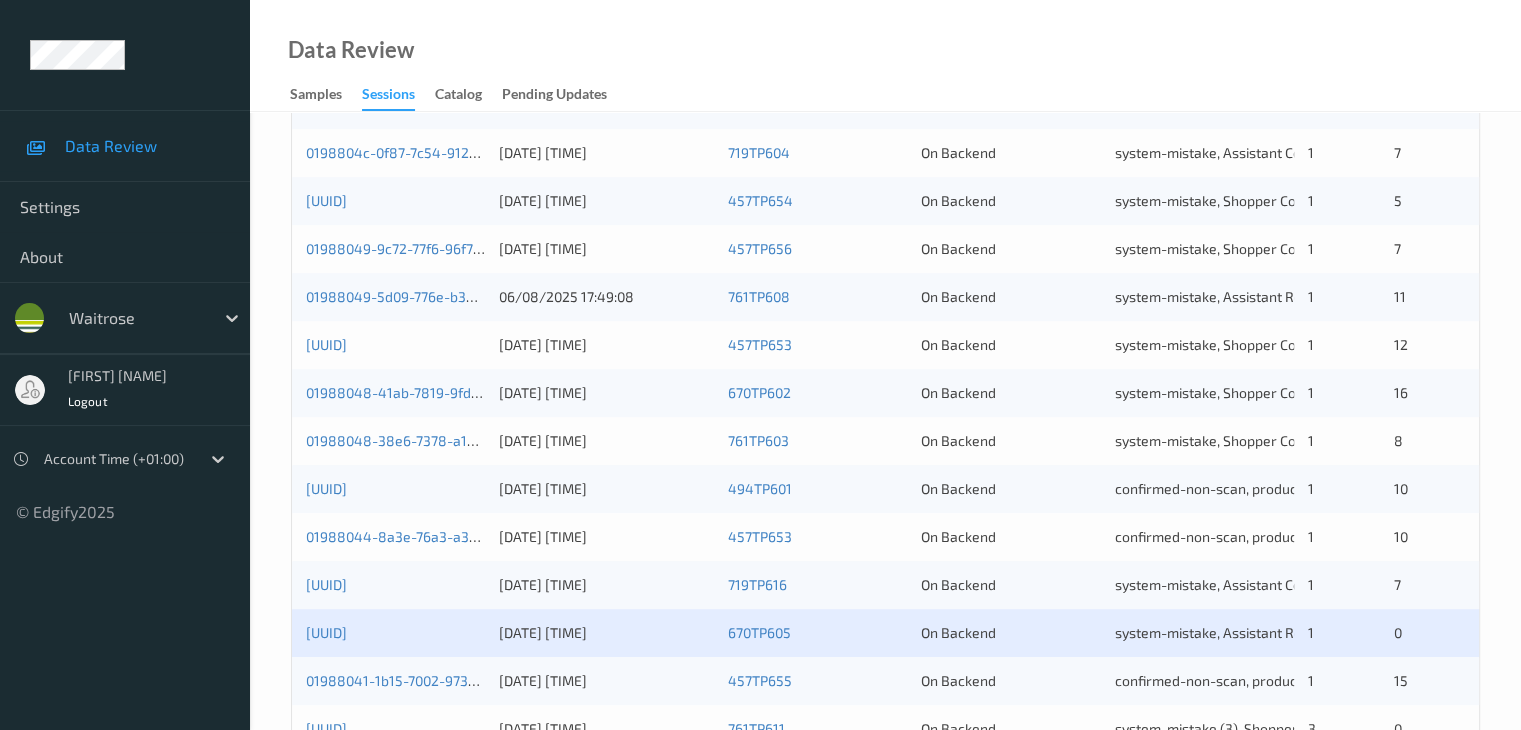 scroll, scrollTop: 900, scrollLeft: 0, axis: vertical 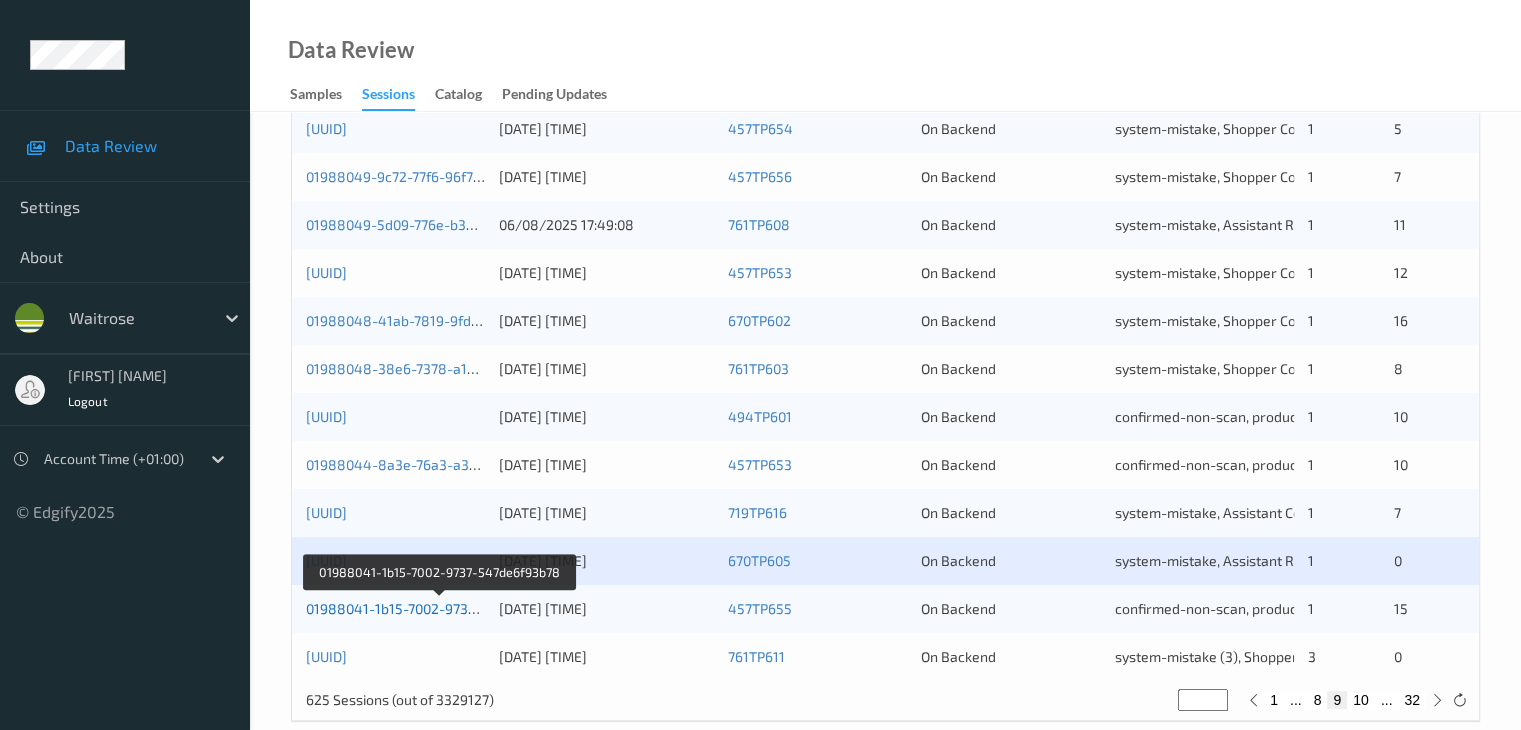 click on "01988041-1b15-7002-9737-547de6f93b78" at bounding box center [440, 608] 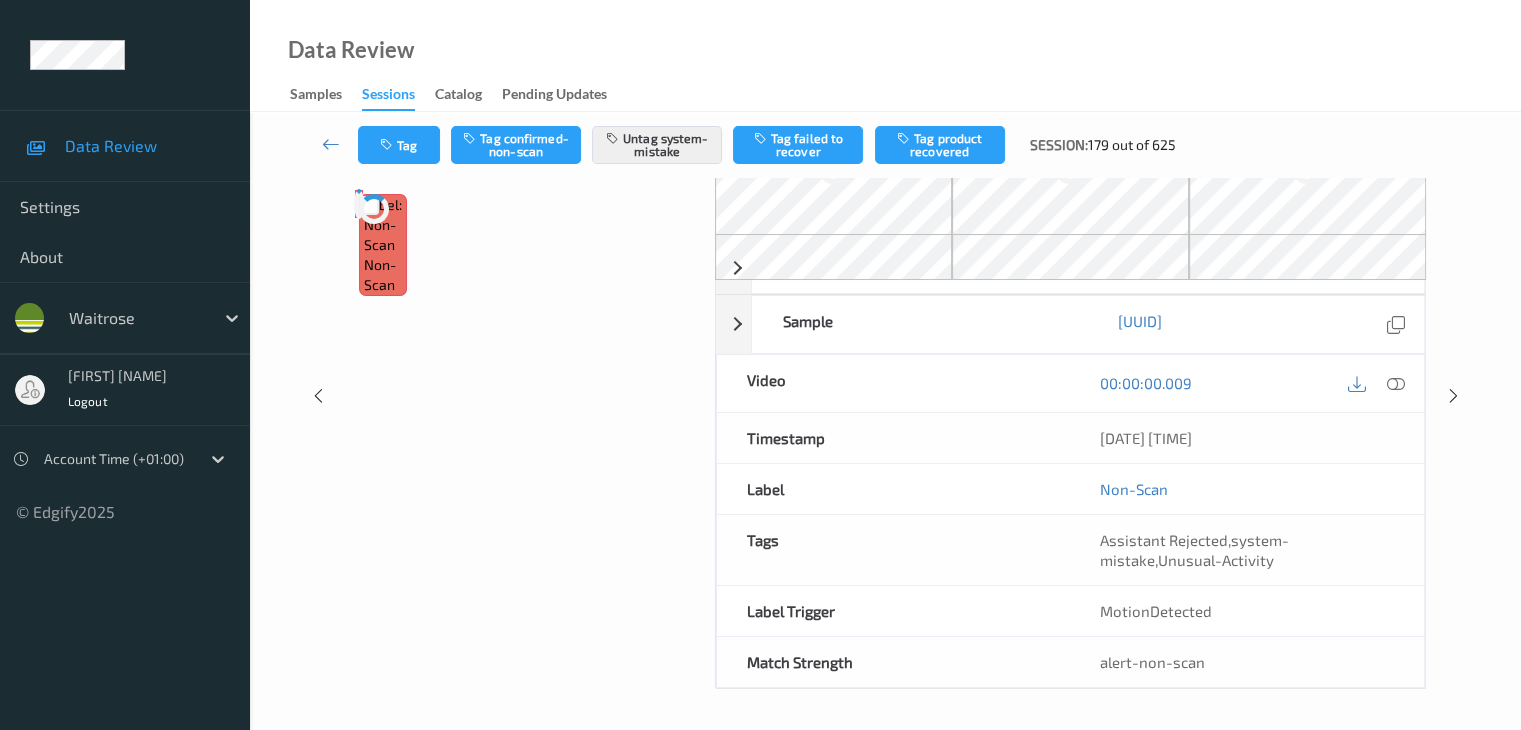scroll, scrollTop: 0, scrollLeft: 0, axis: both 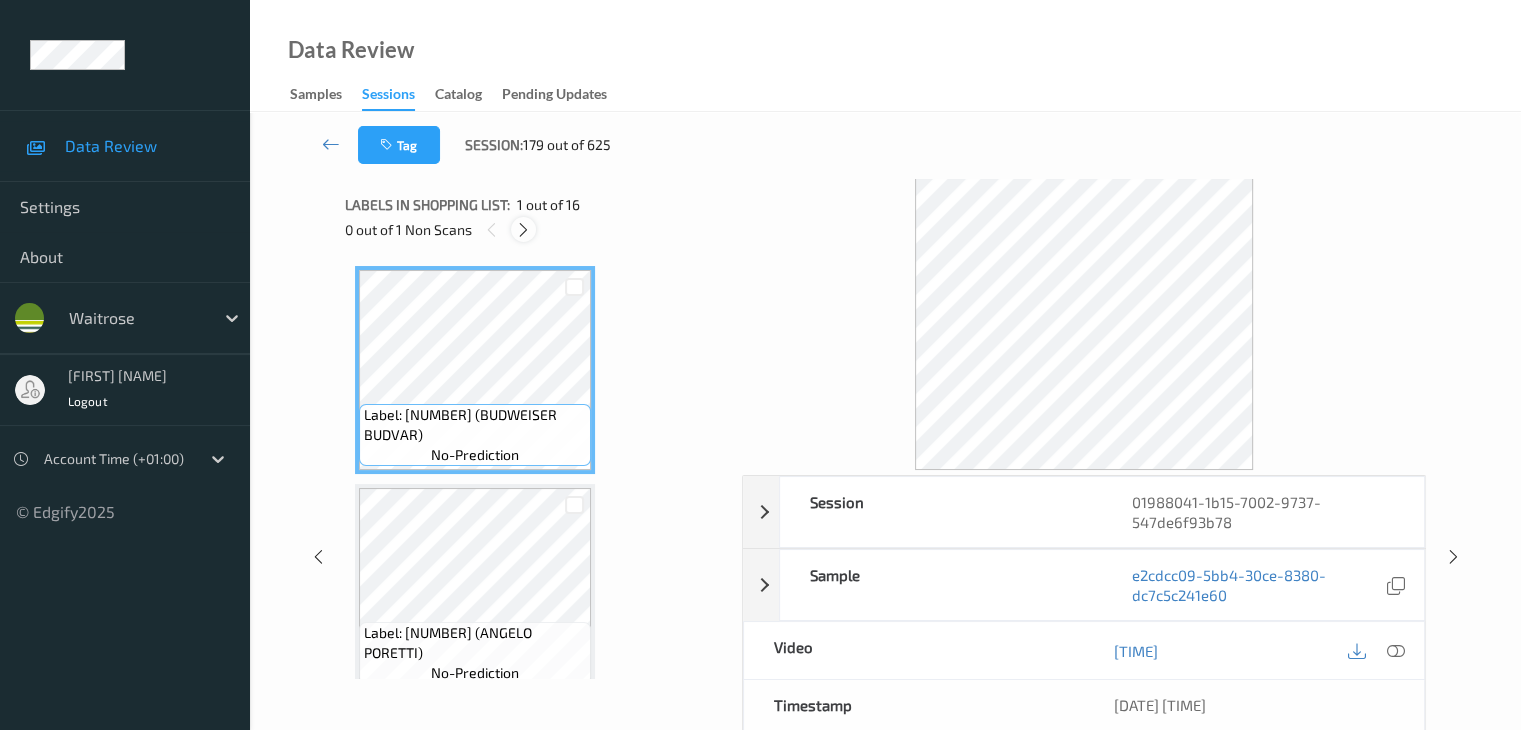 click at bounding box center (523, 230) 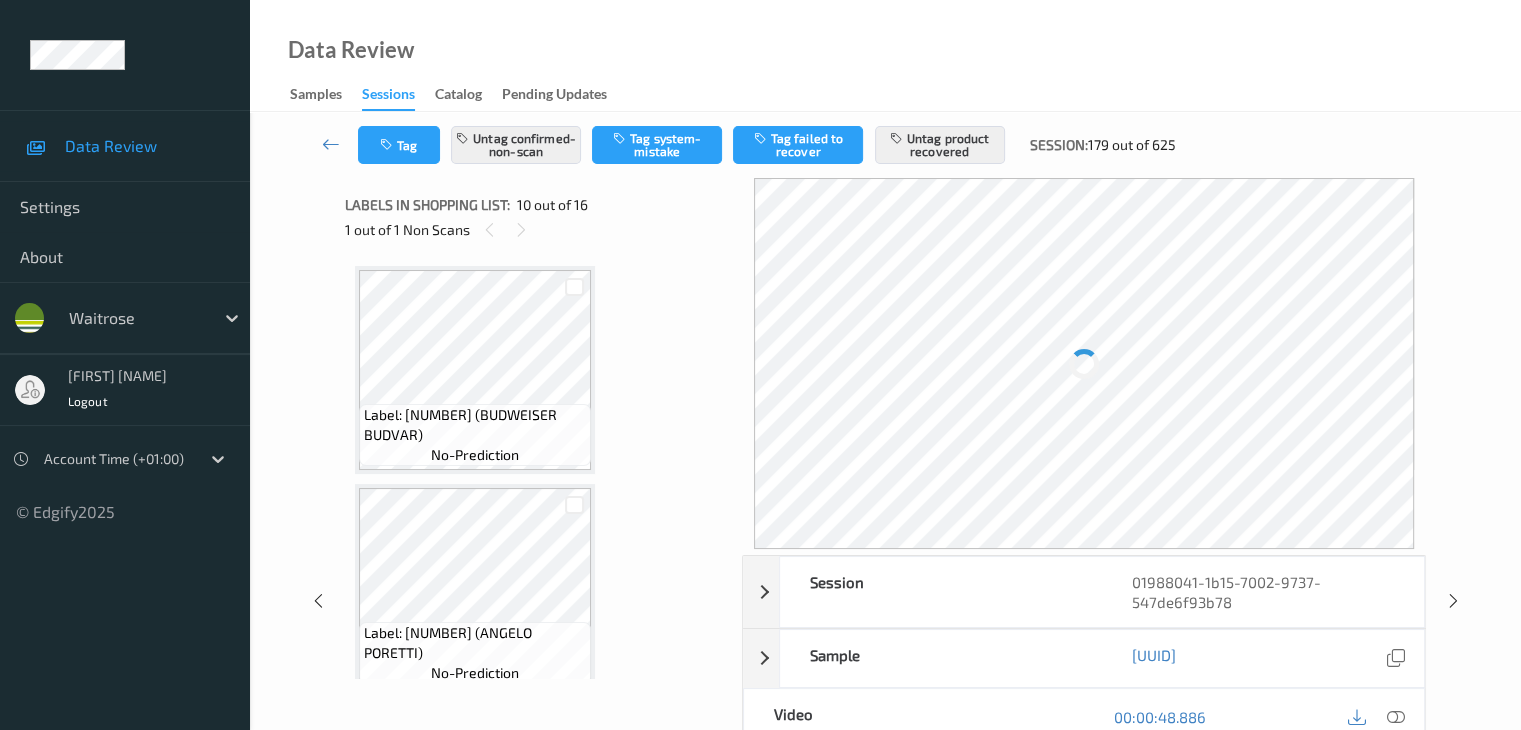 scroll, scrollTop: 1754, scrollLeft: 0, axis: vertical 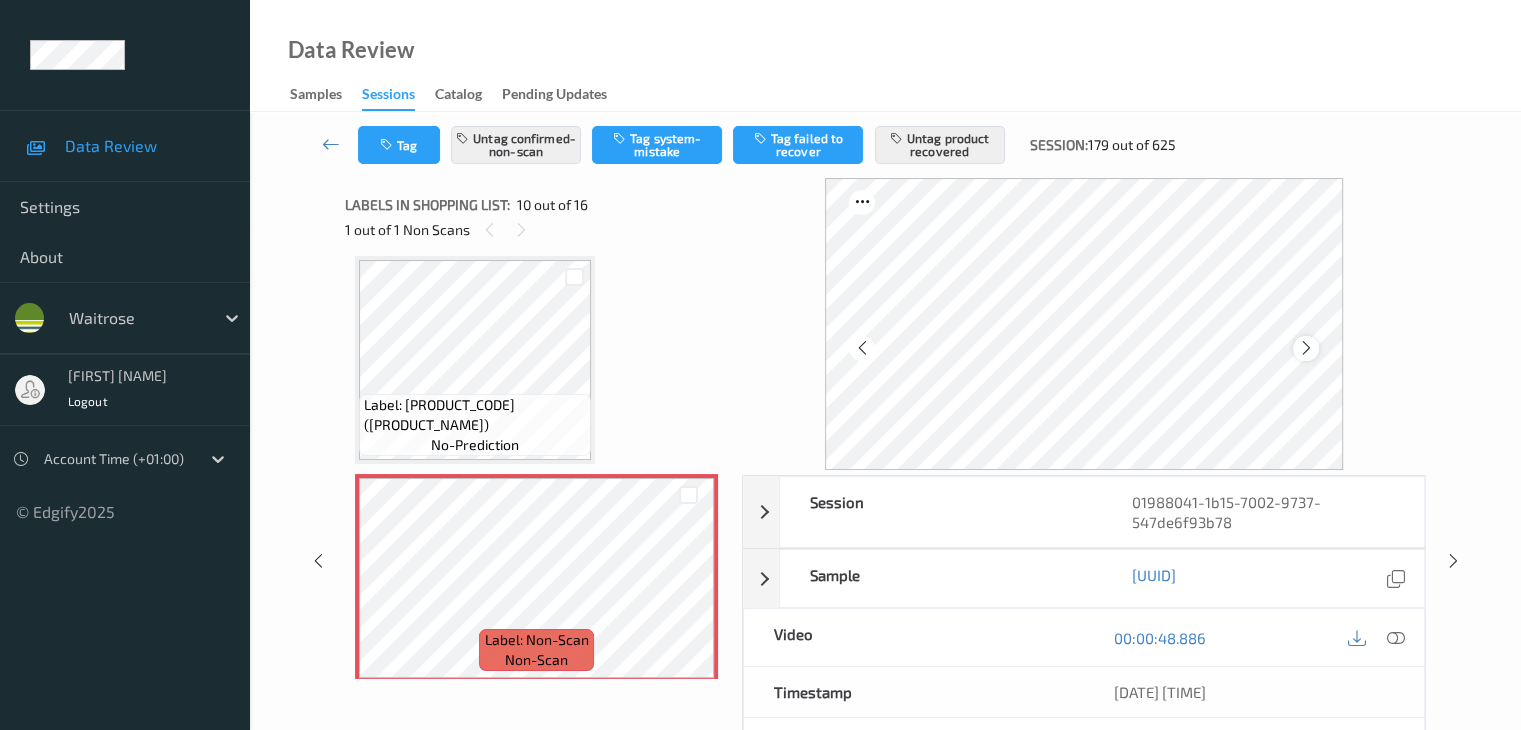 click at bounding box center (1306, 348) 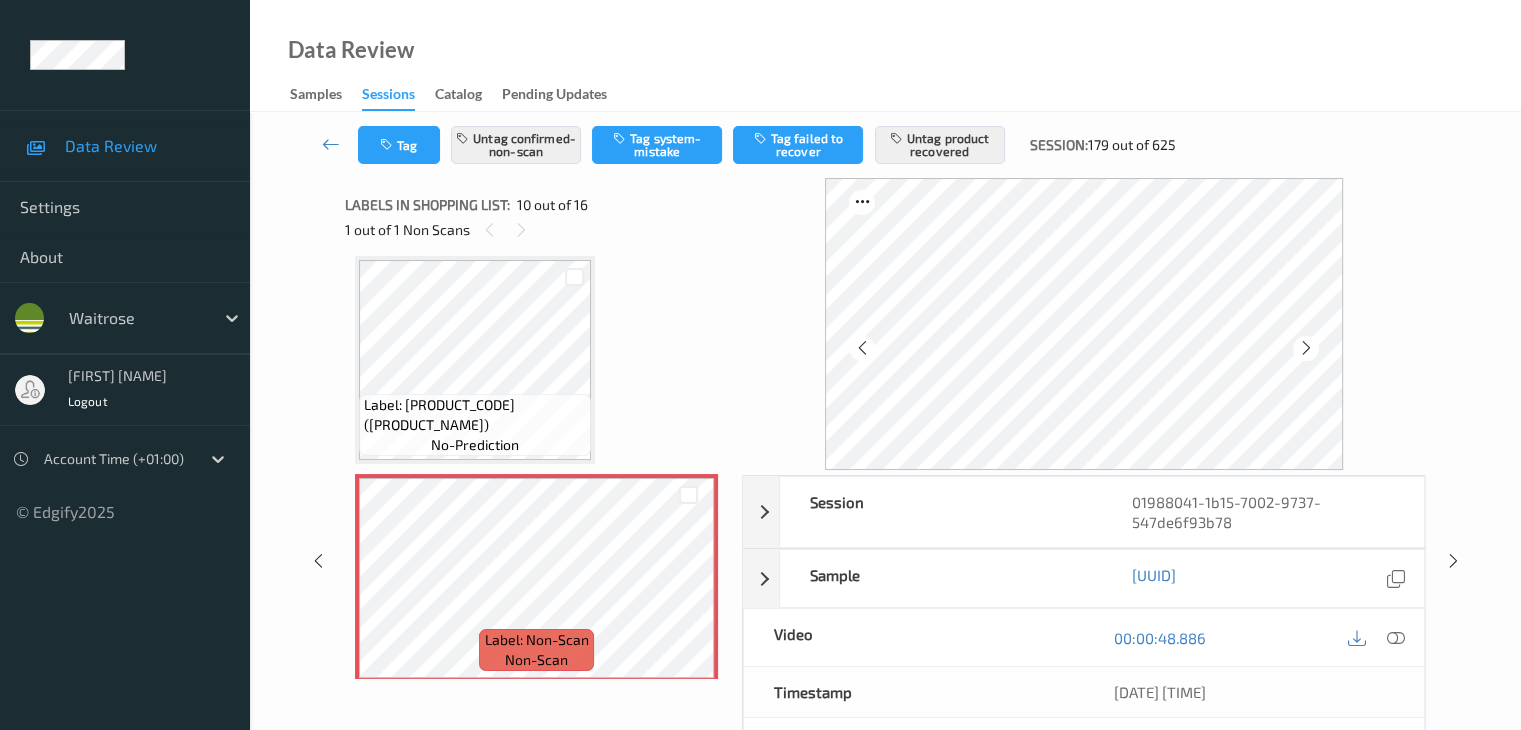 click at bounding box center [1306, 348] 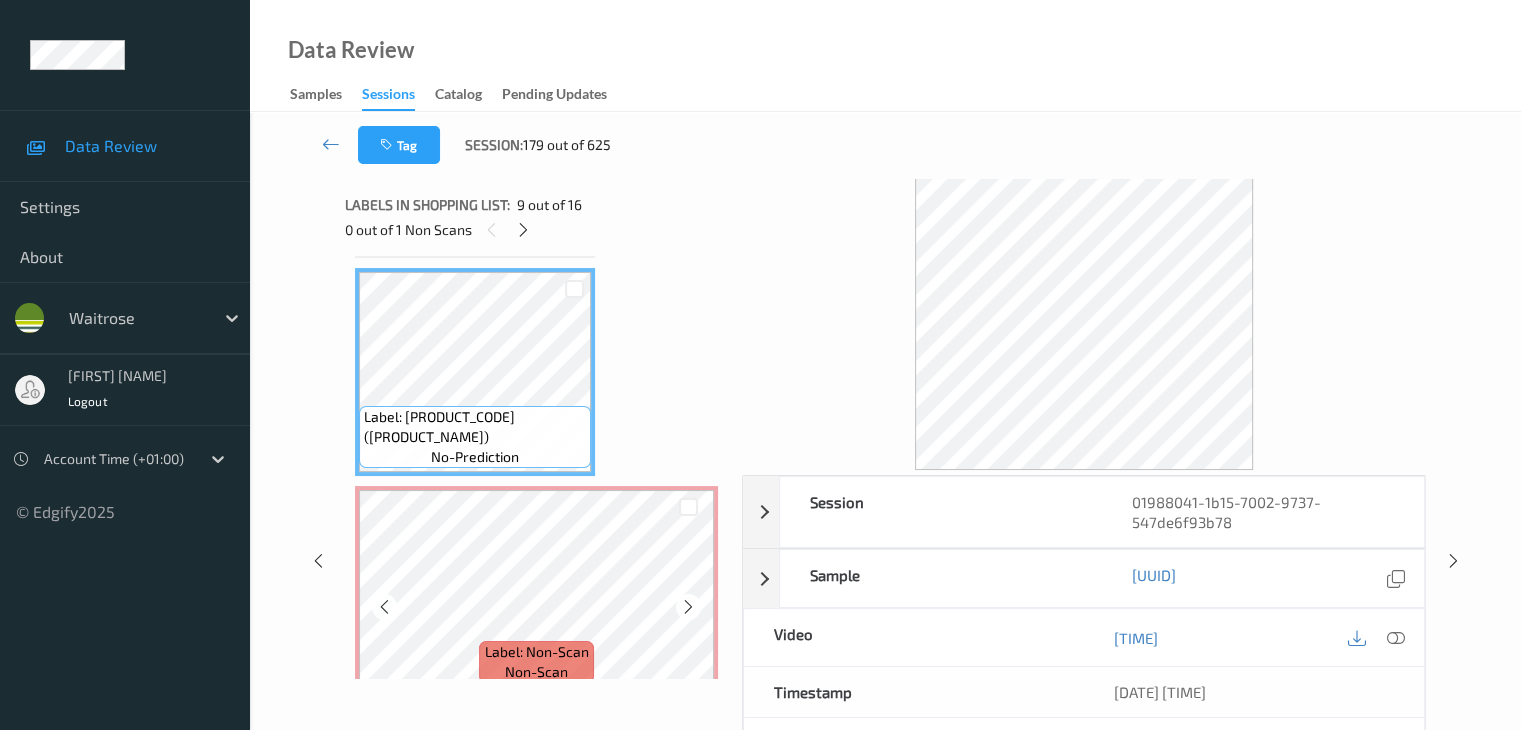 scroll, scrollTop: 1754, scrollLeft: 0, axis: vertical 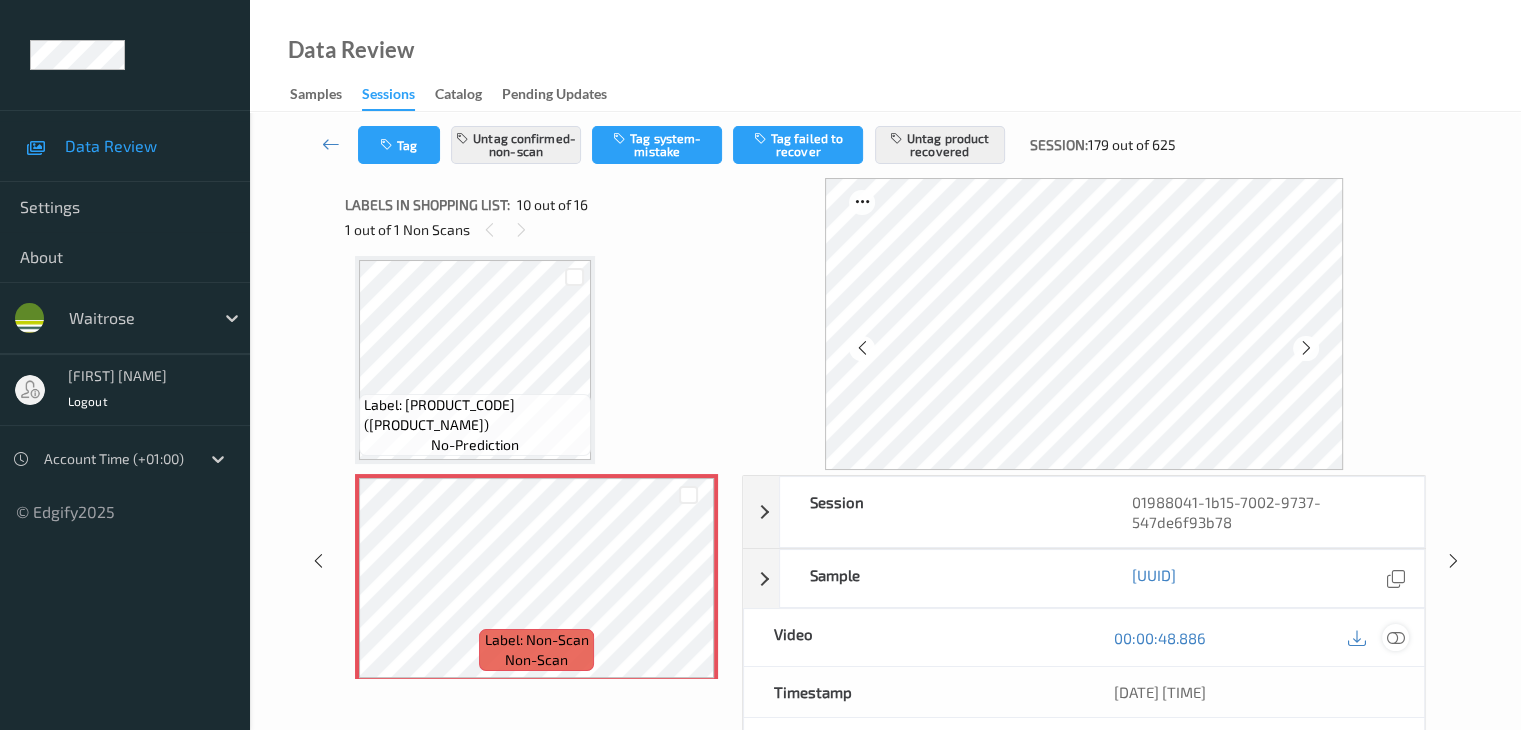 click at bounding box center [1395, 638] 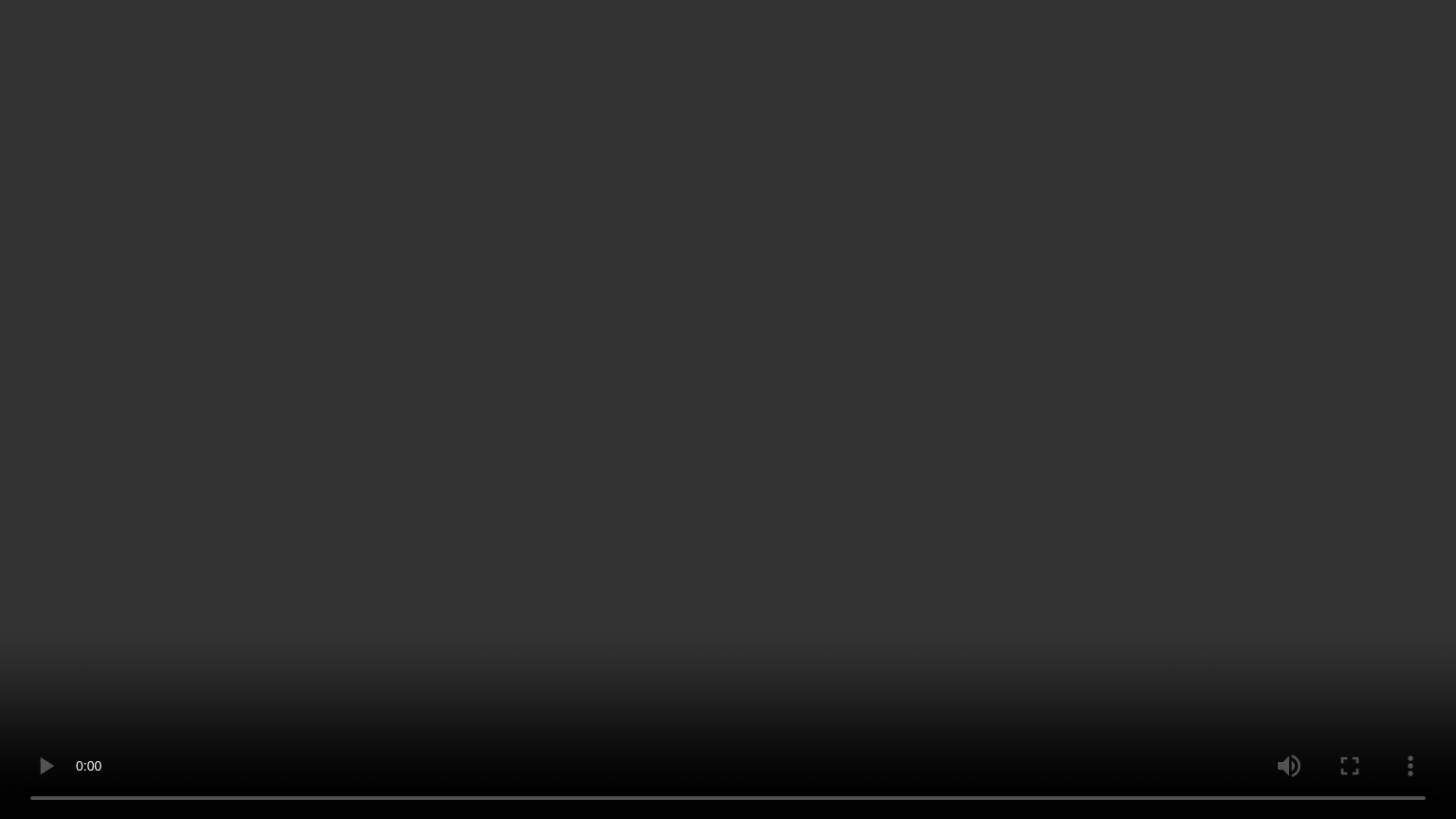 type 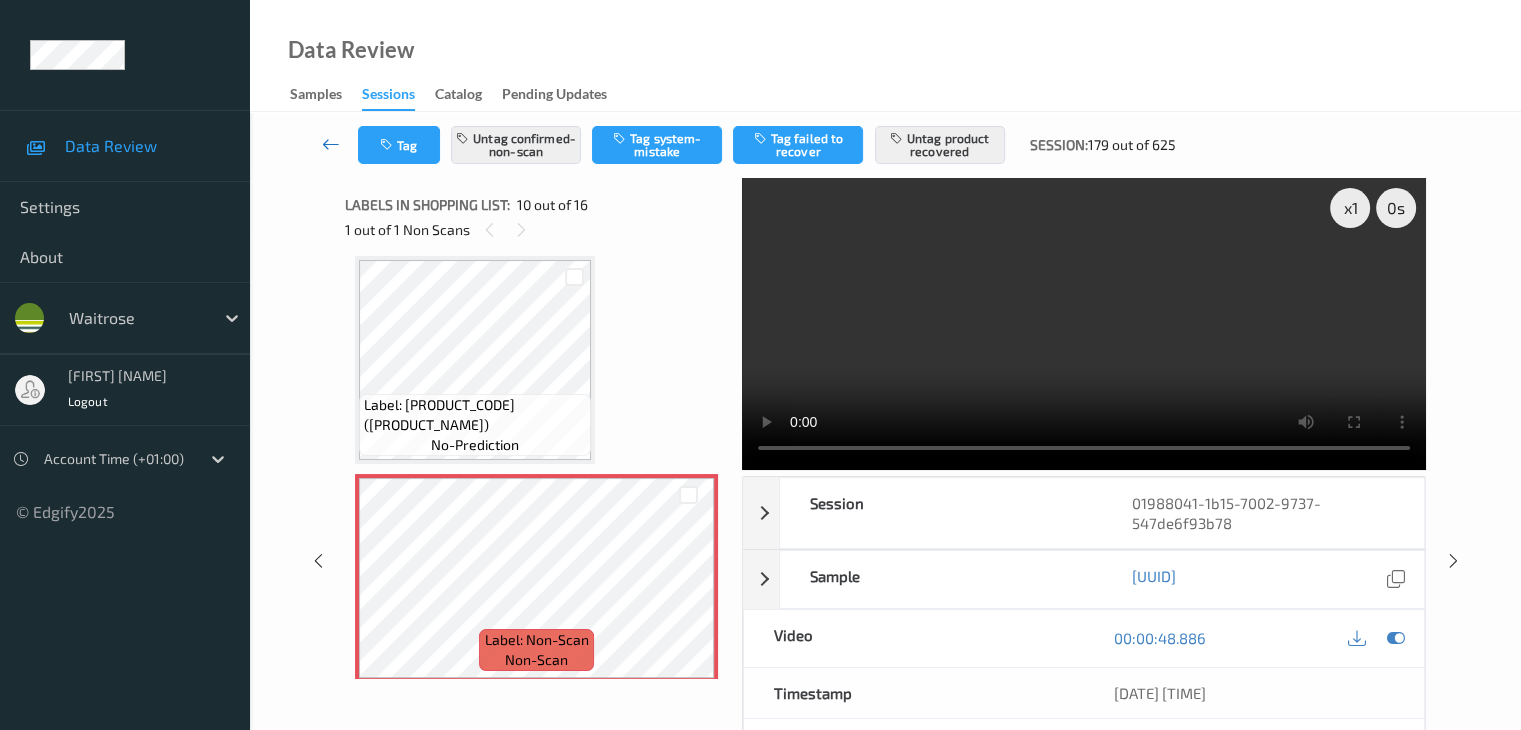 click at bounding box center (331, 144) 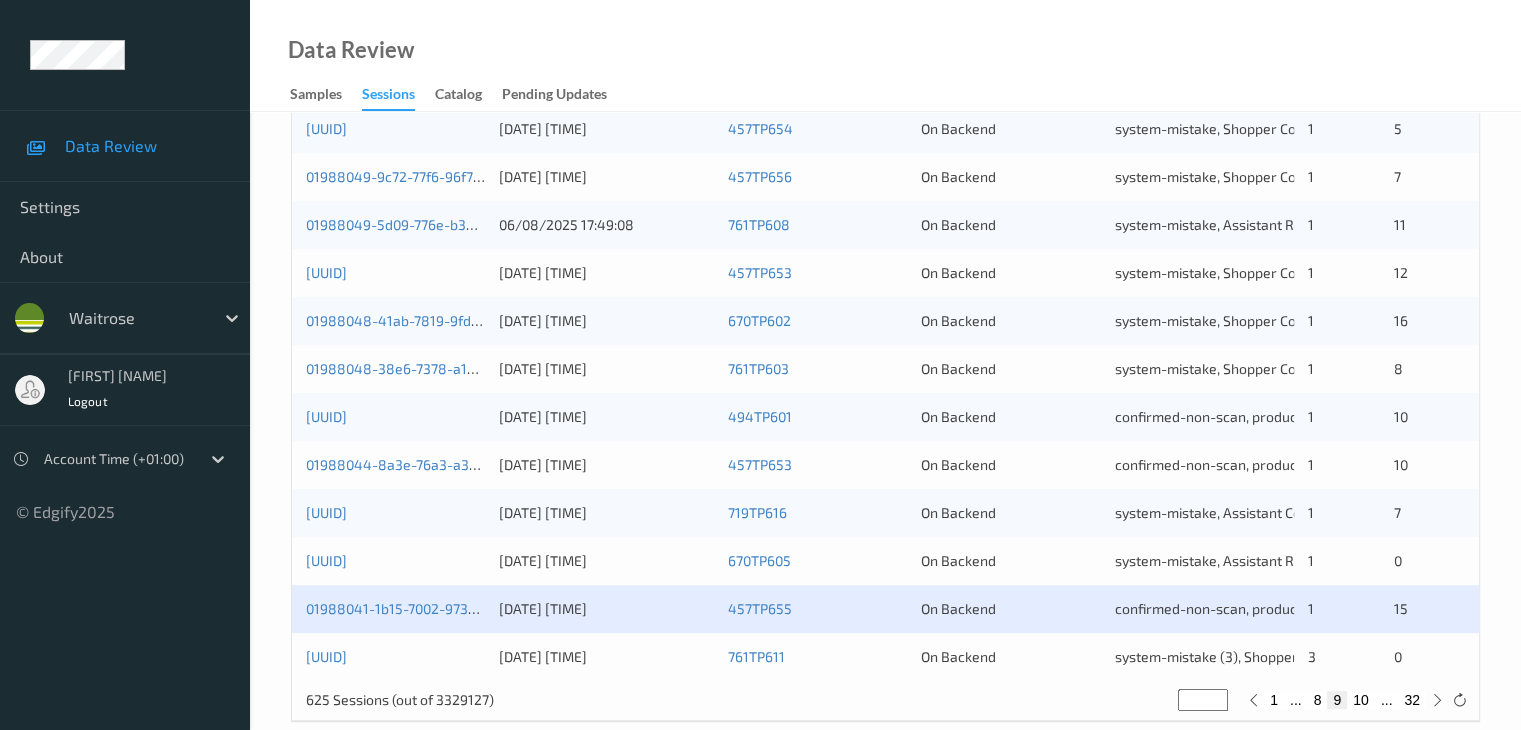 scroll, scrollTop: 932, scrollLeft: 0, axis: vertical 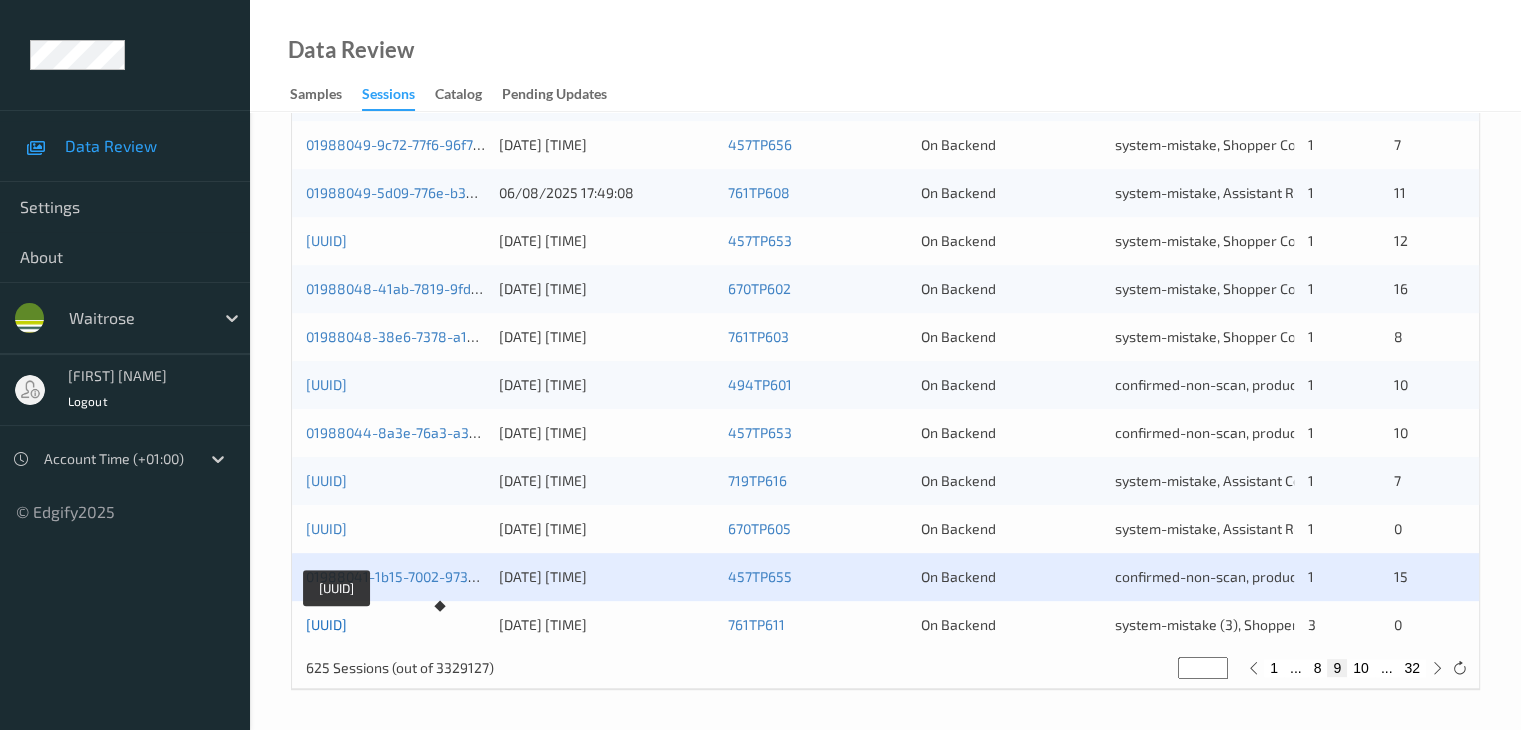 click on "[UUID]" at bounding box center (326, 624) 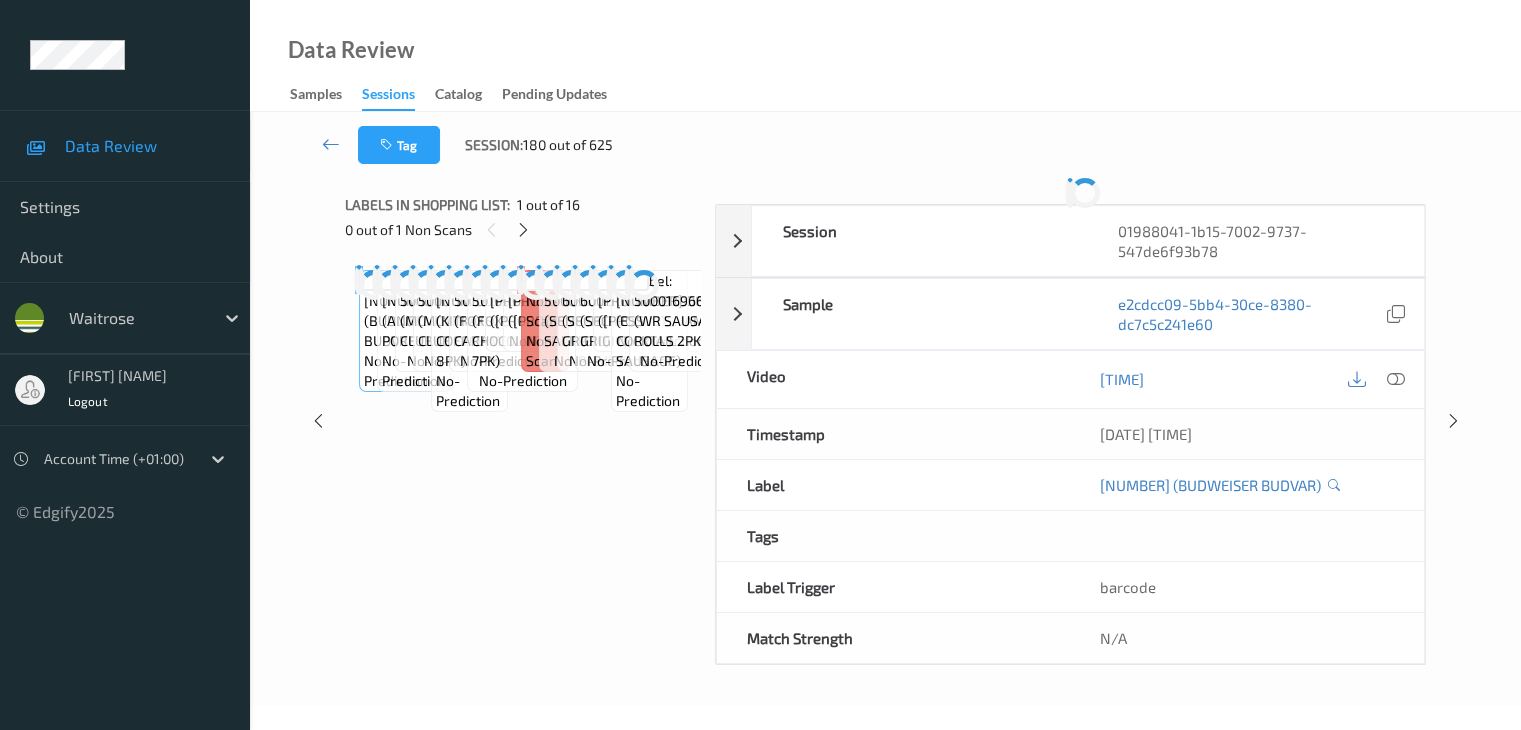 scroll, scrollTop: 0, scrollLeft: 0, axis: both 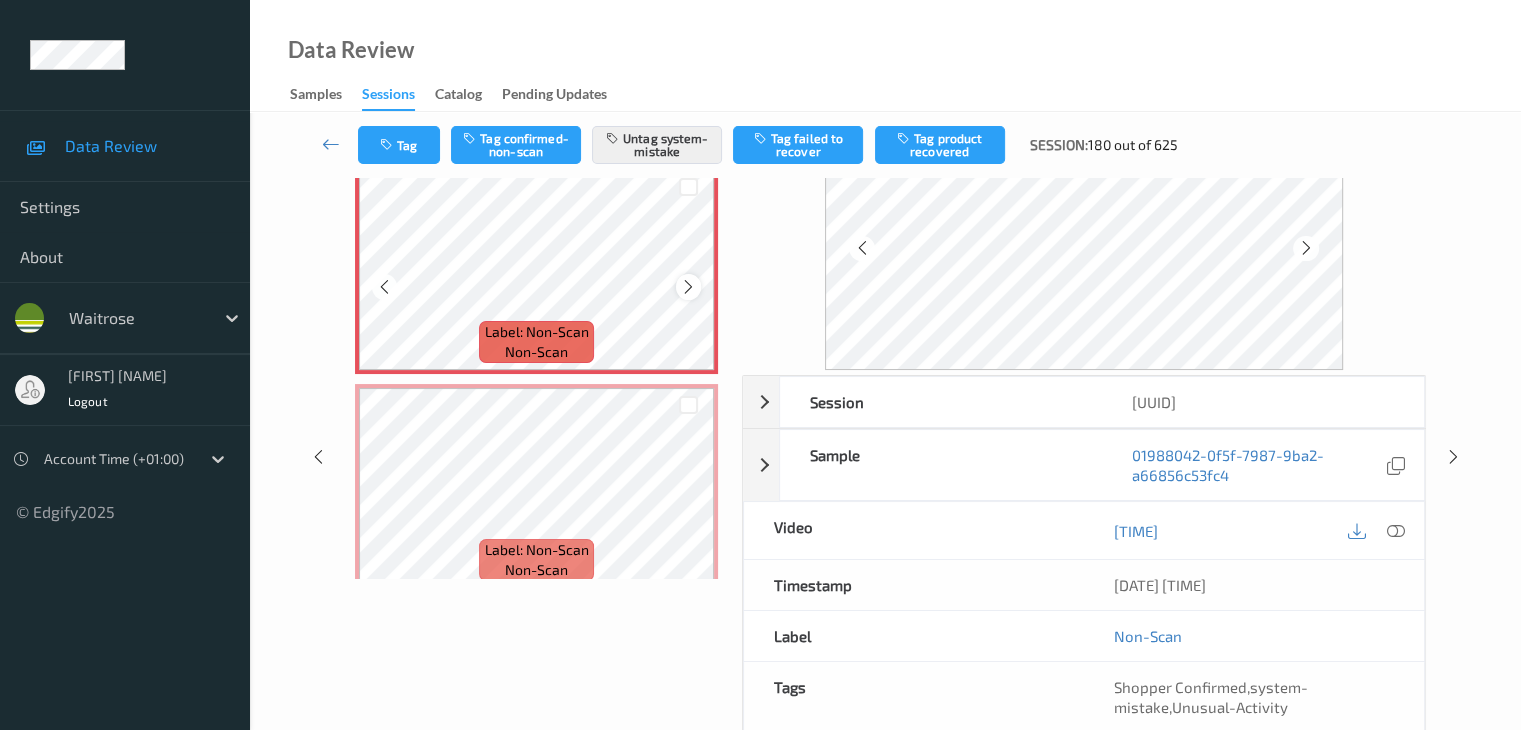 click at bounding box center [688, 287] 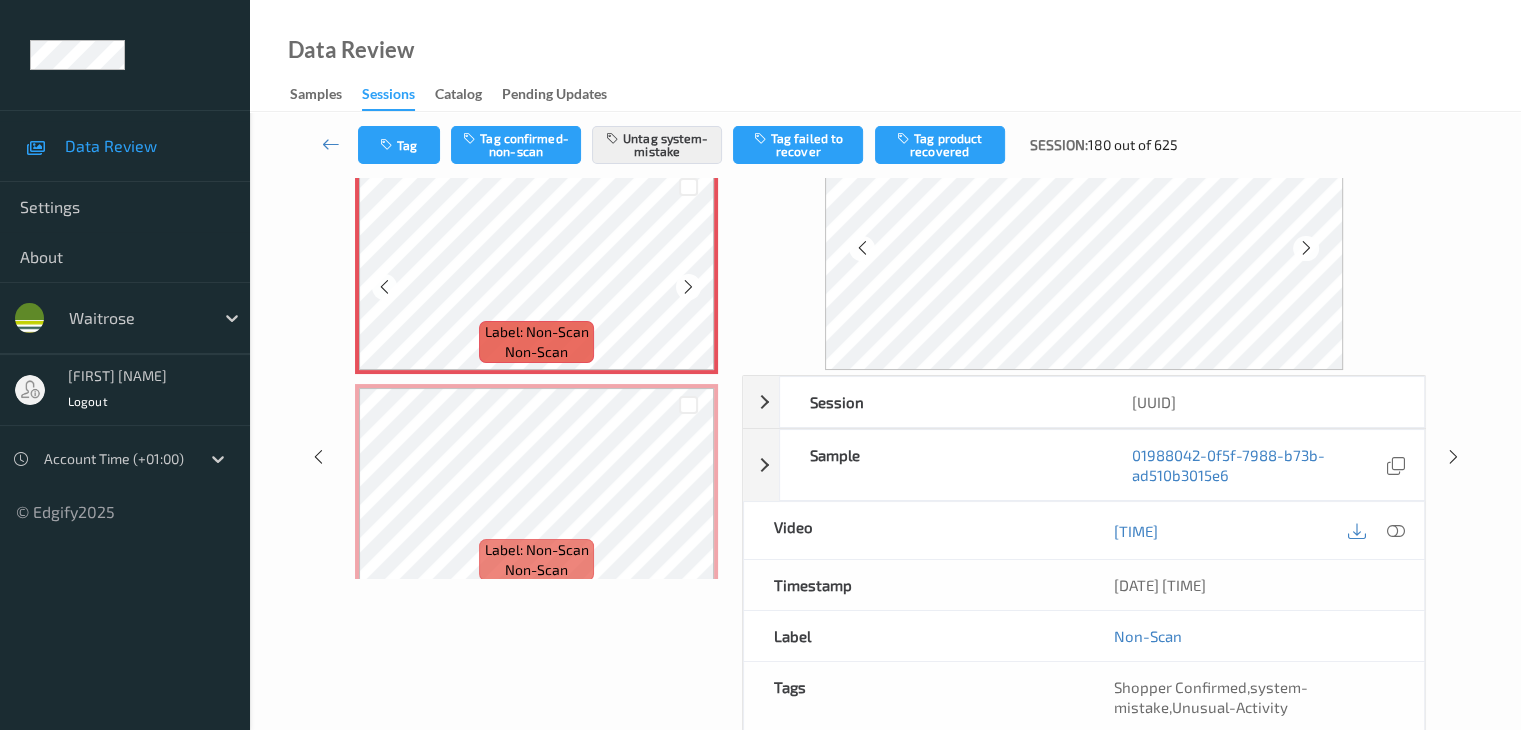 click at bounding box center (688, 287) 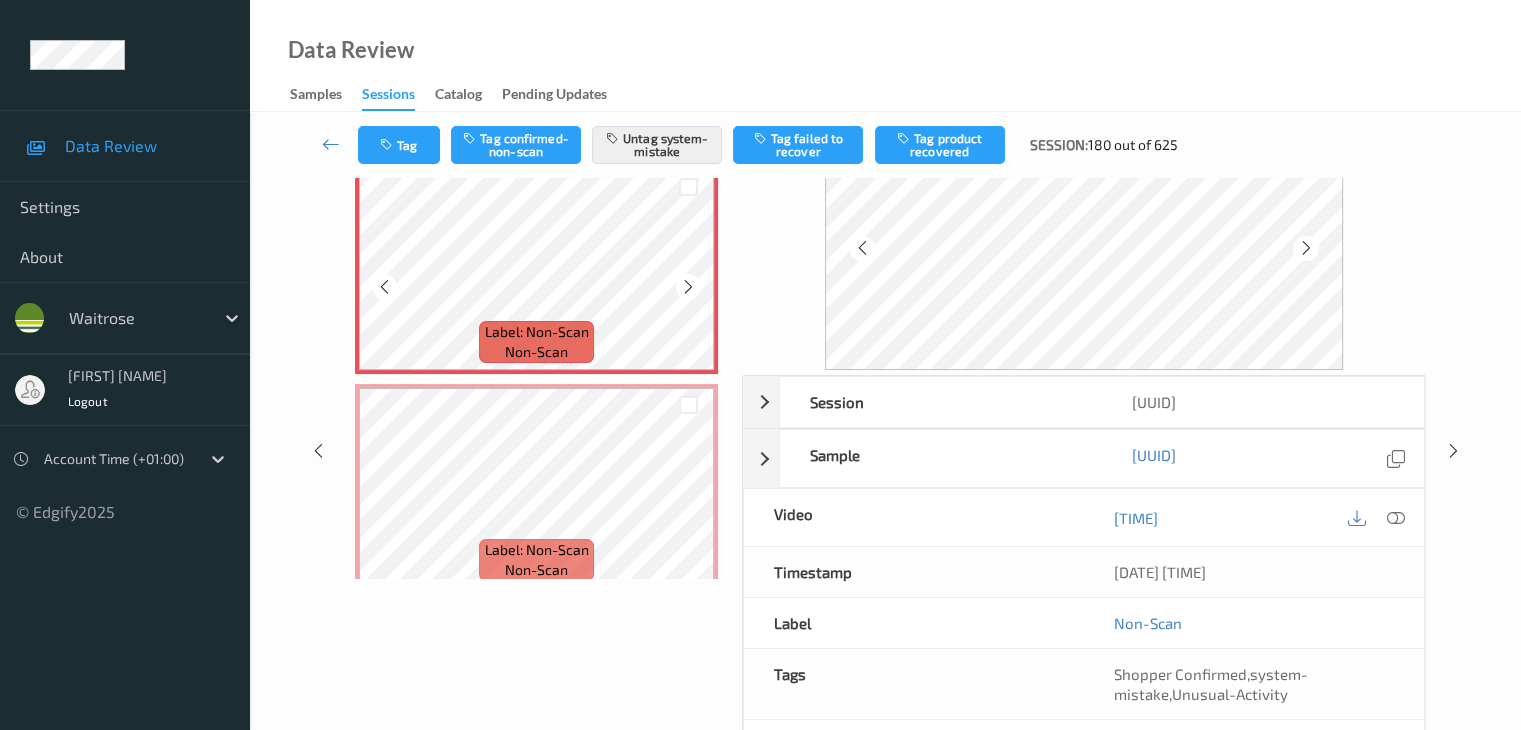 click at bounding box center [688, 287] 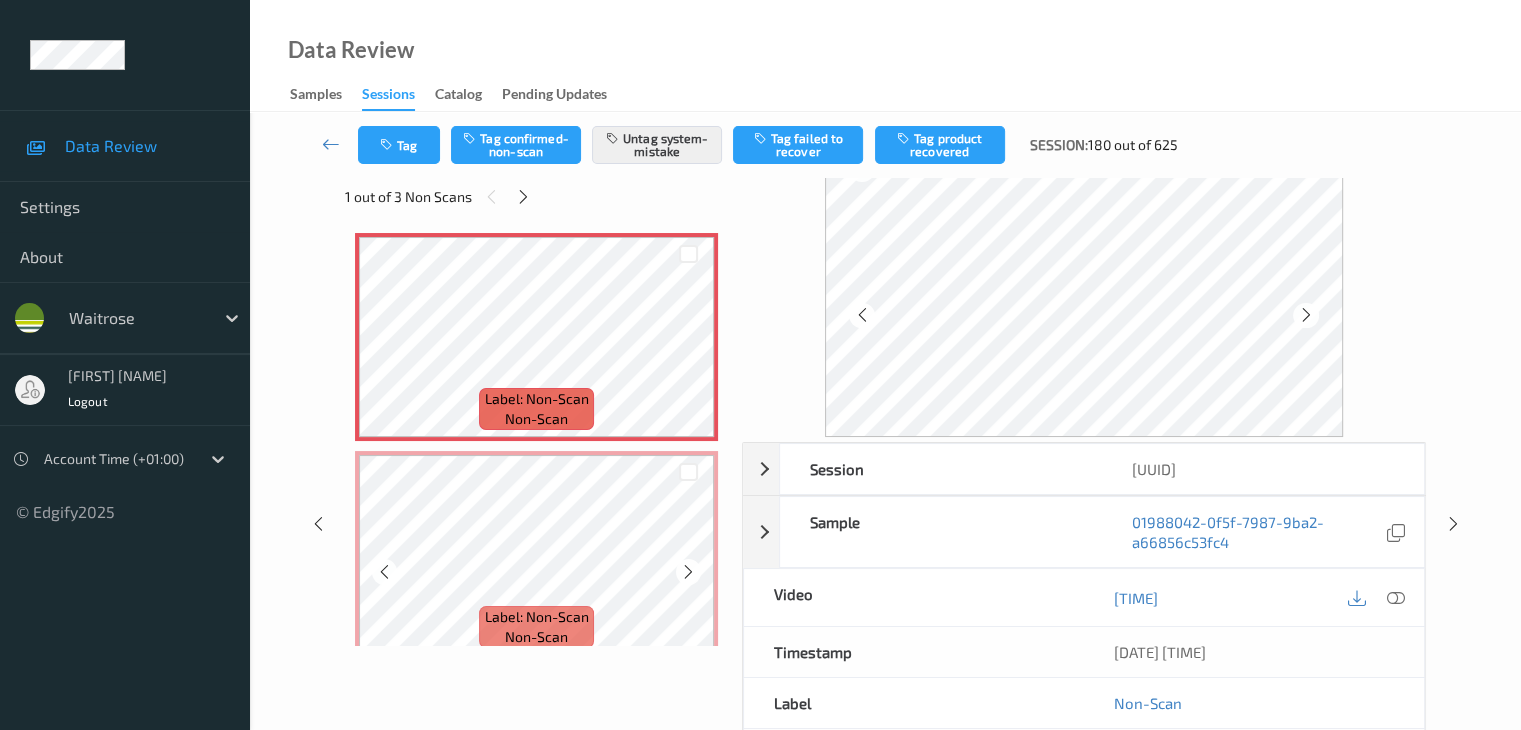 scroll, scrollTop: 0, scrollLeft: 0, axis: both 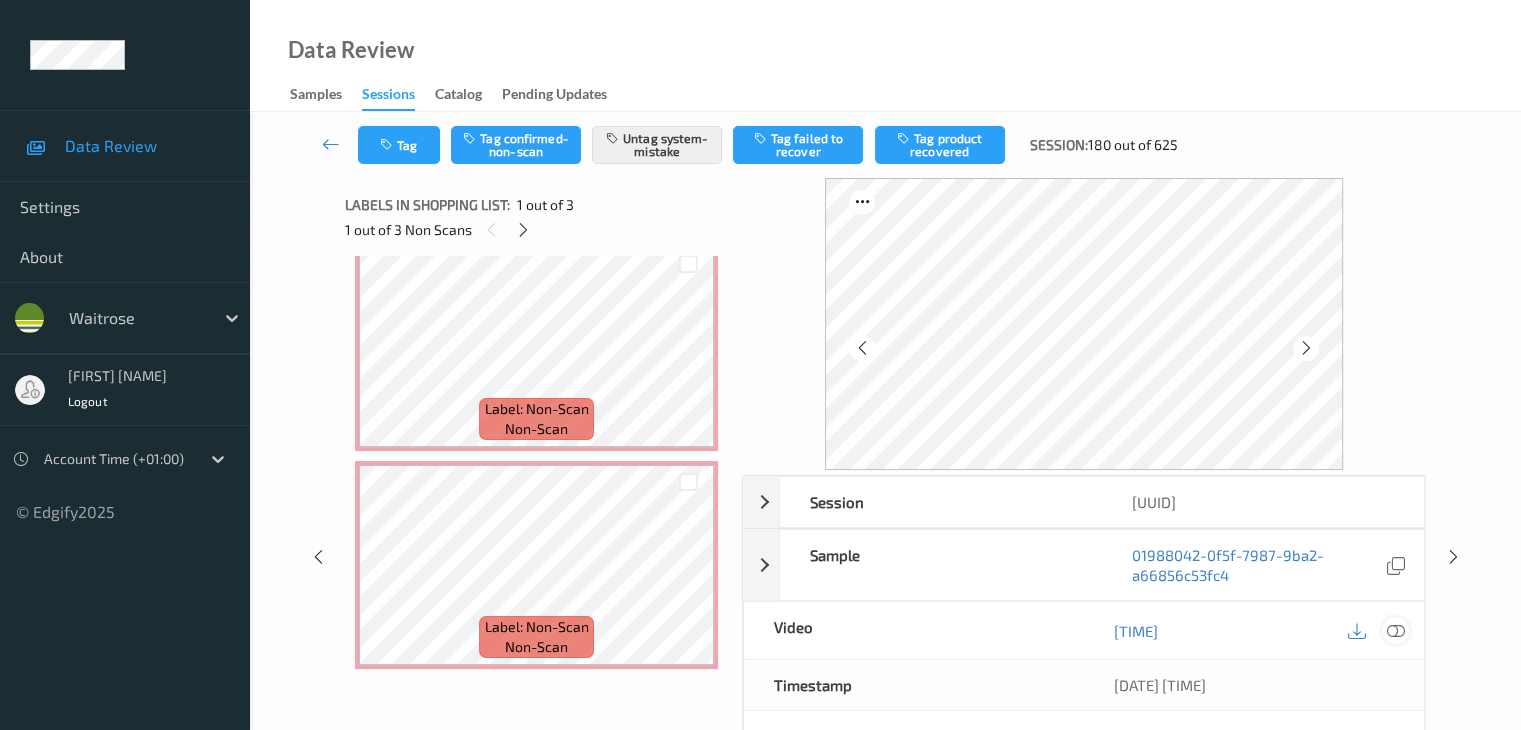 click at bounding box center [1395, 631] 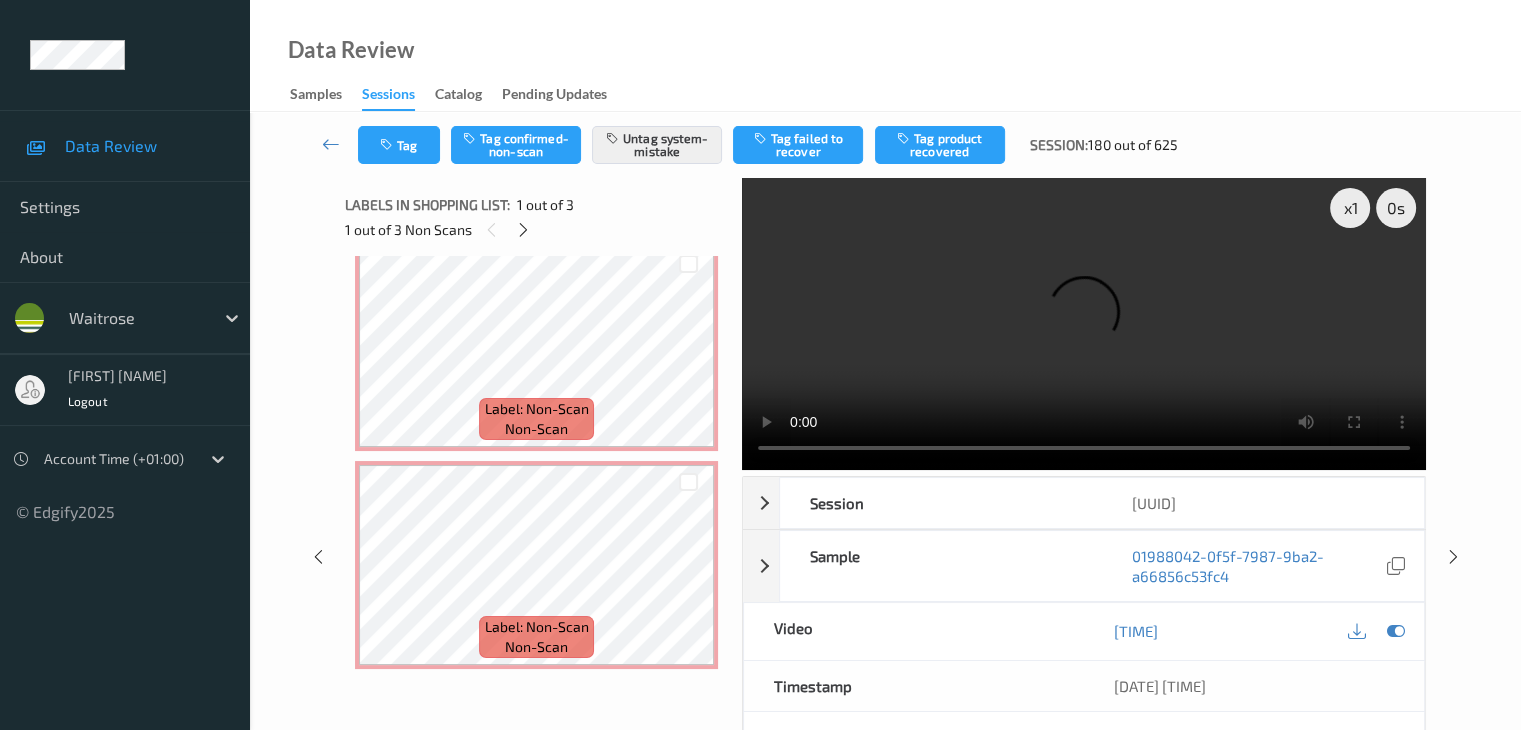 type 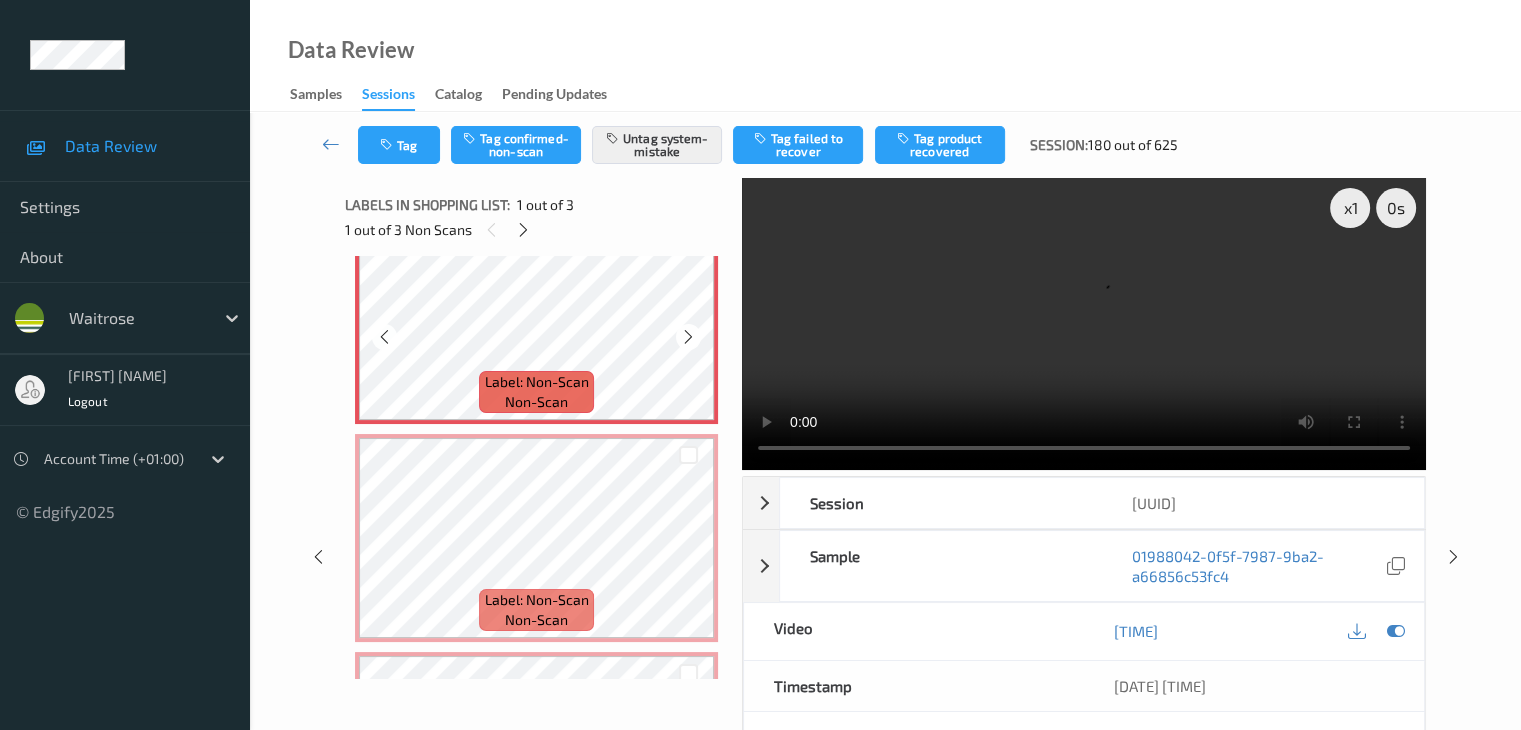 scroll, scrollTop: 0, scrollLeft: 0, axis: both 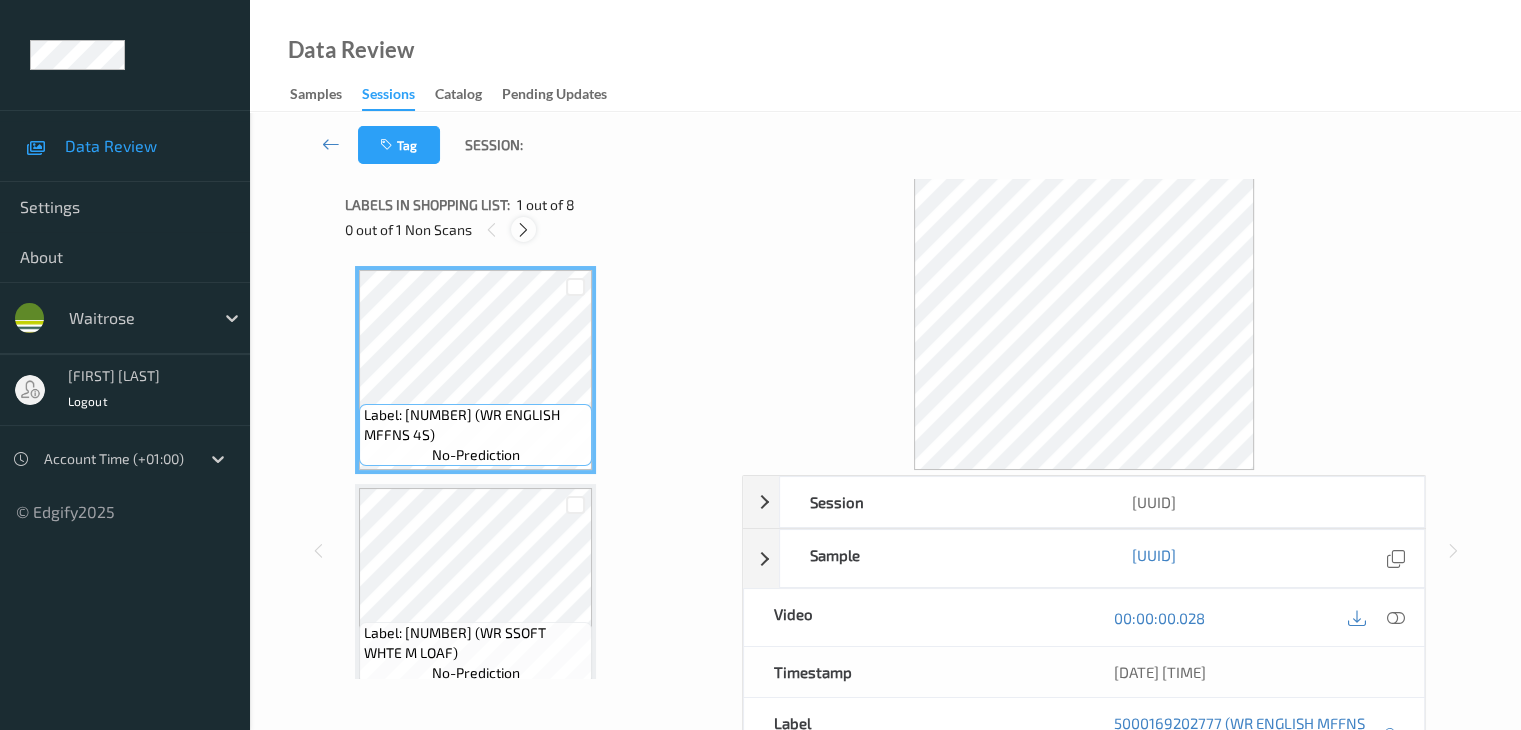 click at bounding box center (523, 230) 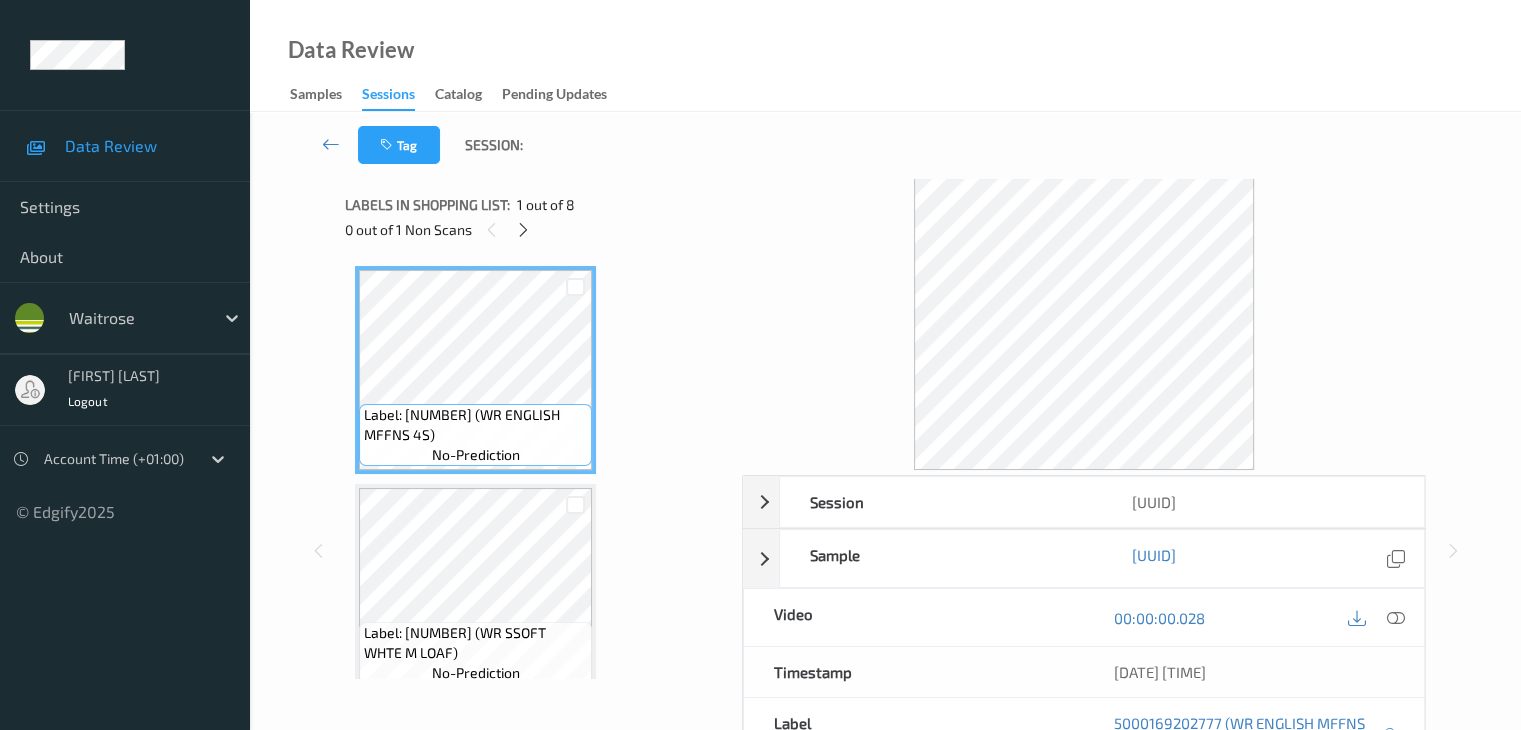 scroll, scrollTop: 1100, scrollLeft: 0, axis: vertical 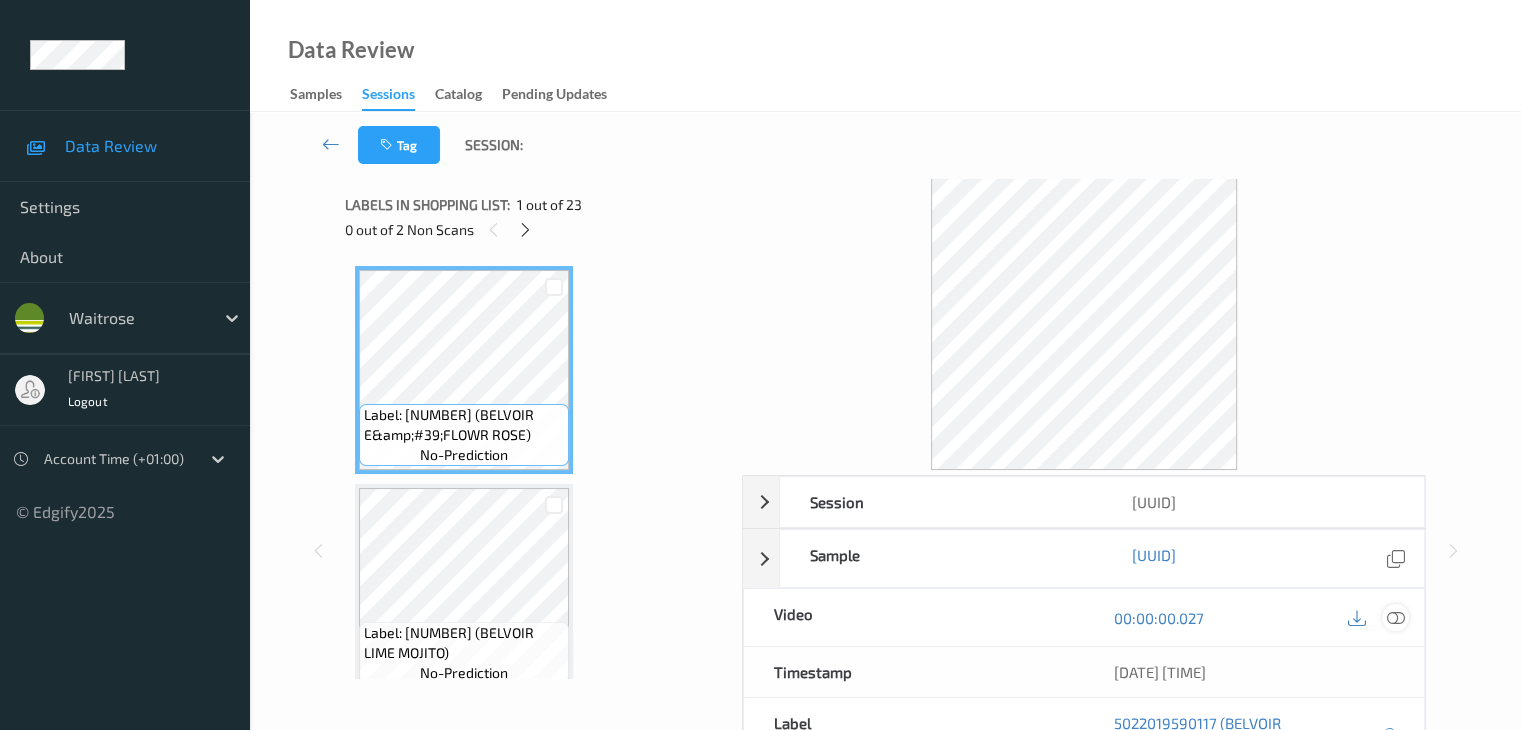 click at bounding box center [1395, 618] 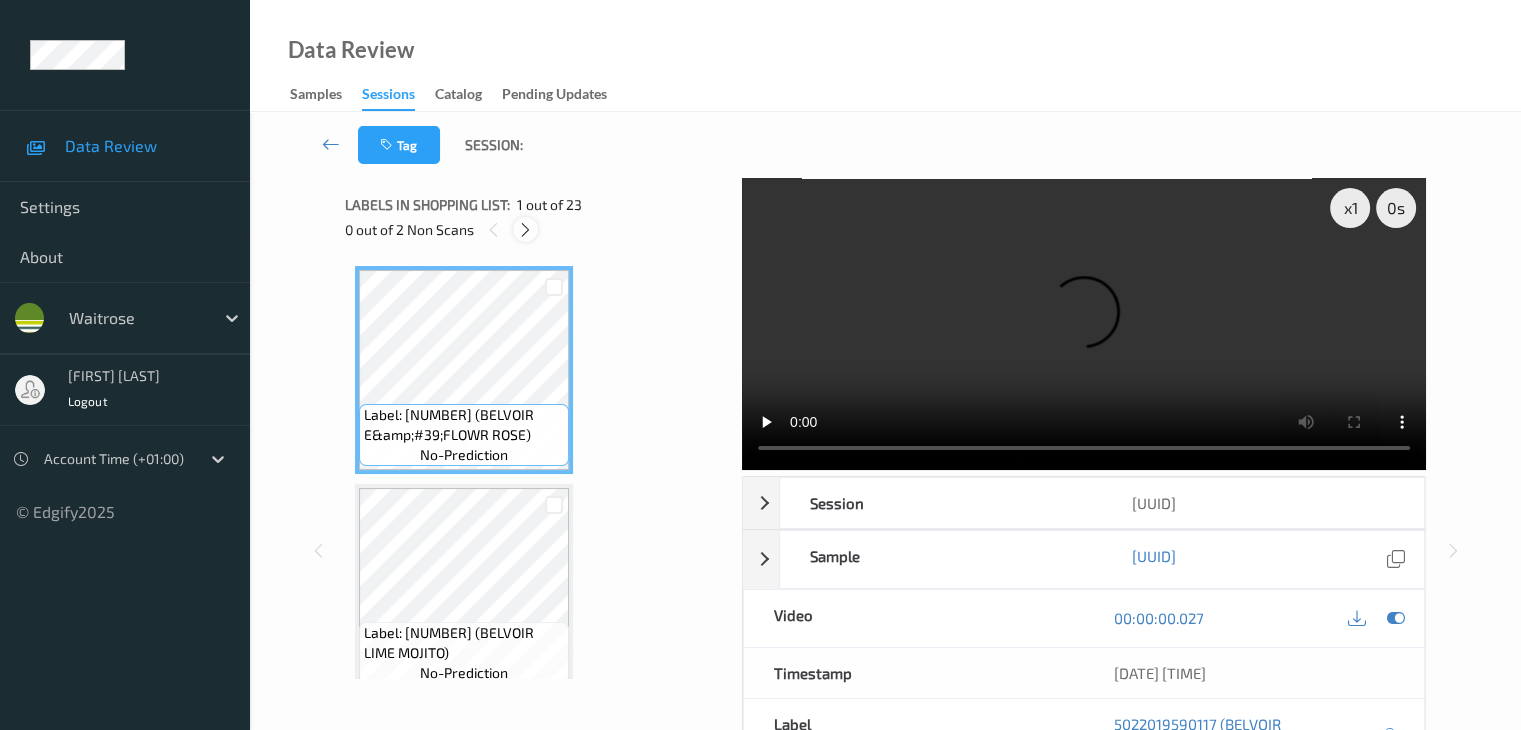 click at bounding box center [525, 230] 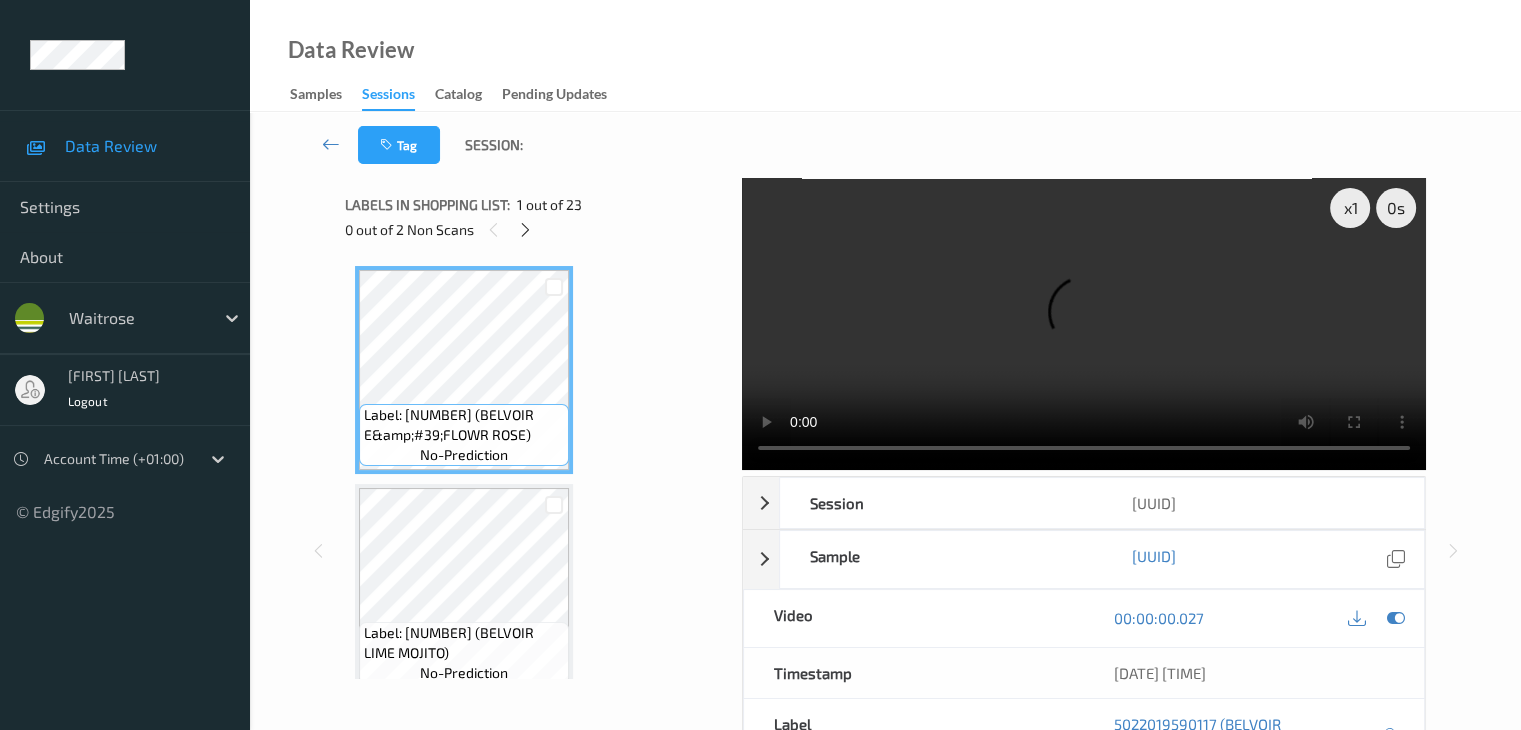 scroll, scrollTop: 2190, scrollLeft: 0, axis: vertical 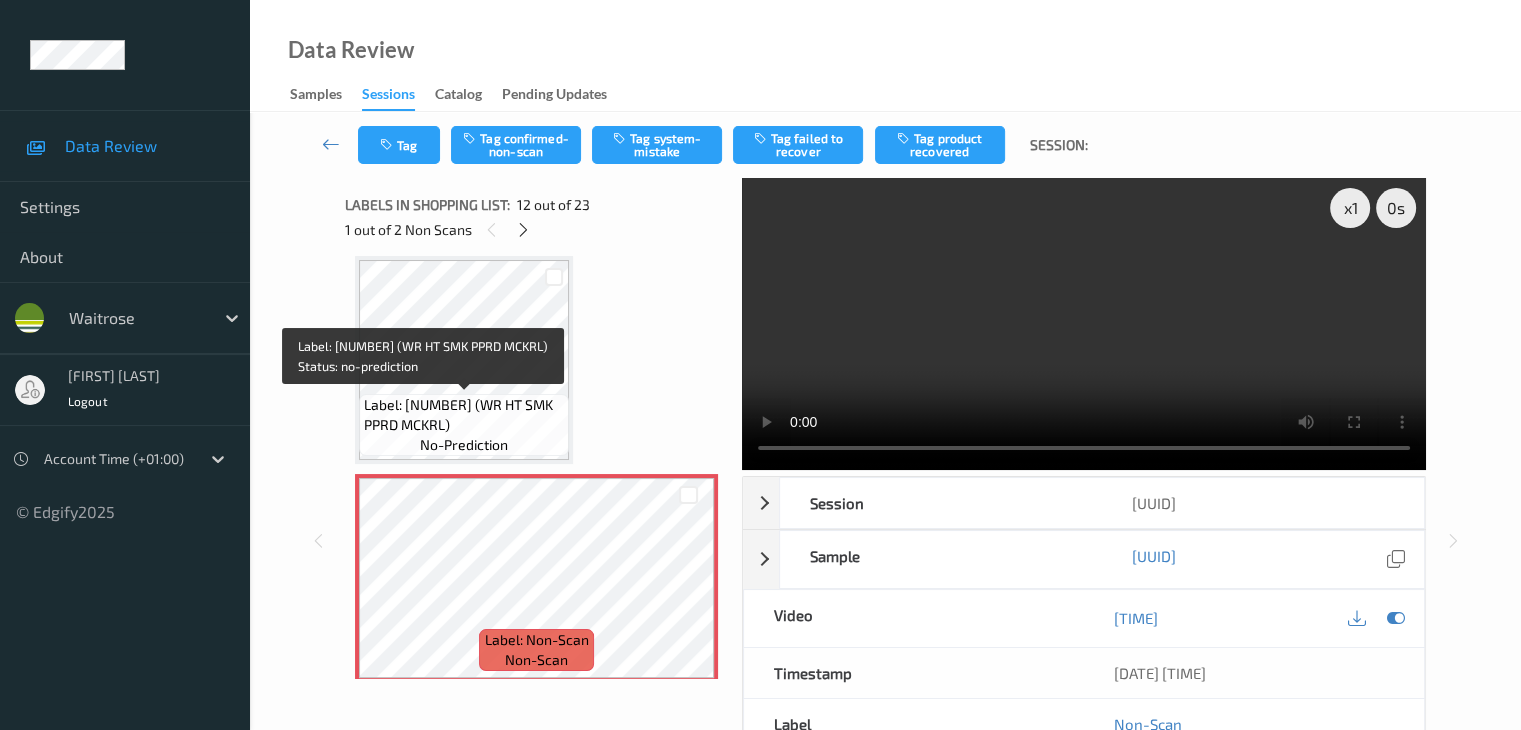 click on "Label: 10506321005747400390 (WR HT SMK PPRD MCKRL)" at bounding box center (464, 415) 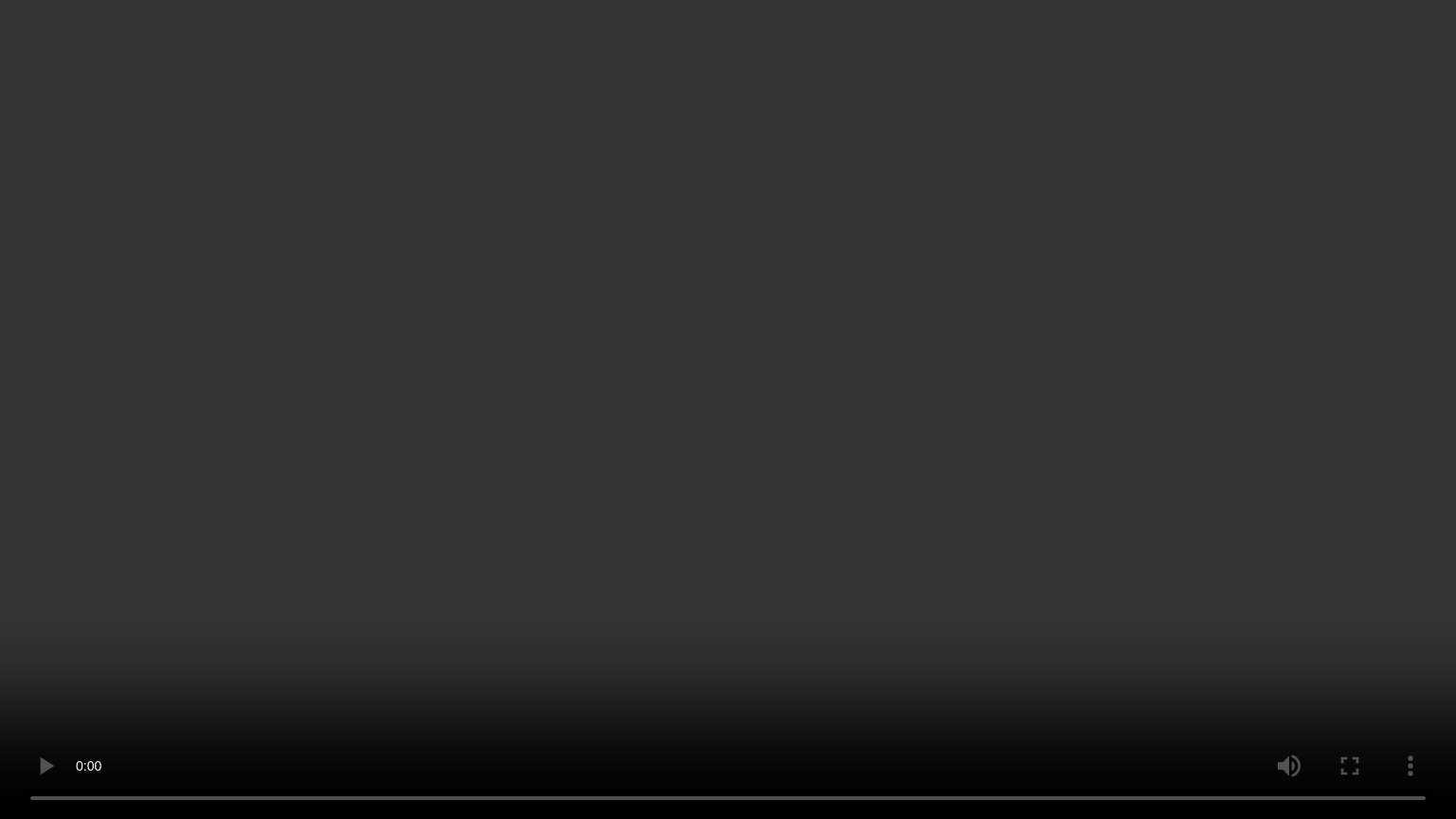 type 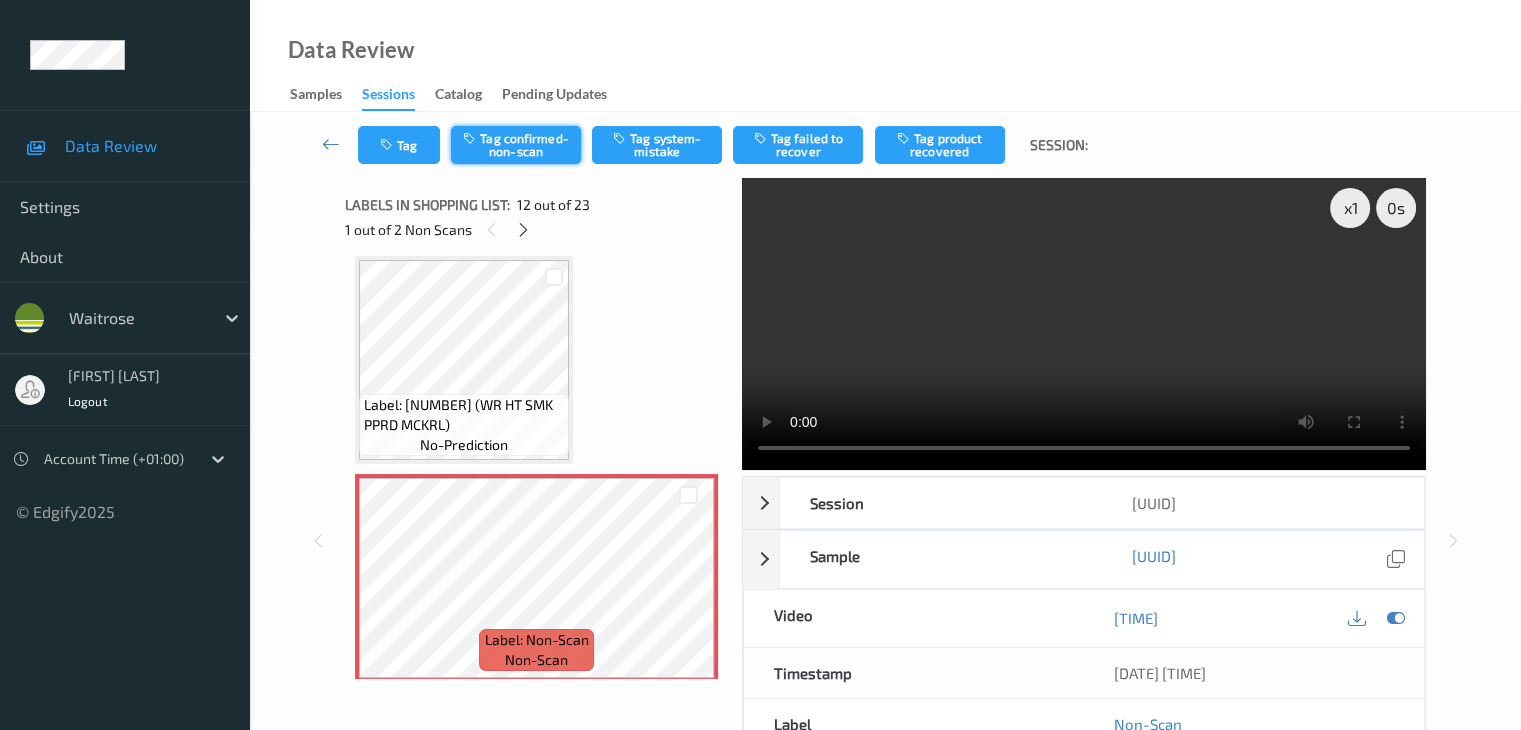click on "Tag   confirmed-non-scan" at bounding box center [516, 145] 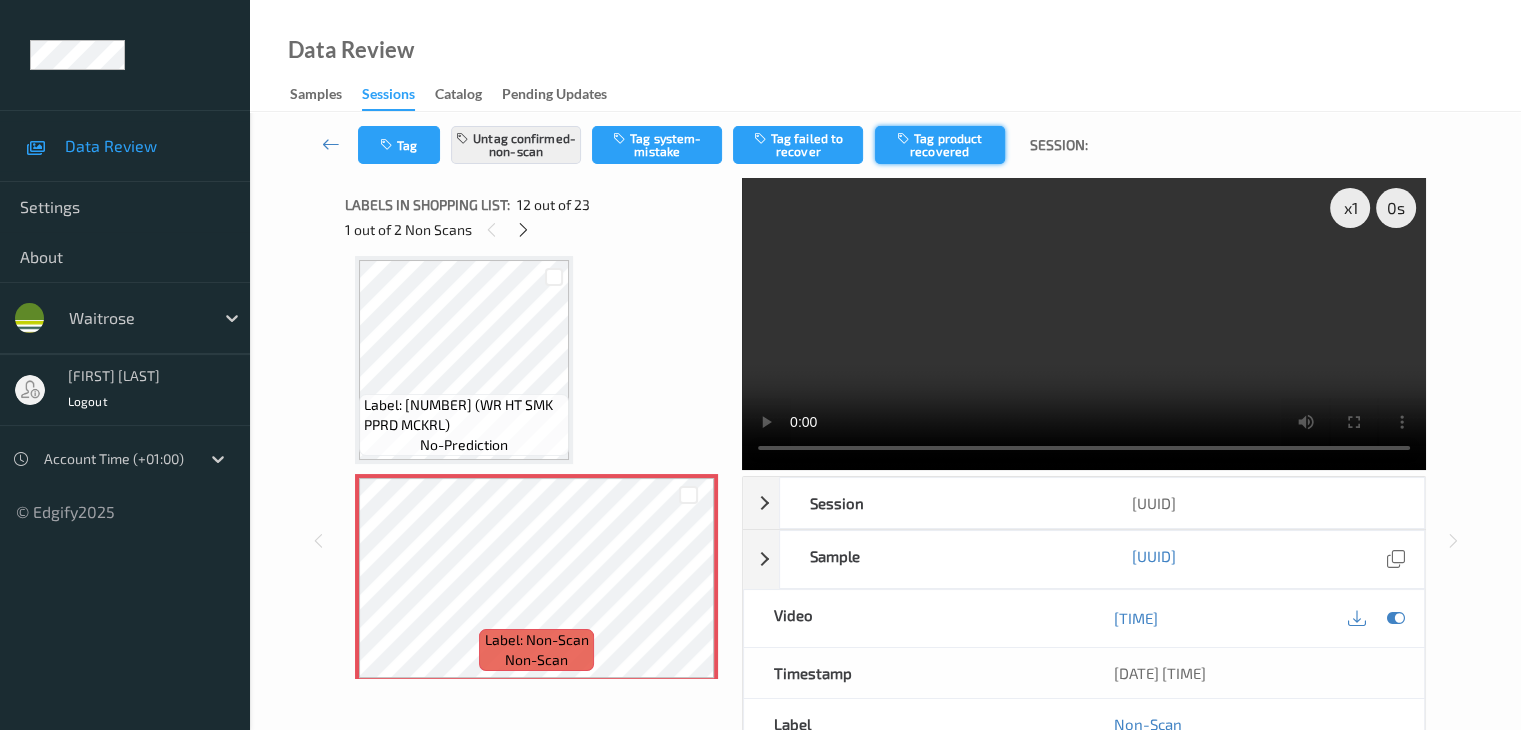 click on "Tag   product recovered" at bounding box center (940, 145) 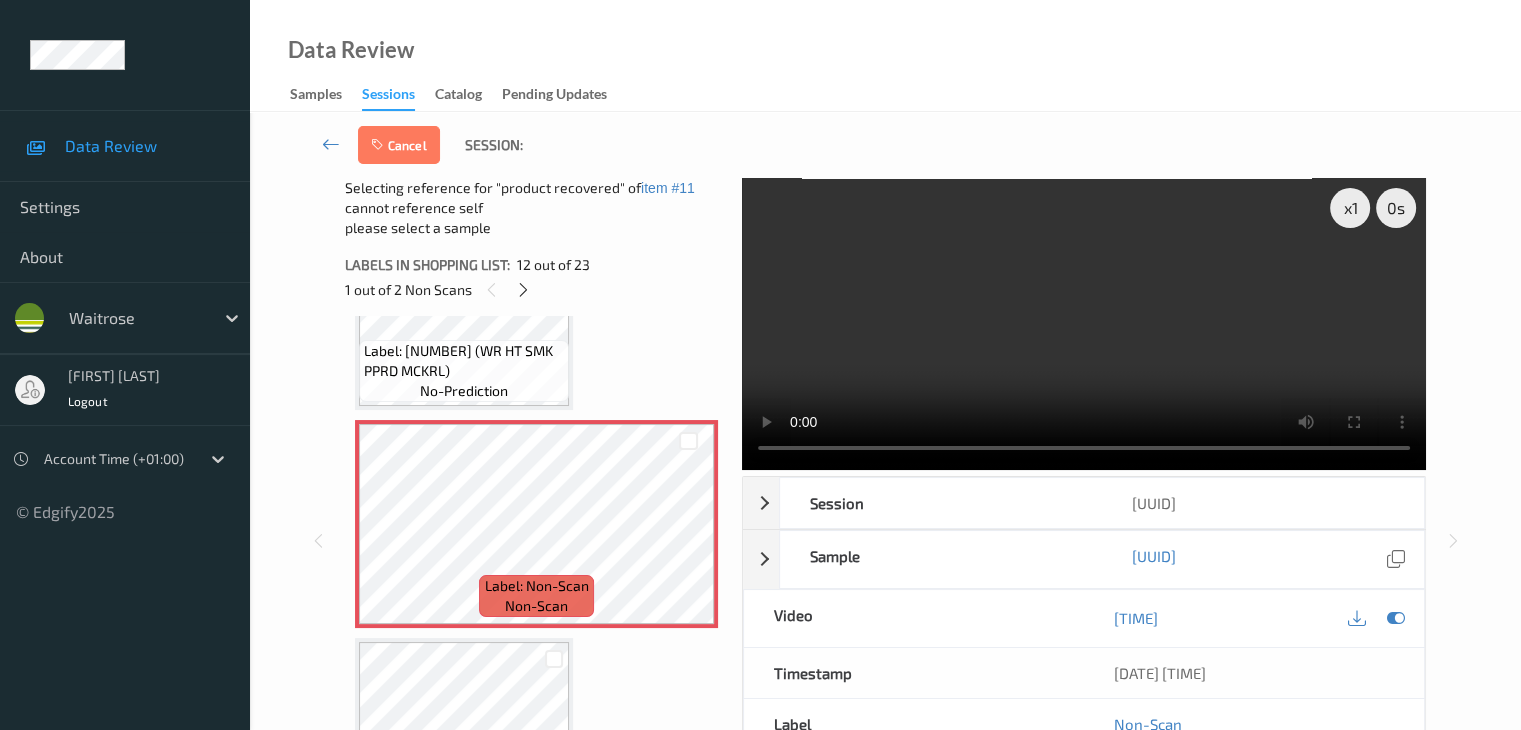 scroll, scrollTop: 2390, scrollLeft: 0, axis: vertical 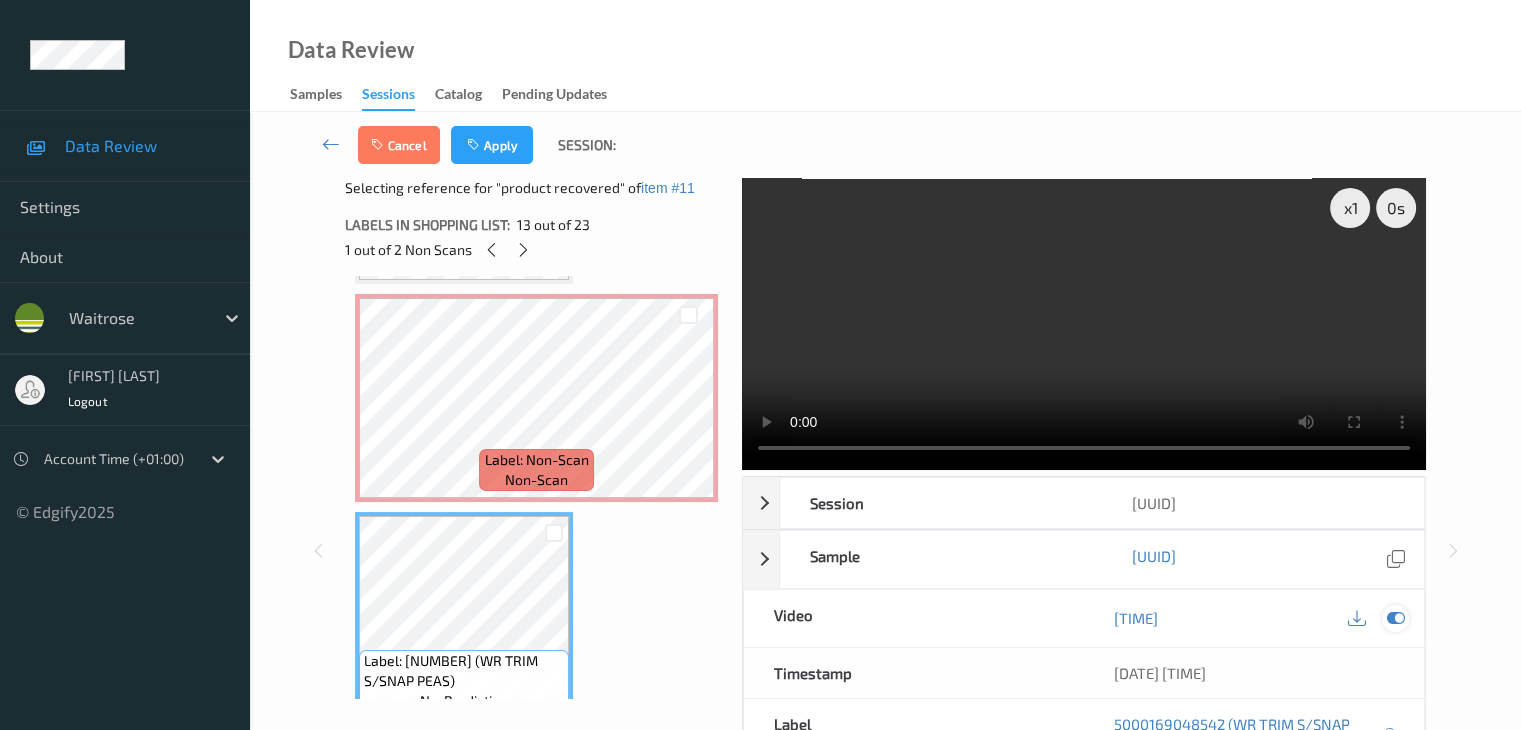 click at bounding box center [1395, 618] 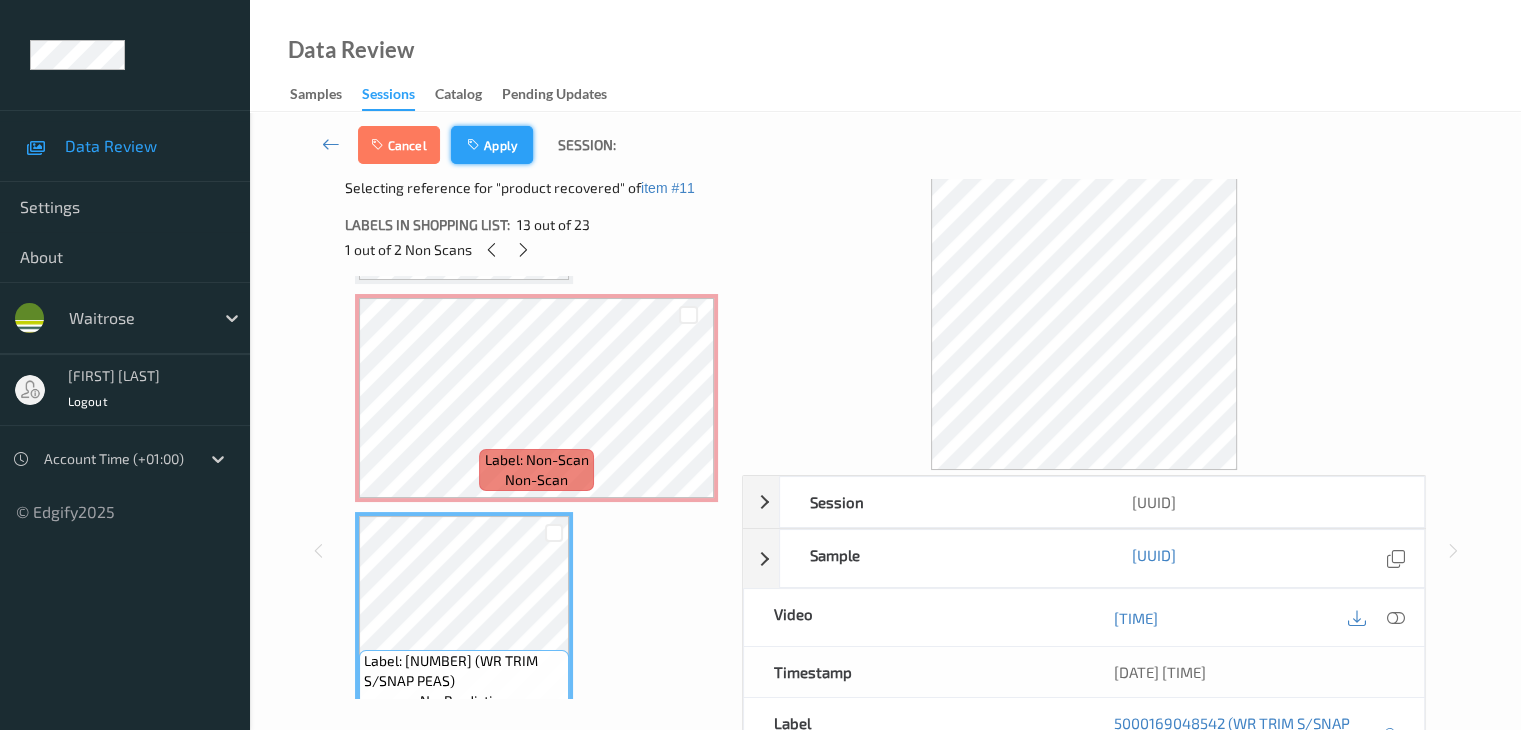 click on "Apply" at bounding box center (492, 145) 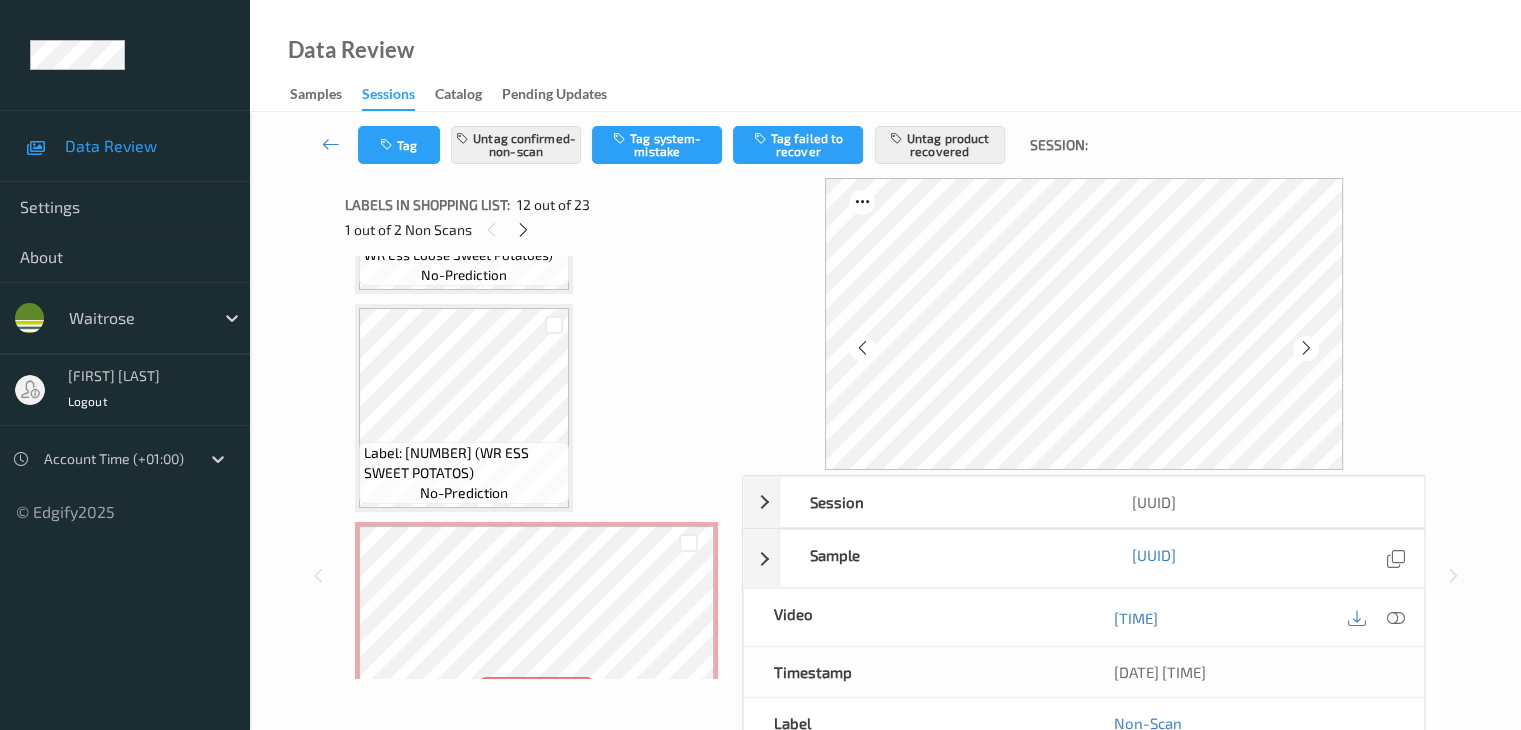 scroll, scrollTop: 4590, scrollLeft: 0, axis: vertical 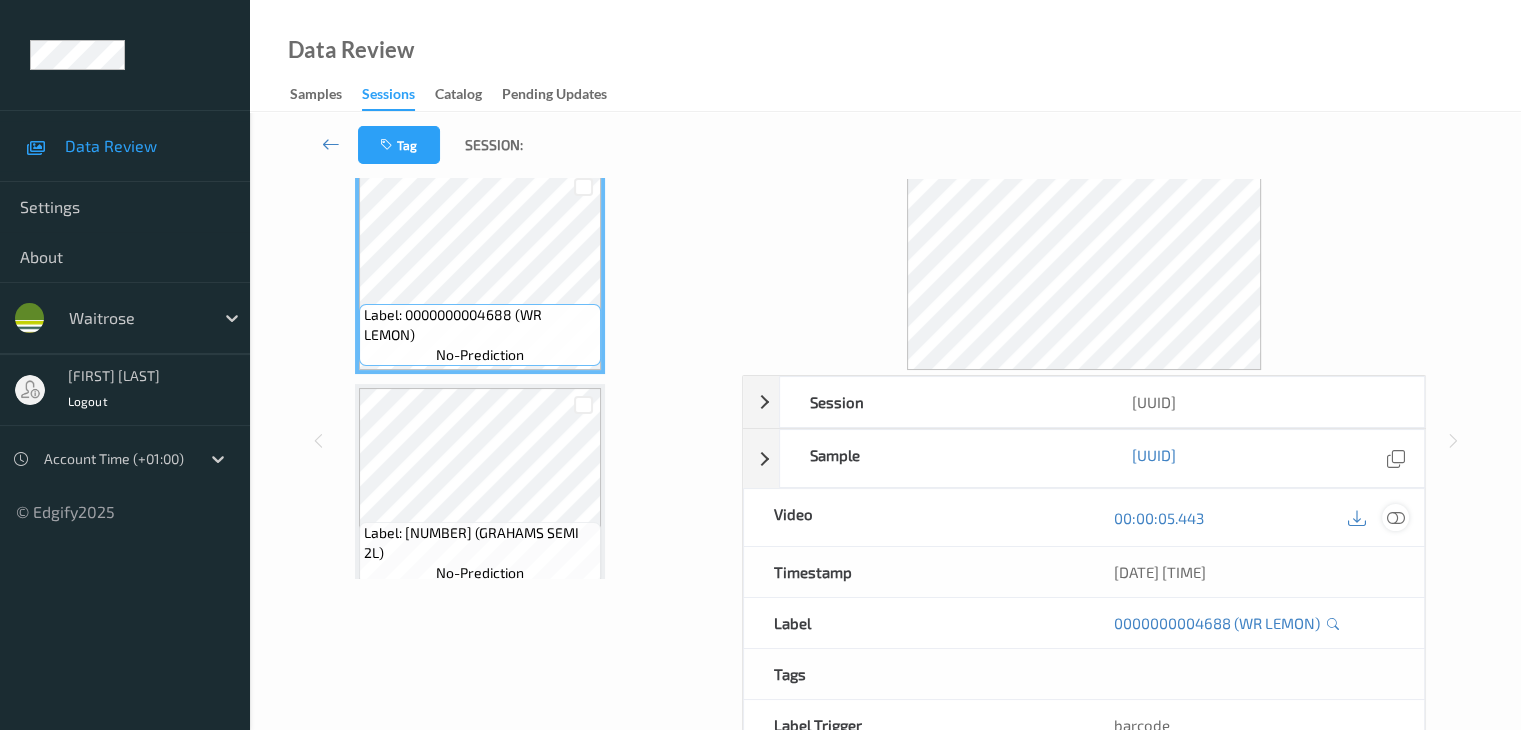 click at bounding box center (1395, 518) 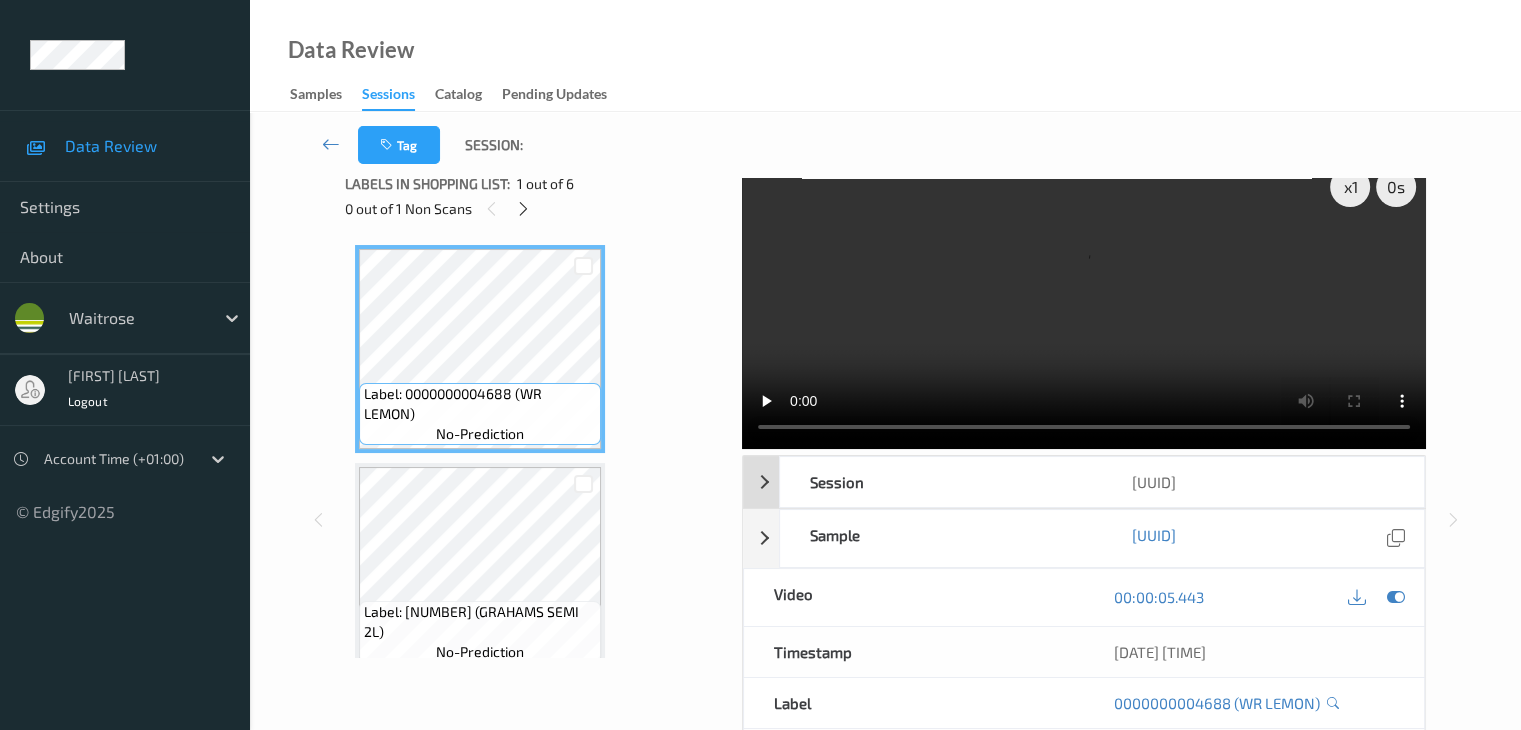 scroll, scrollTop: 0, scrollLeft: 0, axis: both 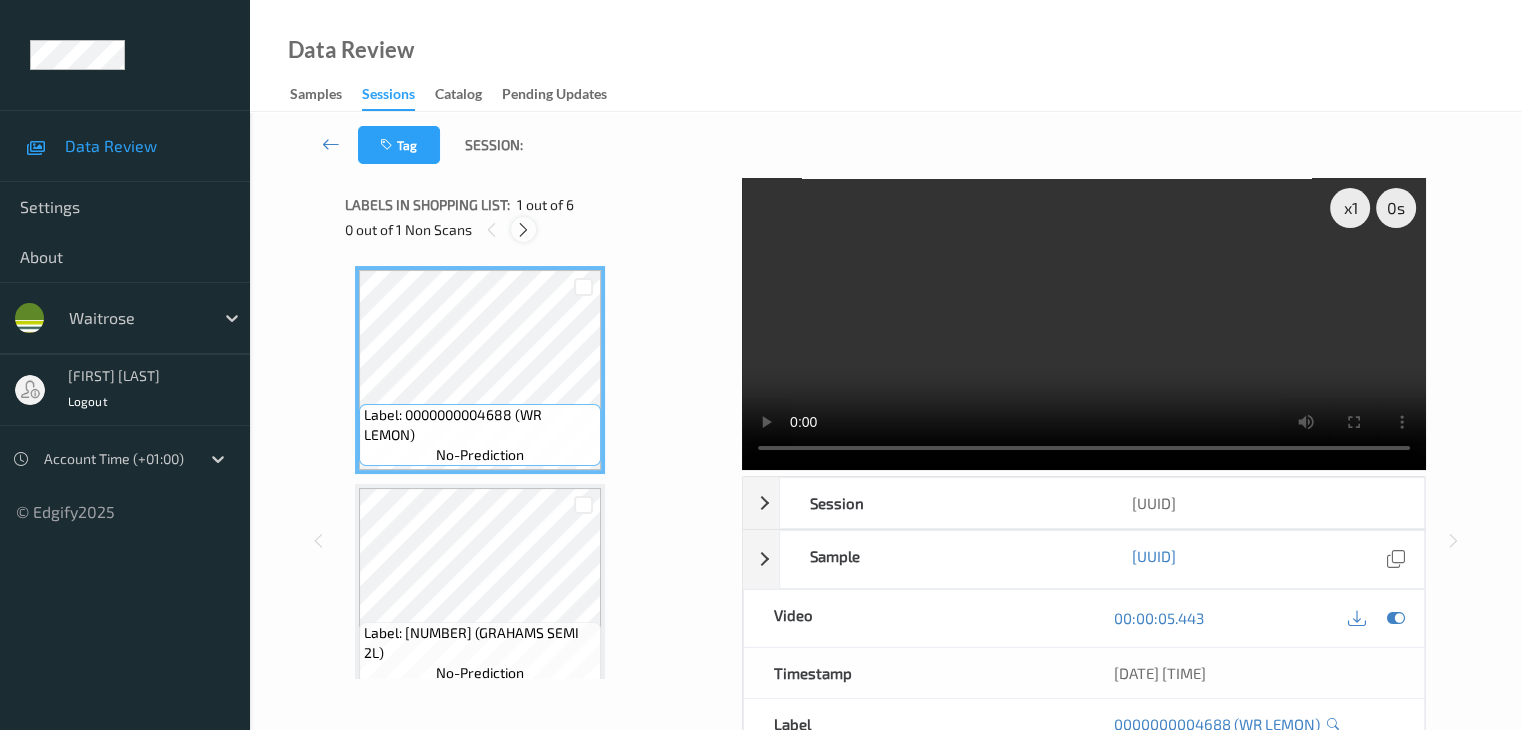 click at bounding box center [523, 230] 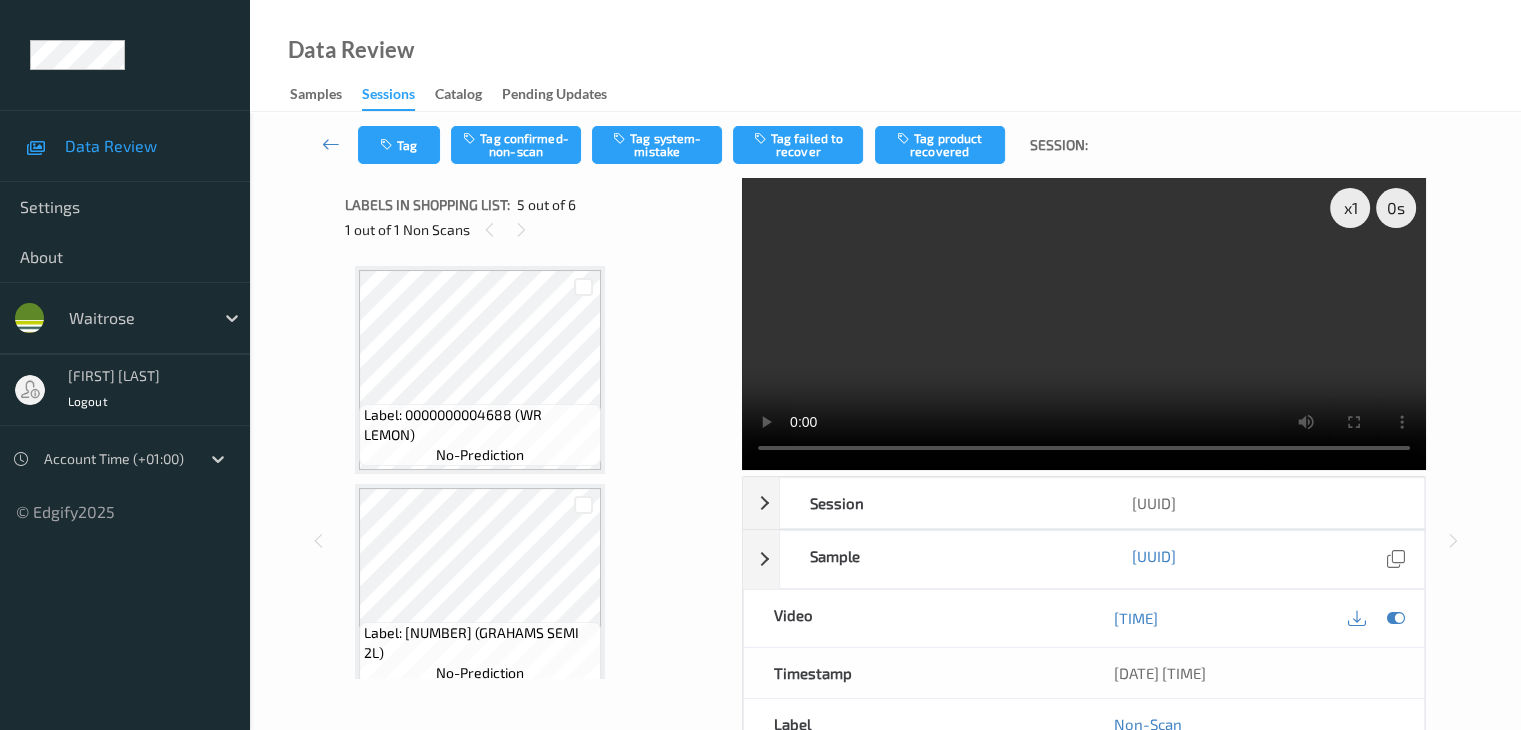 scroll, scrollTop: 664, scrollLeft: 0, axis: vertical 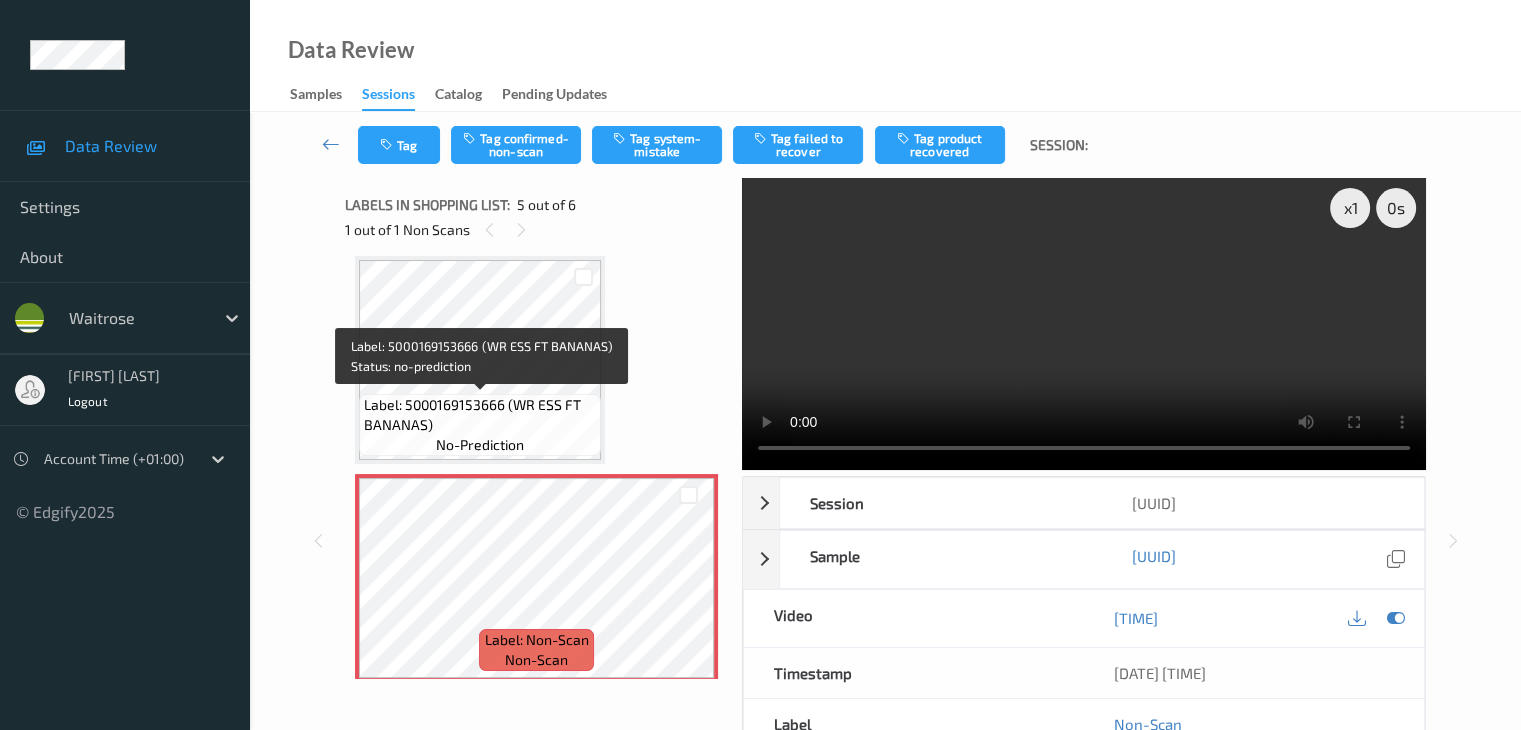 click on "Label: 5000169153666 (WR ESS FT BANANAS)" at bounding box center (480, 415) 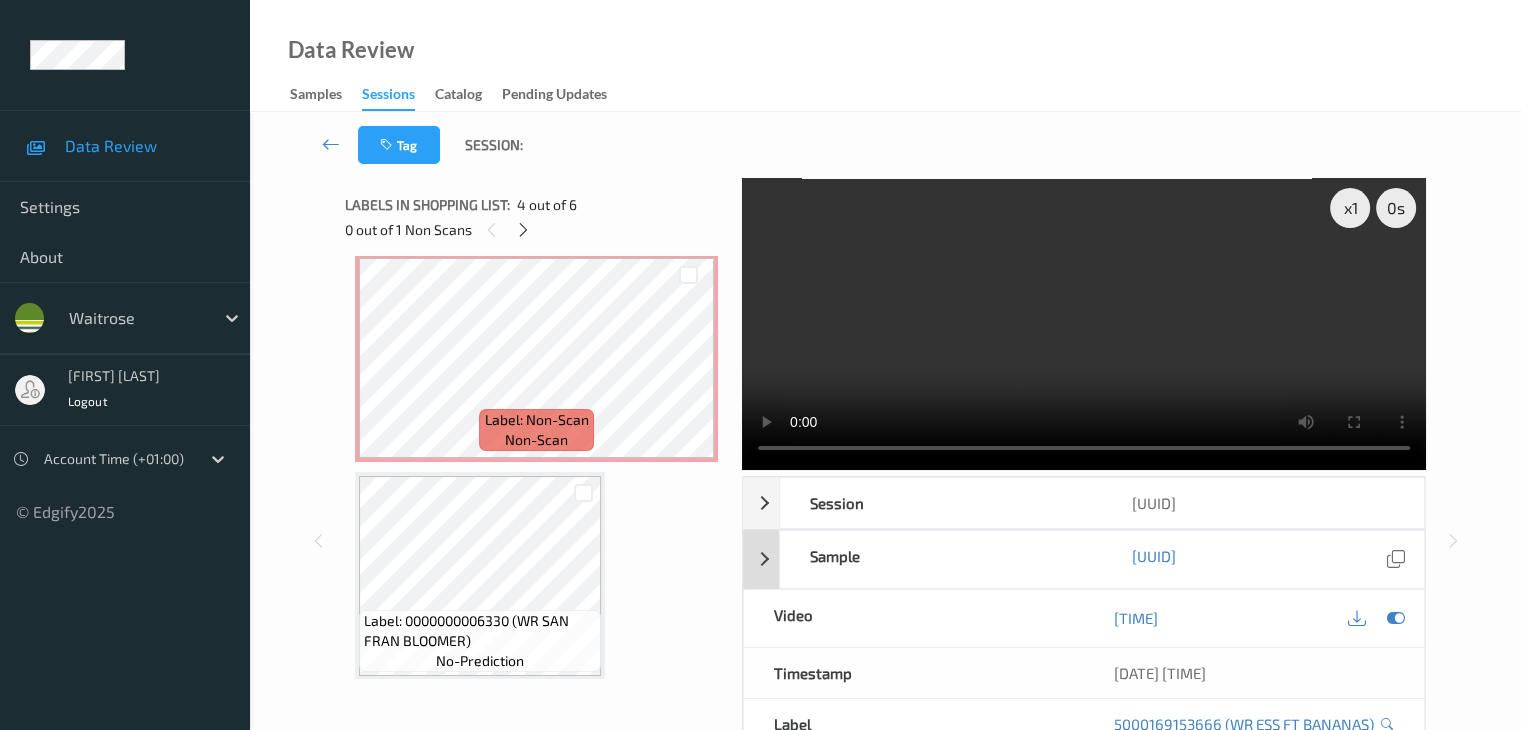 scroll, scrollTop: 895, scrollLeft: 0, axis: vertical 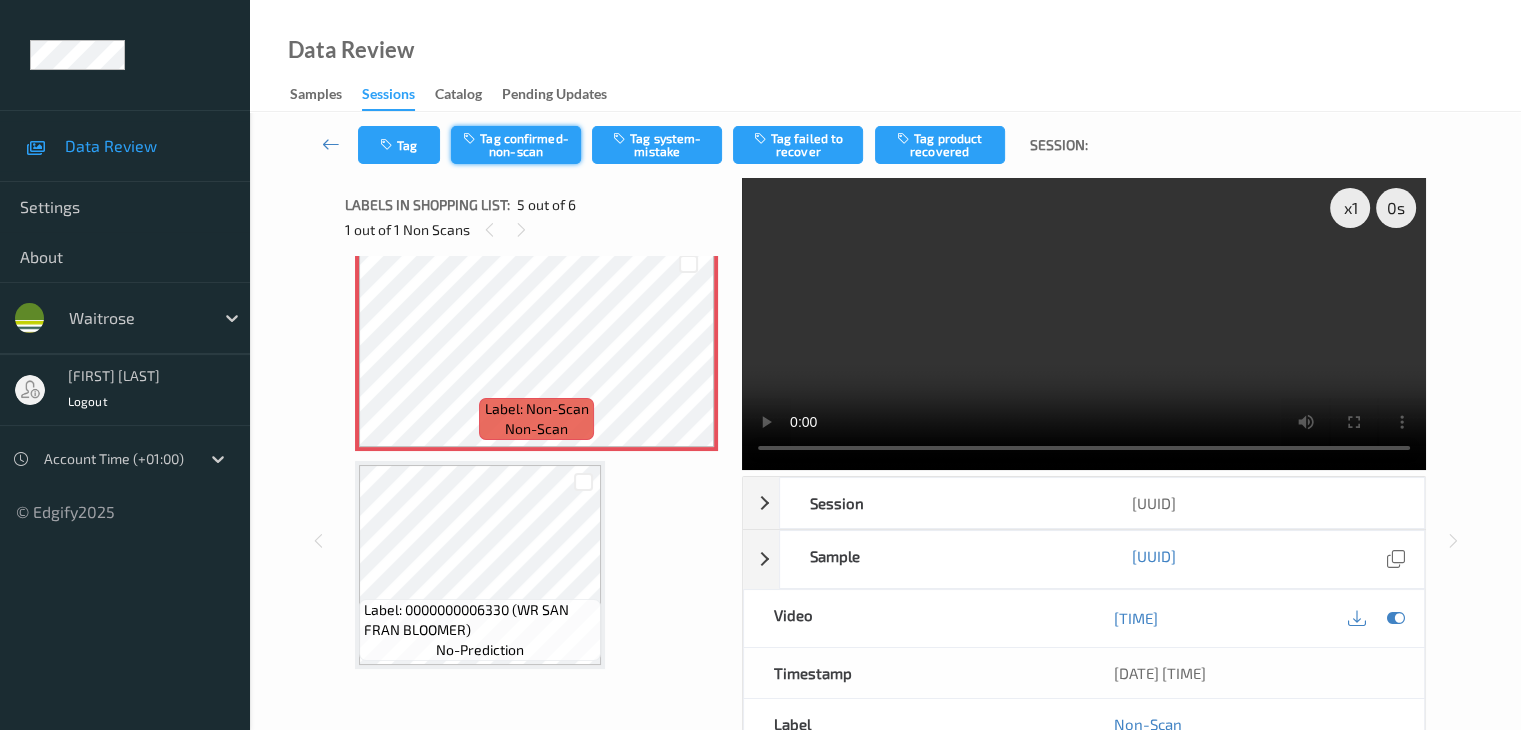 click on "Tag   confirmed-non-scan" at bounding box center (516, 145) 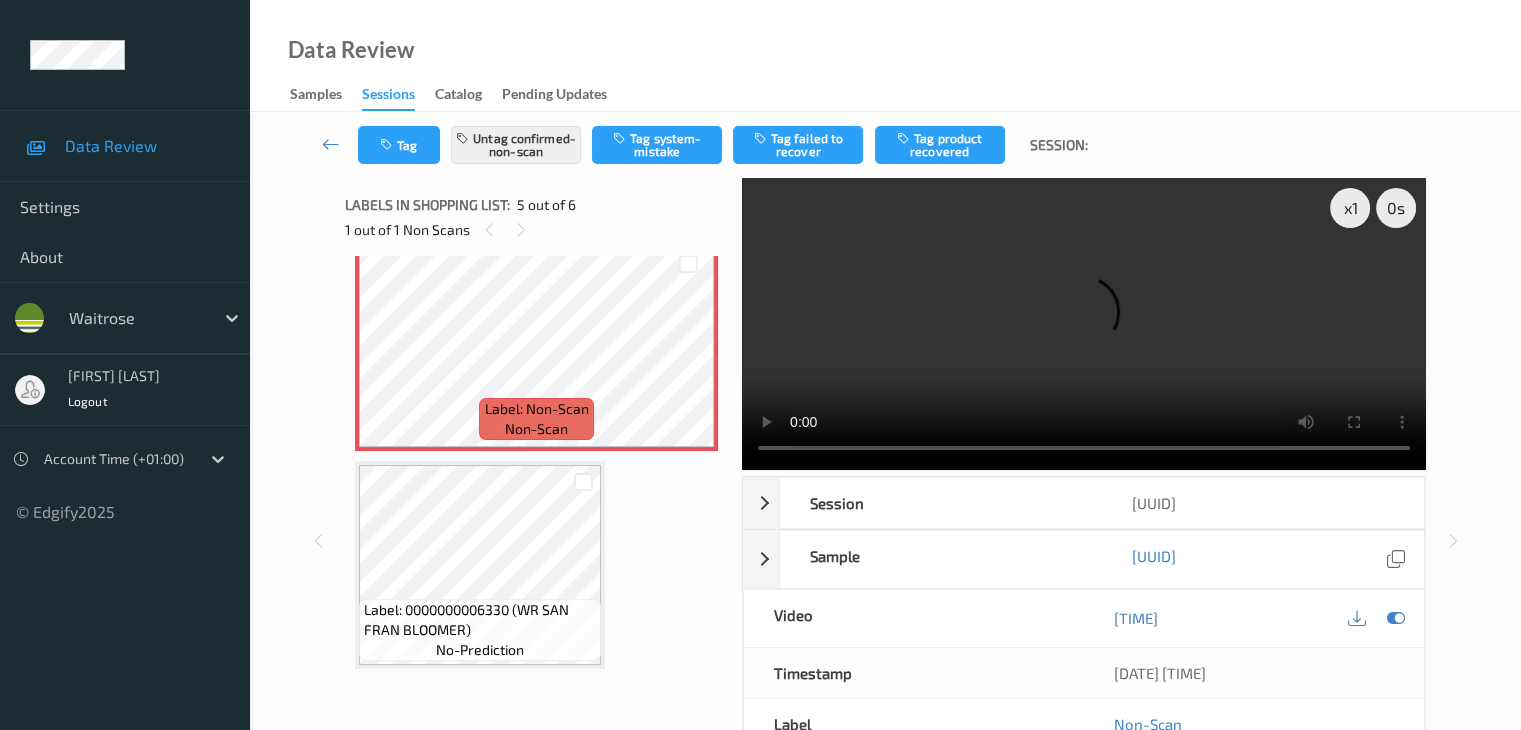 drag, startPoint x: 918, startPoint y: 153, endPoint x: 928, endPoint y: 157, distance: 10.770329 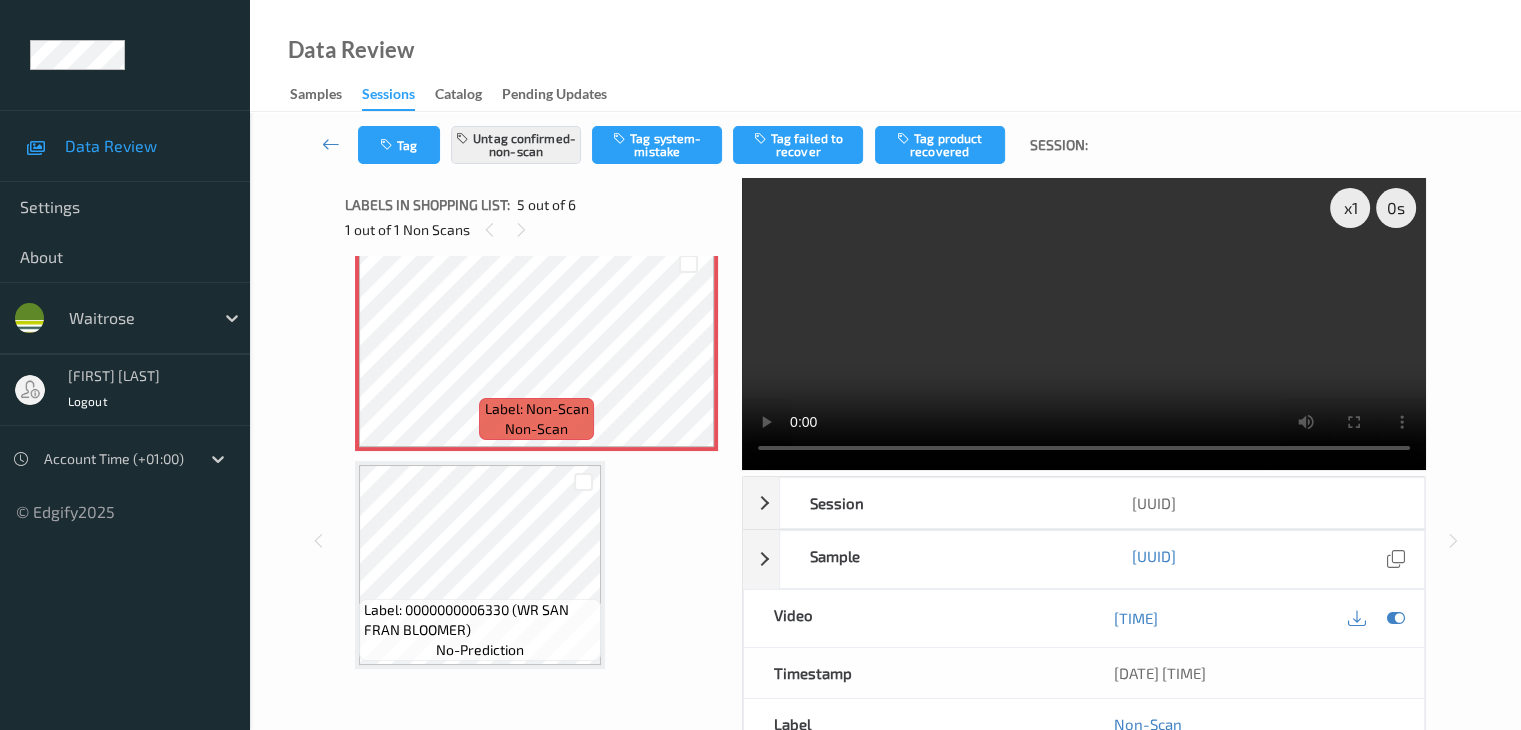 click on "Tag   product recovered" at bounding box center (940, 145) 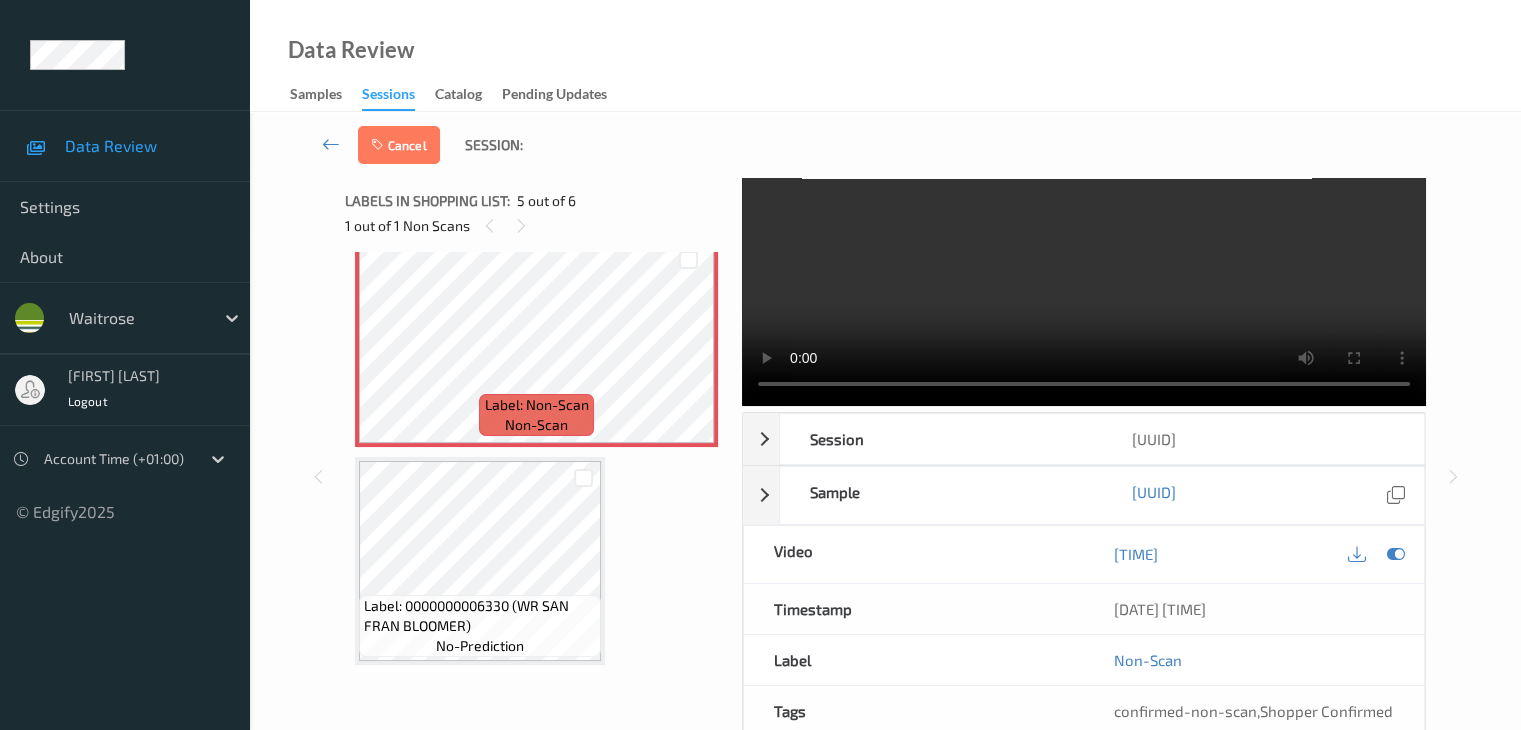 scroll, scrollTop: 200, scrollLeft: 0, axis: vertical 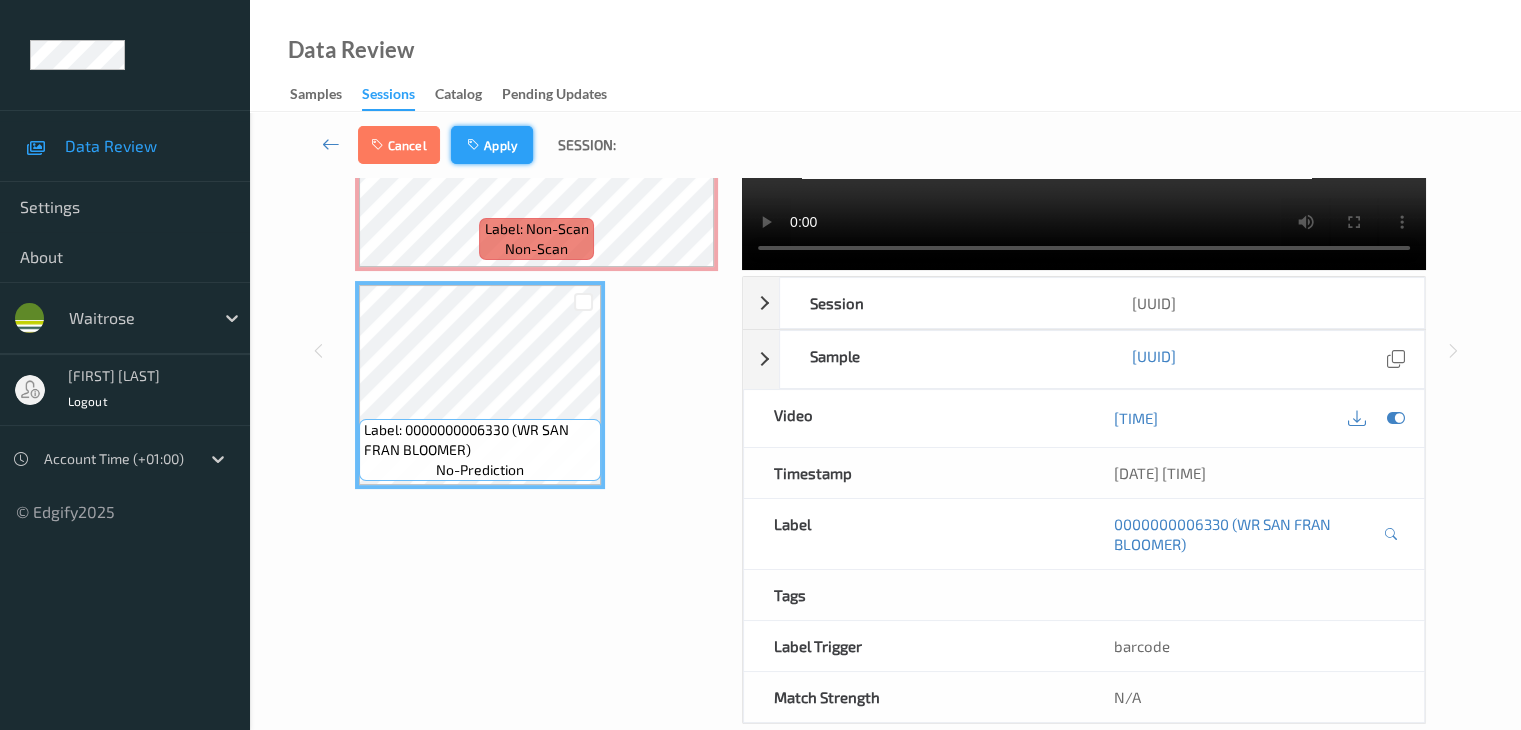 click on "Apply" at bounding box center (492, 145) 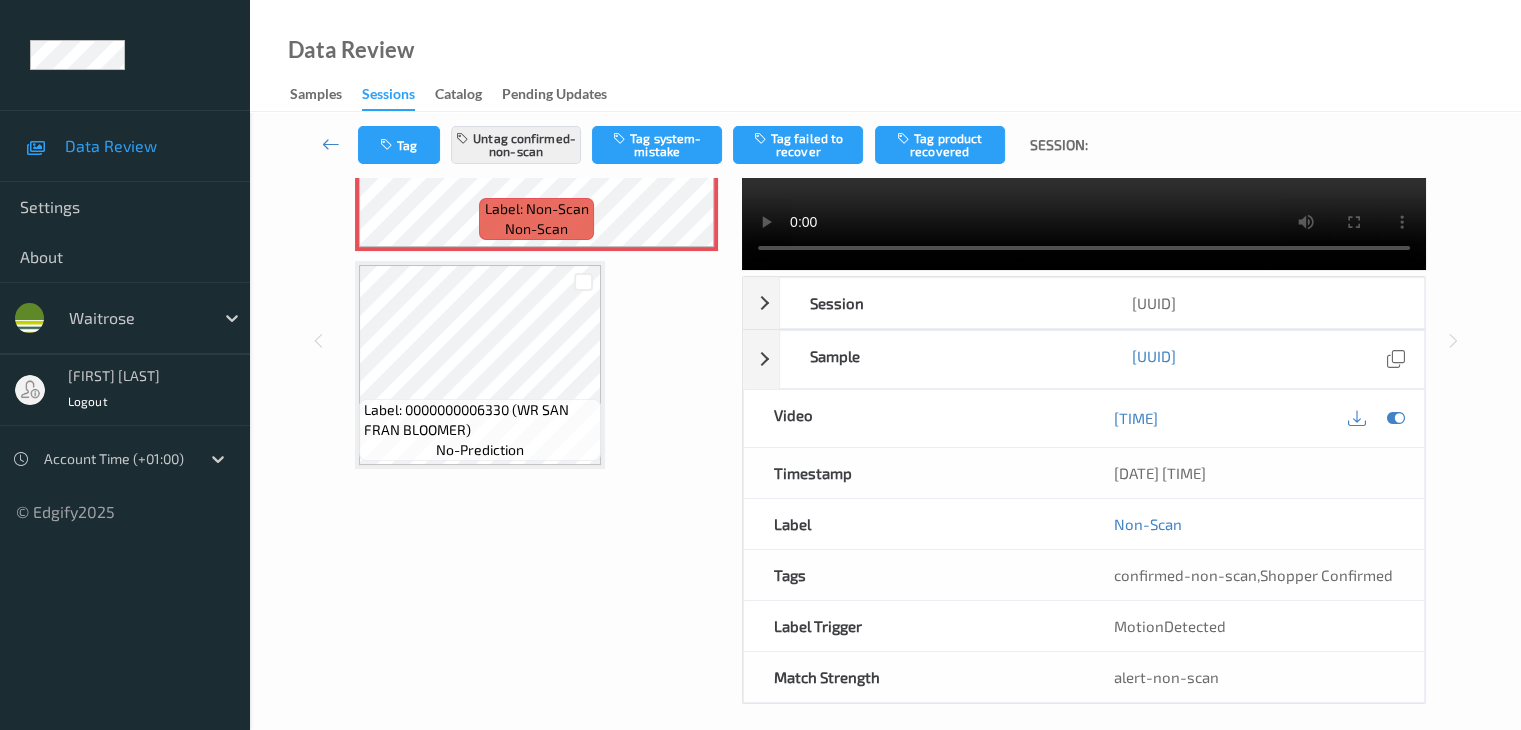 scroll, scrollTop: 664, scrollLeft: 0, axis: vertical 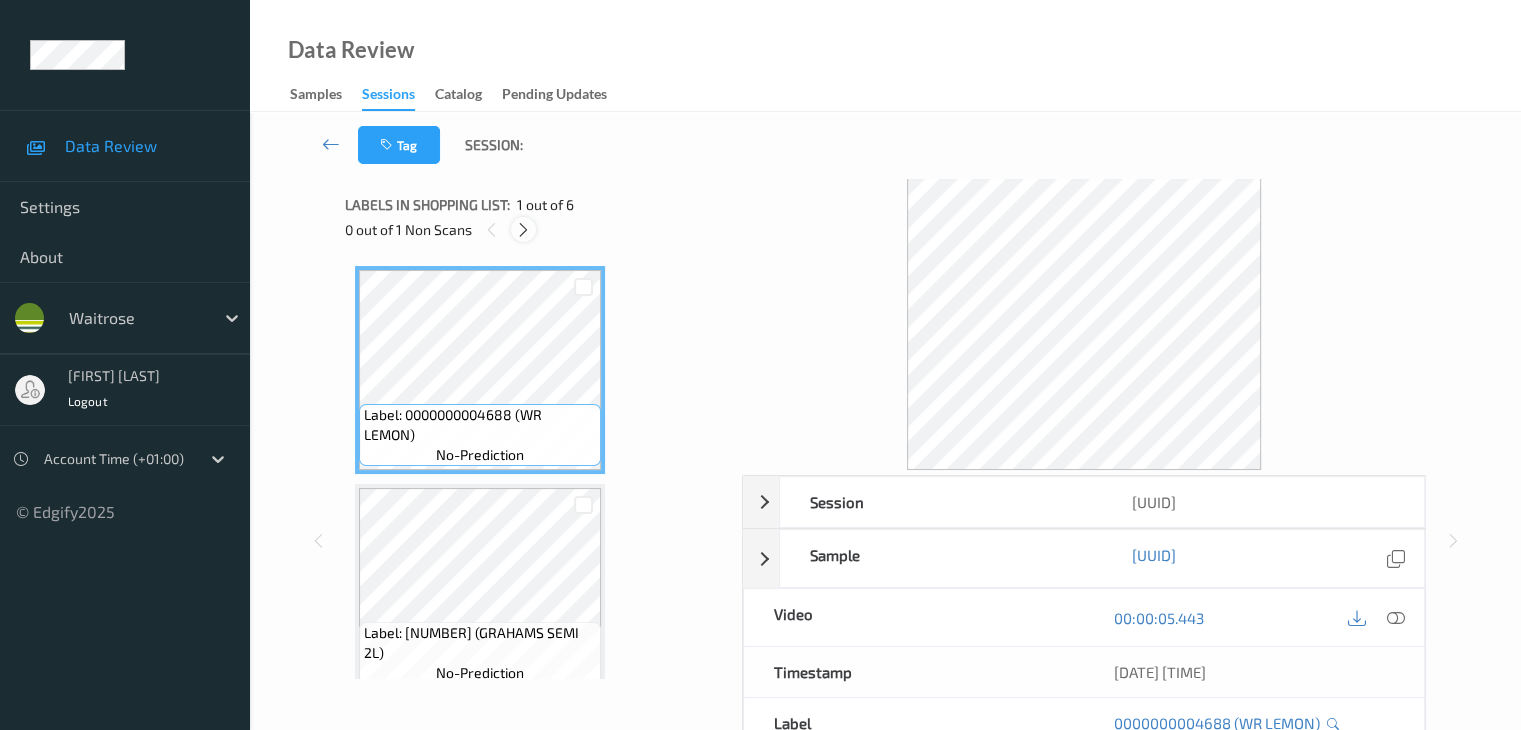 click at bounding box center (523, 230) 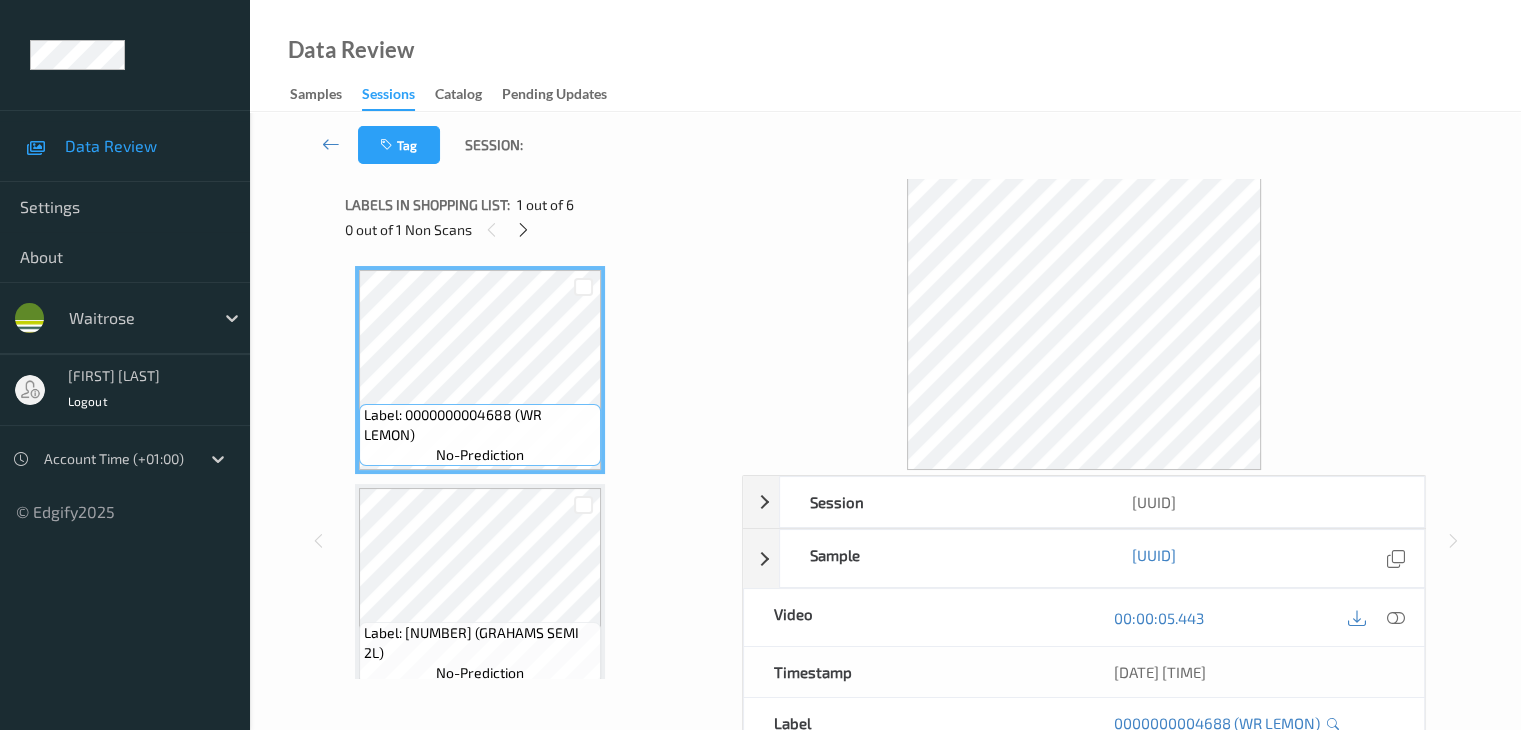 scroll, scrollTop: 664, scrollLeft: 0, axis: vertical 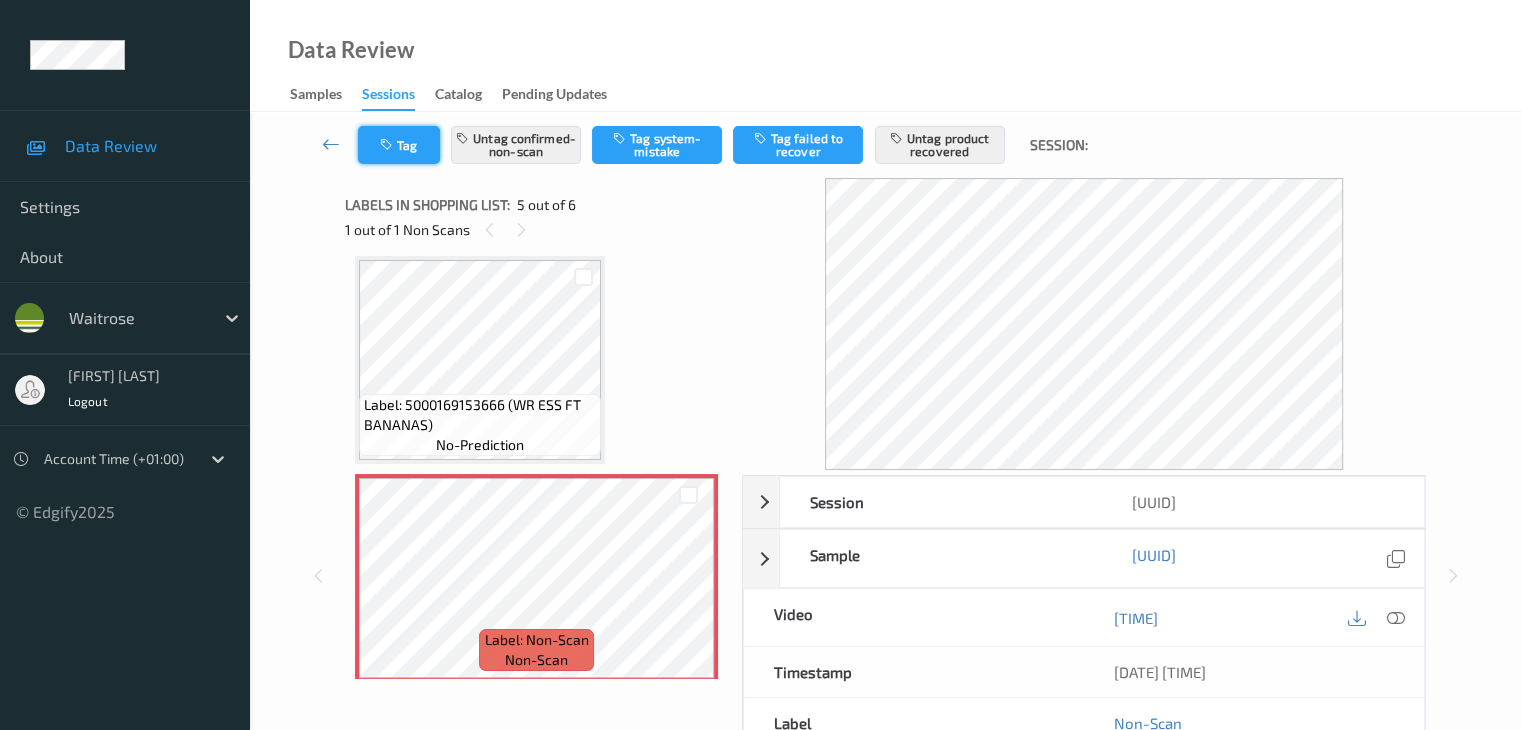click on "Tag" at bounding box center (399, 145) 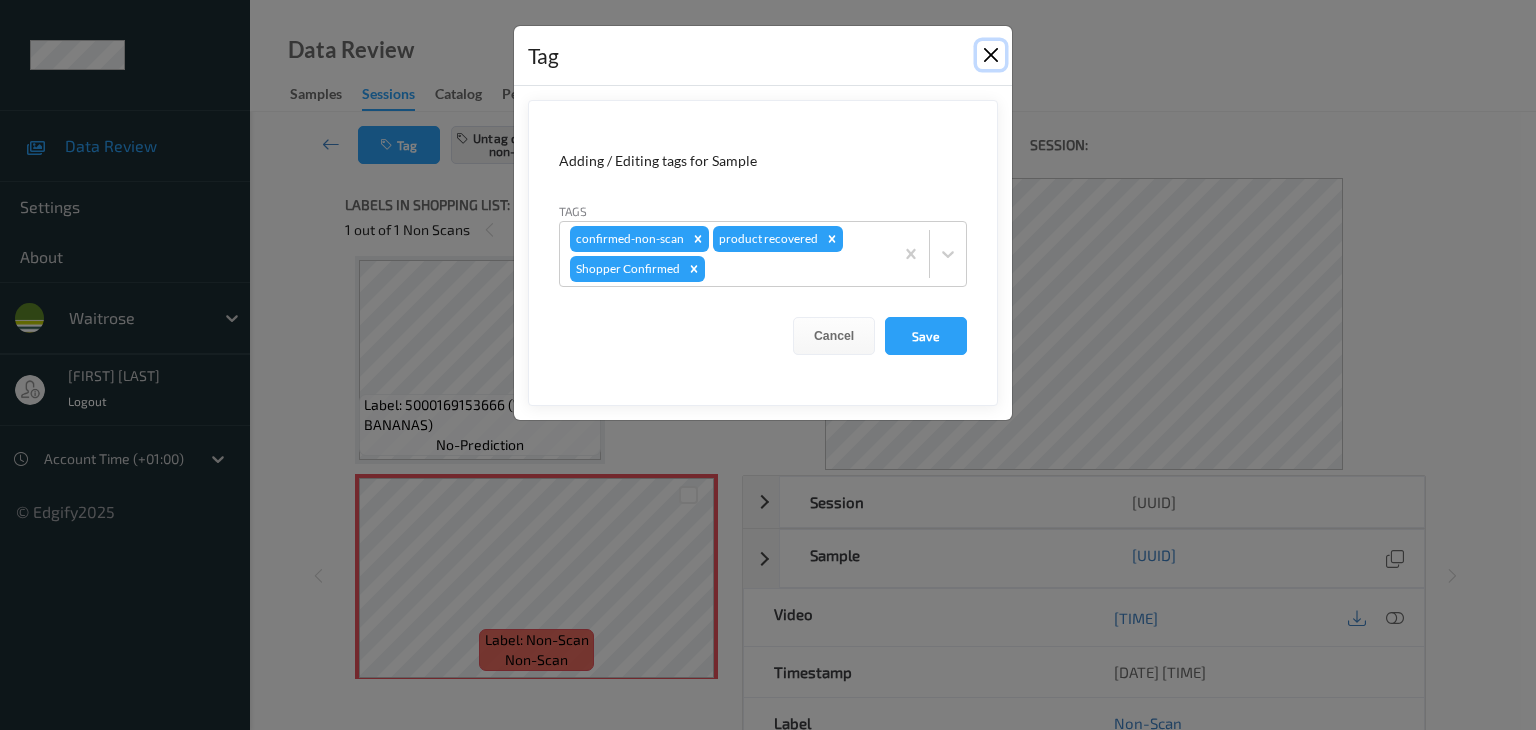 click at bounding box center (991, 55) 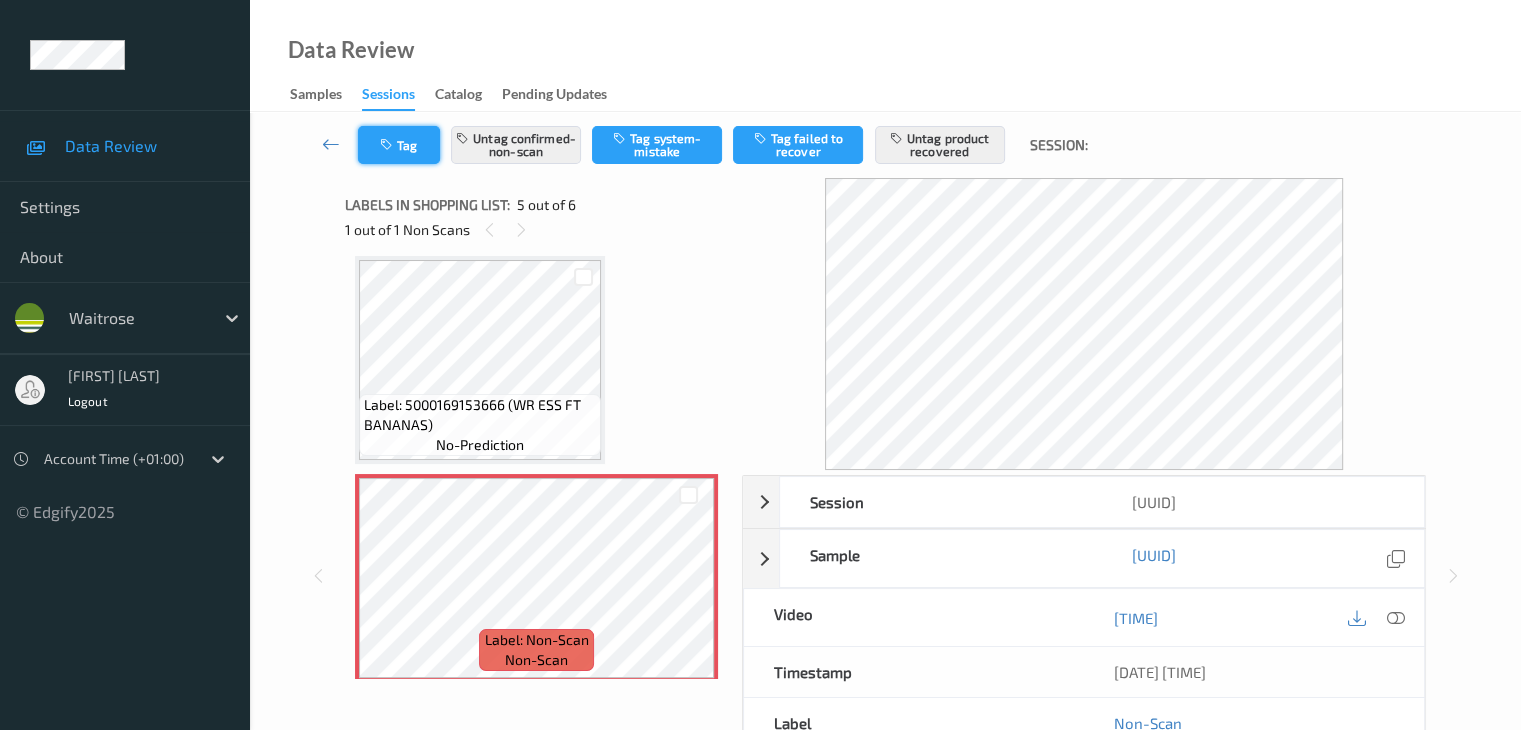 click on "Tag" at bounding box center (399, 145) 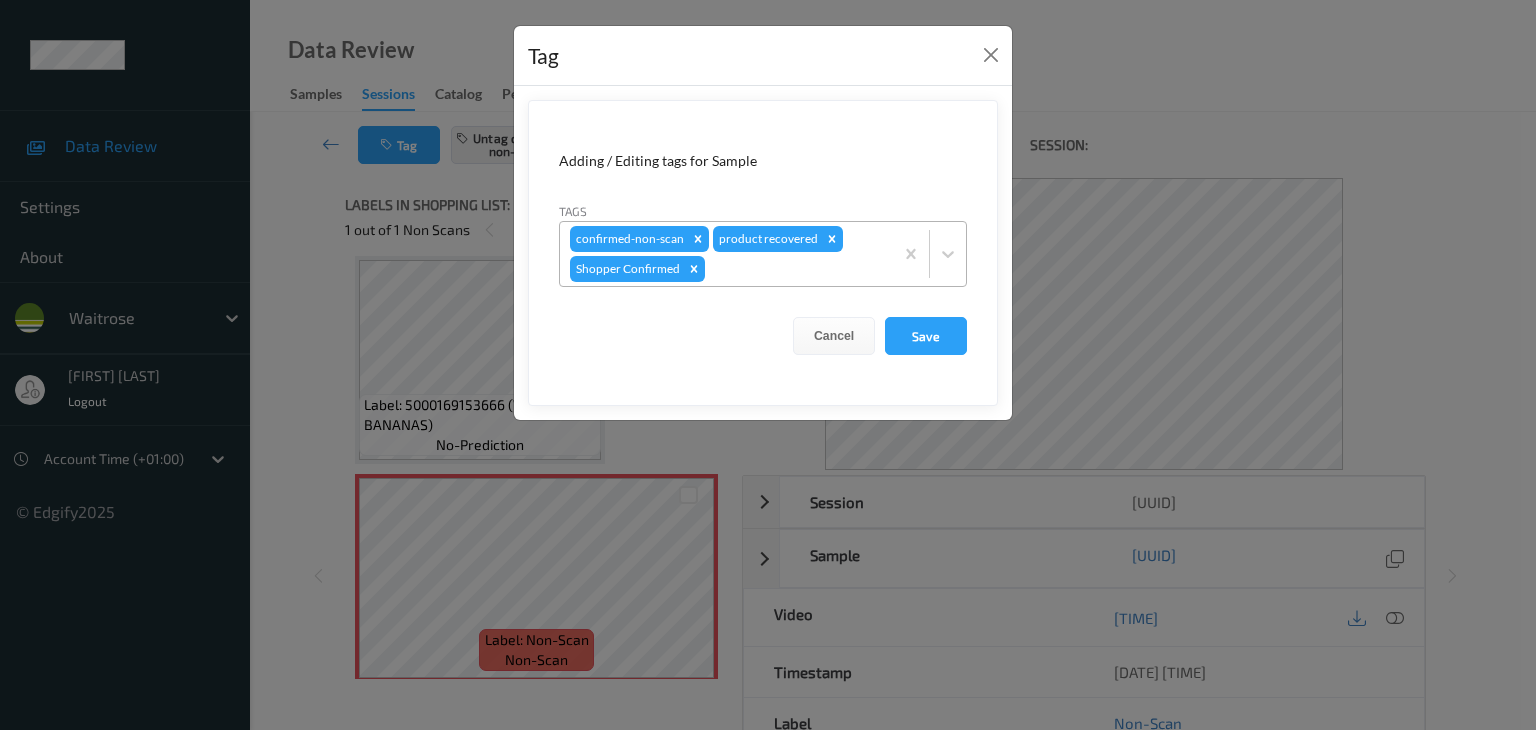 click at bounding box center [796, 269] 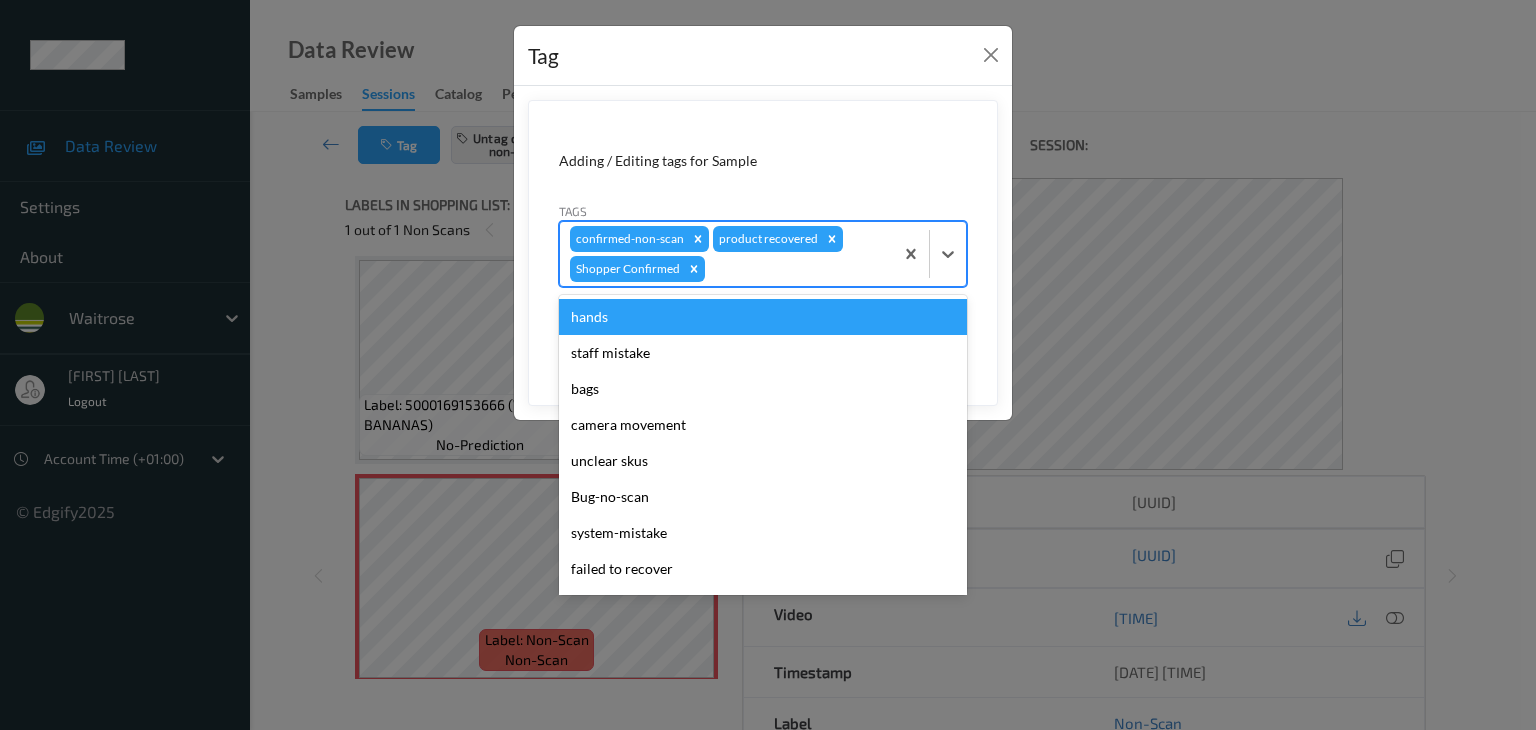type on "p" 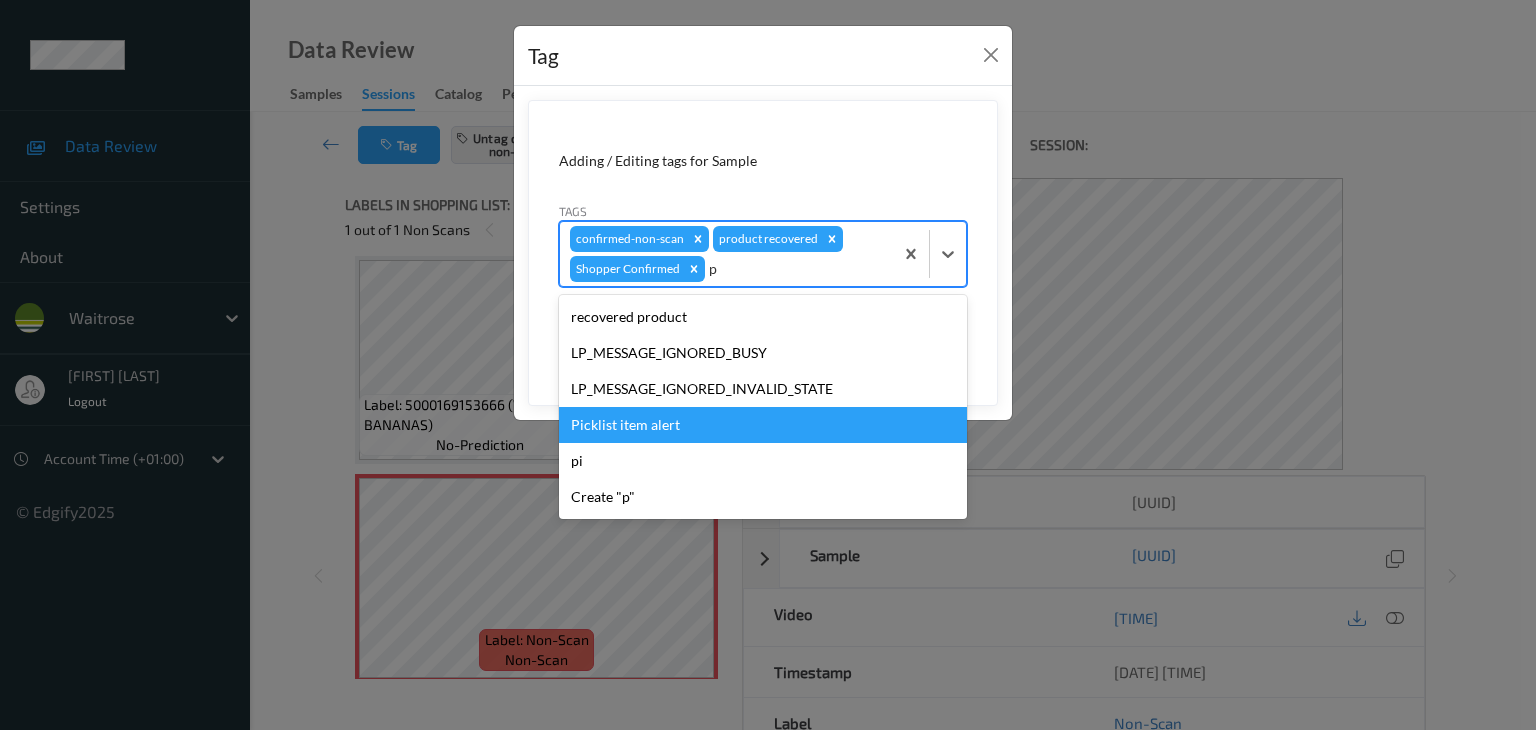 click on "Picklist item alert" at bounding box center [763, 425] 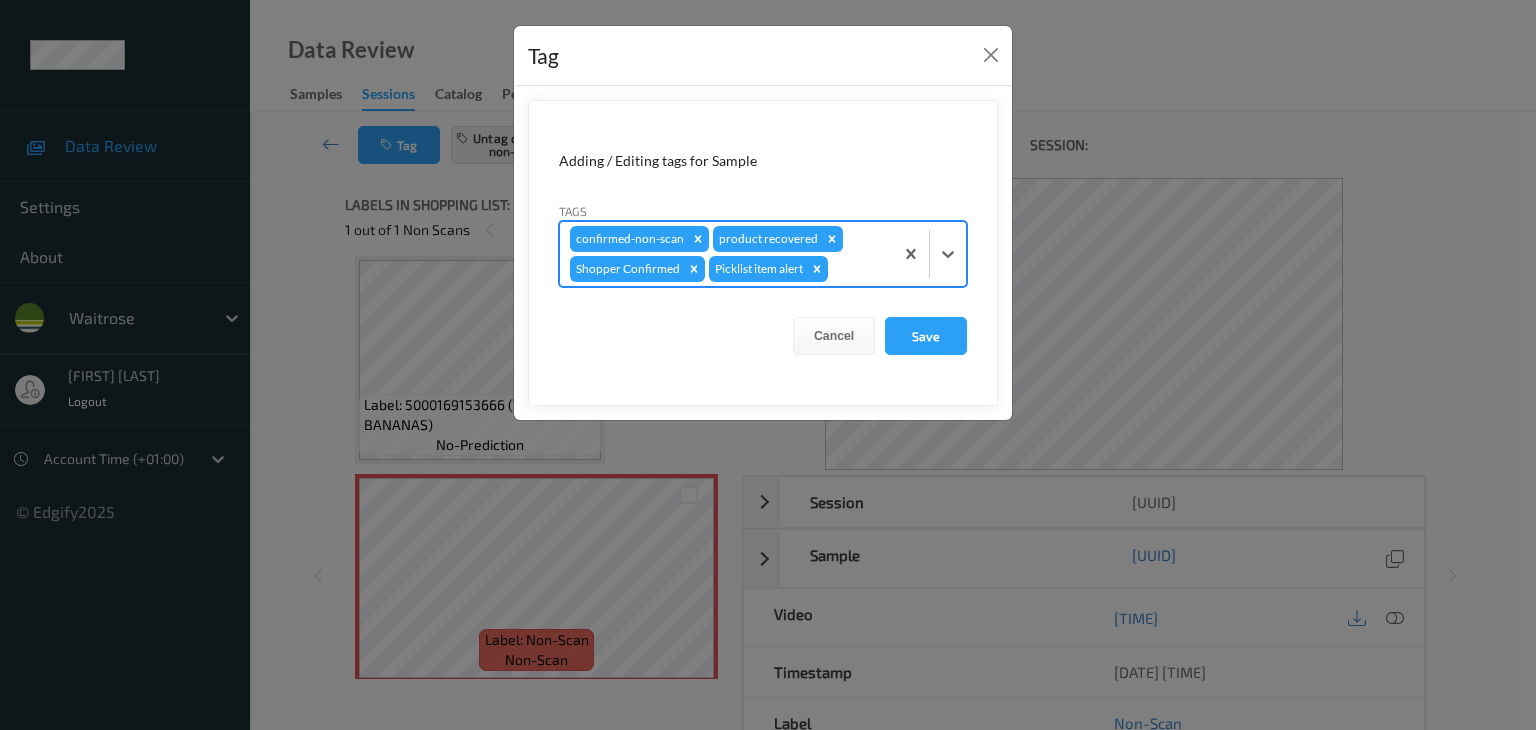 type on "u" 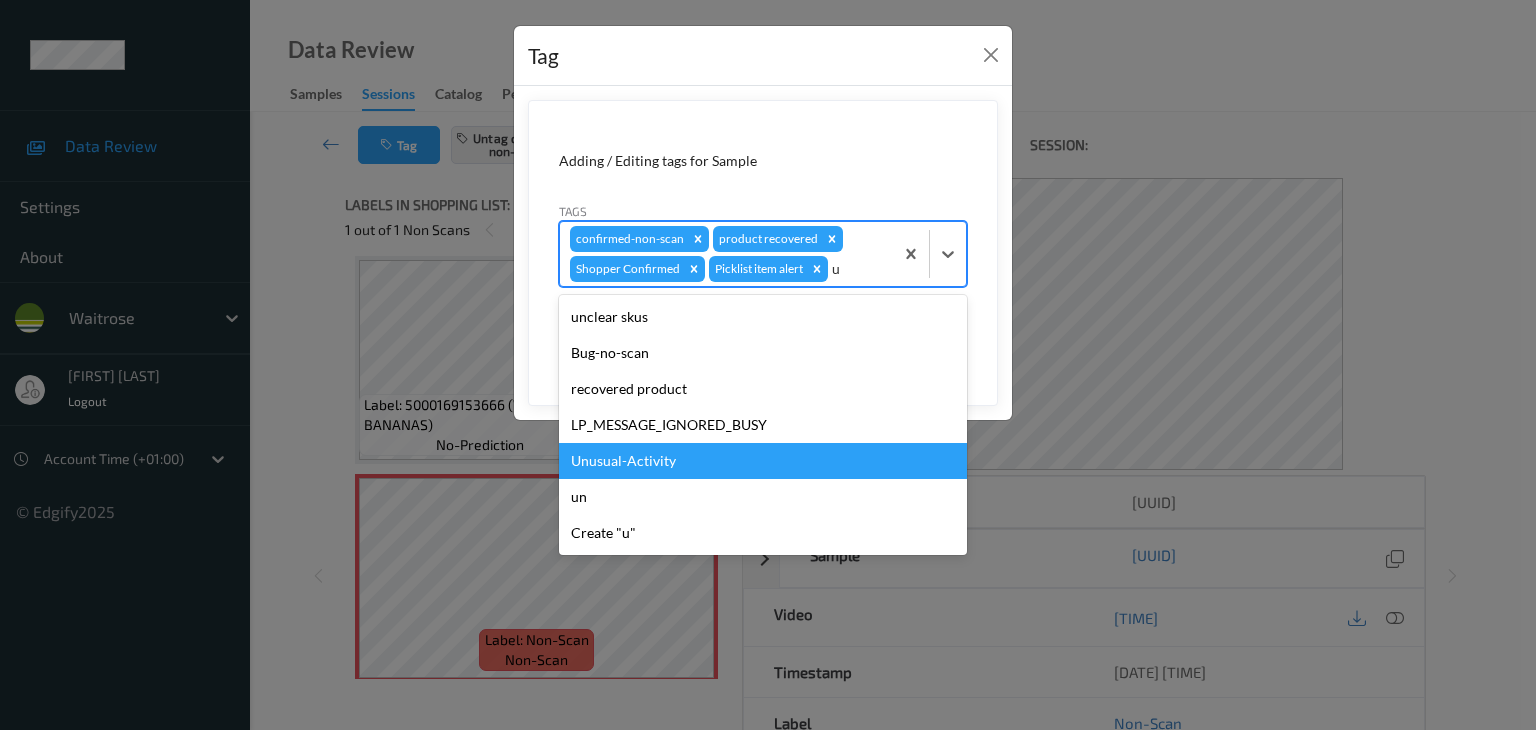 click on "Unusual-Activity" at bounding box center (763, 461) 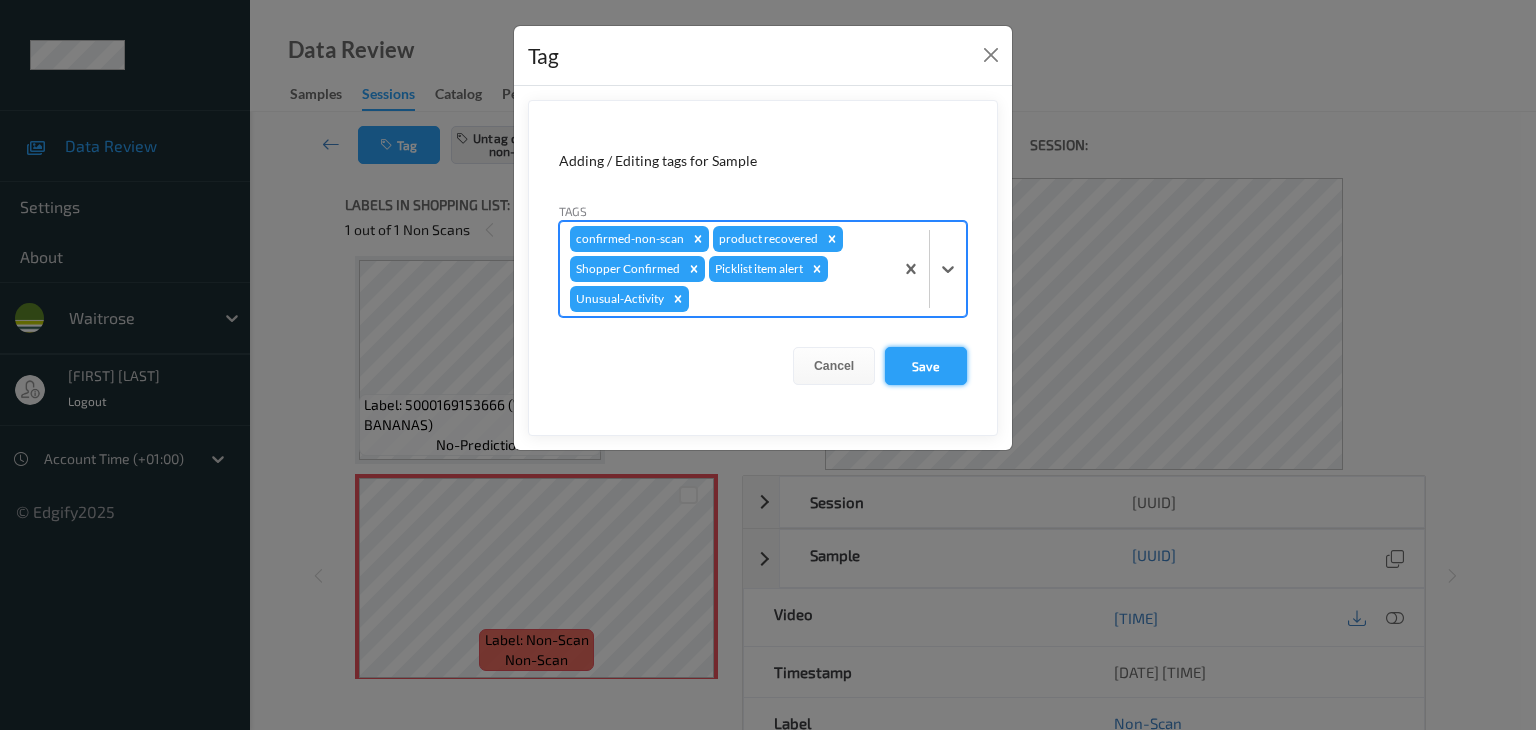 click on "Save" at bounding box center [926, 366] 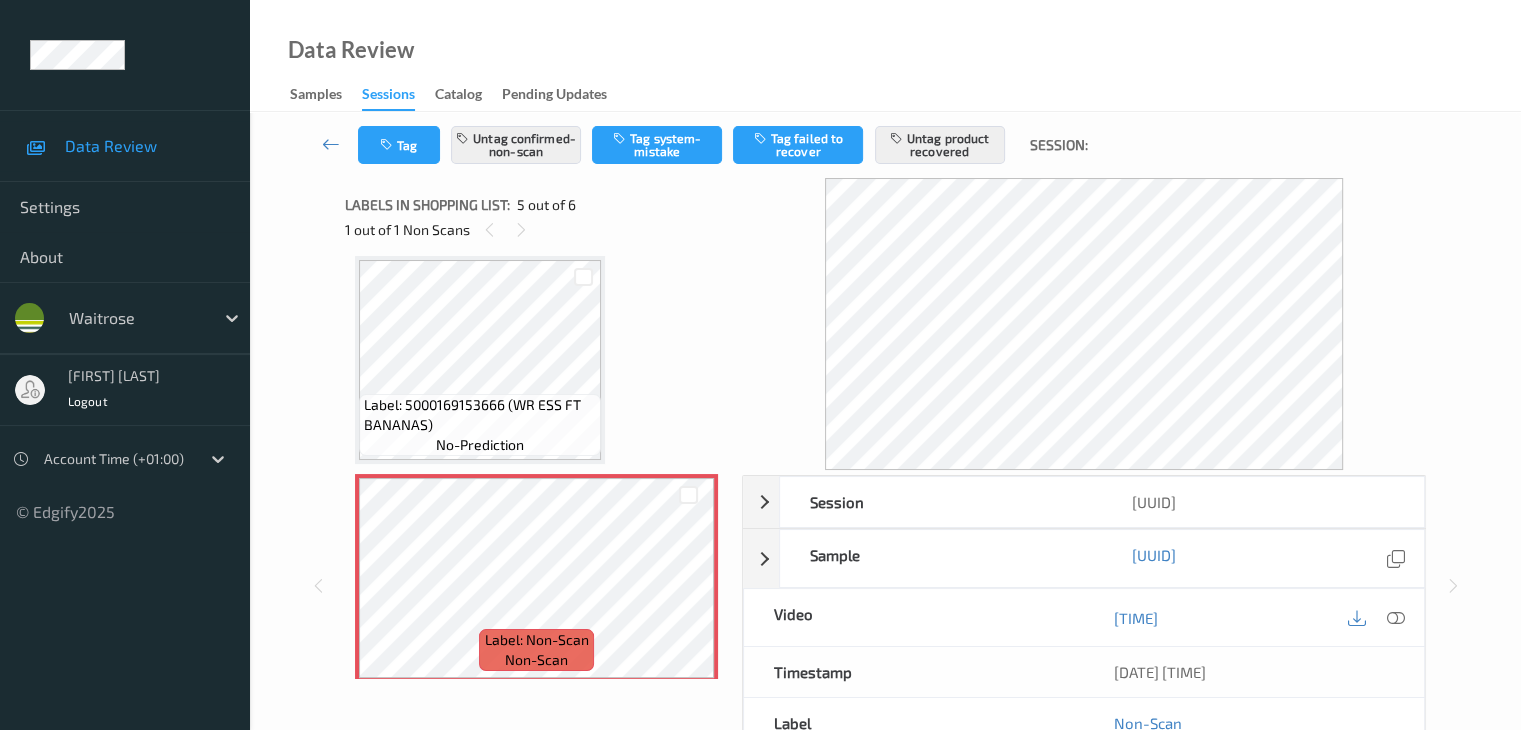 scroll, scrollTop: 200, scrollLeft: 0, axis: vertical 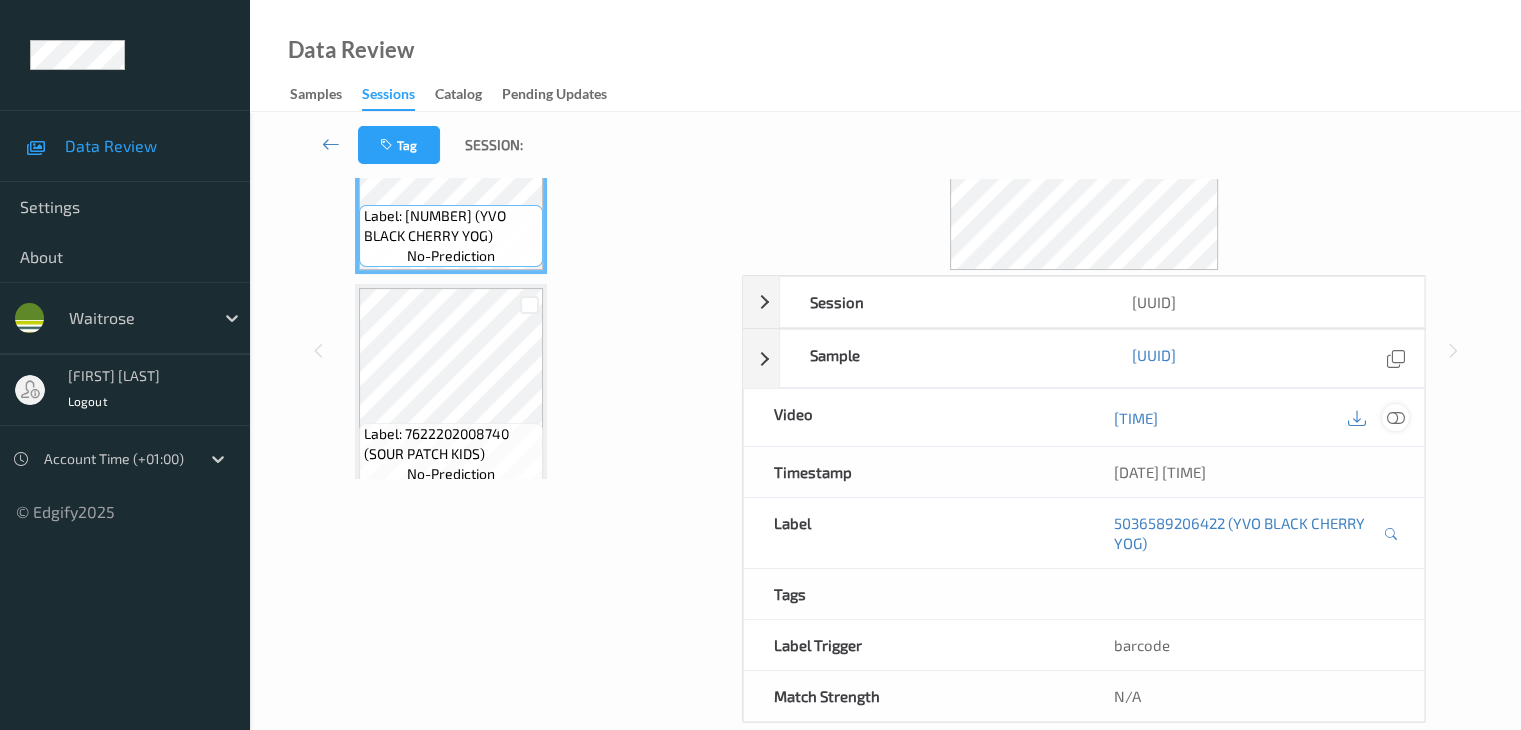 click at bounding box center (1395, 418) 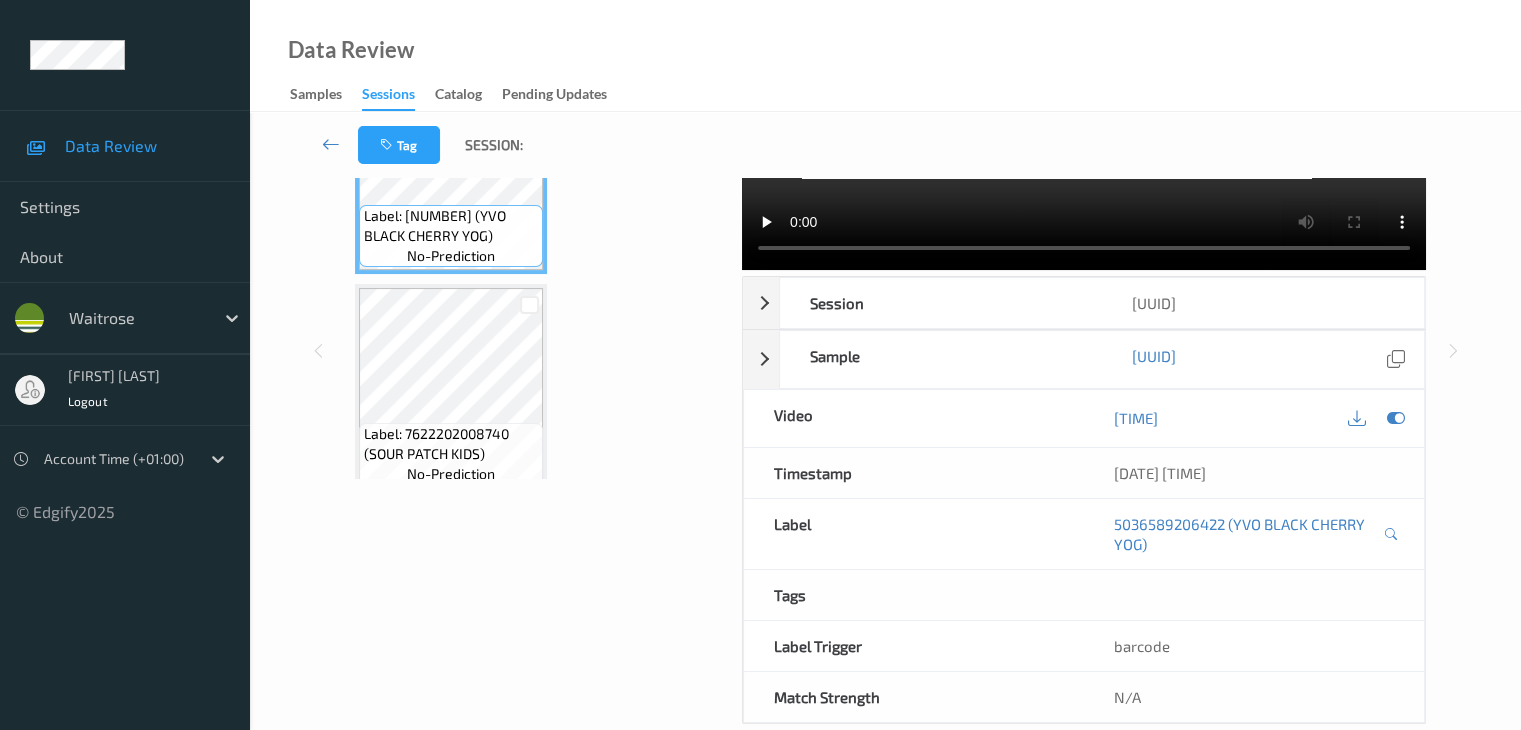 scroll, scrollTop: 0, scrollLeft: 0, axis: both 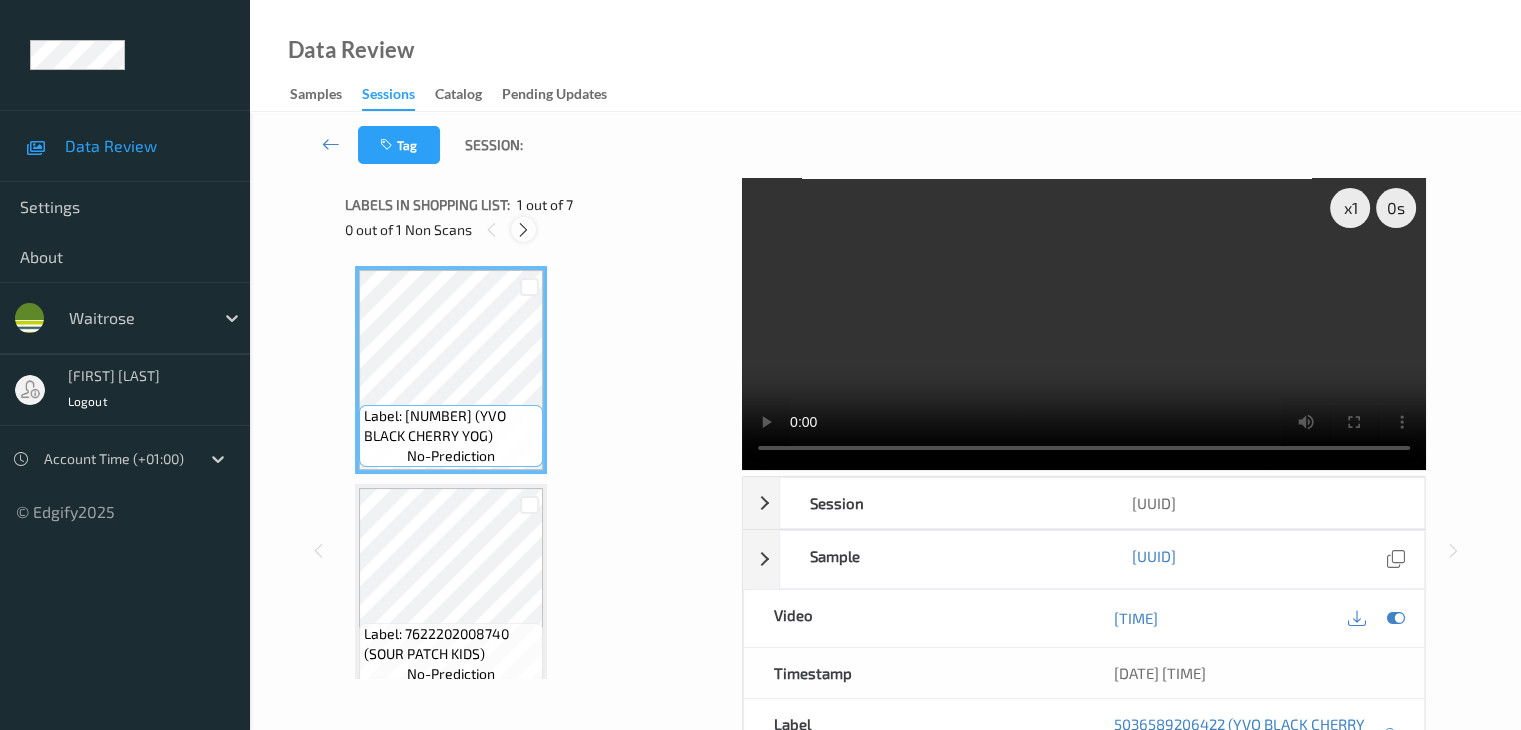 click at bounding box center (523, 230) 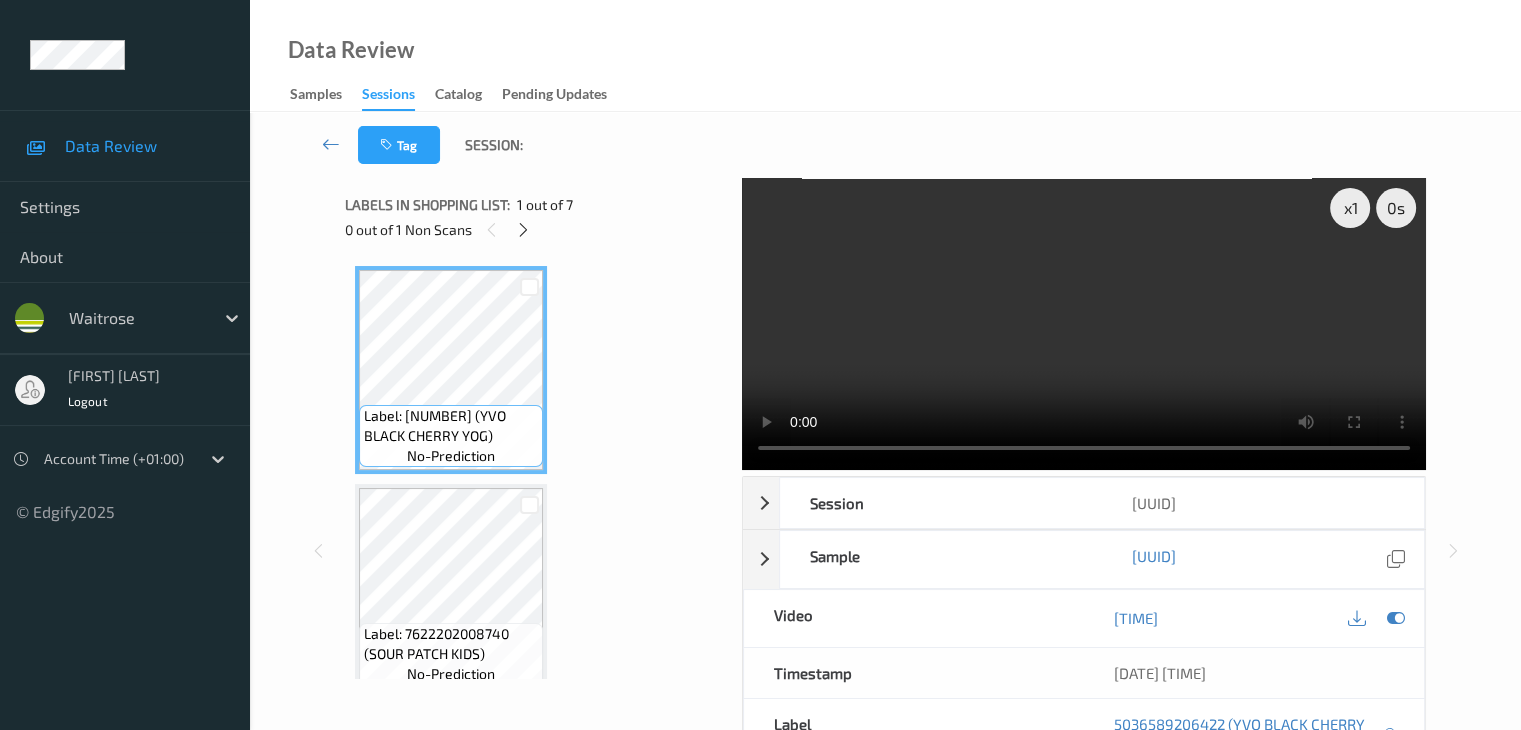 scroll, scrollTop: 882, scrollLeft: 0, axis: vertical 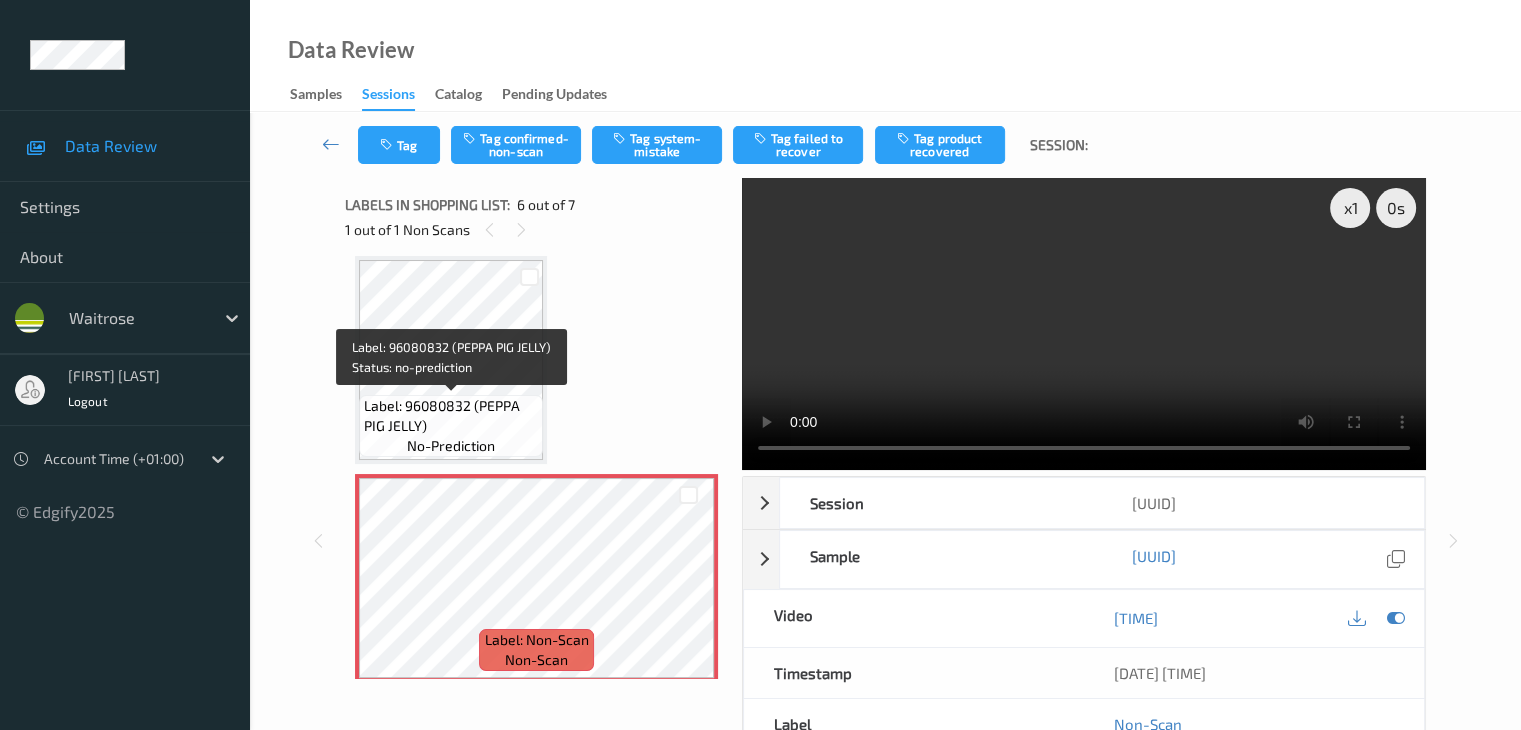 click on "Label: 96080832 (PEPPA PIG JELLY)" at bounding box center [451, 416] 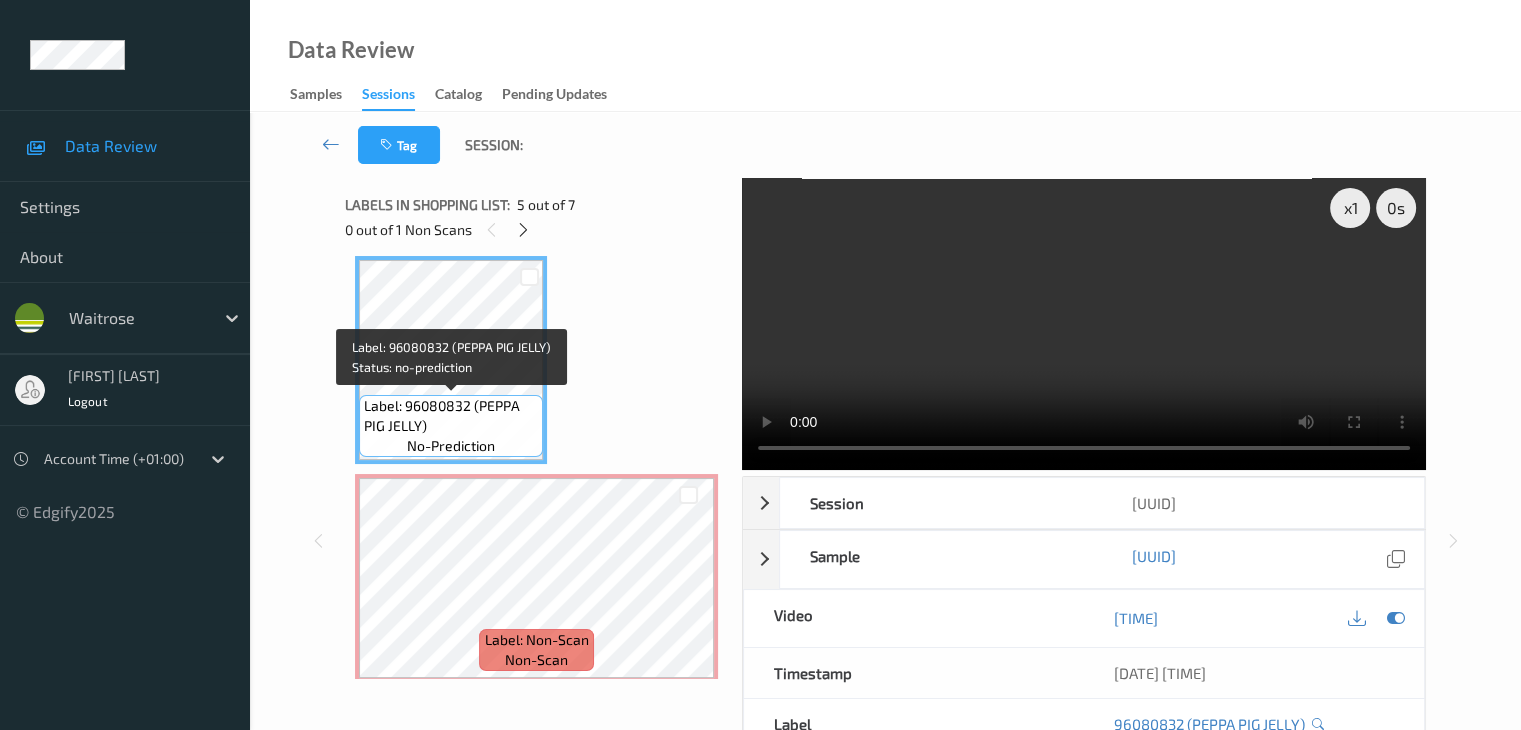 click on "Label: 96080832 (PEPPA PIG JELLY)" at bounding box center (451, 416) 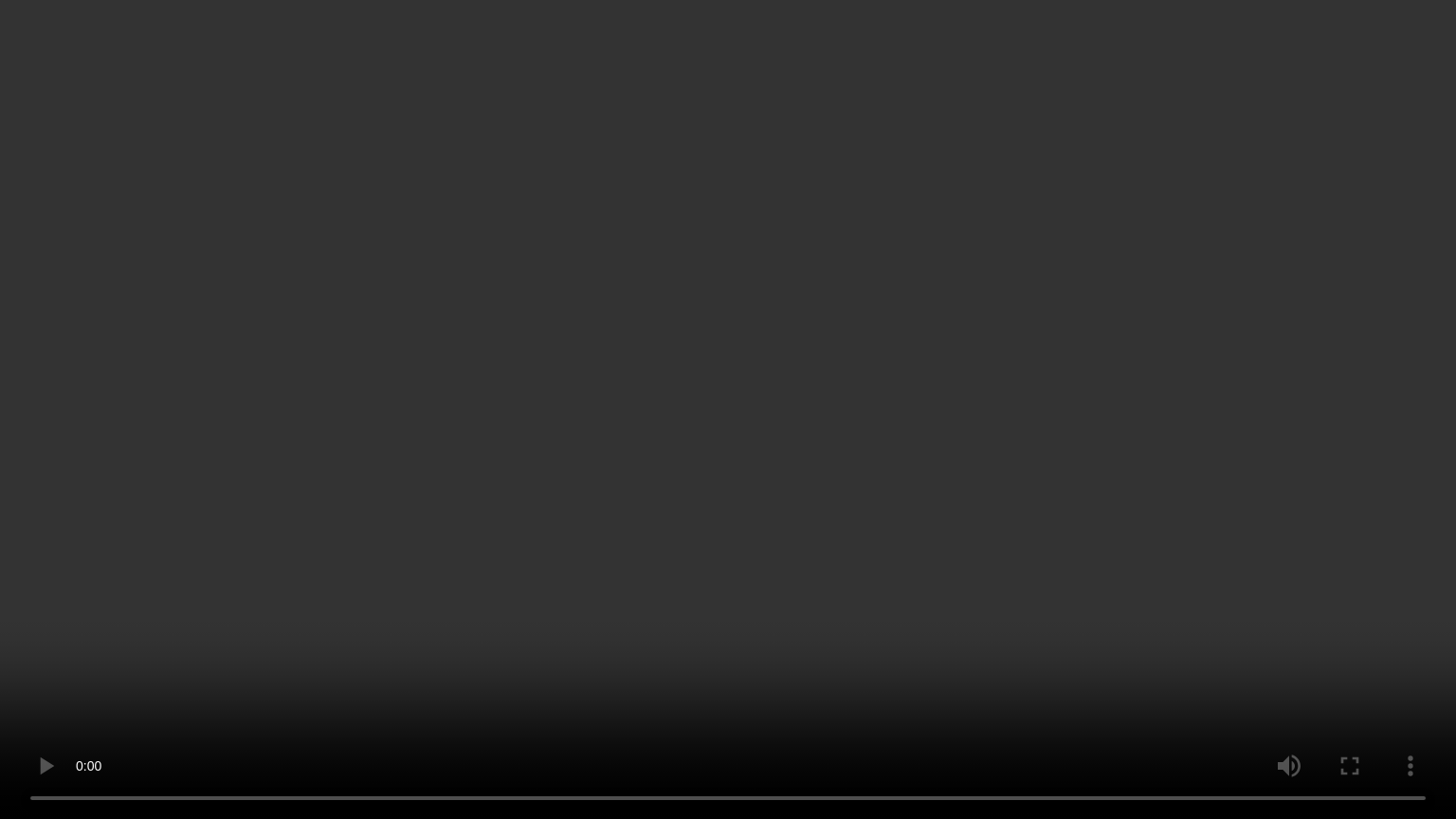 type 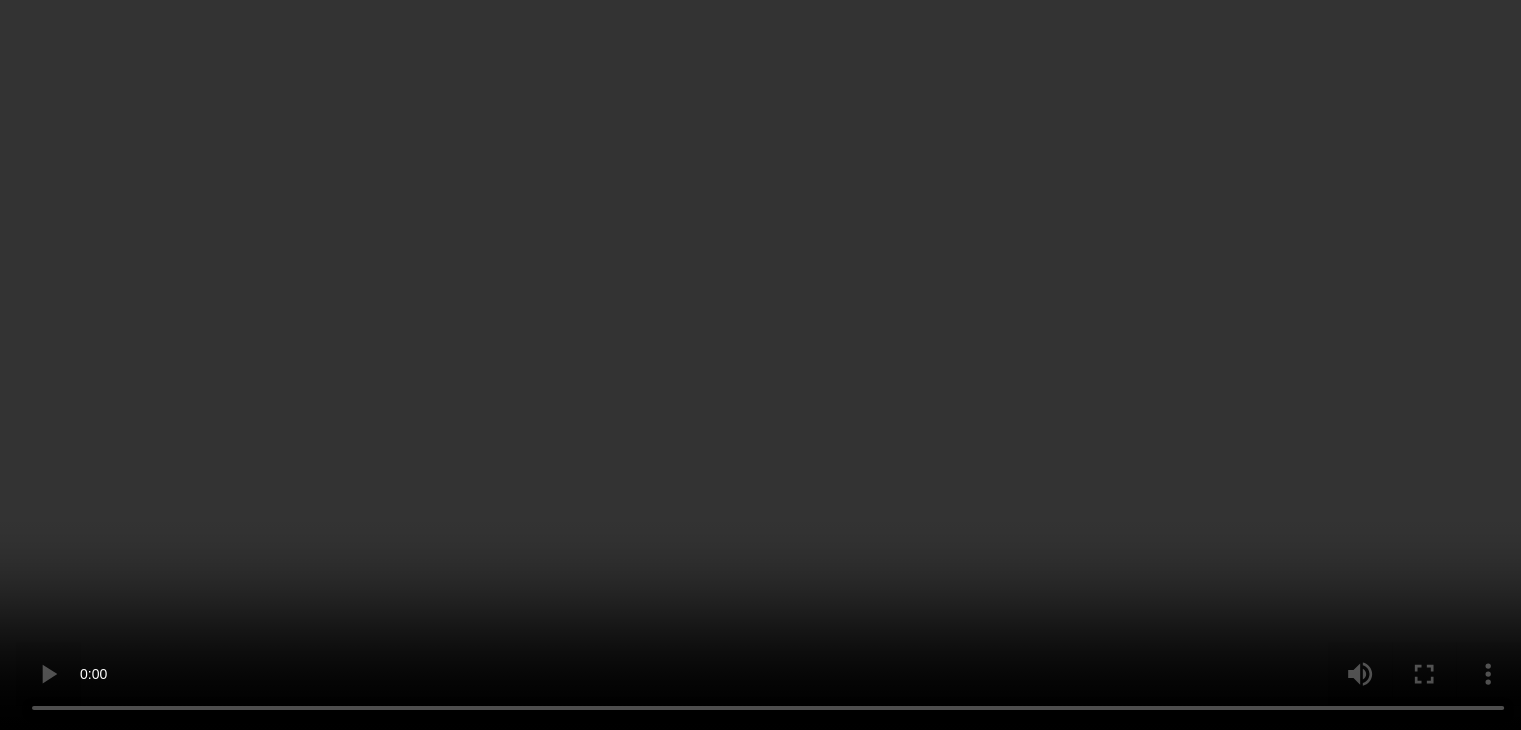 scroll, scrollTop: 1082, scrollLeft: 0, axis: vertical 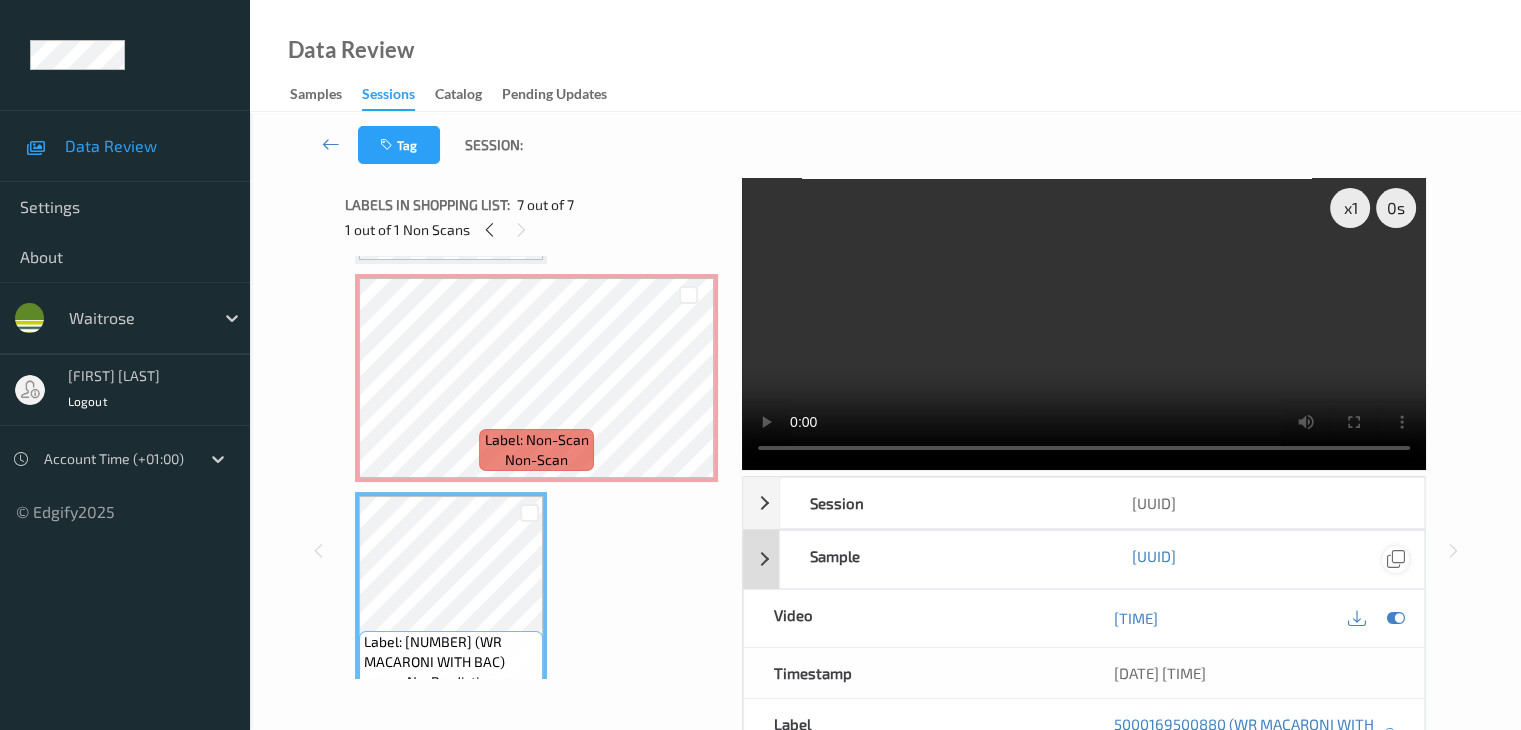click at bounding box center (1395, 618) 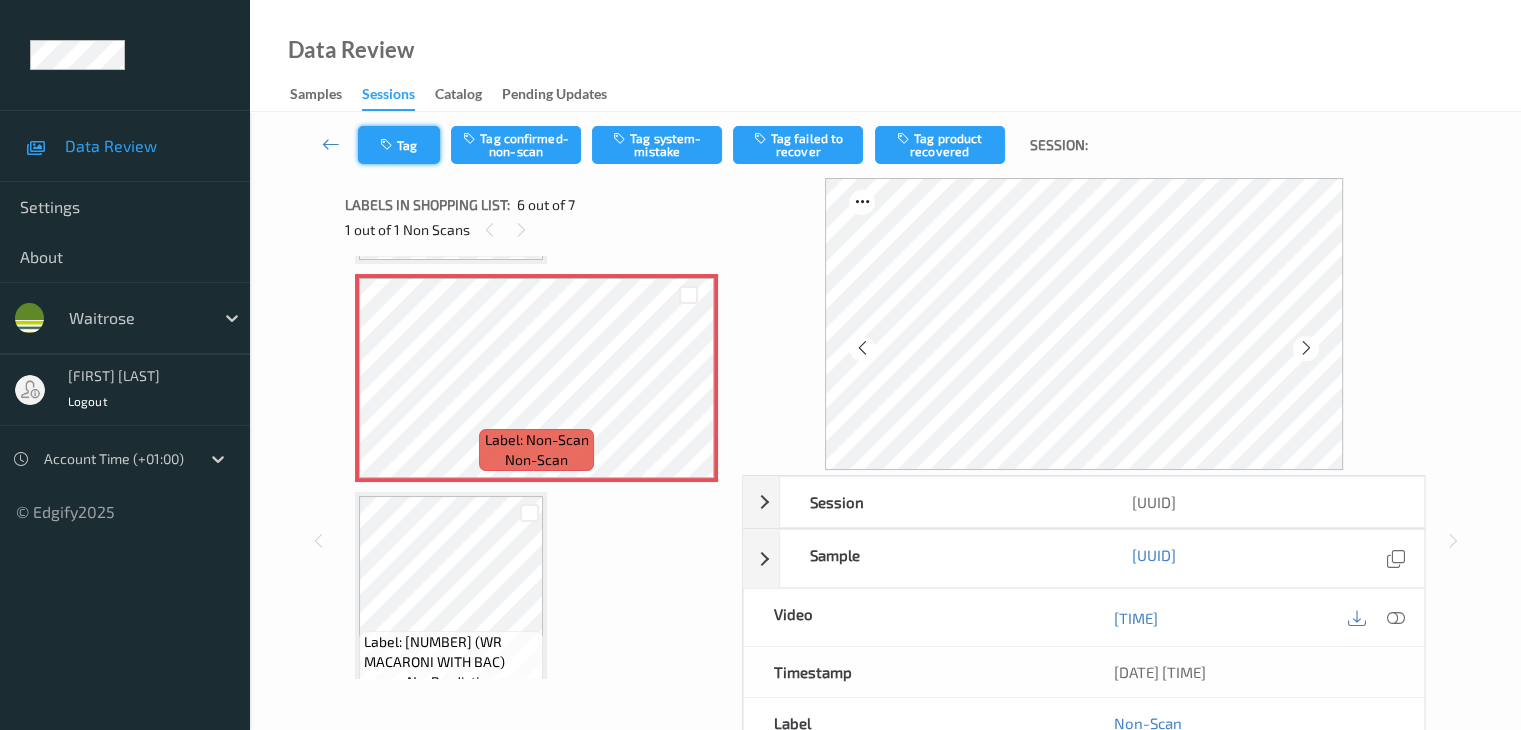 click at bounding box center (388, 145) 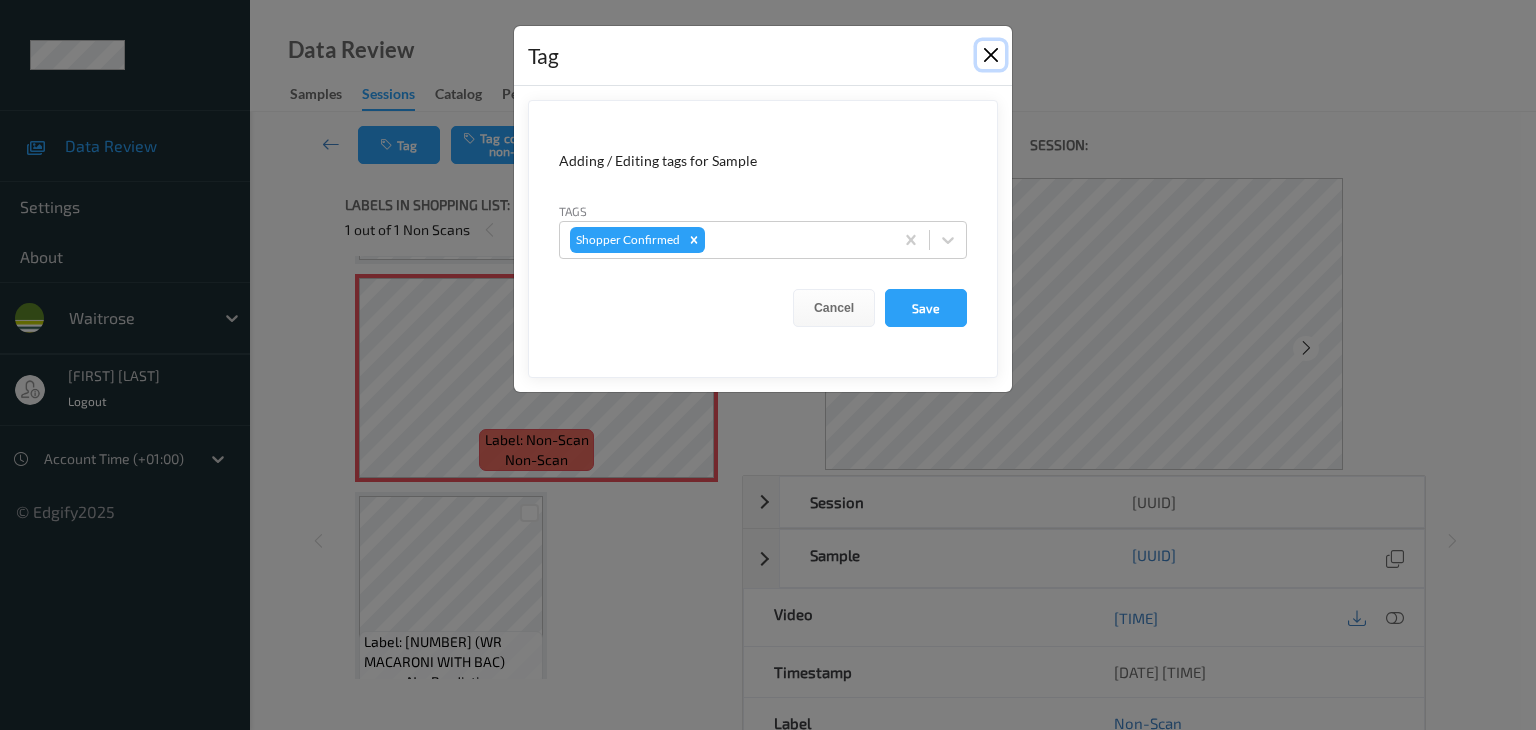 click at bounding box center (991, 55) 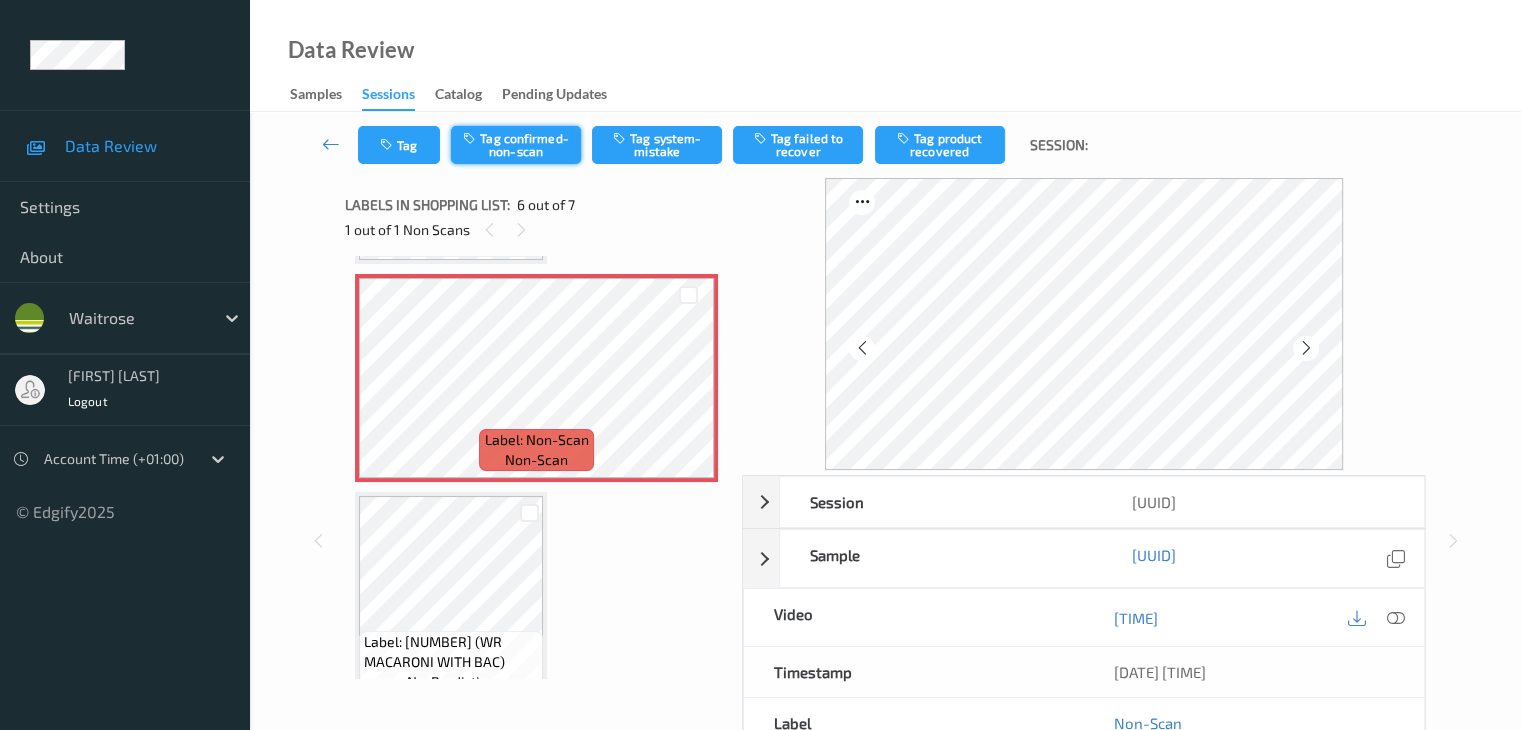 click on "Tag   confirmed-non-scan" at bounding box center [516, 145] 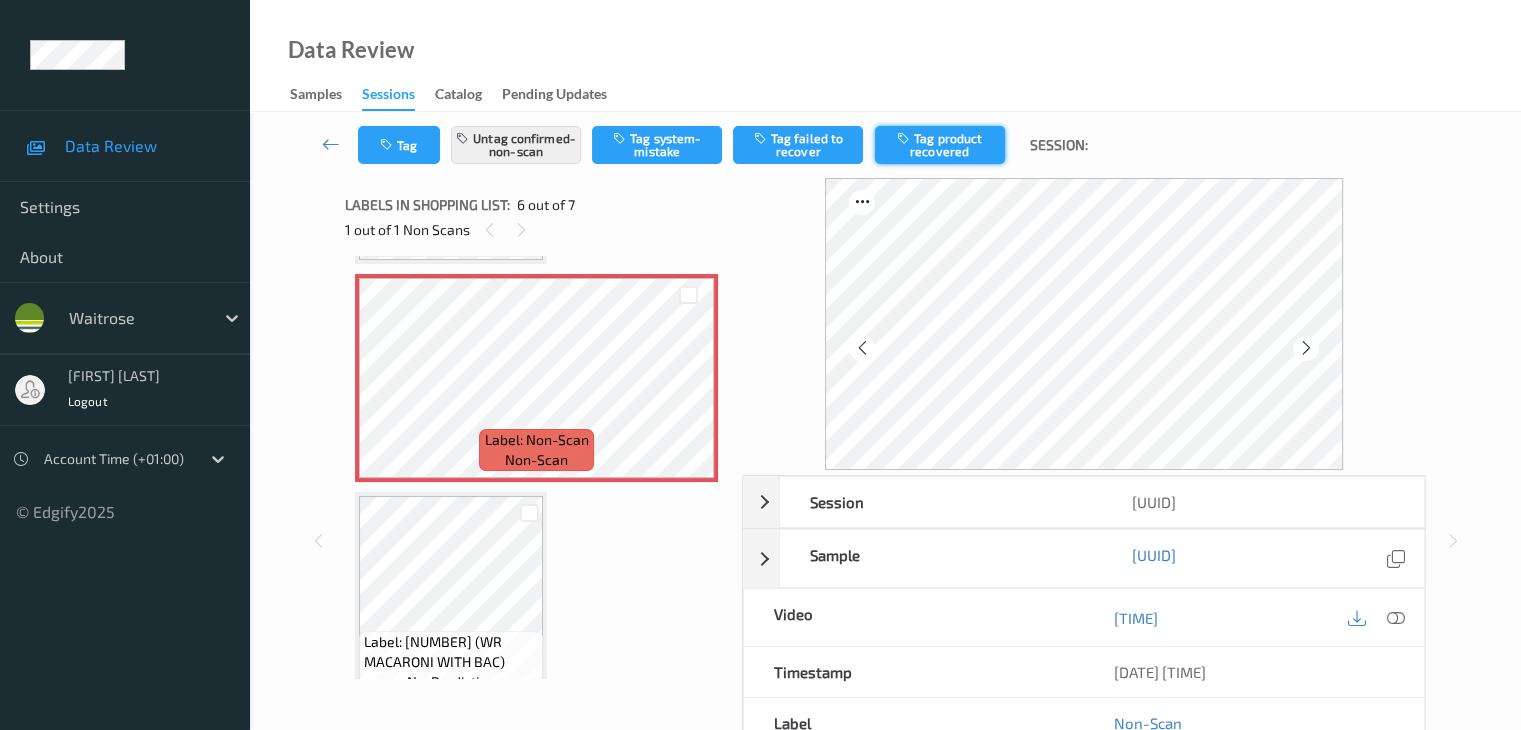 click on "Tag   product recovered" at bounding box center (940, 145) 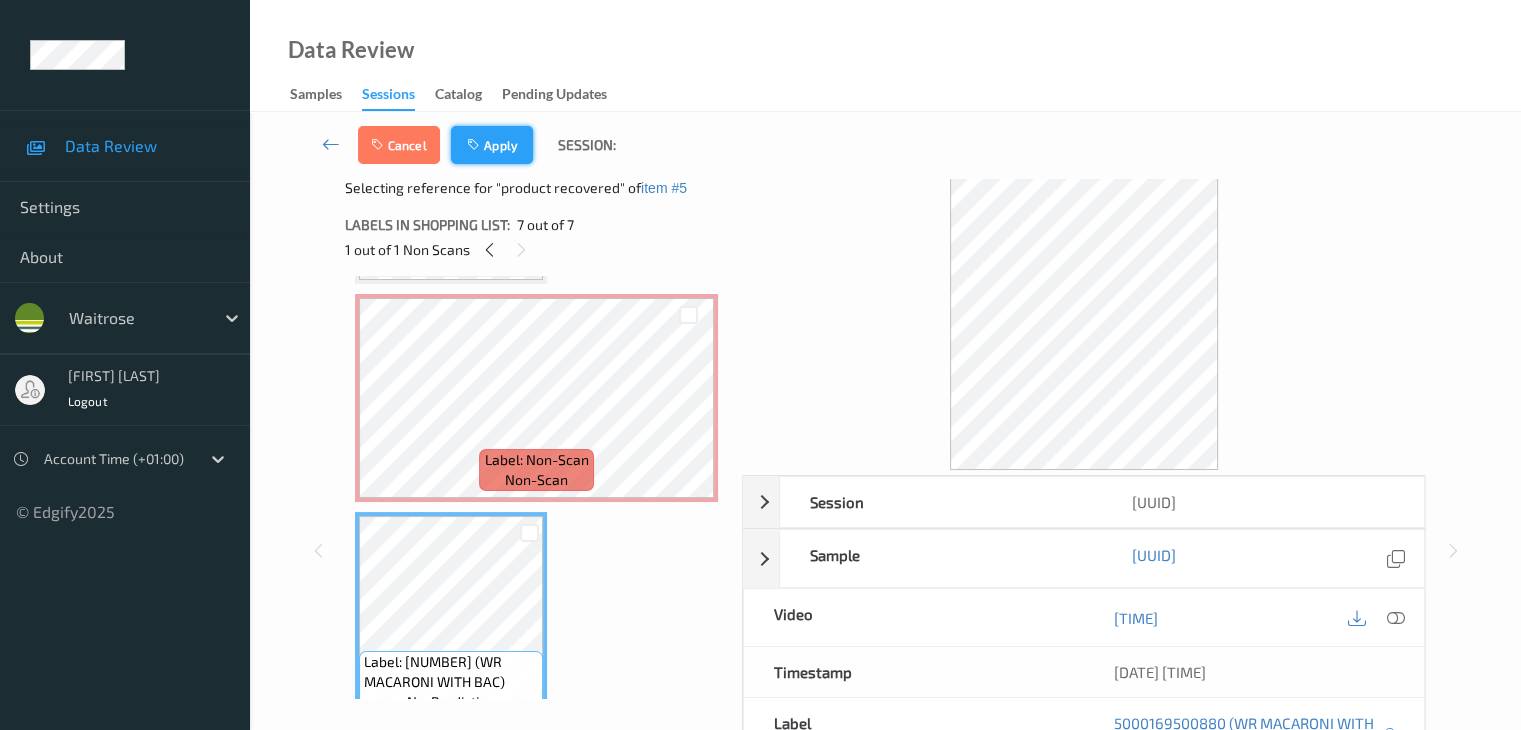 click on "Apply" at bounding box center [492, 145] 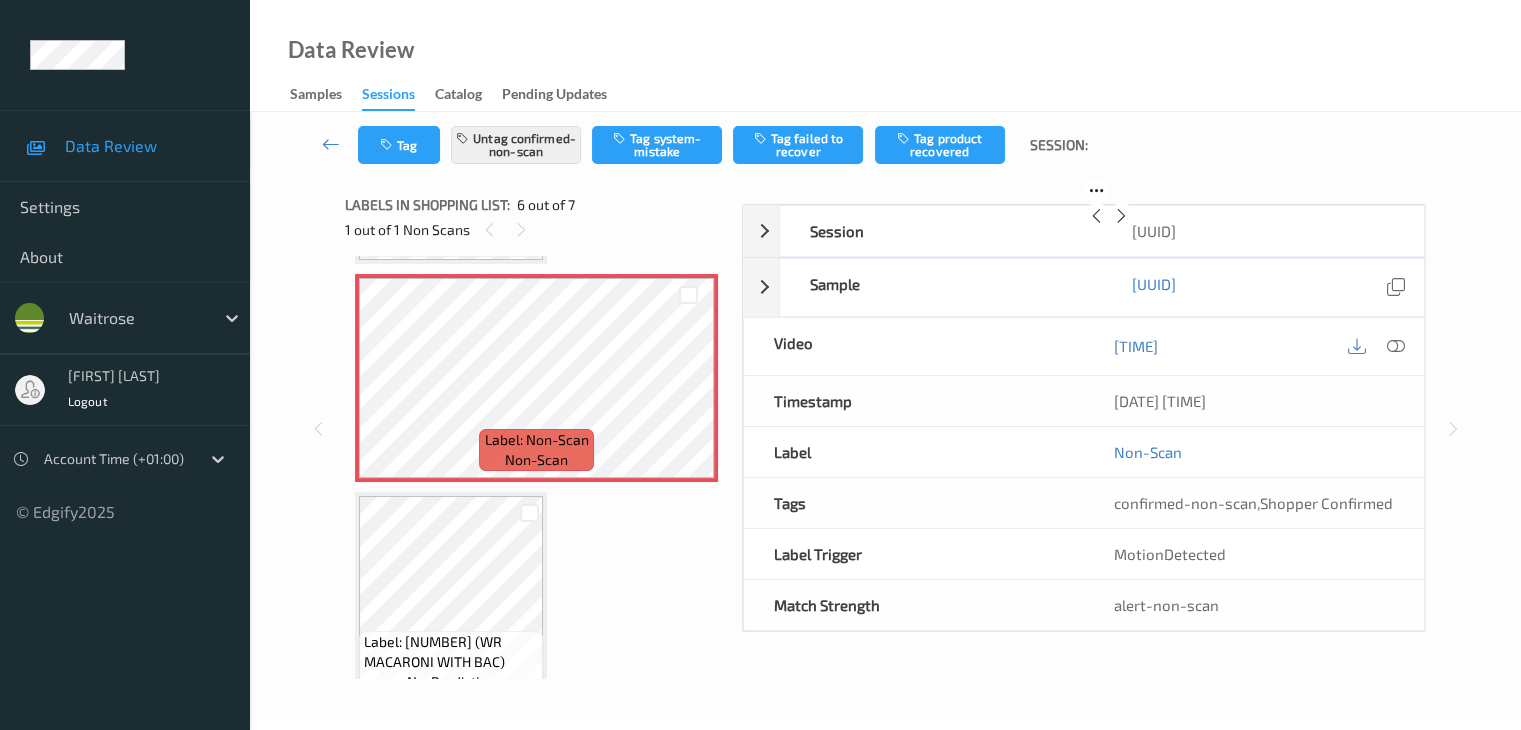 scroll, scrollTop: 882, scrollLeft: 0, axis: vertical 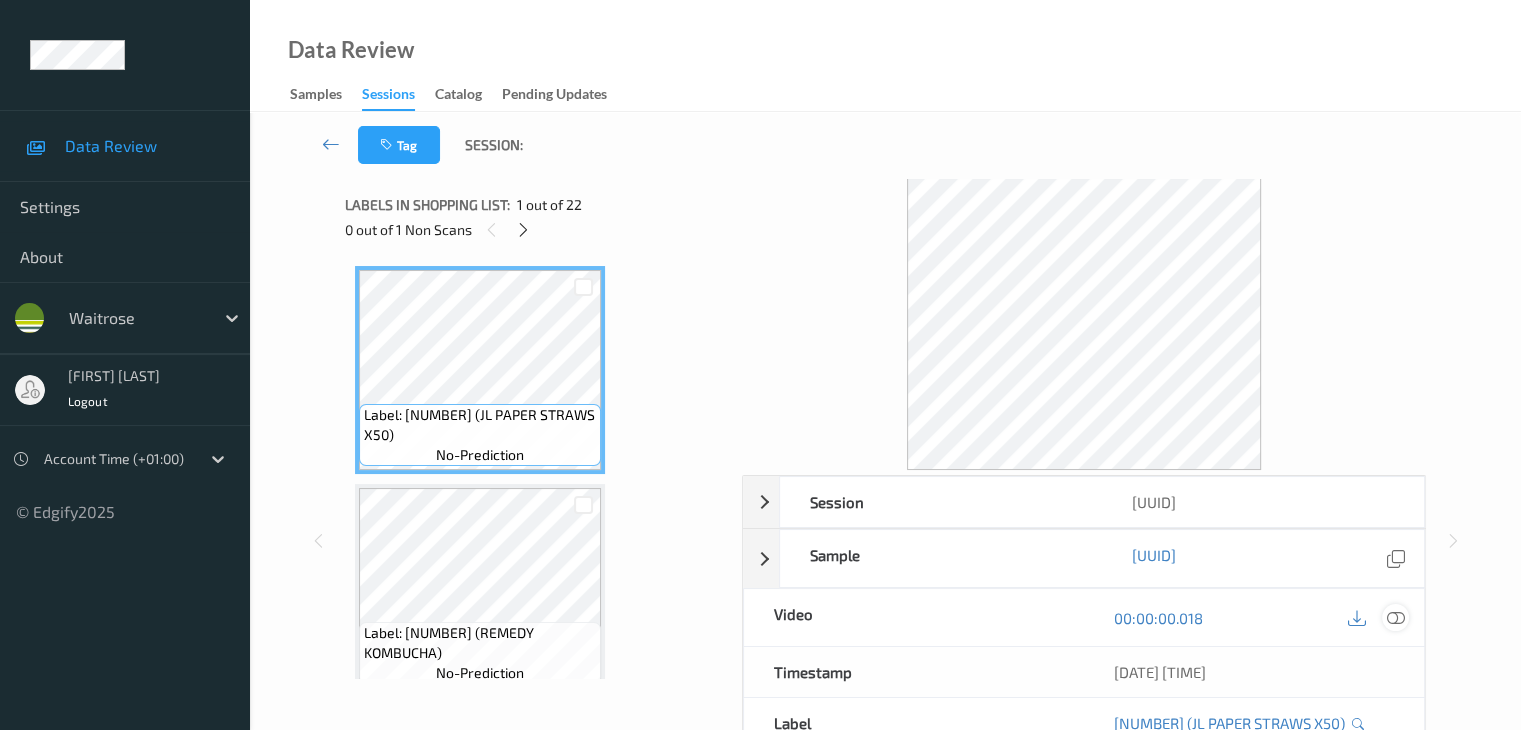 click at bounding box center (1395, 618) 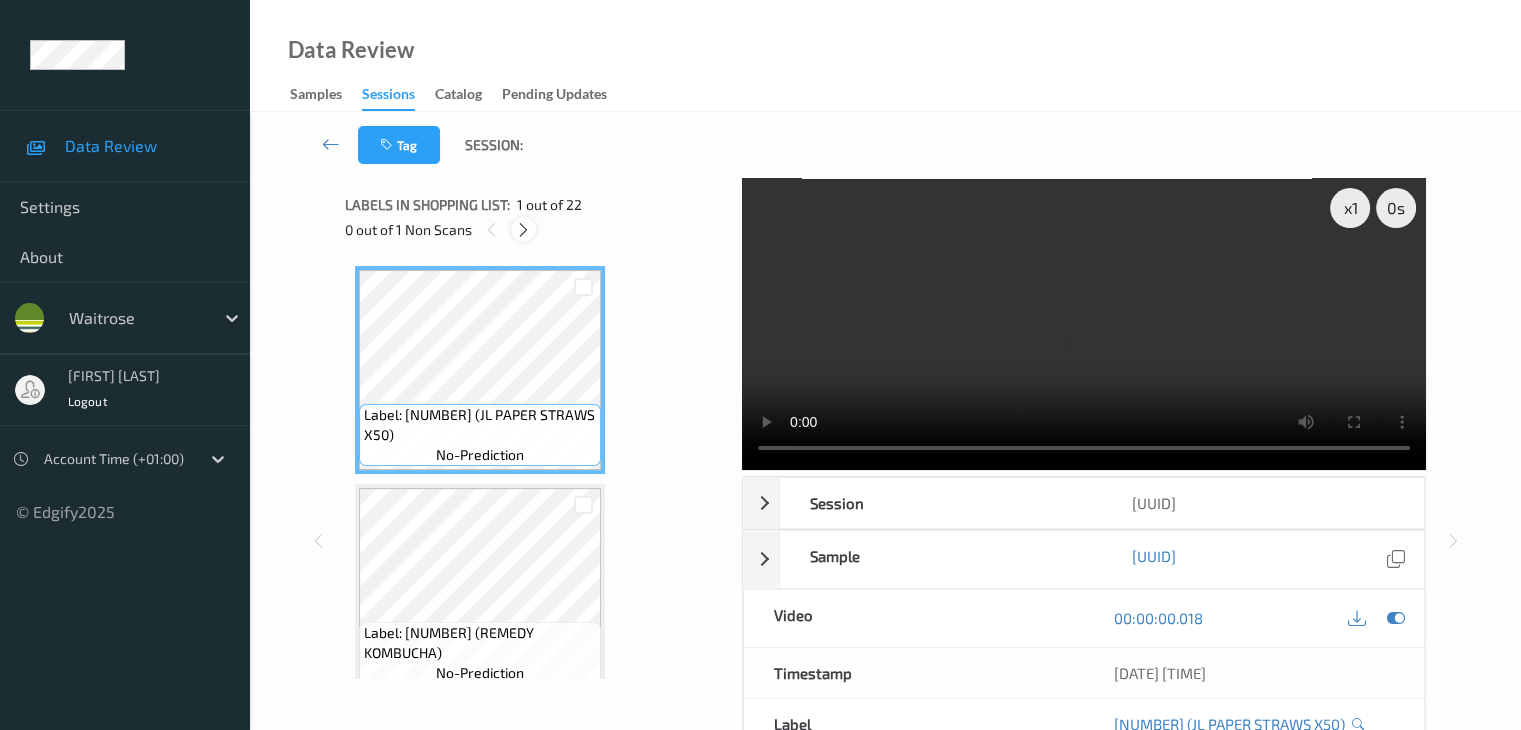 click at bounding box center [523, 230] 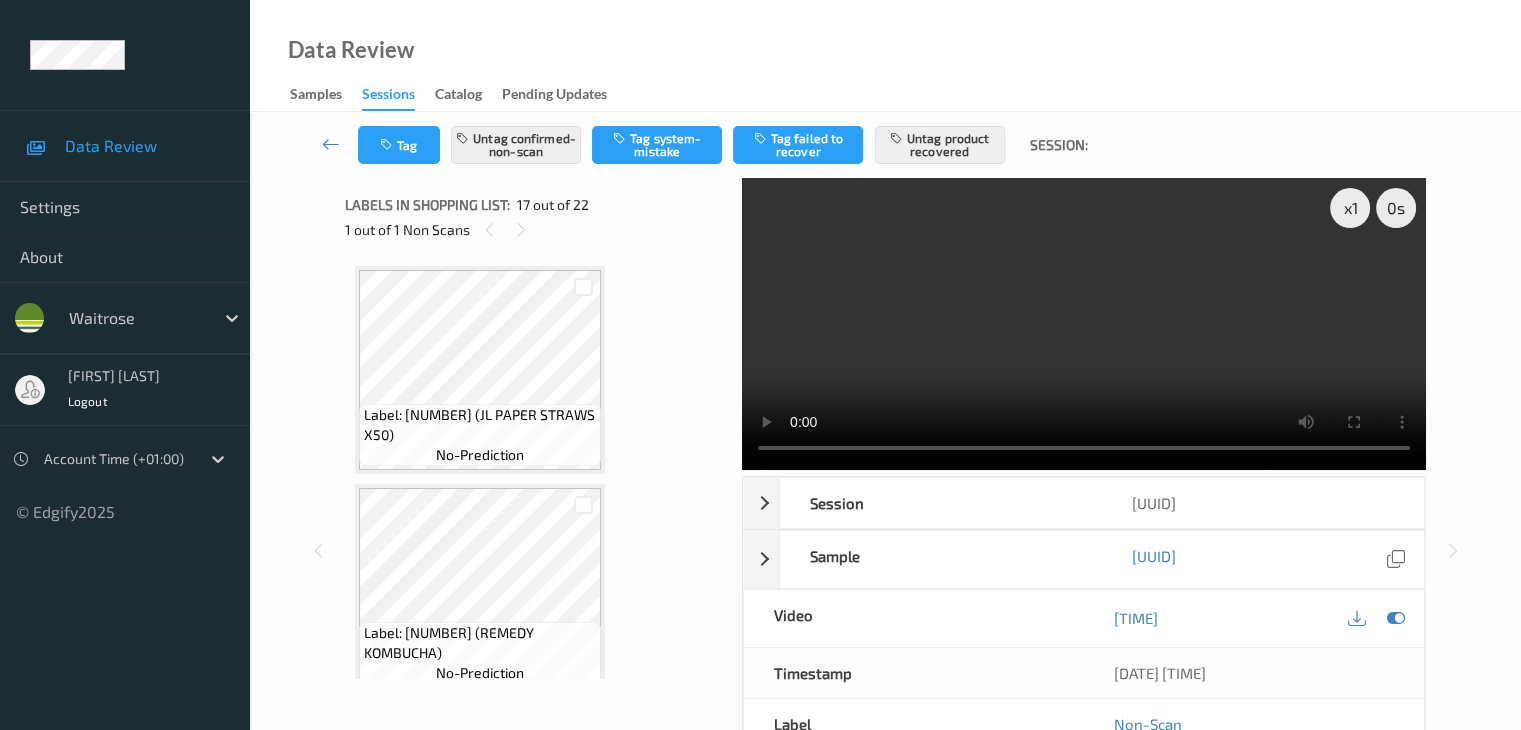 scroll, scrollTop: 3280, scrollLeft: 0, axis: vertical 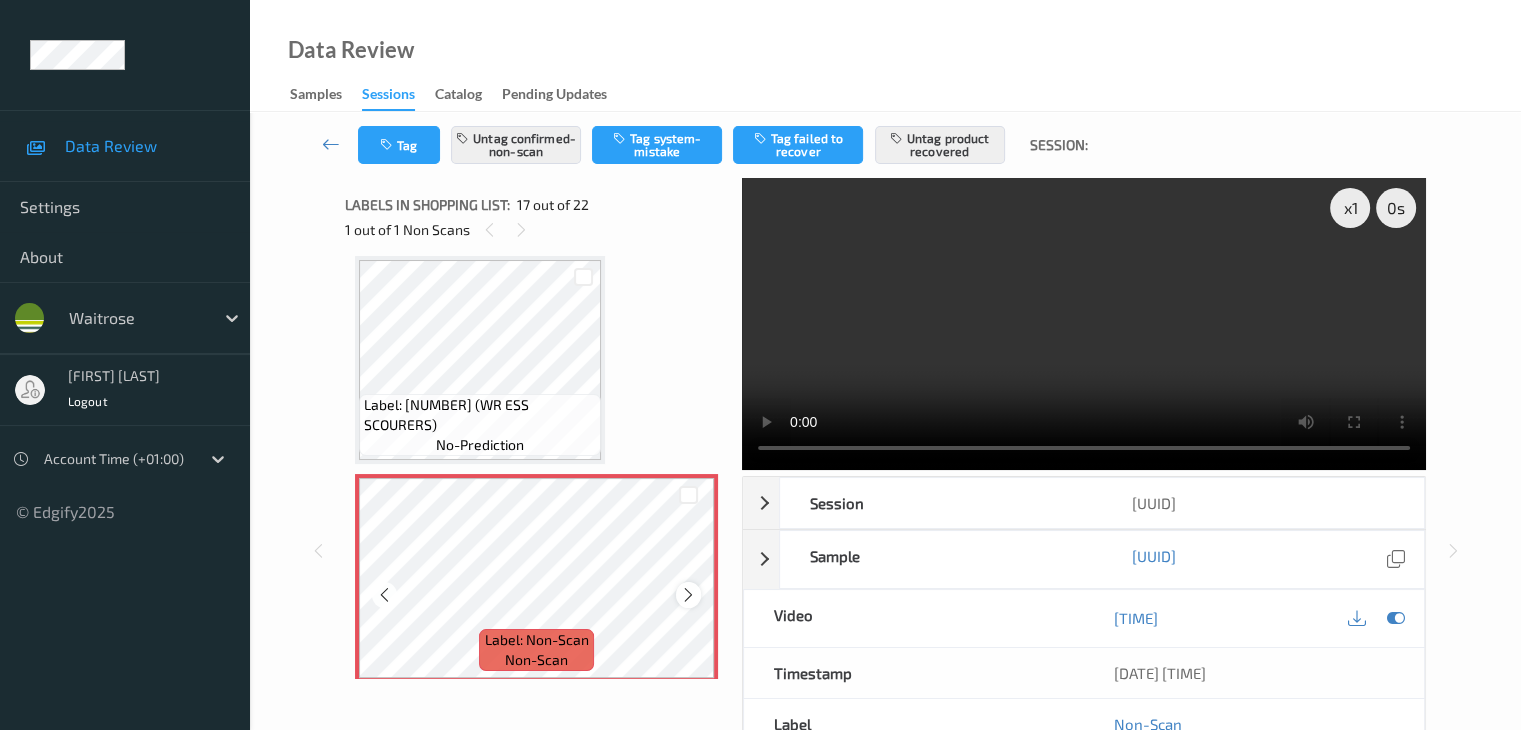 click at bounding box center [688, 595] 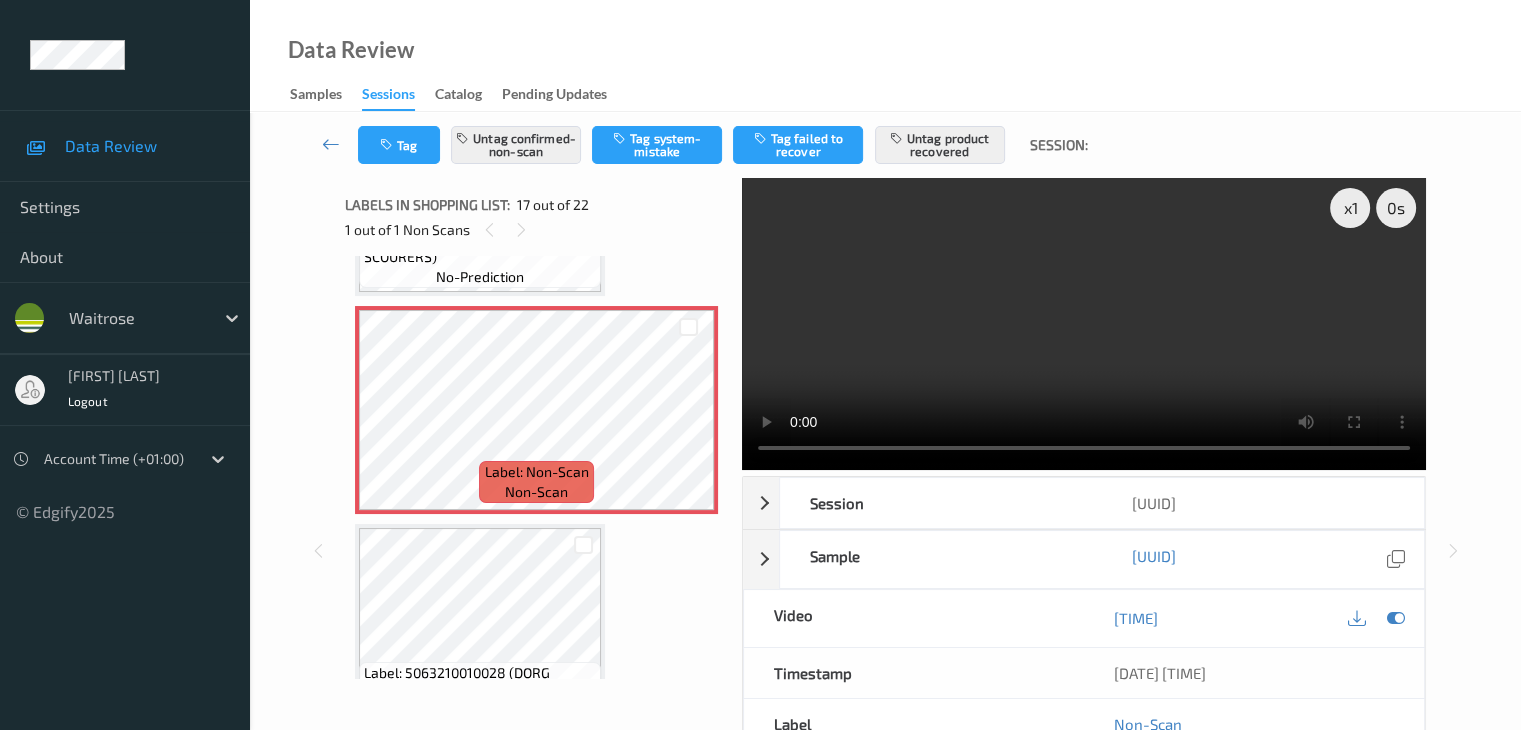 scroll, scrollTop: 3480, scrollLeft: 0, axis: vertical 